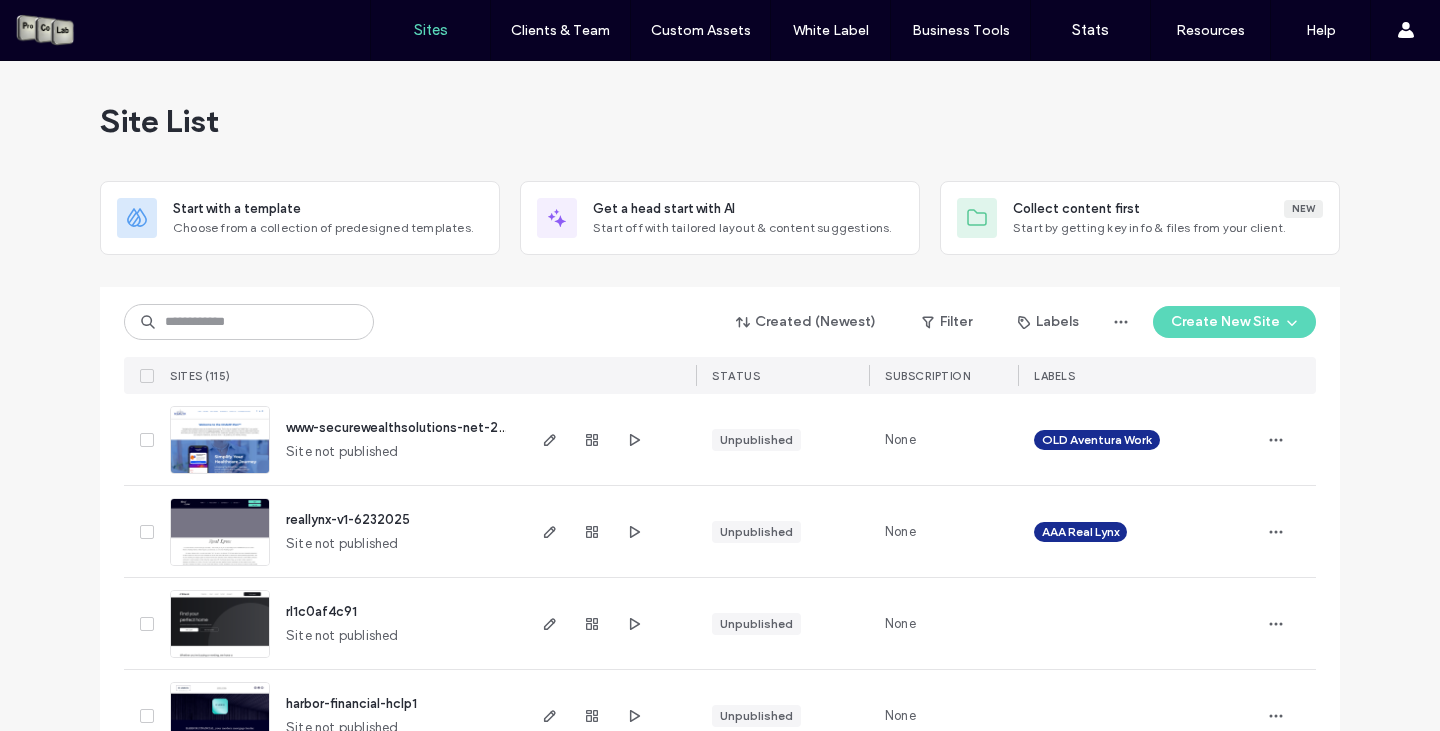 scroll, scrollTop: 0, scrollLeft: 0, axis: both 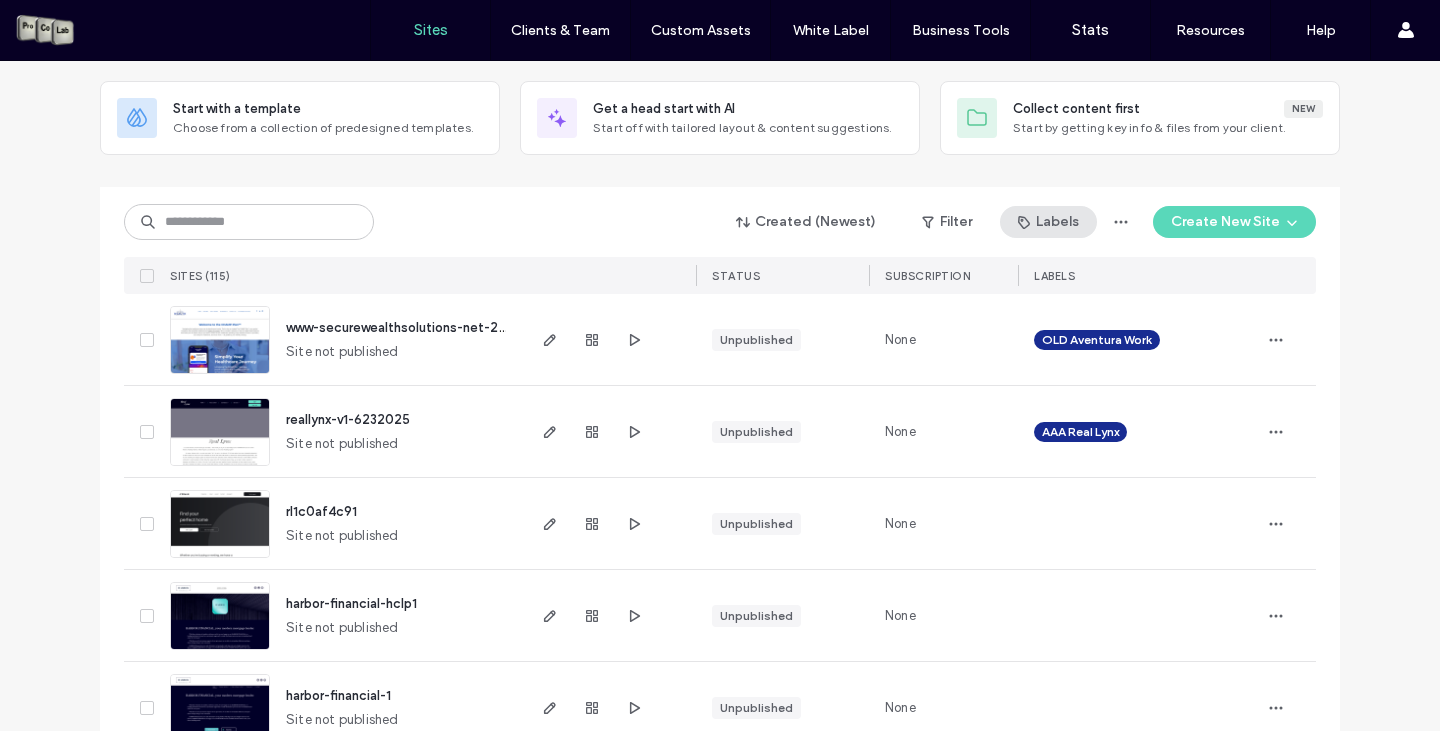 click on "Labels" at bounding box center [1048, 222] 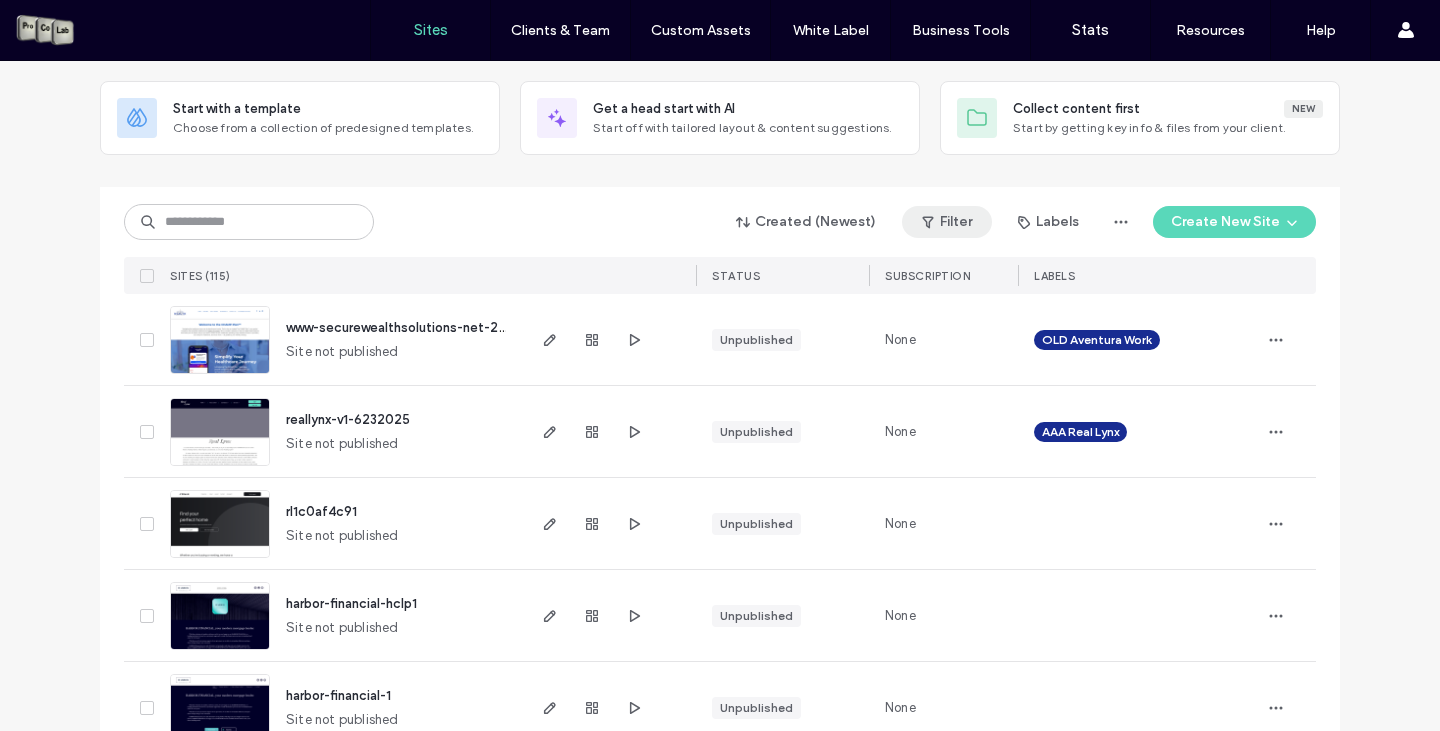 click on "Filter" at bounding box center [947, 222] 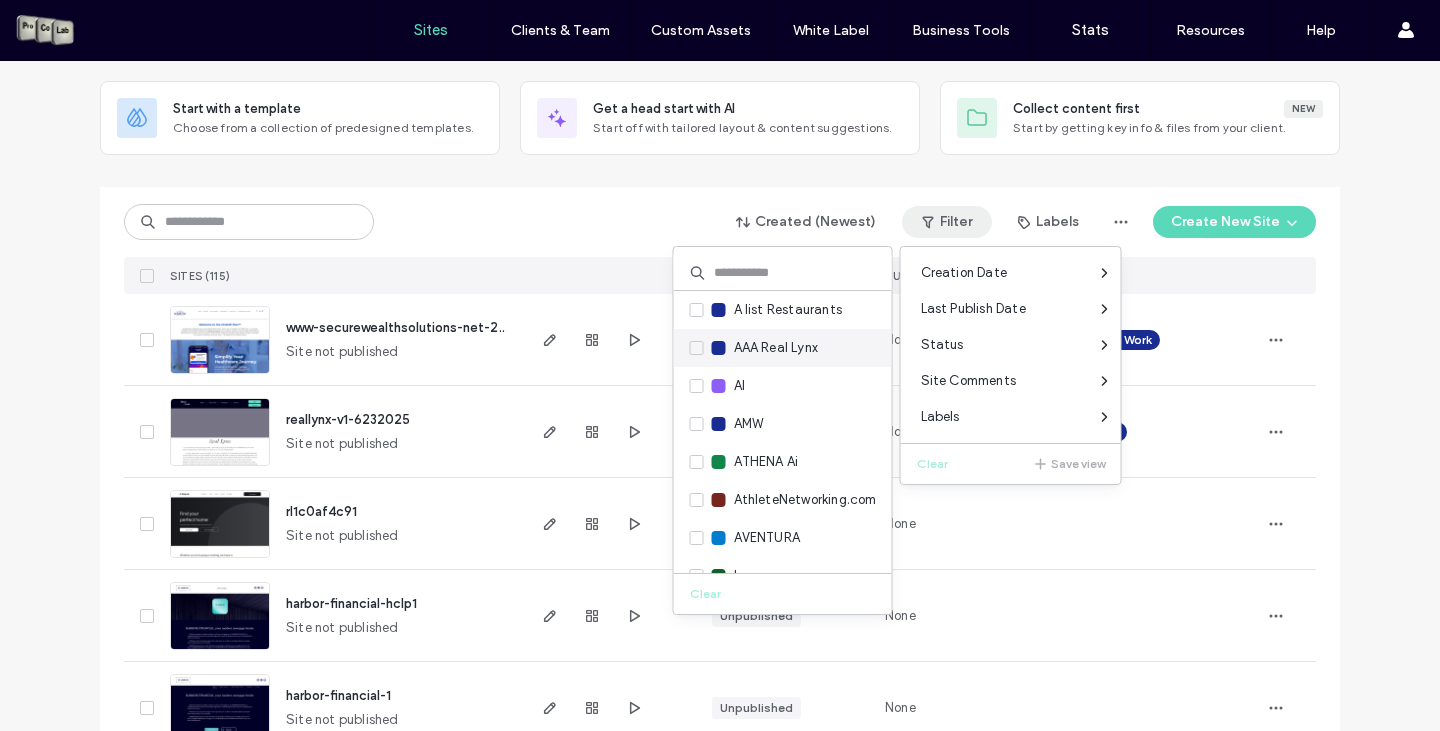 click at bounding box center (697, 348) 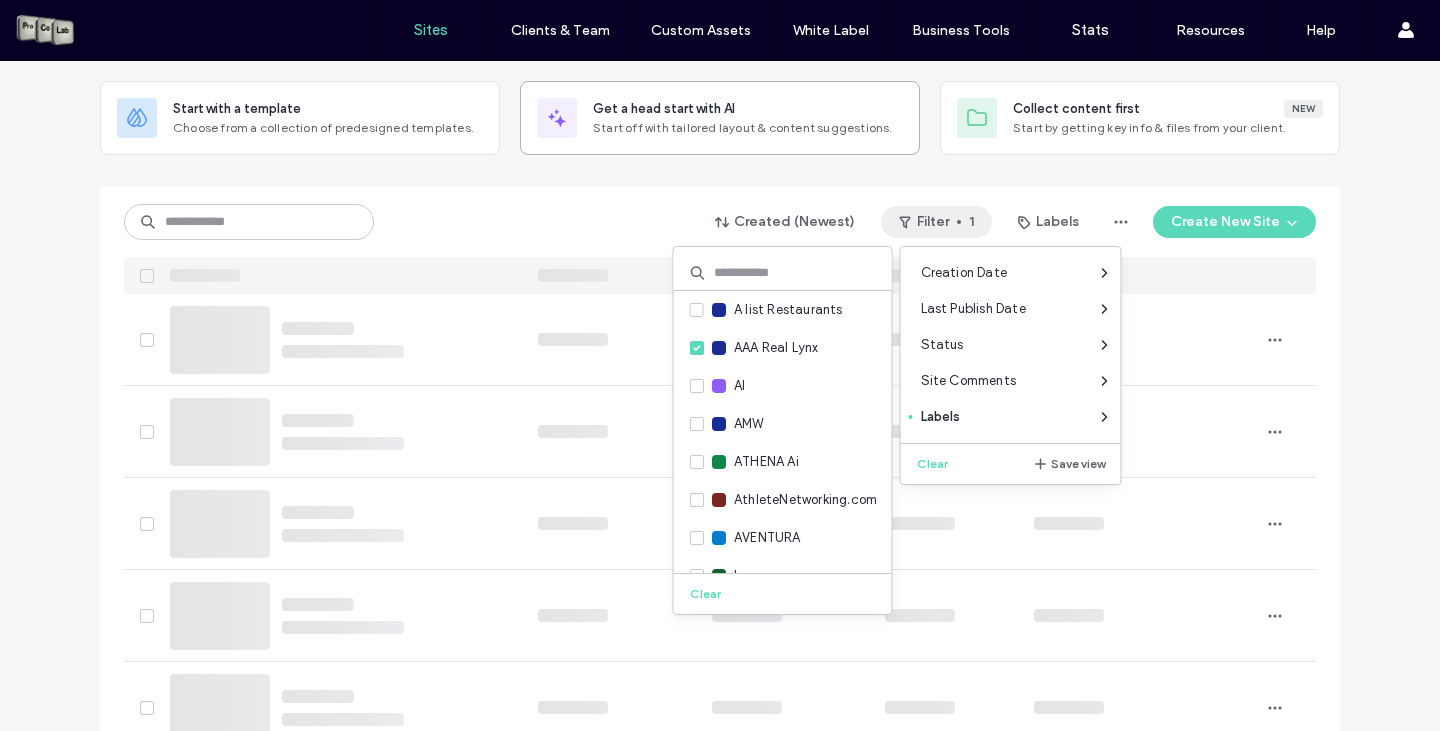 scroll, scrollTop: 0, scrollLeft: 0, axis: both 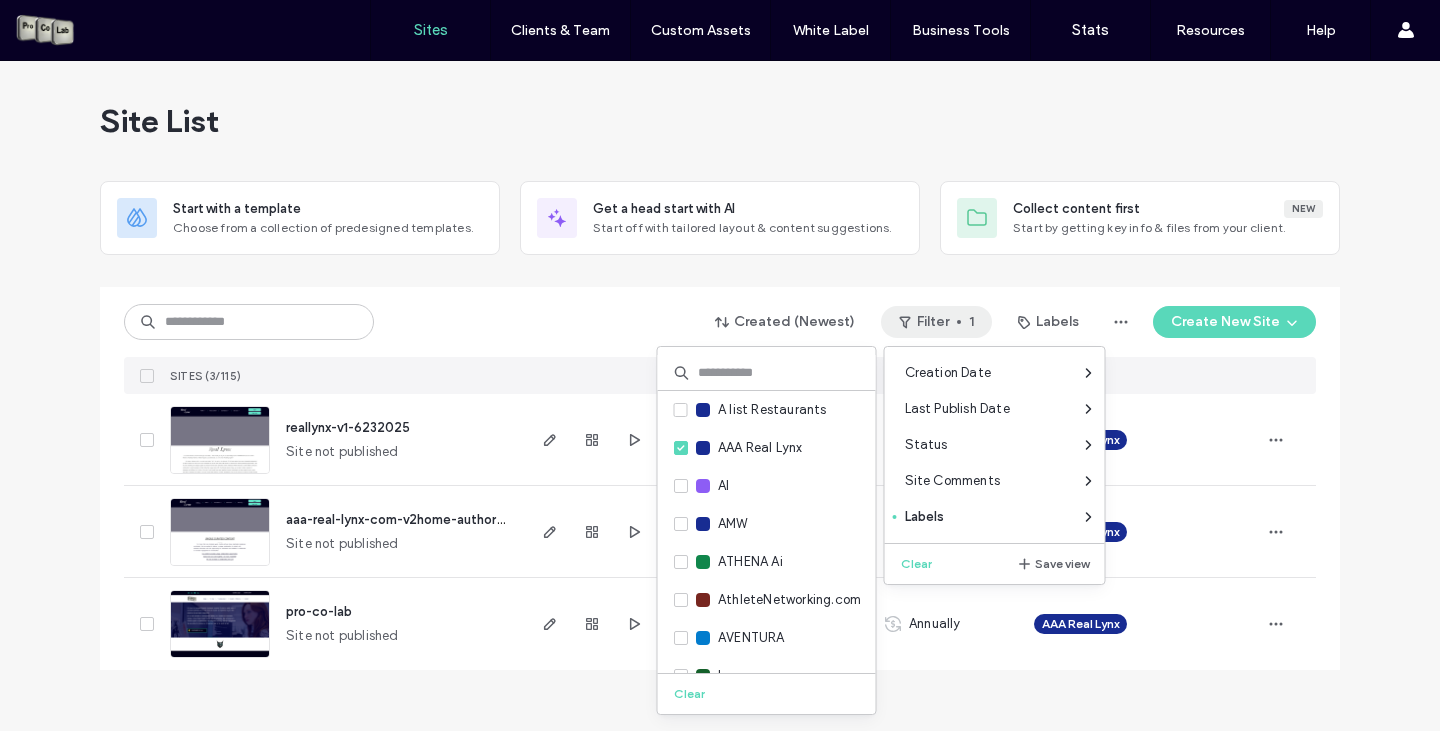 click at bounding box center (720, 279) 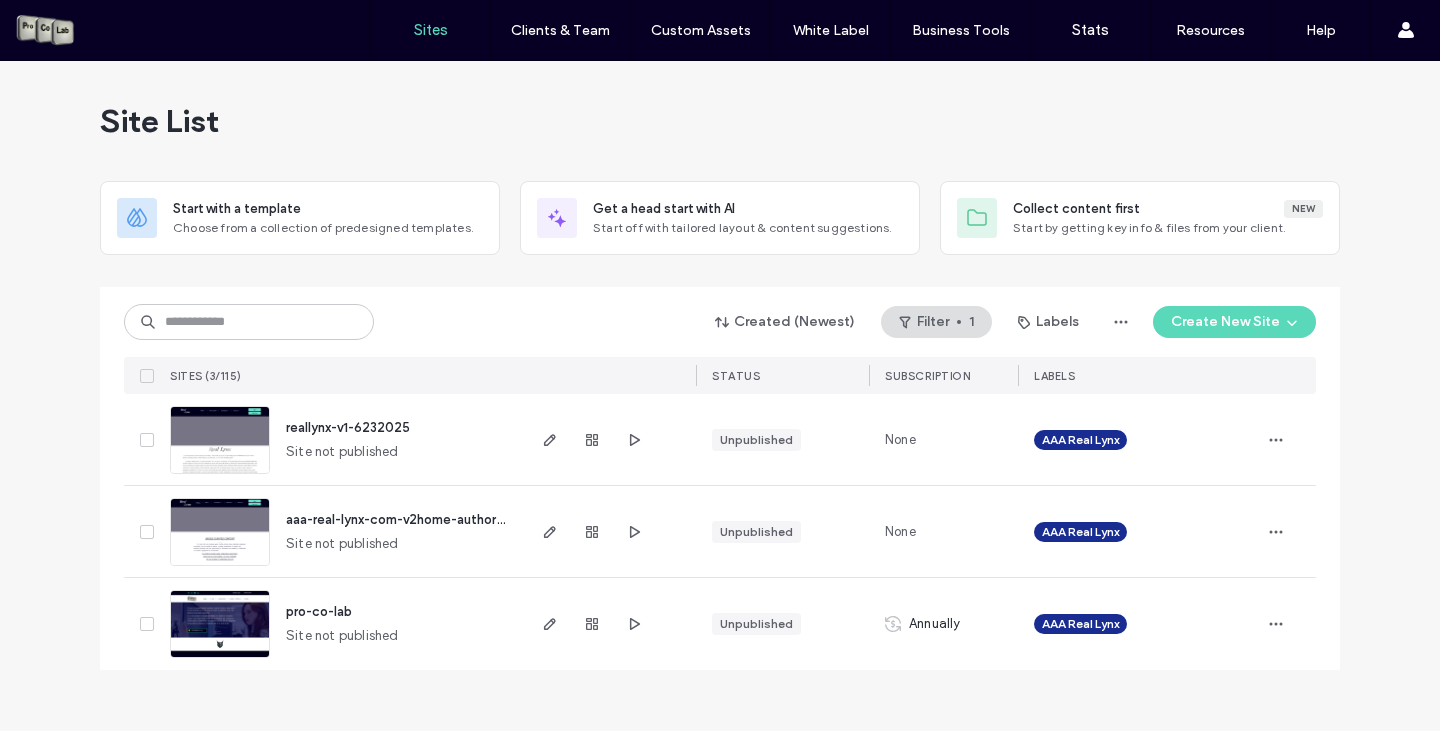 click on "pro-co-lab" at bounding box center [319, 611] 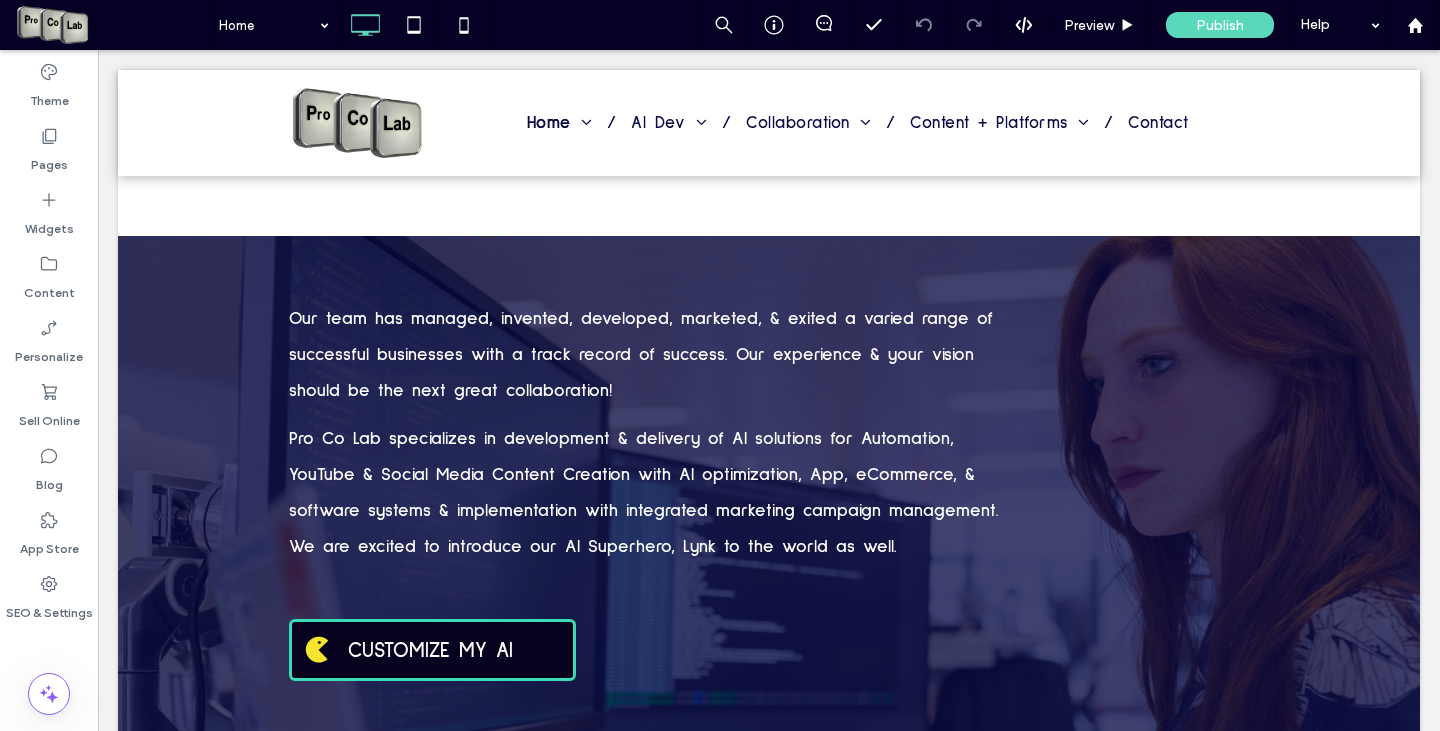 scroll, scrollTop: 500, scrollLeft: 0, axis: vertical 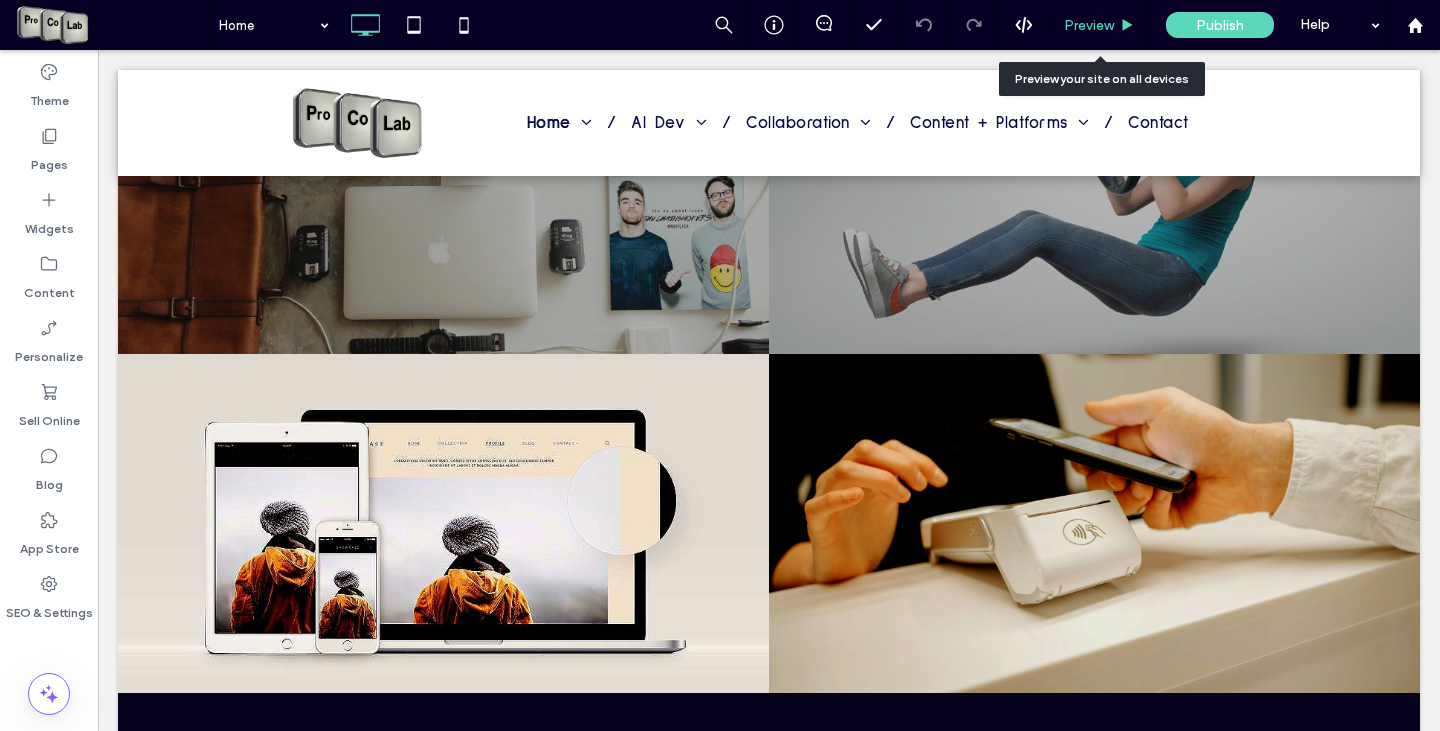 click on "Preview" at bounding box center [1089, 25] 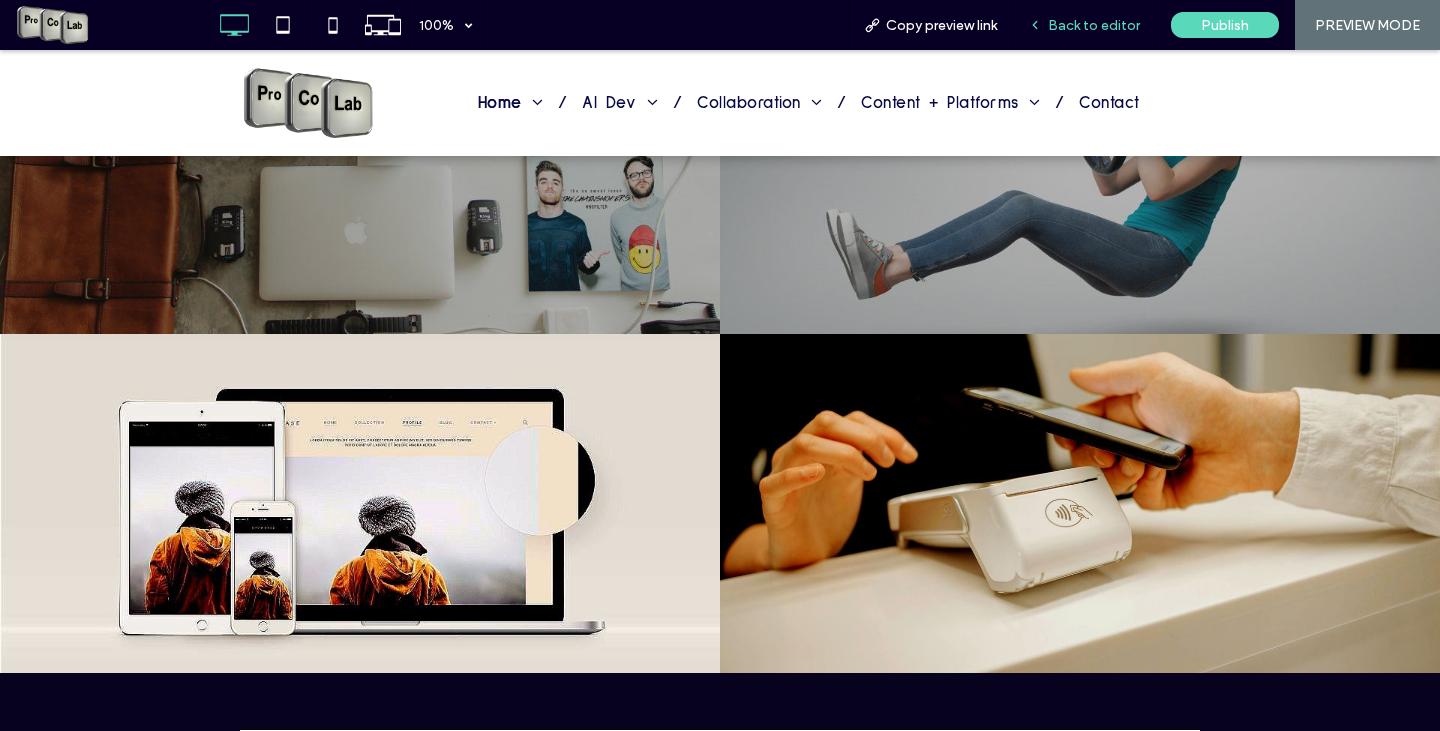 click on "Back to editor" at bounding box center [1094, 25] 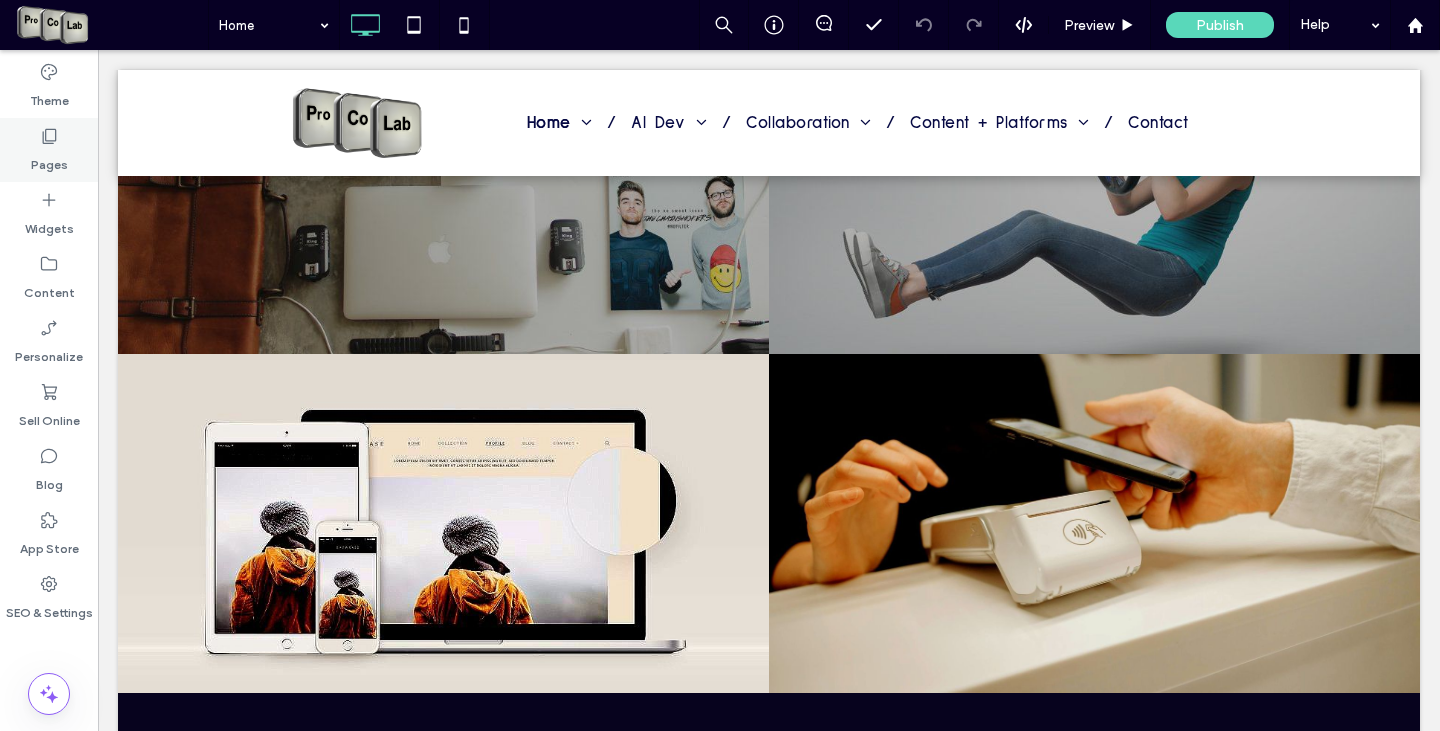click on "Pages" at bounding box center (49, 150) 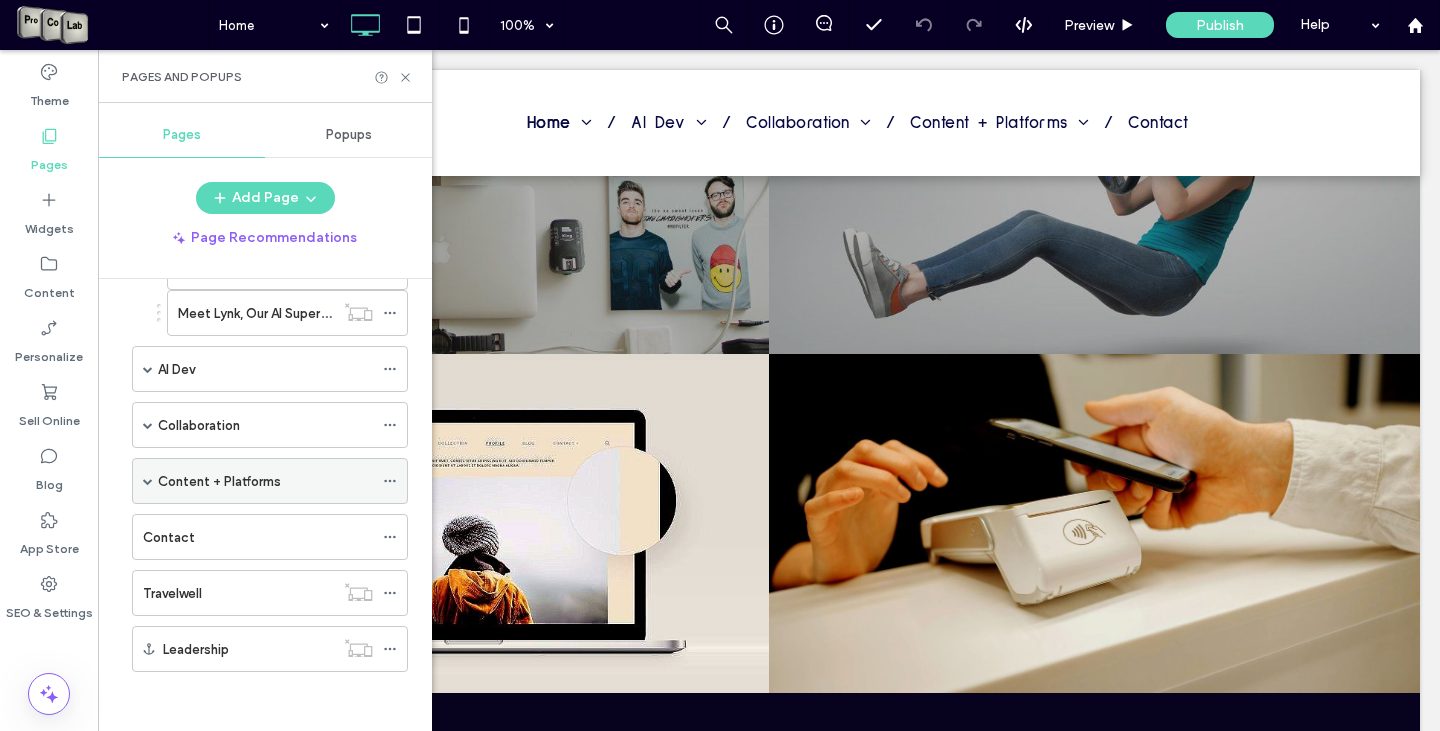 scroll, scrollTop: 116, scrollLeft: 0, axis: vertical 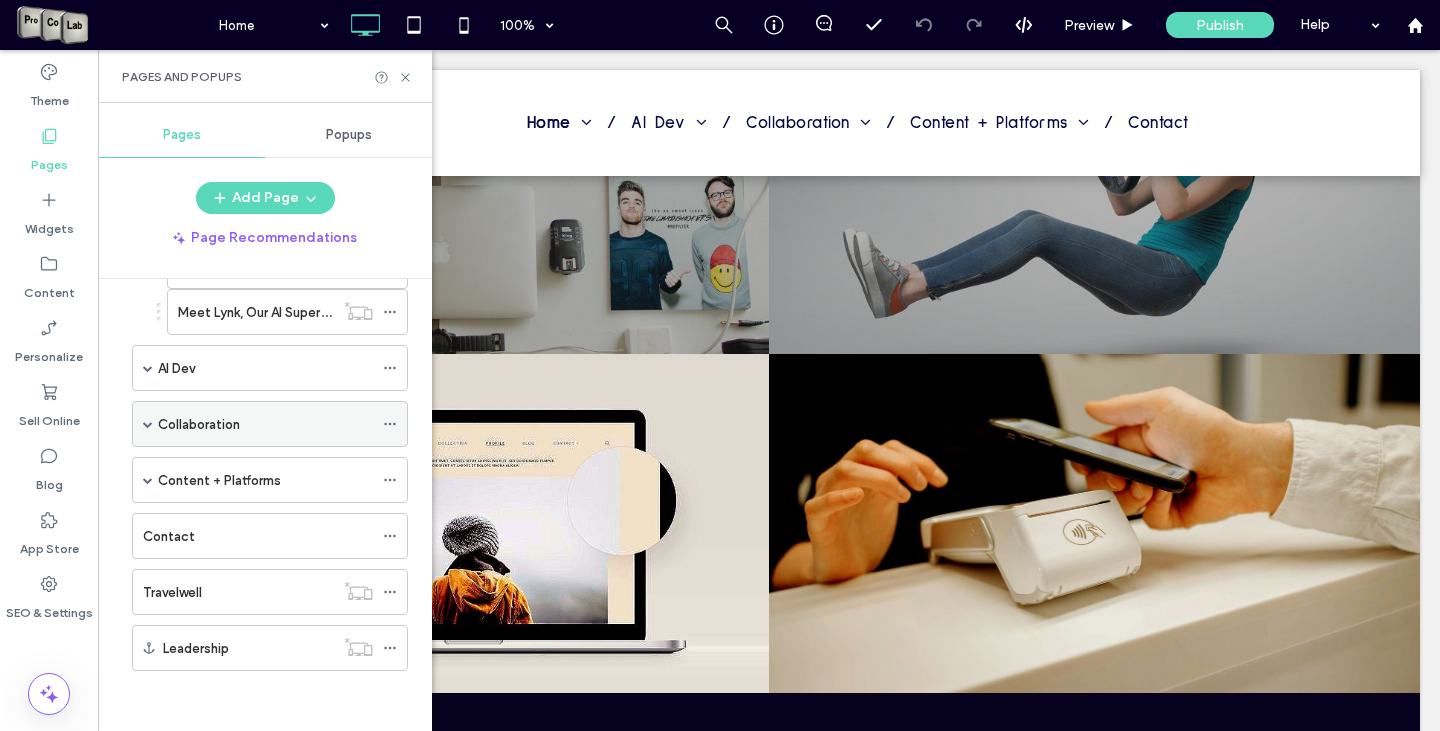 click on "Collaboration" at bounding box center (199, 424) 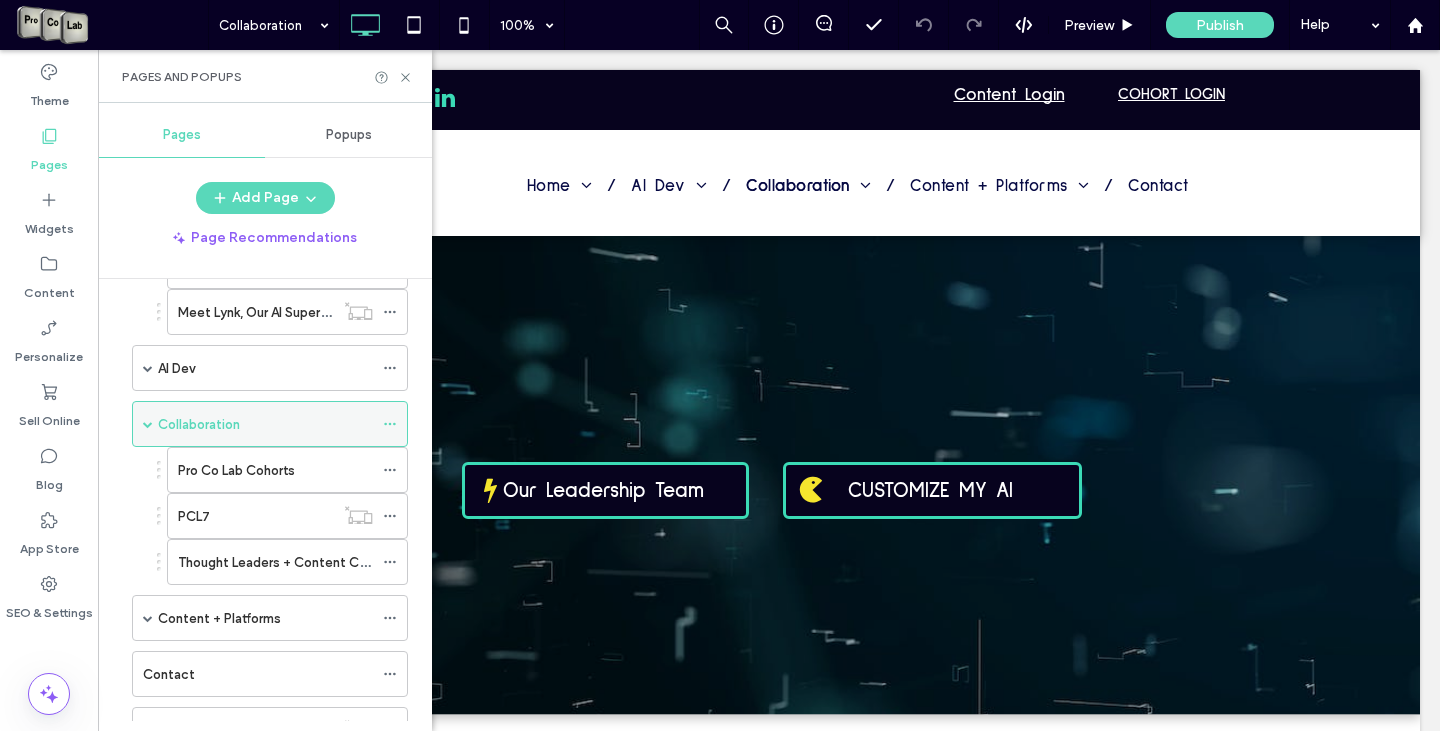 scroll, scrollTop: 0, scrollLeft: 0, axis: both 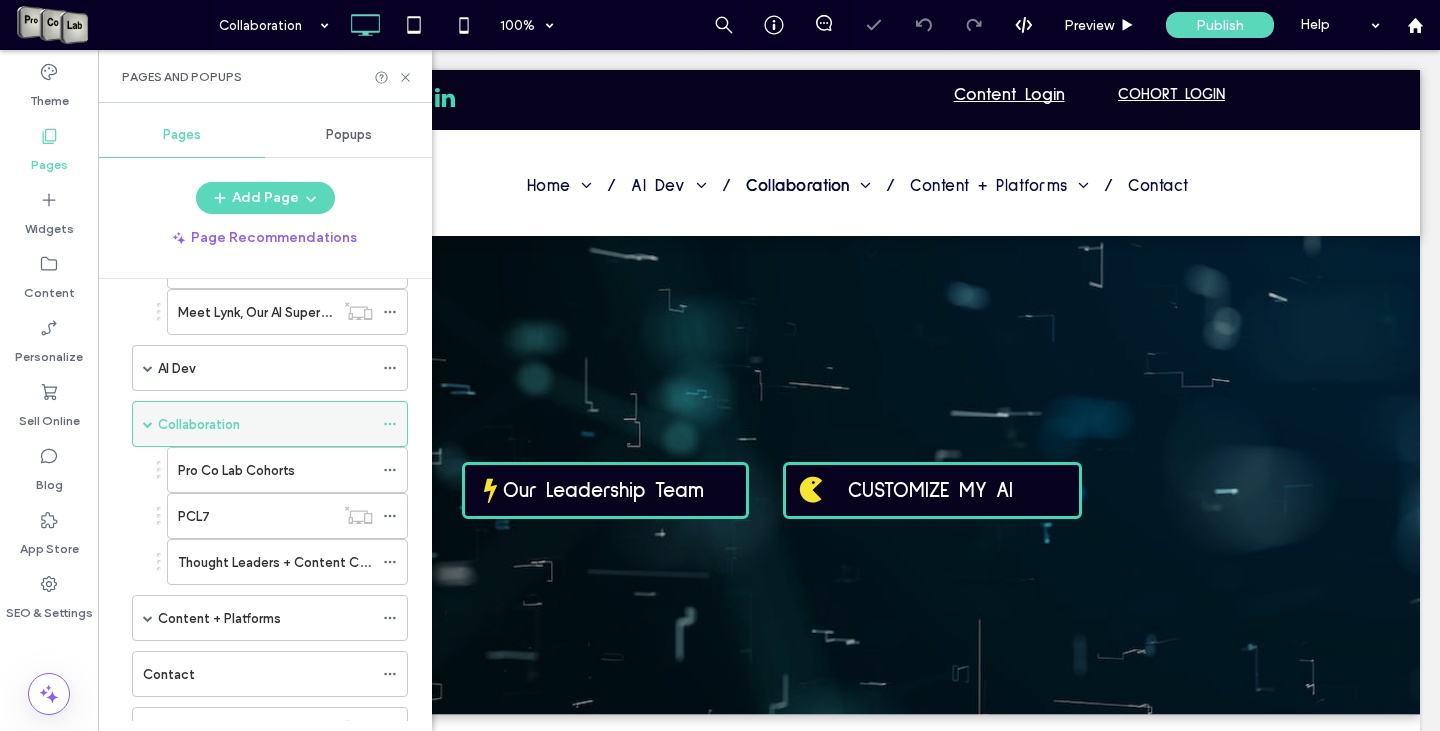 click on "Collaboration" at bounding box center [199, 424] 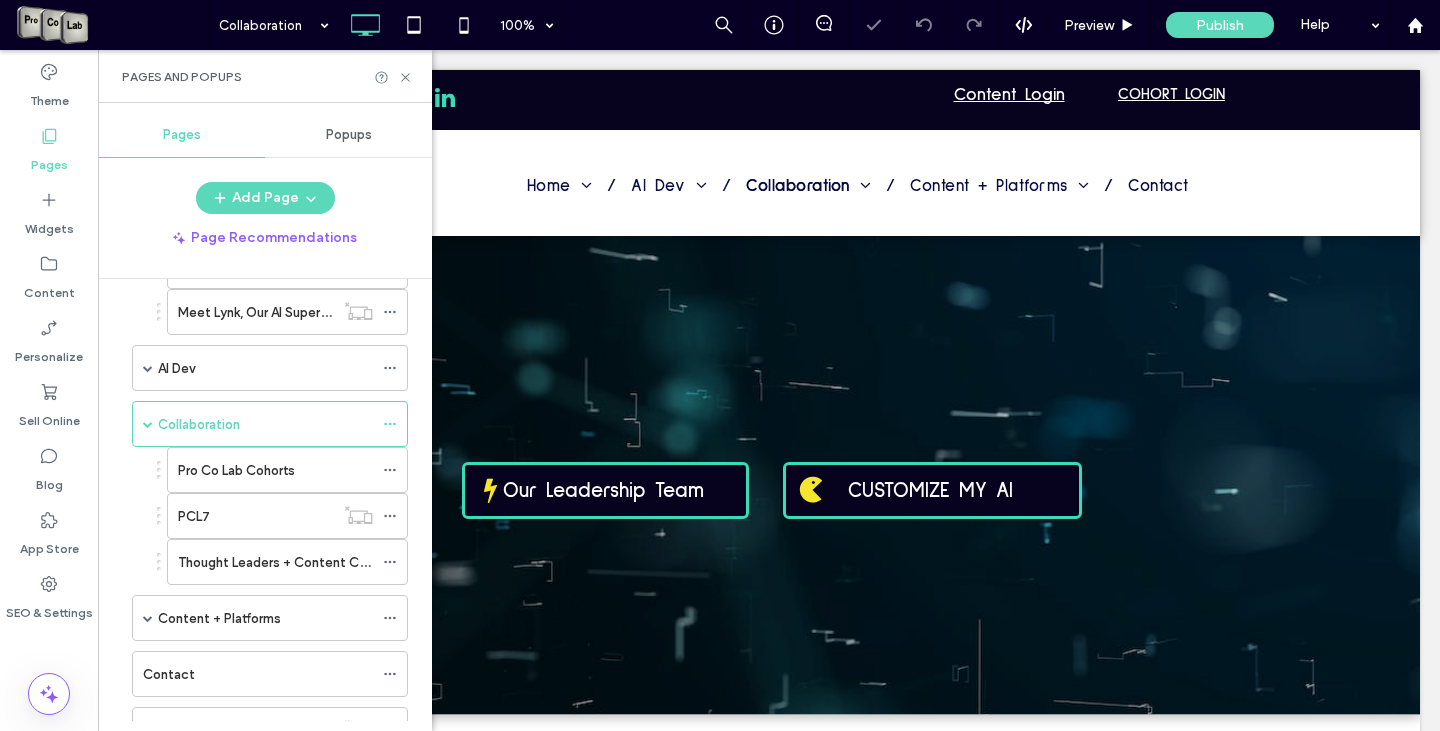 scroll, scrollTop: 0, scrollLeft: 0, axis: both 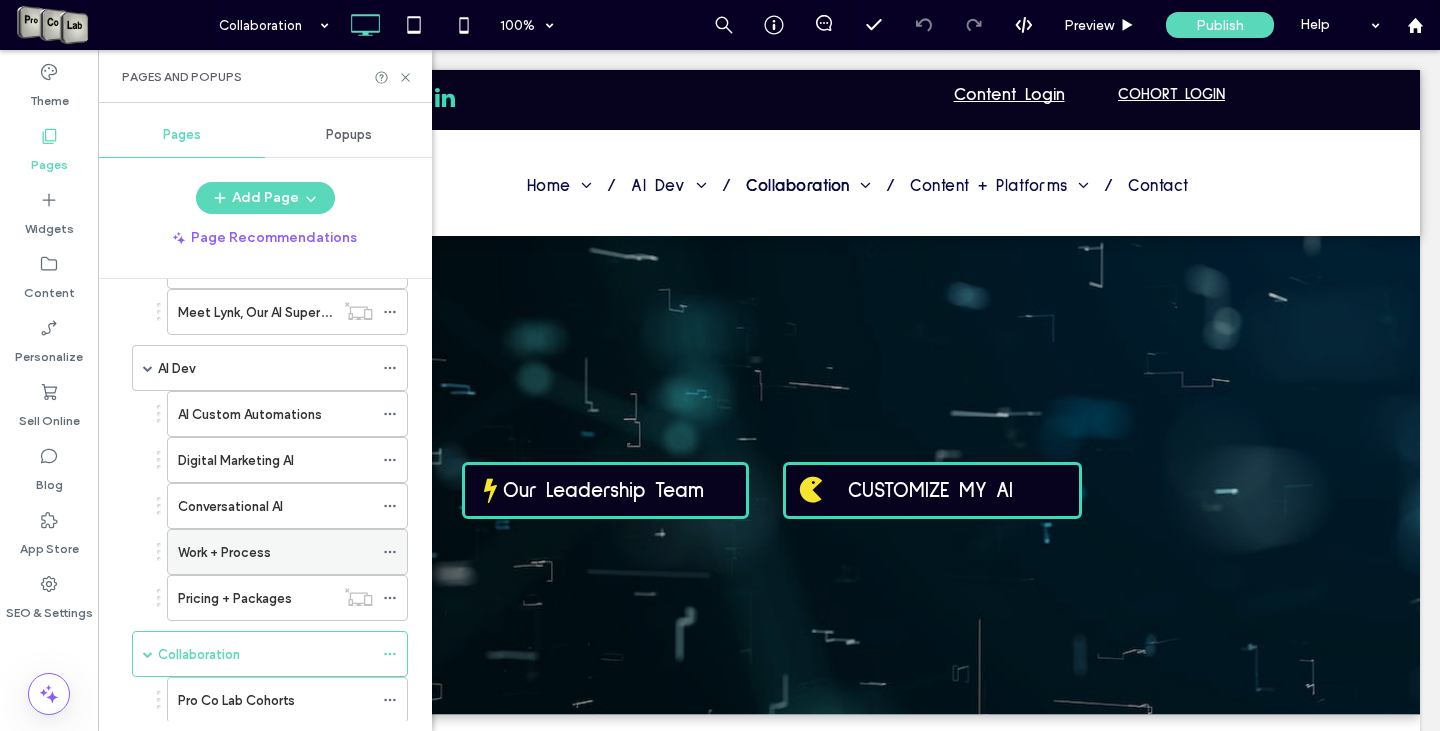 click 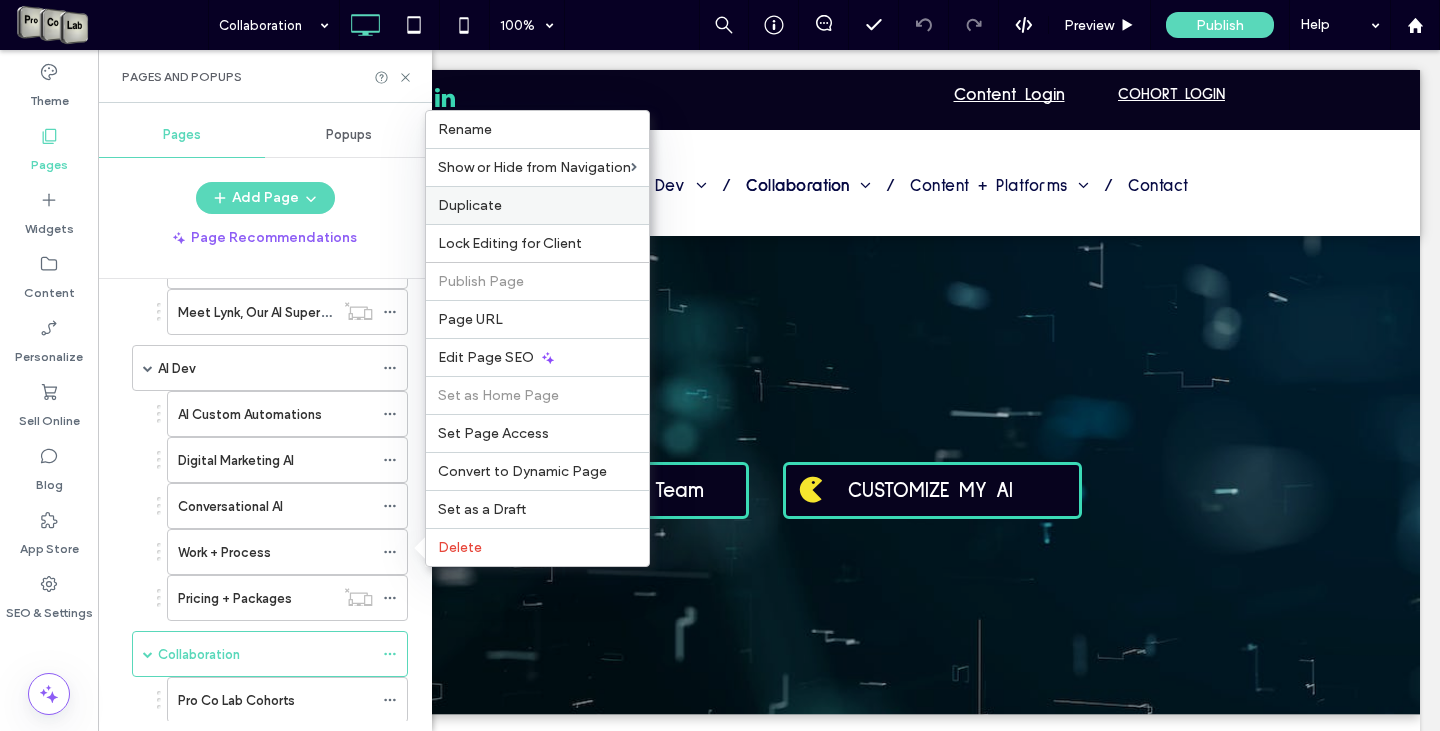 click on "Duplicate" at bounding box center [537, 205] 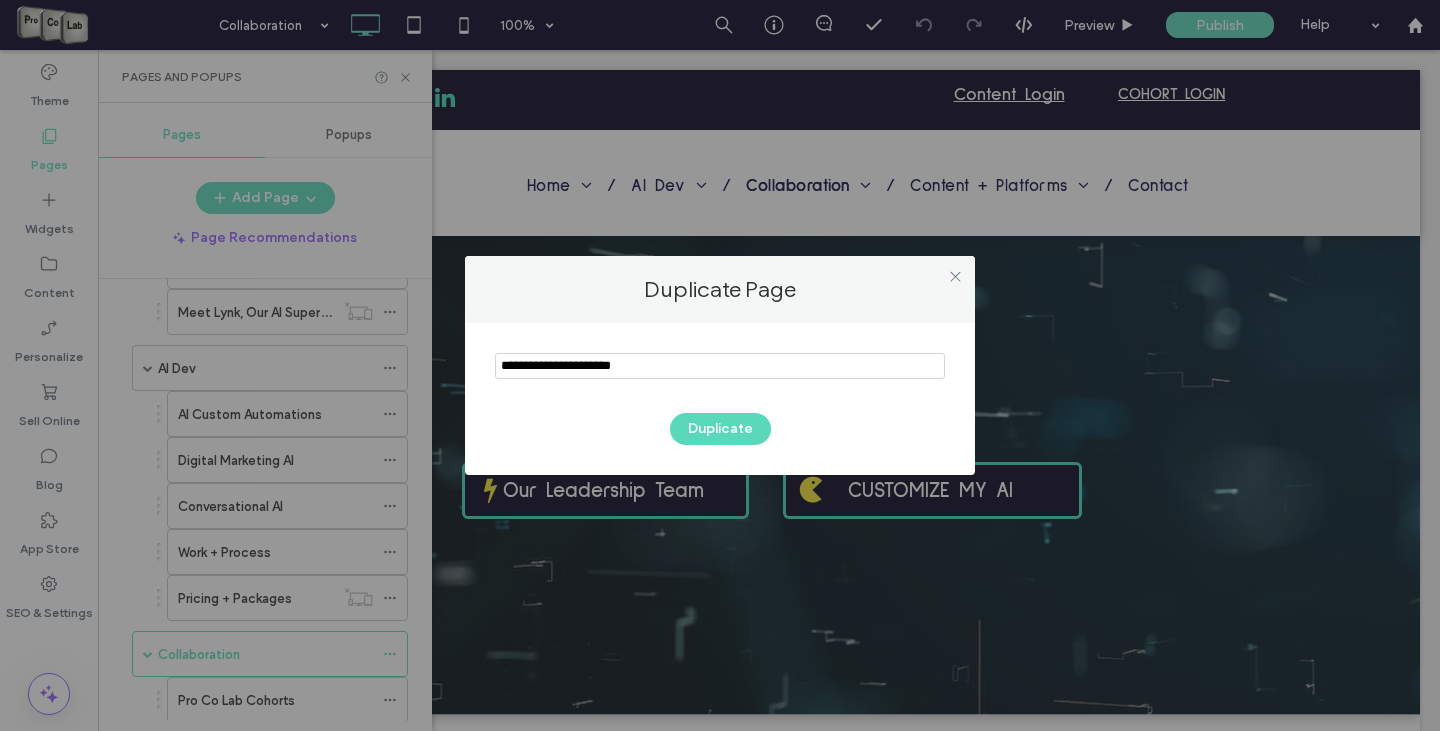 drag, startPoint x: 653, startPoint y: 369, endPoint x: 489, endPoint y: 373, distance: 164.04877 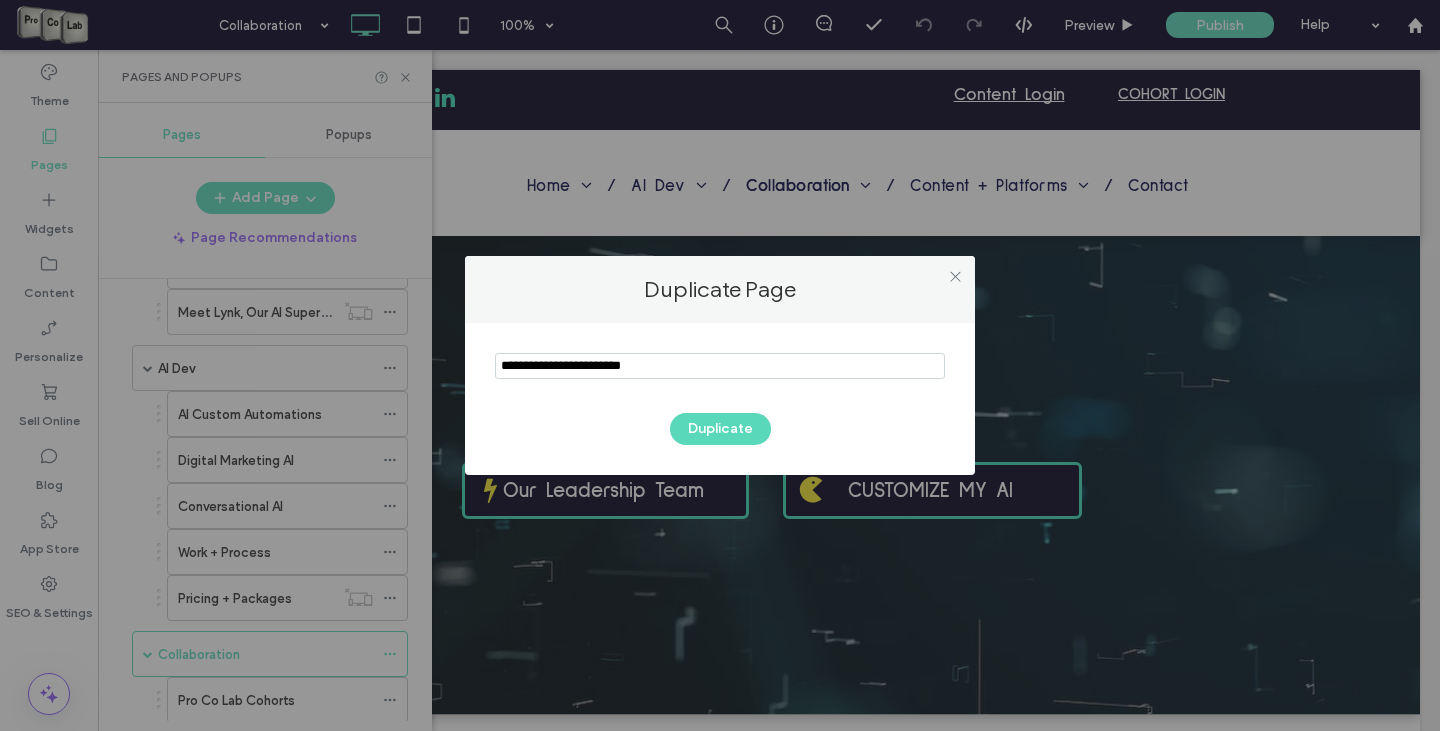 drag, startPoint x: 660, startPoint y: 369, endPoint x: 607, endPoint y: 371, distance: 53.037724 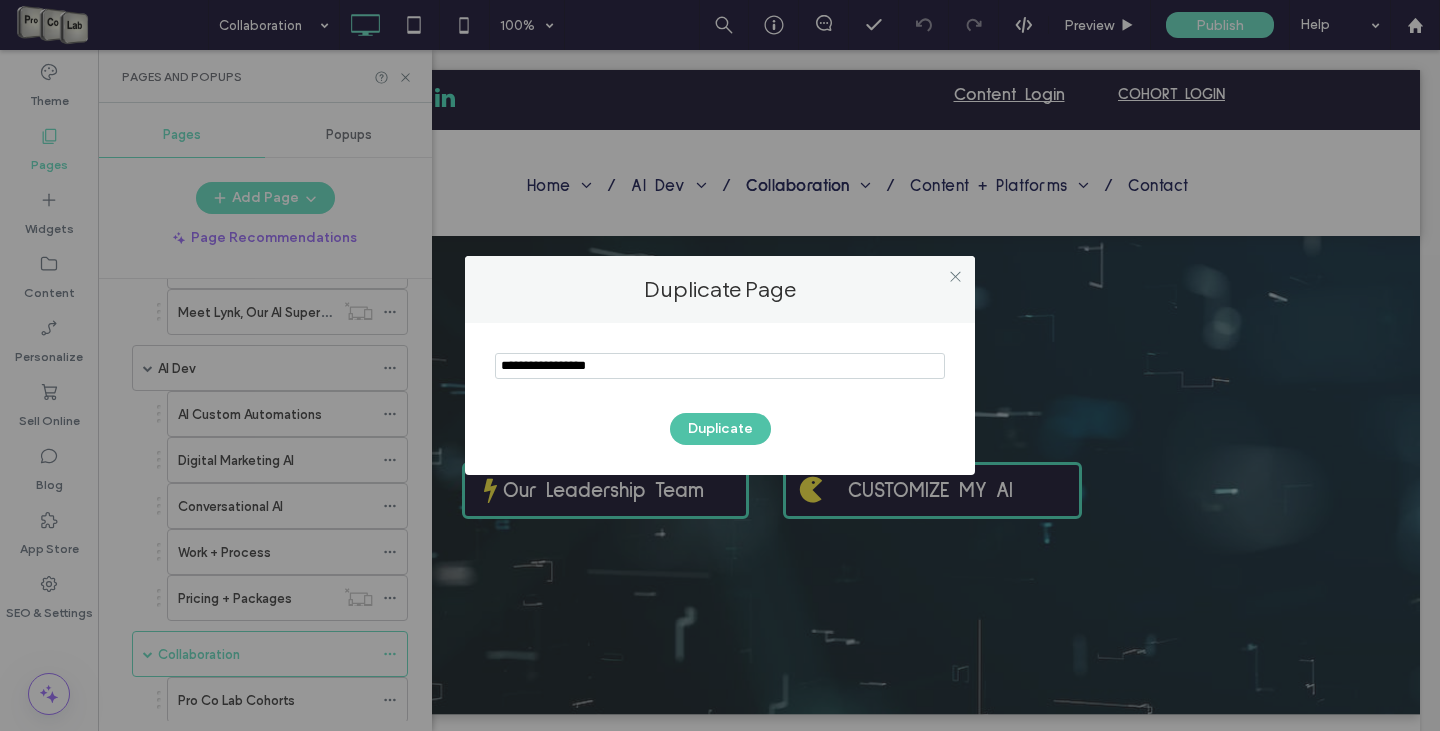 type on "**********" 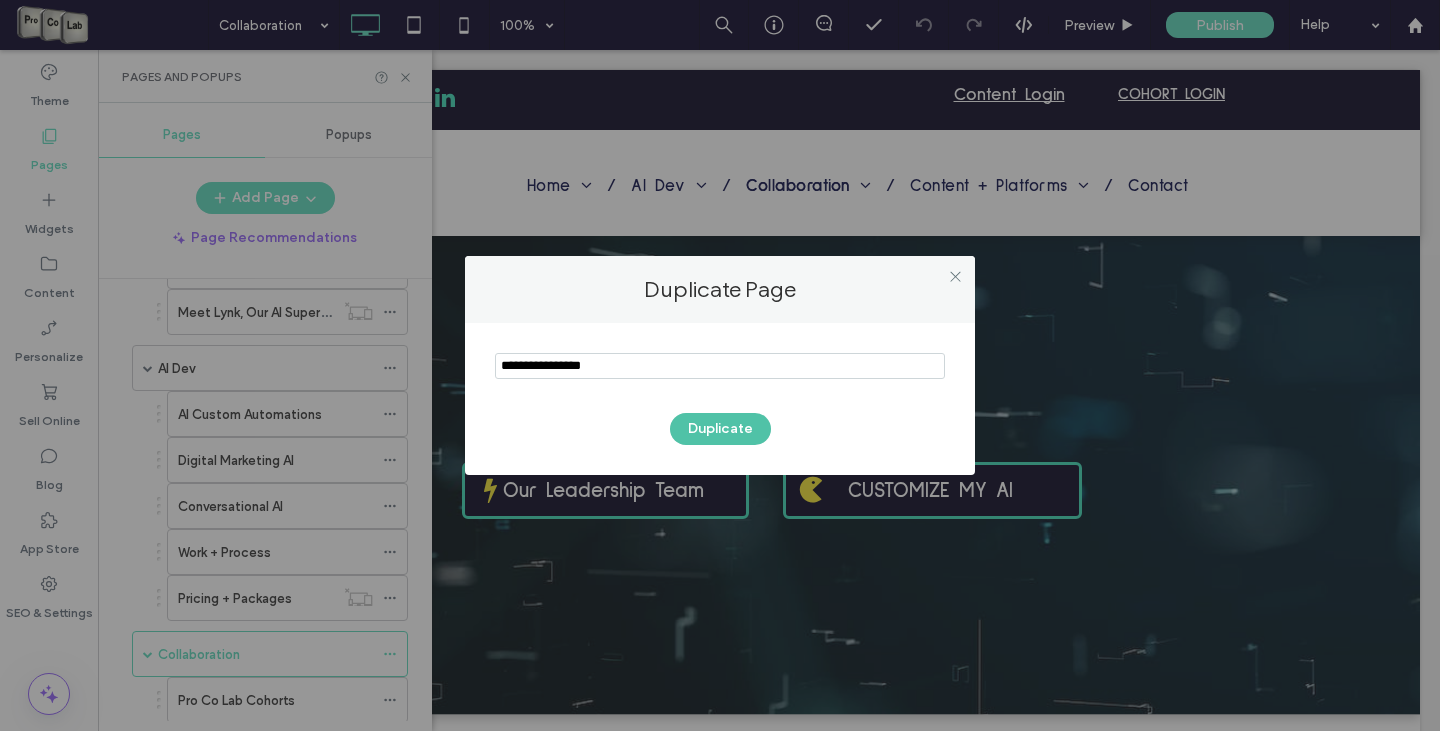 click on "Duplicate" at bounding box center [720, 429] 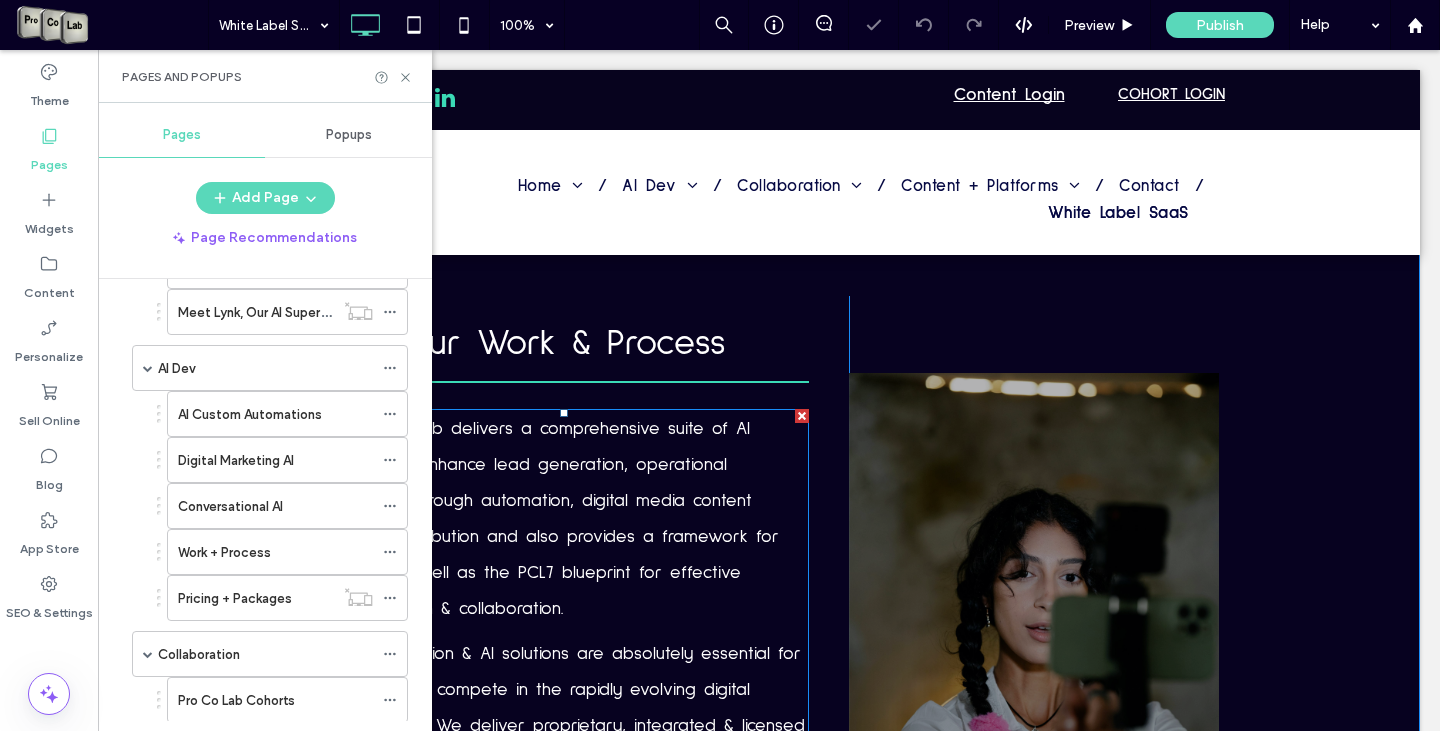 scroll, scrollTop: 0, scrollLeft: 0, axis: both 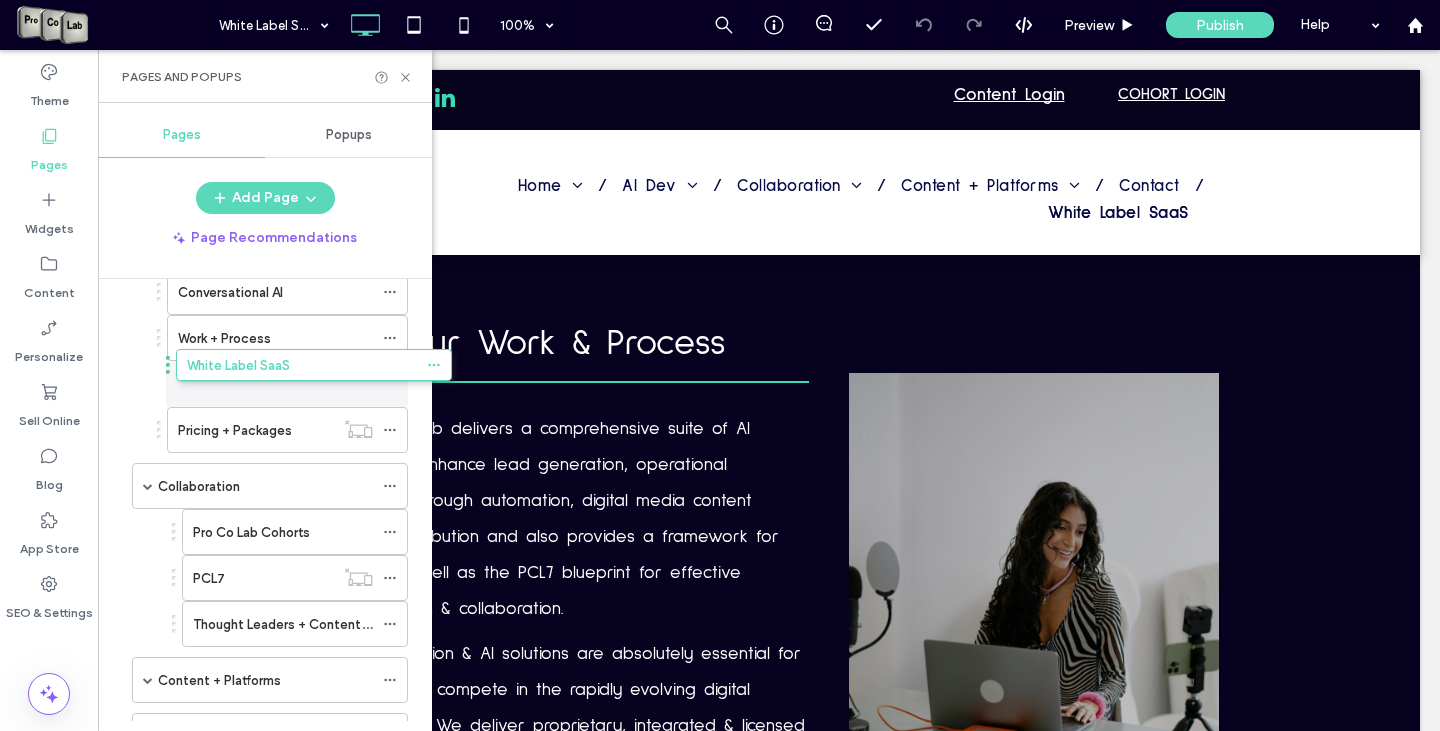 drag, startPoint x: 215, startPoint y: 662, endPoint x: 259, endPoint y: 386, distance: 279.48523 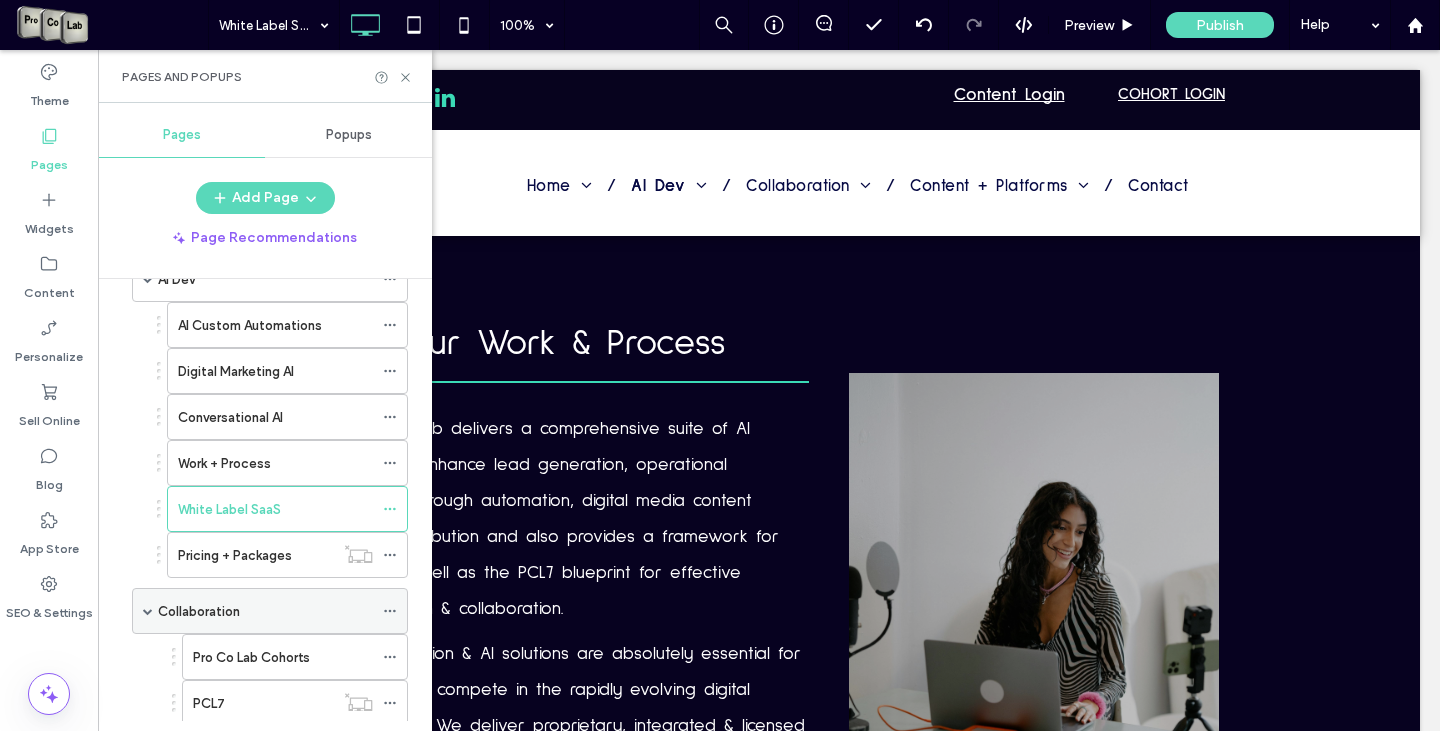 scroll, scrollTop: 230, scrollLeft: 0, axis: vertical 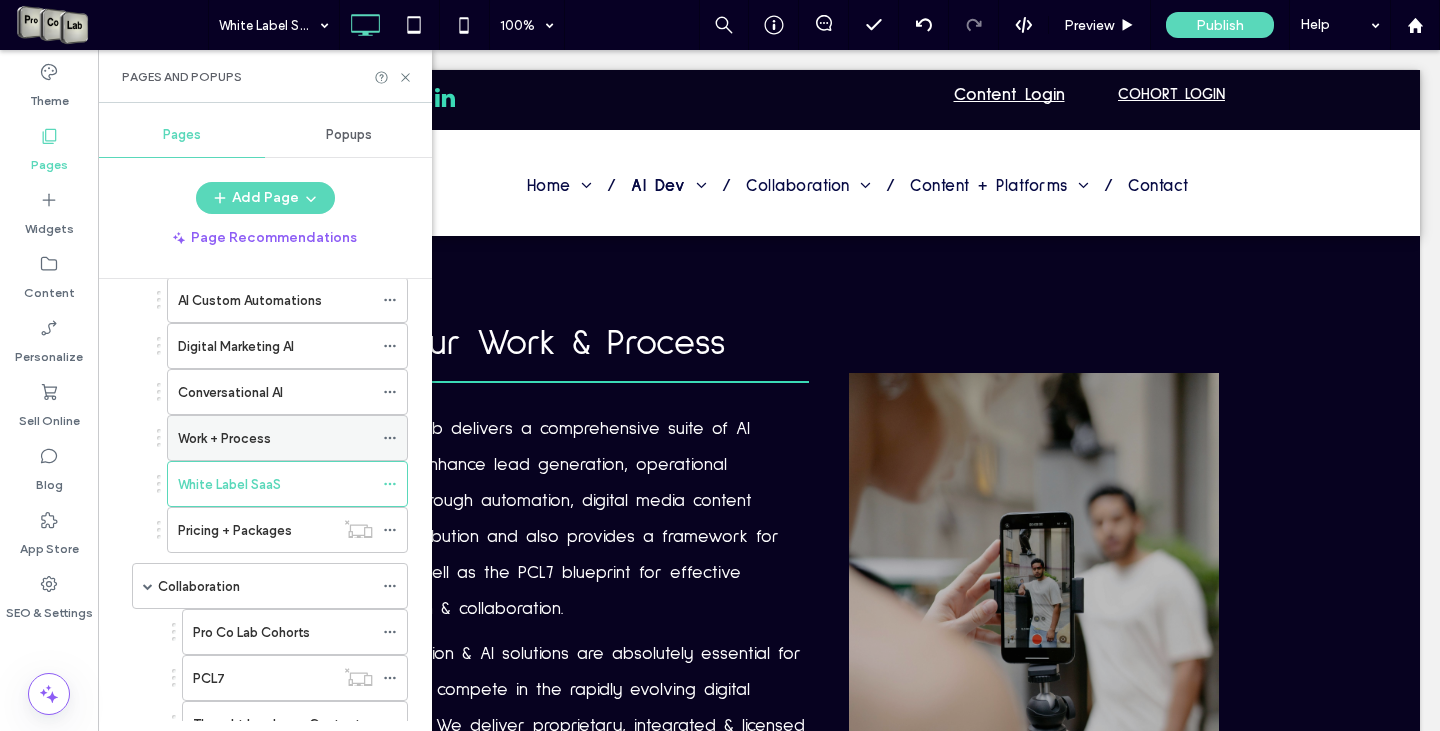 click on "Work + Process" at bounding box center (224, 438) 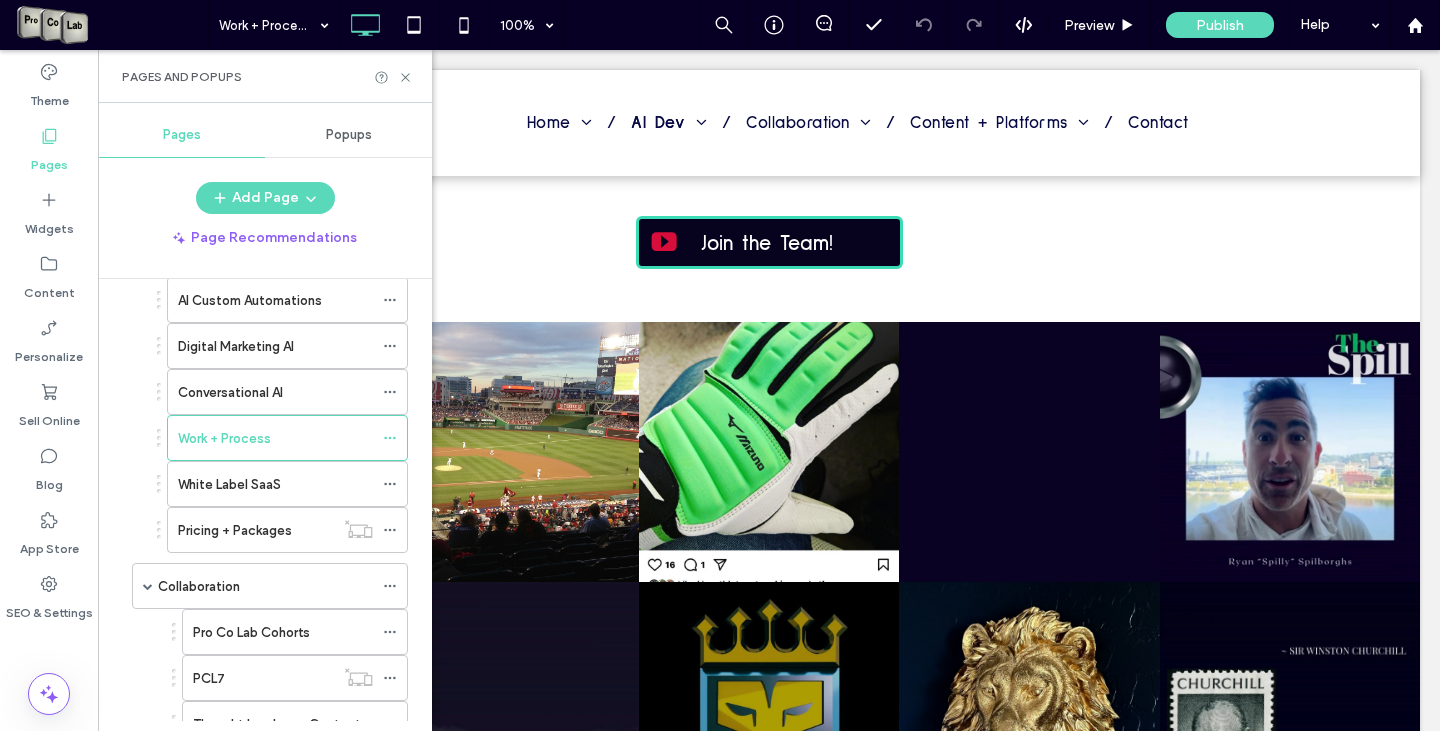 scroll, scrollTop: 2700, scrollLeft: 0, axis: vertical 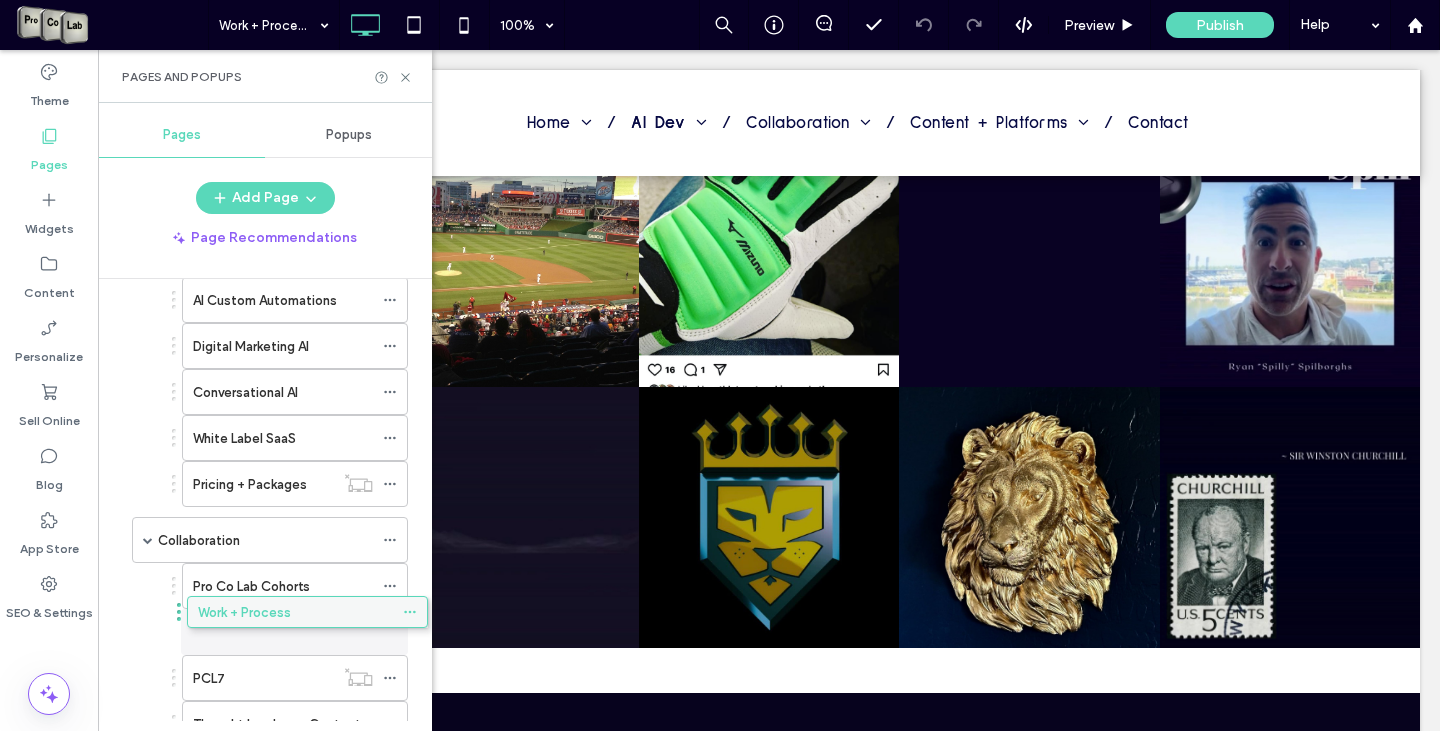 drag, startPoint x: 215, startPoint y: 434, endPoint x: 235, endPoint y: 605, distance: 172.16562 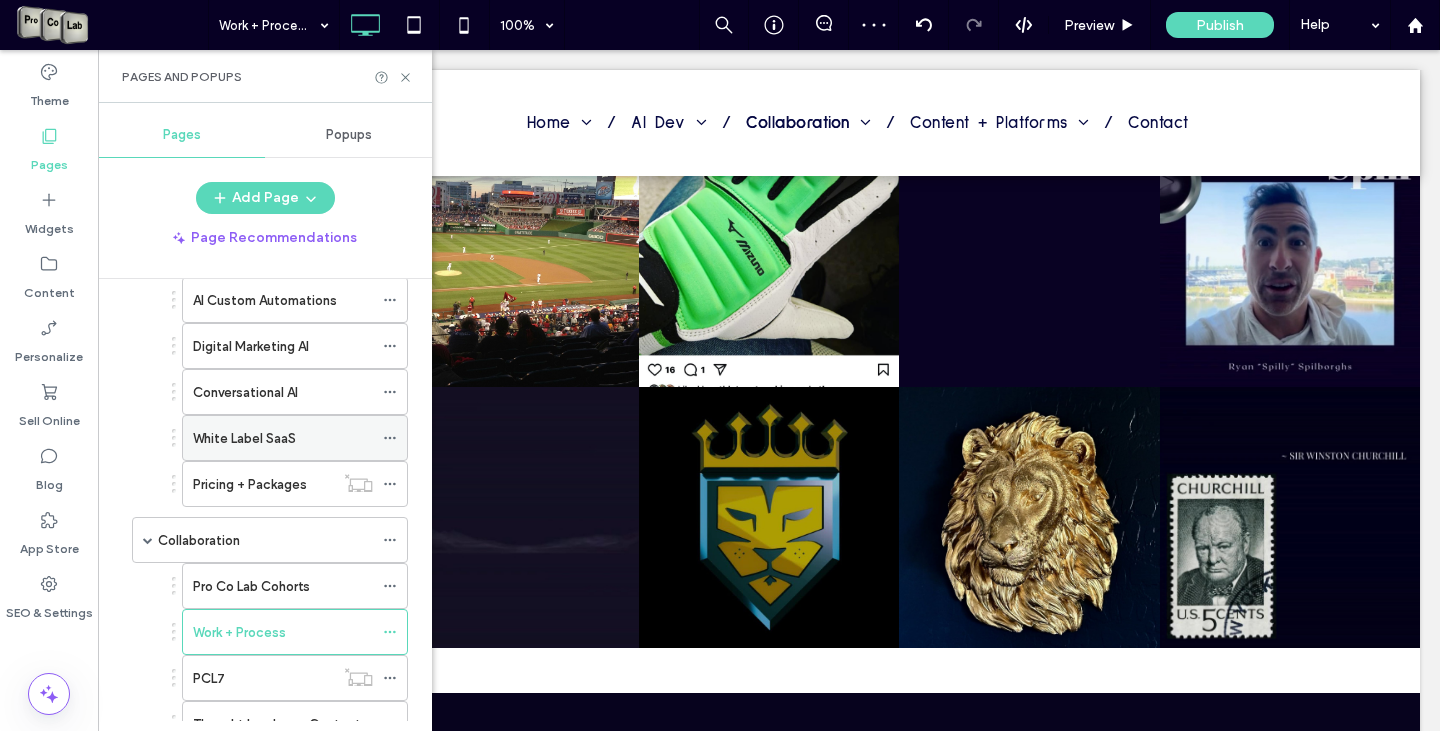 click on "White Label SaaS" at bounding box center [244, 438] 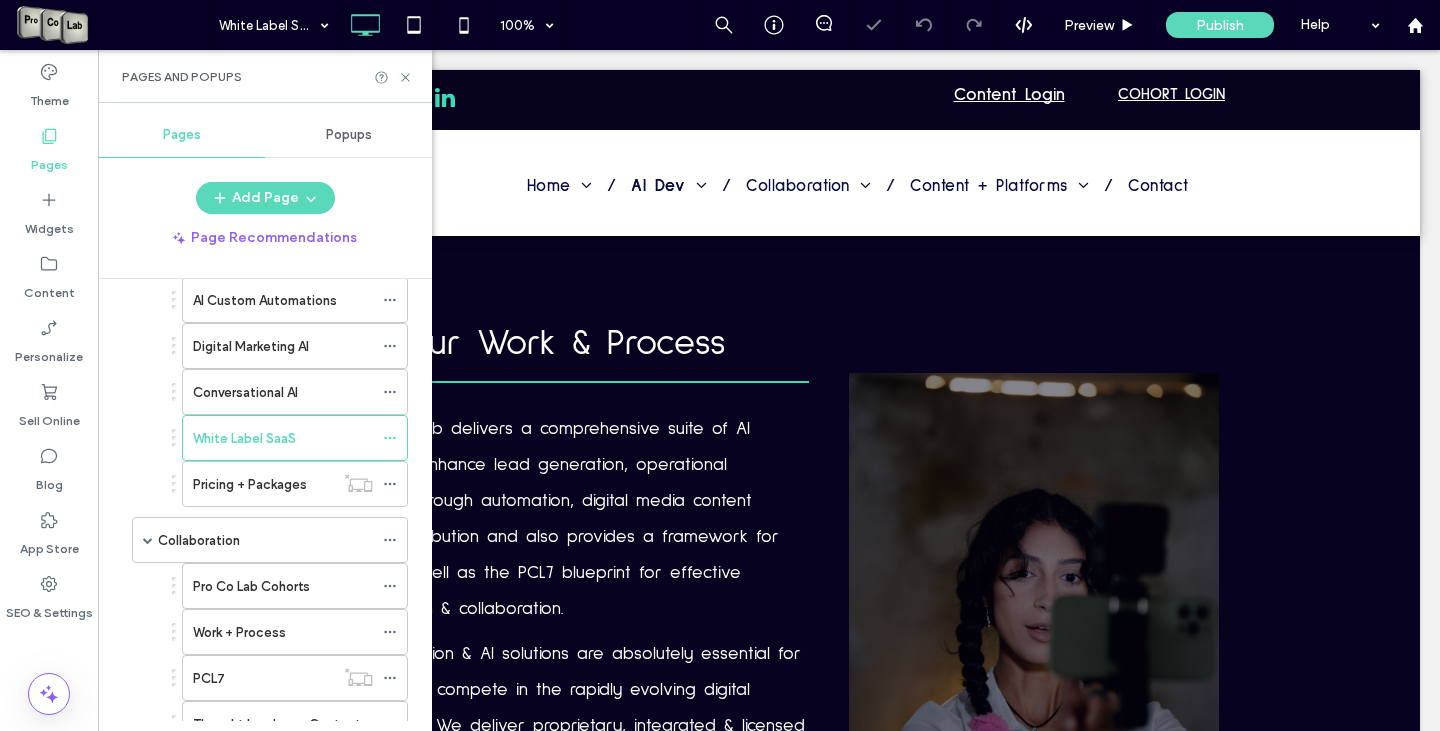 scroll, scrollTop: 0, scrollLeft: 0, axis: both 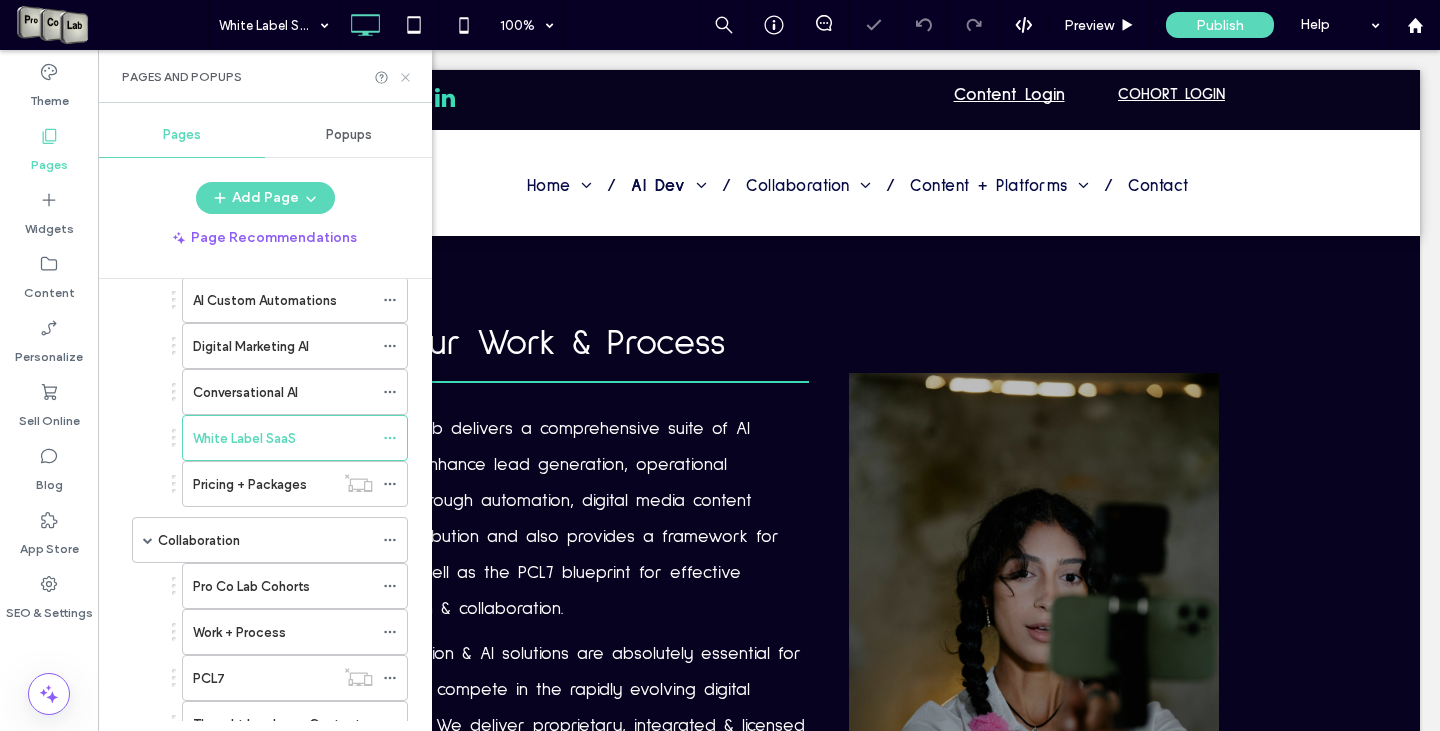 click 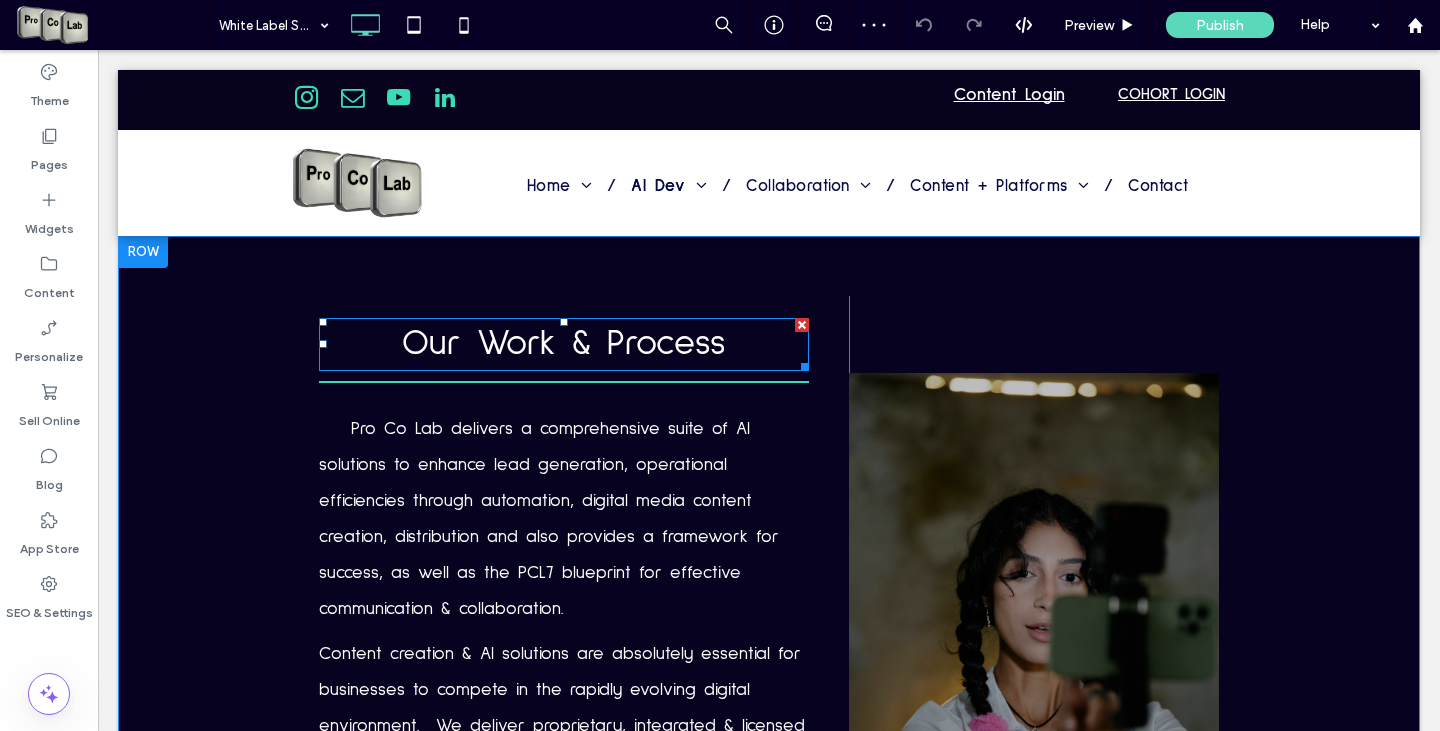 click on "Our Work & Process" at bounding box center [564, 344] 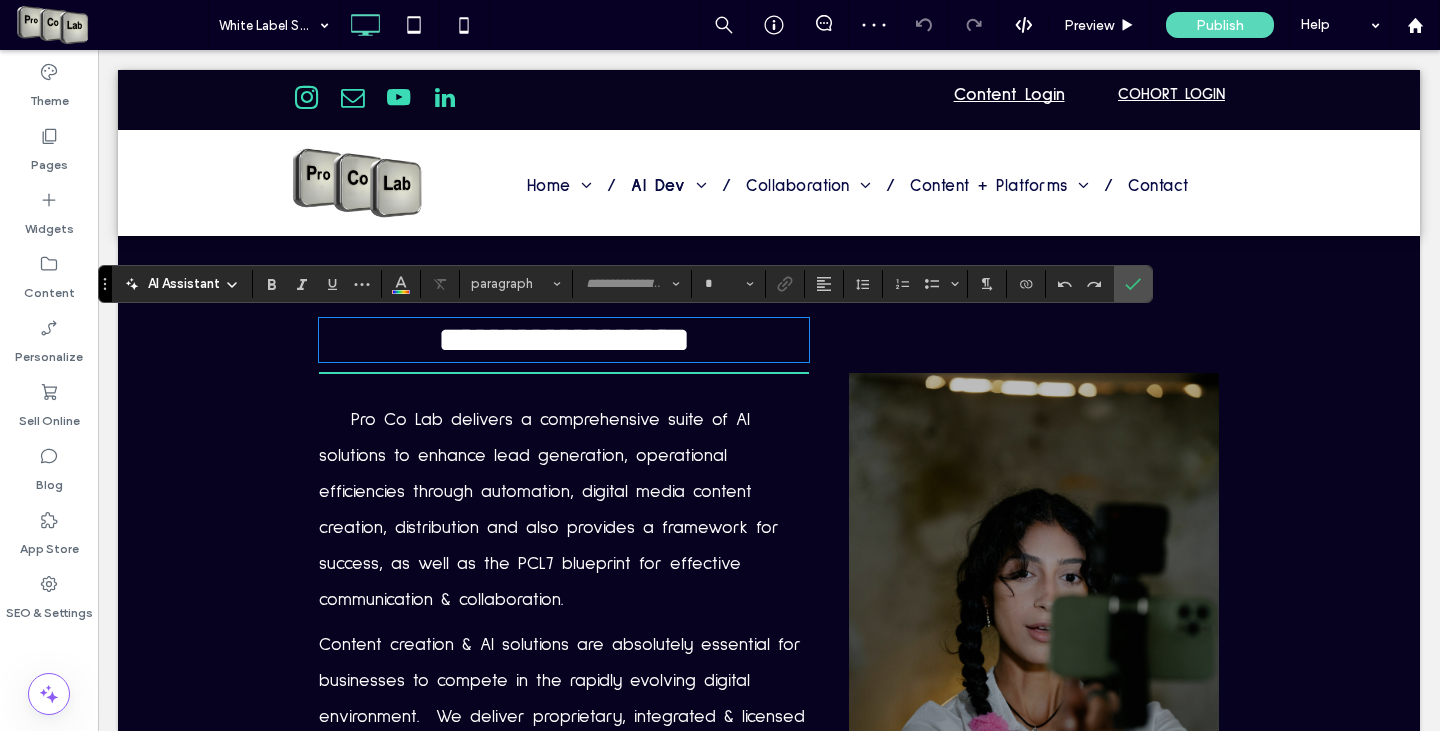 type on "**********" 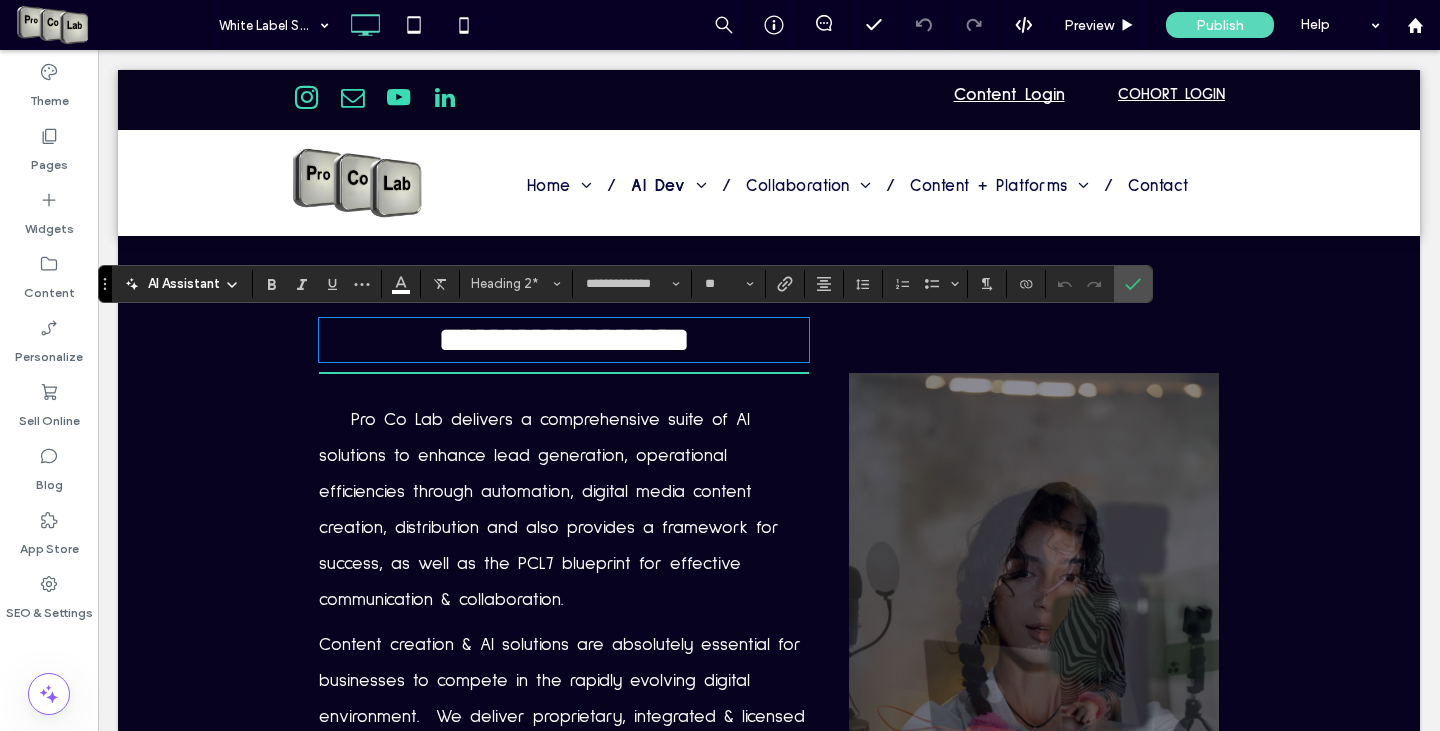 type 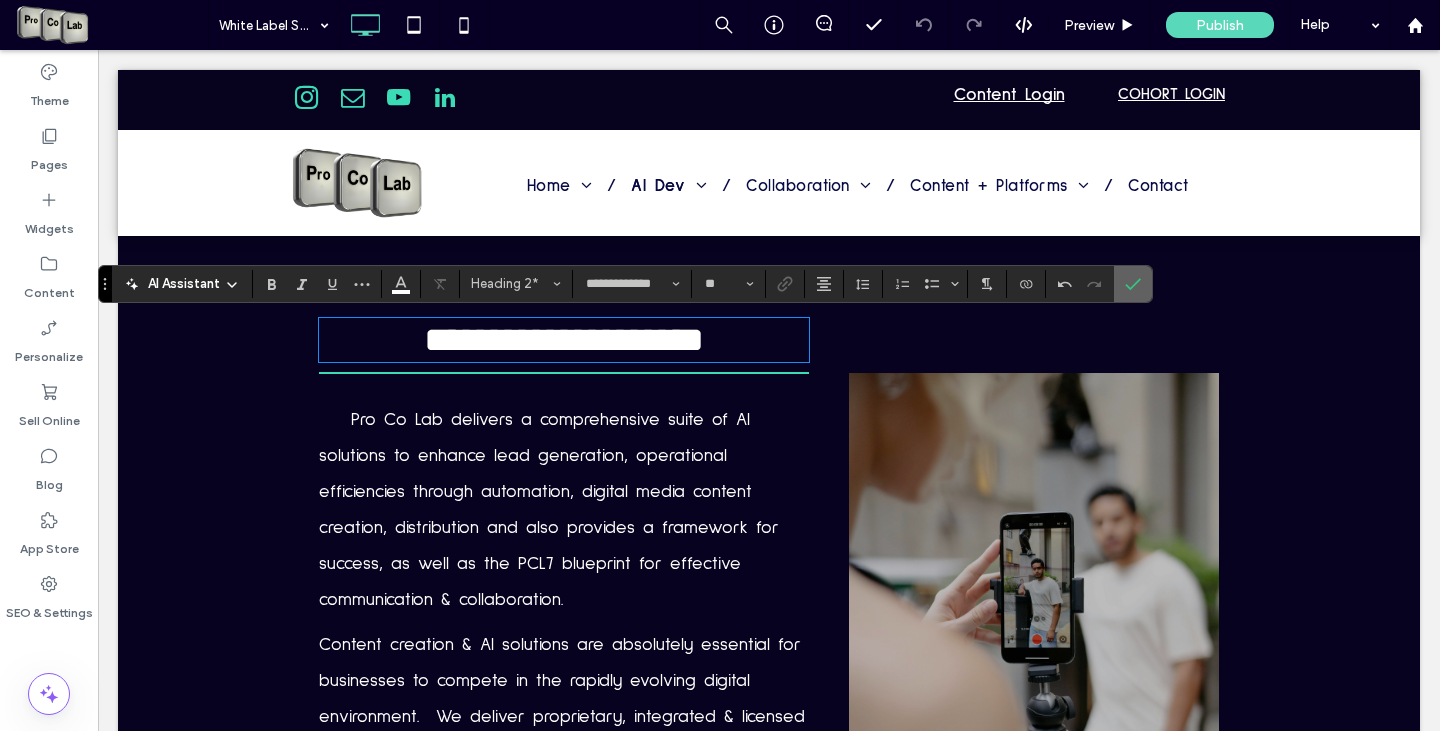 click 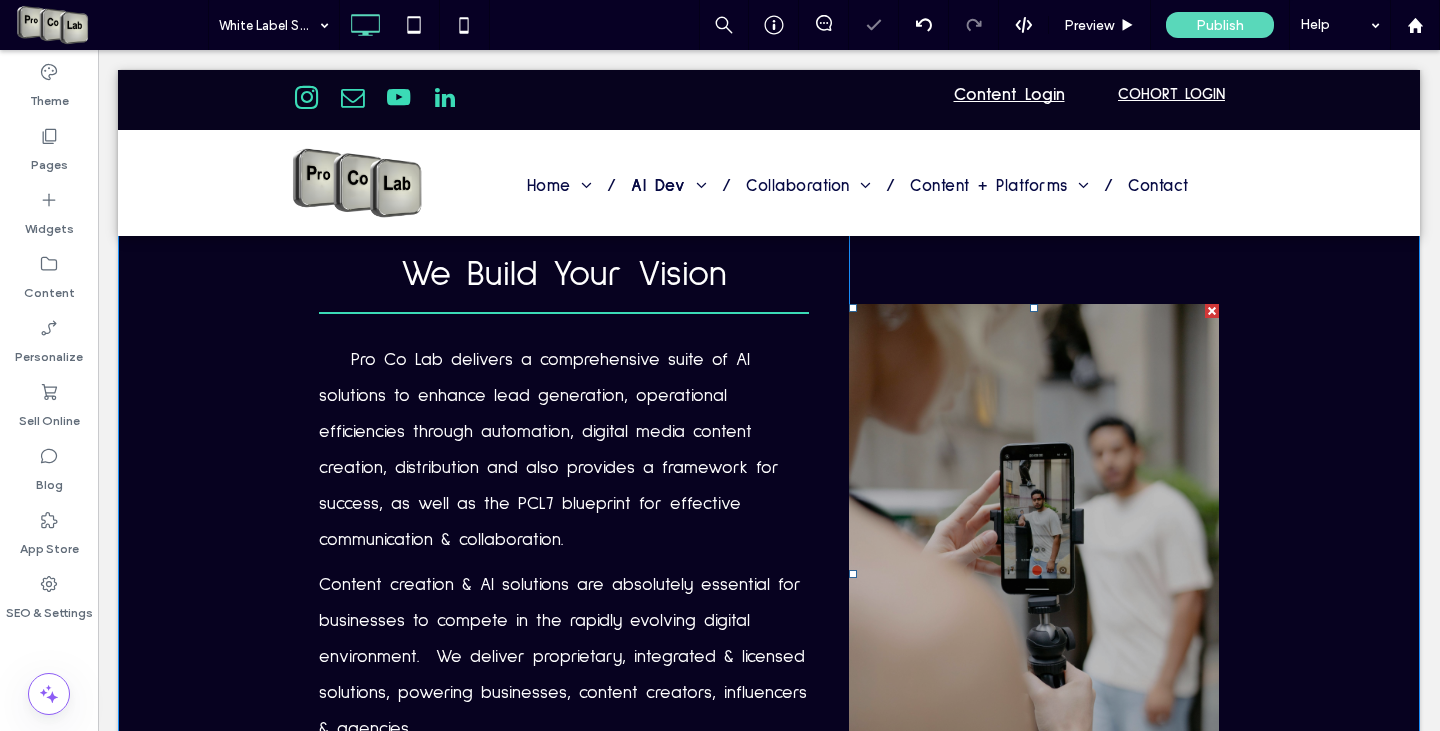 scroll, scrollTop: 100, scrollLeft: 0, axis: vertical 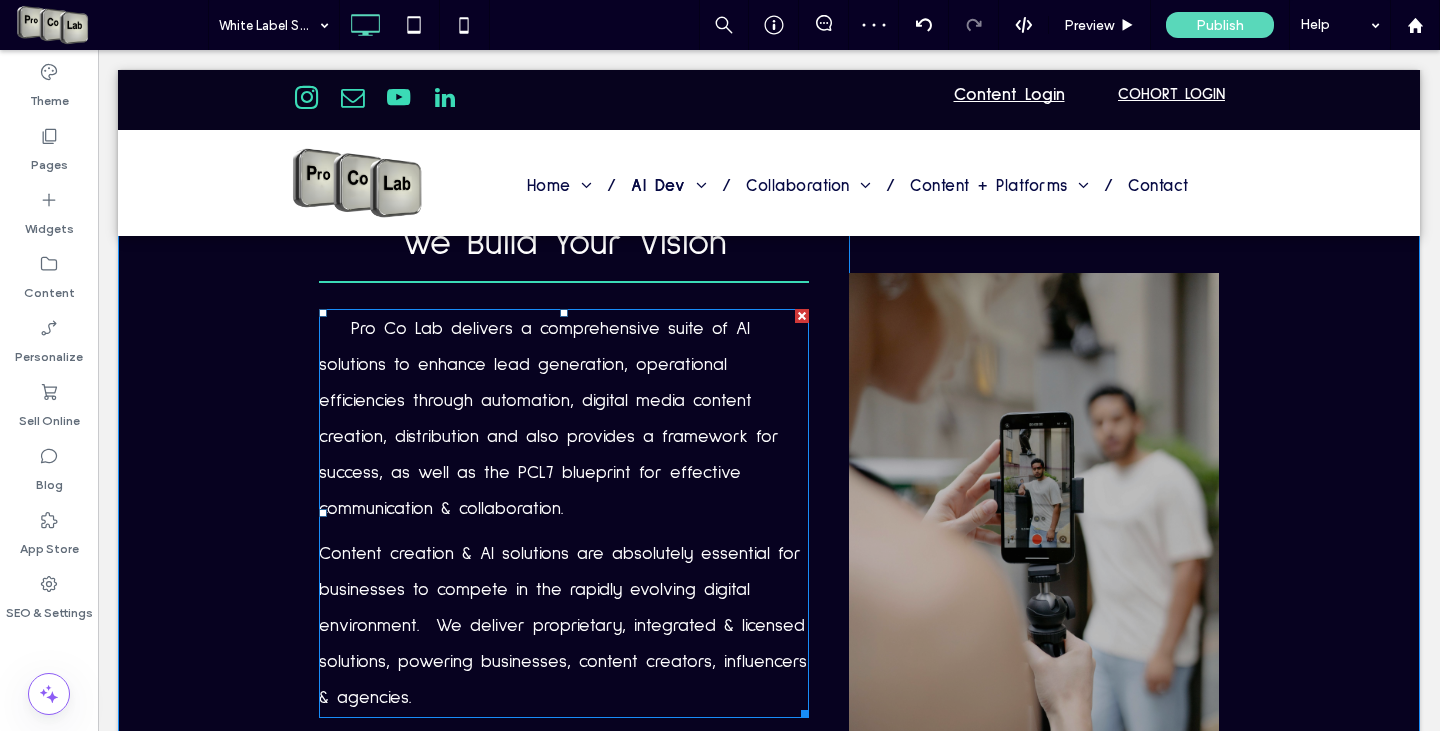 click on "Pro Co Lab delivers a comprehensive suite of AI solutions to enhance lead generation, operational efficiencies through automation, digital media content creation, distribution and also provides a framework for success, as well as the PCL7 blueprint for effective communication & collaboration." at bounding box center (549, 419) 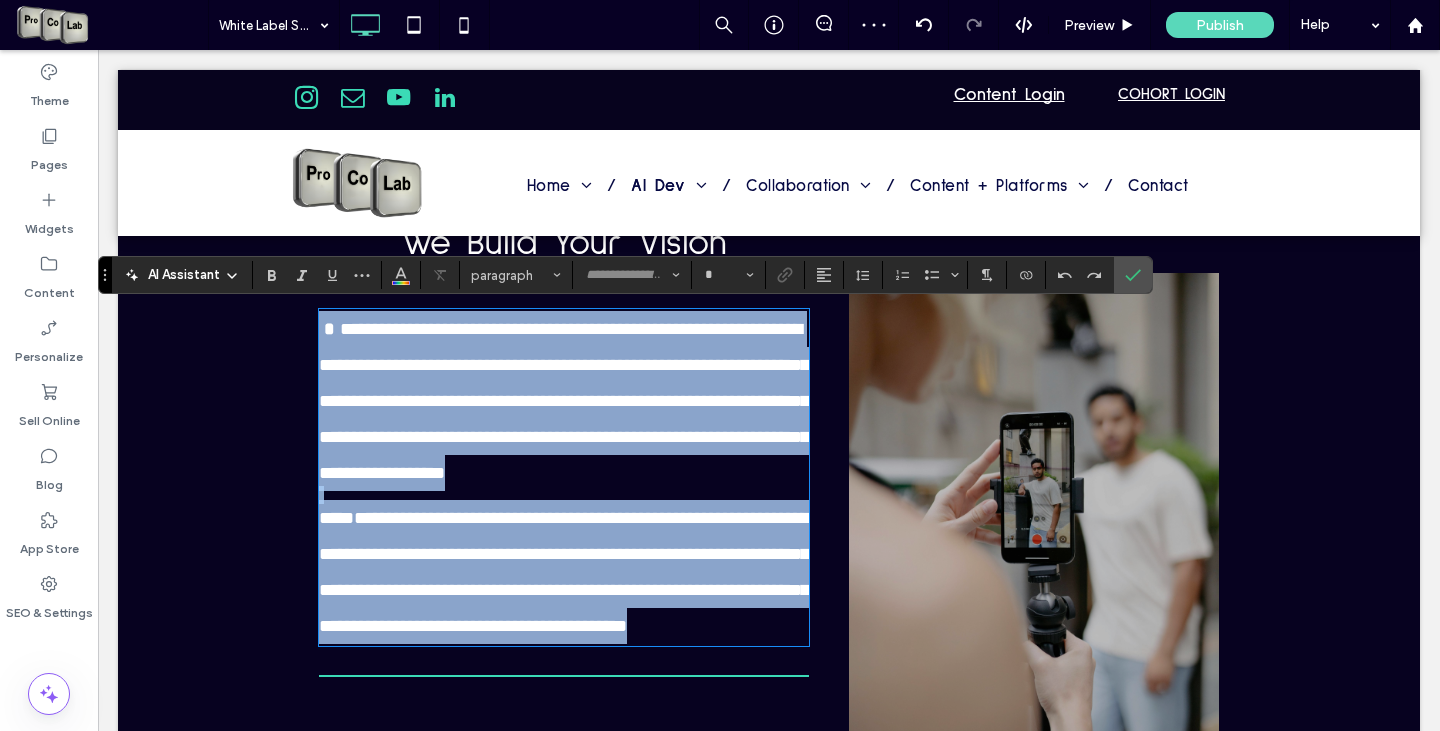 type on "**********" 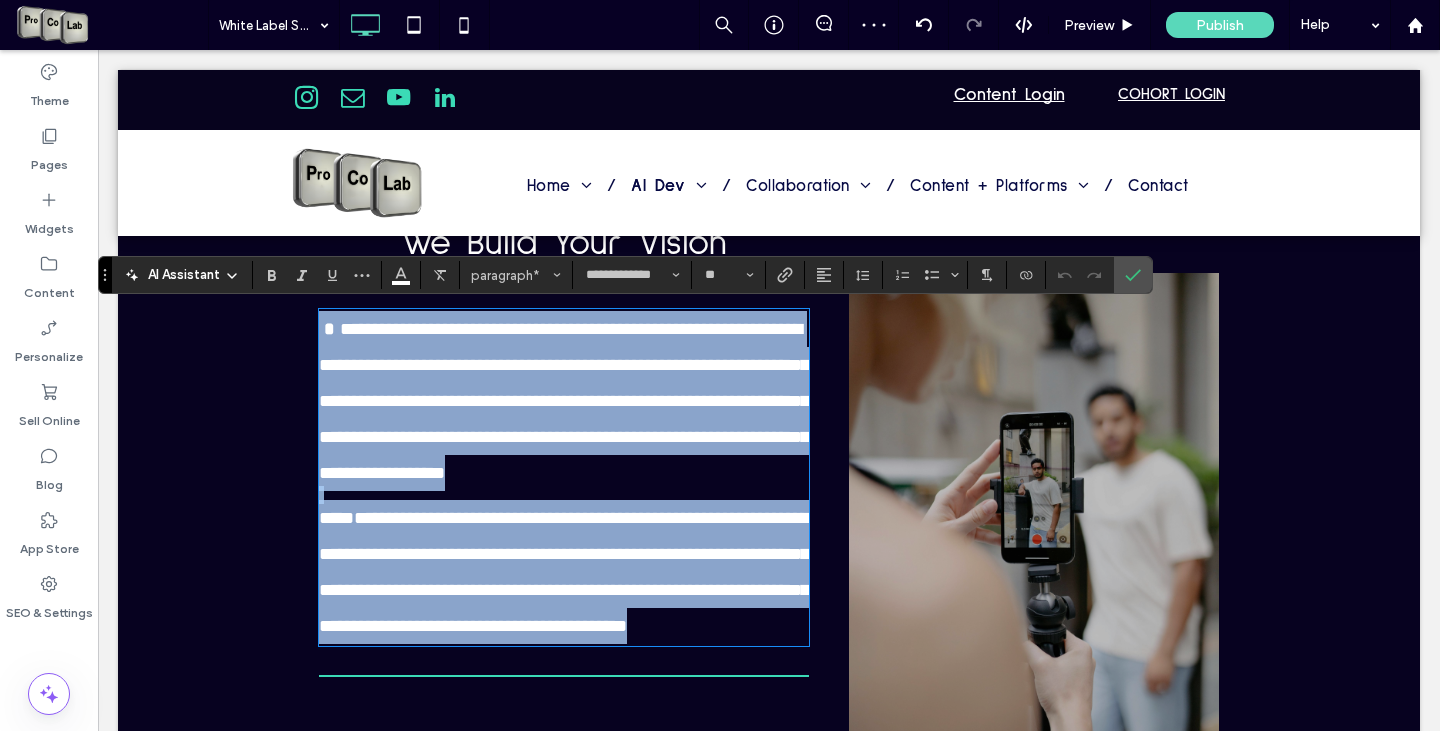 click on "**********" at bounding box center (564, 401) 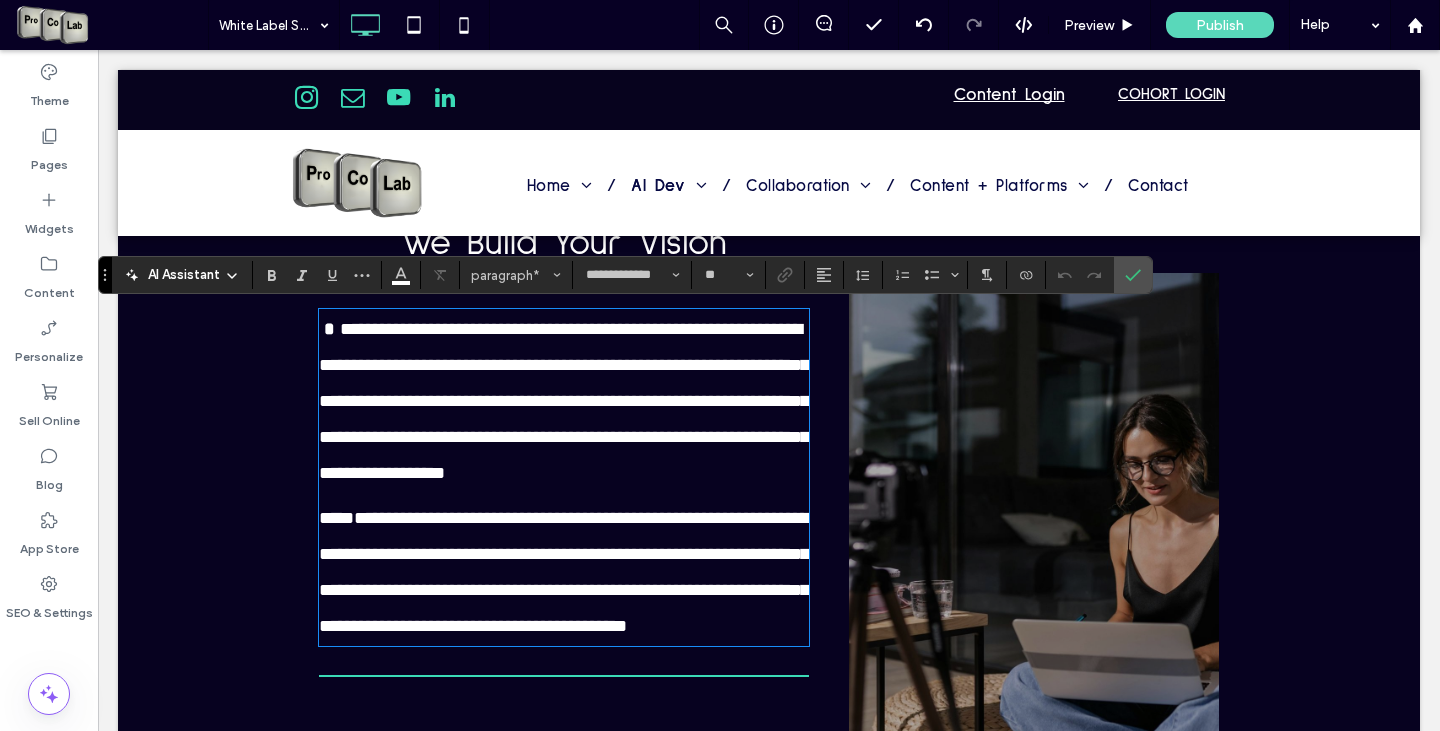 click on "**********" at bounding box center [564, 401] 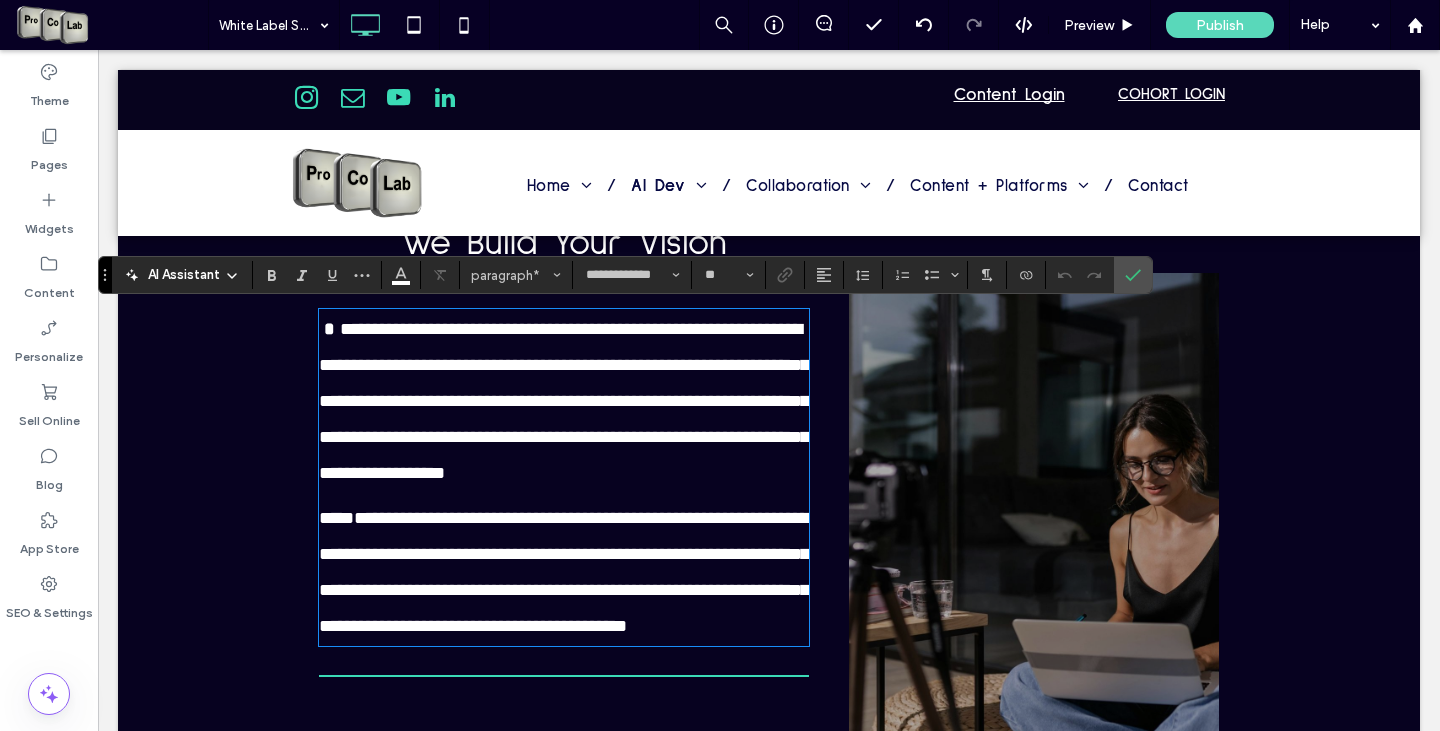 click on "**********" at bounding box center [564, 401] 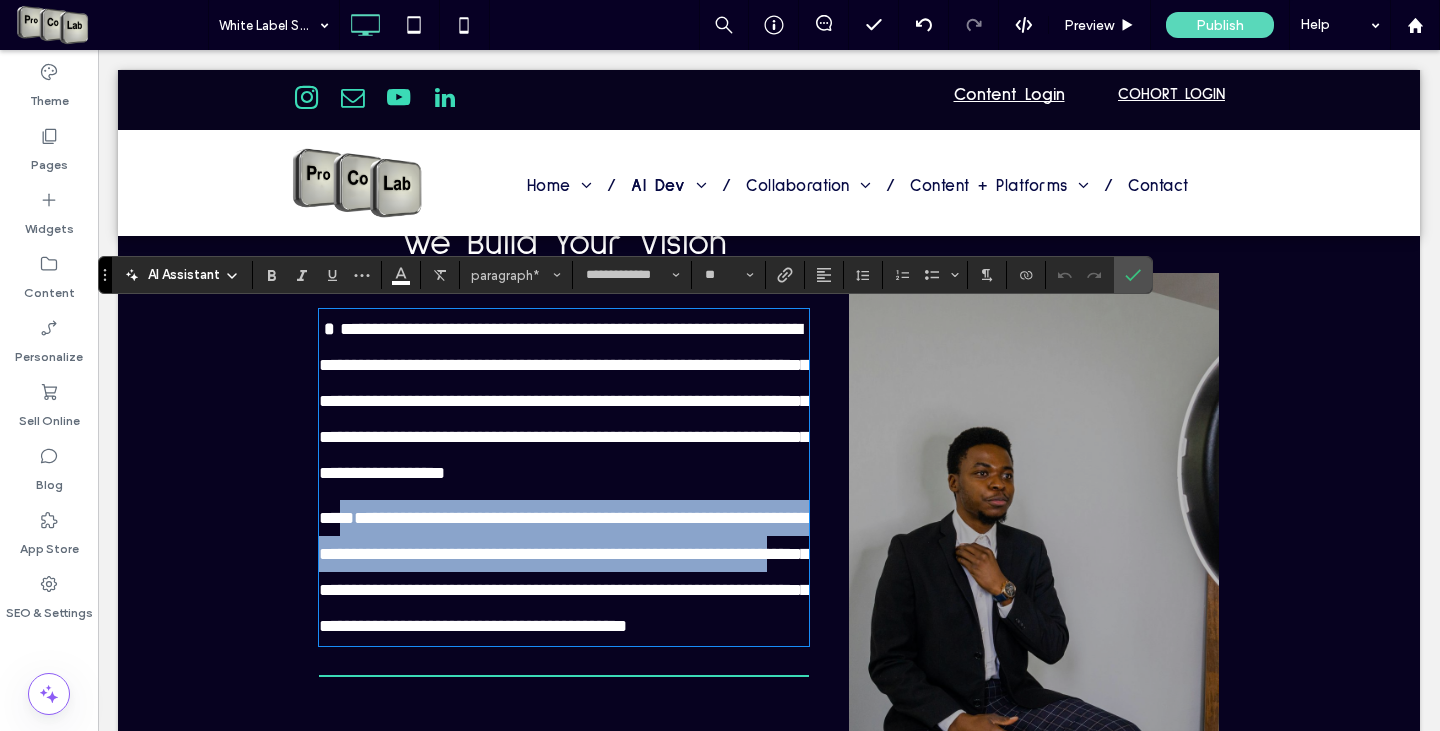 drag, startPoint x: 339, startPoint y: 550, endPoint x: 428, endPoint y: 619, distance: 112.61439 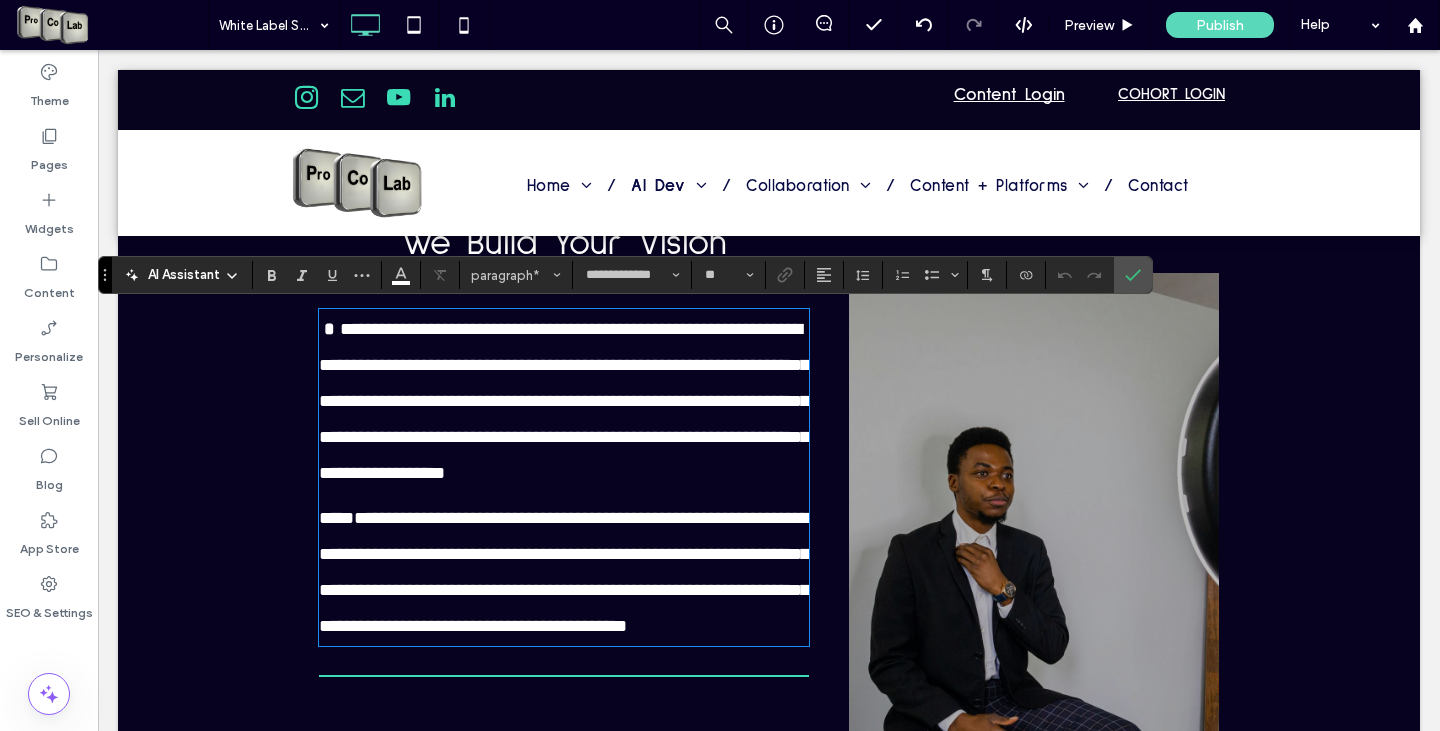 click on "**********" at bounding box center [564, 572] 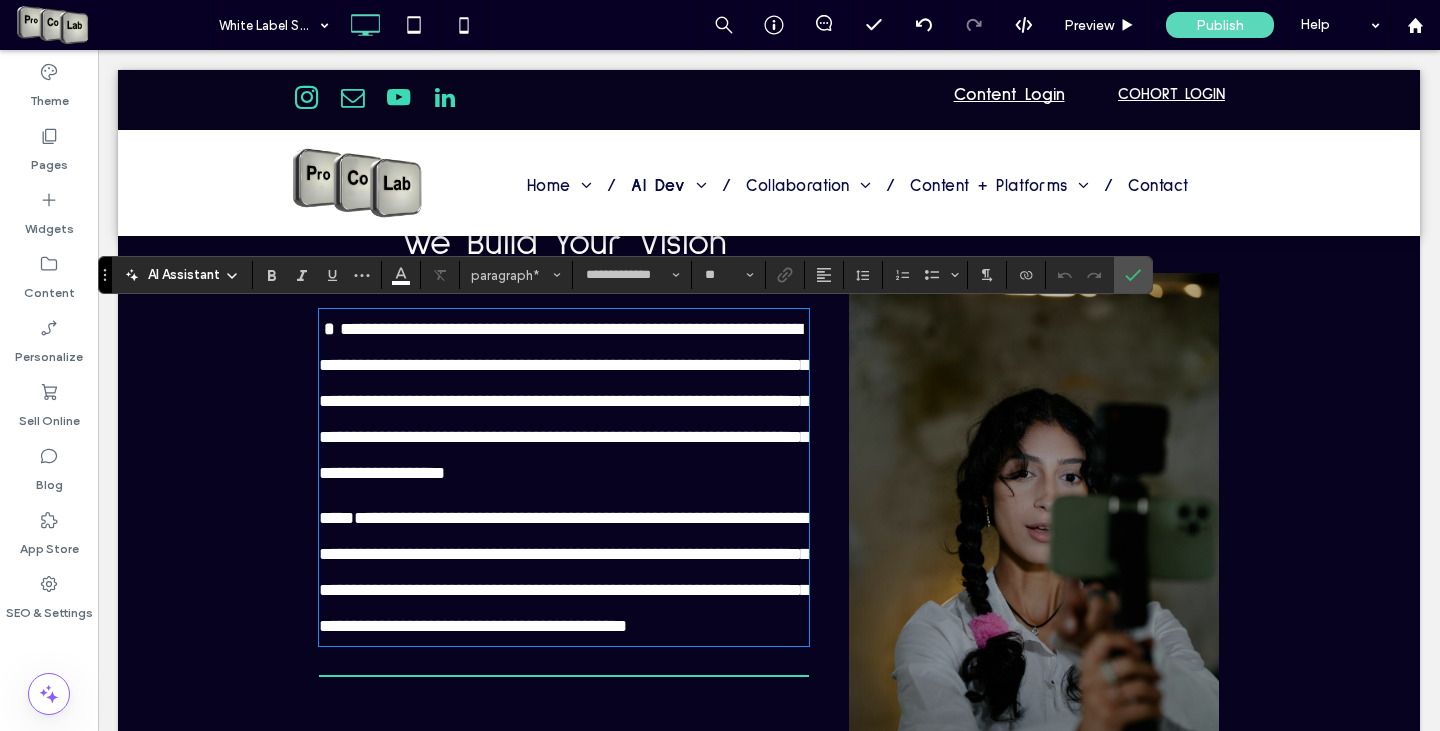 scroll, scrollTop: 0, scrollLeft: 0, axis: both 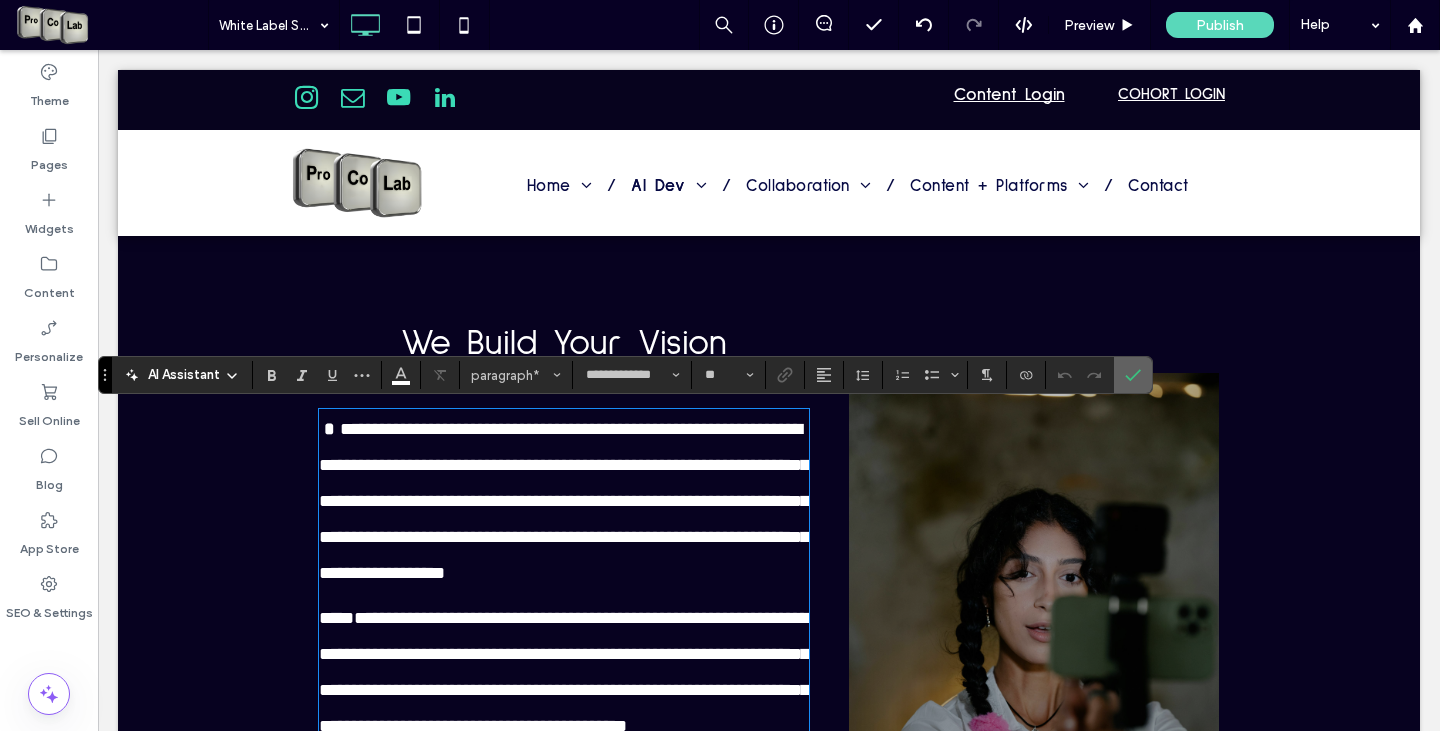 click 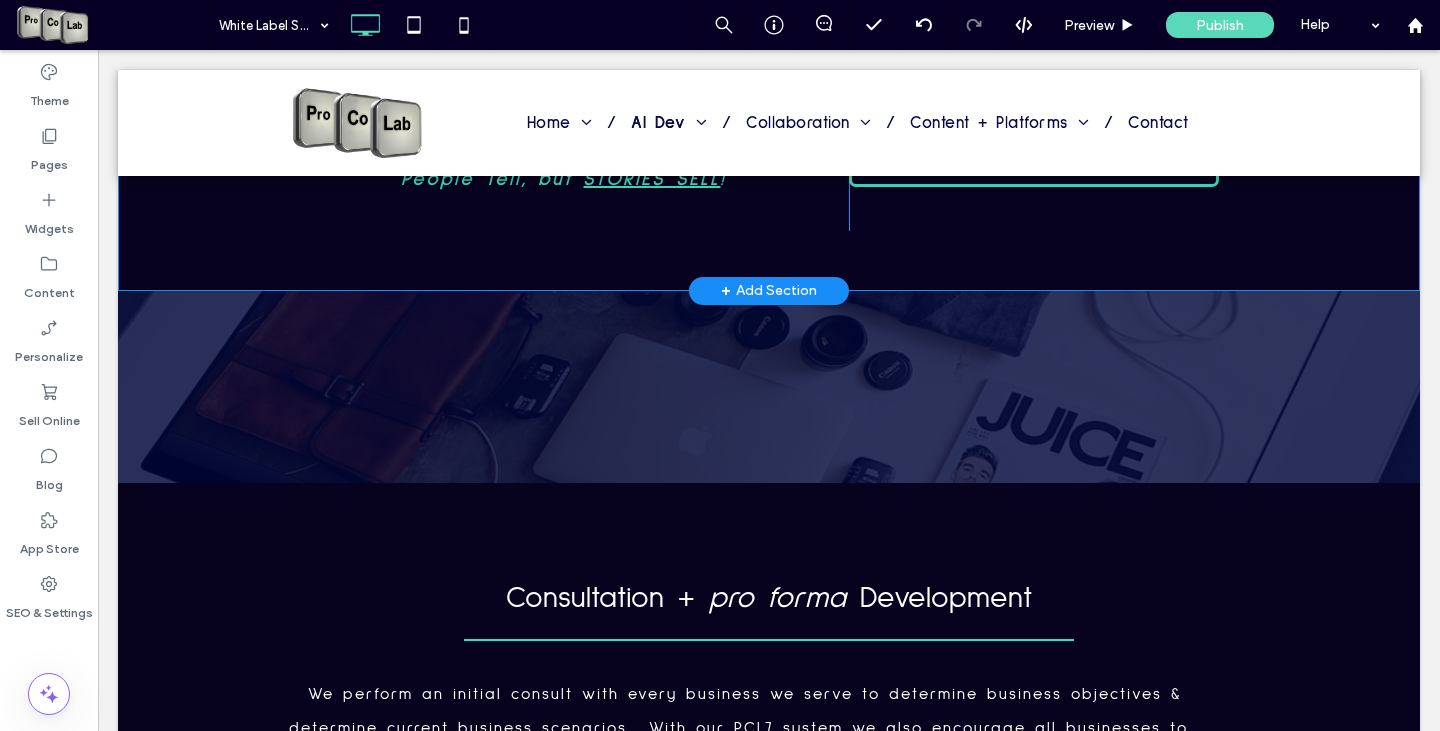 scroll, scrollTop: 1100, scrollLeft: 0, axis: vertical 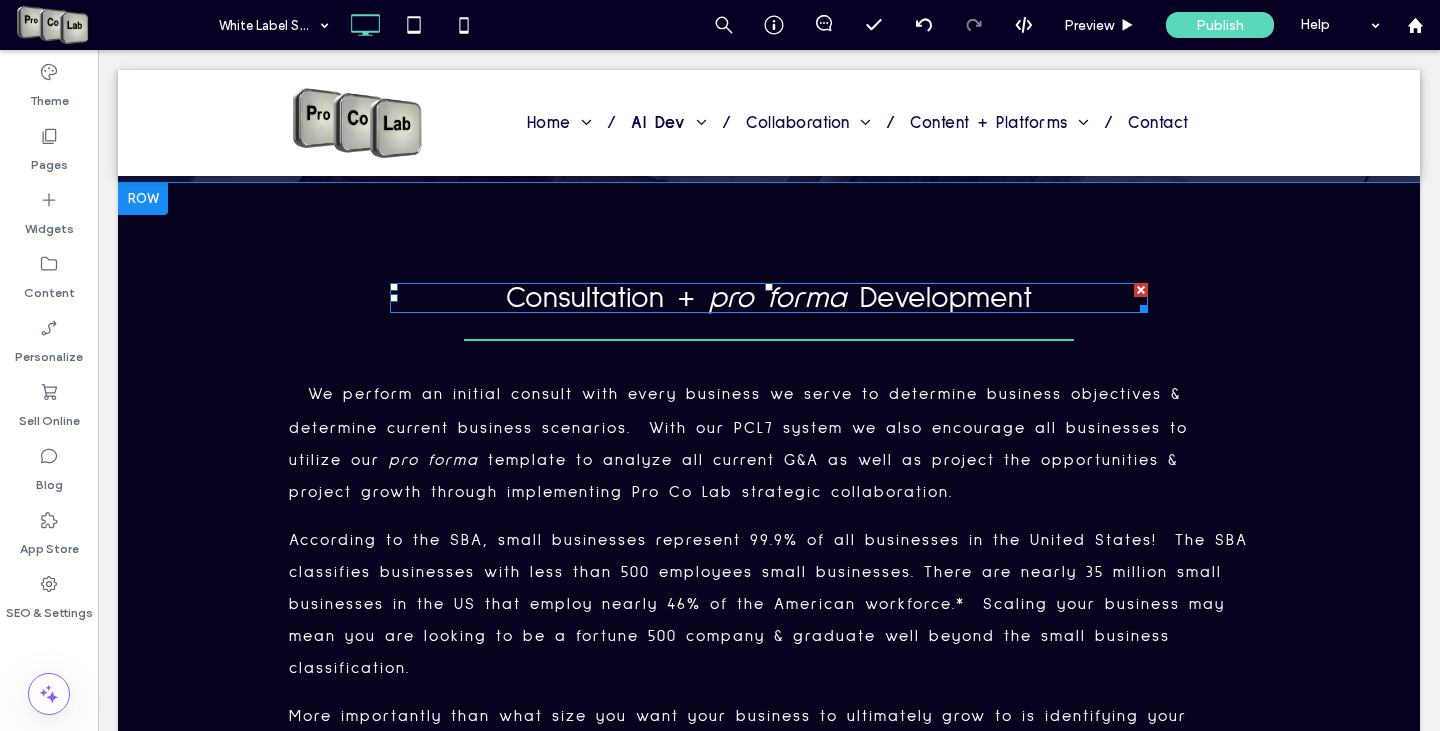 click on "Consultation +" at bounding box center (600, 298) 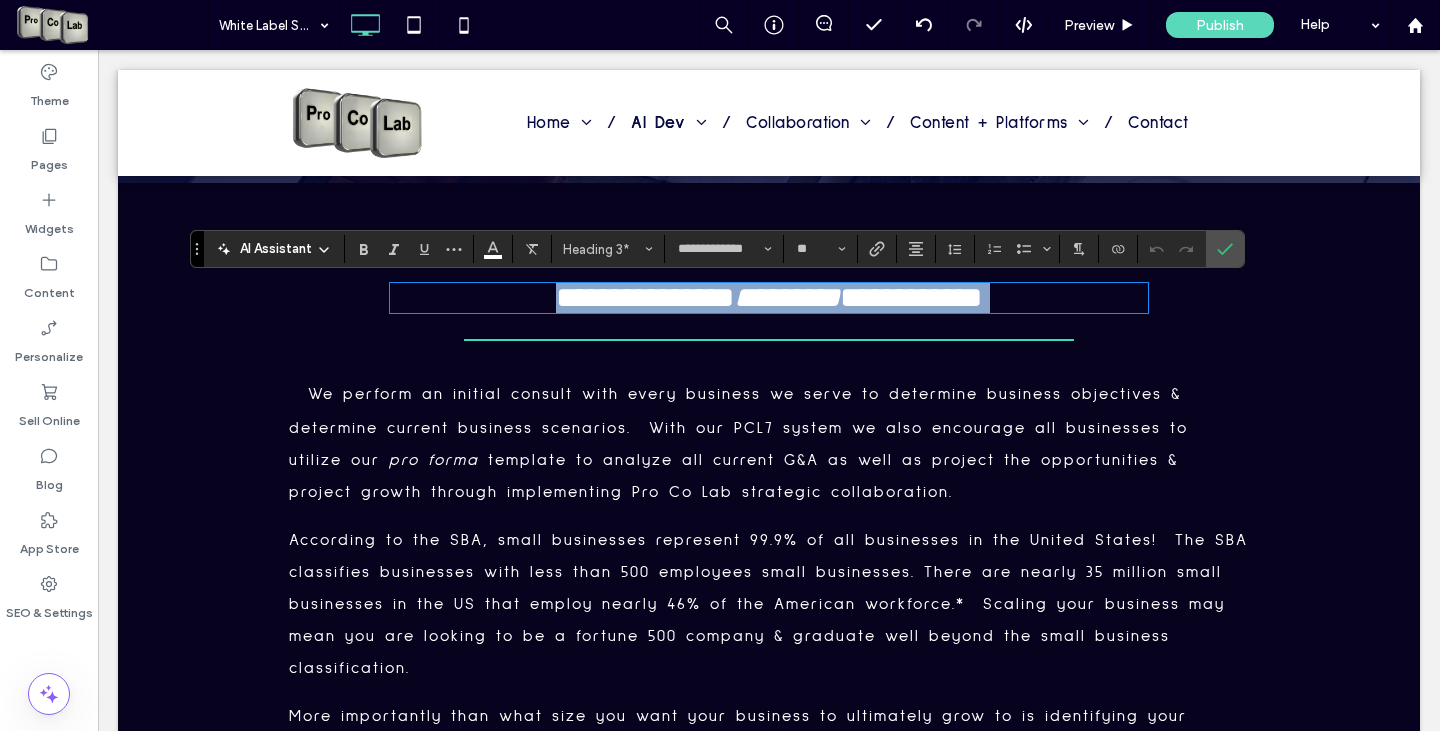 click at bounding box center [734, 297] 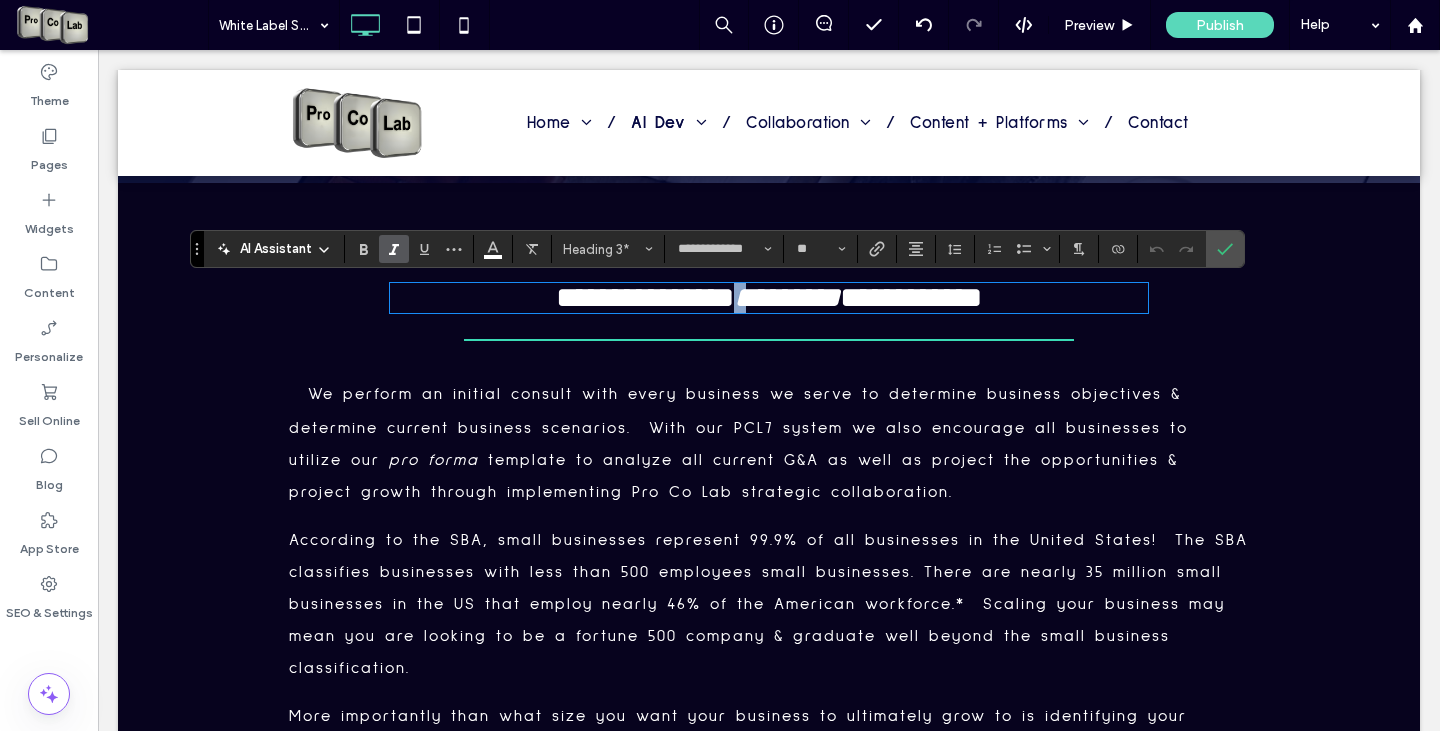 drag, startPoint x: 701, startPoint y: 299, endPoint x: 716, endPoint y: 296, distance: 15.297058 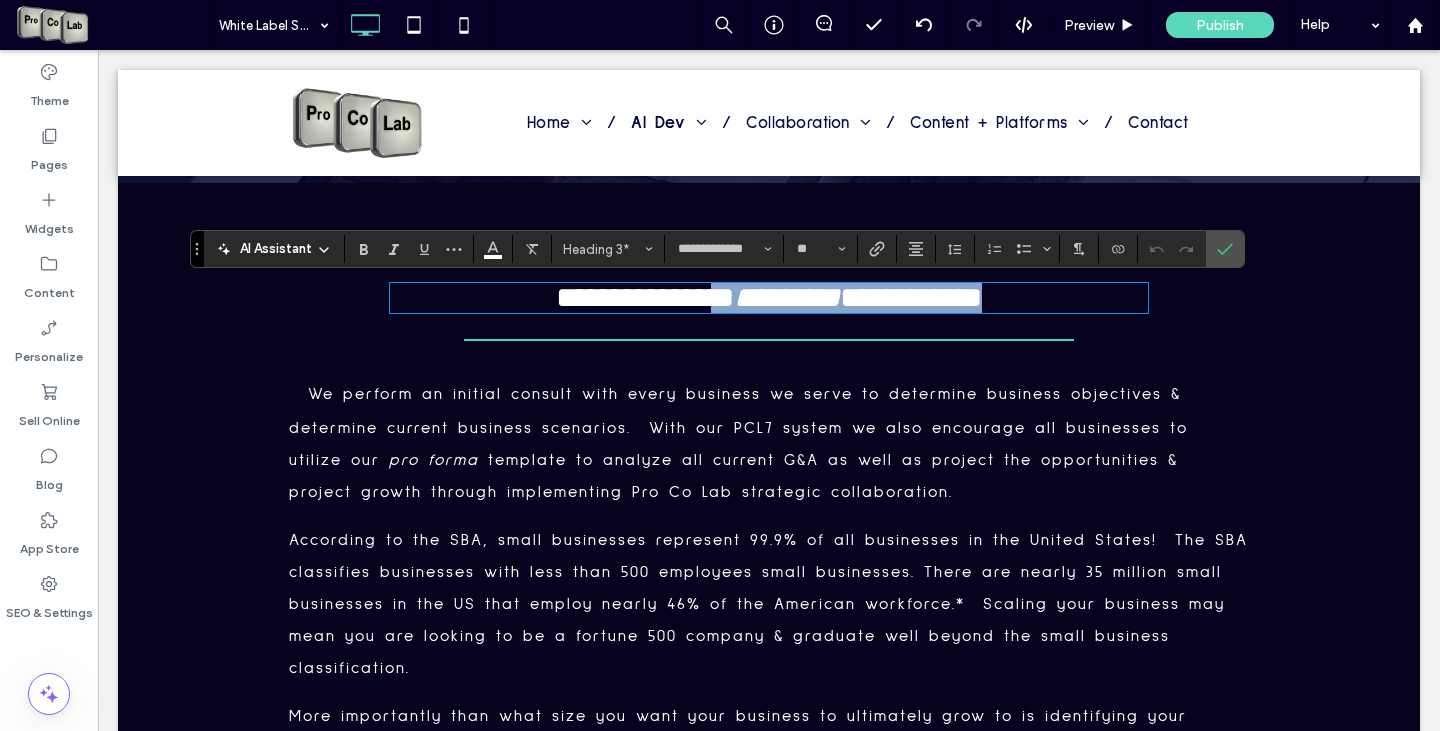 drag, startPoint x: 670, startPoint y: 295, endPoint x: 1041, endPoint y: 298, distance: 371.01212 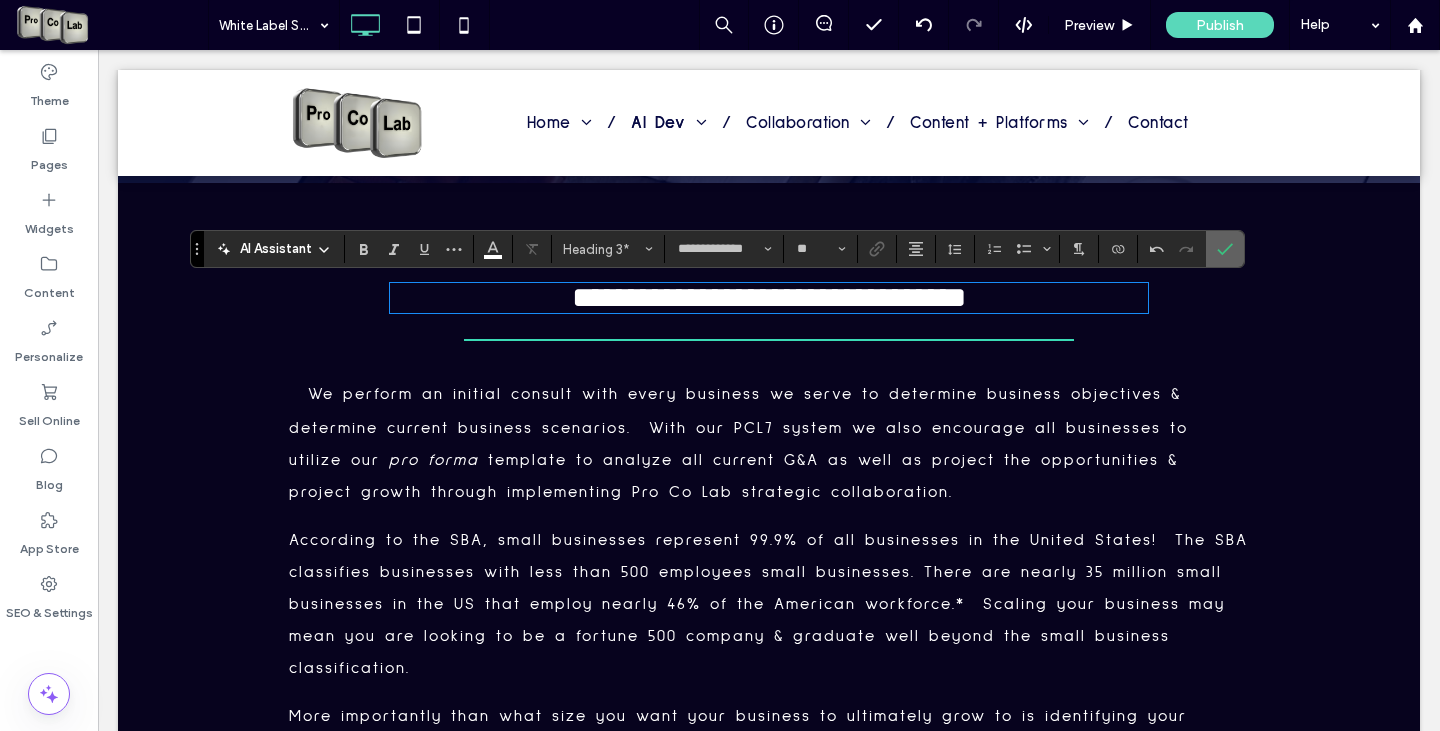 click 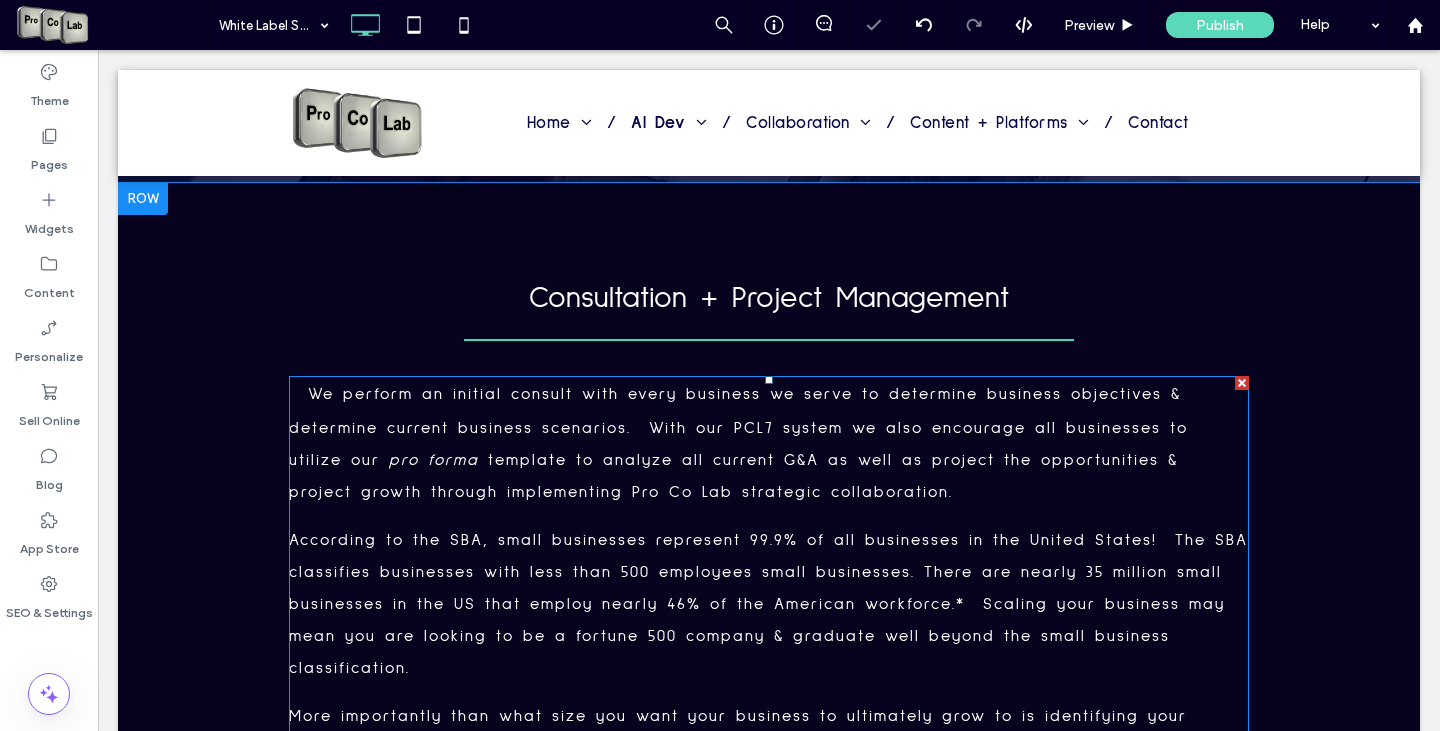 click on "We perform an initial consult with every business we serve to determine business objectives & determine current business scenarios.  With our PCL7 system we also encourage all businesses to utilize our
pro forma   template to analyze all current G&A as well as project the opportunities & project growth through implementing Pro Co Lab strategic collaboration." at bounding box center [769, 442] 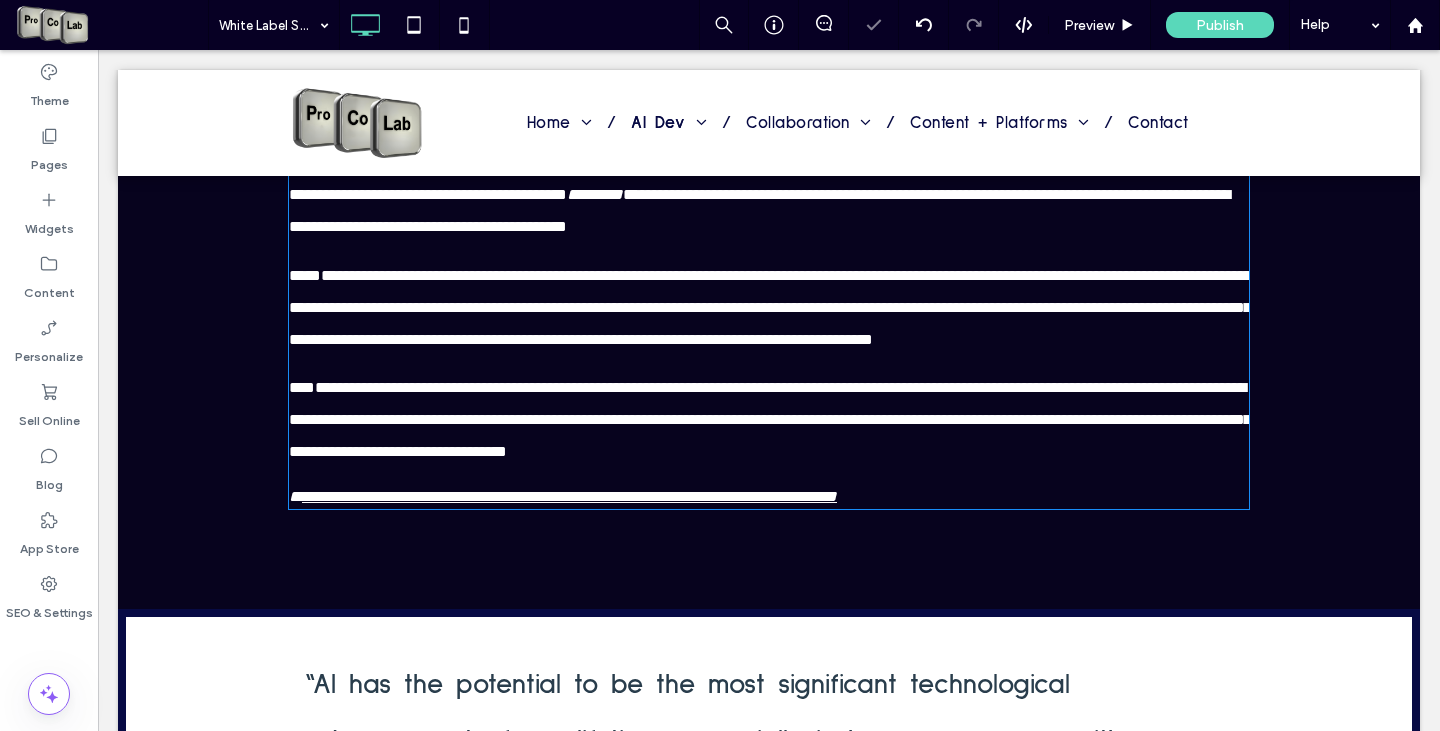 type on "**********" 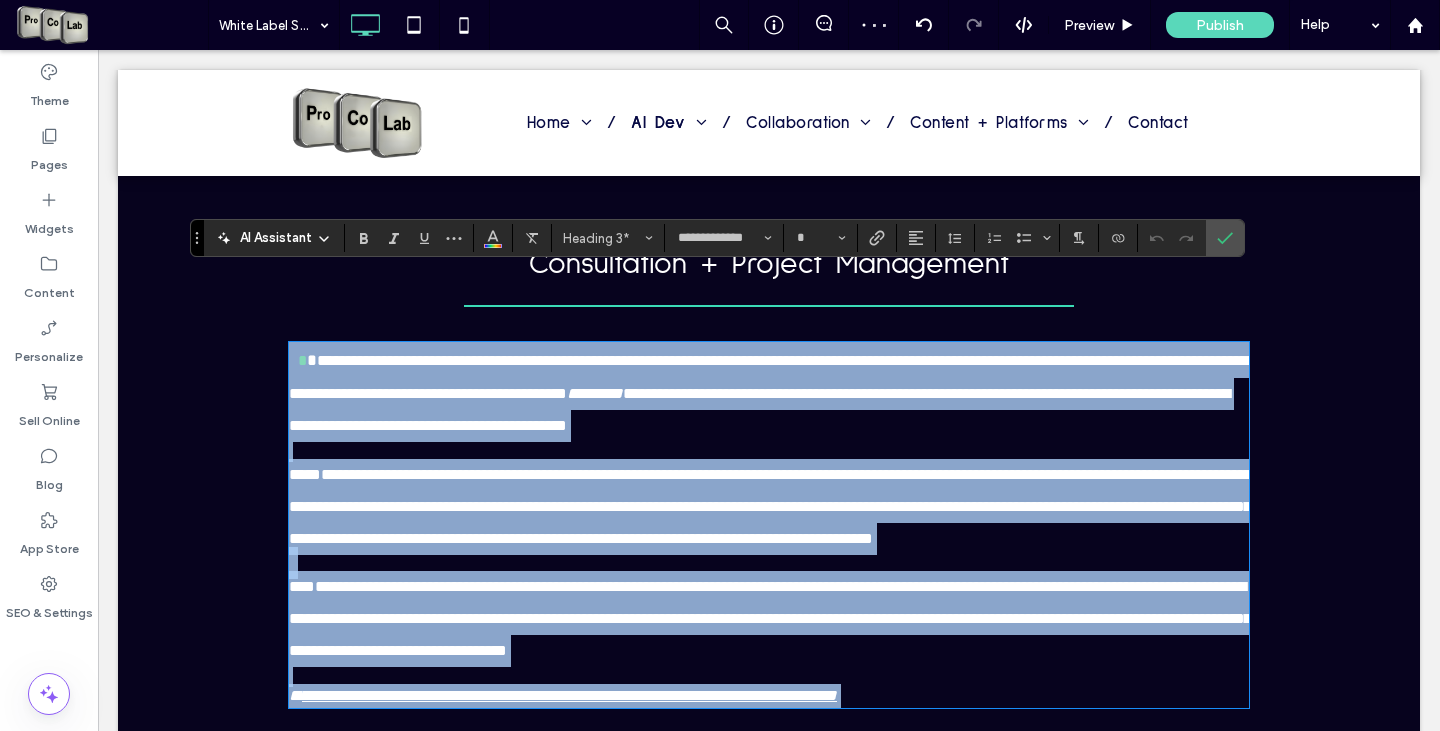 scroll, scrollTop: 1133, scrollLeft: 0, axis: vertical 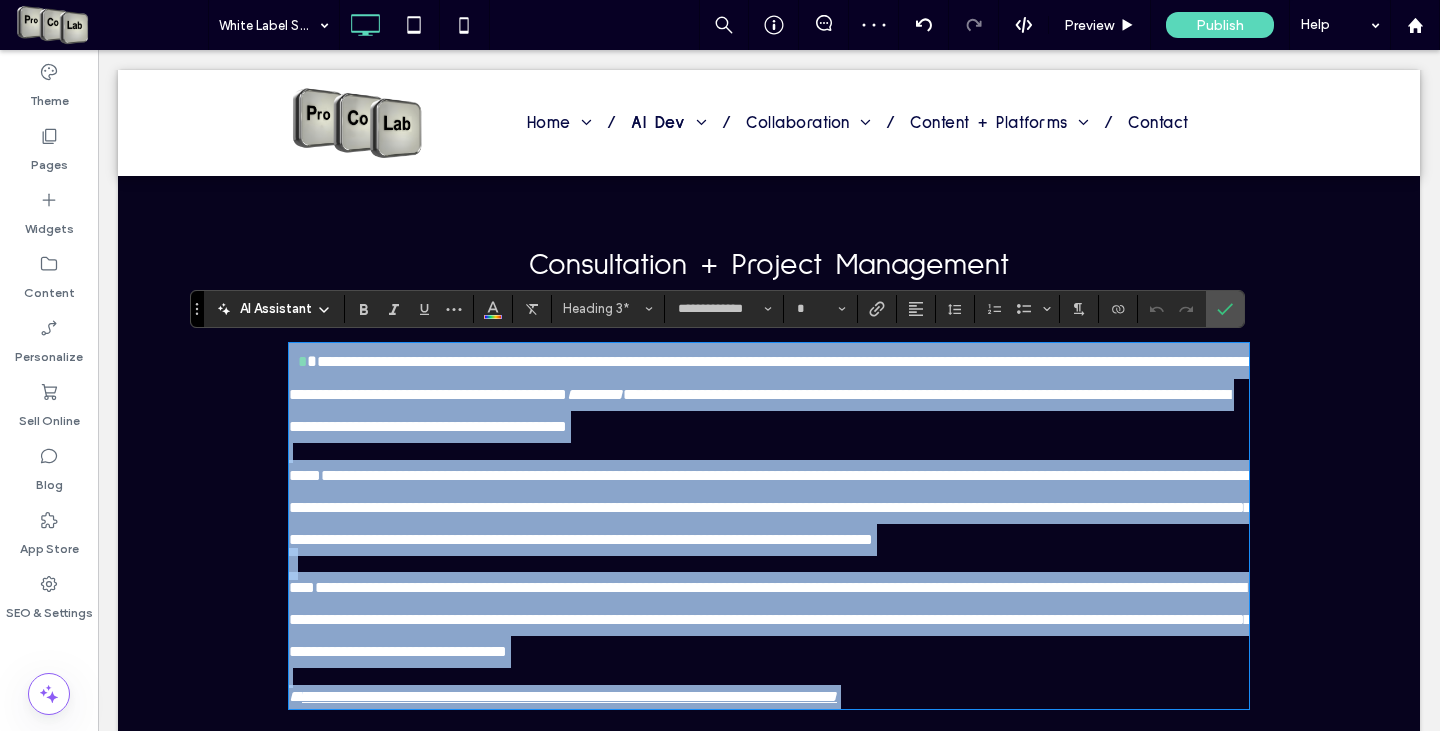 click on "**********" at bounding box center [768, 378] 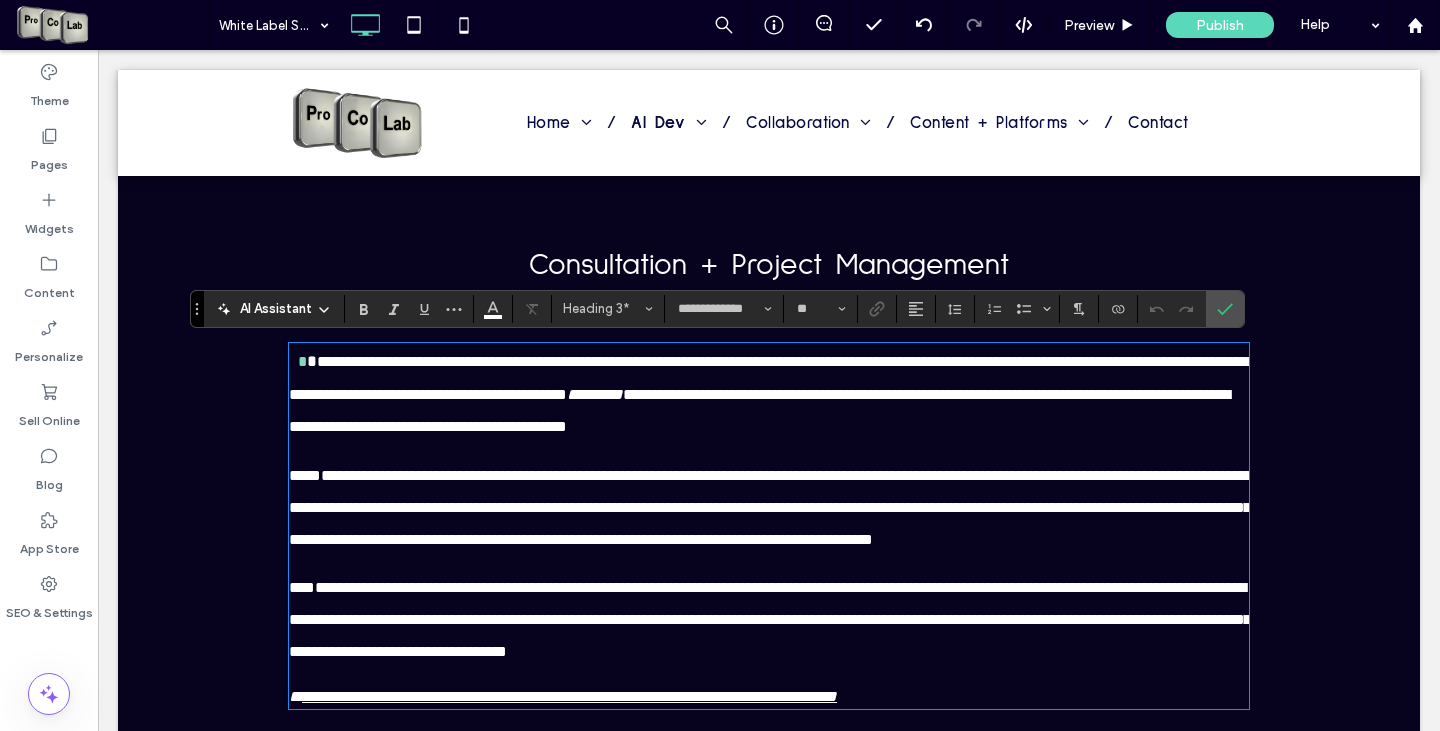 click on "**********" at bounding box center (768, 378) 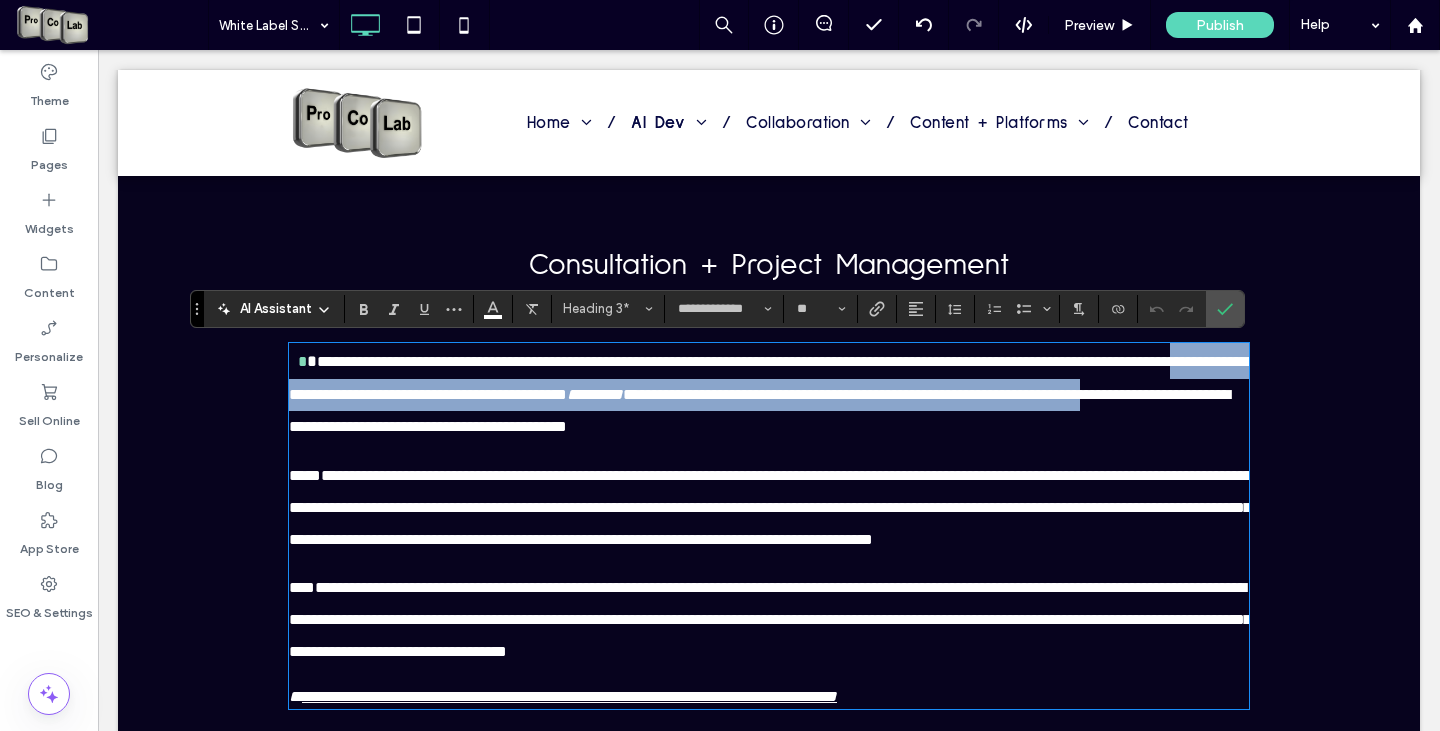 drag, startPoint x: 724, startPoint y: 390, endPoint x: 1118, endPoint y: 424, distance: 395.4643 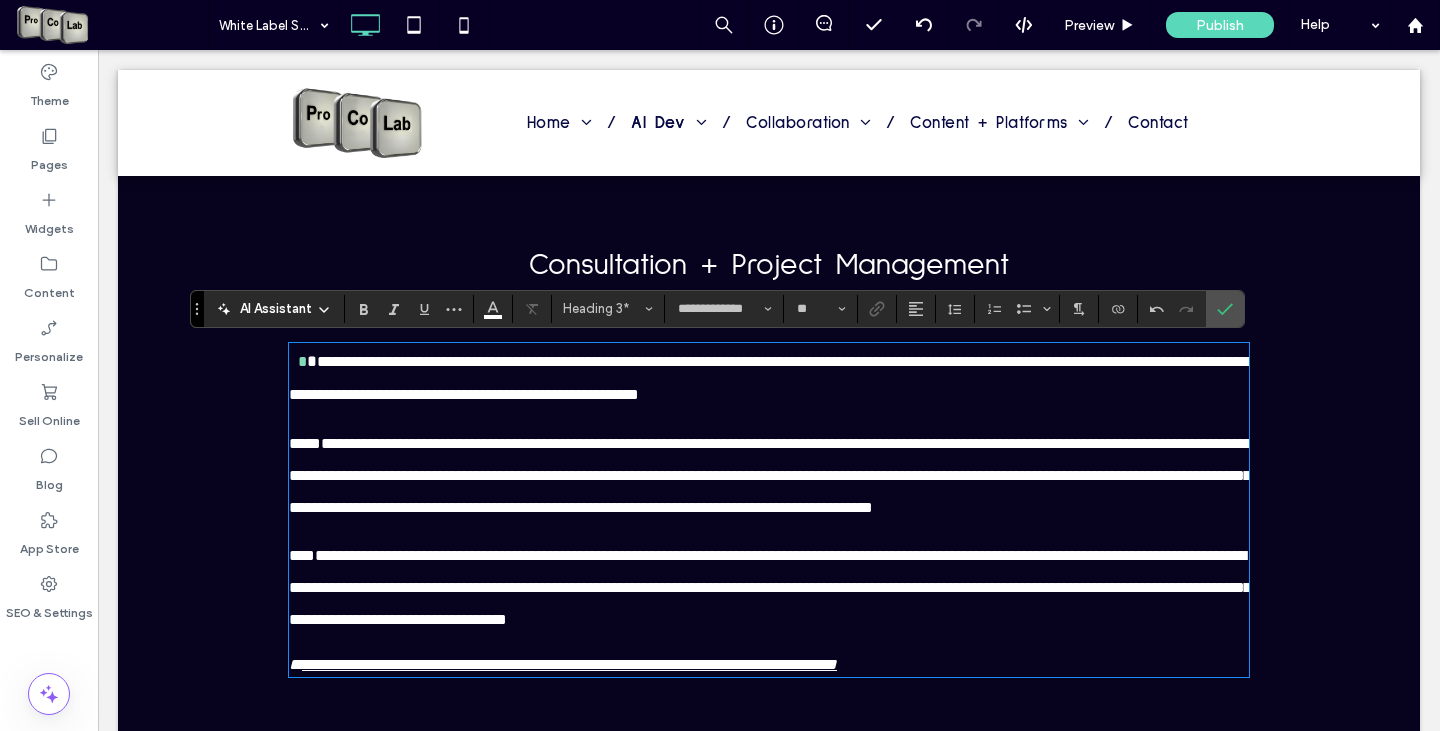 click on "**********" at bounding box center (768, 378) 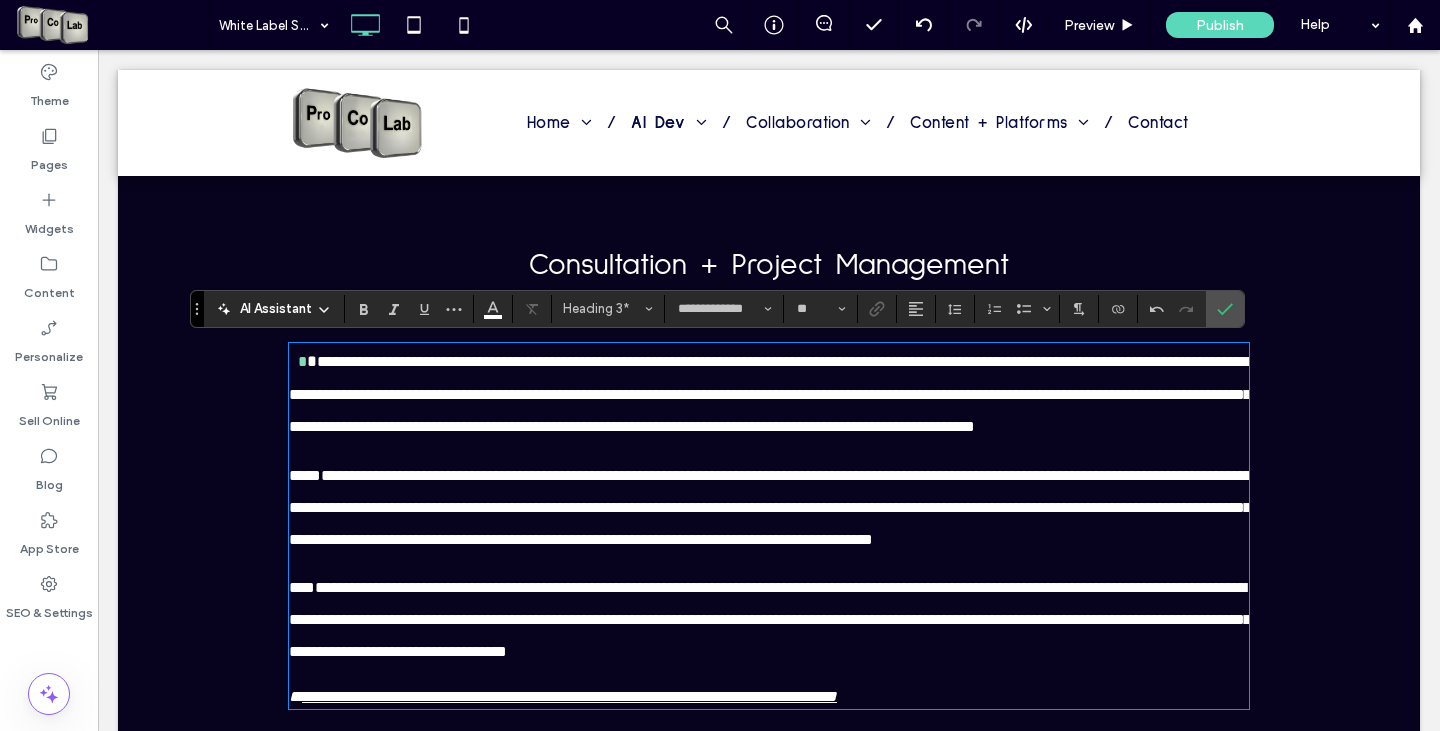 click on "**********" at bounding box center [770, 394] 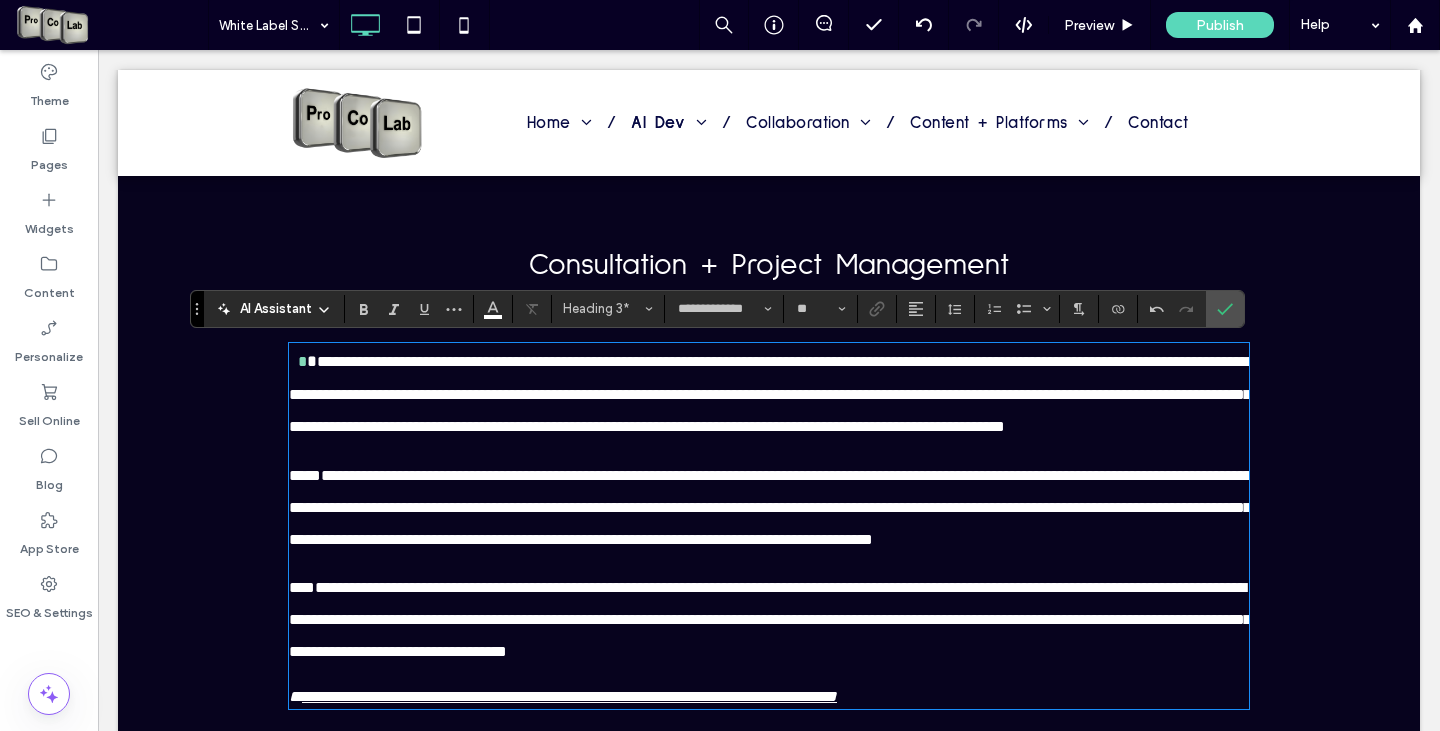 click on "**********" at bounding box center (770, 394) 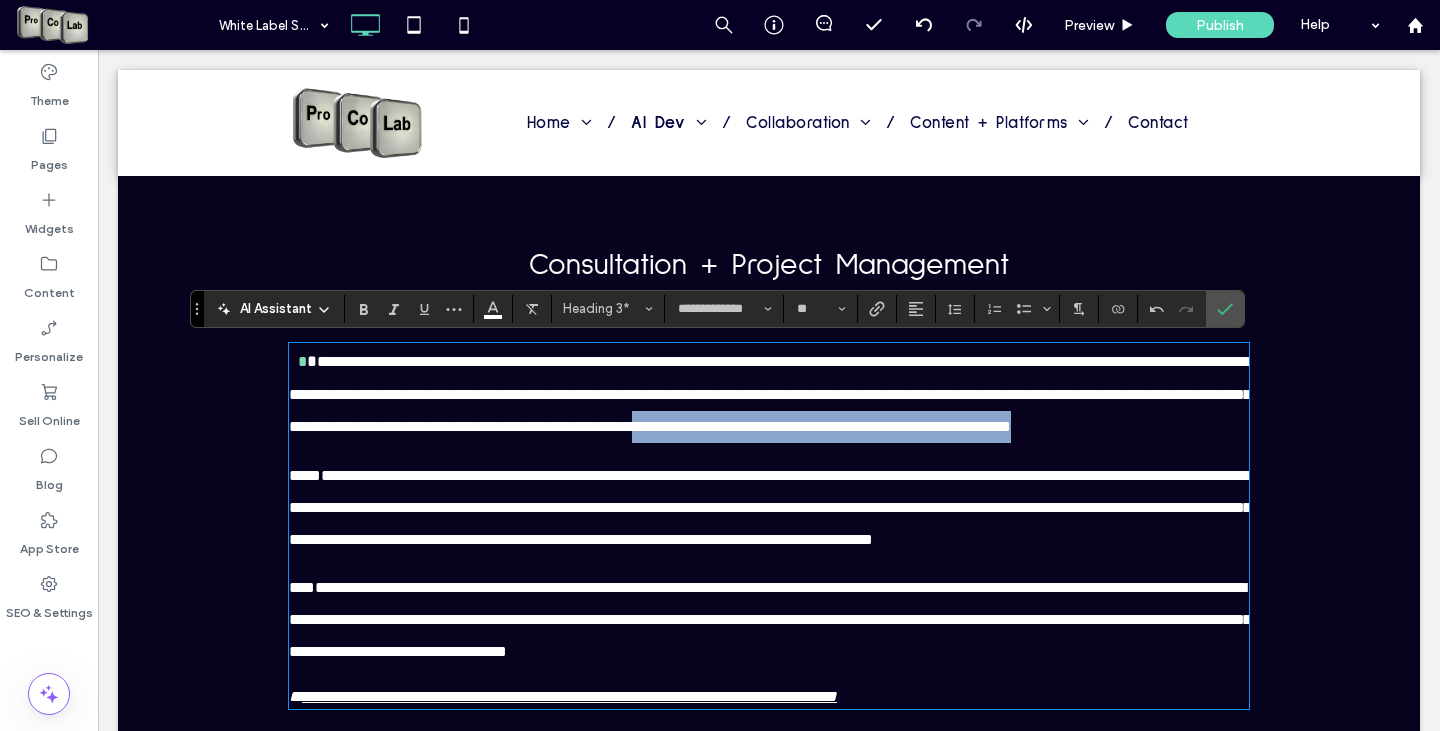 drag, startPoint x: 969, startPoint y: 456, endPoint x: 976, endPoint y: 503, distance: 47.518417 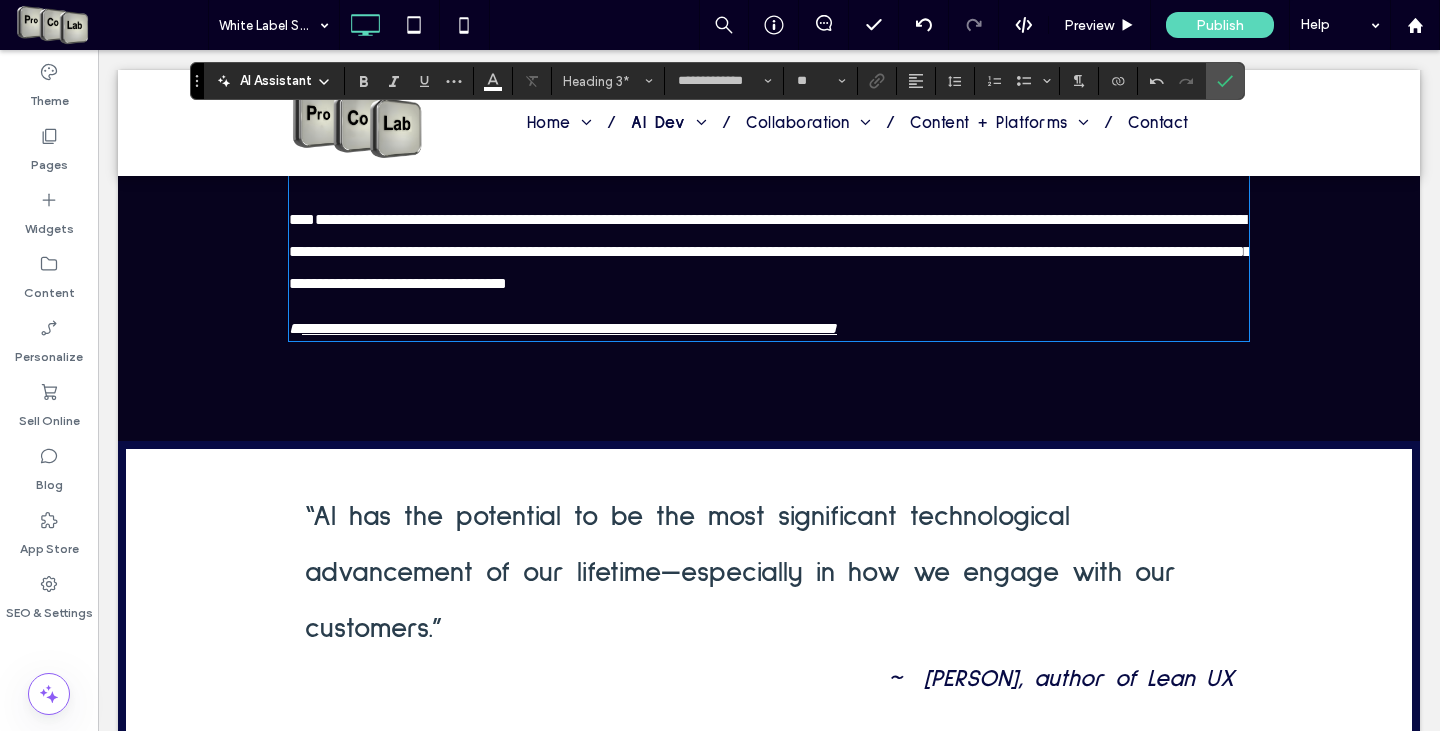 scroll, scrollTop: 1433, scrollLeft: 0, axis: vertical 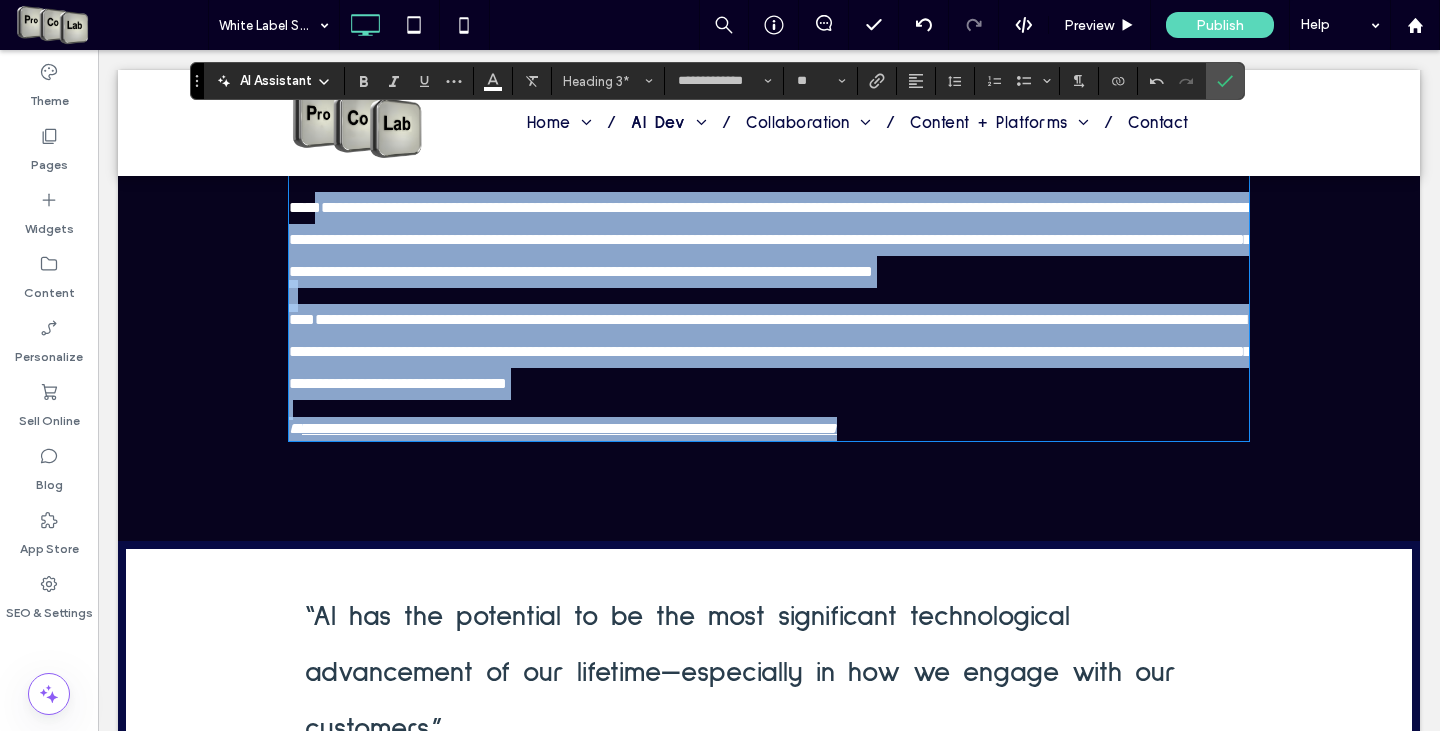 drag, startPoint x: 318, startPoint y: 306, endPoint x: 1274, endPoint y: 620, distance: 1006.2465 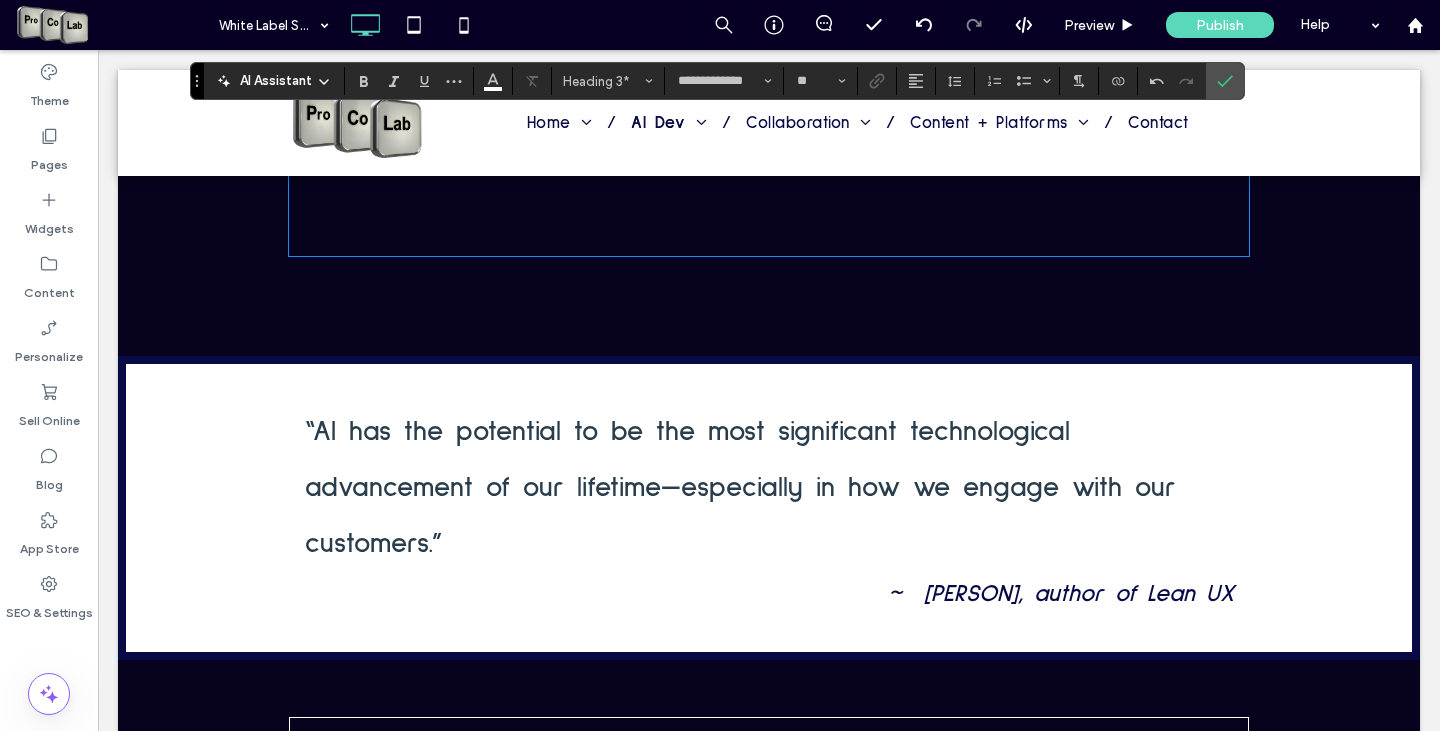 type on "**" 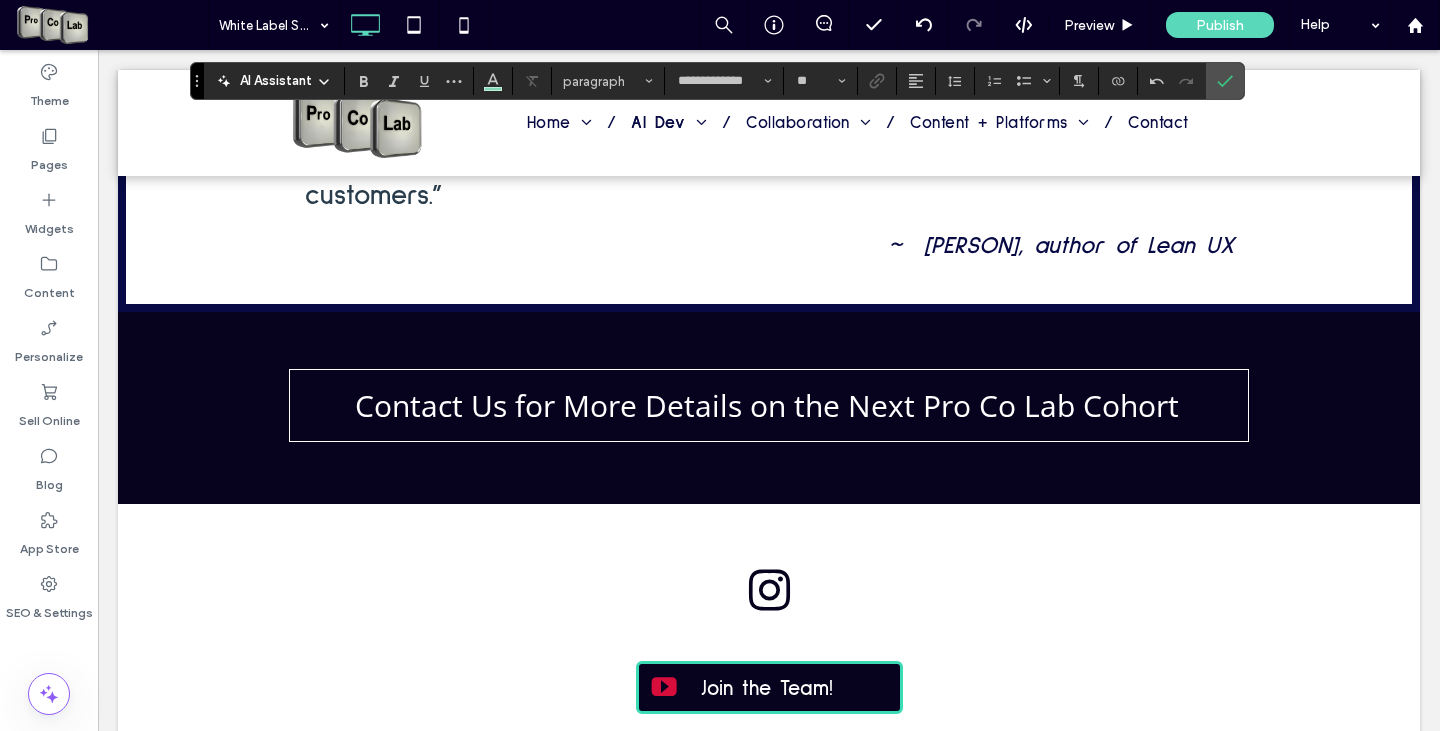 scroll, scrollTop: 1333, scrollLeft: 0, axis: vertical 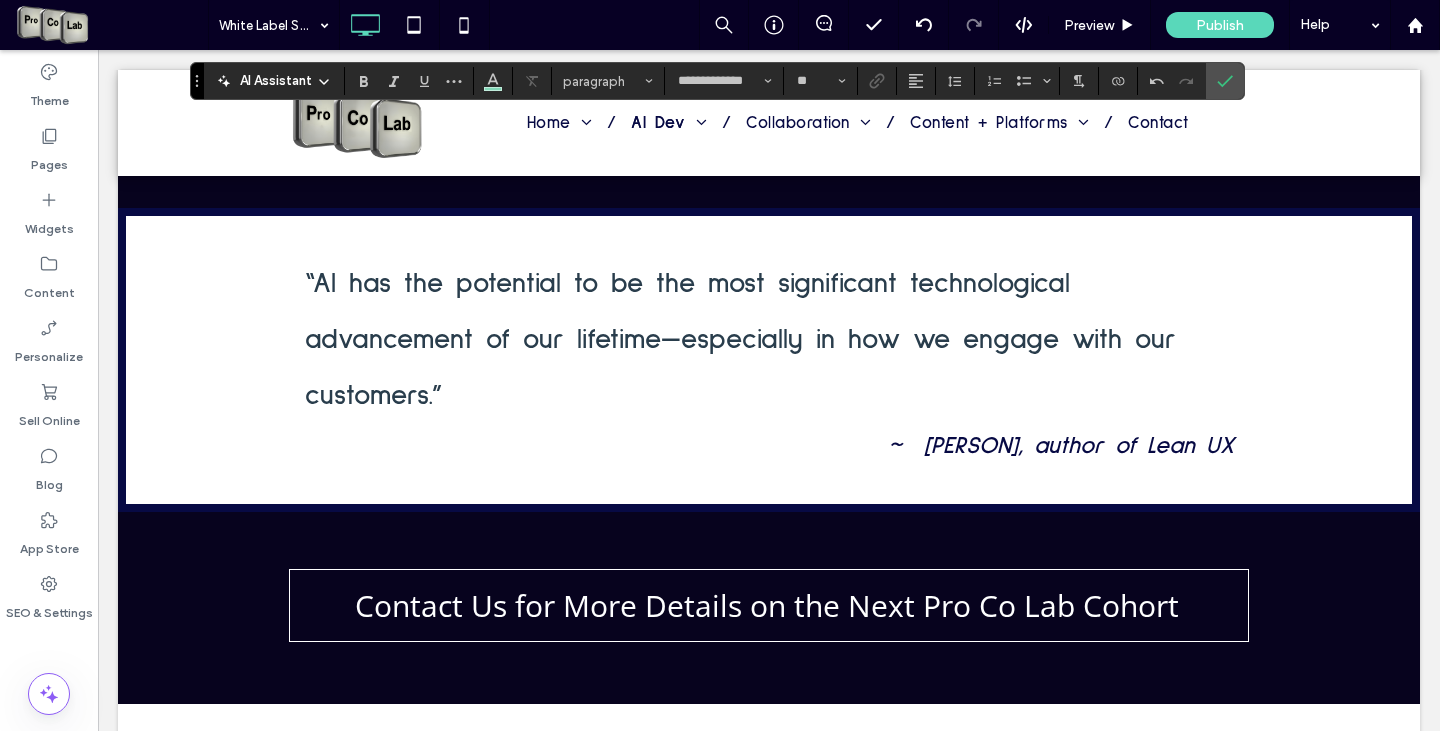 click on "“AI has the potential to be the most significant technological advancement of our lifetime—especially in how we engage with our customers.”" at bounding box center [769, 340] 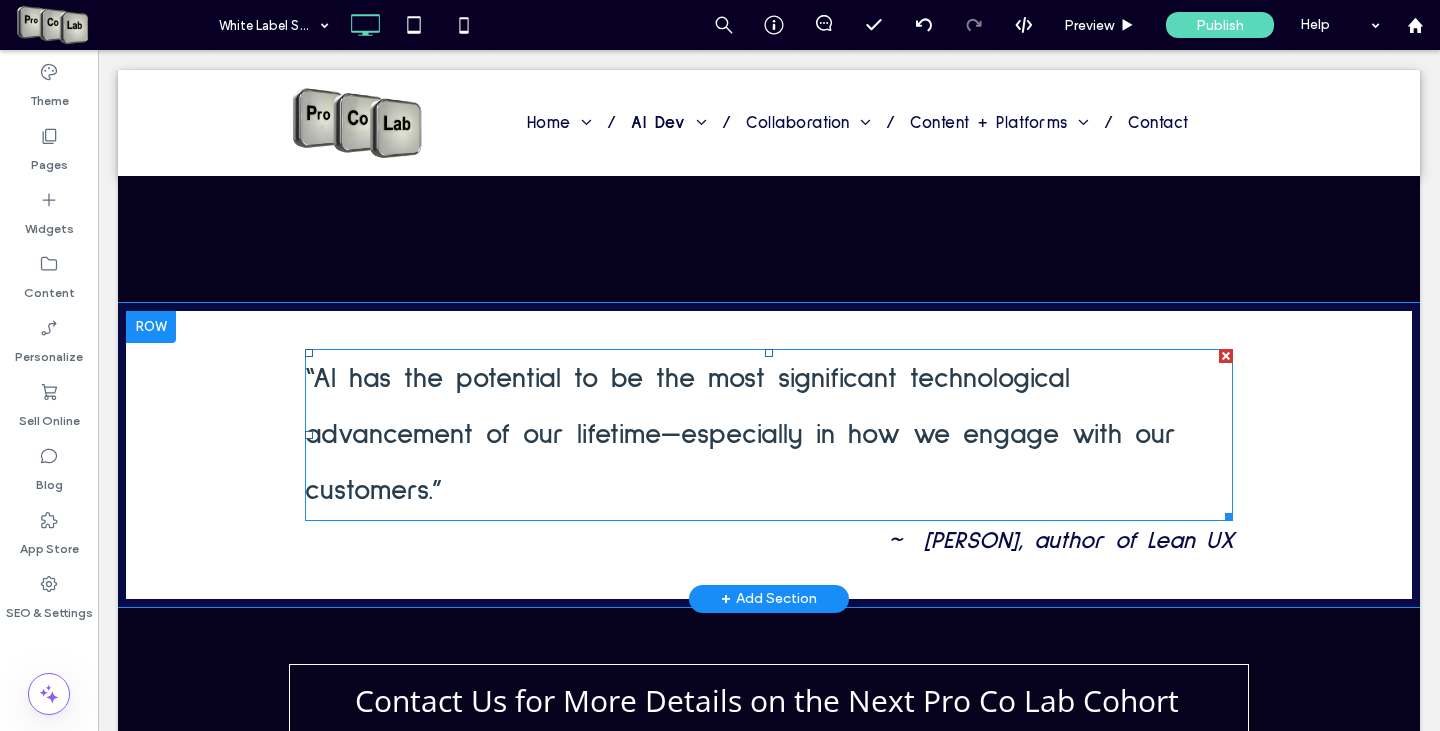 click on "“AI has the potential to be the most significant technological advancement of our lifetime—especially in how we engage with our customers.”" at bounding box center (769, 435) 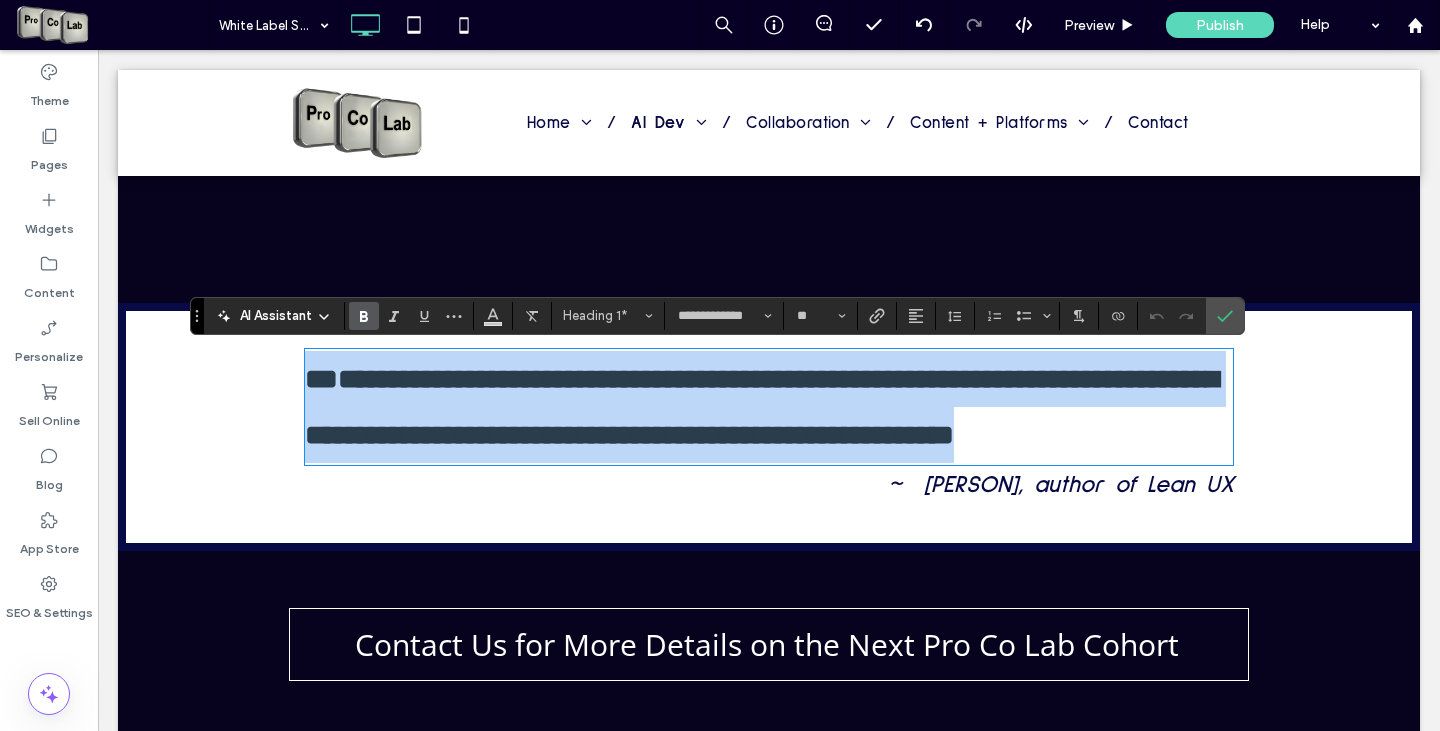 click on "**********" at bounding box center [761, 407] 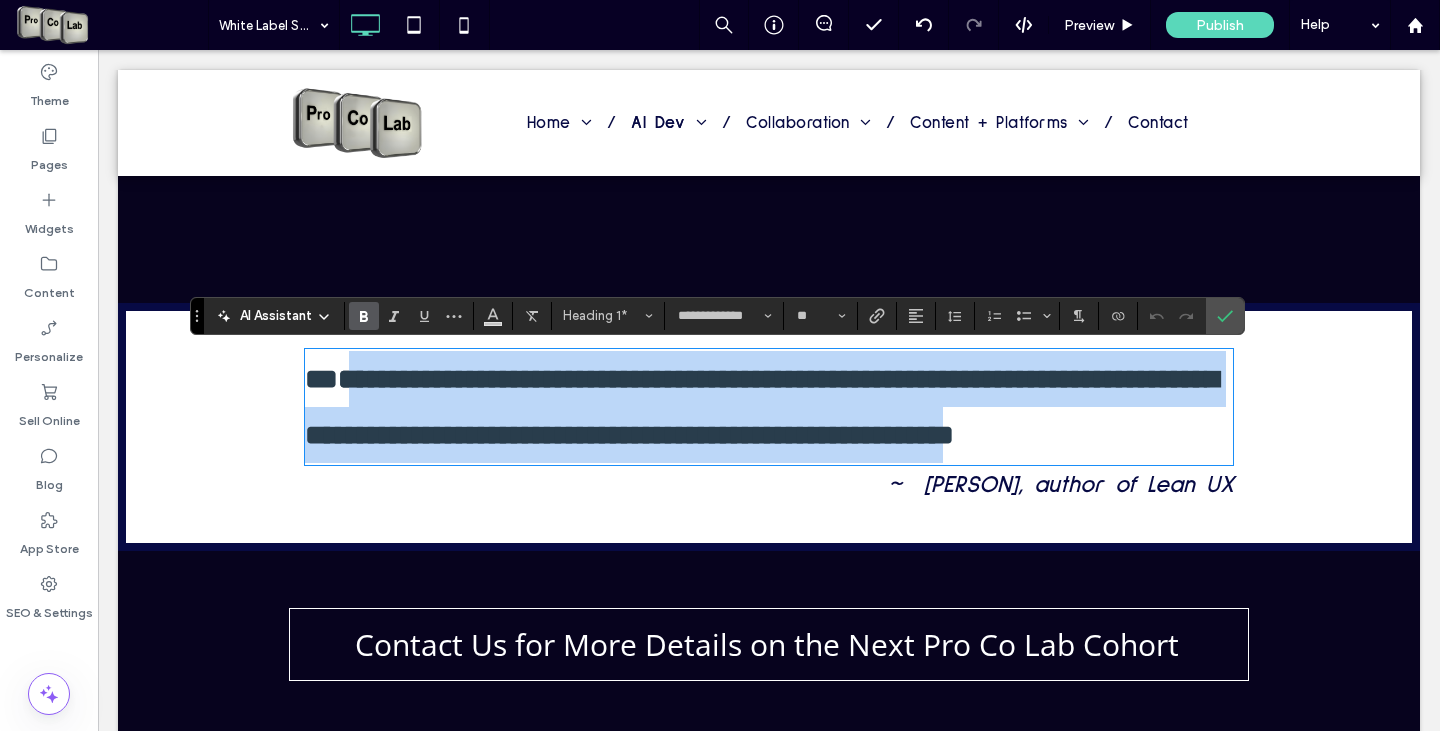 drag, startPoint x: 350, startPoint y: 377, endPoint x: 428, endPoint y: 493, distance: 139.78555 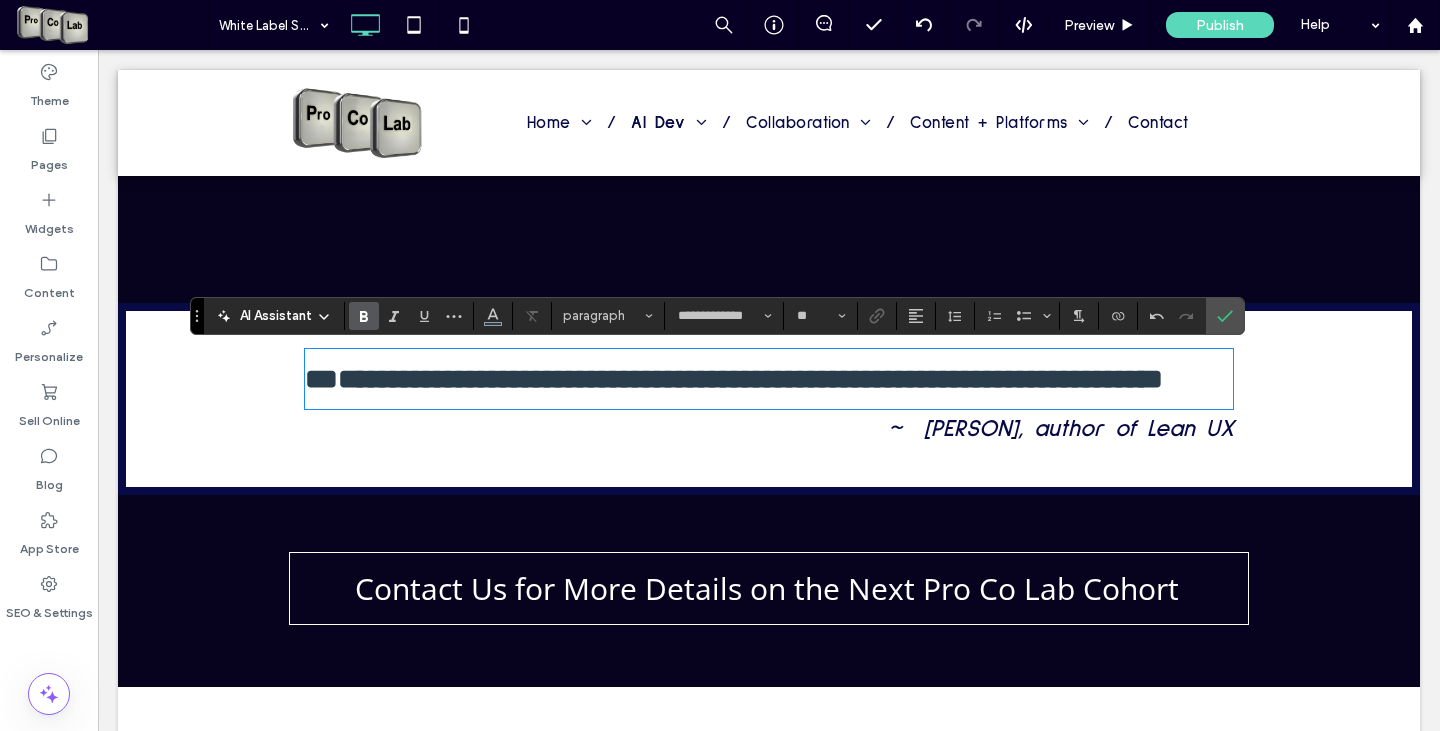 scroll, scrollTop: 0, scrollLeft: 0, axis: both 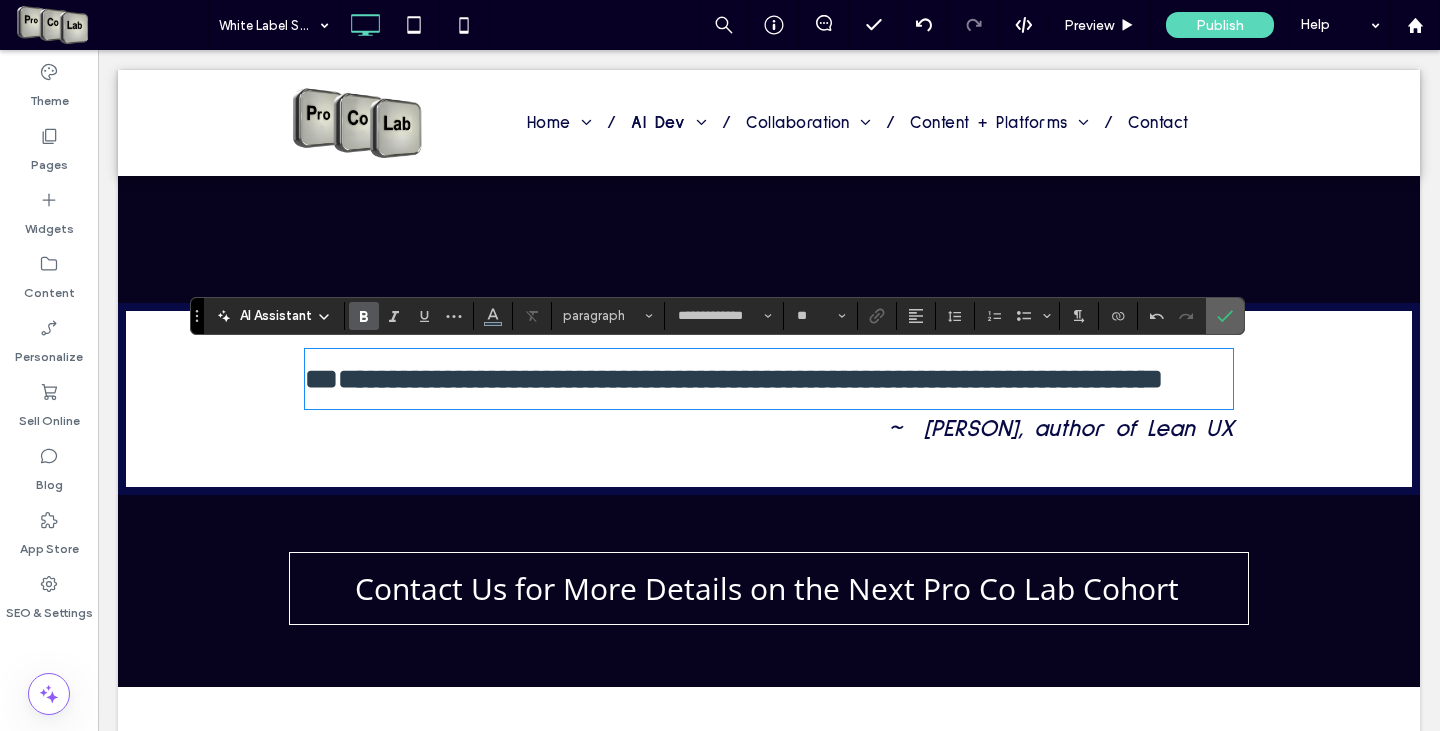 click at bounding box center (1225, 316) 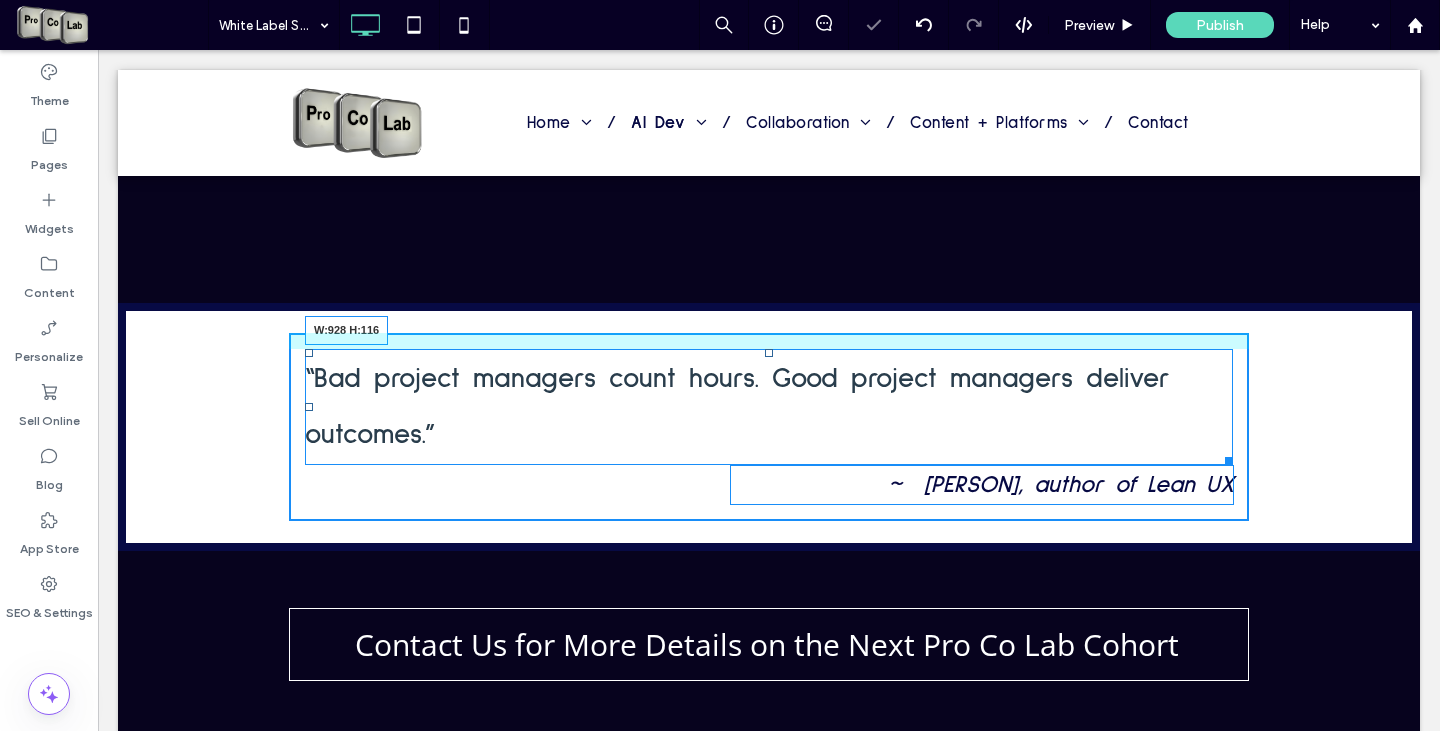 drag, startPoint x: 1223, startPoint y: 462, endPoint x: 1280, endPoint y: 462, distance: 57 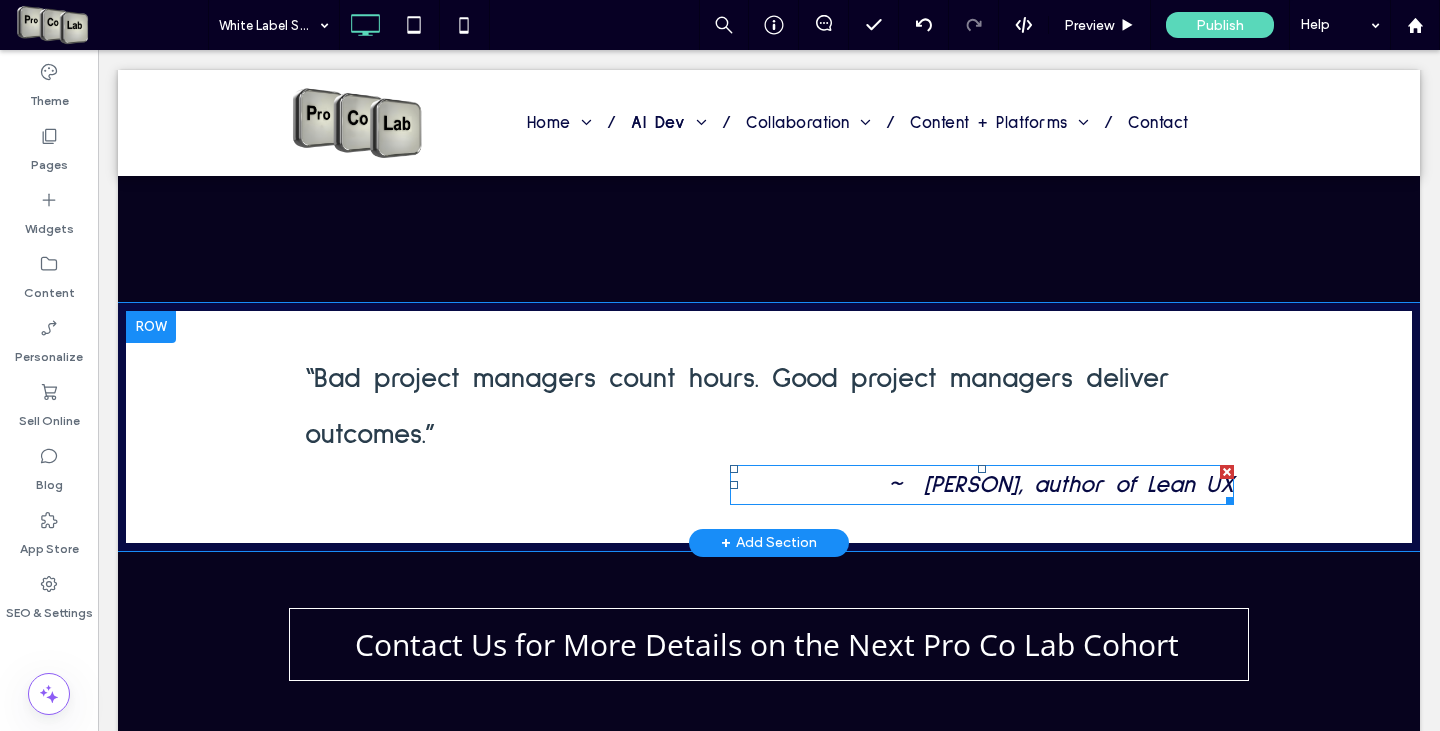 click on "~  Marc Benioff (CEO, Salesforce)" at bounding box center (1061, 485) 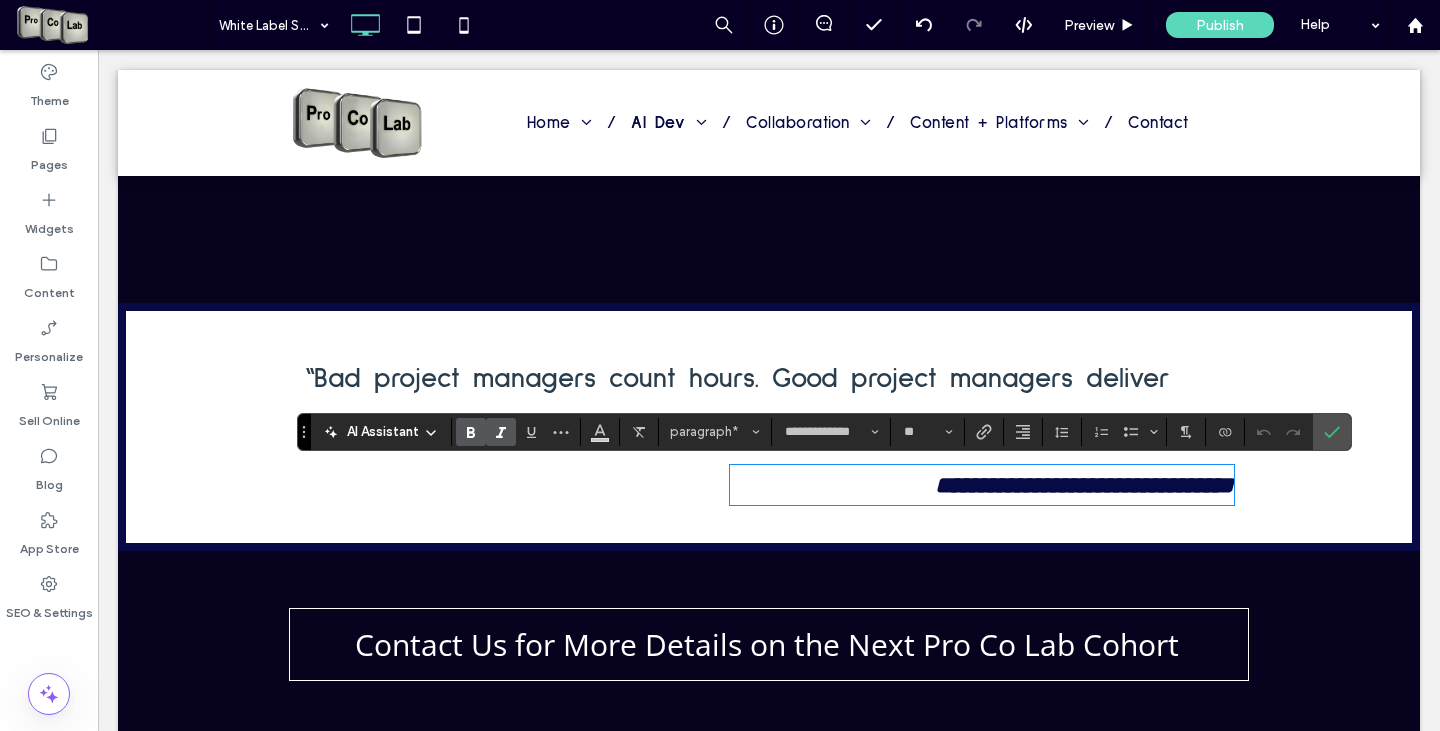 click on "**********" at bounding box center (1084, 485) 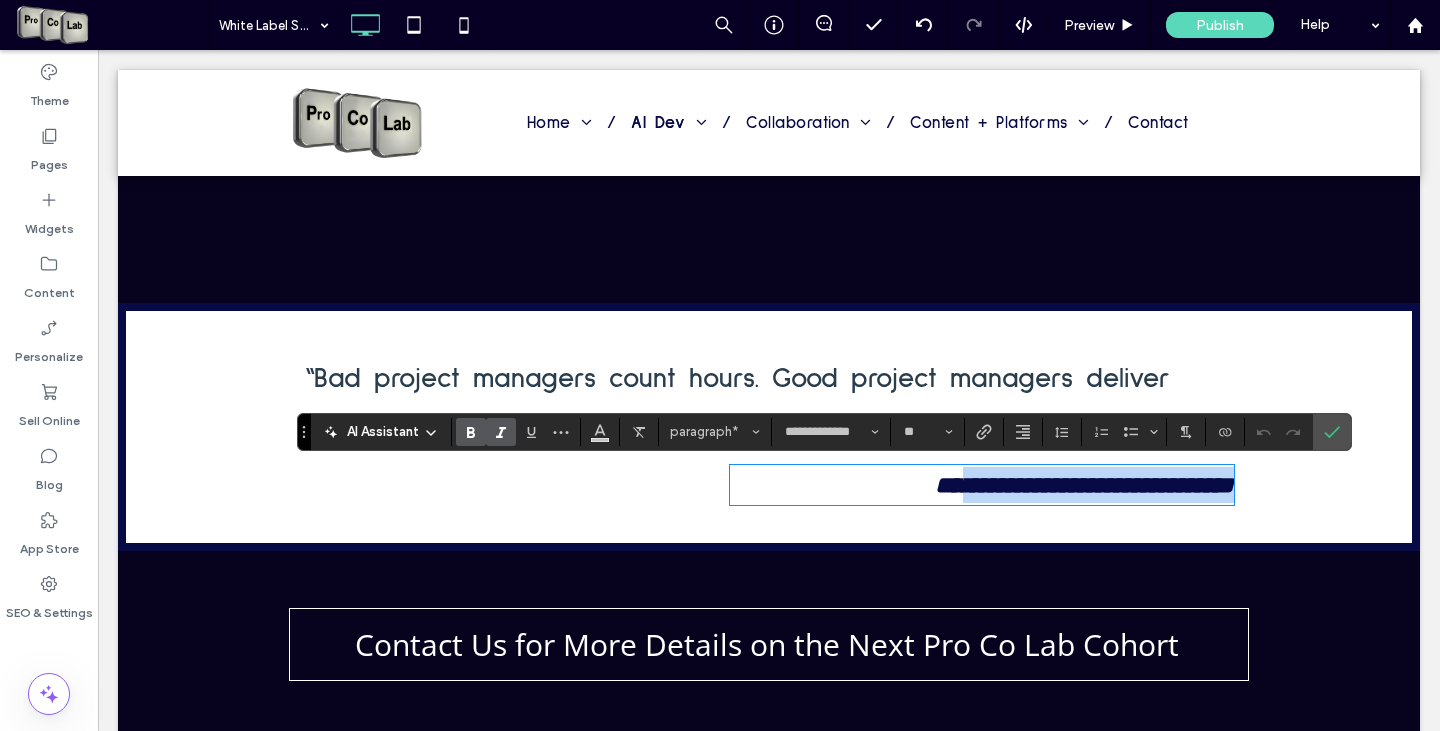drag, startPoint x: 907, startPoint y: 484, endPoint x: 1243, endPoint y: 482, distance: 336.00595 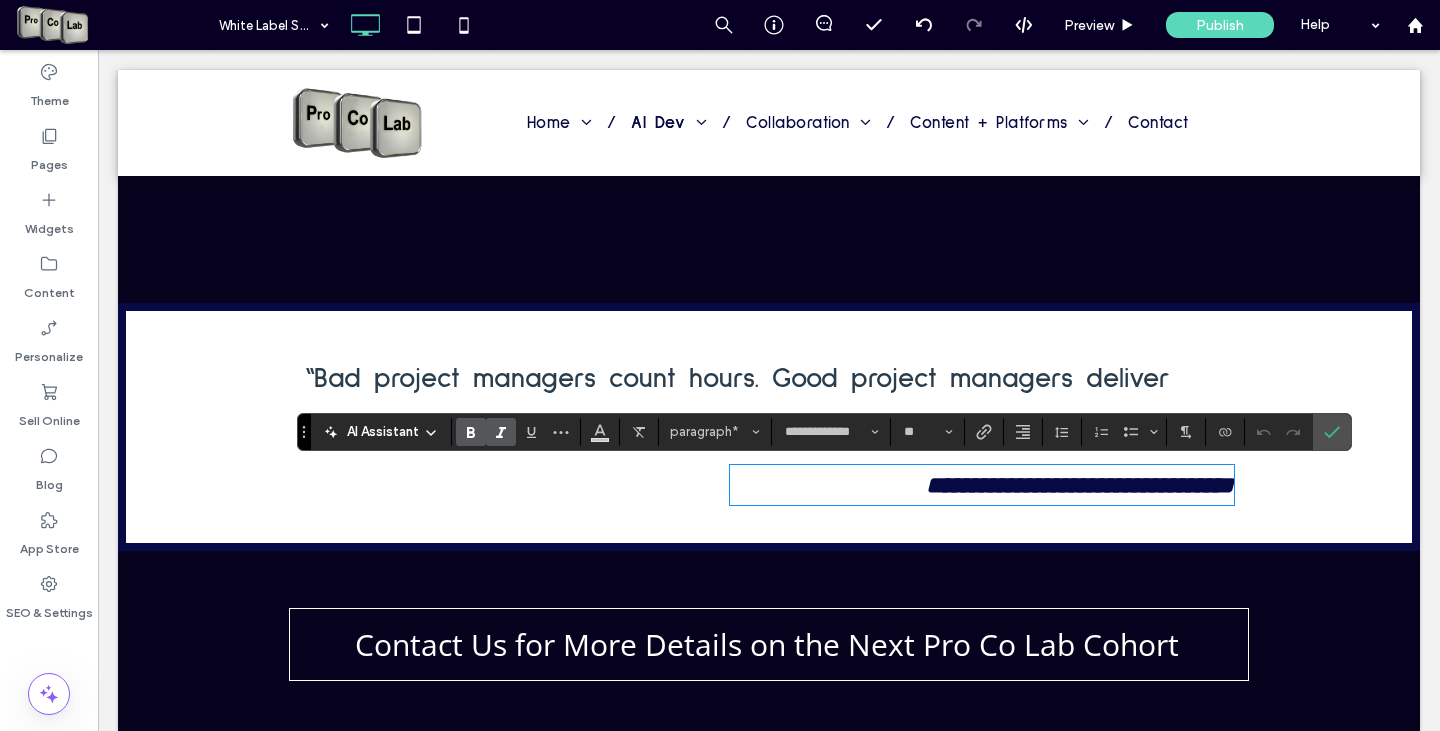 scroll, scrollTop: 0, scrollLeft: 0, axis: both 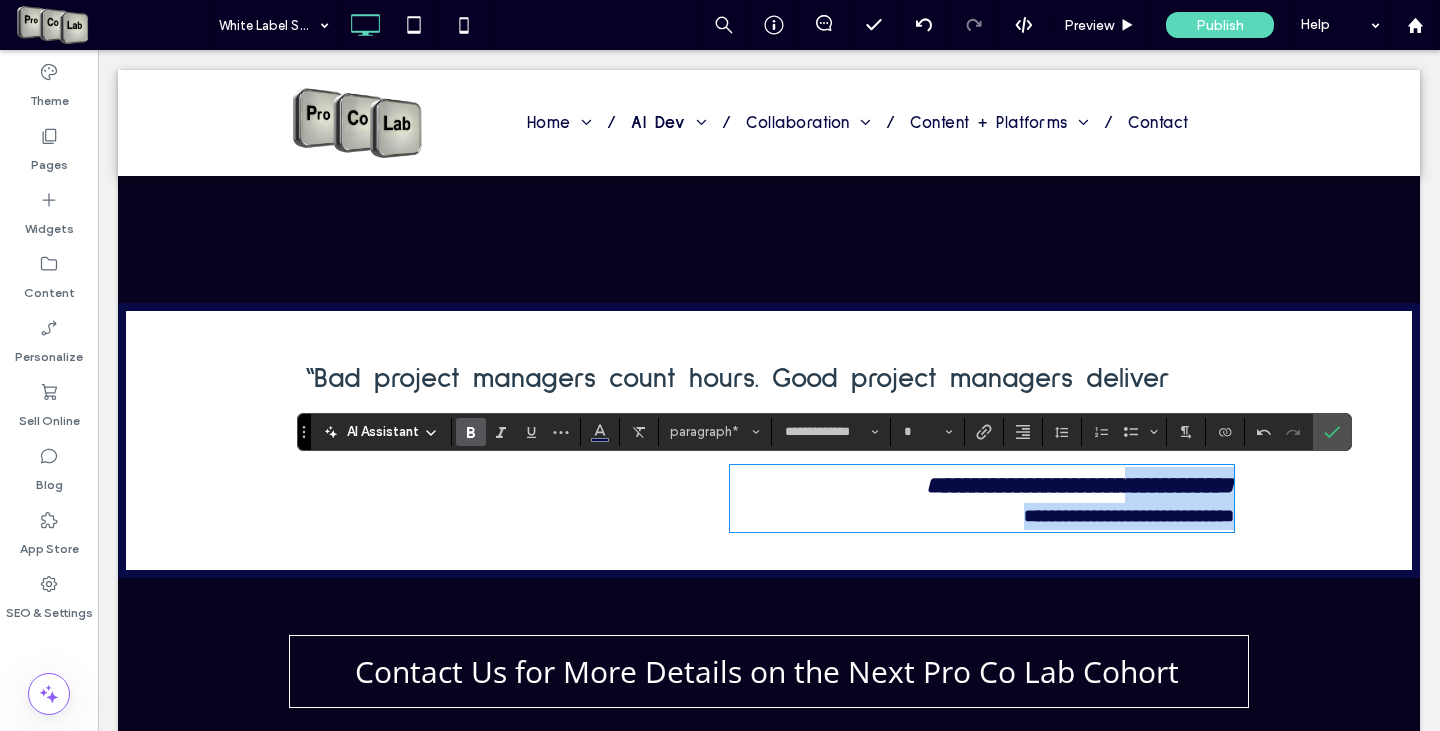 drag, startPoint x: 977, startPoint y: 520, endPoint x: 1238, endPoint y: 530, distance: 261.1915 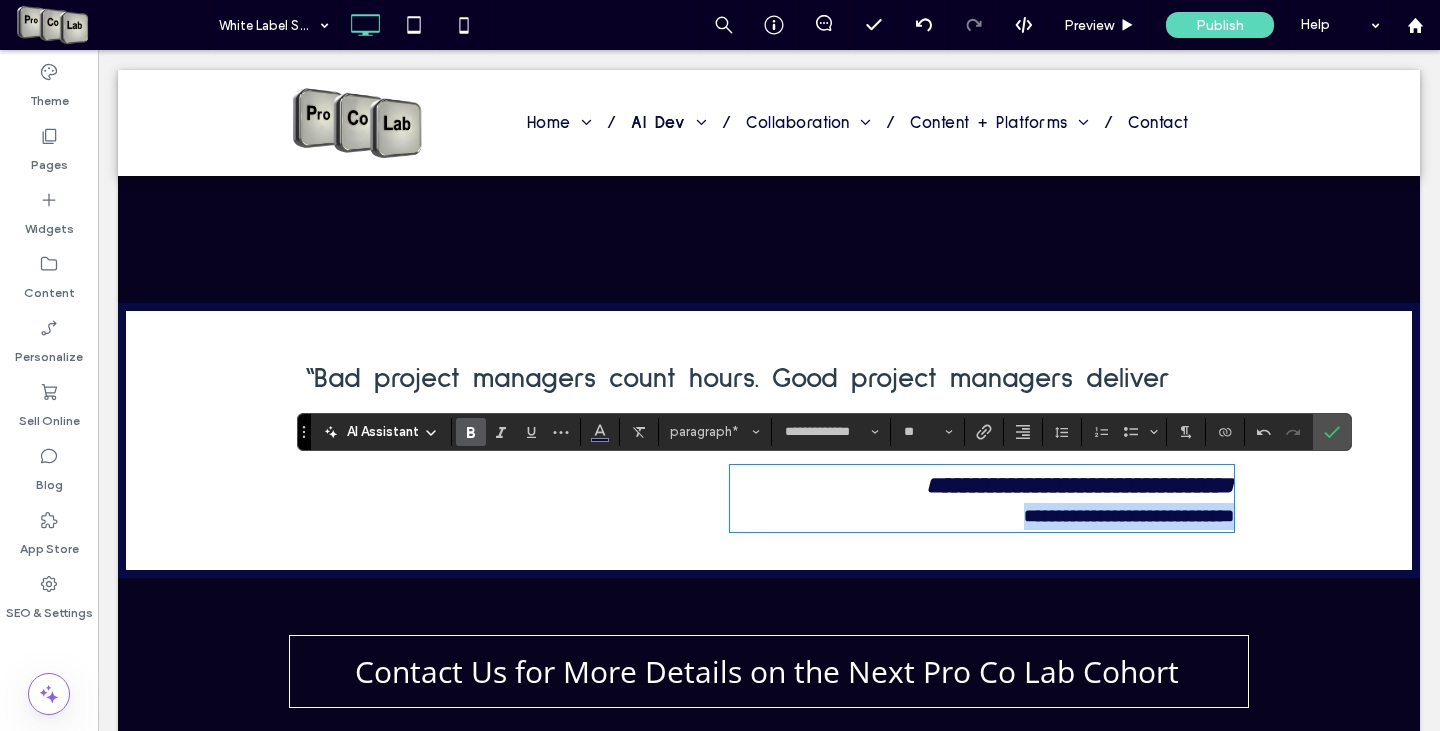 drag, startPoint x: 981, startPoint y: 515, endPoint x: 1227, endPoint y: 513, distance: 246.00813 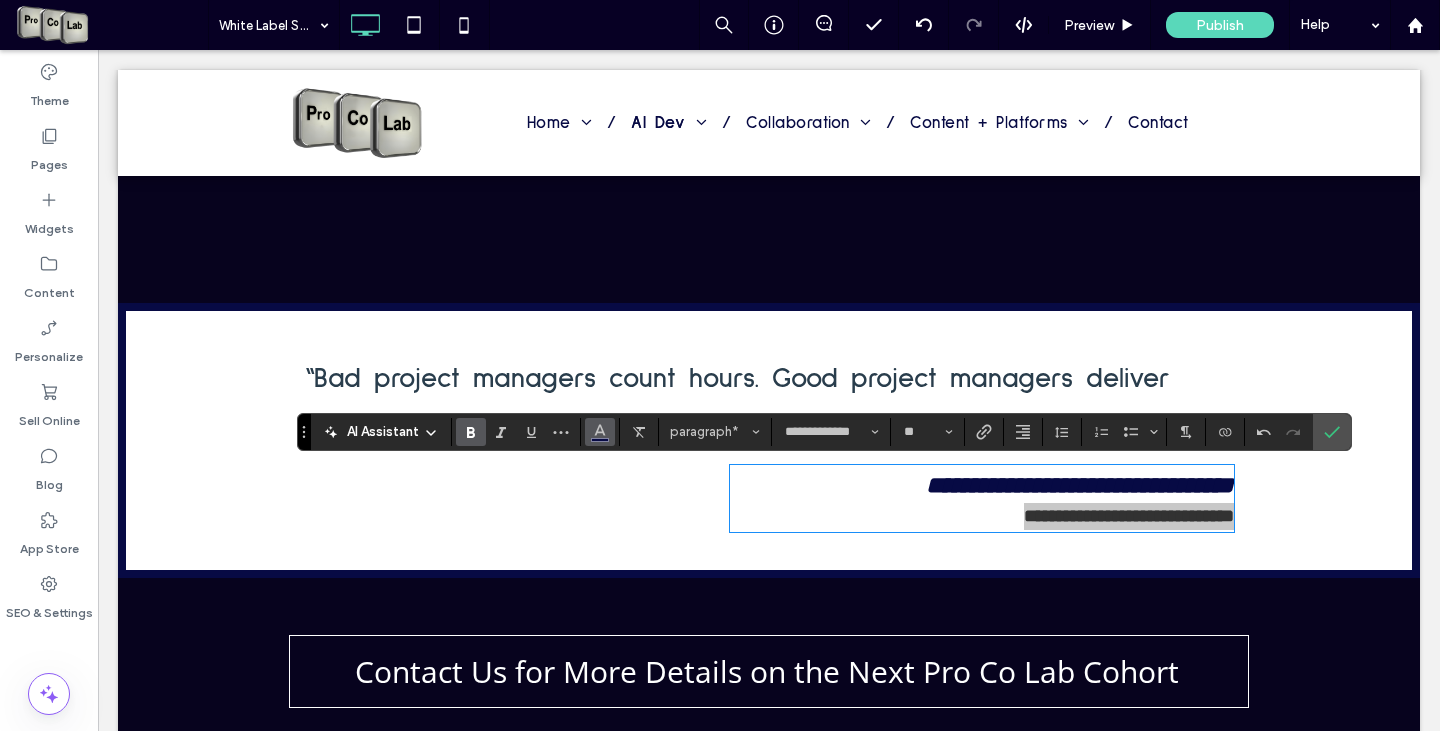click 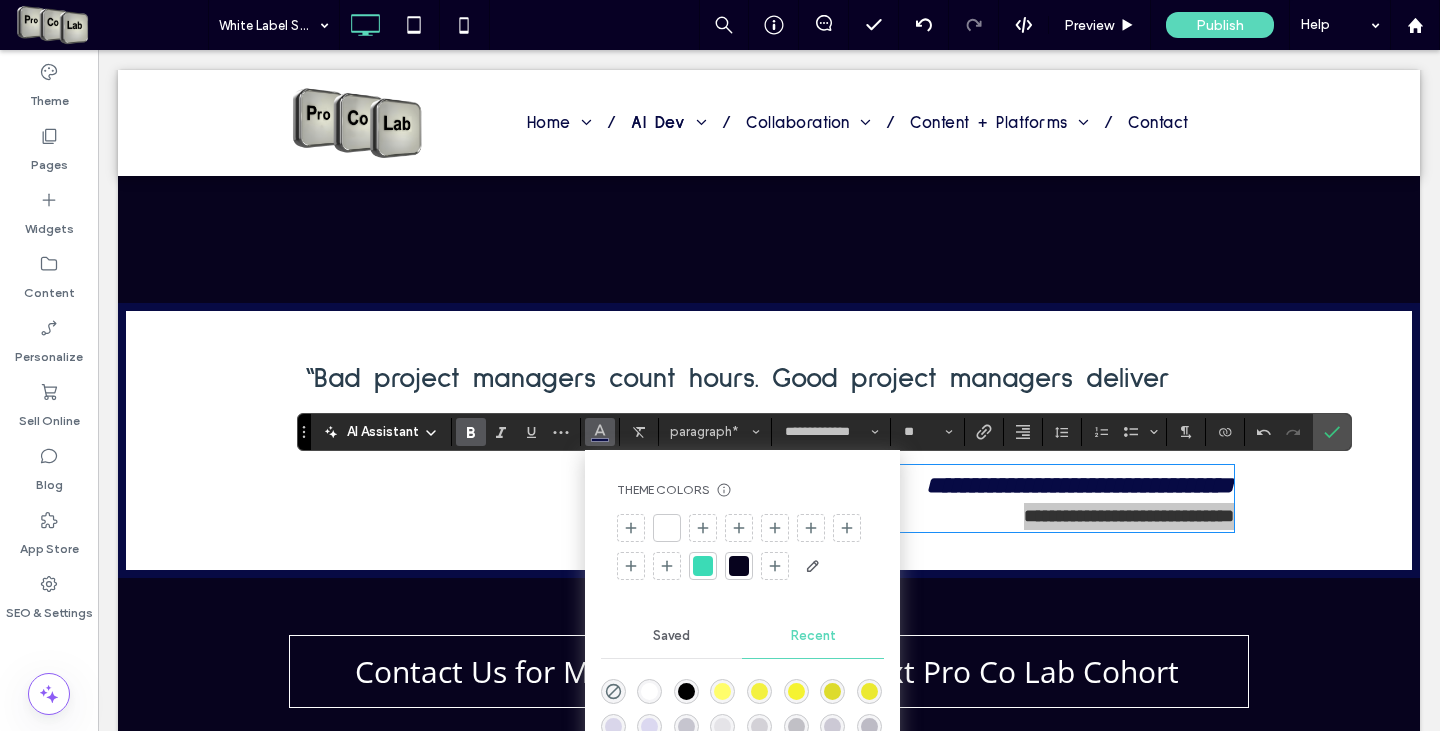 click at bounding box center (703, 566) 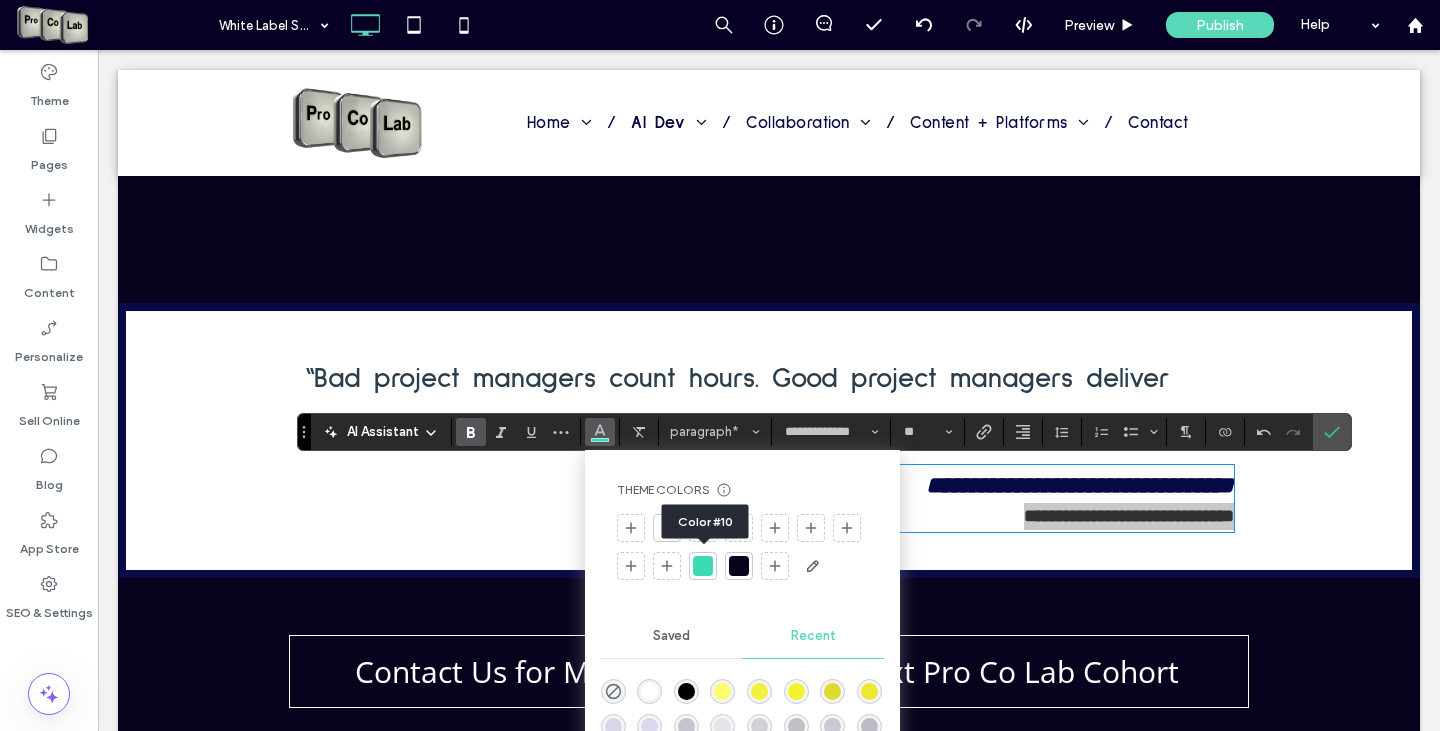 click at bounding box center (703, 566) 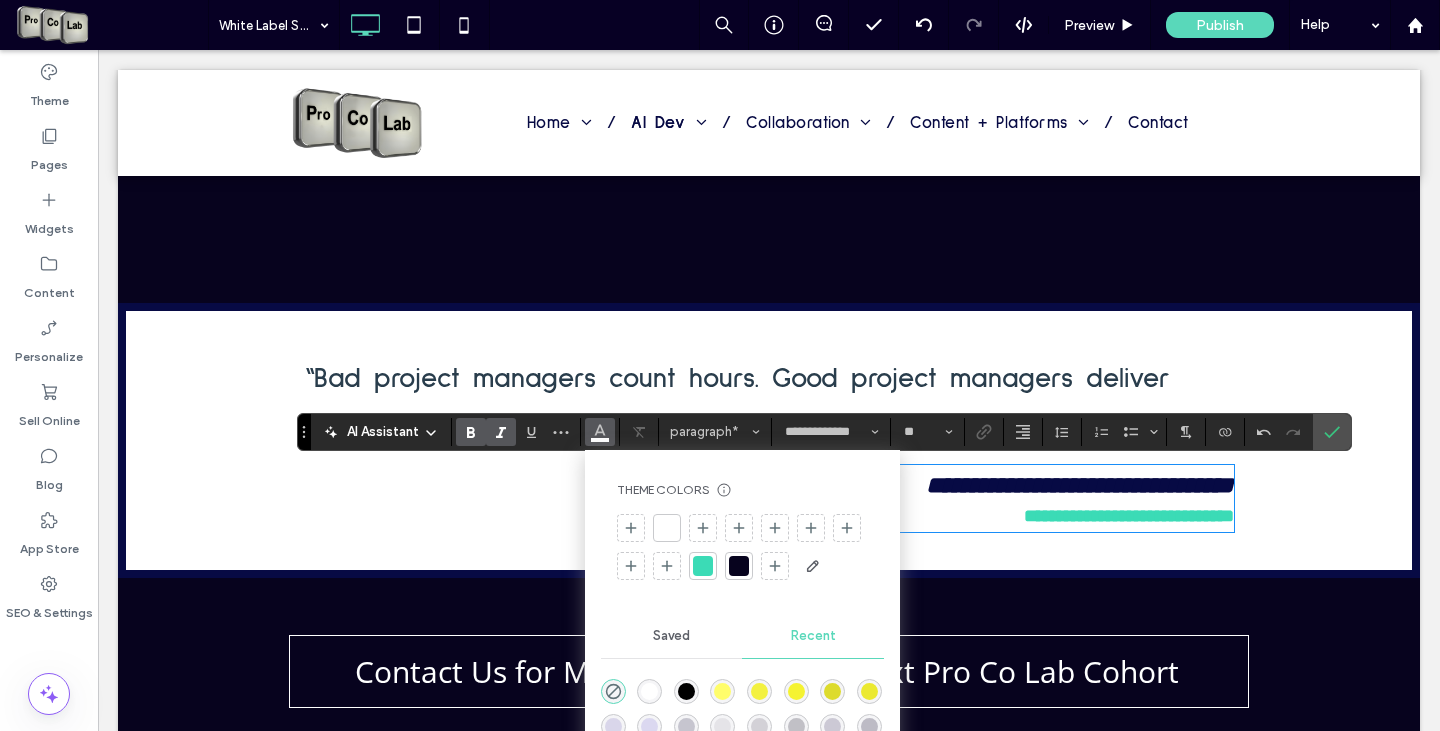 click on "**********" at bounding box center (1080, 485) 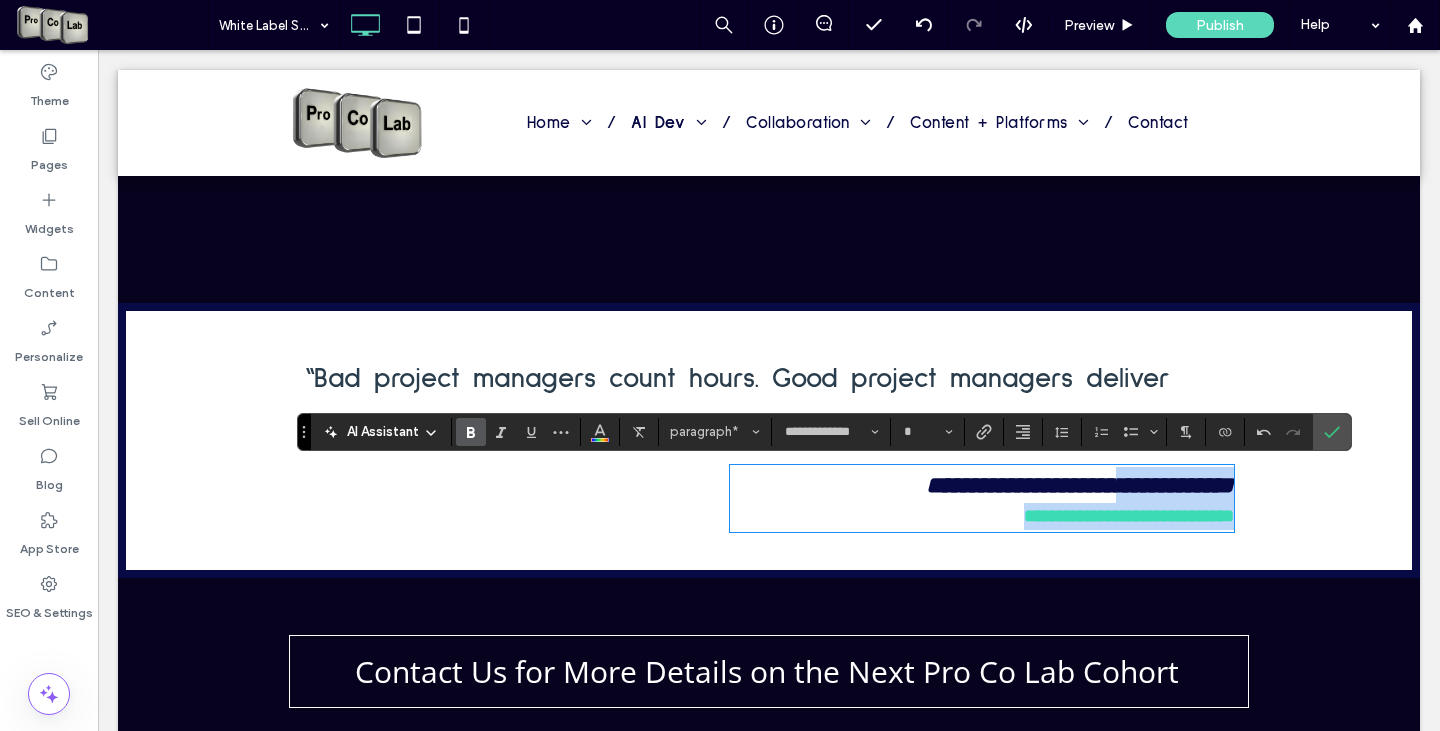 drag, startPoint x: 1188, startPoint y: 500, endPoint x: 1225, endPoint y: 517, distance: 40.718548 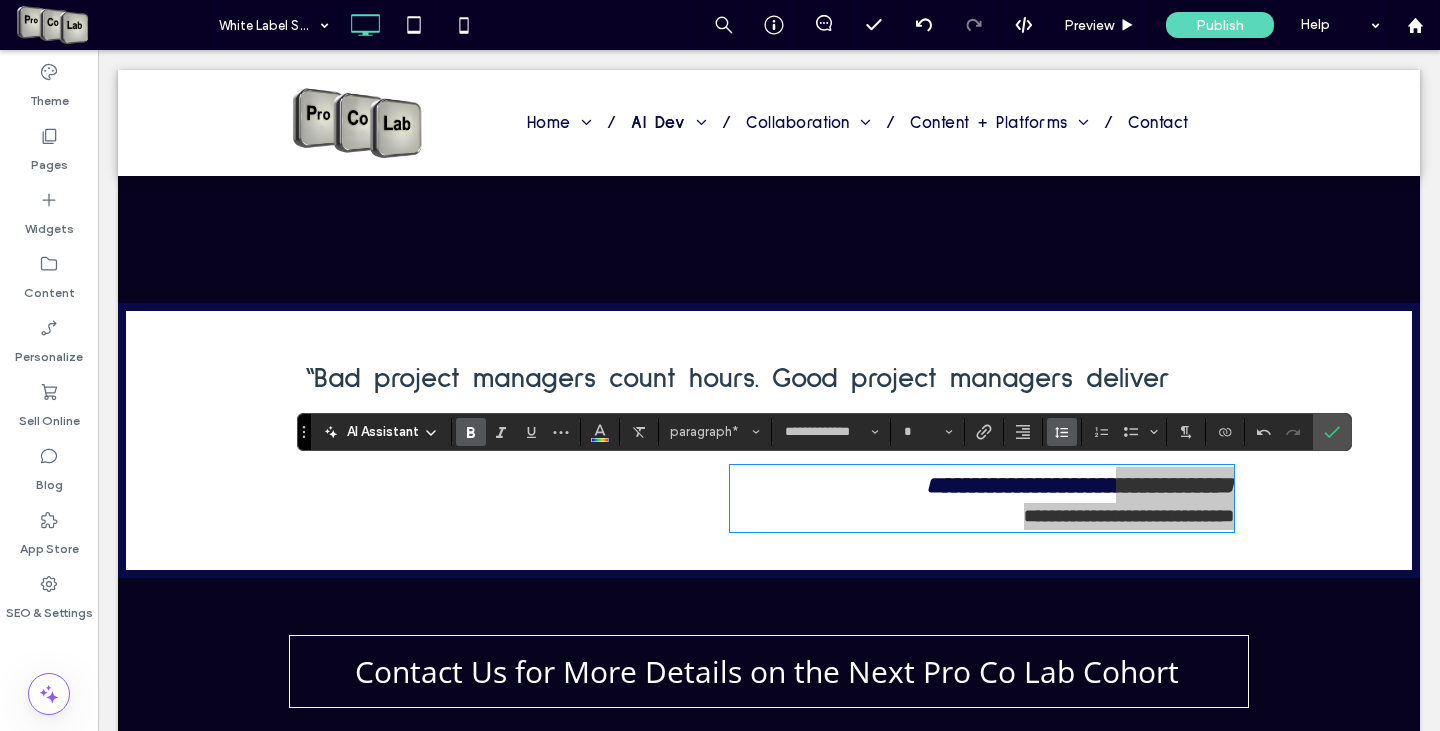 click 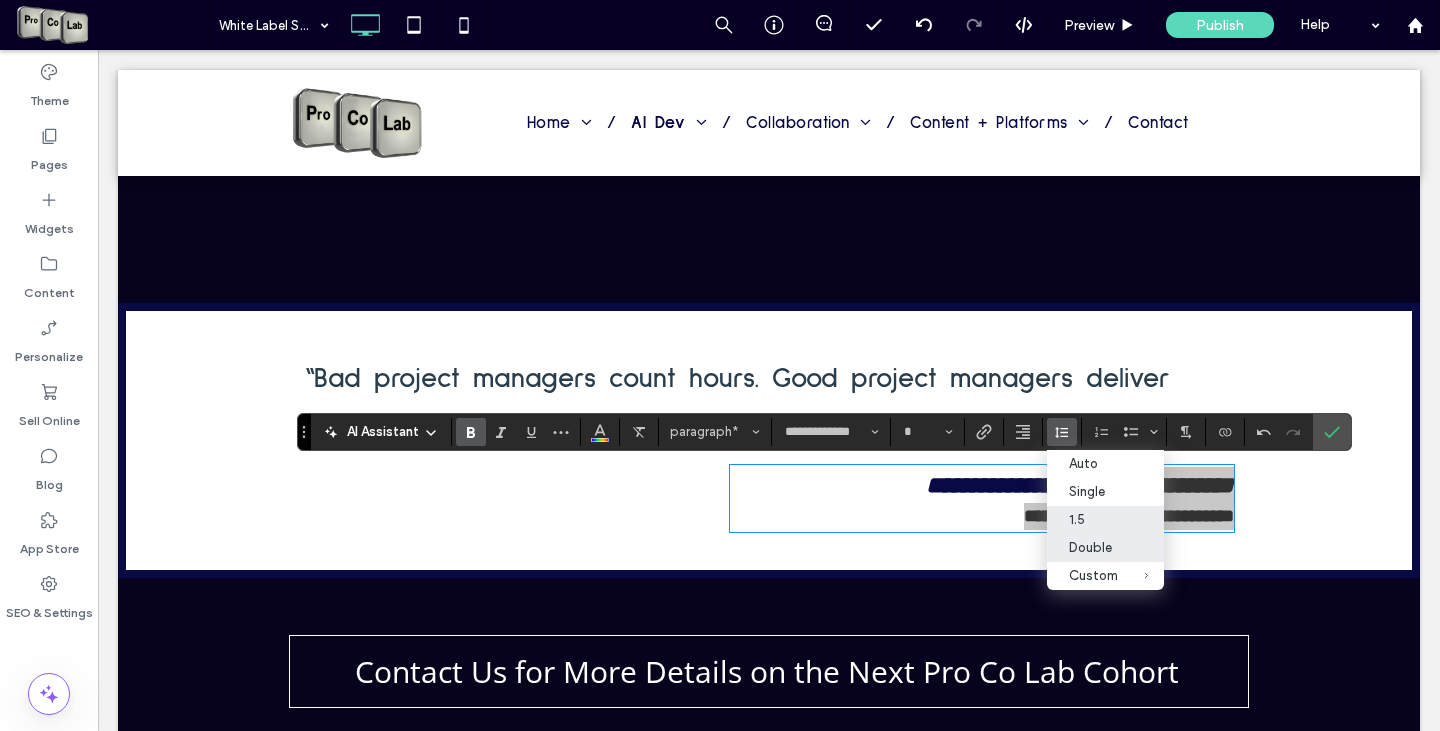 click on "Double" at bounding box center (1093, 547) 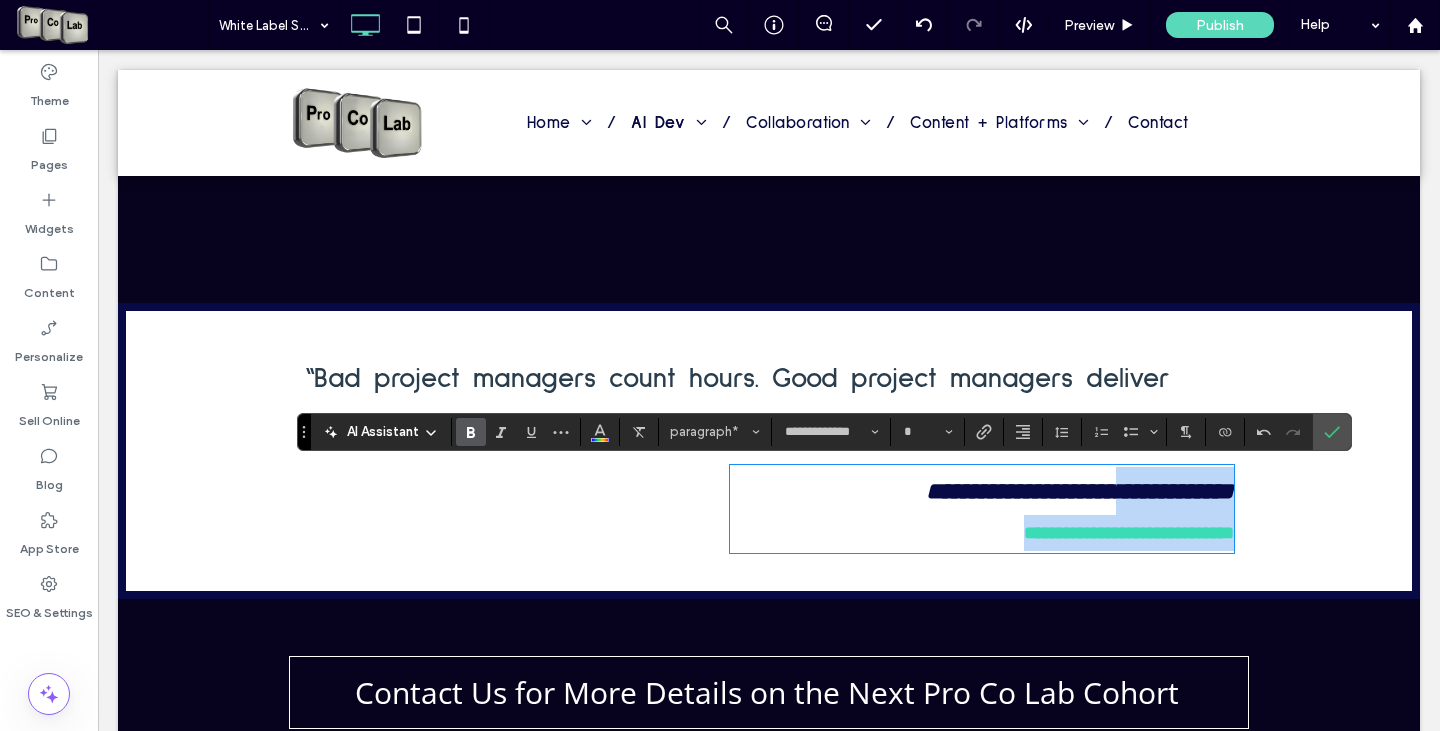 click on "**********" at bounding box center (1129, 533) 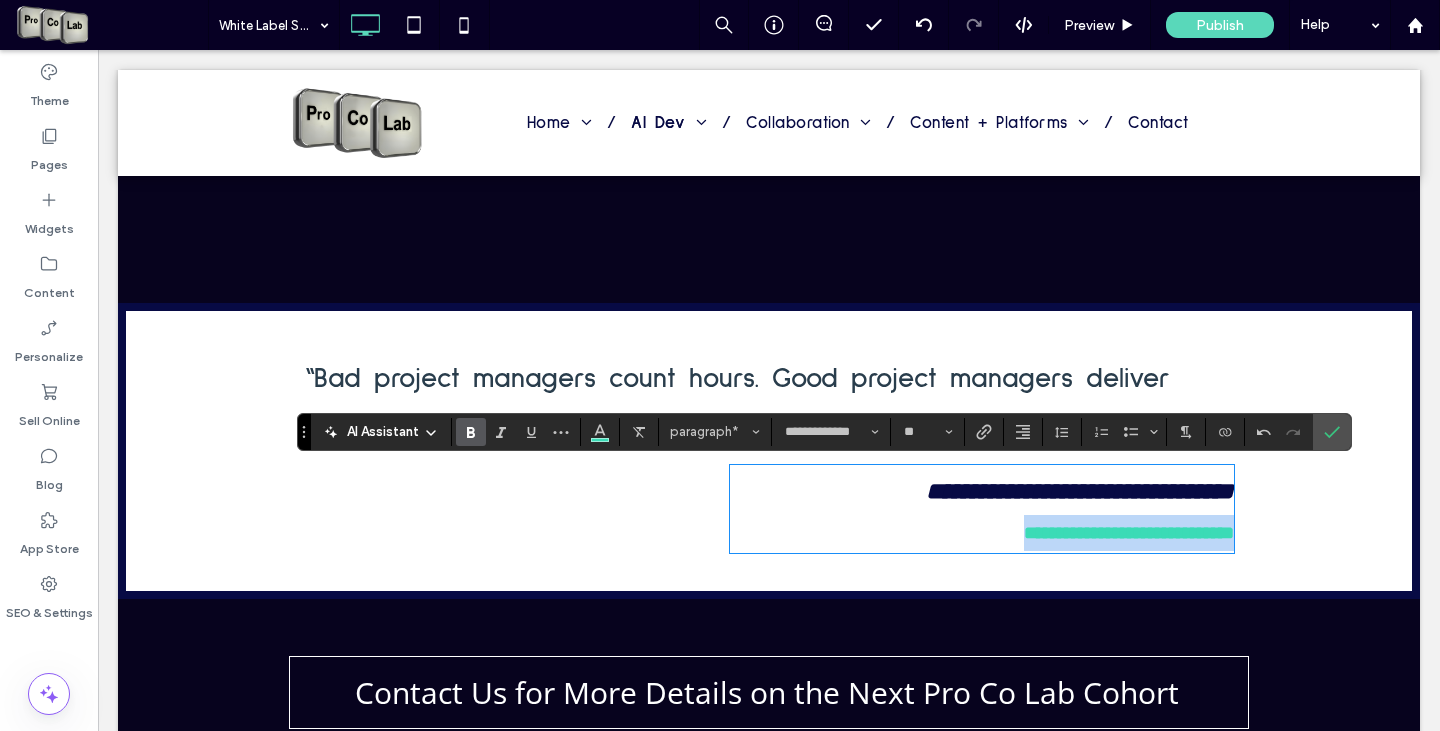 drag, startPoint x: 985, startPoint y: 532, endPoint x: 1232, endPoint y: 529, distance: 247.01822 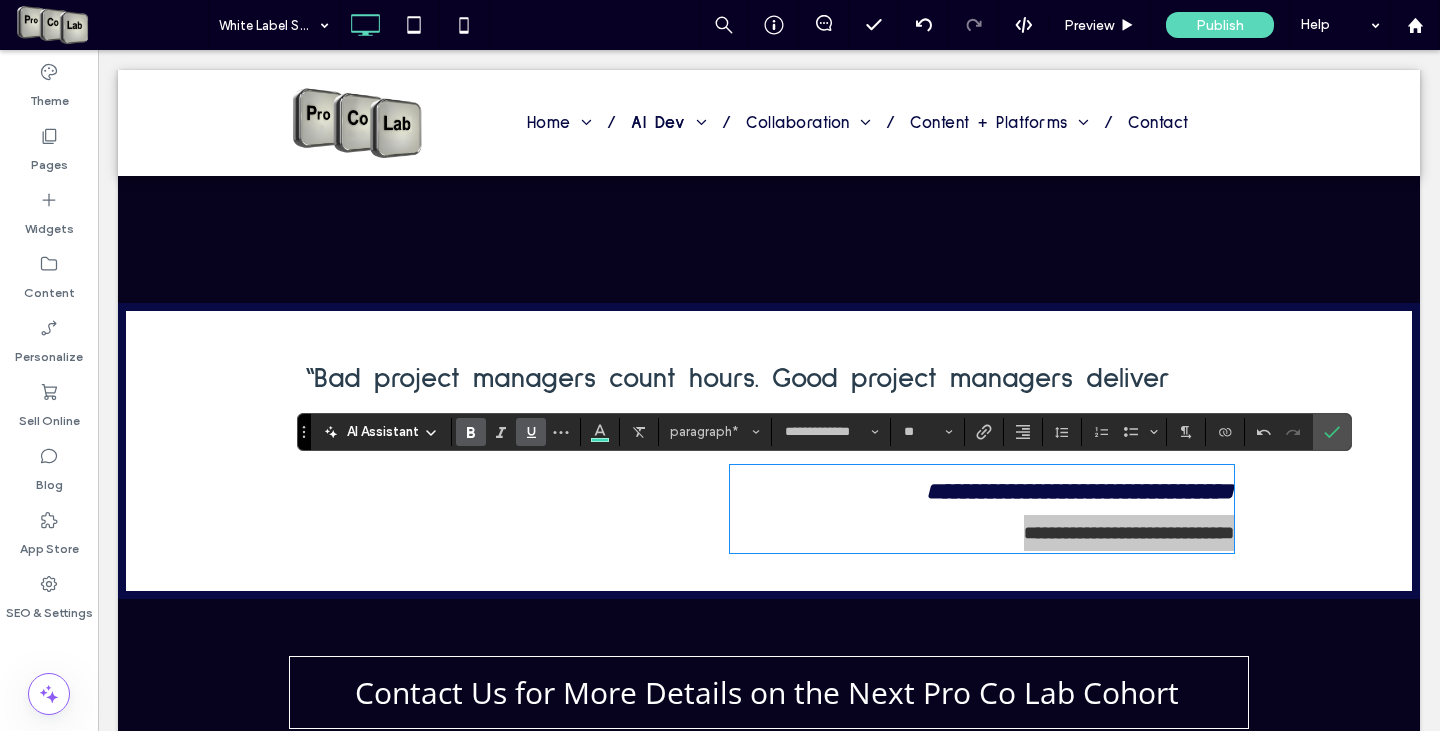 click 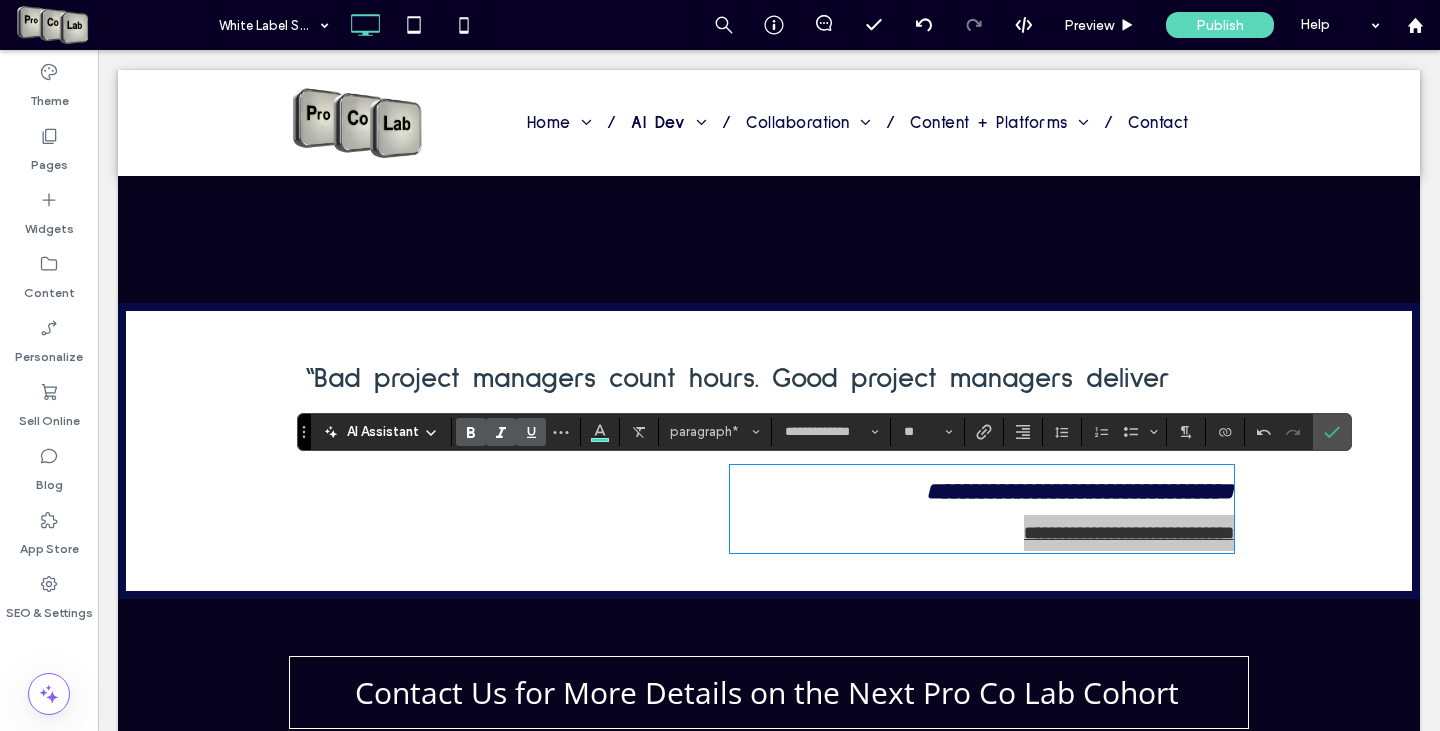 click 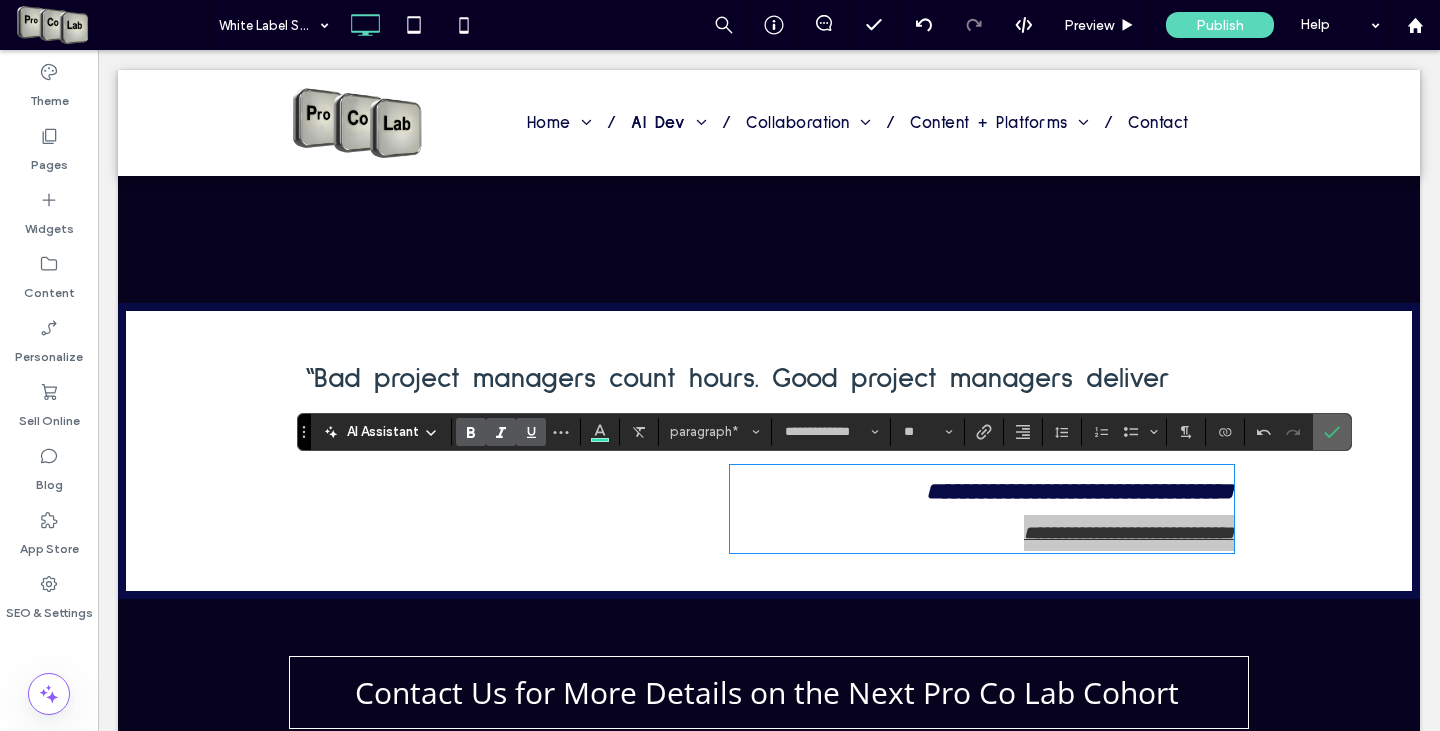 click 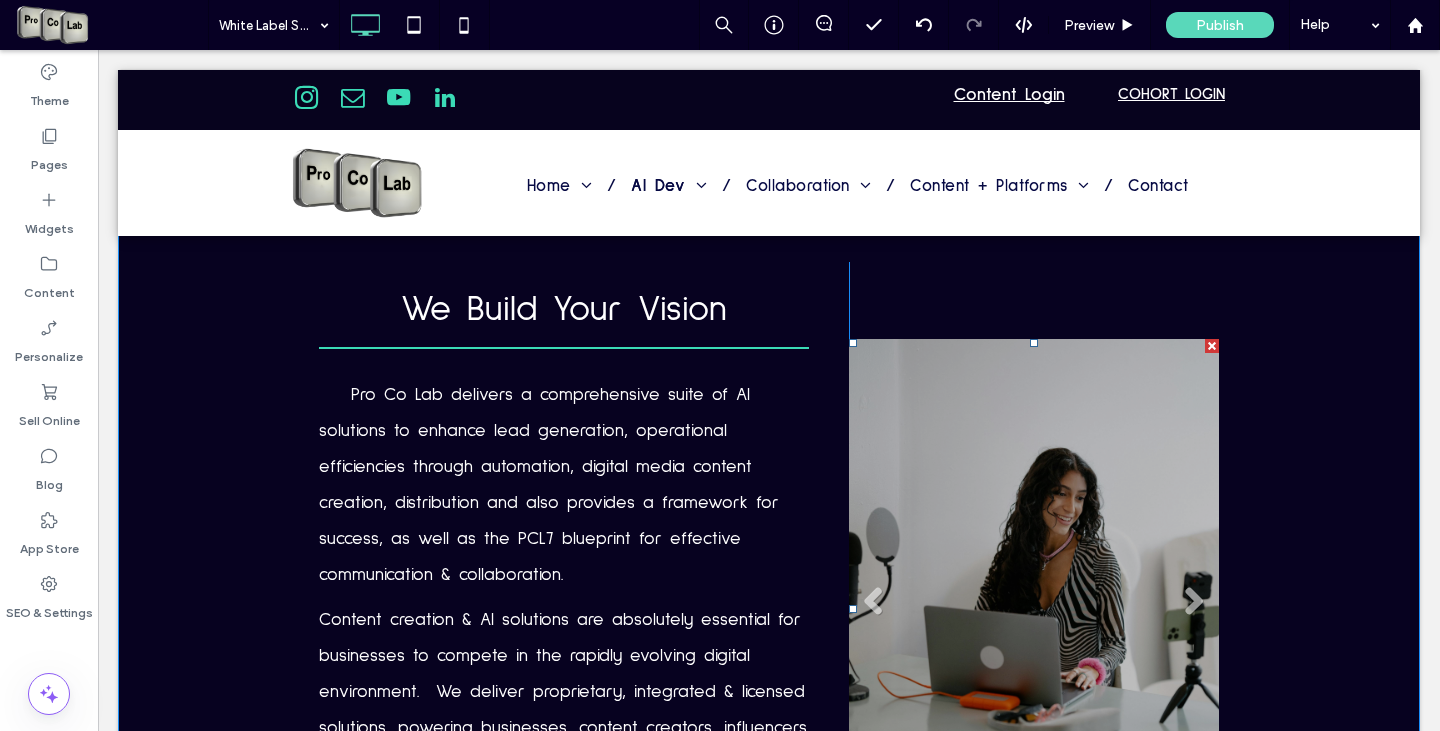 scroll, scrollTop: 0, scrollLeft: 0, axis: both 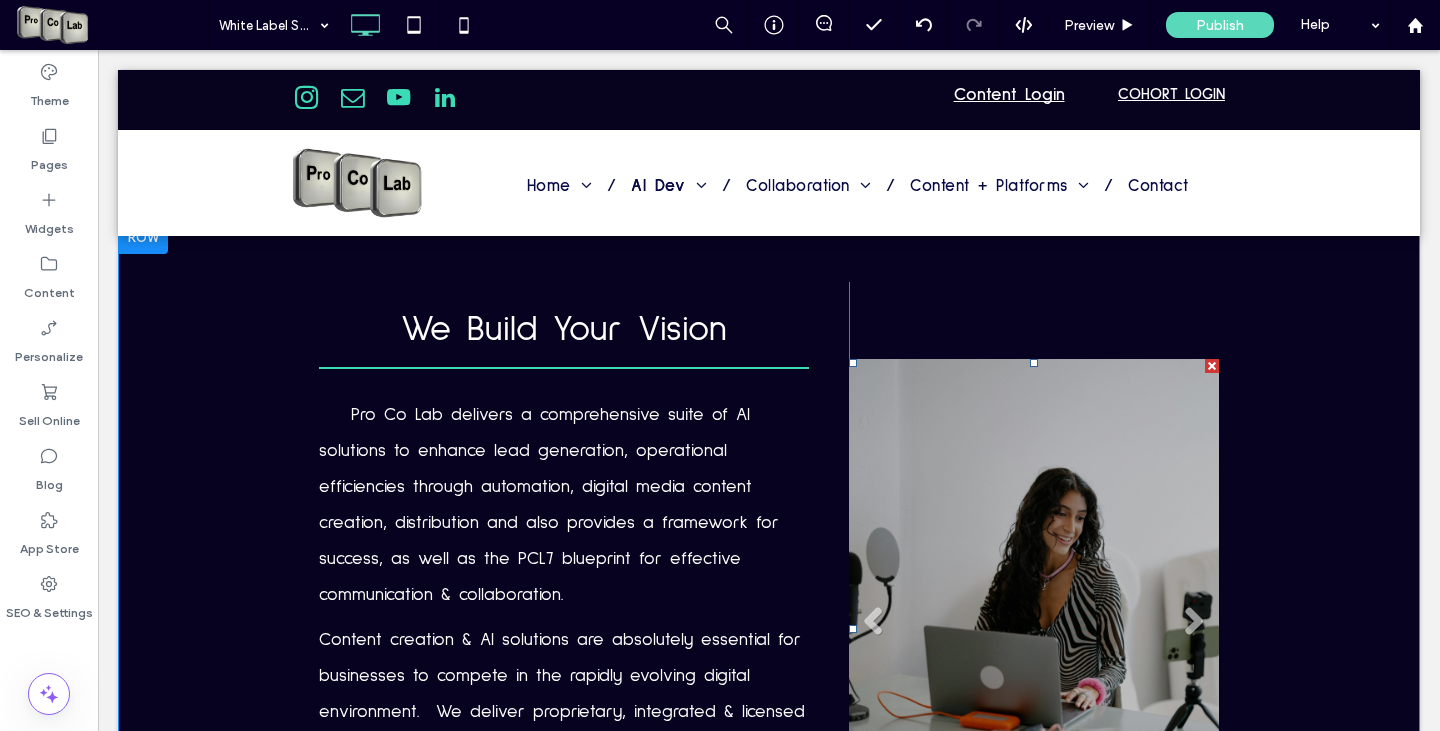 click on "Slide title
Write your caption here
Button" at bounding box center [1034, 629] 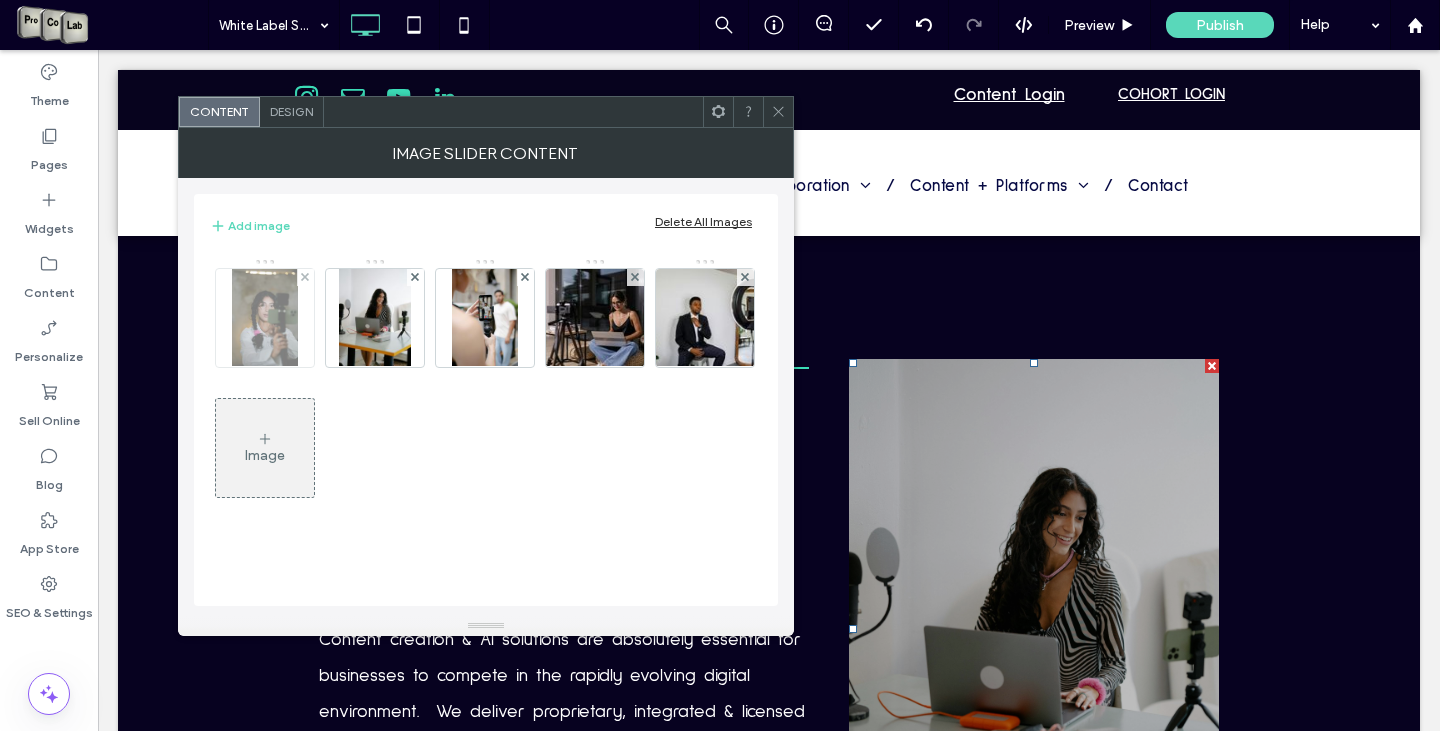 click at bounding box center (264, 318) 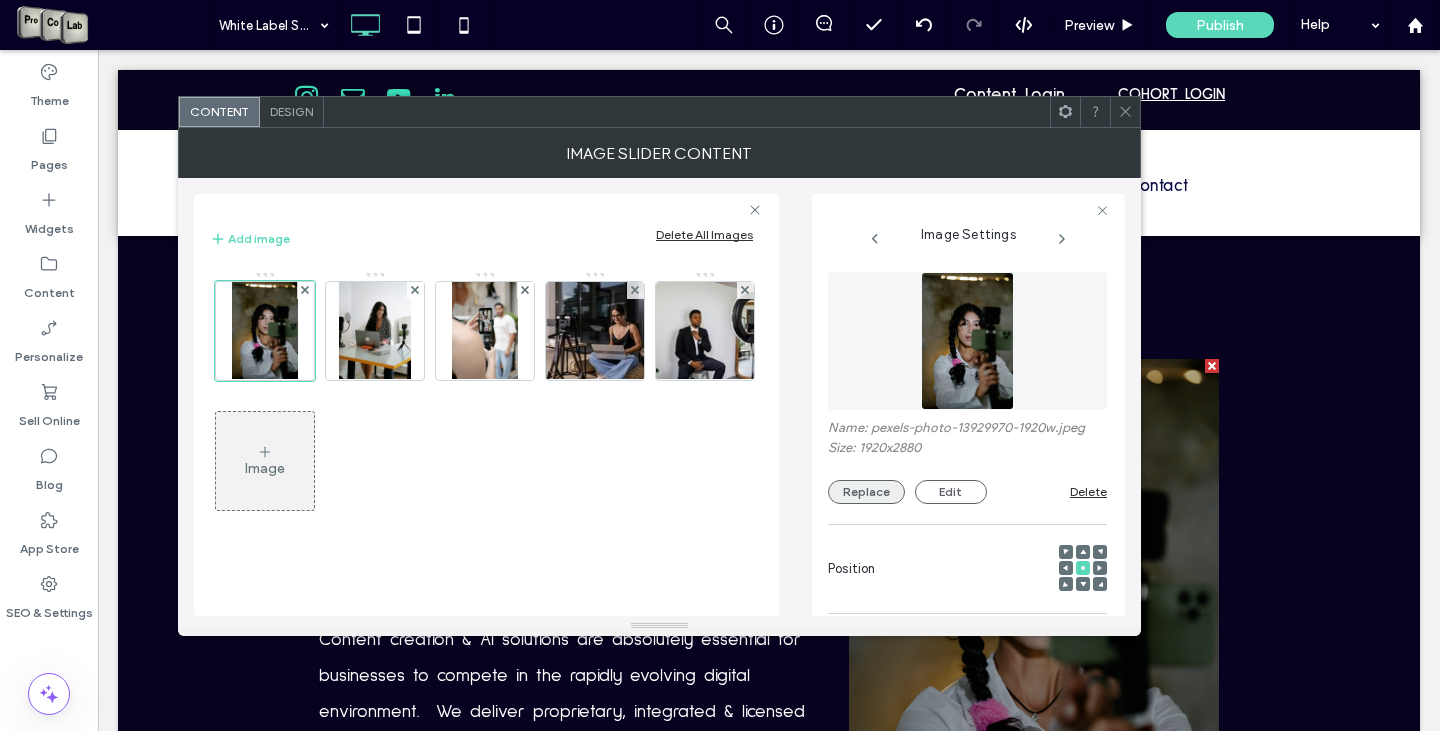 click on "Replace" at bounding box center (866, 492) 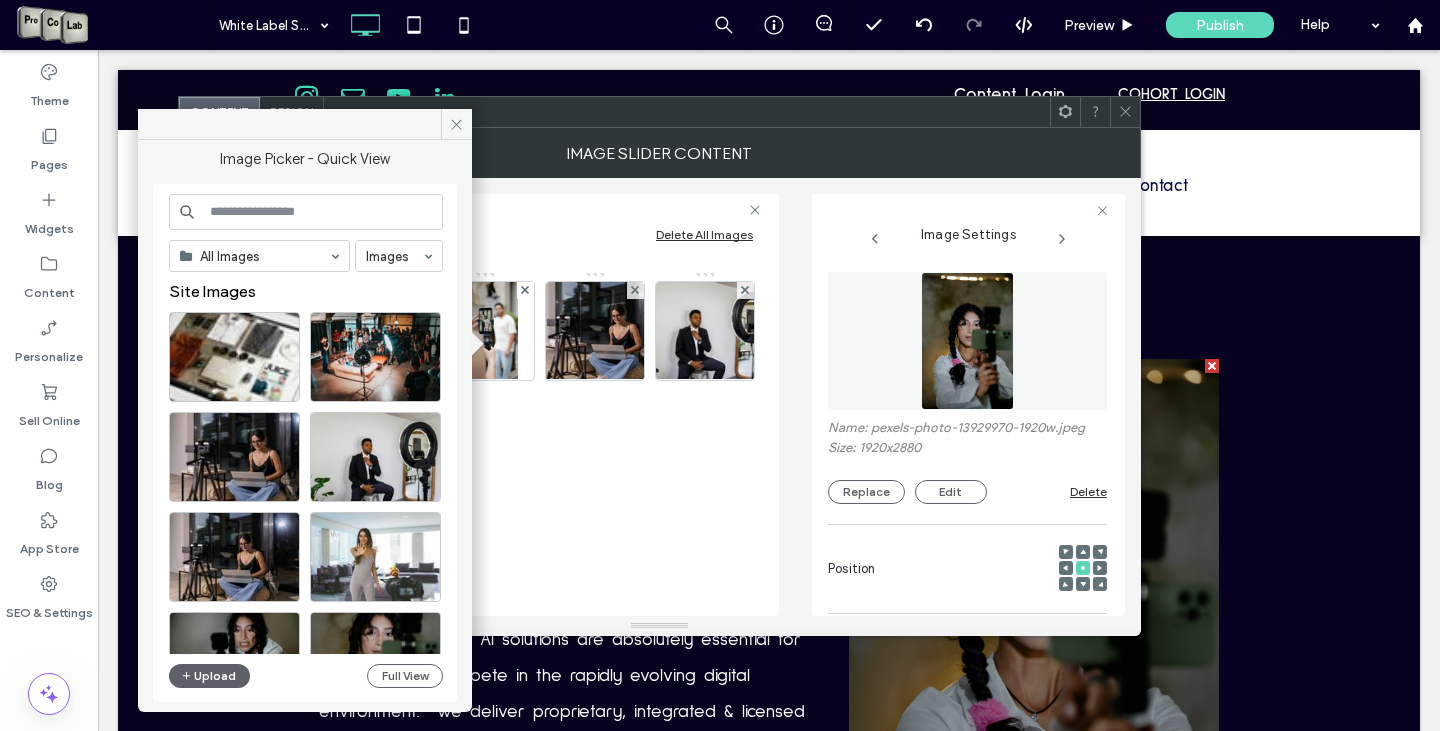 click at bounding box center [306, 212] 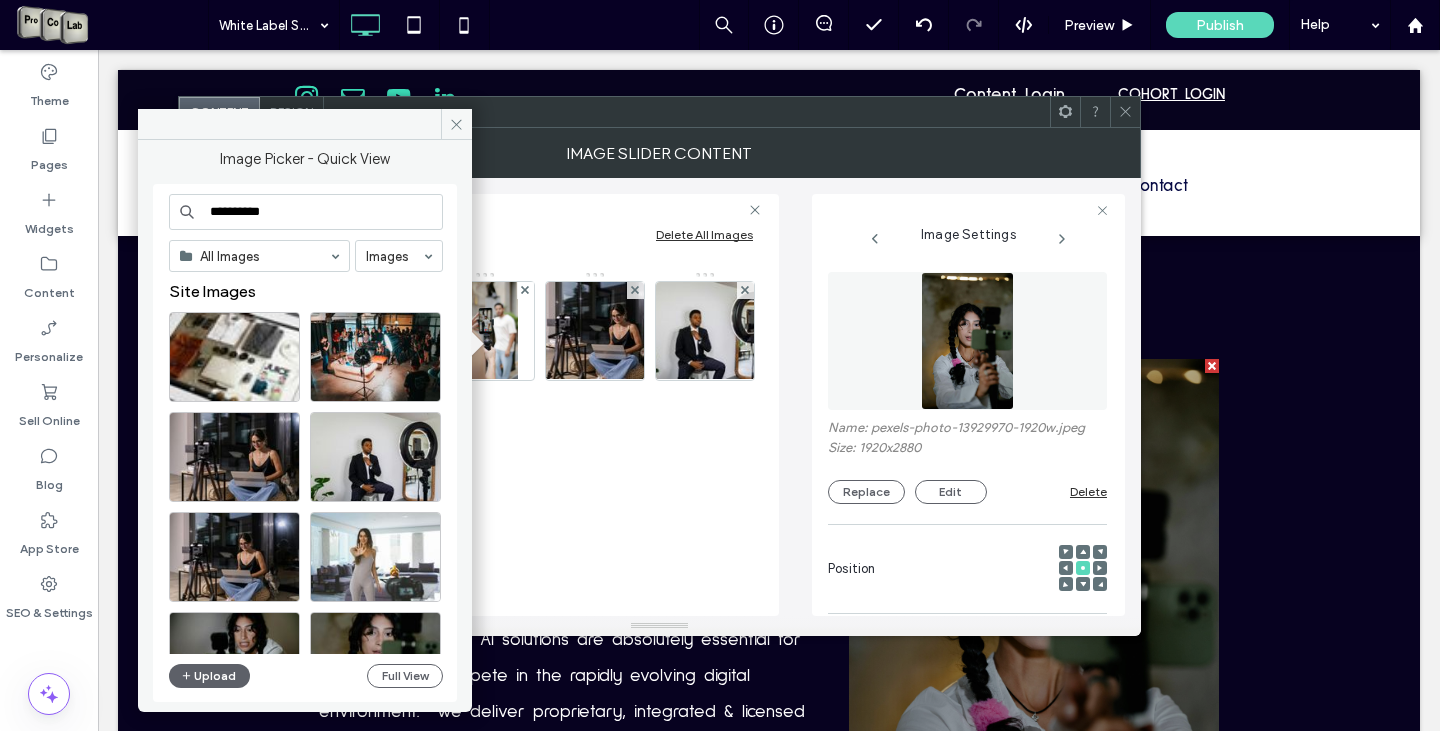 type on "**********" 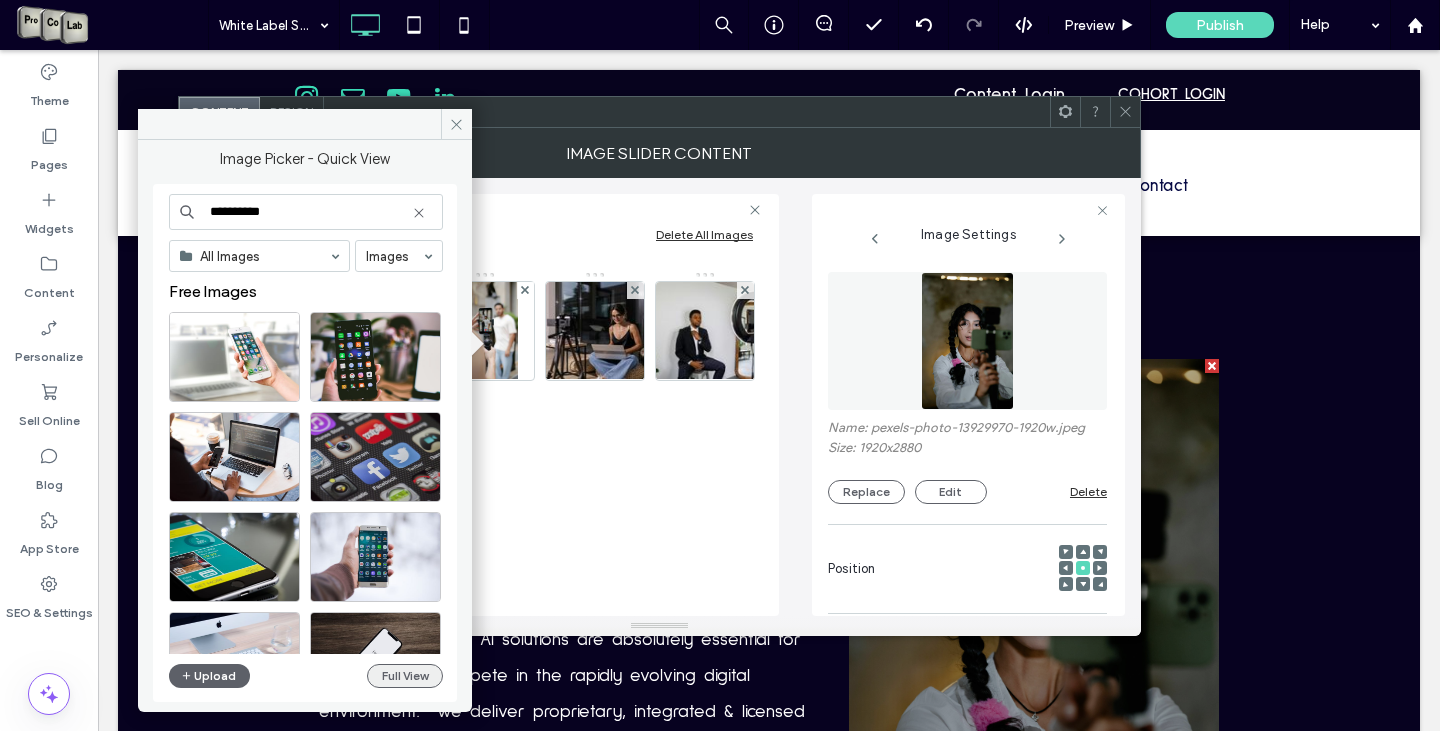 click on "Full View" at bounding box center [405, 676] 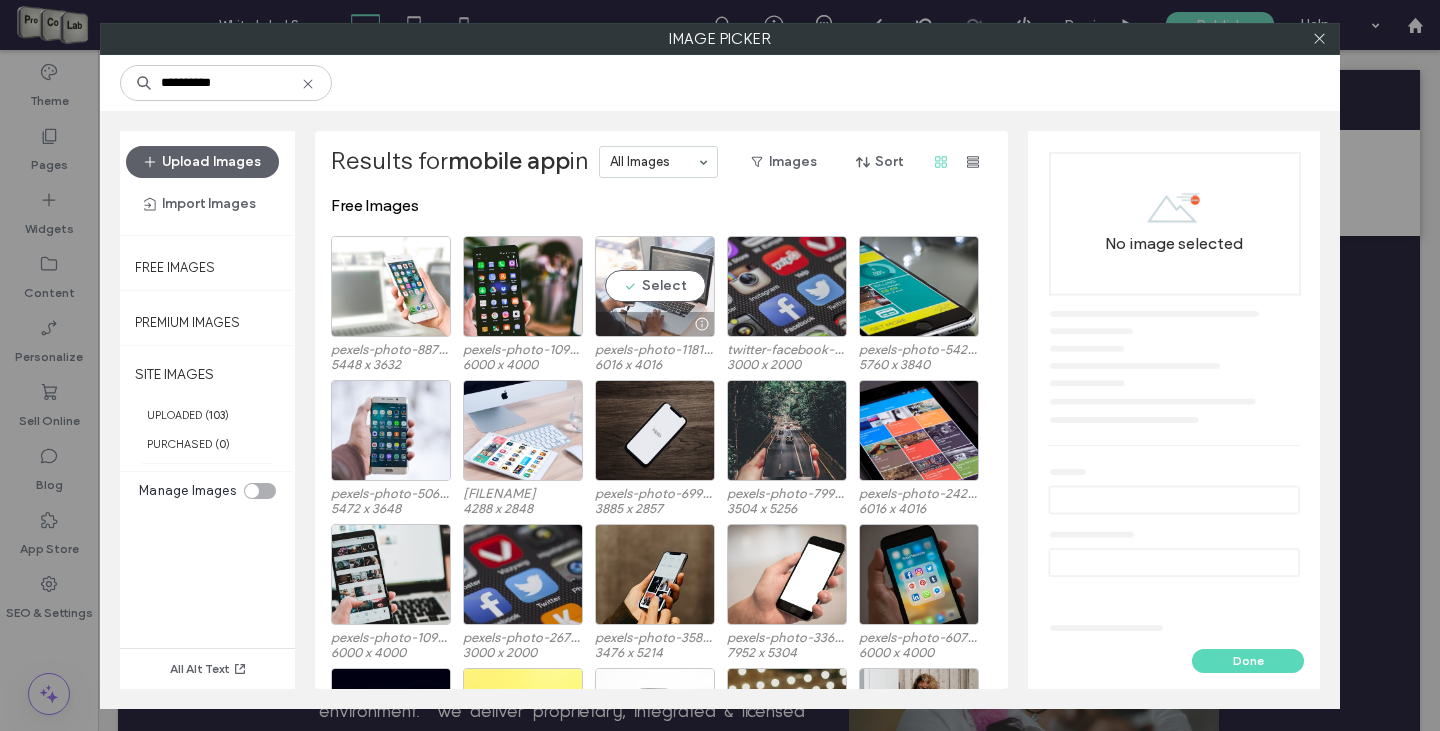 click on "Select" at bounding box center (655, 286) 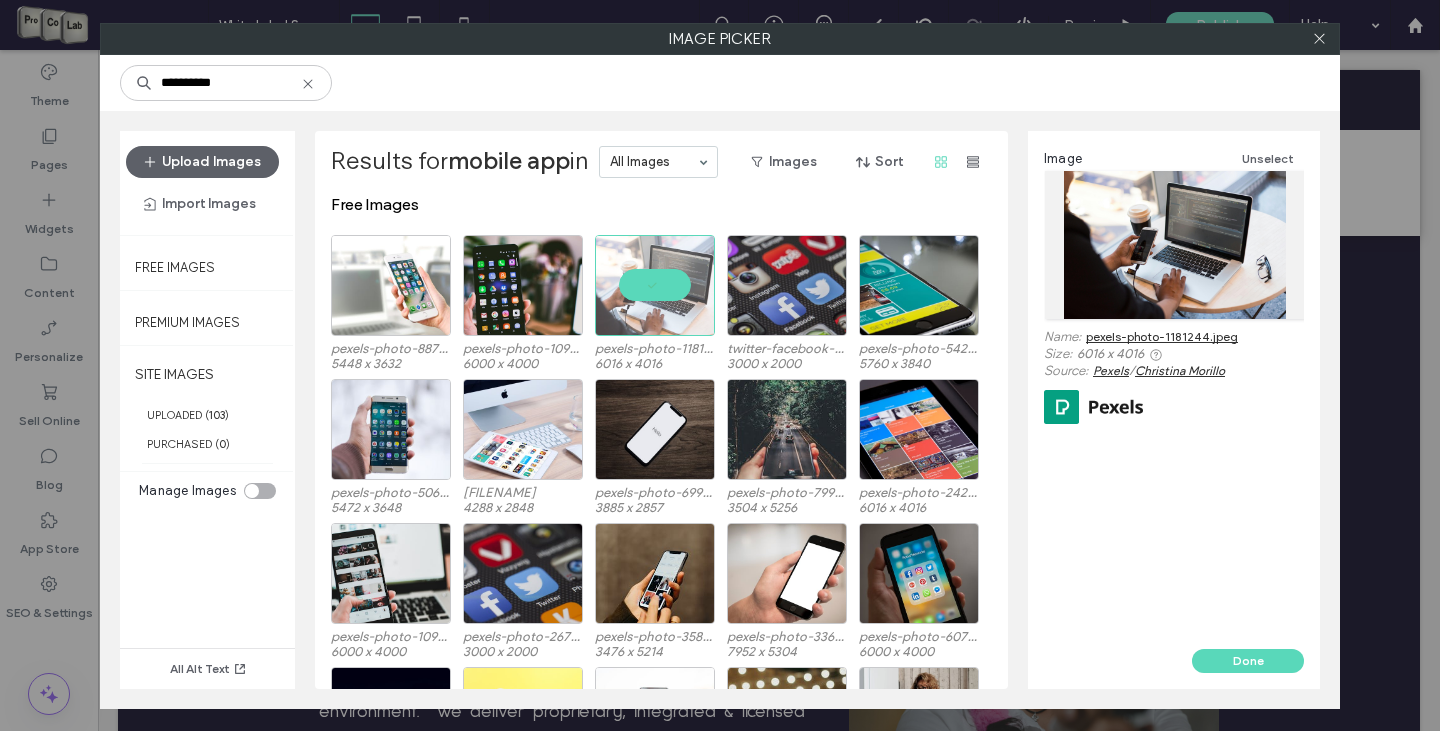 scroll, scrollTop: 0, scrollLeft: 0, axis: both 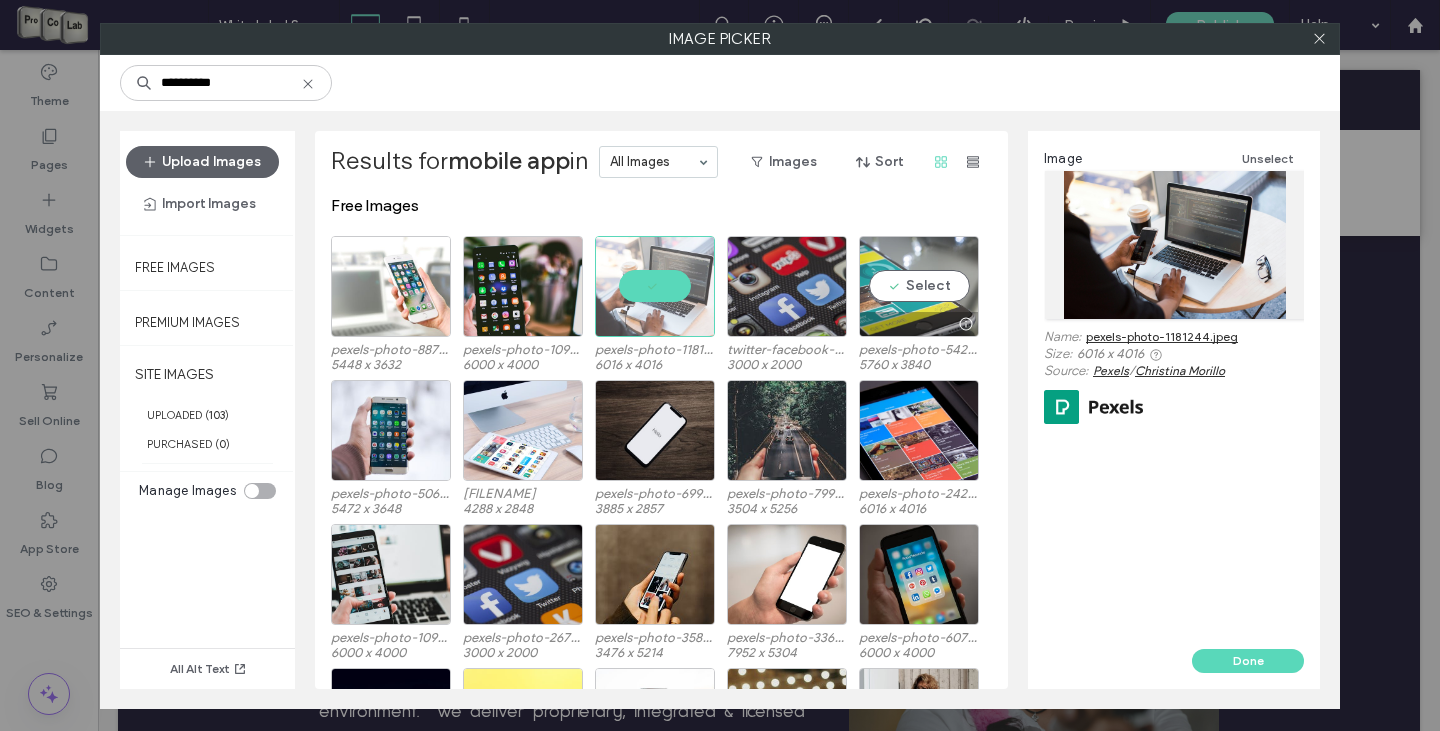 click on "Select" at bounding box center (919, 286) 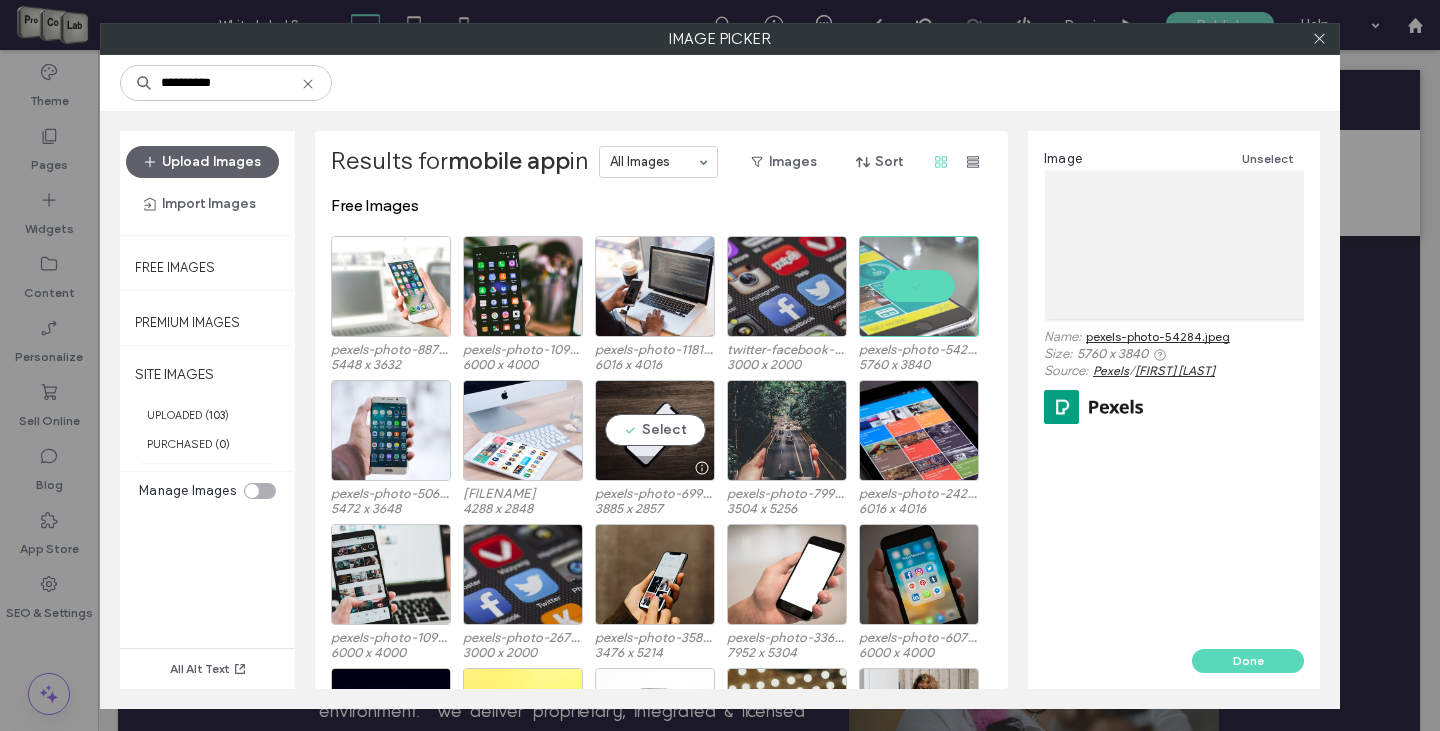 scroll, scrollTop: 300, scrollLeft: 0, axis: vertical 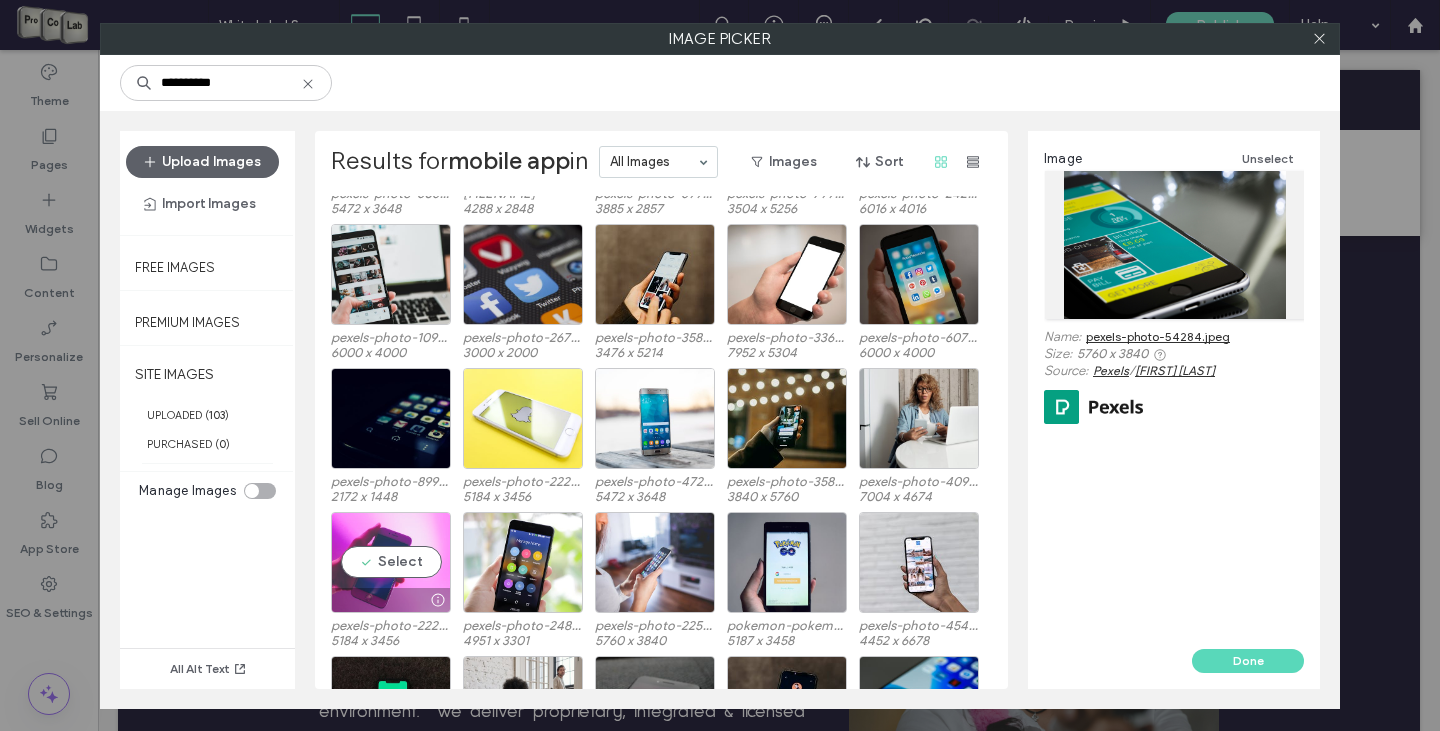 click on "Select" at bounding box center [391, 562] 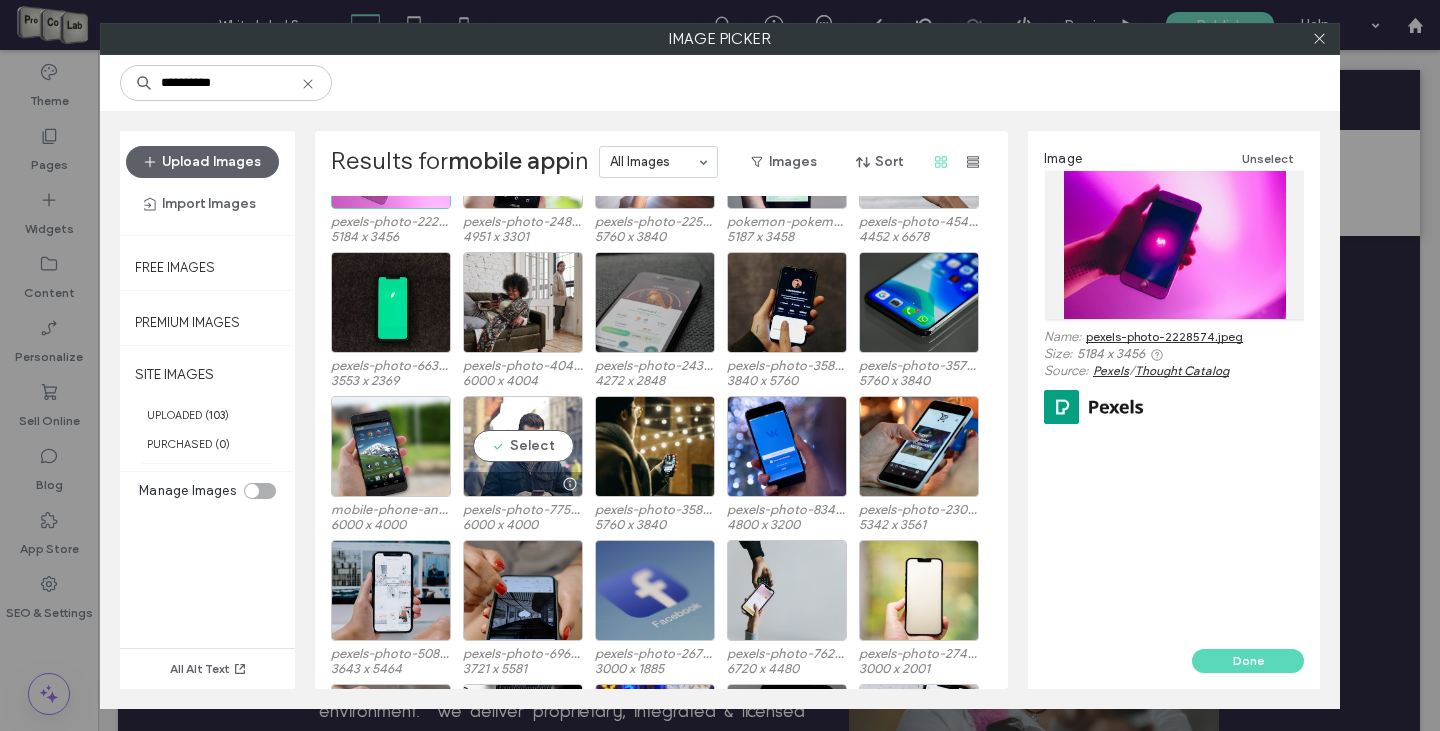 scroll, scrollTop: 800, scrollLeft: 0, axis: vertical 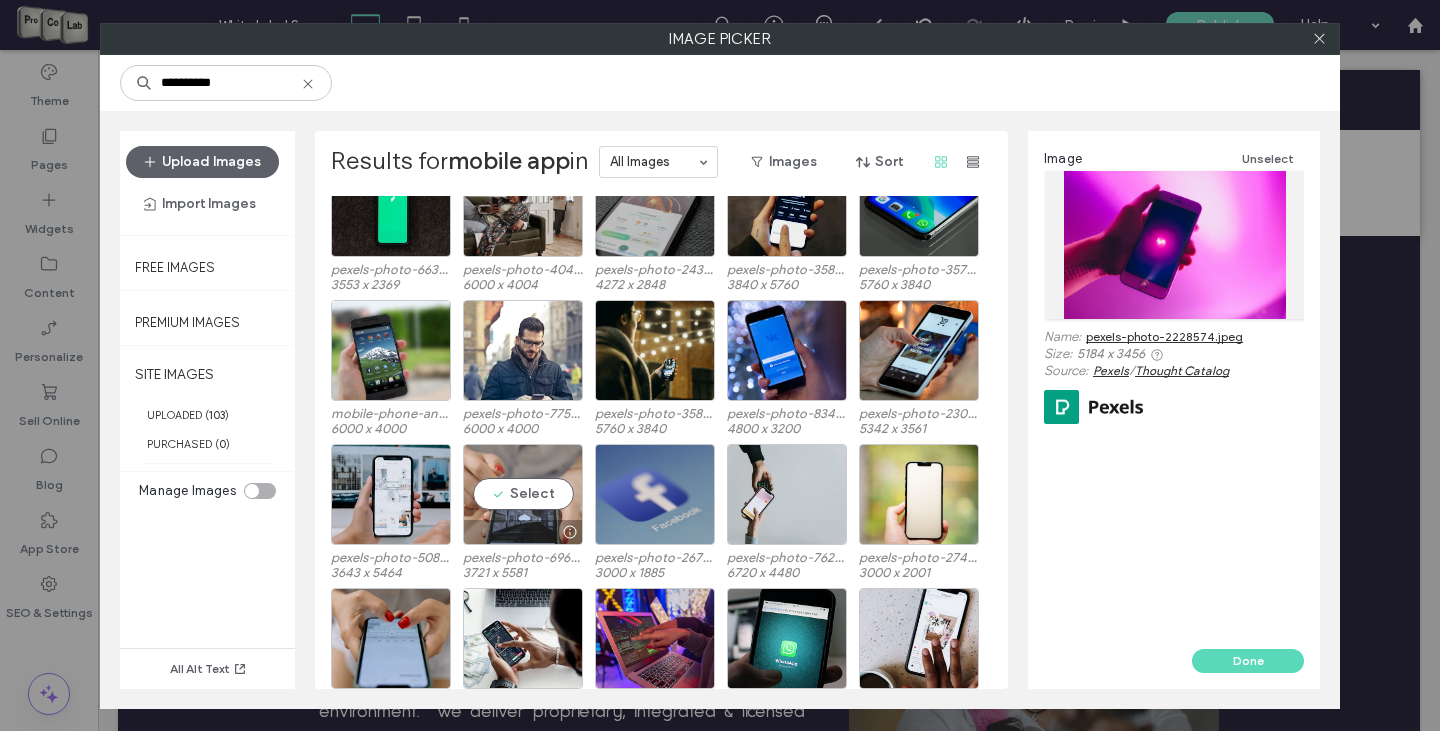 click on "Select" at bounding box center [523, 494] 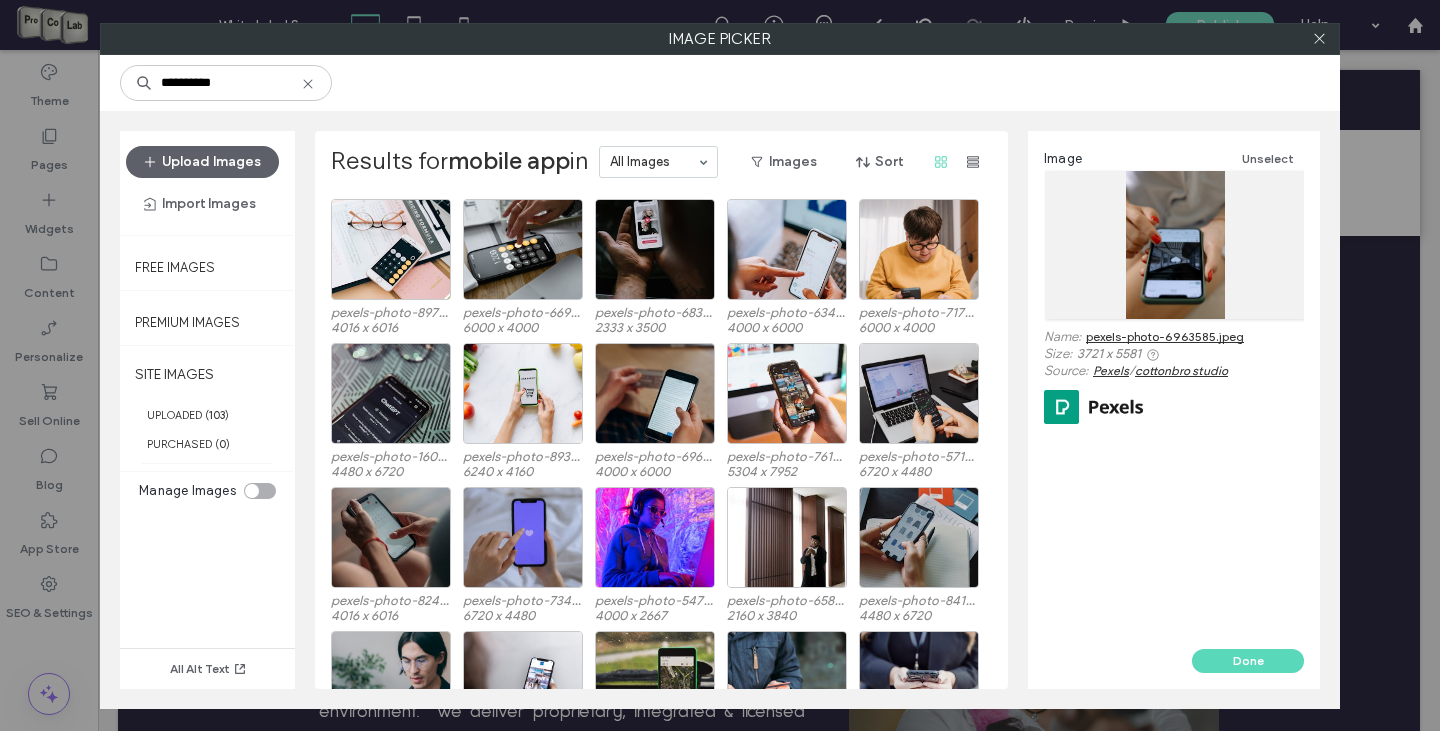 scroll, scrollTop: 1763, scrollLeft: 0, axis: vertical 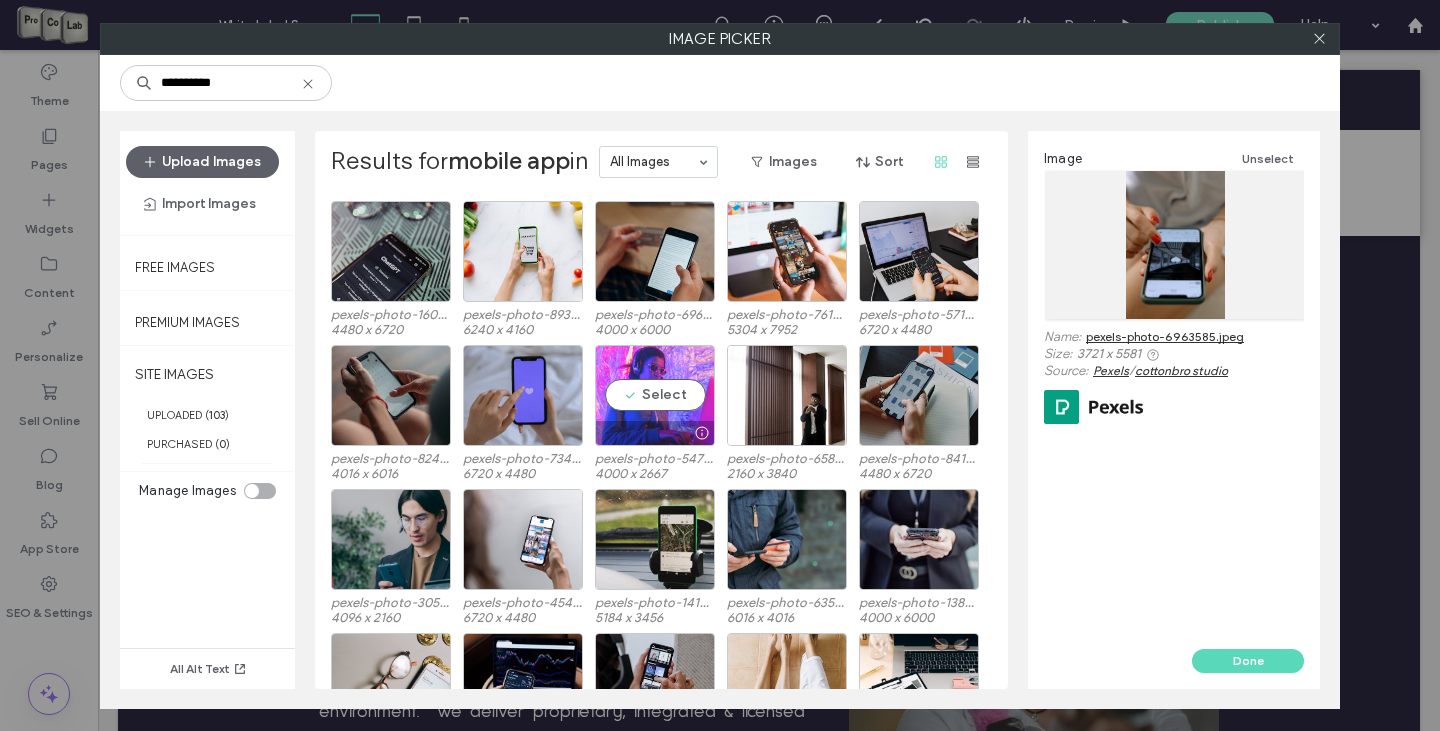 click on "Select" at bounding box center [655, 395] 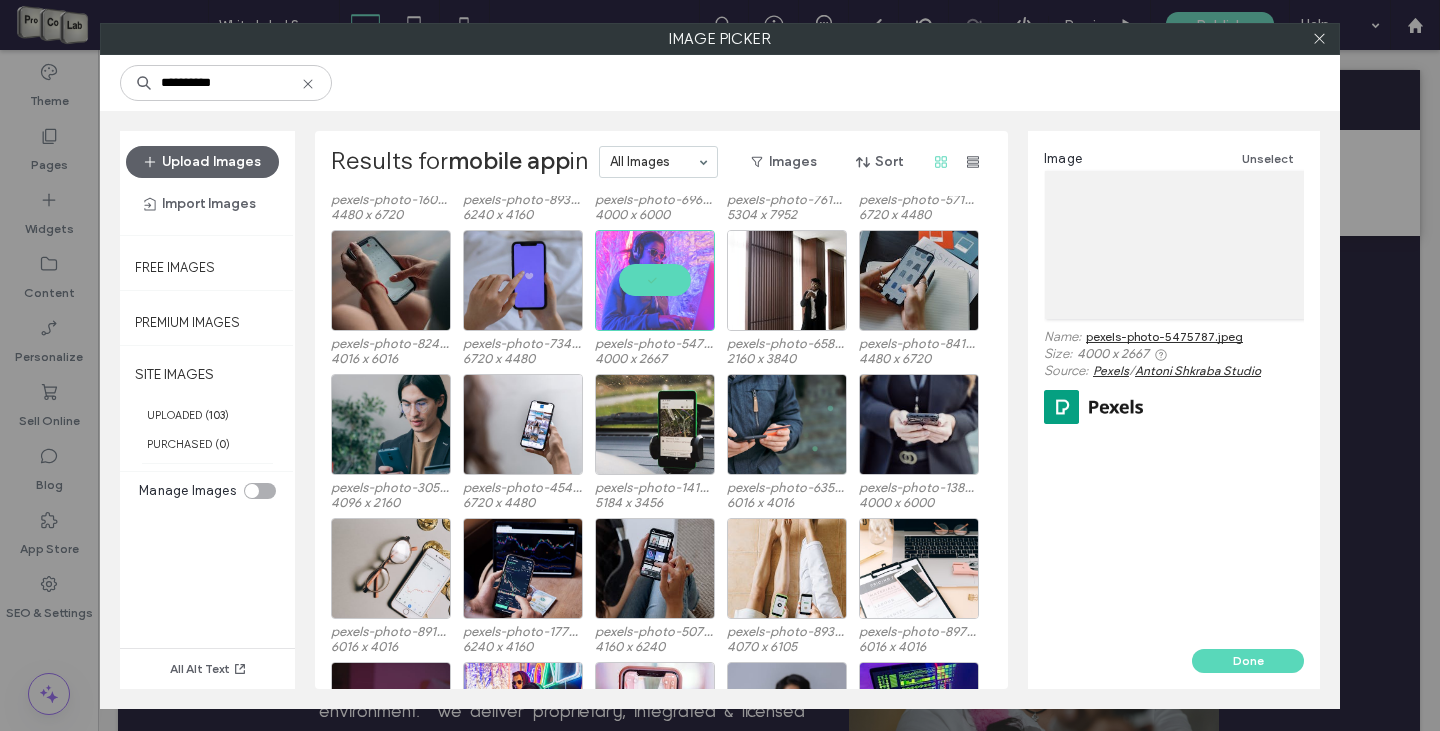 scroll, scrollTop: 1963, scrollLeft: 0, axis: vertical 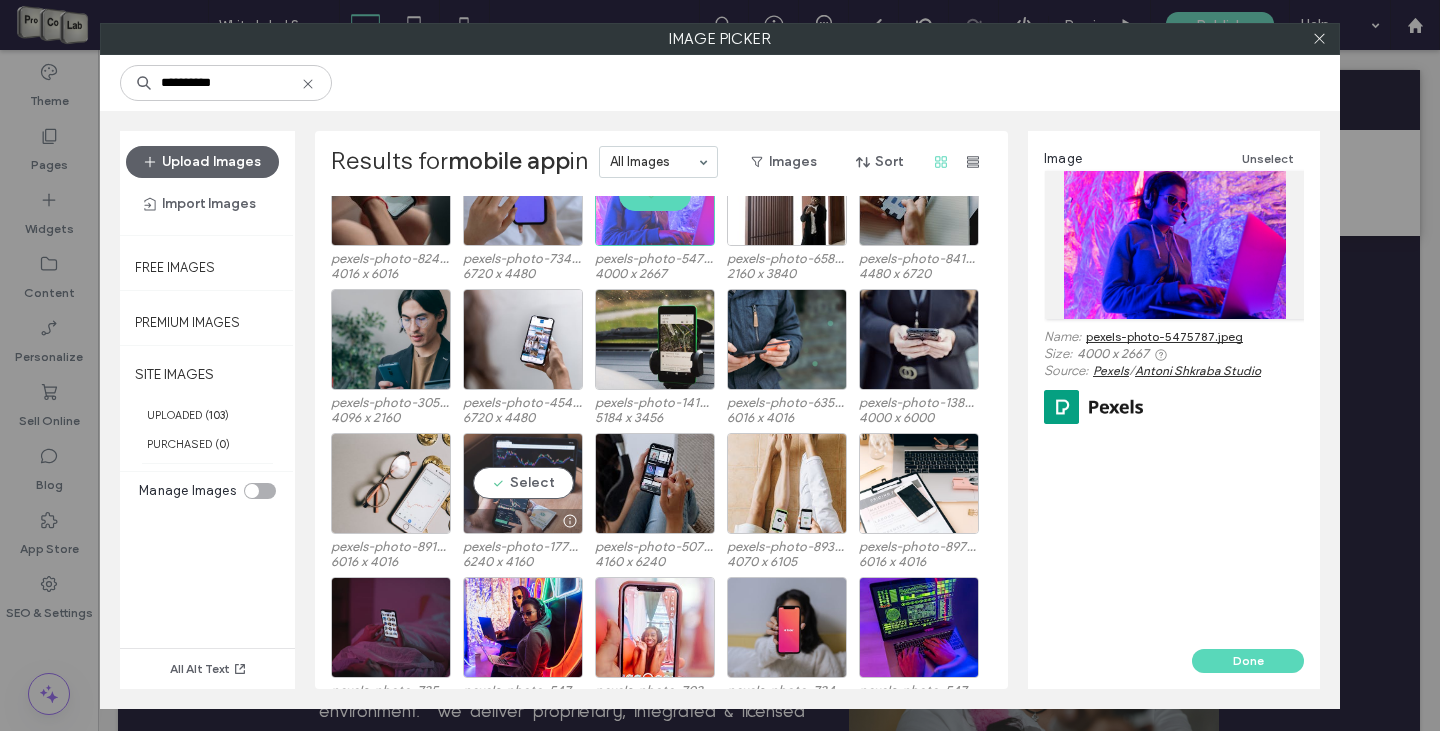 click on "Select" at bounding box center (523, 483) 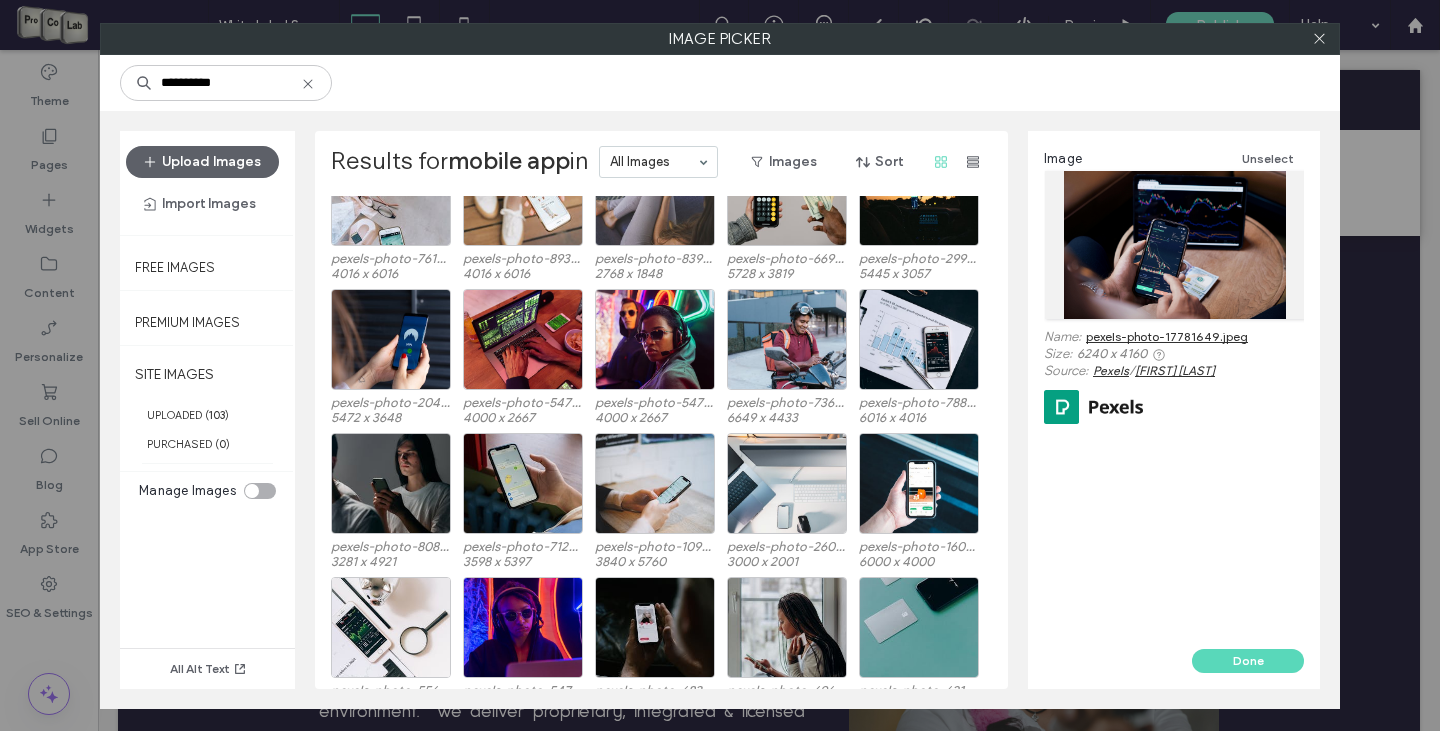 scroll, scrollTop: 2983, scrollLeft: 0, axis: vertical 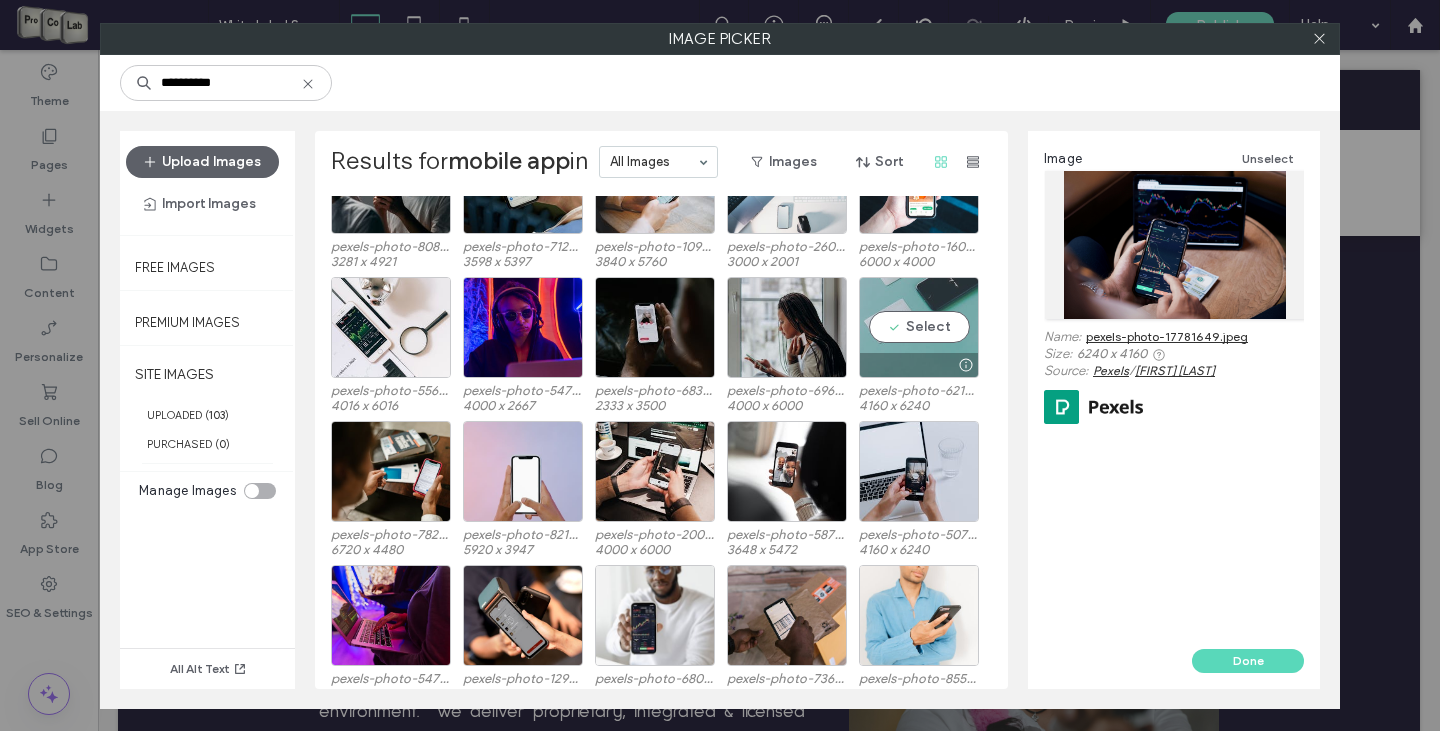 click on "Select" at bounding box center [919, 327] 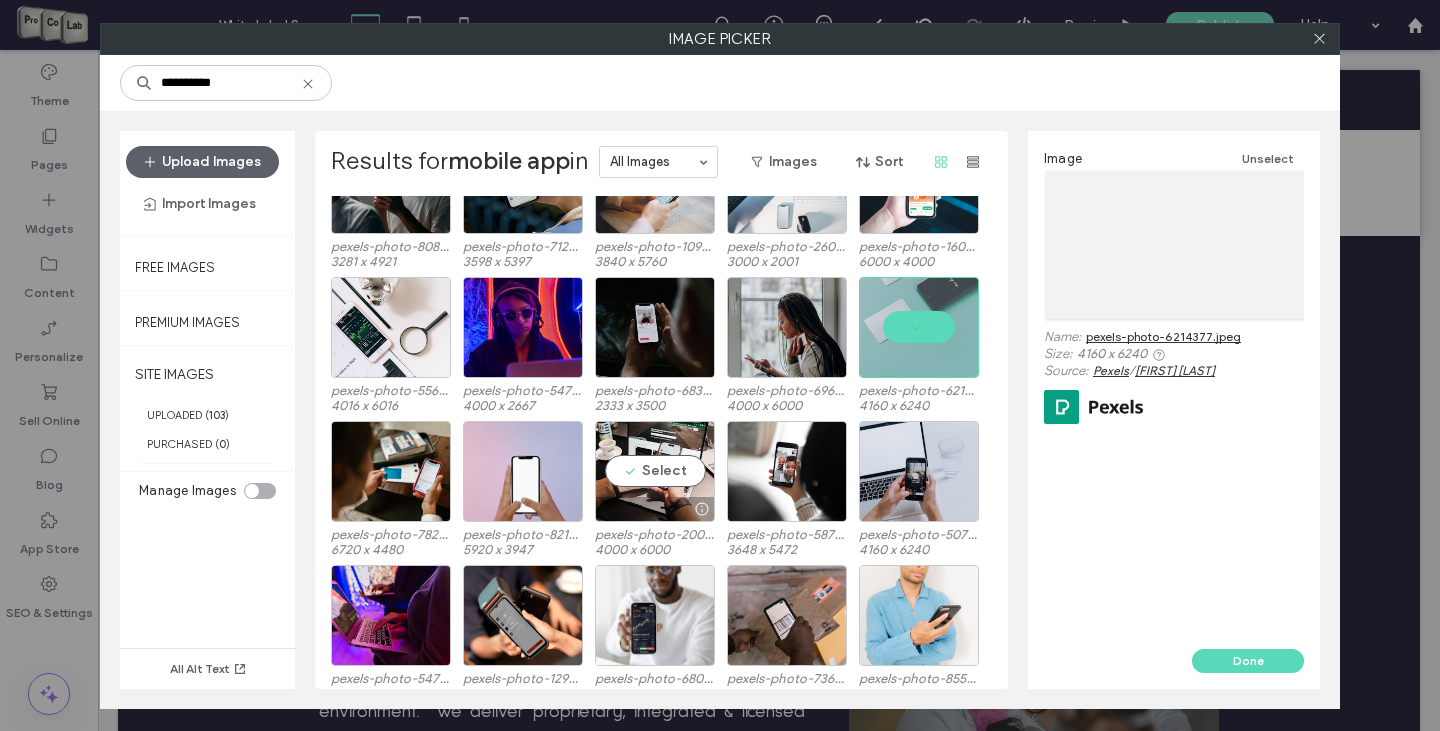 scroll, scrollTop: 3183, scrollLeft: 0, axis: vertical 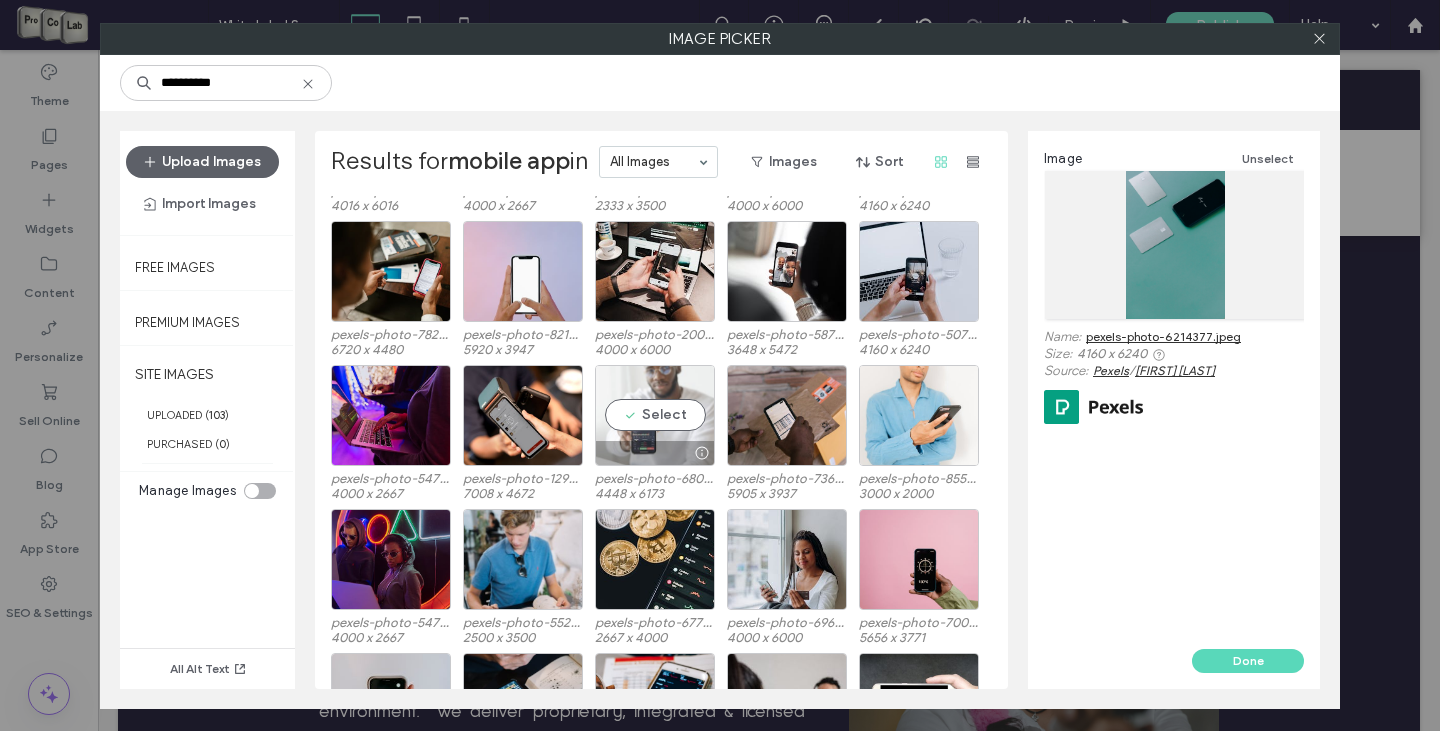click on "Select" at bounding box center [655, 415] 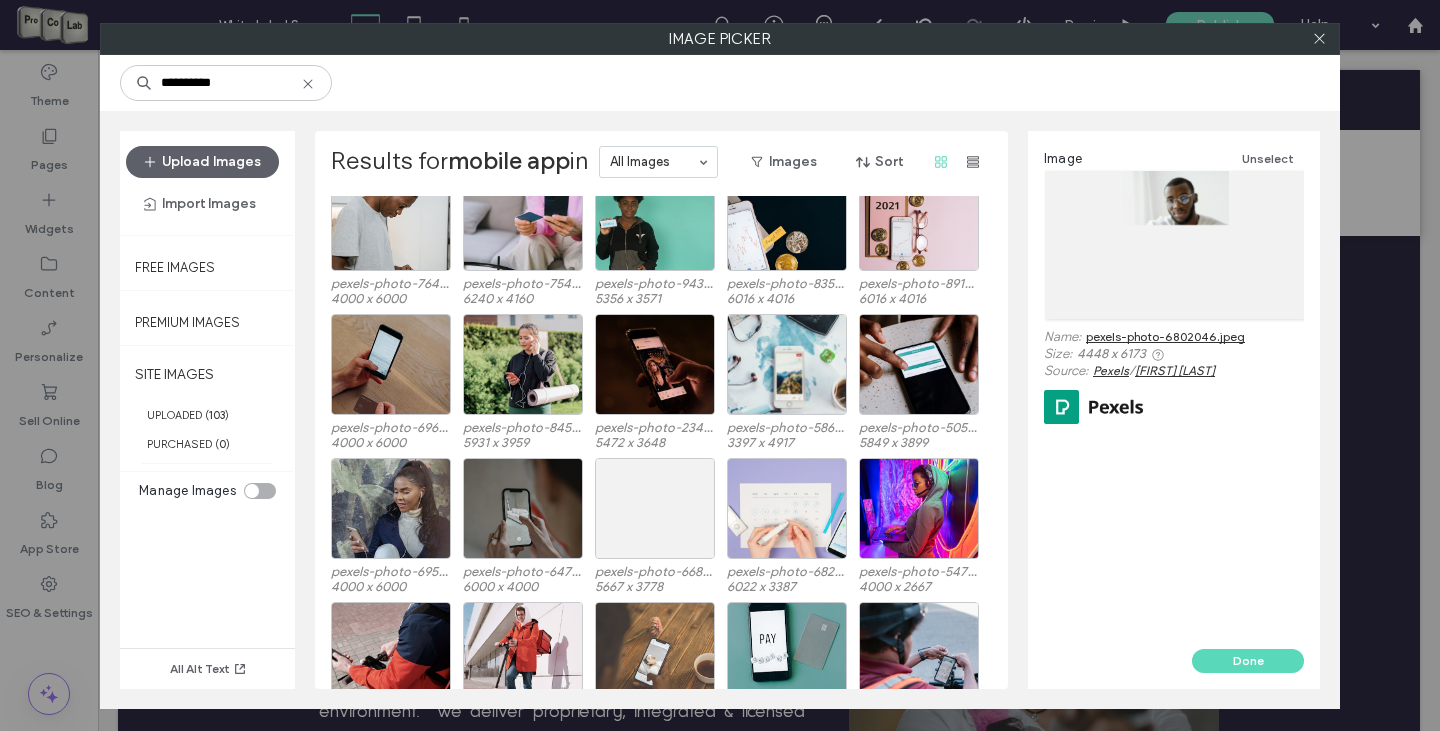 scroll, scrollTop: 4479, scrollLeft: 0, axis: vertical 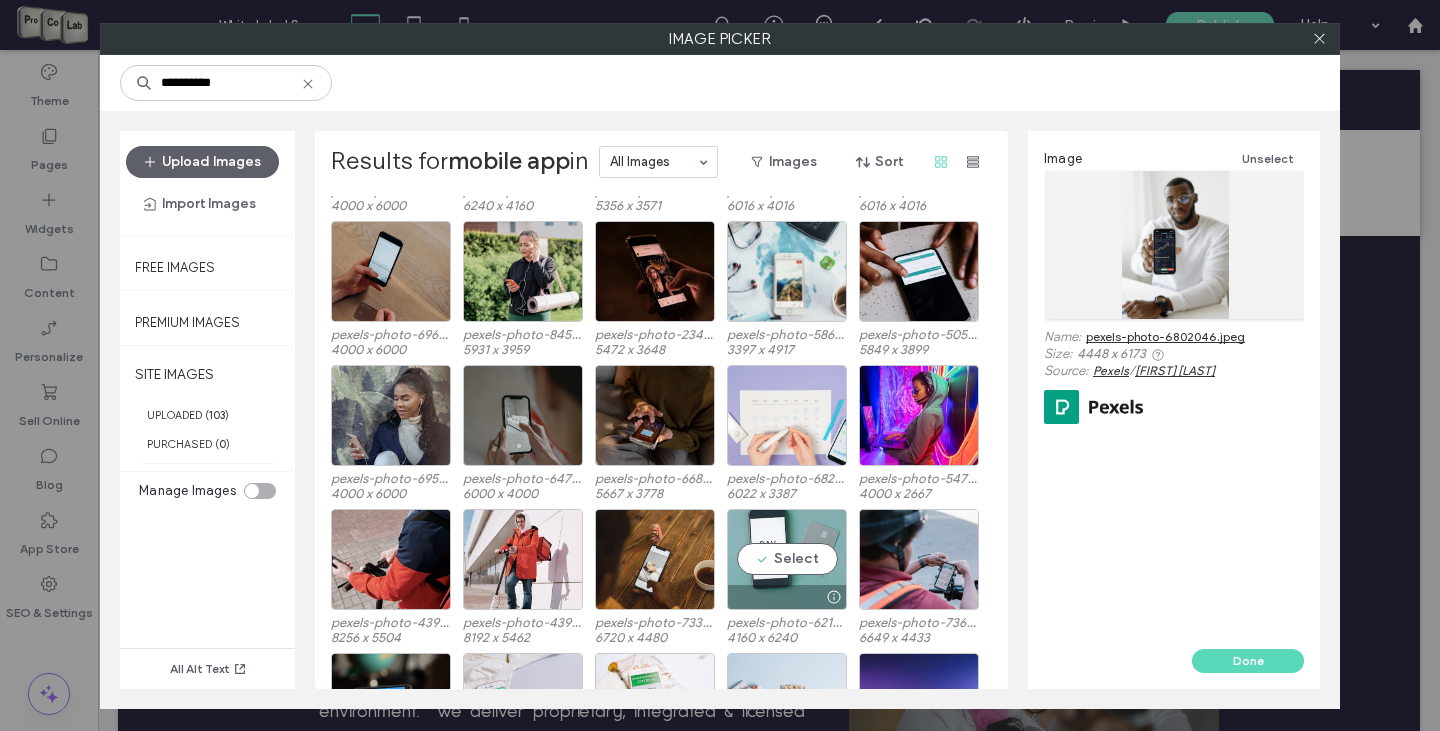 click on "Select" at bounding box center [787, 559] 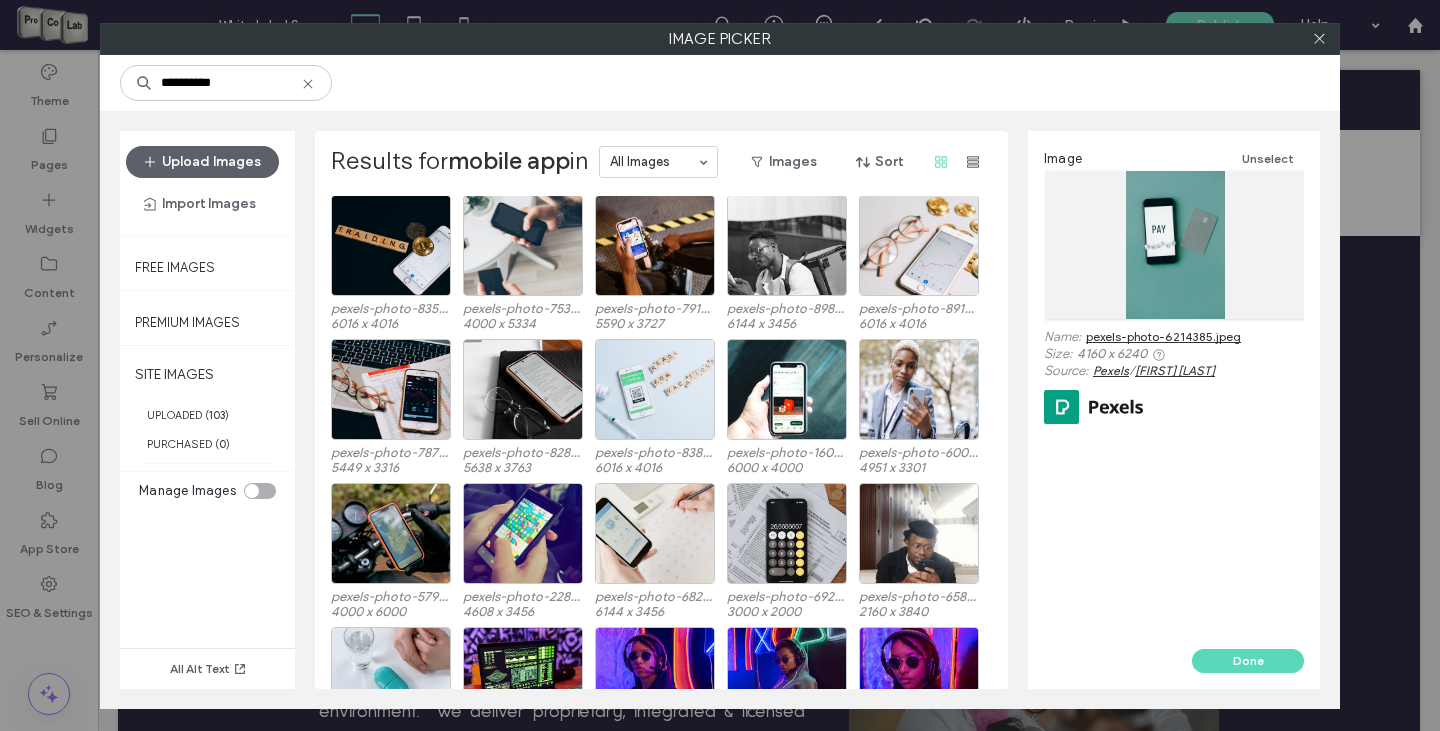 scroll, scrollTop: 5519, scrollLeft: 0, axis: vertical 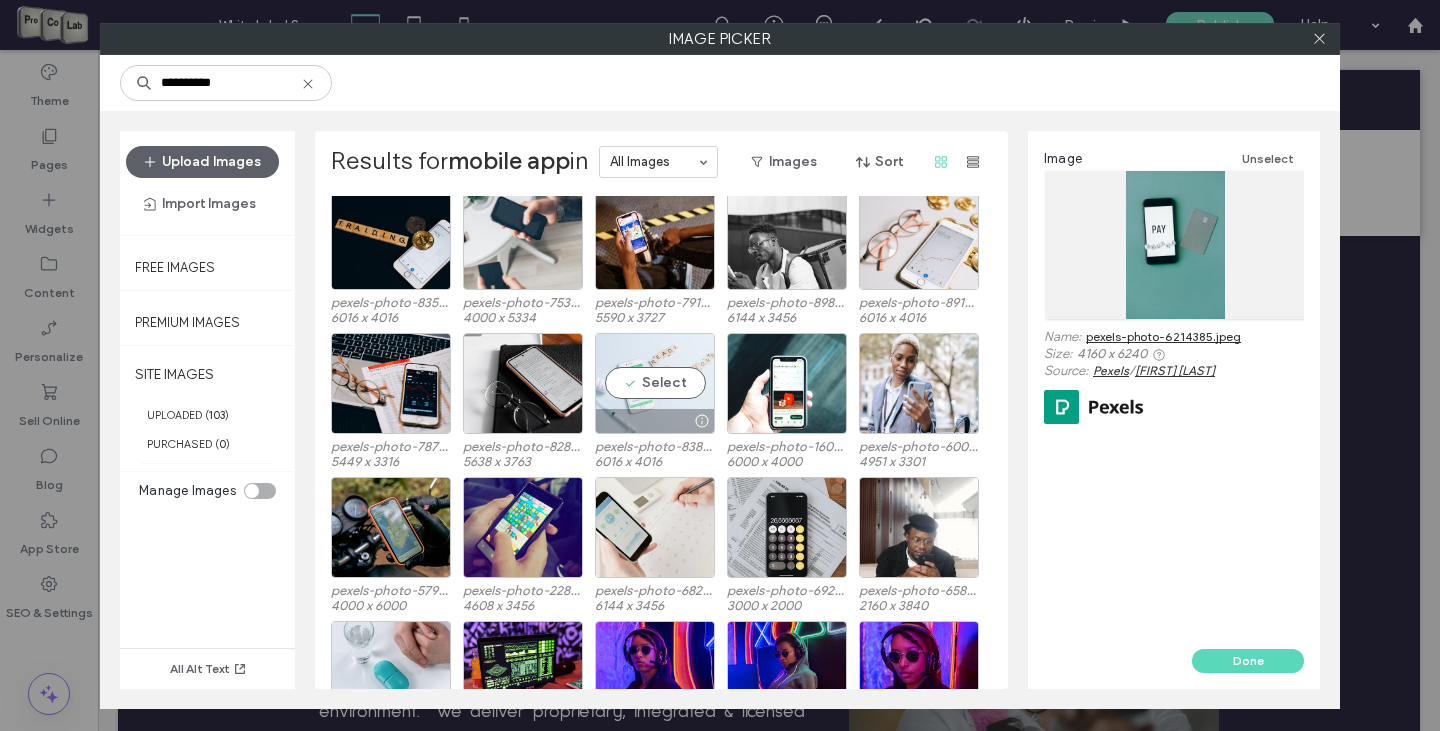 click on "Select" at bounding box center [655, 383] 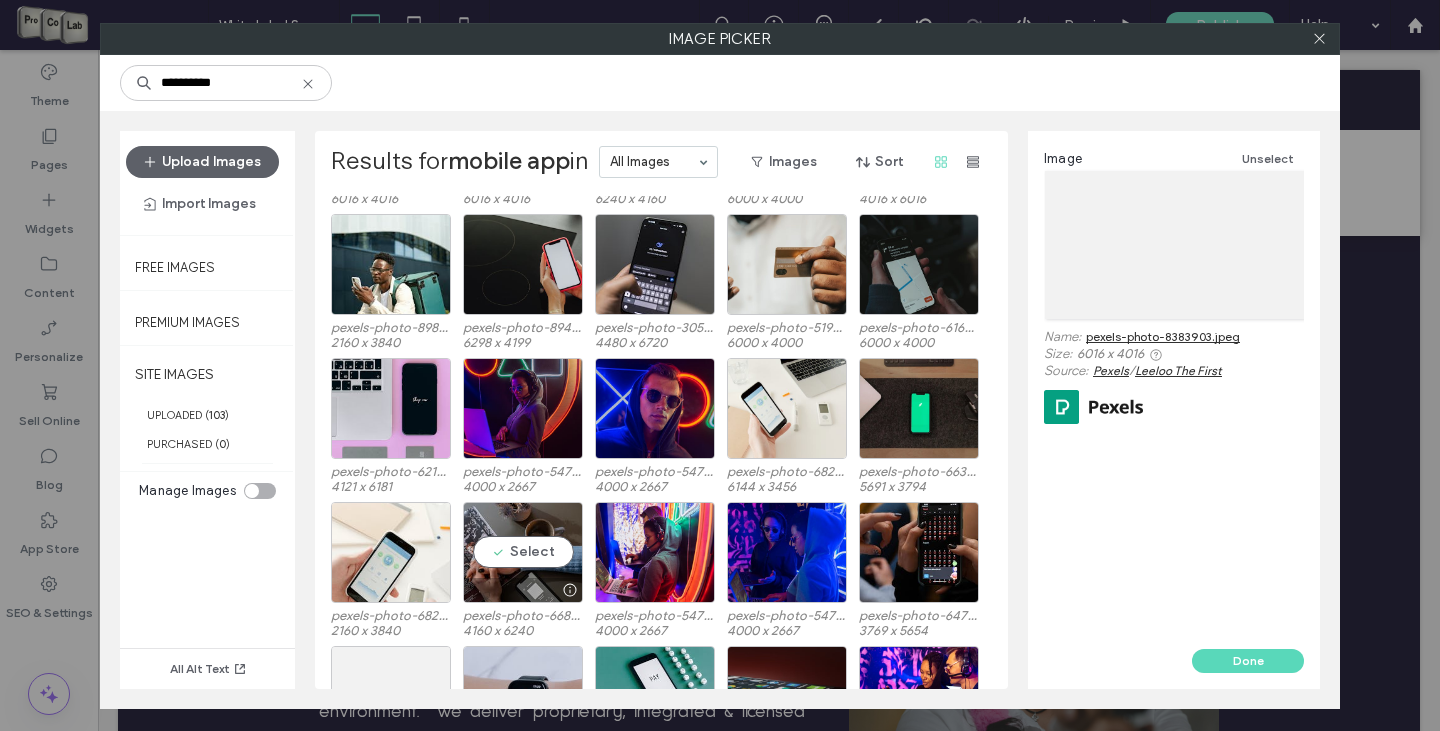 scroll, scrollTop: 6459, scrollLeft: 0, axis: vertical 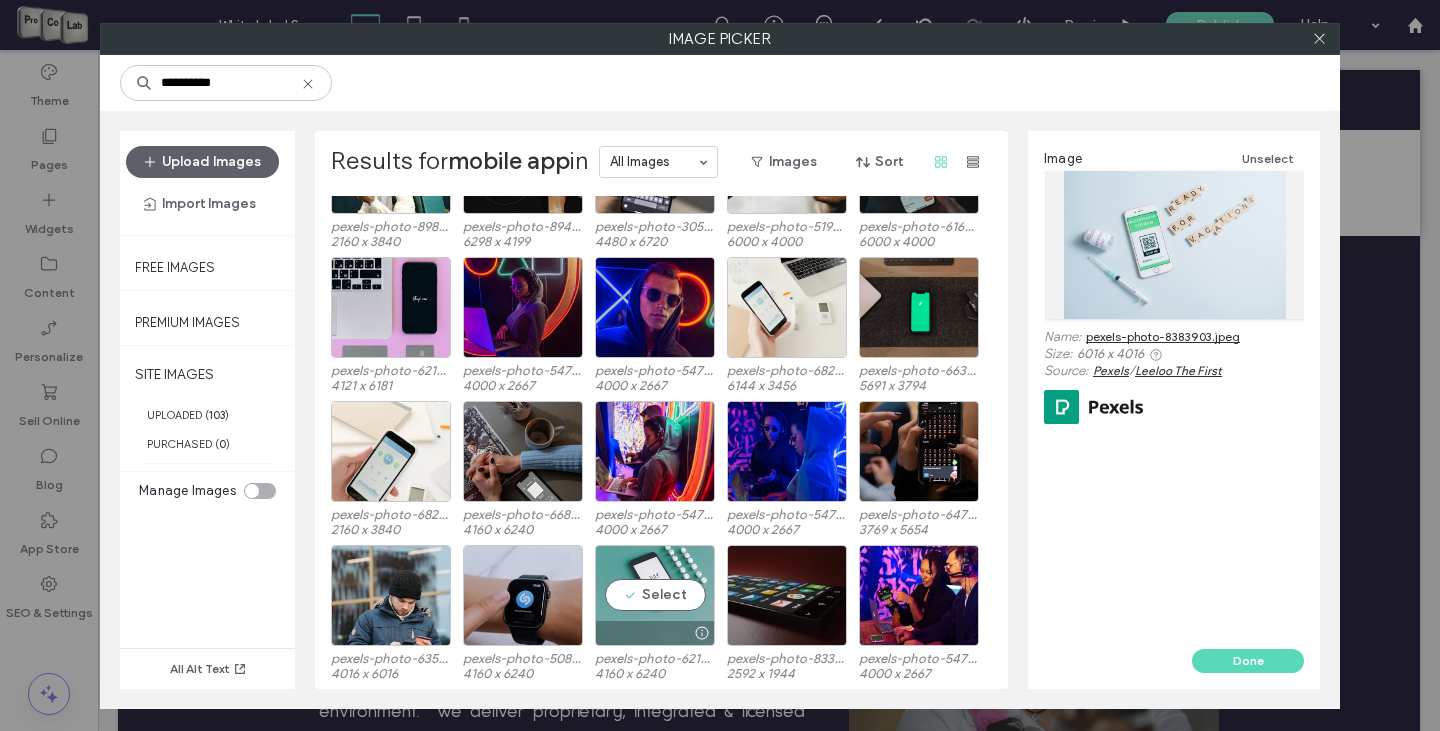 click on "Select" at bounding box center [655, 595] 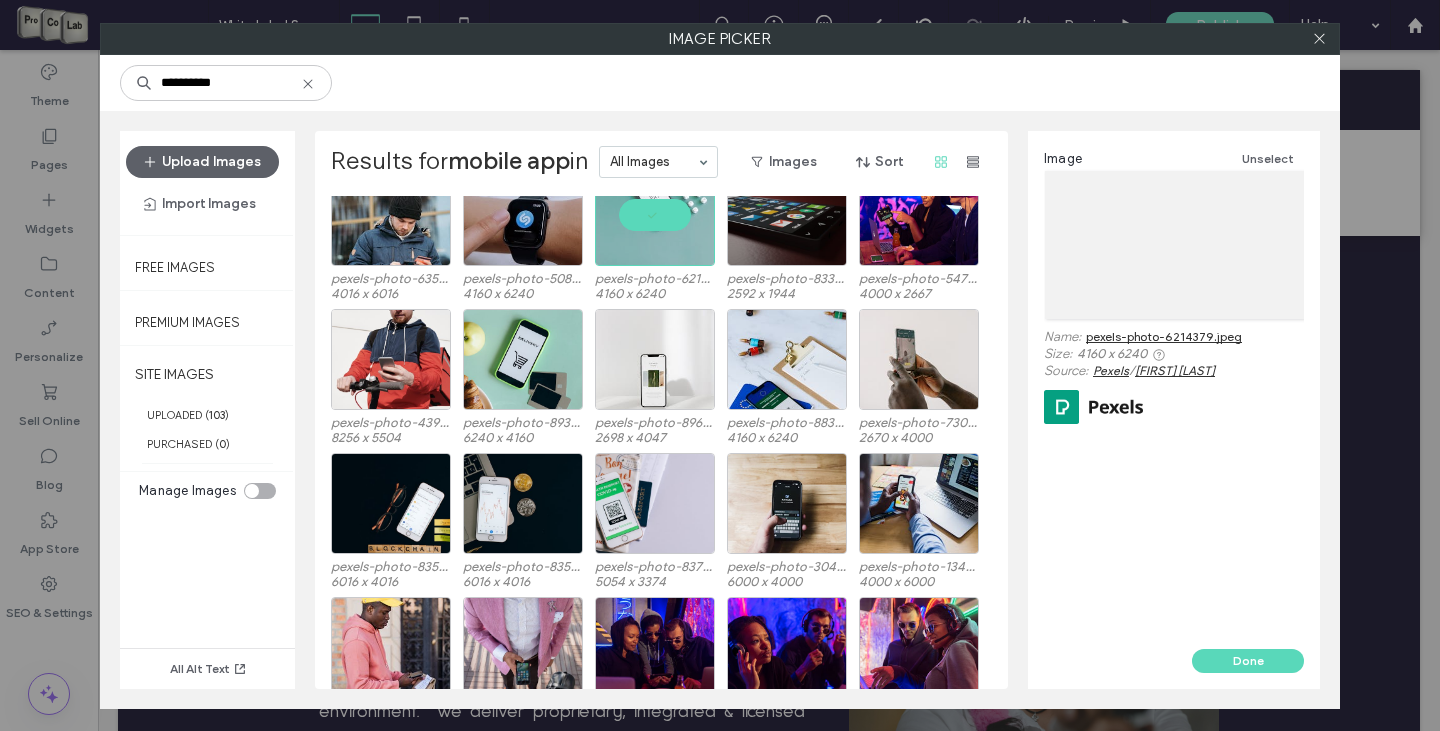 scroll, scrollTop: 6959, scrollLeft: 0, axis: vertical 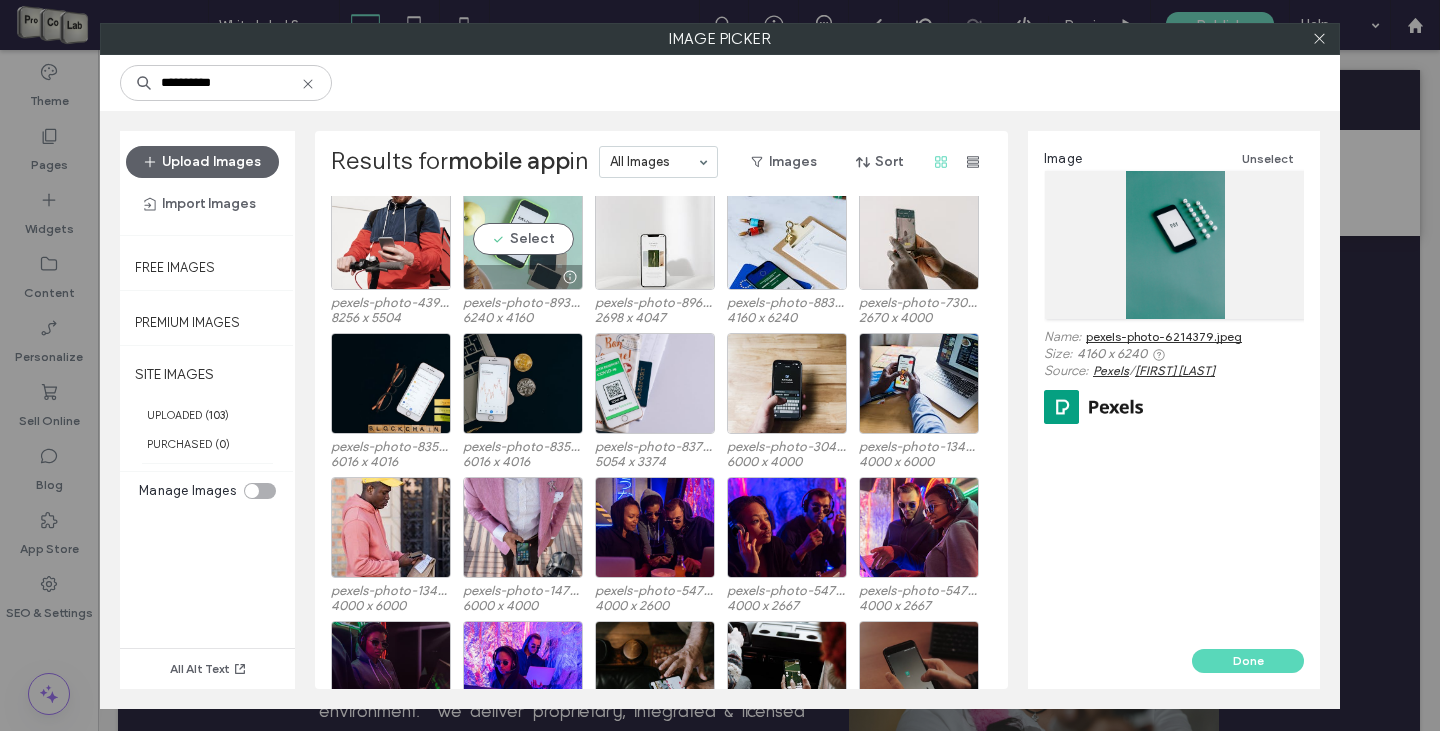 click on "Select" at bounding box center [523, 239] 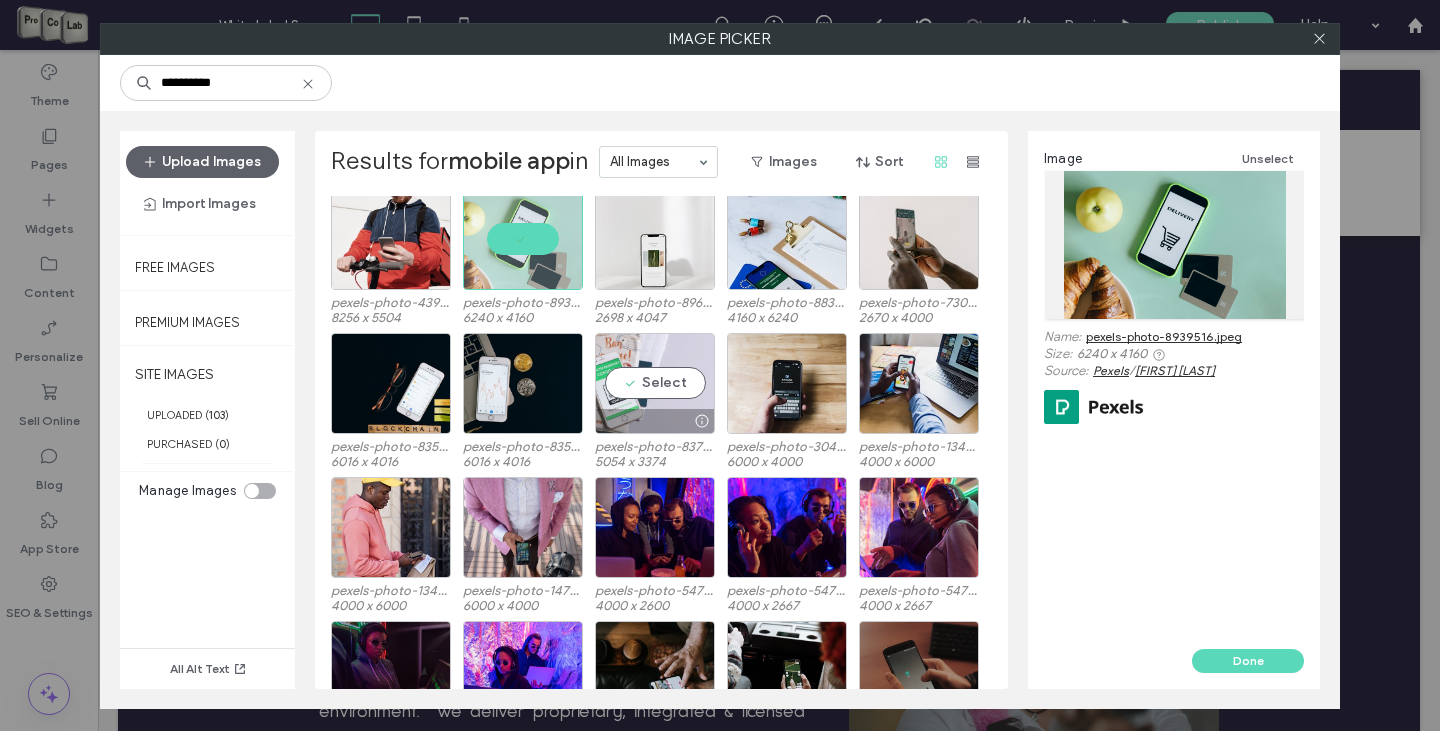 click on "Select" at bounding box center (655, 383) 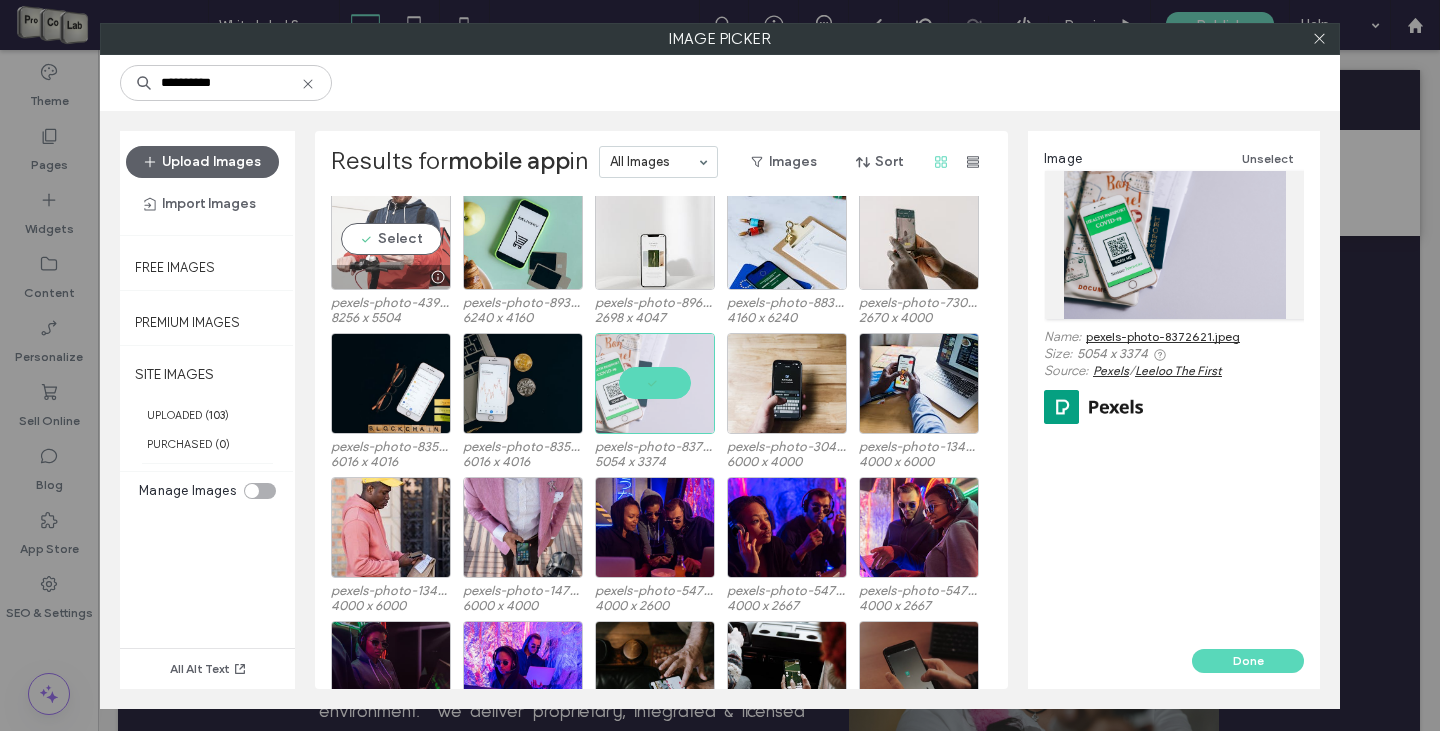 click on "Select" at bounding box center [391, 239] 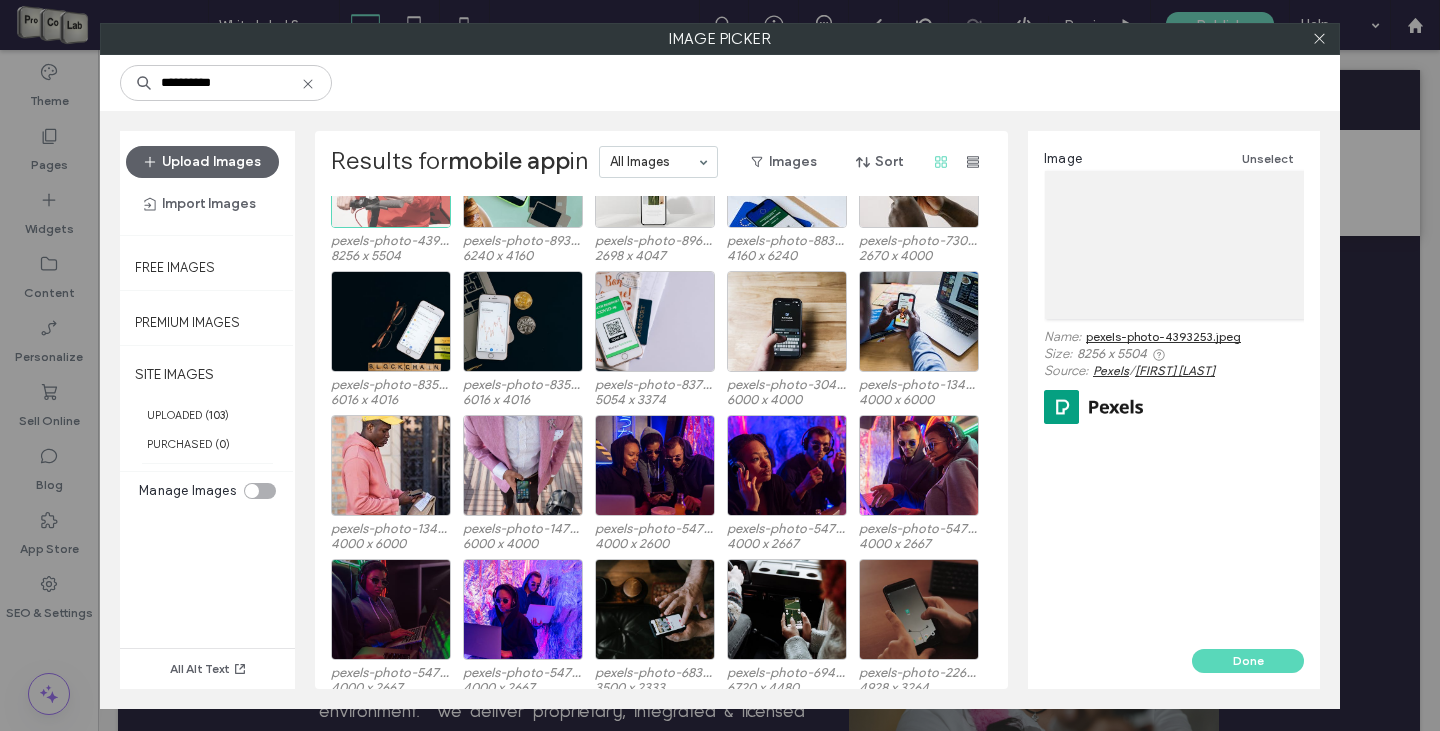 scroll, scrollTop: 7035, scrollLeft: 0, axis: vertical 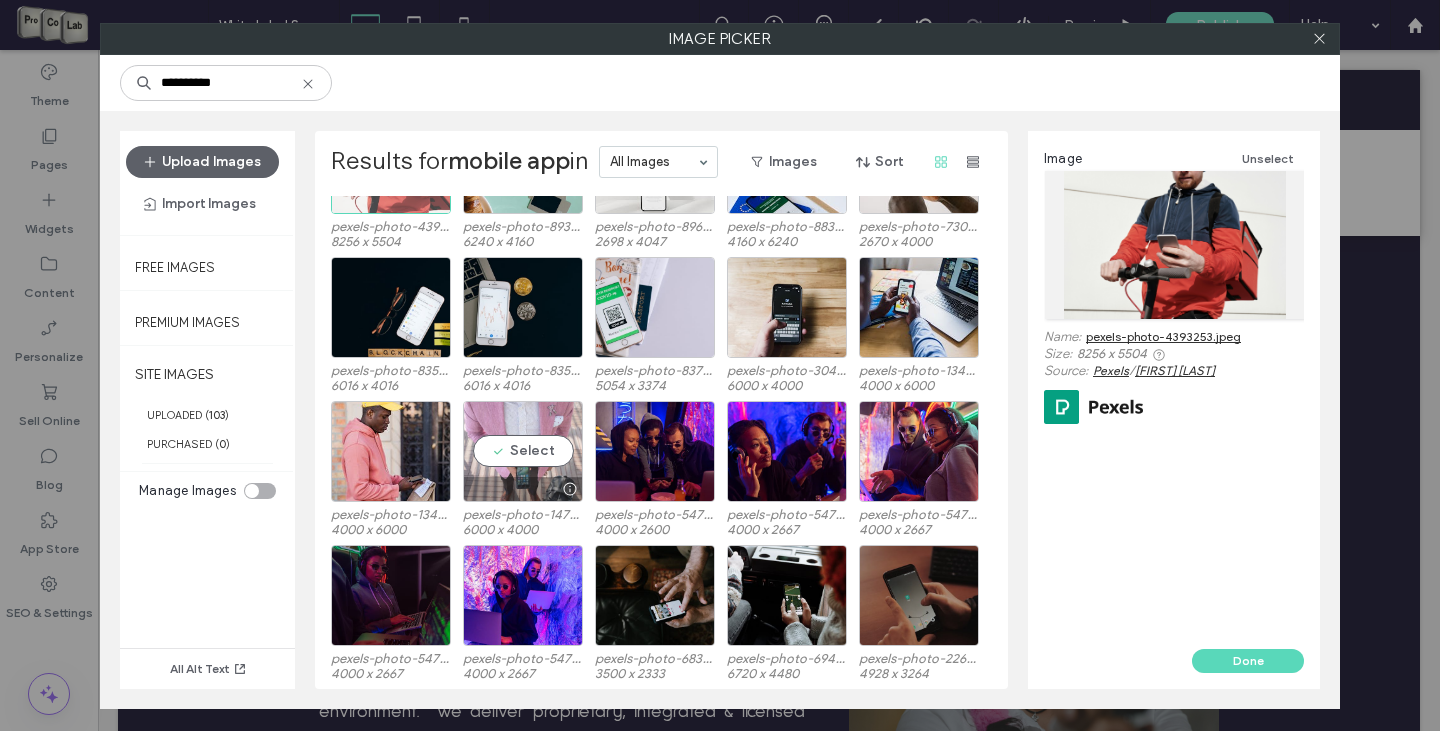click on "Select" at bounding box center (523, 451) 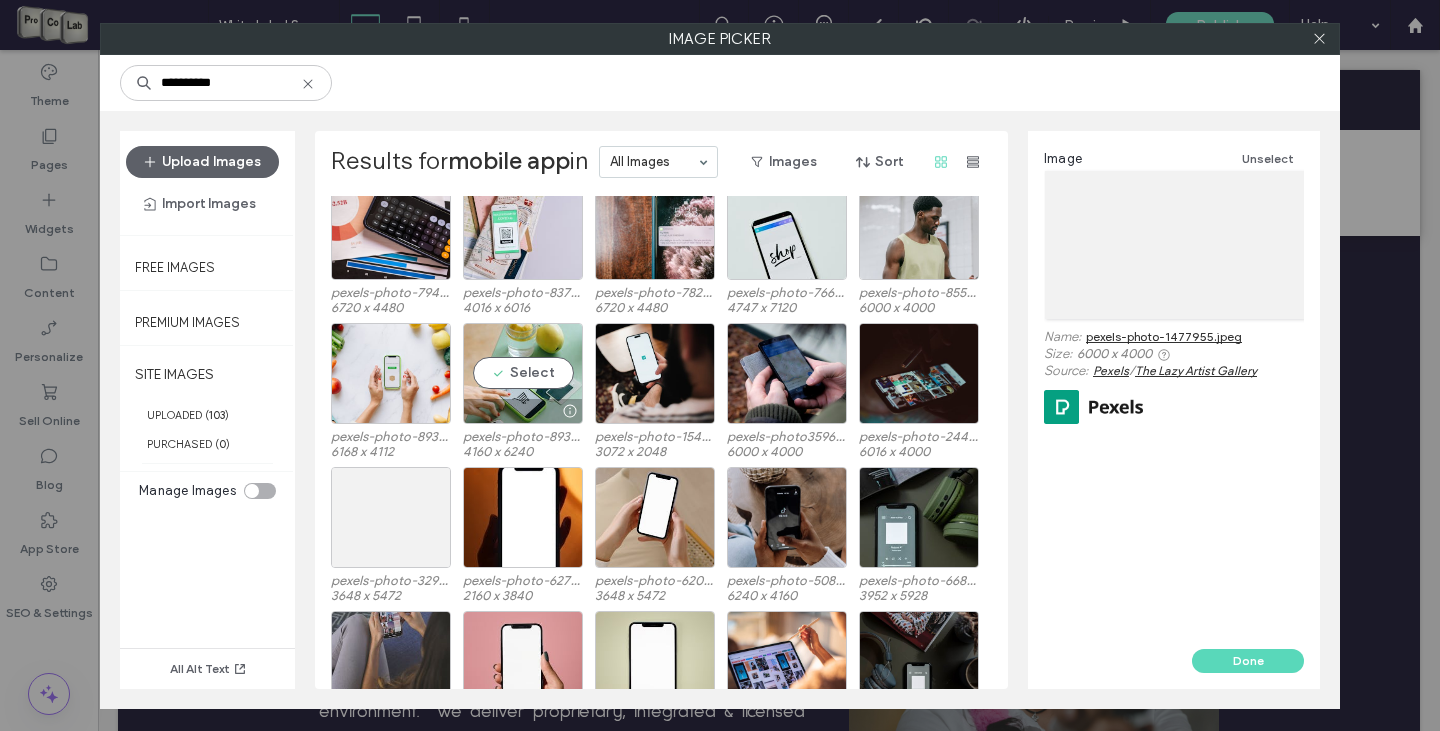 scroll, scrollTop: 7735, scrollLeft: 0, axis: vertical 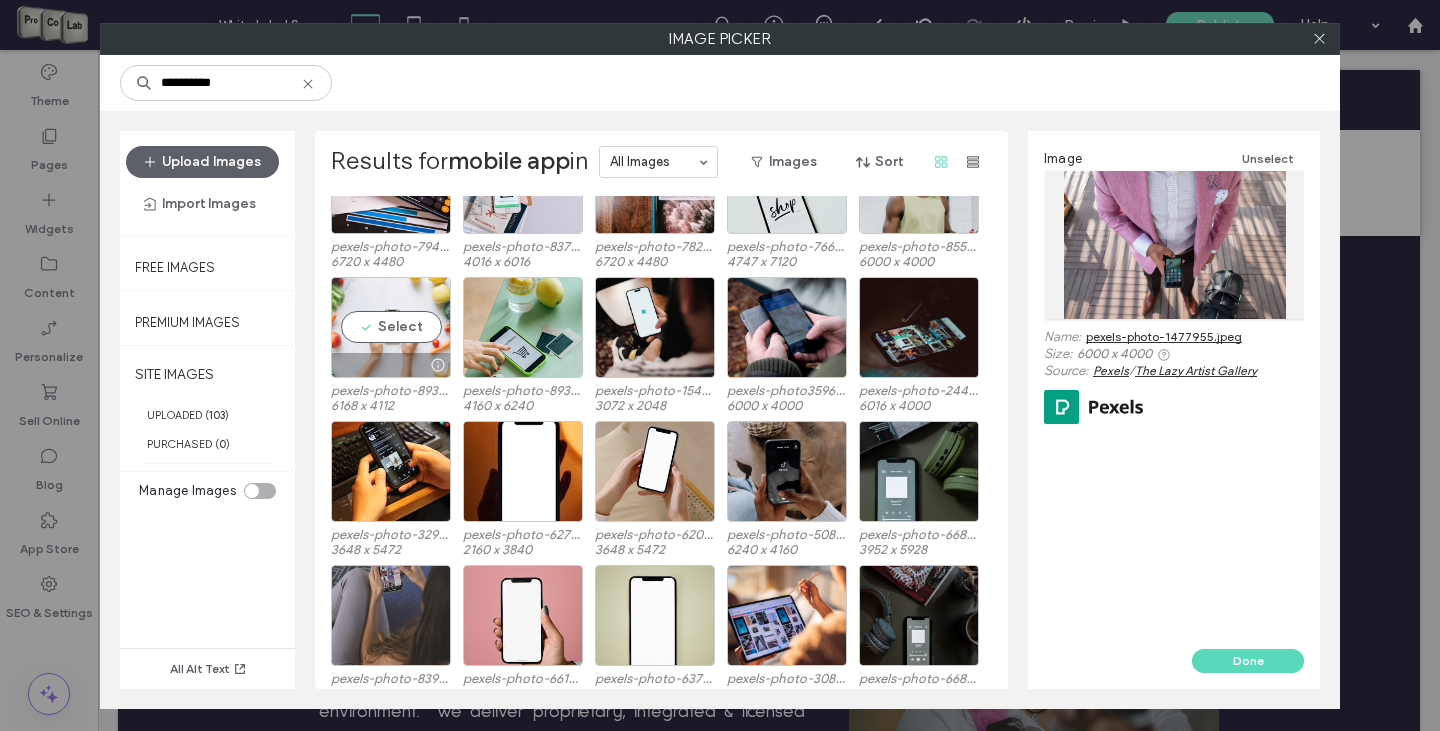 click on "Select" at bounding box center (391, 327) 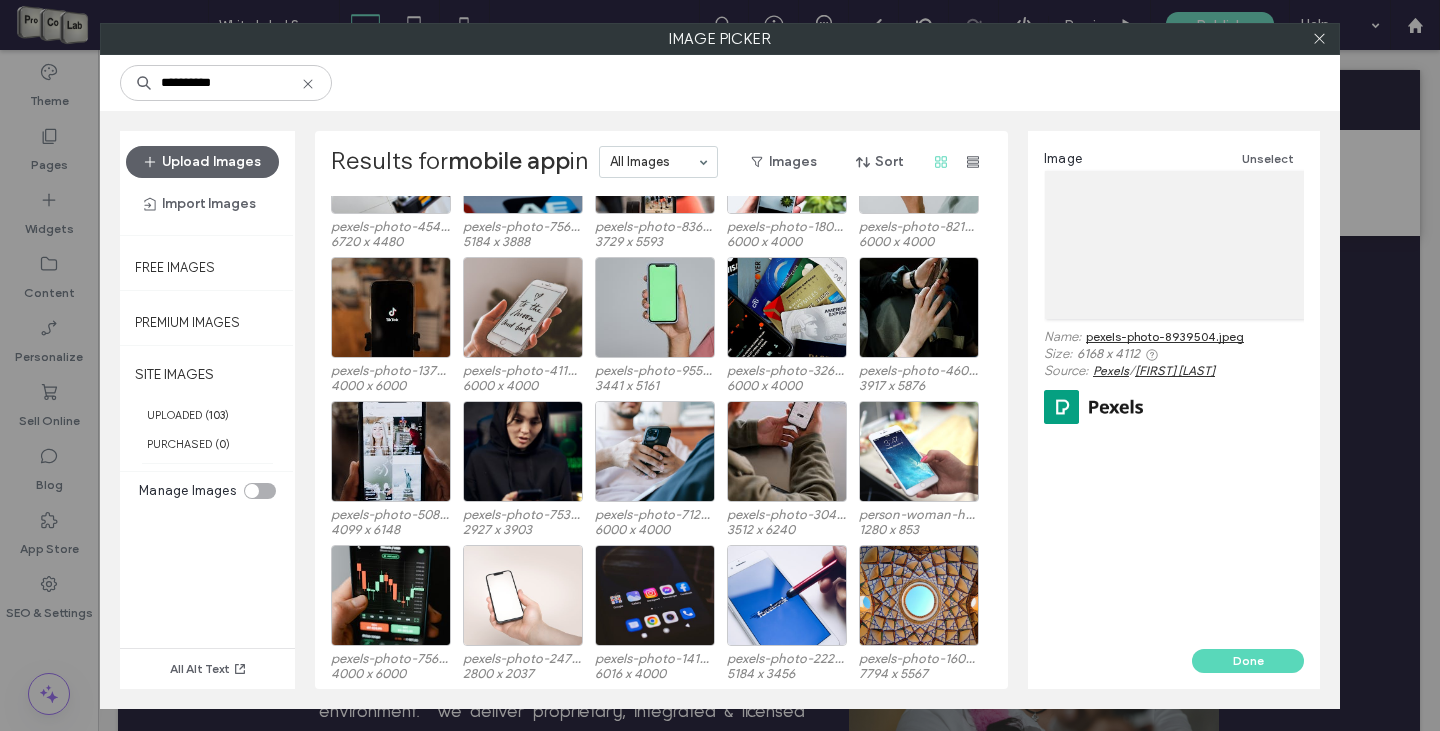 scroll, scrollTop: 9395, scrollLeft: 0, axis: vertical 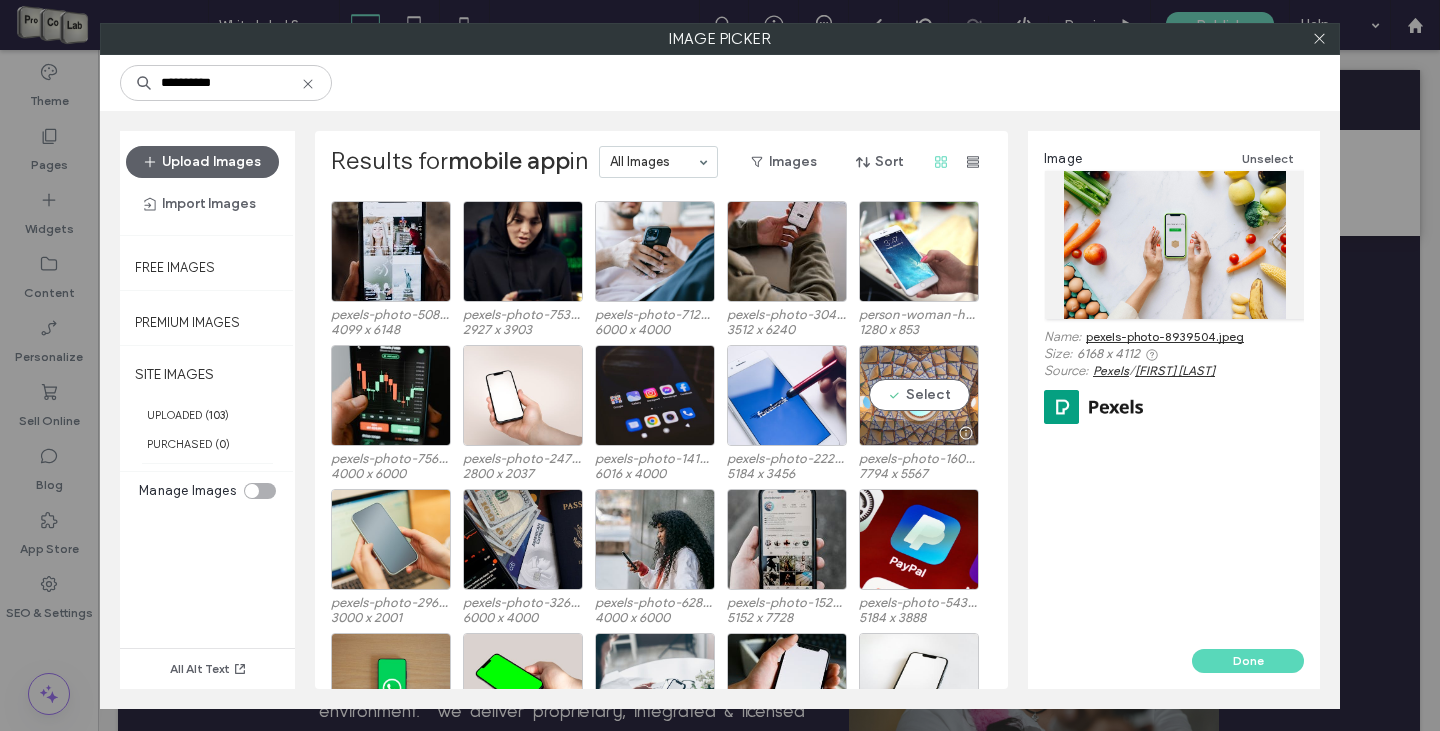 click on "Select" at bounding box center (919, 395) 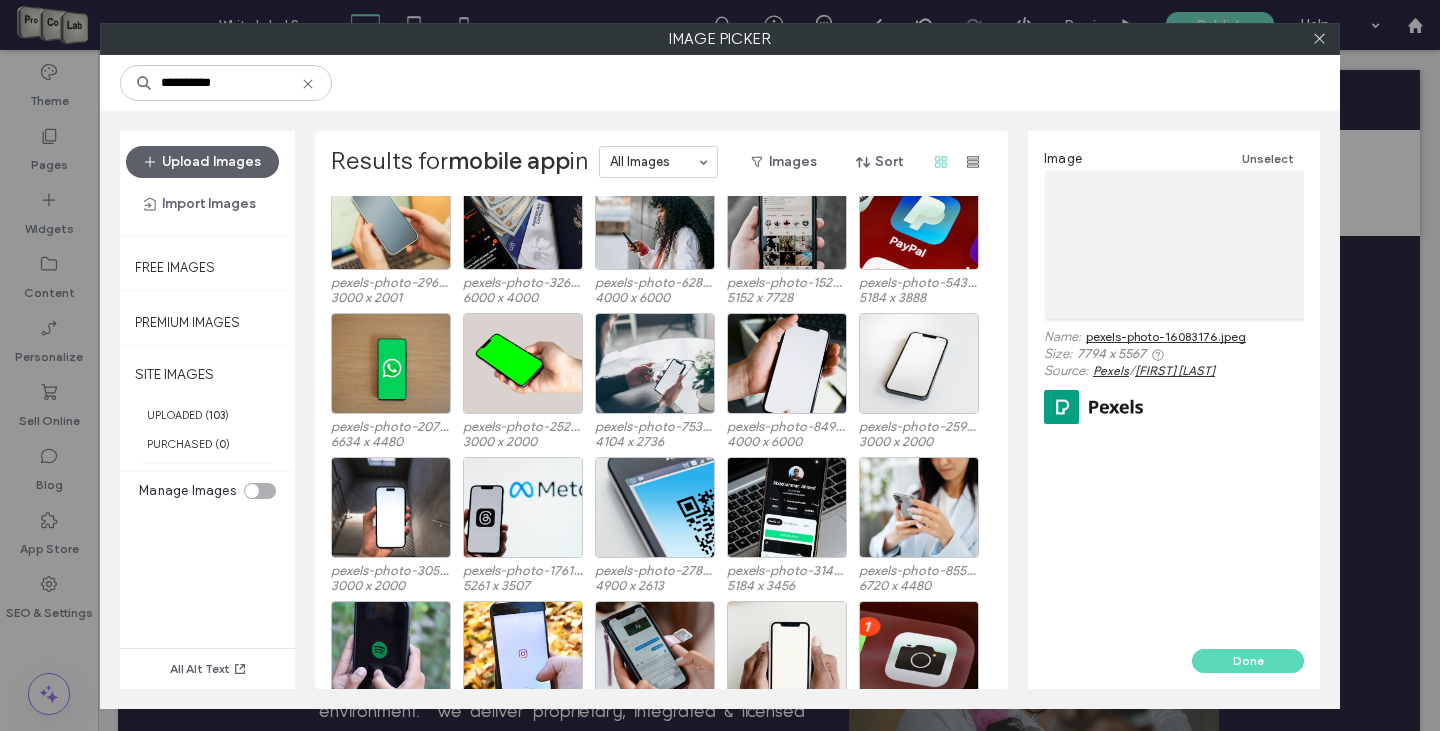 scroll, scrollTop: 9895, scrollLeft: 0, axis: vertical 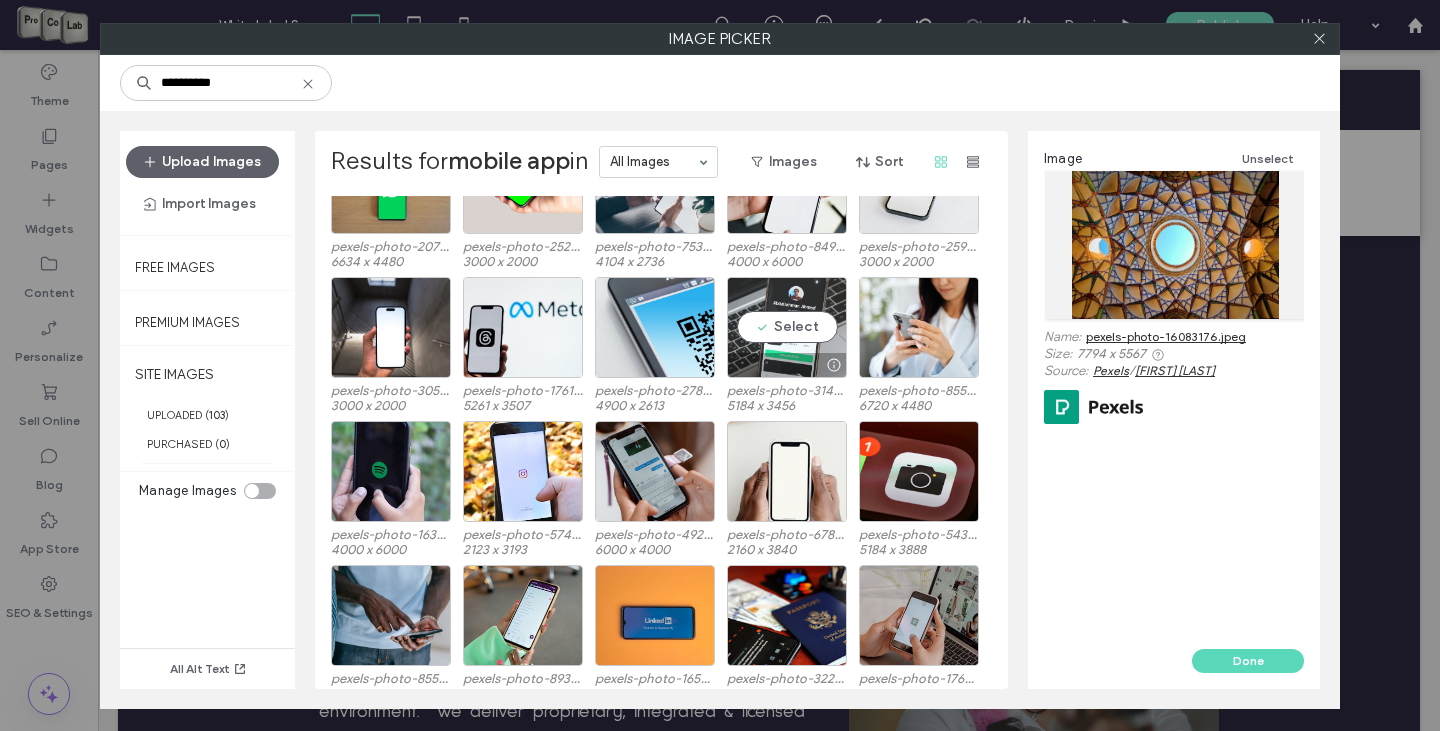 click at bounding box center (787, 365) 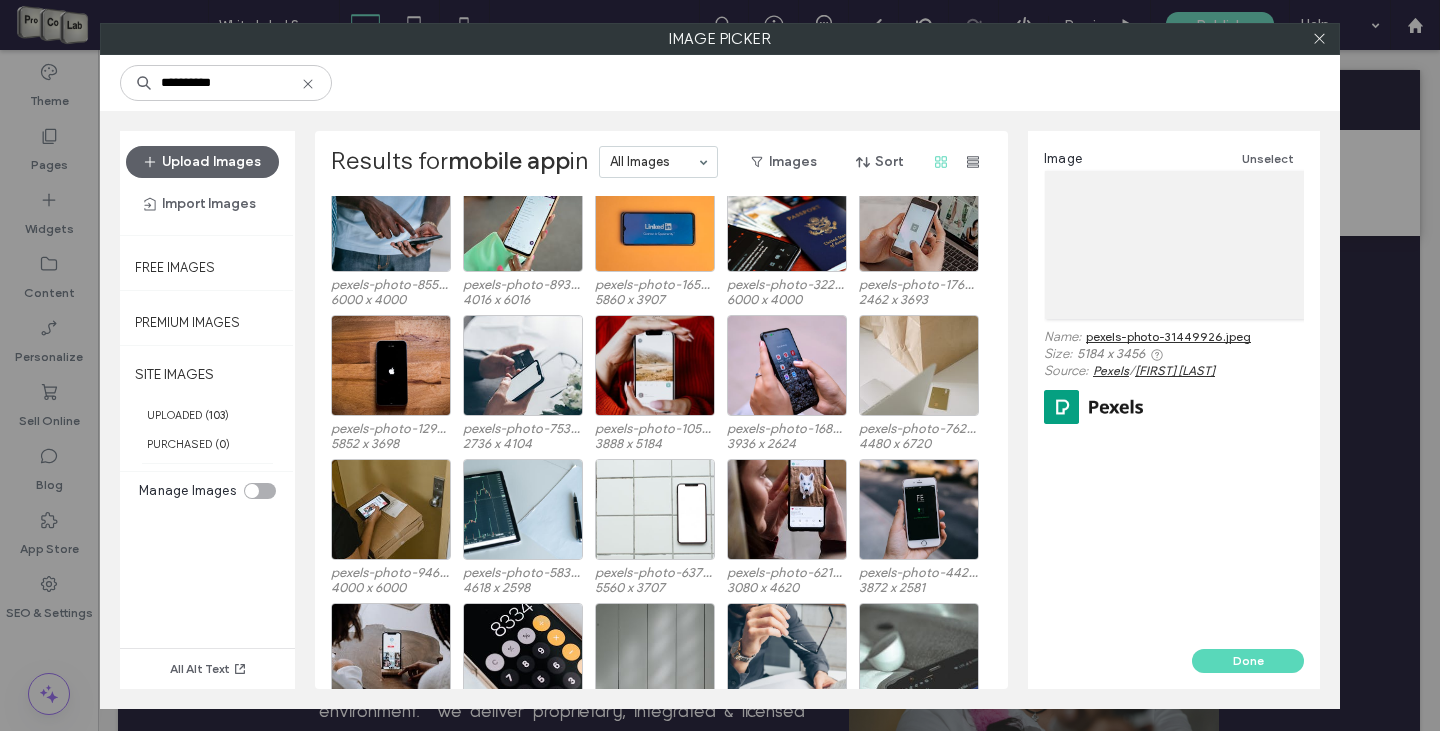scroll, scrollTop: 10295, scrollLeft: 0, axis: vertical 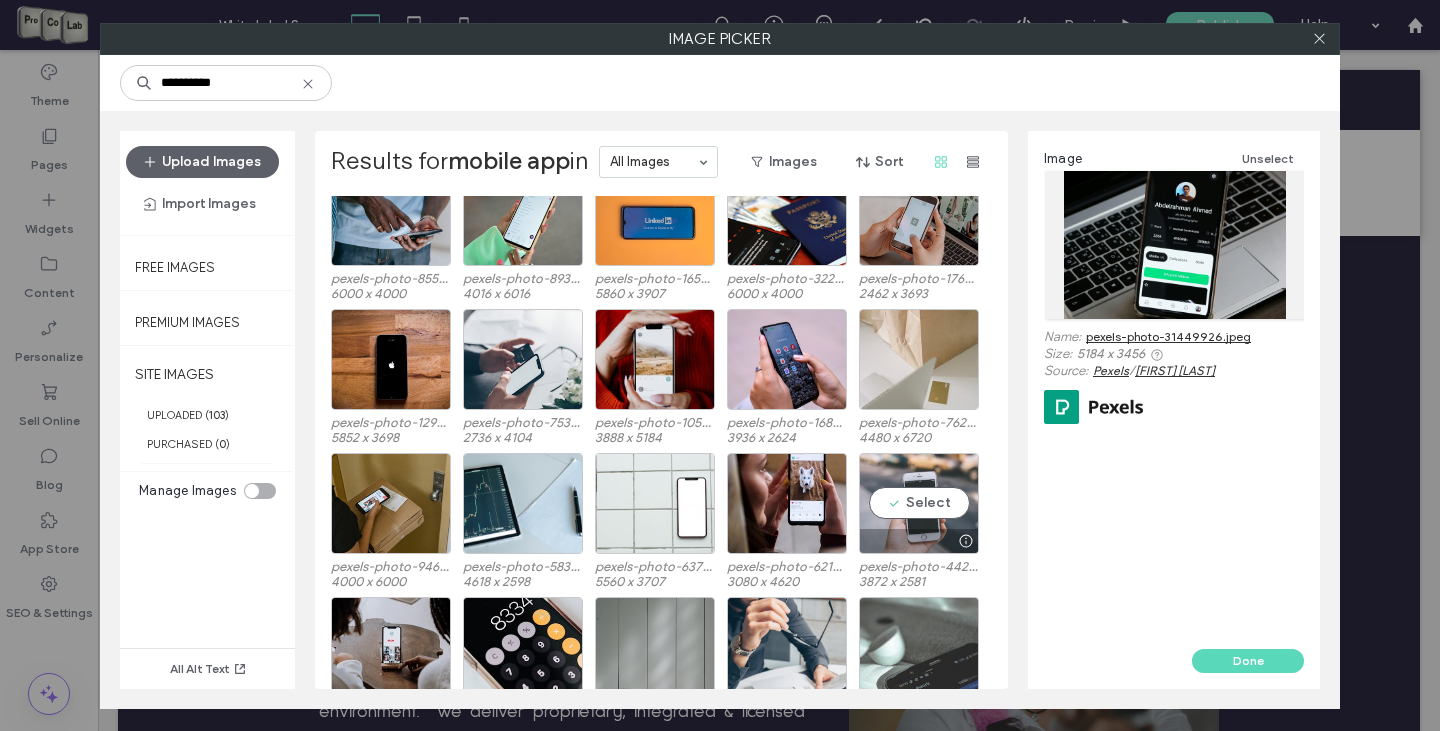 click on "Select" at bounding box center [919, 503] 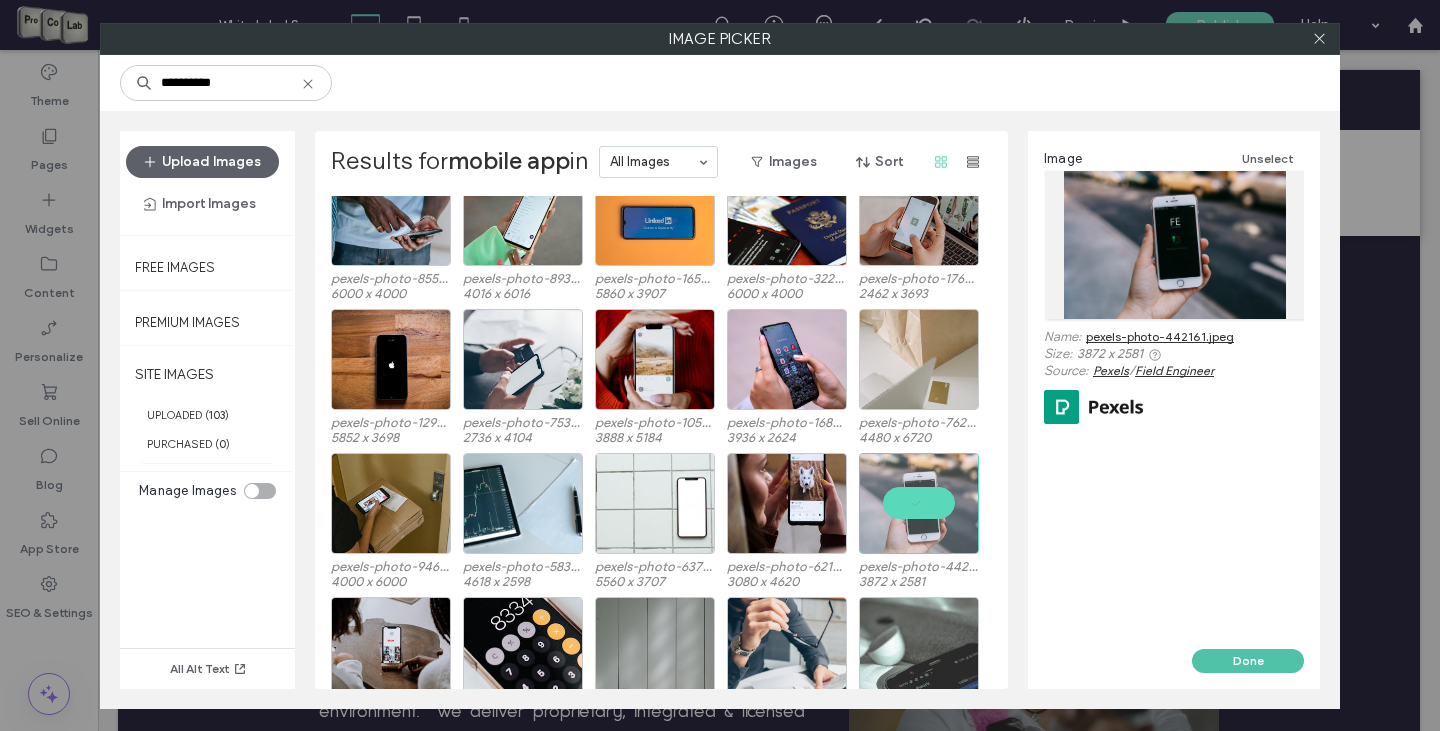 click on "Done" at bounding box center [1248, 661] 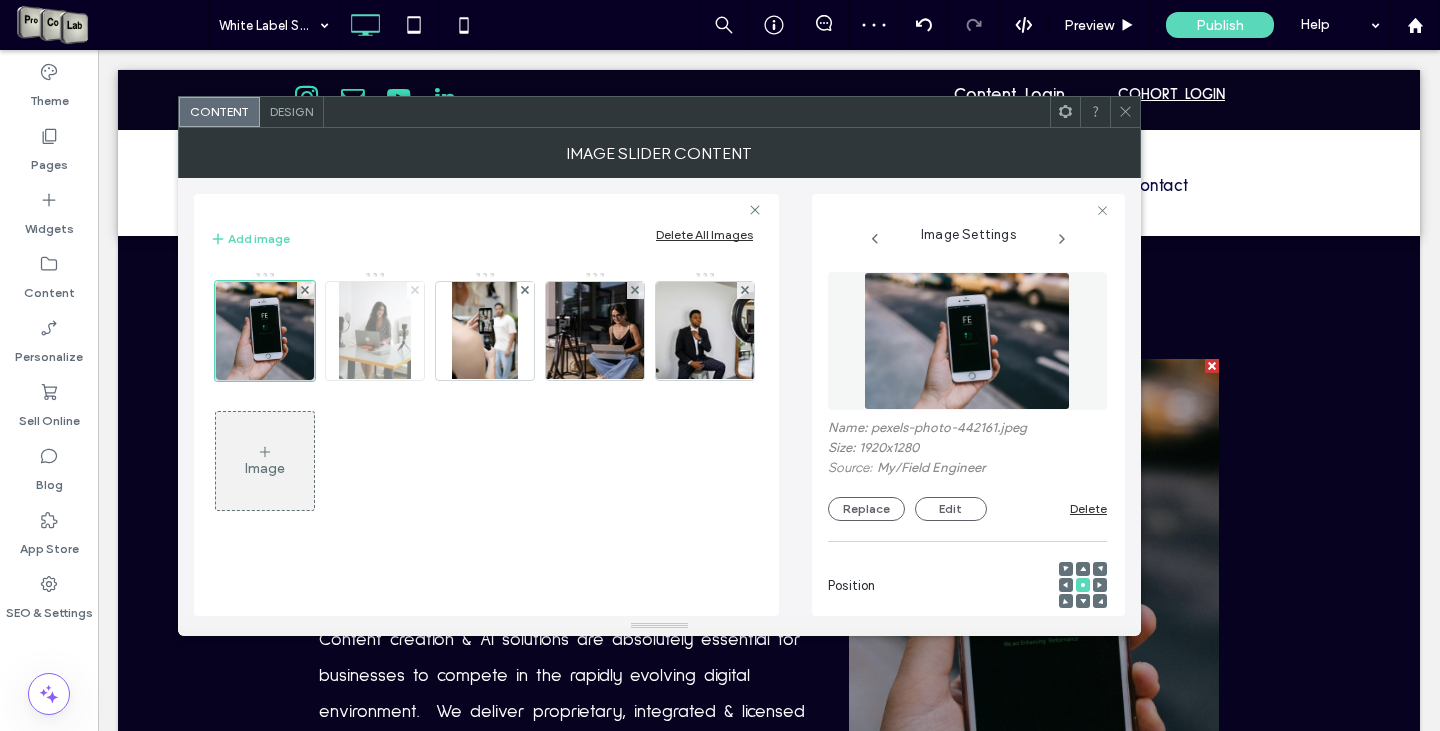 click at bounding box center [415, 290] 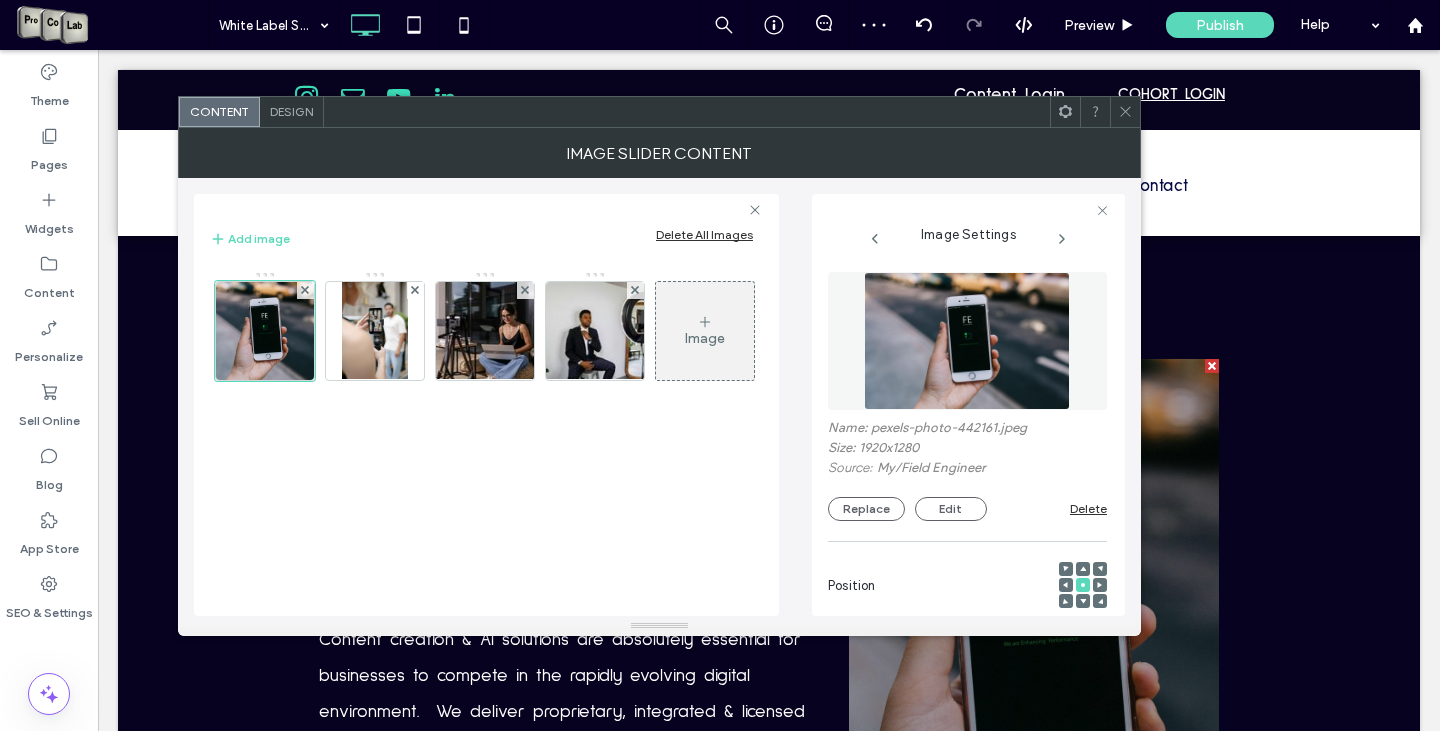 click at bounding box center [415, 290] 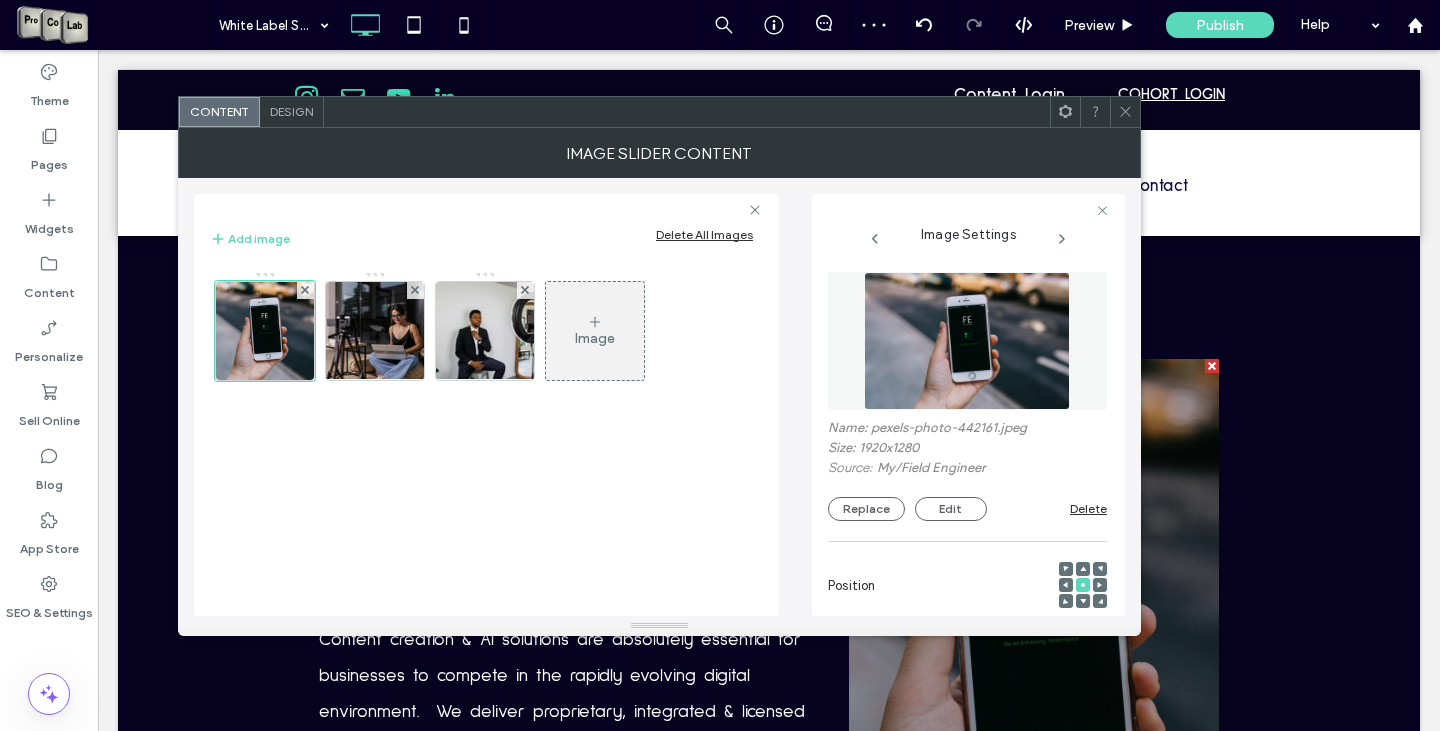 click at bounding box center [415, 290] 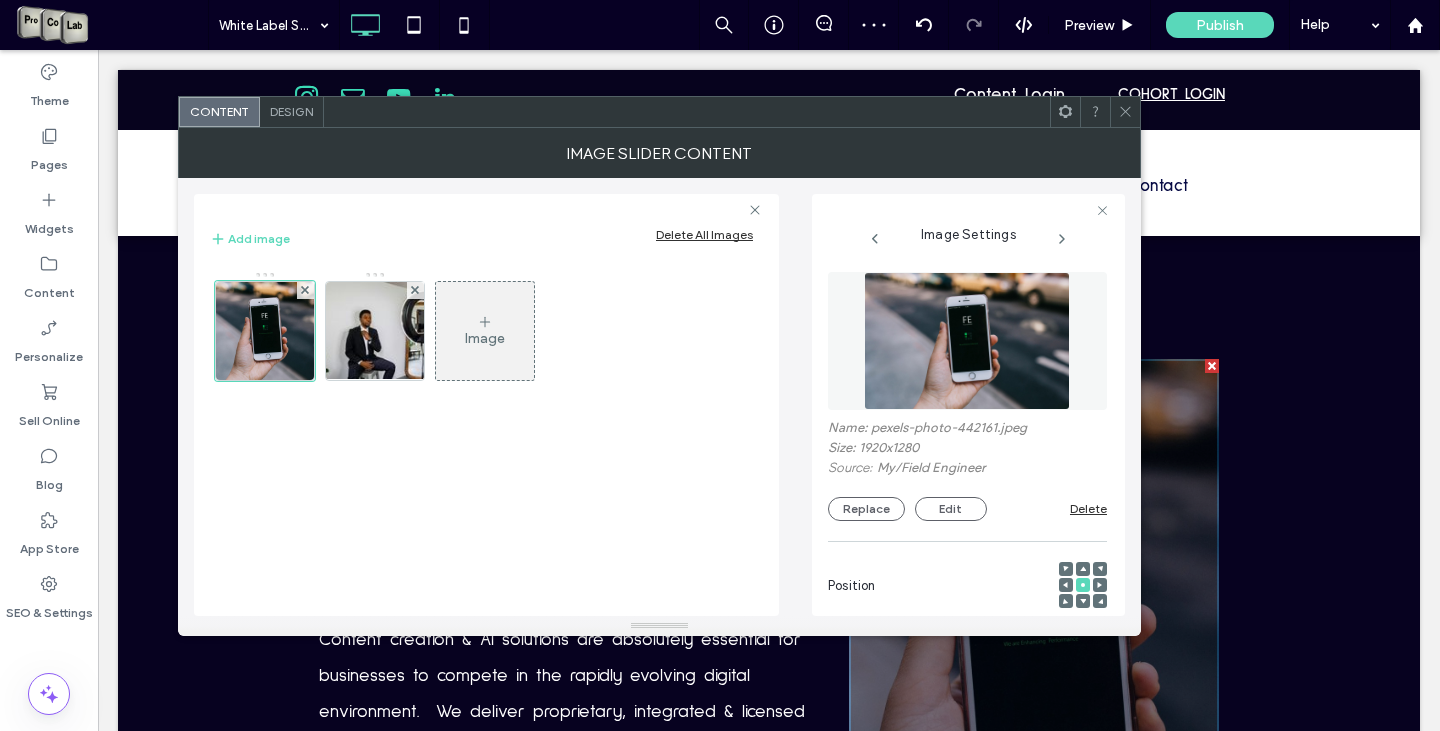 click at bounding box center [415, 290] 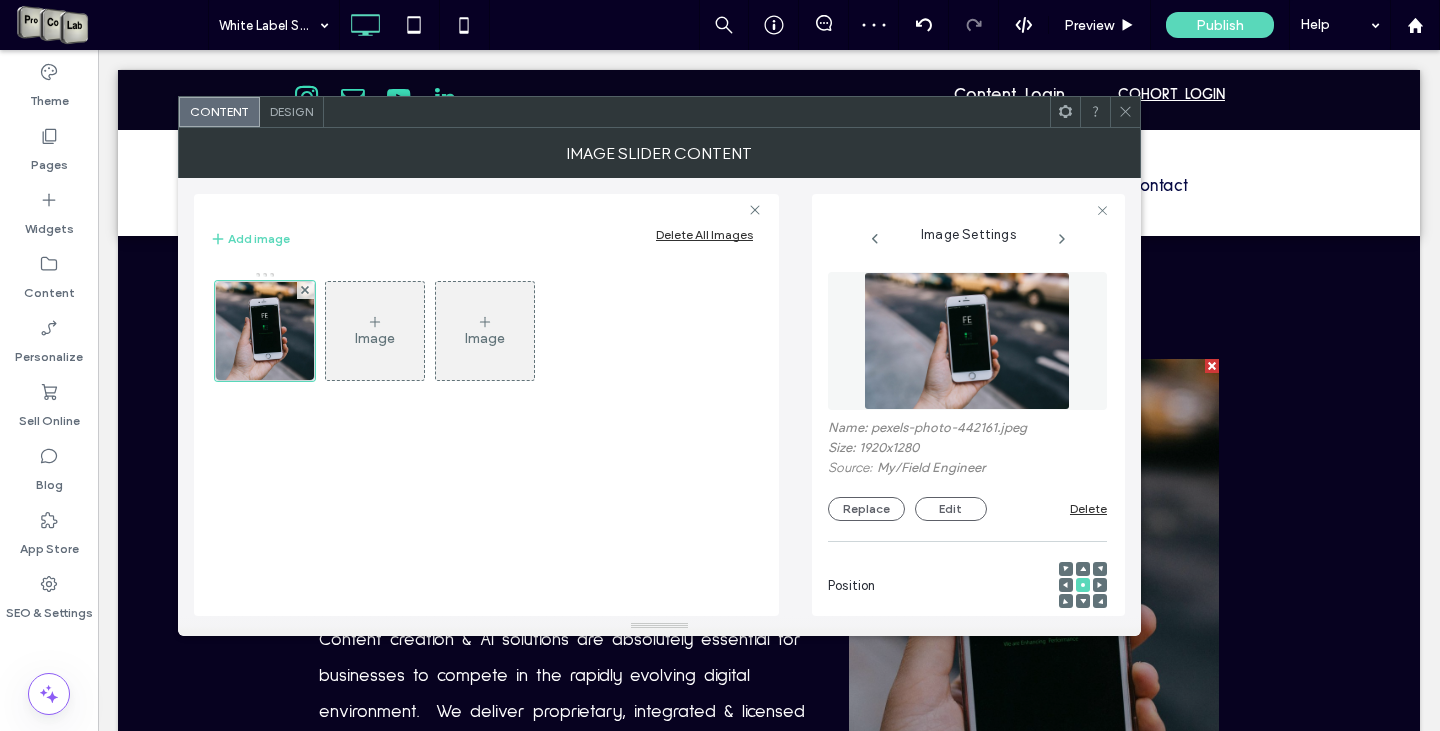 click on "Image" at bounding box center [375, 331] 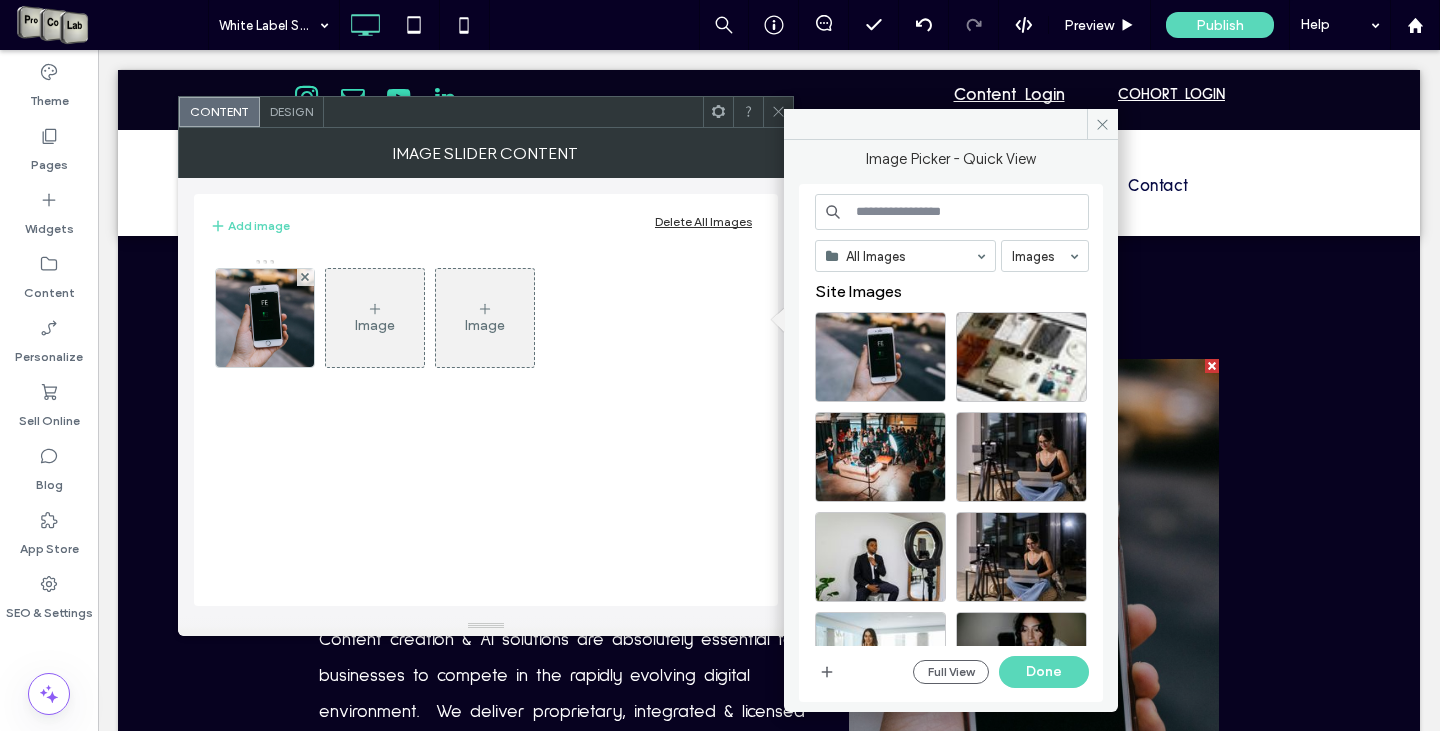 click at bounding box center [952, 212] 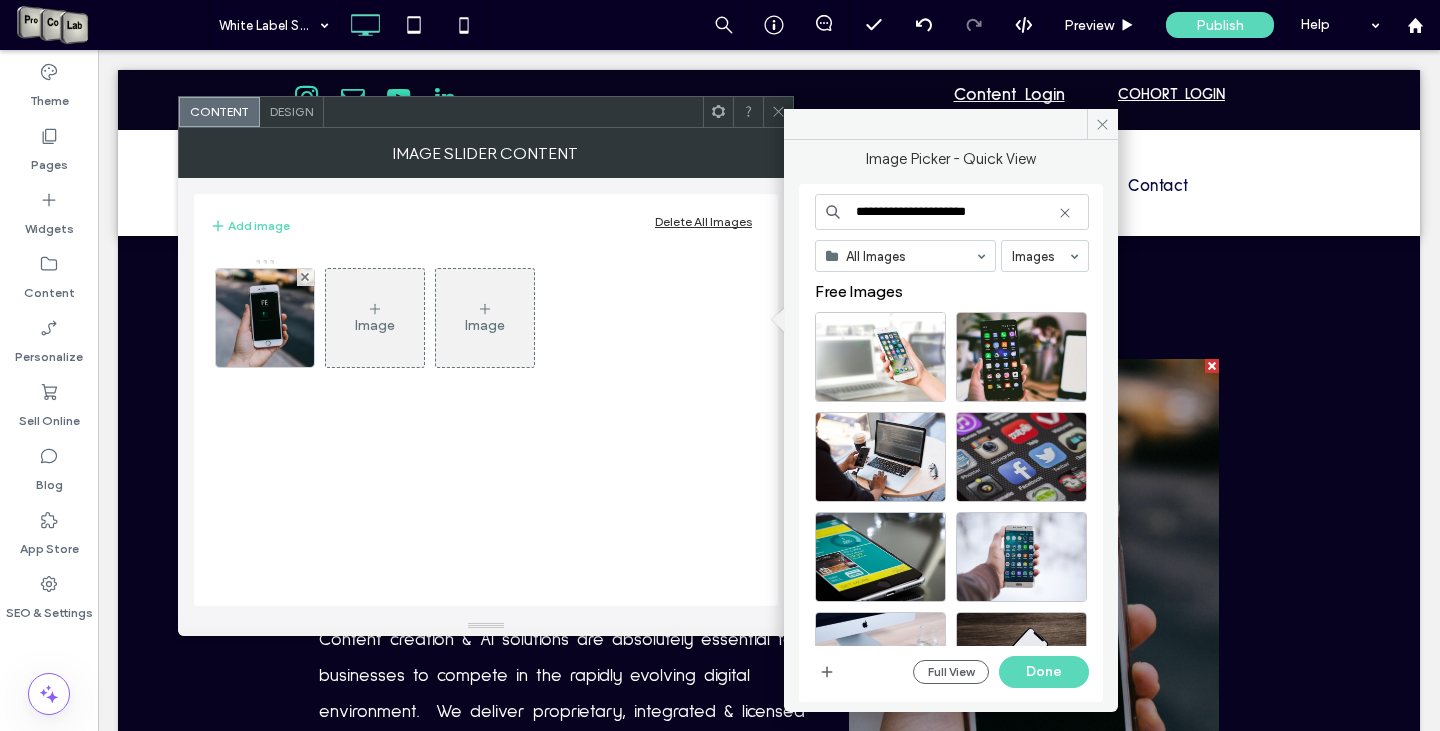 type on "**********" 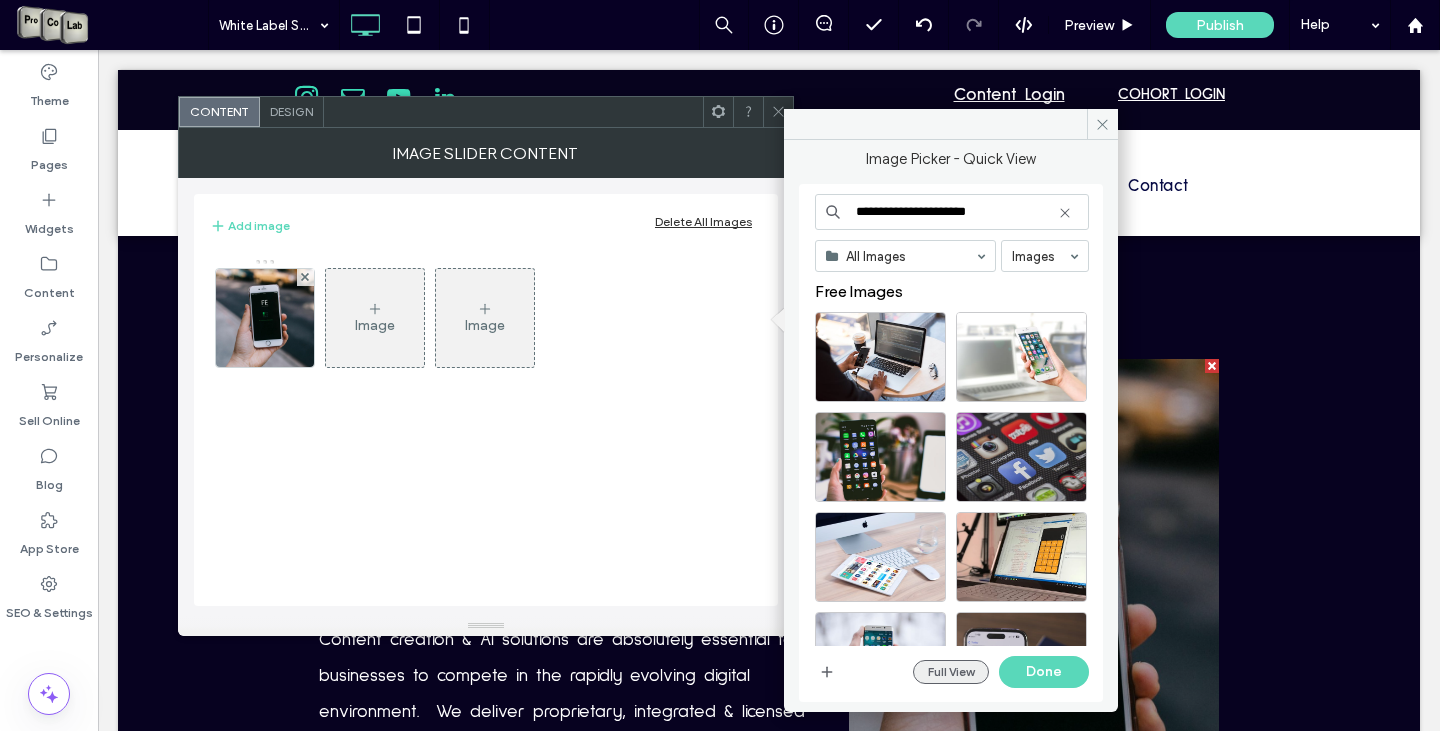 click on "Full View Done" at bounding box center (1001, 672) 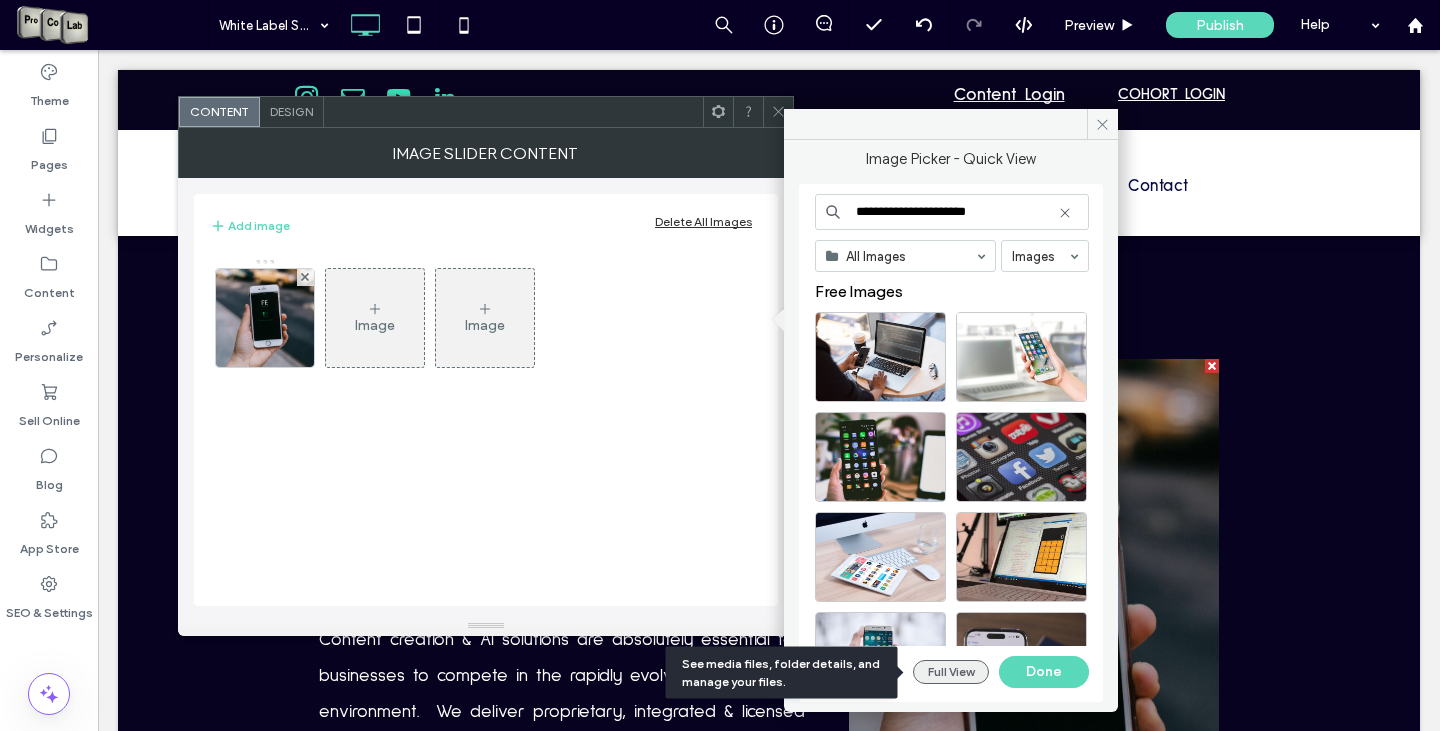 click on "Full View" at bounding box center [951, 672] 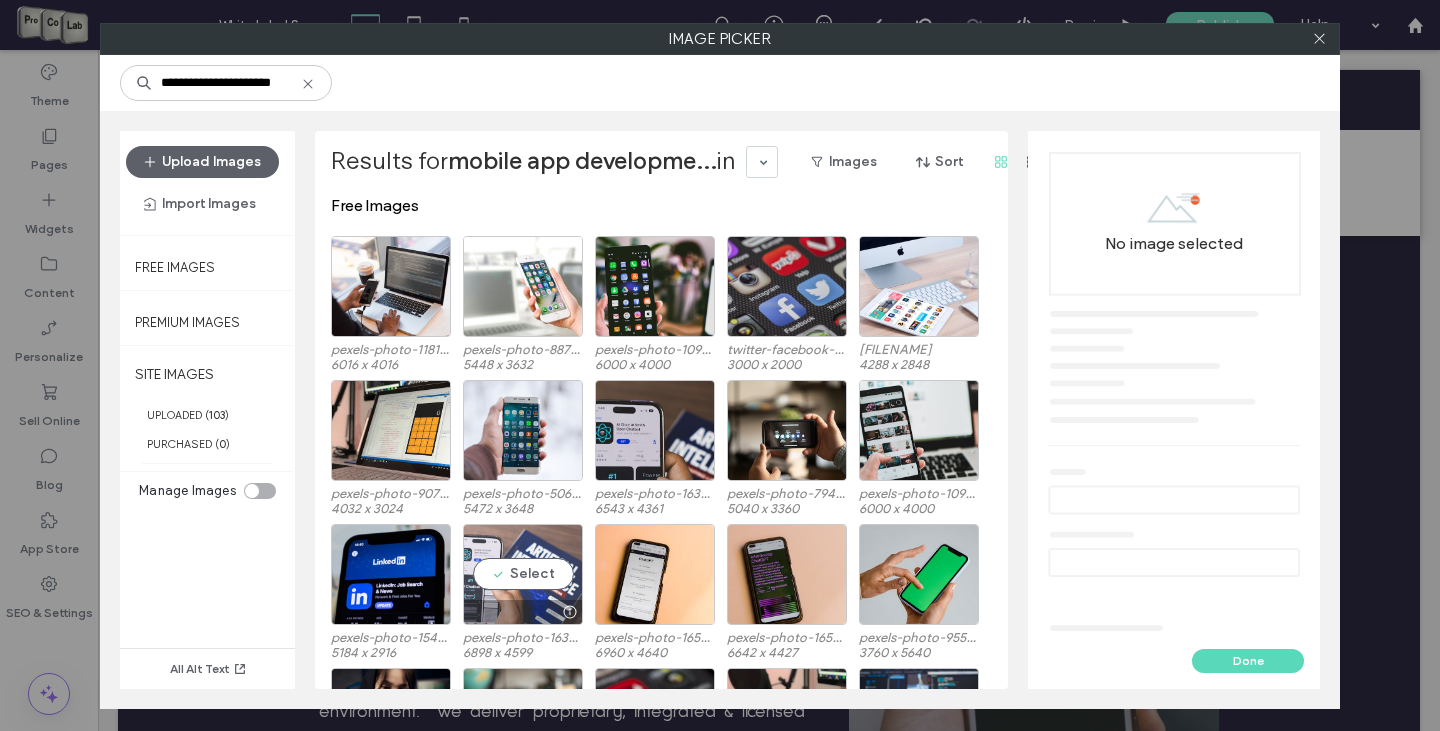 click on "Select" at bounding box center [523, 574] 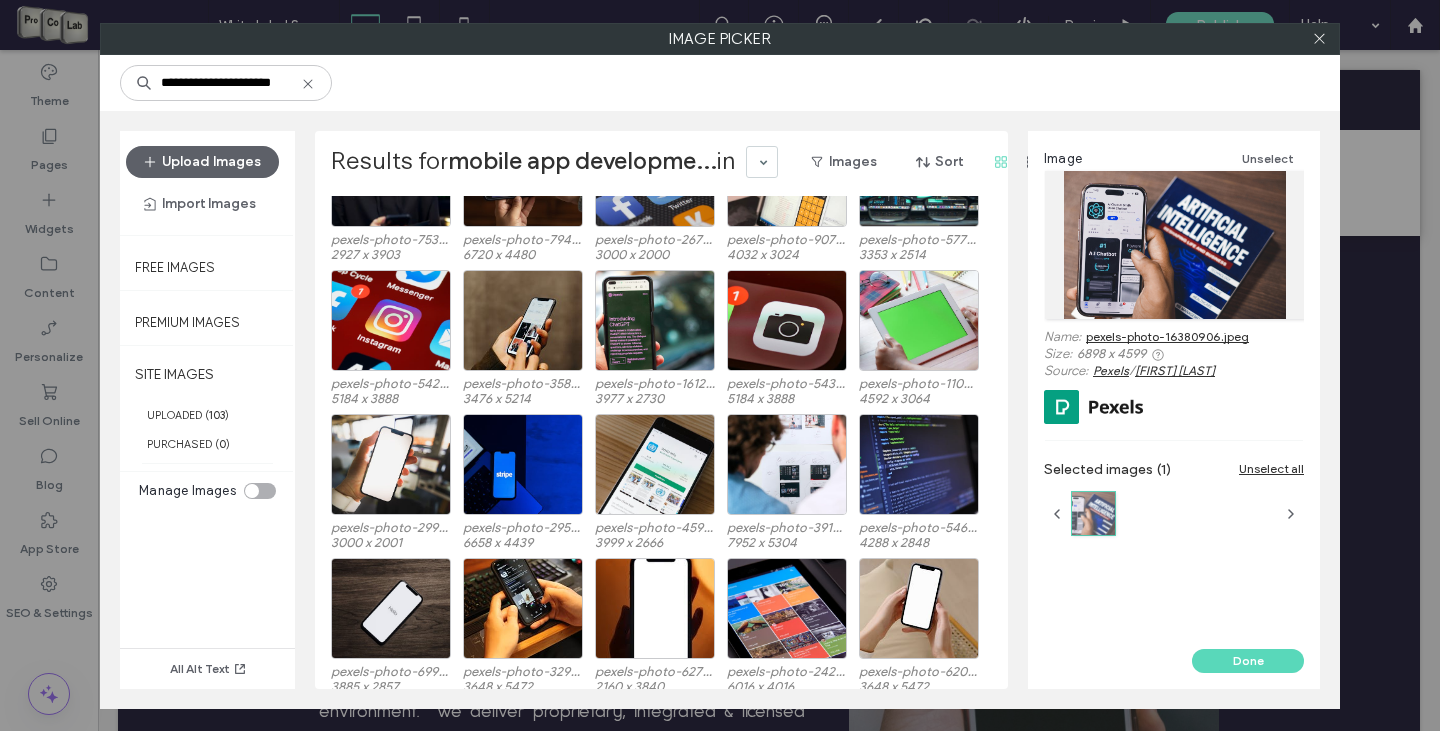 scroll, scrollTop: 642, scrollLeft: 0, axis: vertical 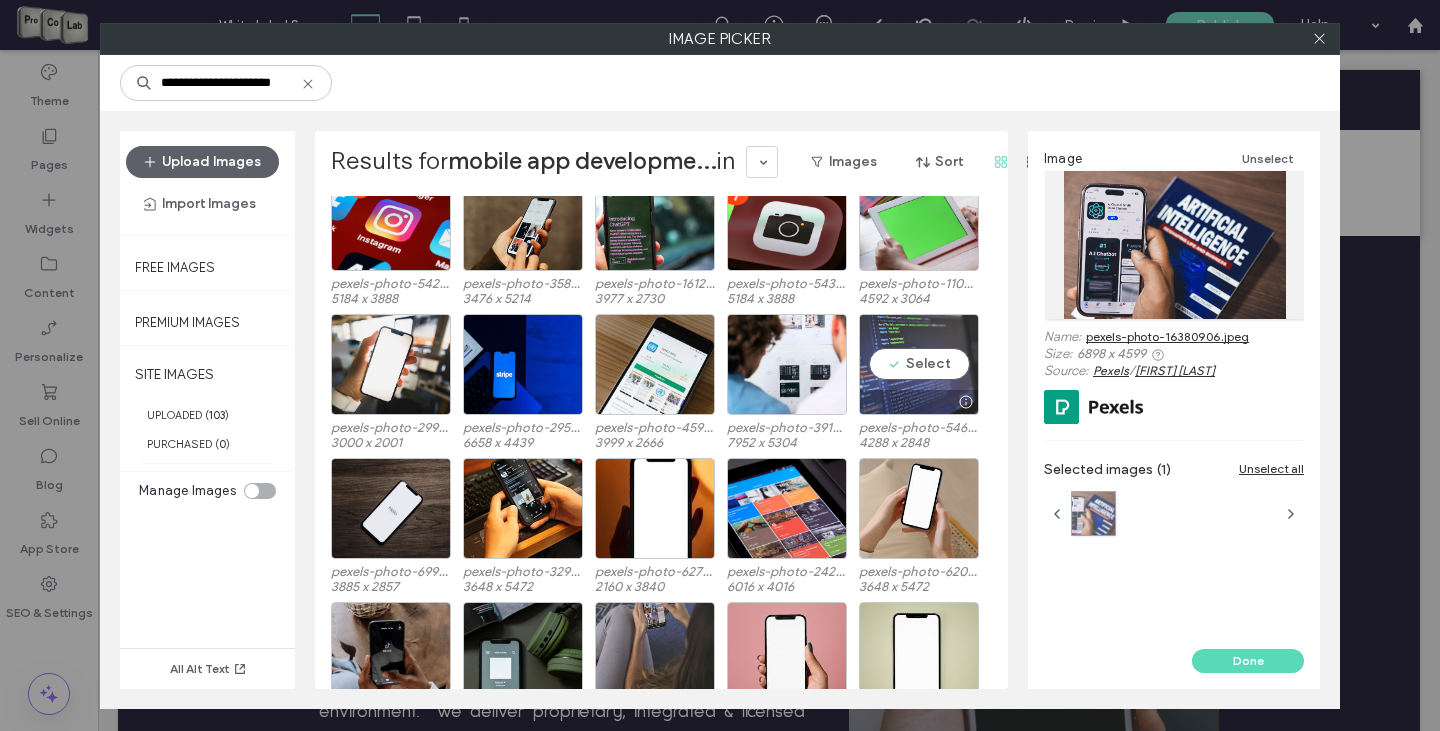 click on "Select" at bounding box center (919, 364) 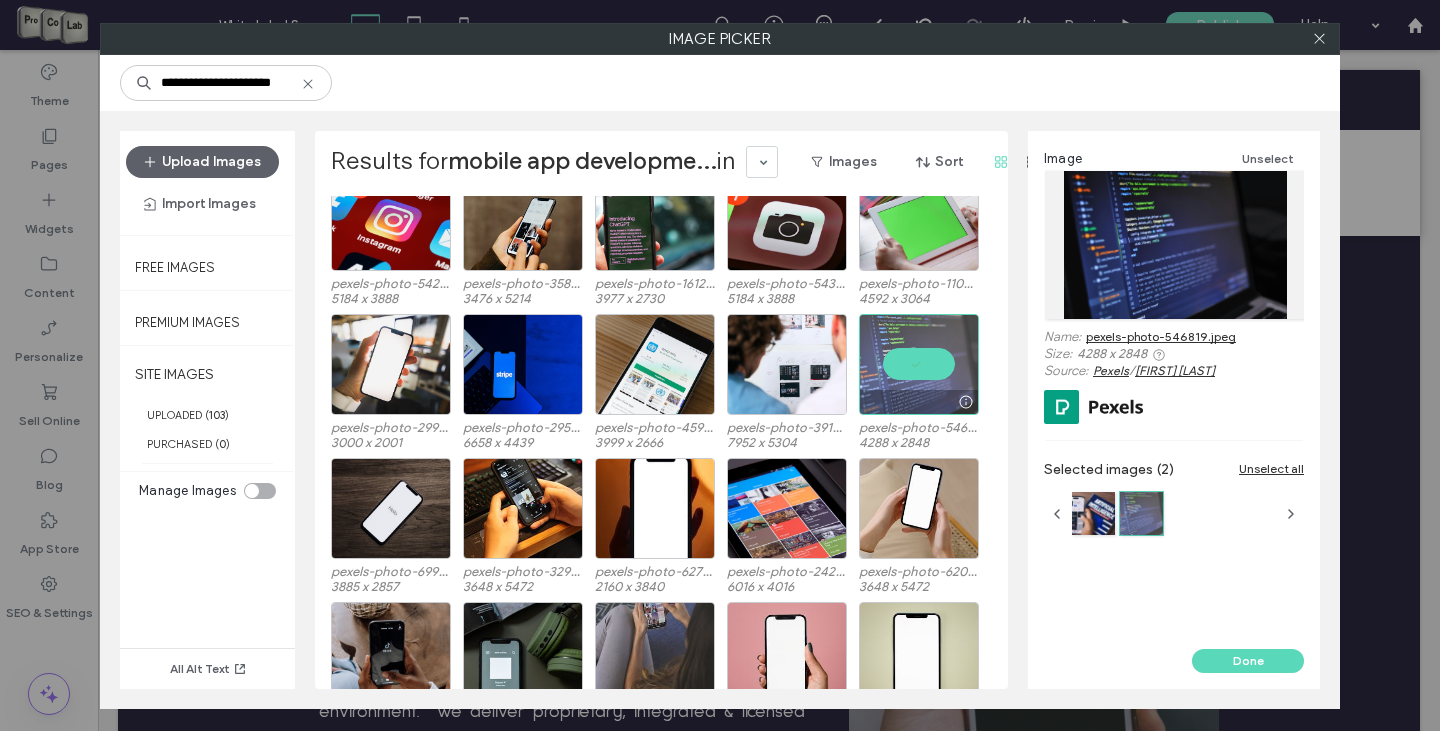 click at bounding box center [919, 364] 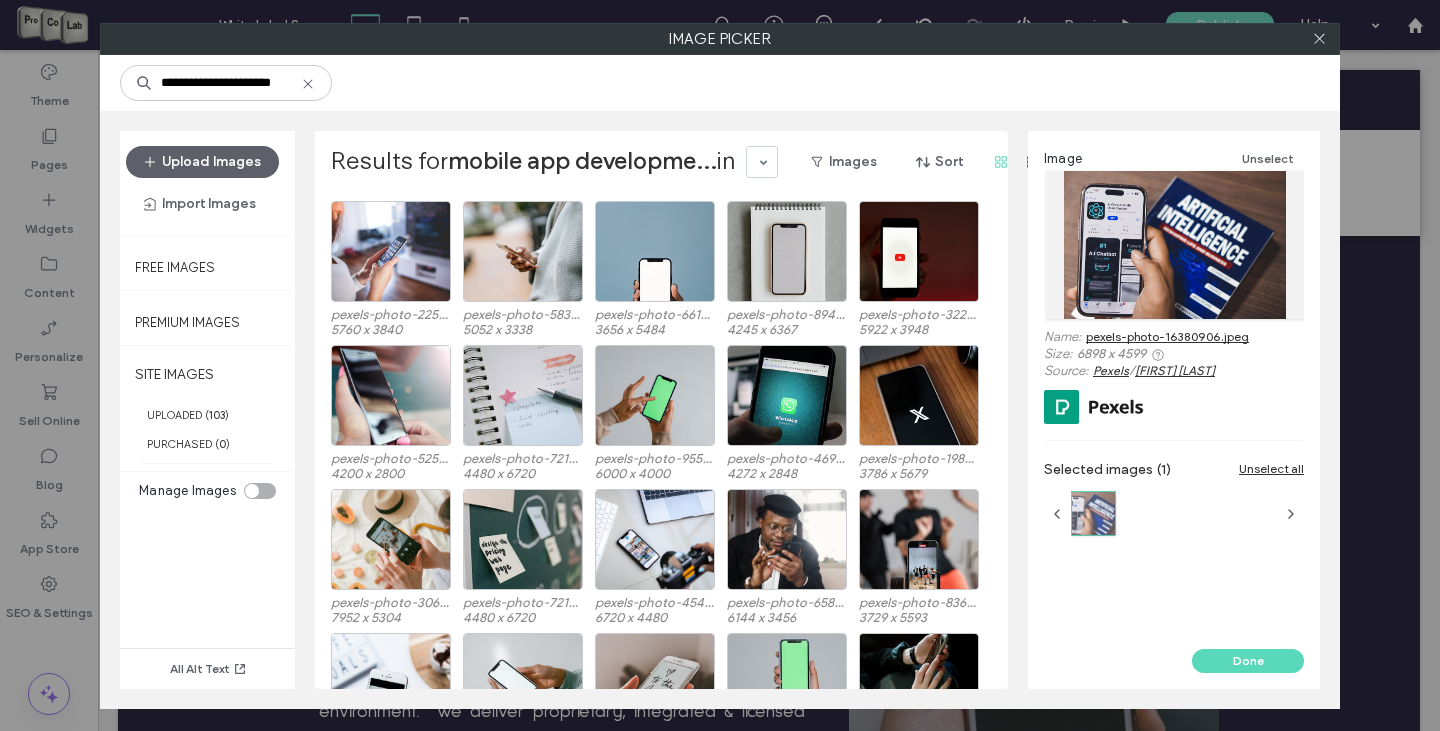 scroll, scrollTop: 1963, scrollLeft: 0, axis: vertical 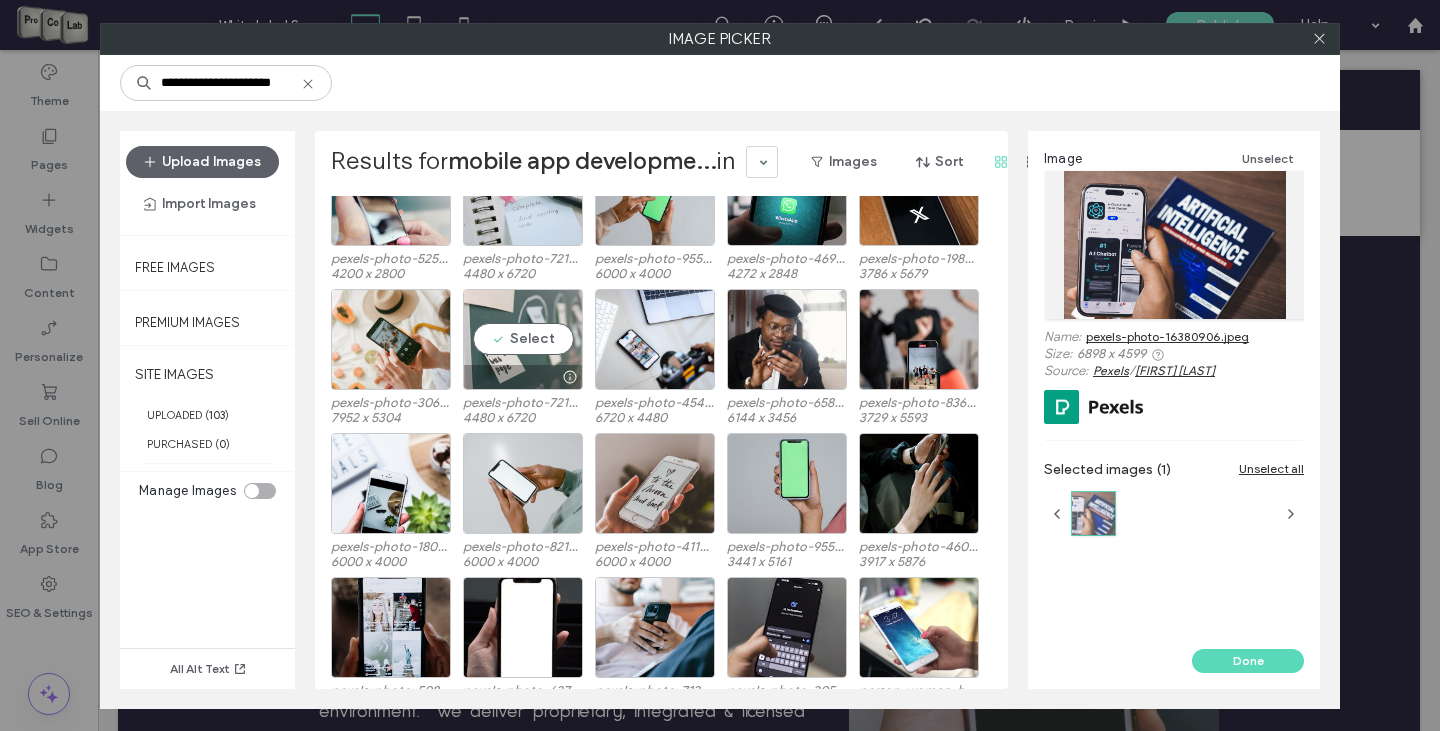 click on "Select" at bounding box center (523, 339) 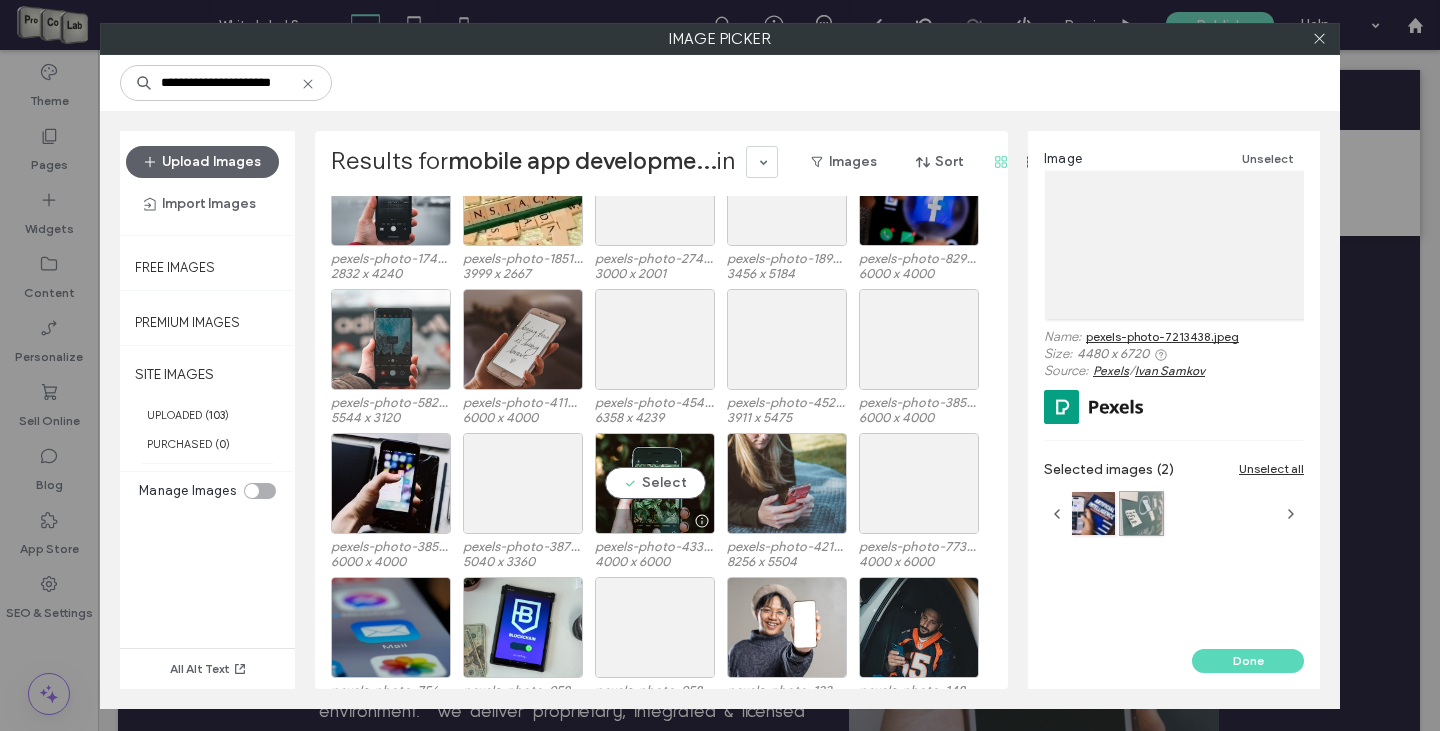 scroll, scrollTop: 14647, scrollLeft: 0, axis: vertical 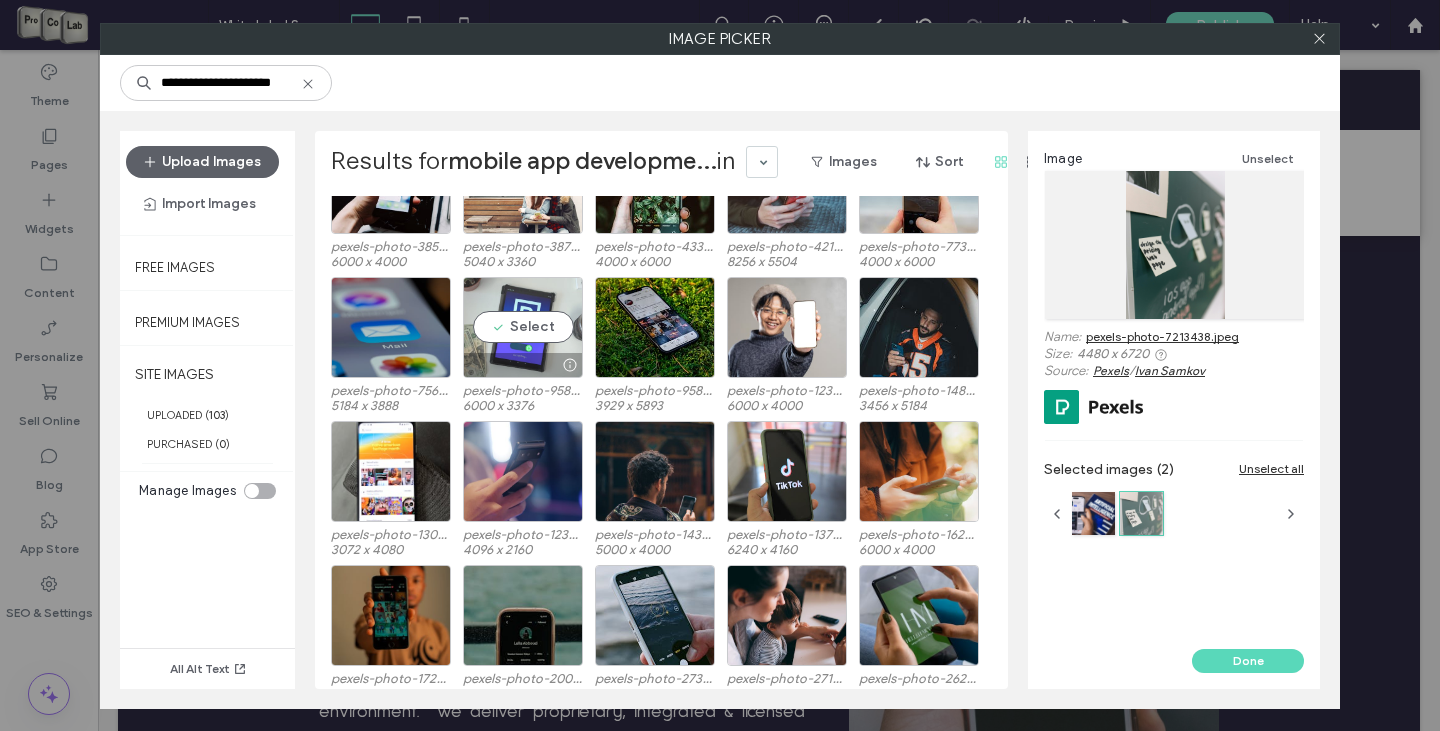 click on "Select" at bounding box center (523, 327) 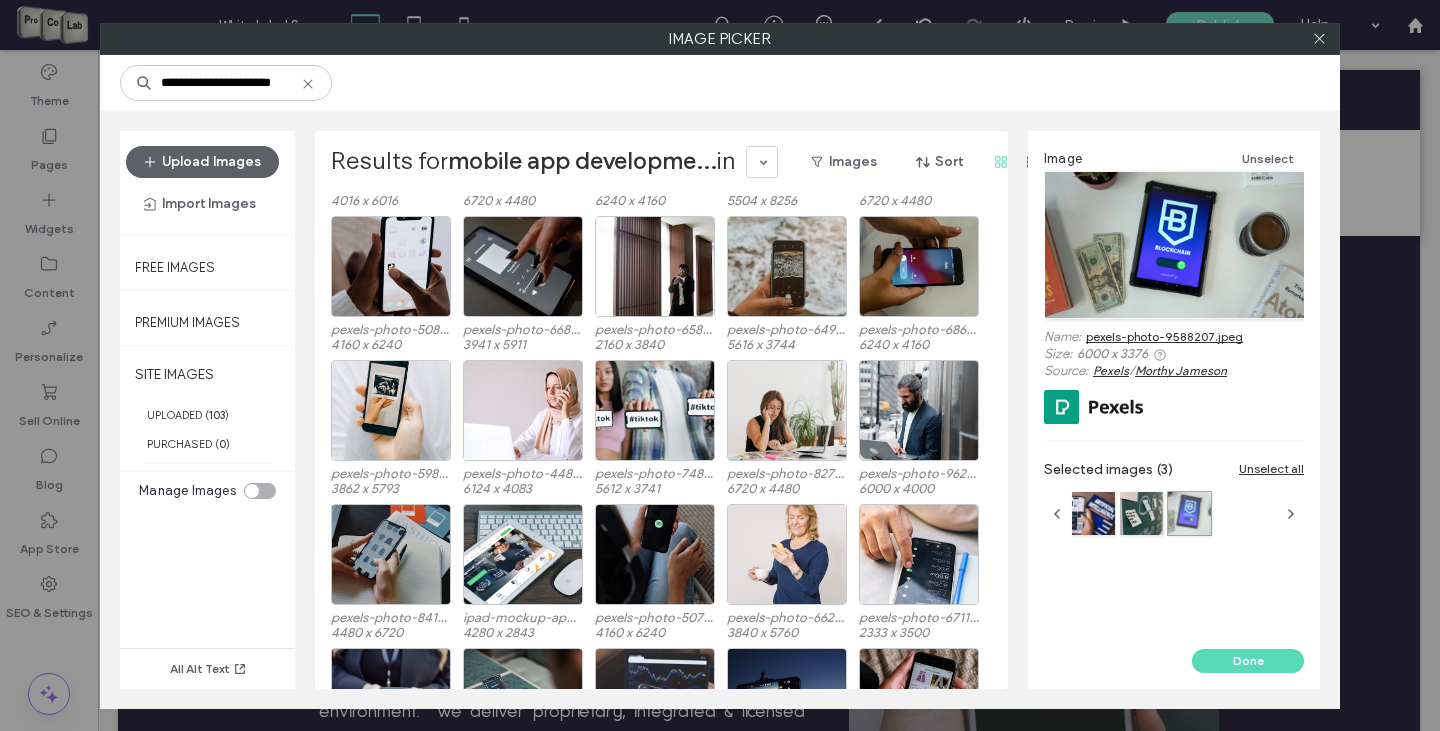 scroll, scrollTop: 23595, scrollLeft: 0, axis: vertical 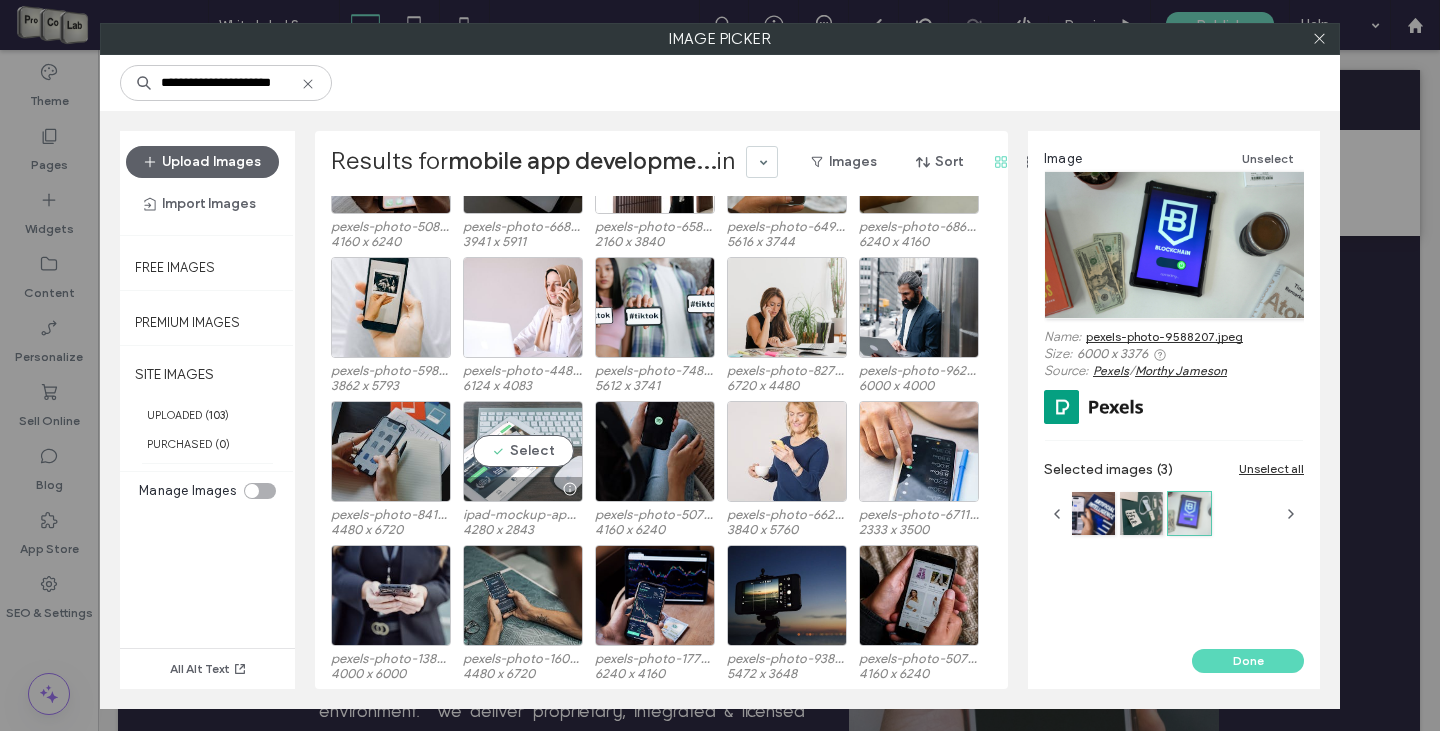 click on "Select" at bounding box center [523, 451] 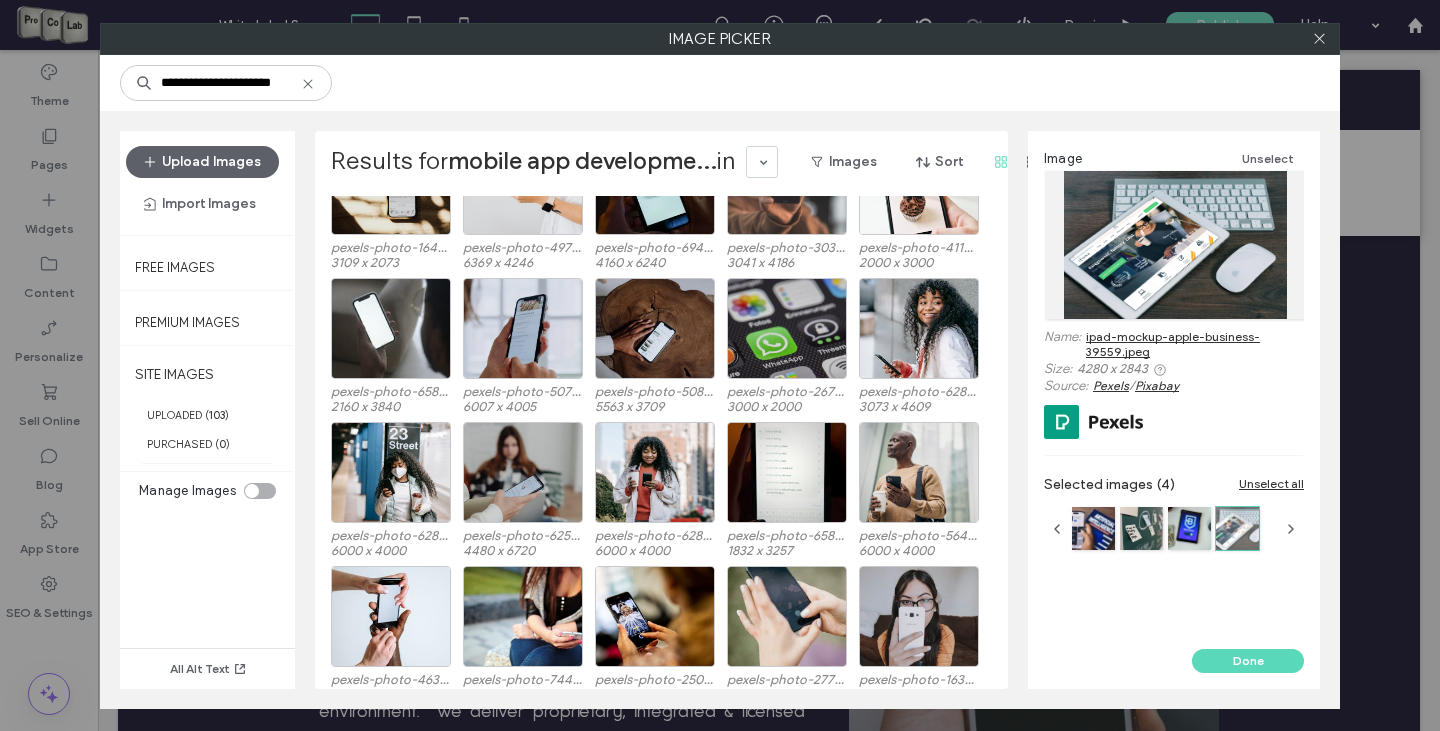 scroll, scrollTop: 4795, scrollLeft: 0, axis: vertical 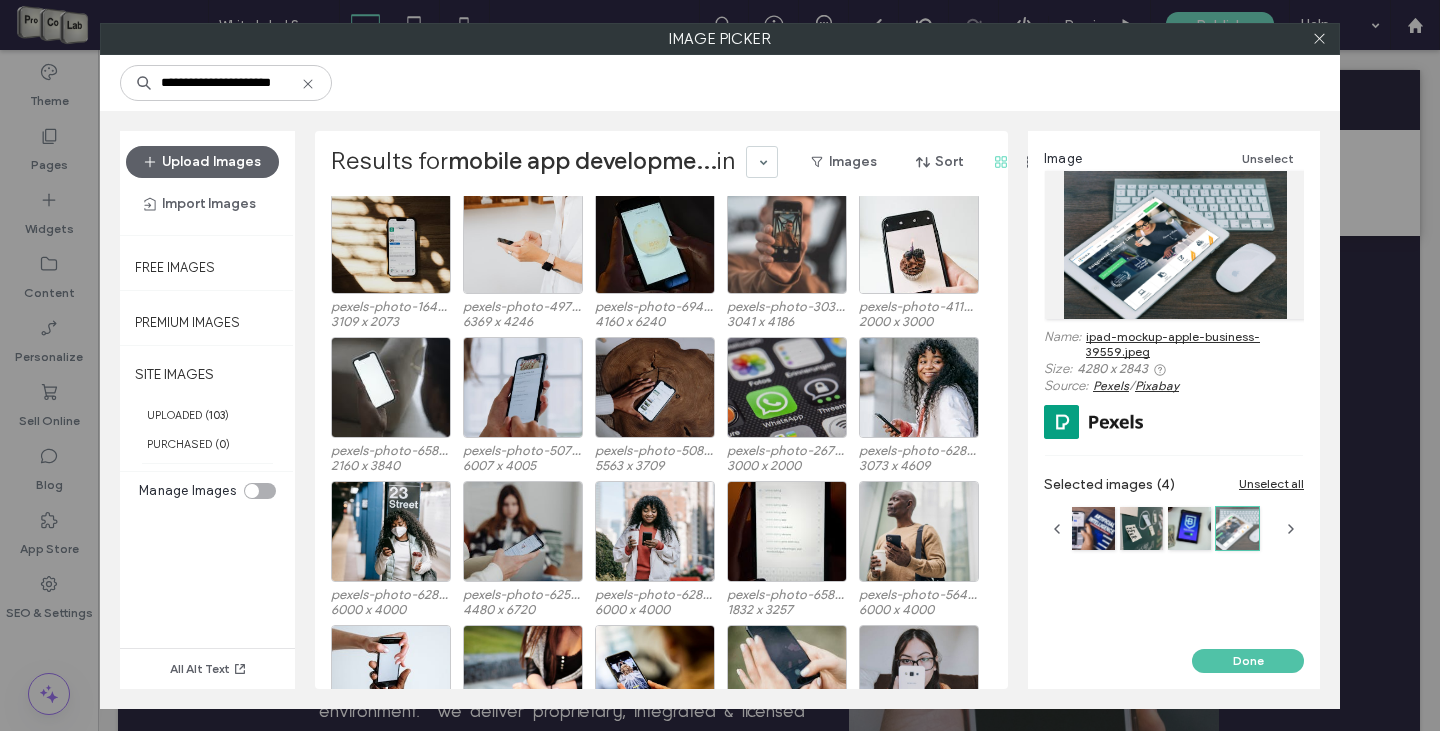 click on "Done" at bounding box center [1248, 661] 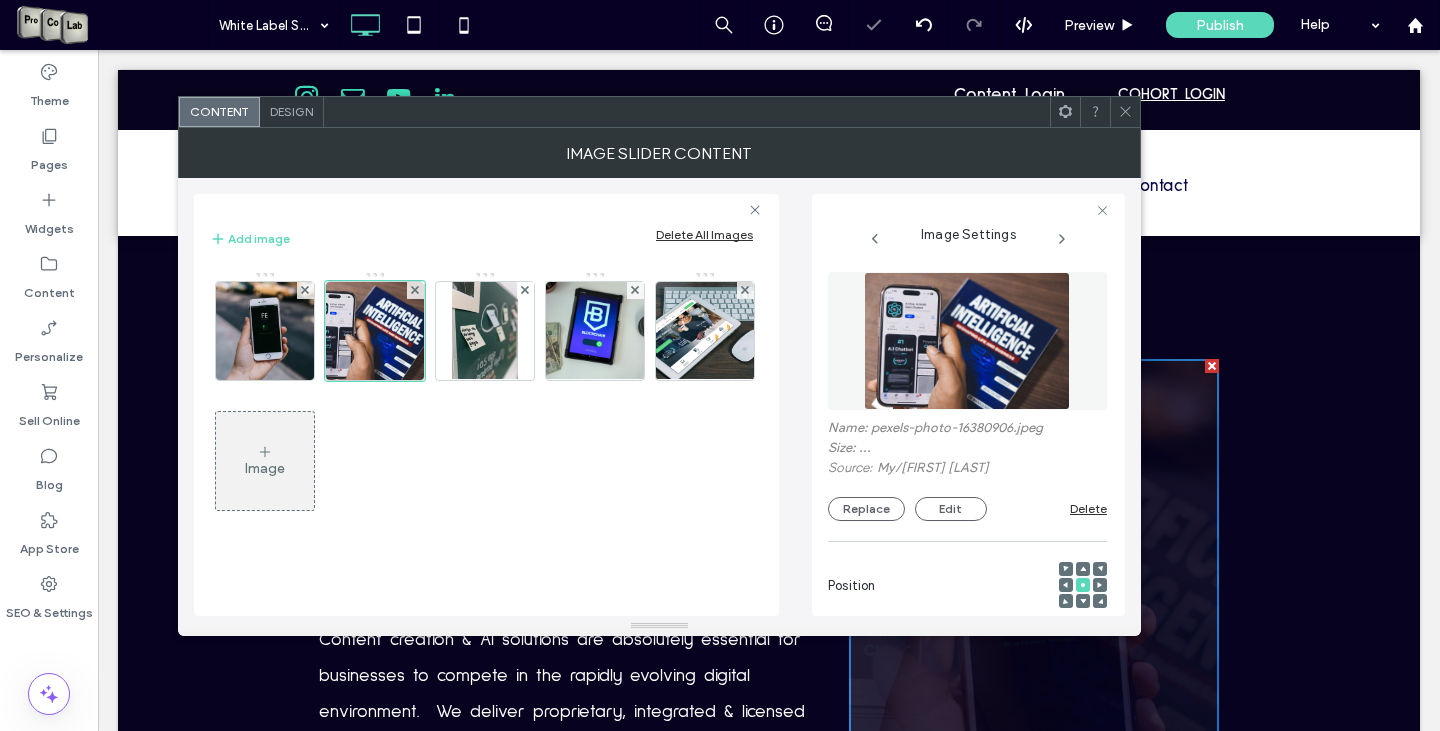 scroll, scrollTop: 0, scrollLeft: 0, axis: both 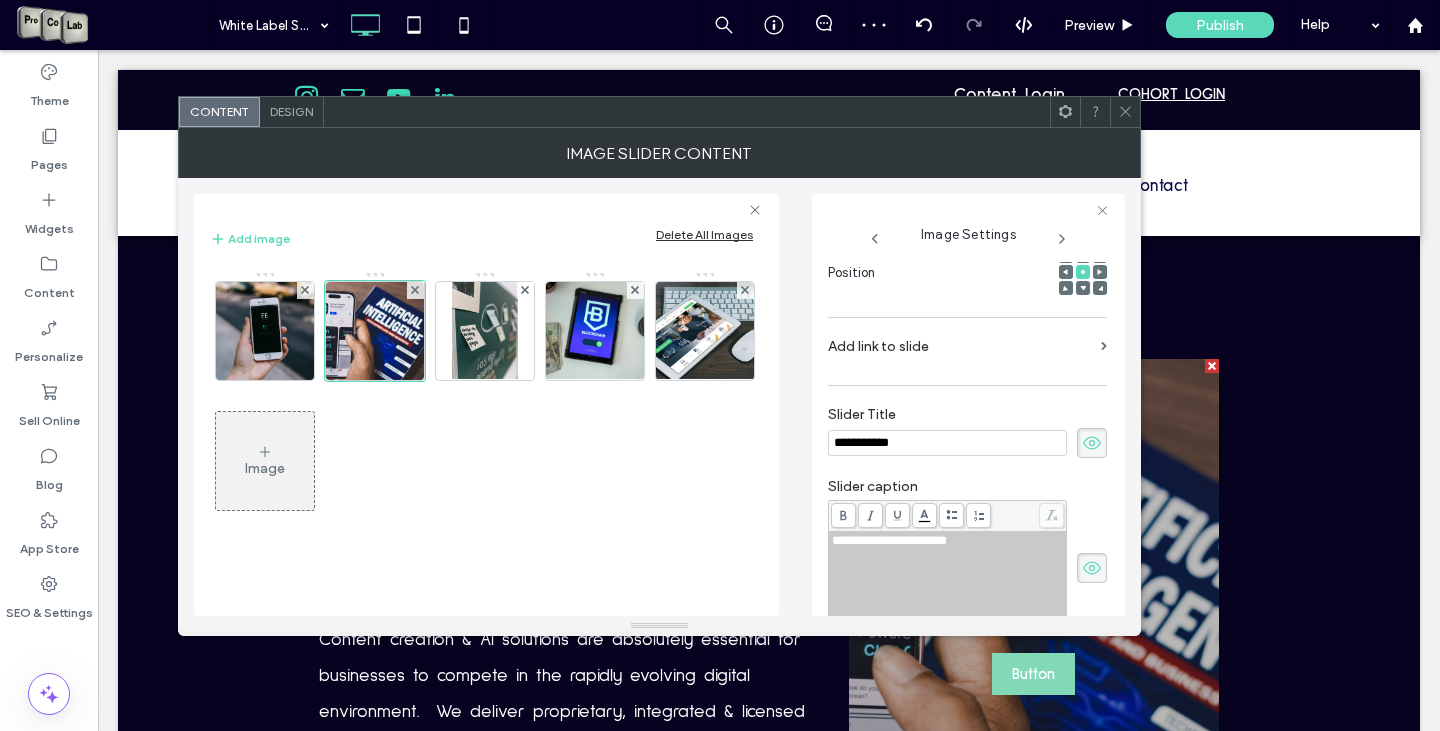 click at bounding box center (1125, 112) 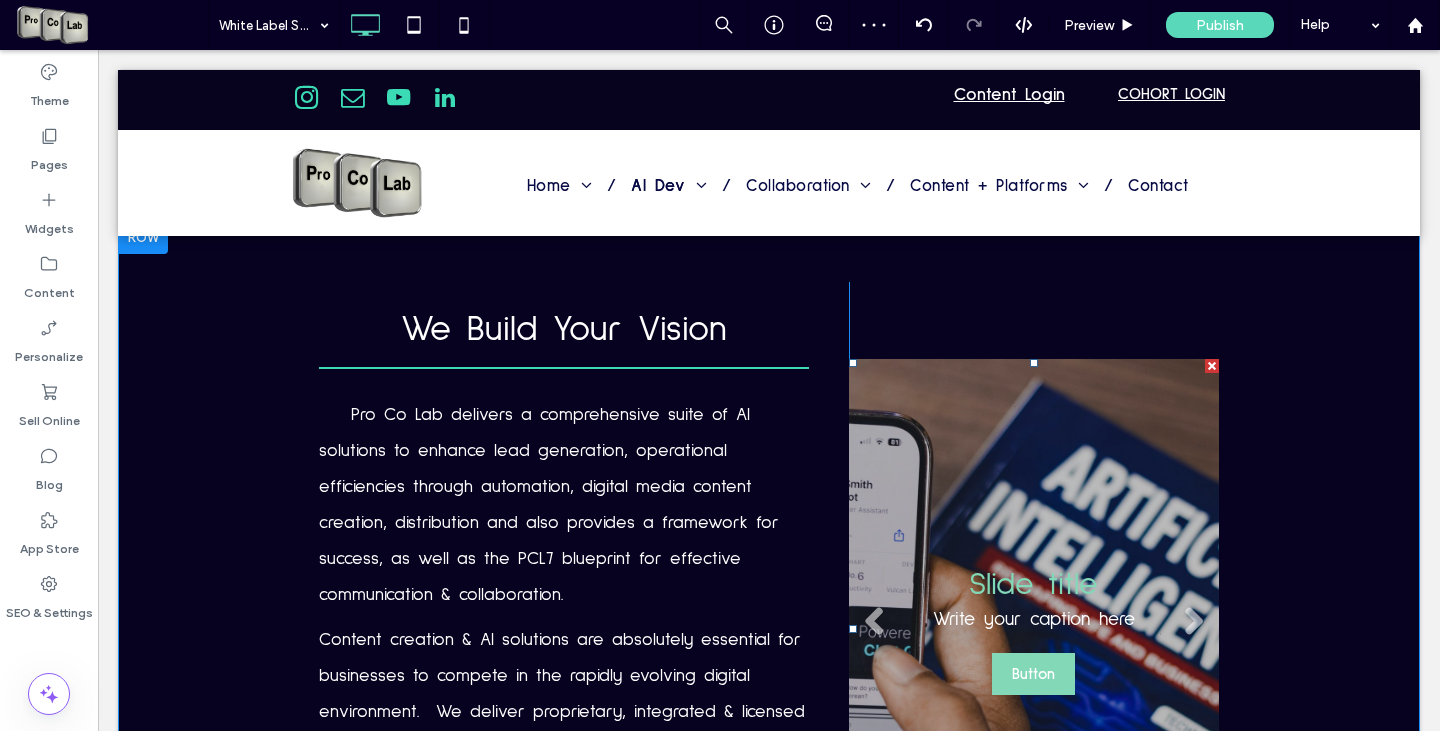 click on "Slide title
Write your caption here
Button" at bounding box center (1034, 629) 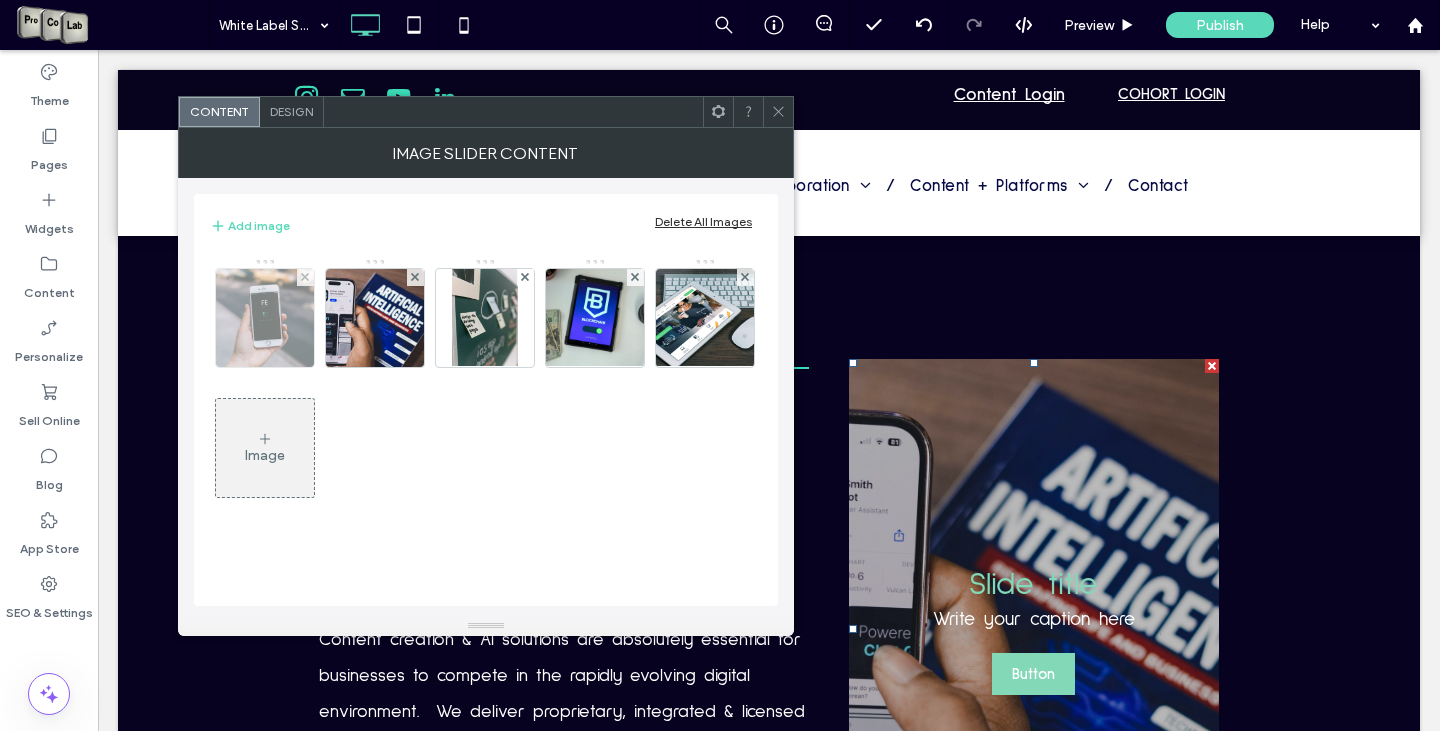 click at bounding box center (264, 318) 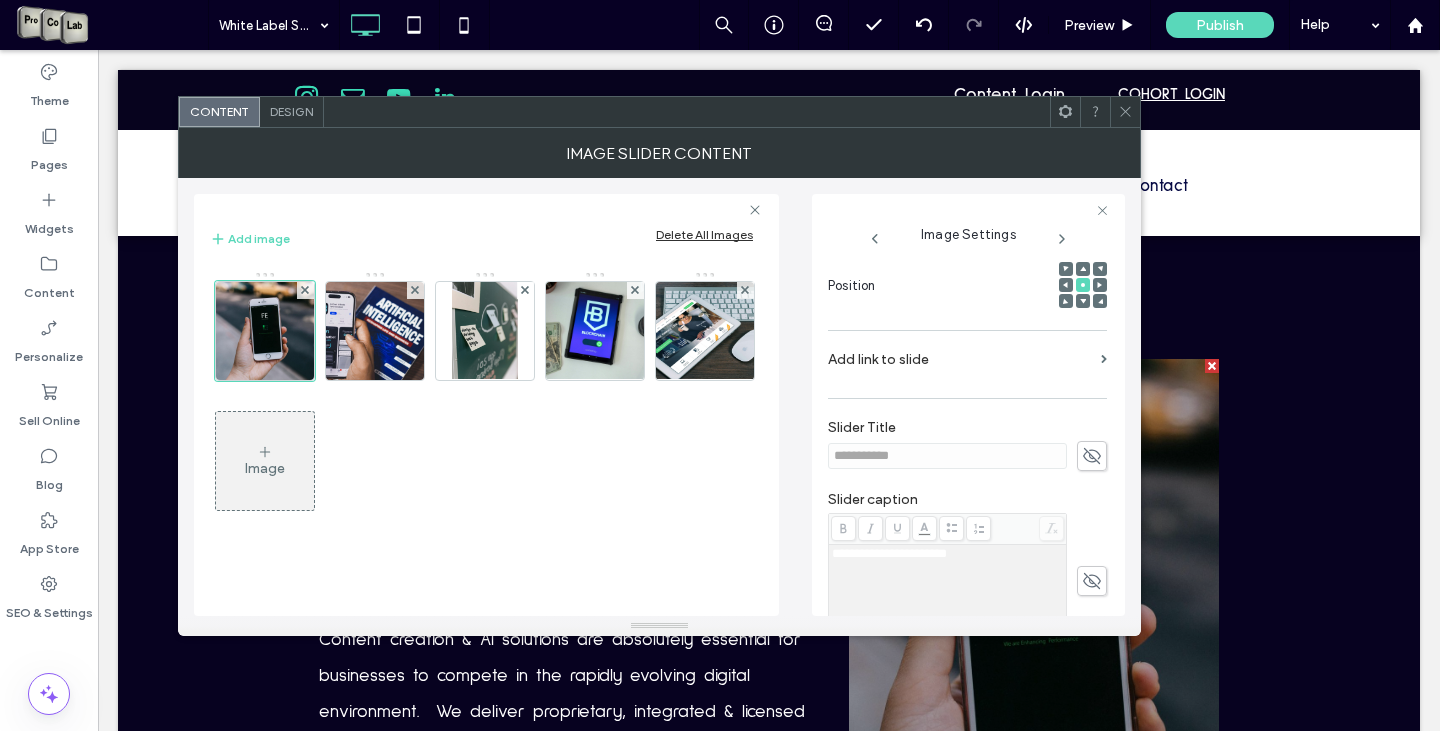 scroll, scrollTop: 500, scrollLeft: 0, axis: vertical 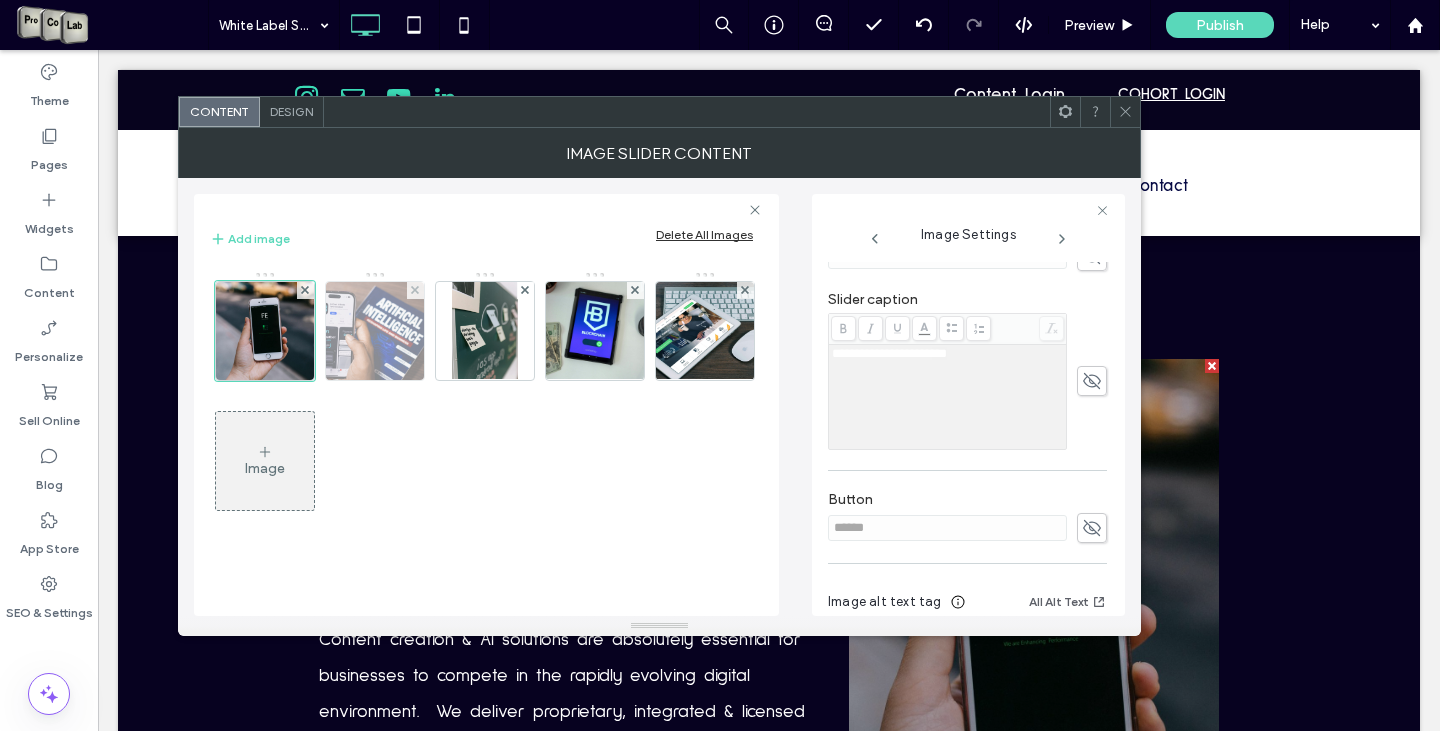 click at bounding box center [374, 331] 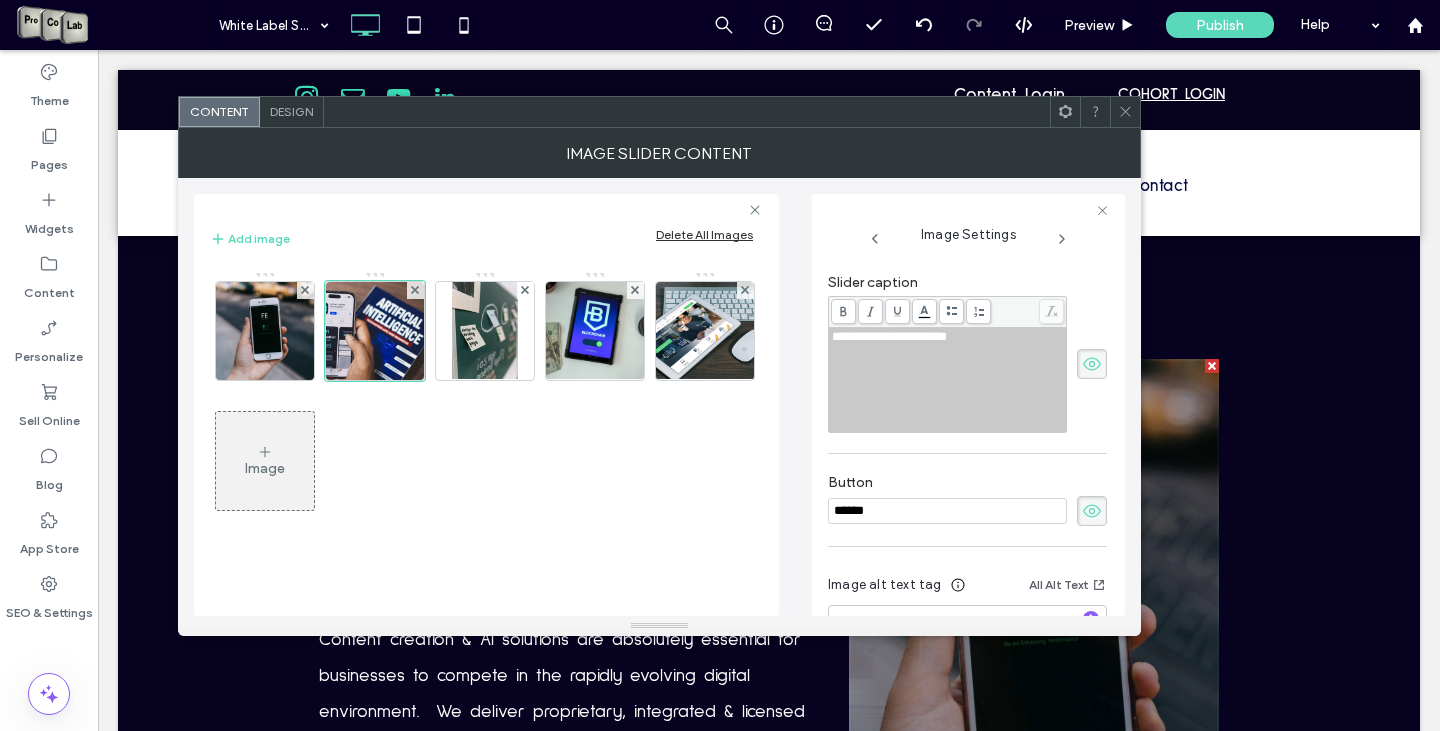 scroll, scrollTop: 483, scrollLeft: 0, axis: vertical 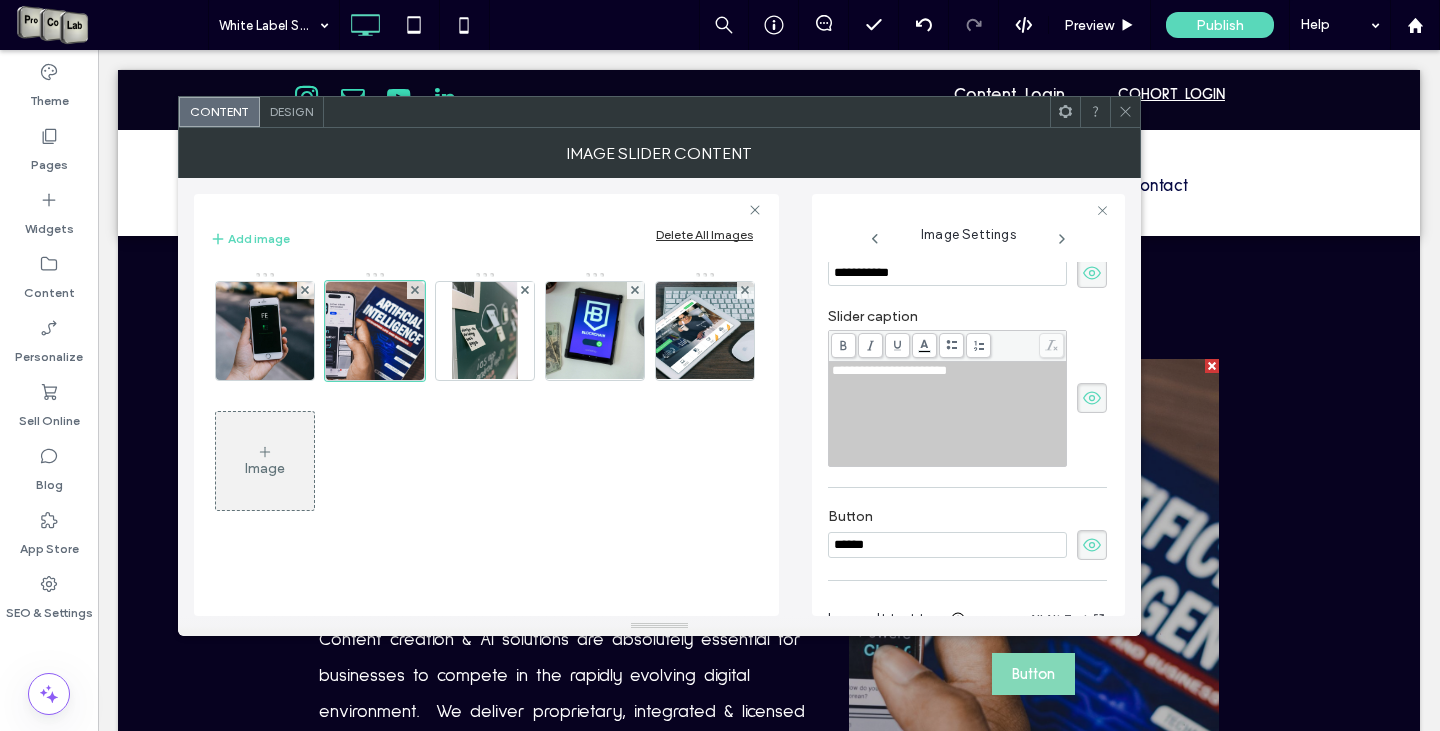 click 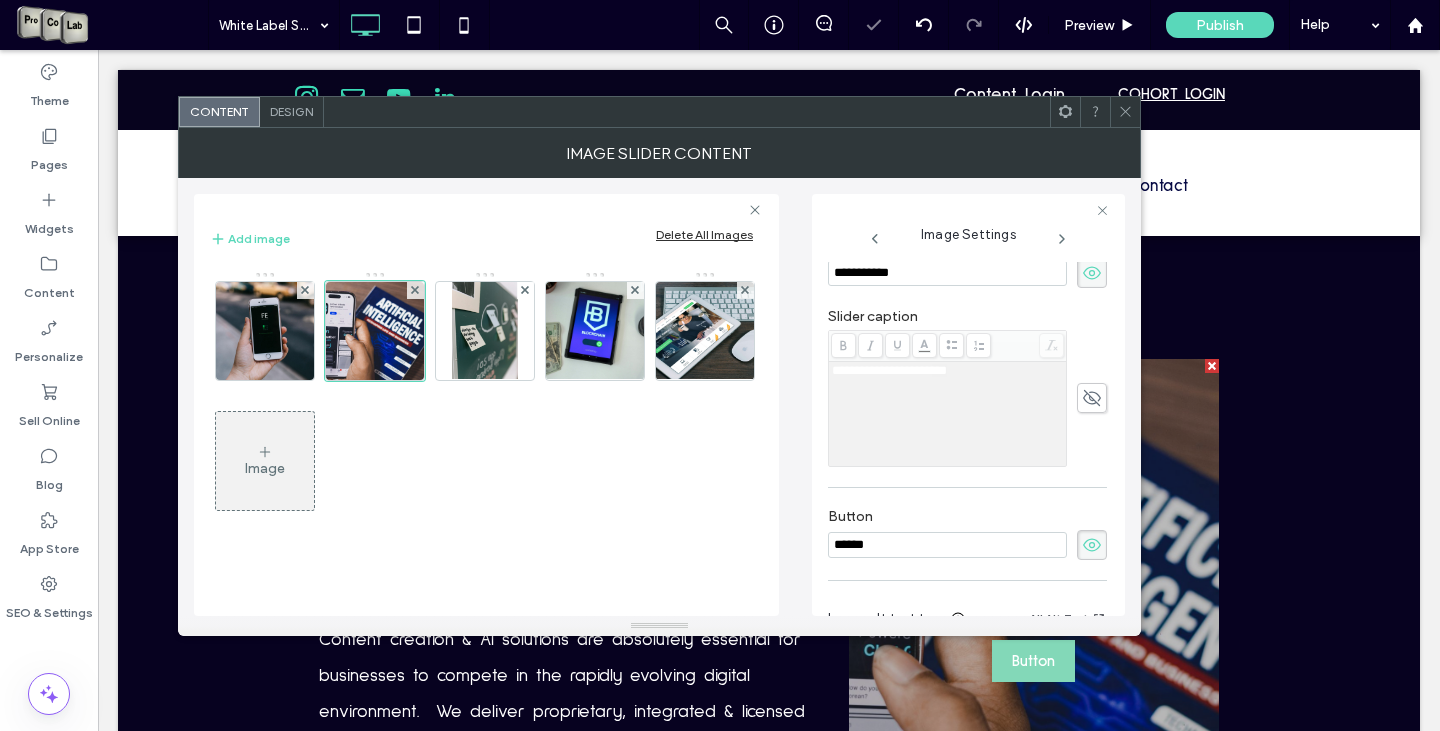 click 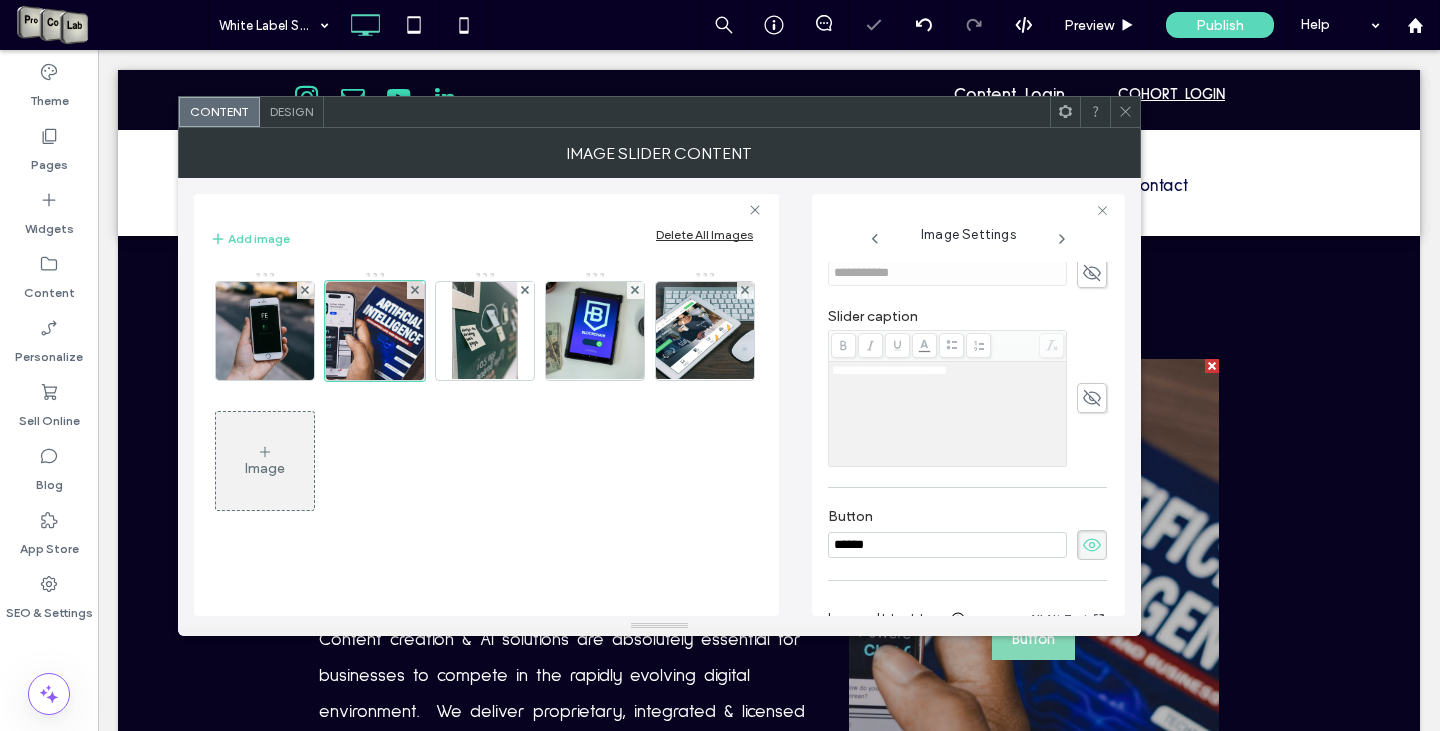 click 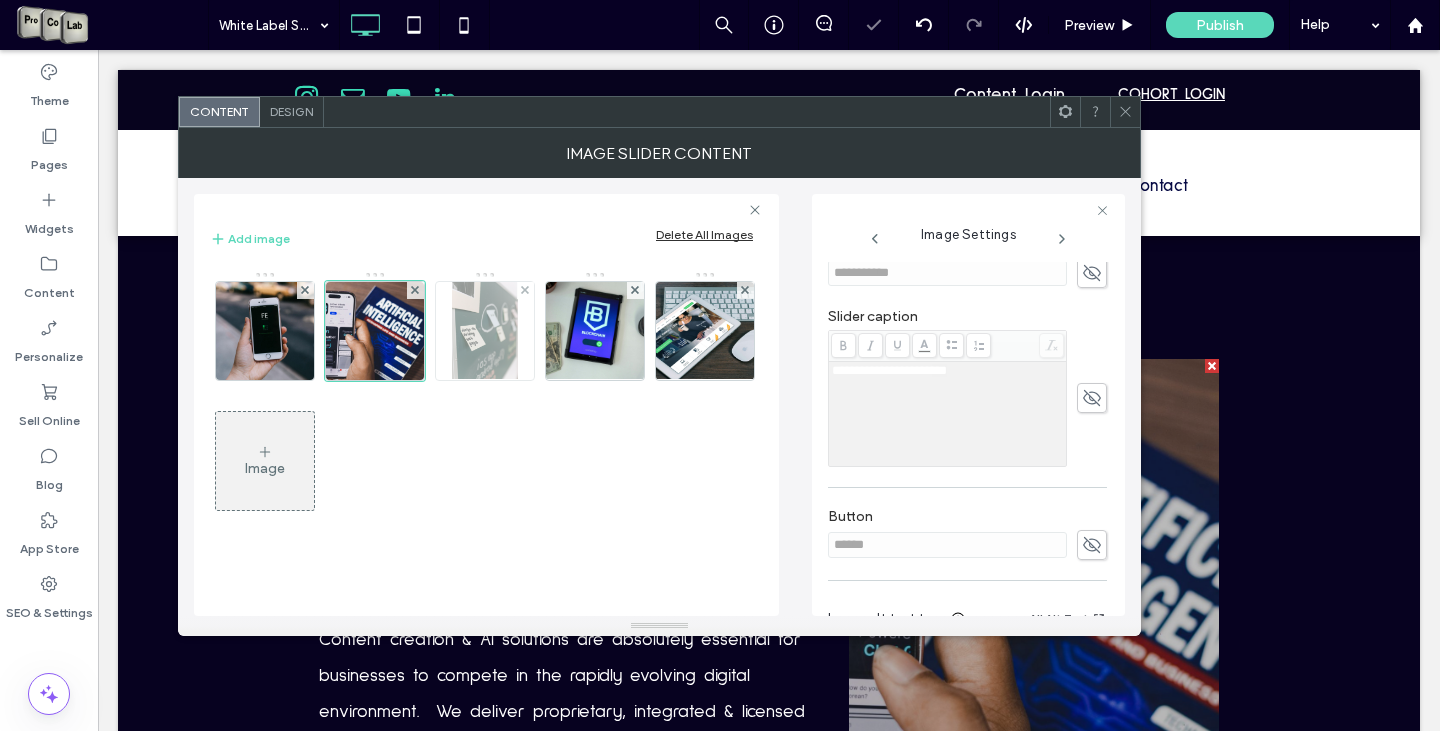 click at bounding box center [484, 331] 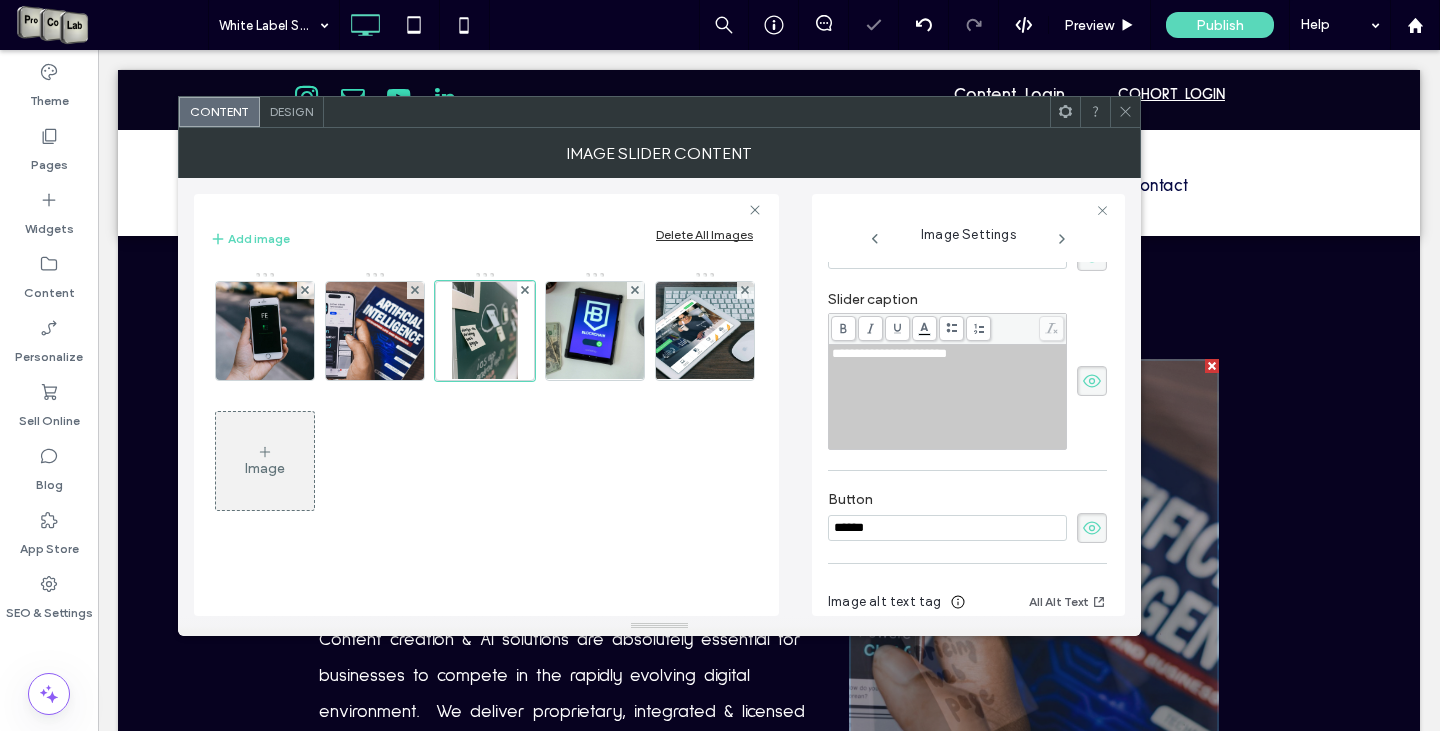 scroll, scrollTop: 483, scrollLeft: 0, axis: vertical 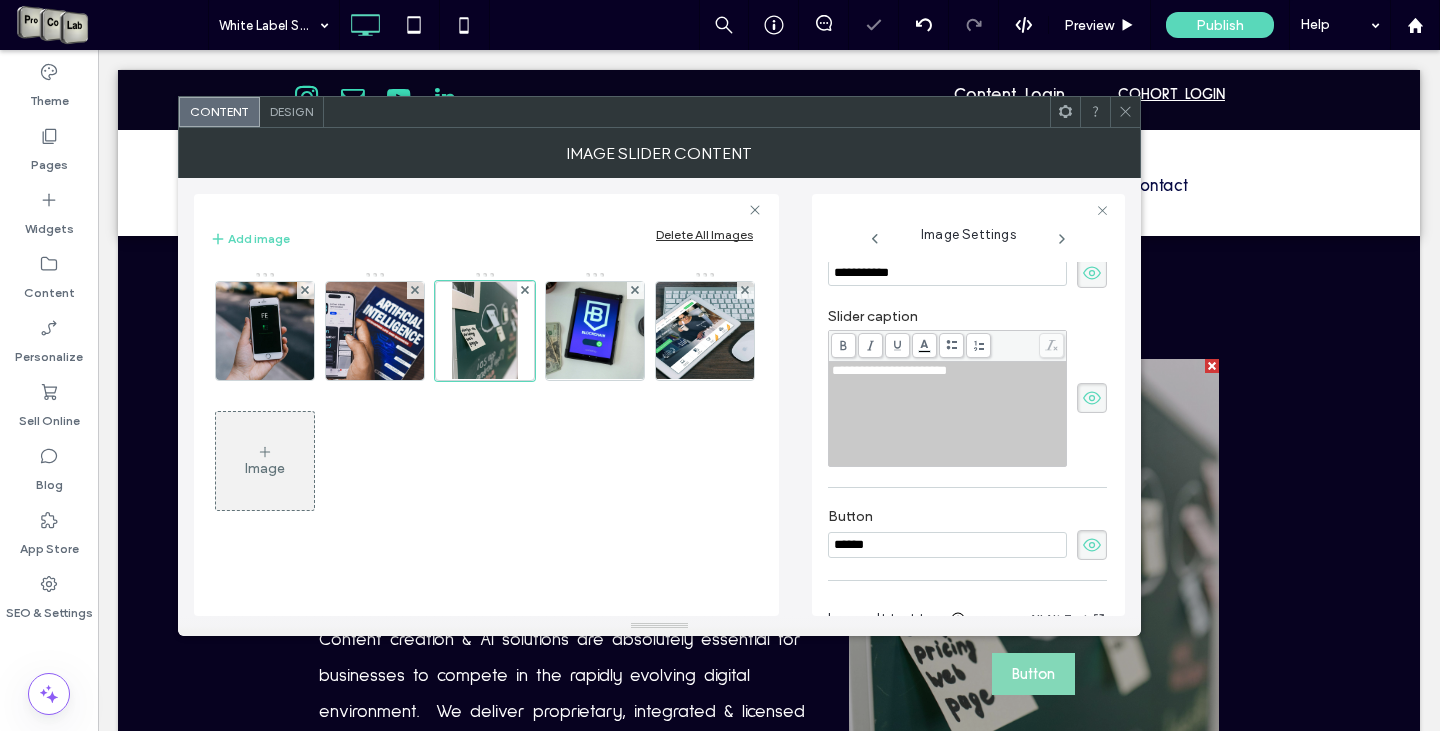 click 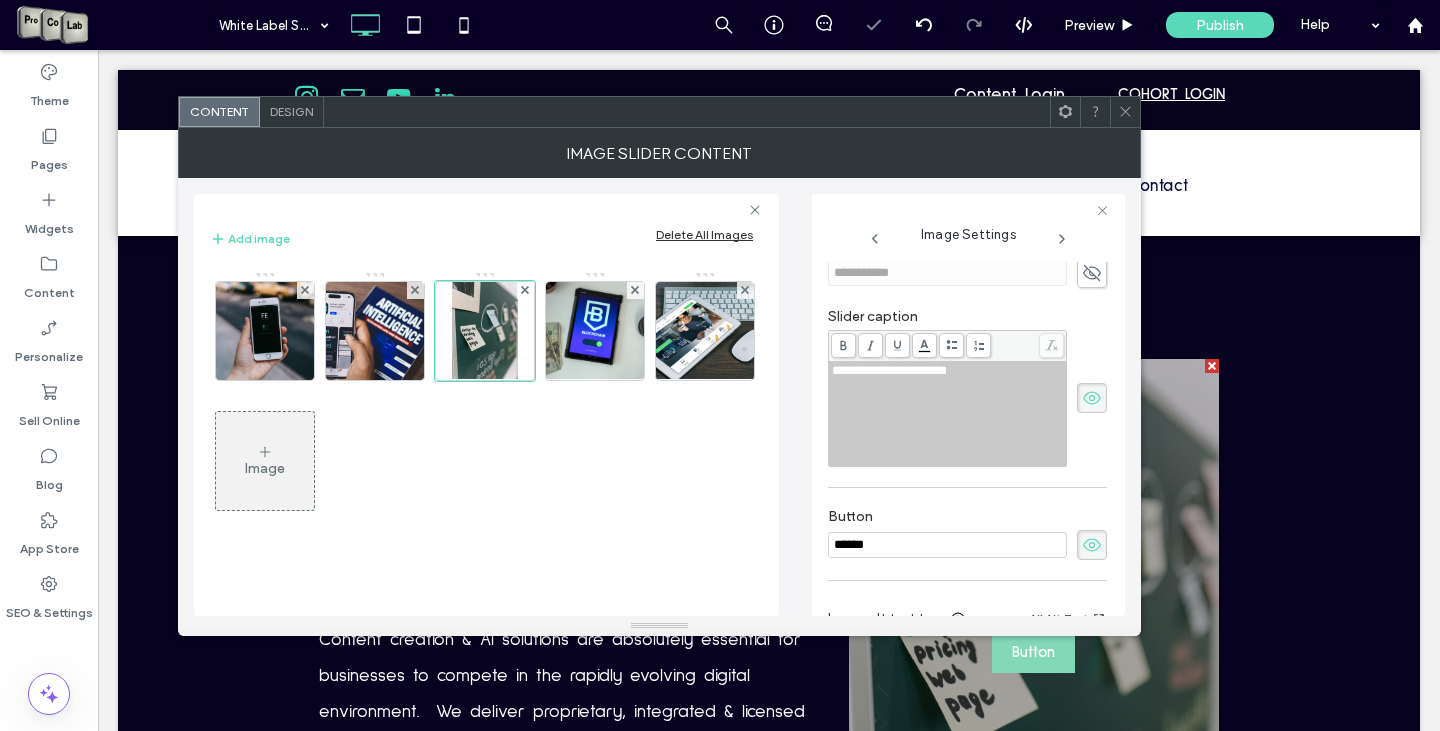 click 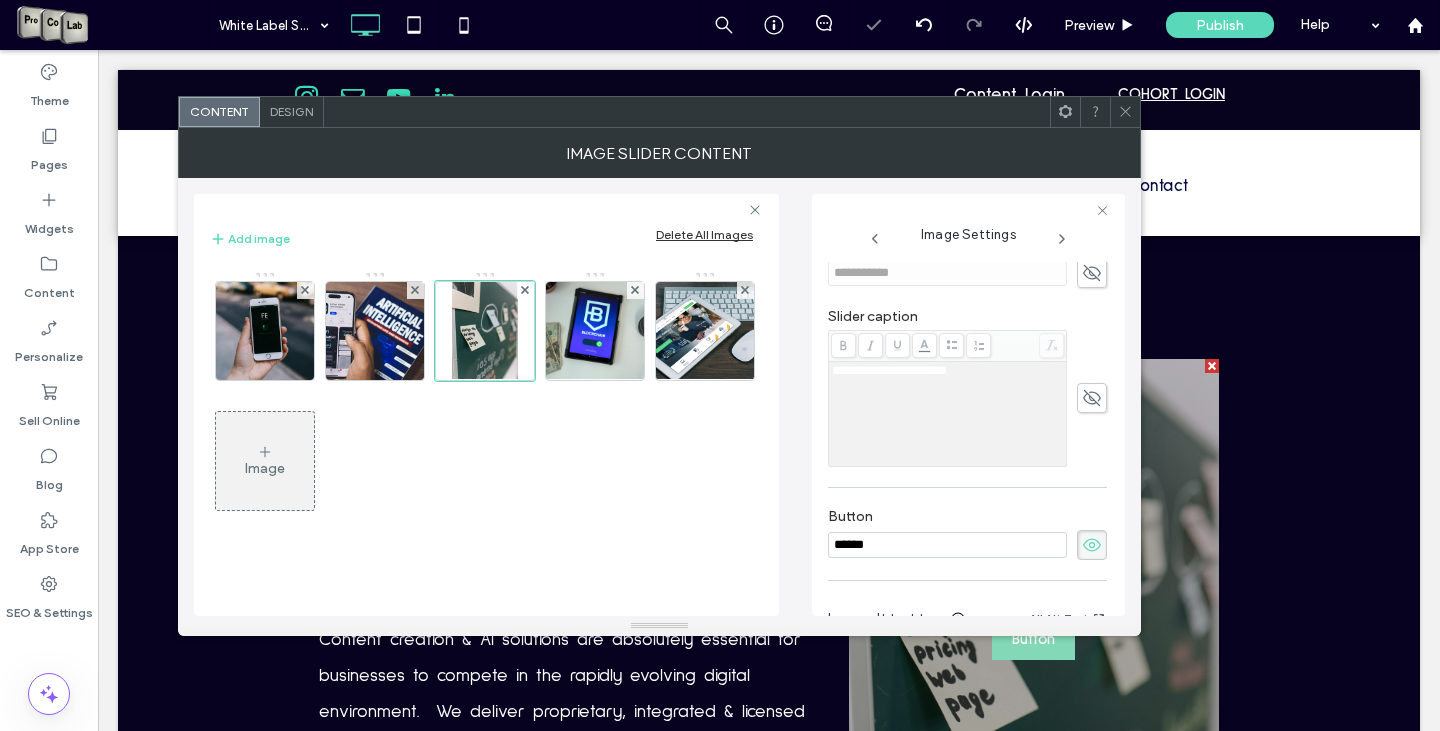 click 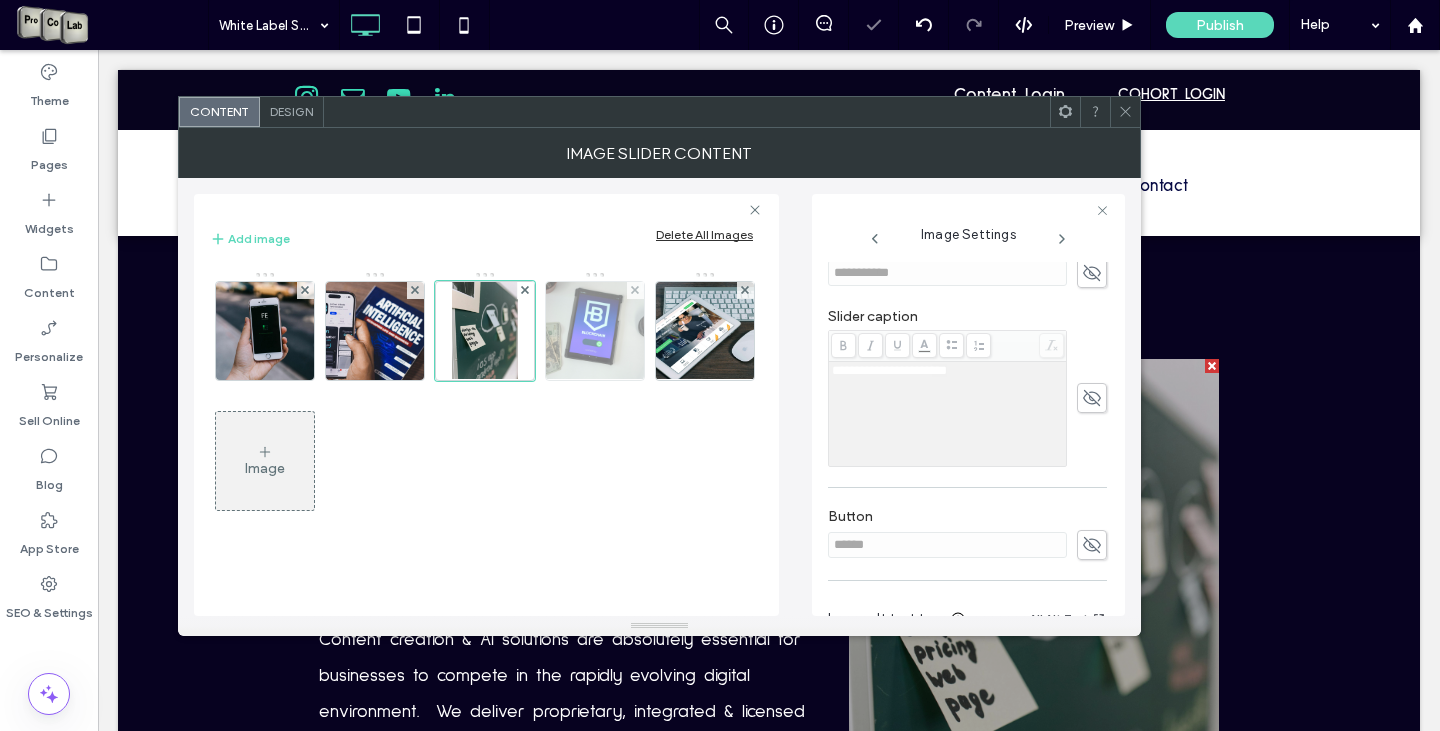 click at bounding box center [595, 331] 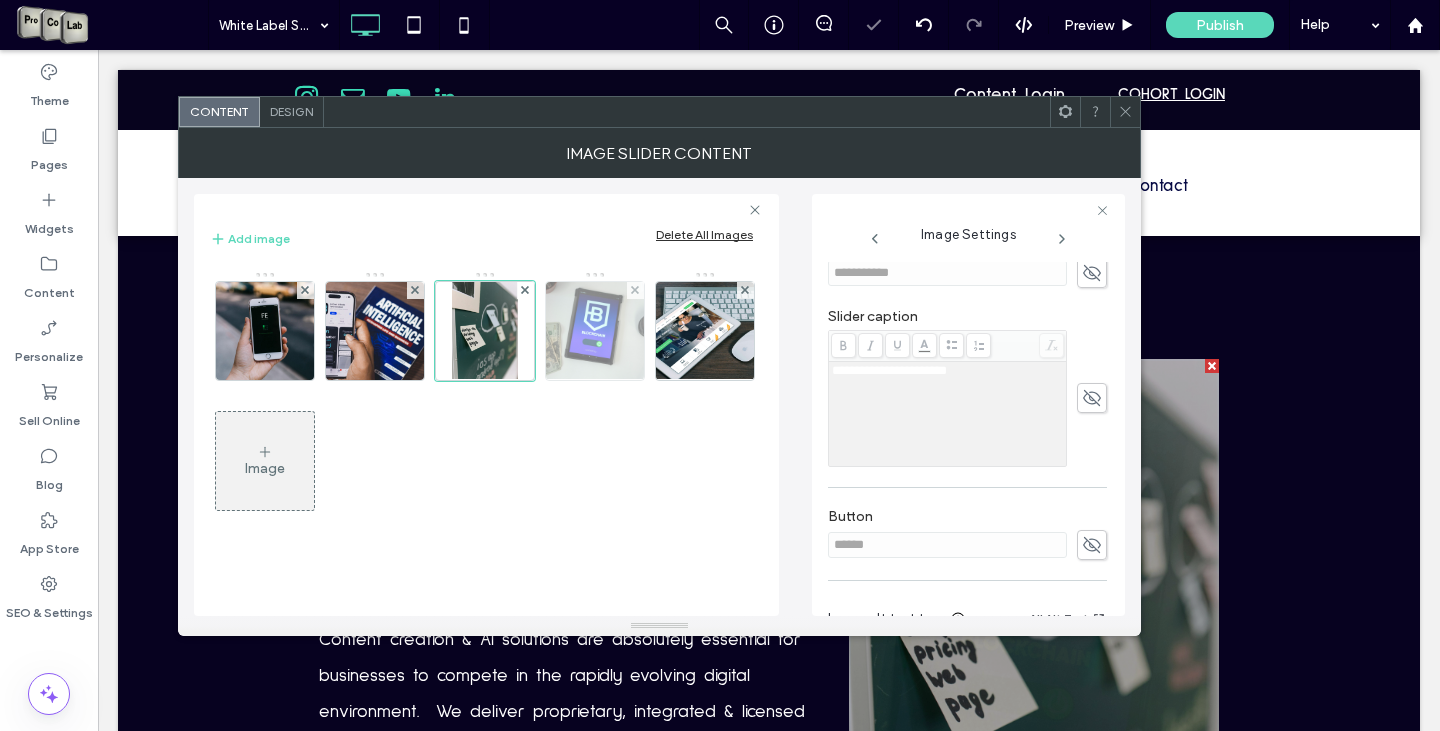 scroll, scrollTop: 483, scrollLeft: 0, axis: vertical 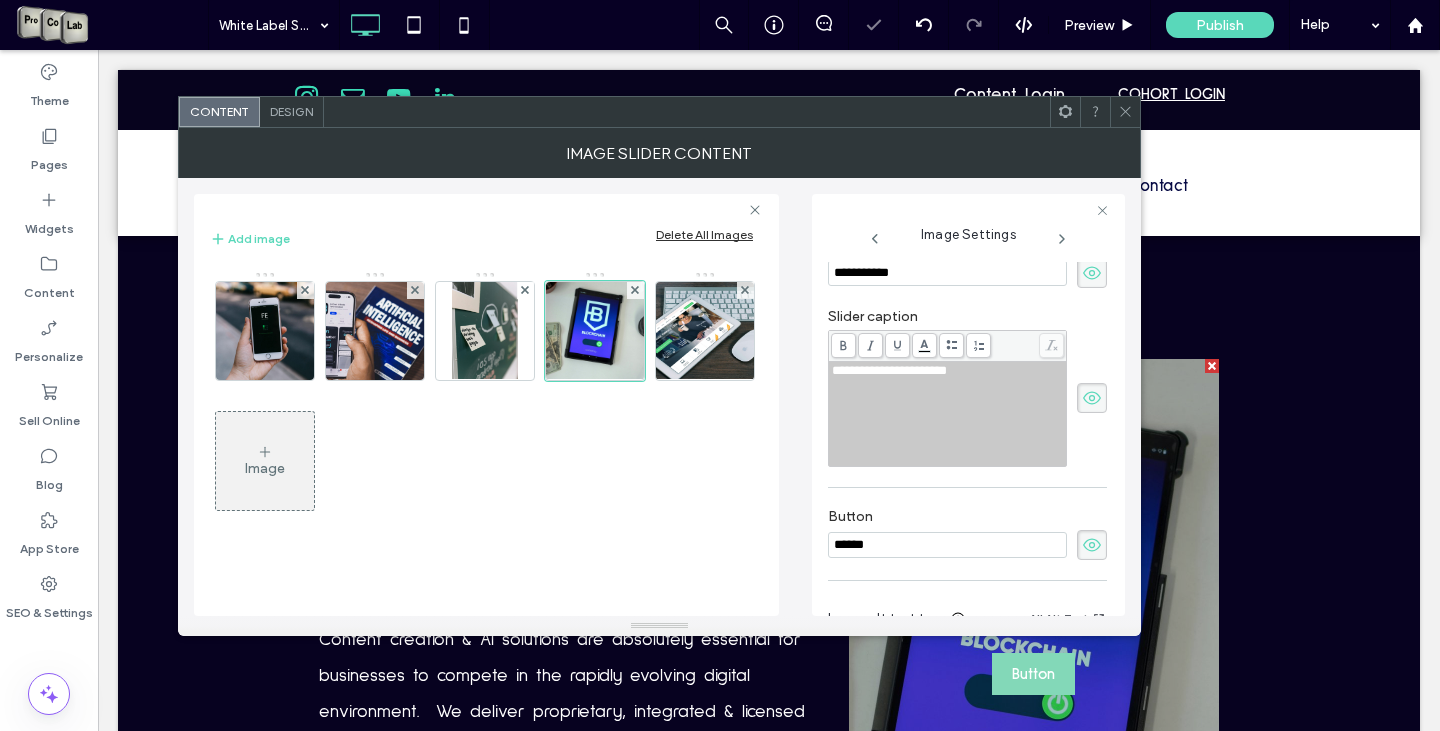 click at bounding box center [1092, 273] 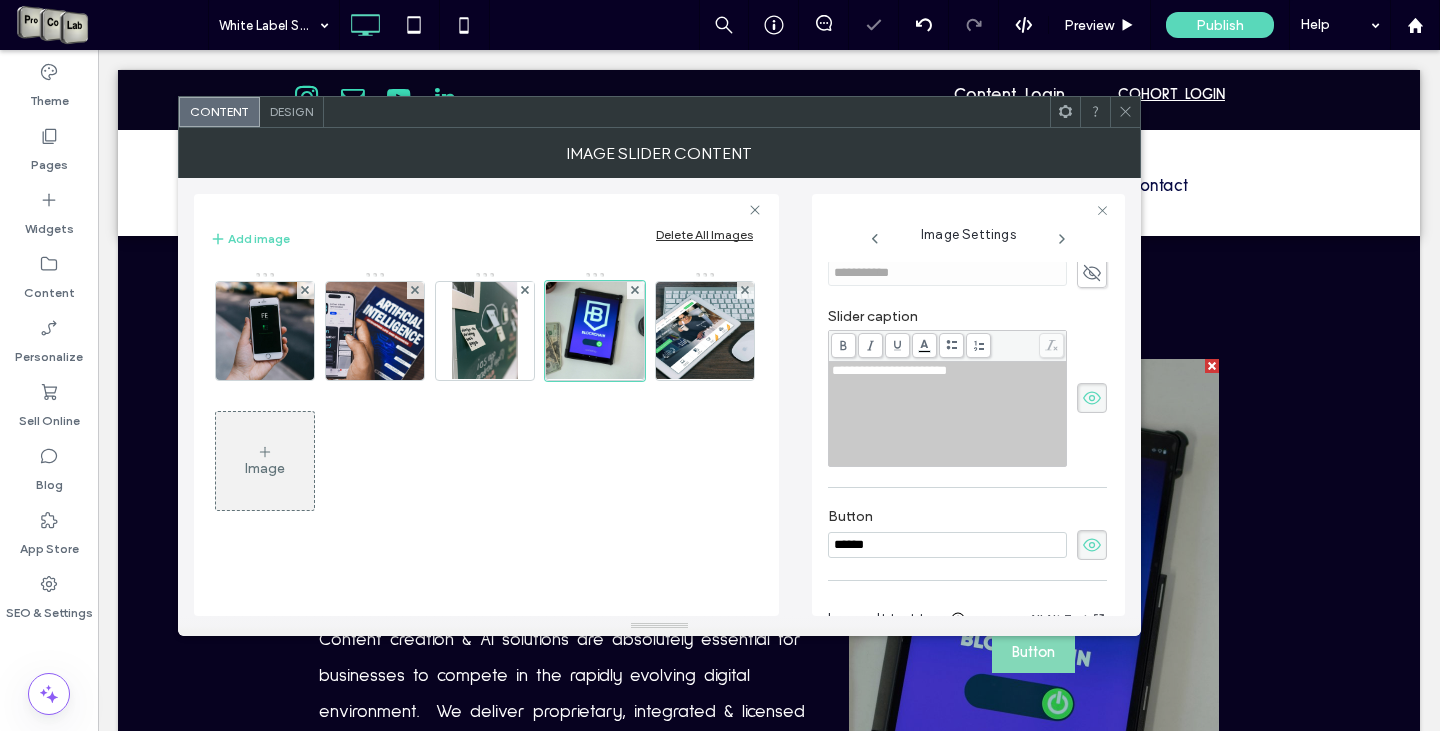 click 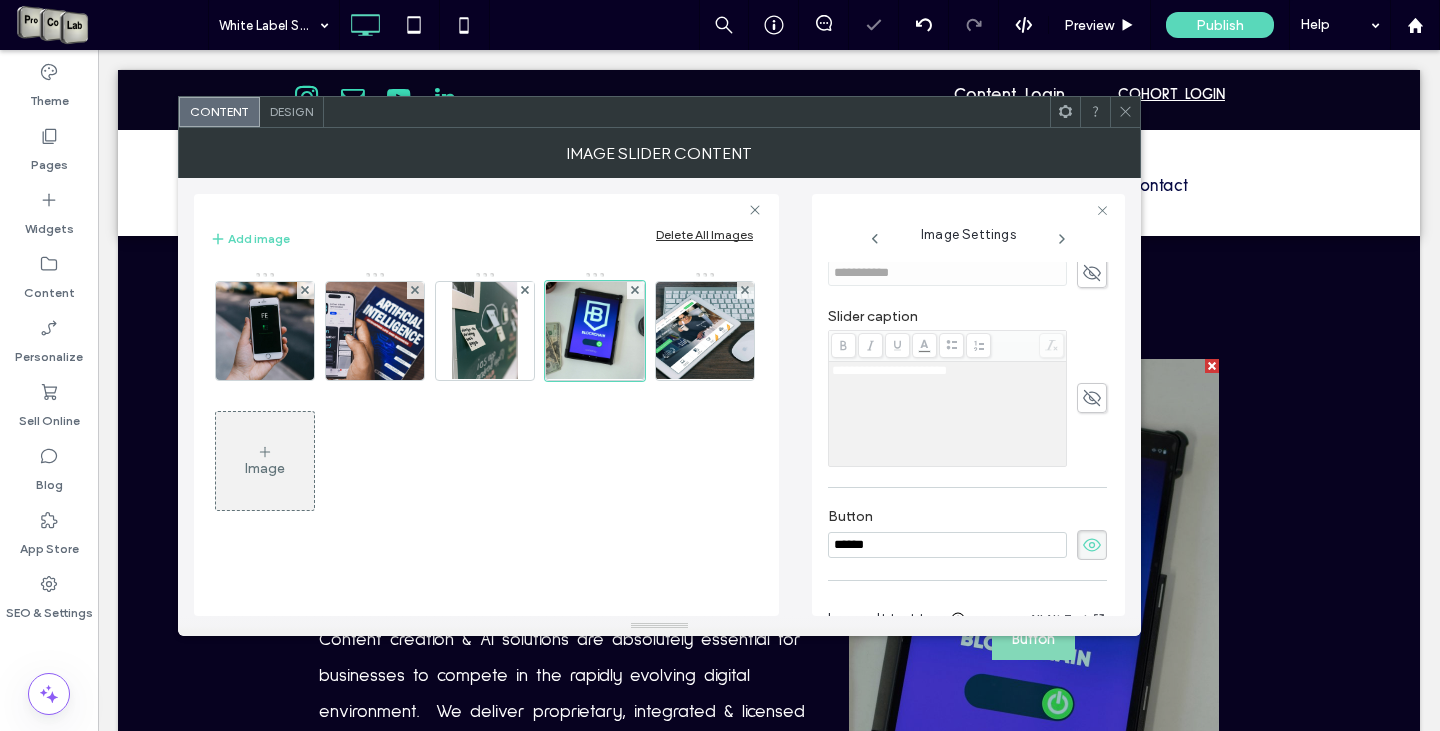 click 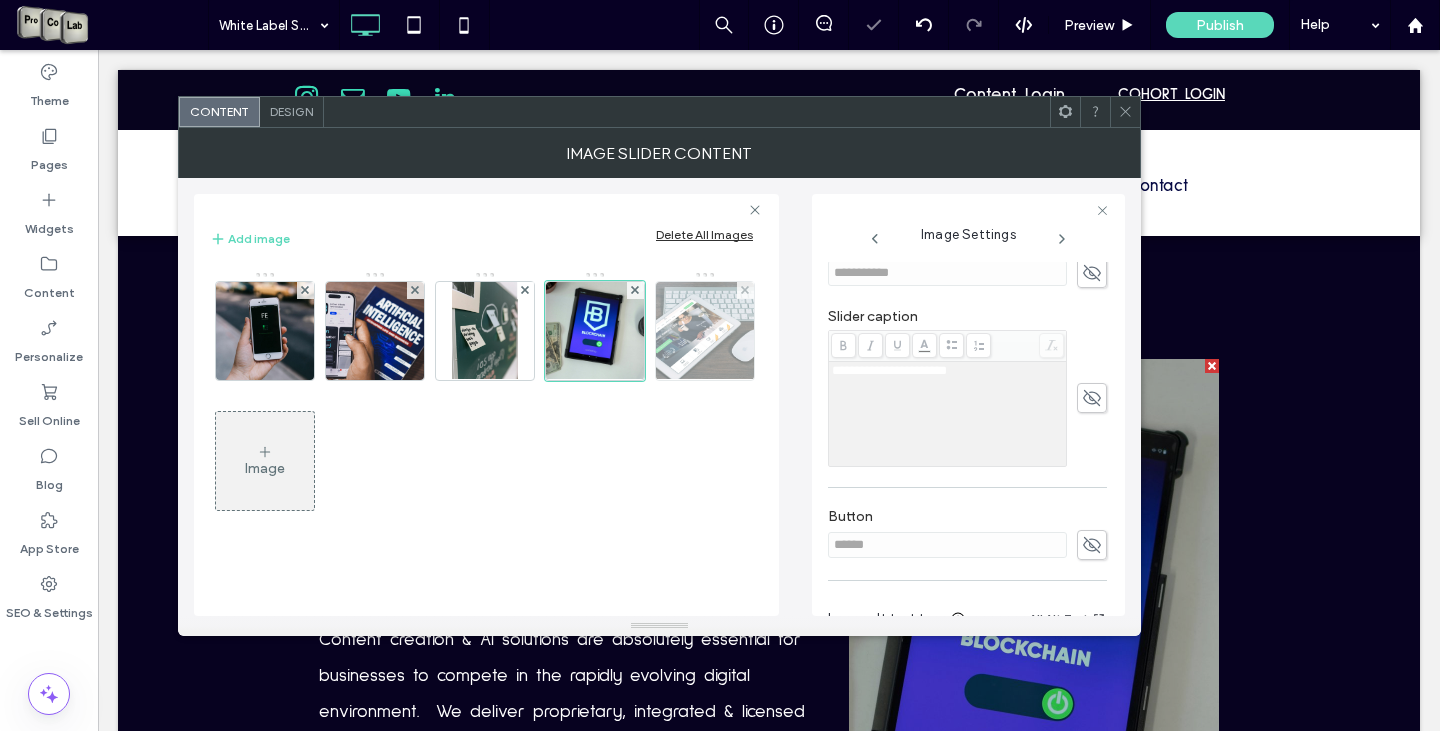click at bounding box center [705, 331] 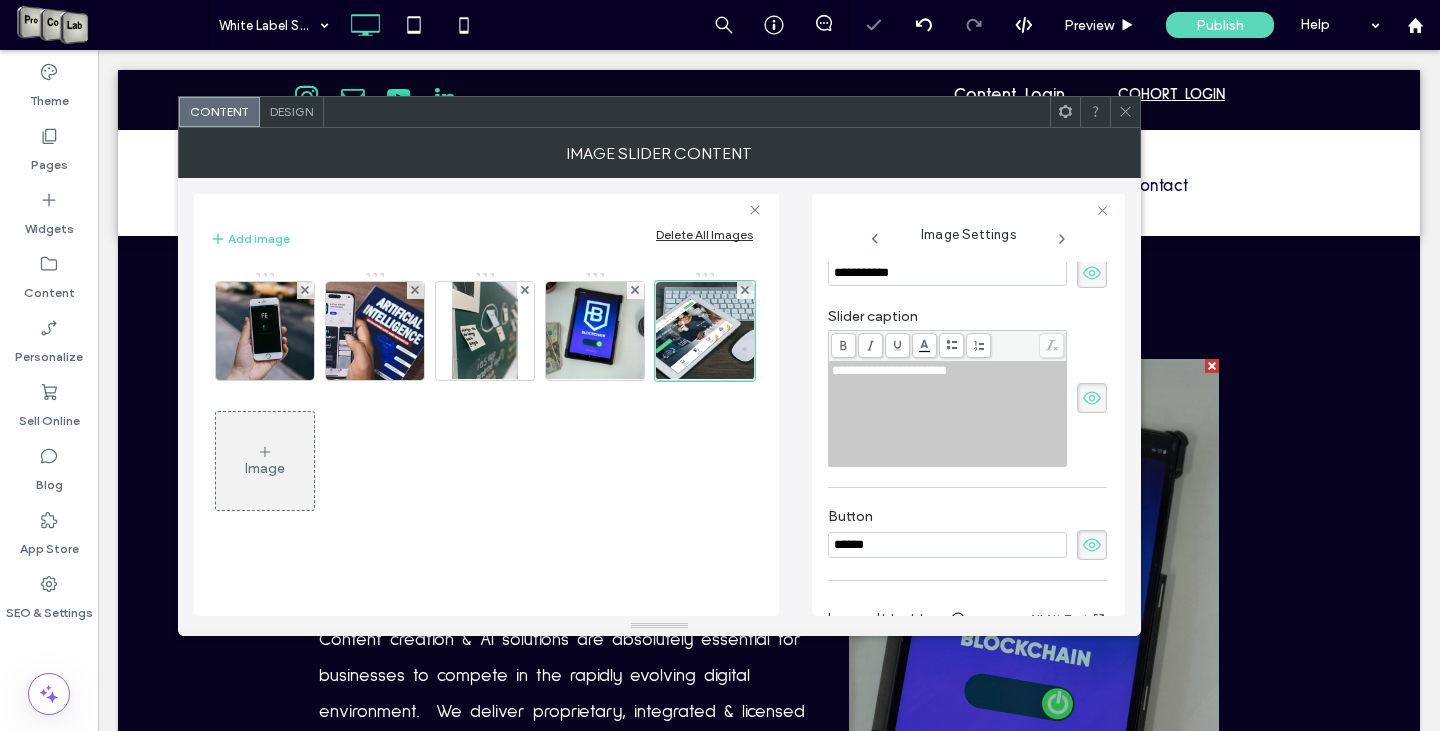 scroll, scrollTop: 499, scrollLeft: 0, axis: vertical 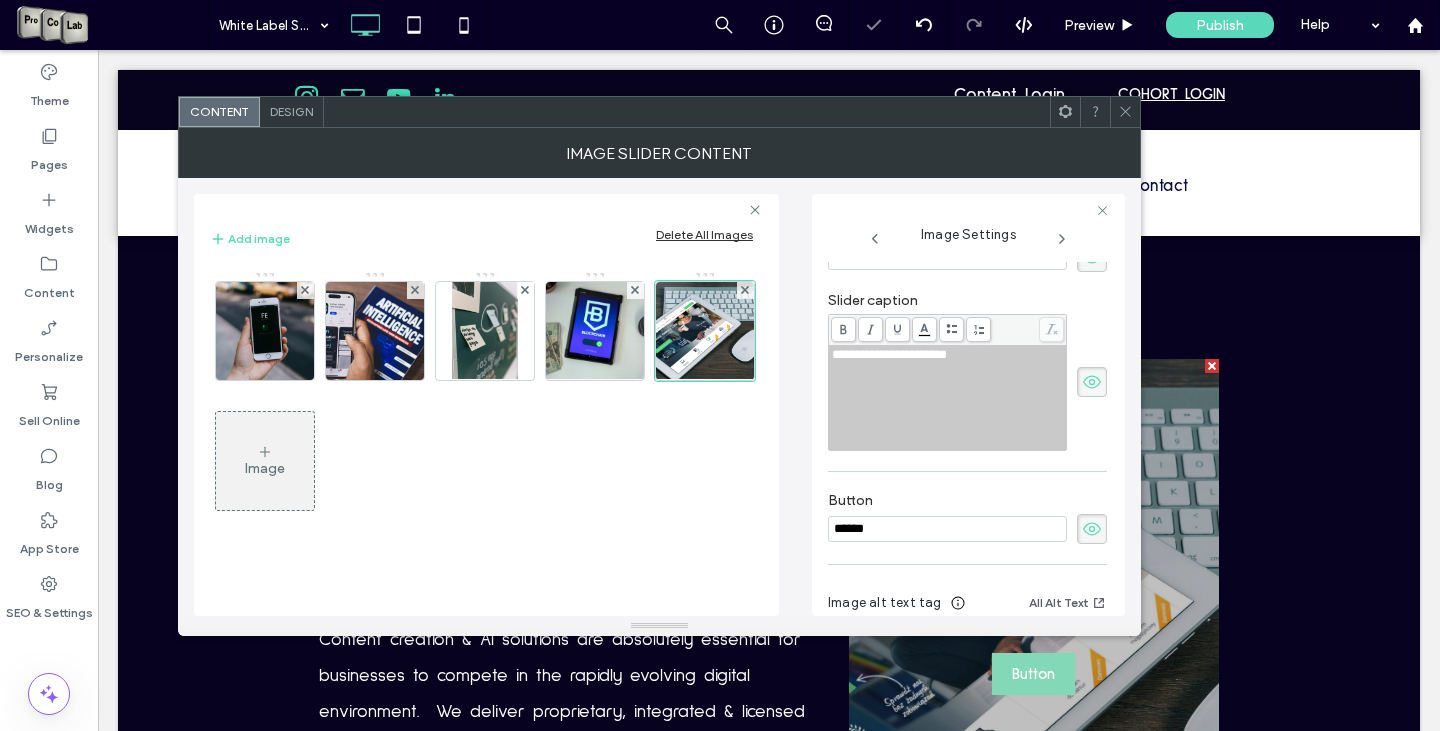 click 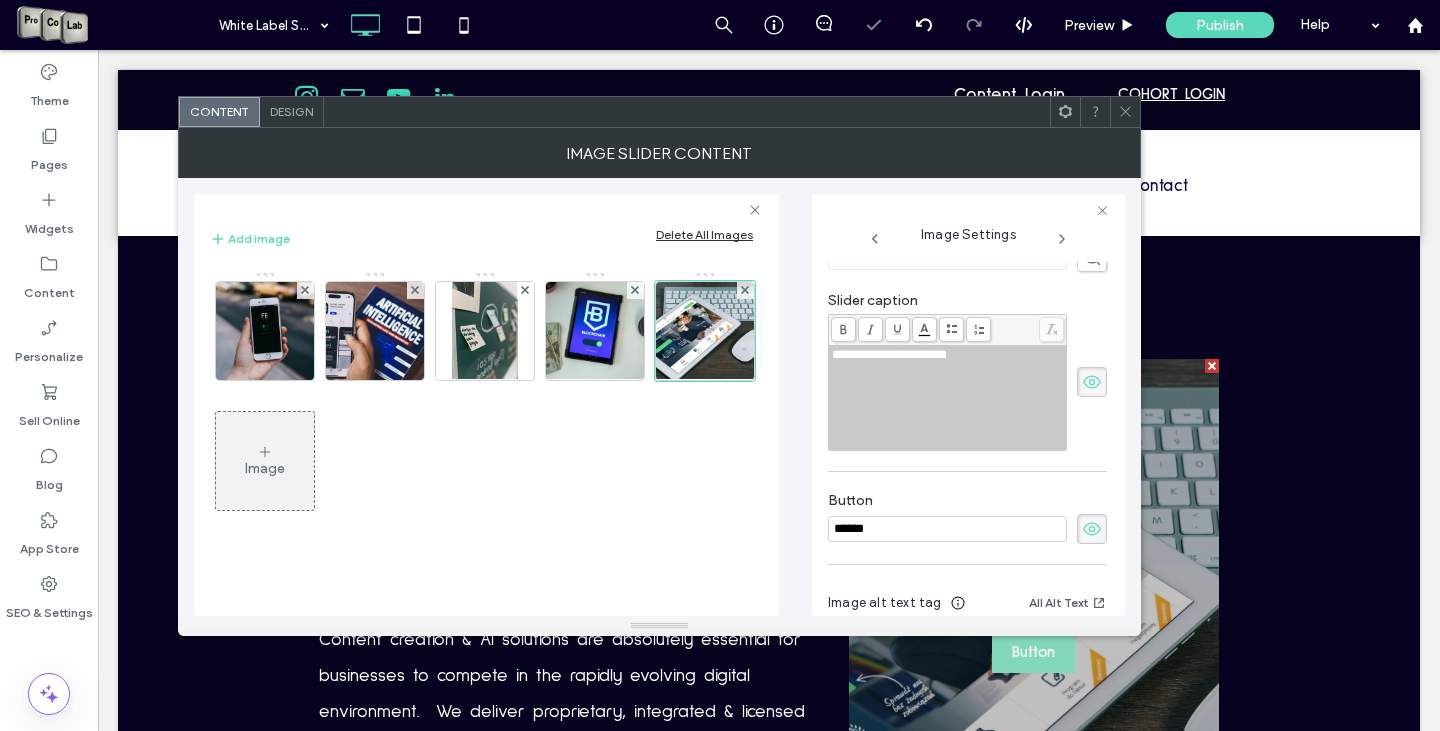 click 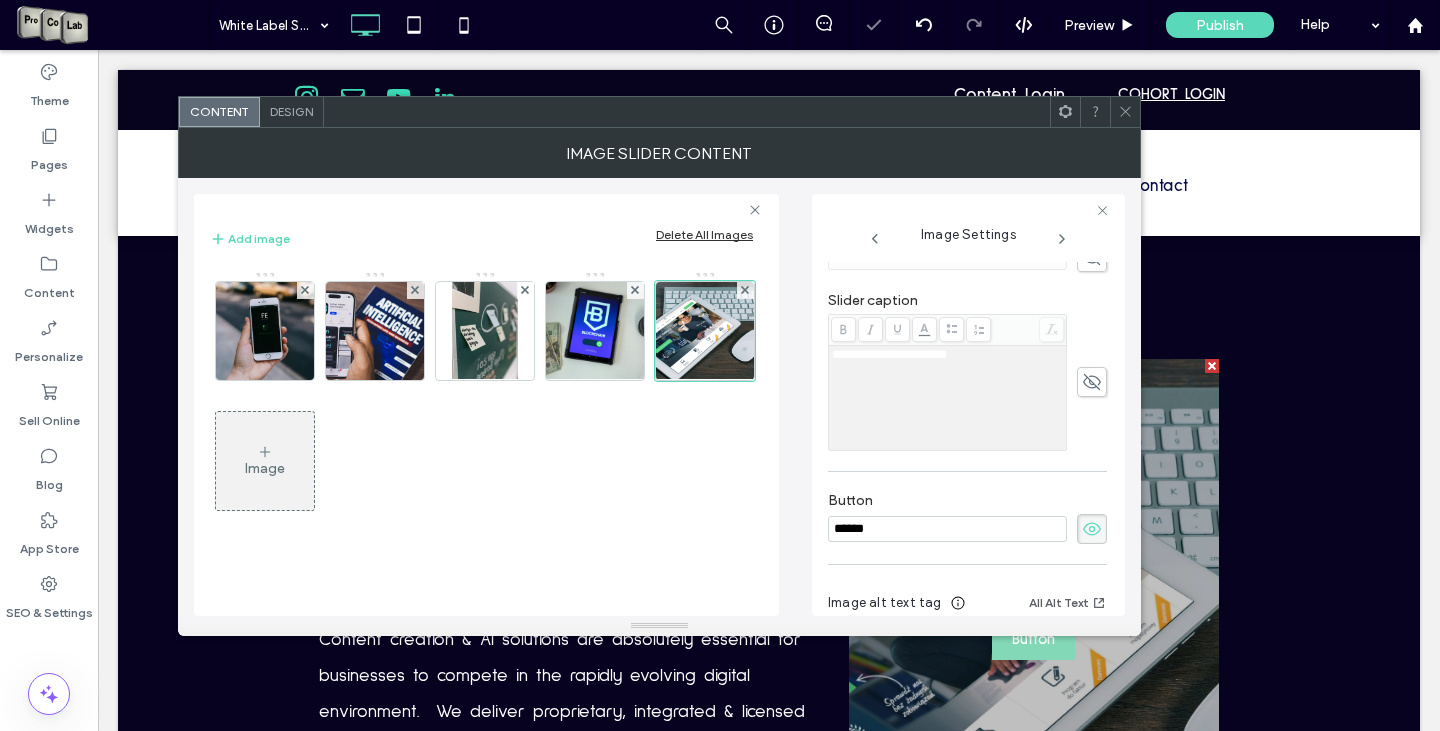 click at bounding box center (1092, 529) 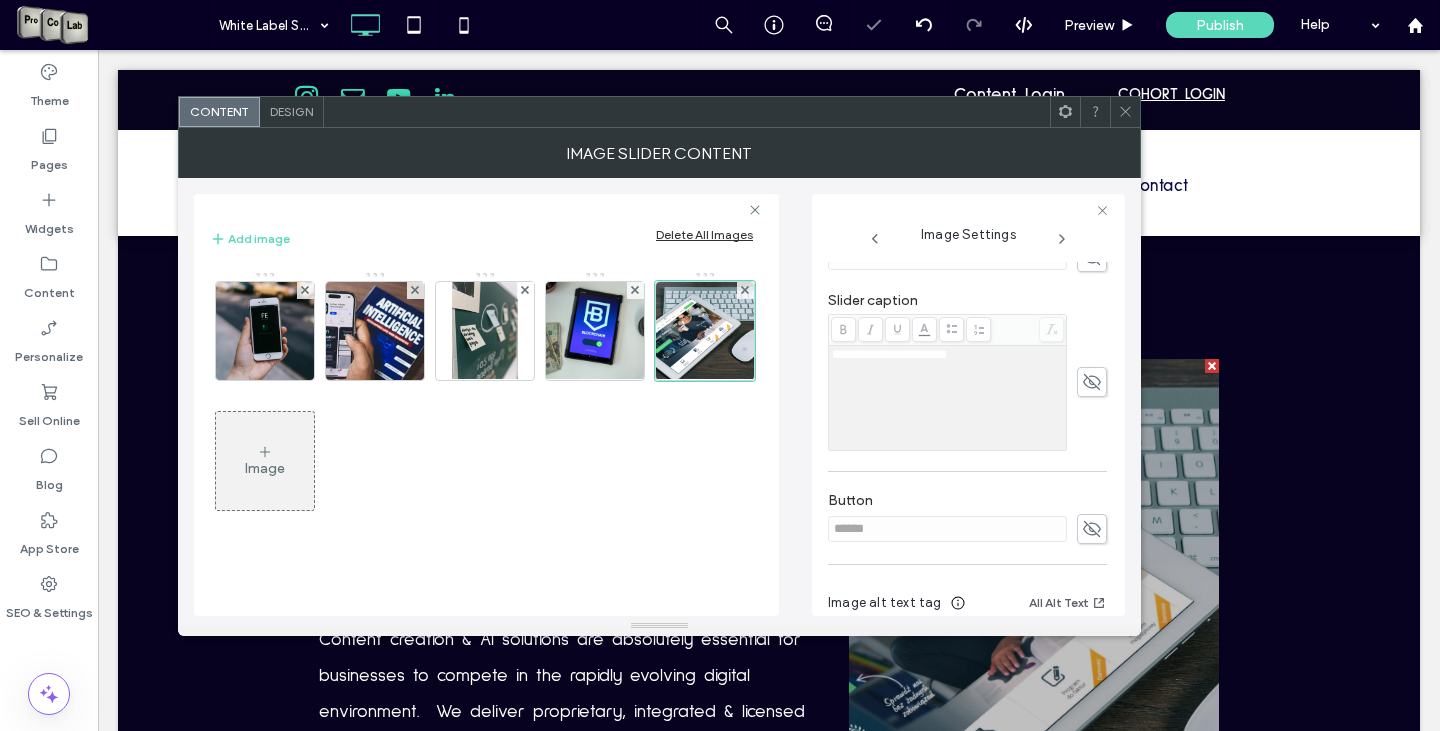 click at bounding box center [1125, 112] 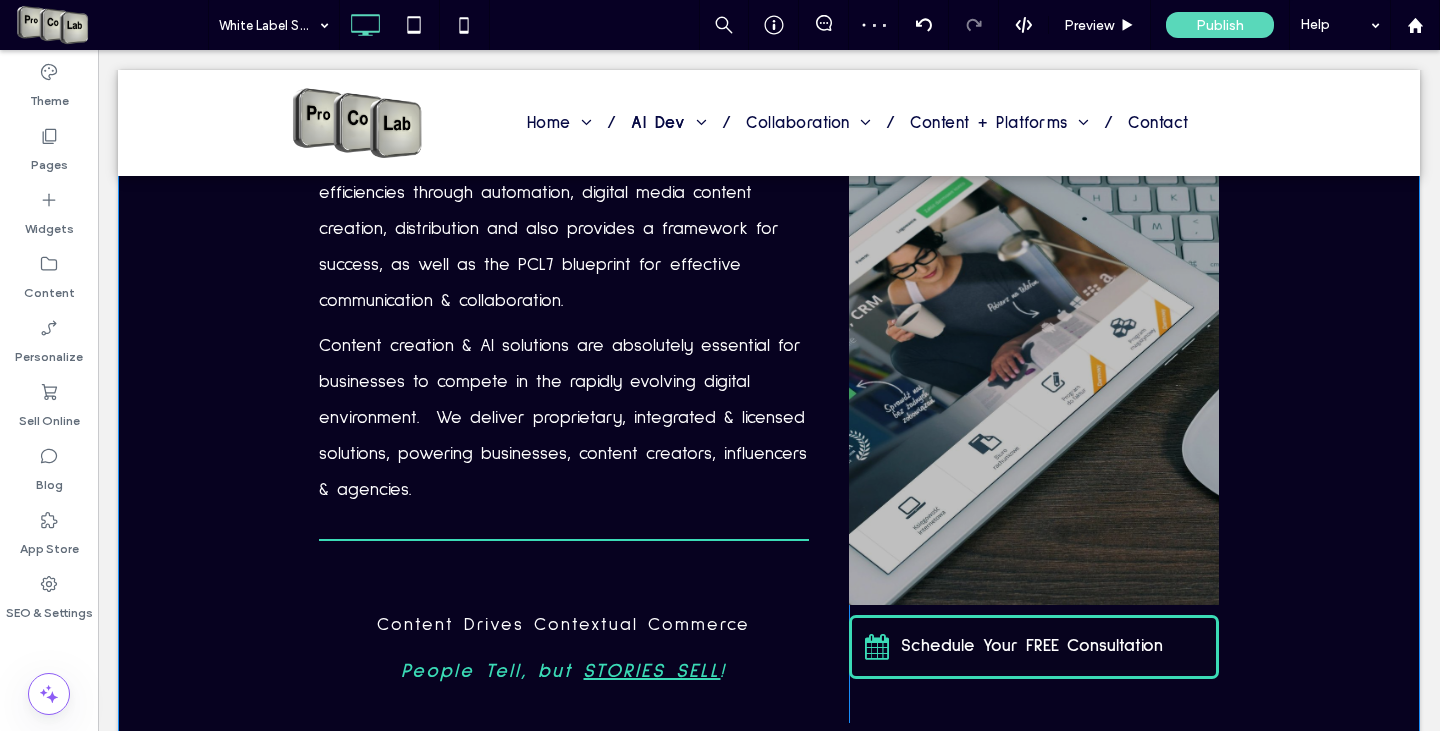 scroll, scrollTop: 300, scrollLeft: 0, axis: vertical 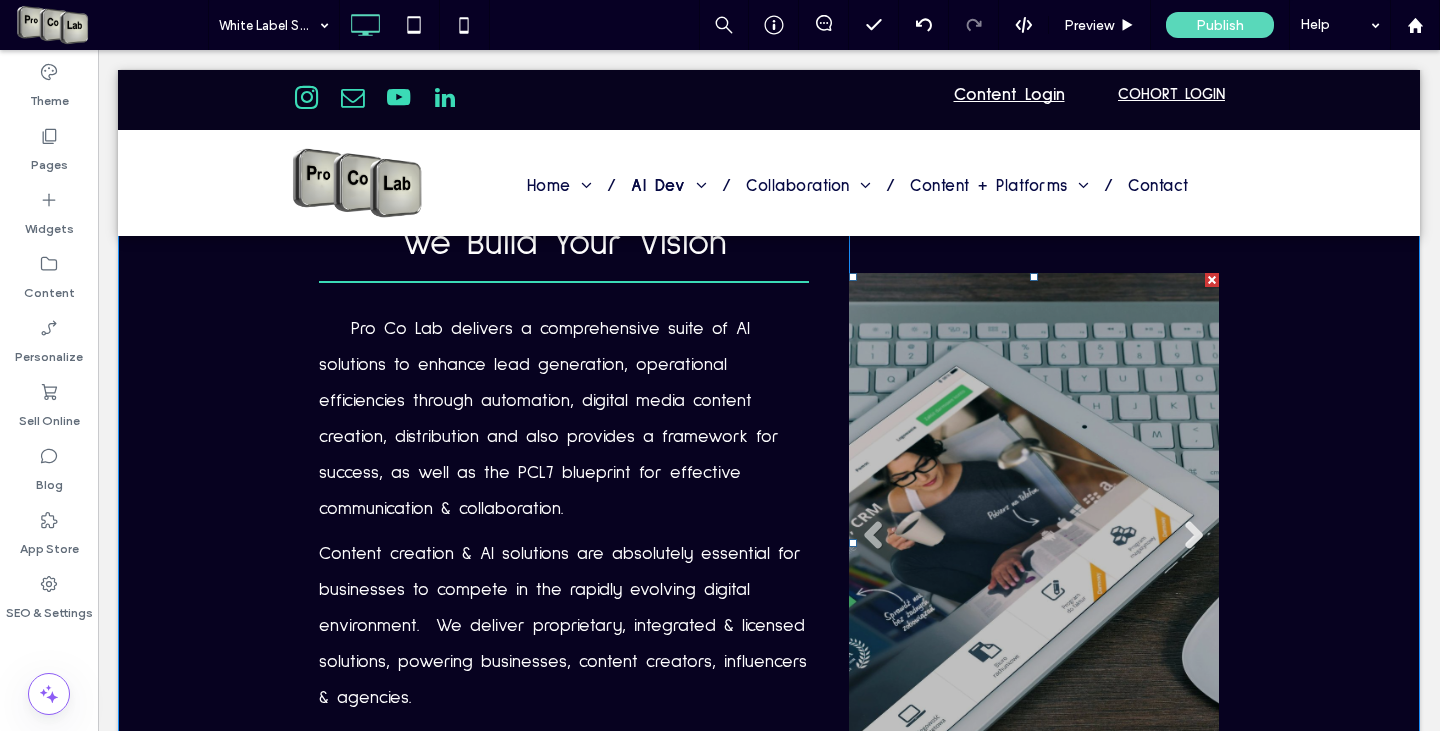click on "Next" at bounding box center (1194, 535) 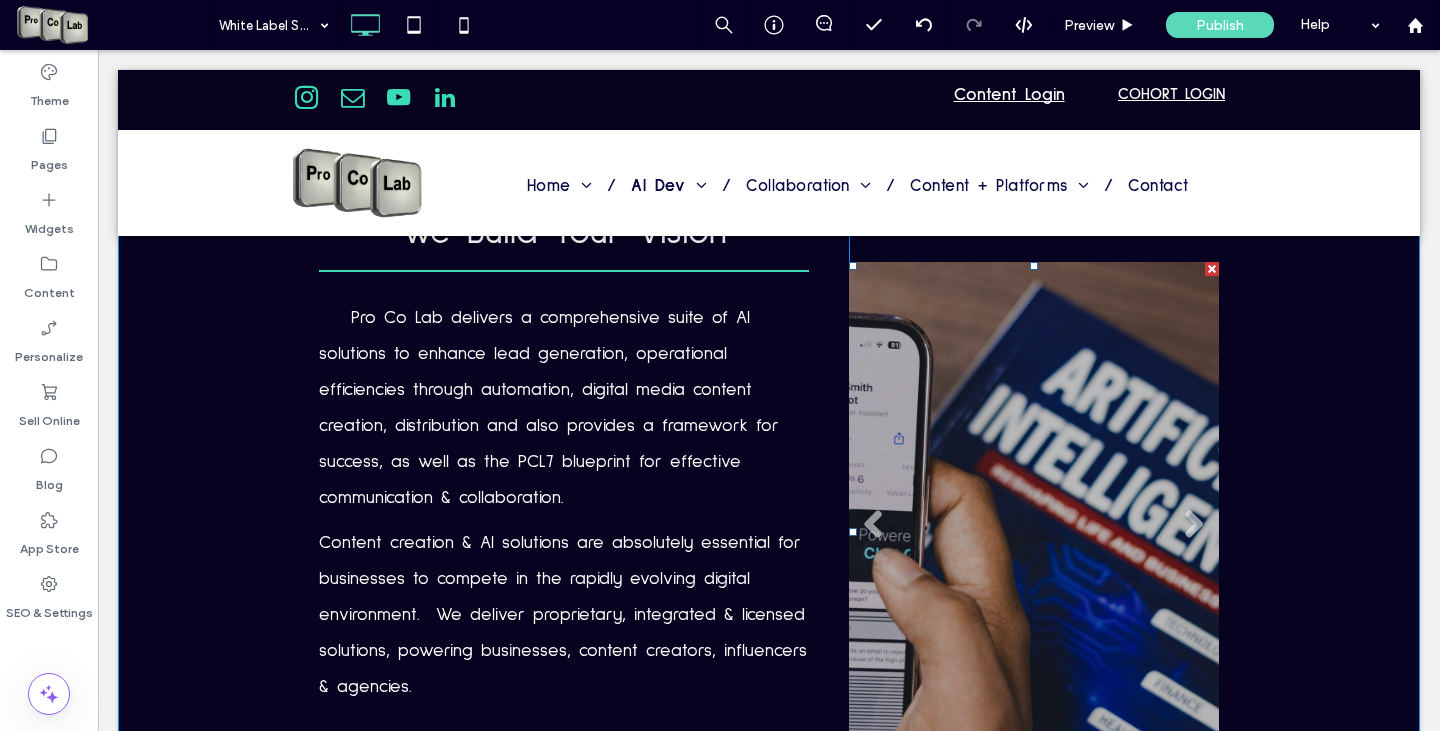 scroll, scrollTop: 14, scrollLeft: 0, axis: vertical 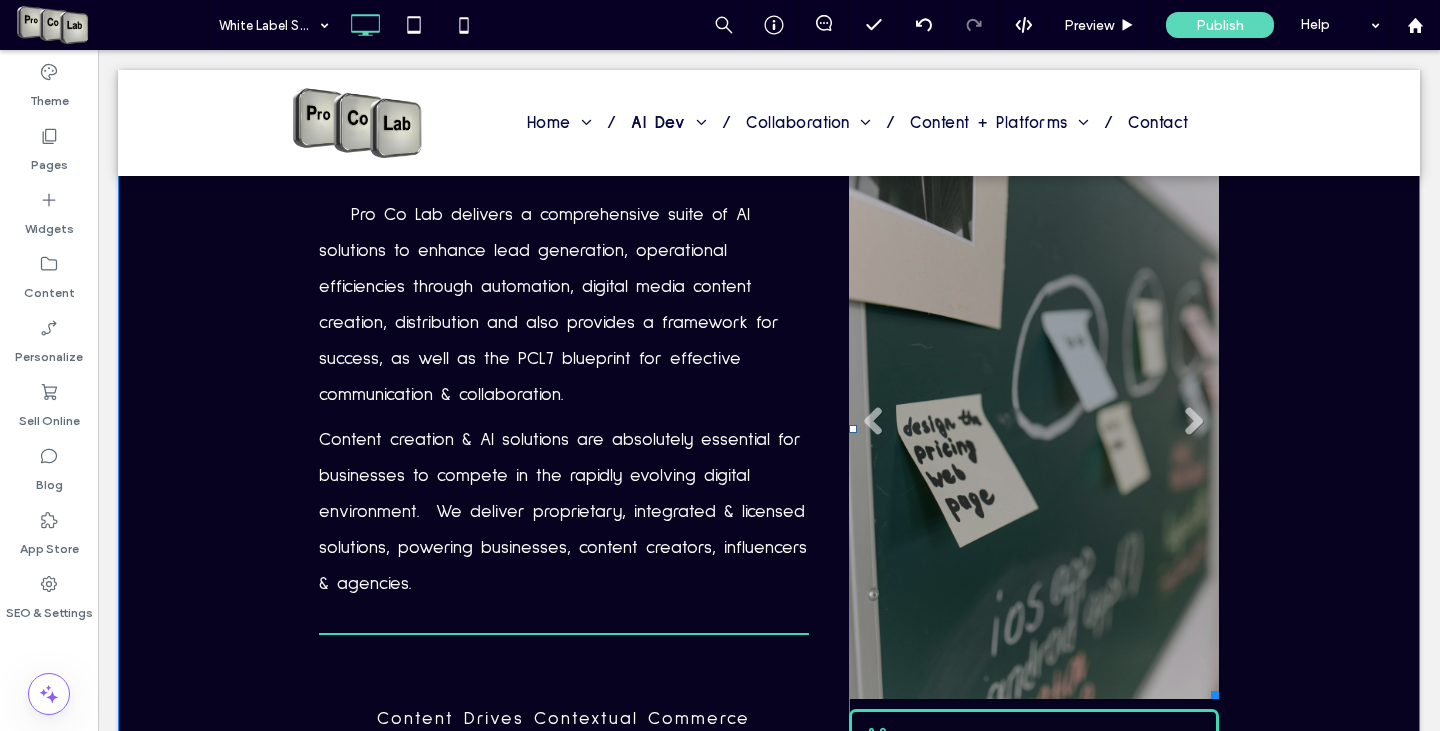 click on "Slide title
Write your caption here
Button" at bounding box center [1034, 429] 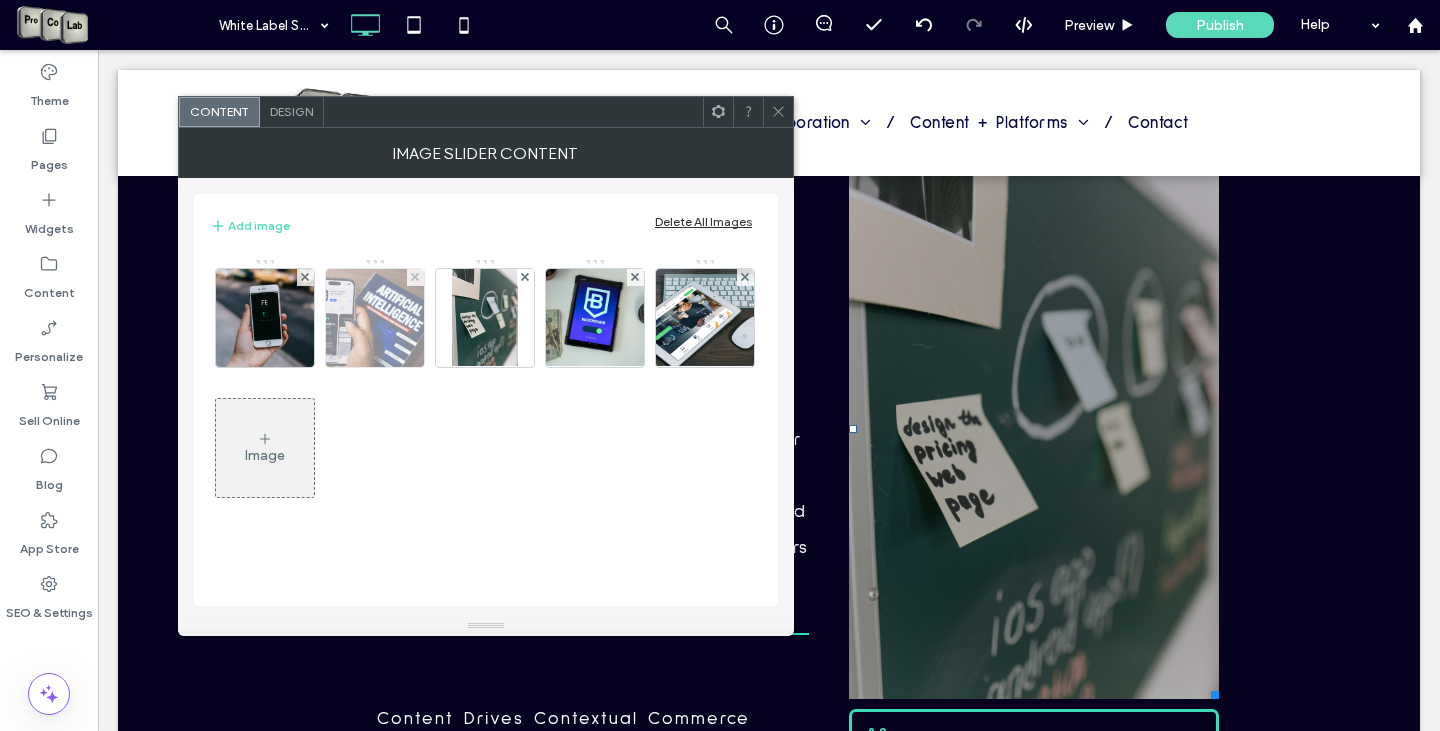 click at bounding box center [374, 318] 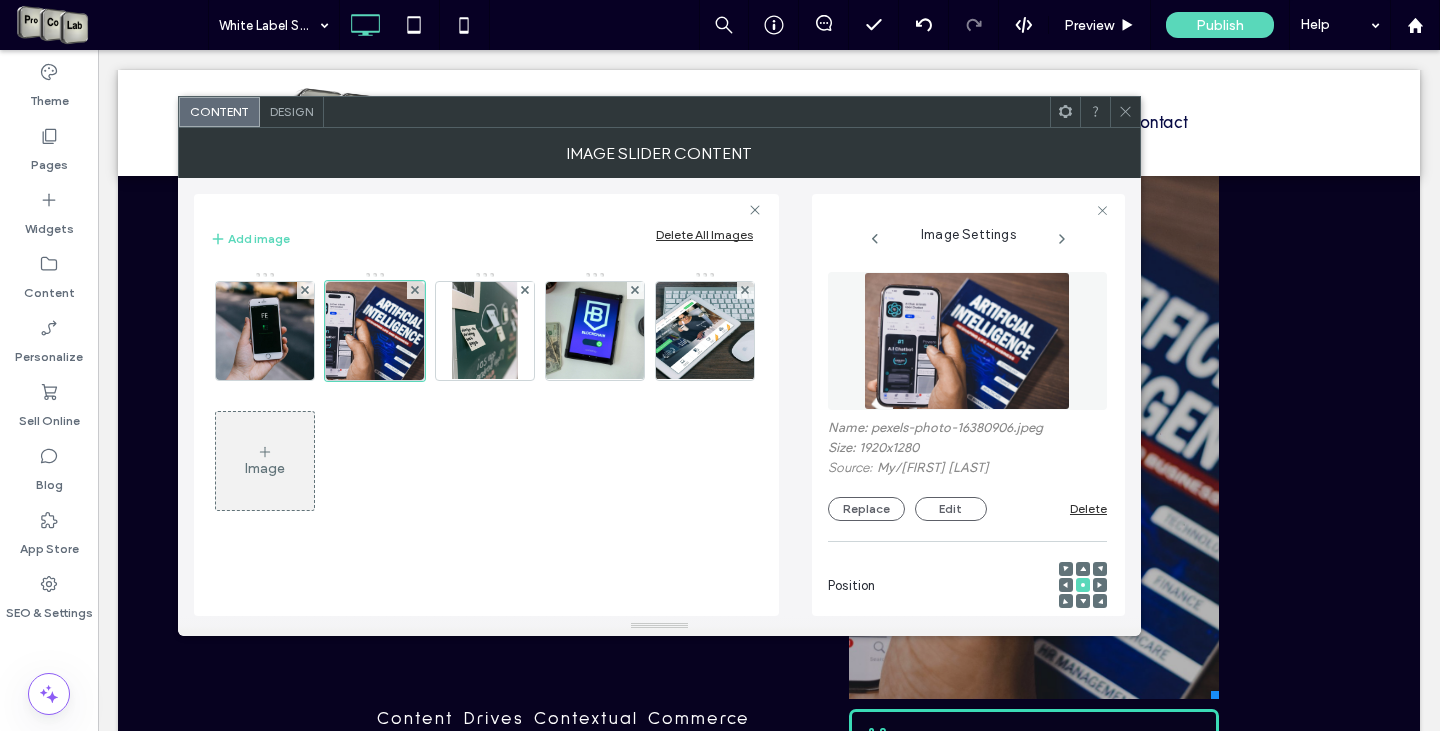 click at bounding box center [1100, 585] 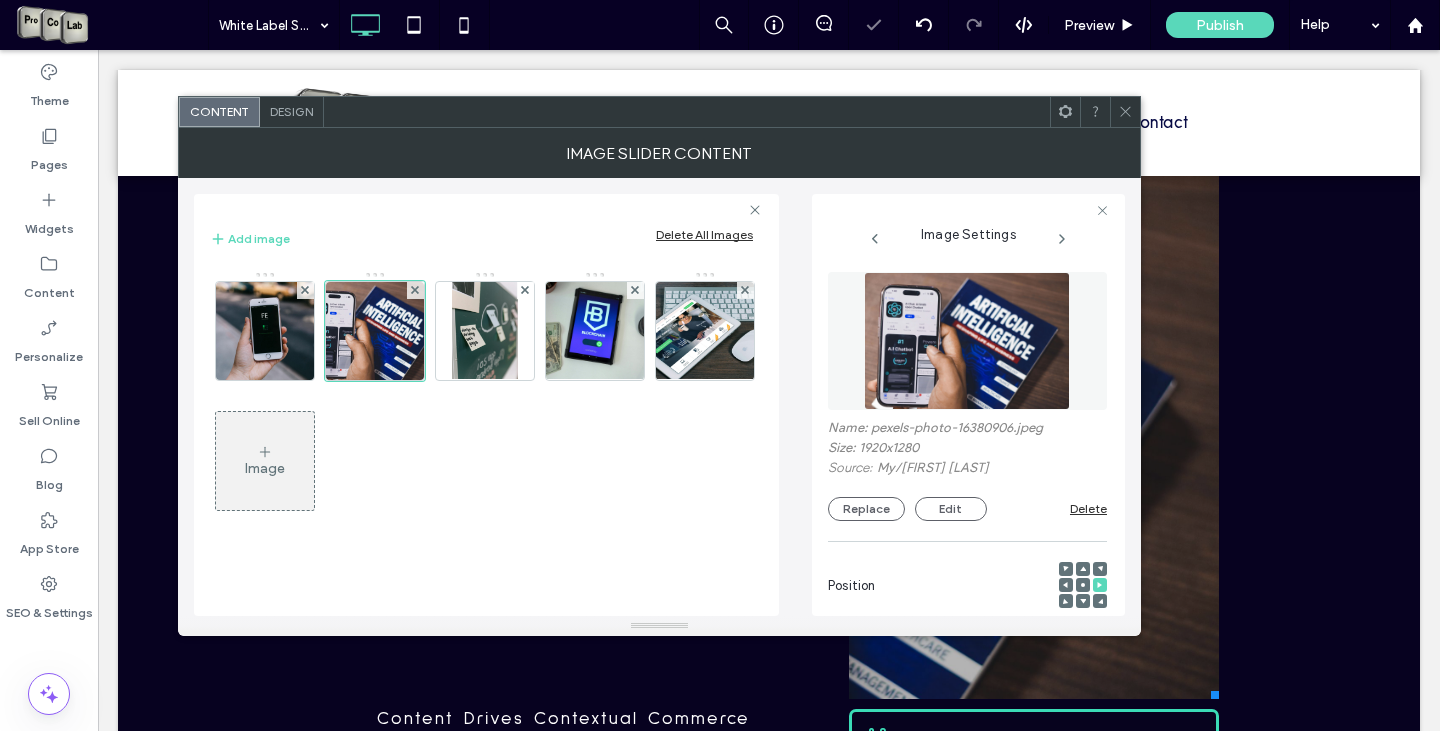 click 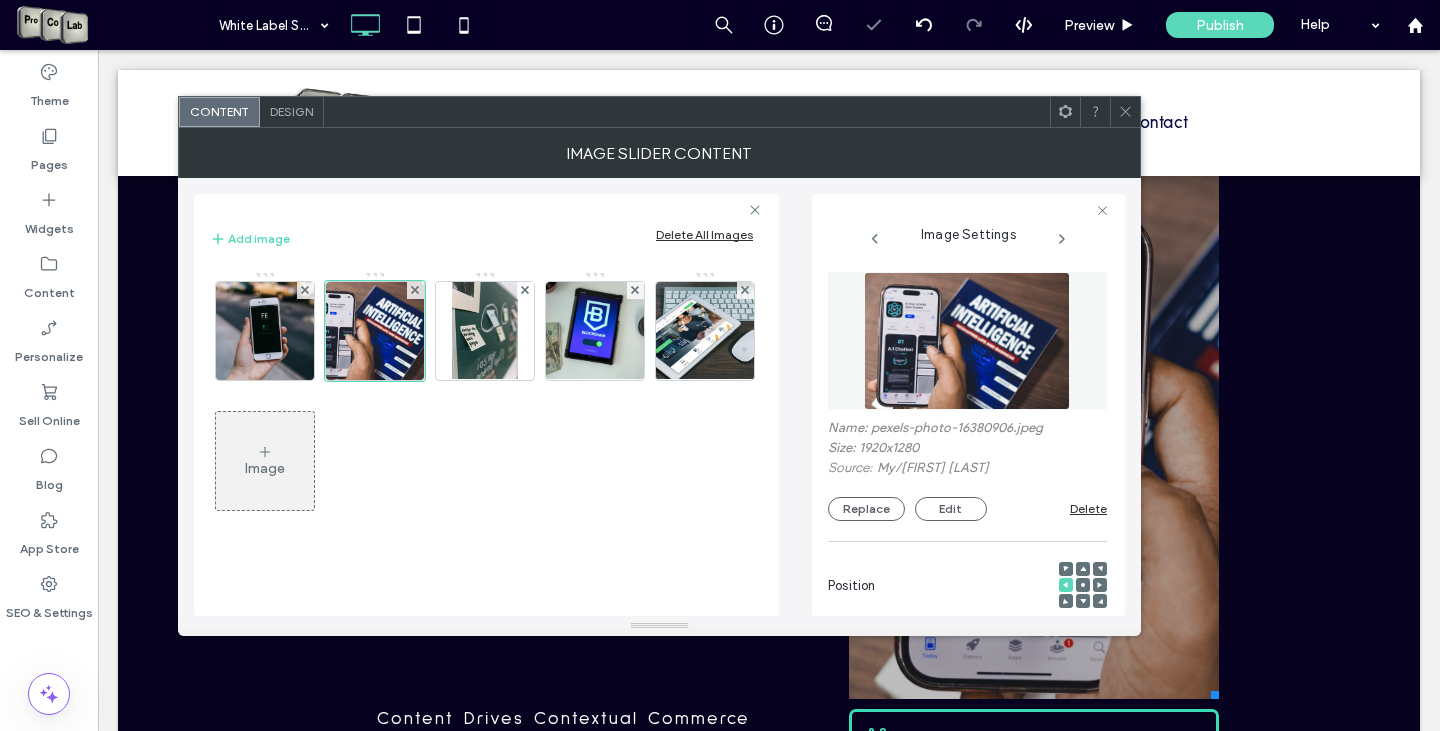 click on "Content Design" at bounding box center [659, 112] 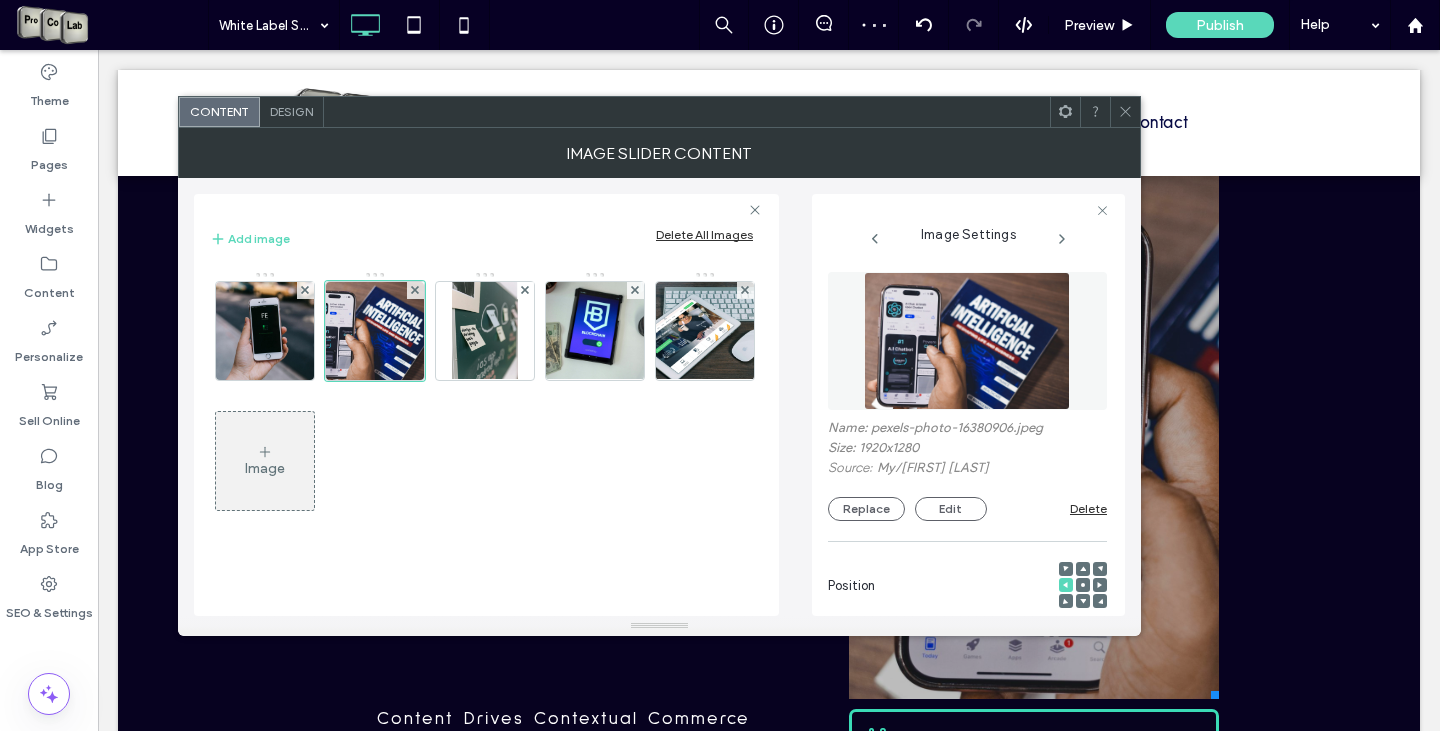click 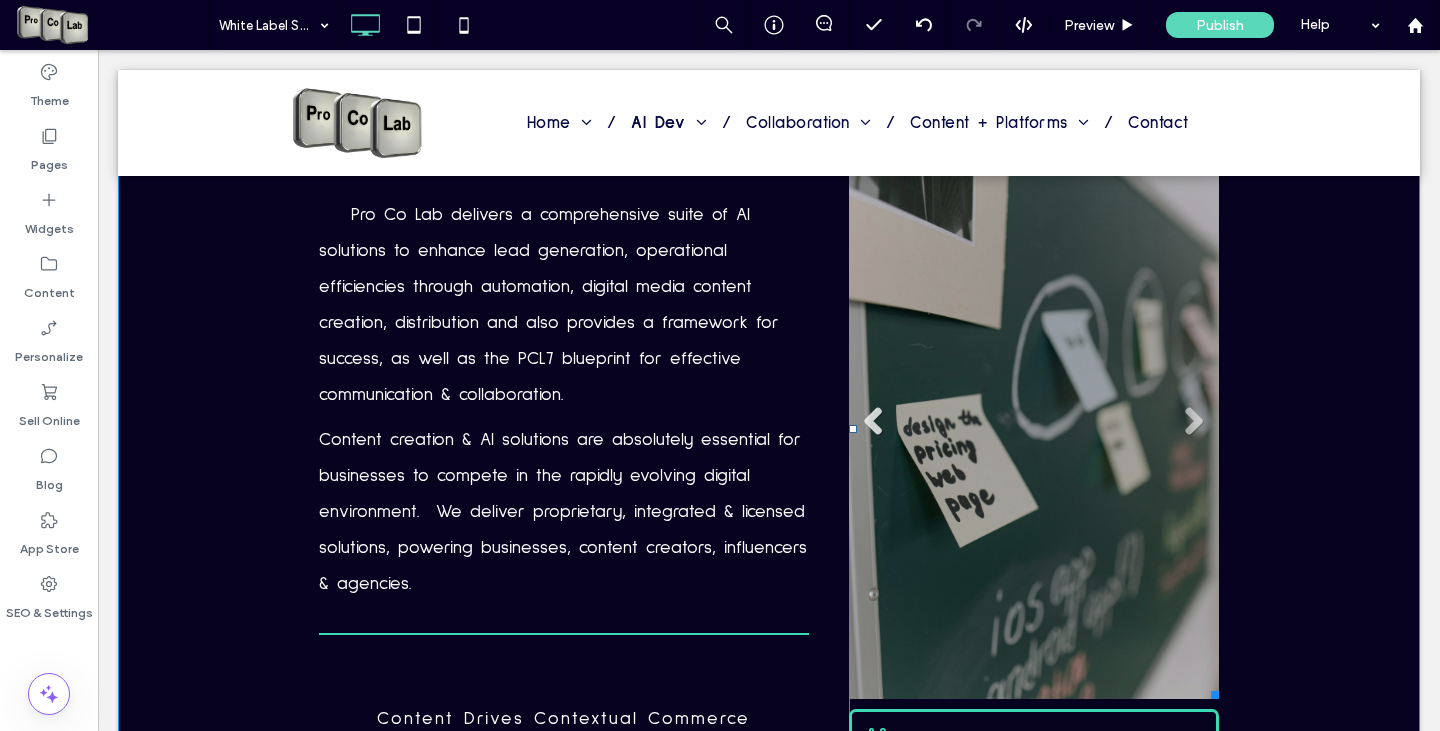 click on "Slide title
Write your caption here
Button" at bounding box center [1034, 429] 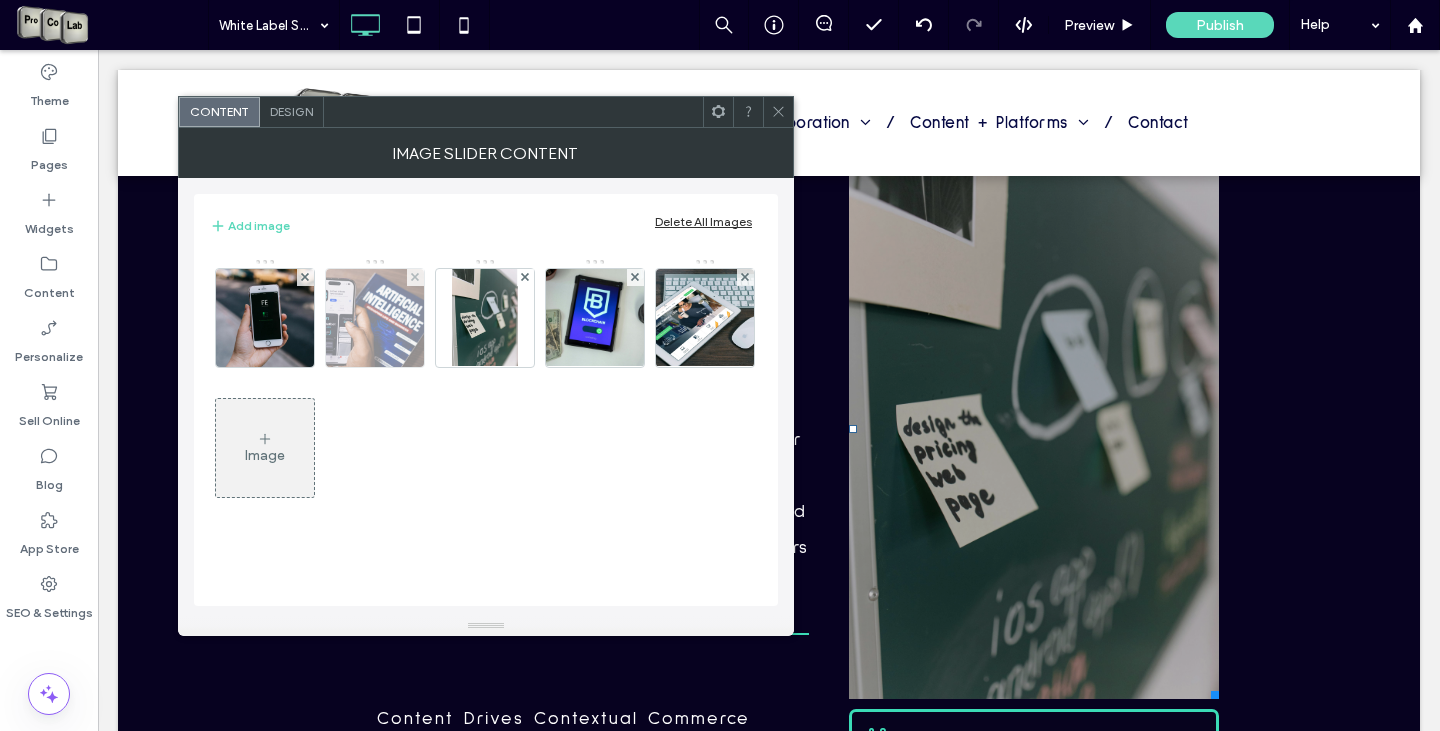 click at bounding box center [374, 318] 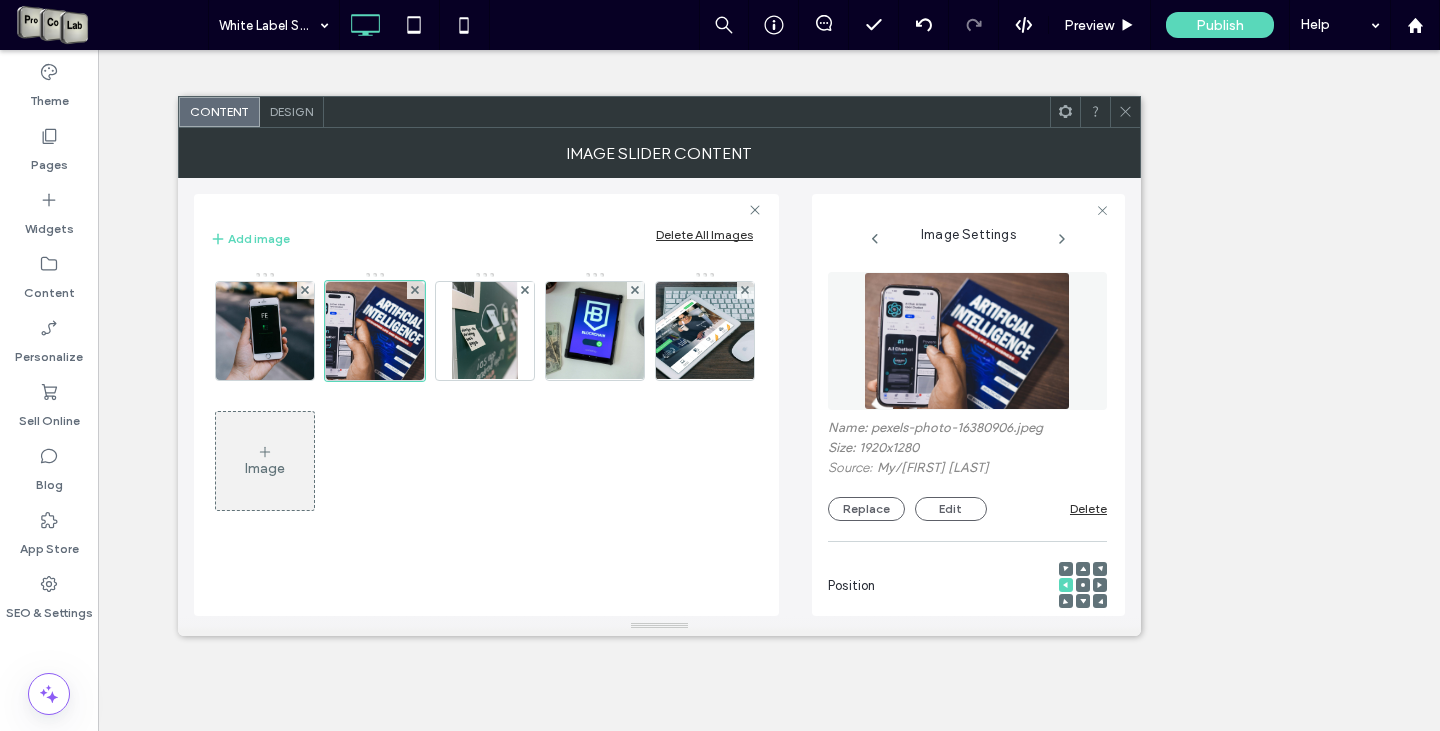 click at bounding box center (1083, 585) 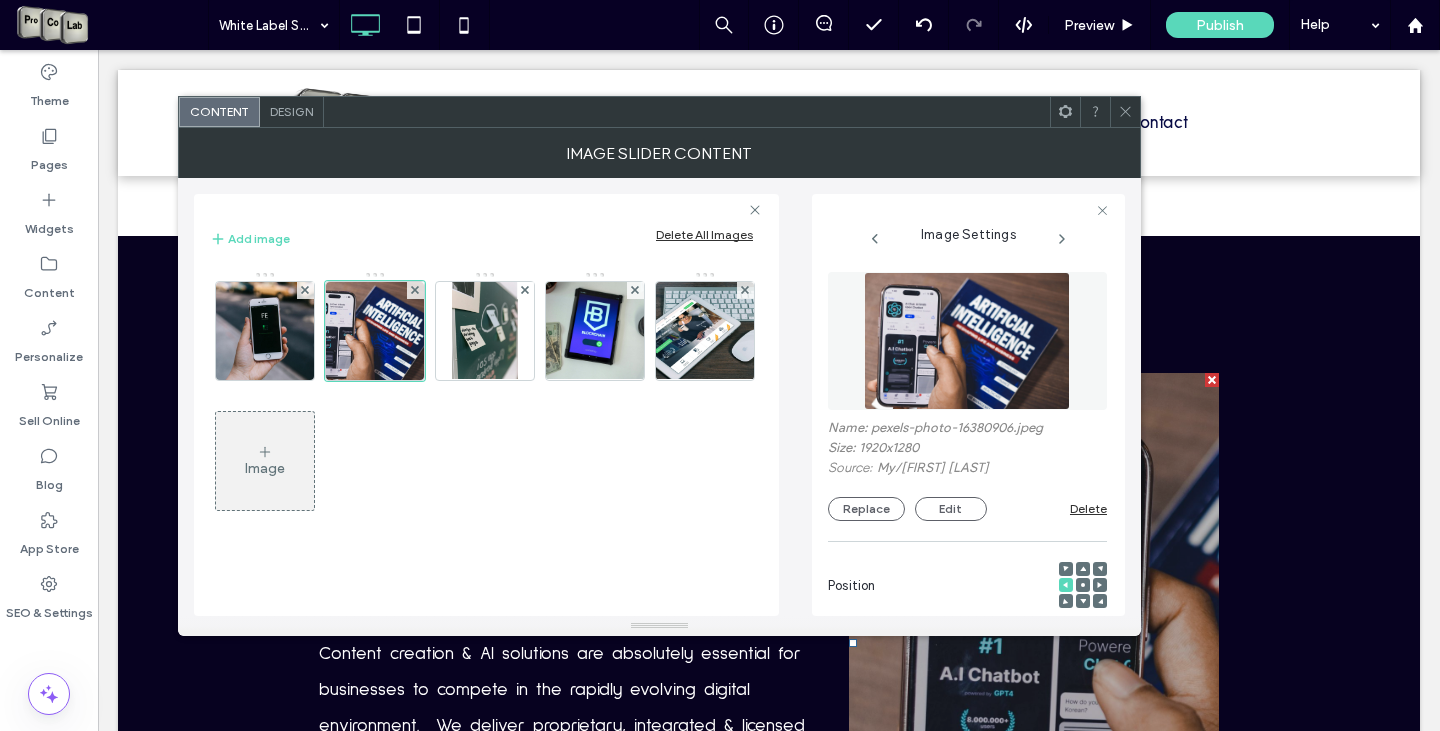 scroll, scrollTop: 200, scrollLeft: 0, axis: vertical 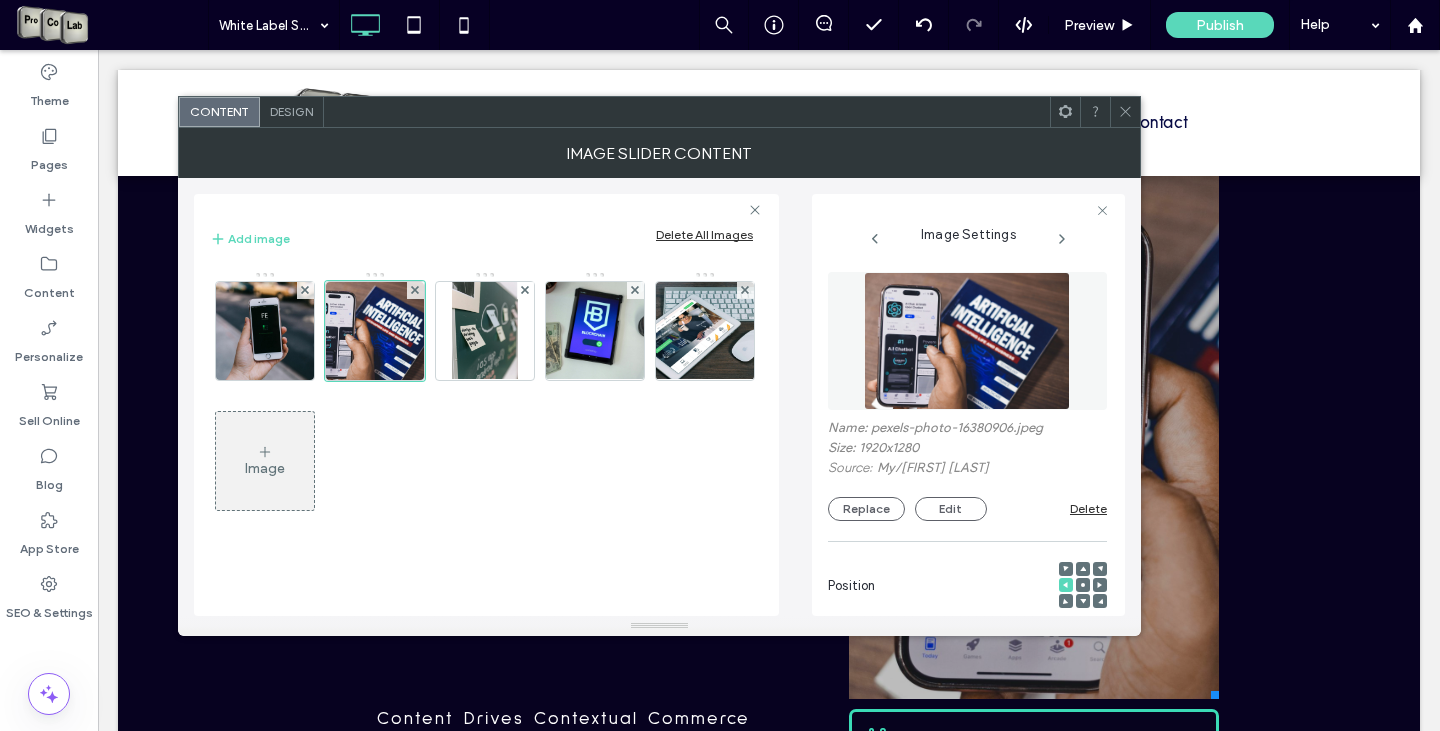 click at bounding box center [1083, 585] 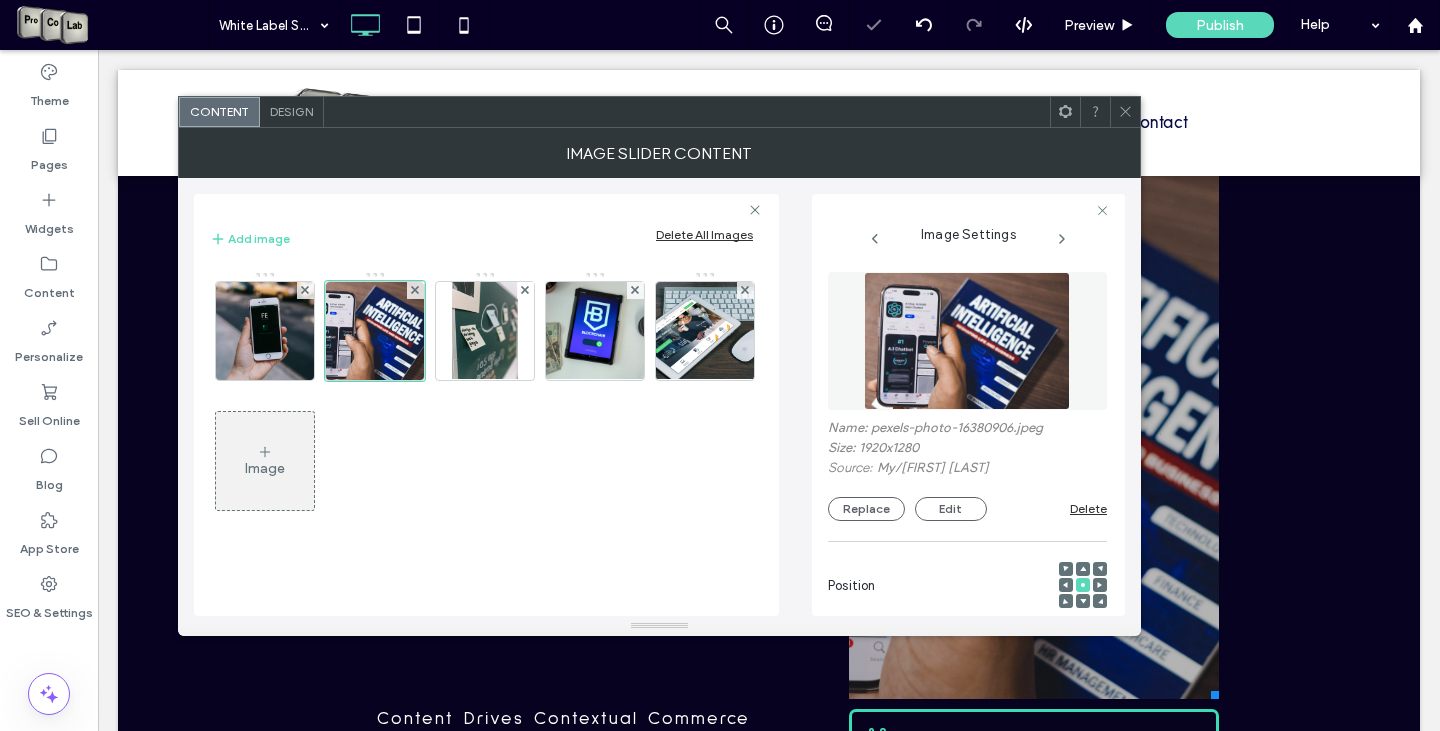 click 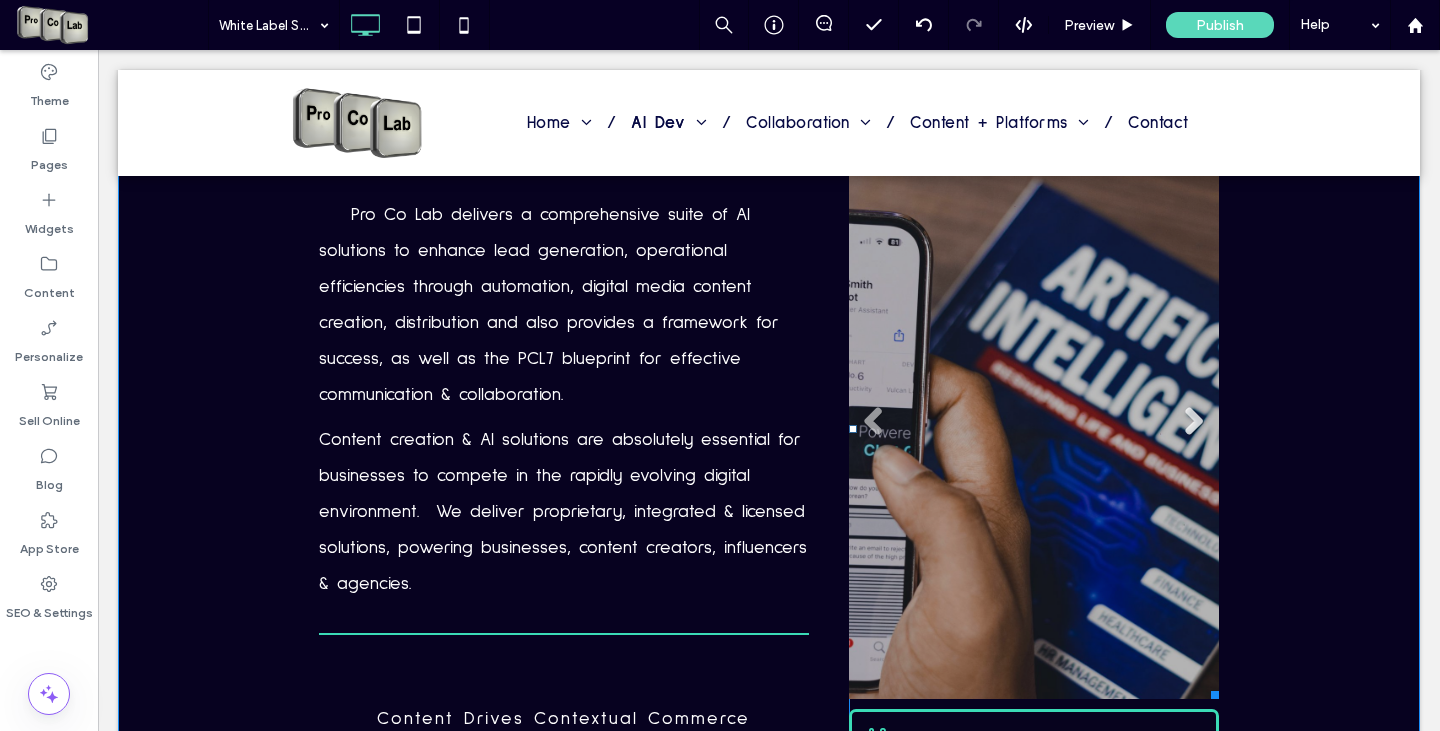 click on "Next" at bounding box center [1194, 421] 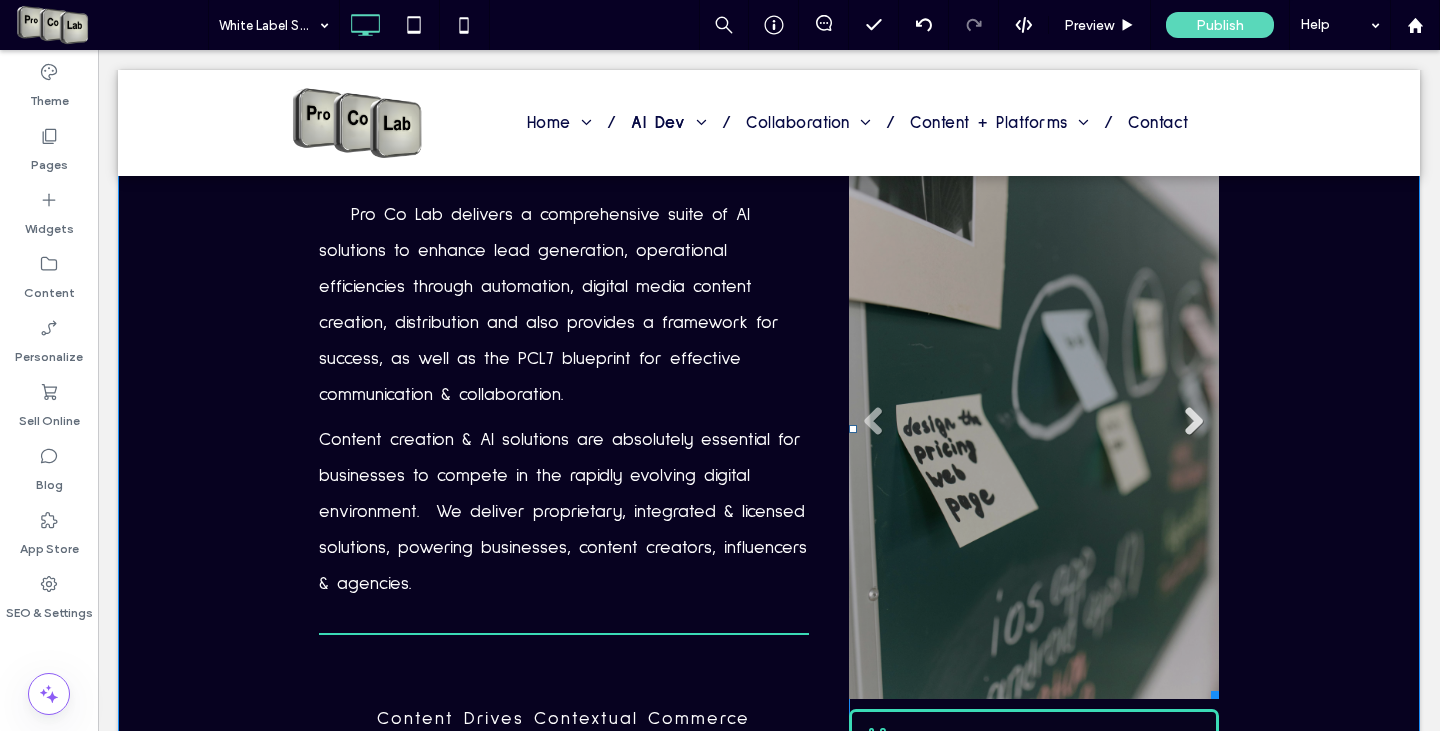 click on "Next" at bounding box center [1194, 421] 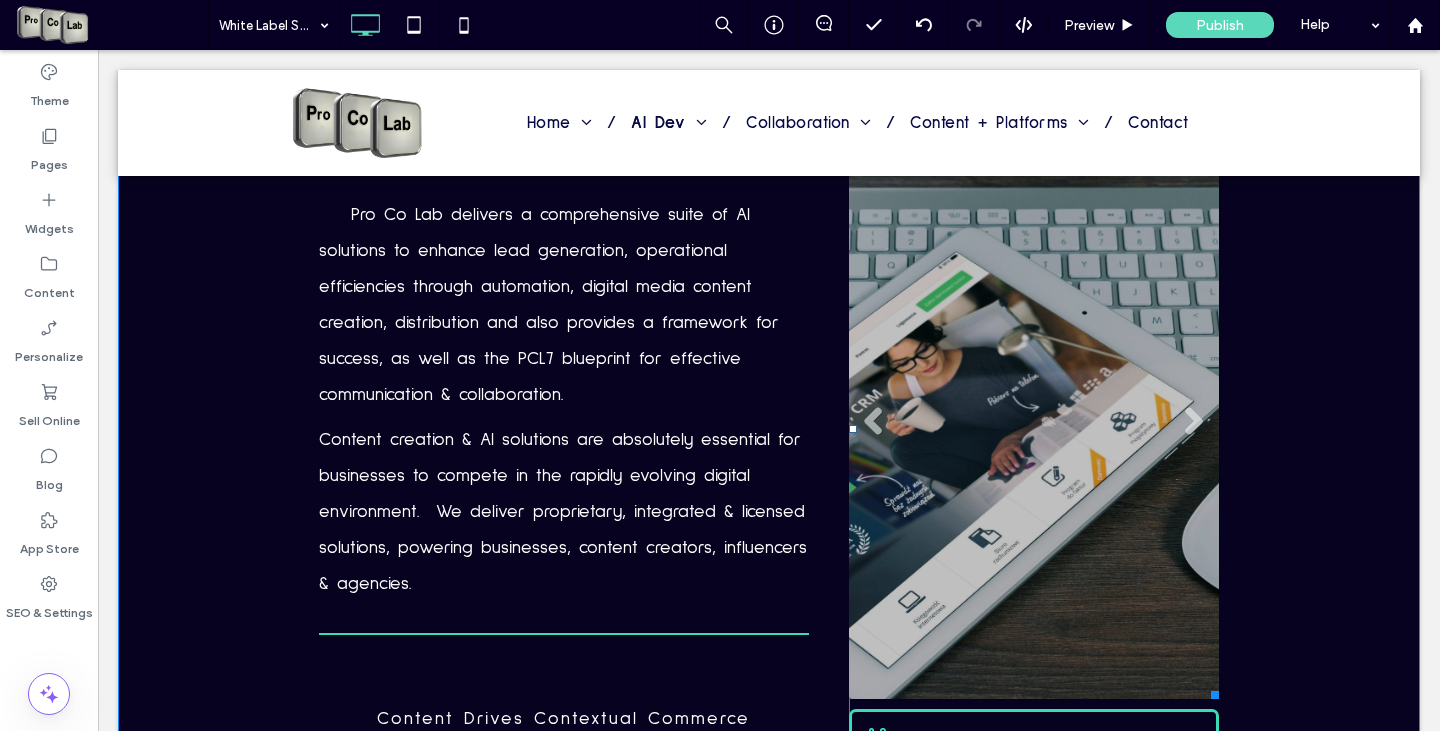 click on "Slide title
Write your caption here
Button" at bounding box center [1034, 429] 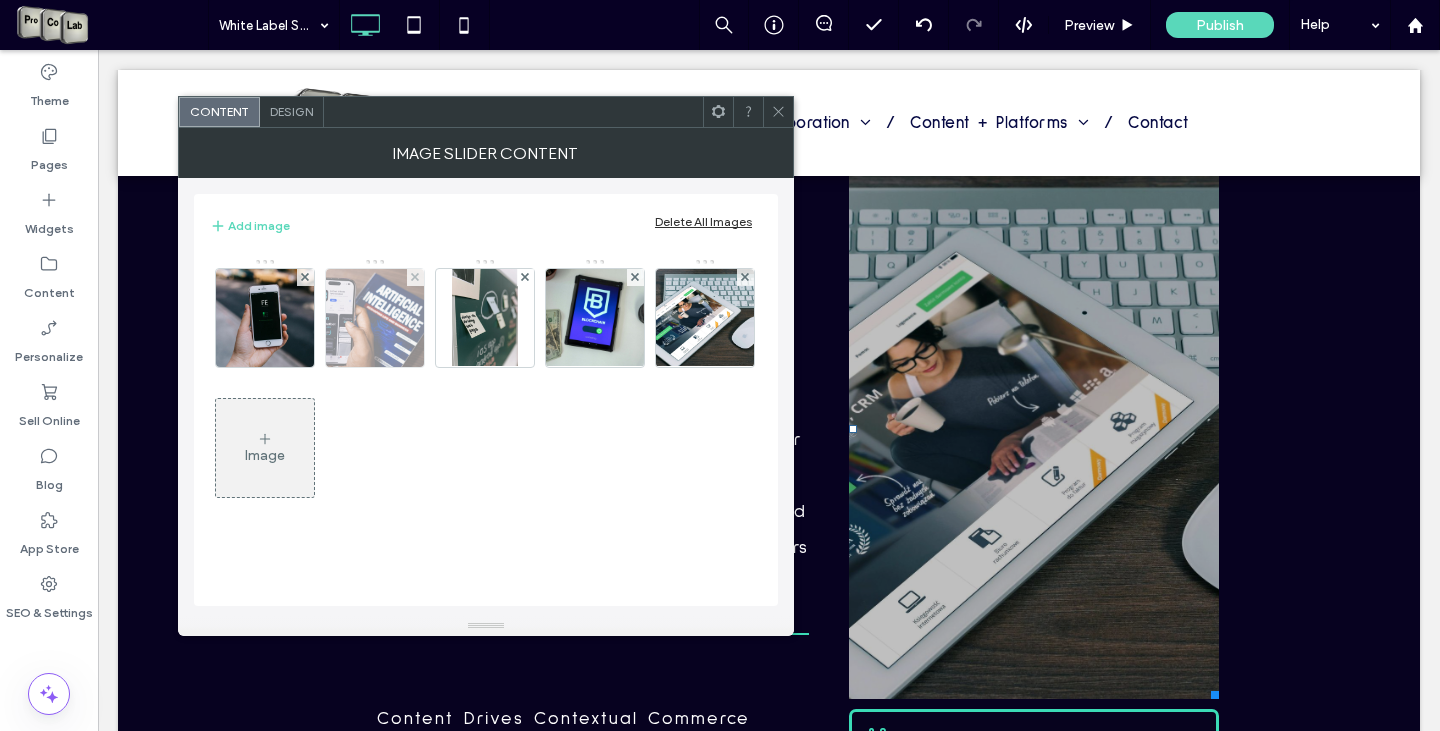 click at bounding box center [374, 318] 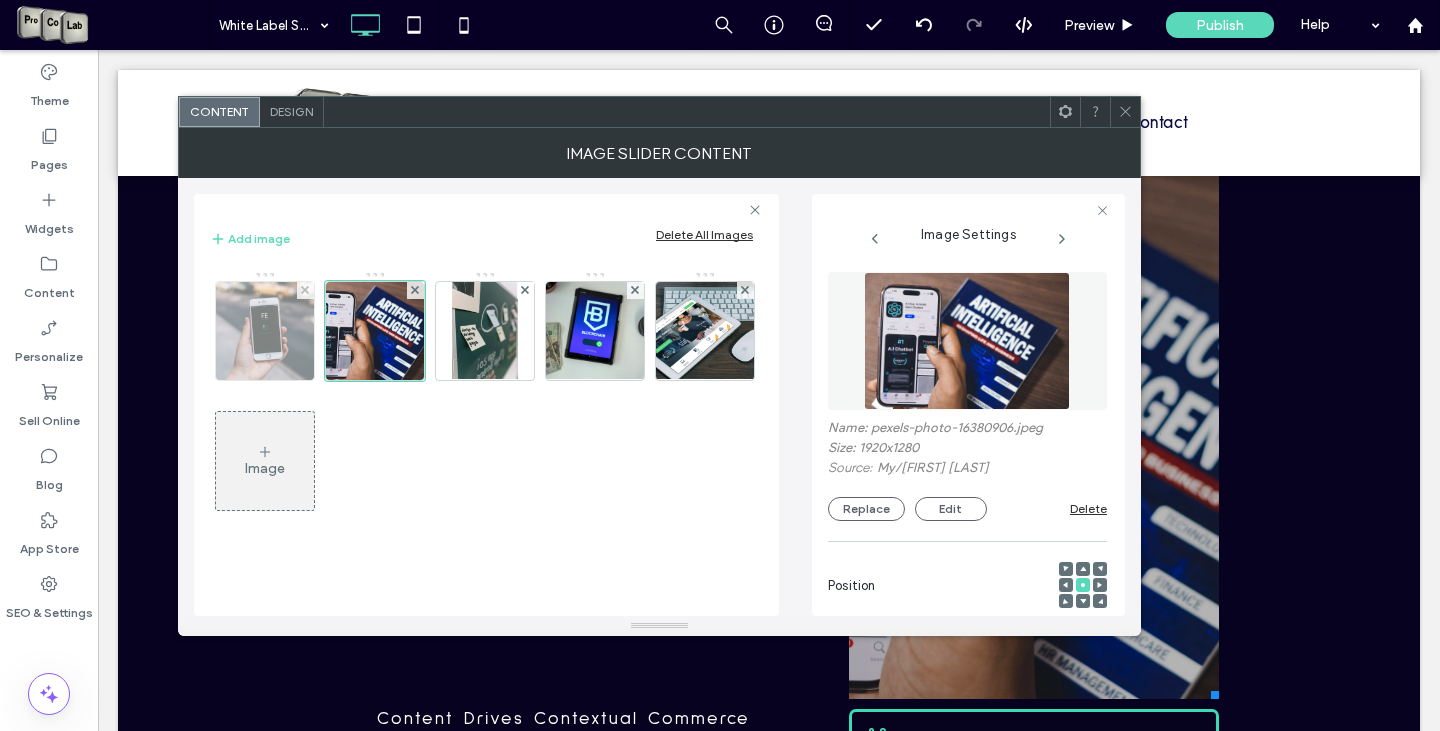 click at bounding box center [264, 331] 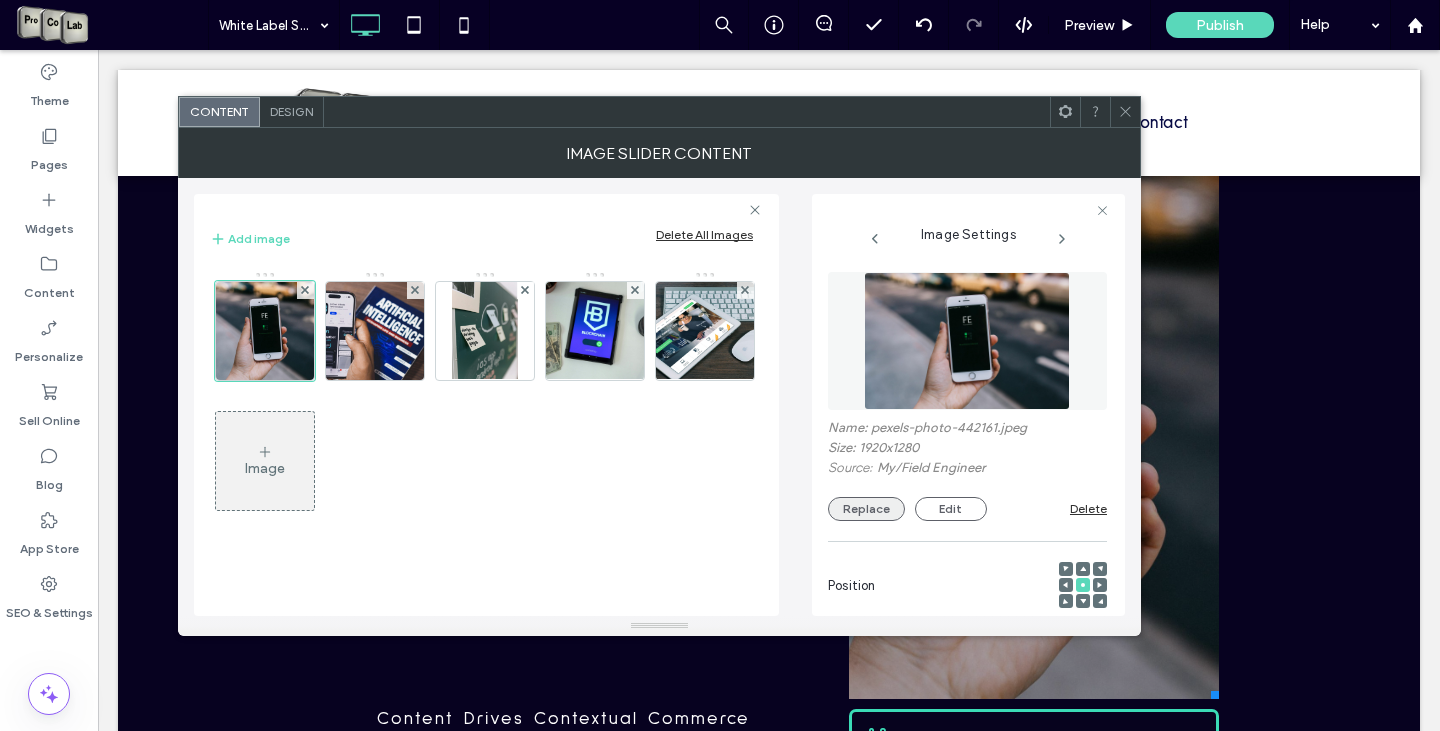 click on "Replace" at bounding box center [866, 509] 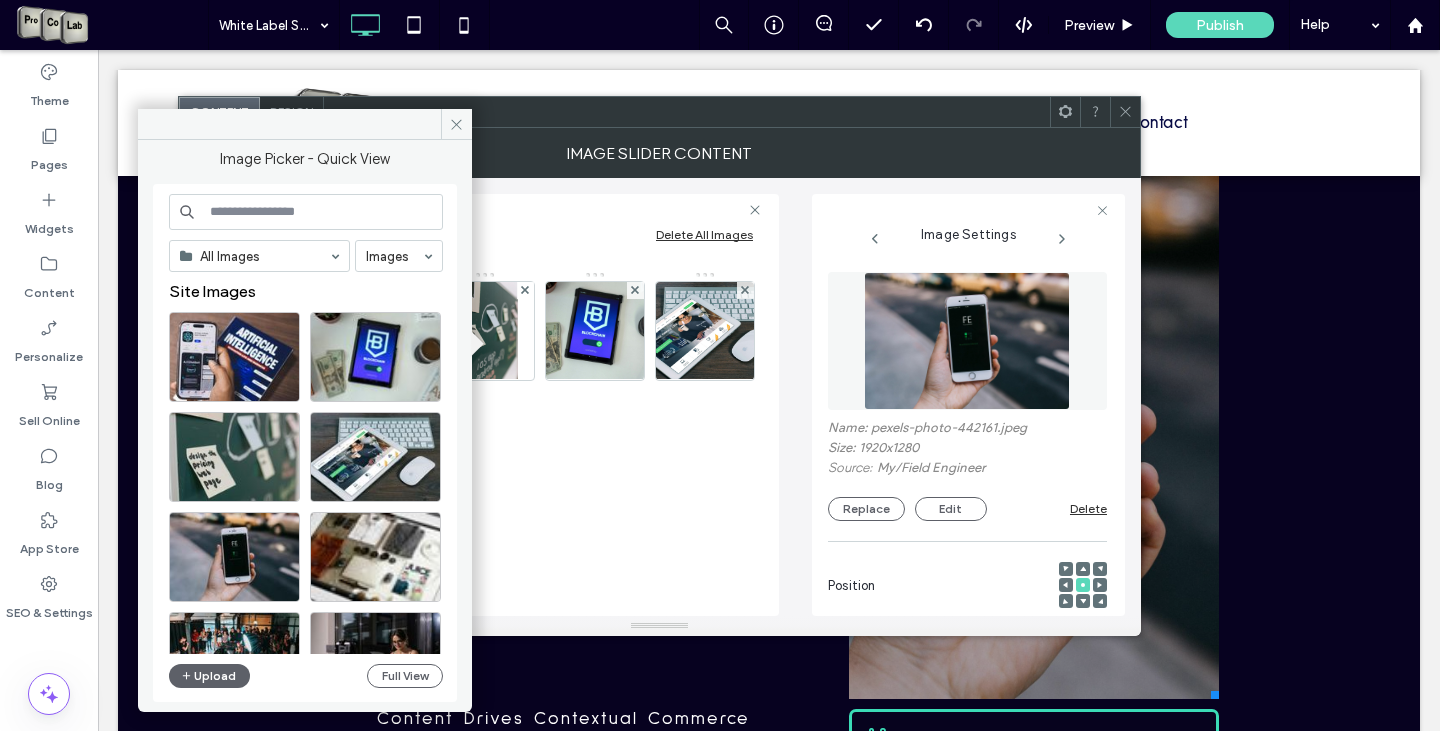 click at bounding box center (306, 212) 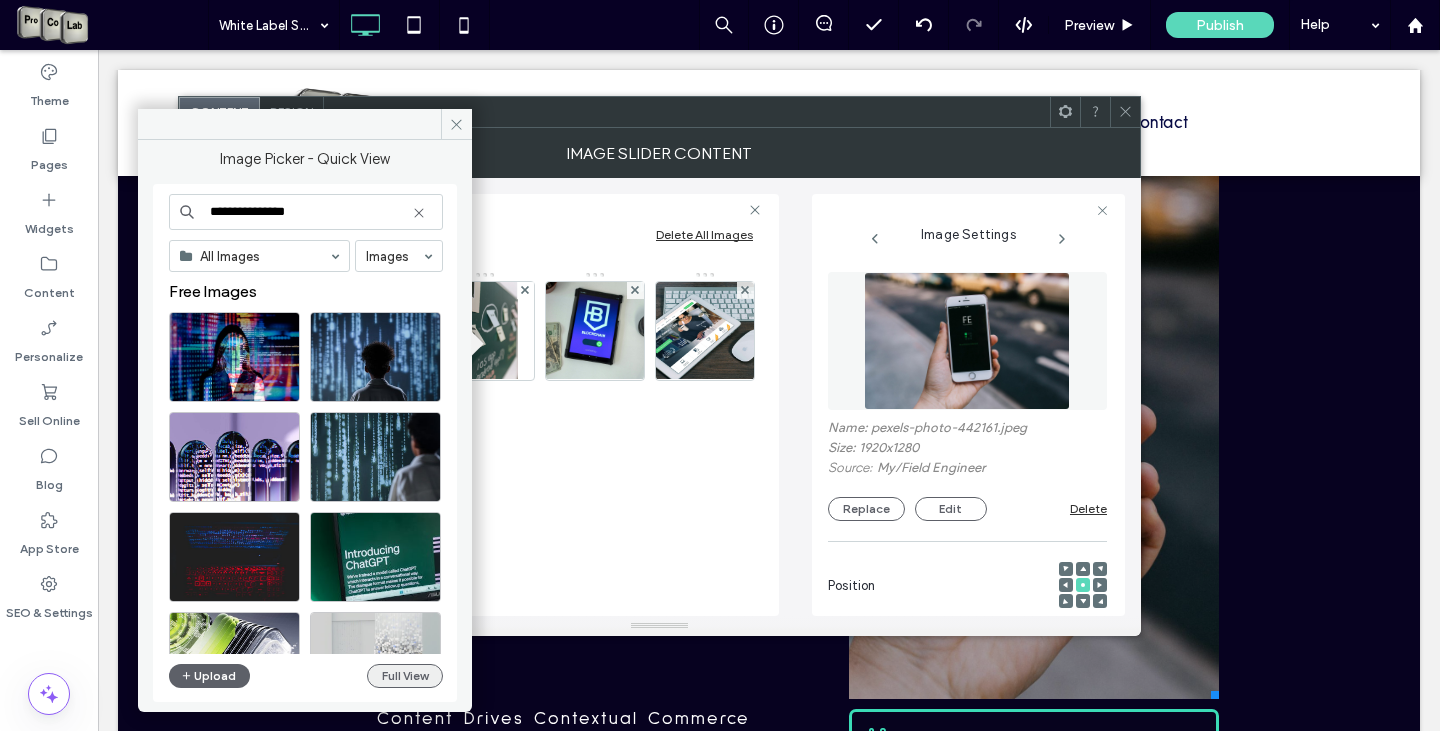 type on "**********" 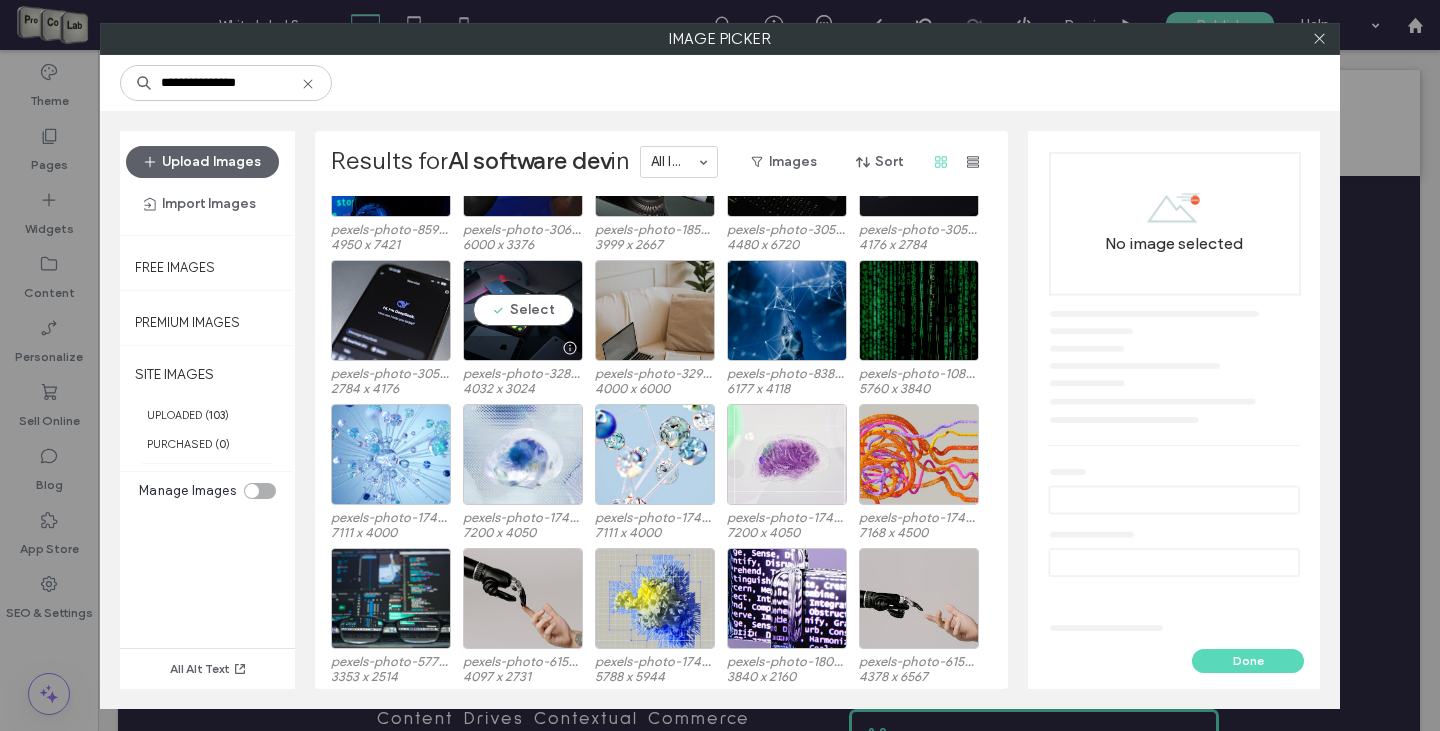 scroll, scrollTop: 5699, scrollLeft: 0, axis: vertical 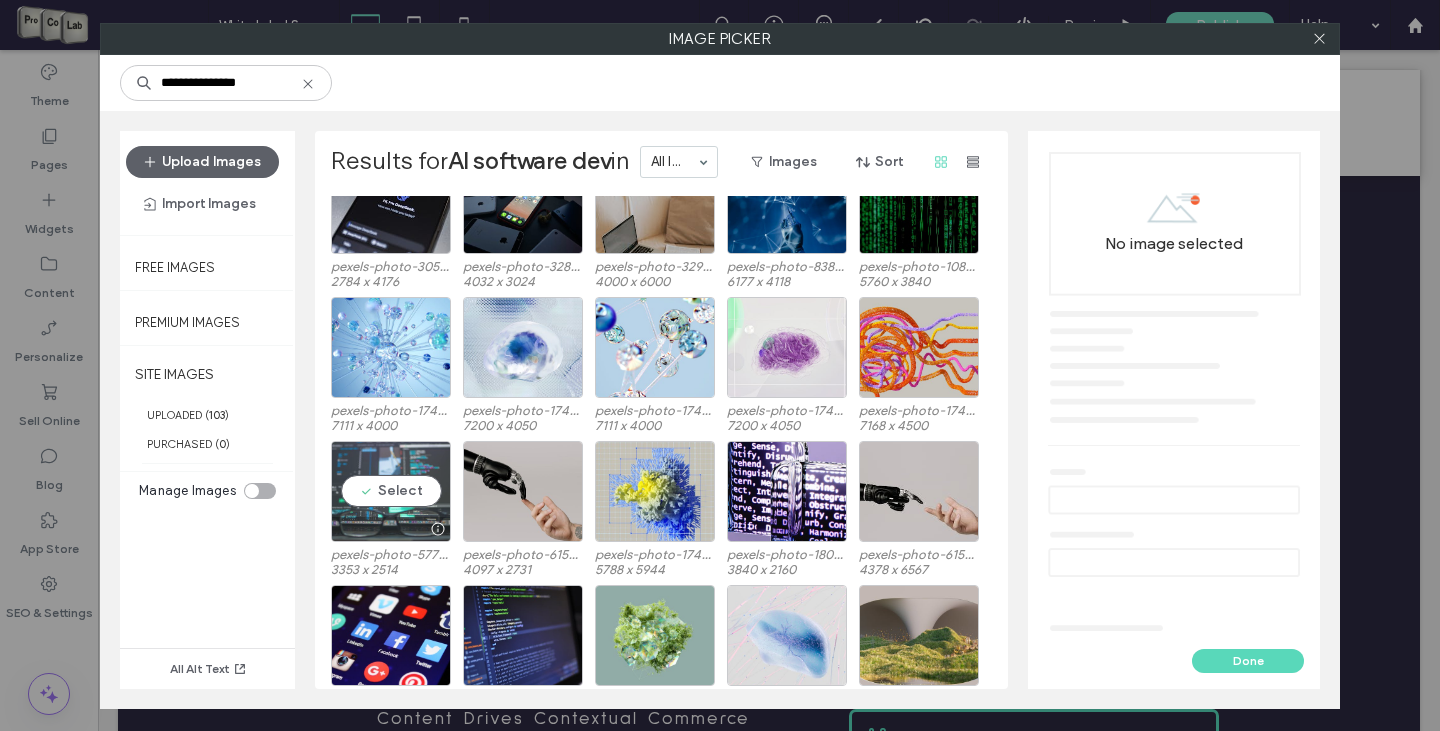 click on "Select" at bounding box center (391, 491) 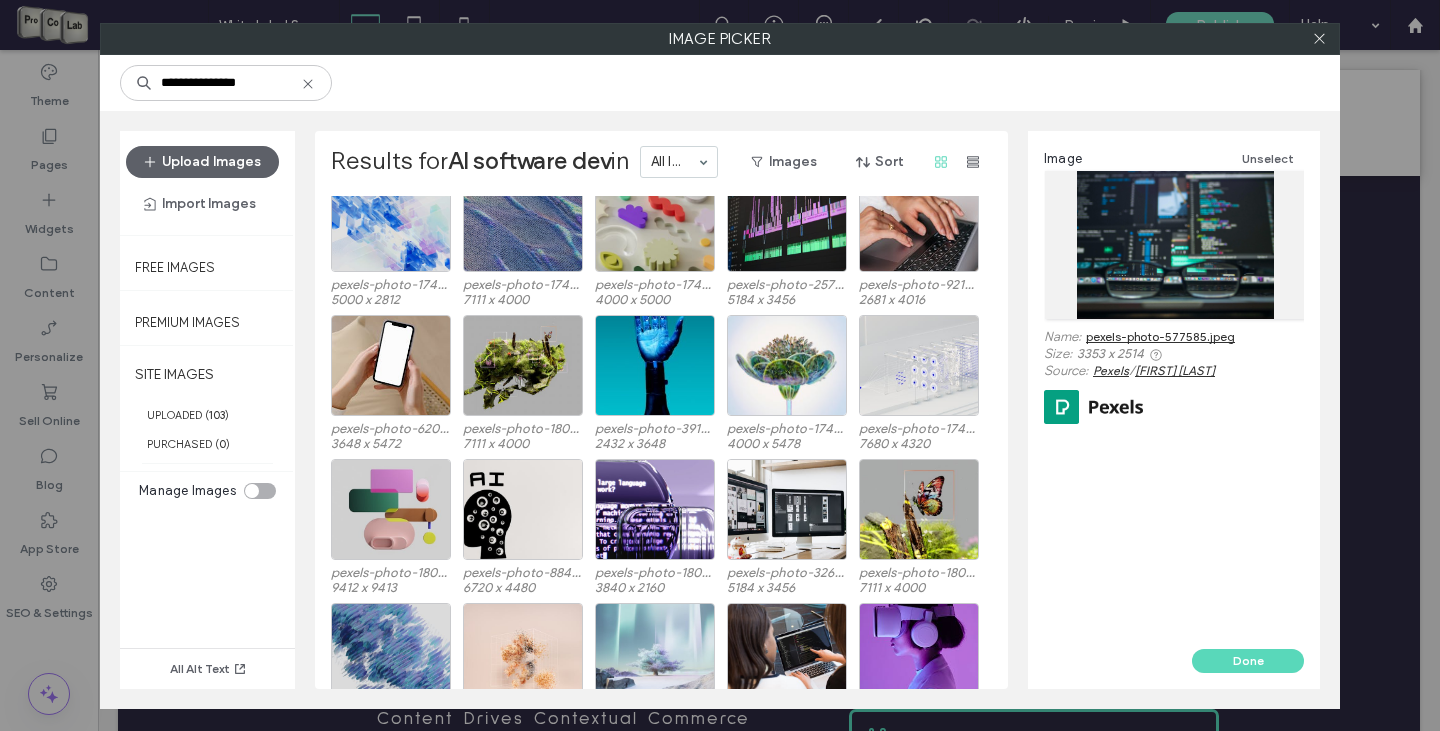 scroll, scrollTop: 6299, scrollLeft: 0, axis: vertical 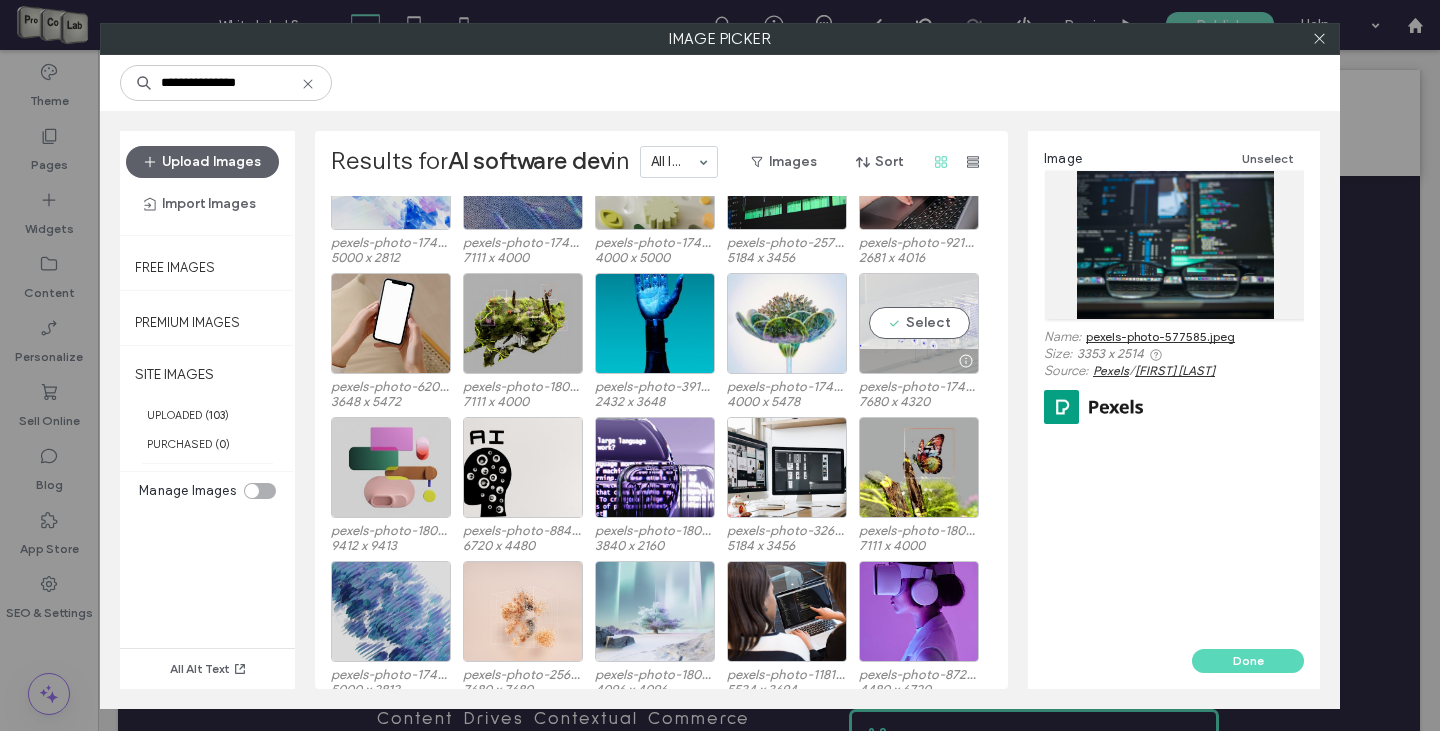 click on "Select" at bounding box center [919, 323] 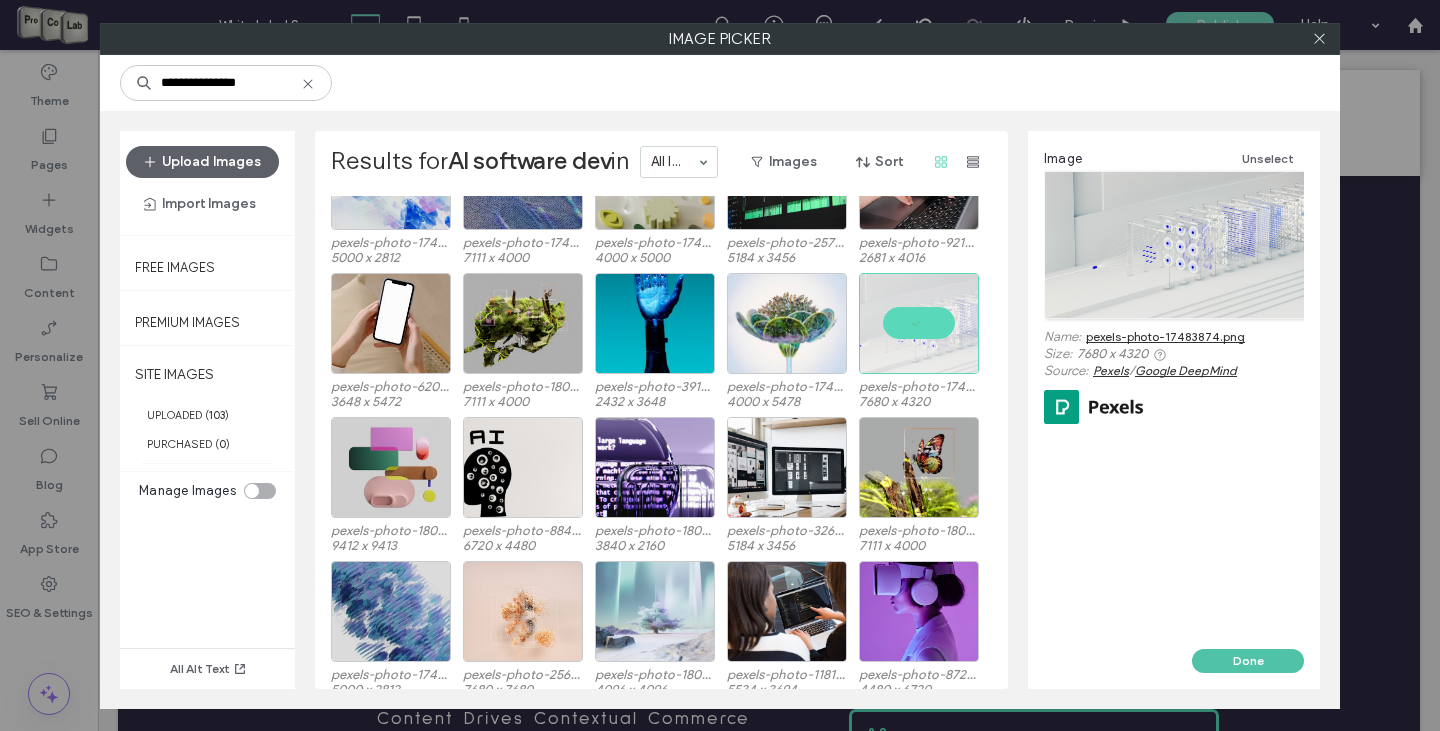 click on "Done" at bounding box center (1248, 661) 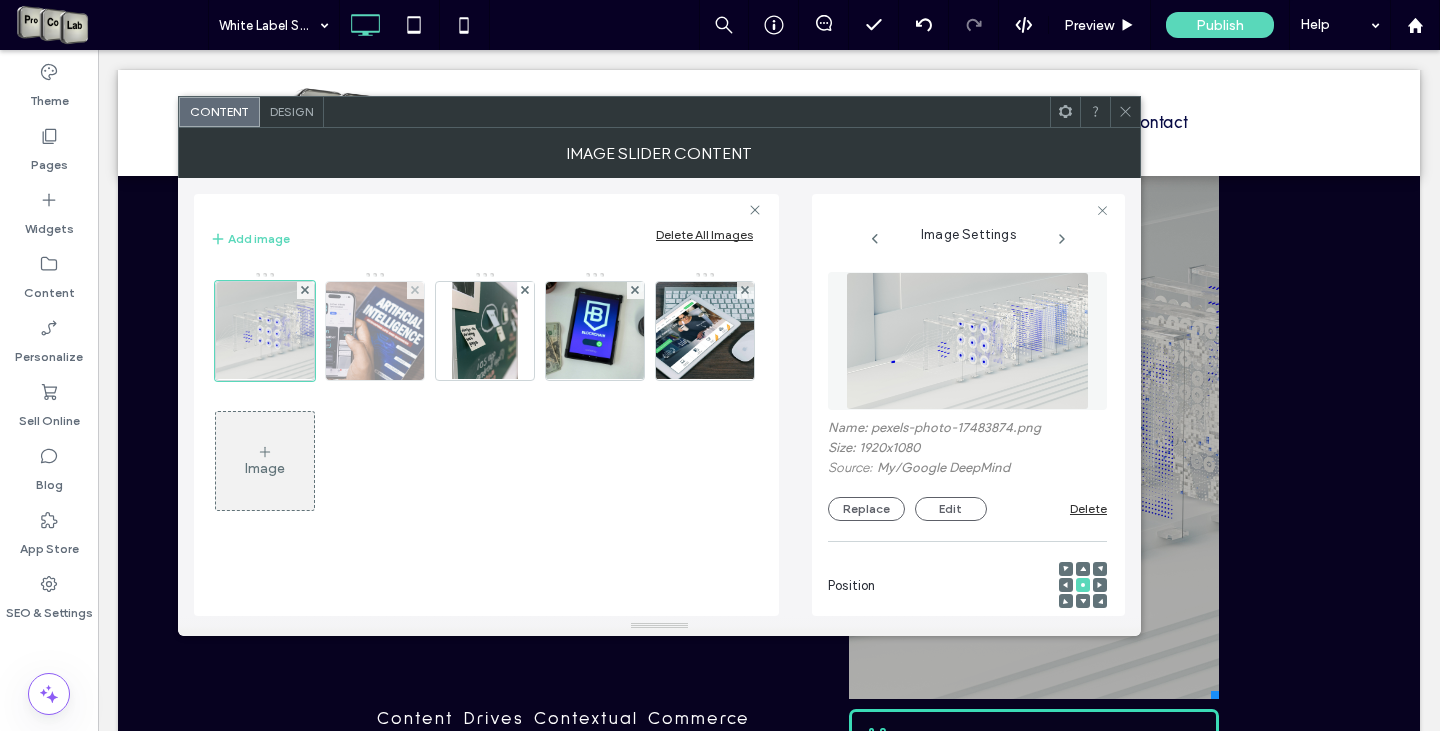click at bounding box center (374, 331) 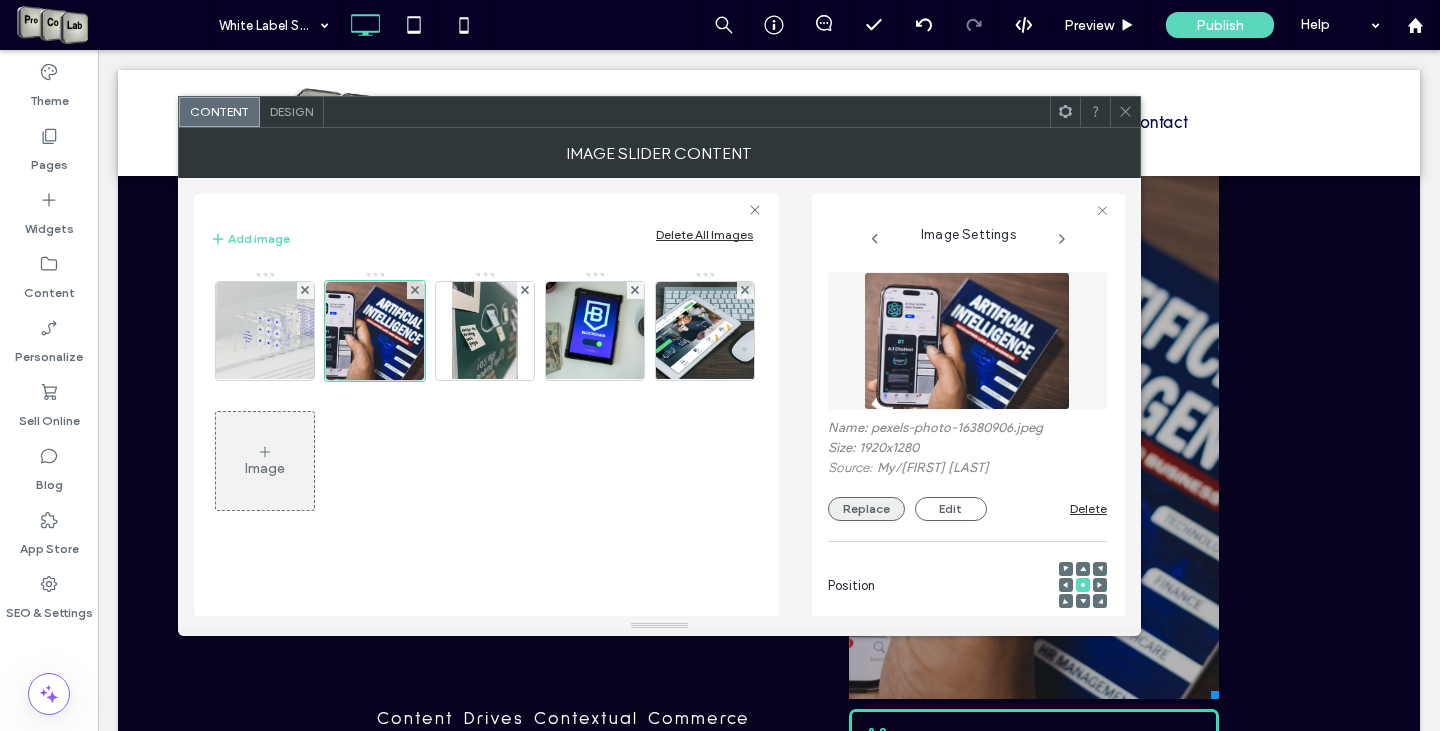 click on "Replace" at bounding box center (866, 509) 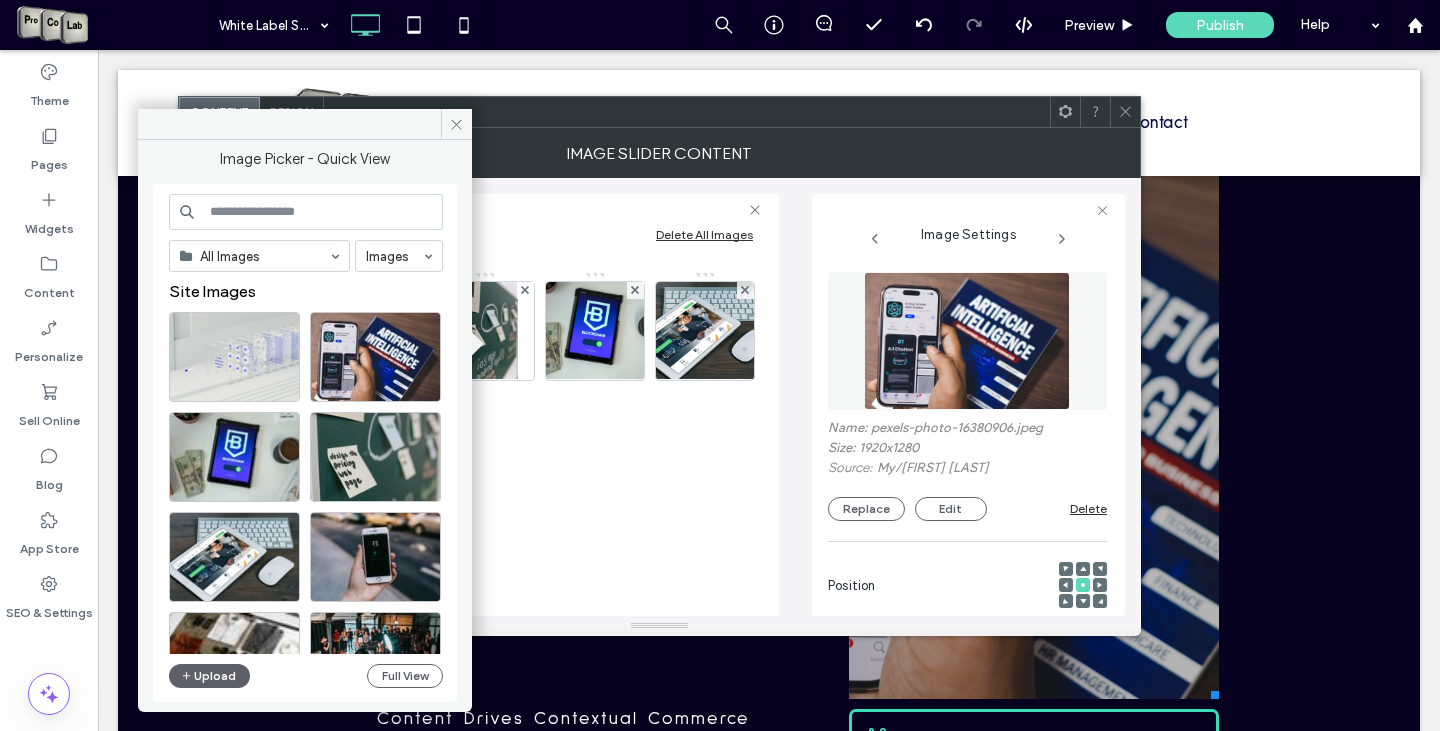 click at bounding box center [306, 212] 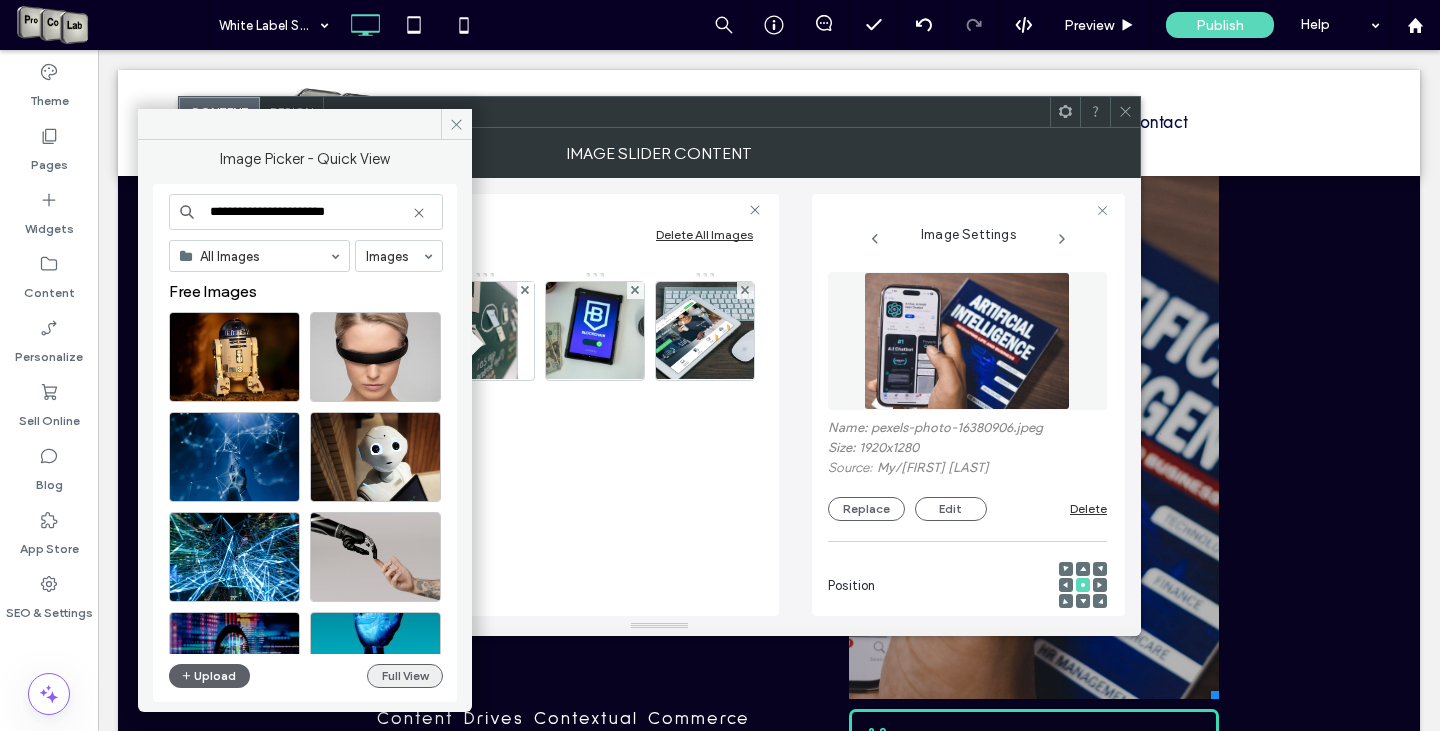 type on "**********" 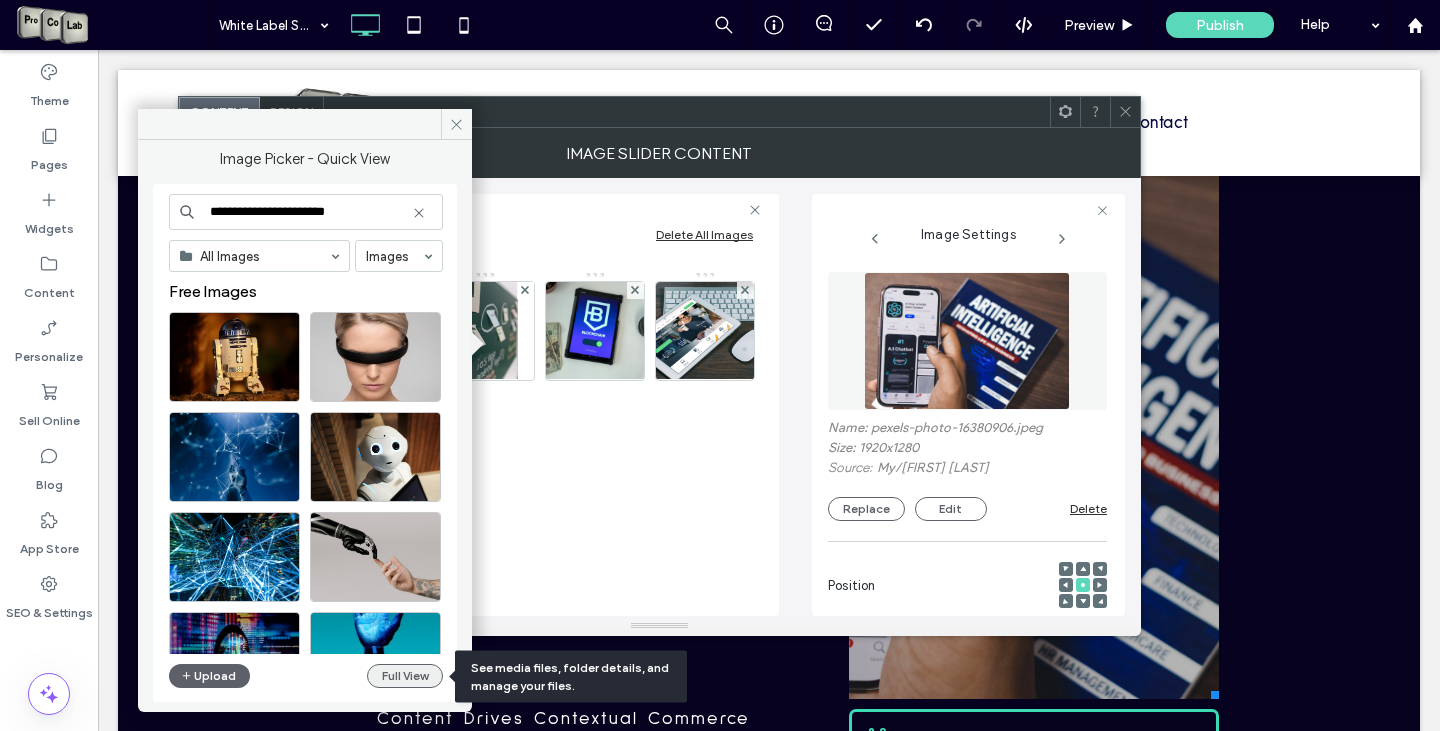 click on "Full View" at bounding box center [405, 676] 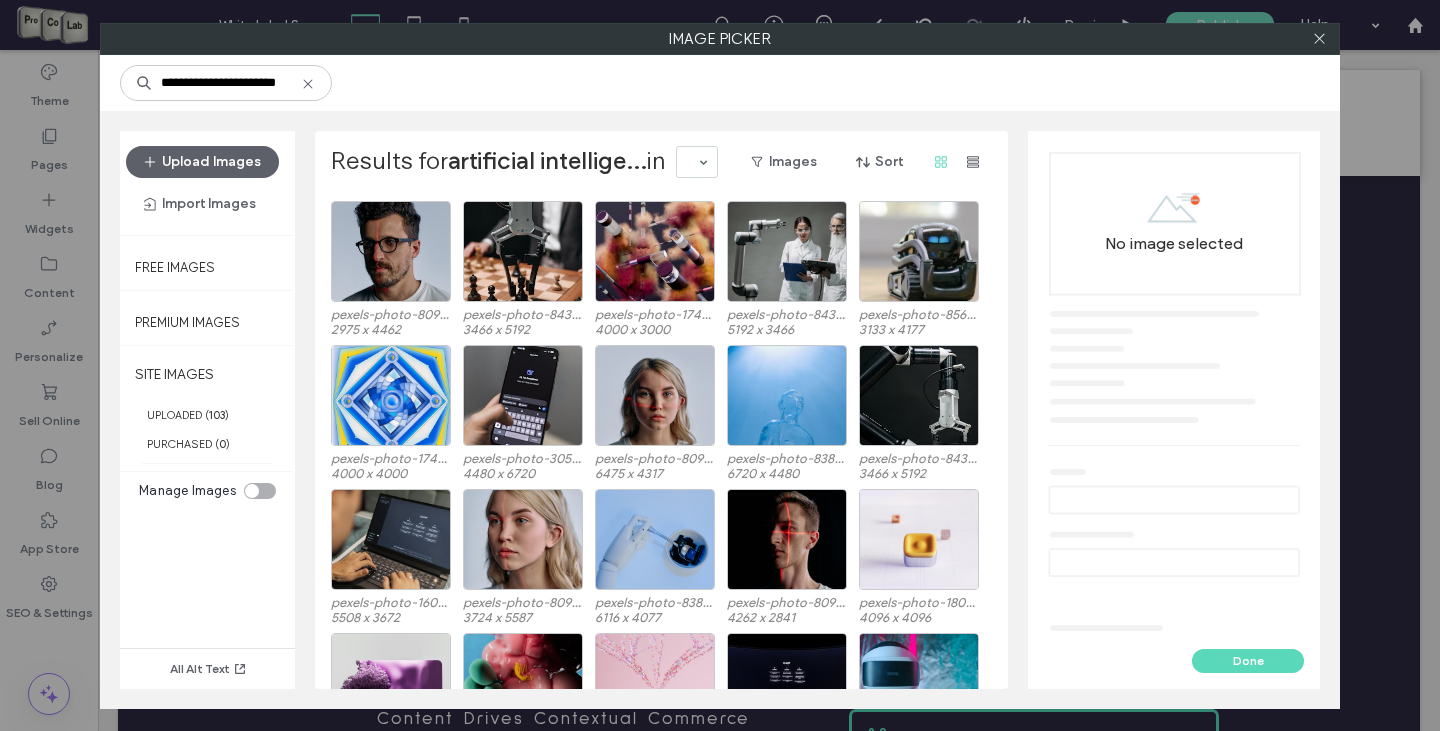scroll, scrollTop: 6815, scrollLeft: 0, axis: vertical 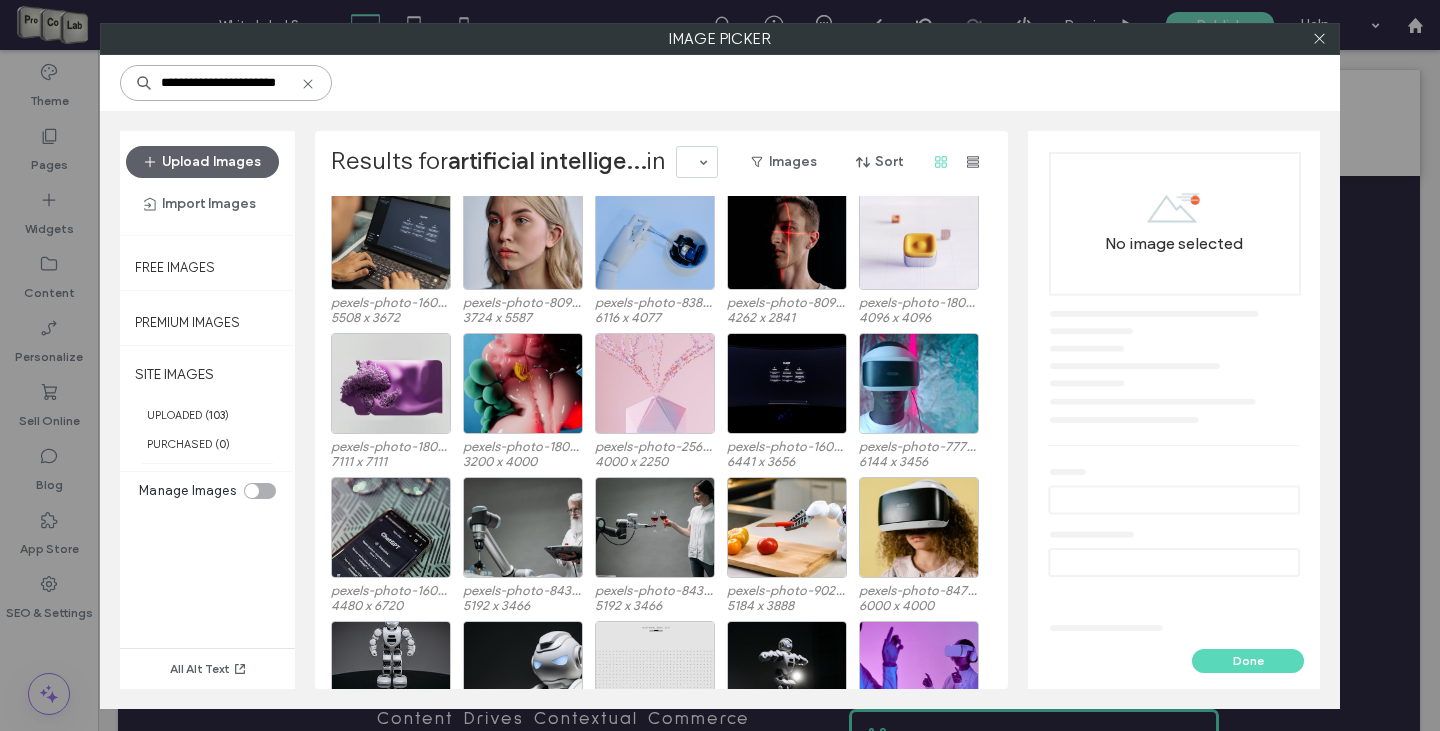 click on "**********" at bounding box center [226, 83] 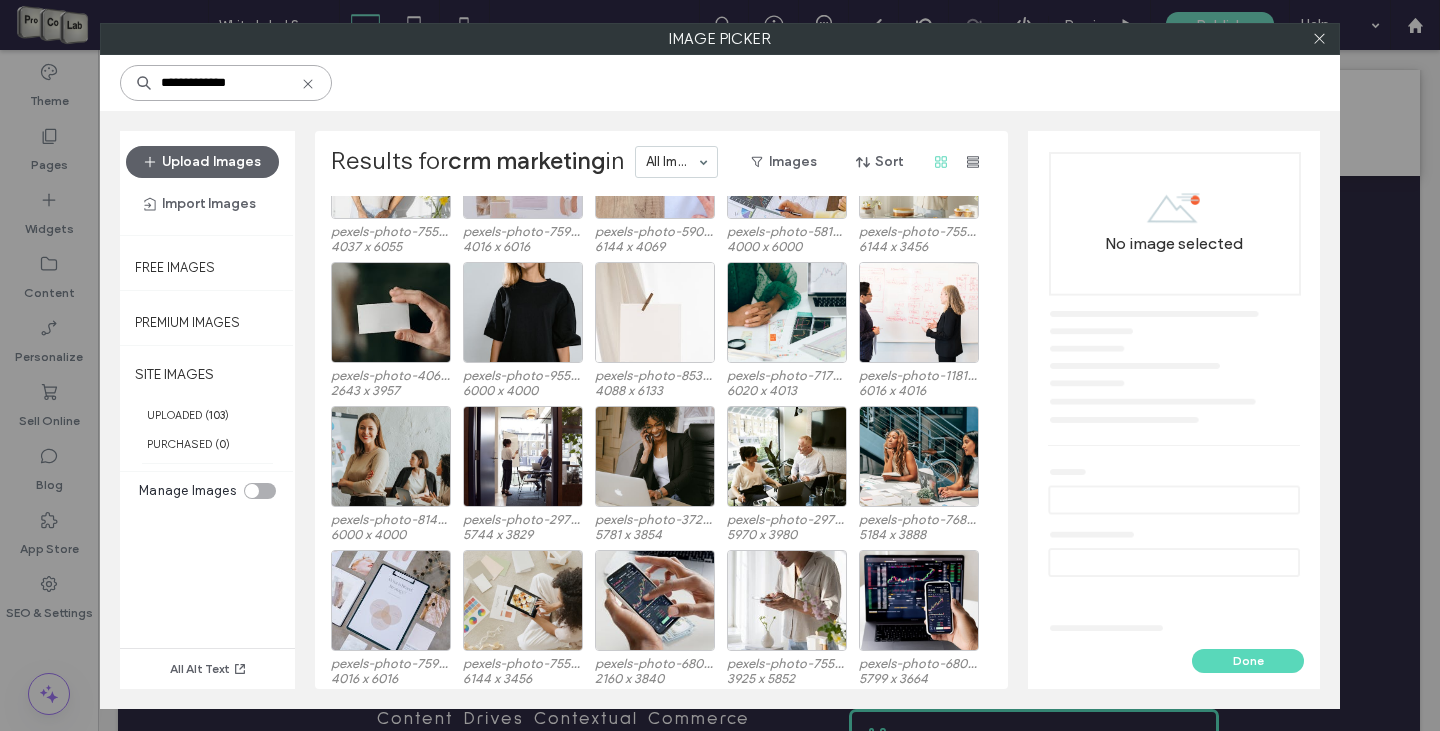 scroll, scrollTop: 1563, scrollLeft: 0, axis: vertical 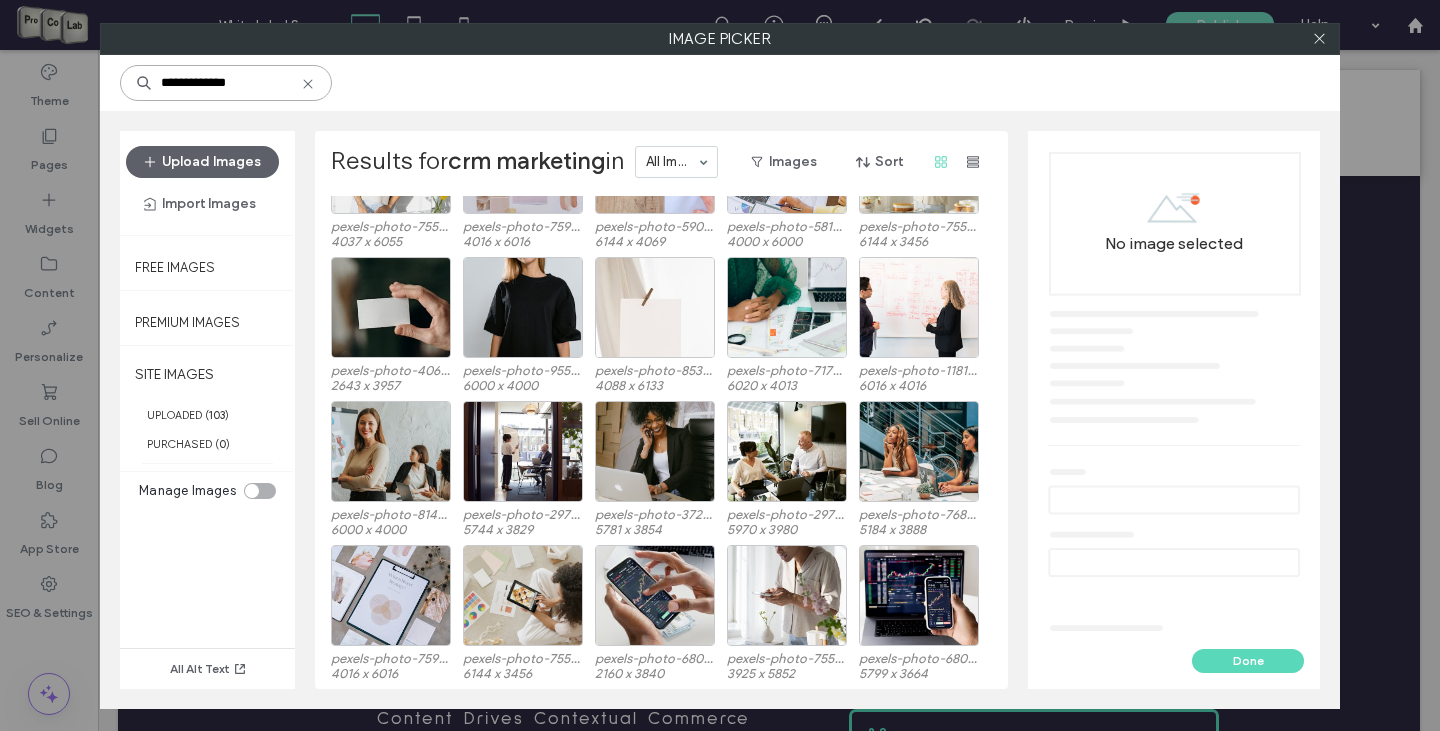 drag, startPoint x: 244, startPoint y: 85, endPoint x: 189, endPoint y: 85, distance: 55 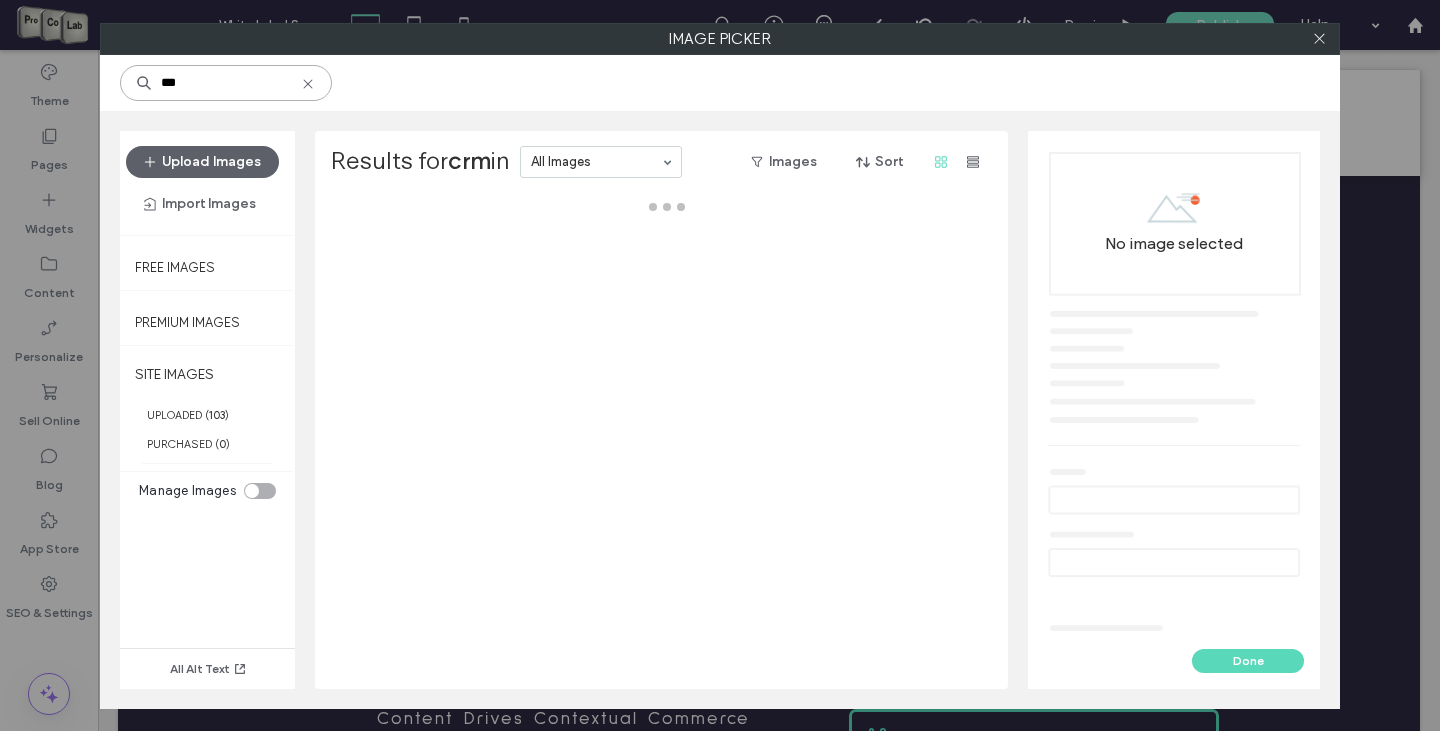 type on "***" 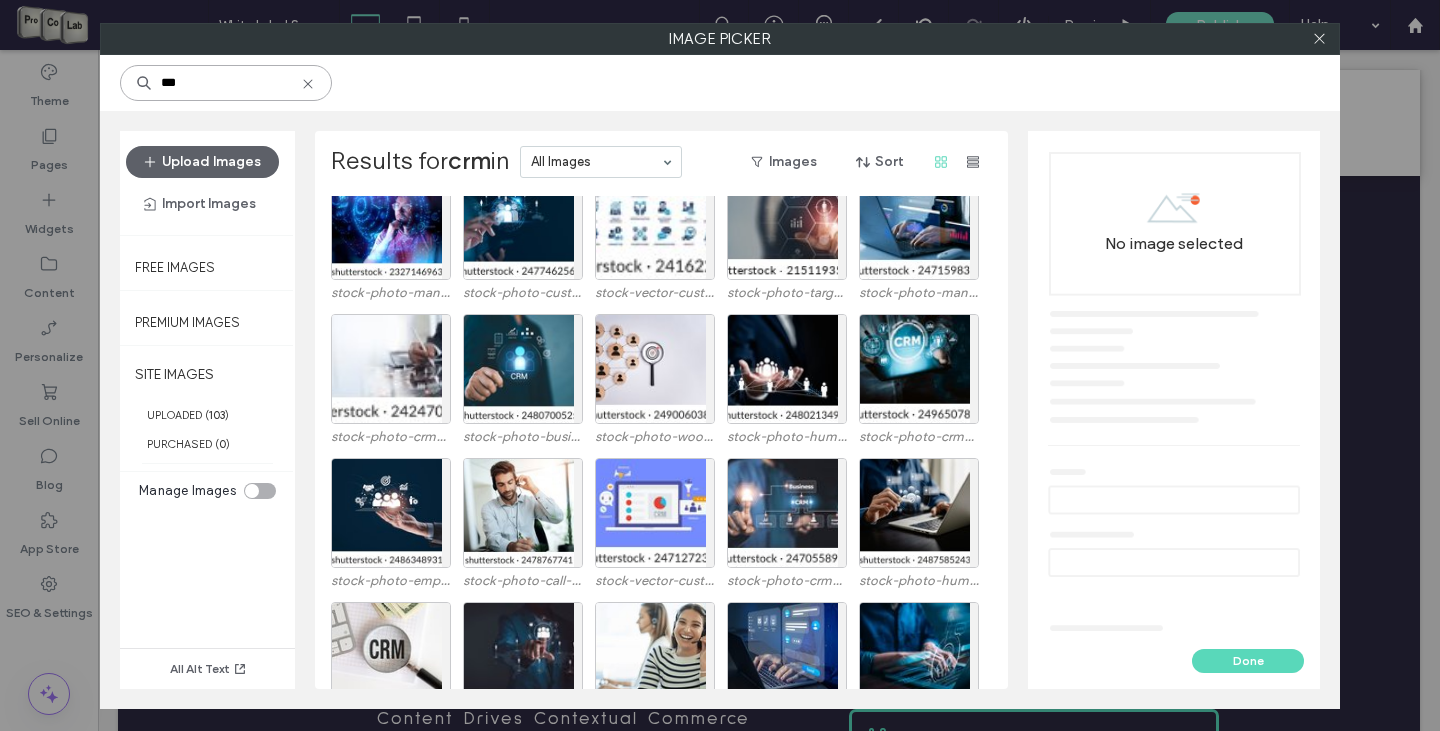scroll, scrollTop: 656, scrollLeft: 0, axis: vertical 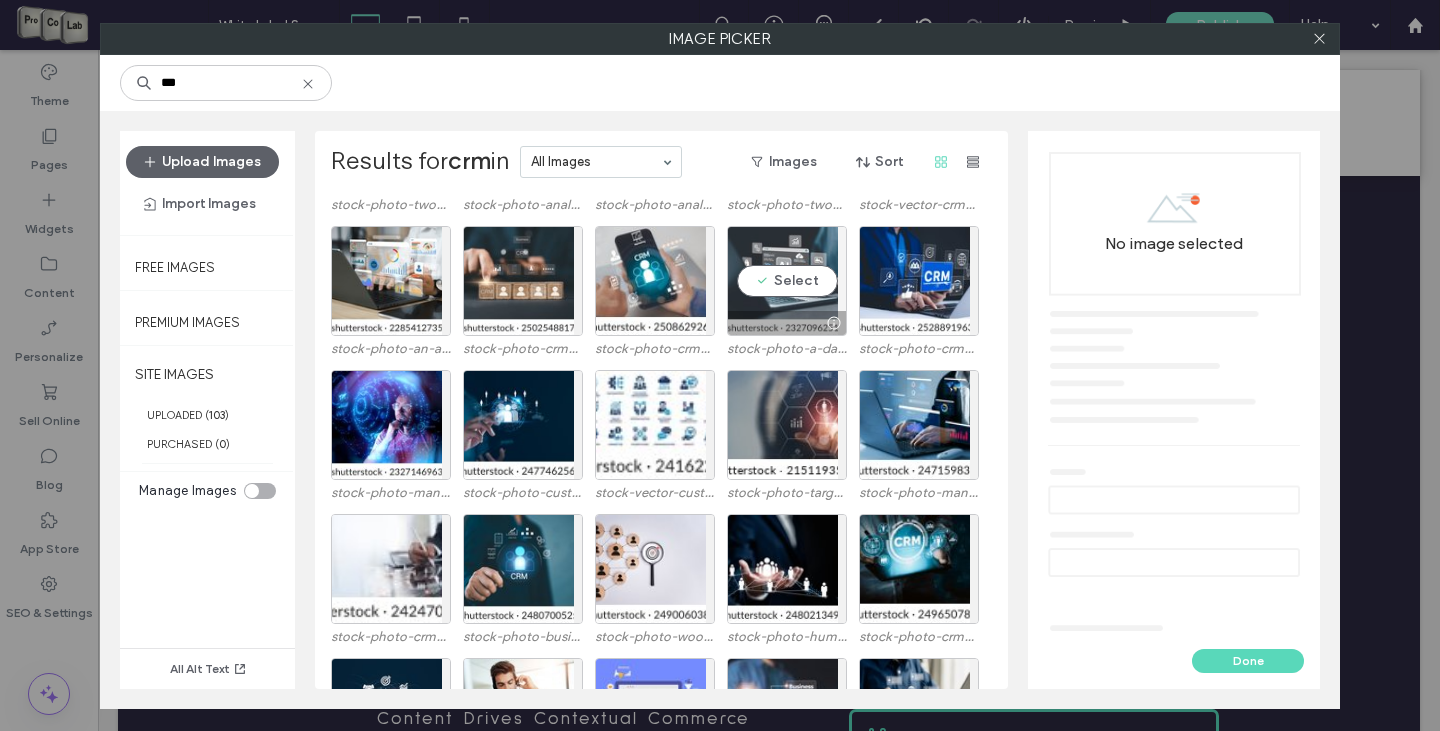 click on "Select" at bounding box center [787, 281] 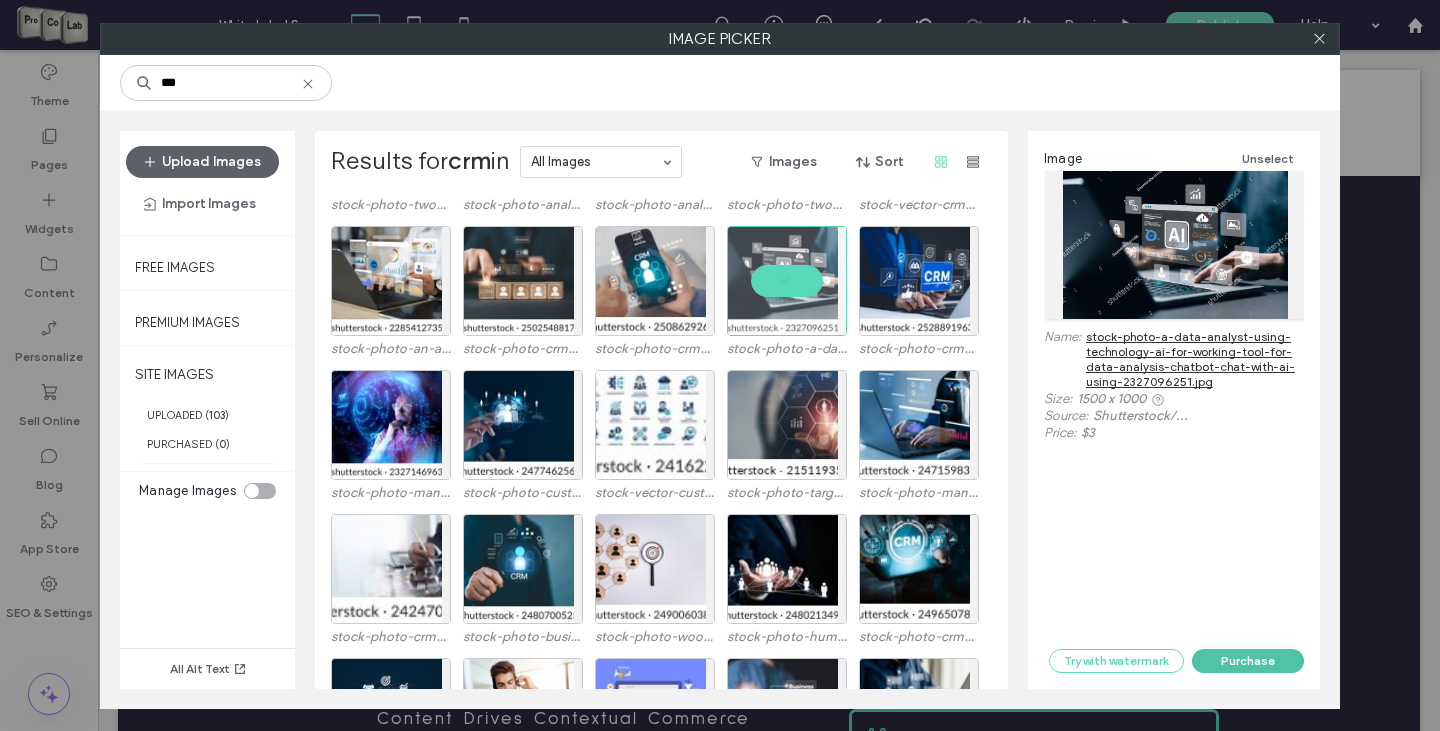 click on "Purchase" at bounding box center (1248, 661) 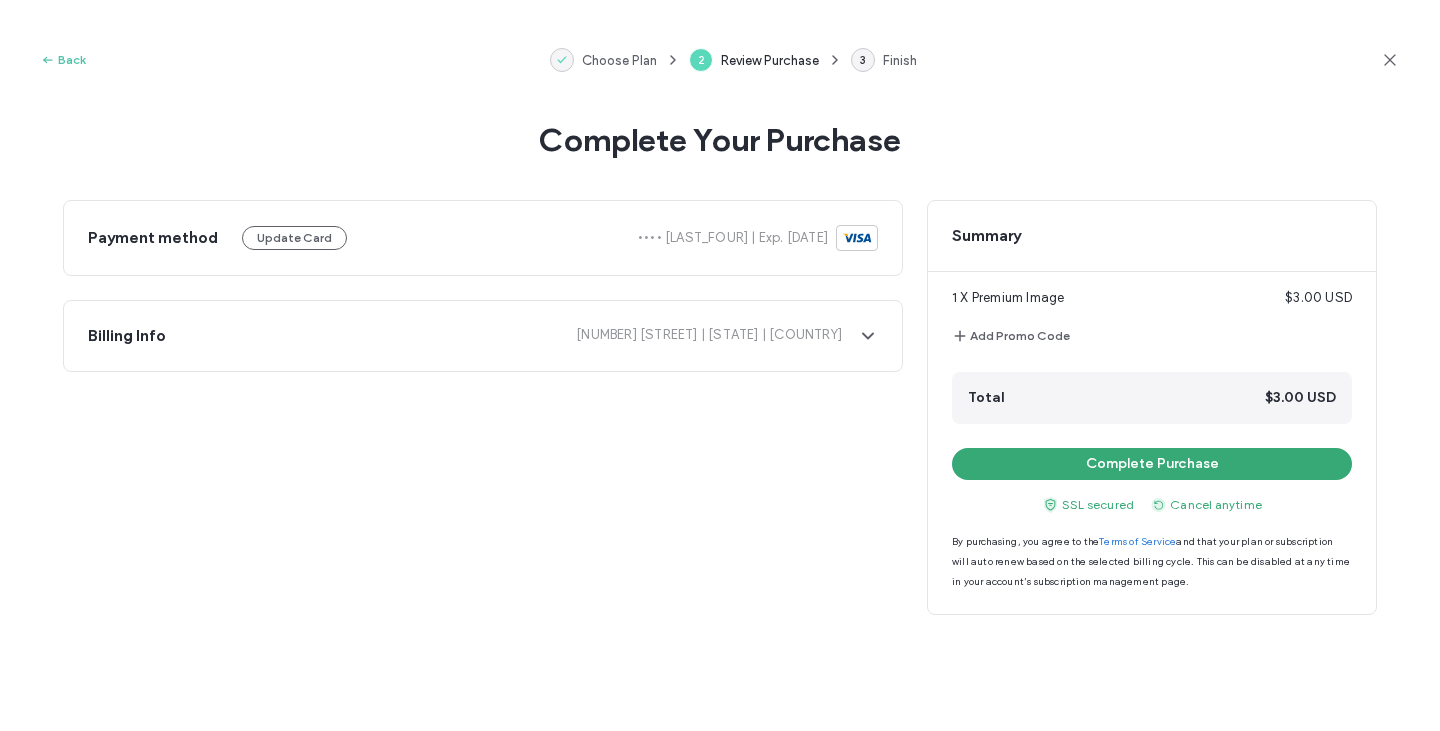 click 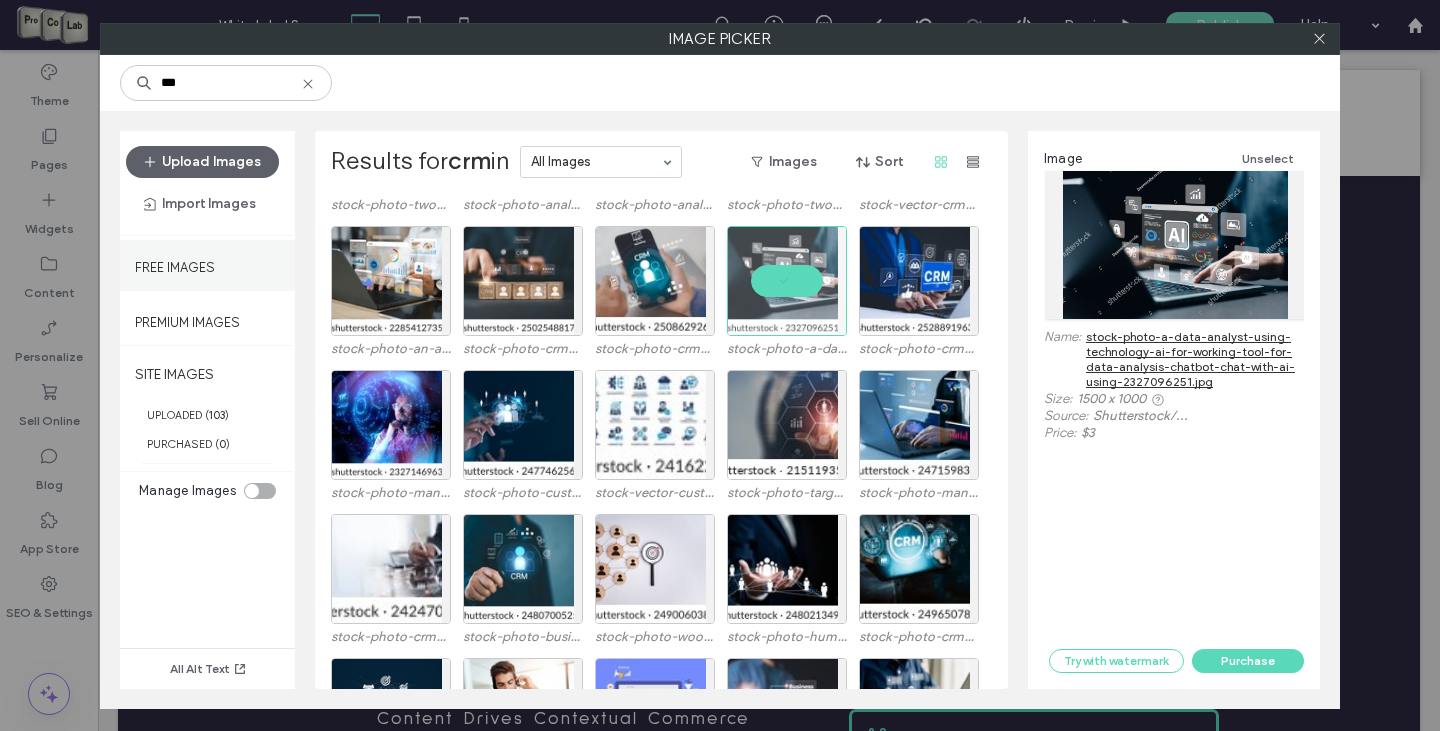 click on "Free Images" at bounding box center [175, 262] 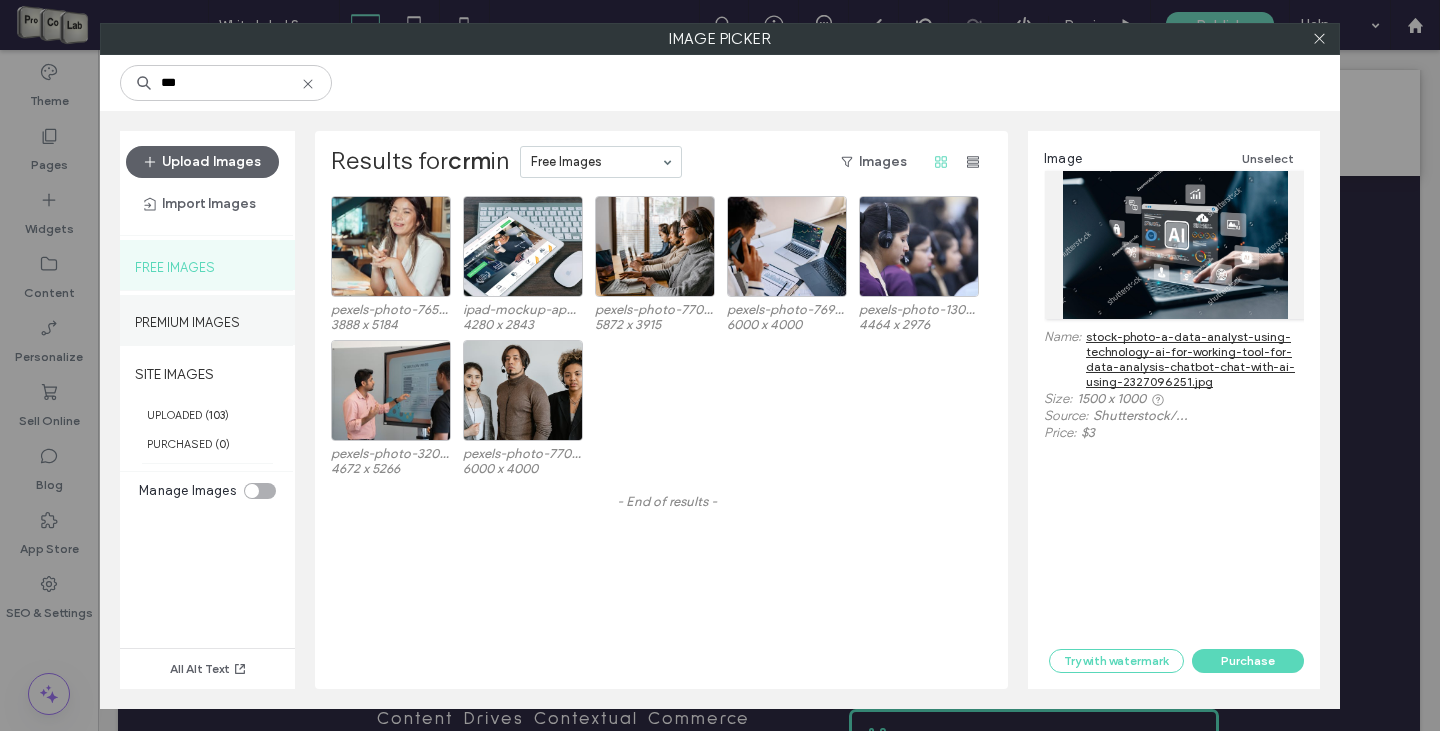 click on "Premium Images" at bounding box center [187, 317] 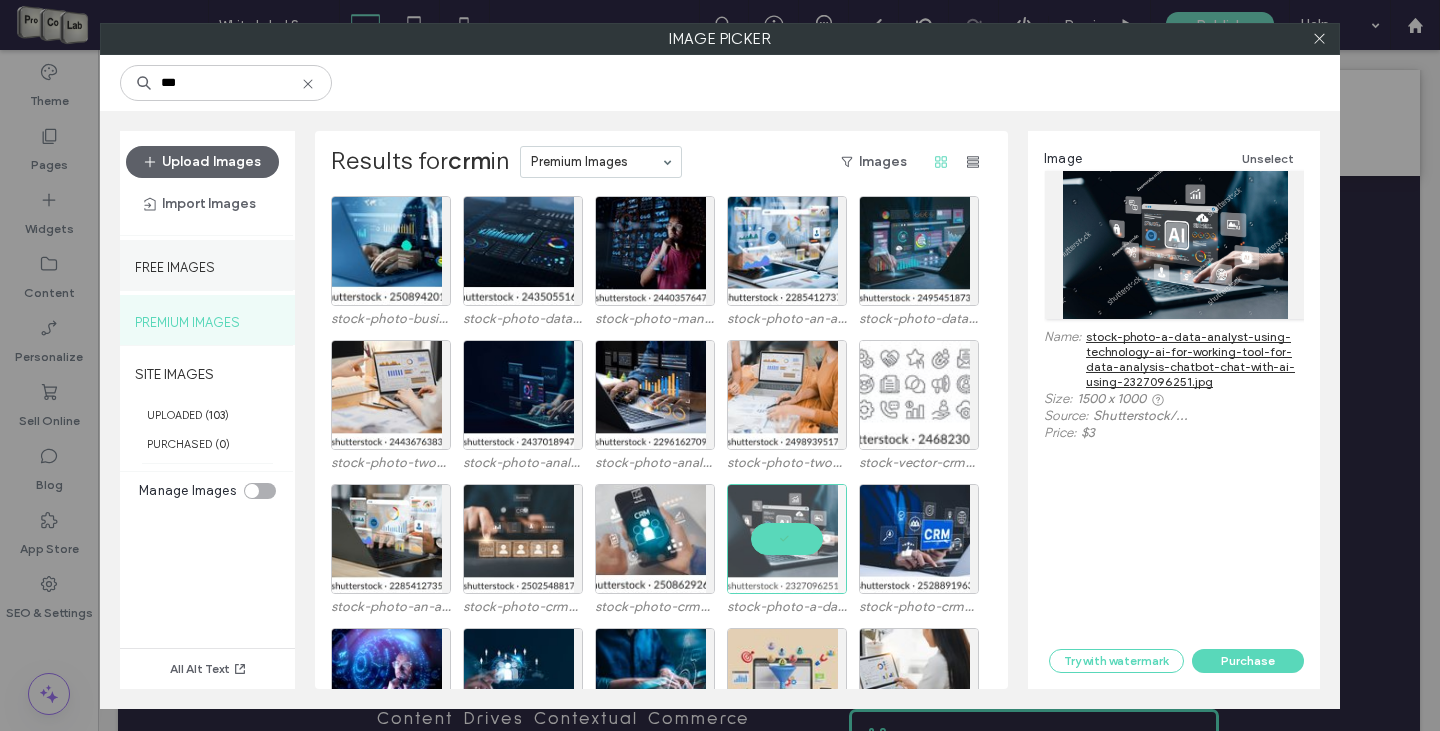click on "Free Images" at bounding box center [207, 265] 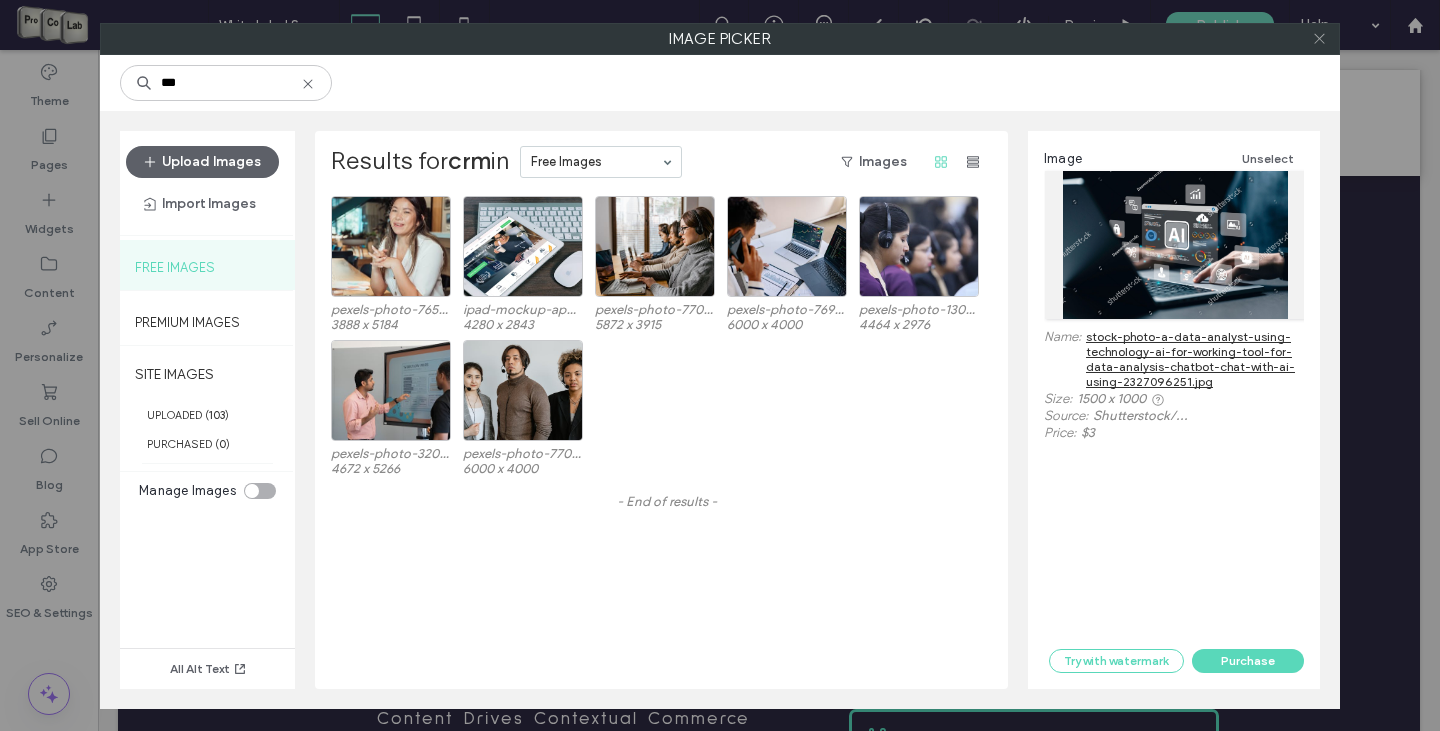 click 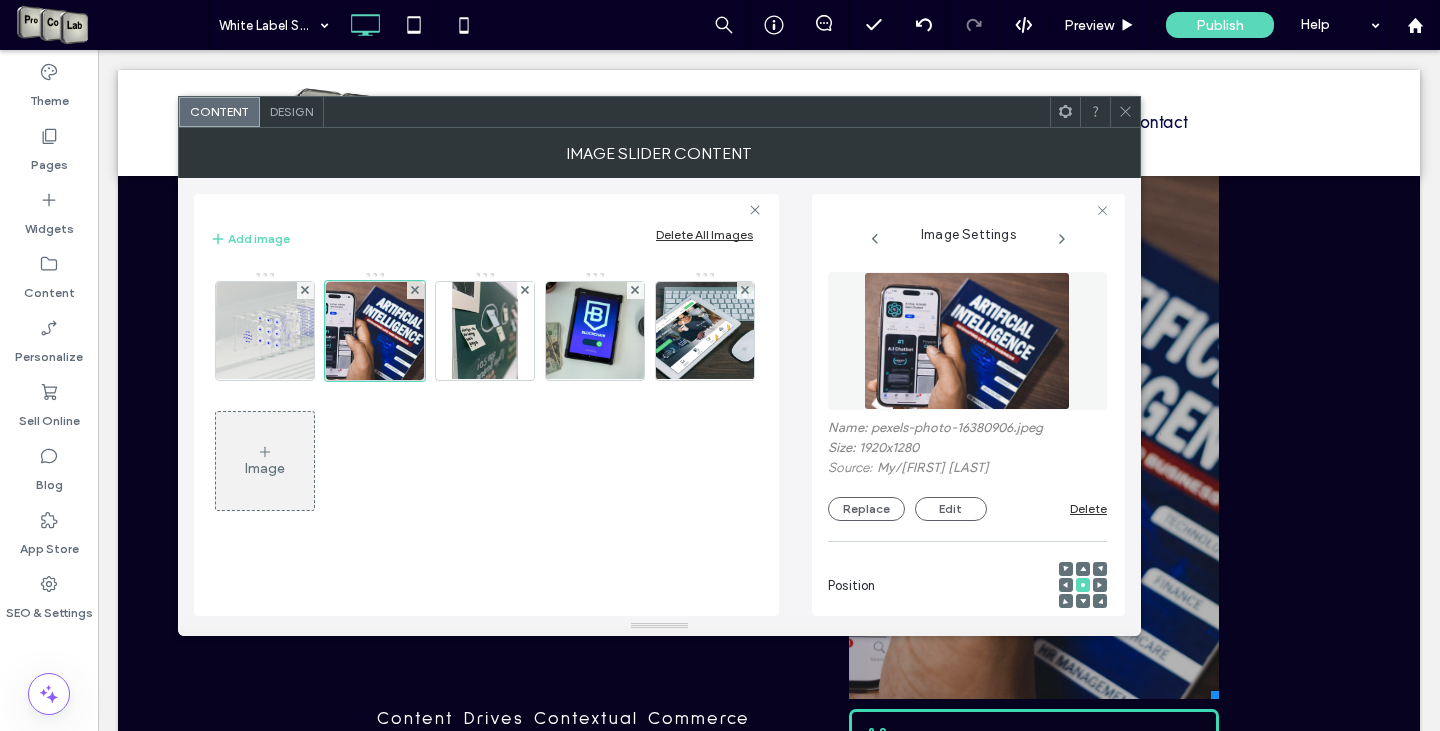 click 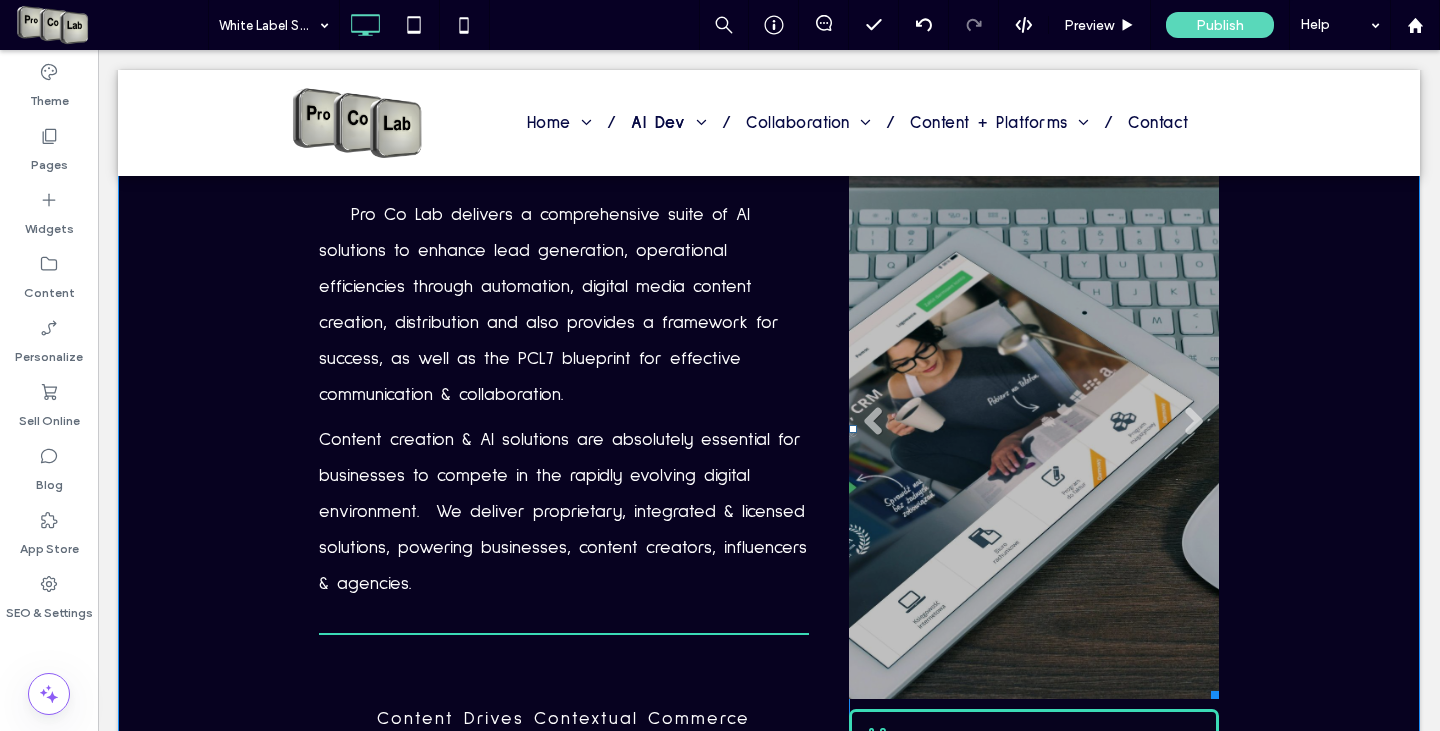 click on "Slide title
Write your caption here
Button" at bounding box center [1034, 429] 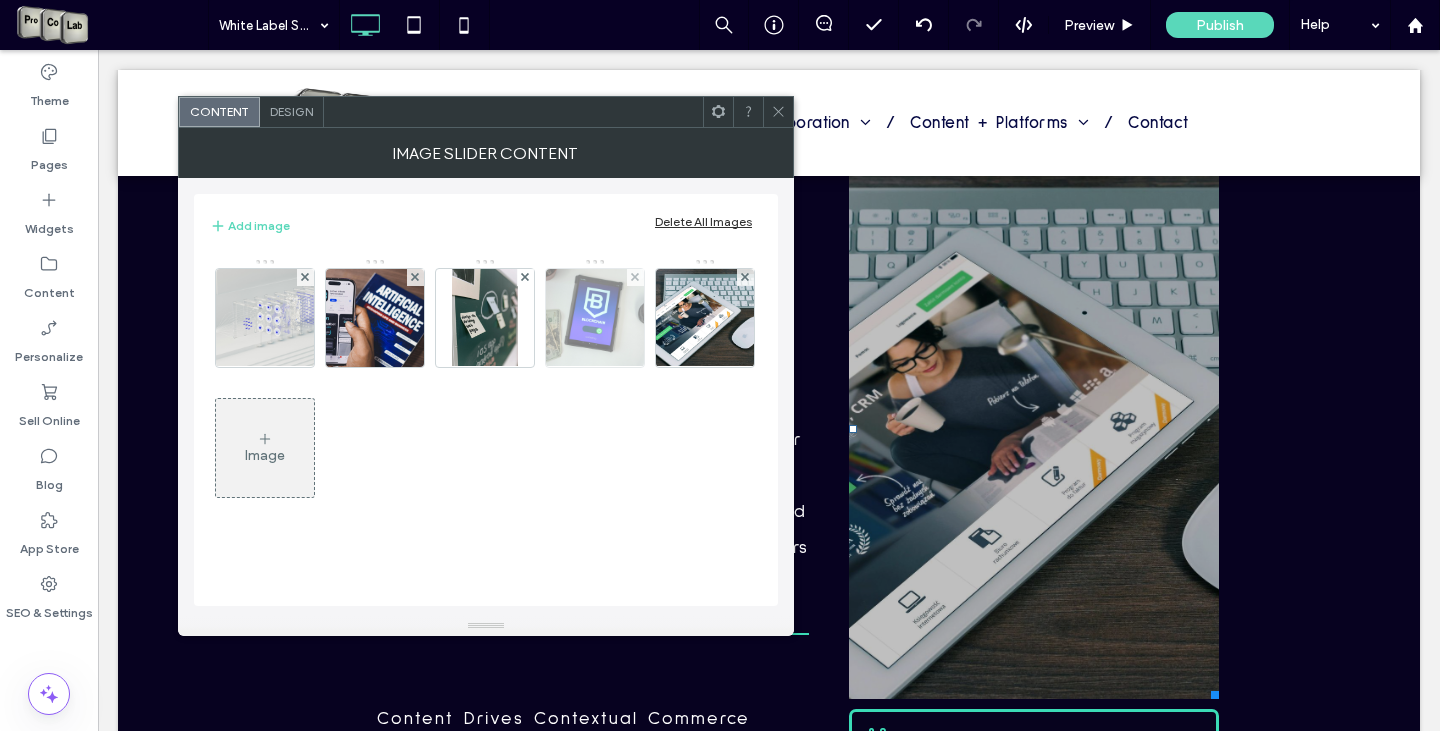click at bounding box center [595, 318] 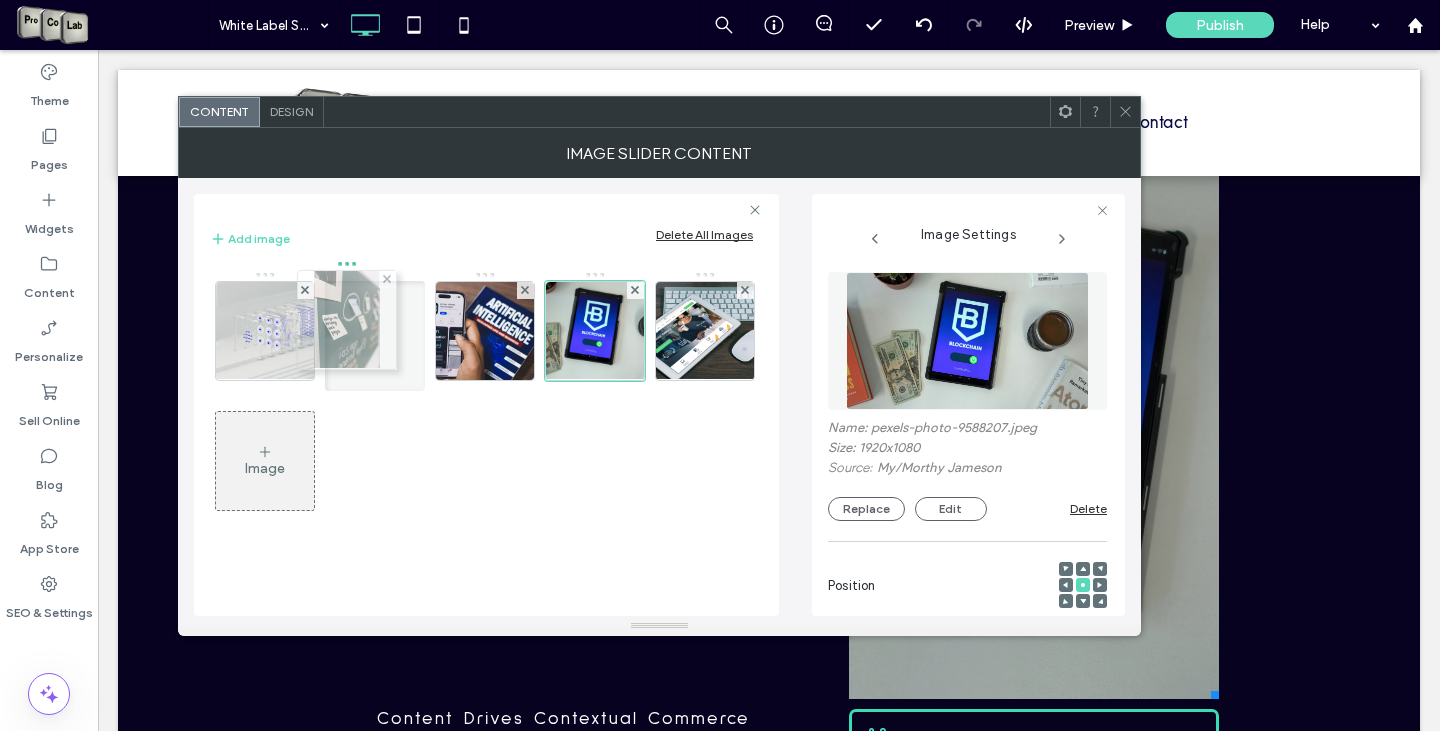 drag, startPoint x: 485, startPoint y: 324, endPoint x: 342, endPoint y: 313, distance: 143.42245 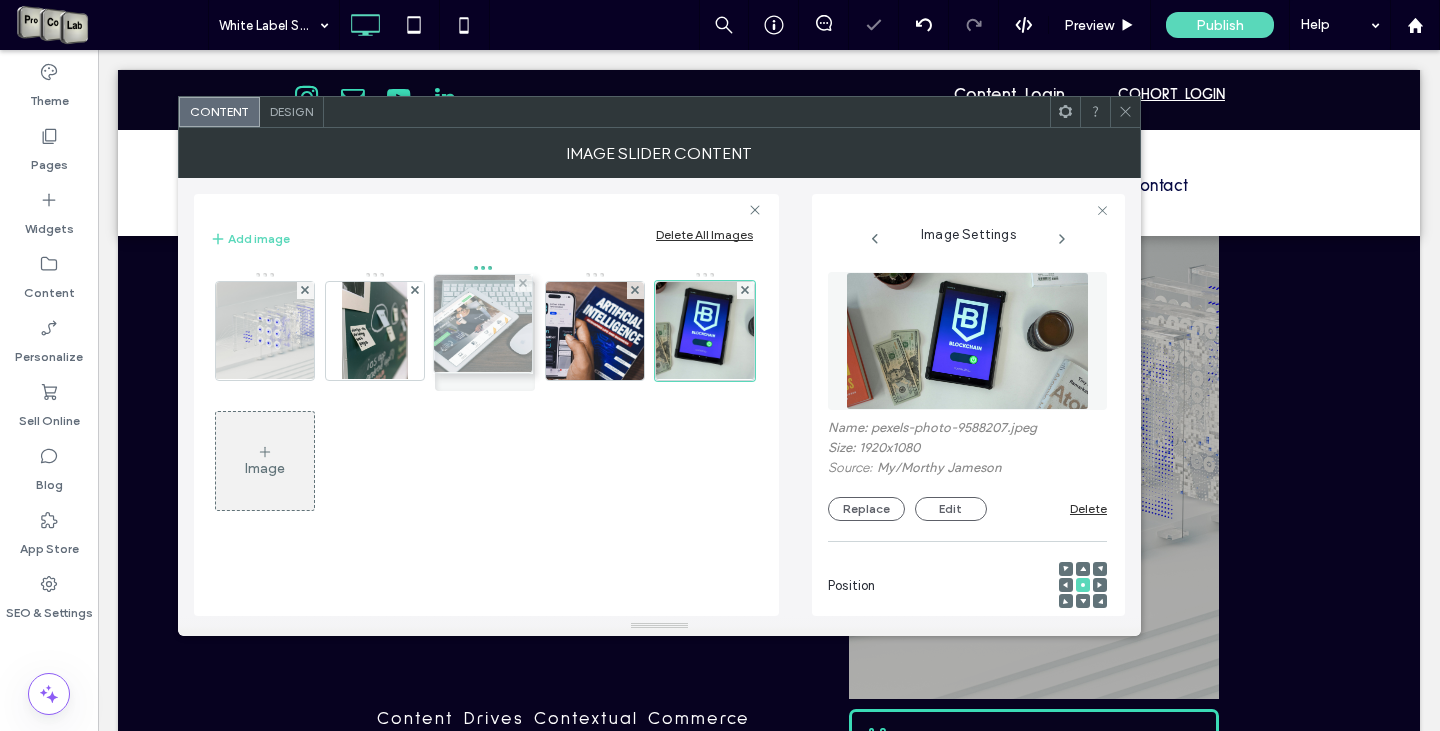 drag, startPoint x: 682, startPoint y: 314, endPoint x: 455, endPoint y: 307, distance: 227.10791 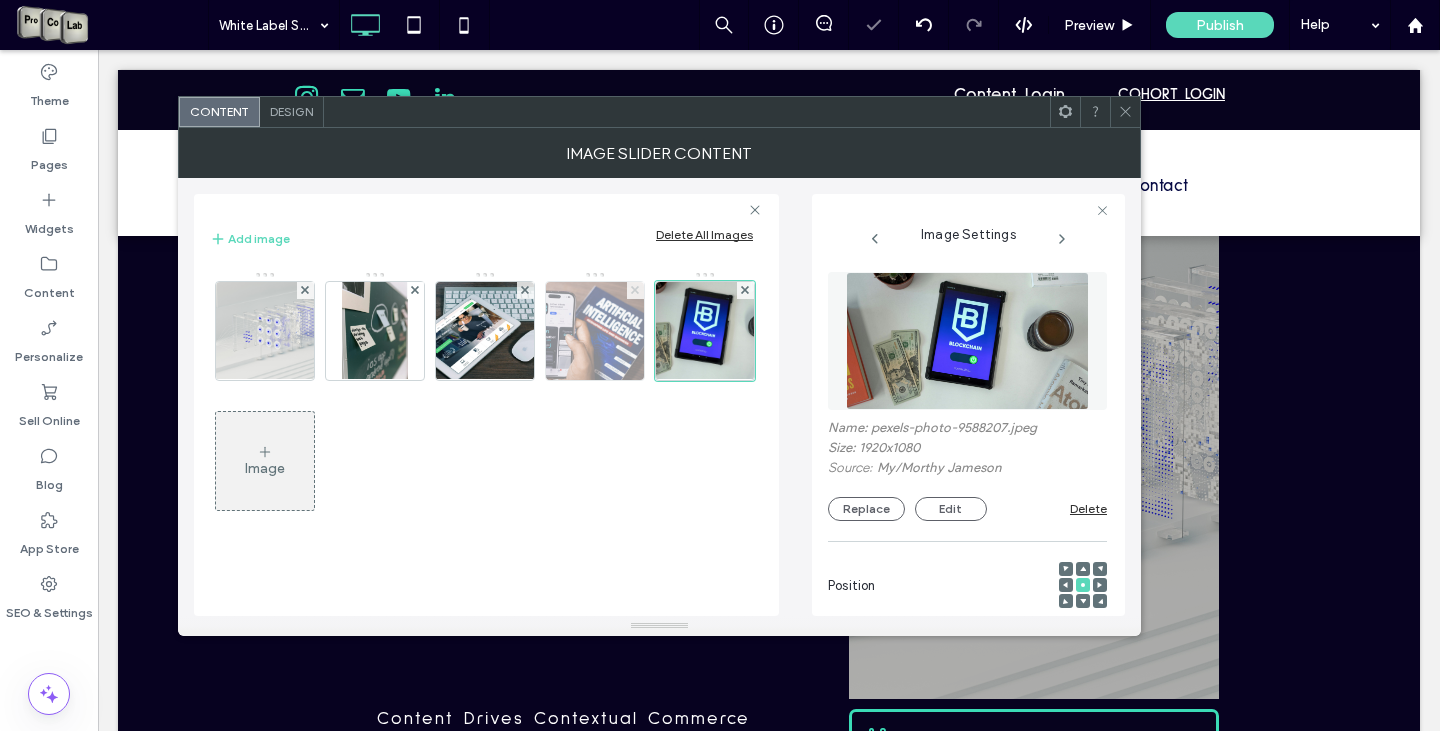 click 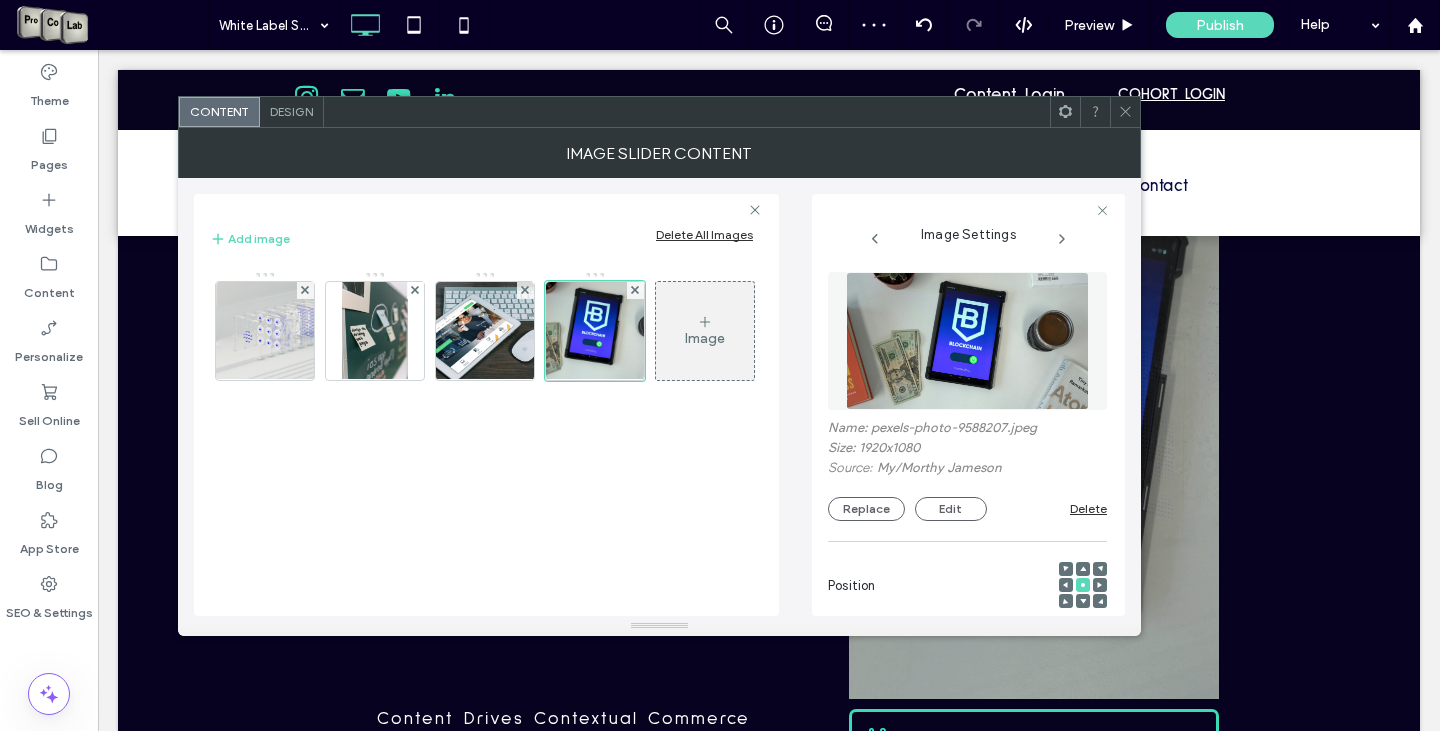 click 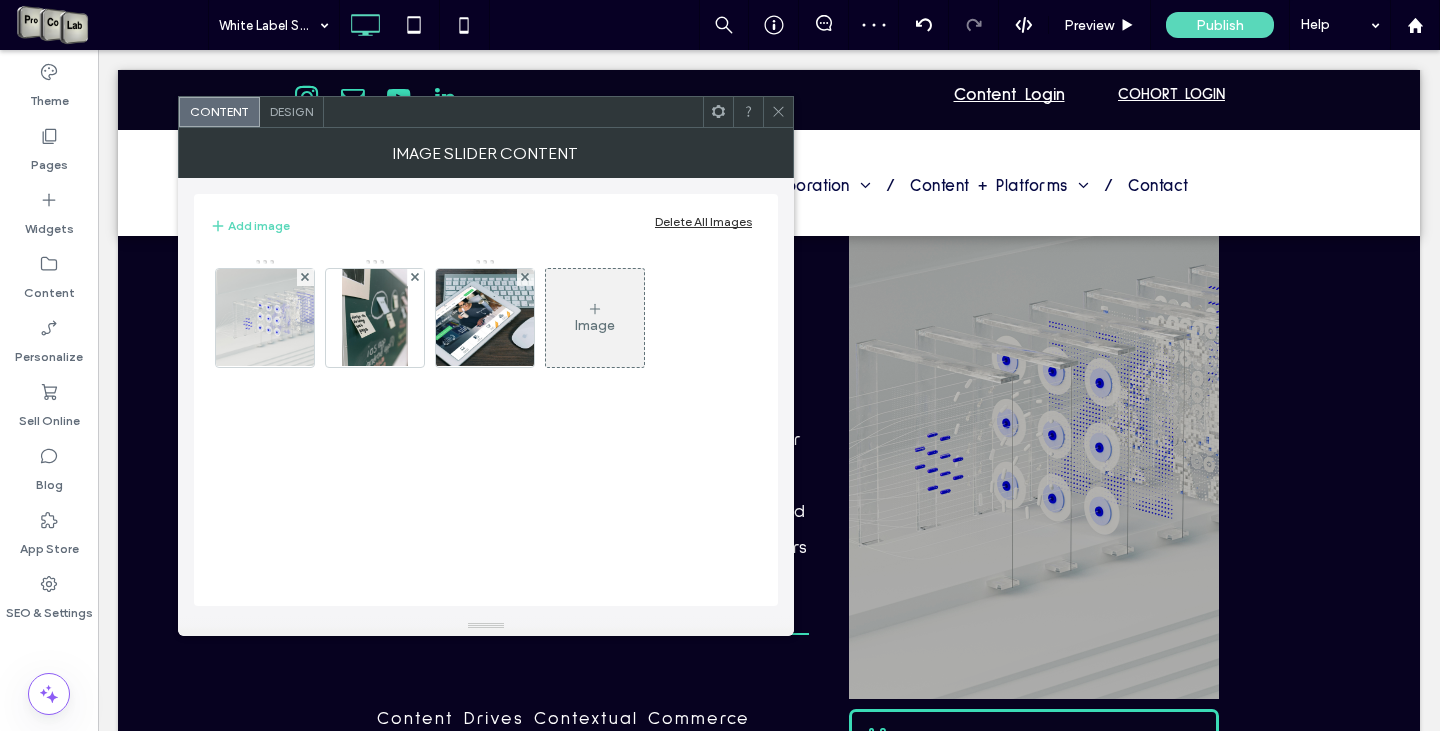 click on "Image" at bounding box center (595, 325) 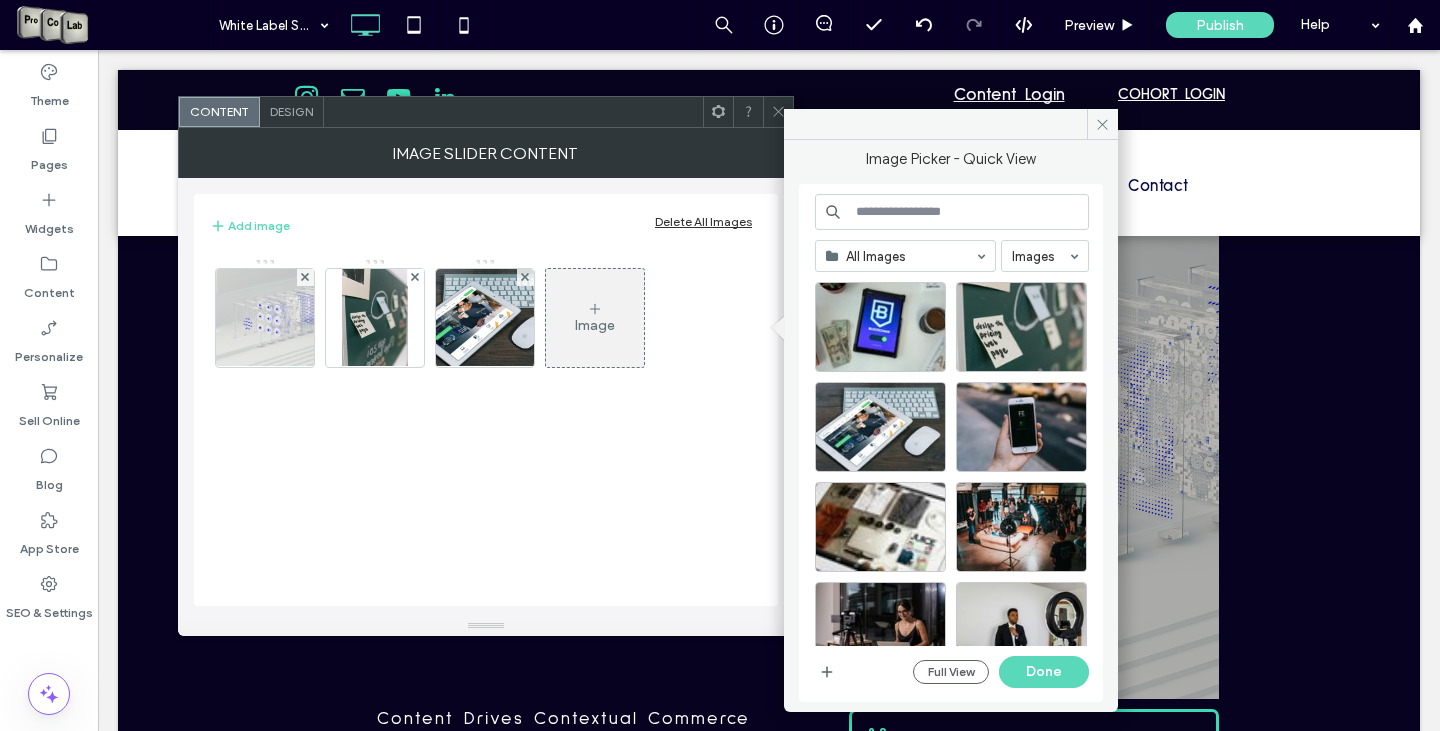 scroll, scrollTop: 300, scrollLeft: 0, axis: vertical 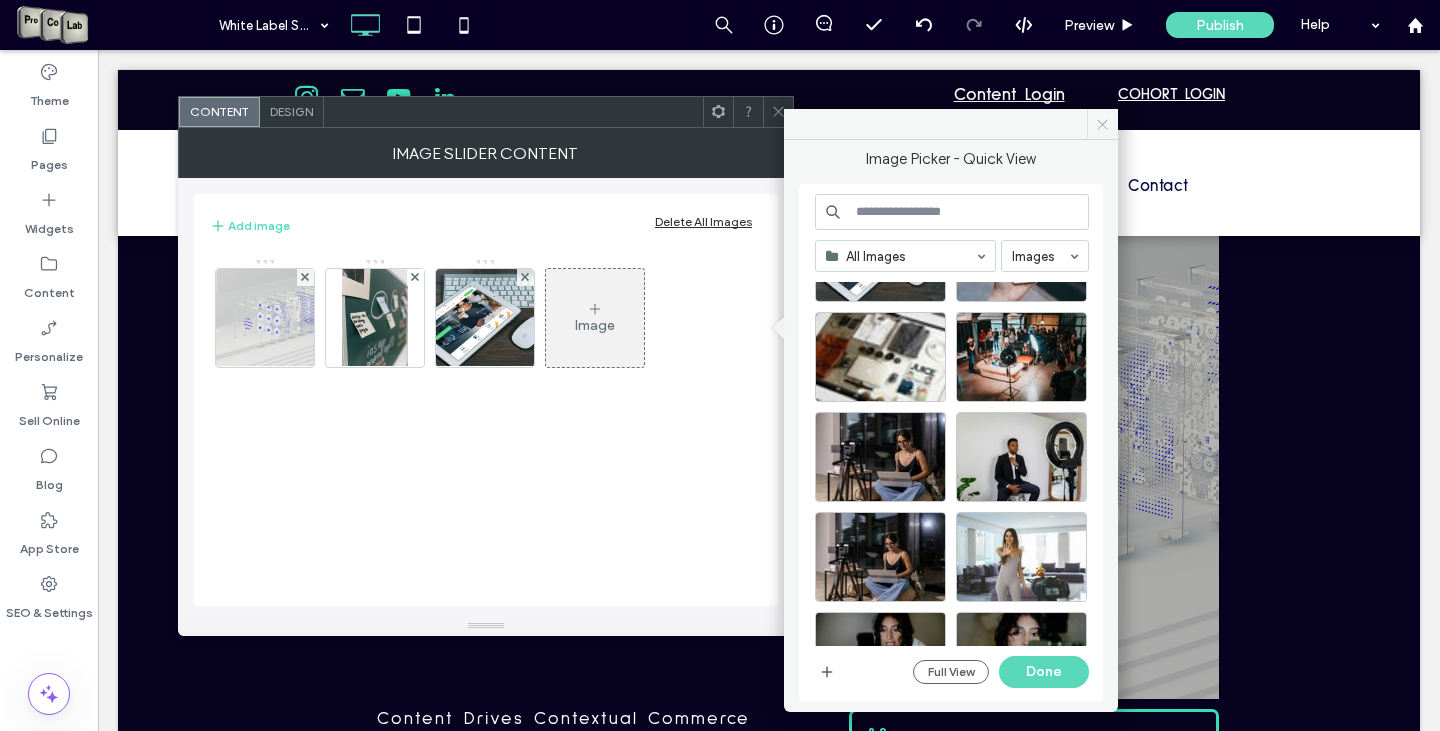 click 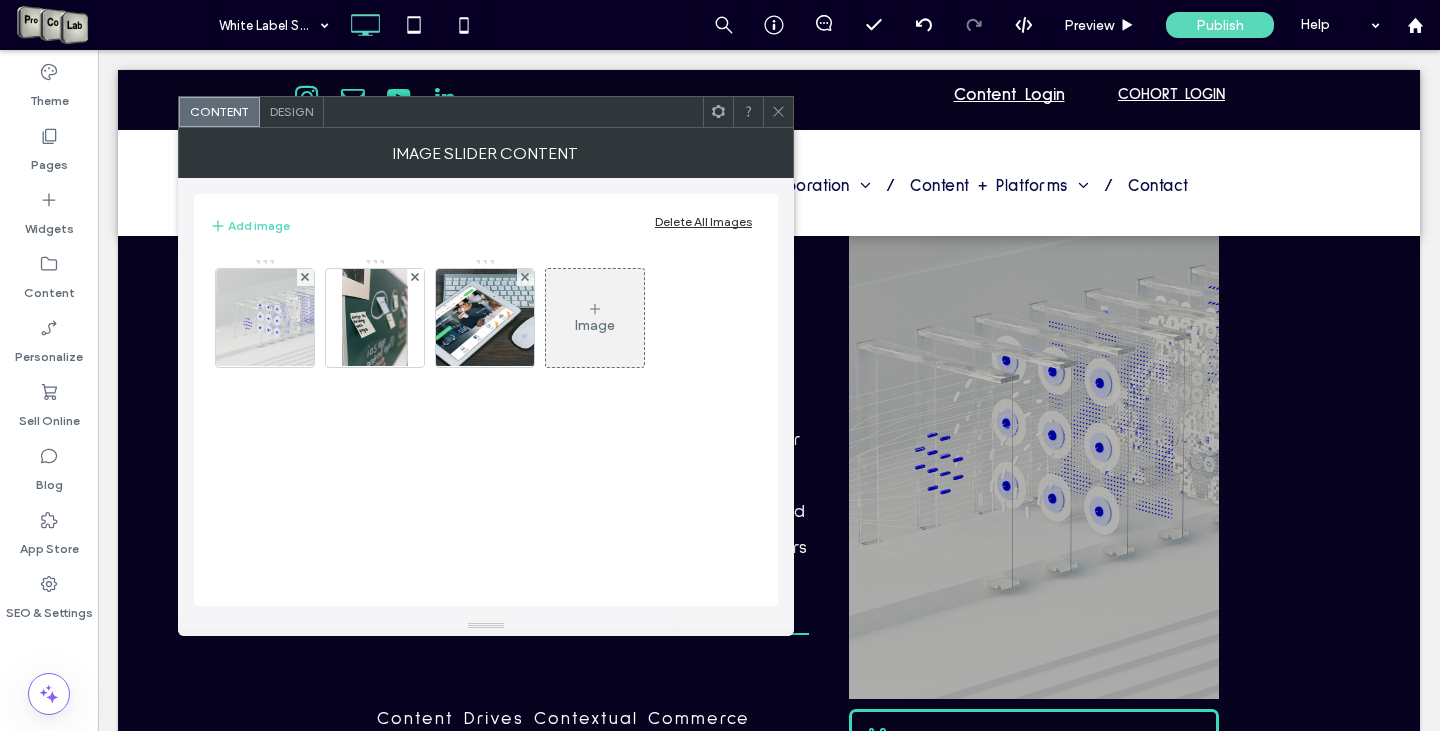 click 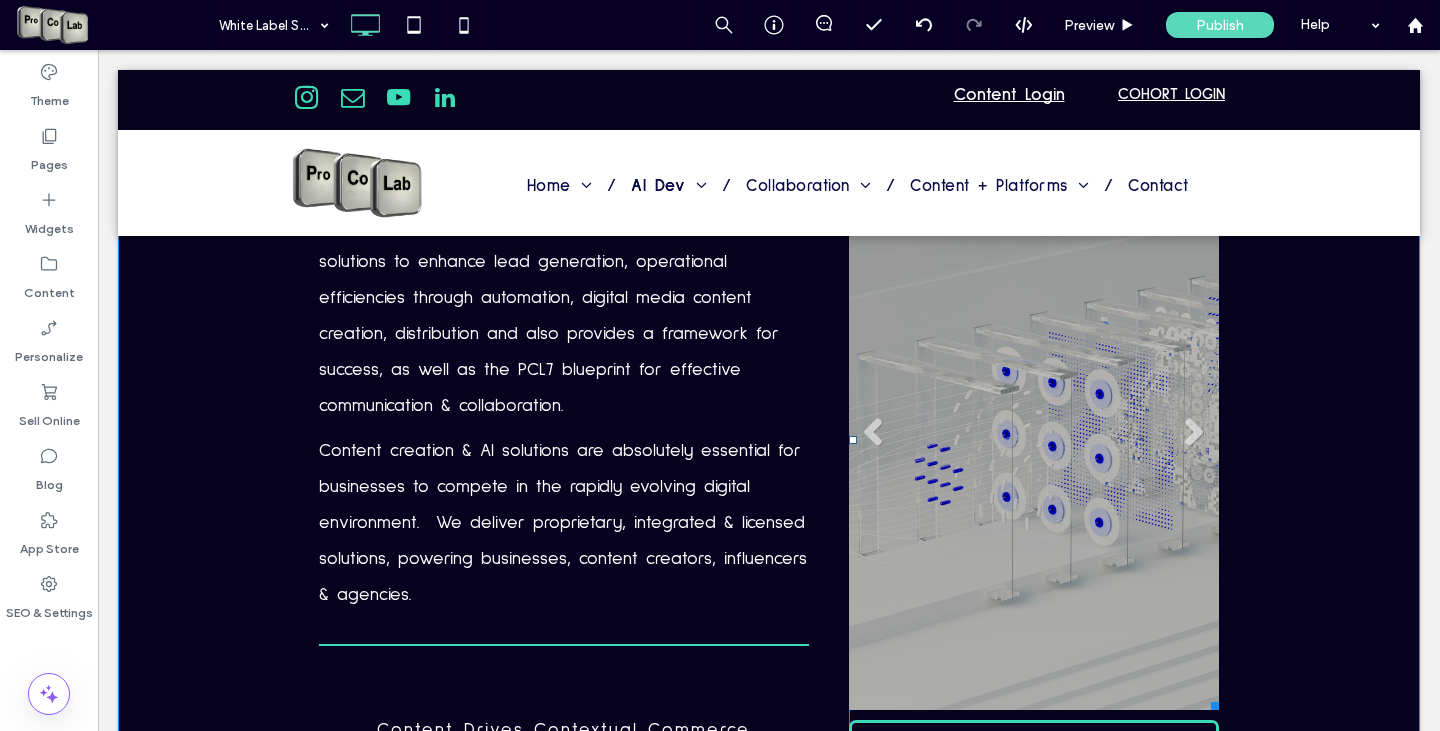 scroll, scrollTop: 0, scrollLeft: 0, axis: both 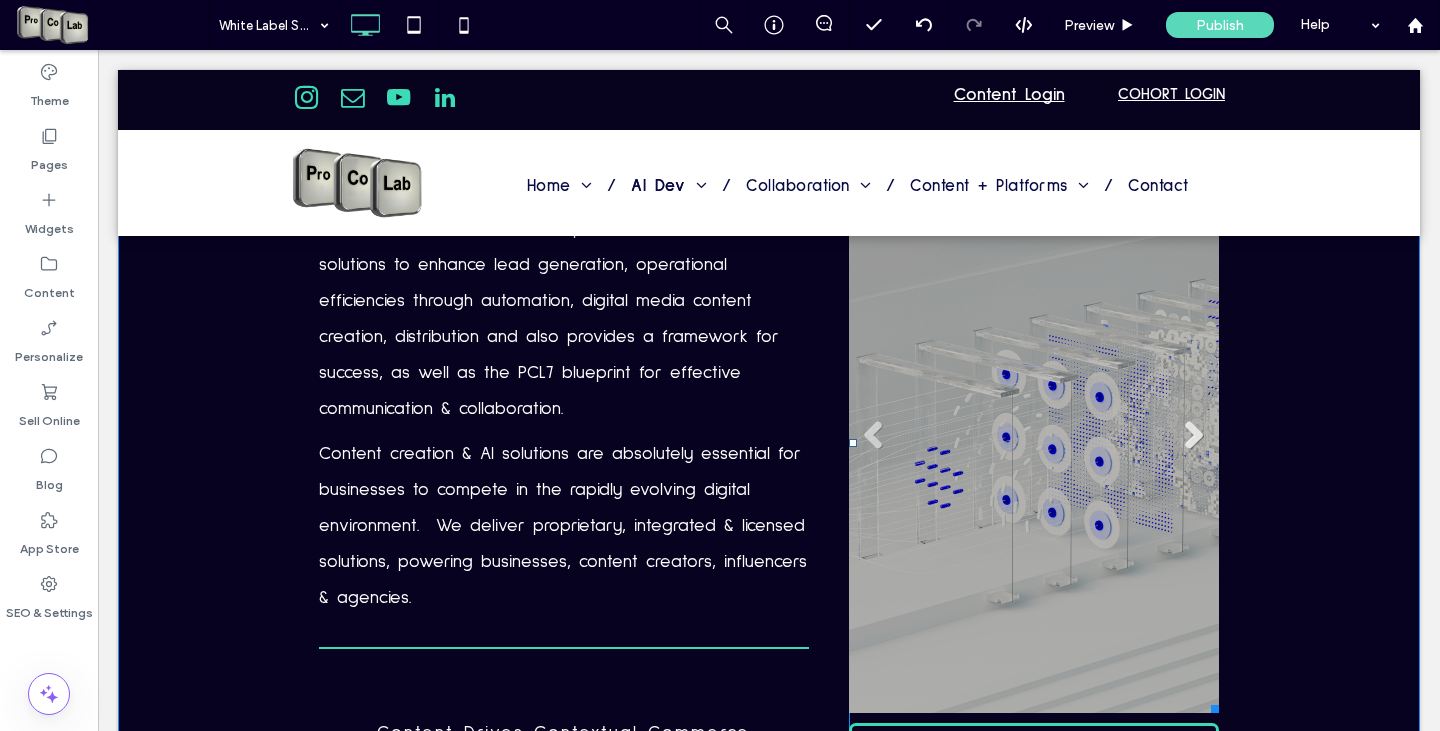 click on "Next" at bounding box center (1194, 435) 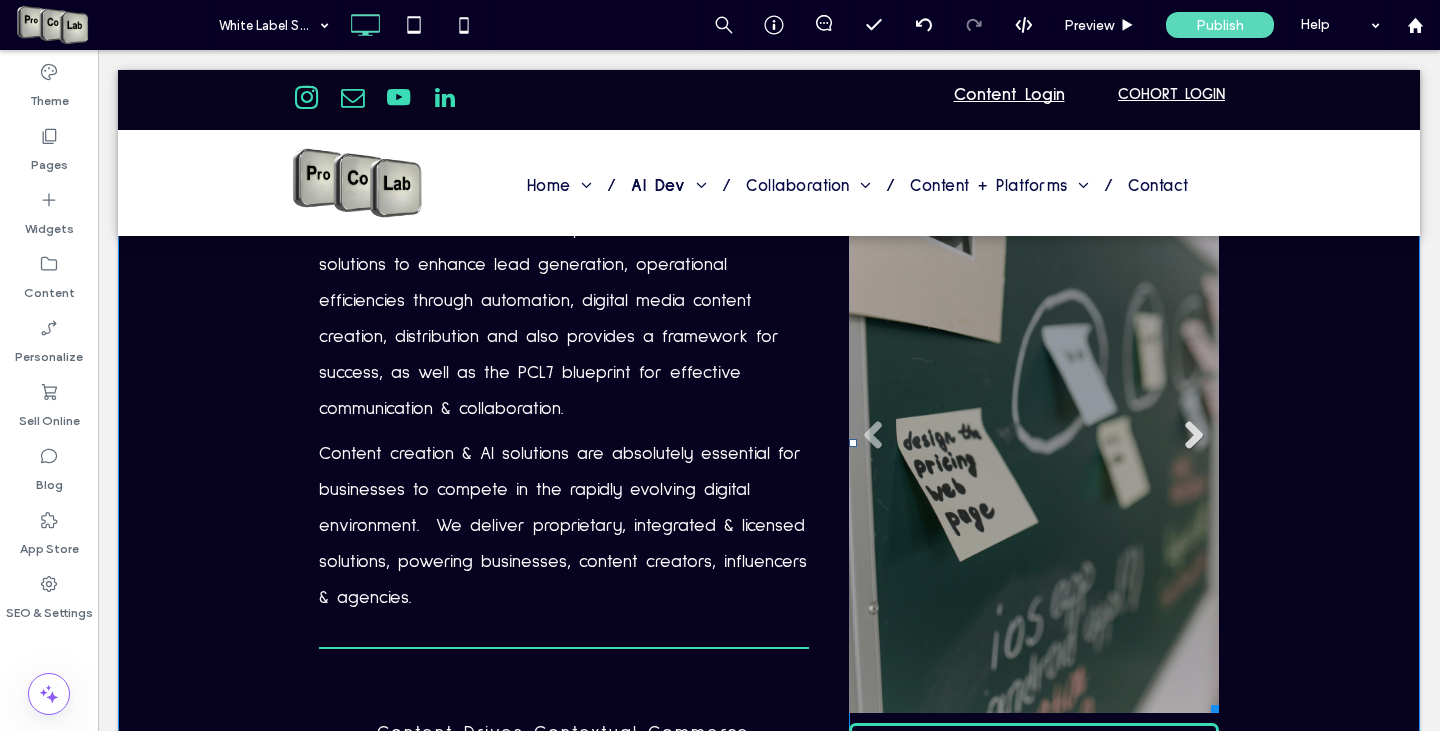 click on "Next" at bounding box center (1194, 435) 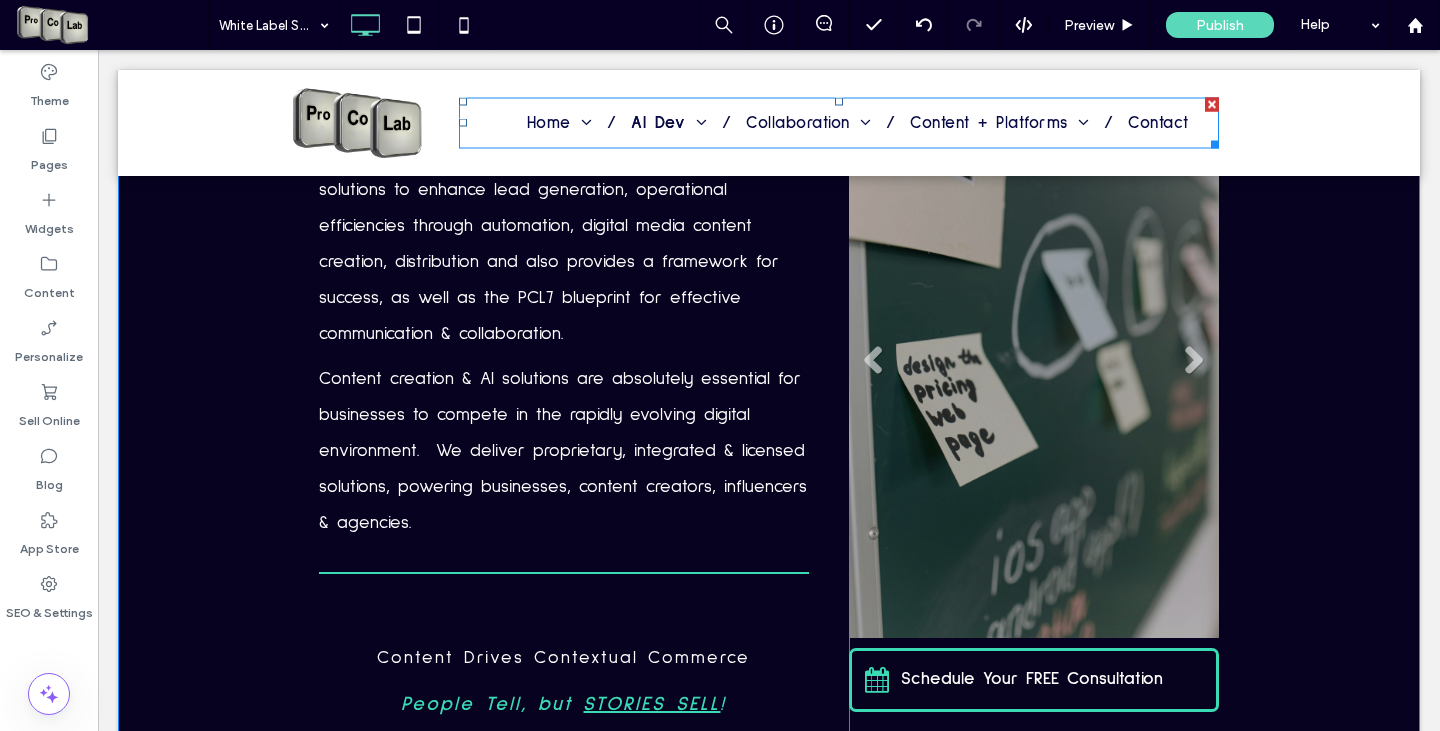 scroll, scrollTop: 300, scrollLeft: 0, axis: vertical 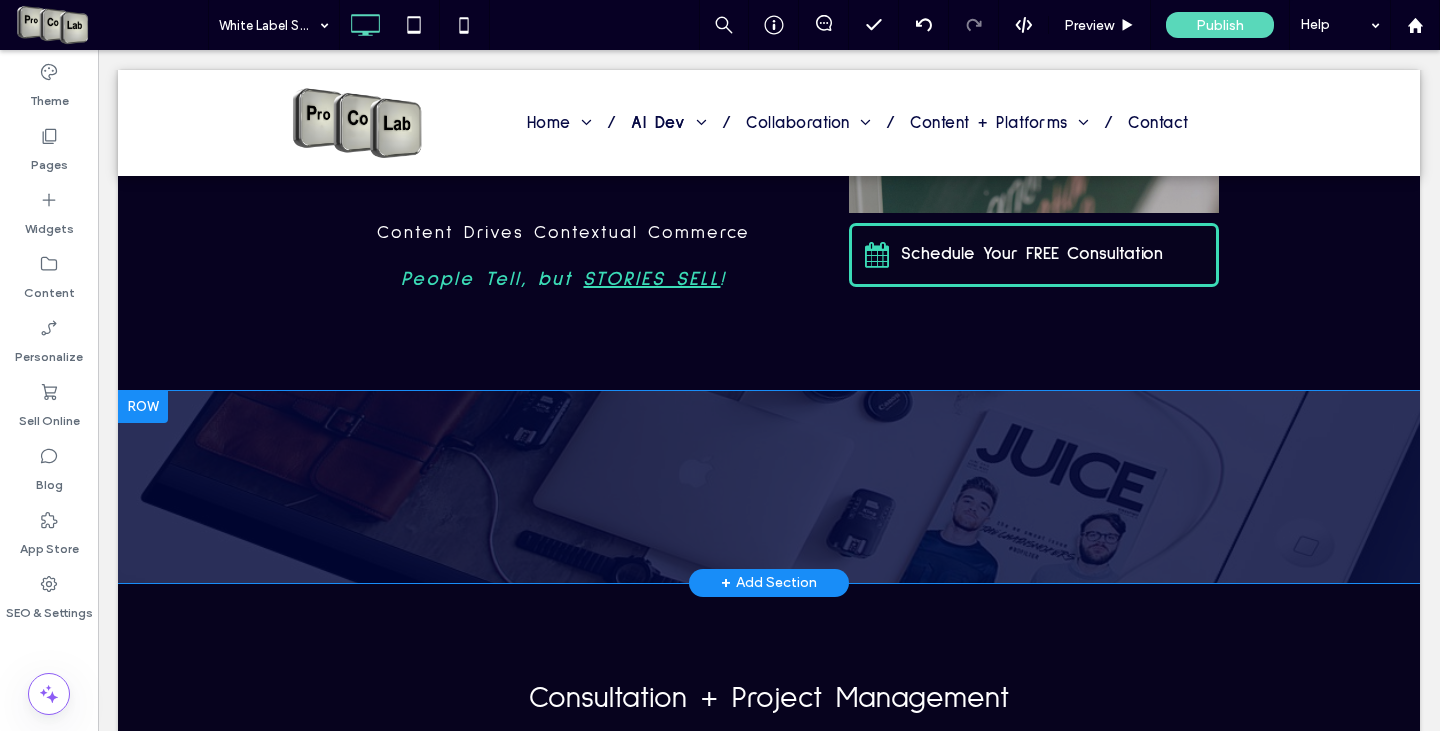 click on "Click To Paste
Row + Add Section" at bounding box center (769, 487) 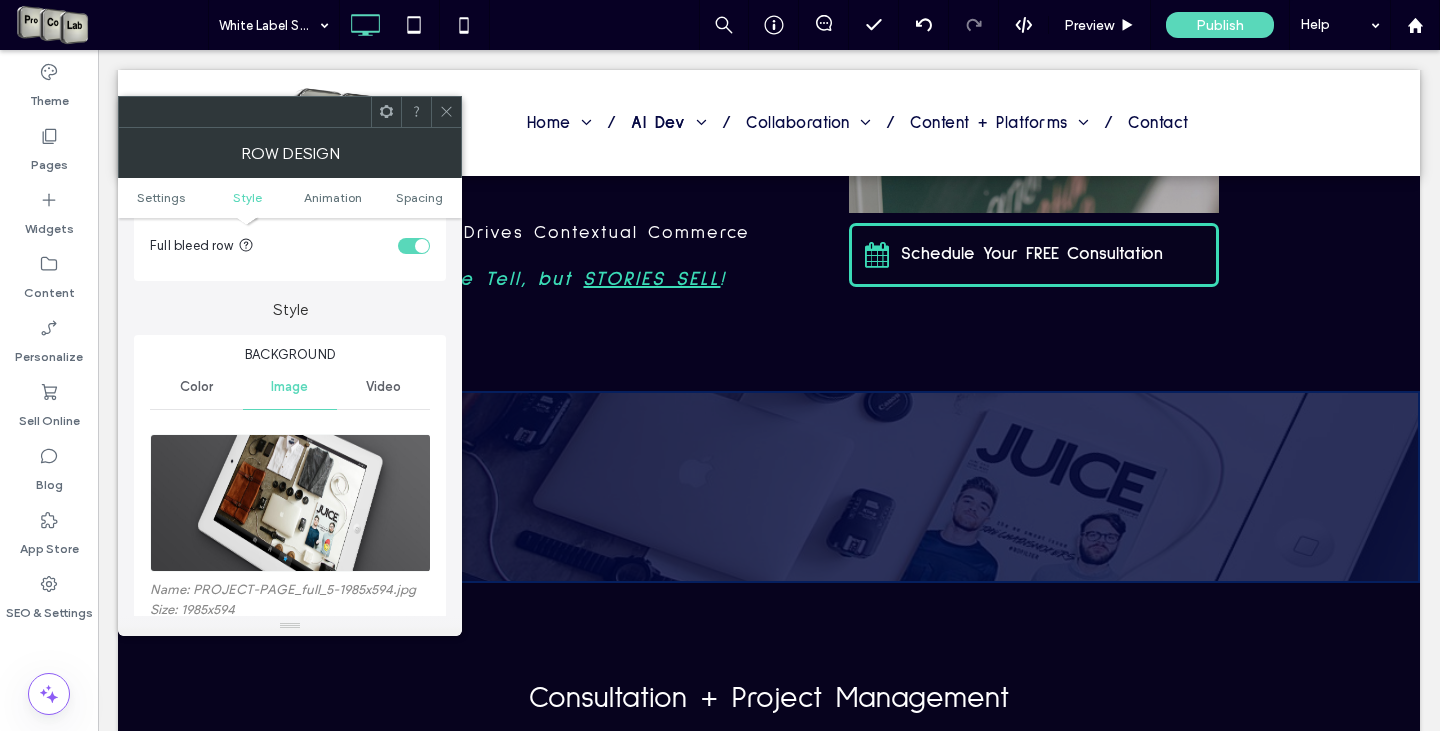 scroll, scrollTop: 300, scrollLeft: 0, axis: vertical 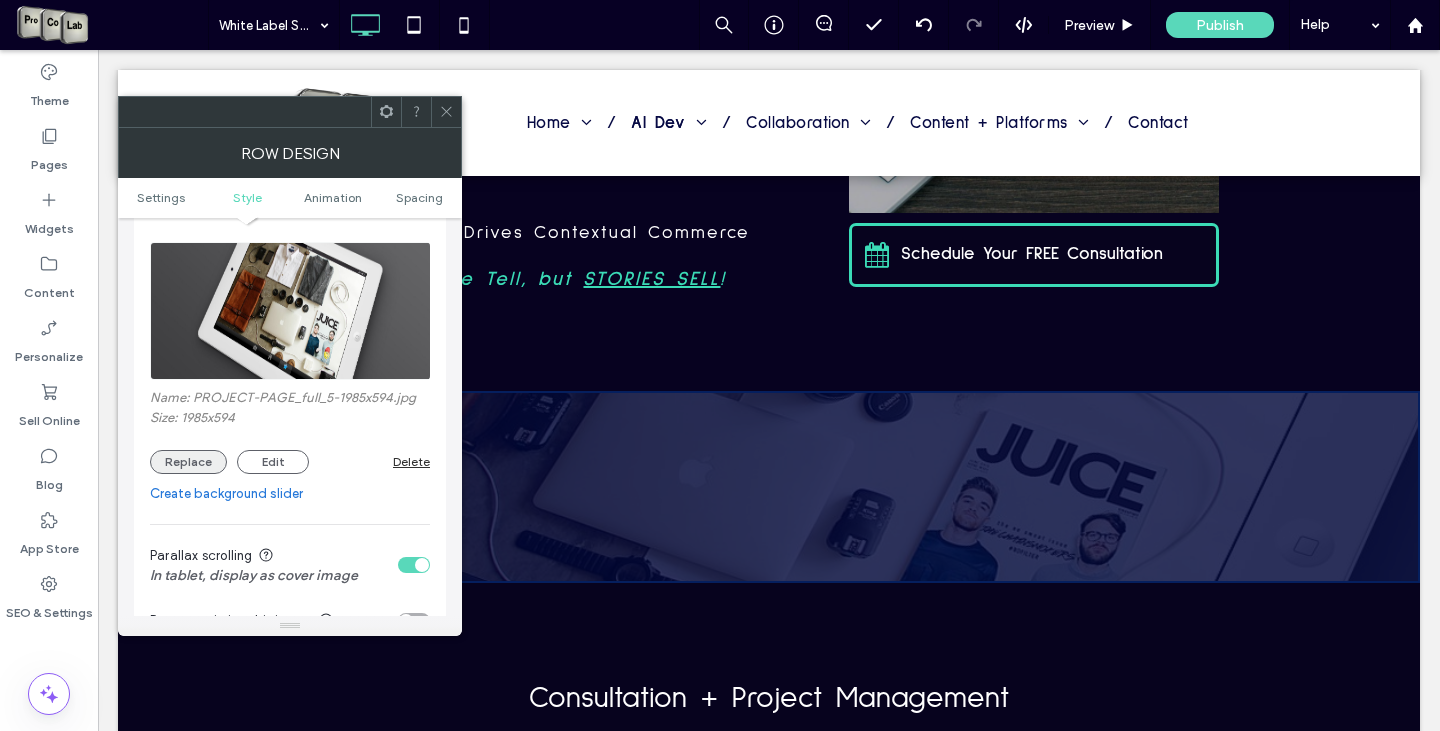 click on "Replace" at bounding box center (188, 462) 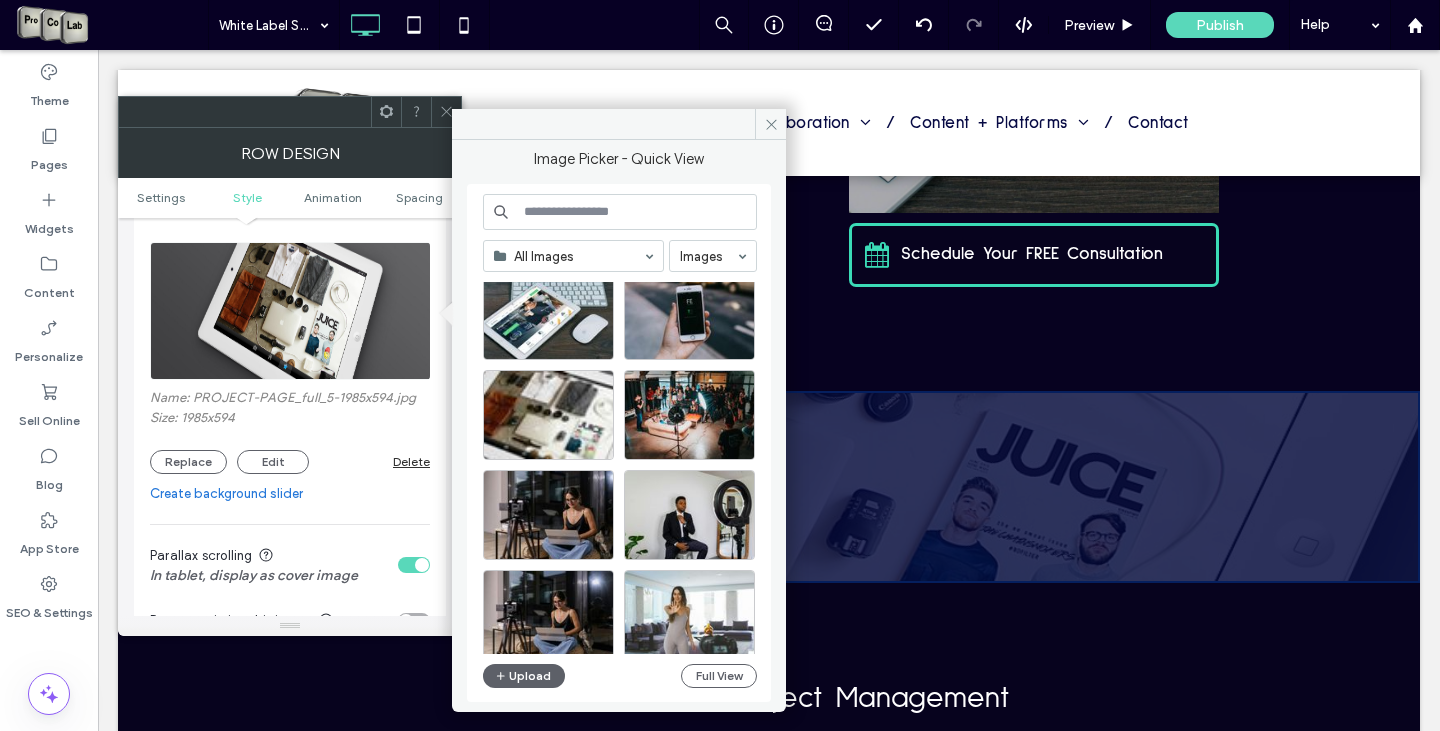 scroll, scrollTop: 300, scrollLeft: 0, axis: vertical 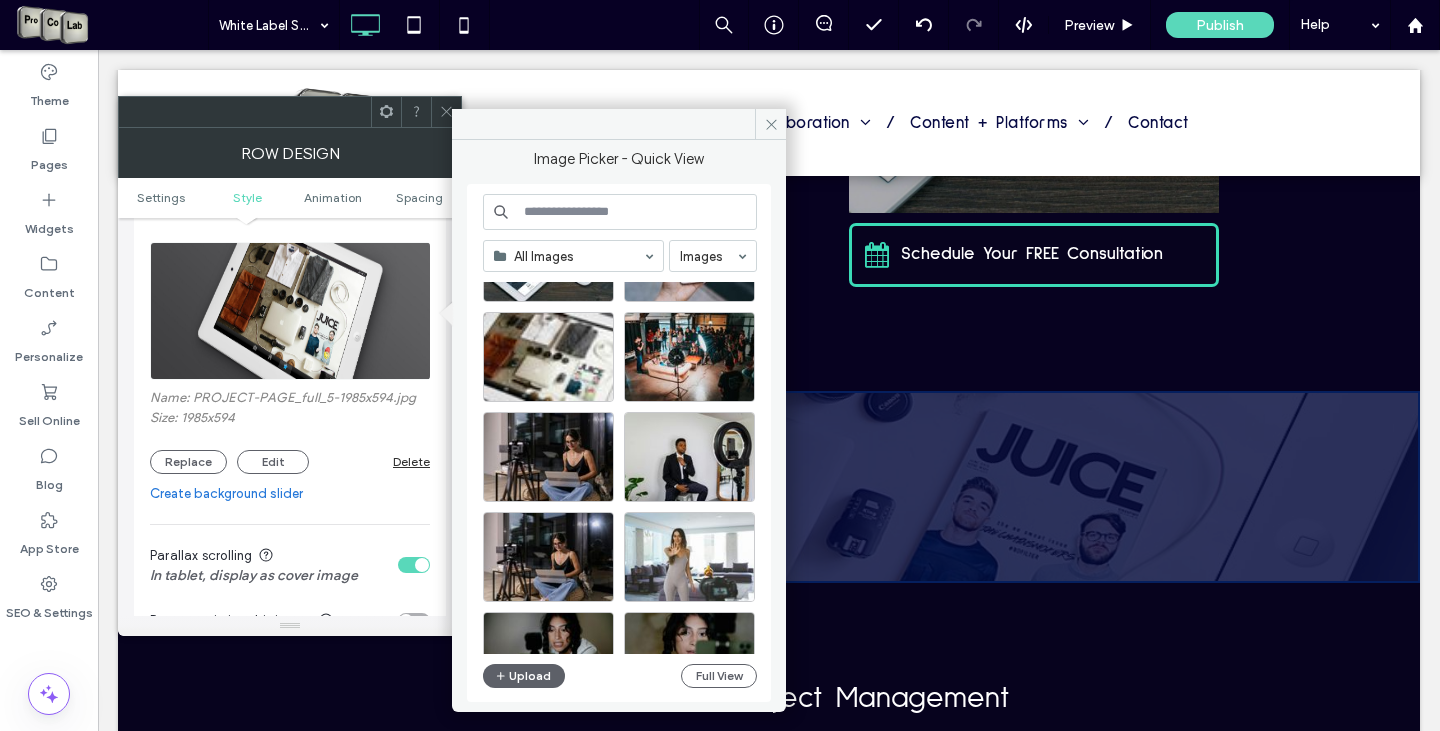 click at bounding box center [620, 212] 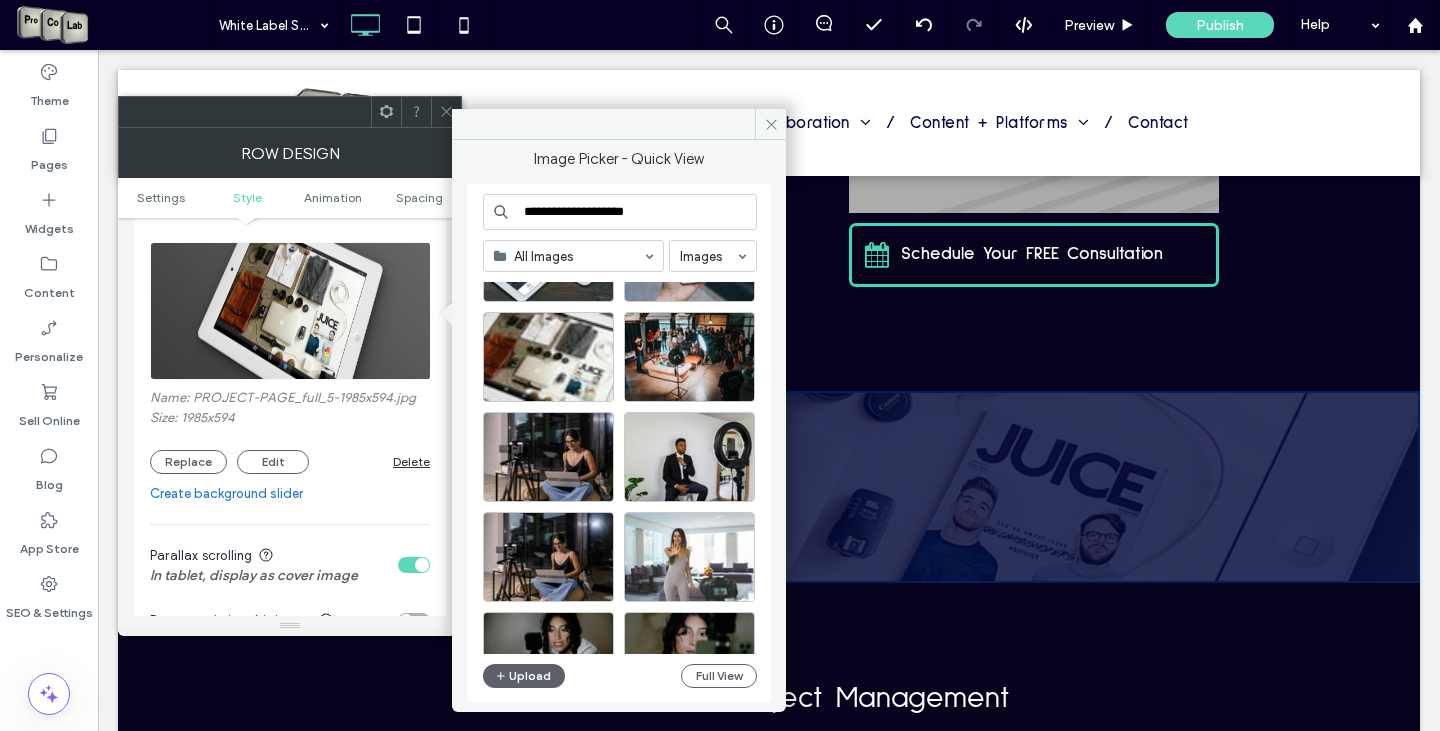 type on "**********" 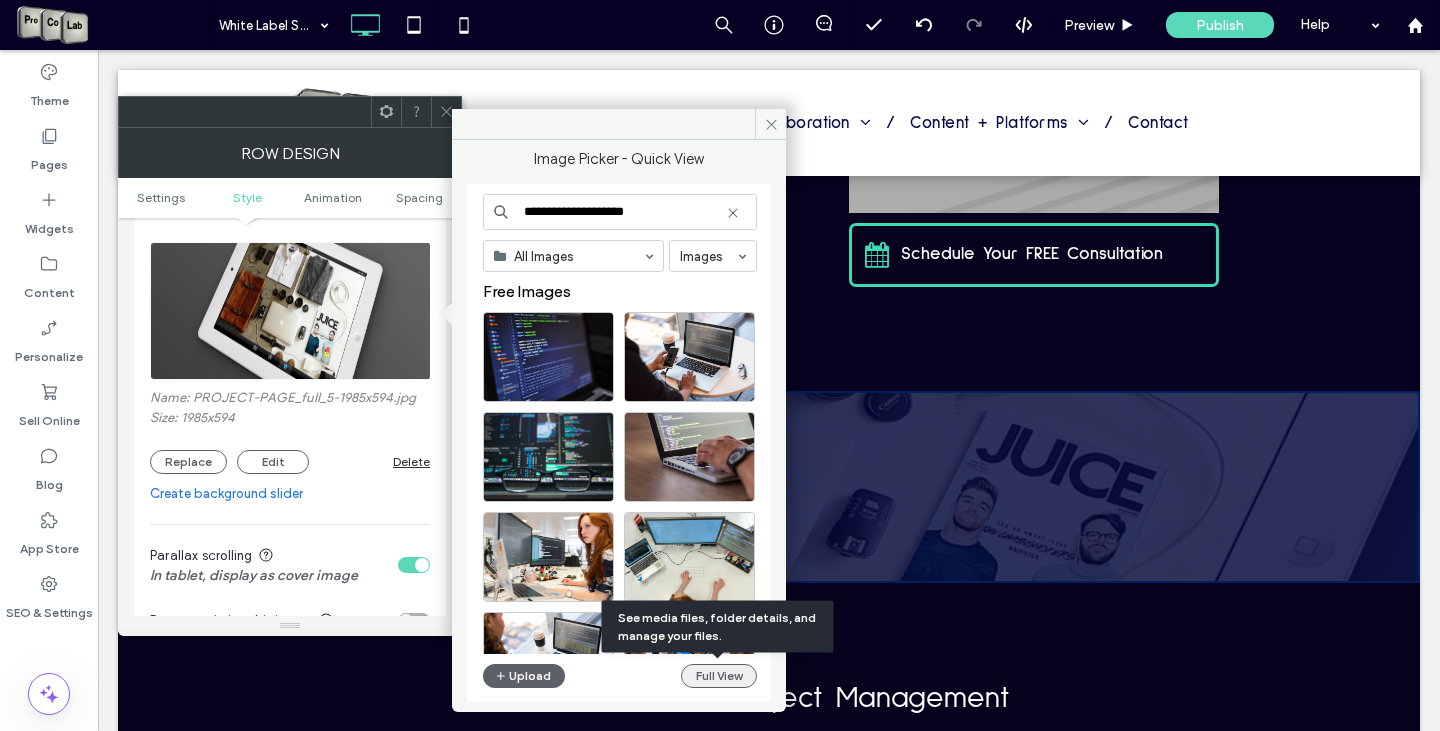 click on "Full View" at bounding box center (719, 676) 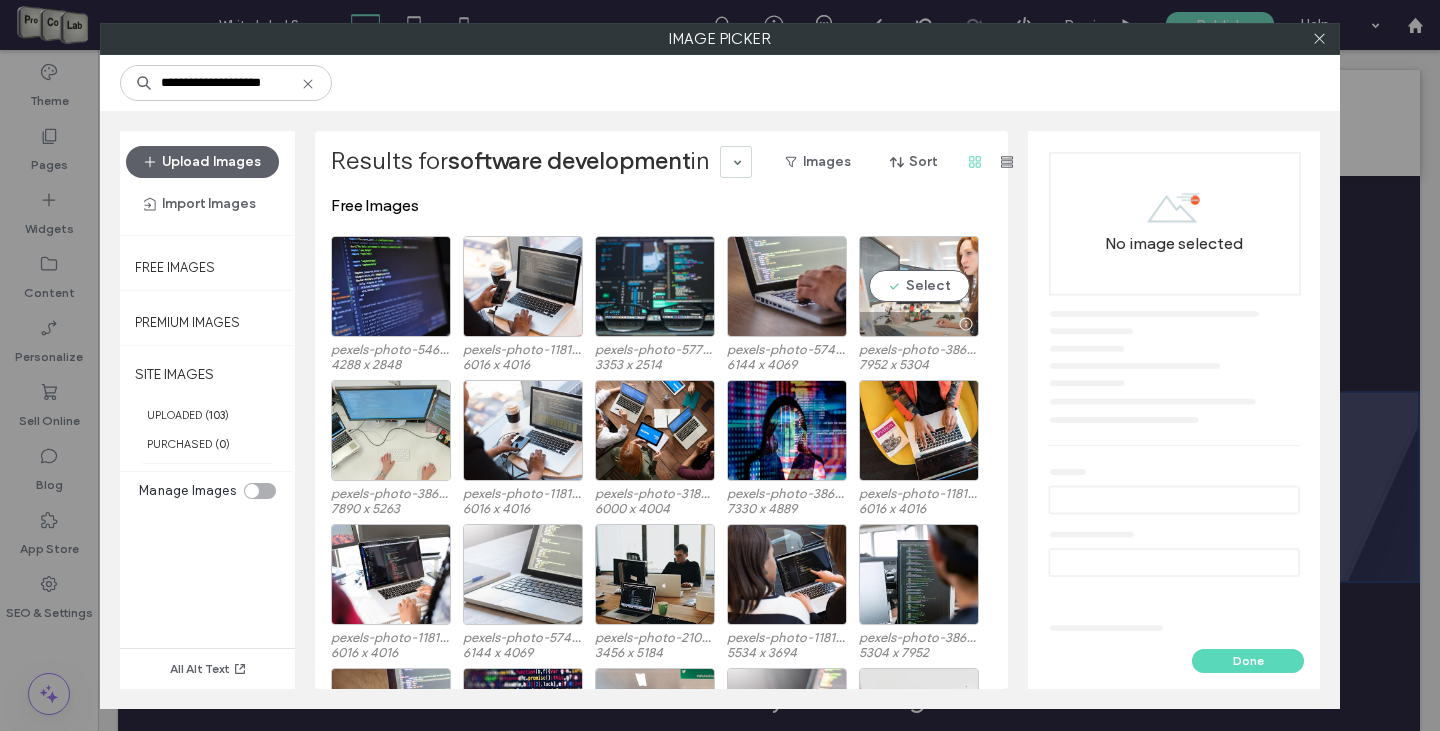 click on "Select" at bounding box center (919, 286) 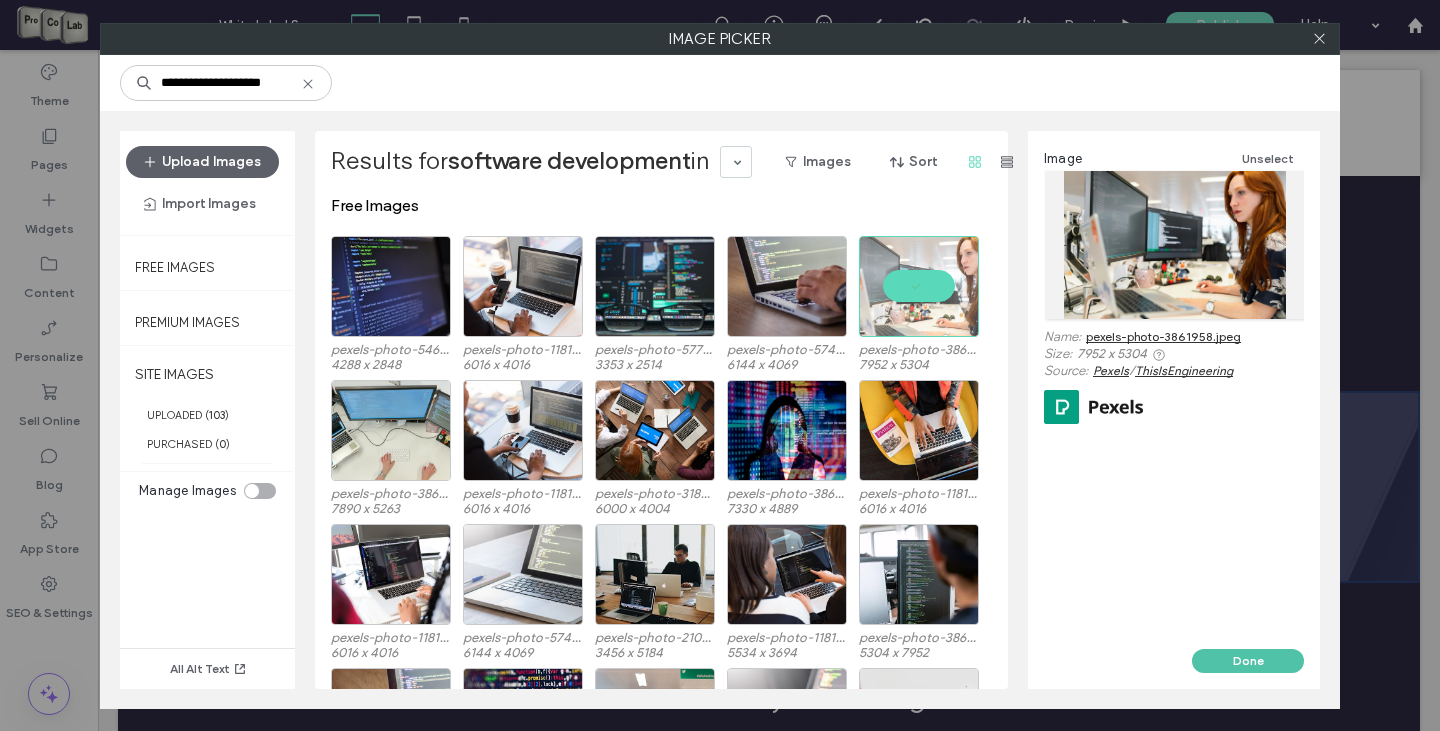 click on "Done" at bounding box center [1248, 661] 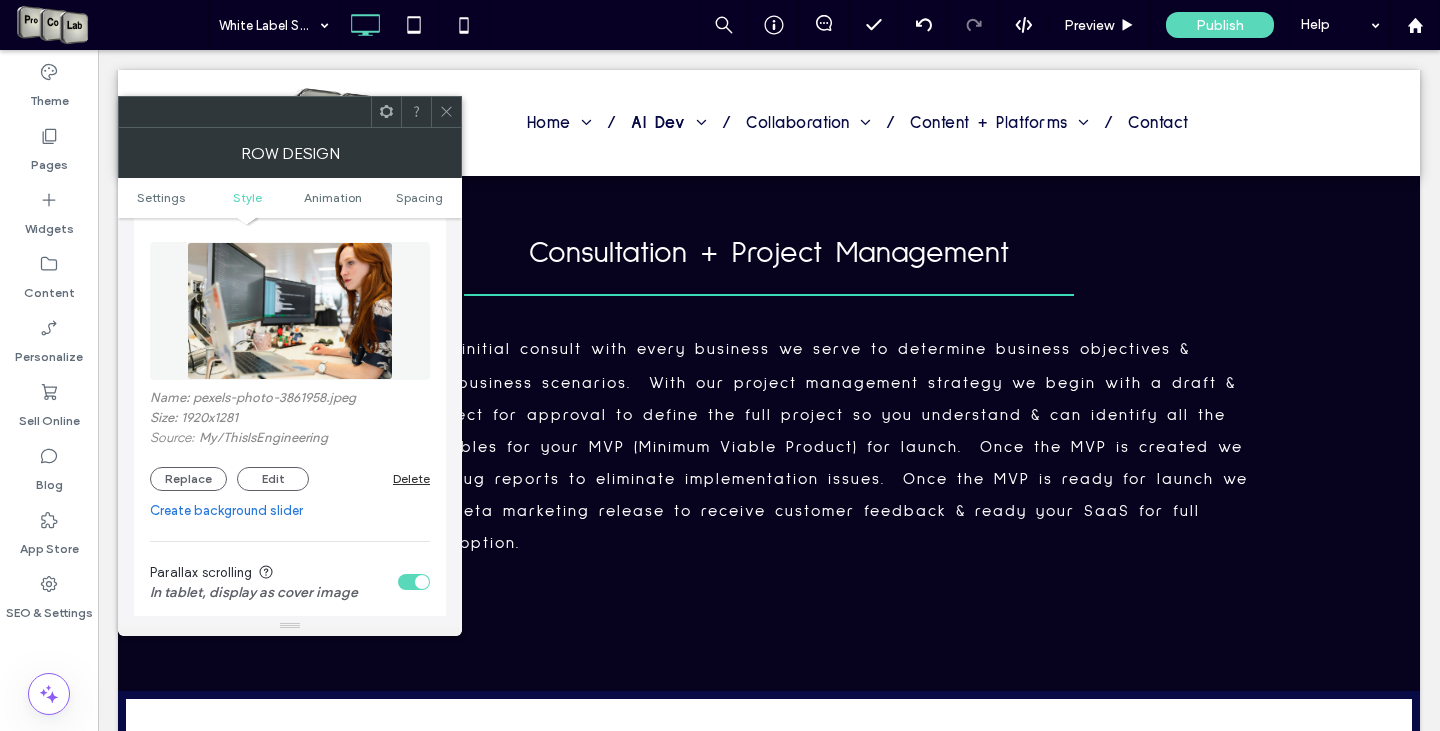 scroll, scrollTop: 1297, scrollLeft: 0, axis: vertical 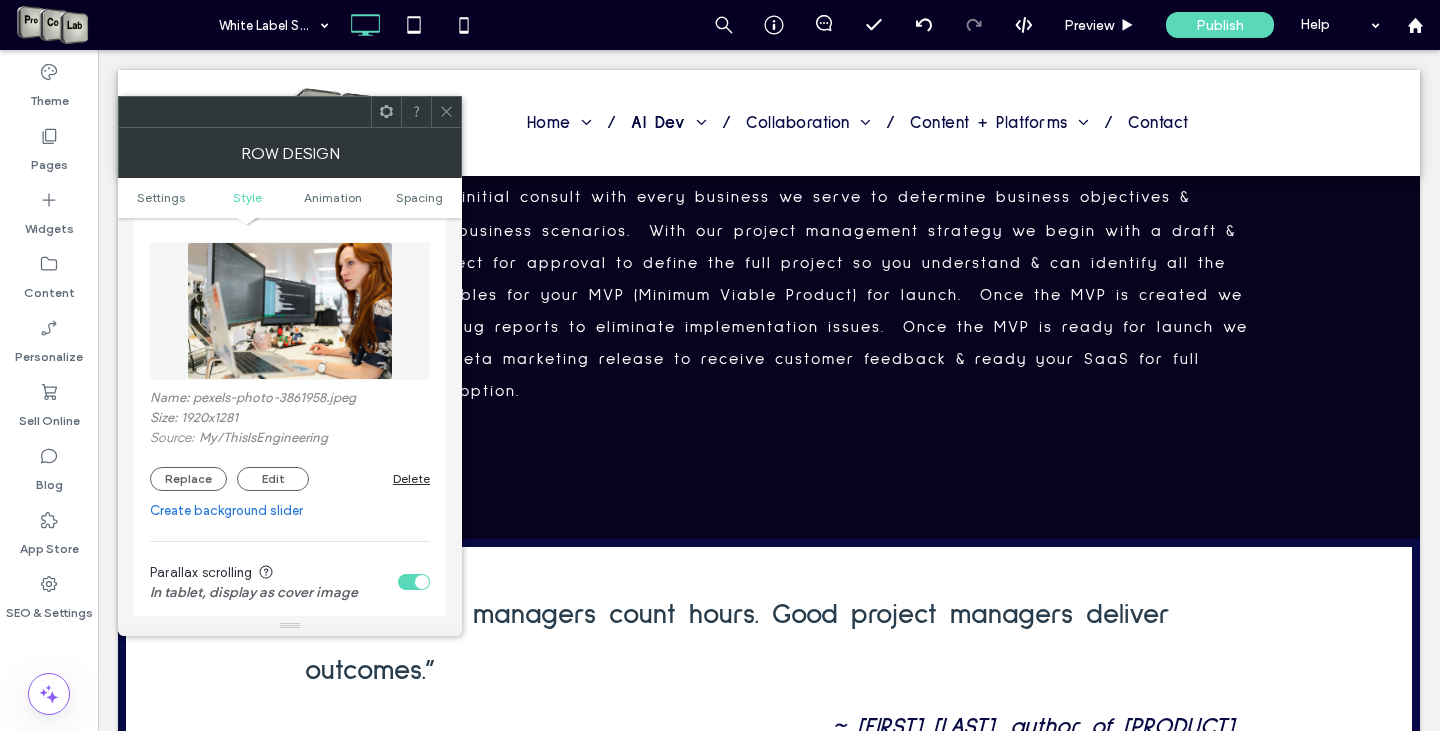 click 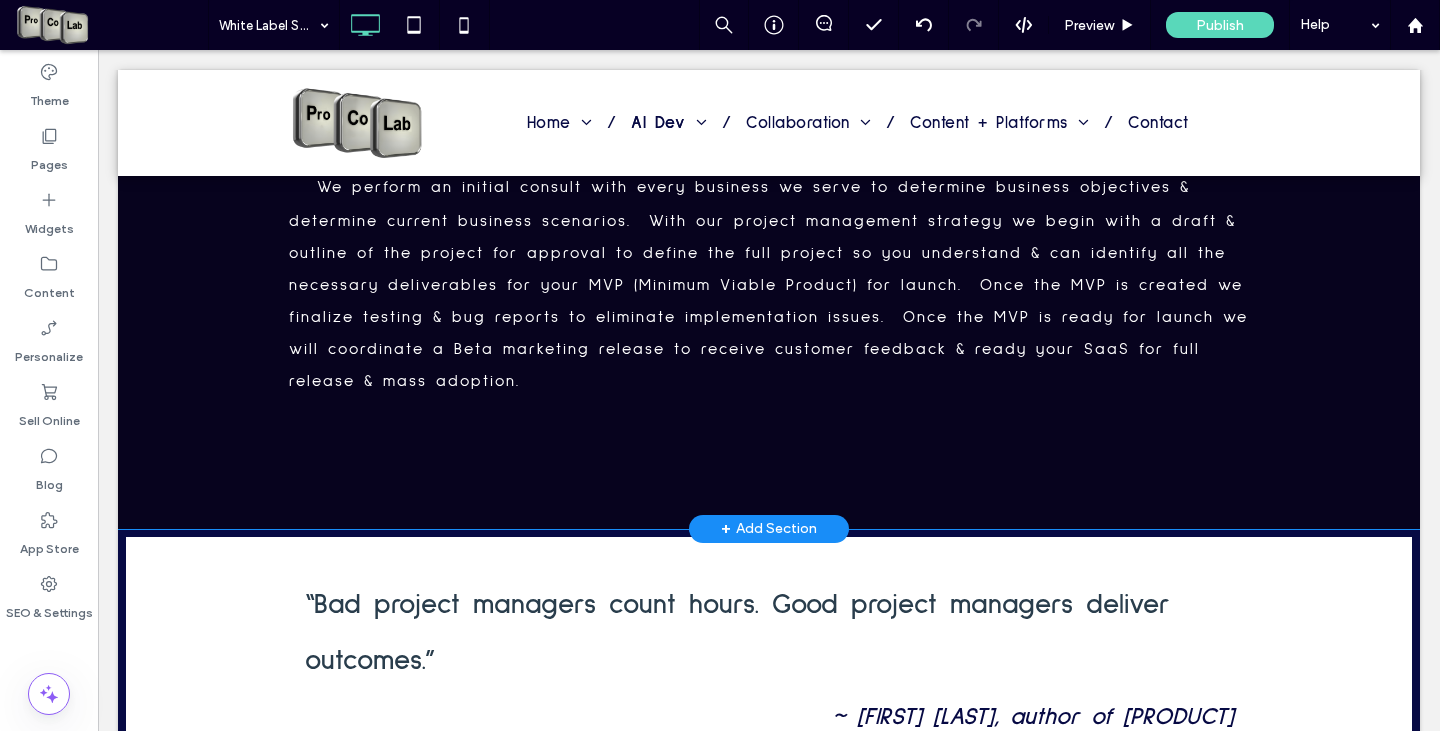 scroll, scrollTop: 14, scrollLeft: 0, axis: vertical 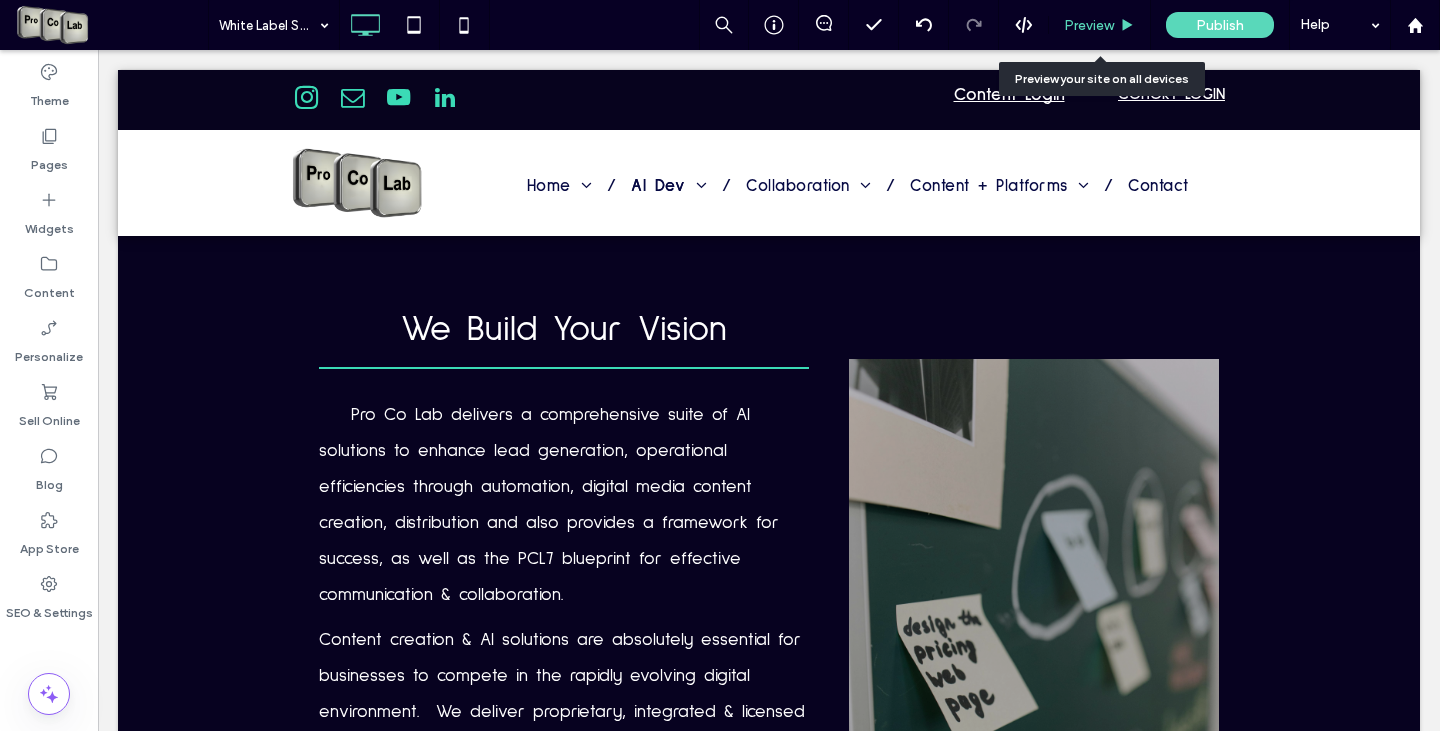 click on "Preview" at bounding box center [1089, 25] 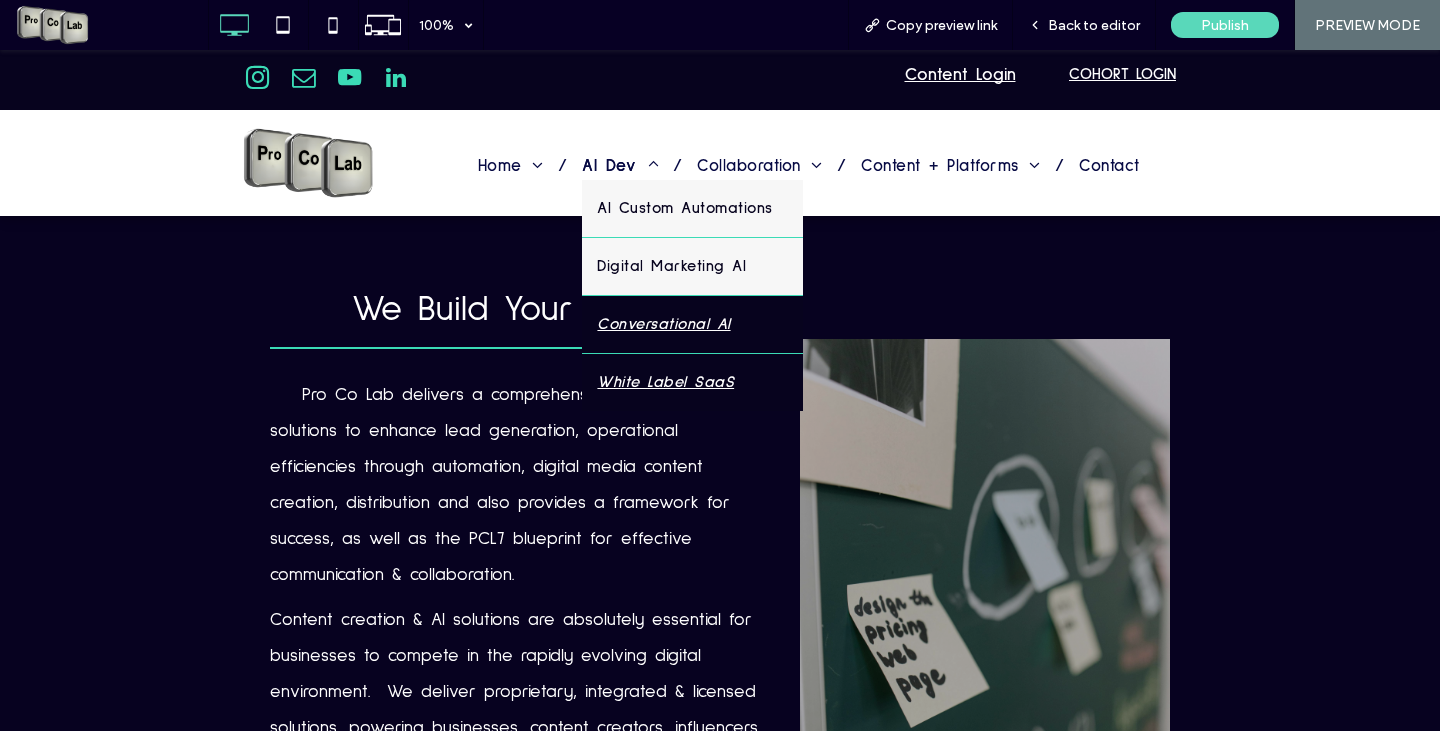 click on "Conversational AI" at bounding box center (663, 324) 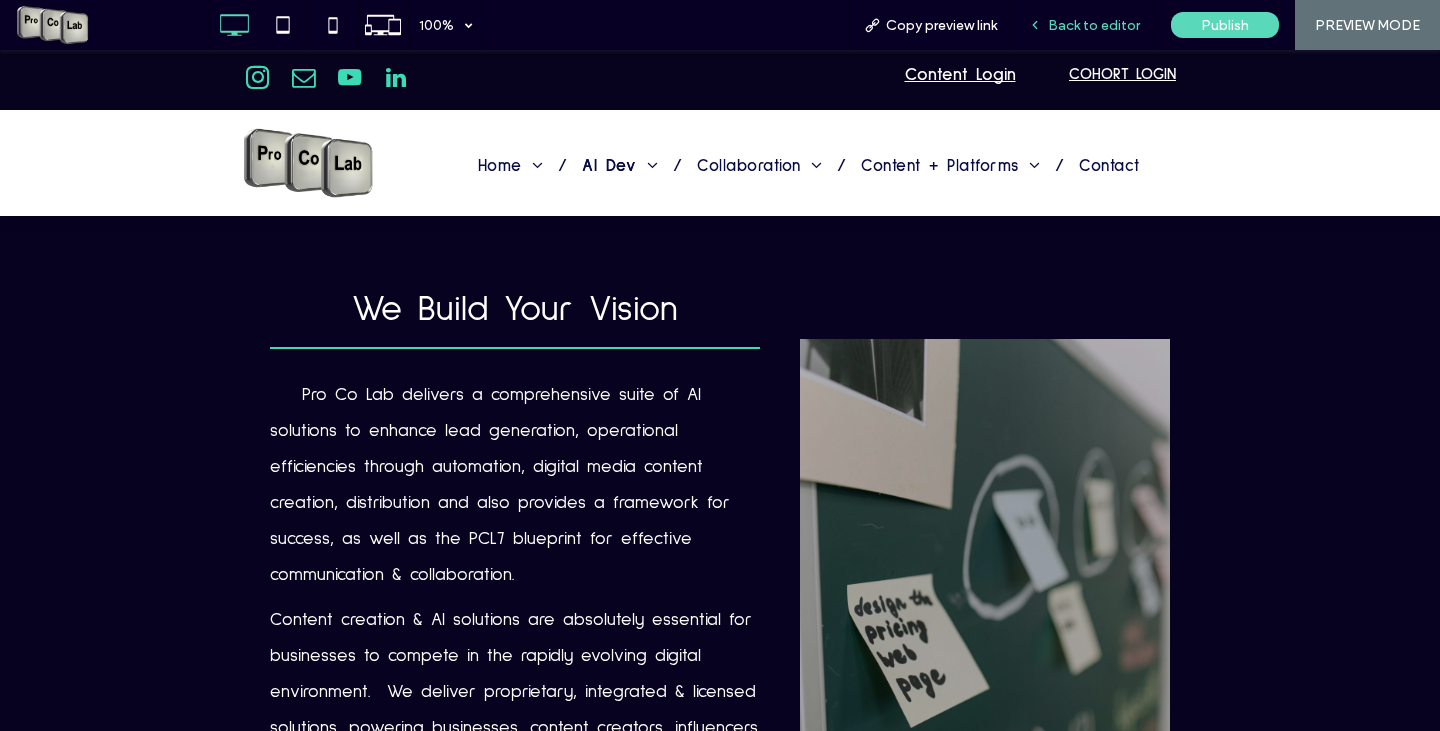 click on "Back to editor" at bounding box center (1084, 25) 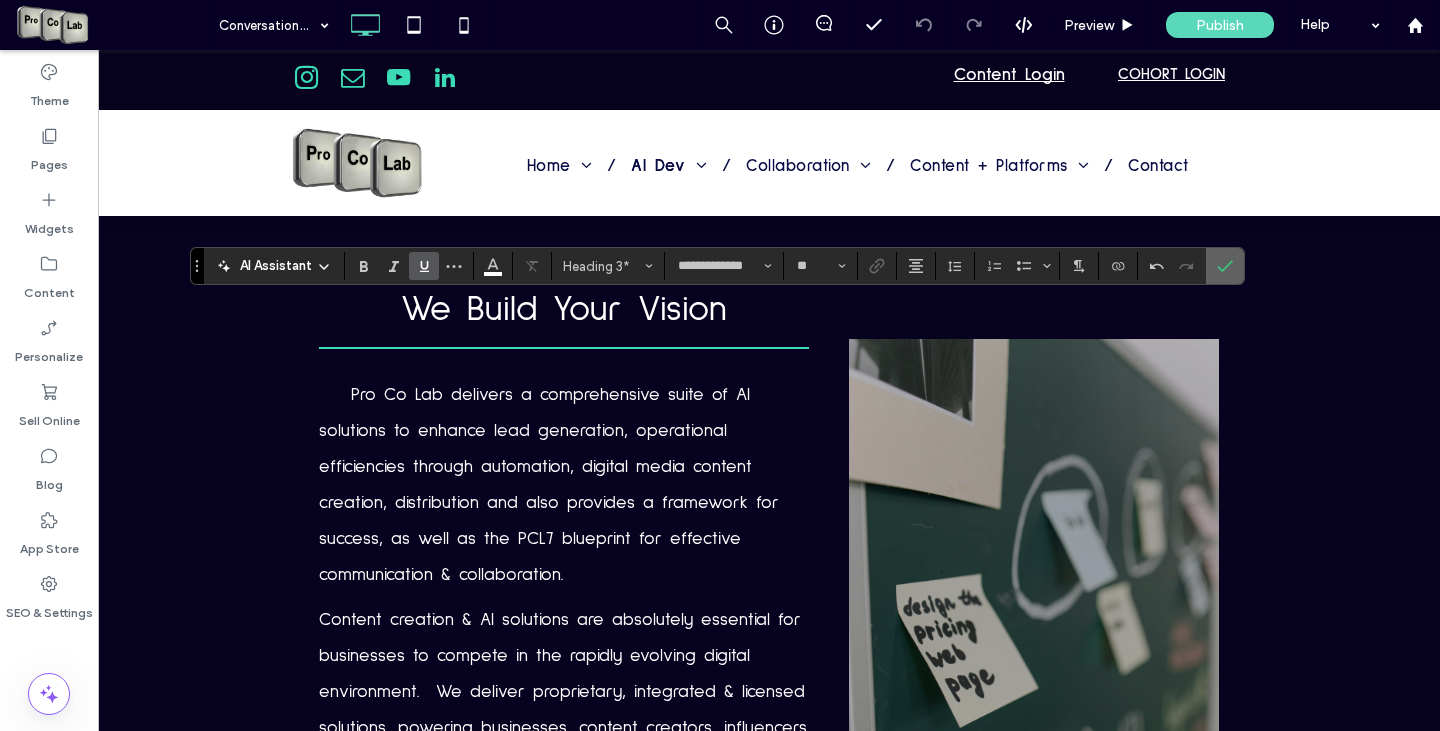 click 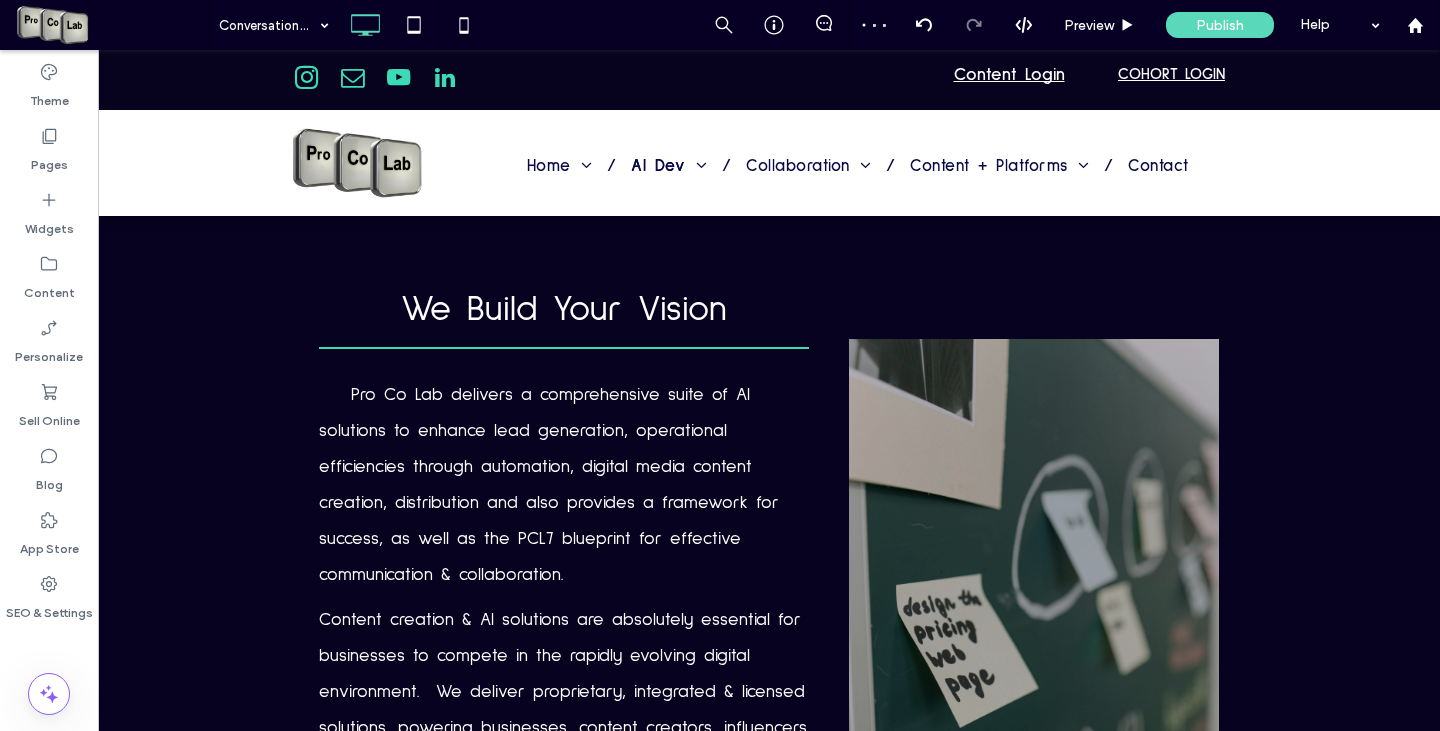 type on "**********" 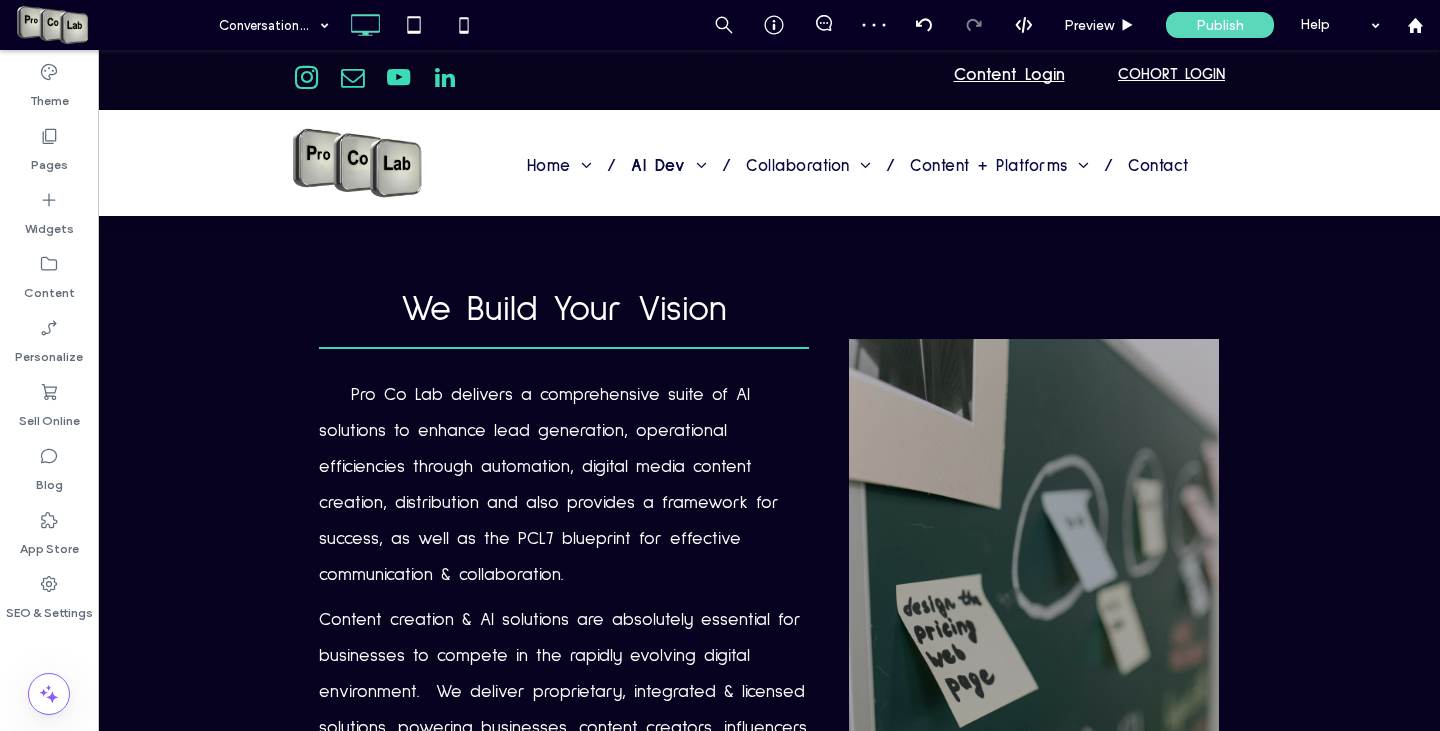 type on "**" 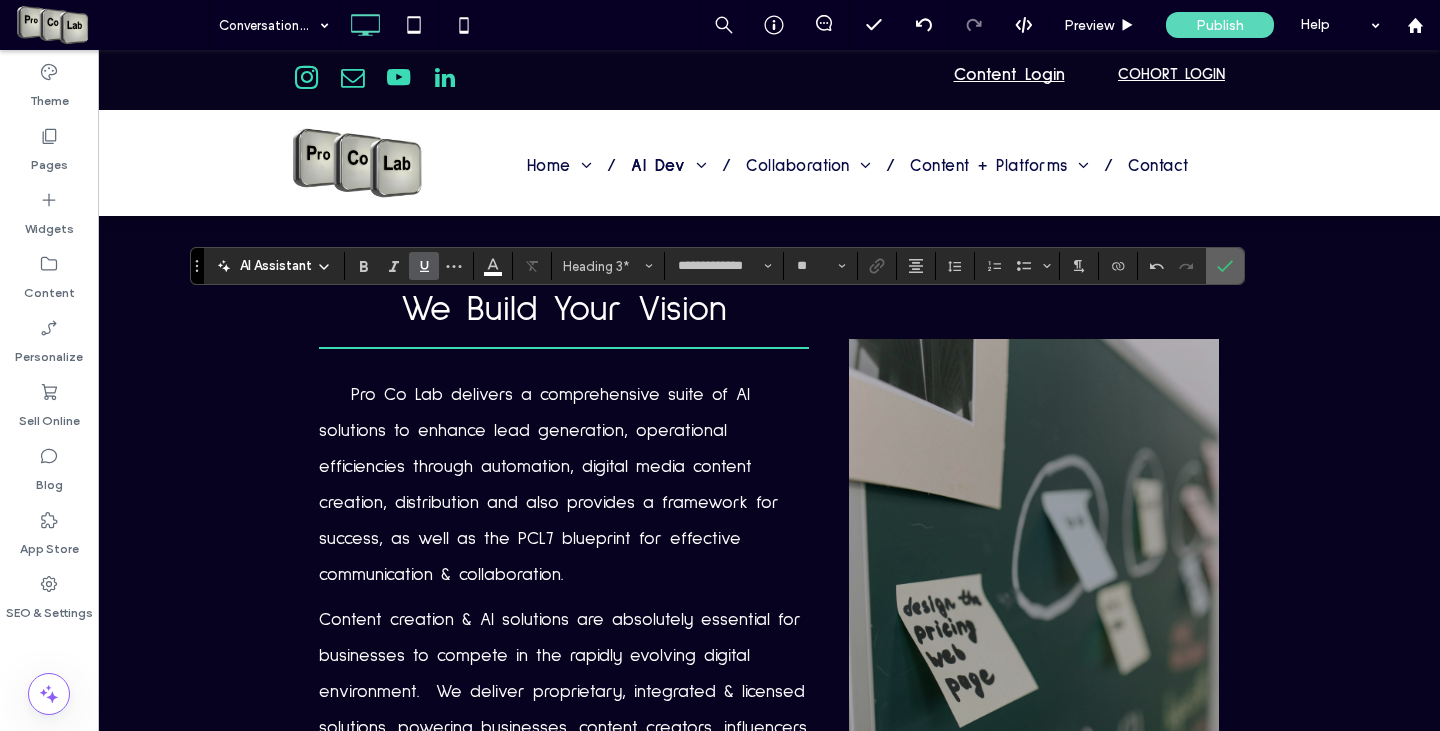 click at bounding box center [1225, 266] 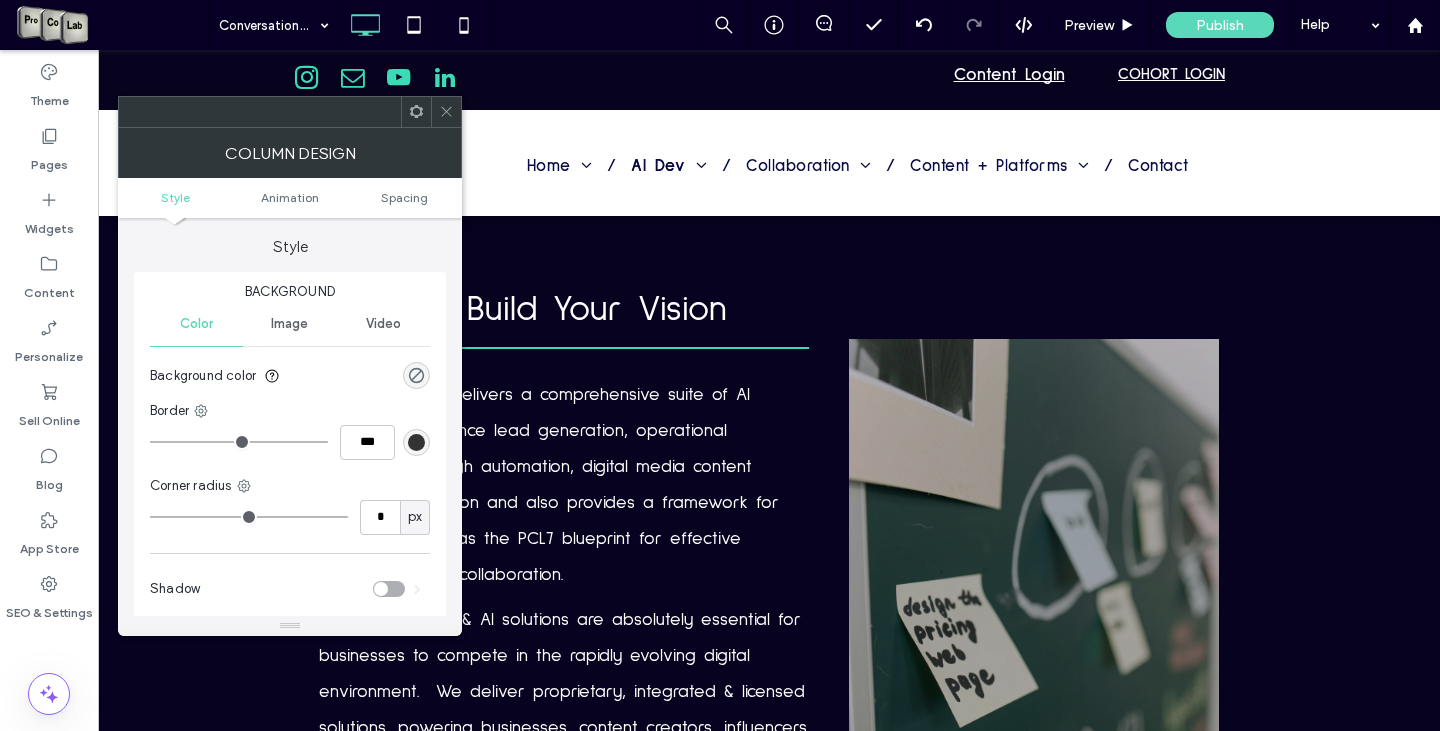 click 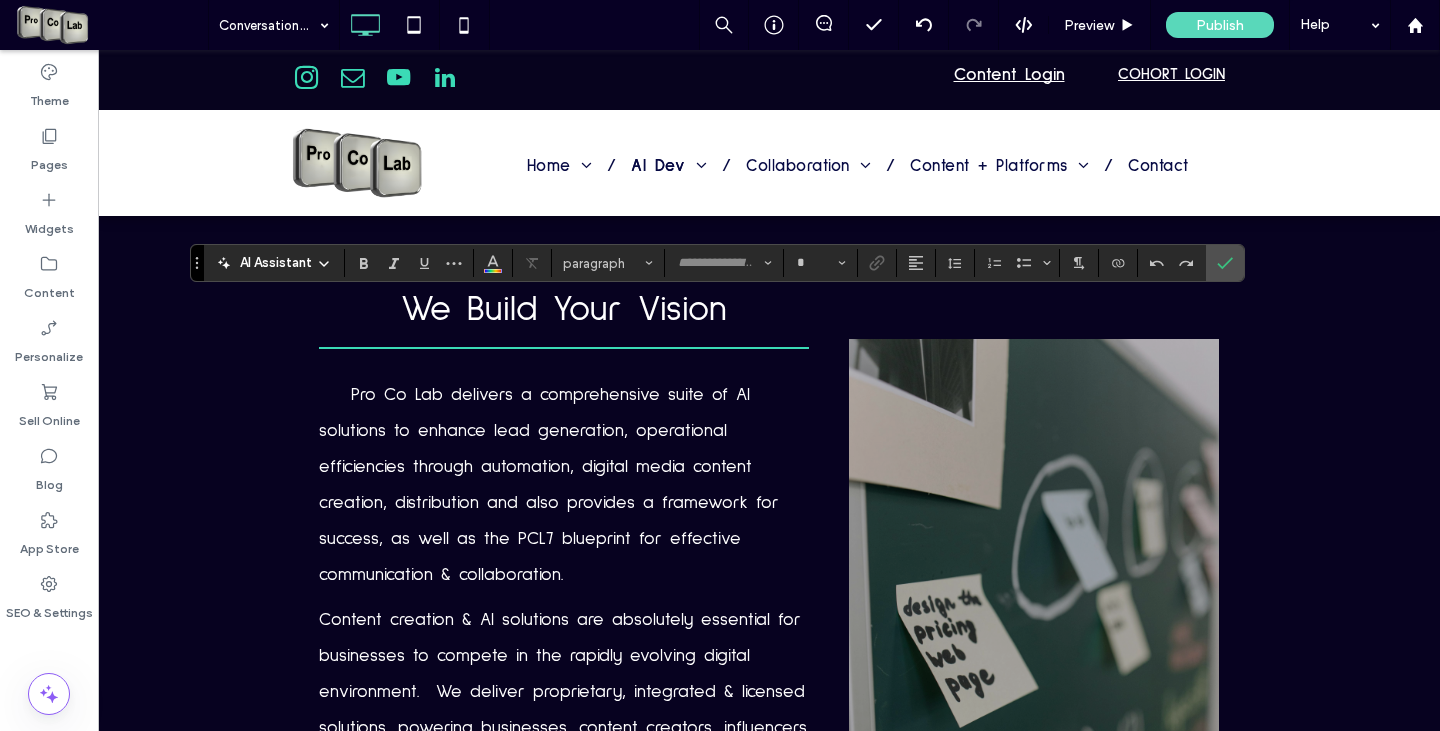 type on "**********" 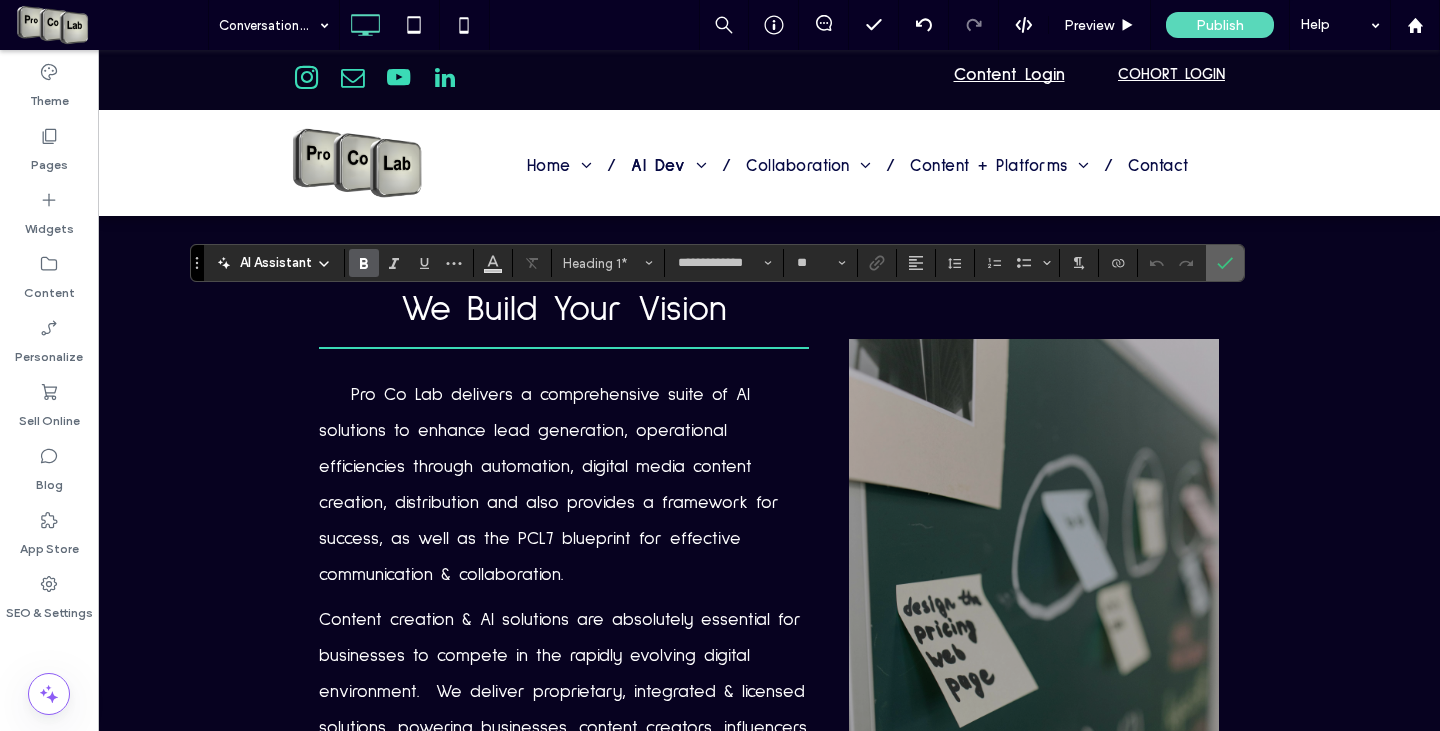 click at bounding box center (1225, 263) 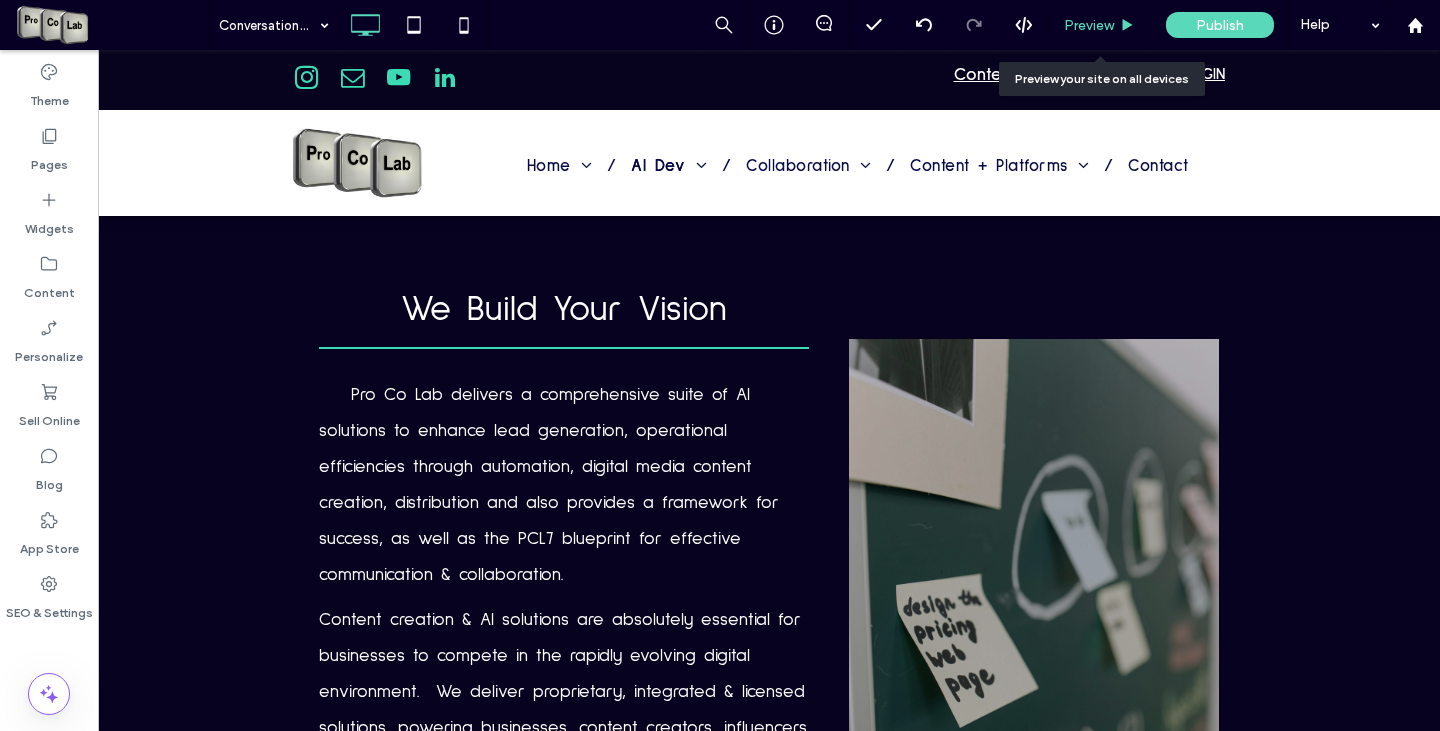 click on "Preview" at bounding box center [1100, 25] 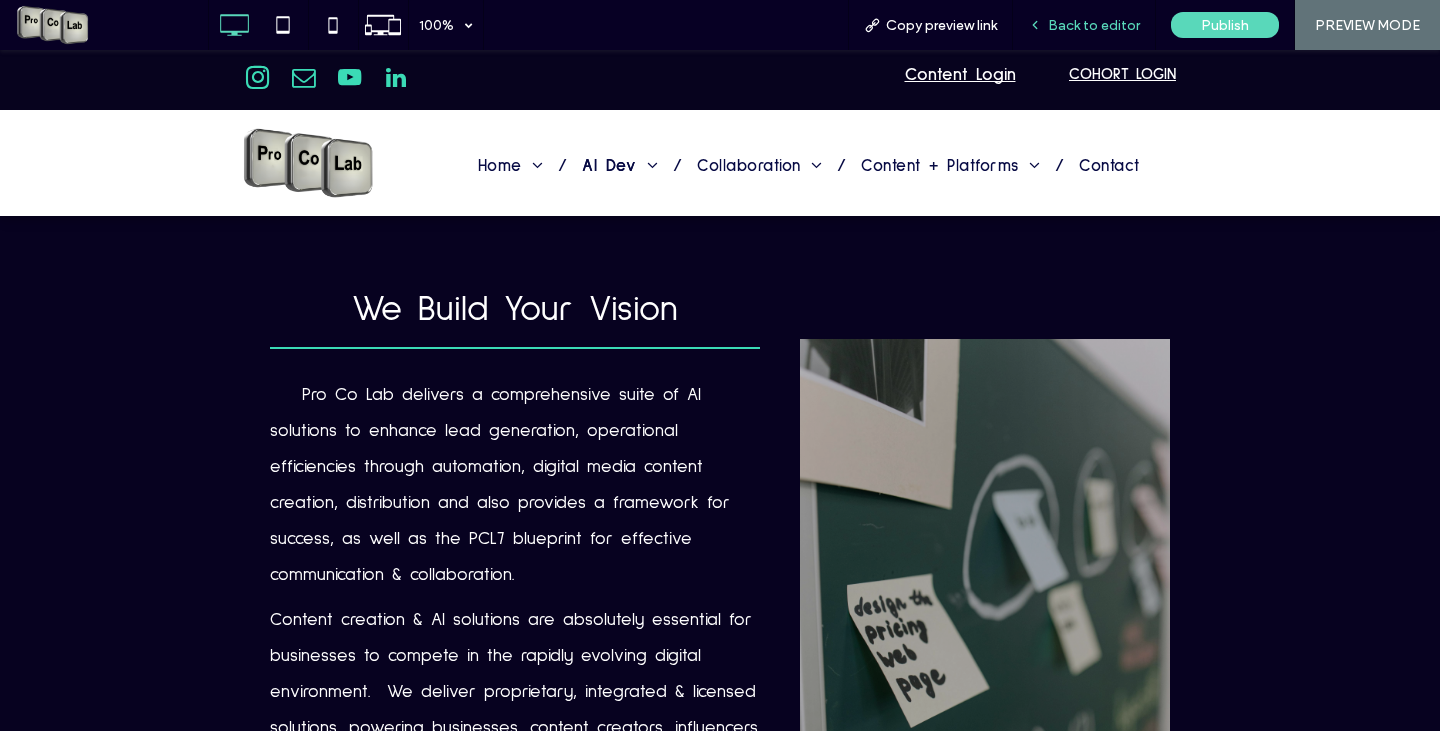 click on "Back to editor" at bounding box center (1084, 25) 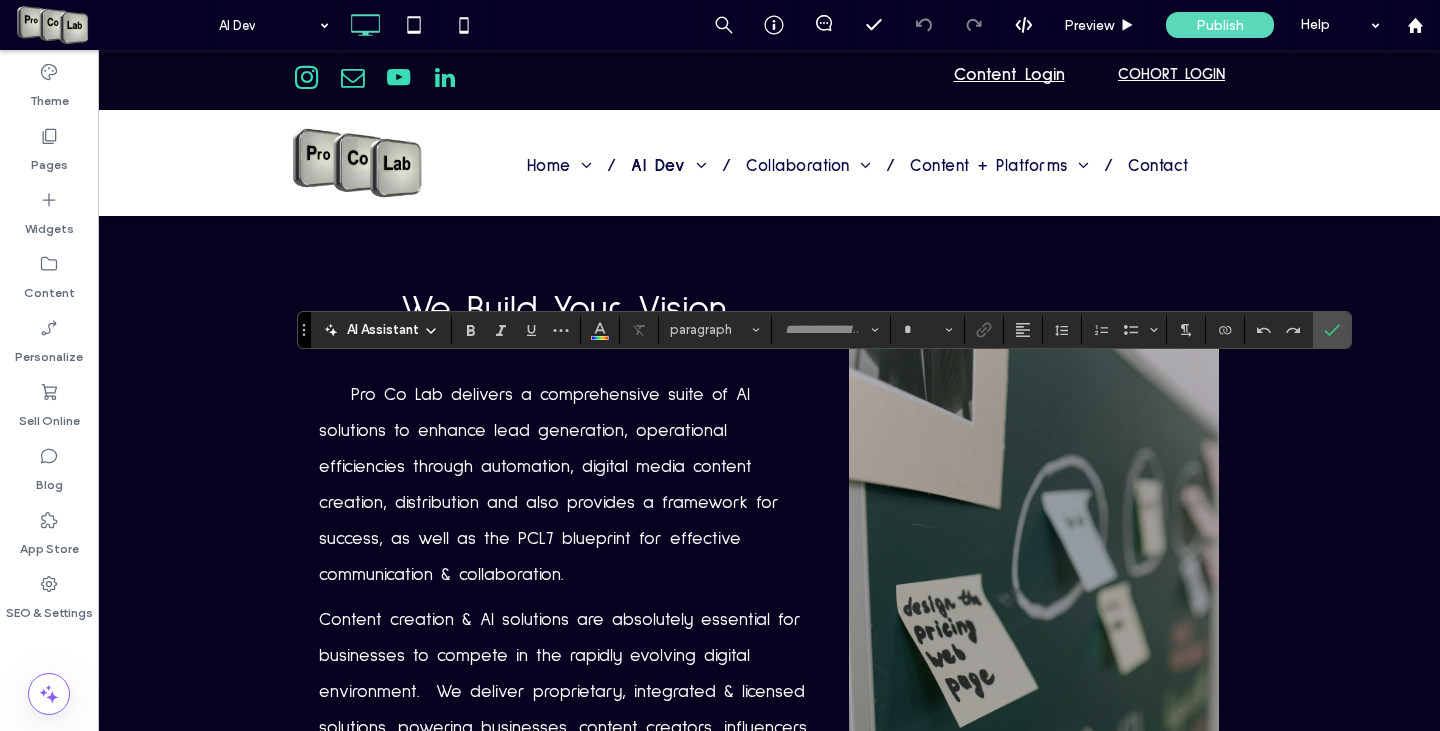 type on "**********" 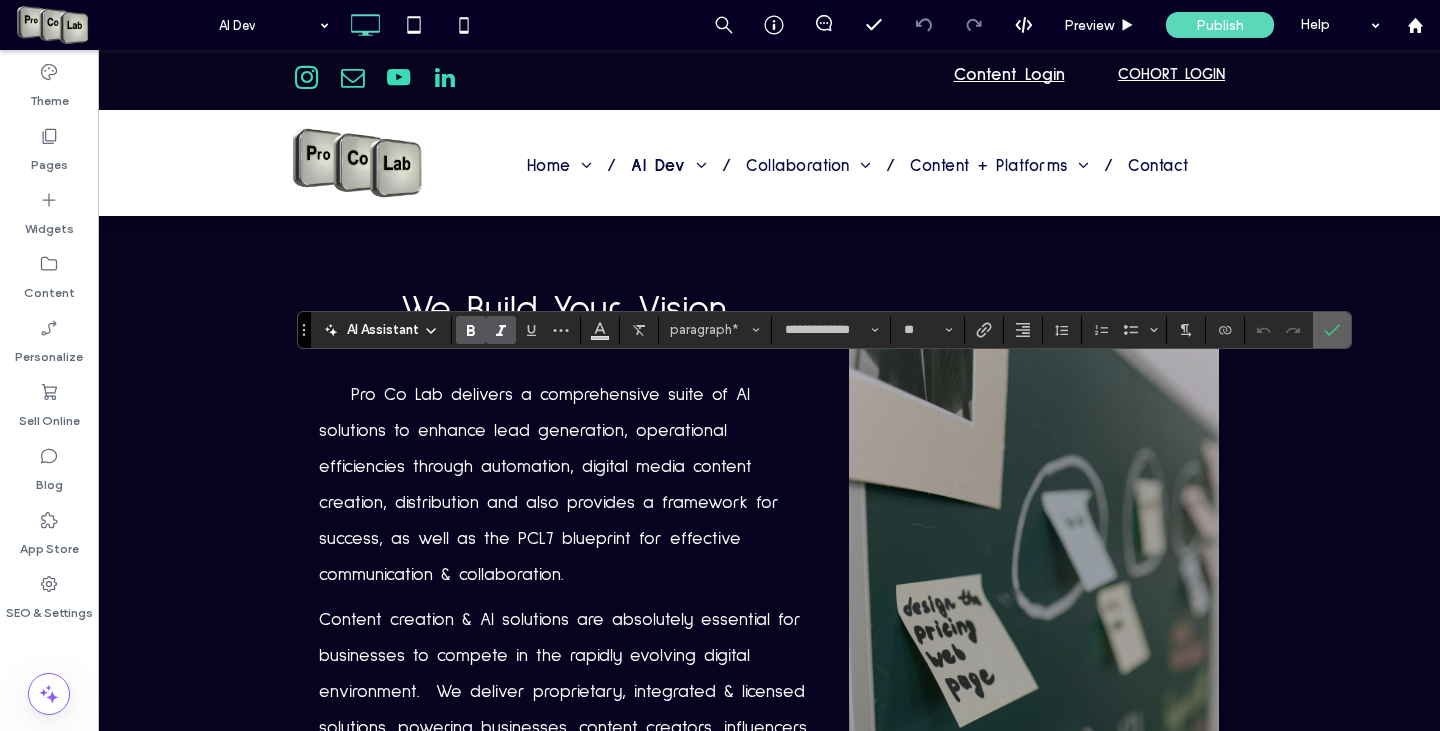 click 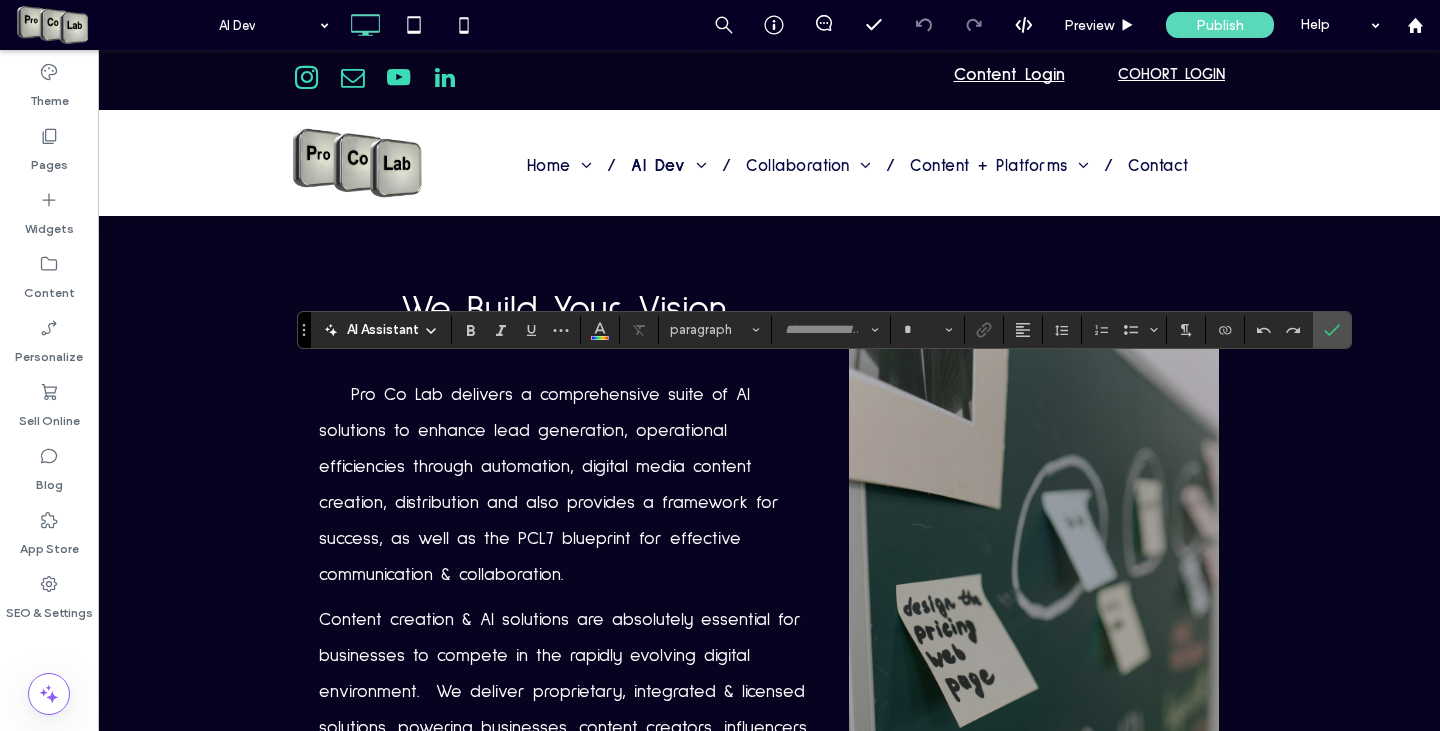 type on "**********" 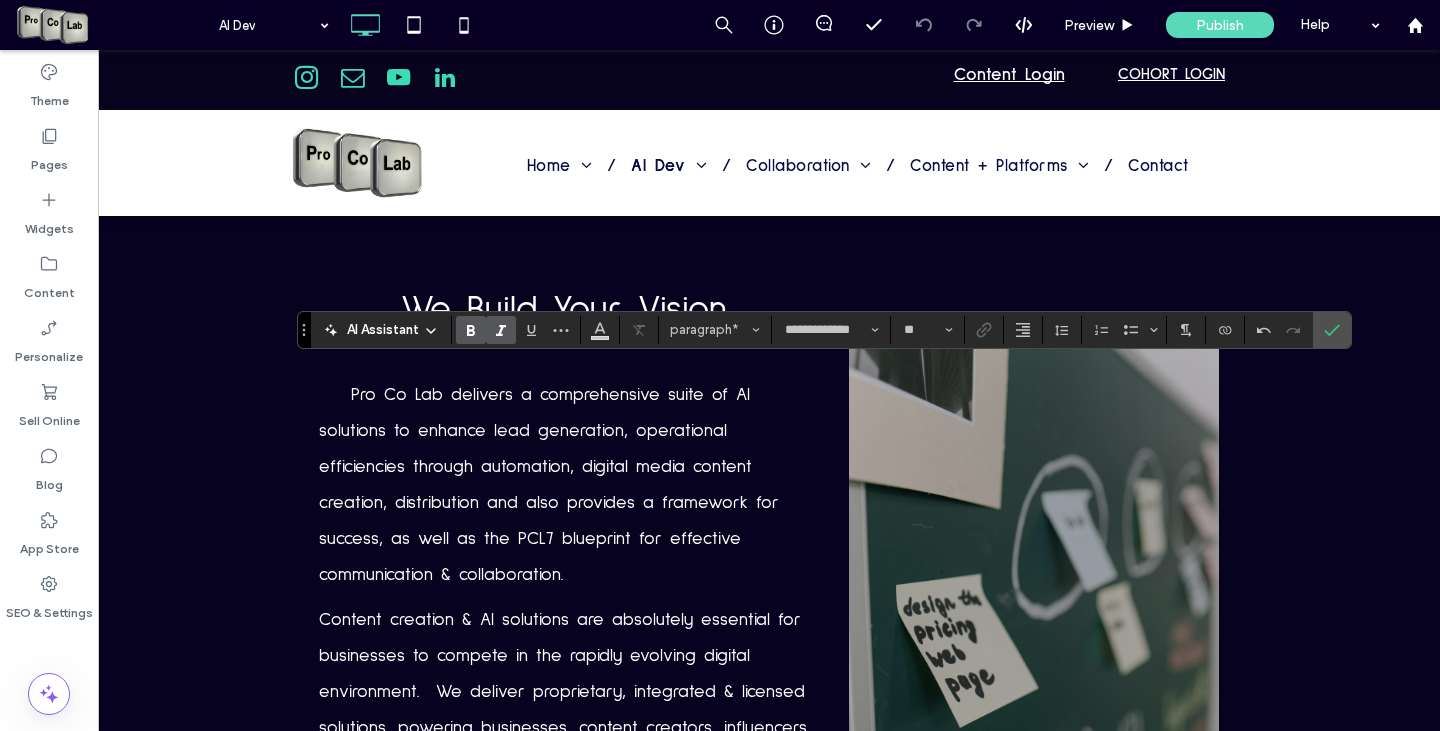 type on "**" 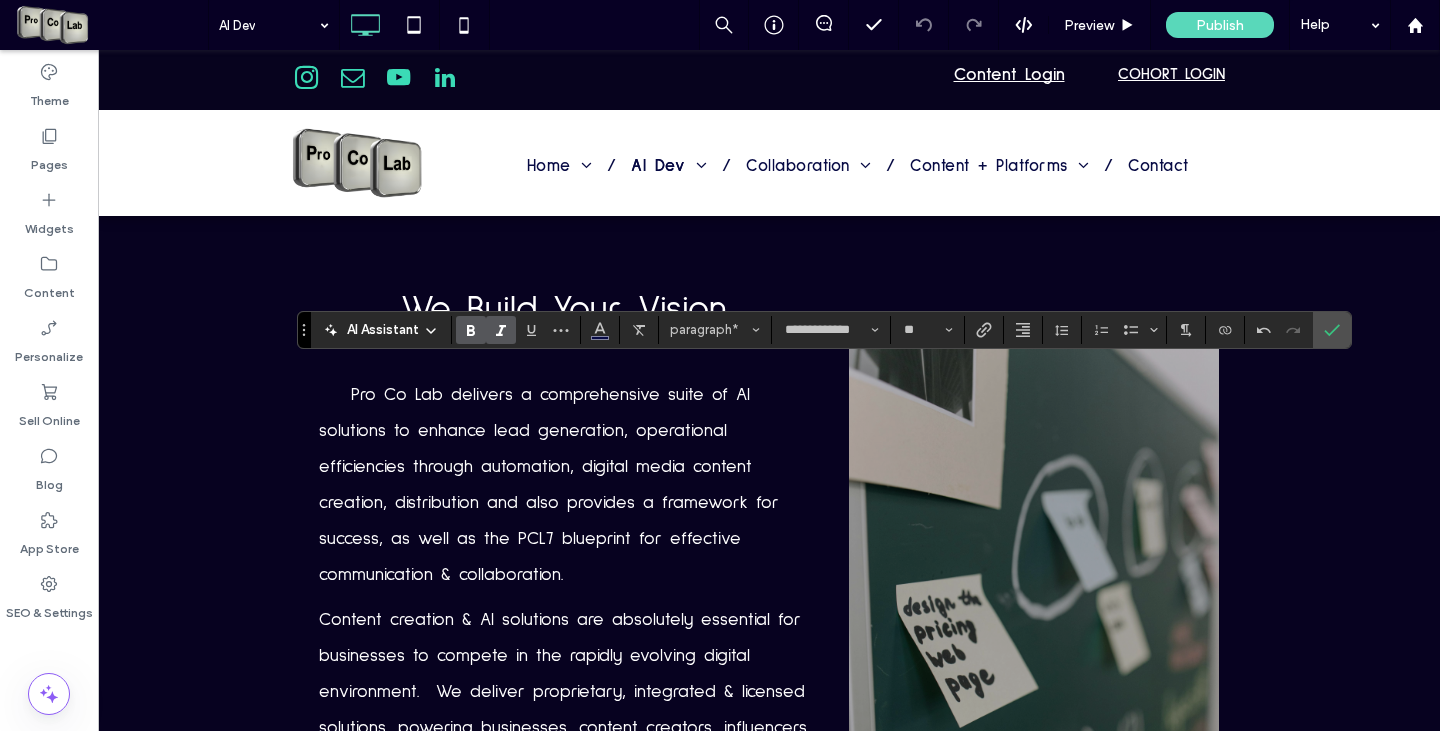 click 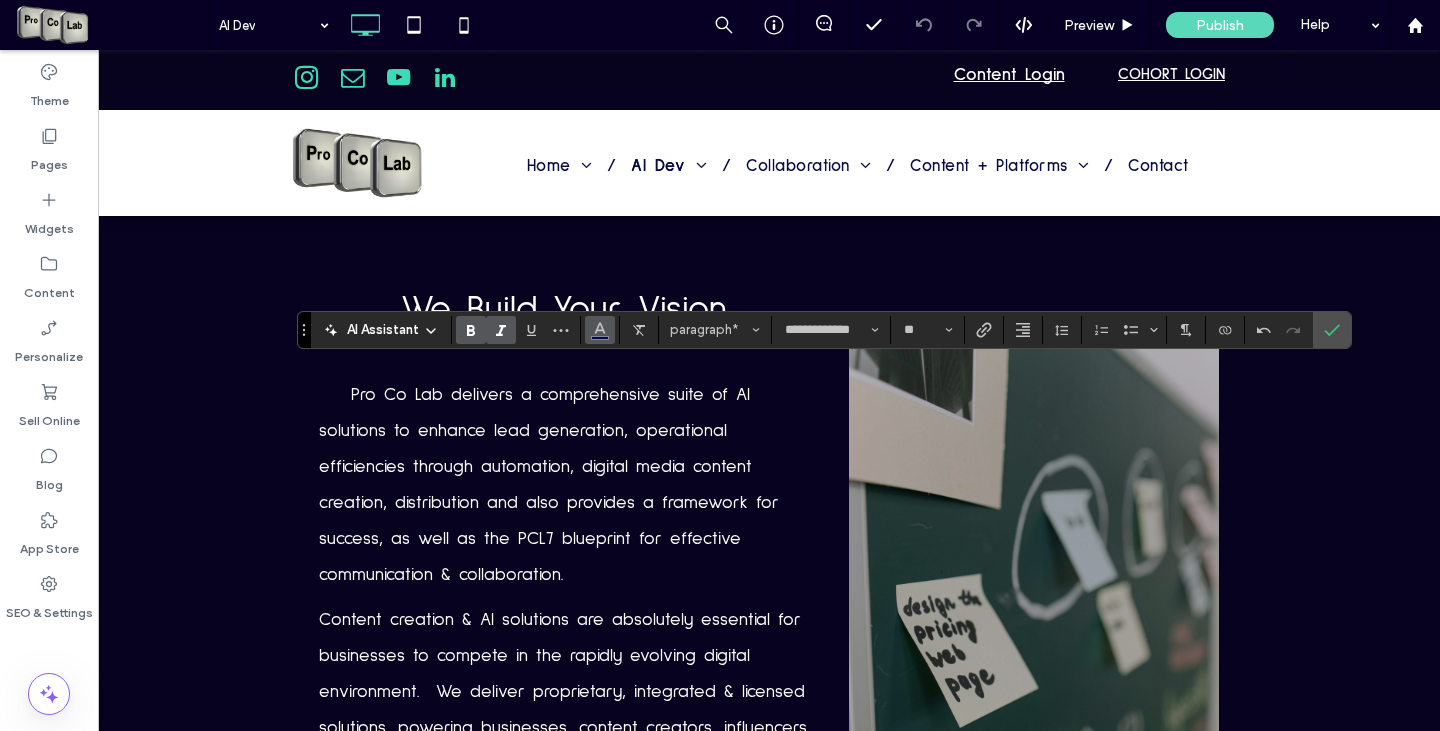 click 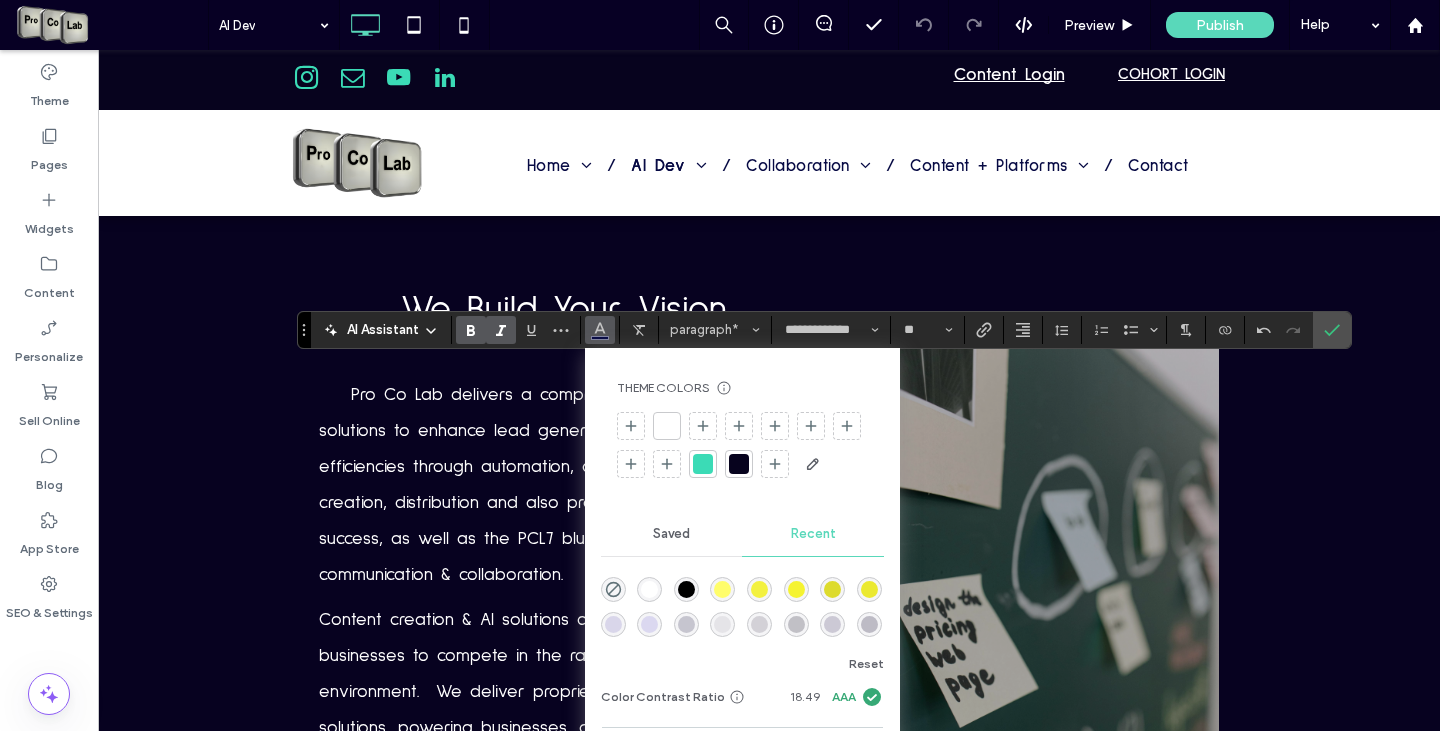 click at bounding box center (703, 464) 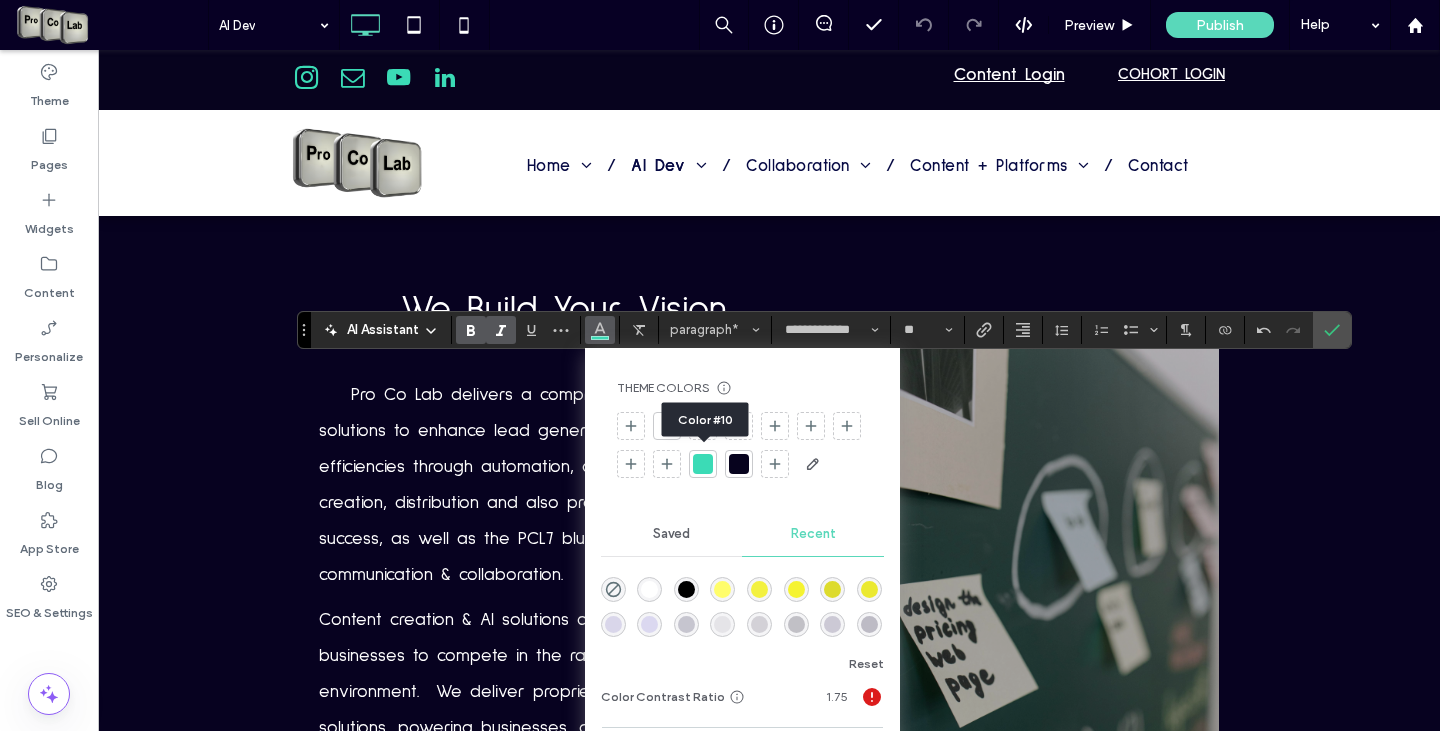 click at bounding box center (703, 464) 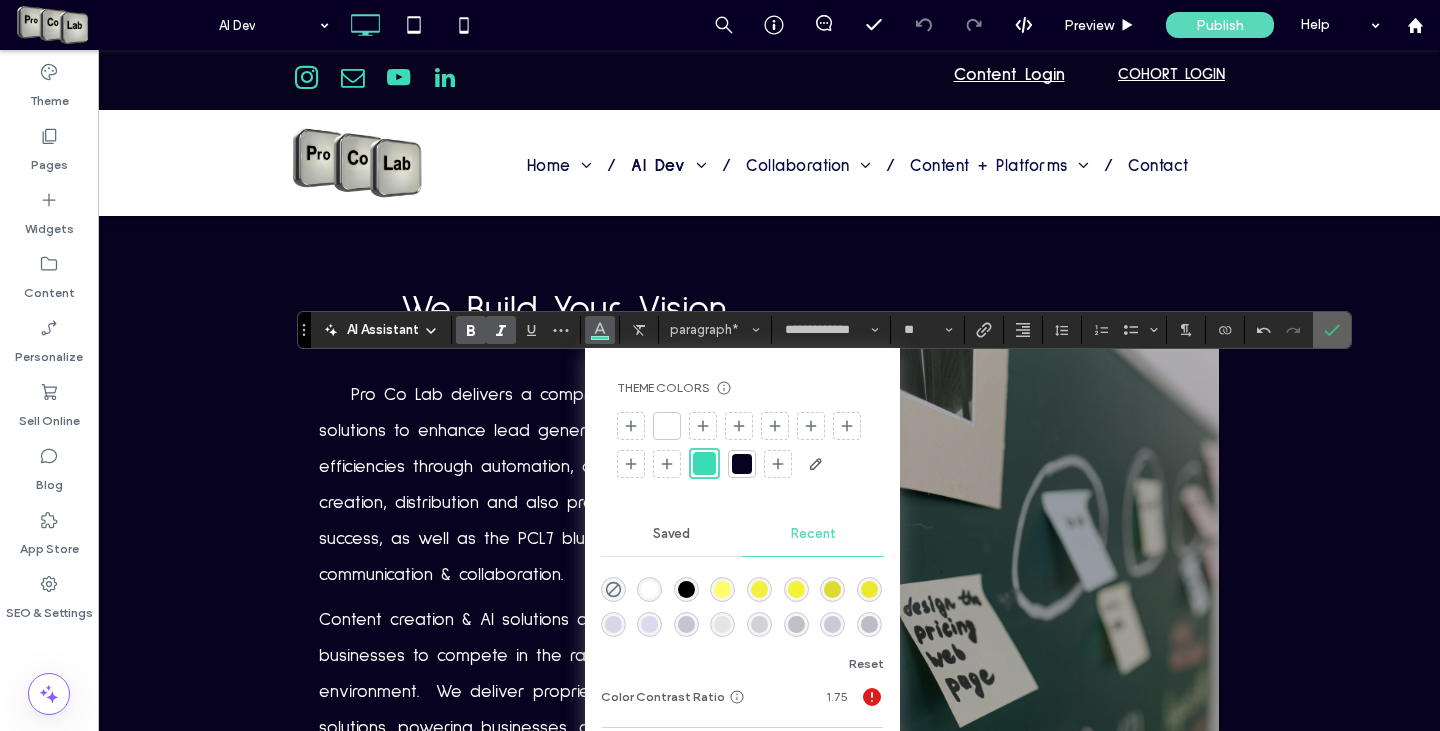 click at bounding box center [1332, 330] 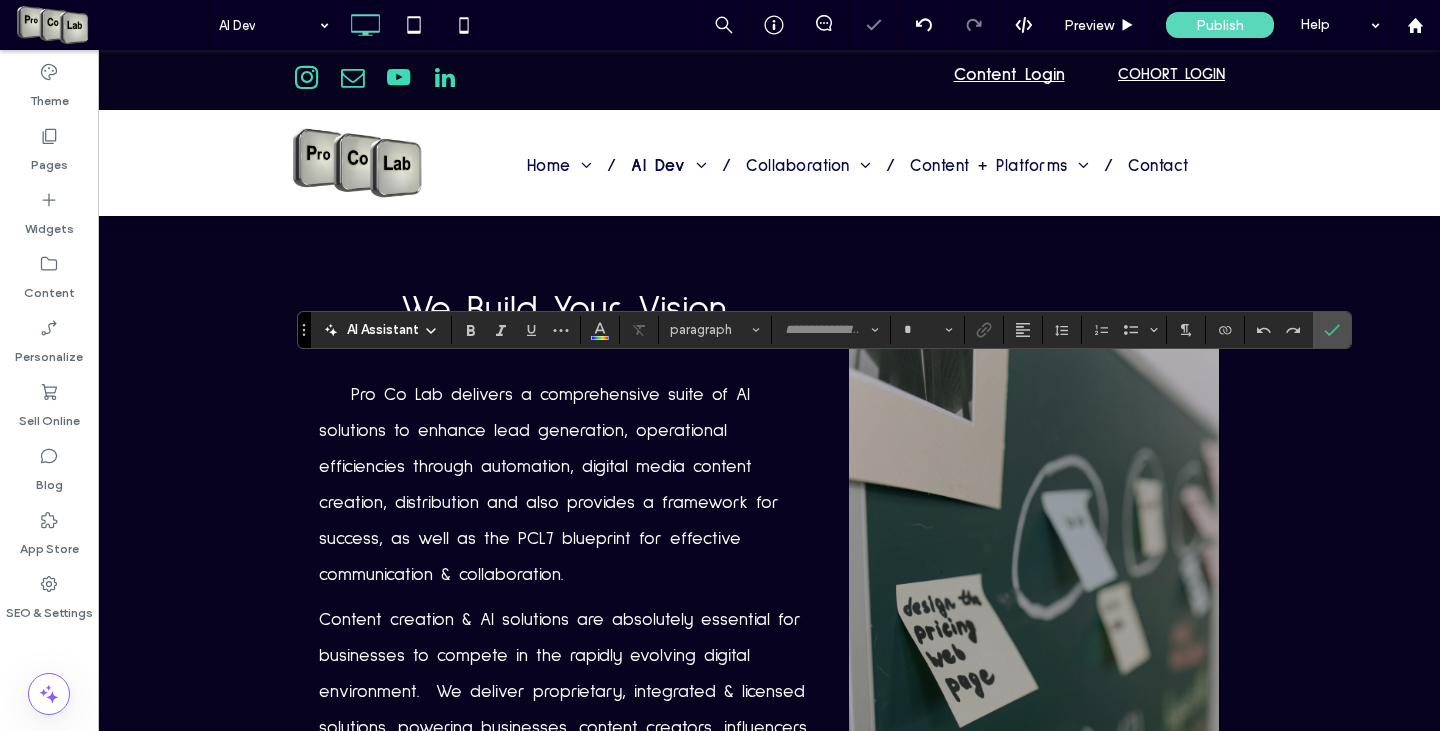 type on "**********" 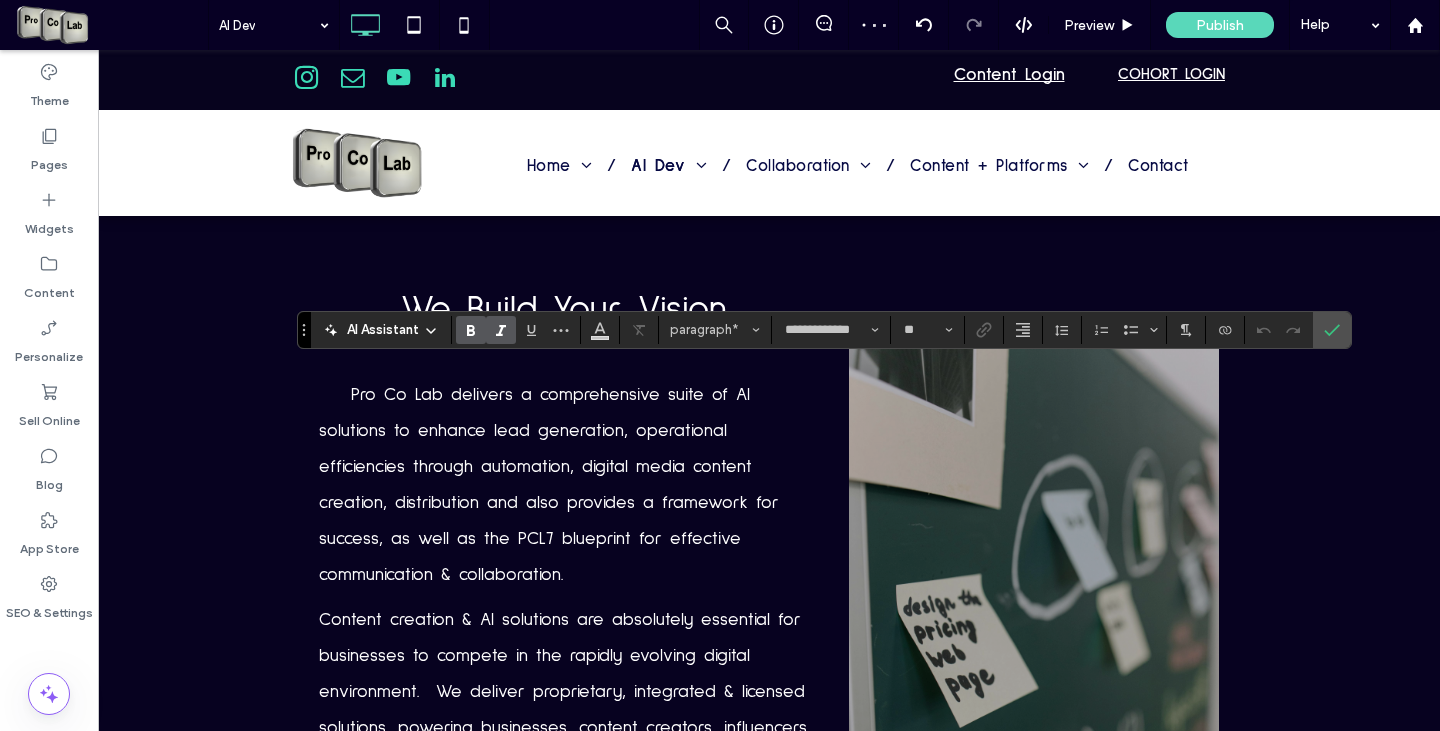 type on "*" 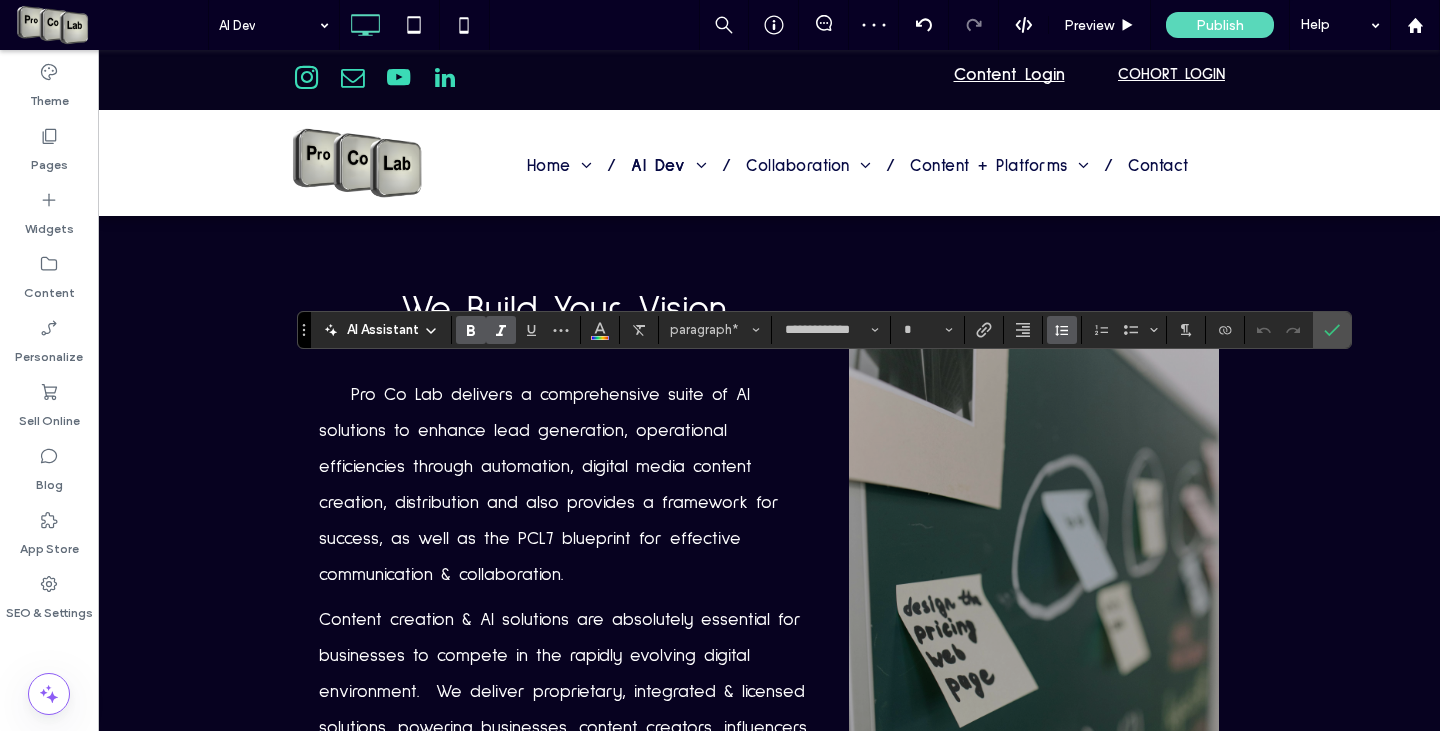 click 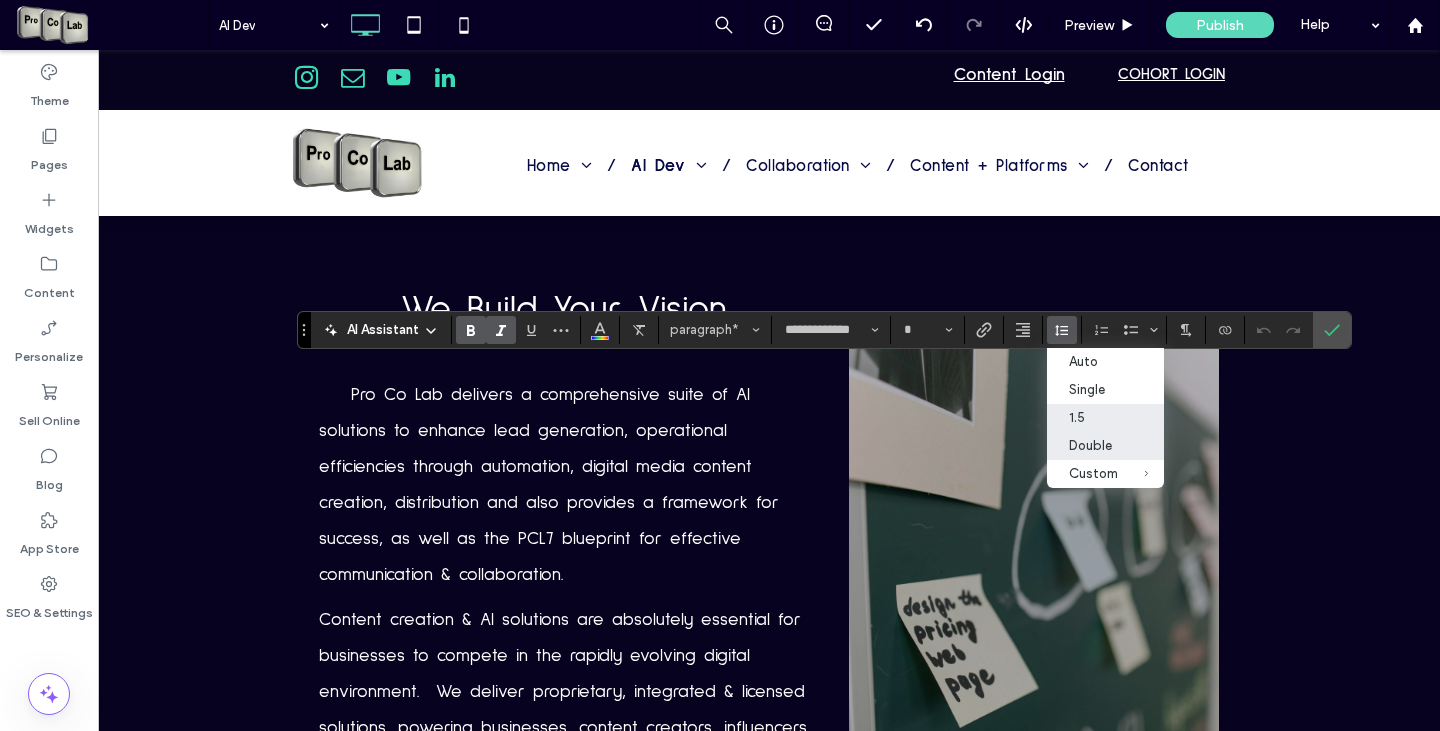 click on "Double" at bounding box center [1105, 446] 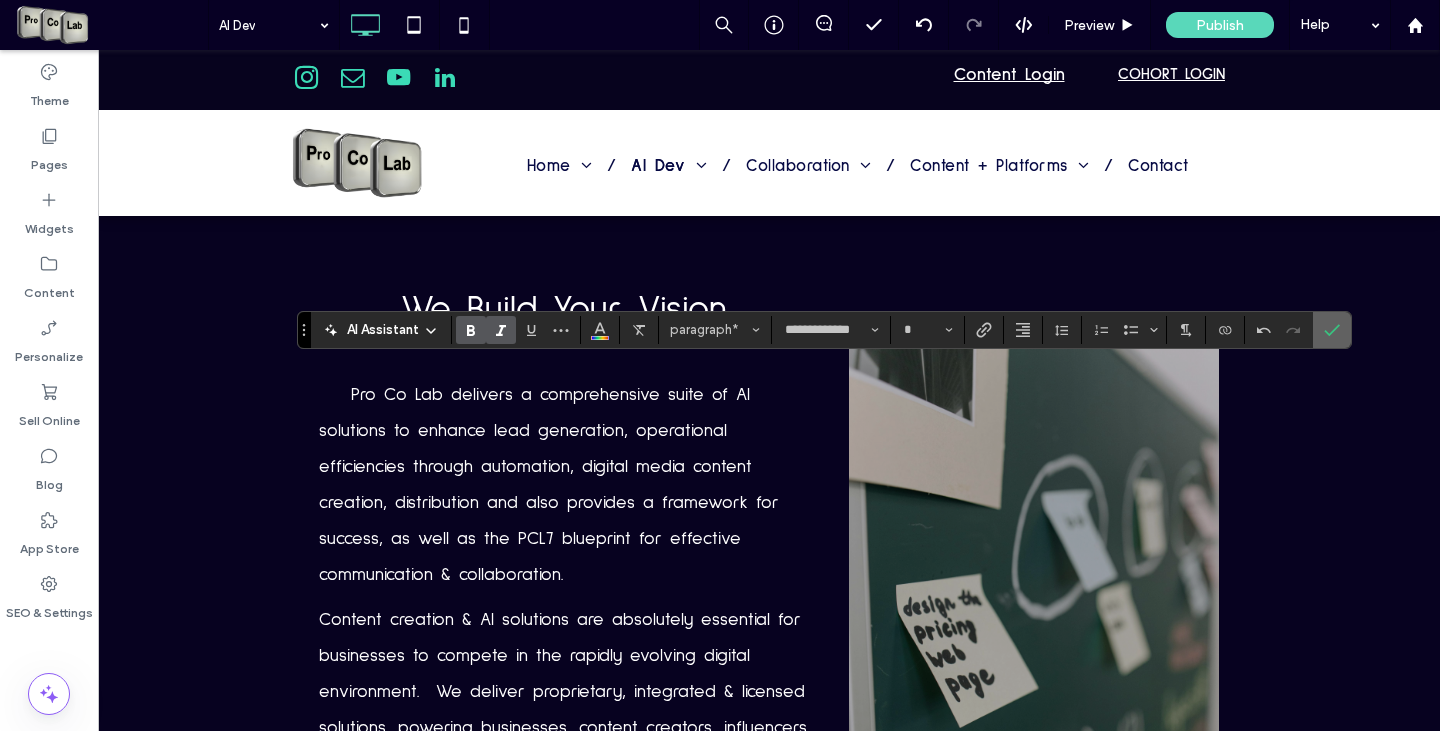 click 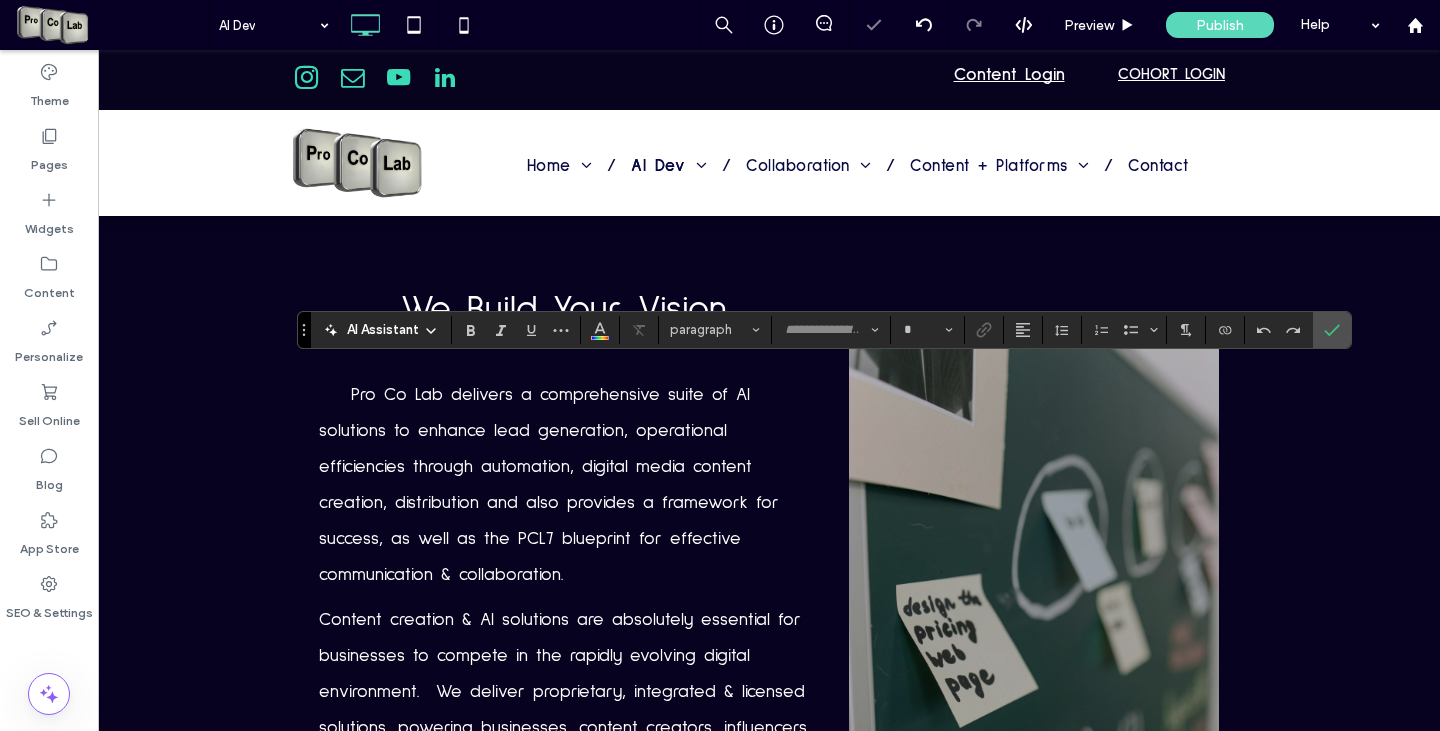 type on "**********" 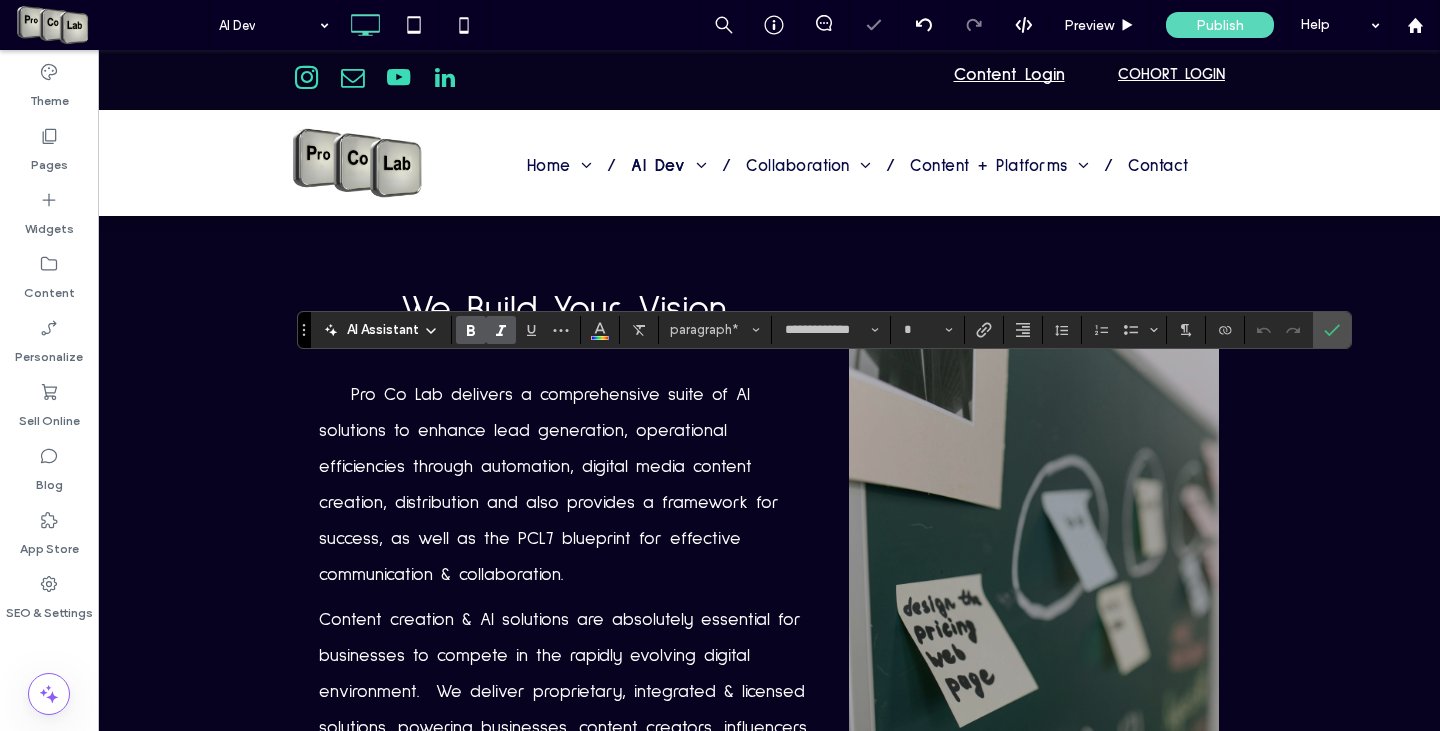 type on "**" 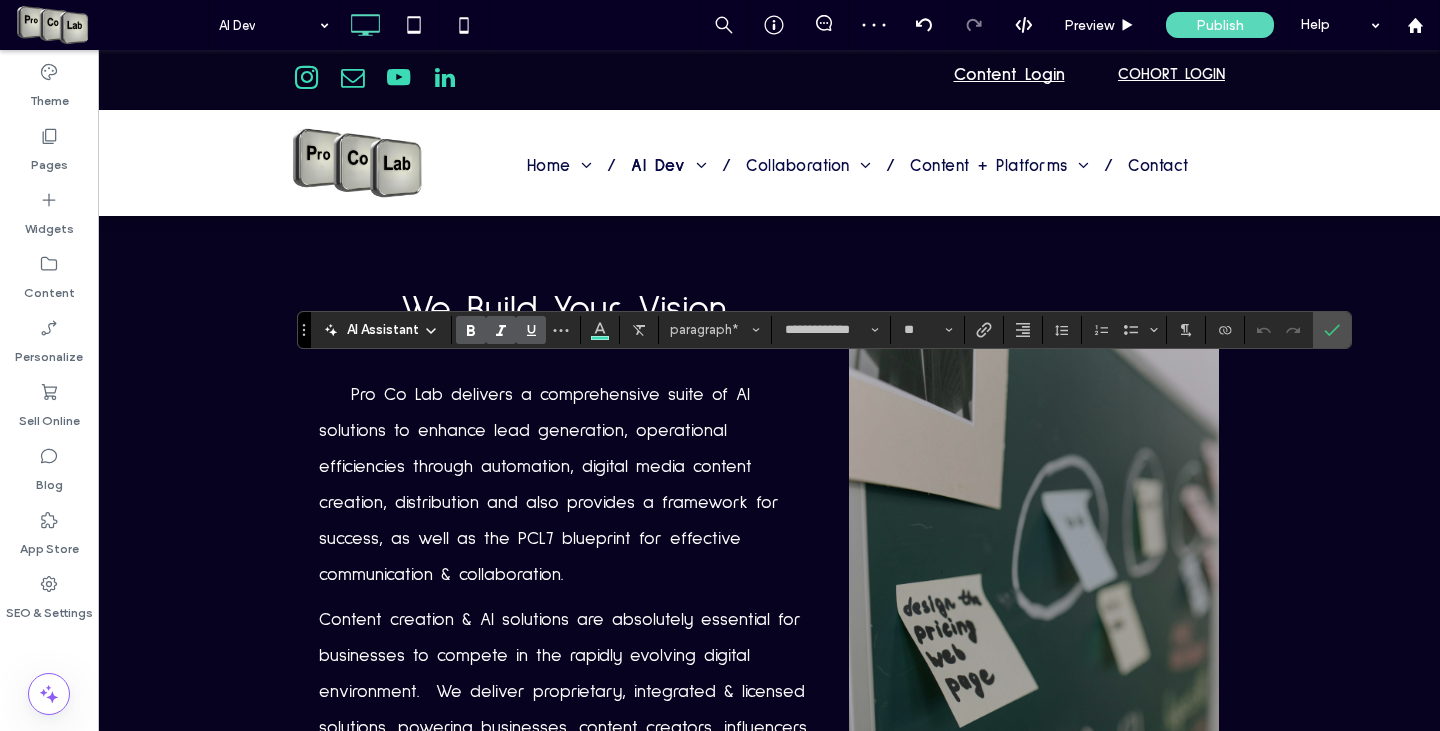 click 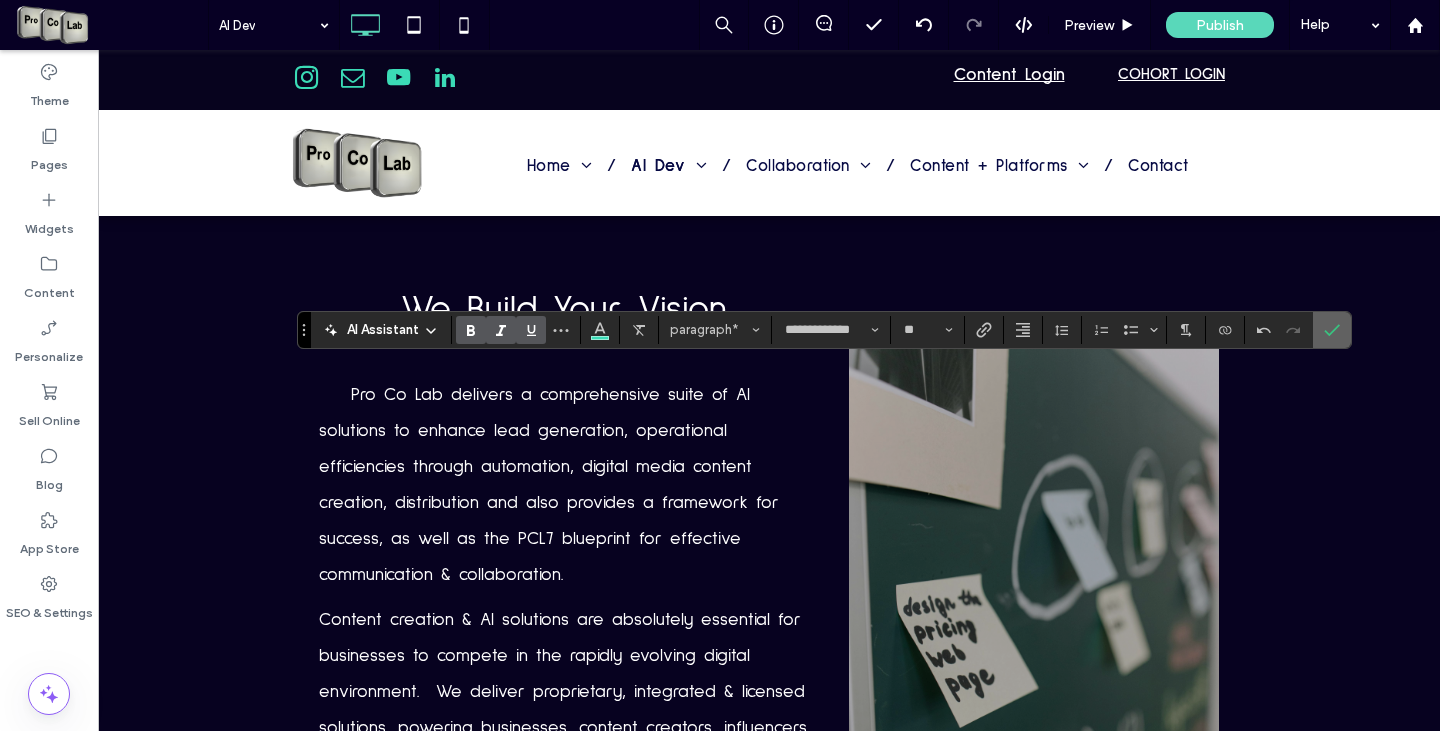 click 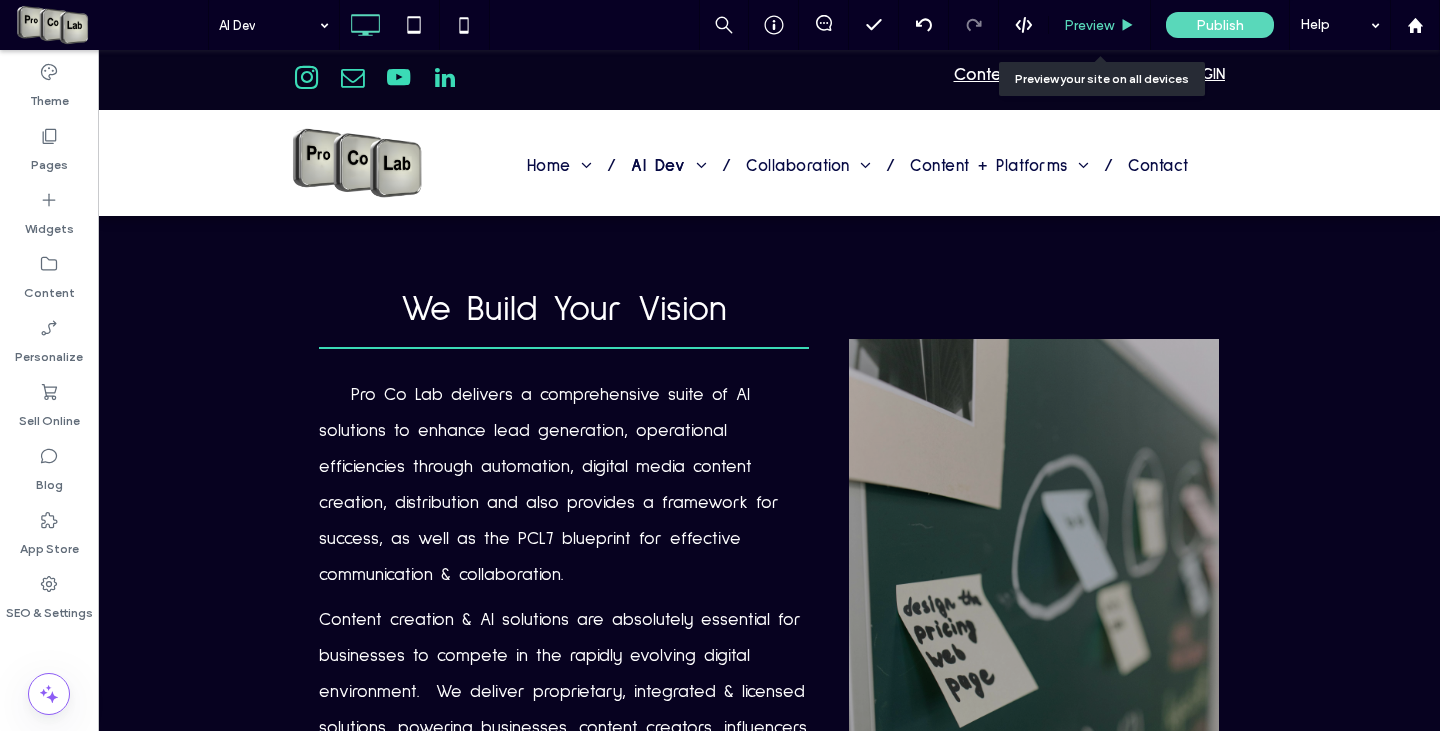 click on "Preview" at bounding box center [1089, 25] 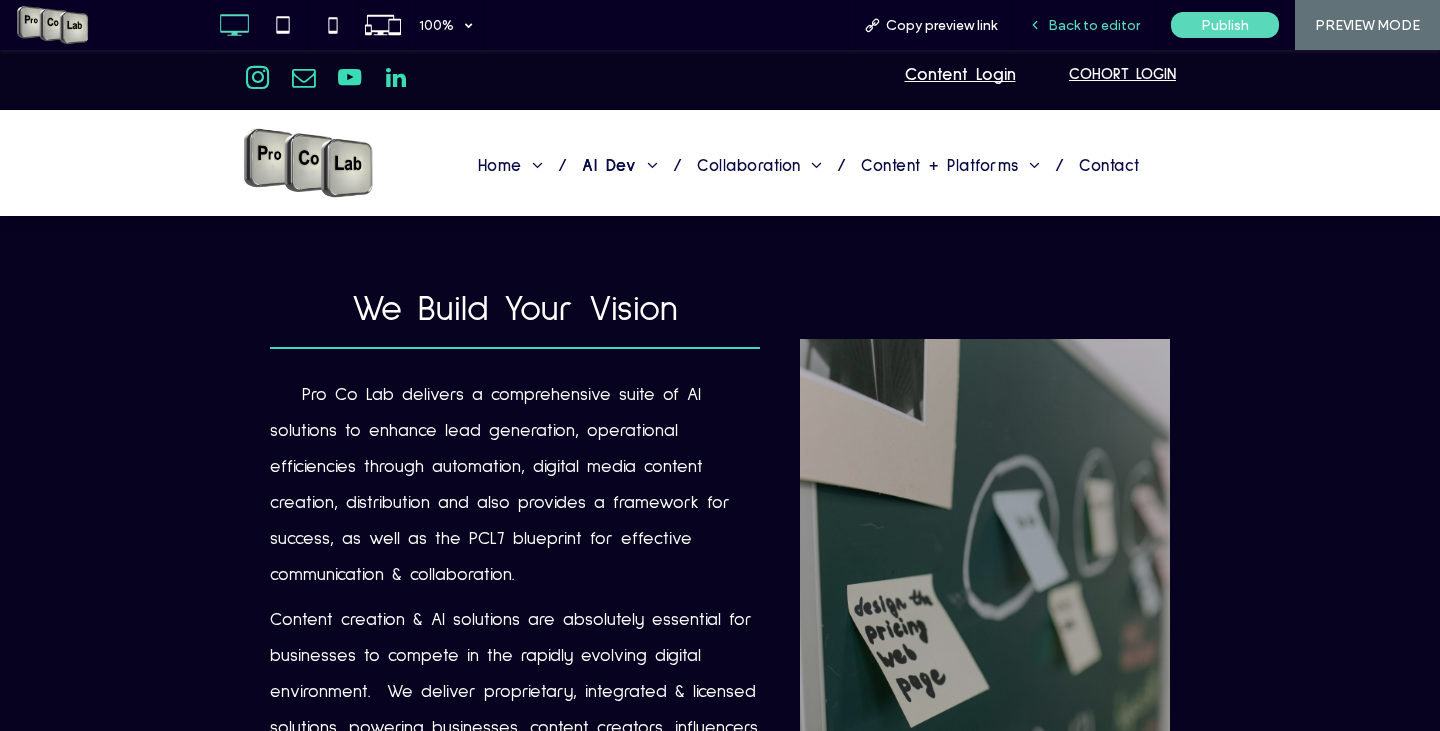 click on "Back to editor" at bounding box center [1094, 25] 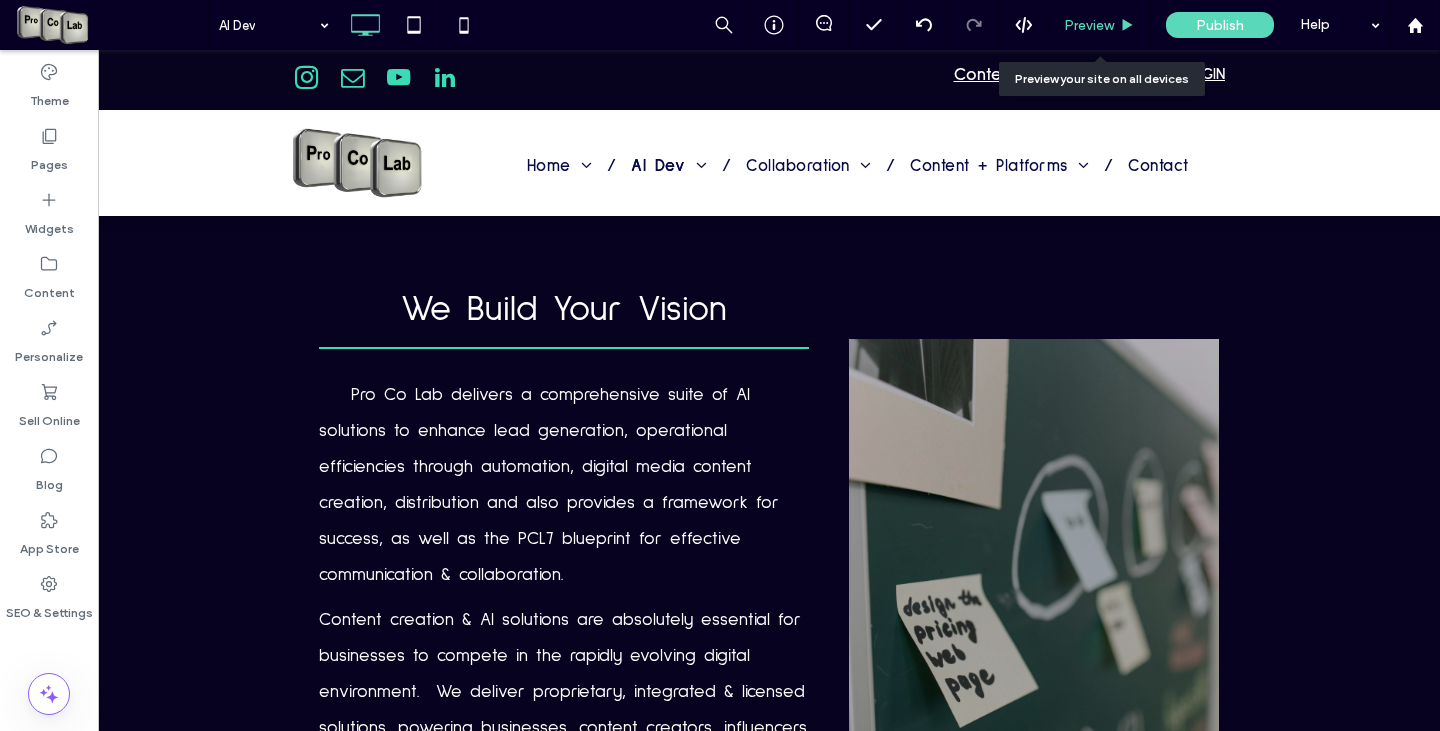 click on "Preview" at bounding box center (1099, 25) 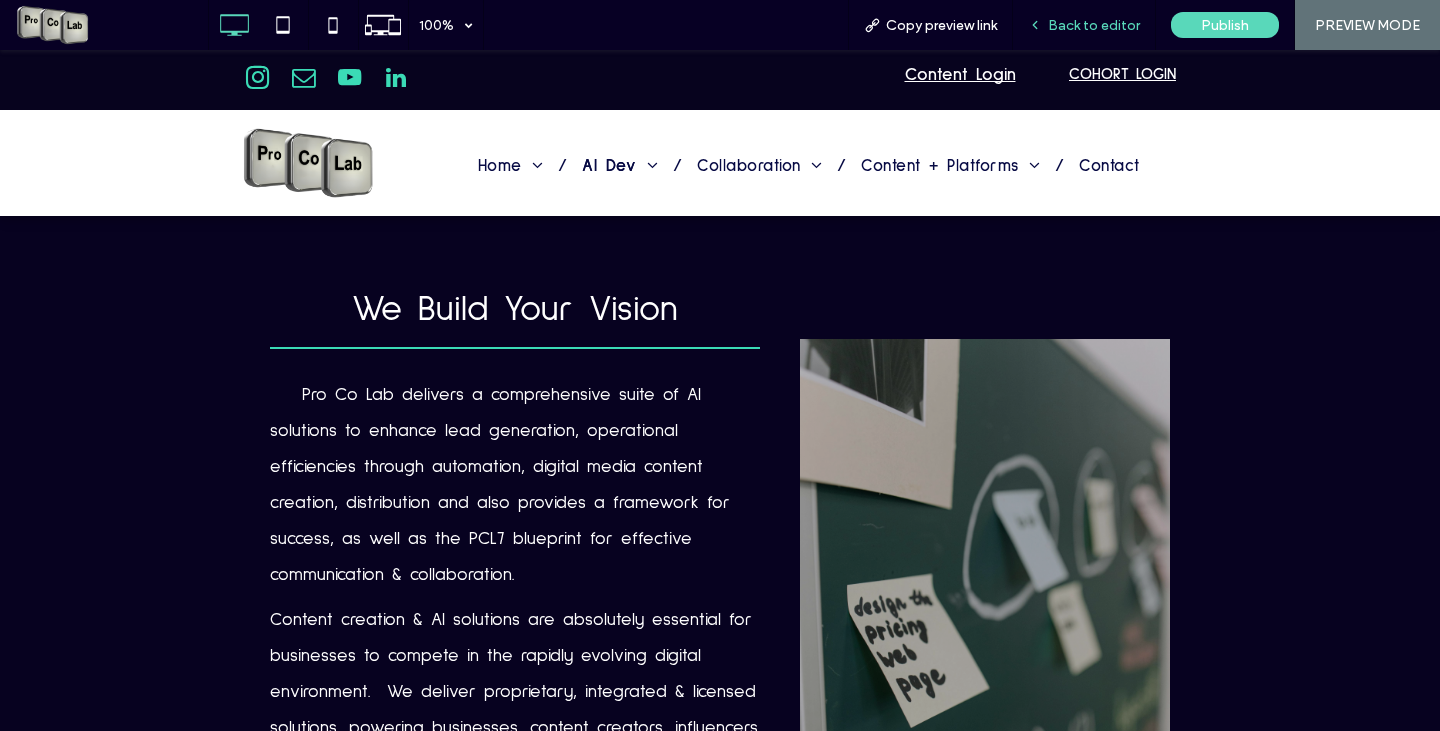 click on "Back to editor" at bounding box center (1094, 25) 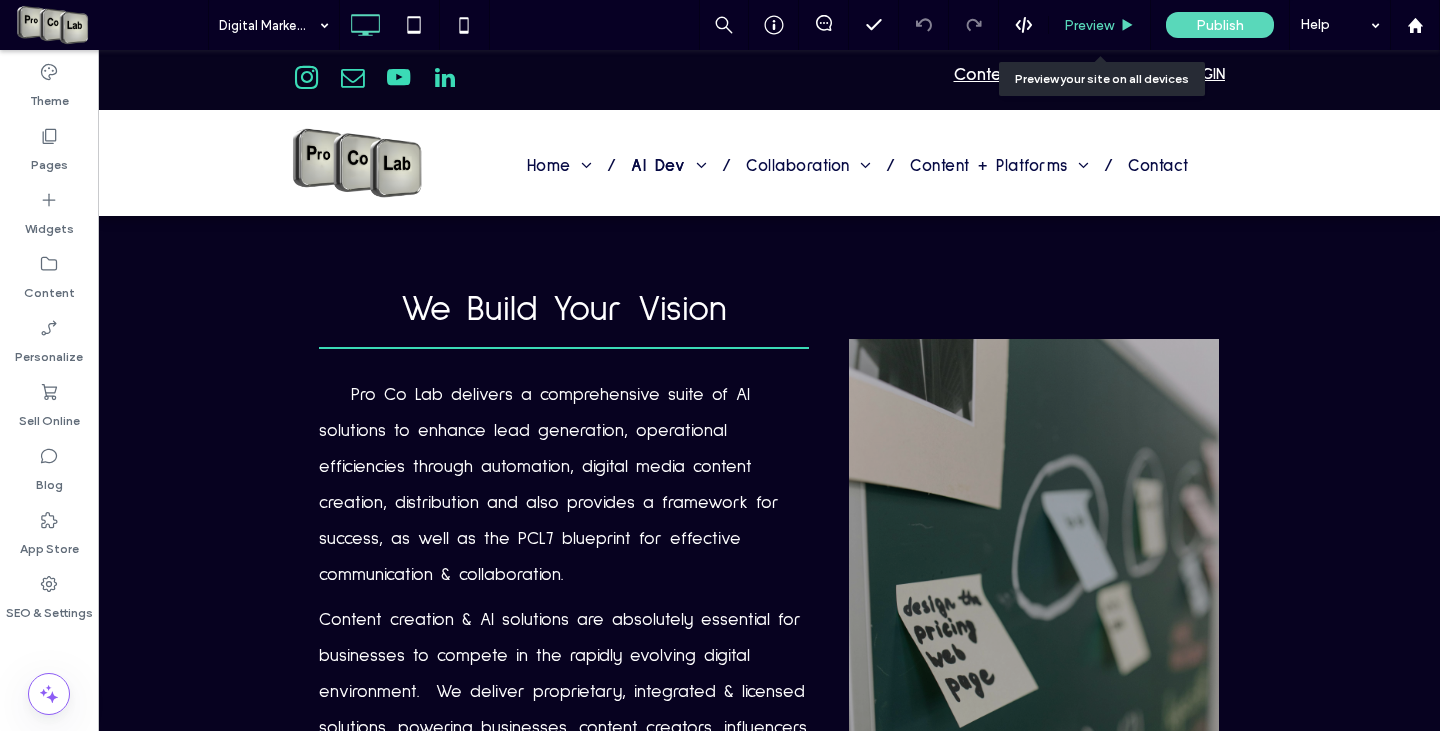 click on "Preview" at bounding box center (1089, 25) 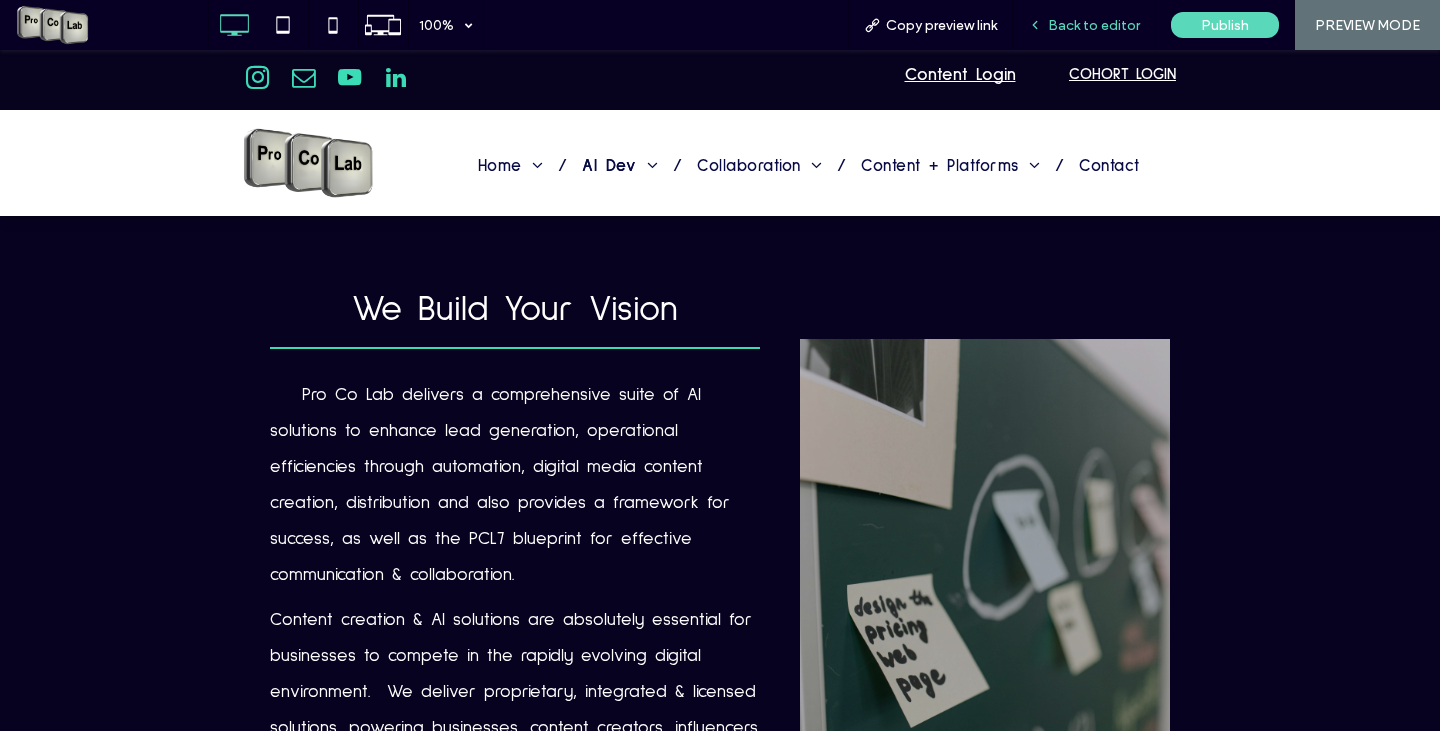 click on "Back to editor" at bounding box center [1094, 25] 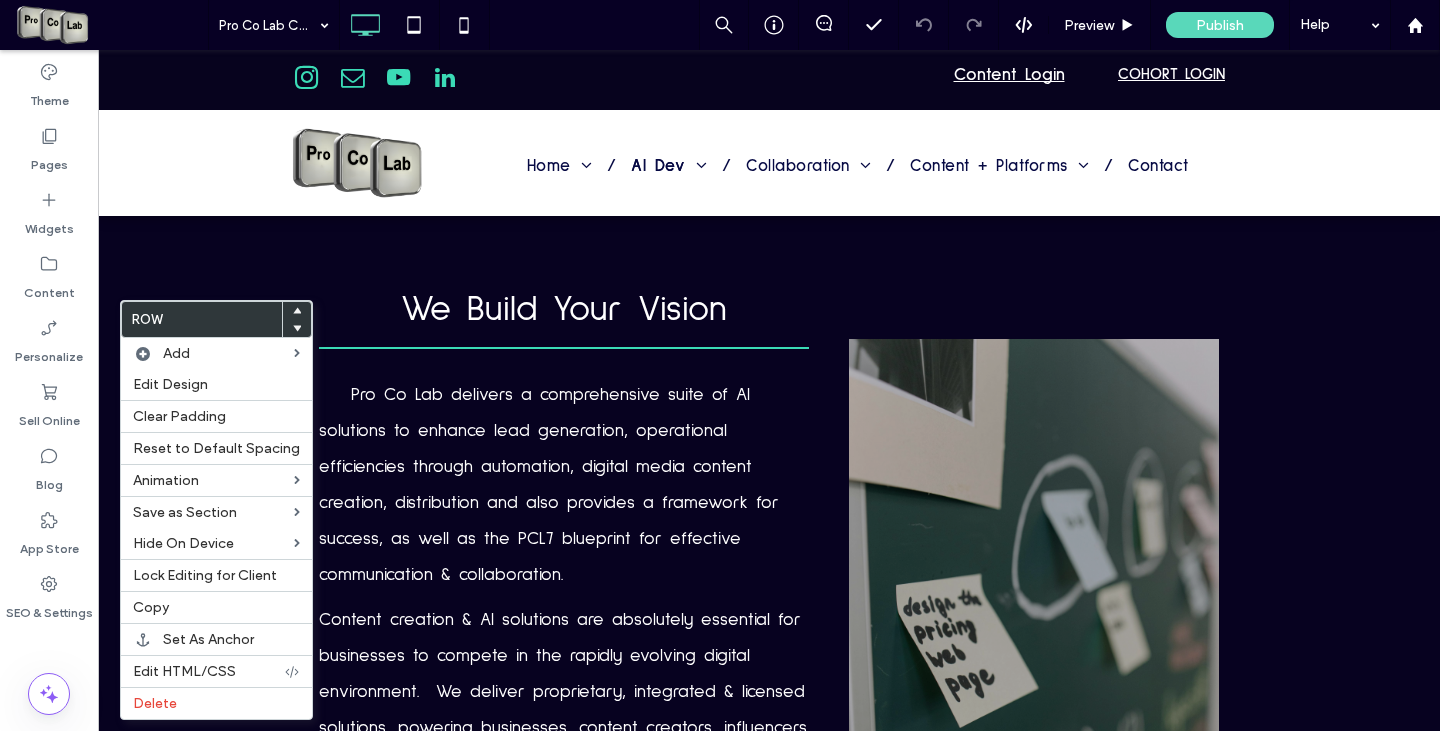 click at bounding box center [297, 311] 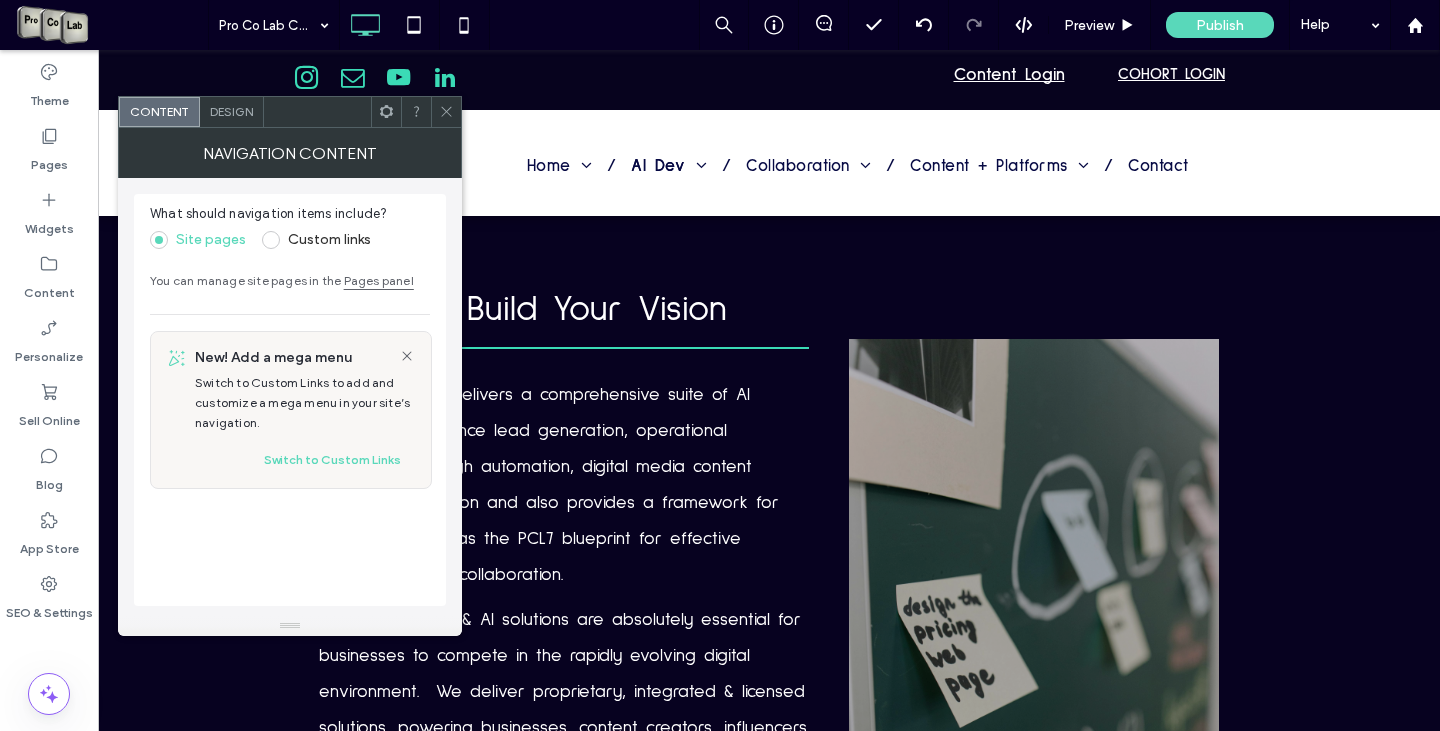 click at bounding box center (446, 112) 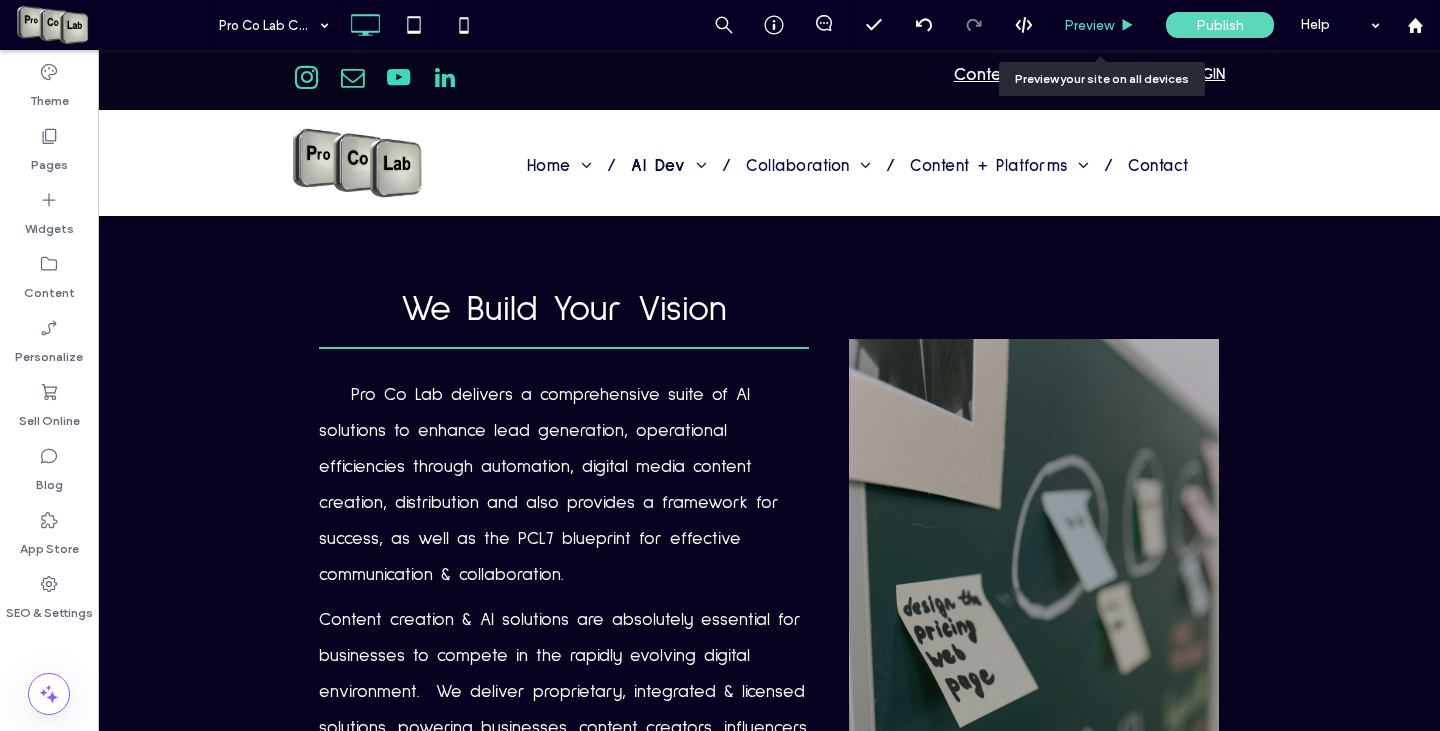 click on "Preview" at bounding box center [1089, 25] 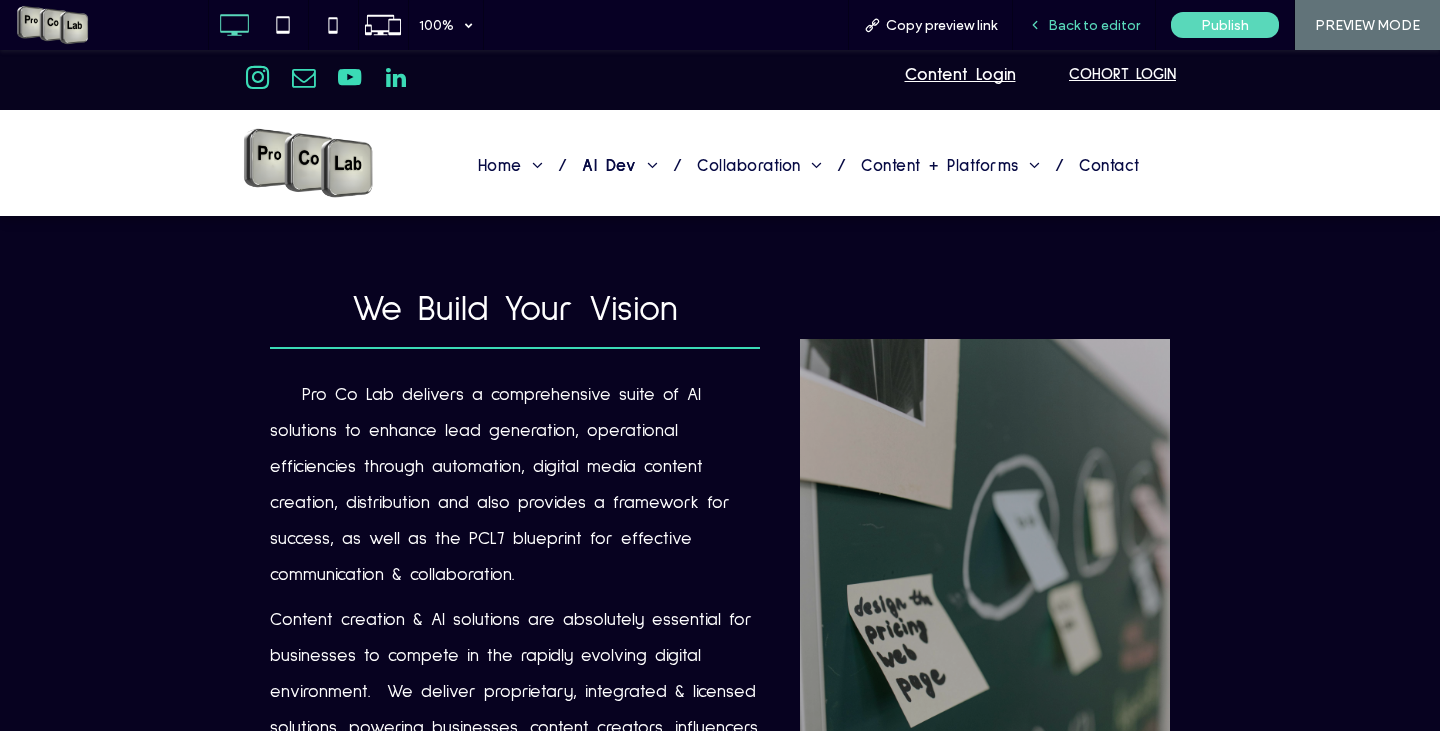 click on "Back to editor" at bounding box center [1094, 25] 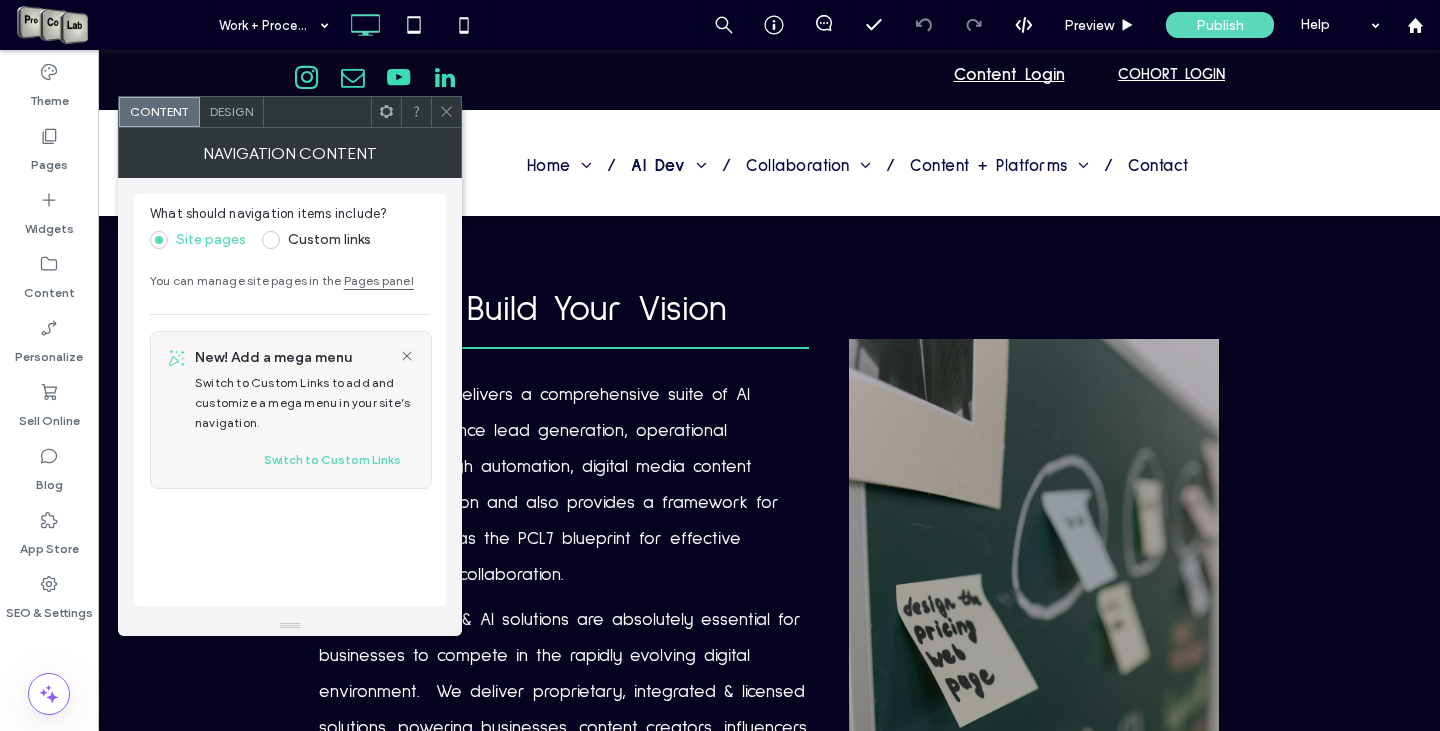 click at bounding box center [446, 112] 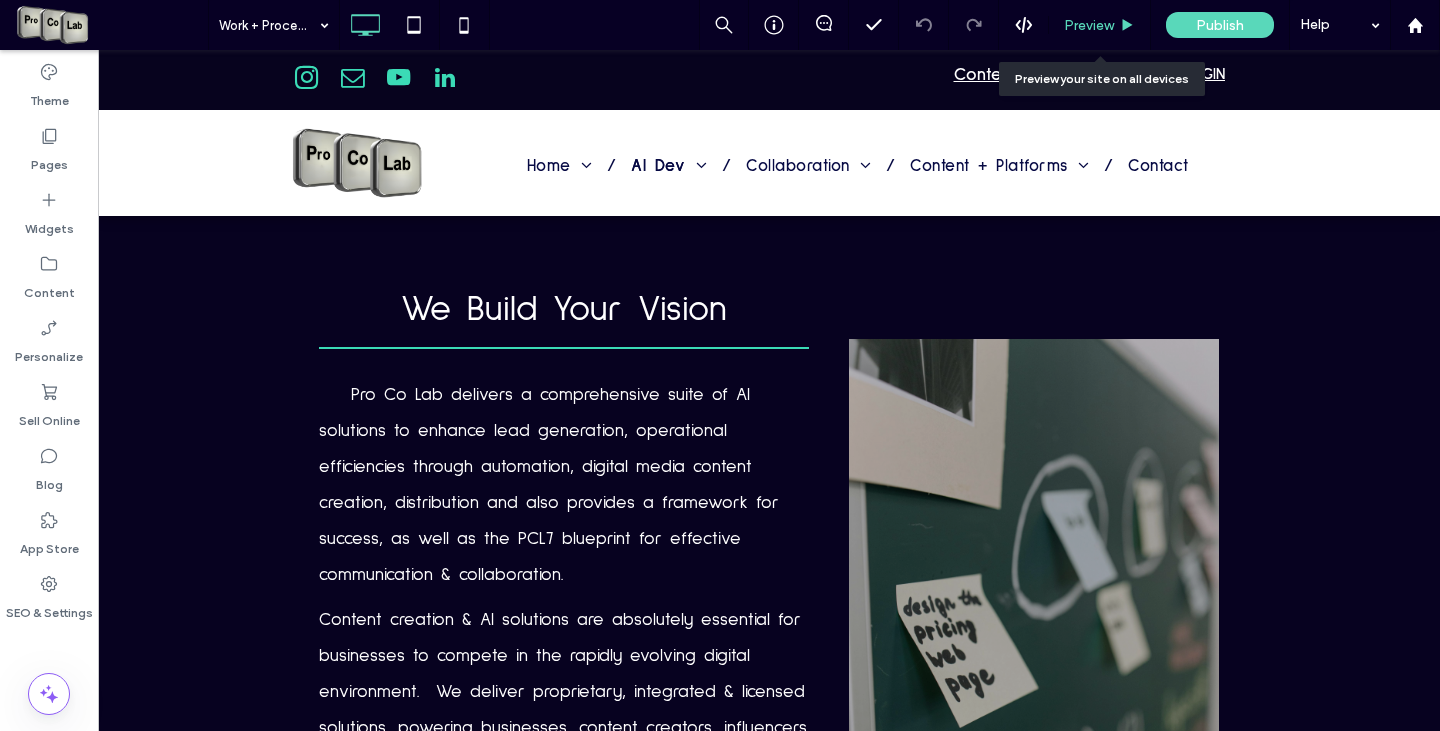 click on "Preview" at bounding box center (1100, 25) 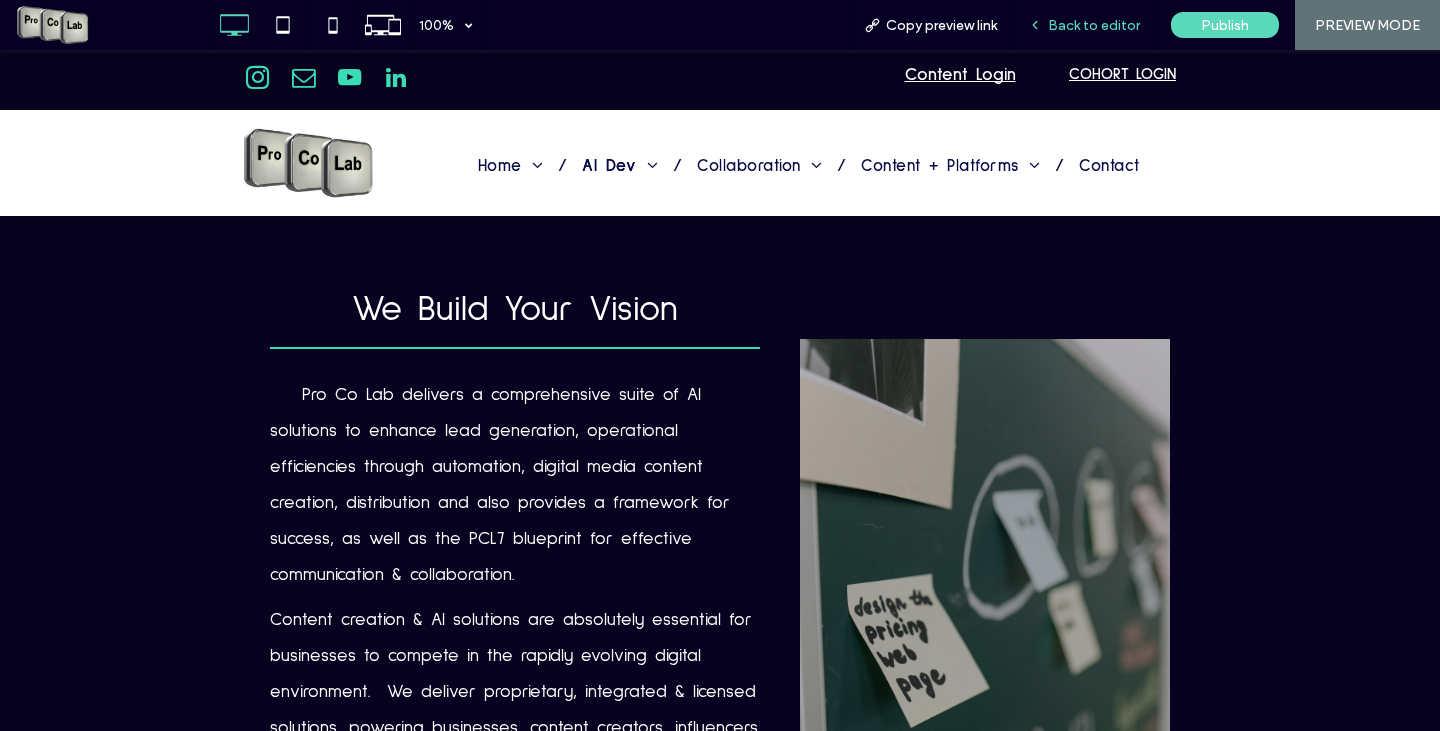click on "Back to editor" at bounding box center [1084, 25] 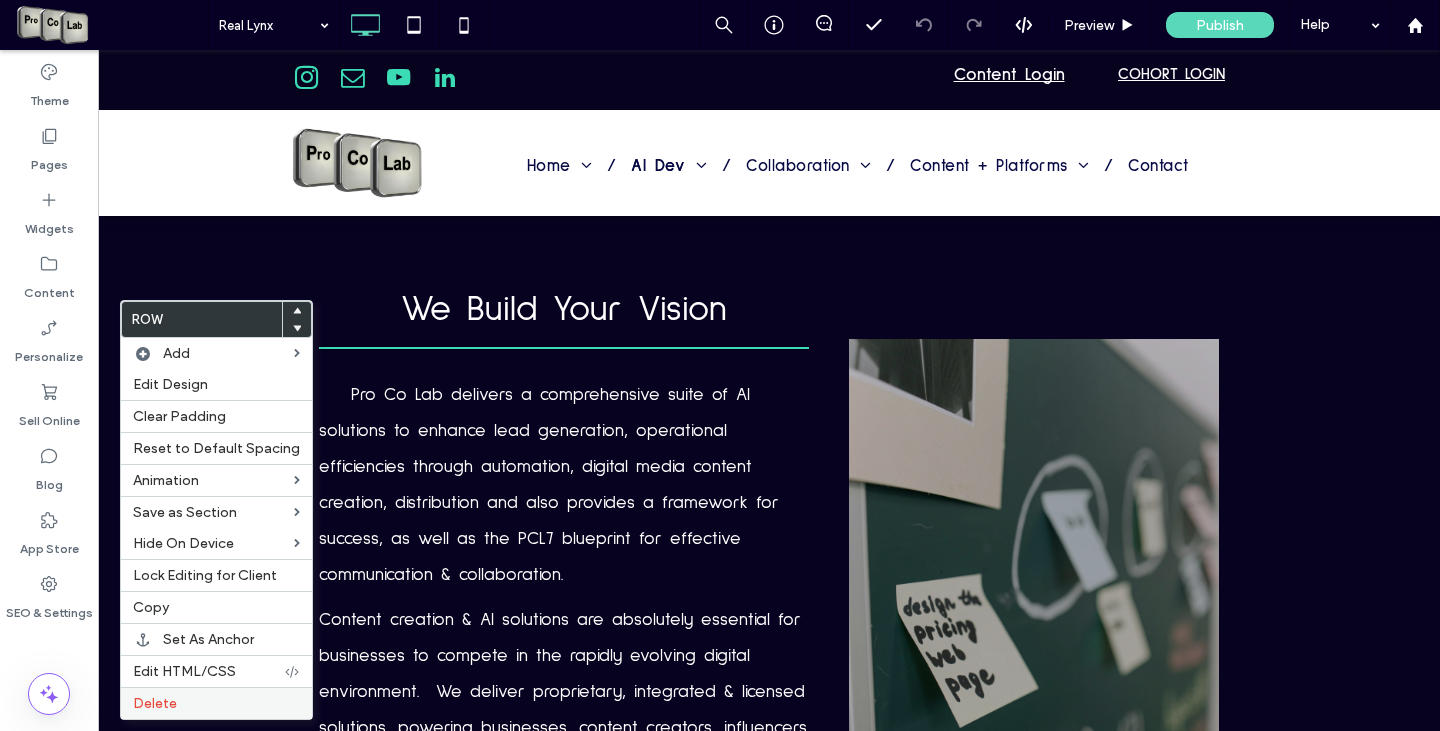 click on "Delete" at bounding box center [216, 703] 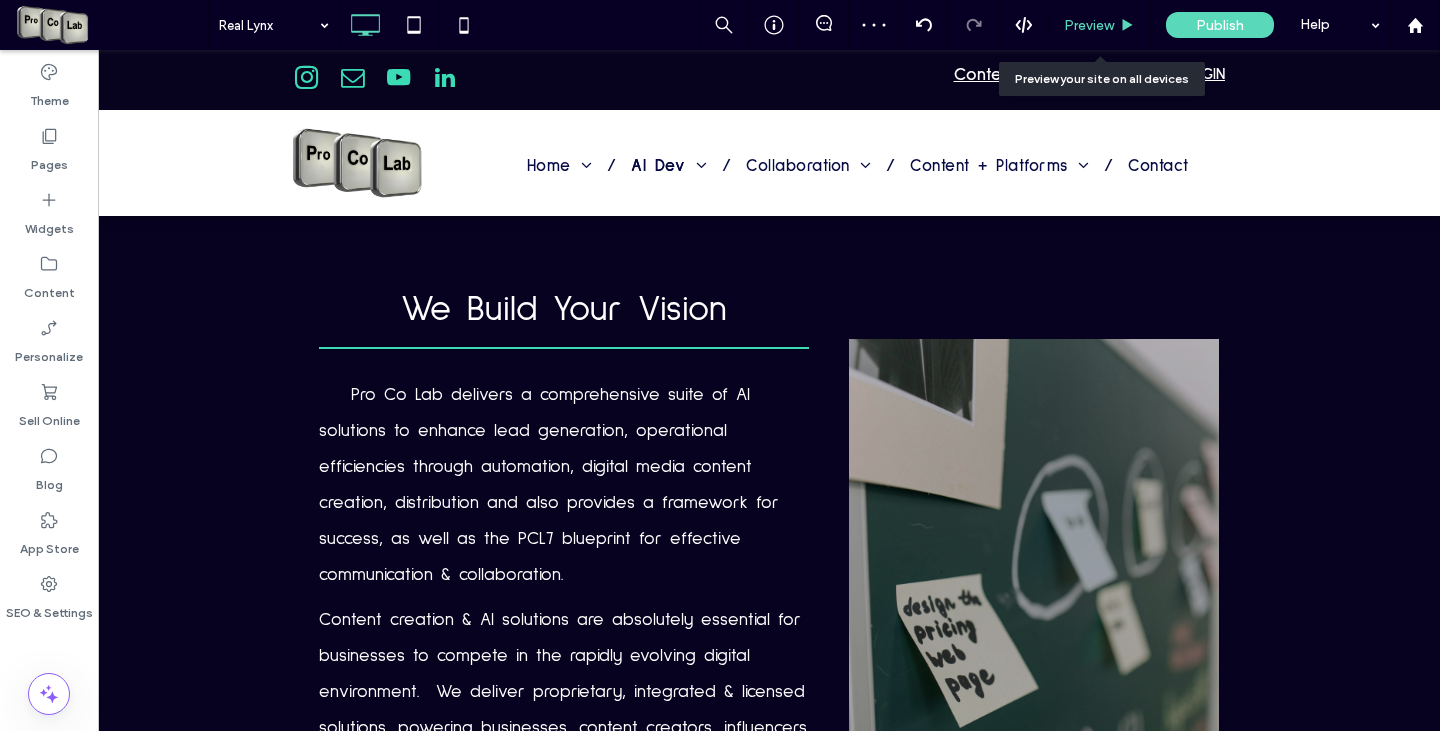 click on "Preview" at bounding box center [1089, 25] 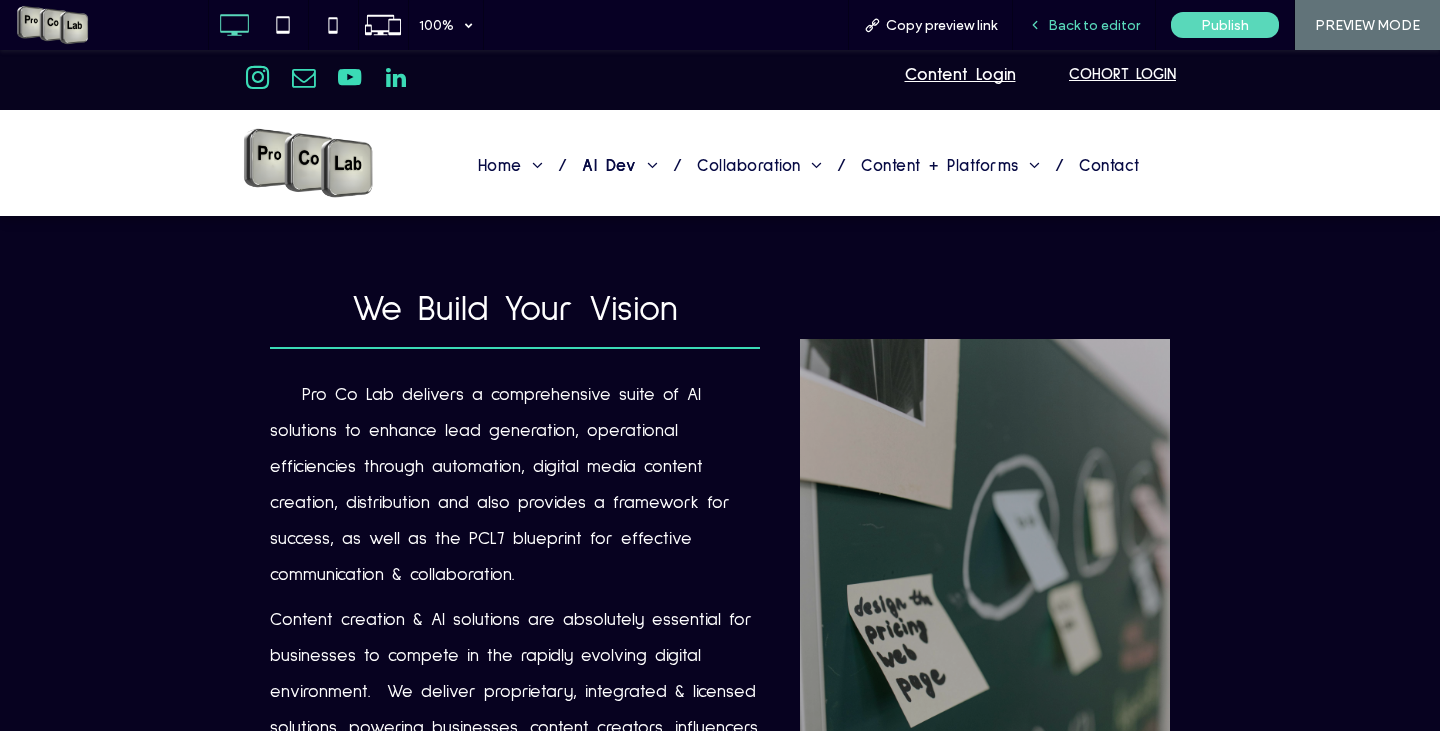 click on "Back to editor" at bounding box center (1094, 25) 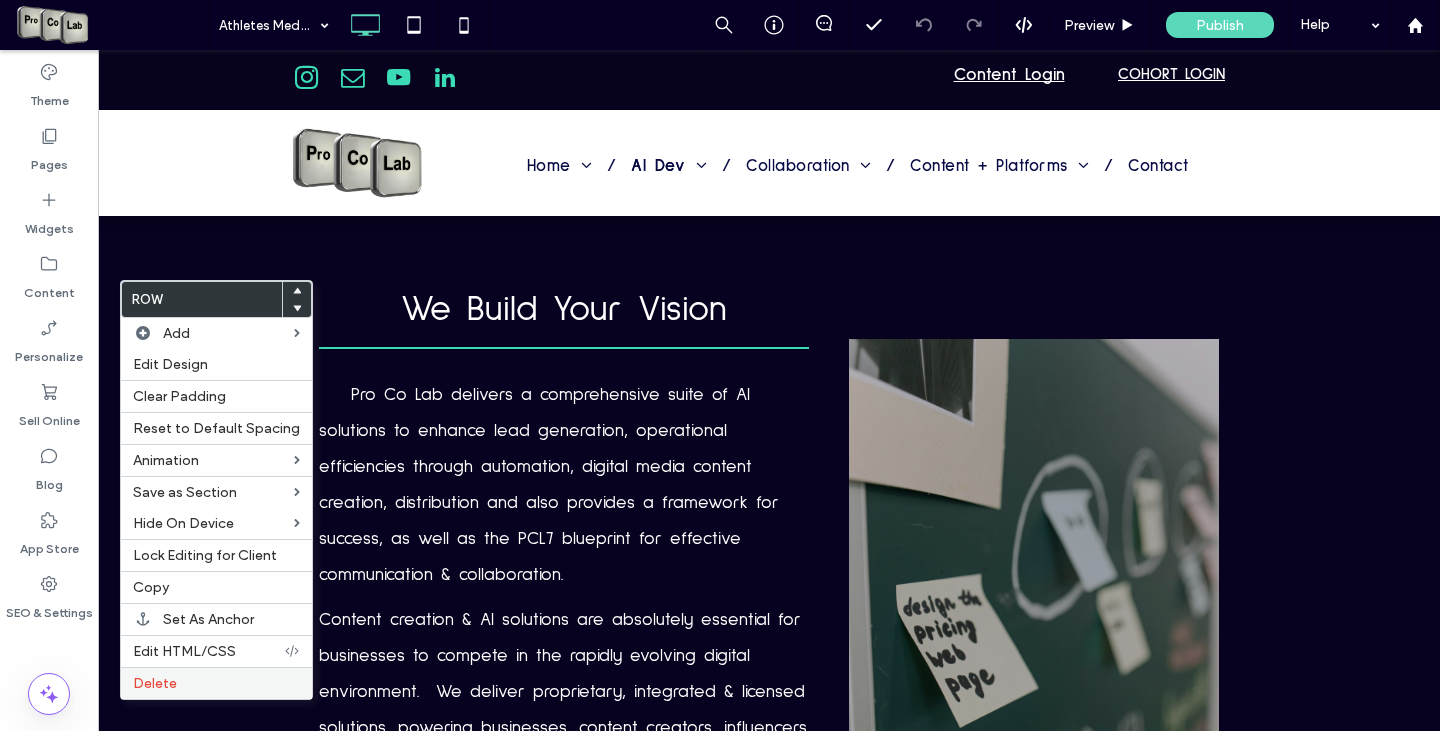 click on "Delete" at bounding box center [155, 683] 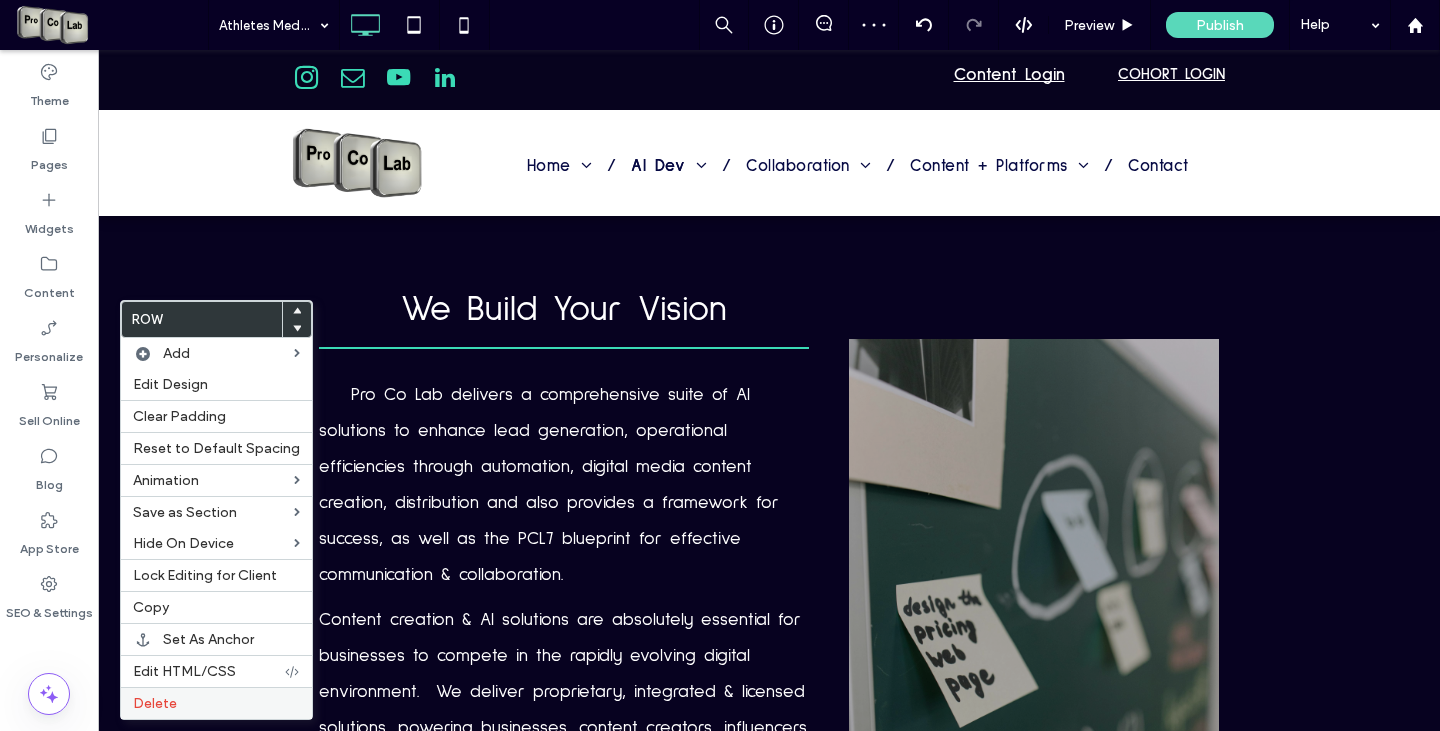 click on "Delete" at bounding box center (216, 703) 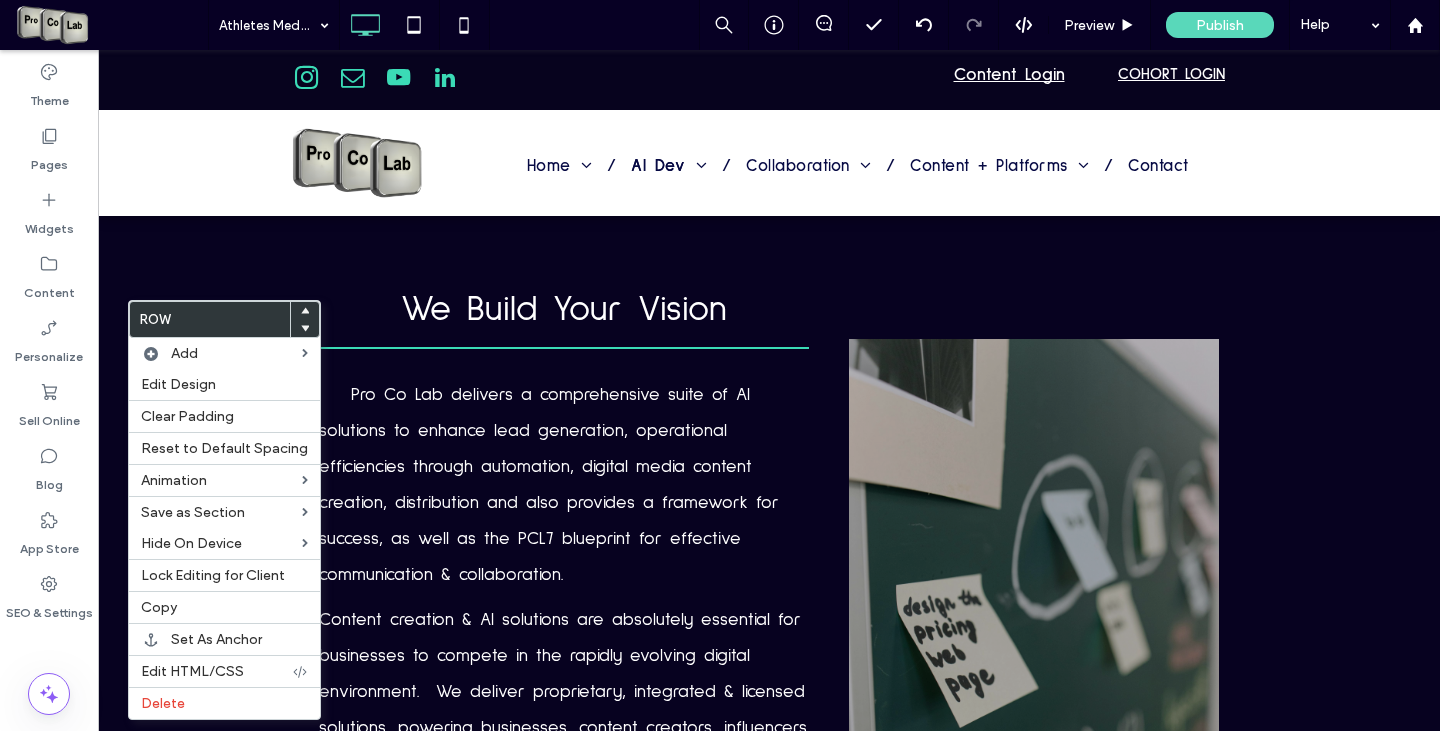 click 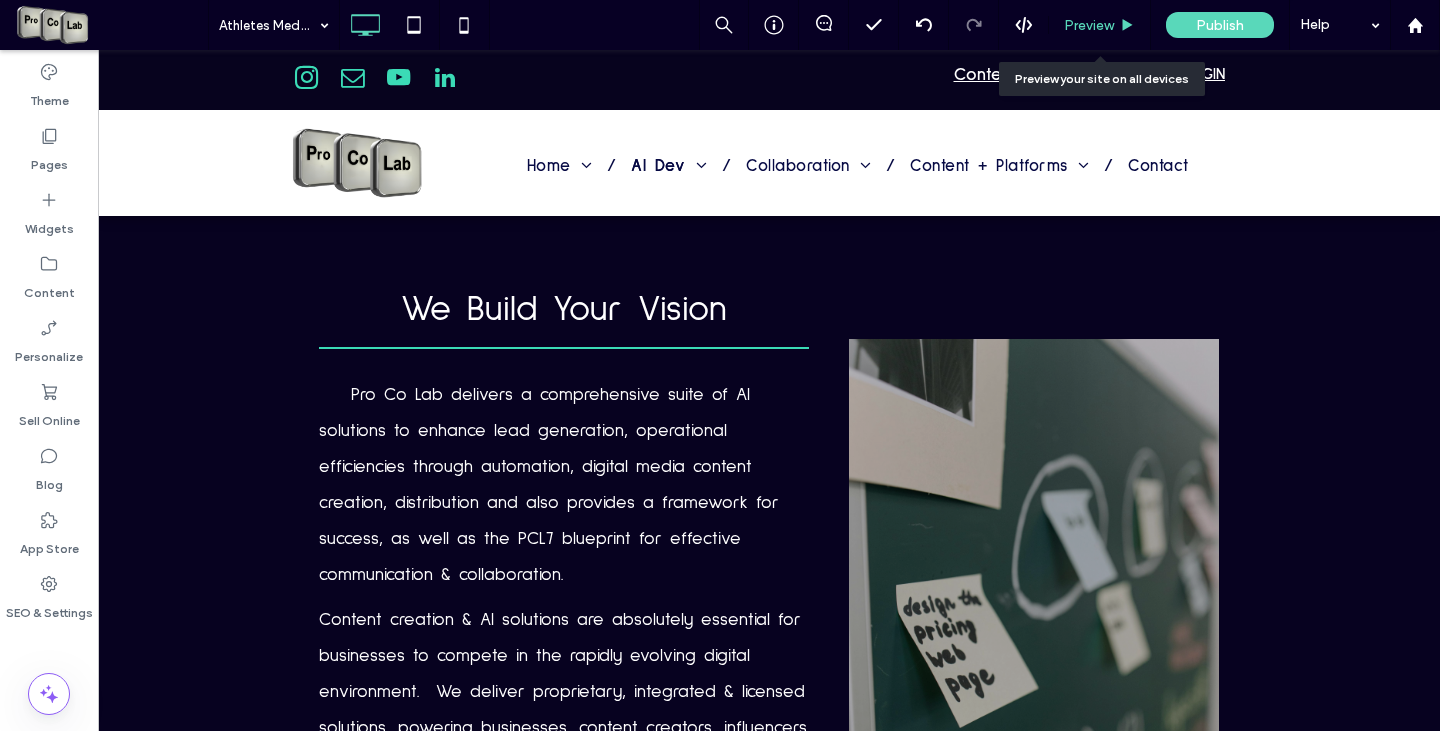 click on "Preview" at bounding box center [1089, 25] 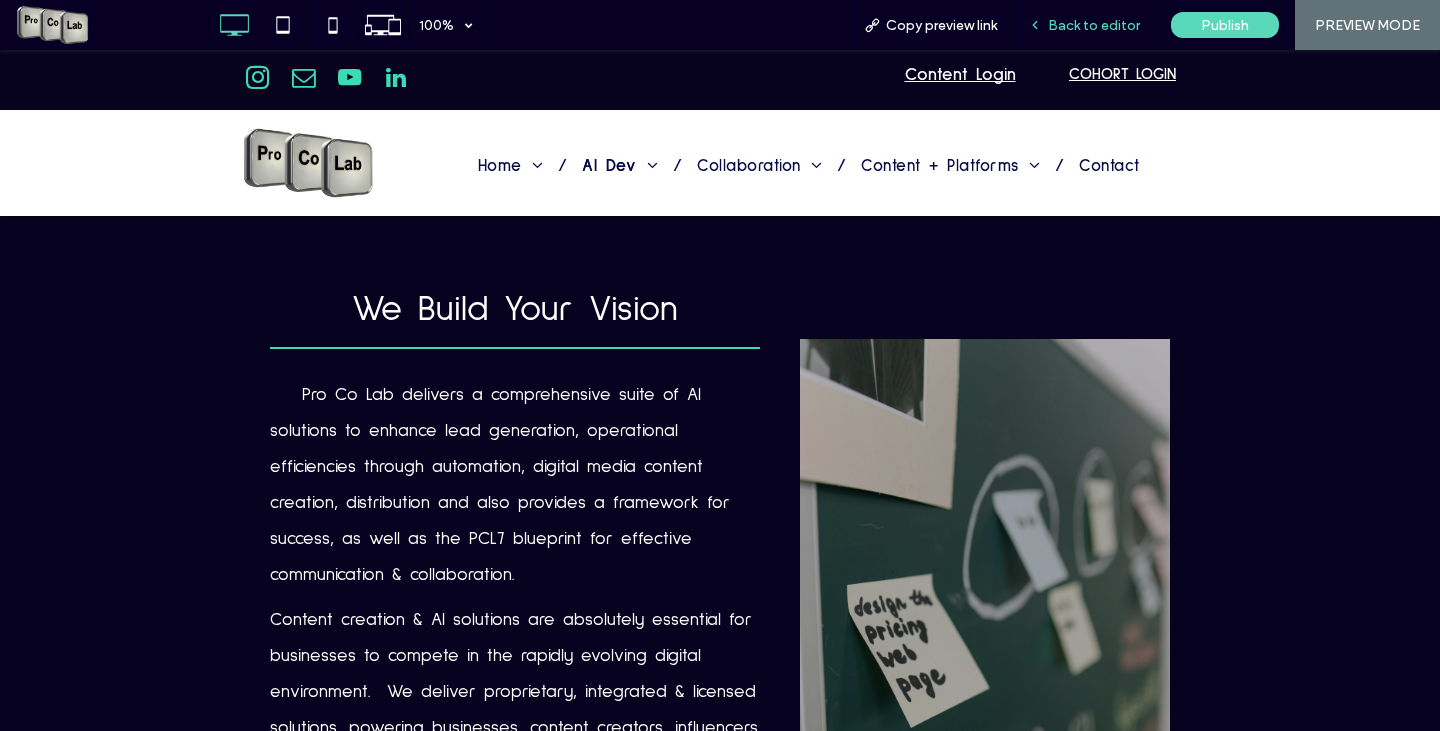 click on "Back to editor" at bounding box center [1094, 25] 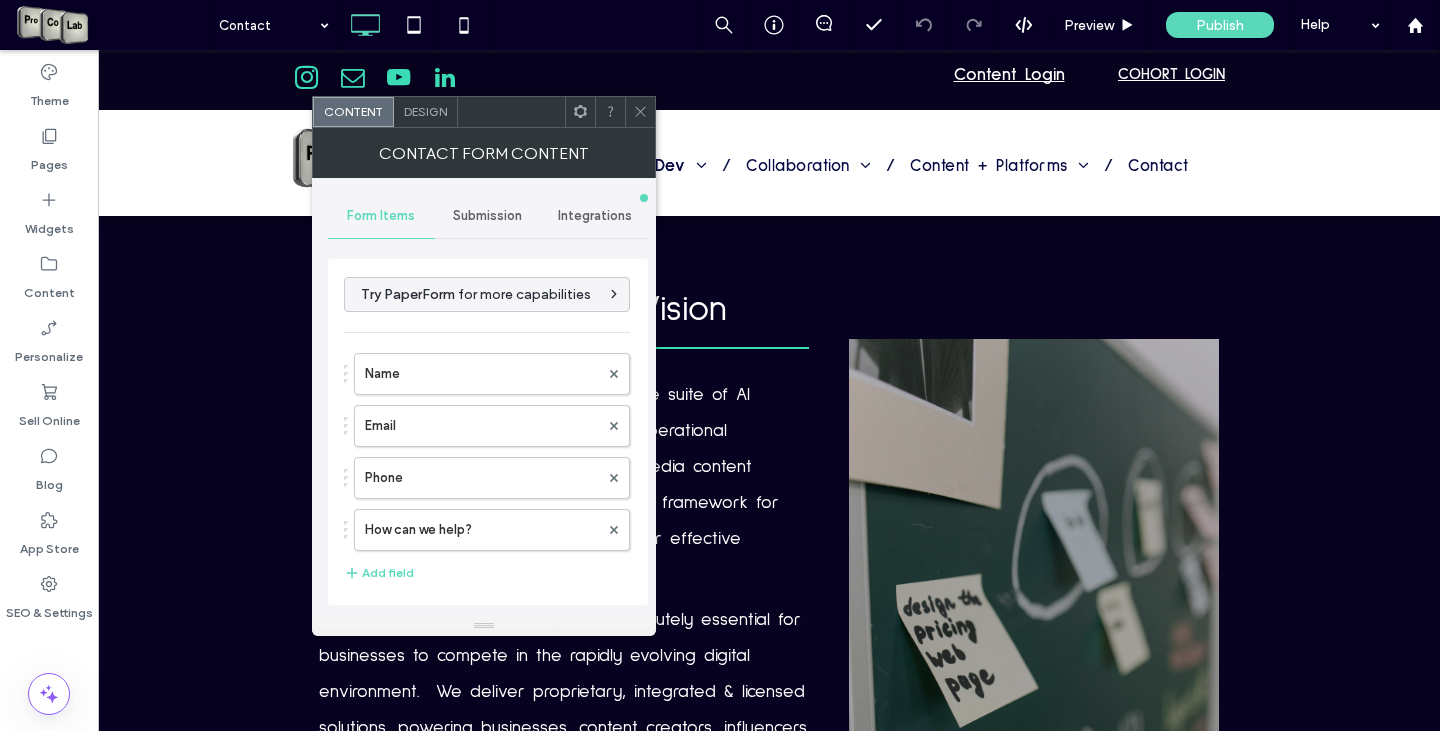 click on "Design" at bounding box center (425, 111) 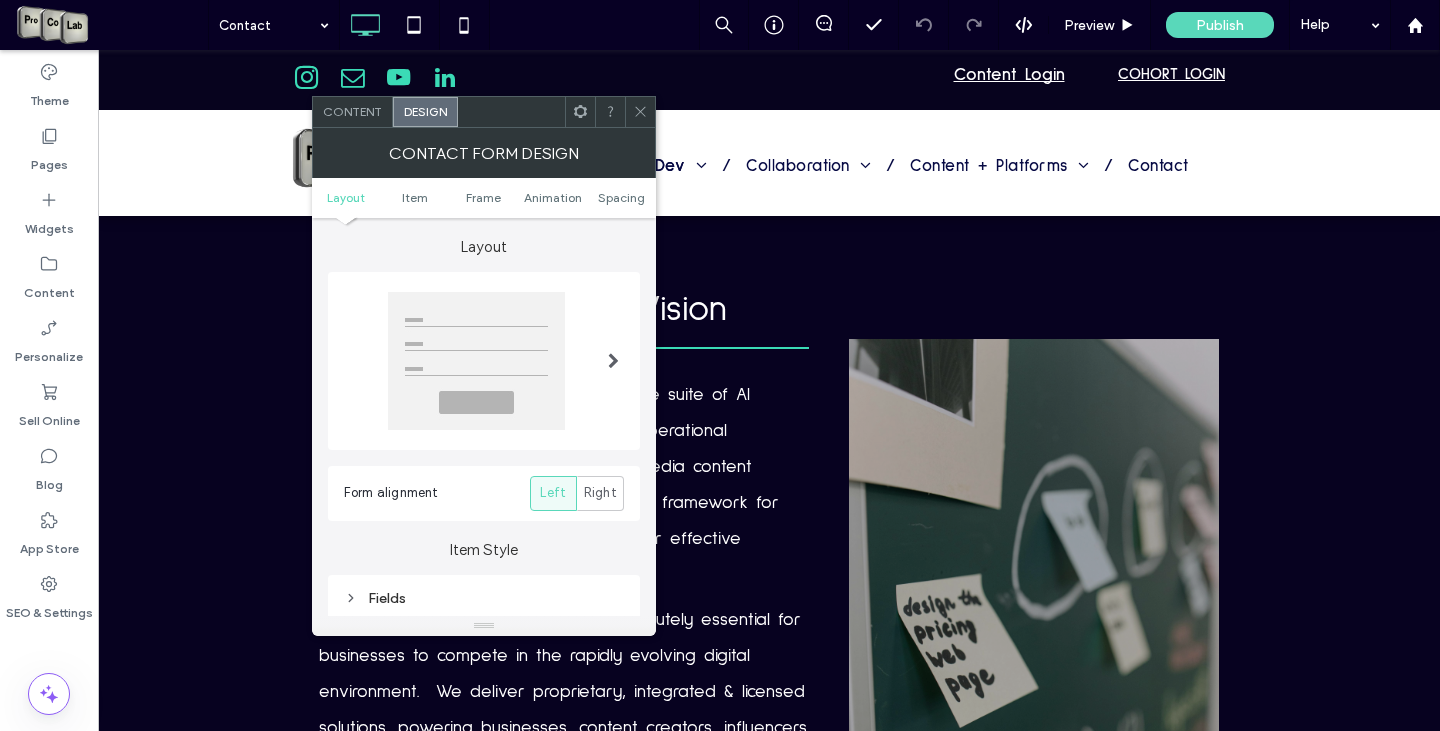 click on "Content" at bounding box center [352, 111] 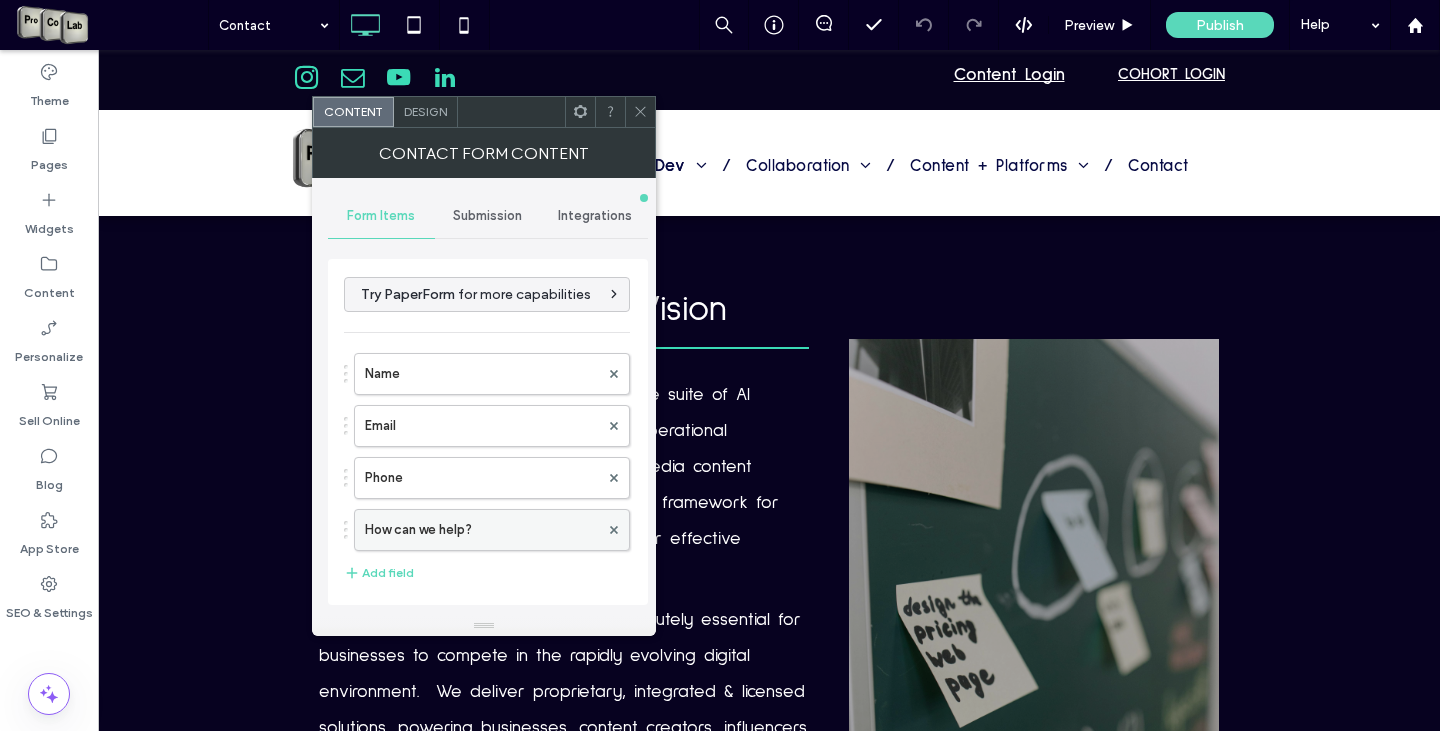 click on "How can we help?" at bounding box center [482, 530] 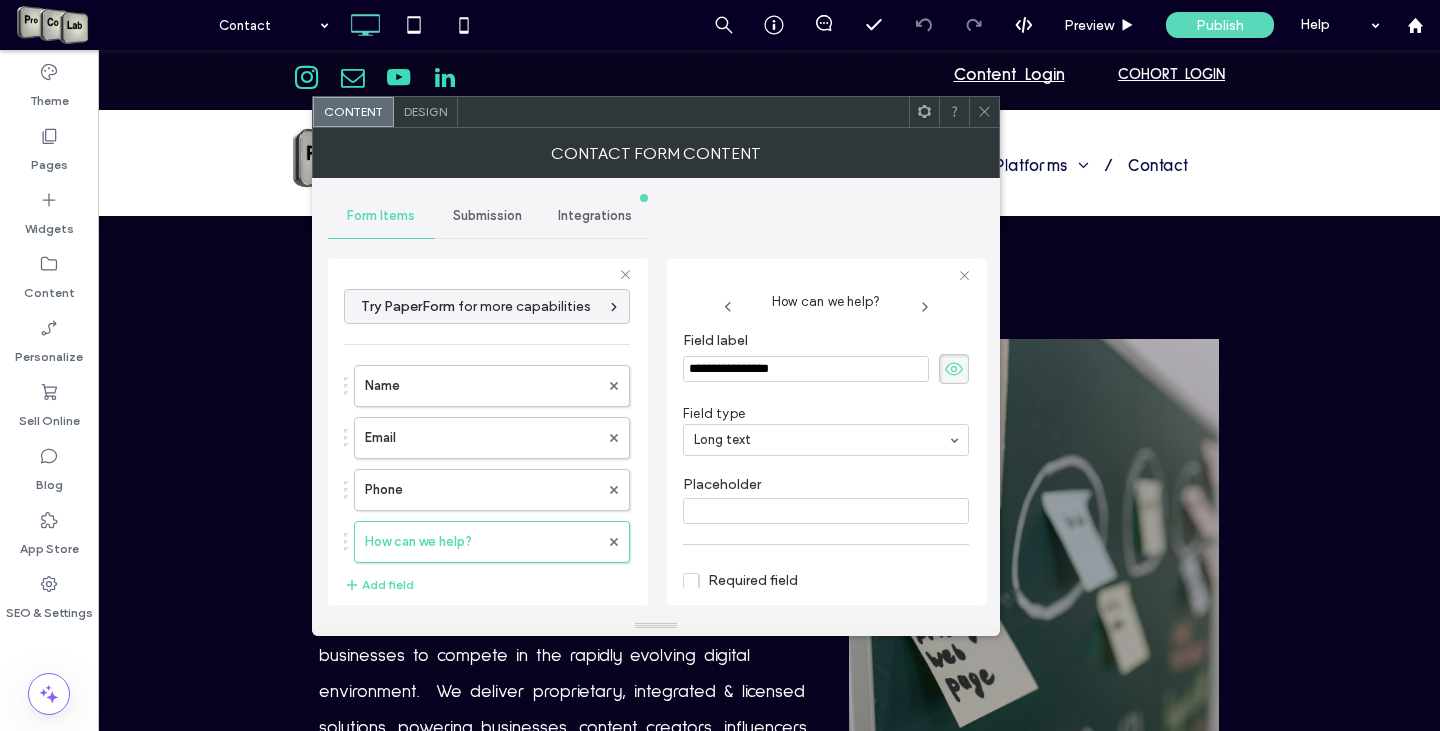 click on "**********" at bounding box center [806, 369] 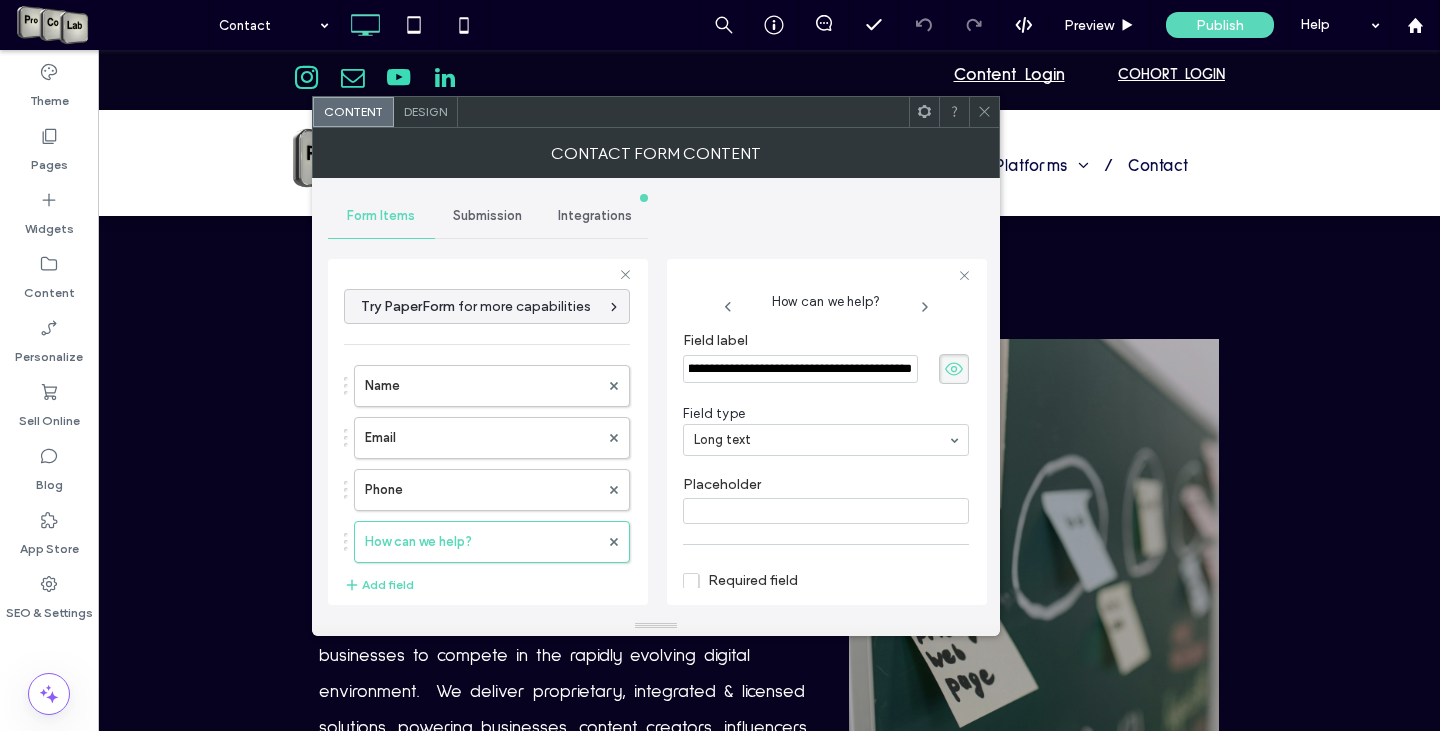 scroll, scrollTop: 0, scrollLeft: 97, axis: horizontal 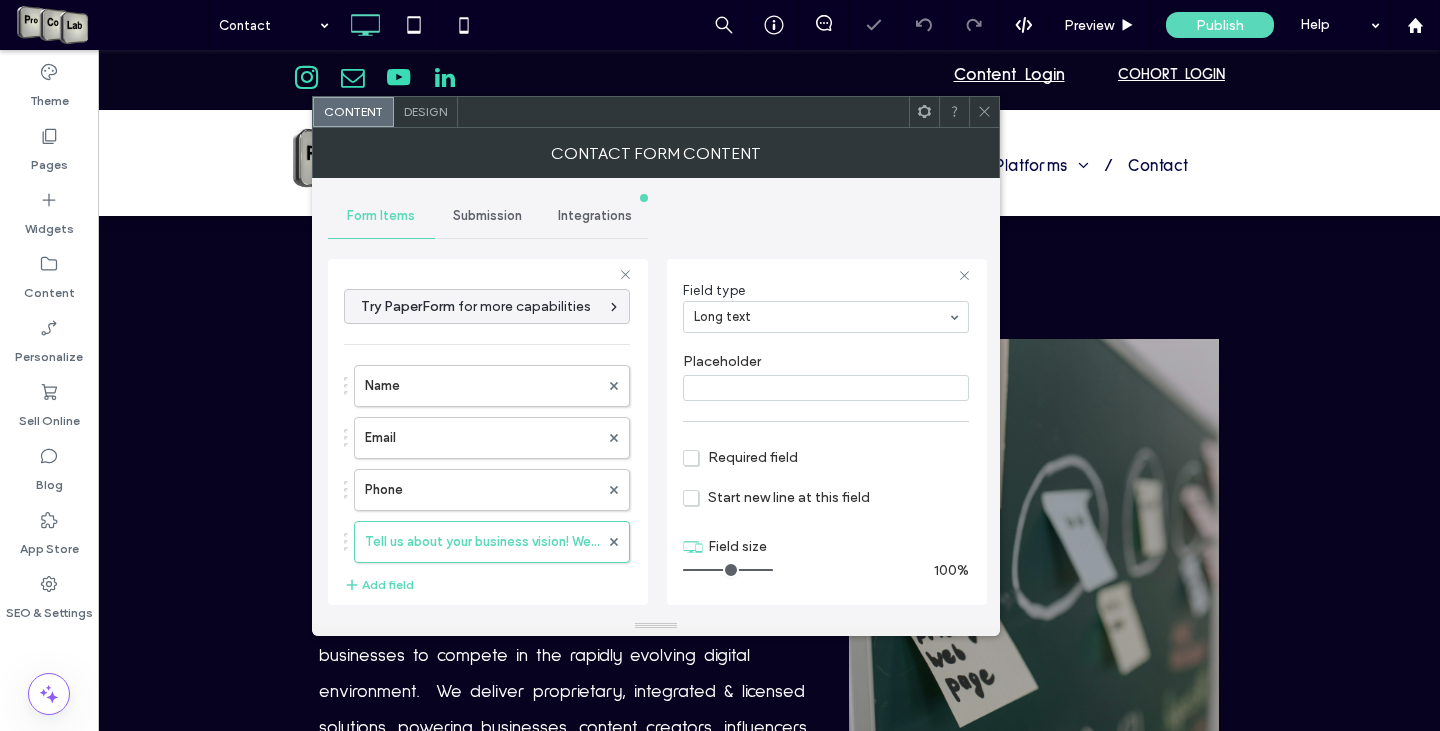 click on "Submission" at bounding box center [487, 216] 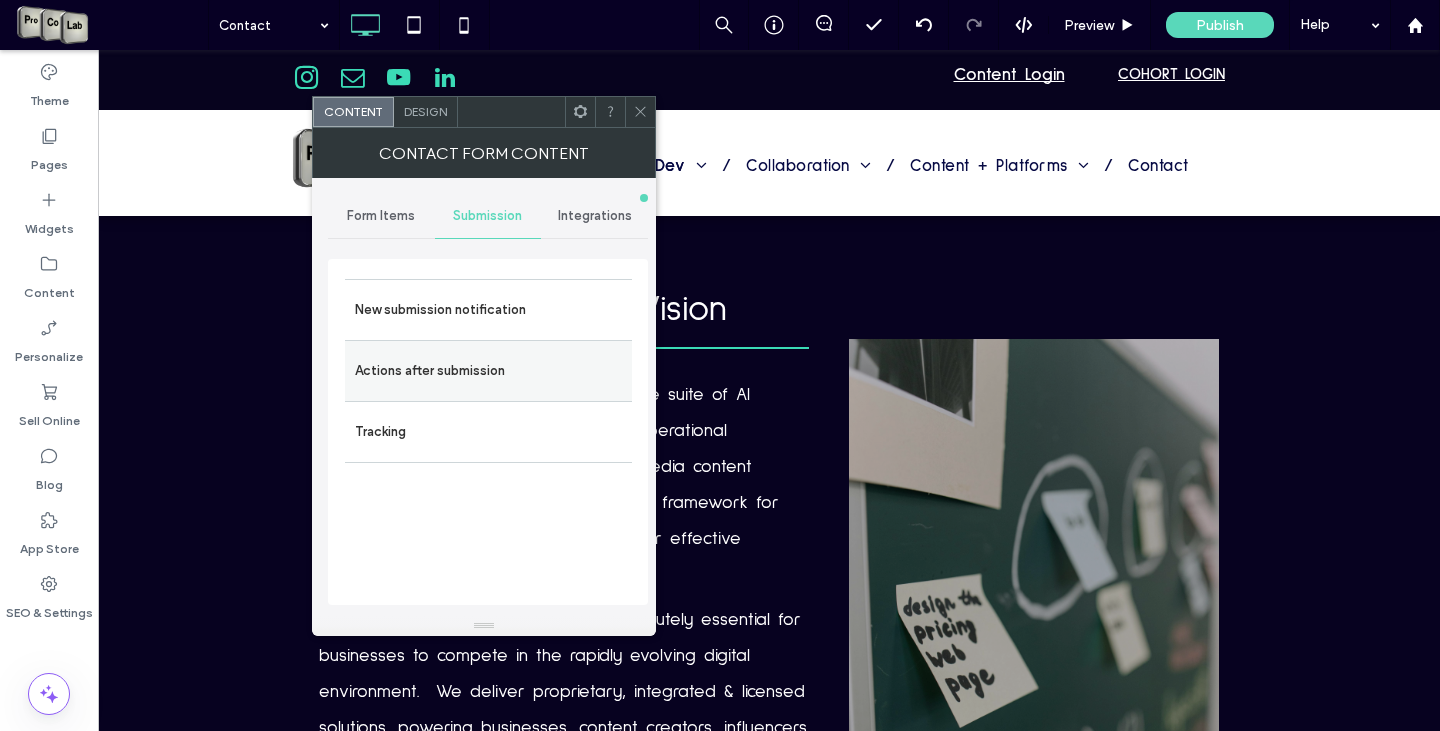 click on "Actions after submission" at bounding box center [488, 371] 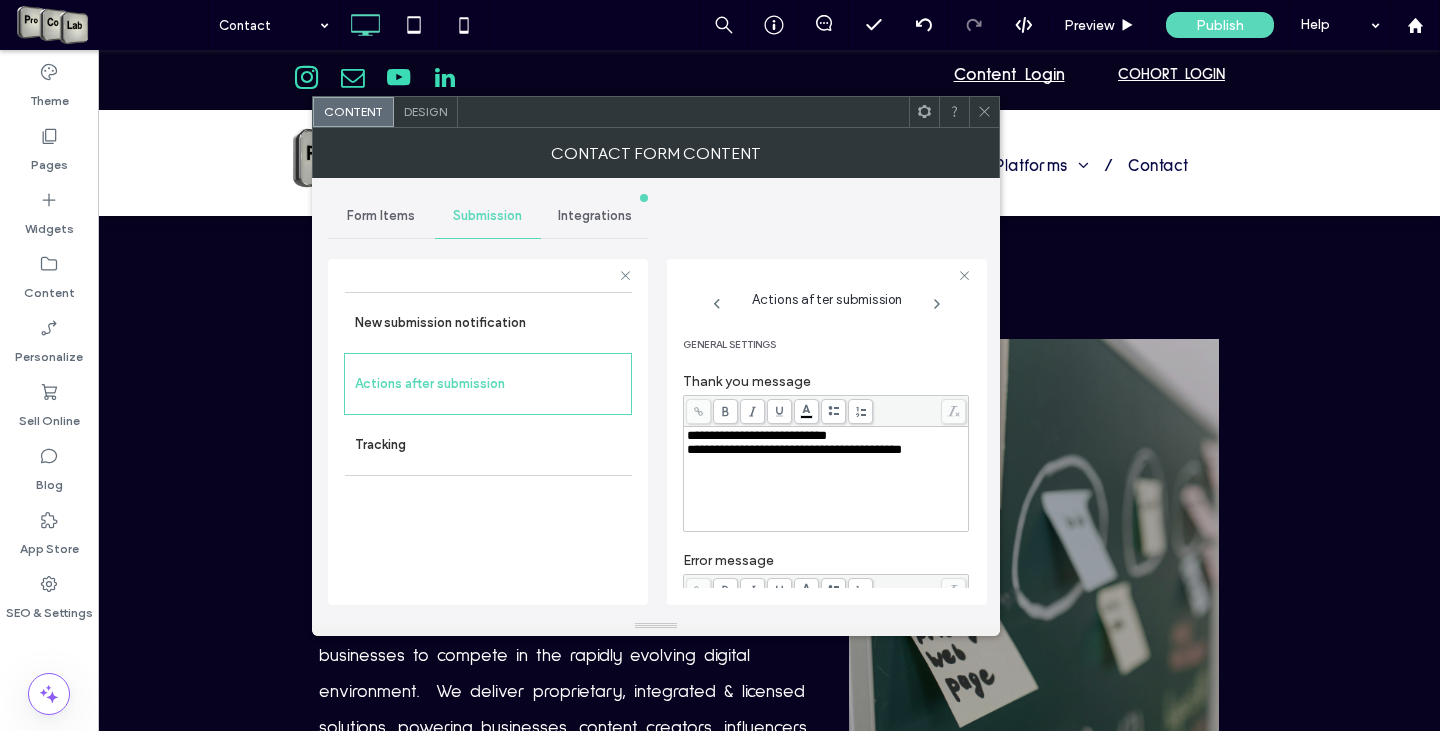 click on "**********" at bounding box center [826, 436] 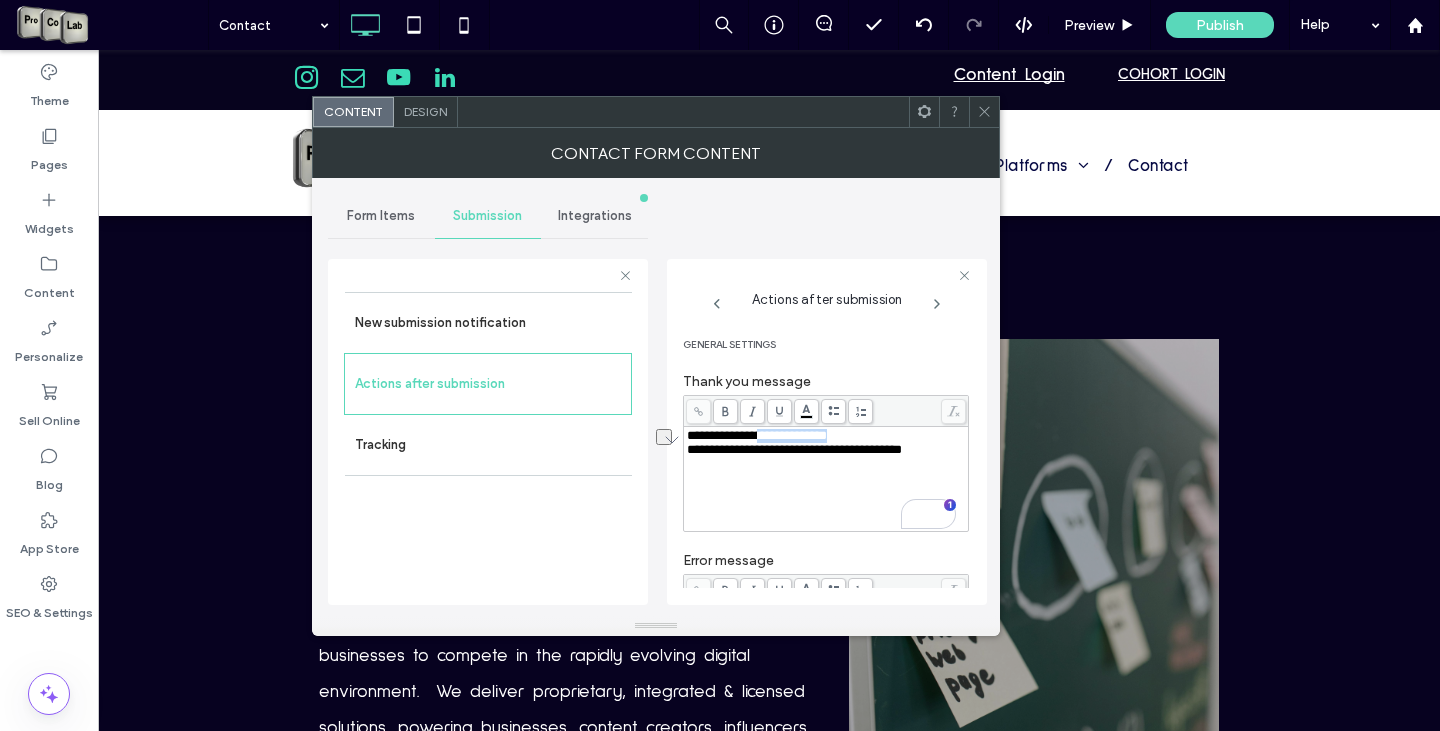 drag, startPoint x: 864, startPoint y: 438, endPoint x: 768, endPoint y: 440, distance: 96.02083 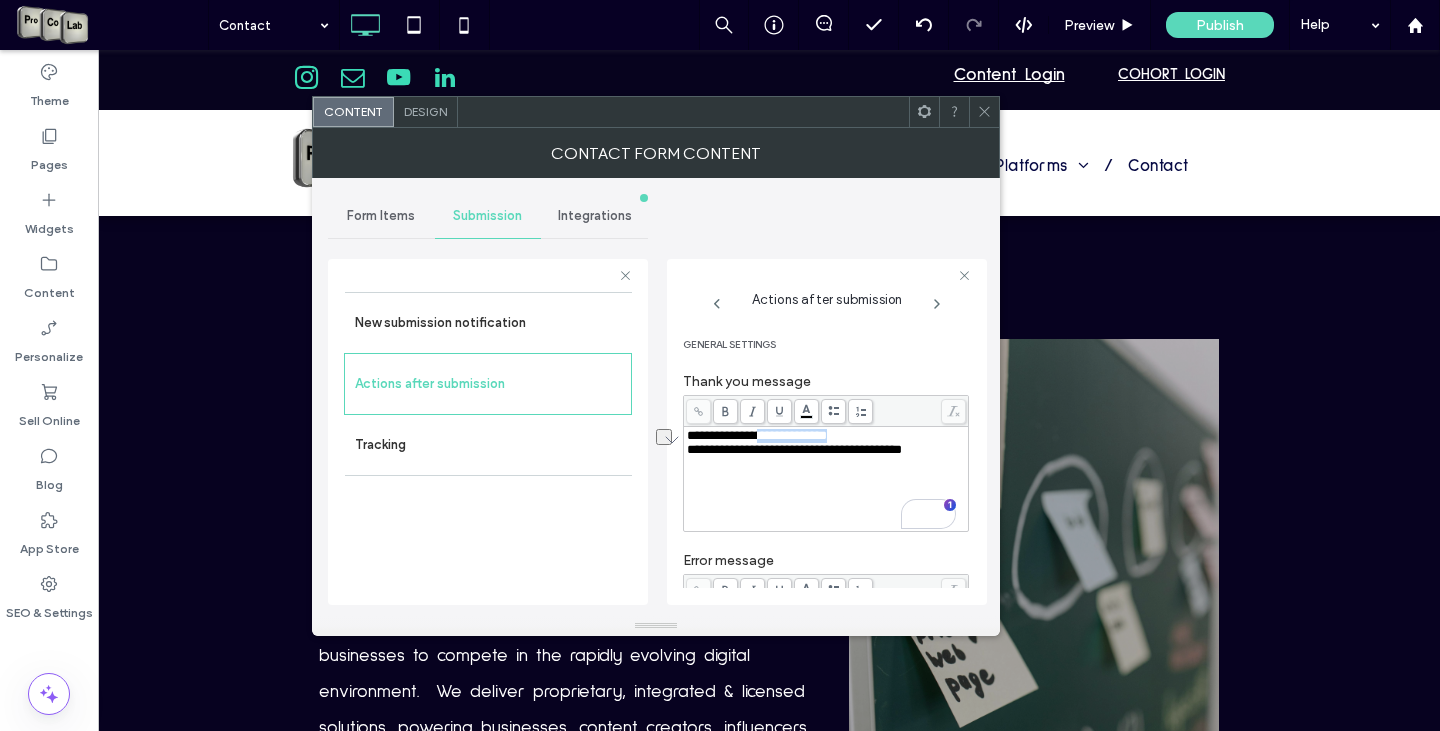 click on "**********" at bounding box center [826, 436] 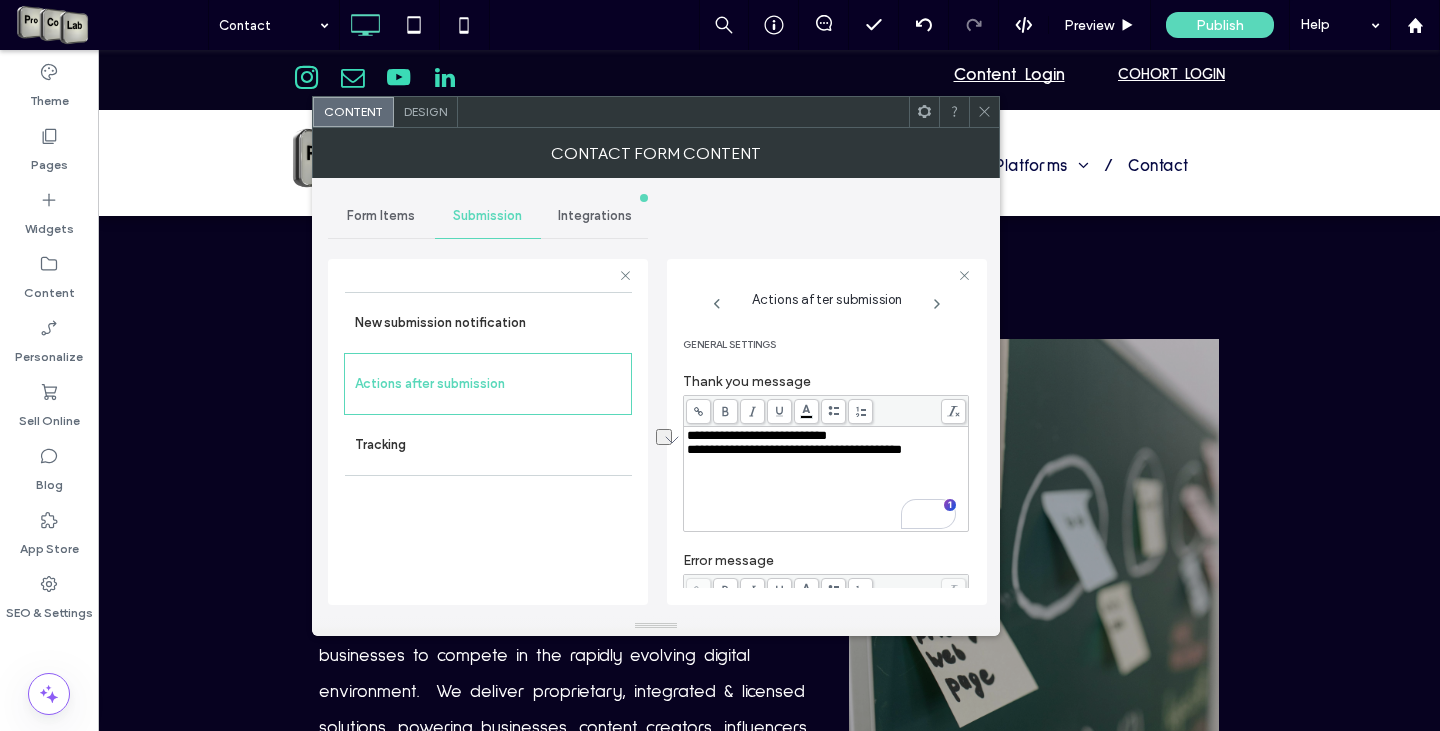 type 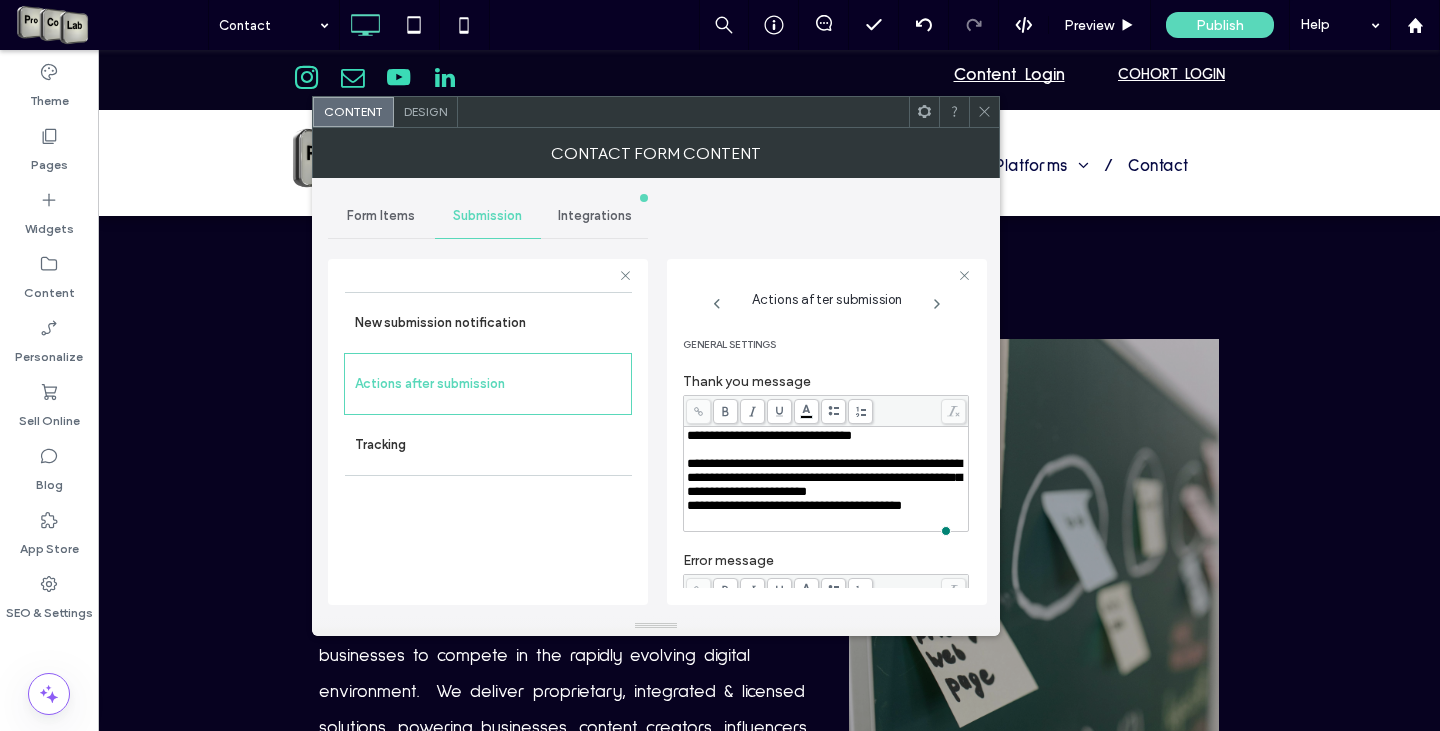 click on "**********" at bounding box center [824, 477] 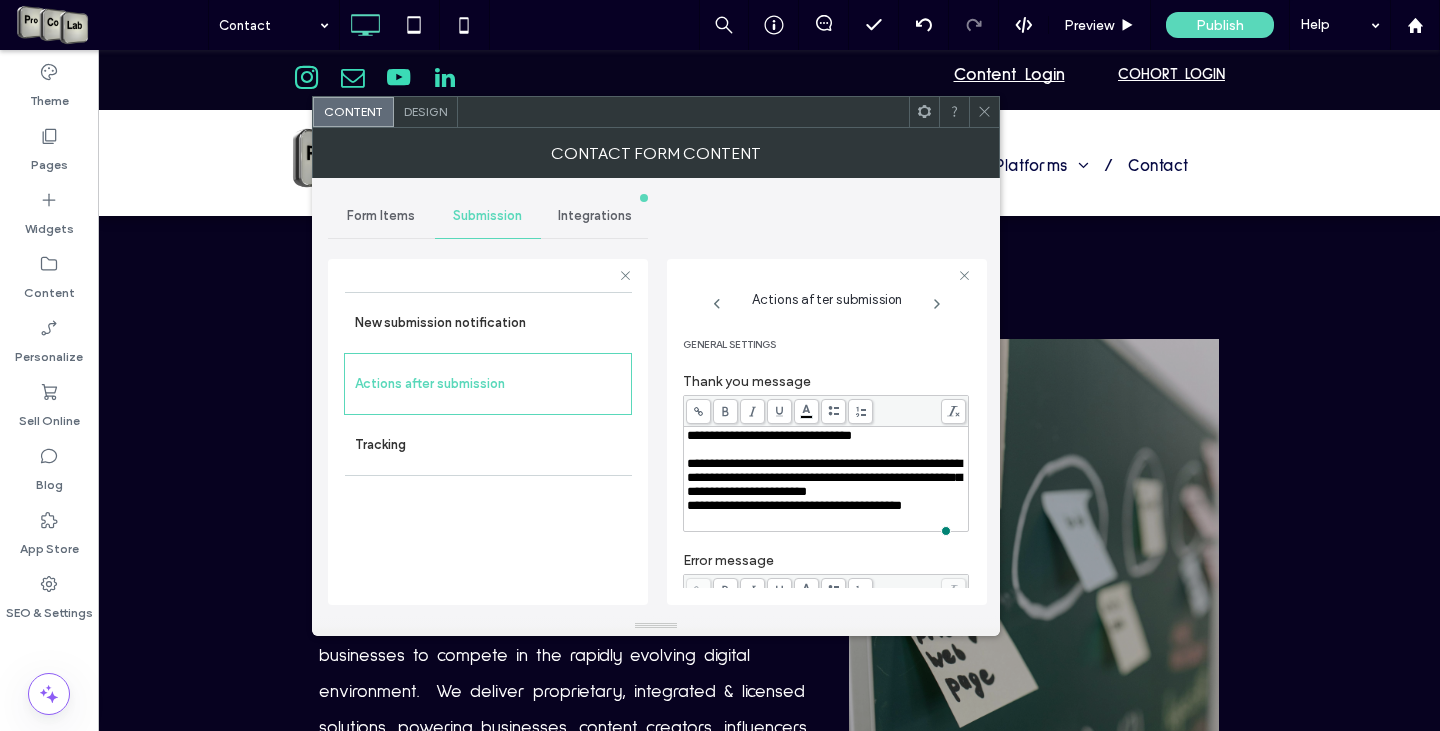 click on "**********" at bounding box center [794, 505] 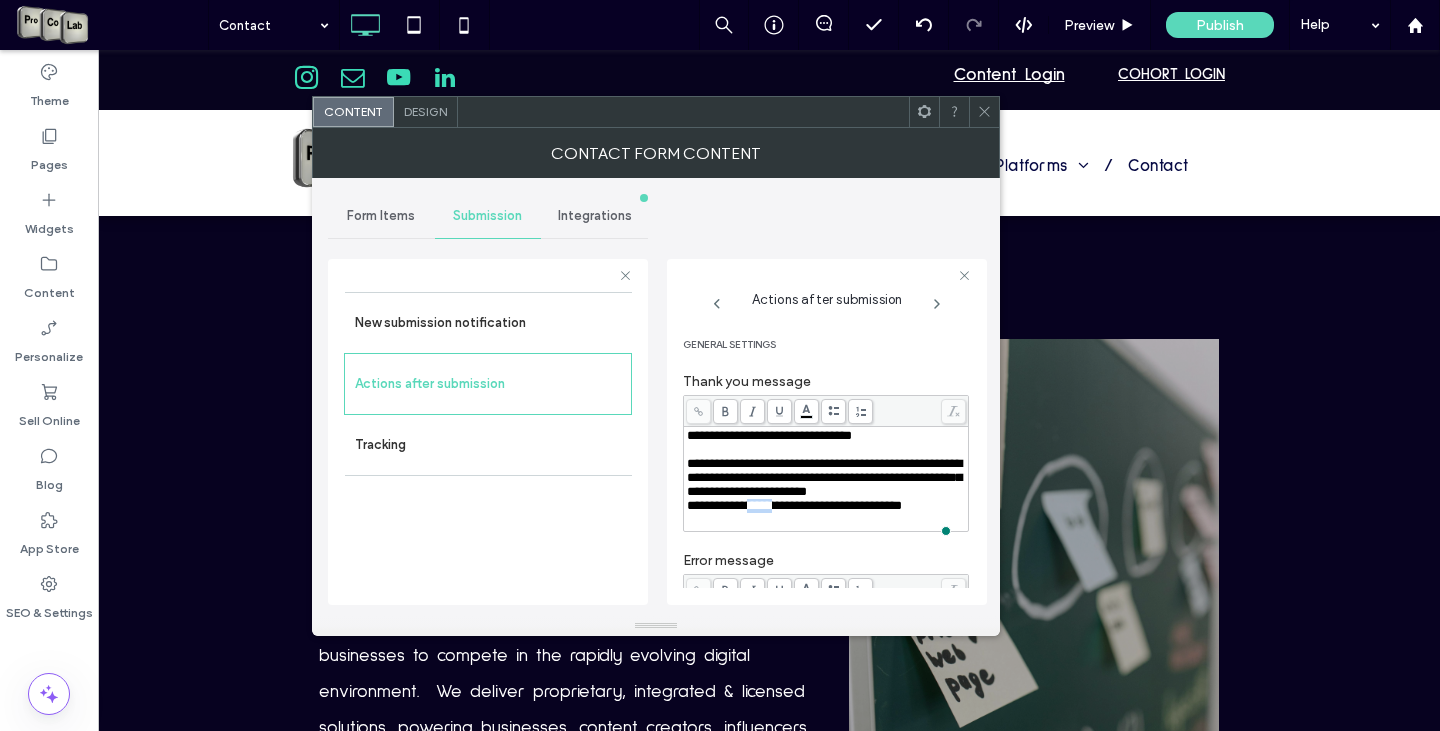 click on "**********" at bounding box center (794, 505) 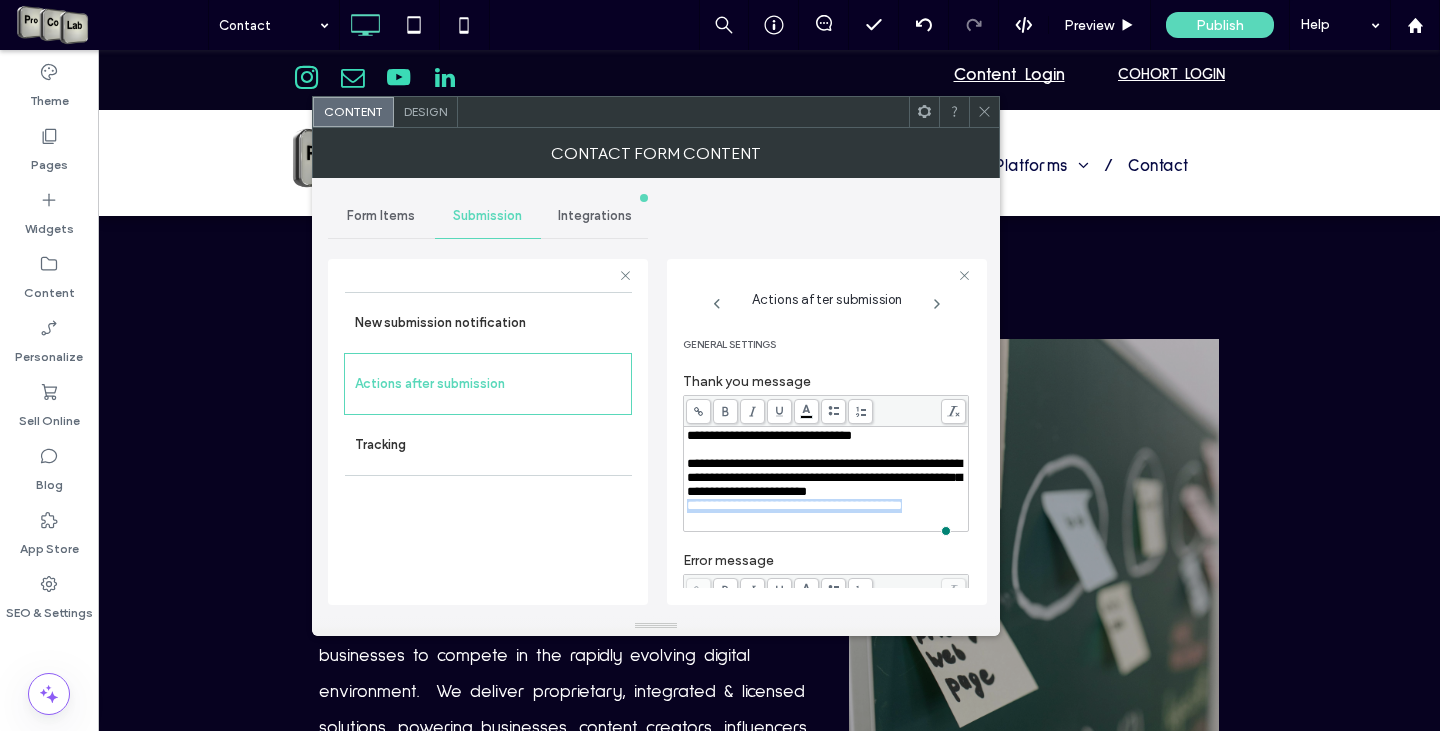 click on "**********" at bounding box center [794, 505] 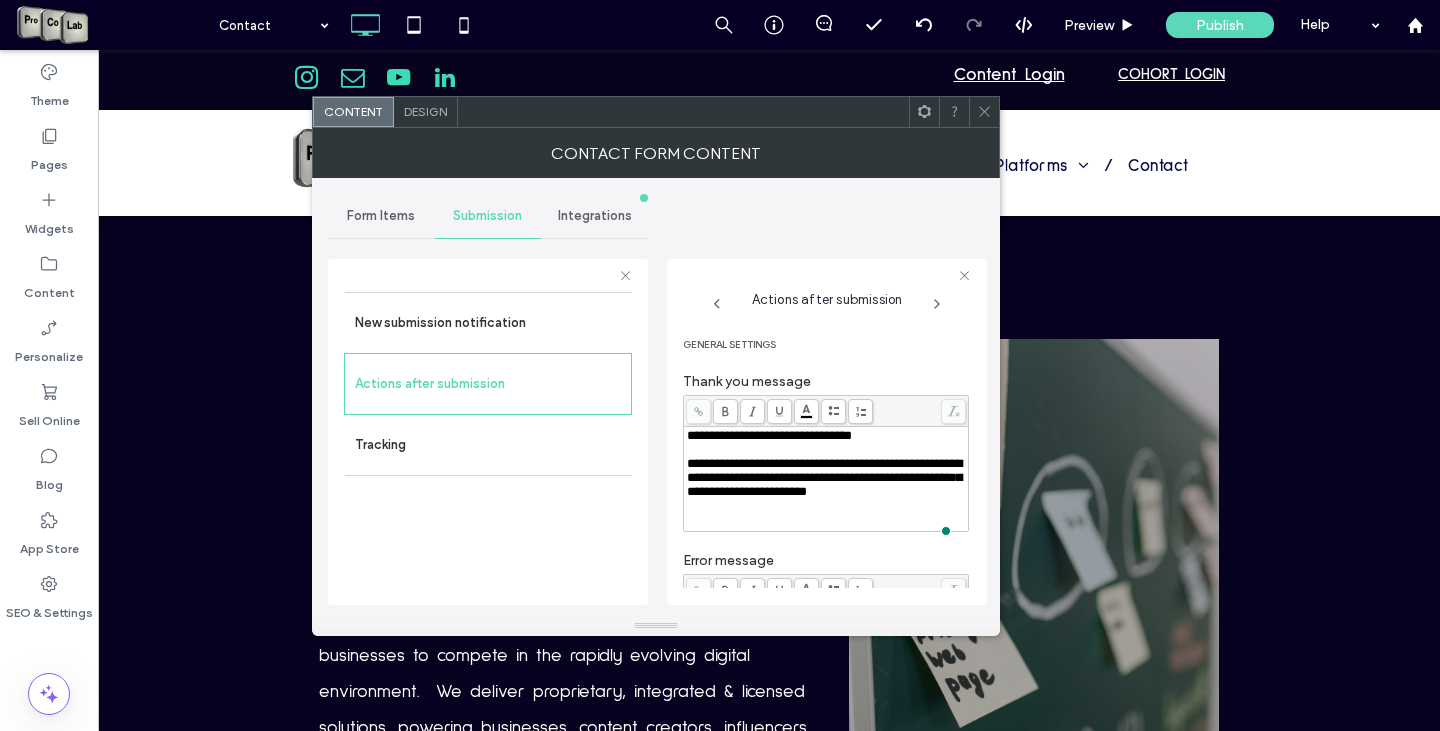 click on "**********" at bounding box center [824, 477] 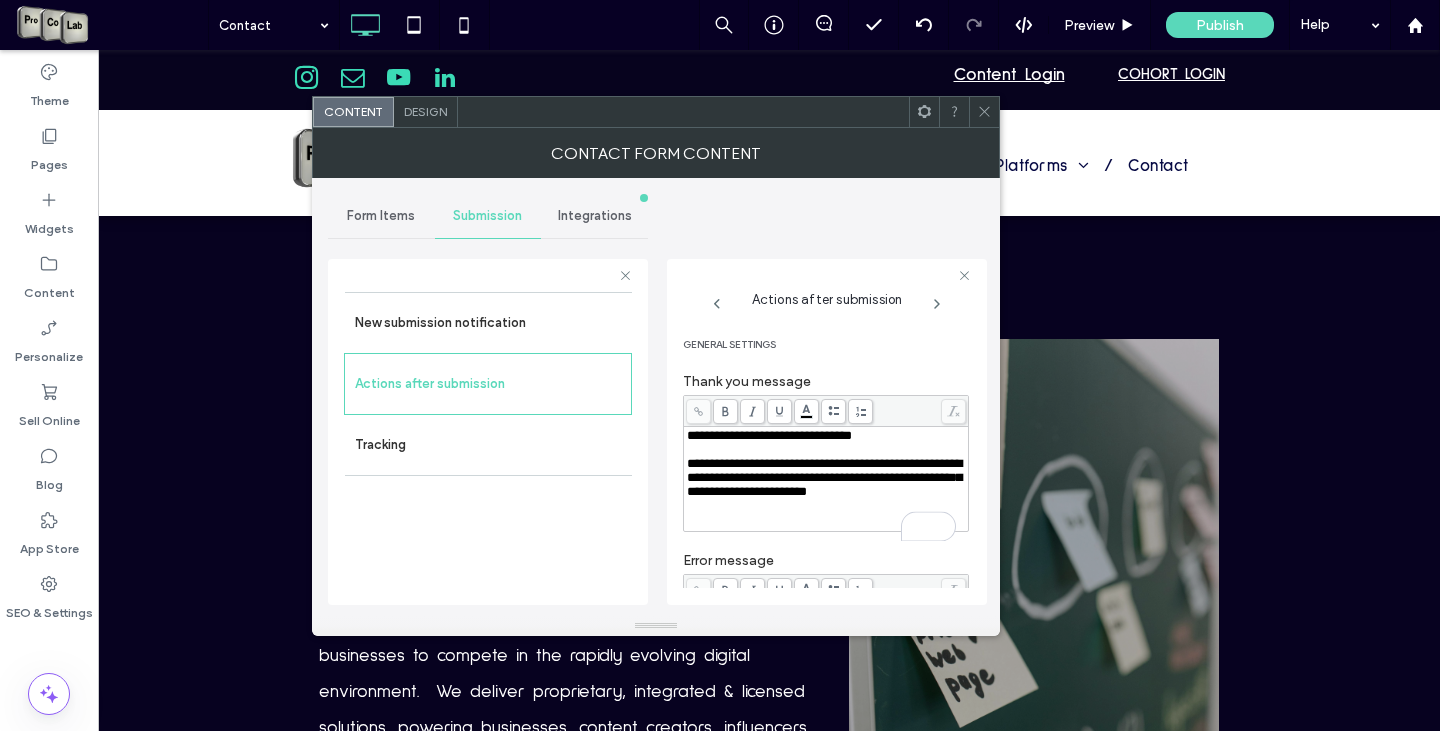 click on "**********" at bounding box center [824, 477] 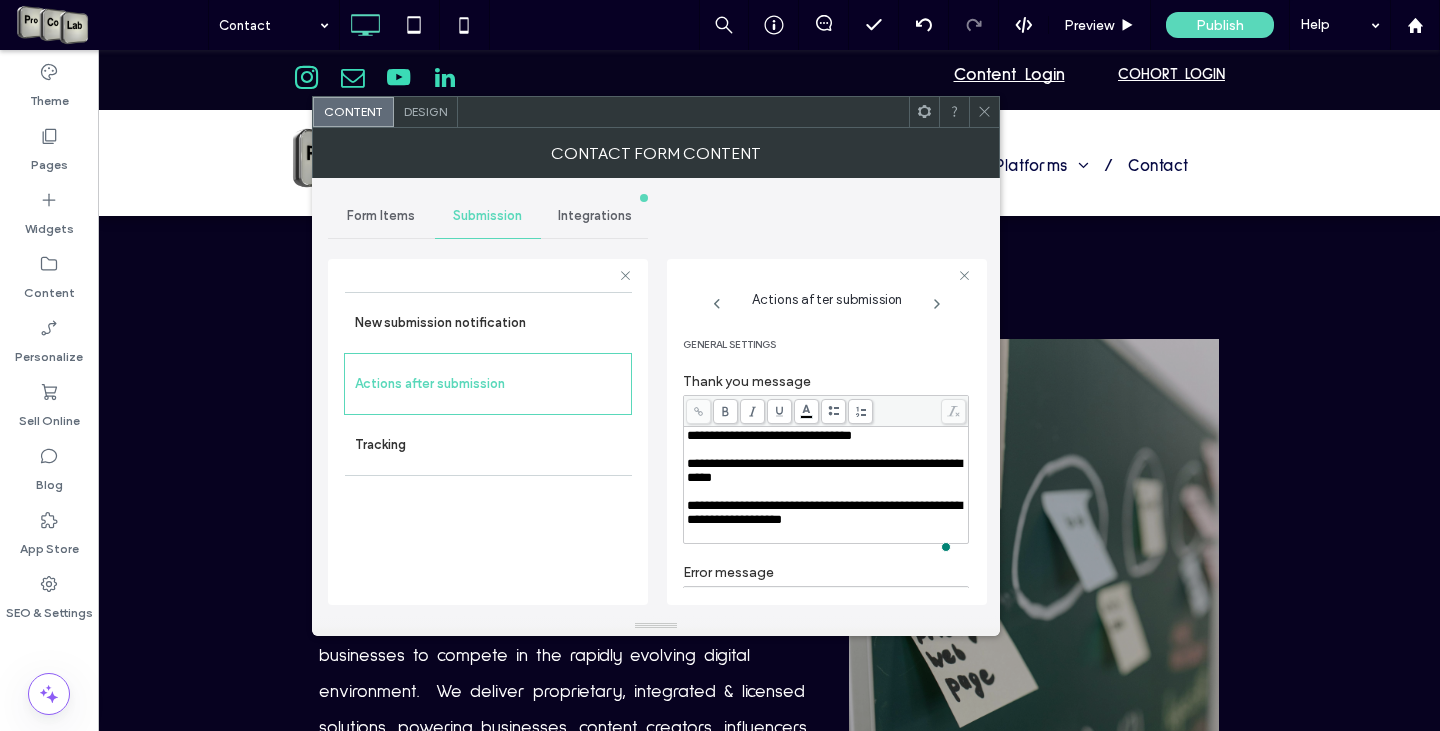 scroll, scrollTop: 236, scrollLeft: 0, axis: vertical 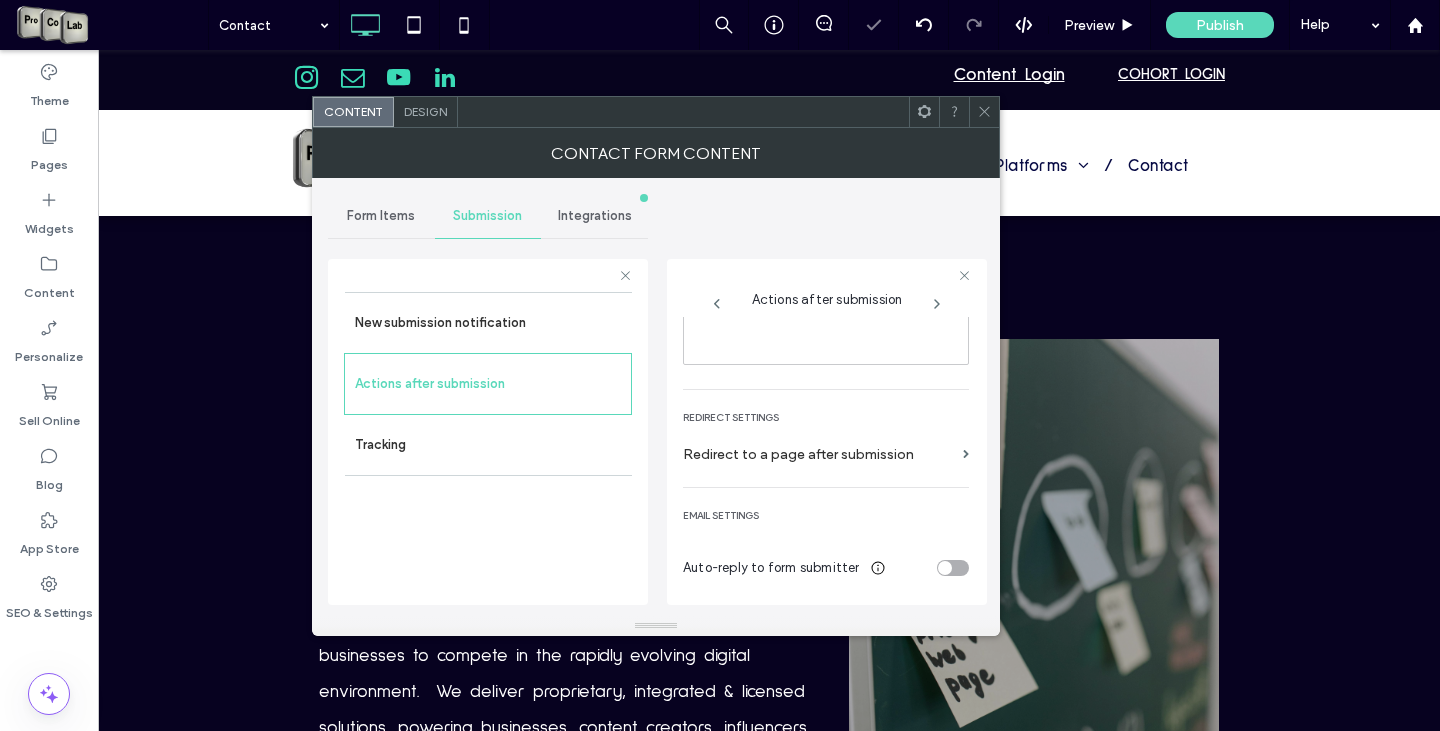 click at bounding box center (953, 568) 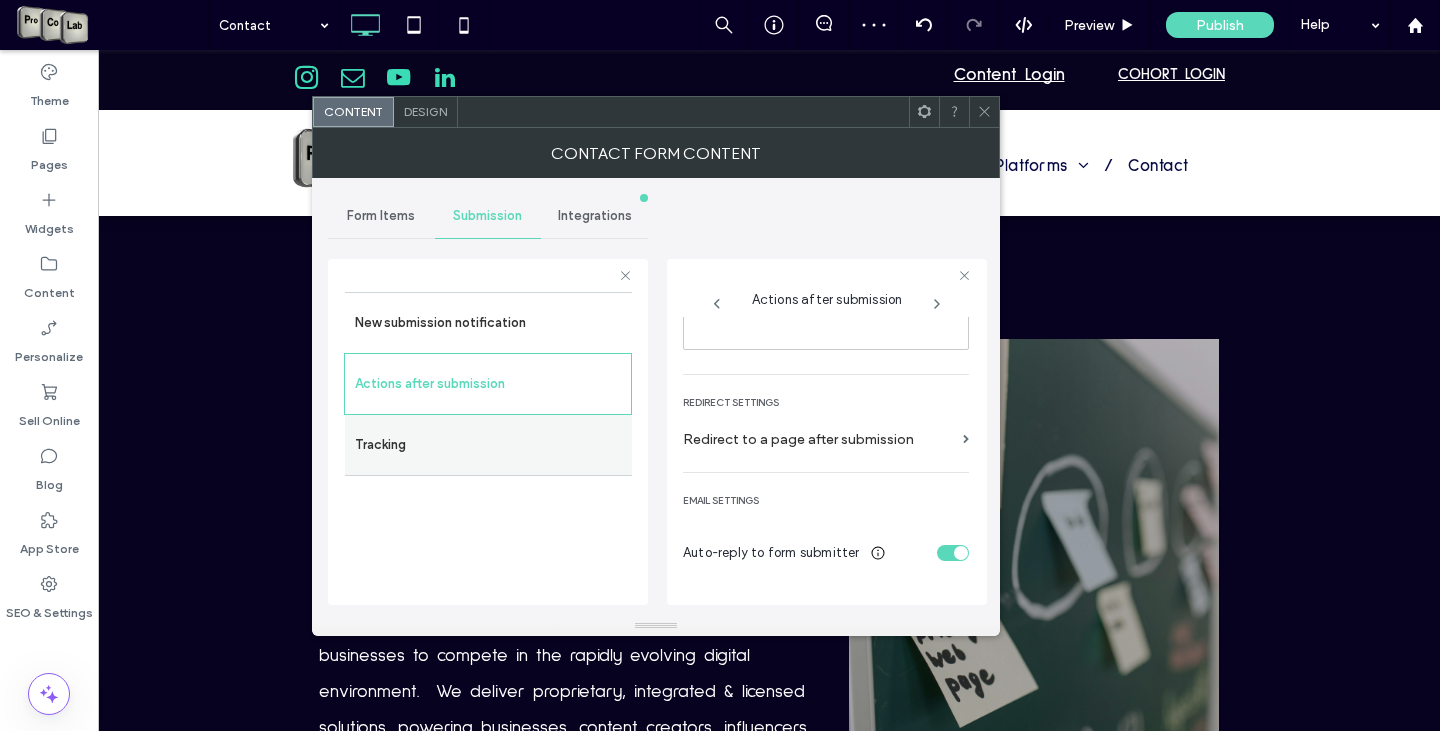 click on "Tracking" at bounding box center (488, 445) 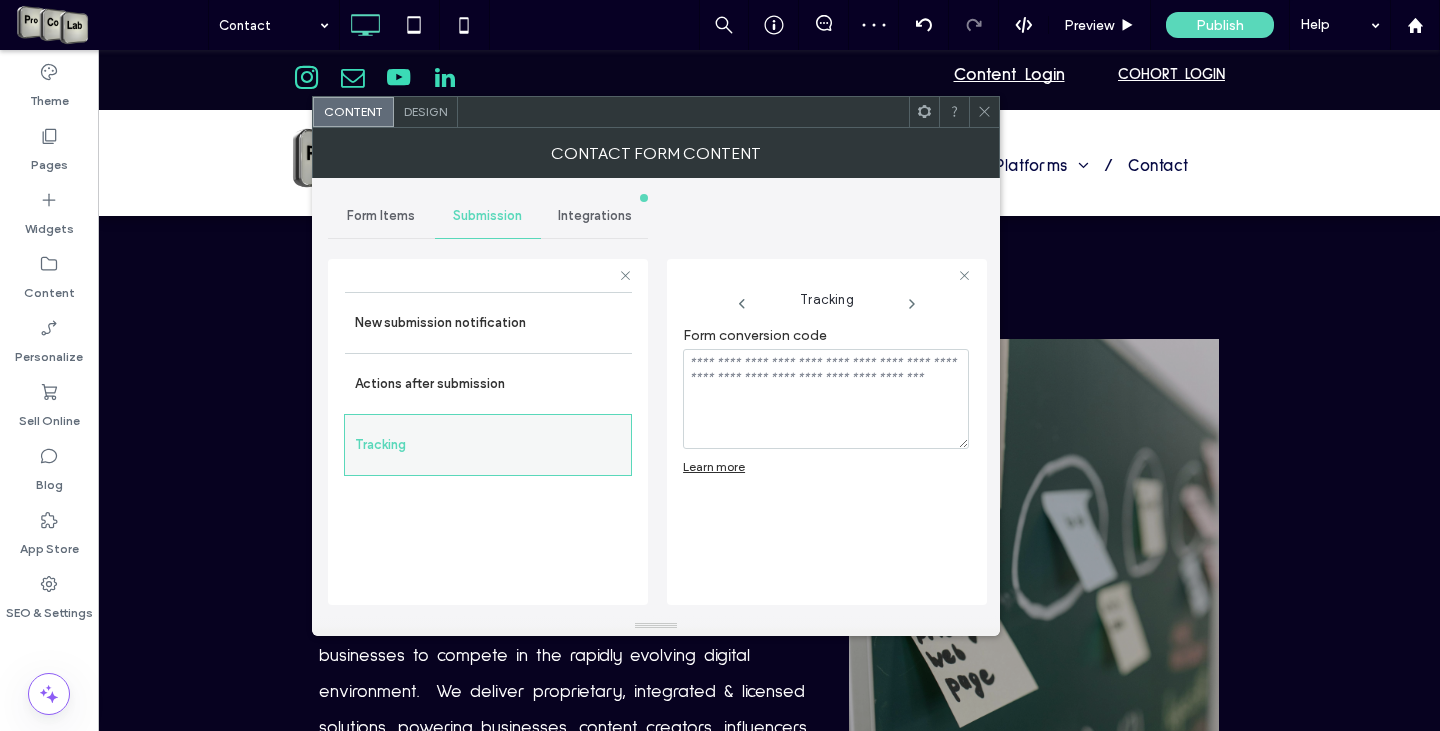 scroll, scrollTop: 0, scrollLeft: 0, axis: both 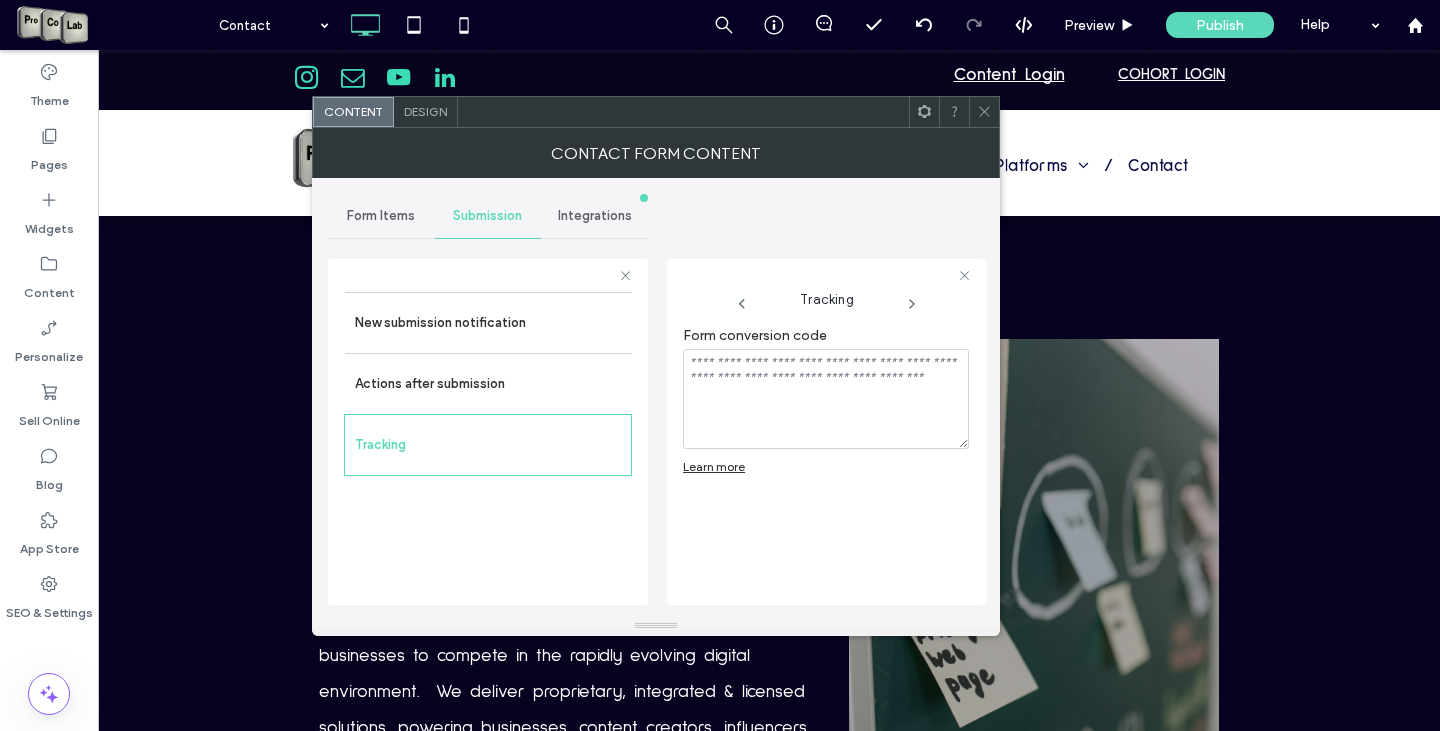 click on "Integrations" at bounding box center (594, 216) 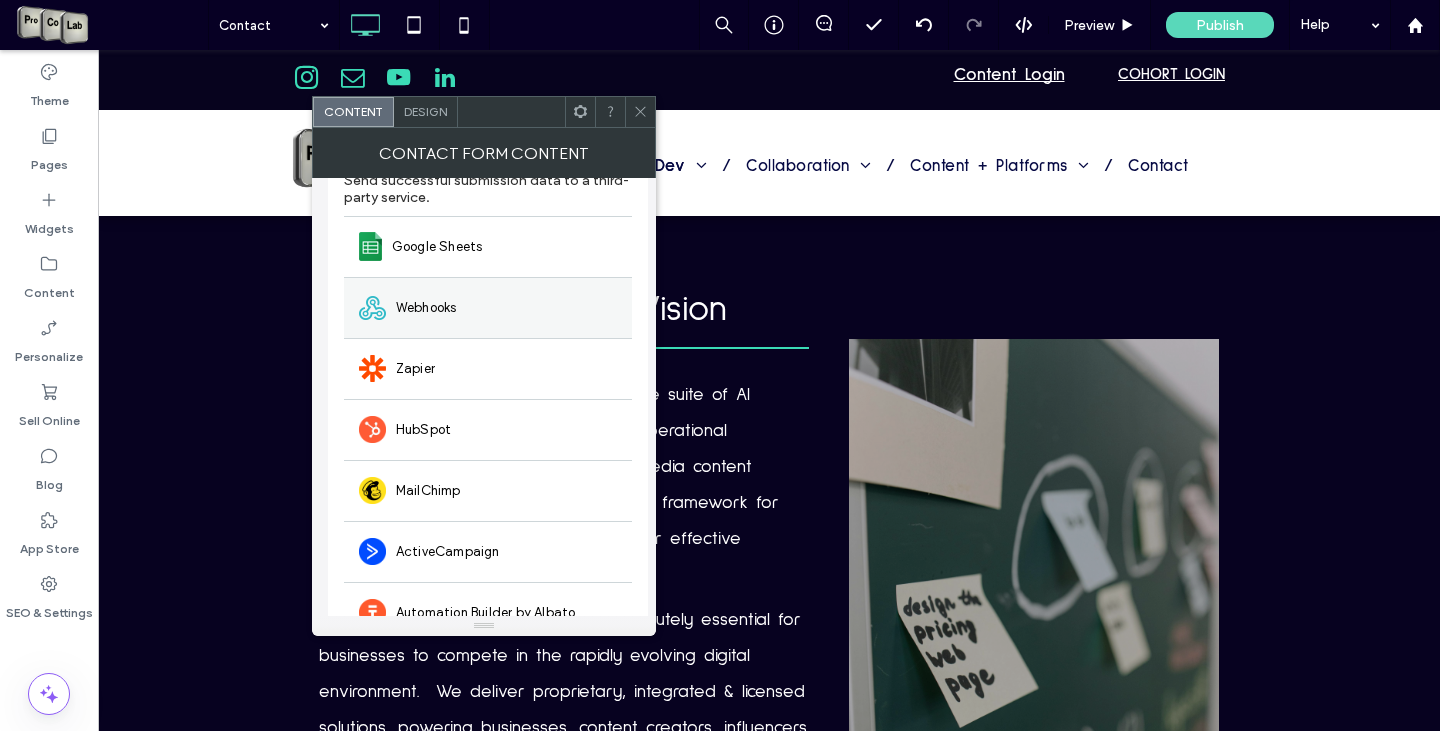 scroll, scrollTop: 154, scrollLeft: 0, axis: vertical 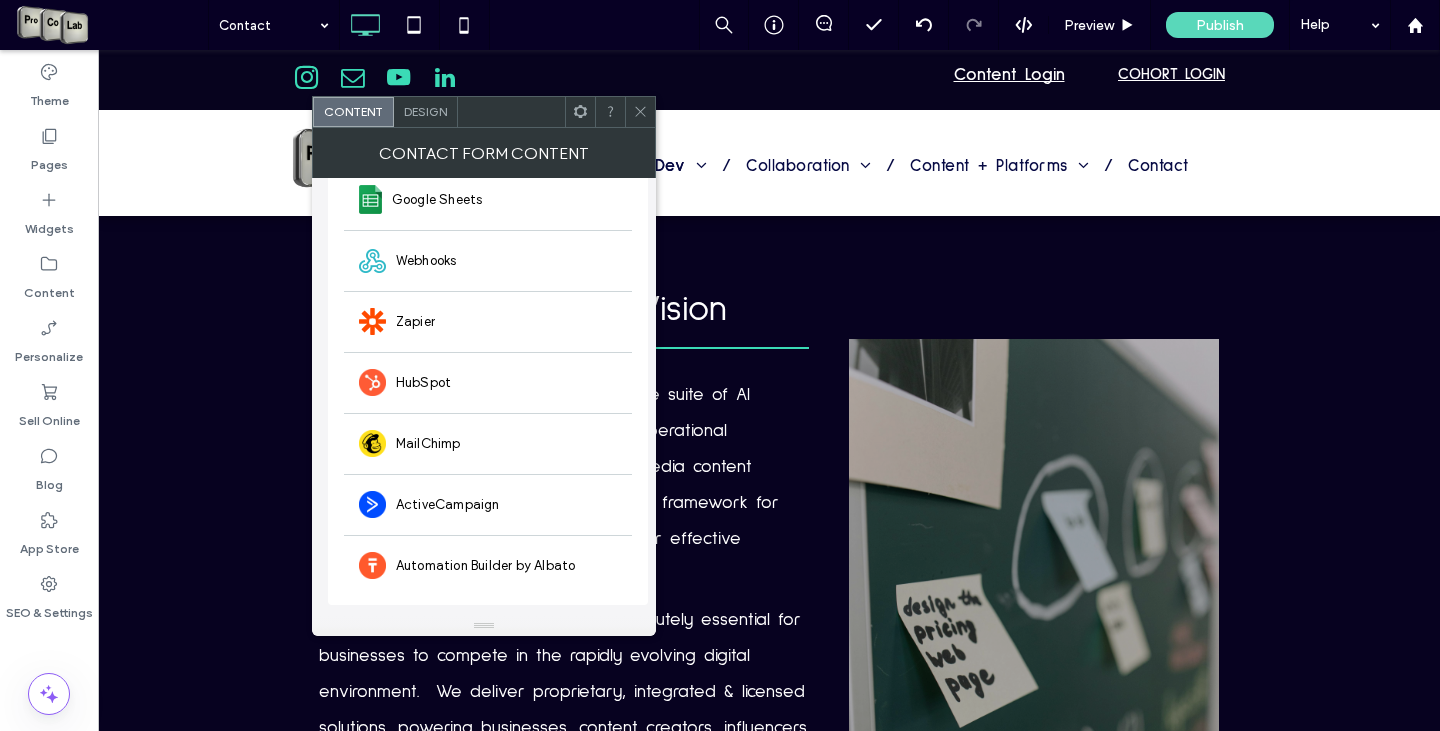 click at bounding box center (640, 112) 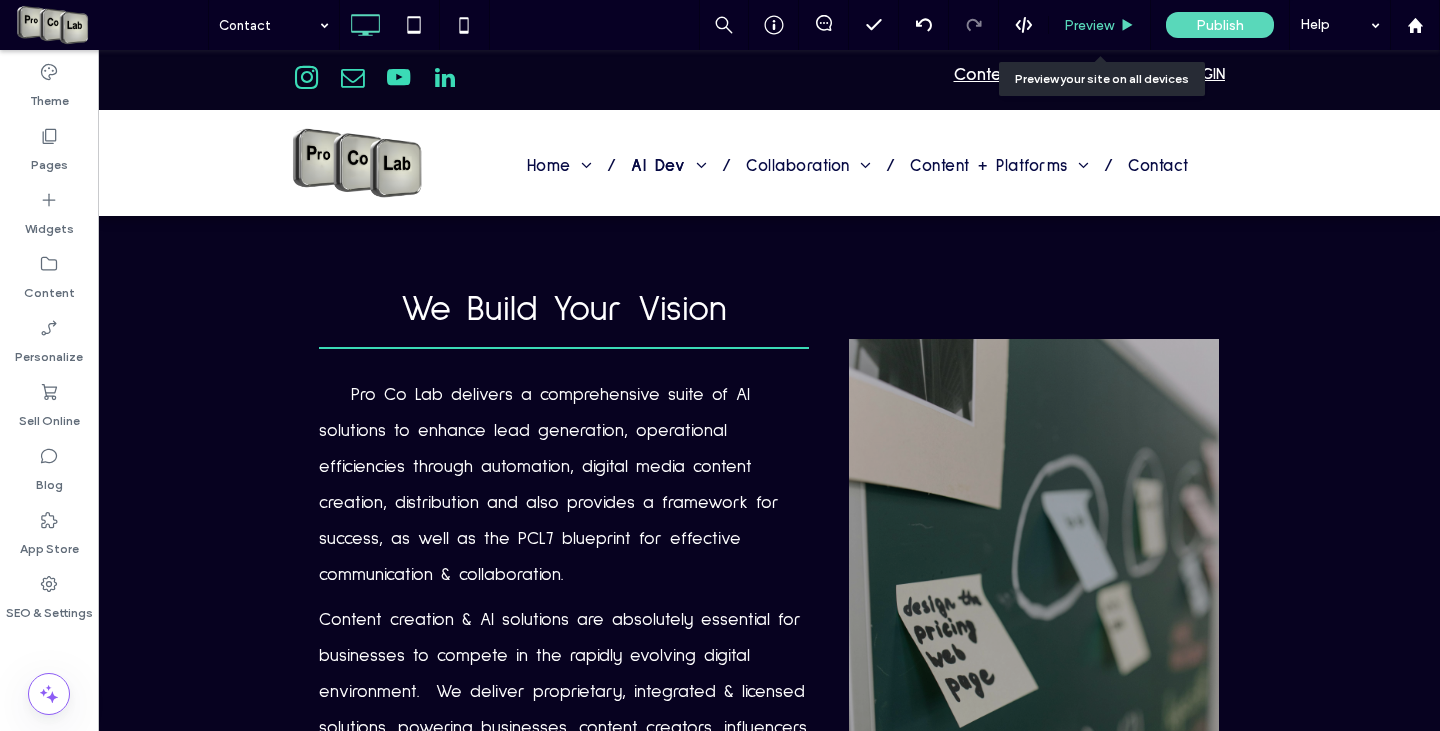 click on "Preview" at bounding box center (1100, 25) 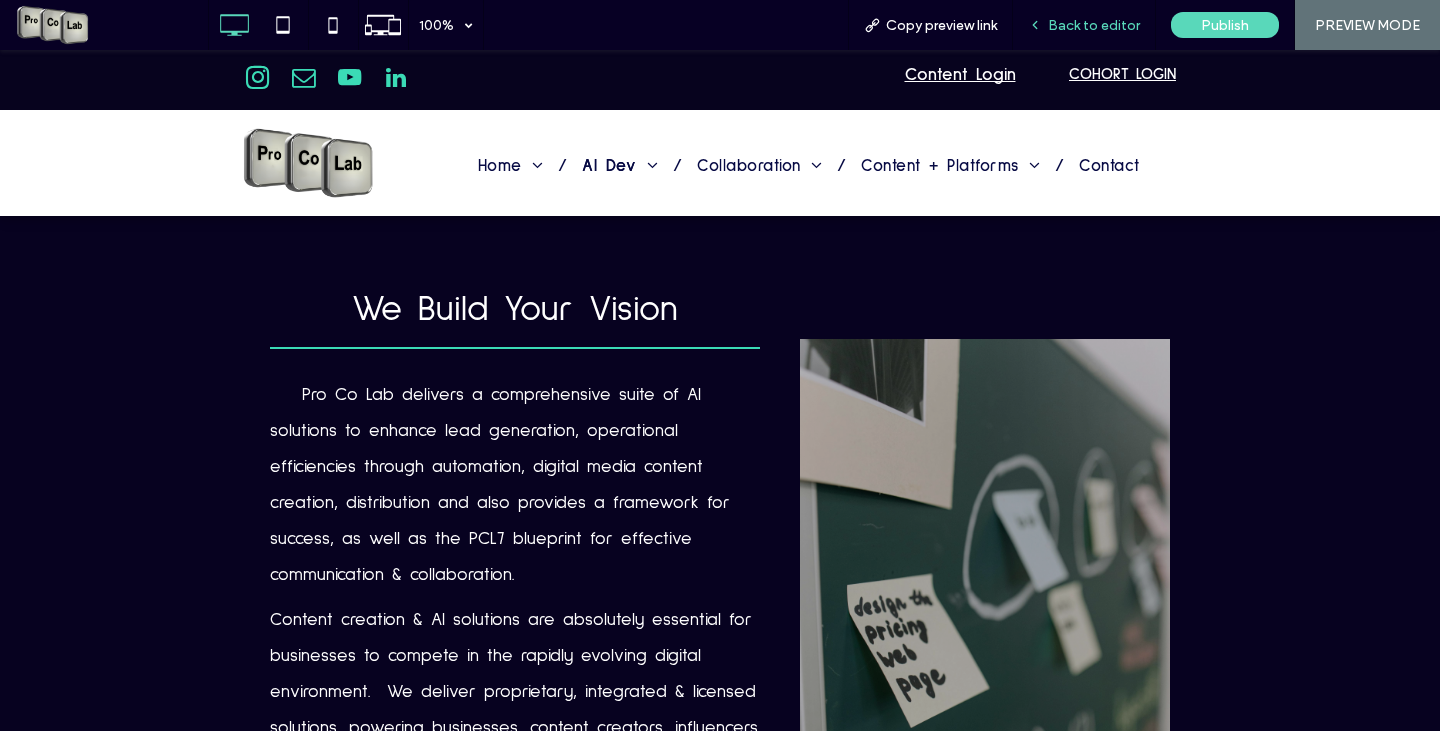 click on "Back to editor" at bounding box center [1094, 25] 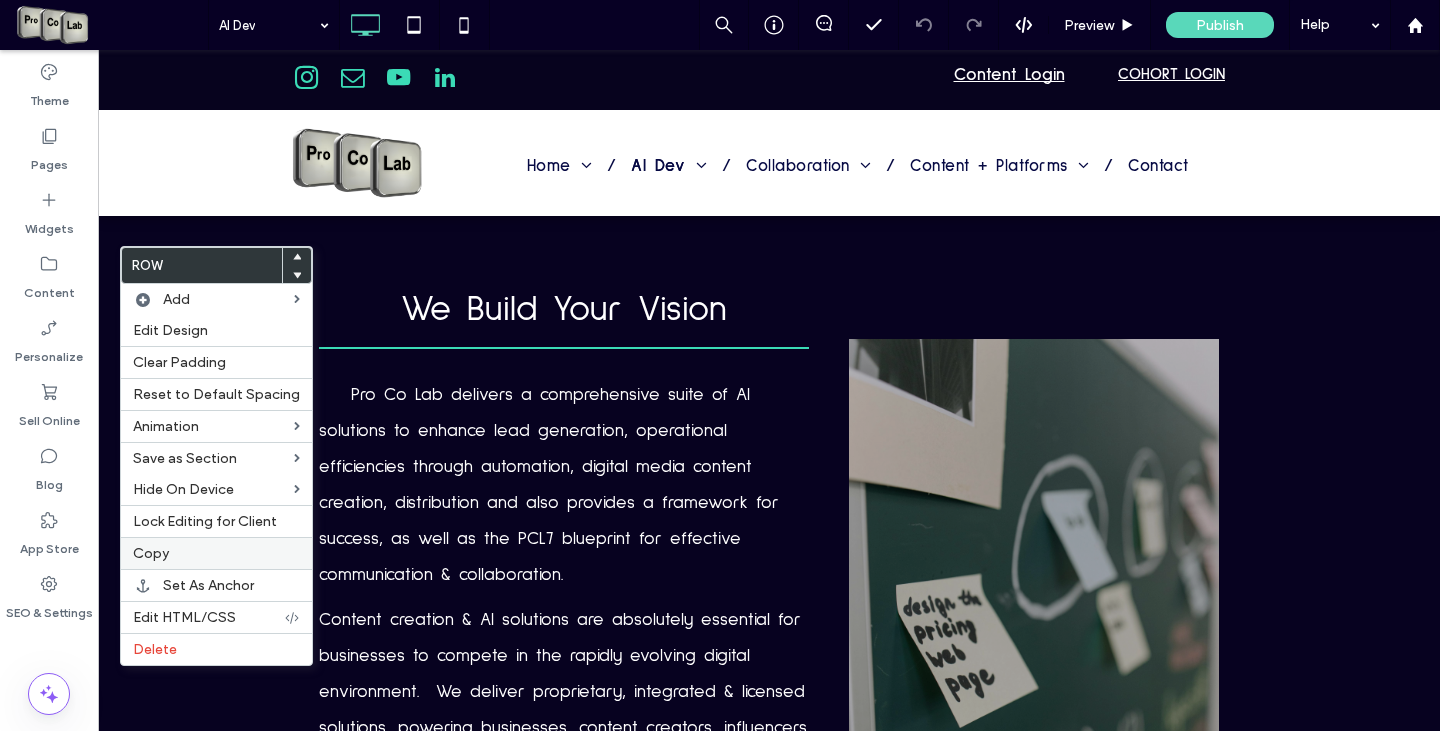 click on "Copy" at bounding box center (216, 553) 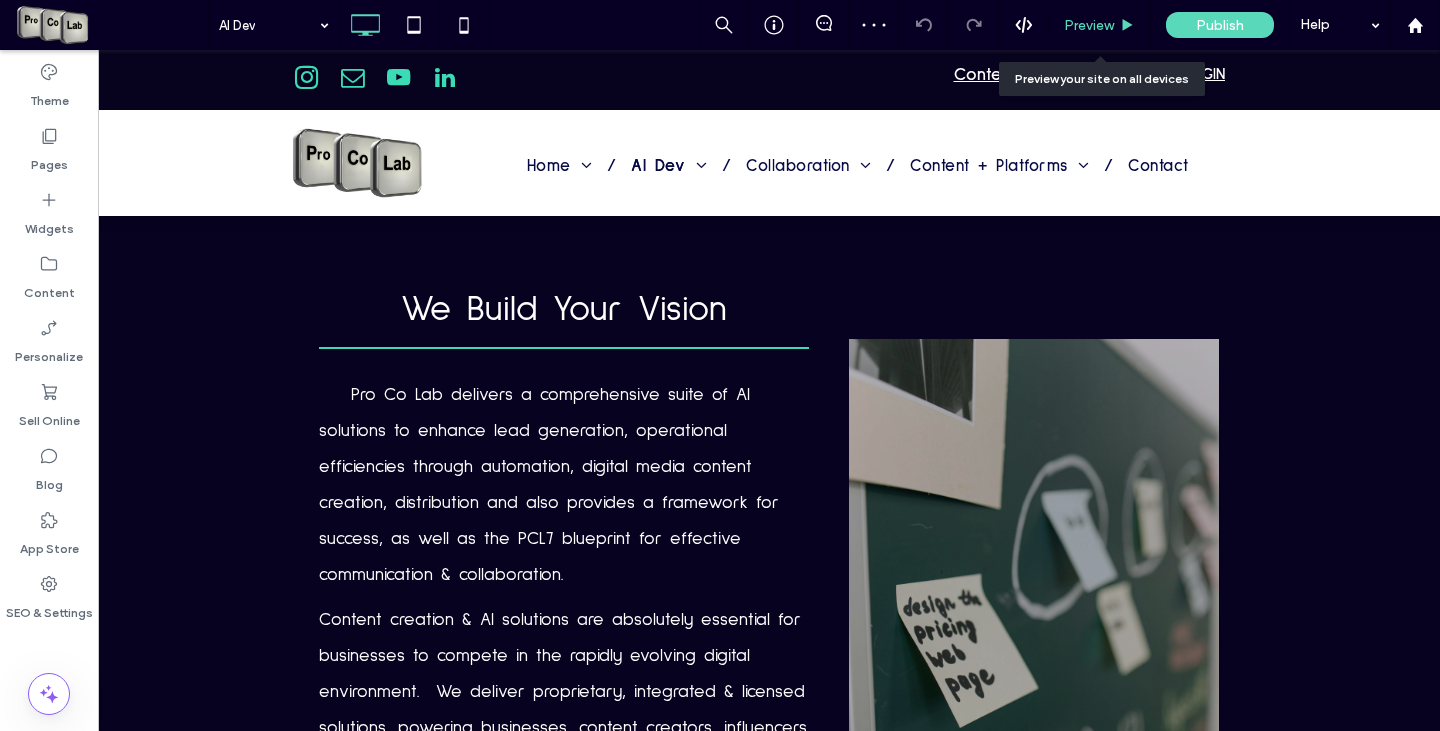 click on "Preview" at bounding box center [1089, 25] 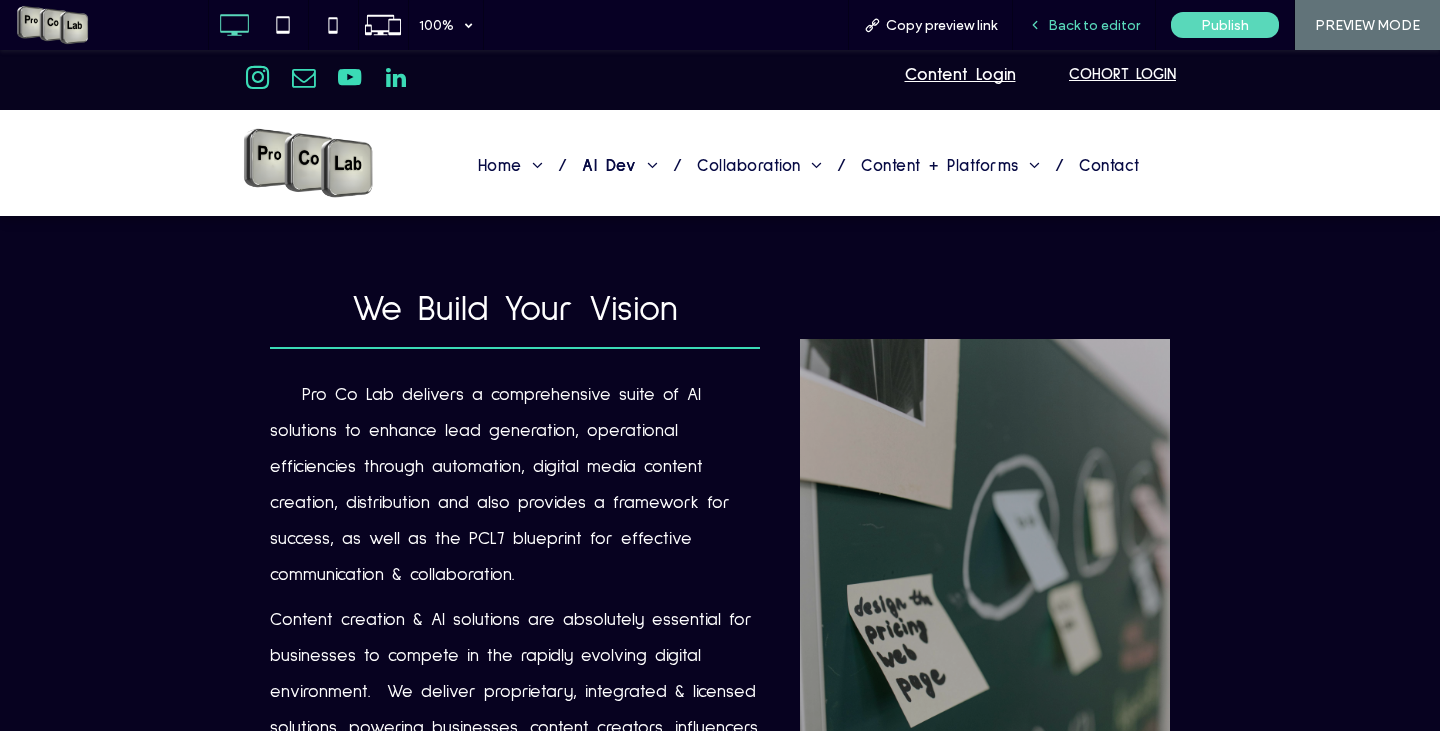 click on "Back to editor" at bounding box center (1094, 25) 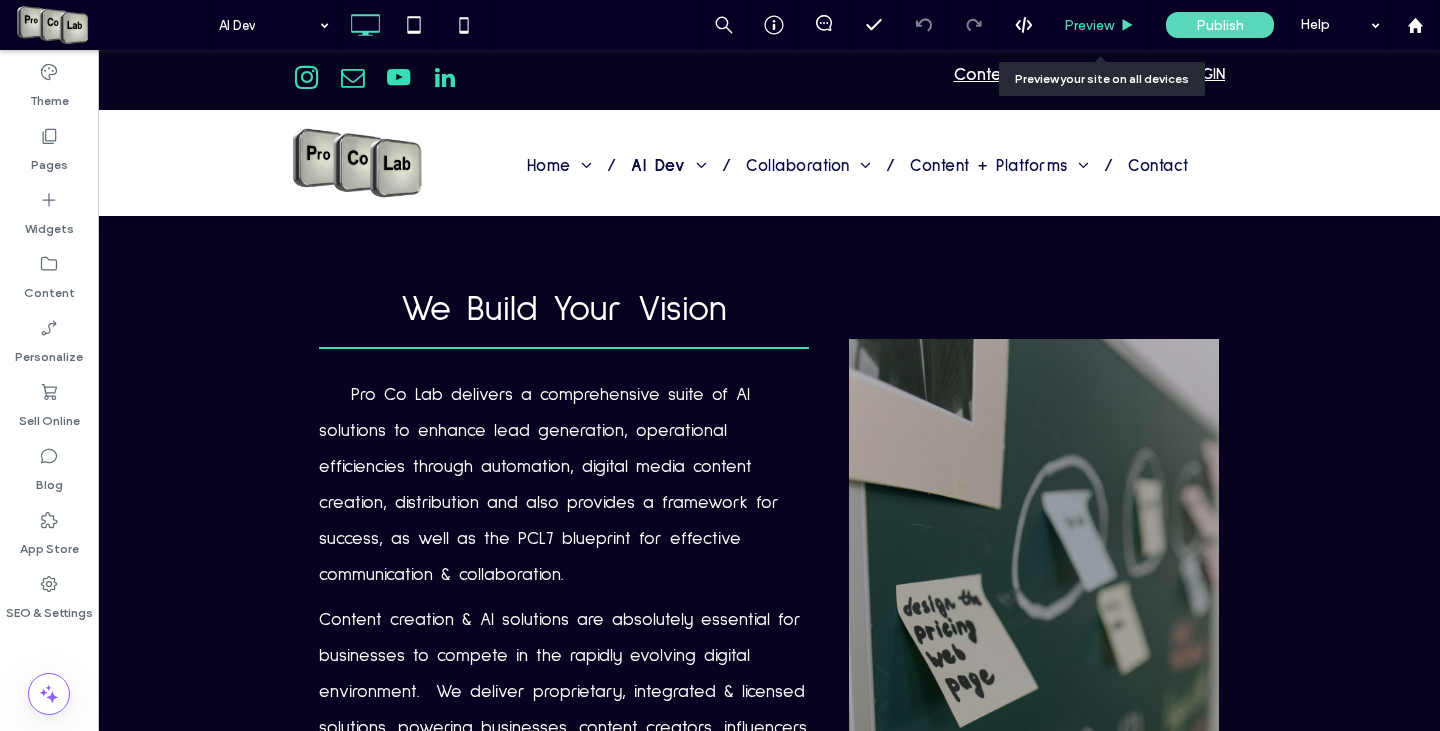 click on "Preview" at bounding box center (1089, 25) 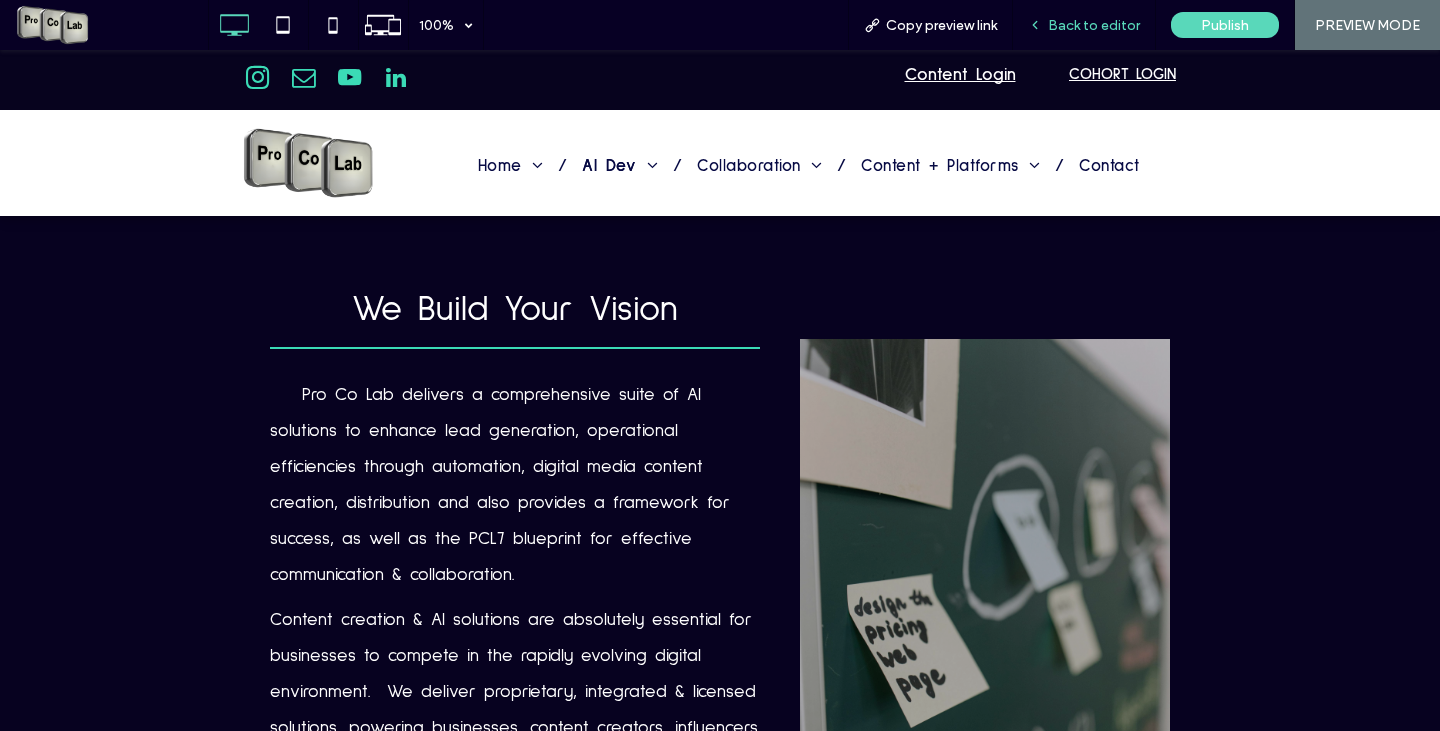 click on "Back to editor" at bounding box center [1094, 25] 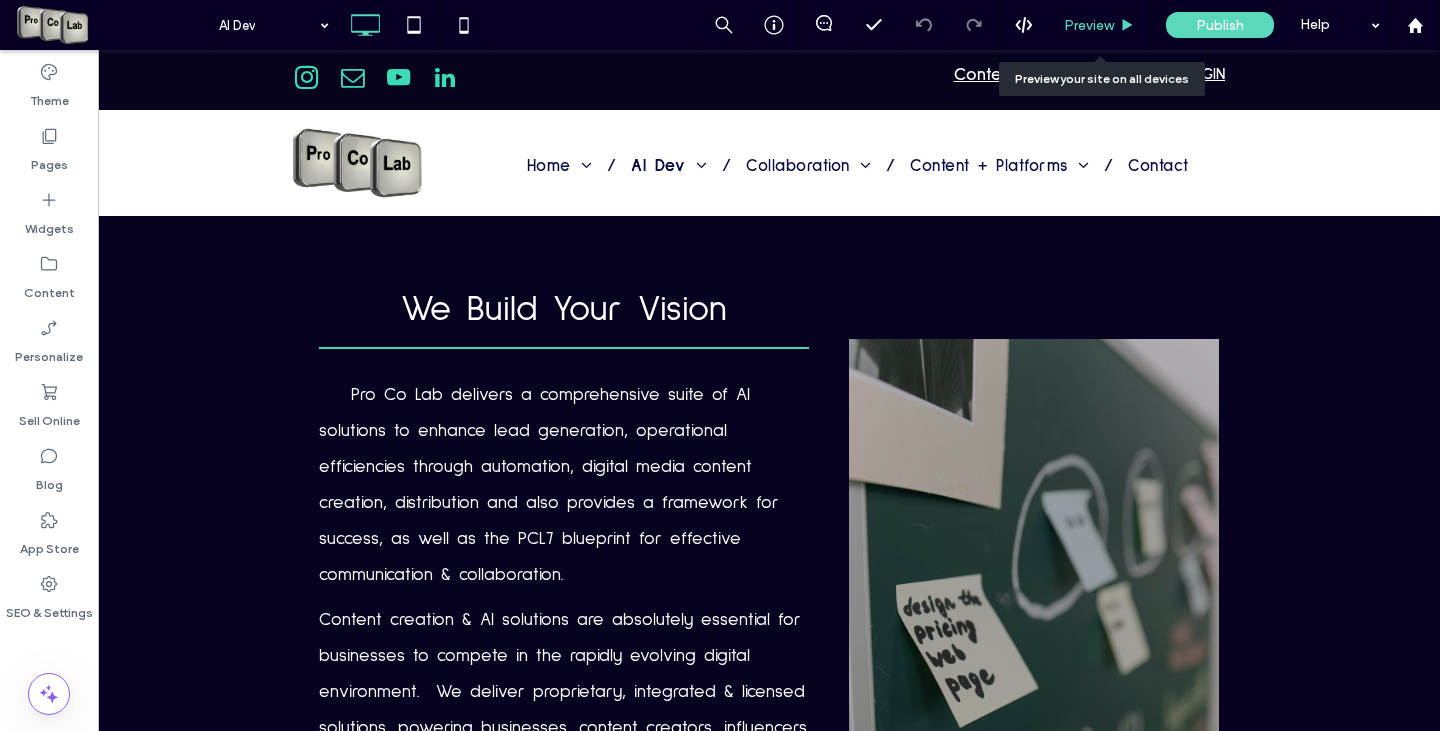 click on "Preview" at bounding box center (1089, 25) 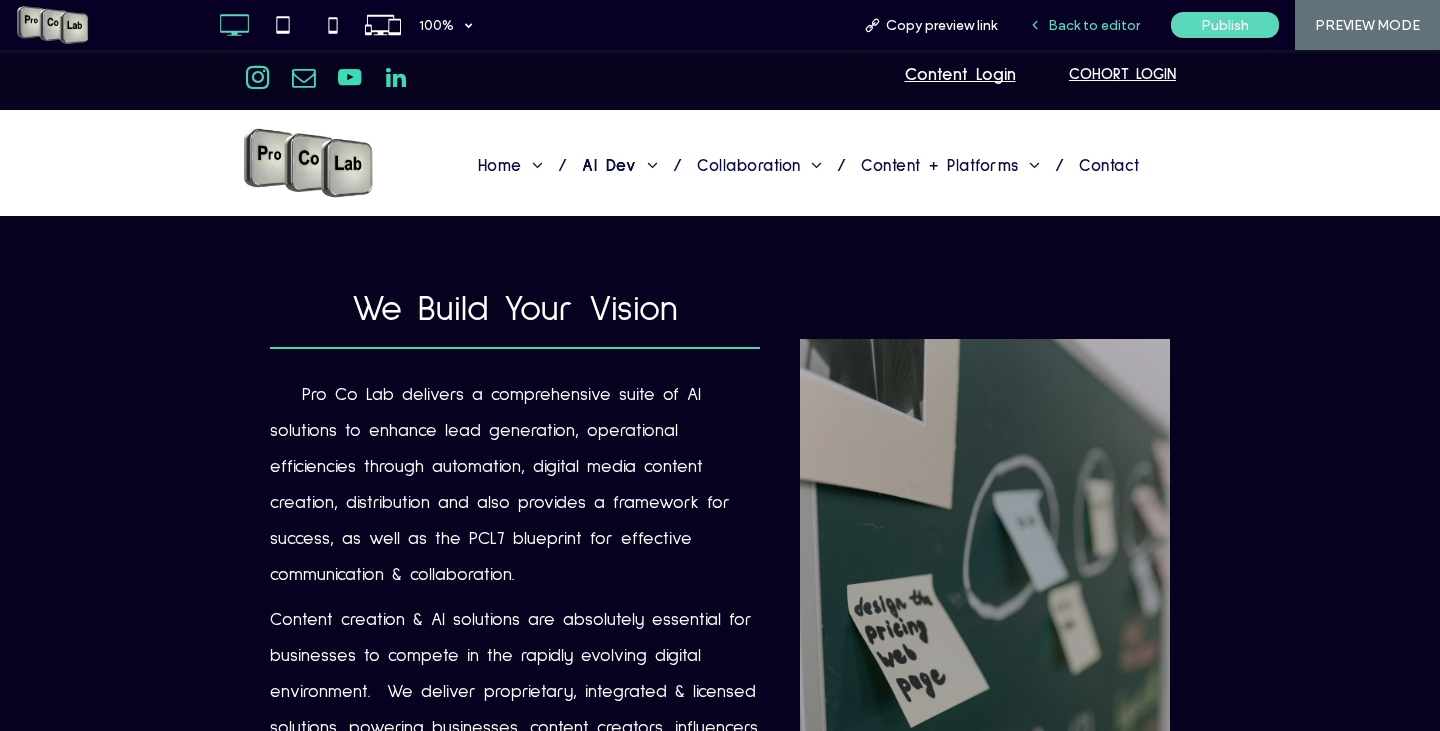 click on "Back to editor" at bounding box center [1094, 25] 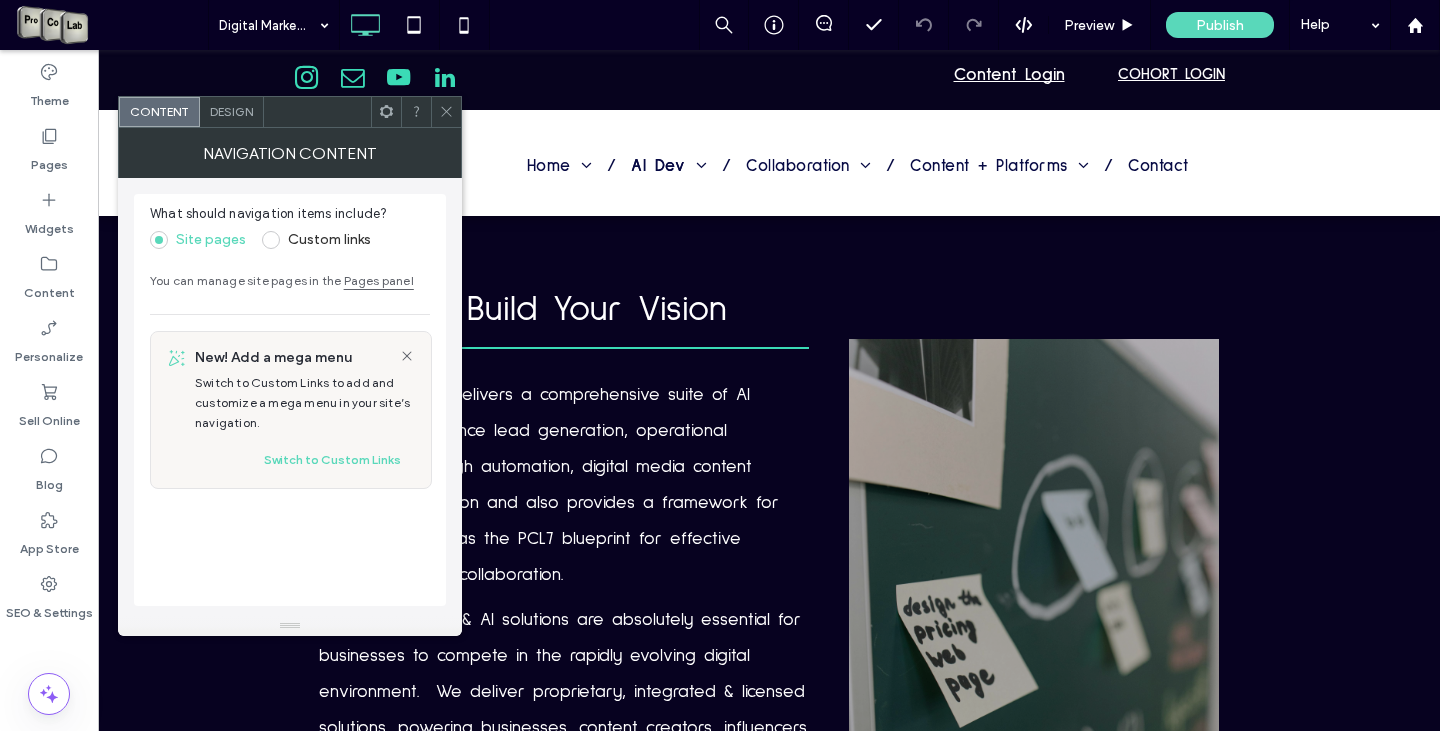 click 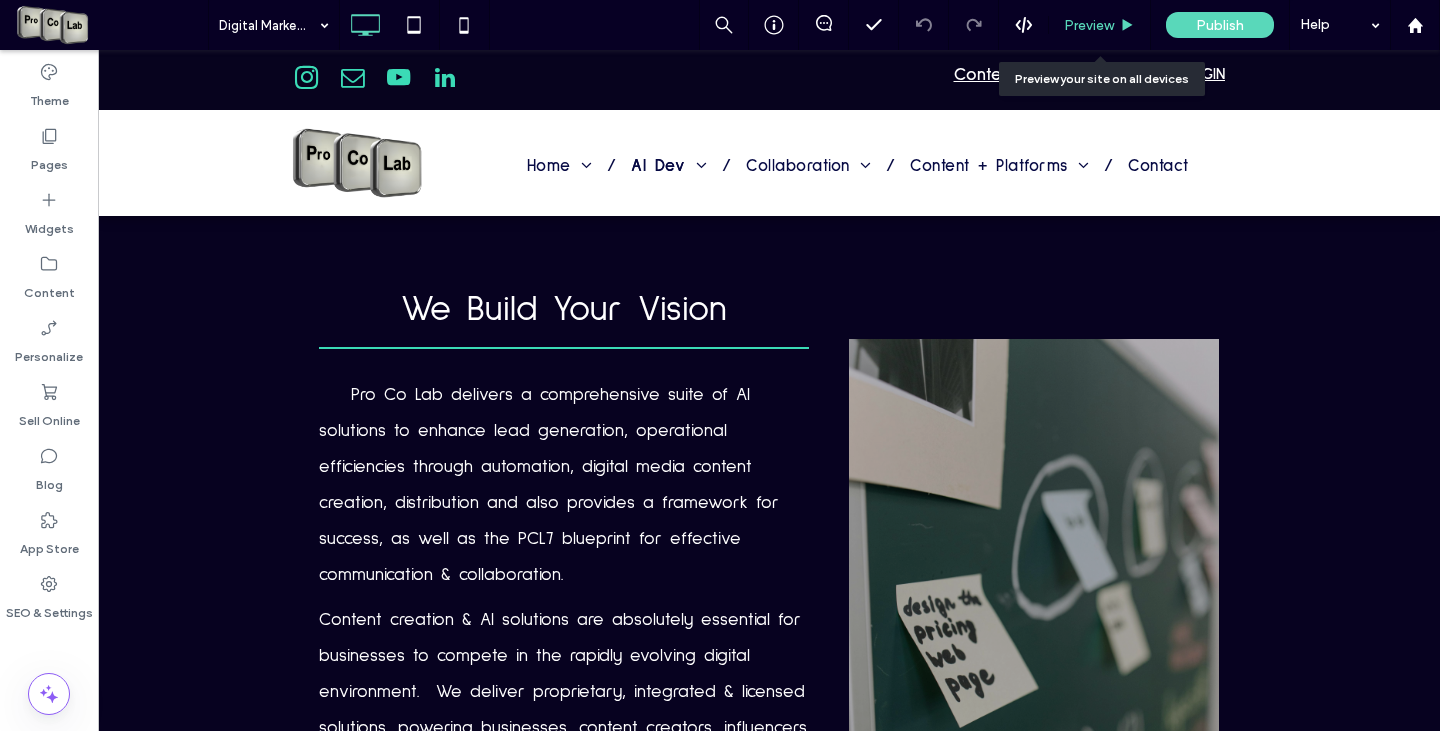 click on "Preview" at bounding box center [1089, 25] 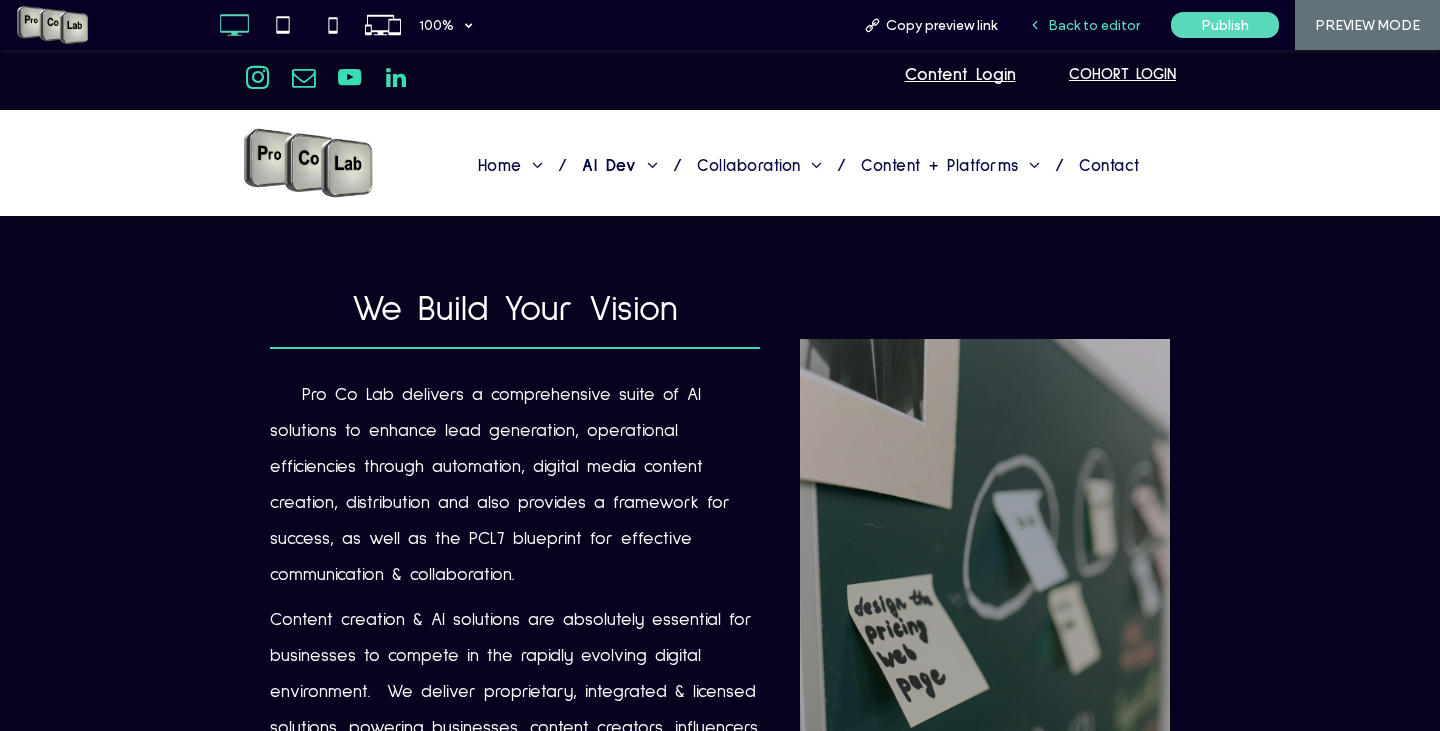 click on "Back to editor" at bounding box center (1084, 25) 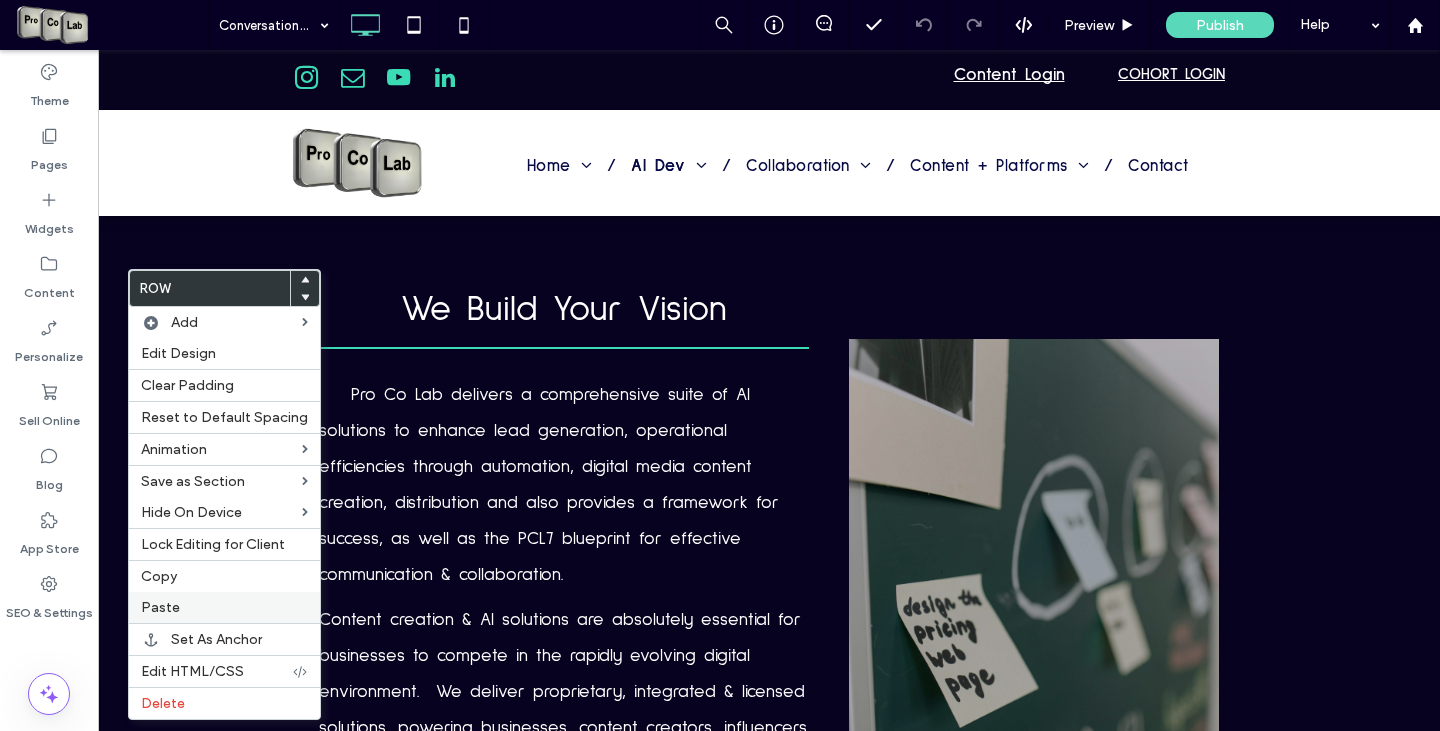 click on "Paste" at bounding box center [224, 607] 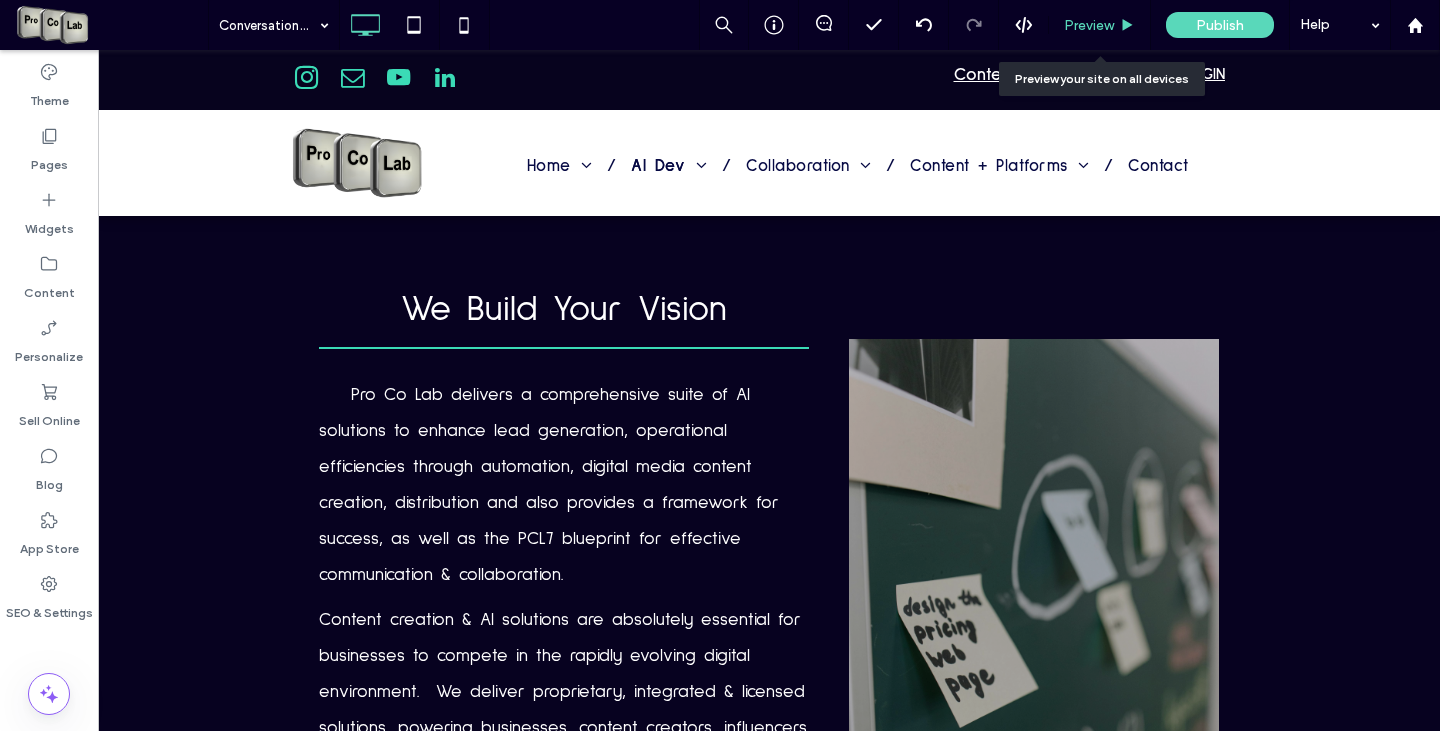 click on "Preview" at bounding box center (1089, 25) 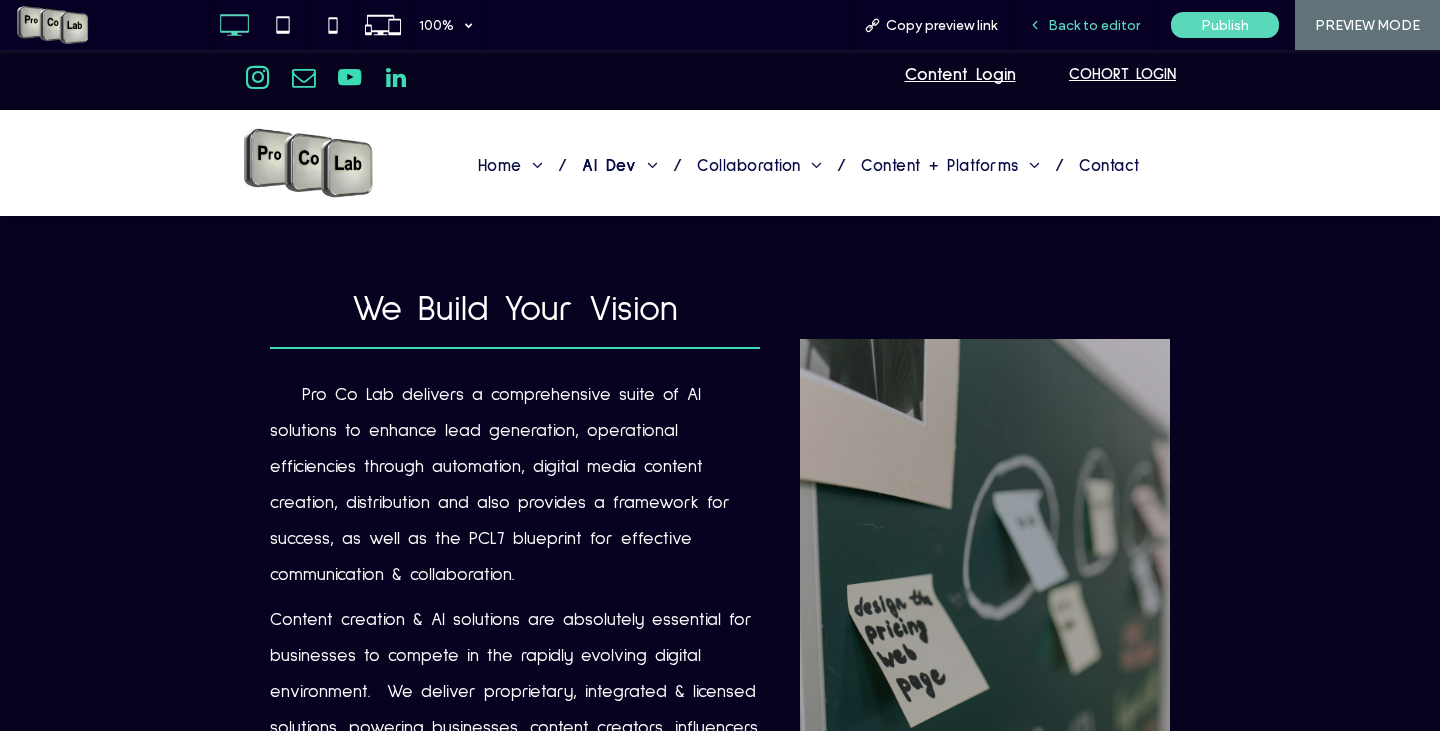 click on "Back to editor" at bounding box center [1094, 25] 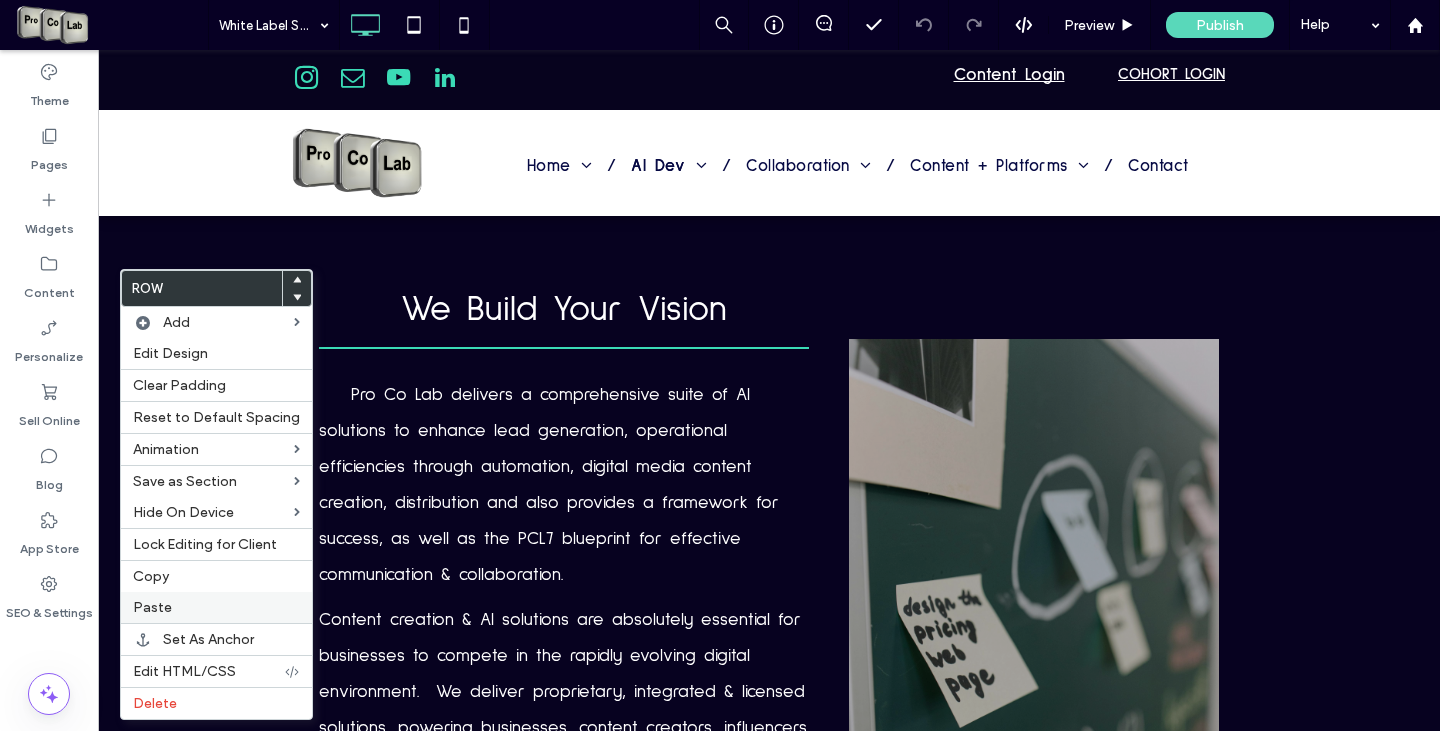 click on "Paste" at bounding box center [216, 607] 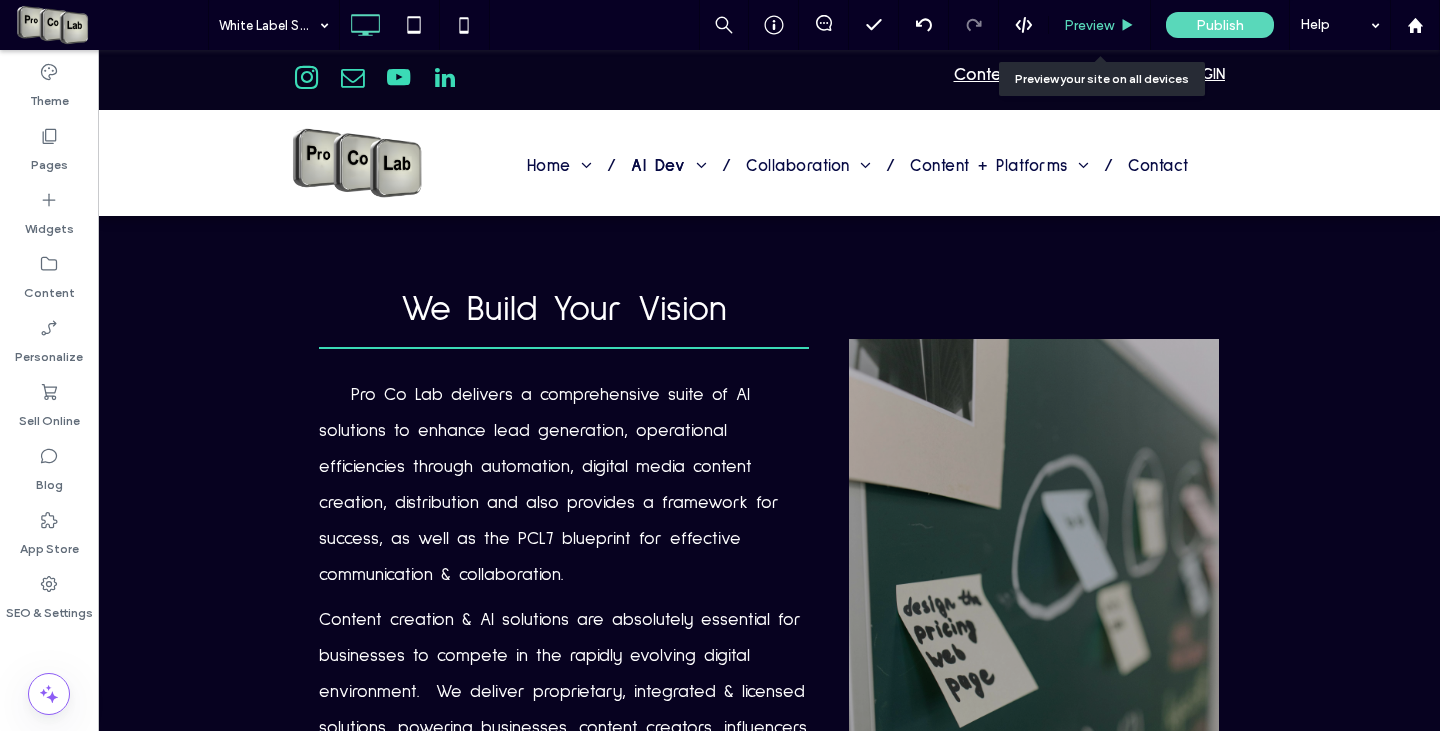 click on "Preview" at bounding box center (1089, 25) 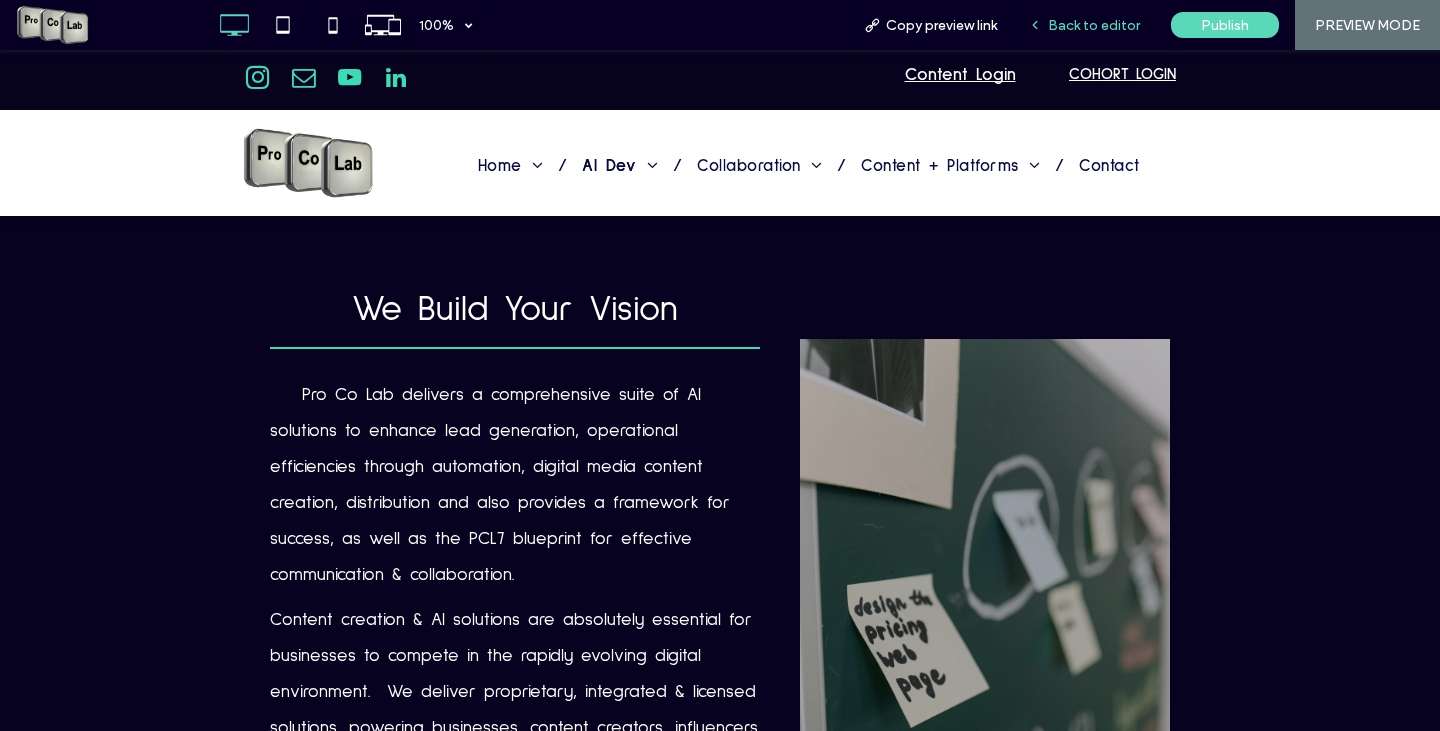 click on "Back to editor" at bounding box center [1094, 25] 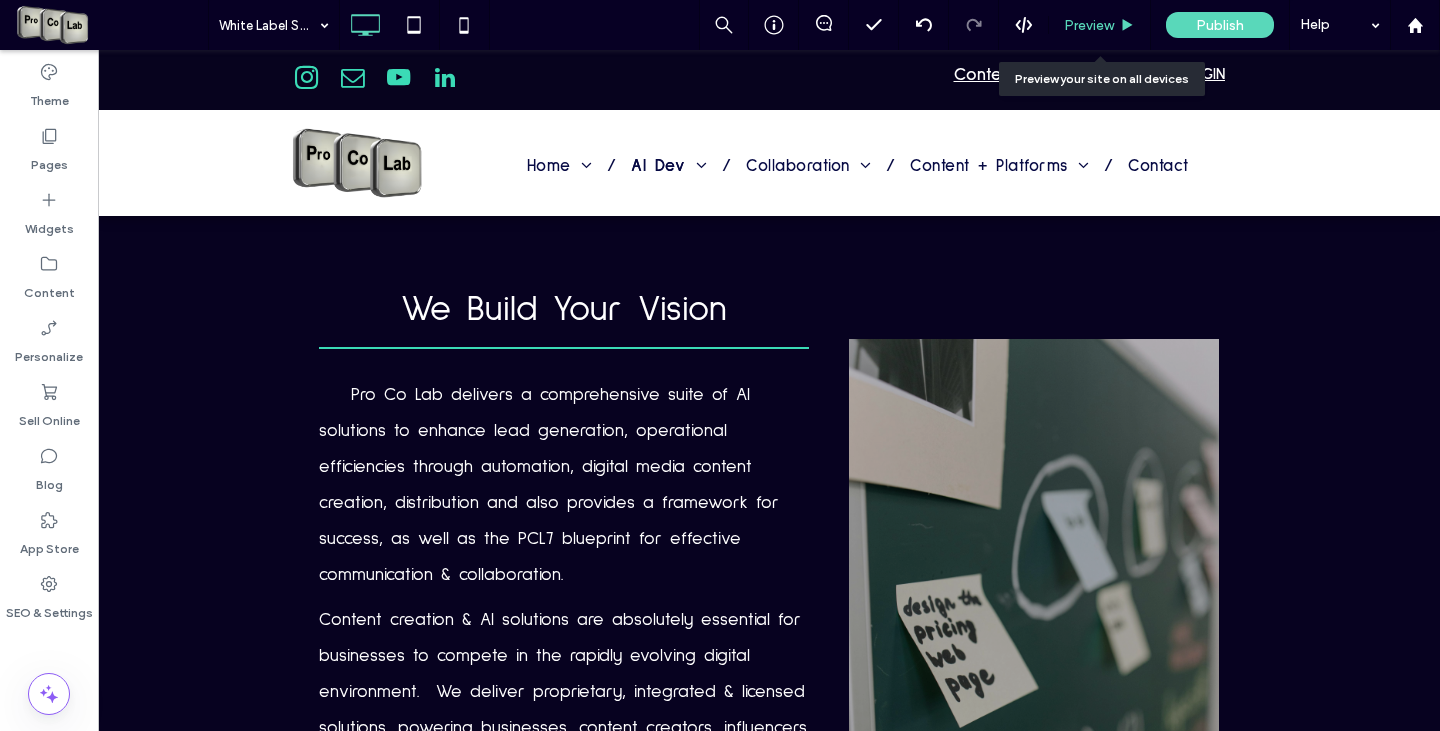 click on "Preview" at bounding box center [1089, 25] 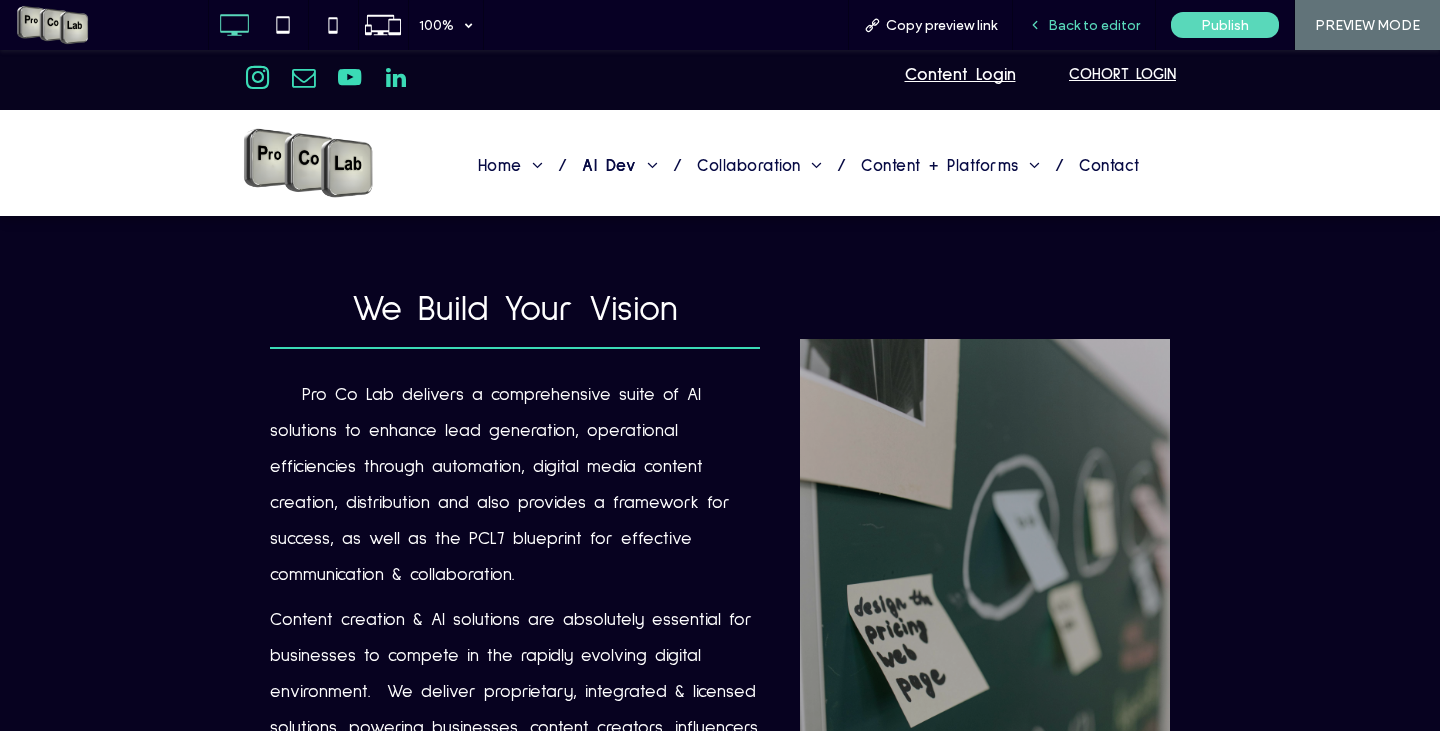 click on "Back to editor" at bounding box center [1094, 25] 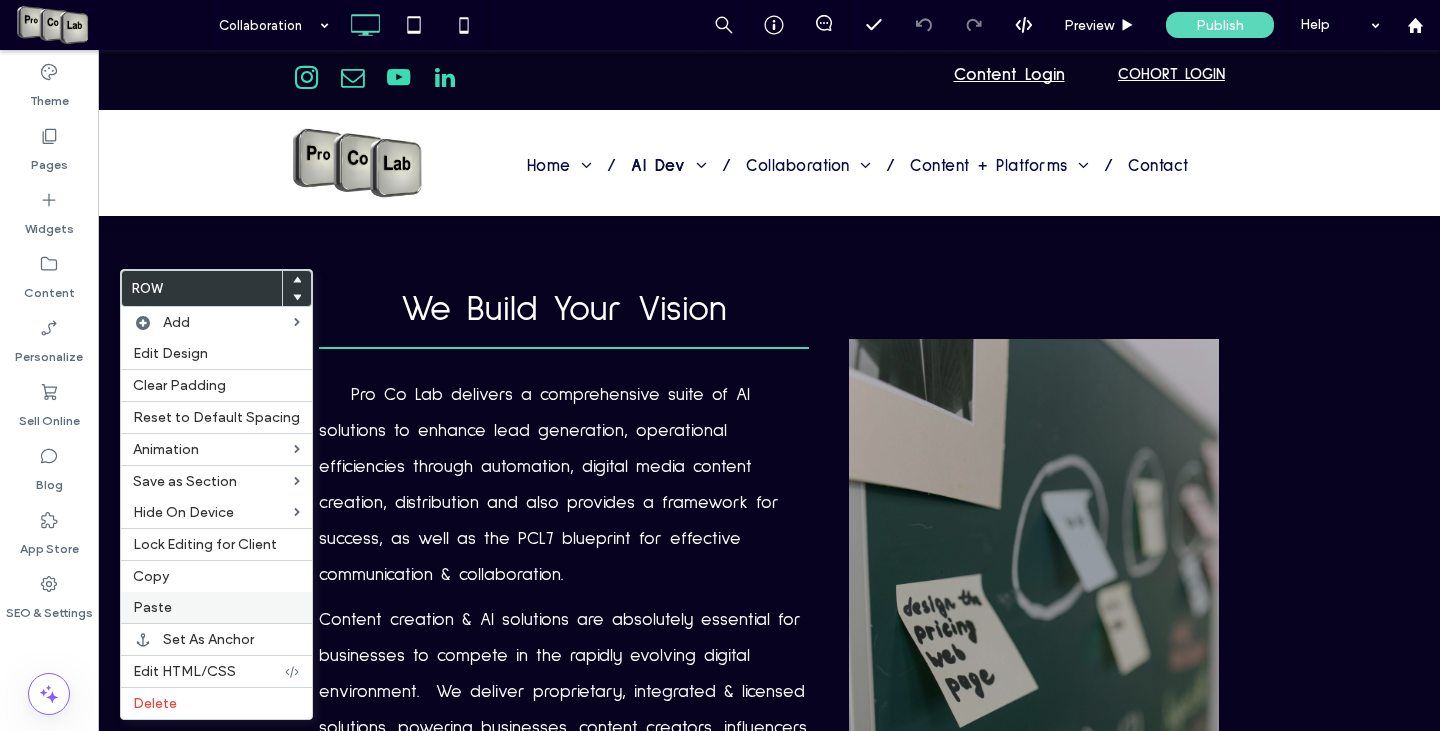 click on "Paste" at bounding box center [216, 607] 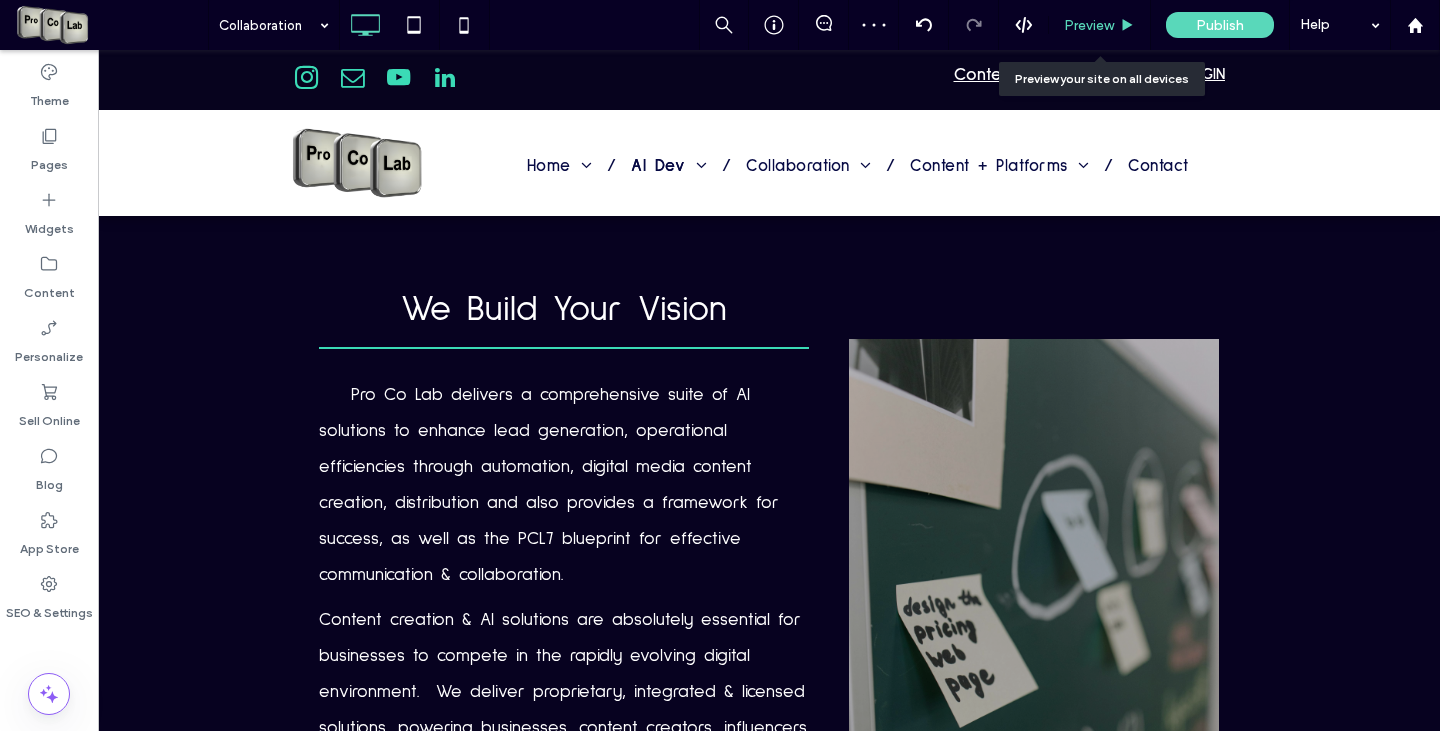 click on "Preview" at bounding box center (1089, 25) 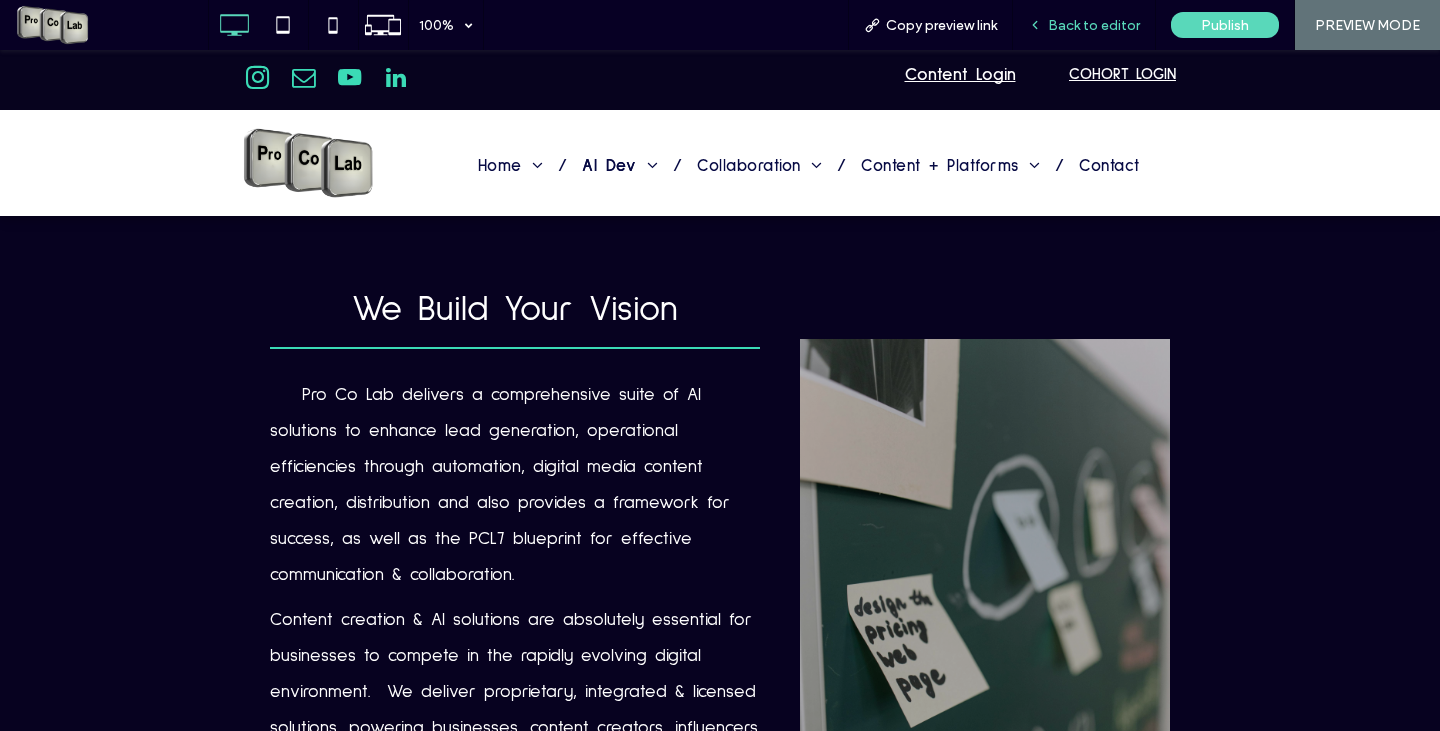 click on "Back to editor" at bounding box center [1094, 25] 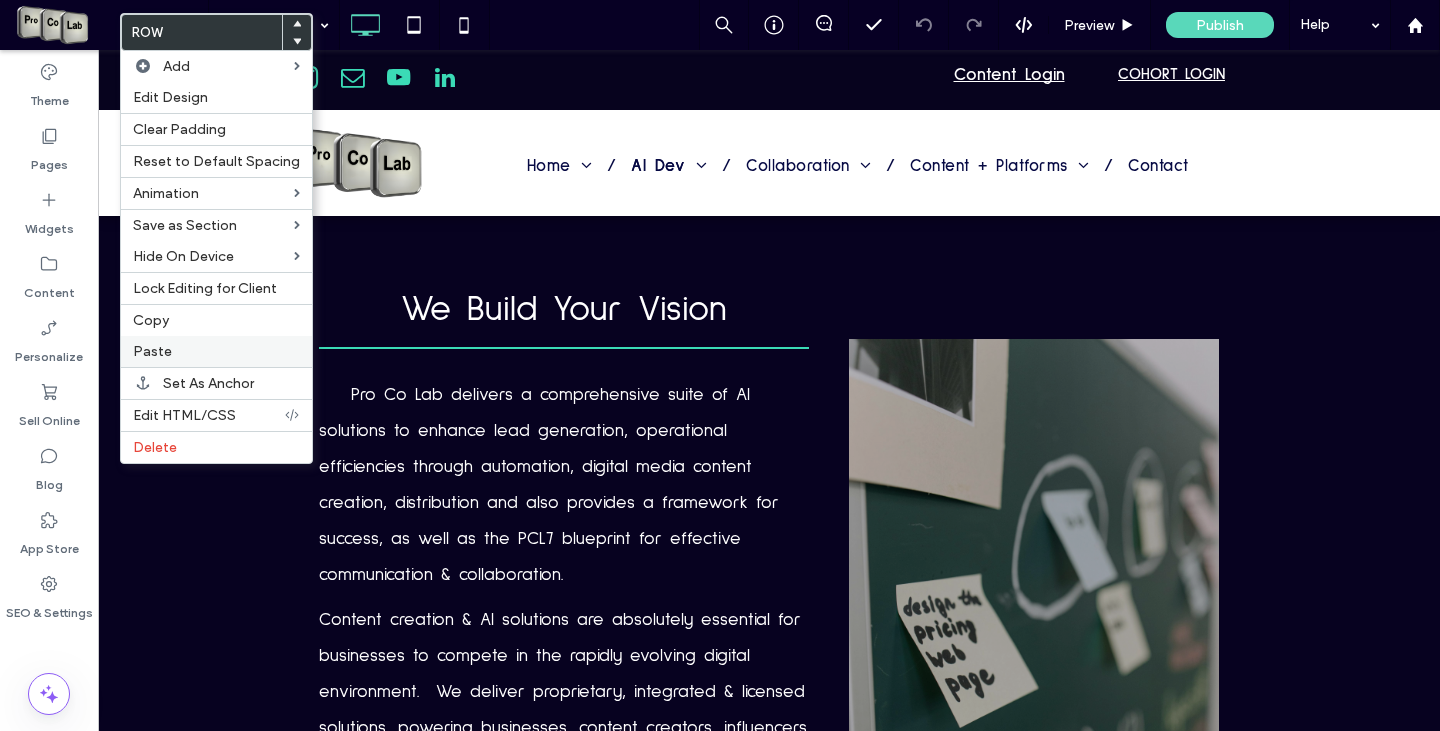 click on "Paste" at bounding box center (152, 351) 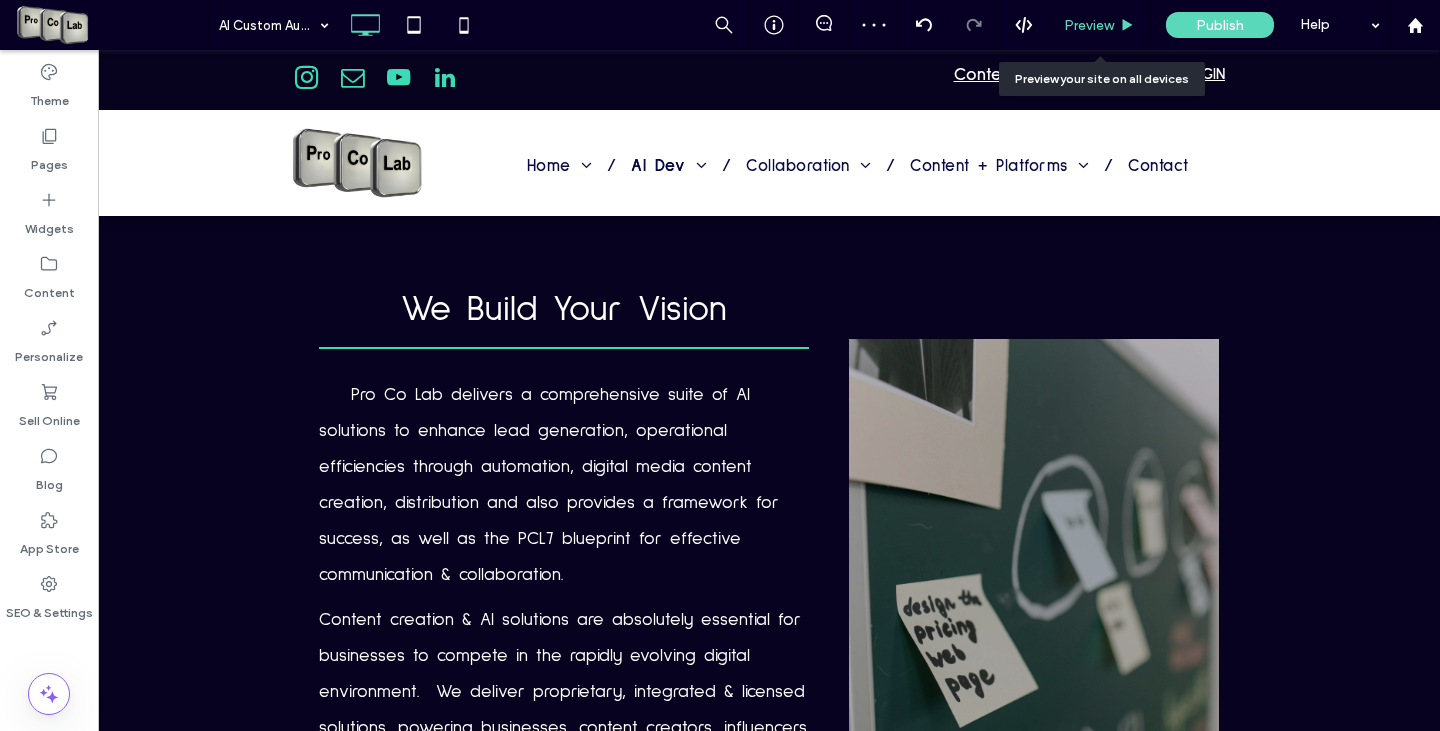 click on "Preview" at bounding box center [1089, 25] 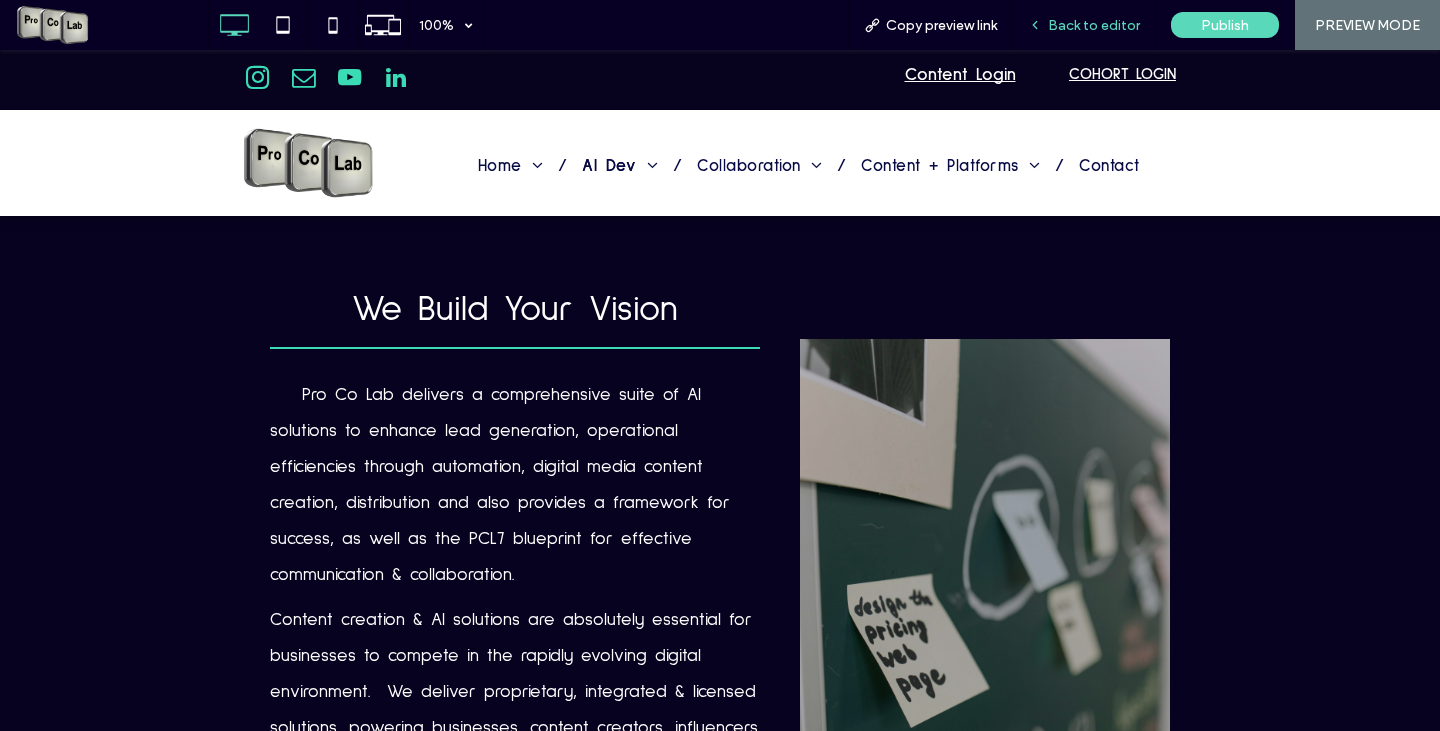click on "Back to editor" at bounding box center (1094, 25) 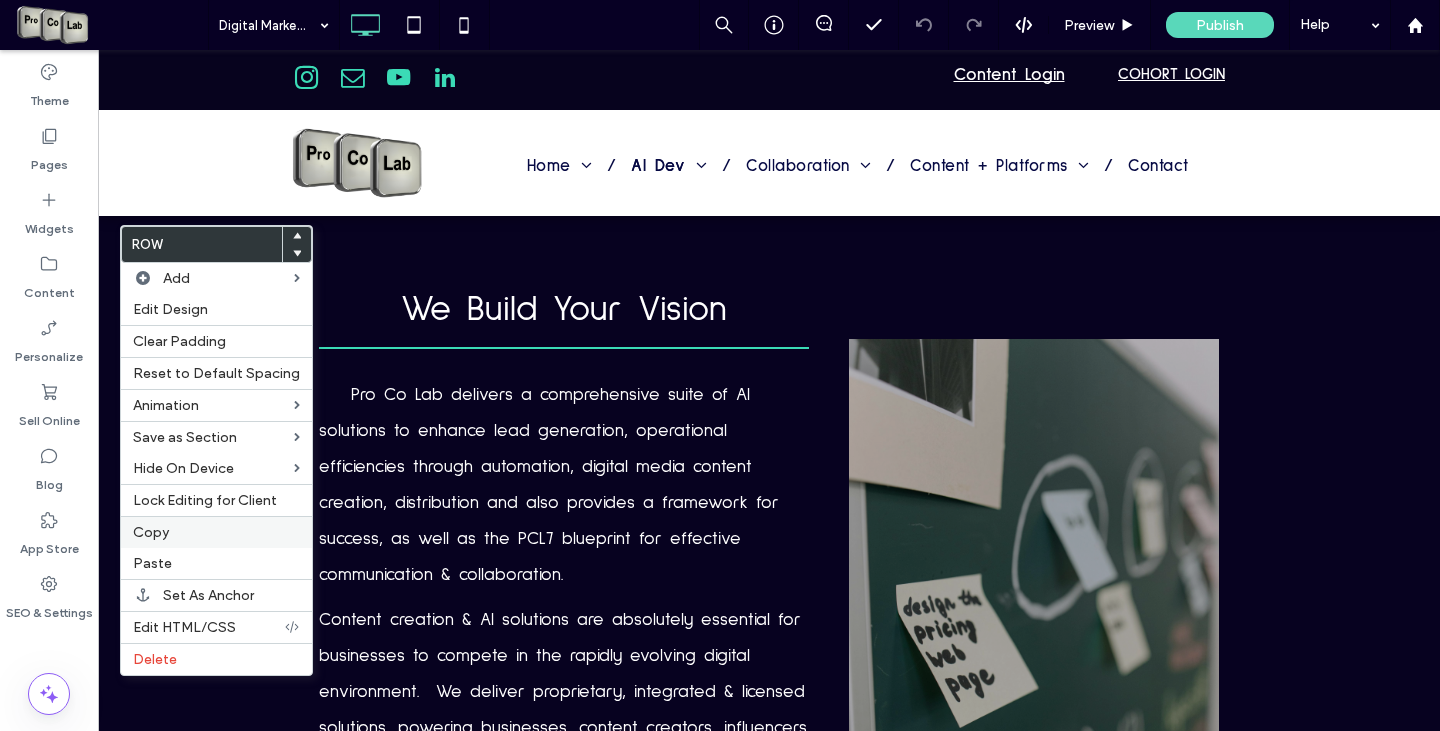 click on "Copy" at bounding box center [216, 532] 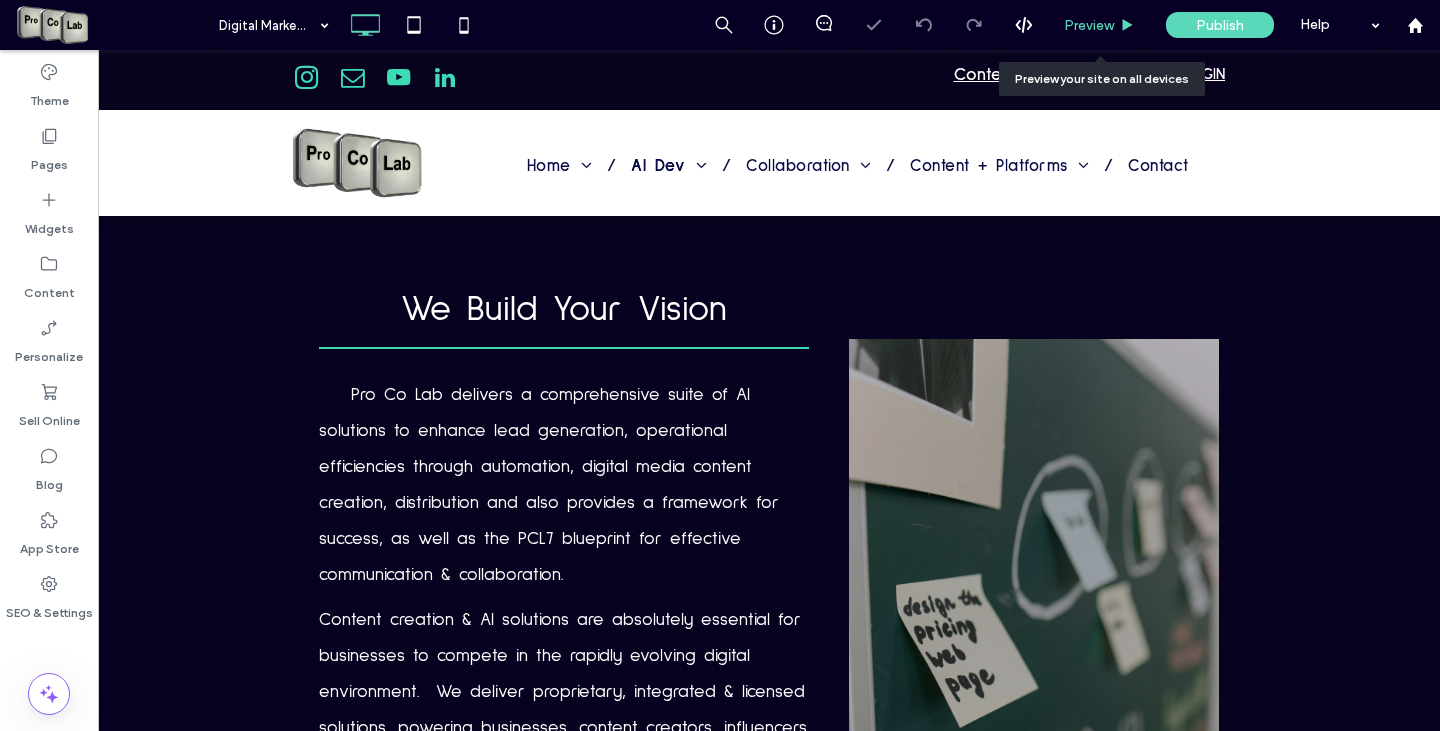 click on "Preview" at bounding box center [1089, 25] 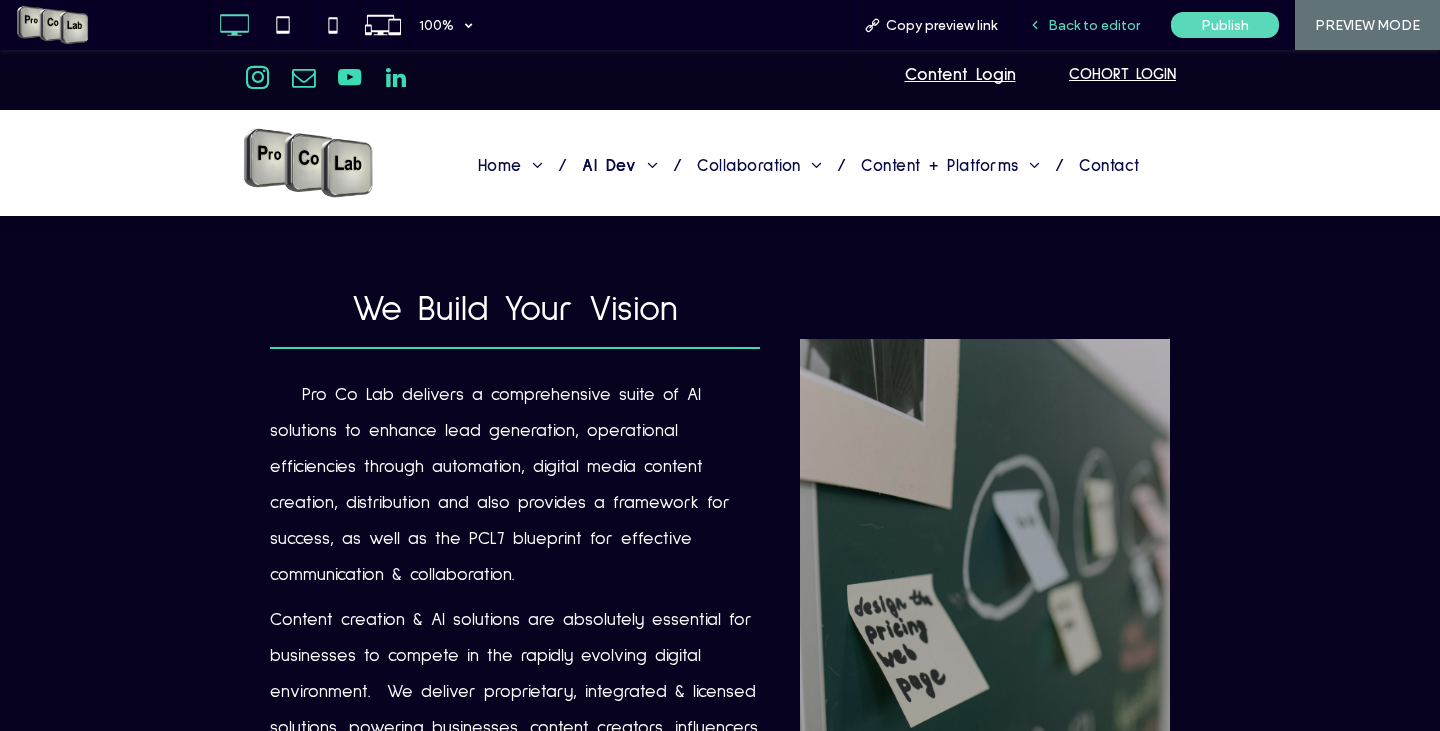 click on "Back to editor" at bounding box center (1084, 25) 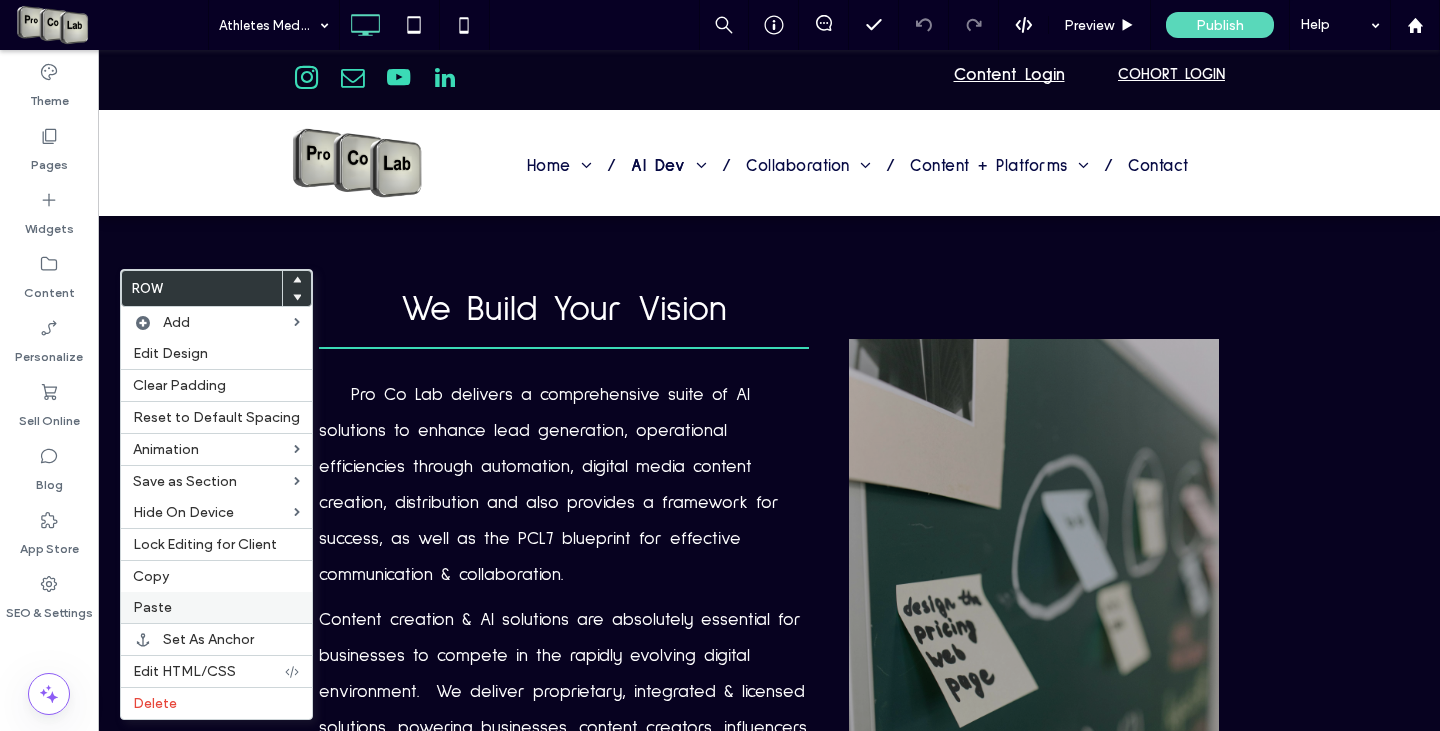 click on "Paste" at bounding box center (216, 607) 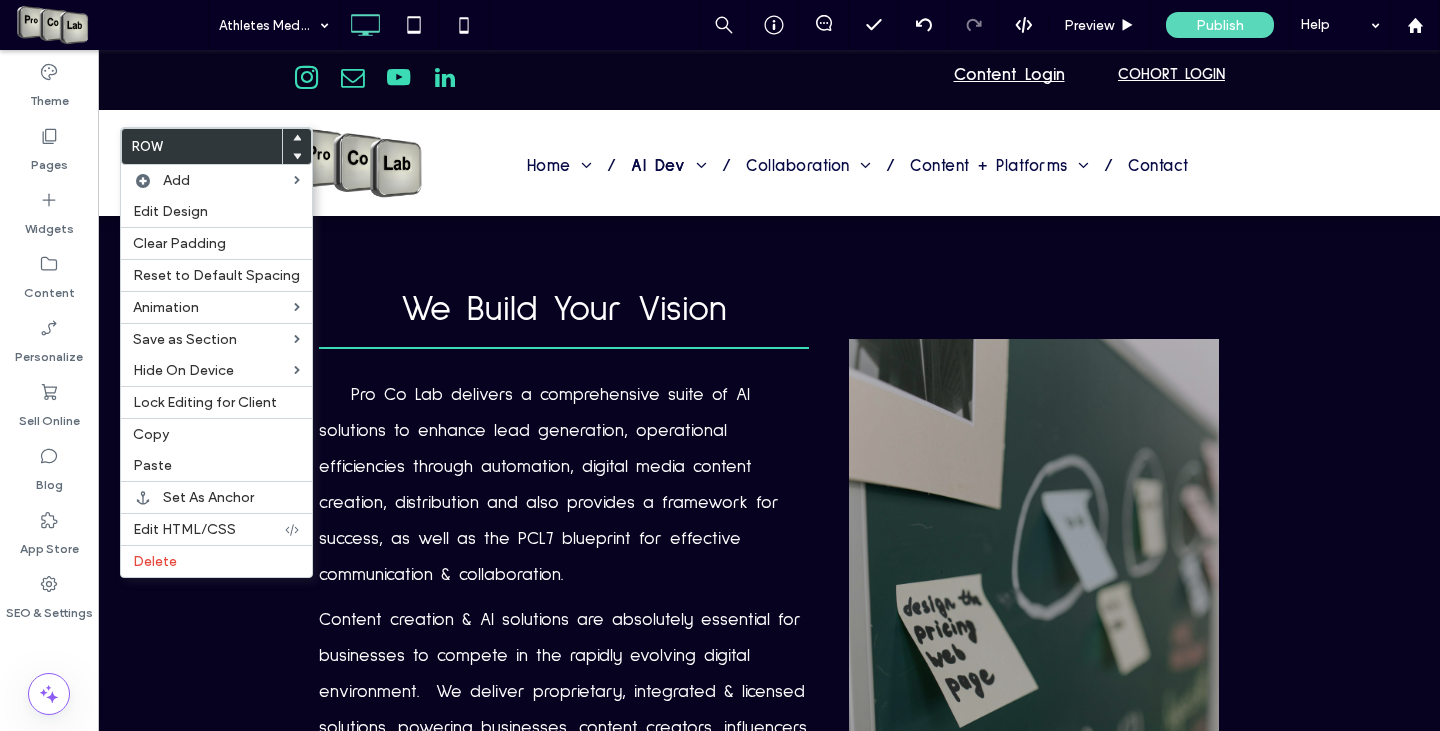 click at bounding box center (297, 138) 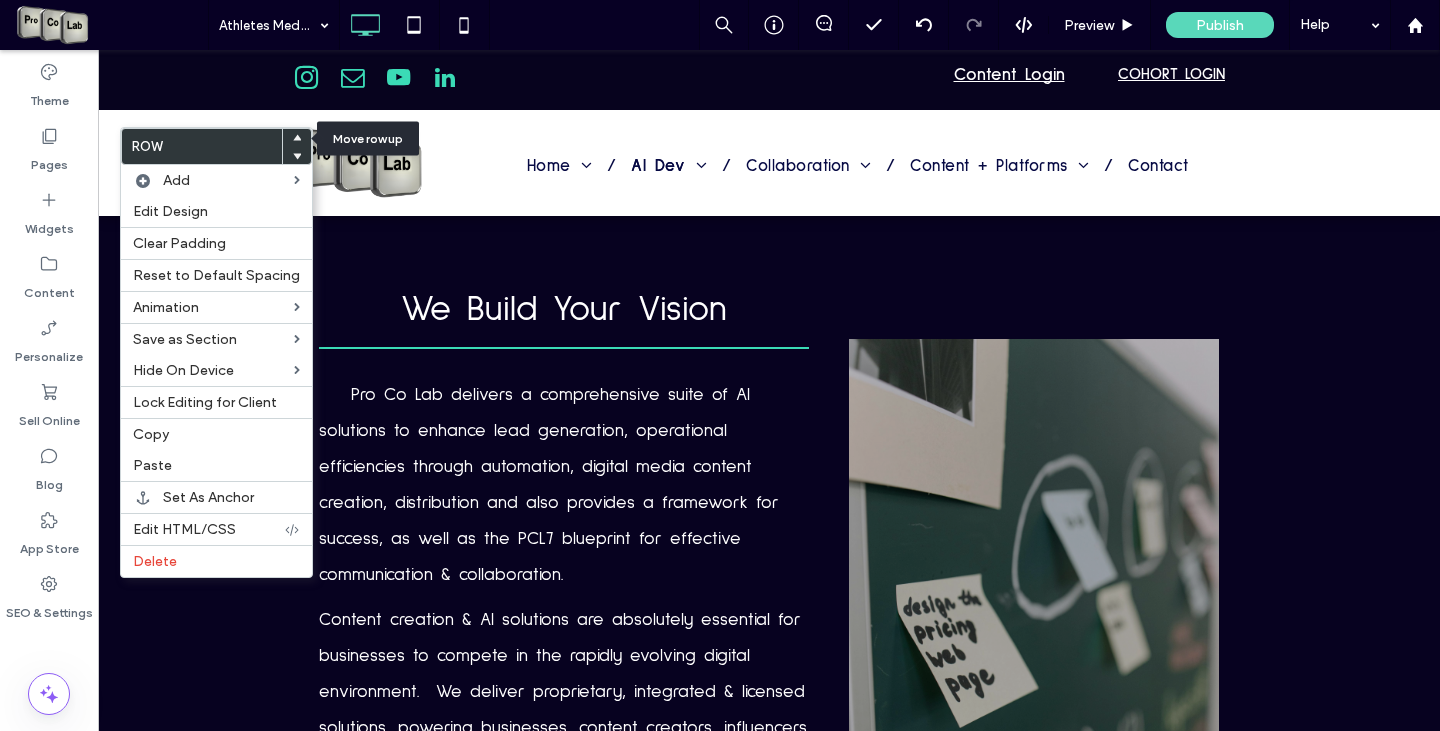 click 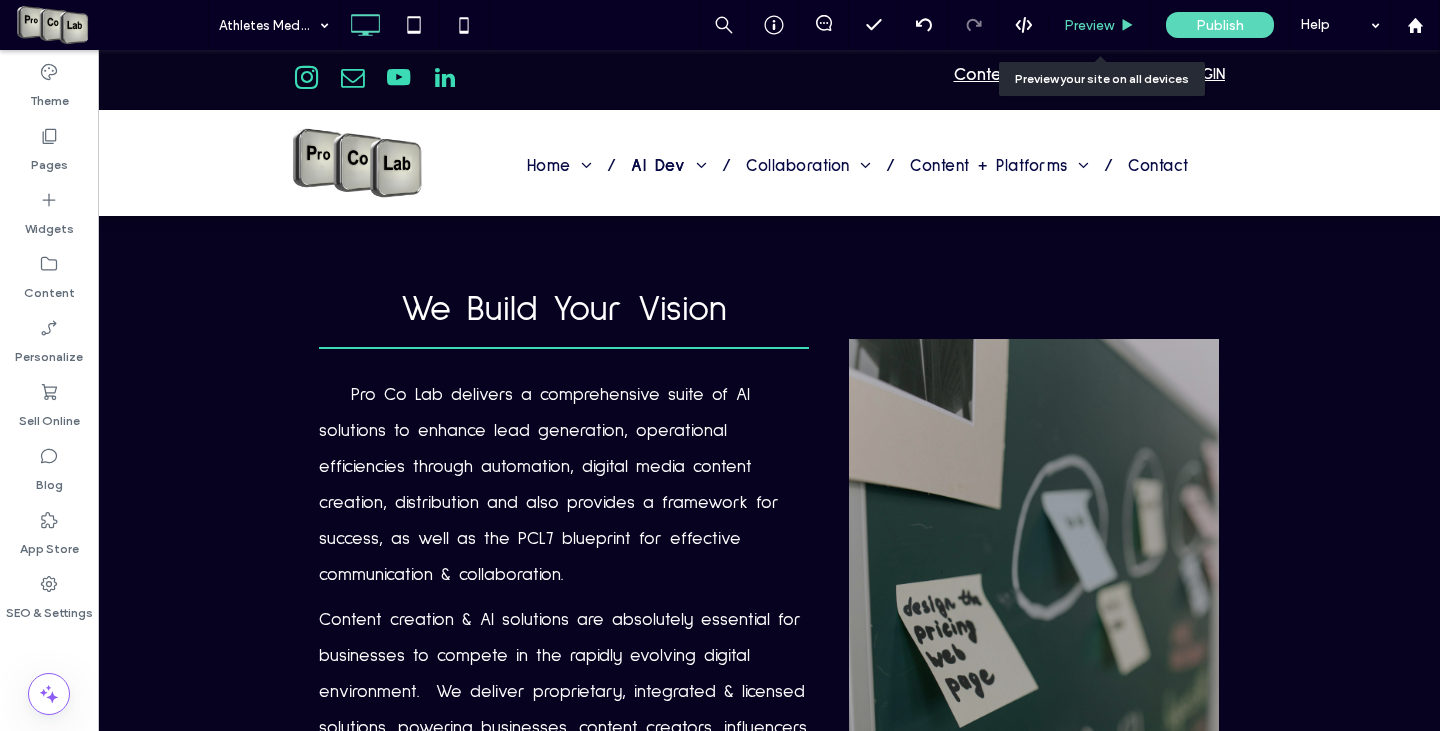 click on "Preview" at bounding box center (1089, 25) 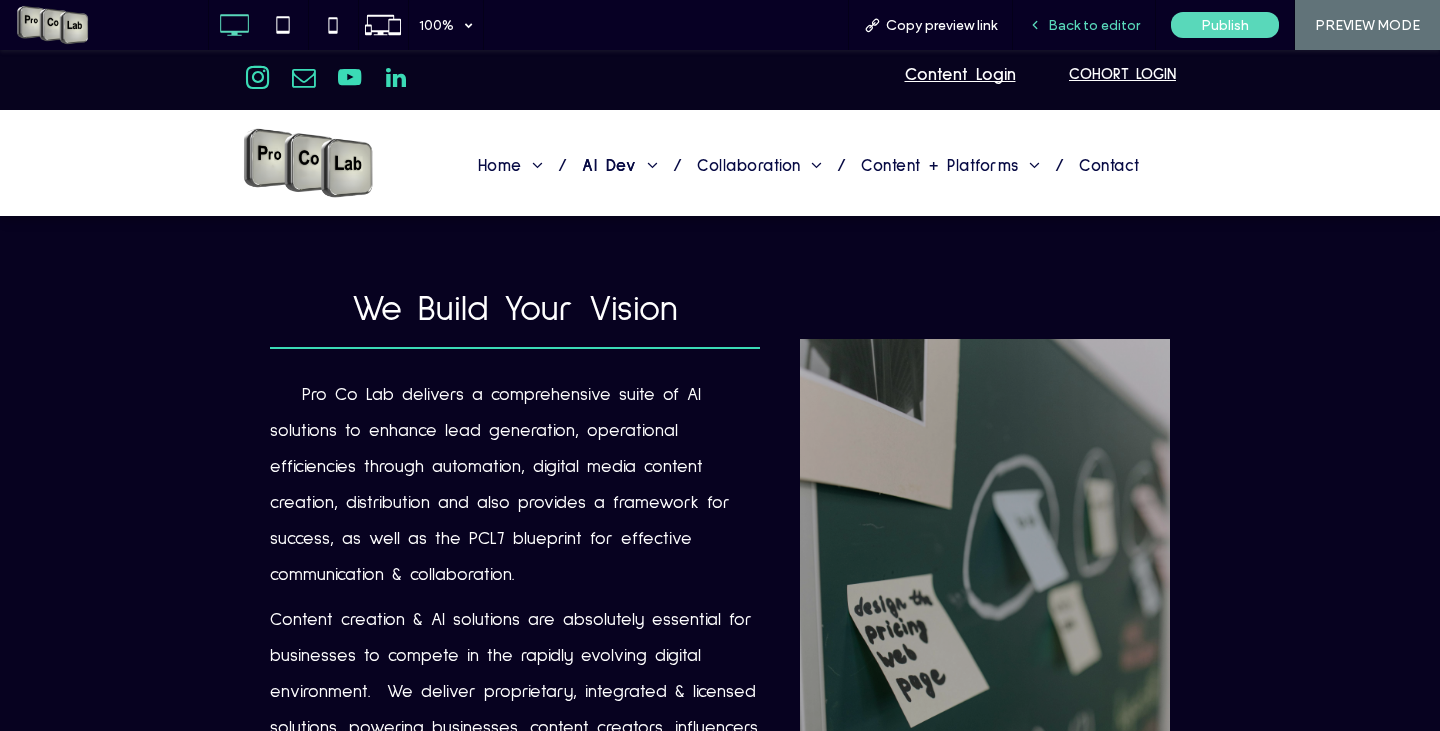 click on "Back to editor" at bounding box center (1084, 25) 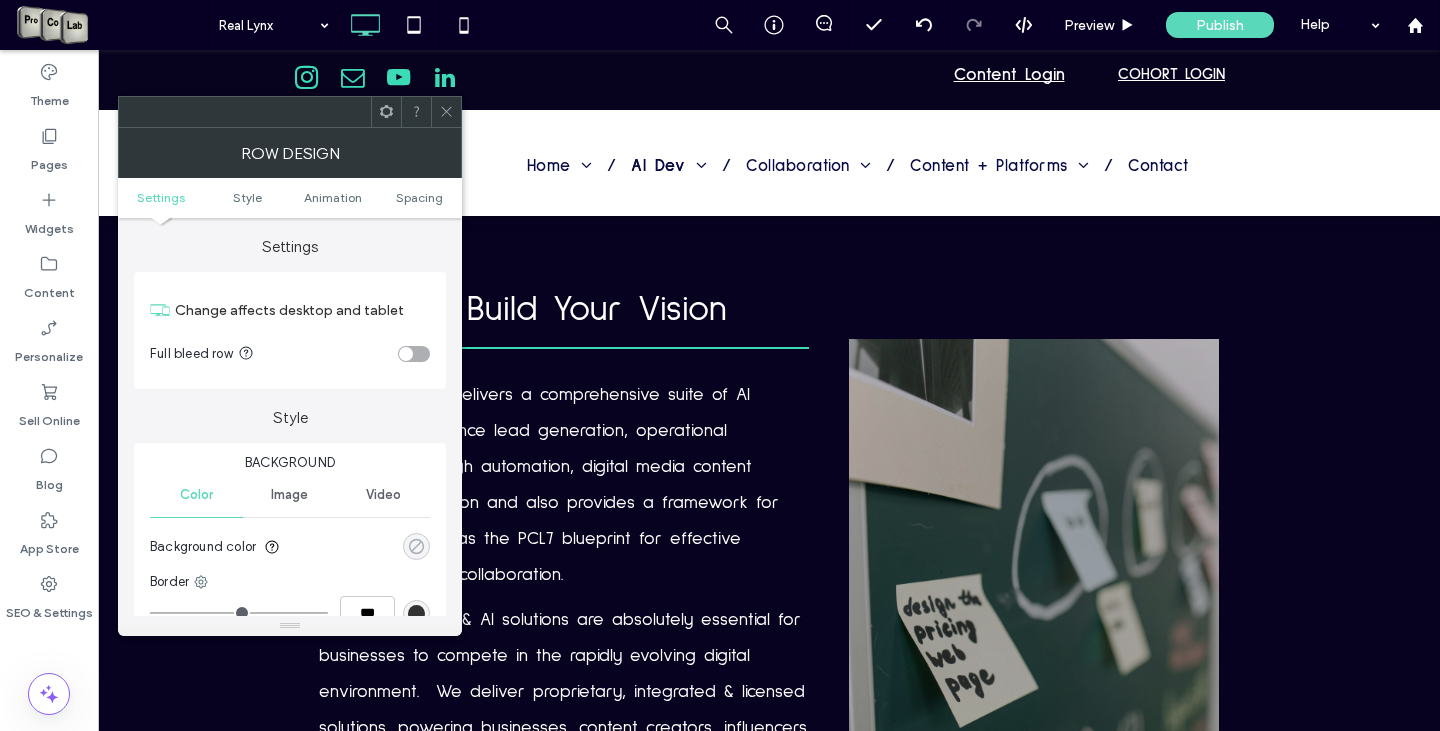 click at bounding box center (416, 546) 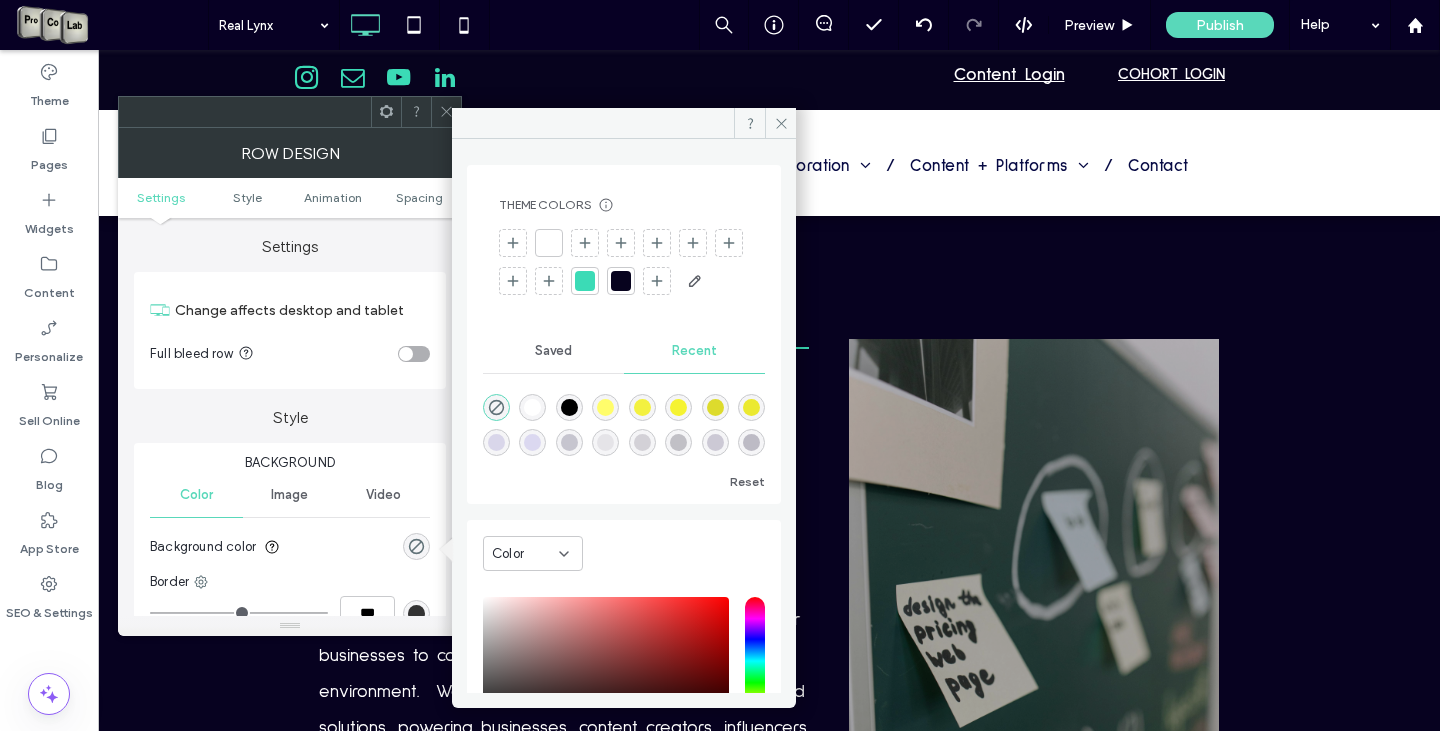 click at bounding box center (621, 281) 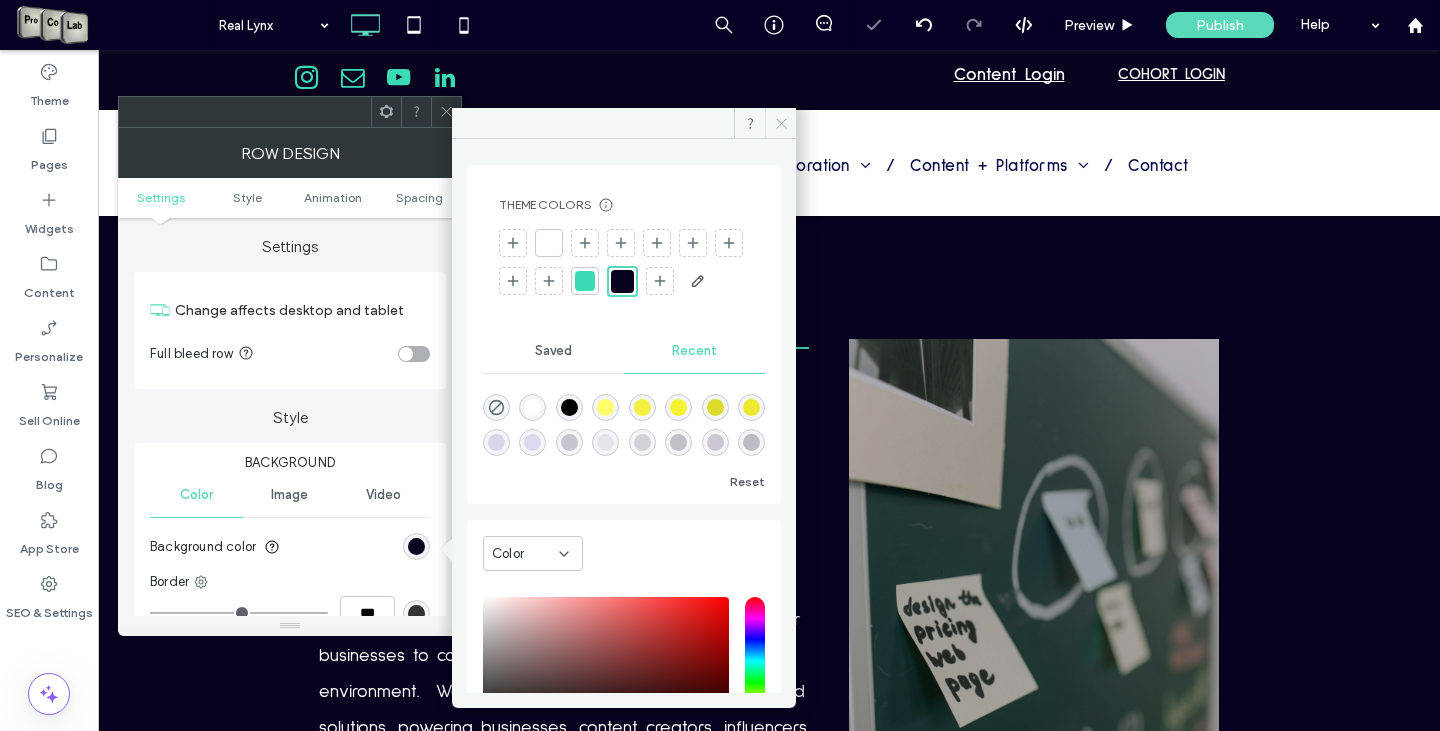 click at bounding box center (780, 123) 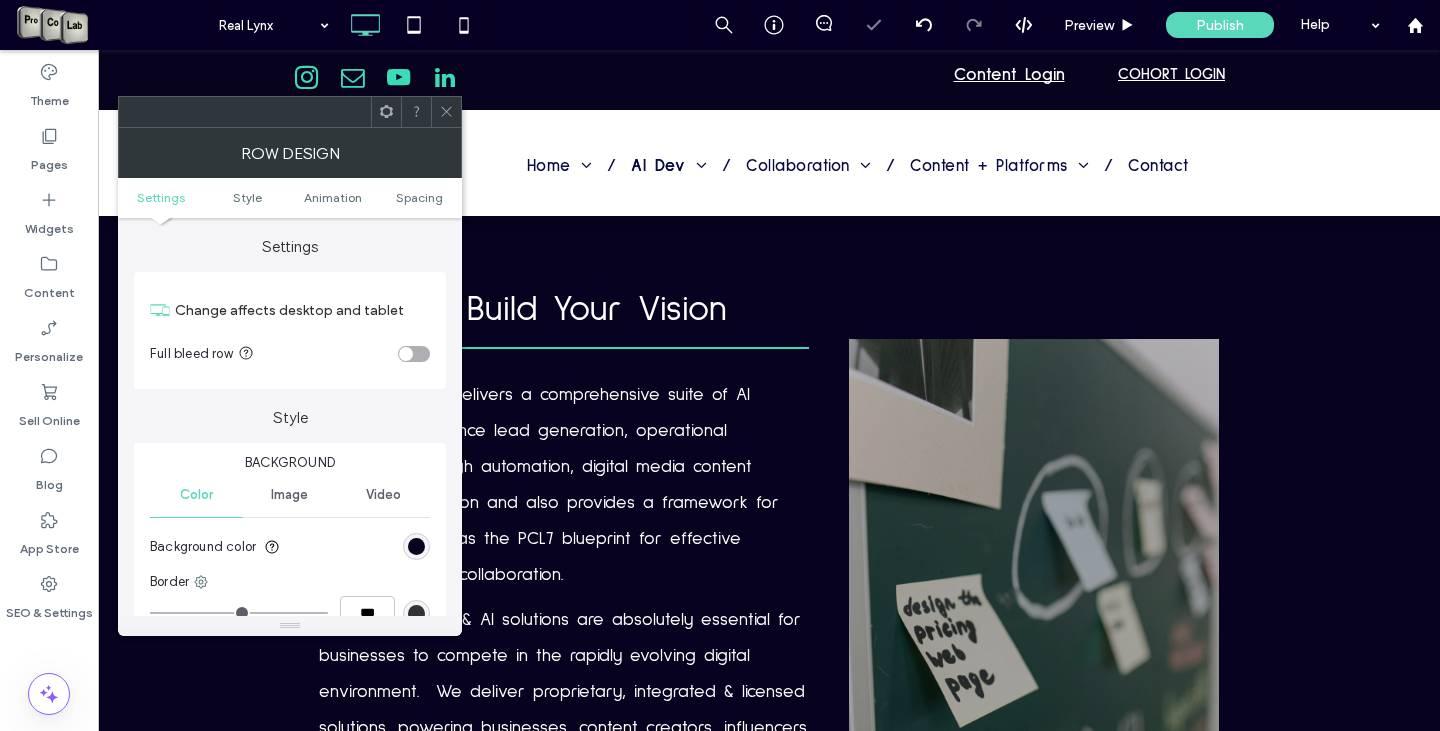 click 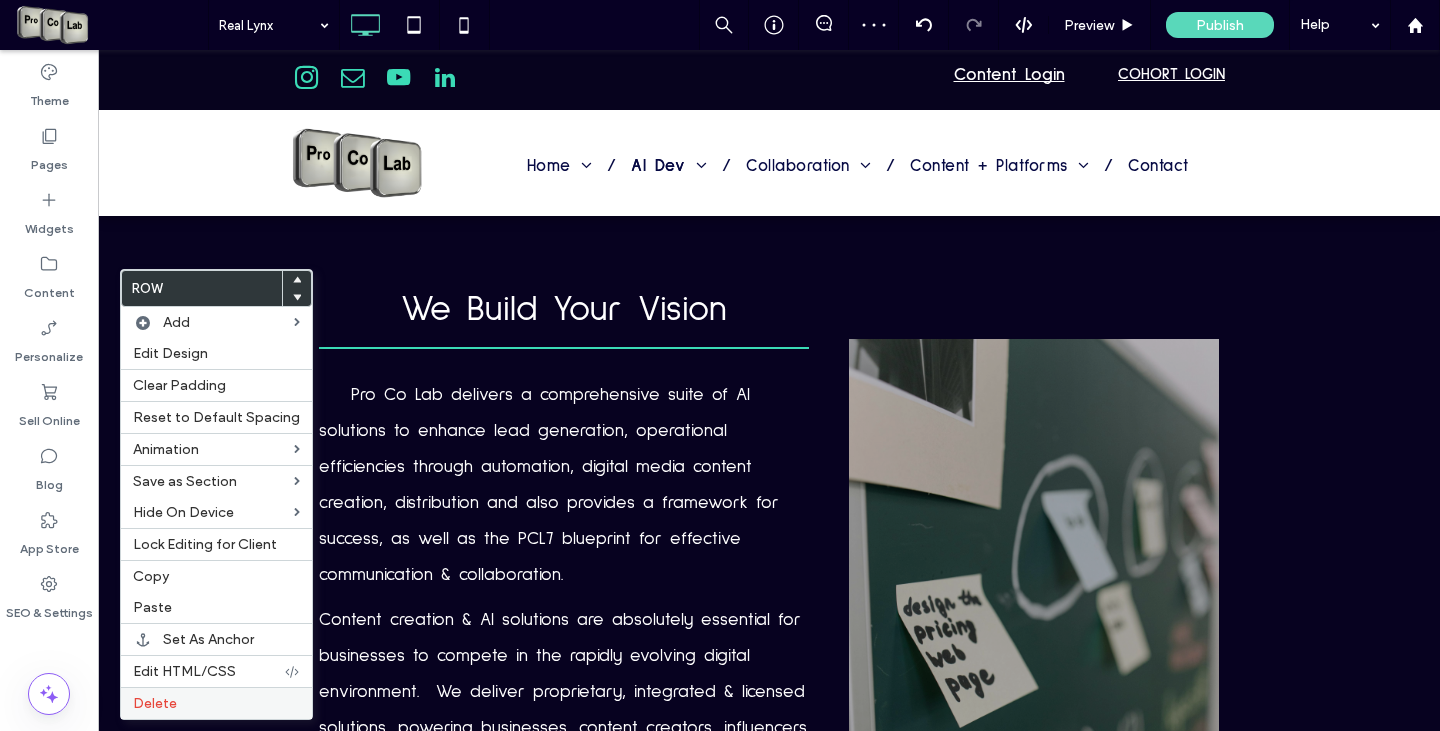 click on "Delete" at bounding box center (216, 703) 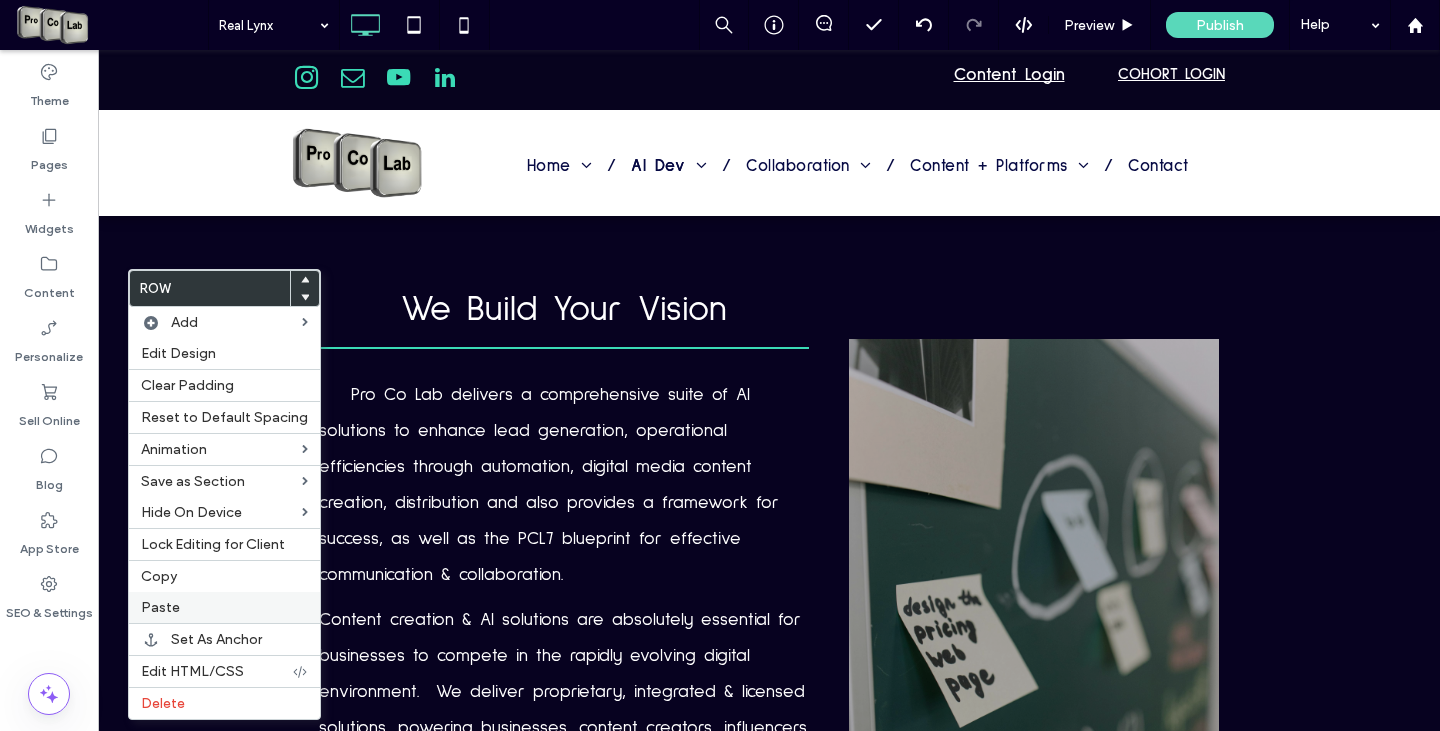 click on "Paste" at bounding box center (224, 607) 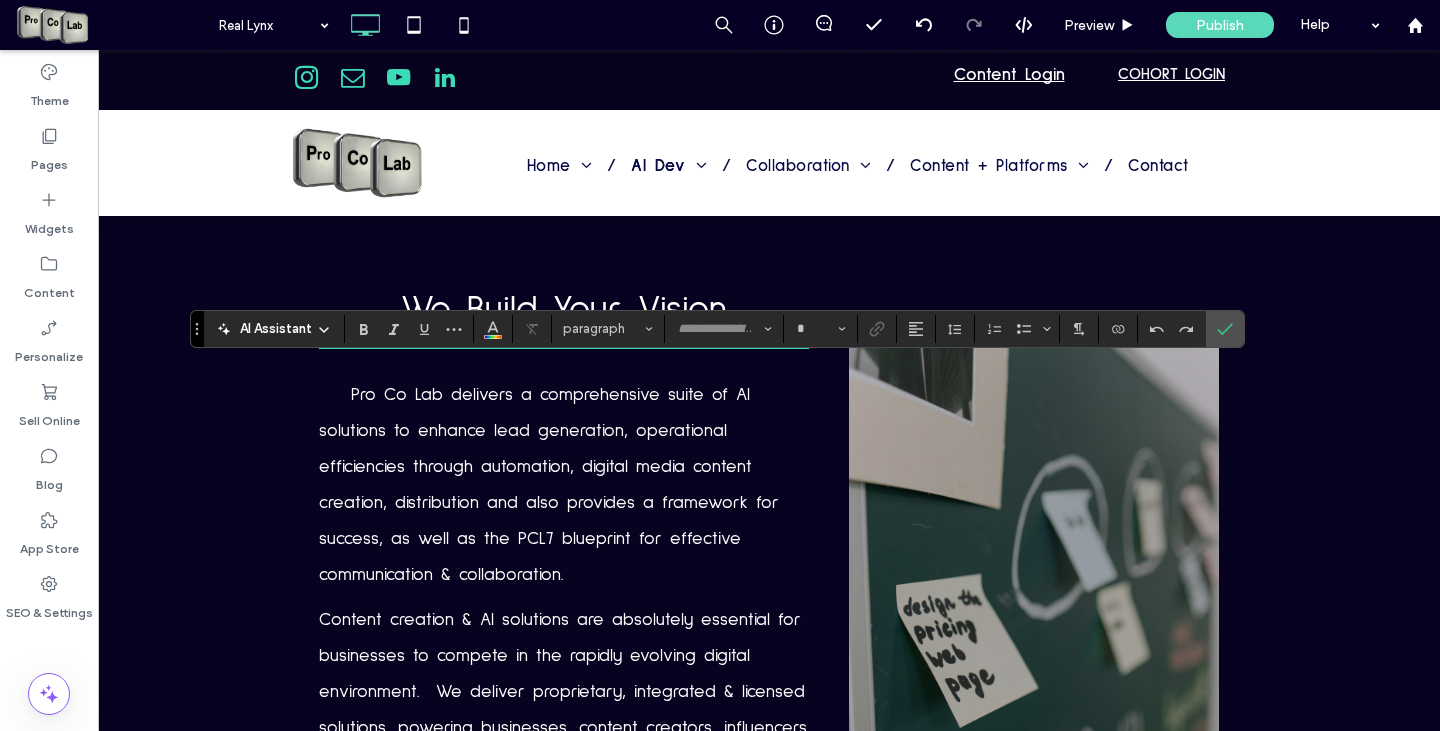 type on "**********" 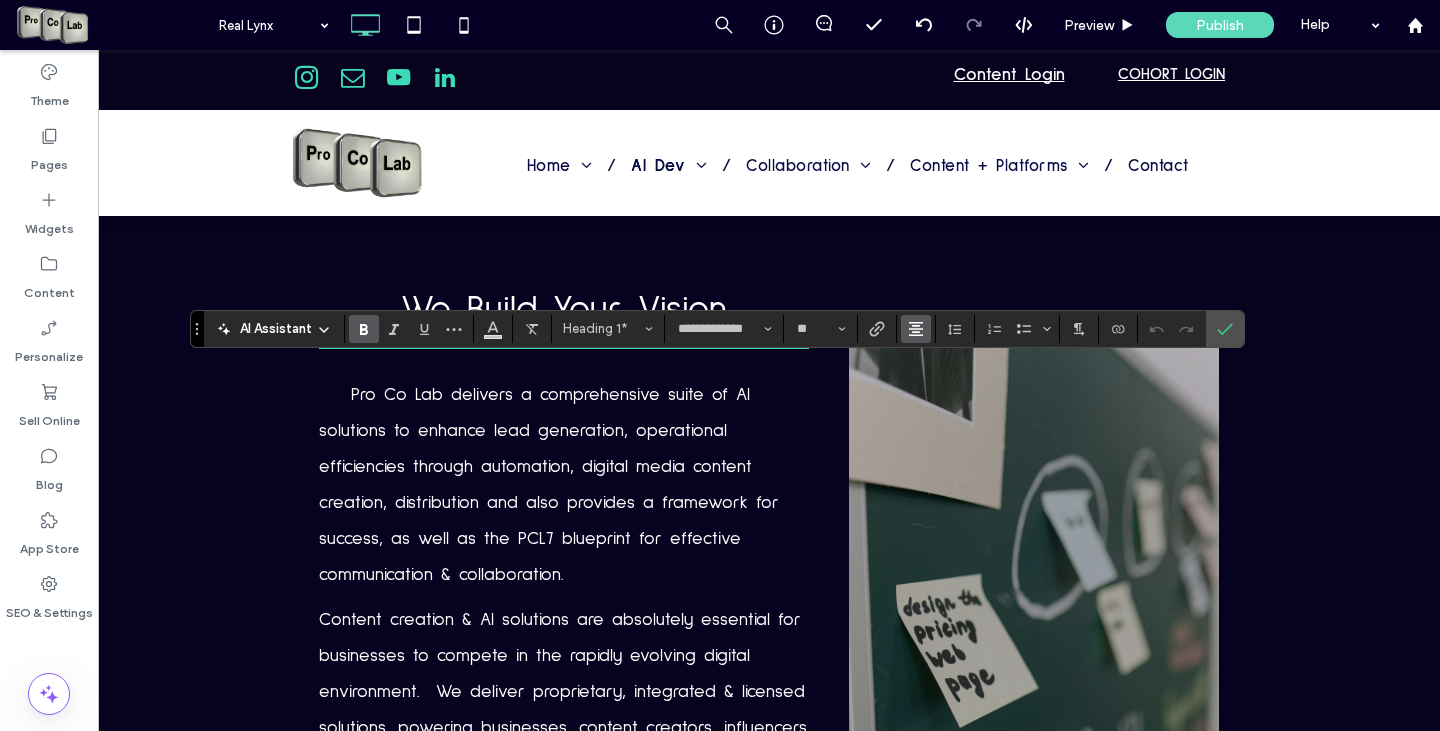 click 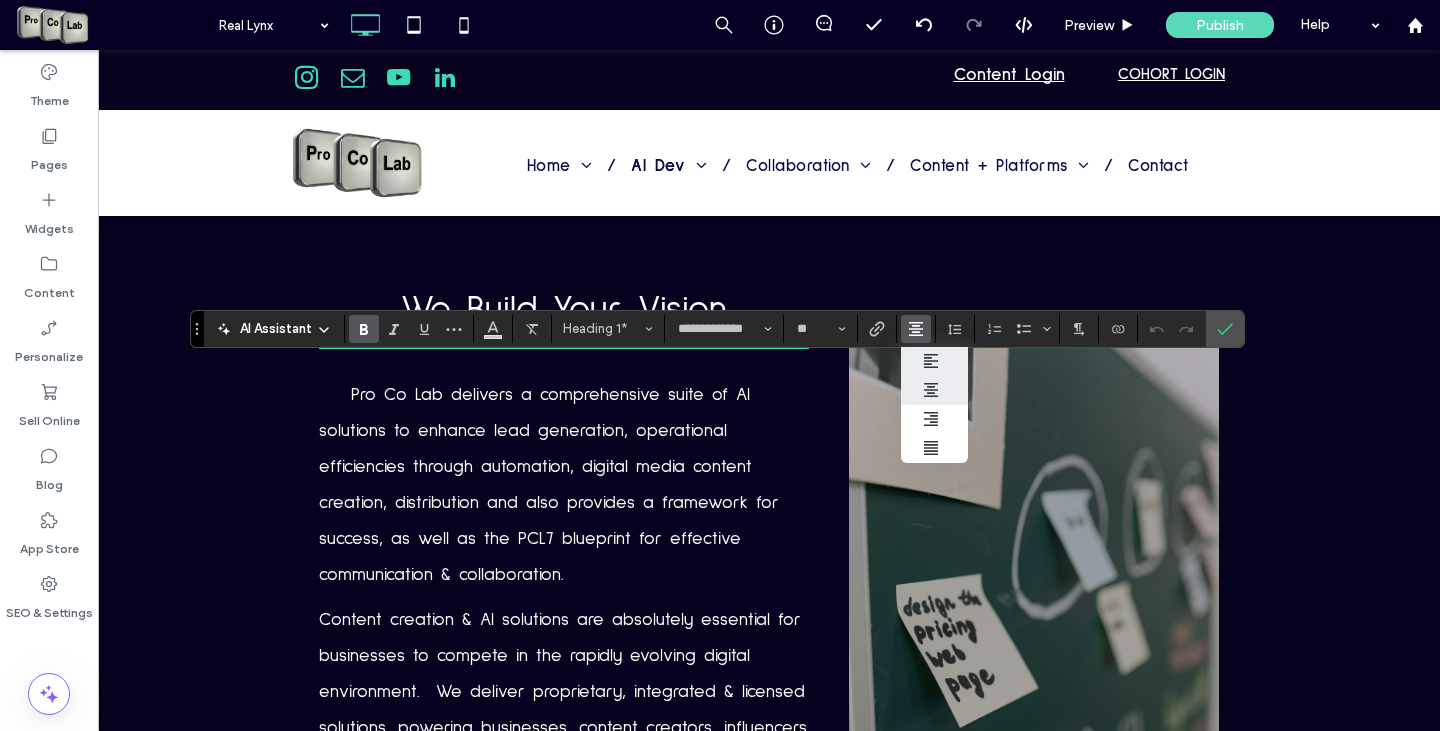 click 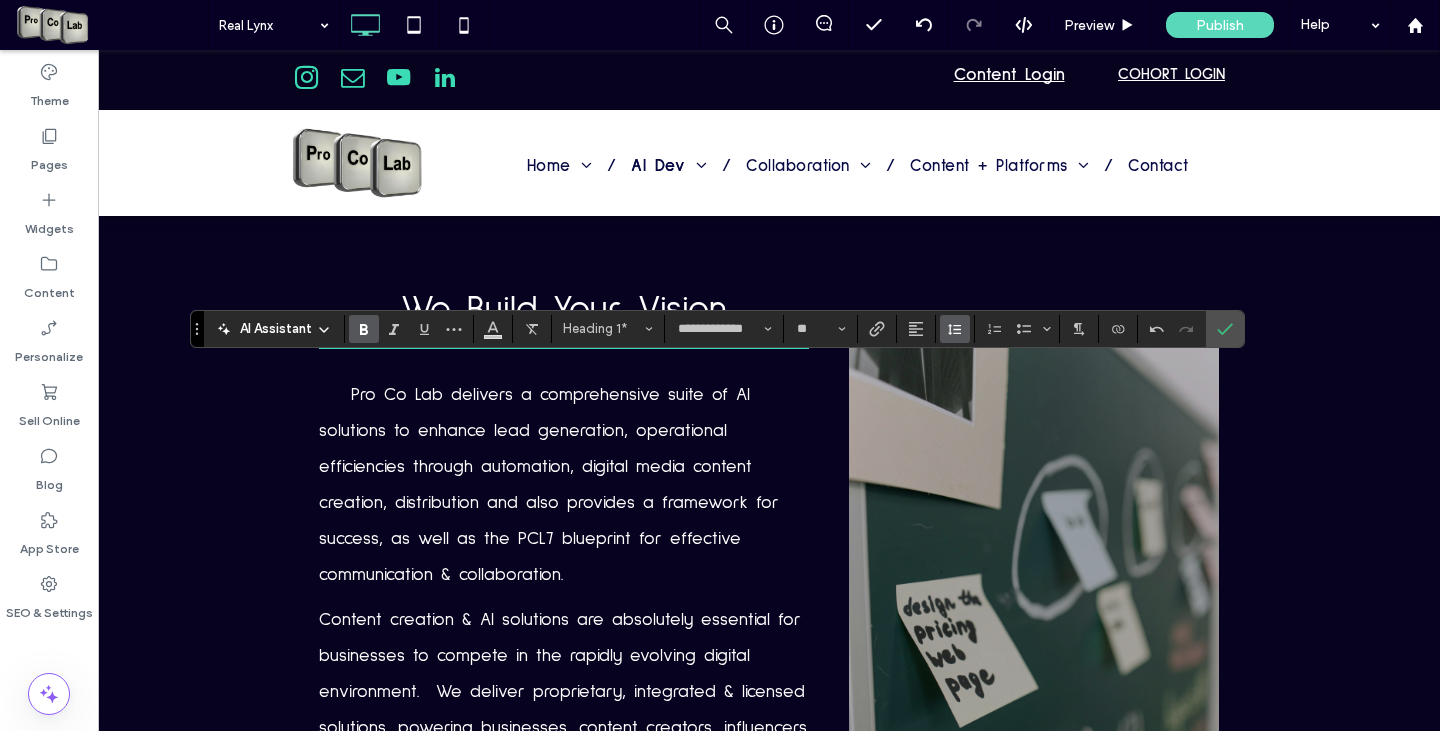 click 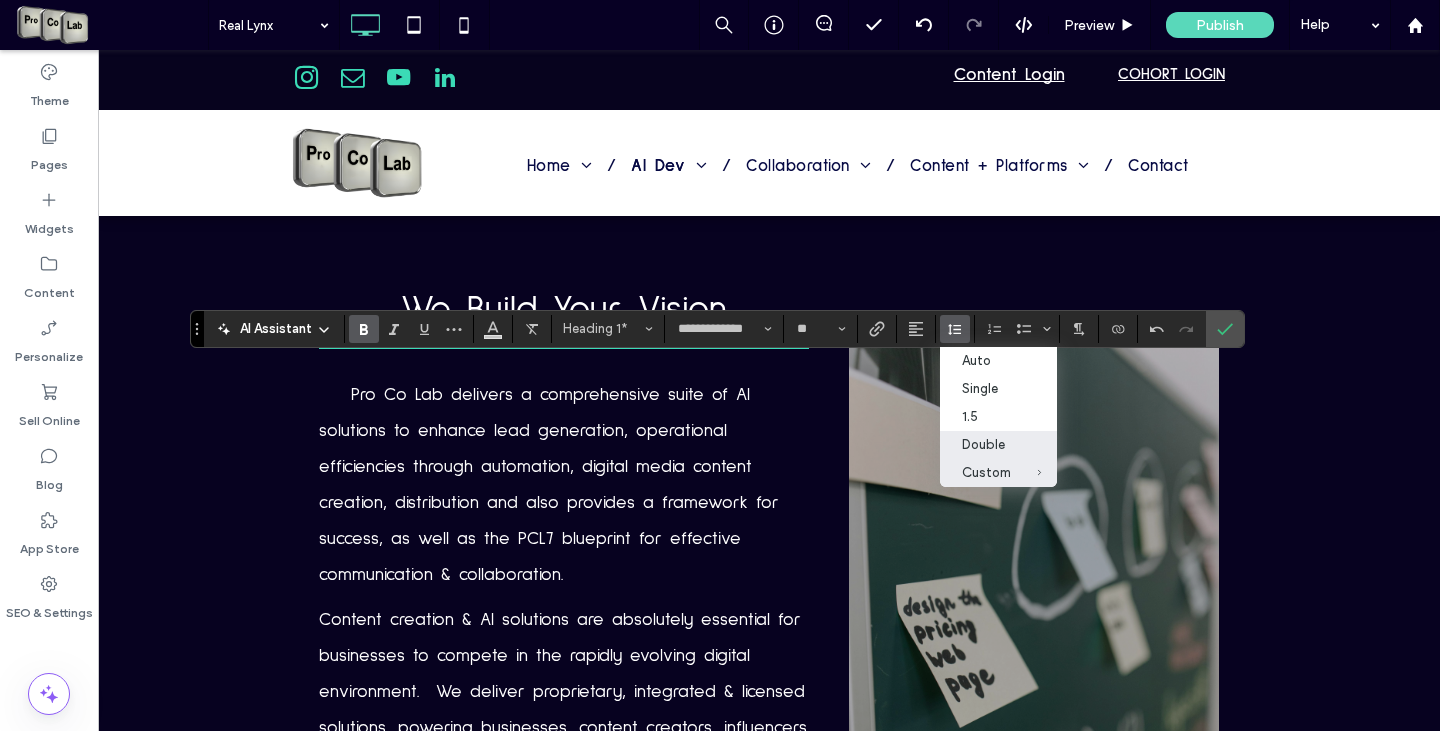 click on "Double" at bounding box center (986, 444) 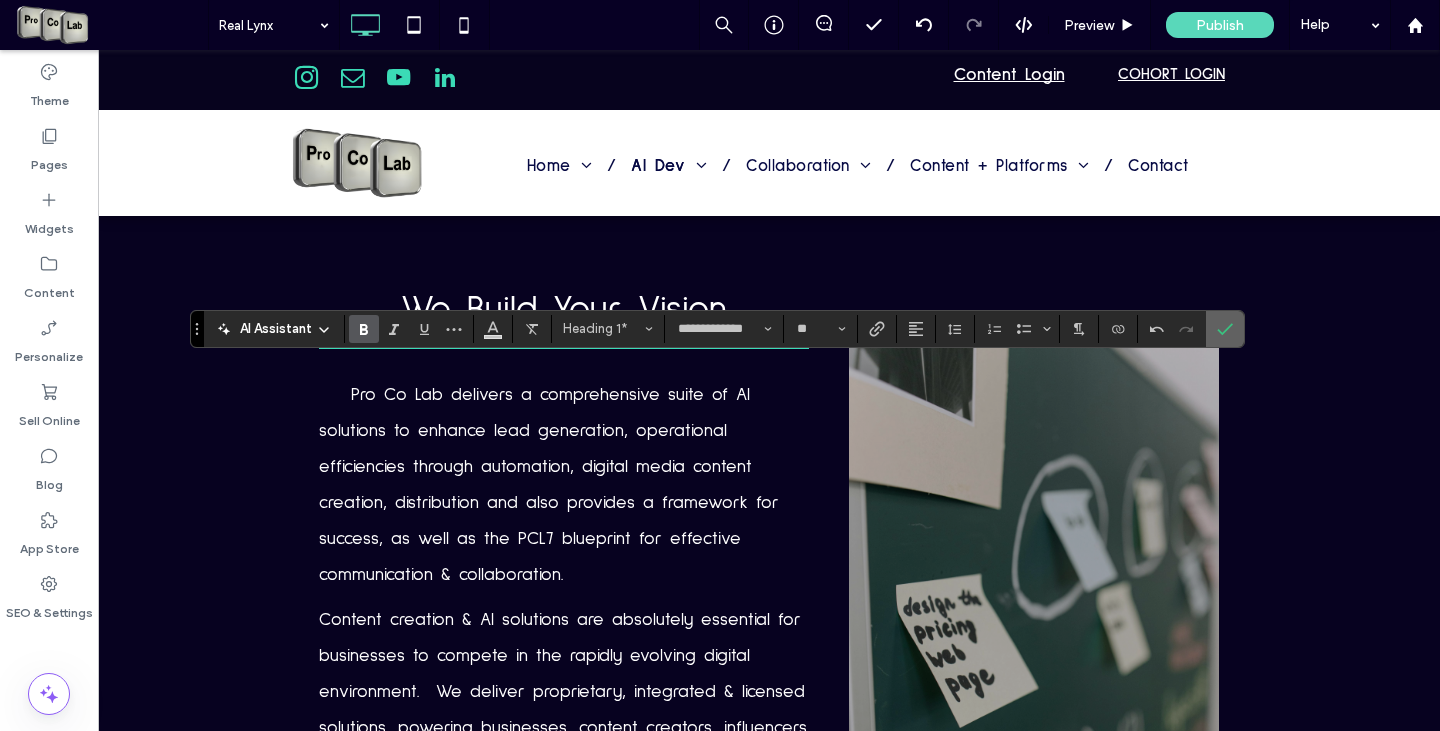 click 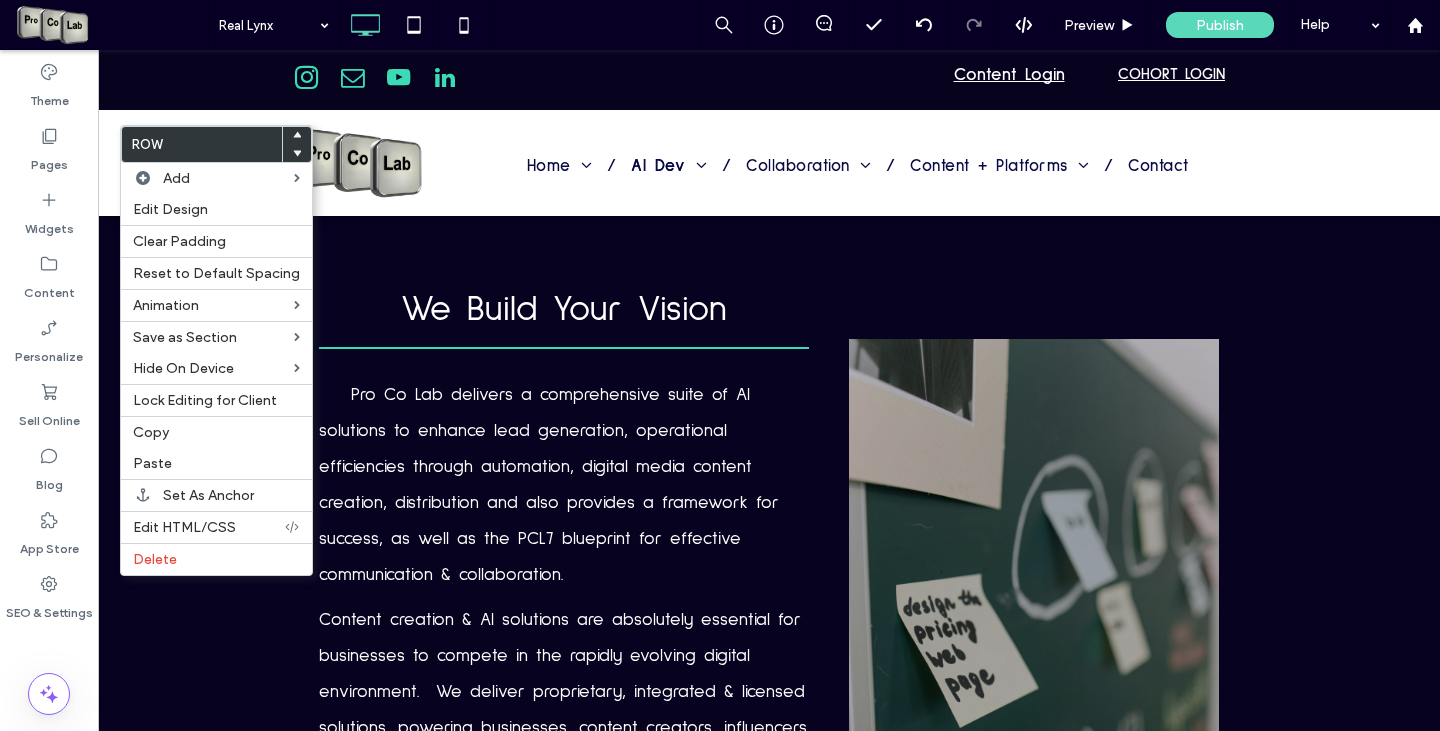 click at bounding box center (297, 136) 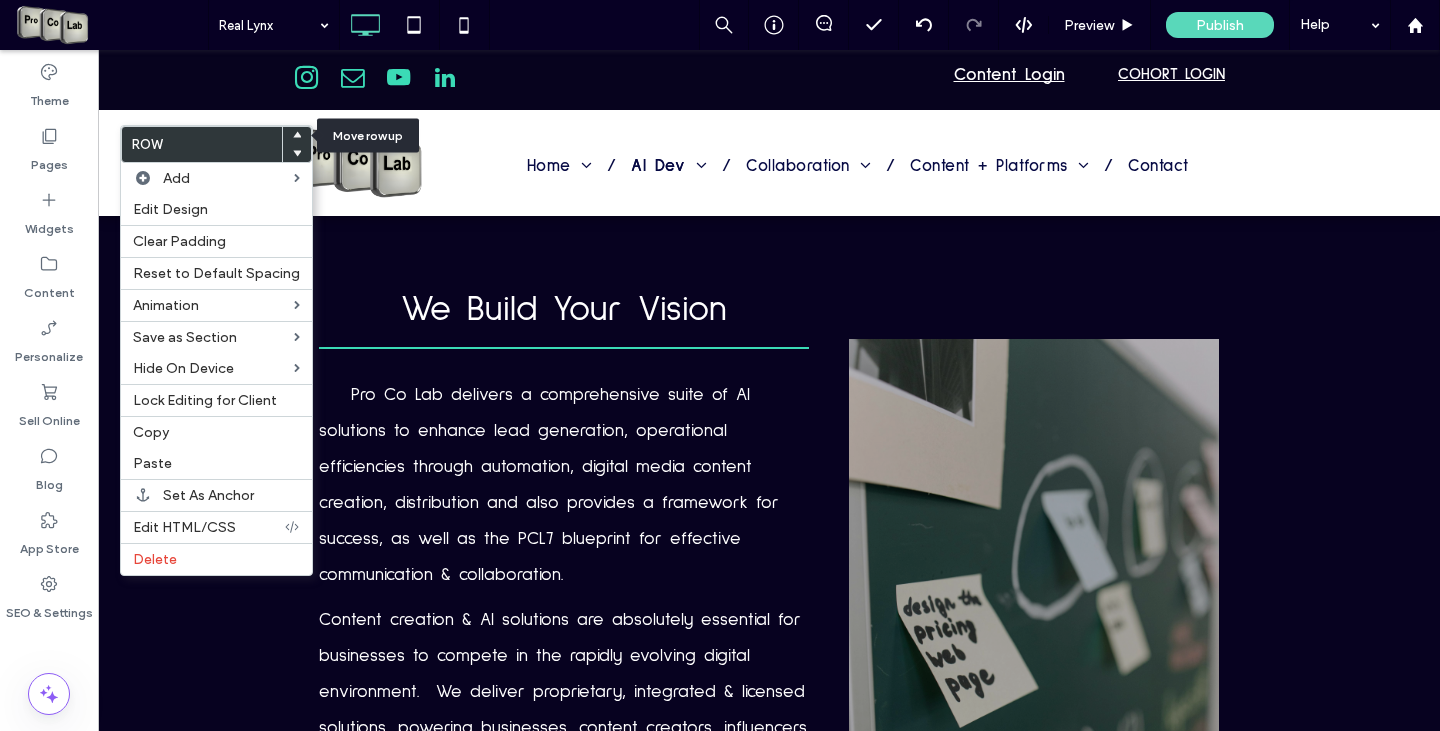 click at bounding box center [297, 136] 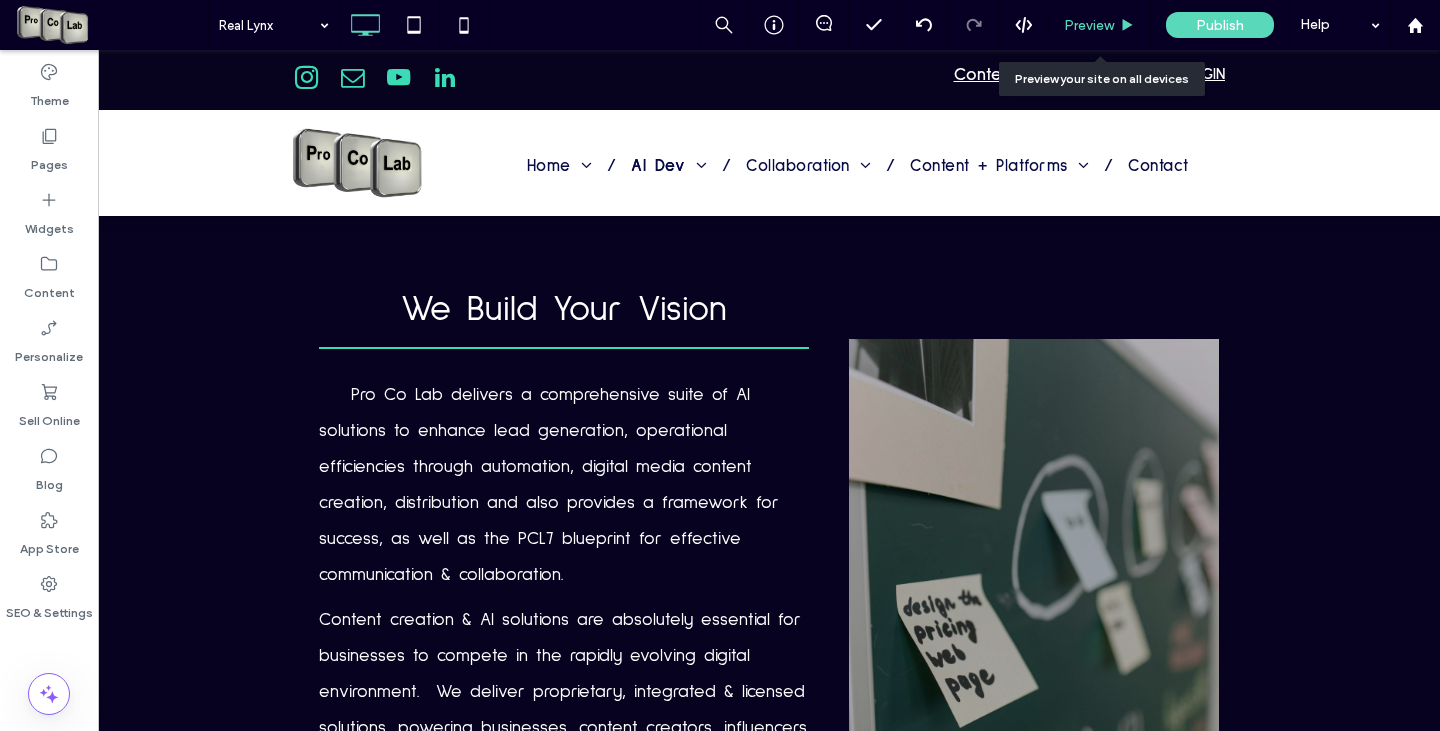 click on "Preview" at bounding box center [1089, 25] 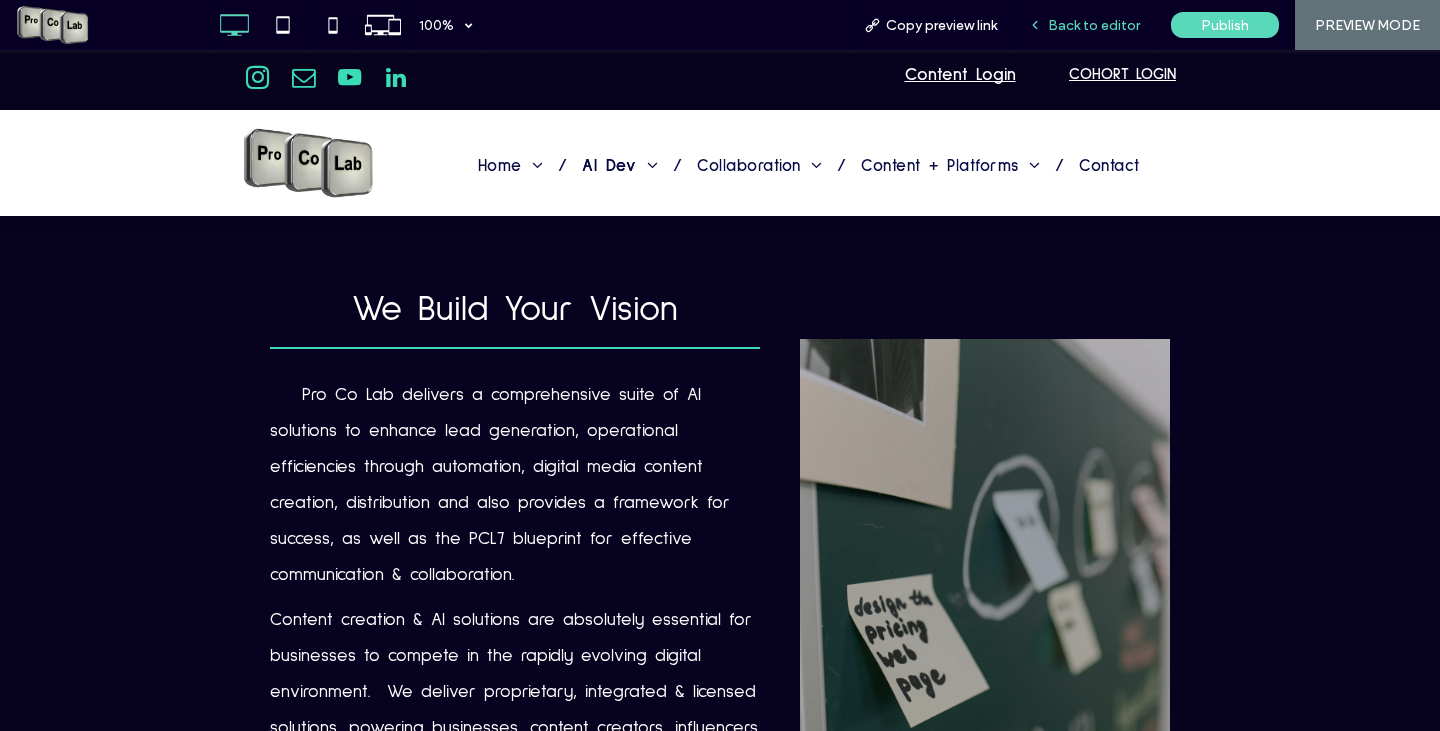 click on "Back to editor" at bounding box center [1094, 25] 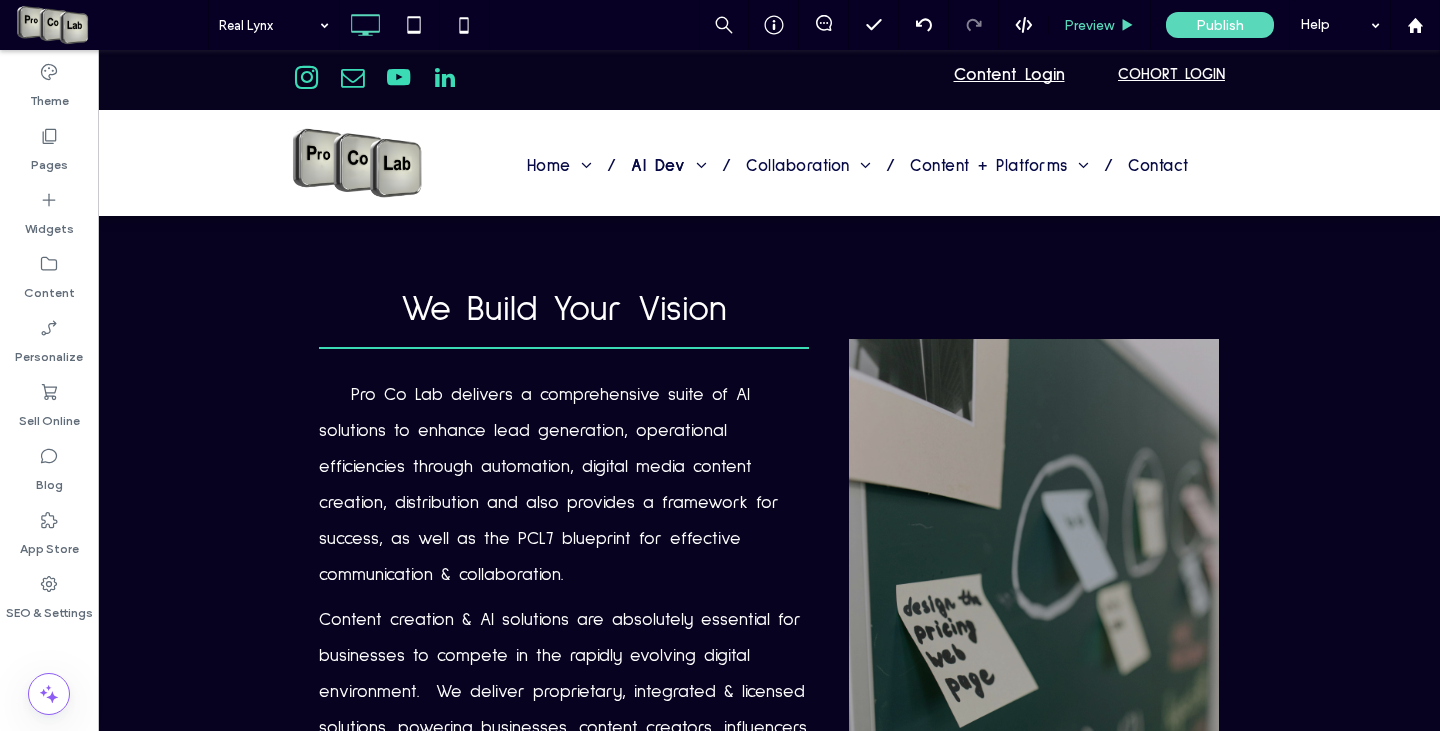 type on "**********" 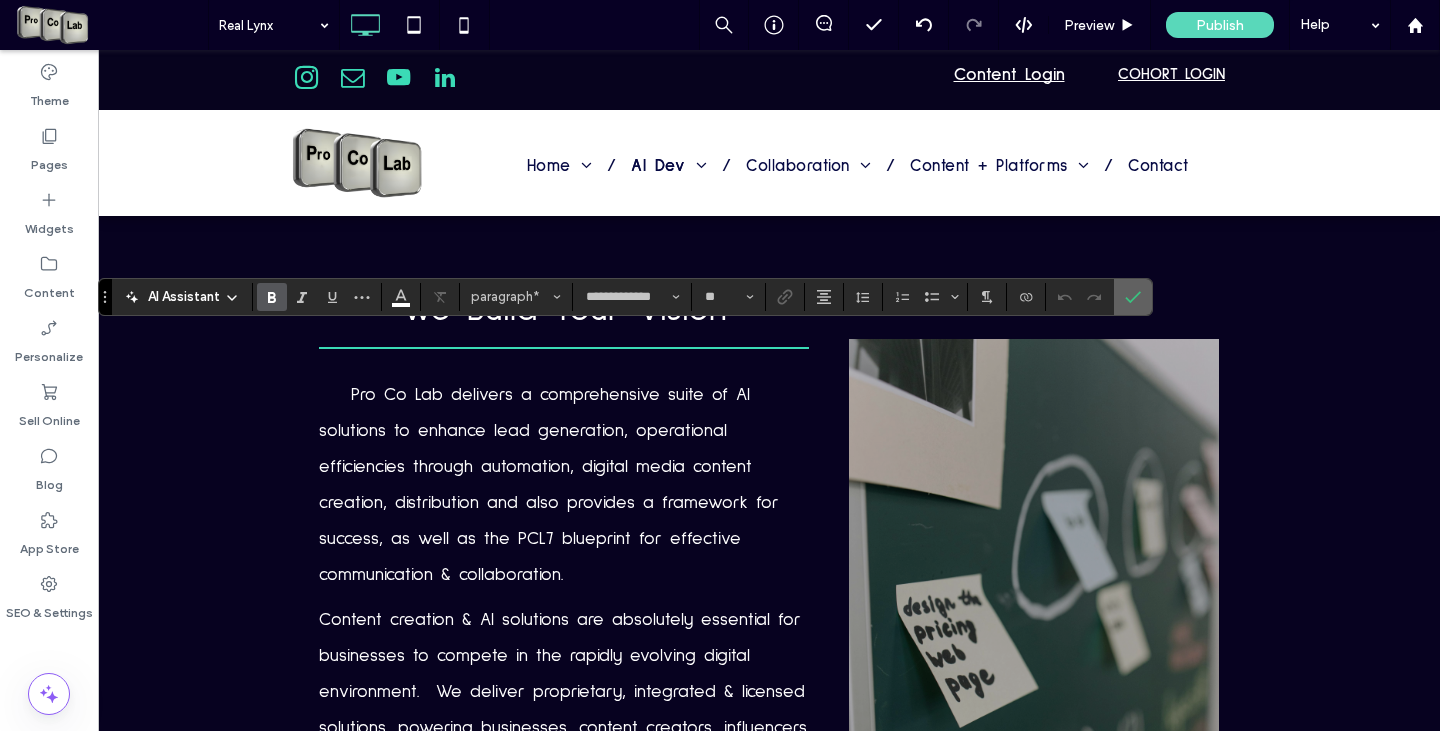 click 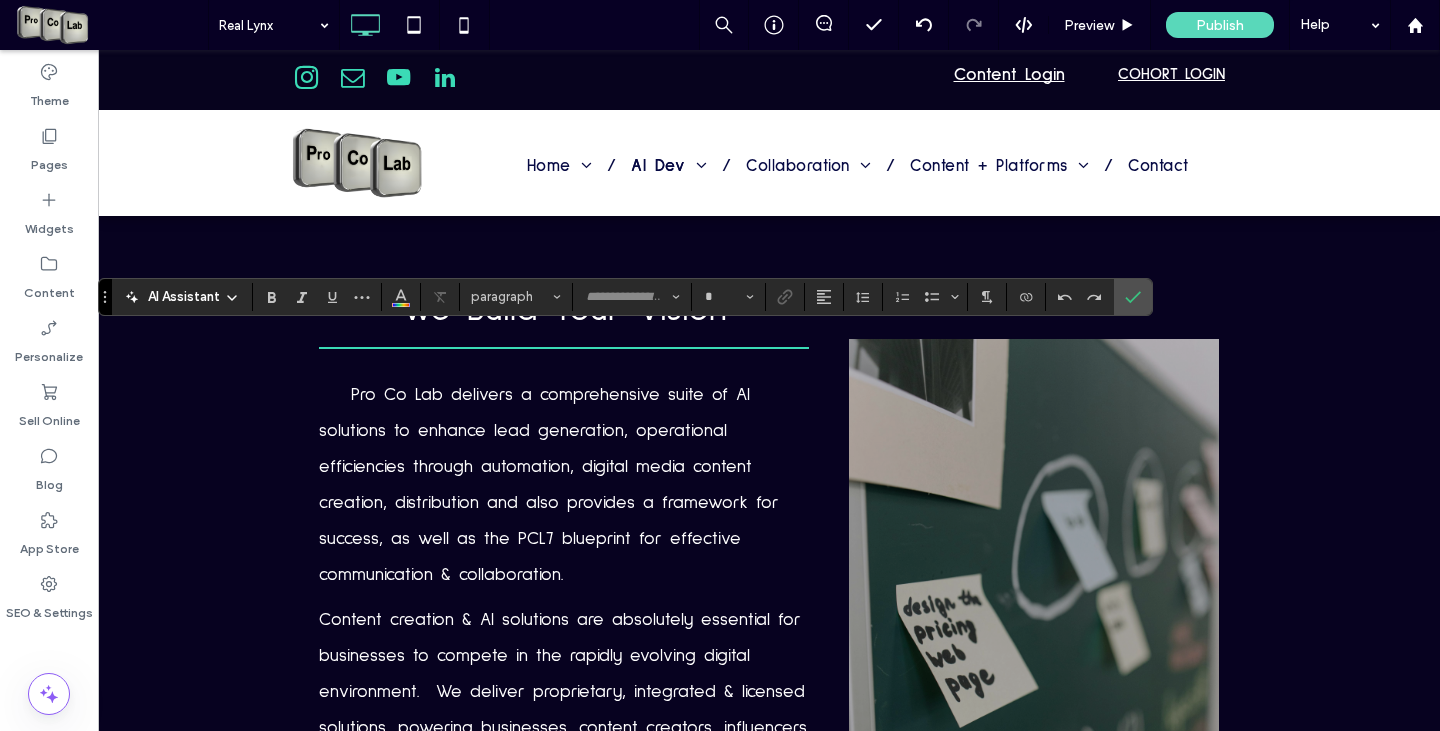type on "**********" 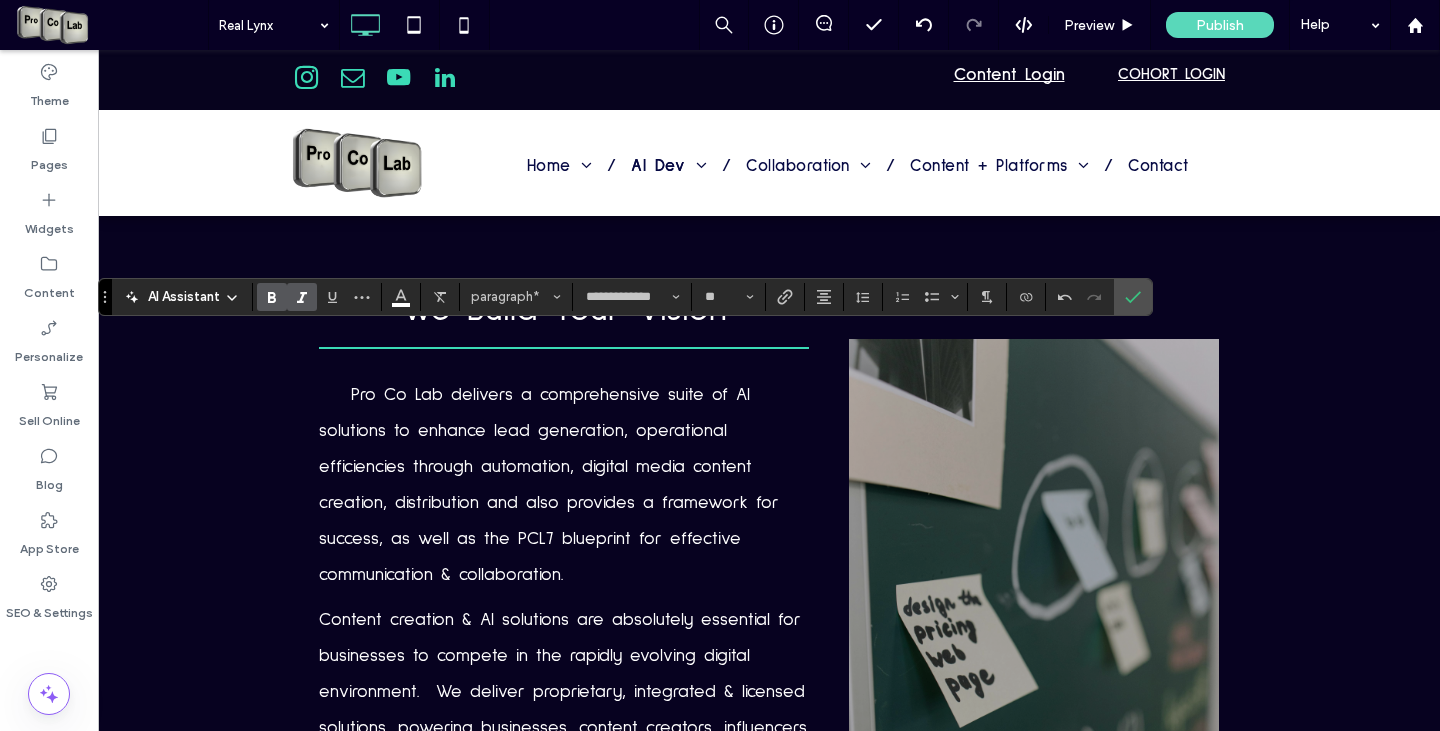 click 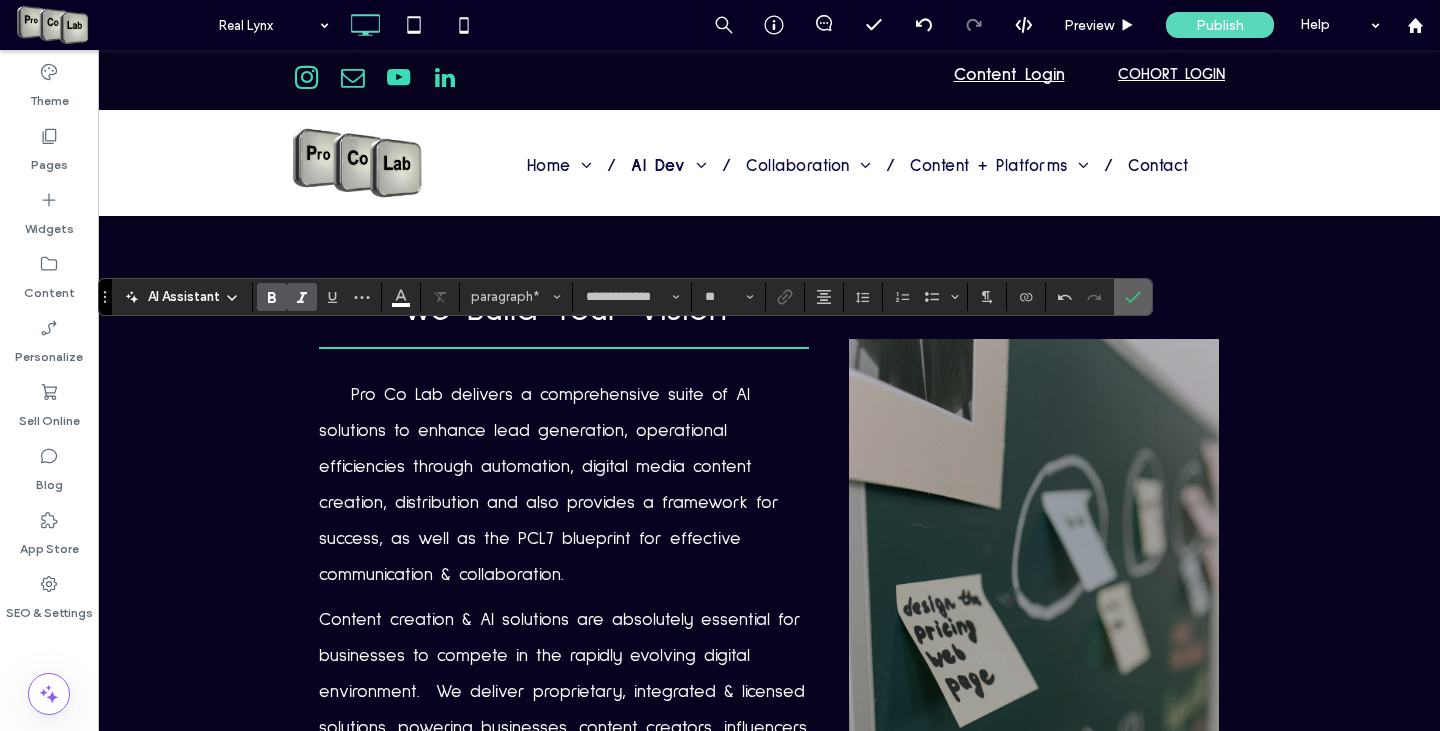 click at bounding box center (1133, 297) 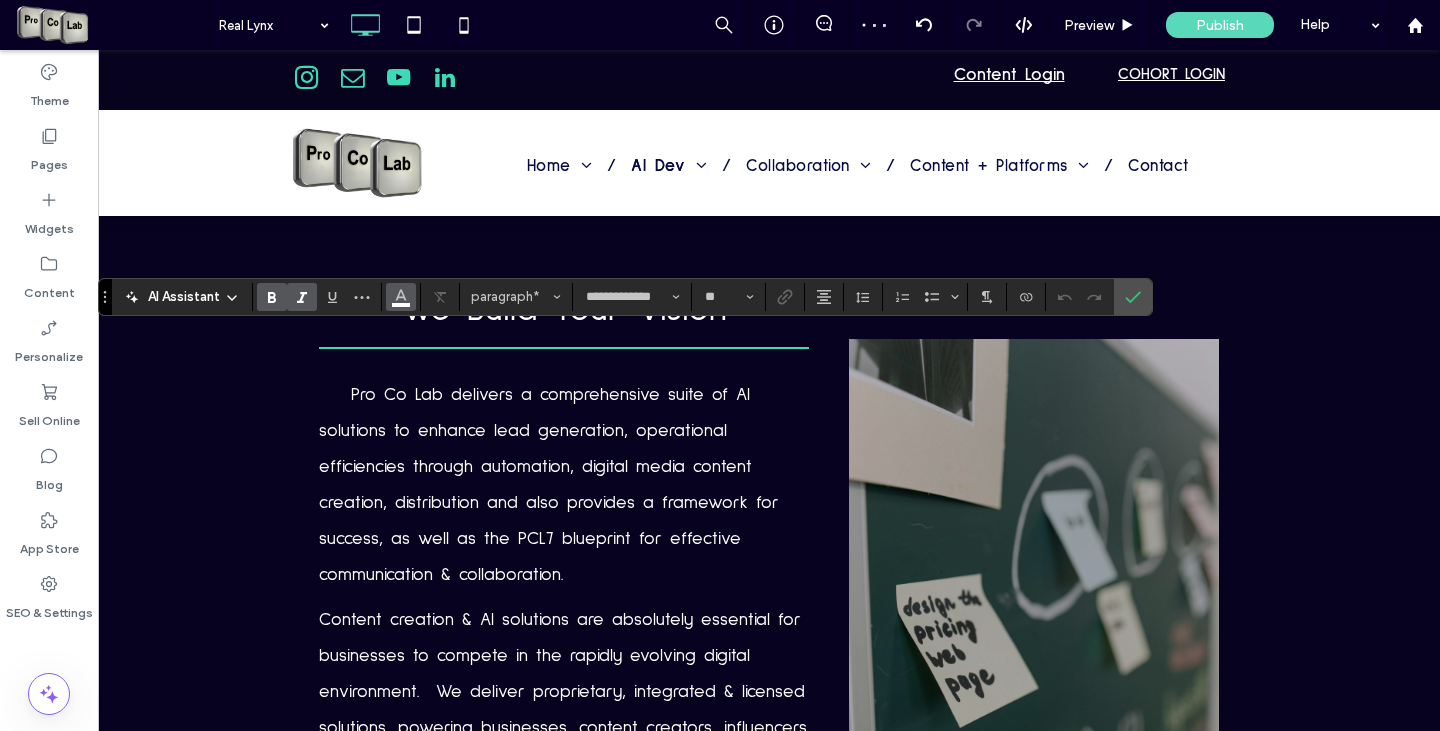 type on "**" 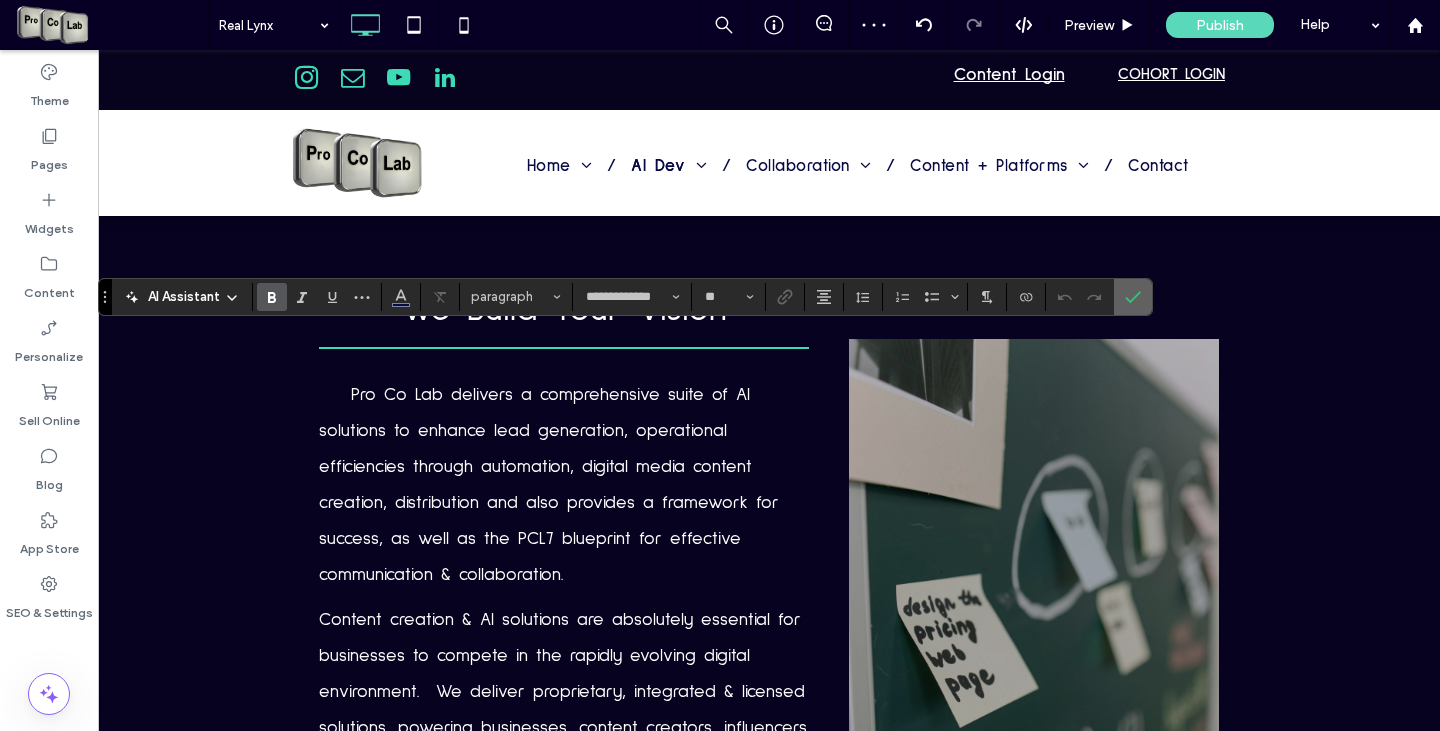 click 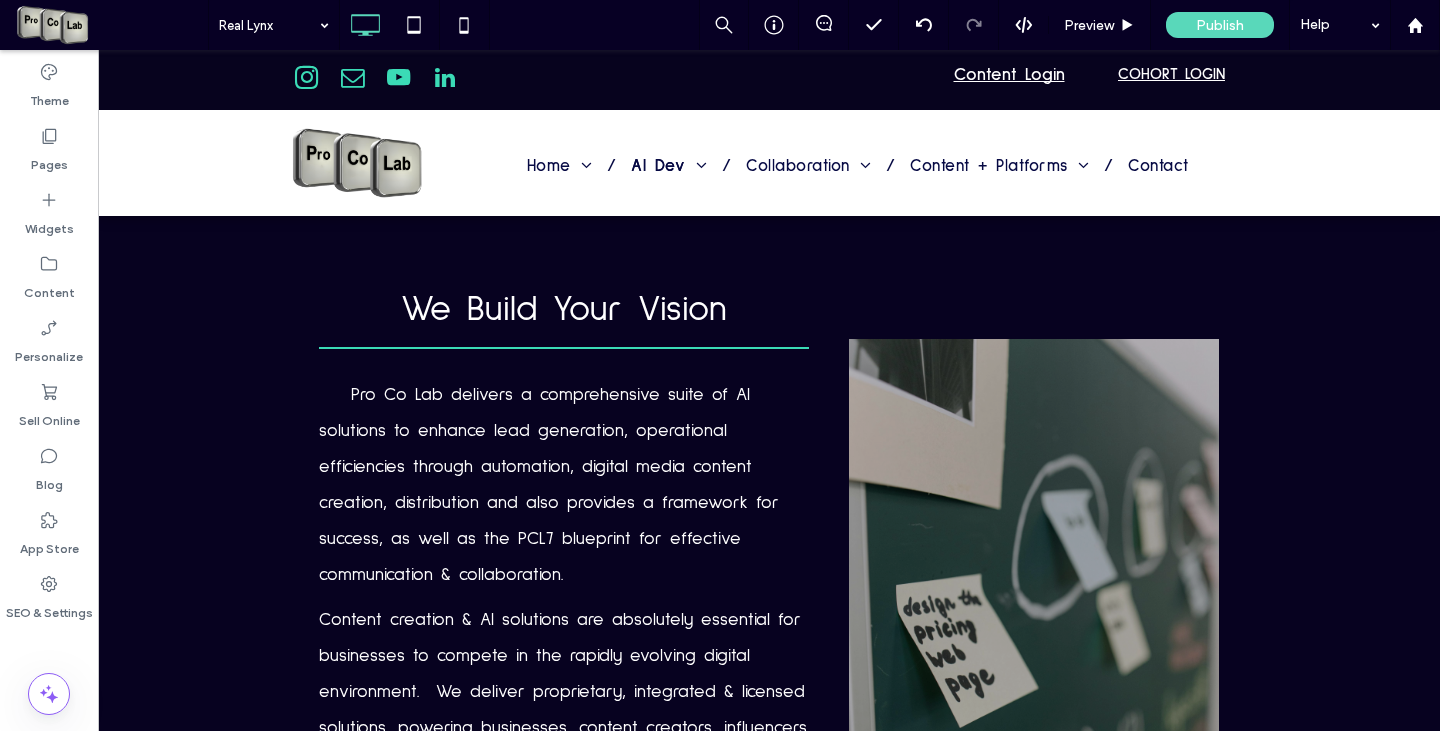 type on "**********" 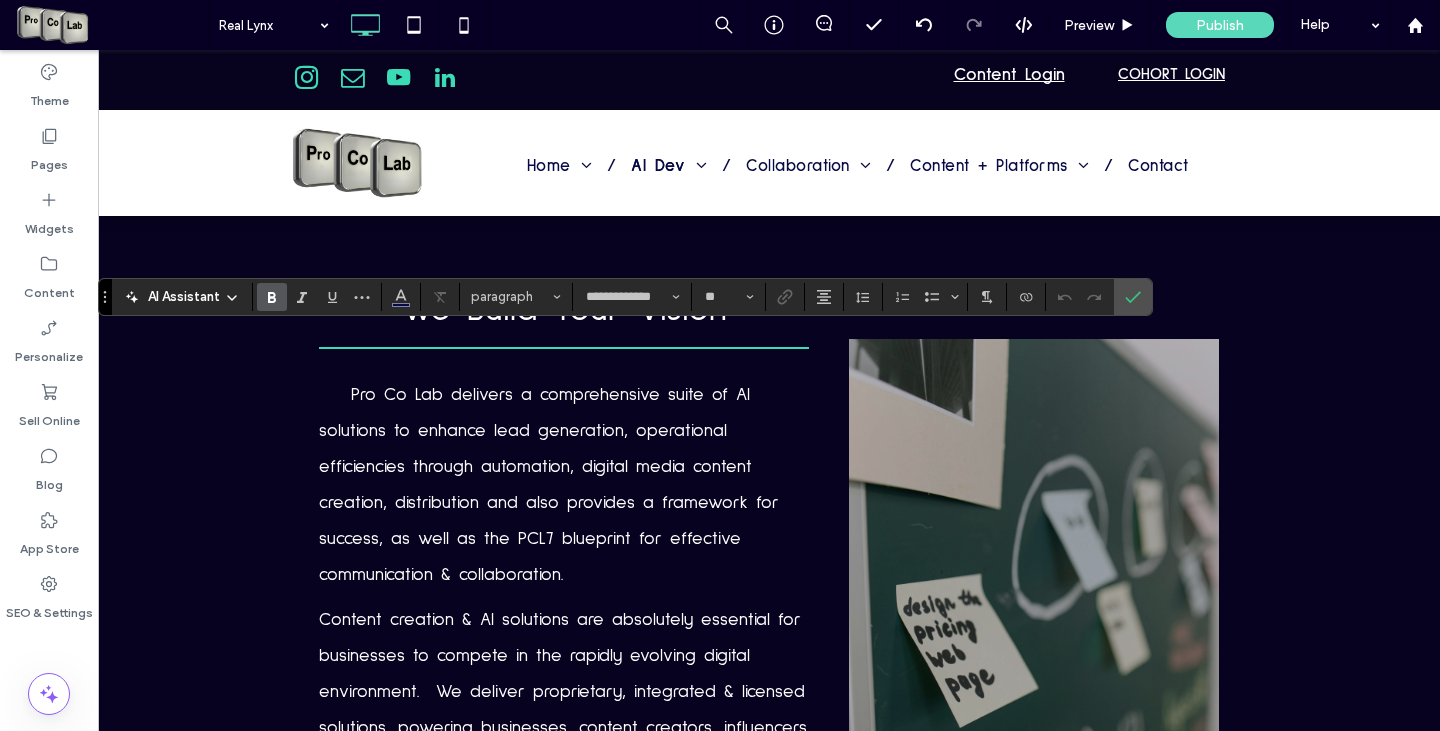 drag, startPoint x: 1046, startPoint y: 312, endPoint x: 1050, endPoint y: 297, distance: 15.524175 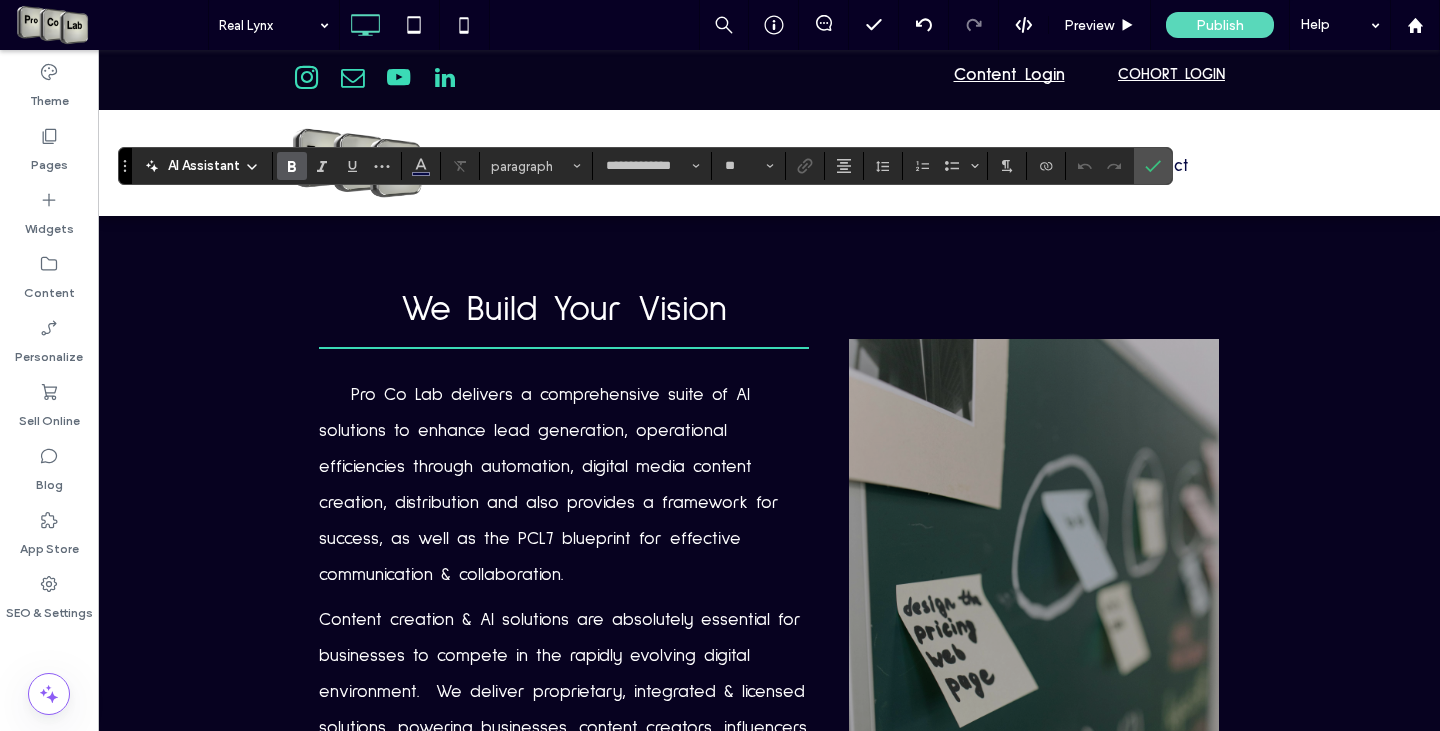 drag, startPoint x: 107, startPoint y: 294, endPoint x: 127, endPoint y: 163, distance: 132.51793 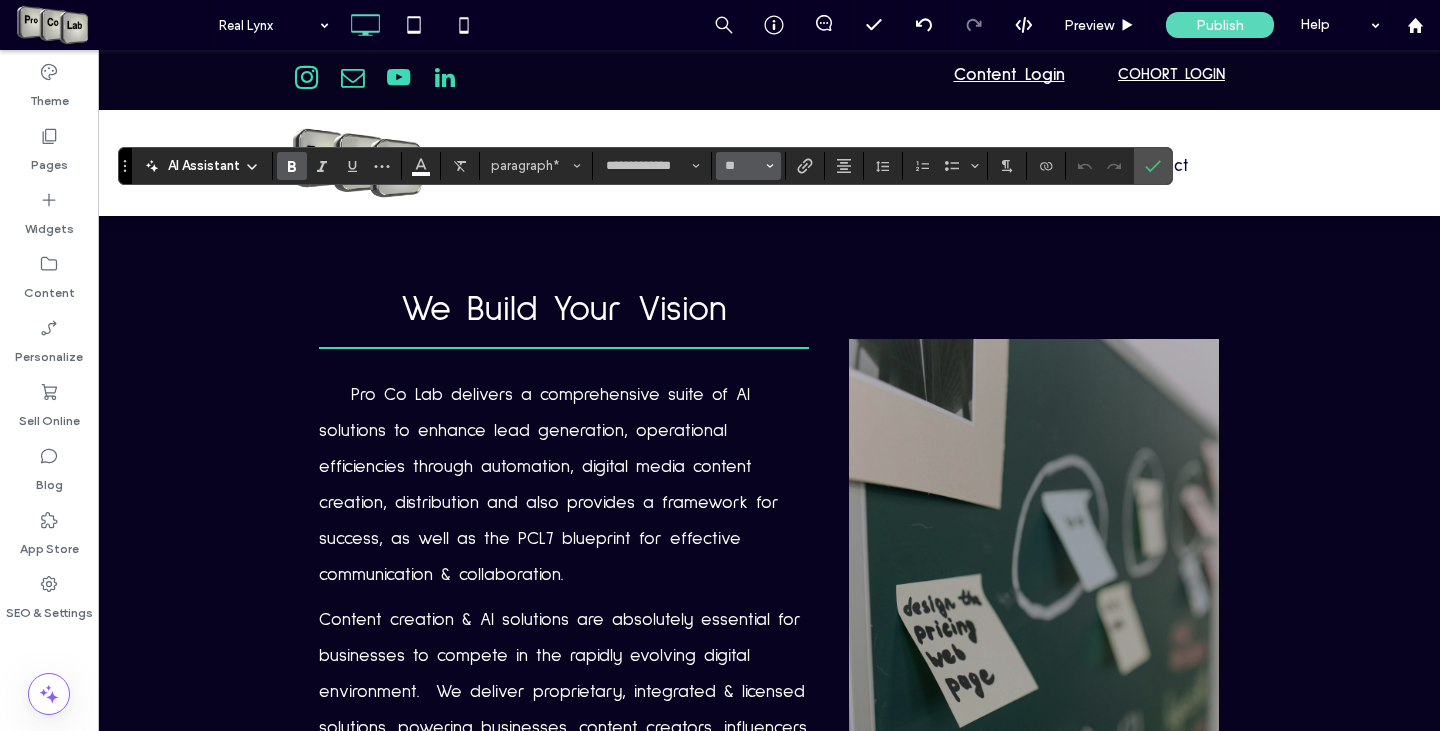 click on "**" at bounding box center [748, 166] 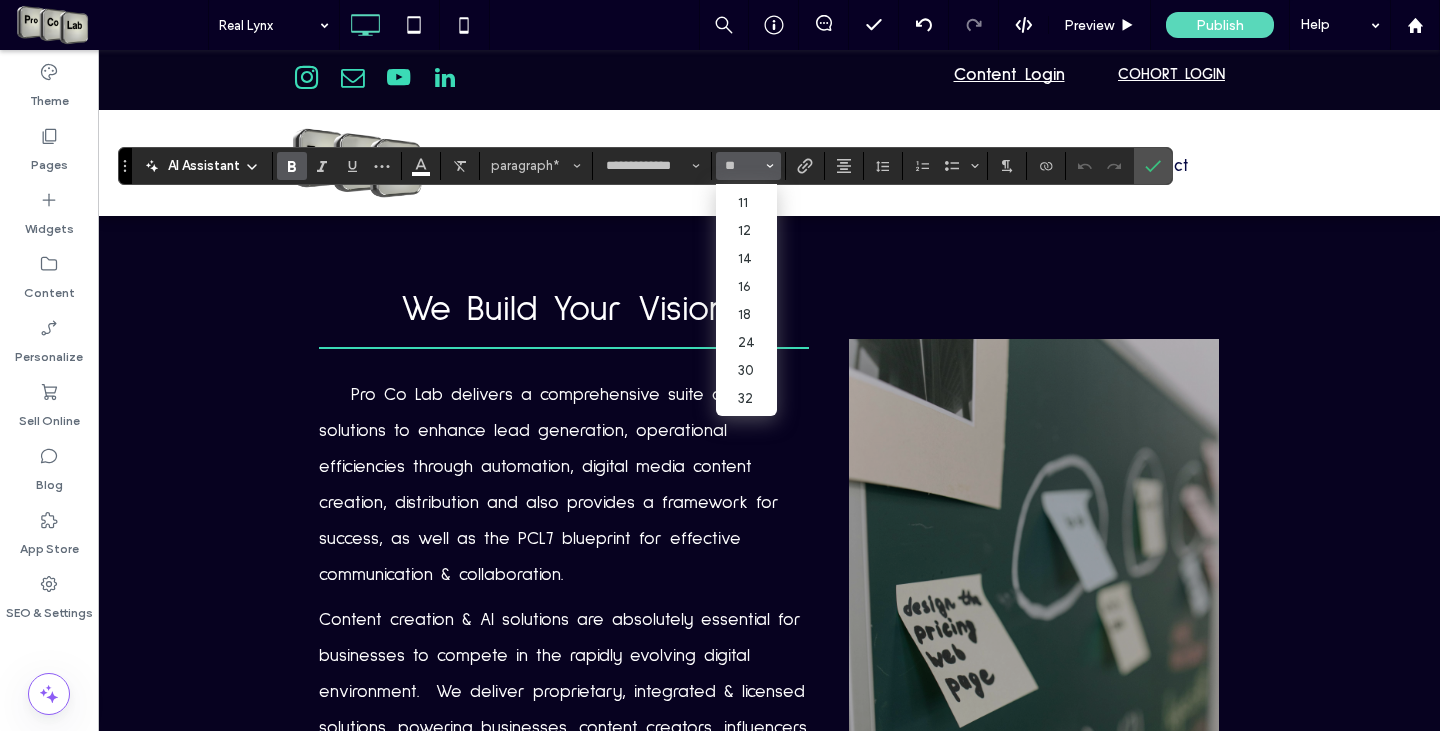scroll, scrollTop: 80, scrollLeft: 0, axis: vertical 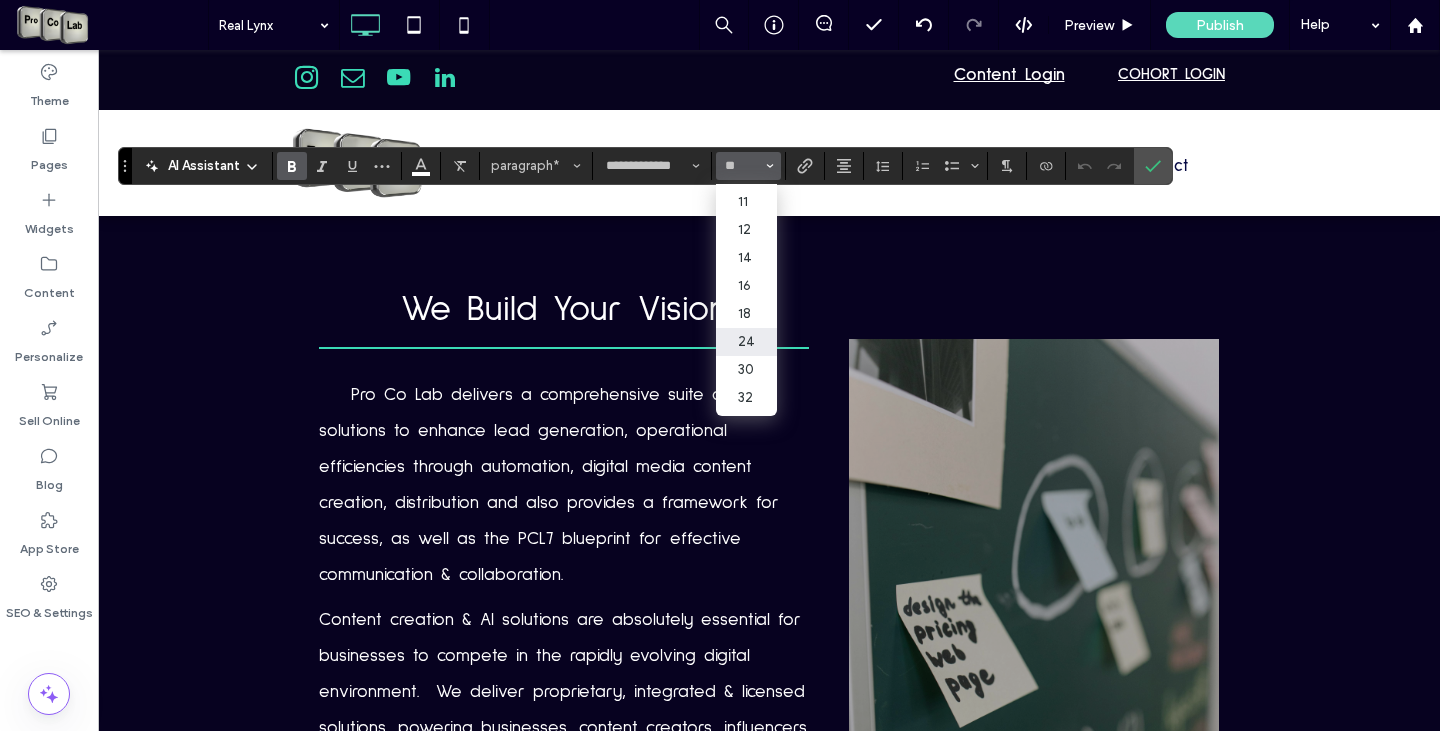 click on "24" at bounding box center (746, 342) 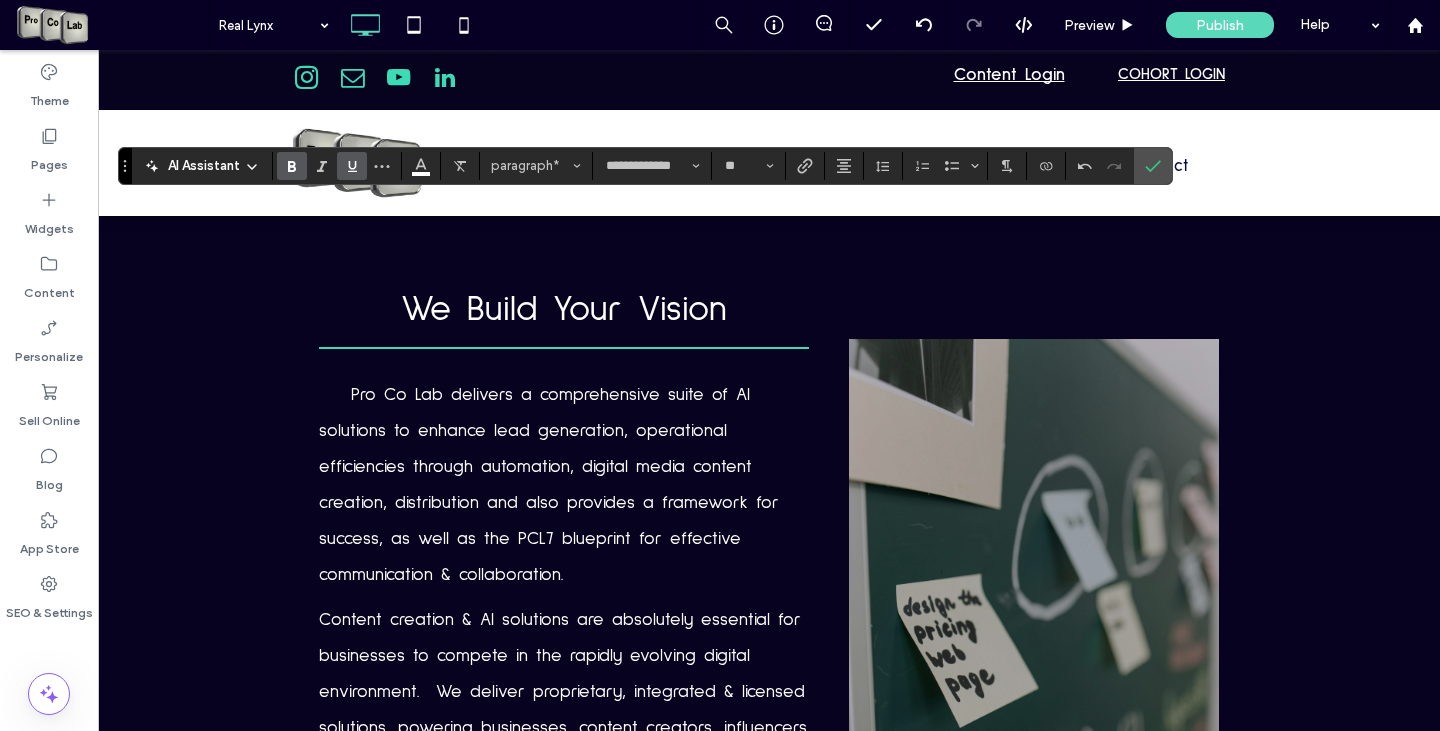 click 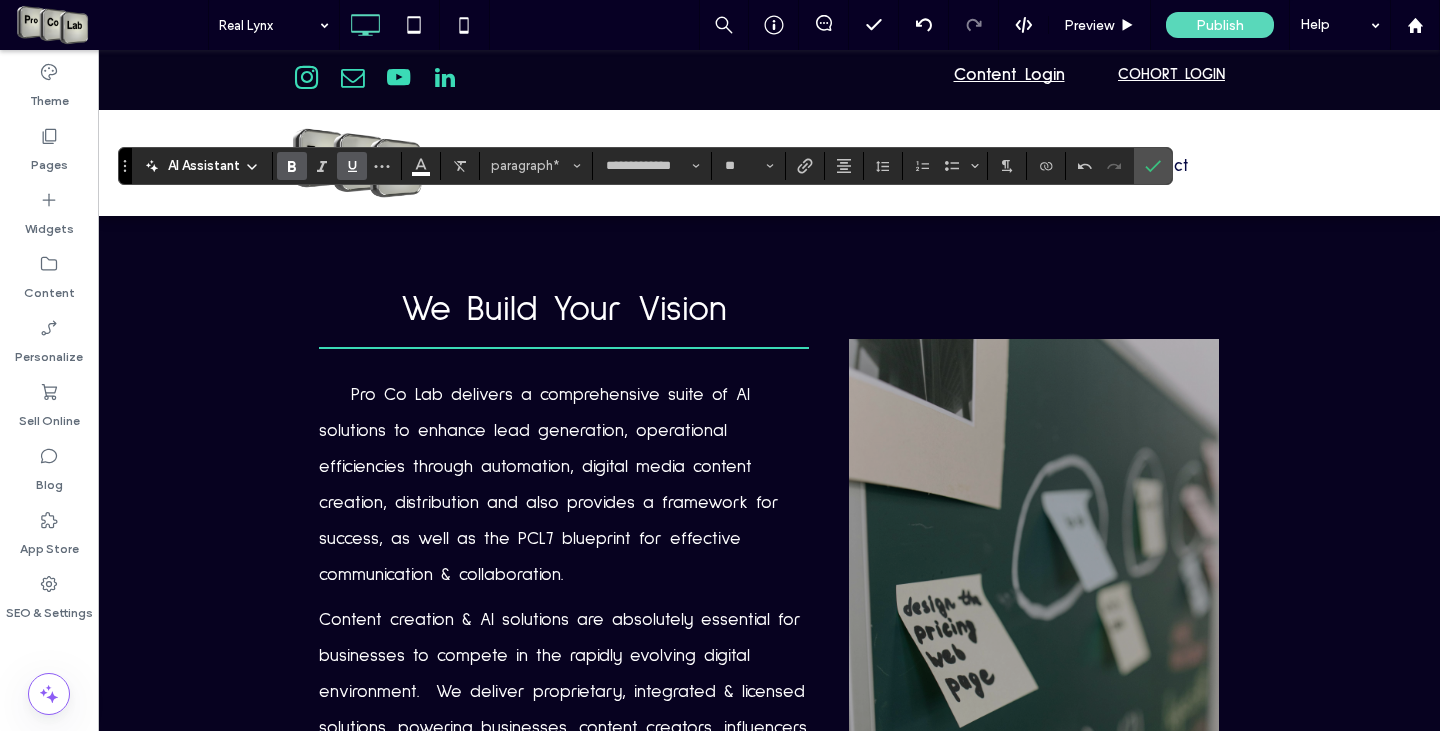 click 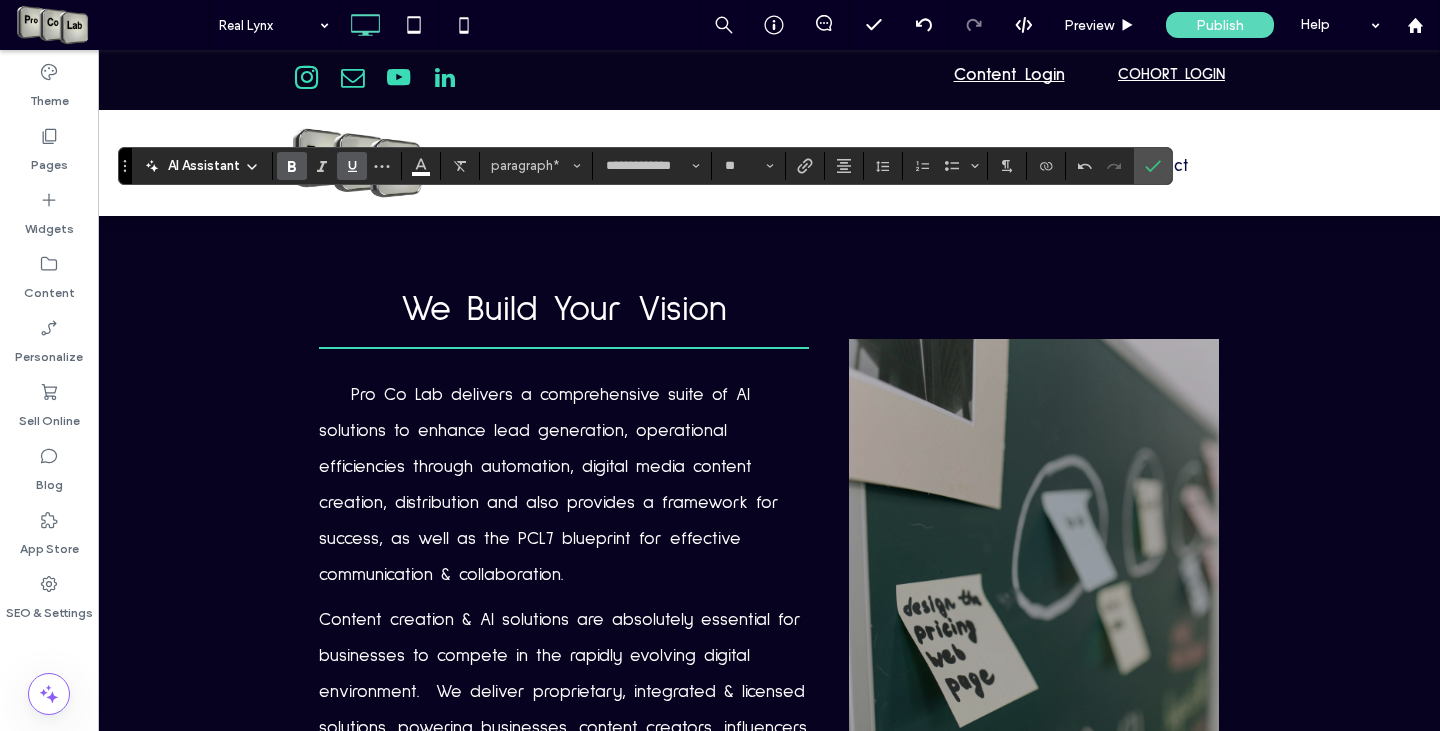 click 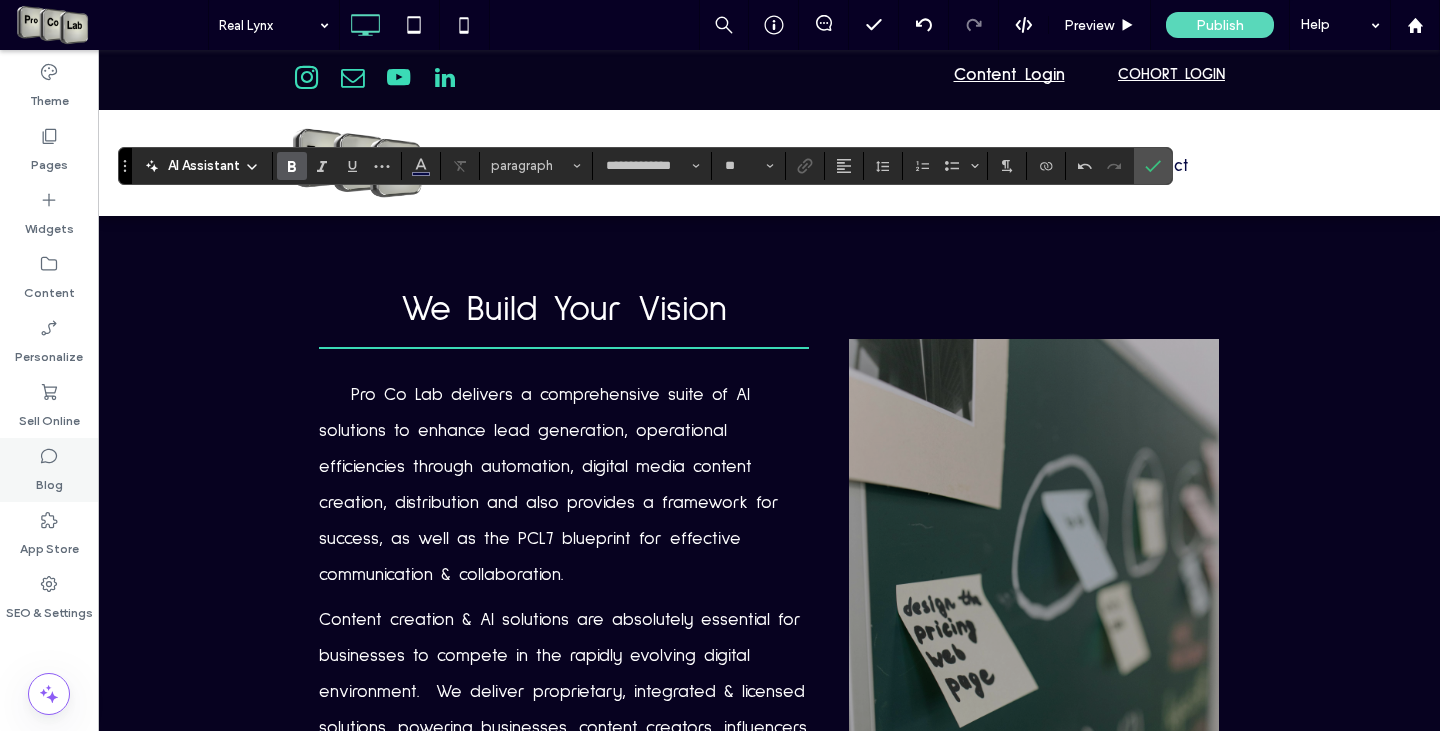 type on "**" 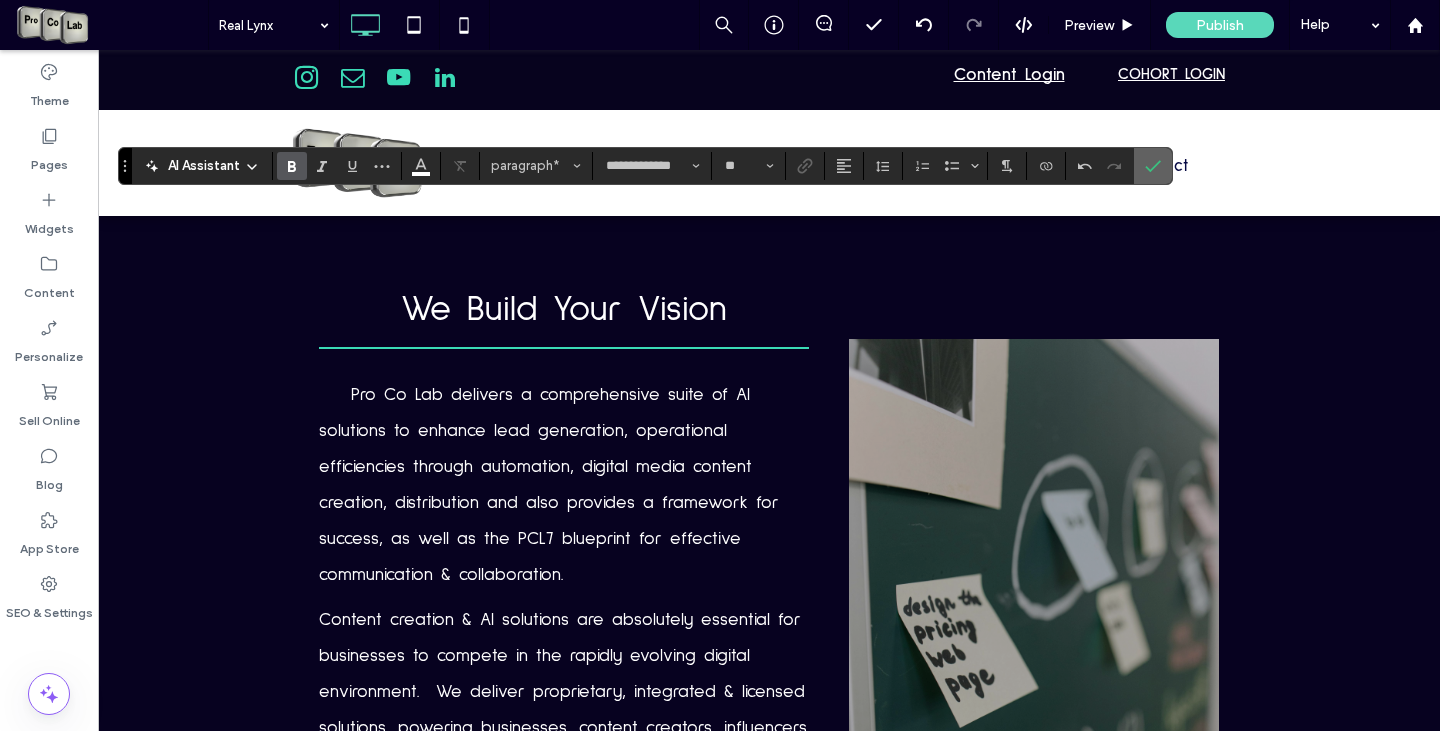 click 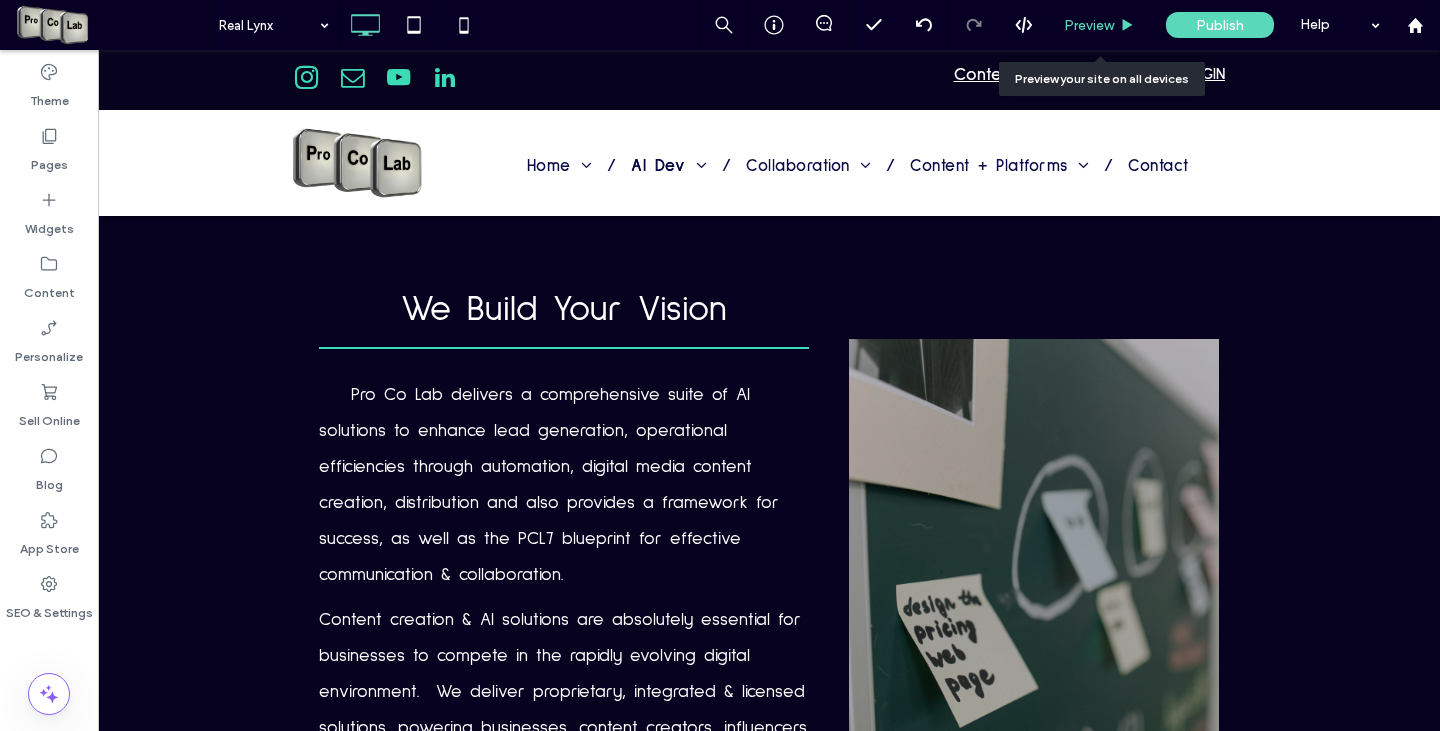 click on "Preview" at bounding box center (1100, 25) 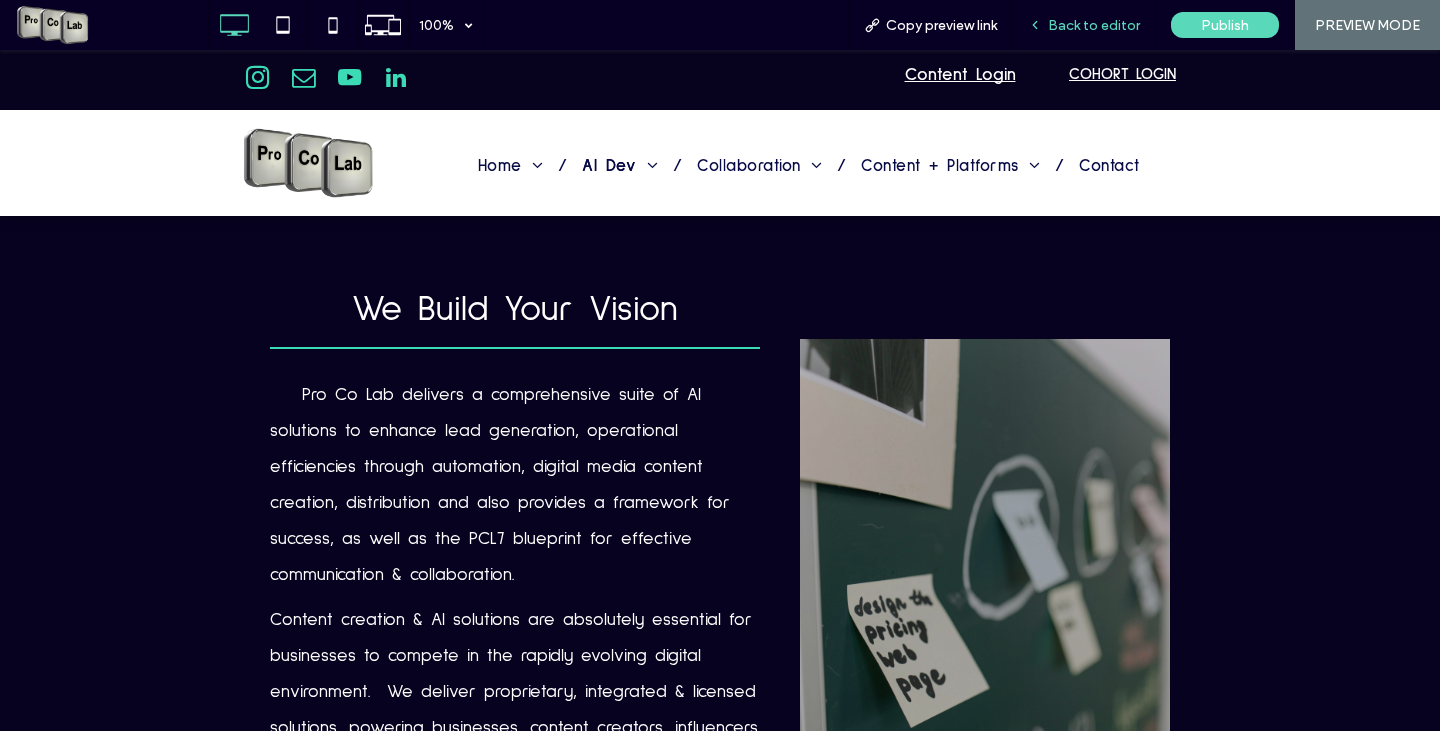 click on "Back to editor" at bounding box center (1094, 25) 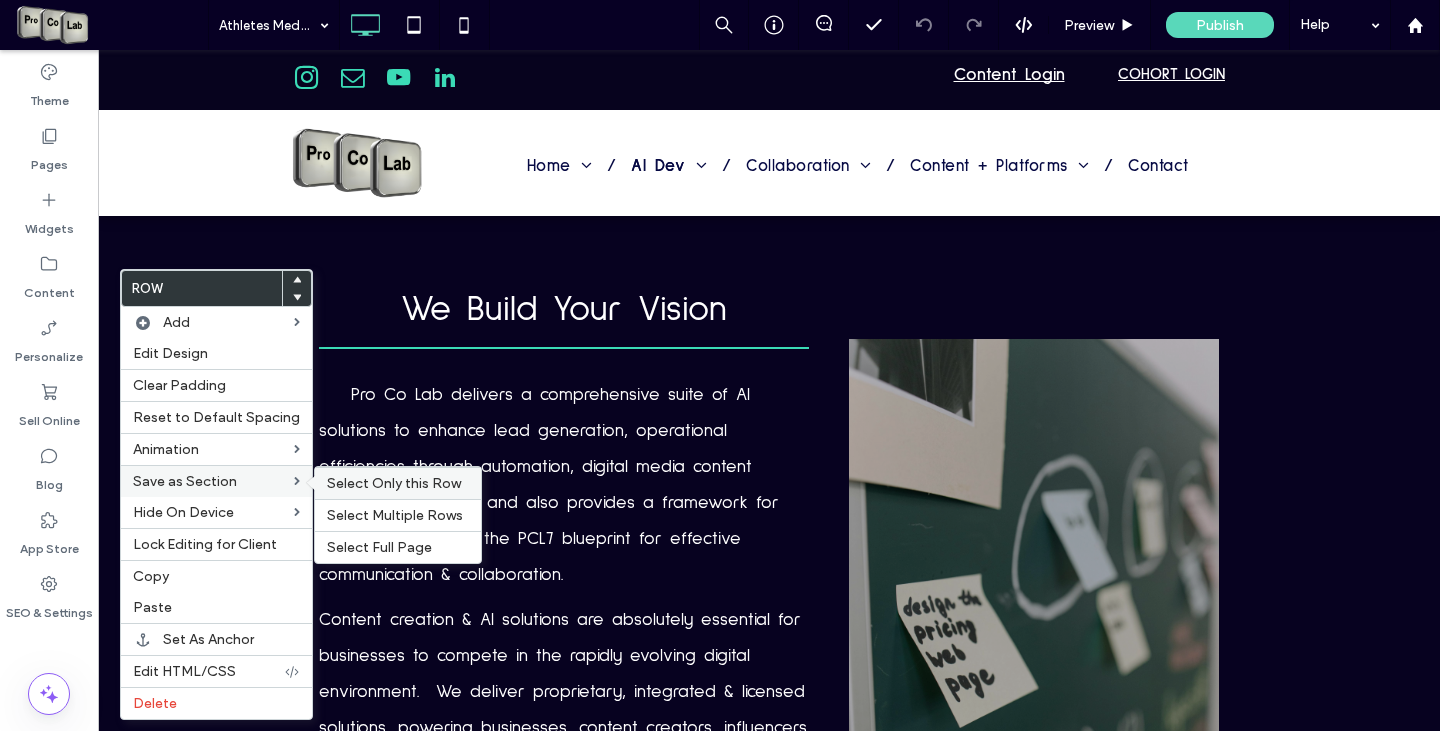 click on "Select Only this Row" at bounding box center [398, 483] 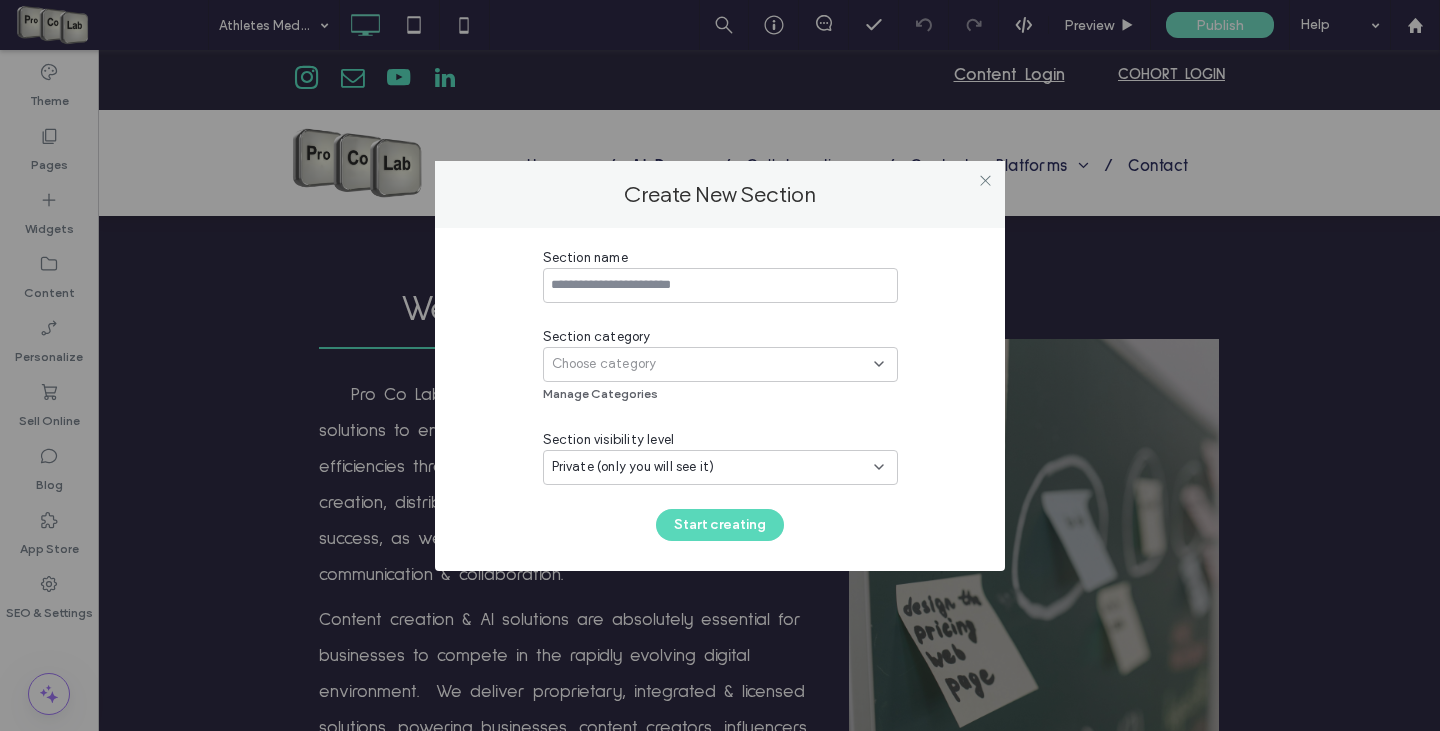 click on "Create New Section Section name Section category Choose category Manage Categories Section visibility level Private (only you will see it) Start creating" at bounding box center (720, 365) 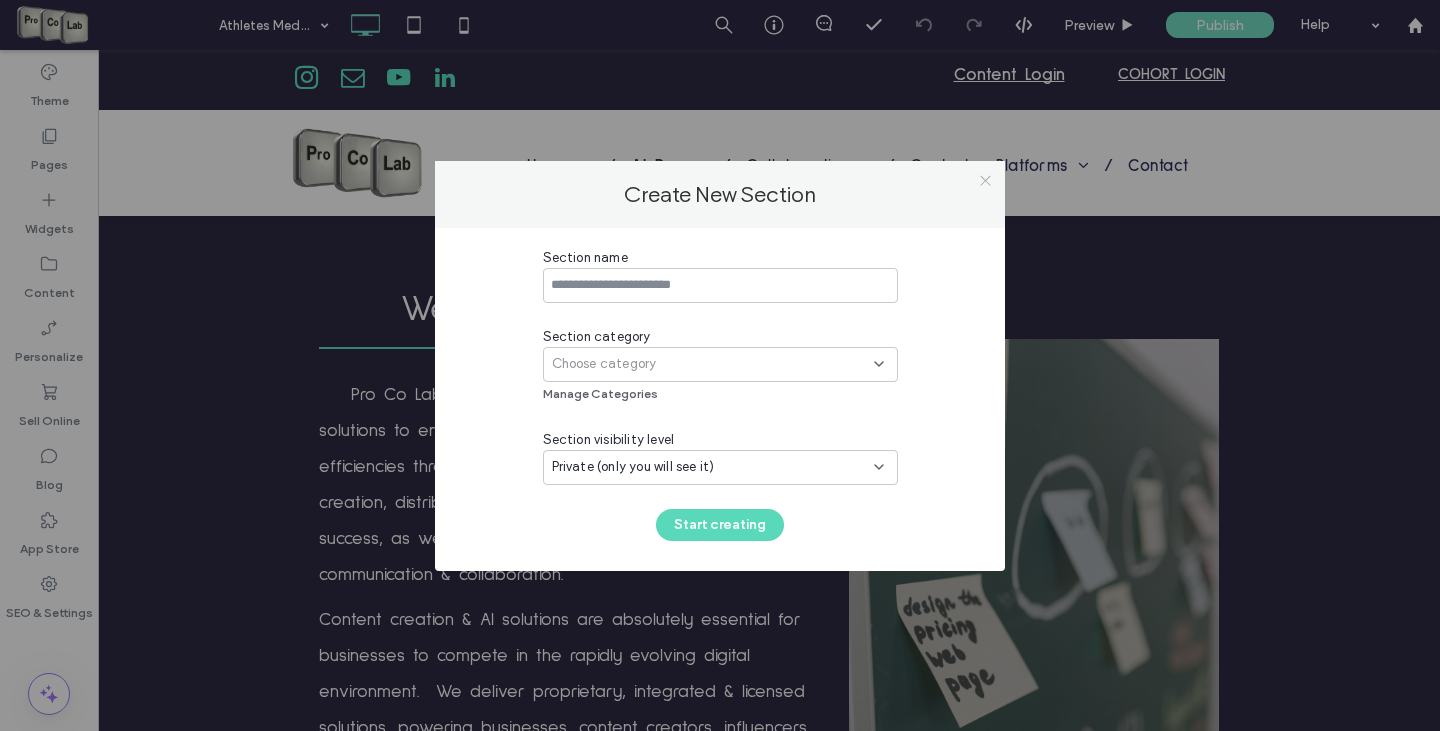 click 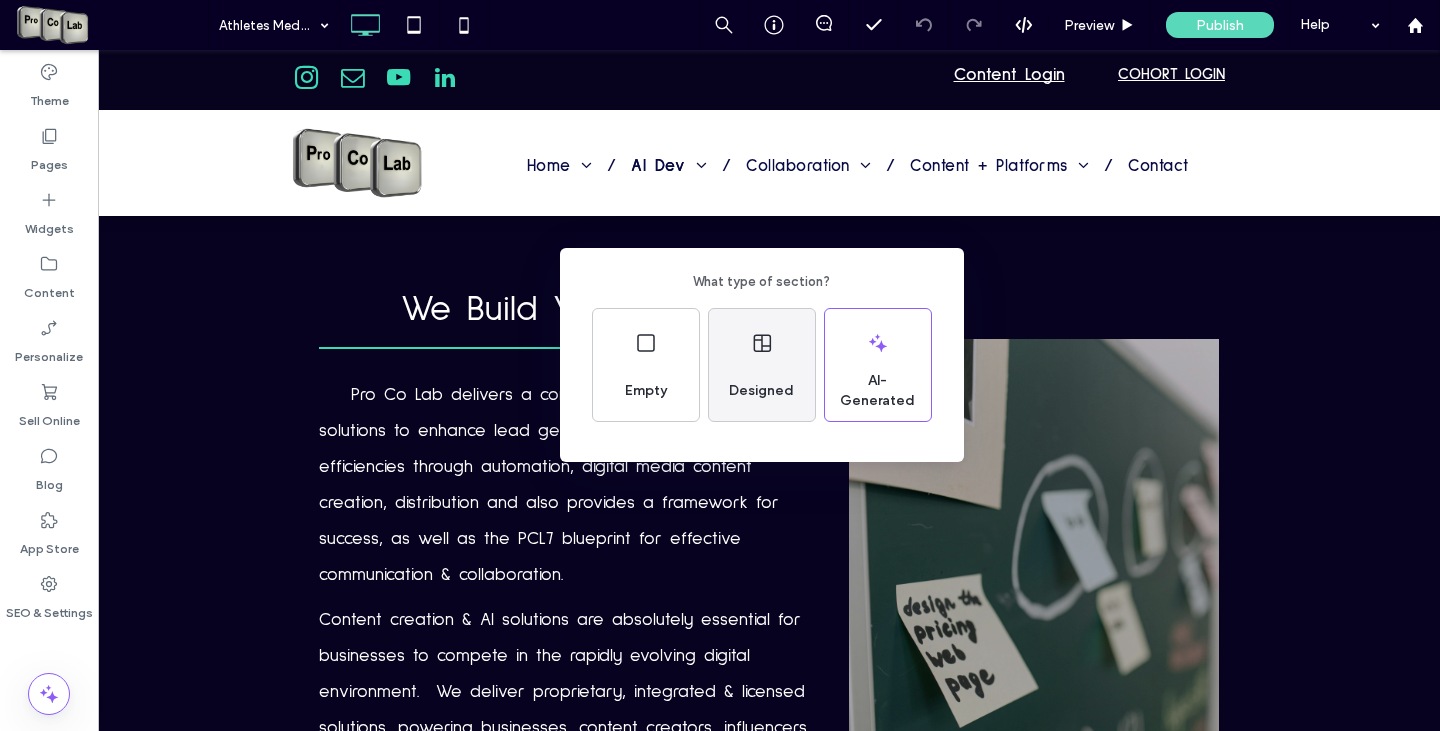 click on "Designed" at bounding box center [761, 391] 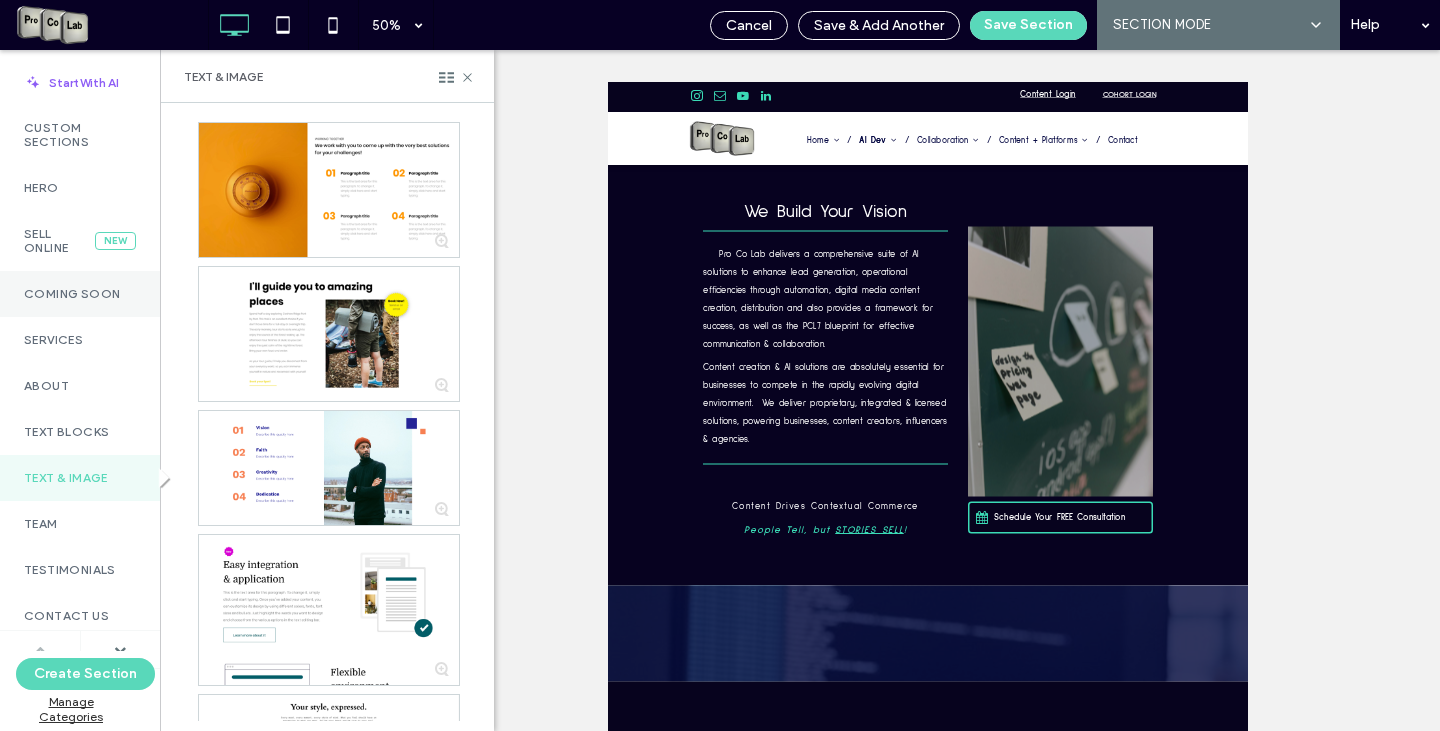 click on "Coming Soon" at bounding box center [80, 294] 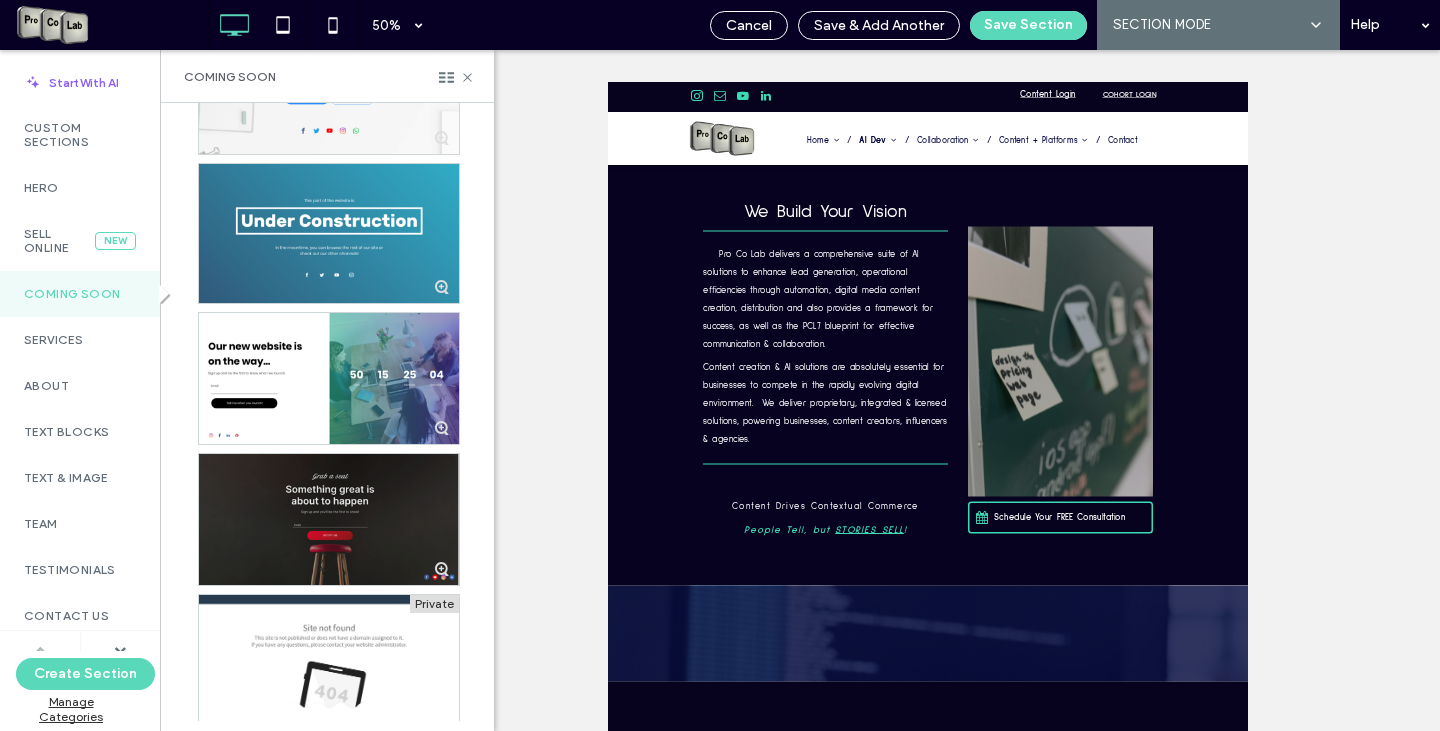 scroll, scrollTop: 723, scrollLeft: 0, axis: vertical 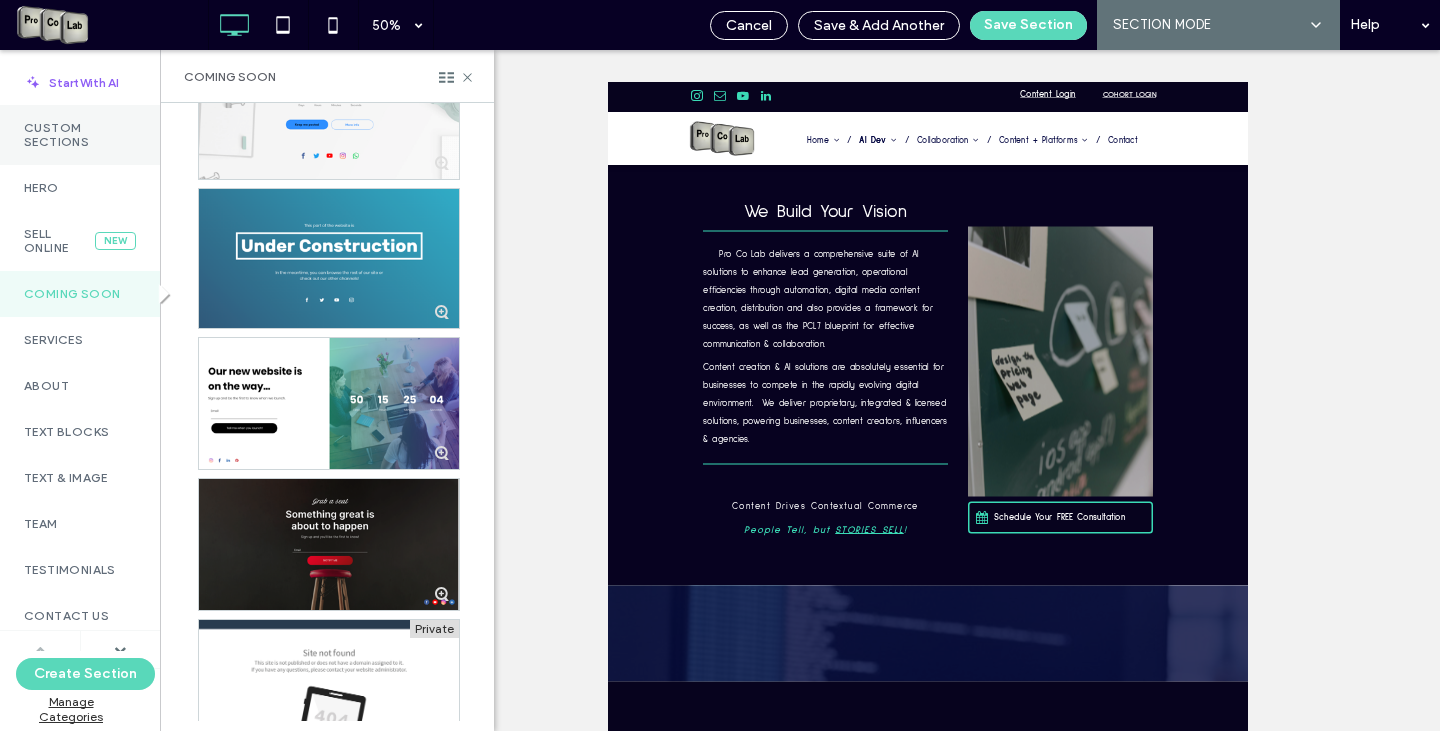 click on "Custom Sections" at bounding box center [80, 135] 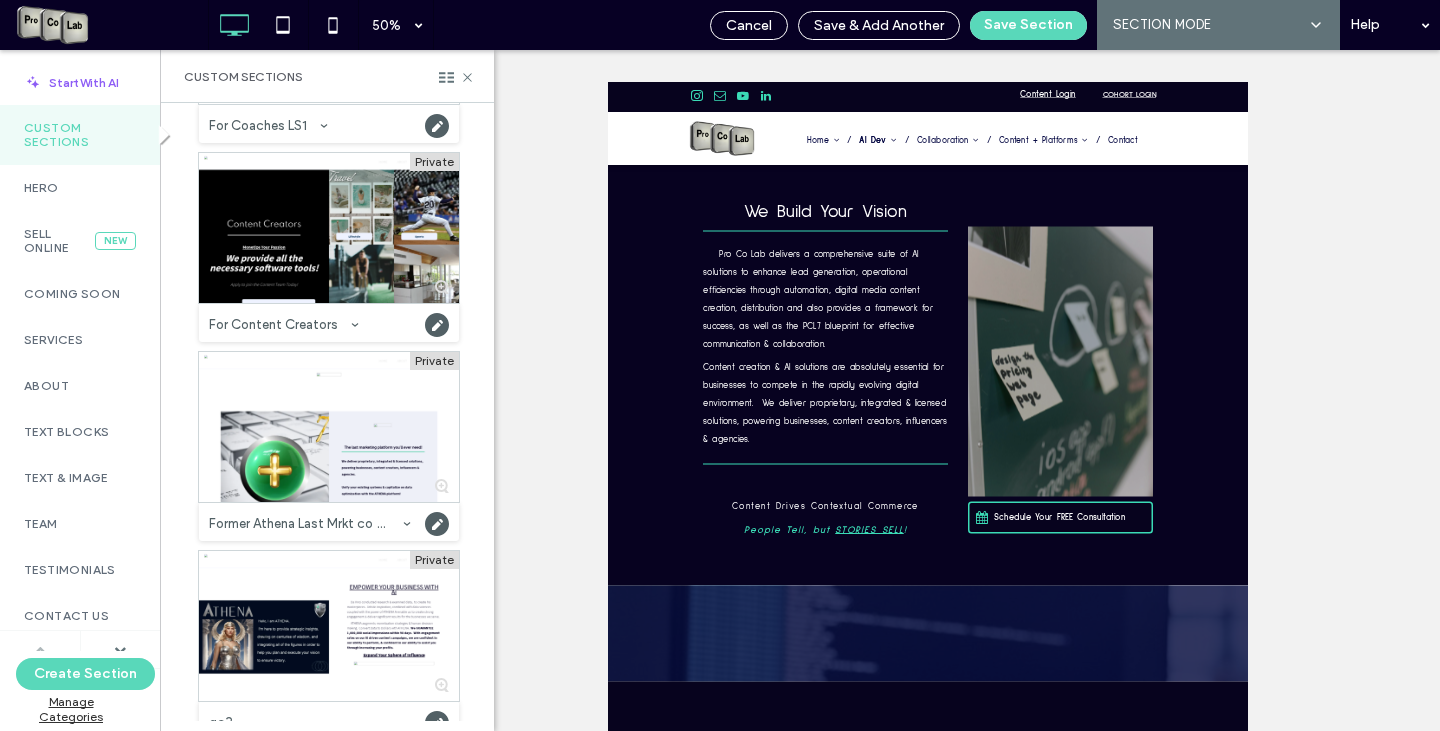 scroll, scrollTop: 10000, scrollLeft: 0, axis: vertical 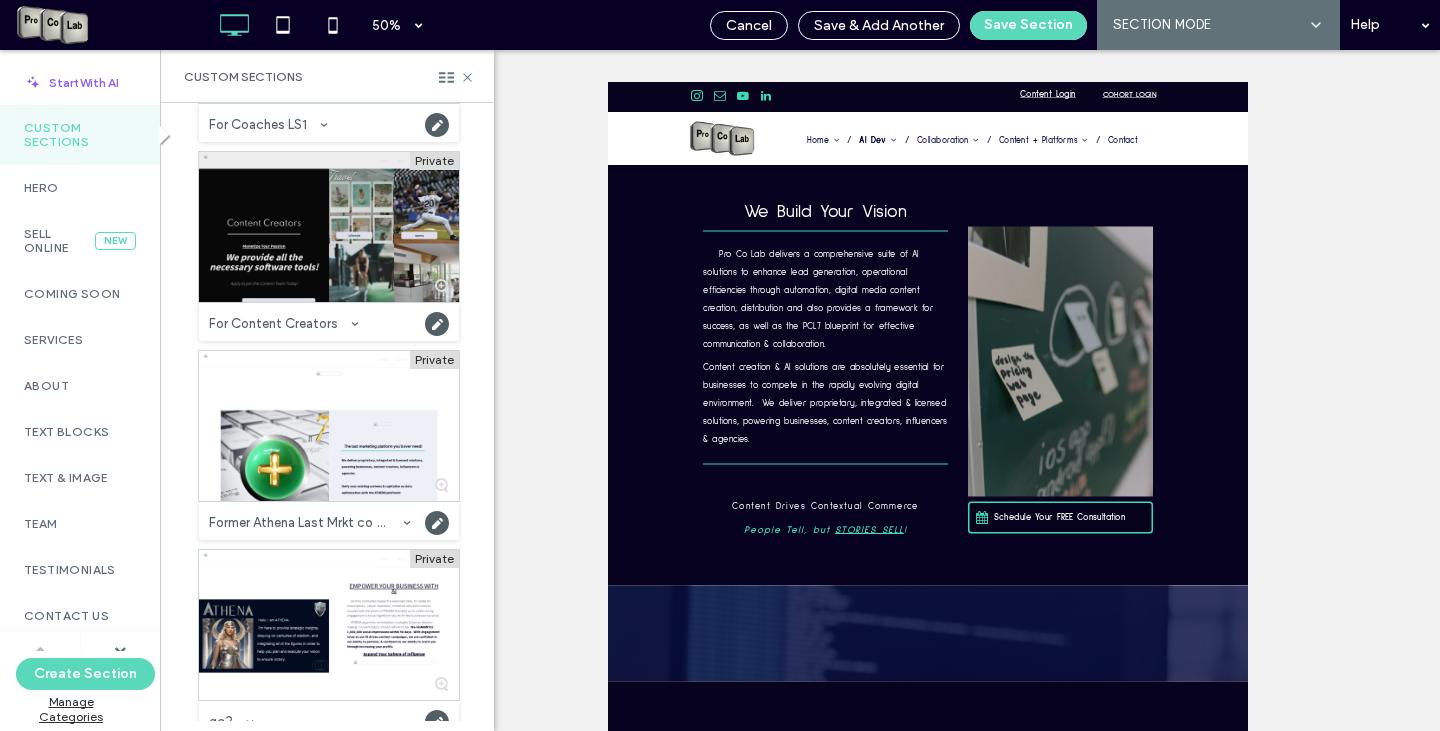 click at bounding box center (329, 227) 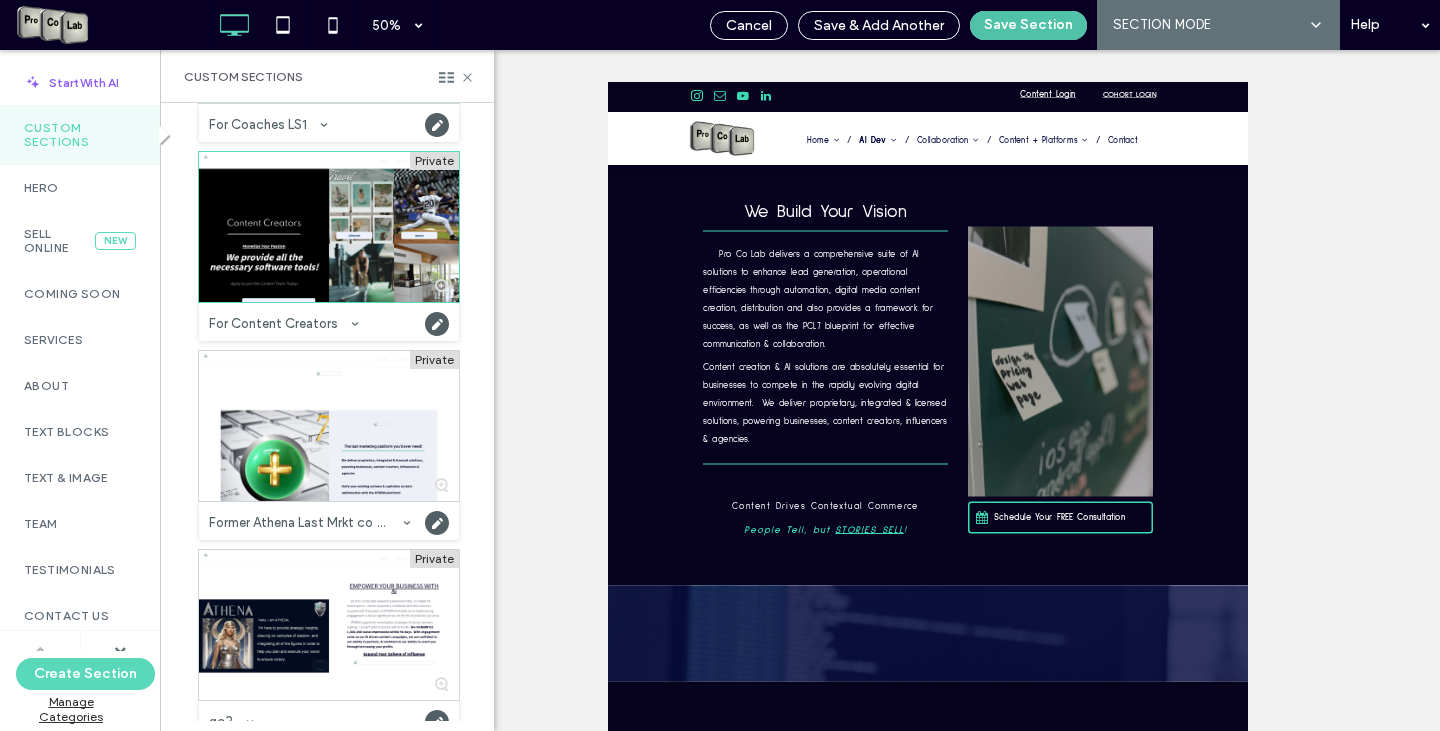 click on "Save Section" at bounding box center [1028, 25] 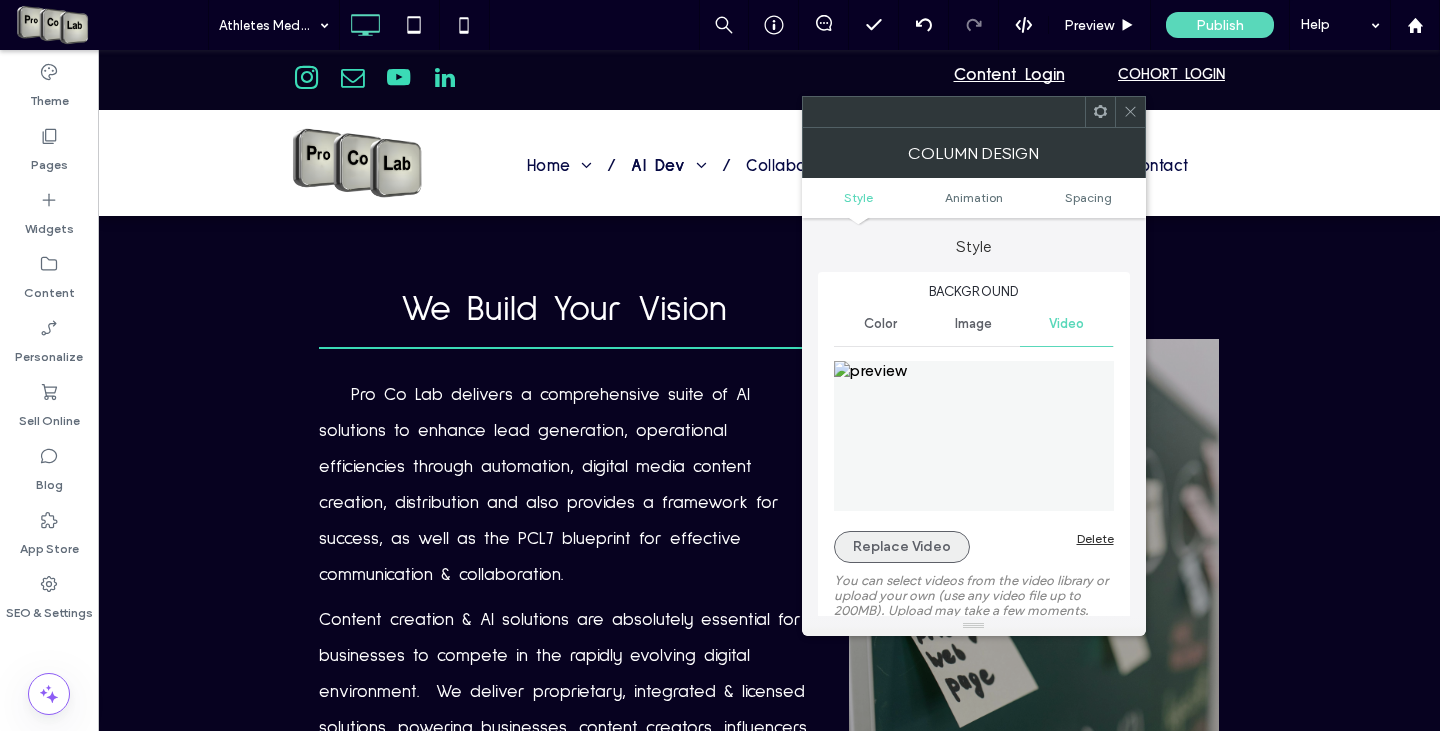 click on "Replace Video" at bounding box center [902, 547] 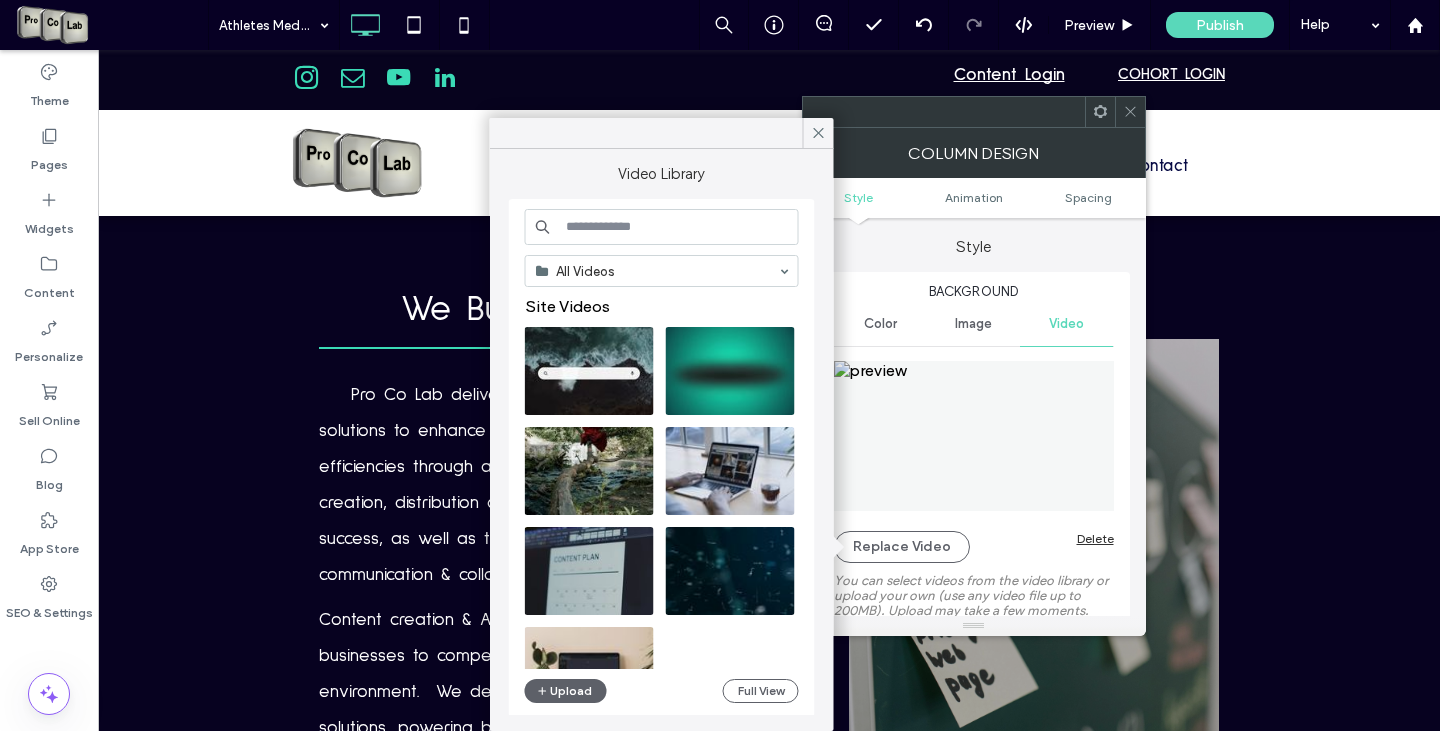 click at bounding box center (662, 227) 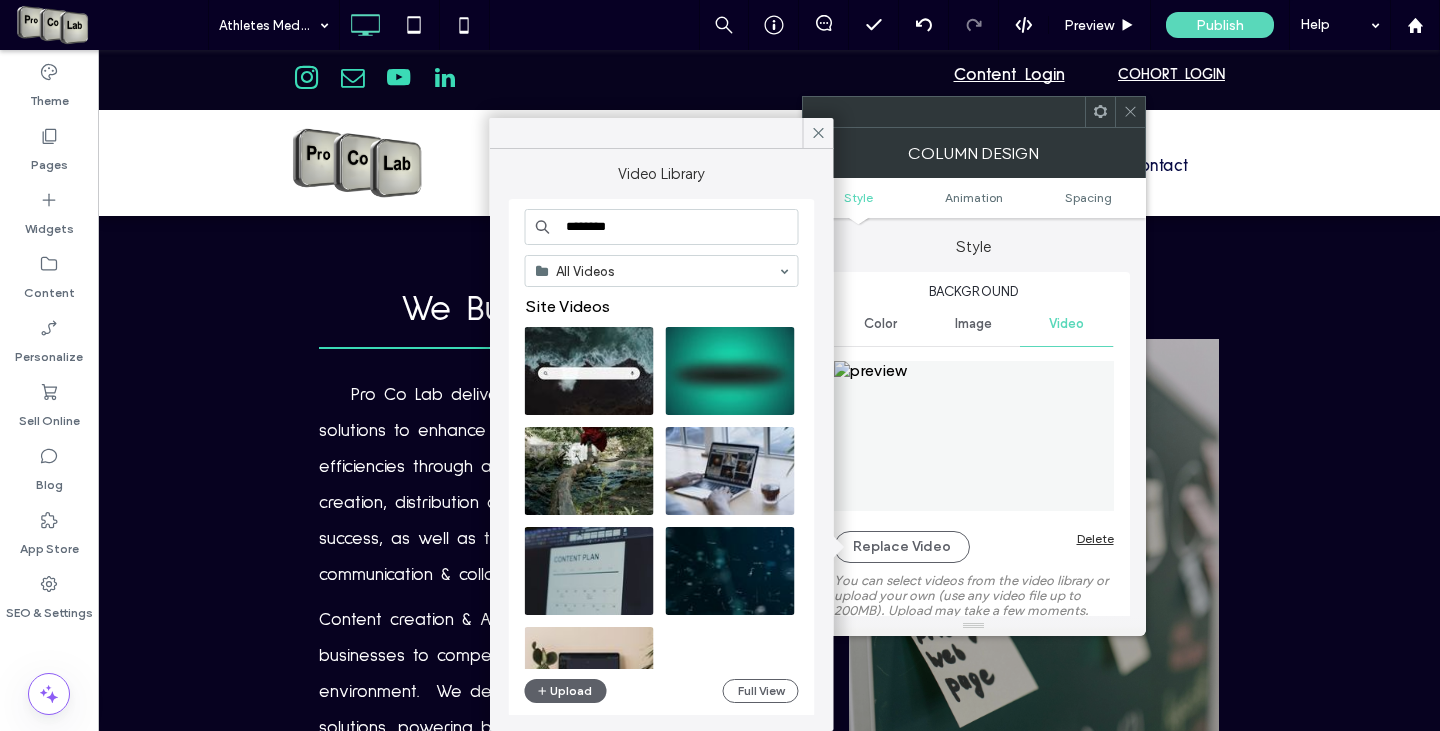 type on "********" 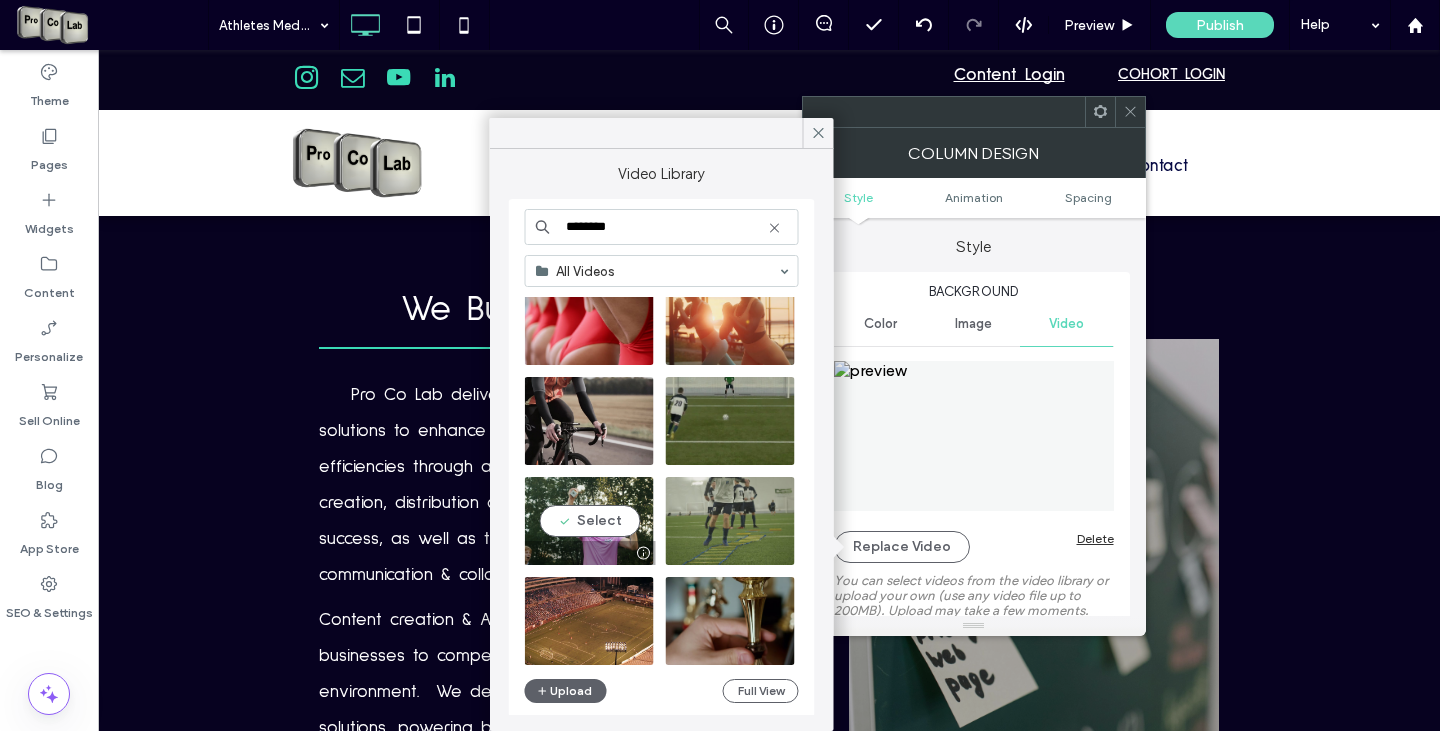 scroll, scrollTop: 858, scrollLeft: 0, axis: vertical 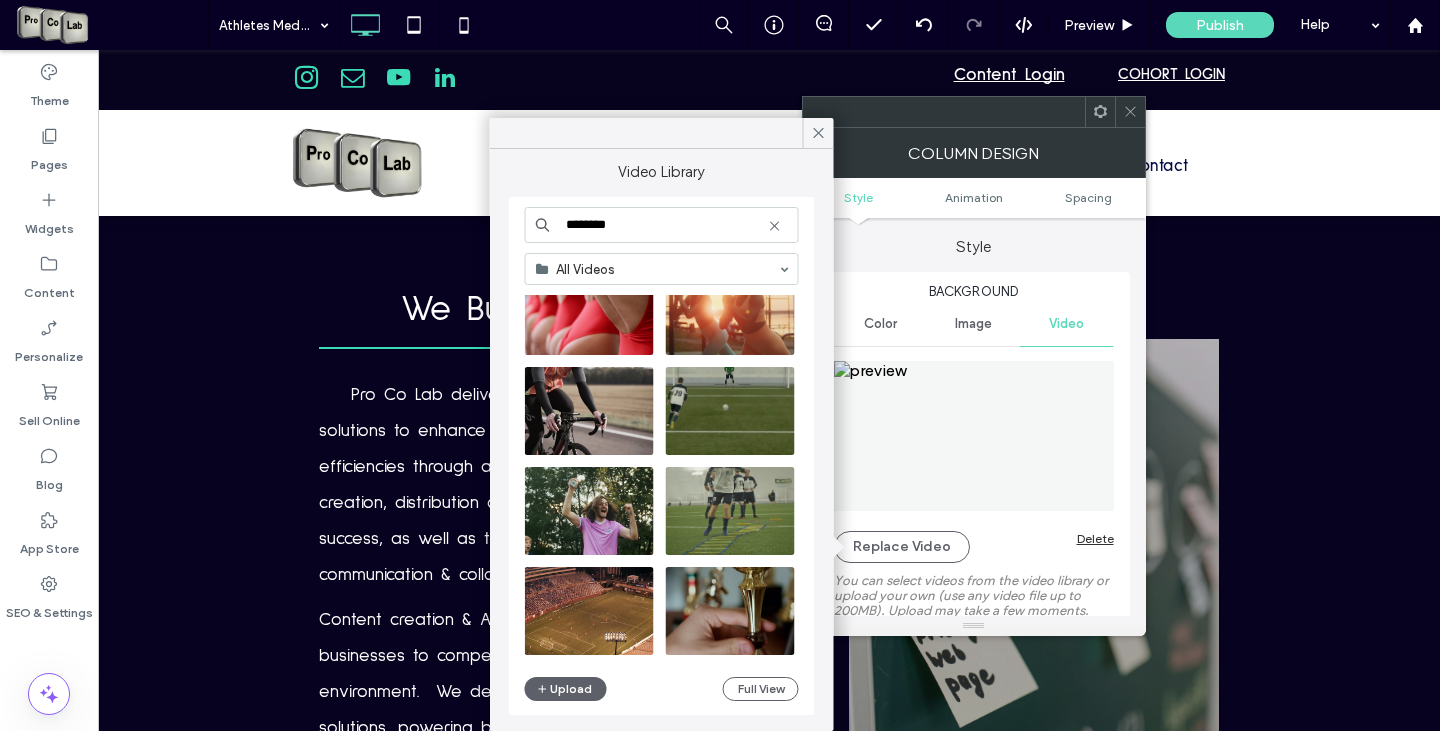 click 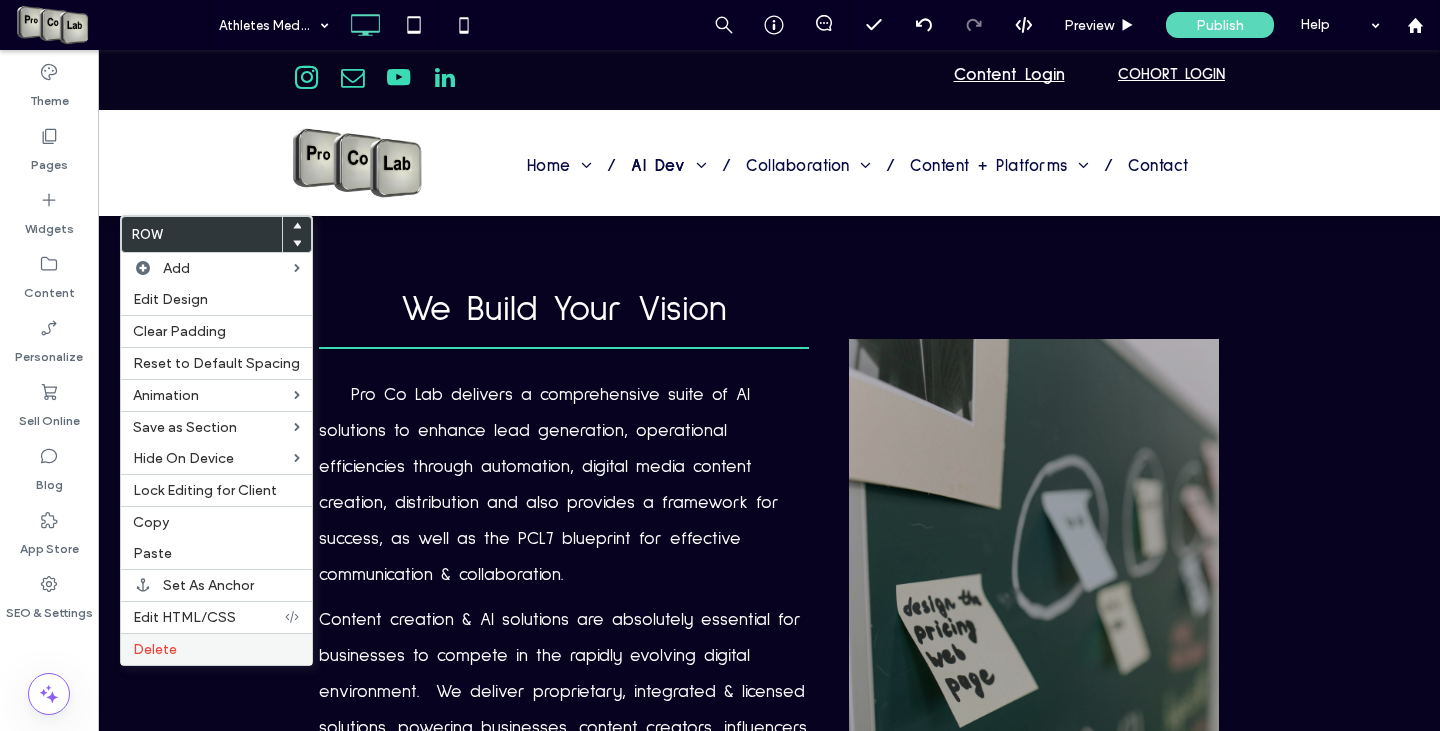 click on "Delete" at bounding box center (216, 649) 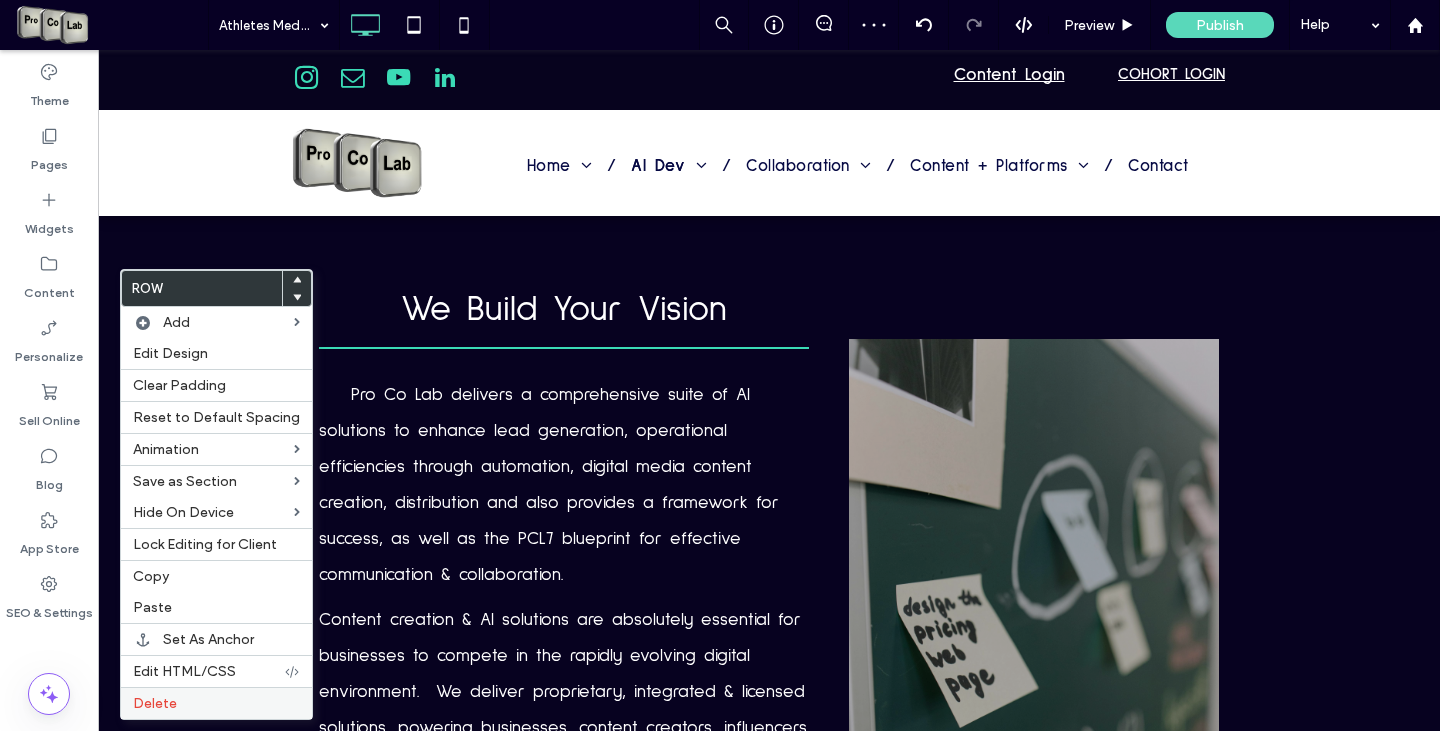 click on "Delete" at bounding box center [216, 703] 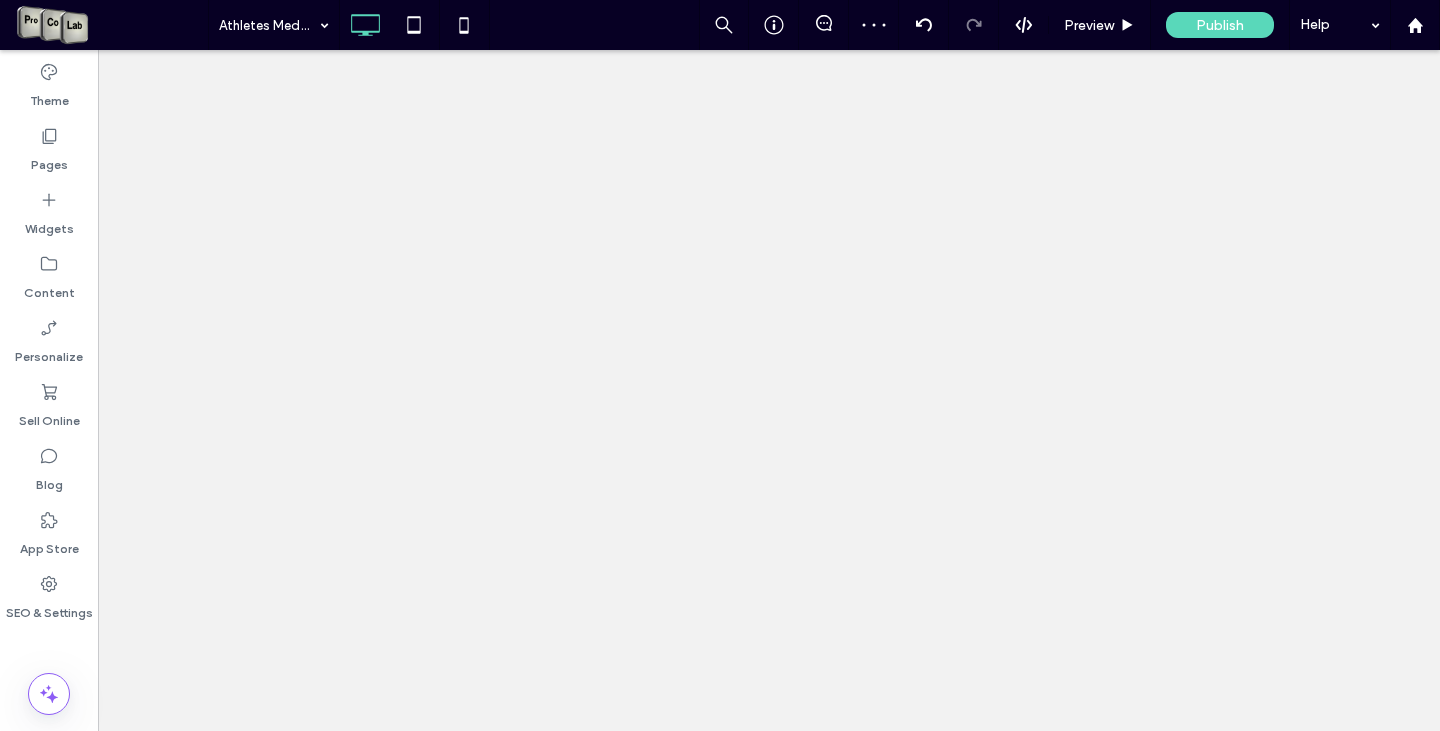 scroll, scrollTop: 0, scrollLeft: 0, axis: both 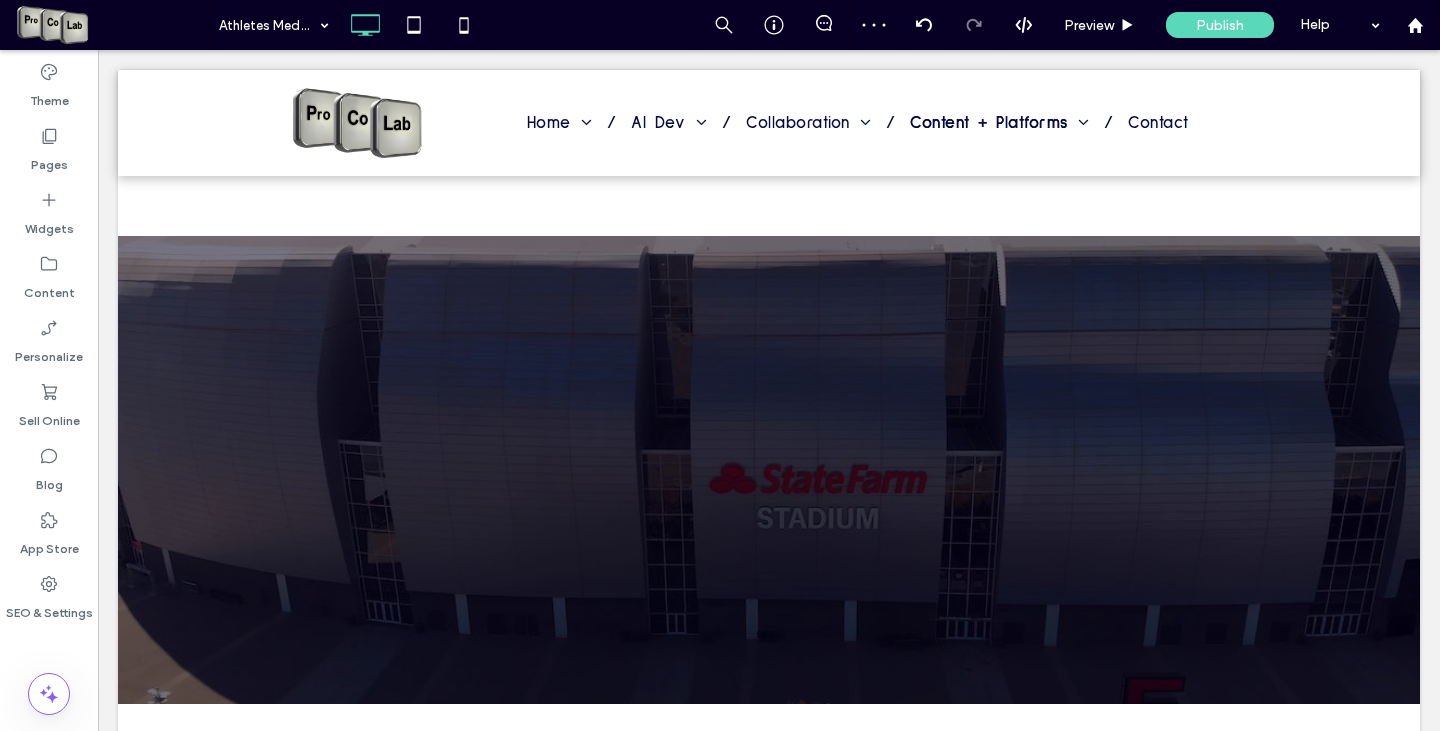 click at bounding box center [143, 3999] 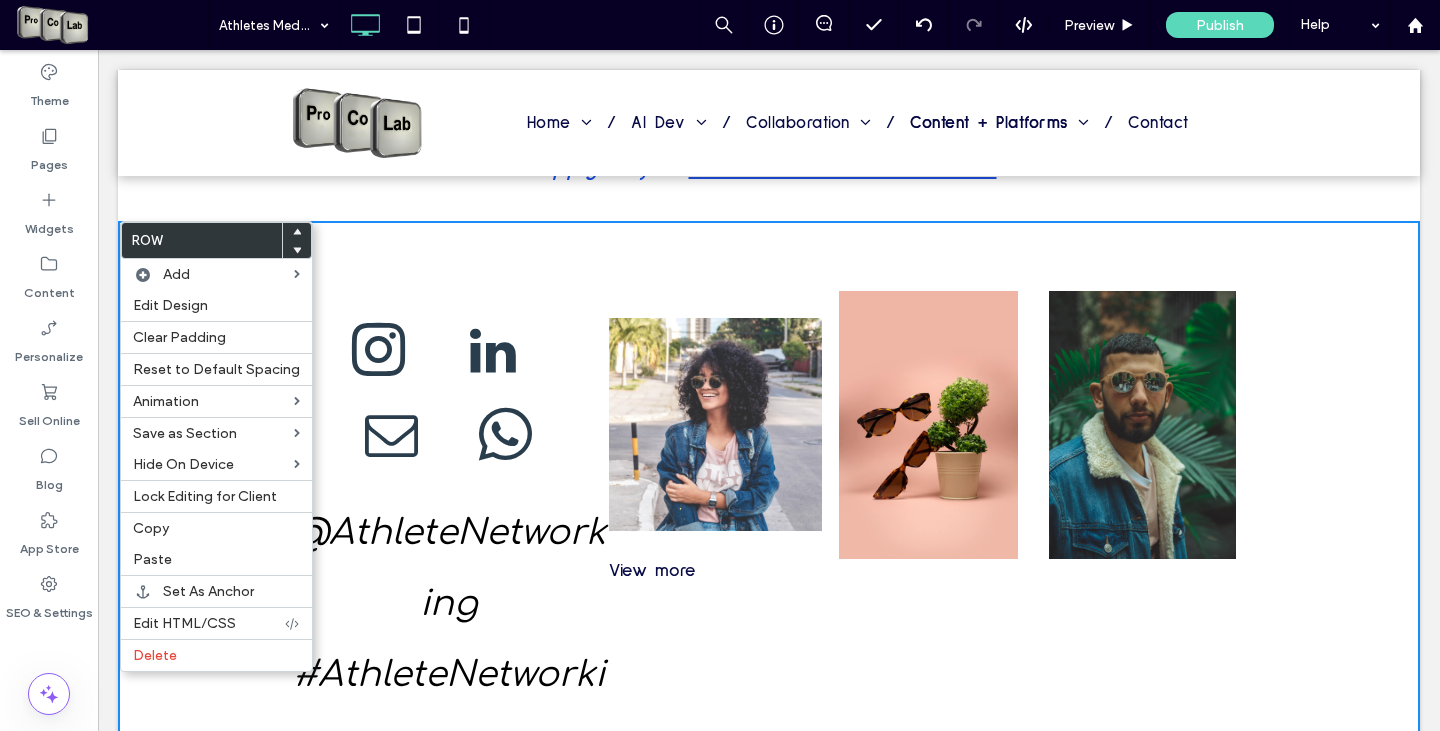 scroll, scrollTop: 3762, scrollLeft: 0, axis: vertical 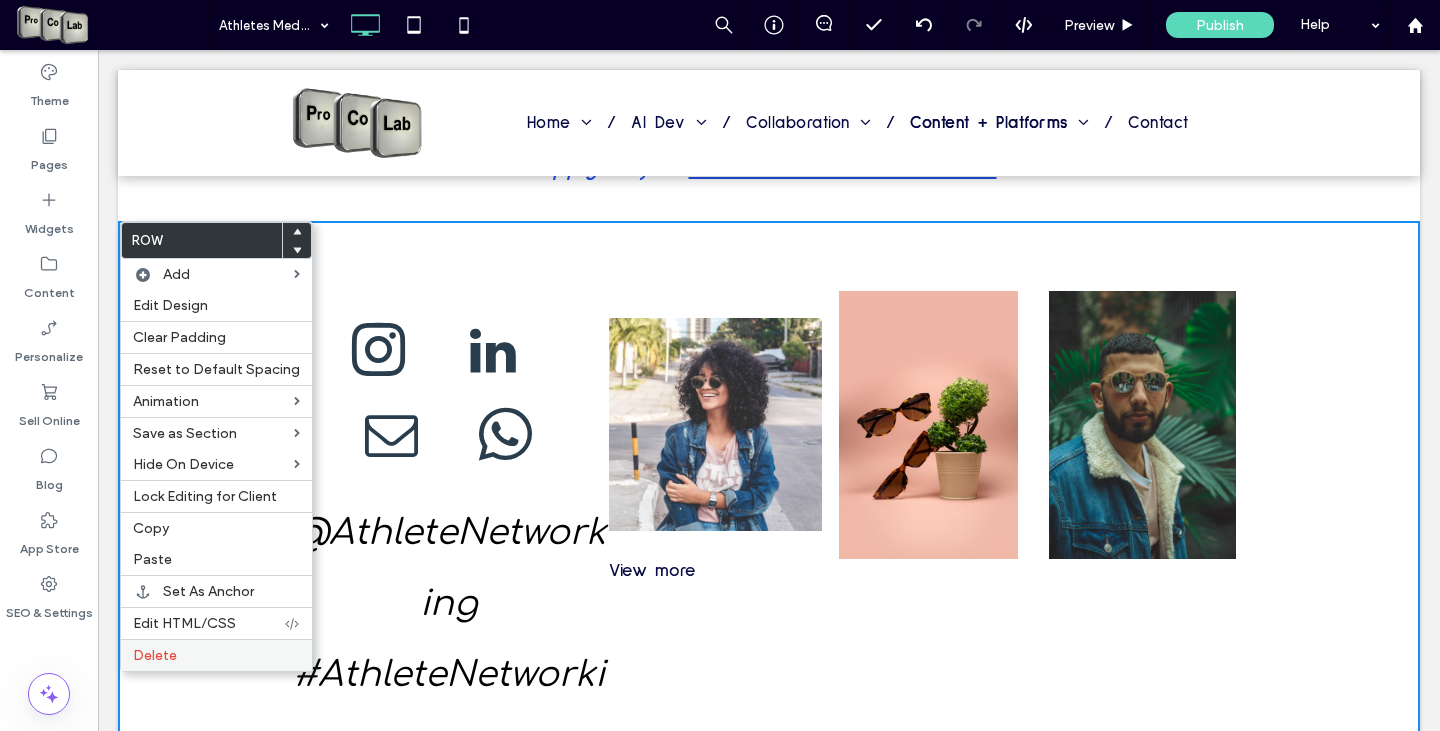 drag, startPoint x: 201, startPoint y: 669, endPoint x: 206, endPoint y: 650, distance: 19.646883 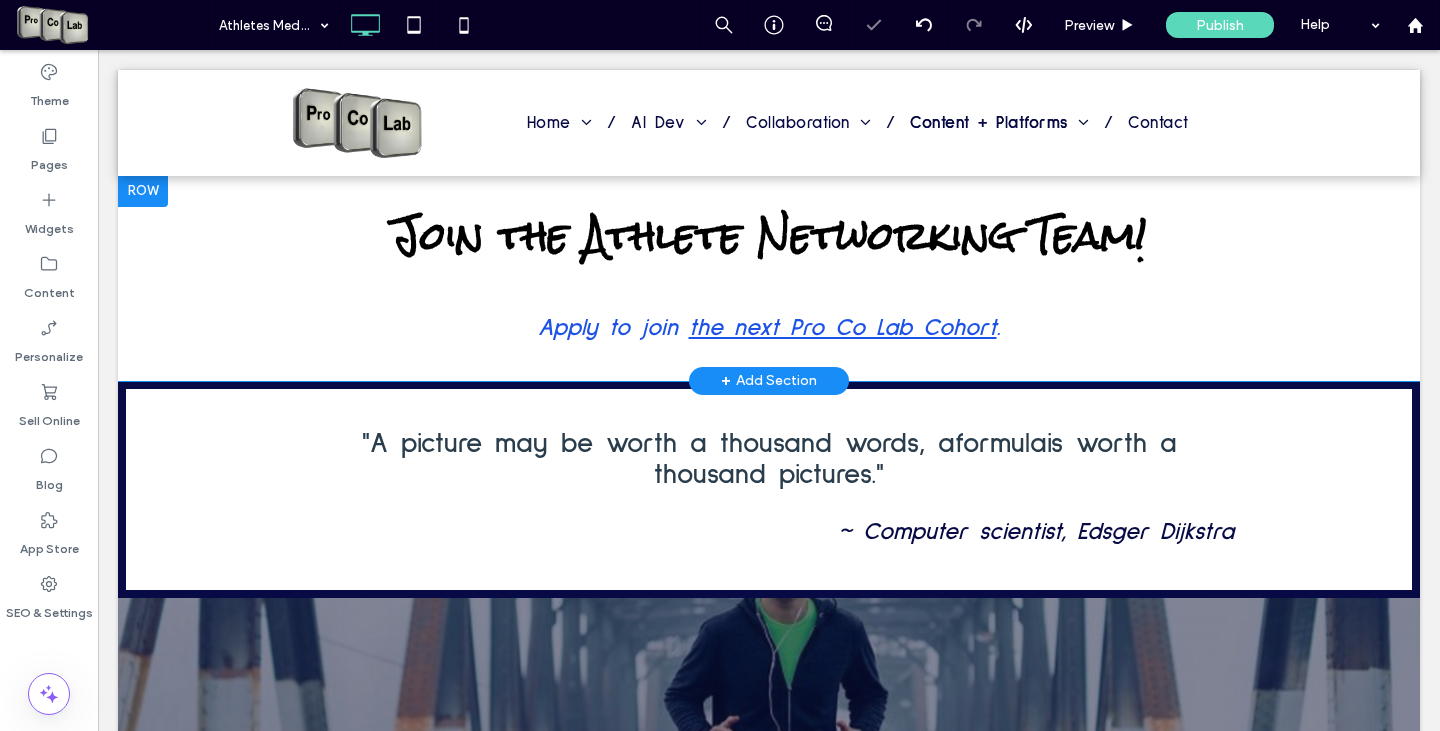 scroll, scrollTop: 3362, scrollLeft: 0, axis: vertical 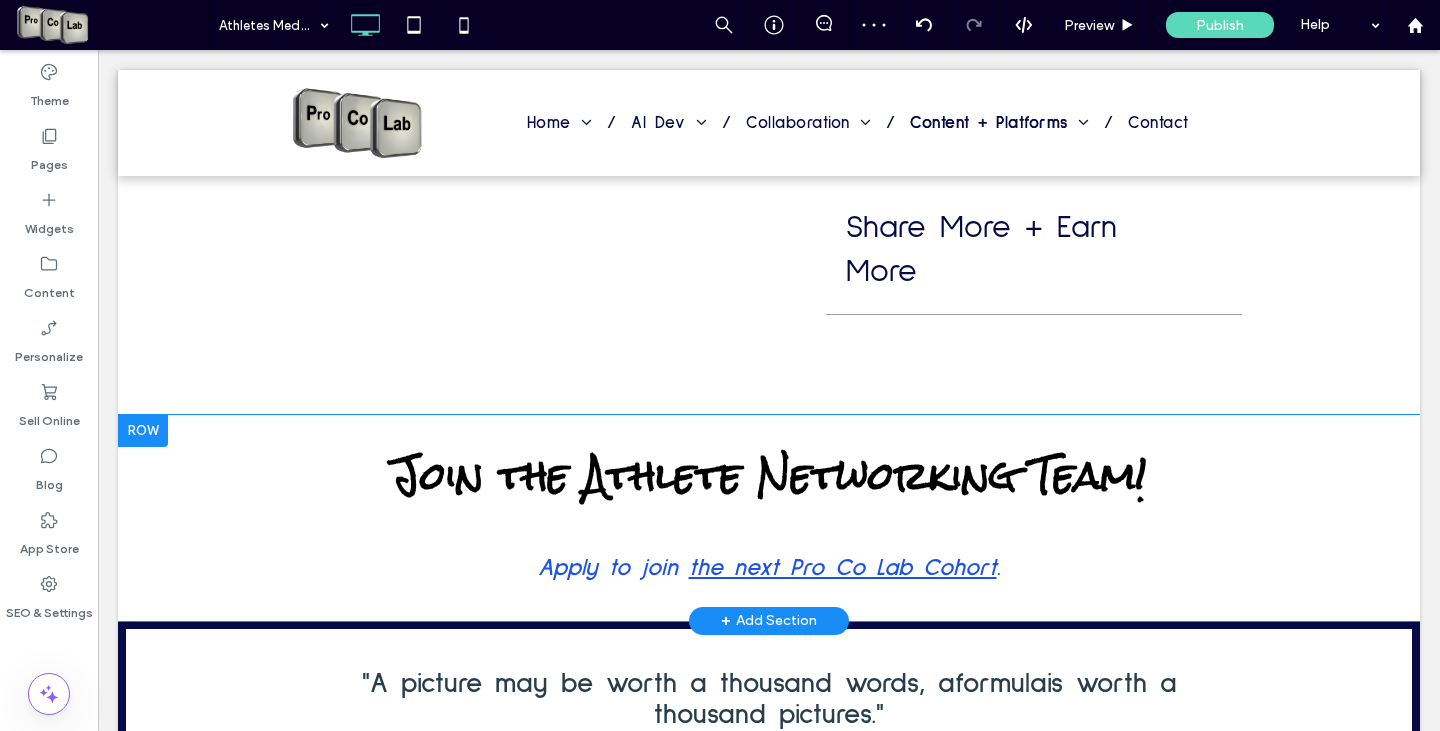 click at bounding box center (143, 431) 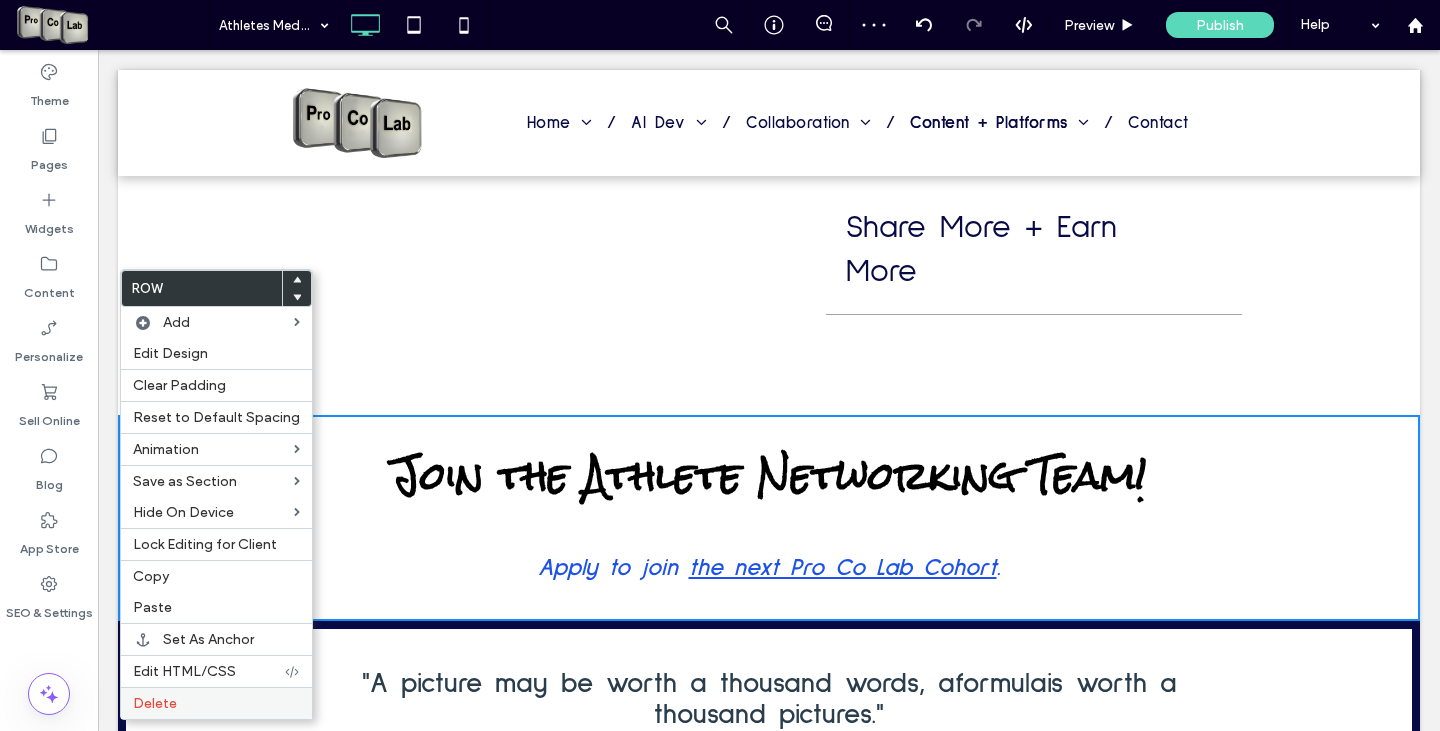 click on "Delete" at bounding box center (216, 703) 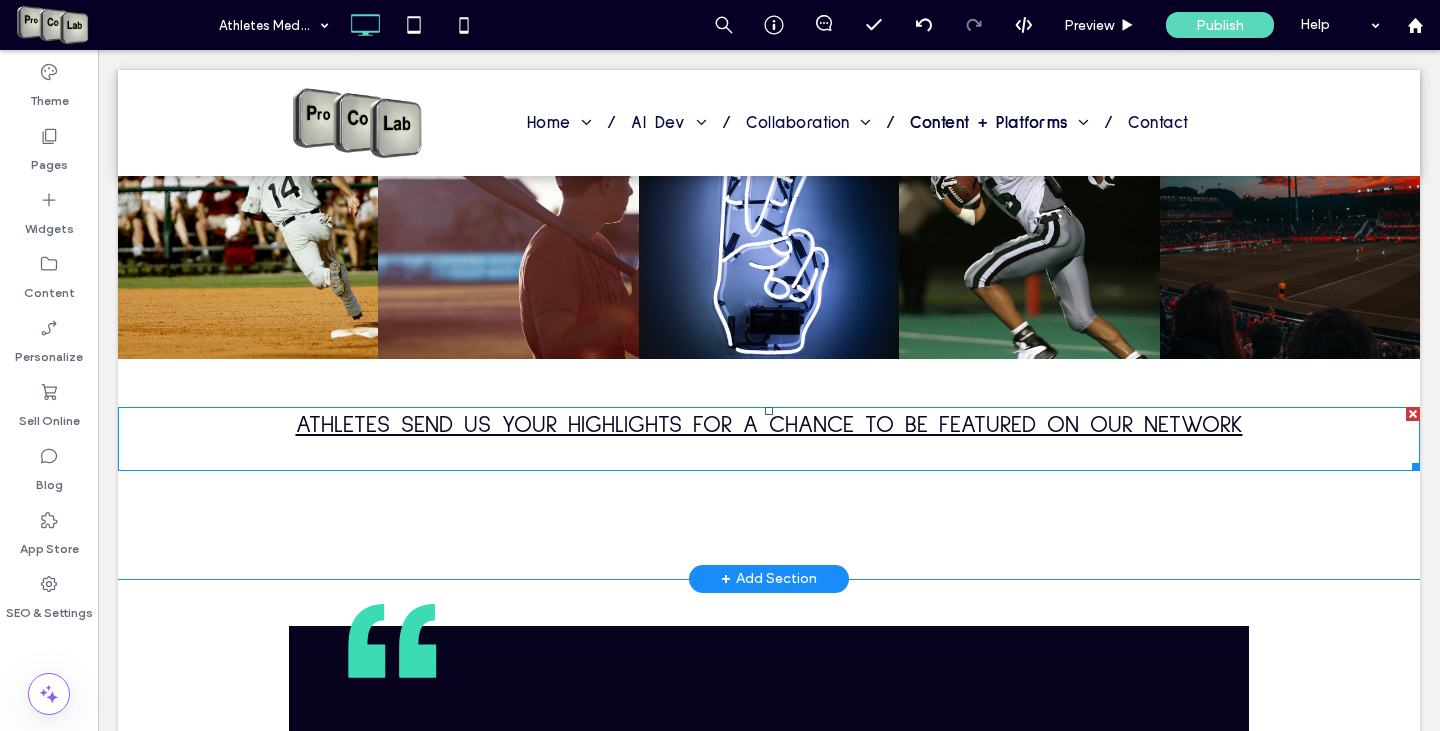 scroll, scrollTop: 5762, scrollLeft: 0, axis: vertical 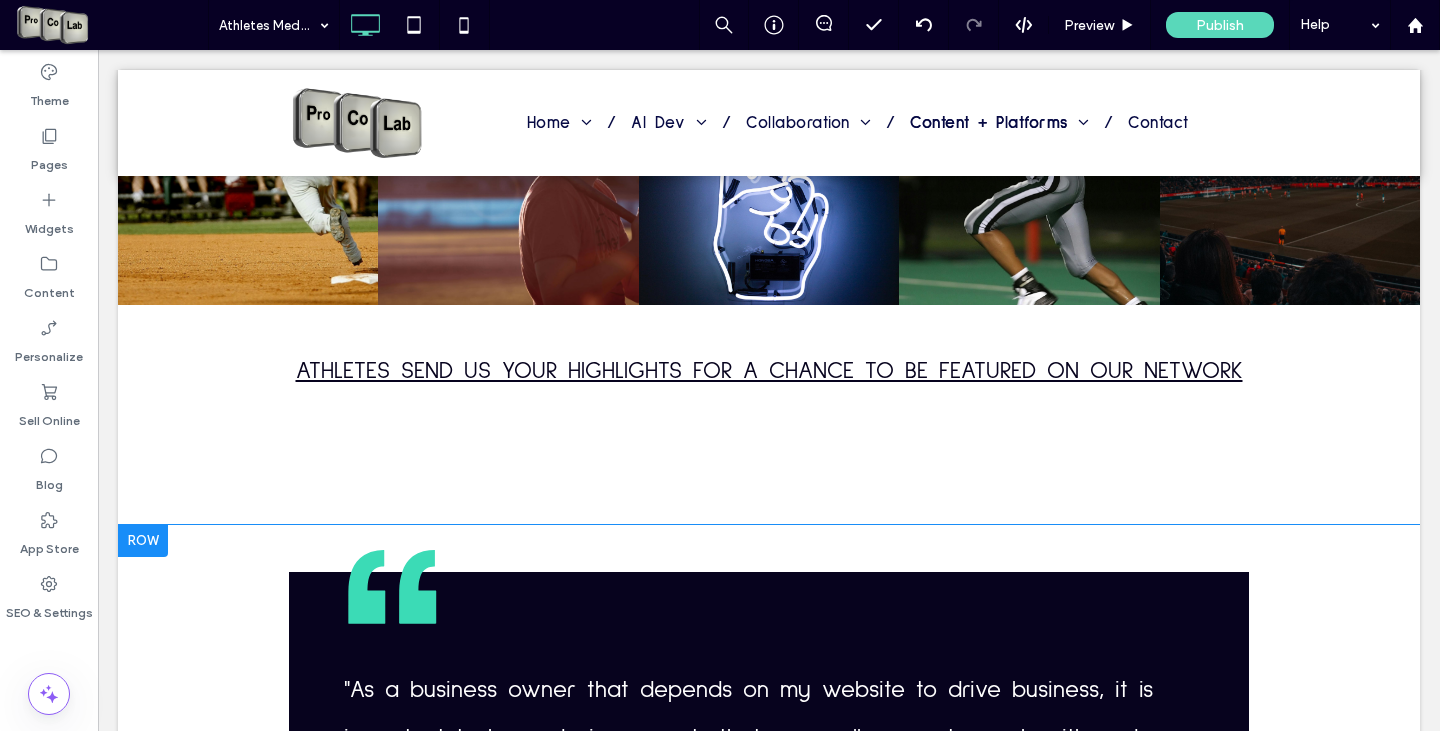 click at bounding box center [143, 541] 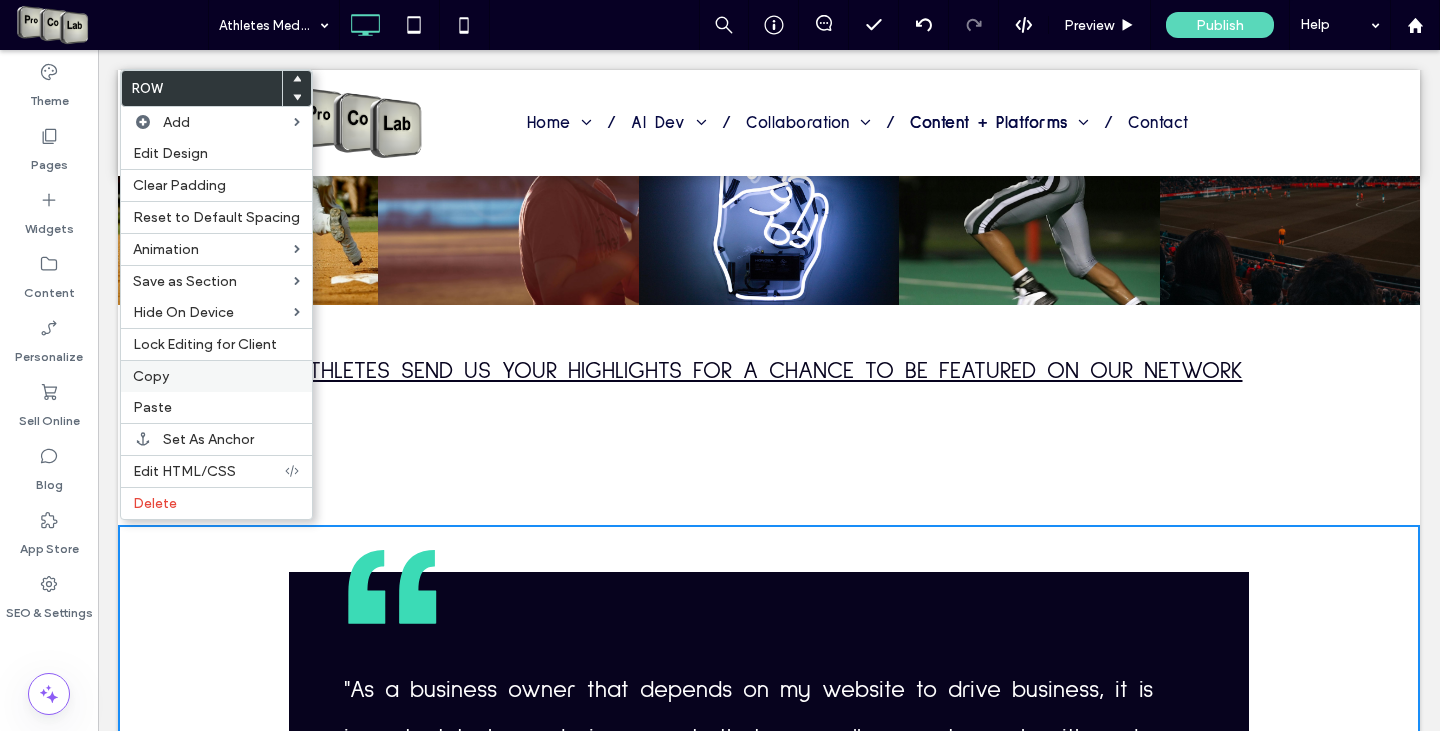 click on "Copy" at bounding box center [216, 376] 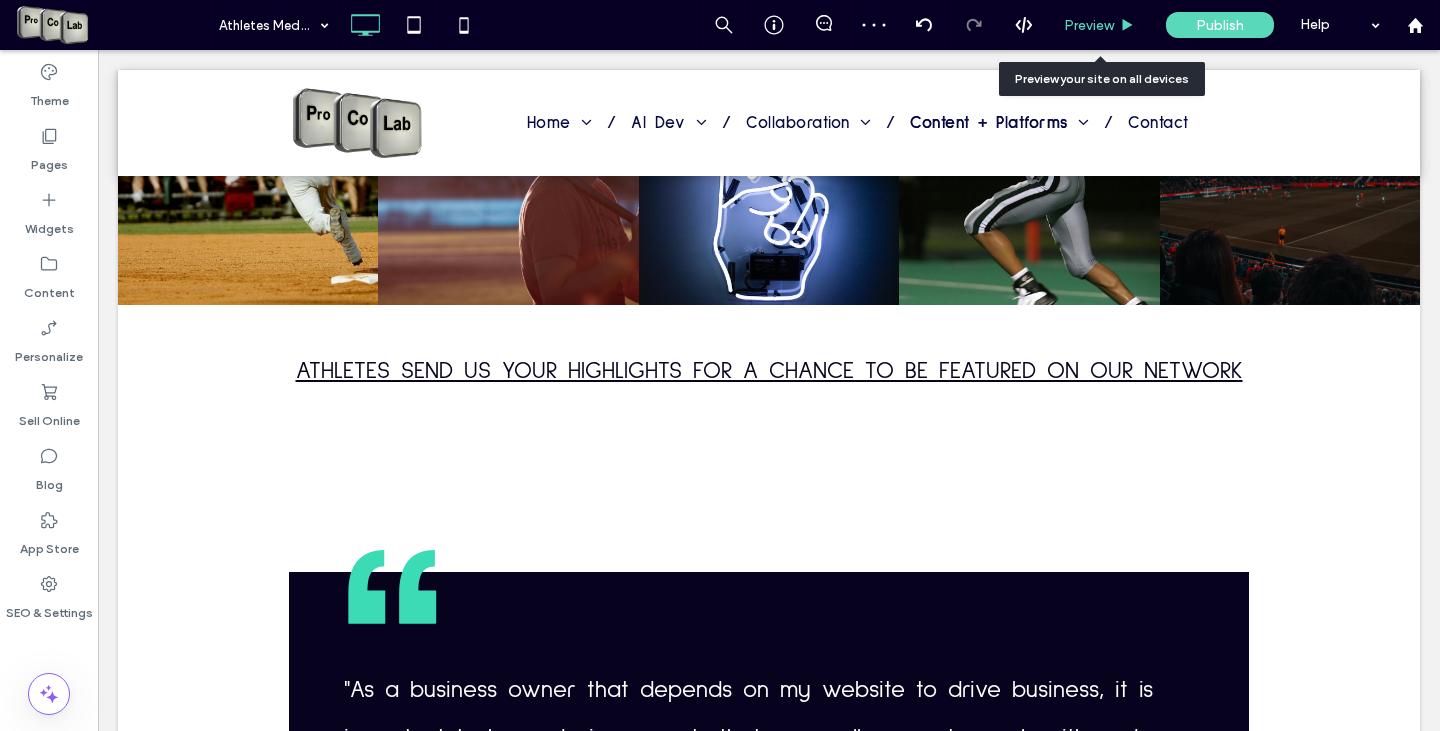 click on "Preview" at bounding box center (1089, 25) 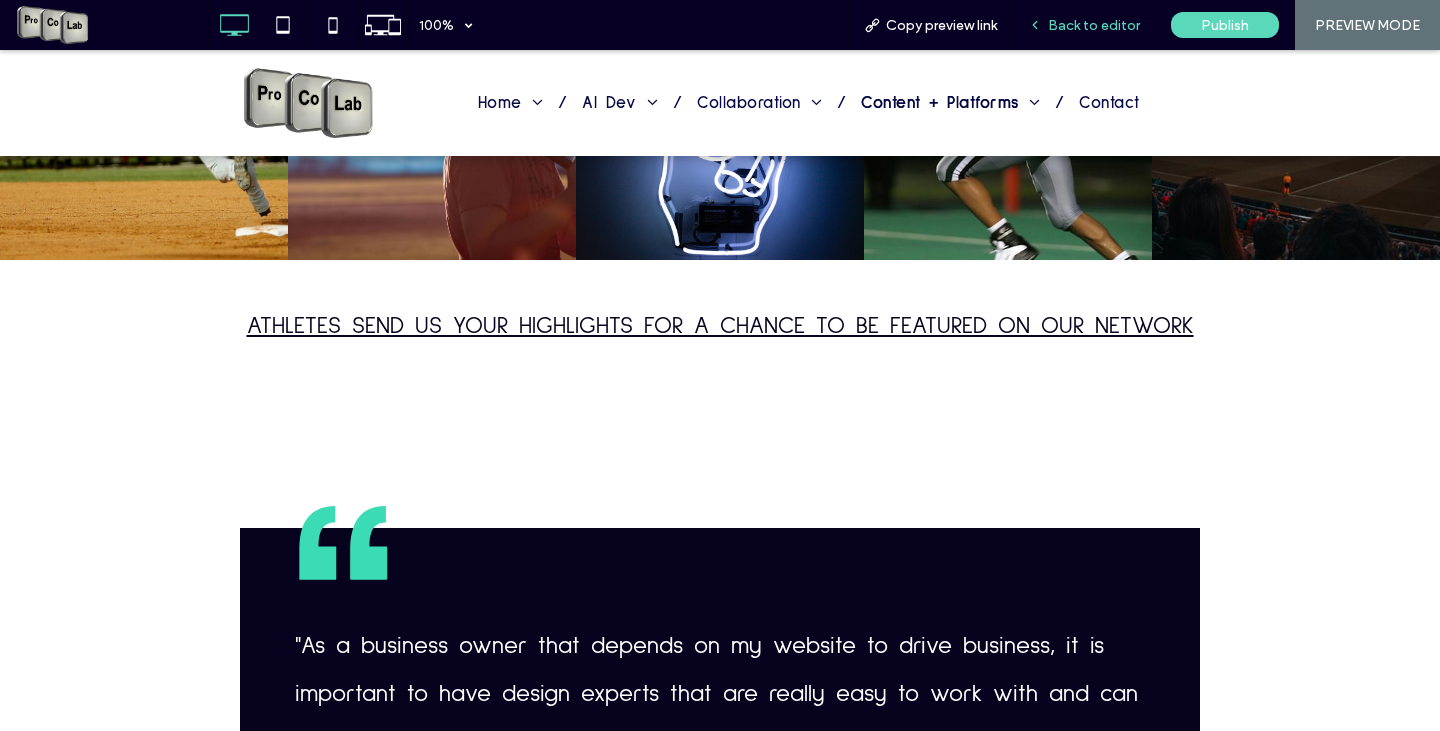 scroll, scrollTop: 5710, scrollLeft: 0, axis: vertical 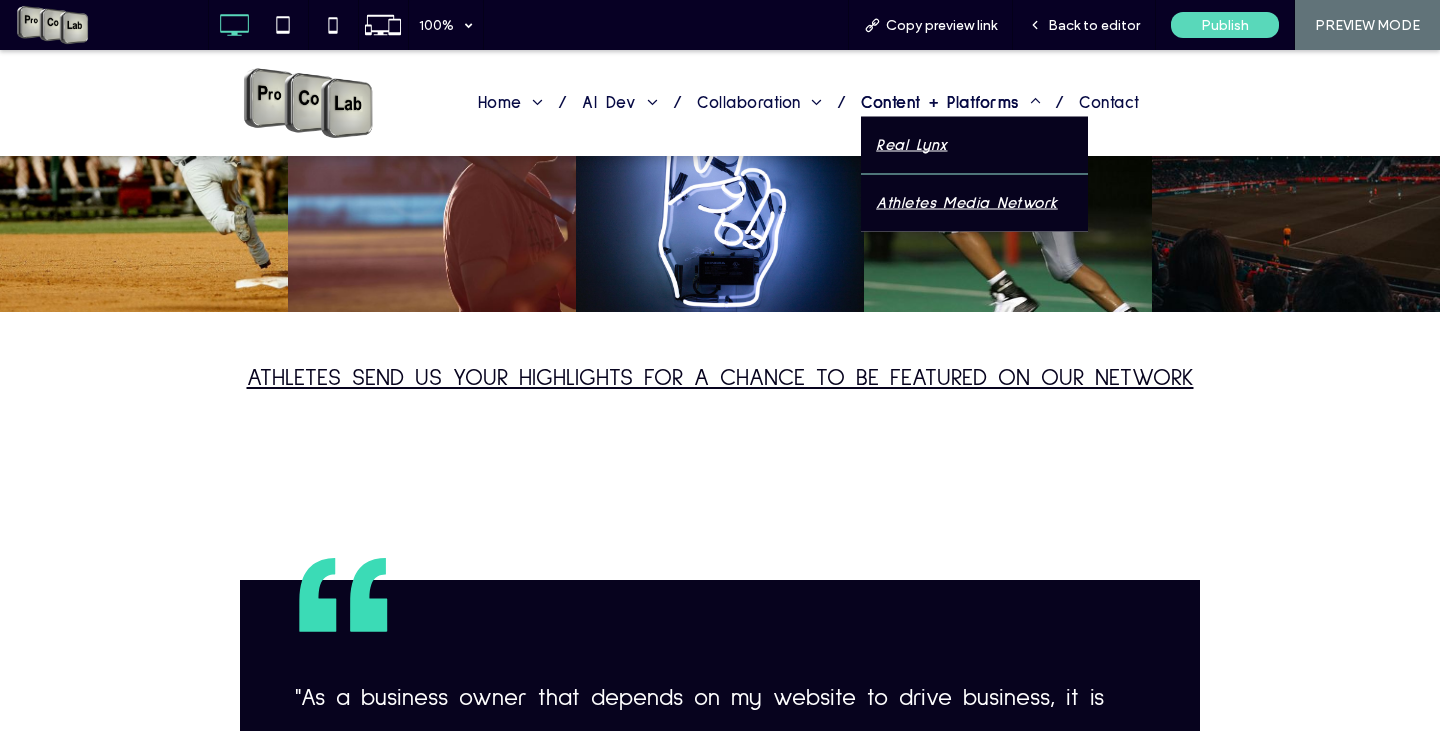 click on "Real Lynx" at bounding box center (974, 144) 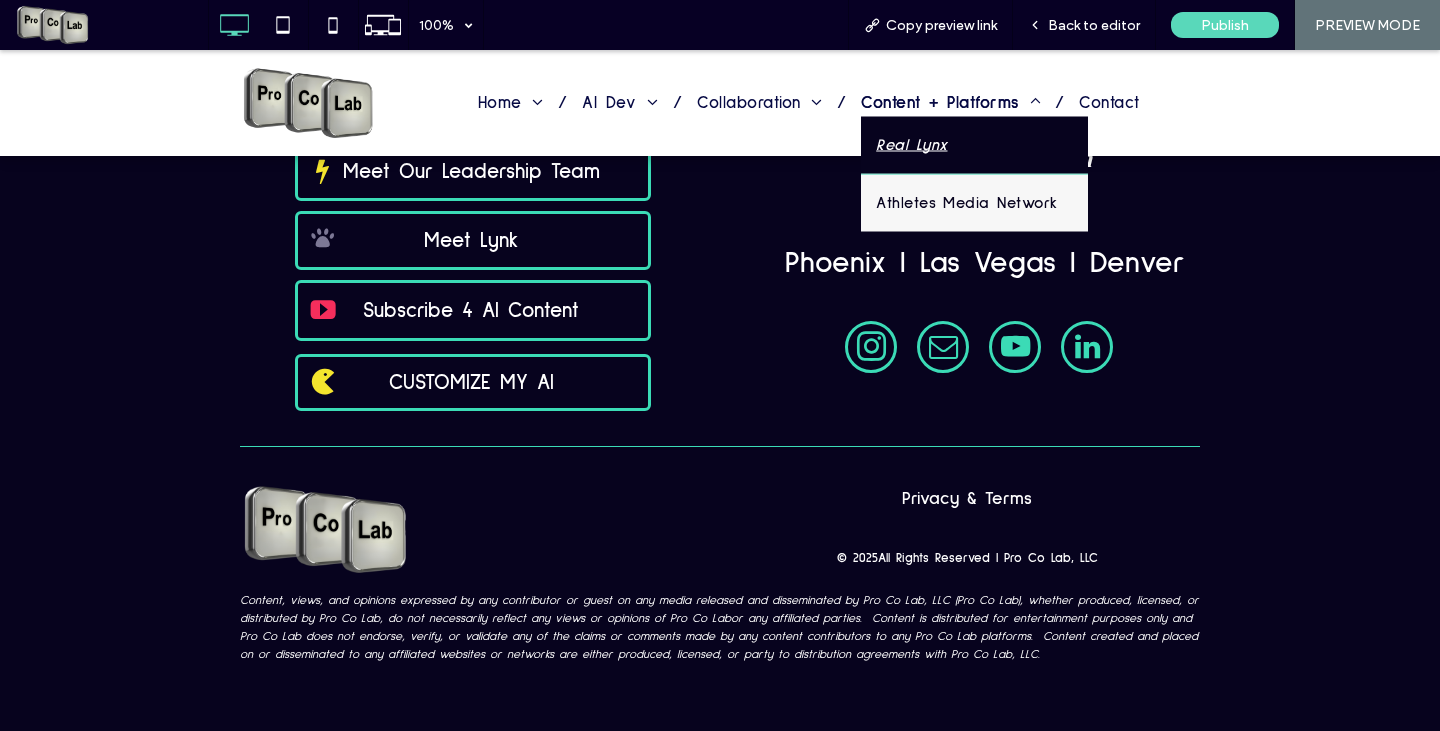 scroll, scrollTop: 3792, scrollLeft: 0, axis: vertical 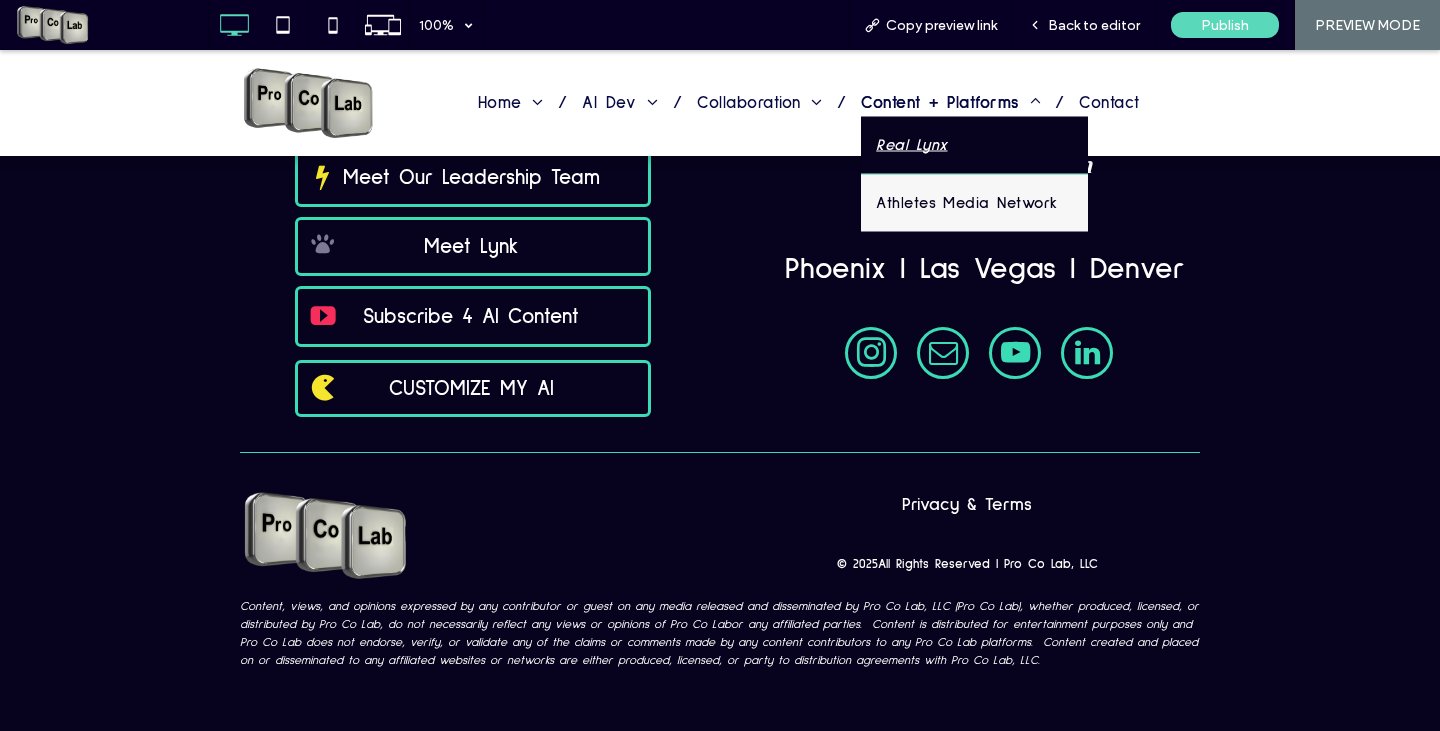 click on "Content + Platforms" at bounding box center (950, 102) 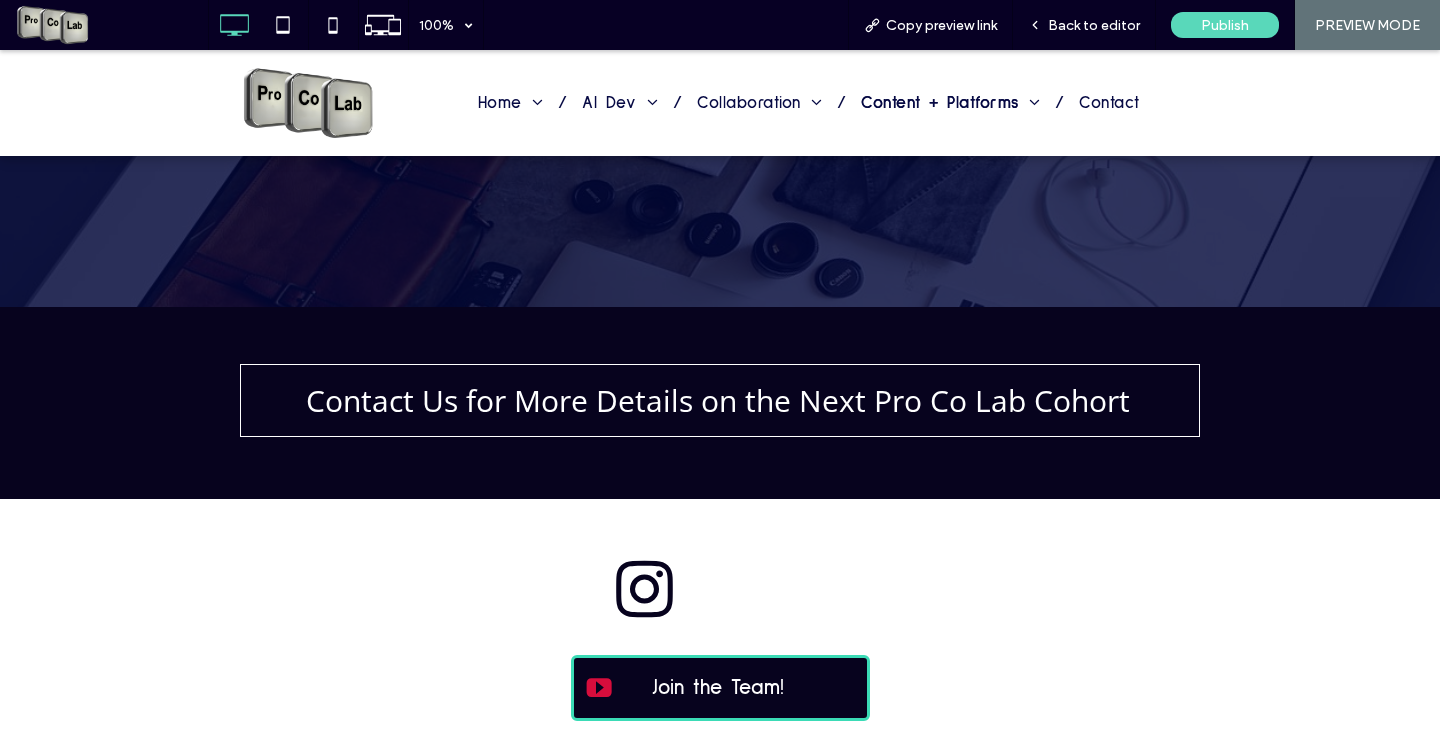 scroll, scrollTop: 2500, scrollLeft: 0, axis: vertical 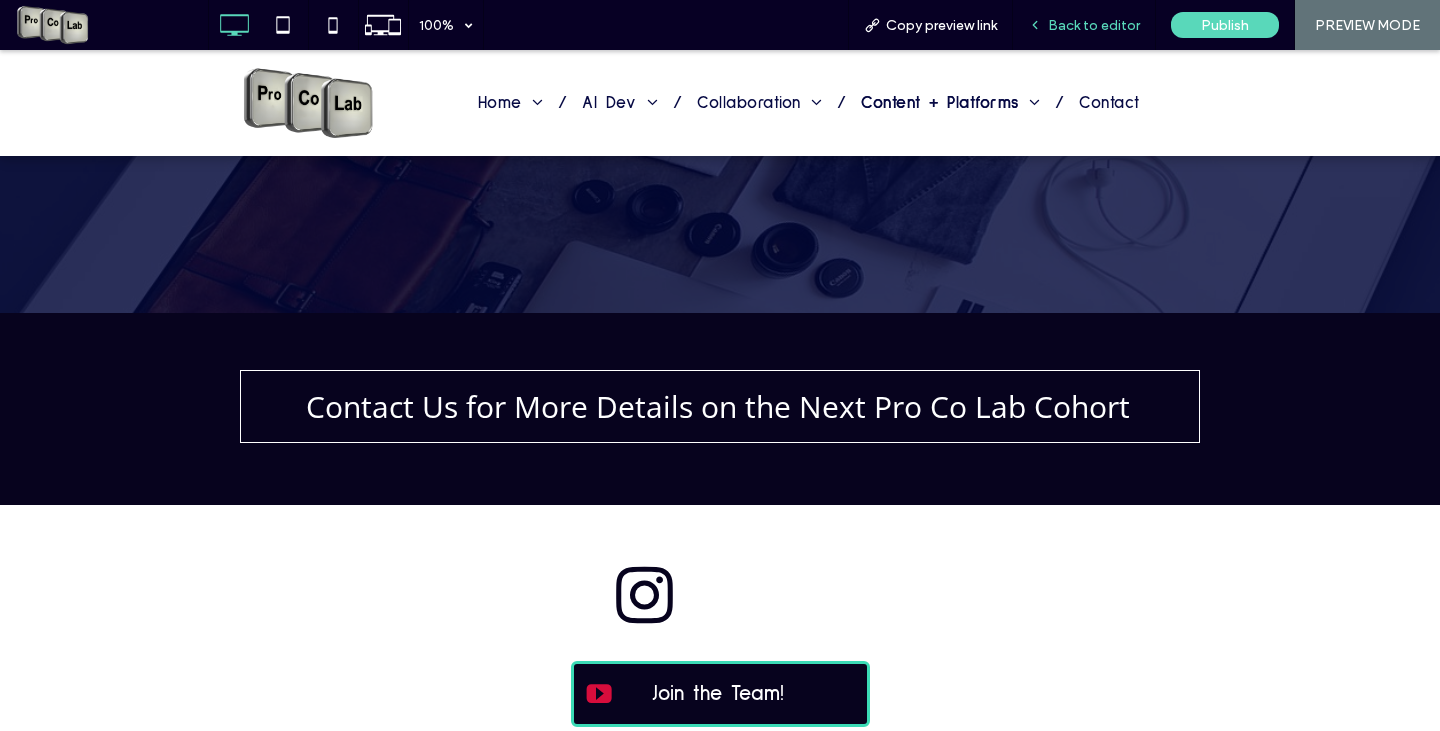 click on "Back to editor" at bounding box center (1094, 25) 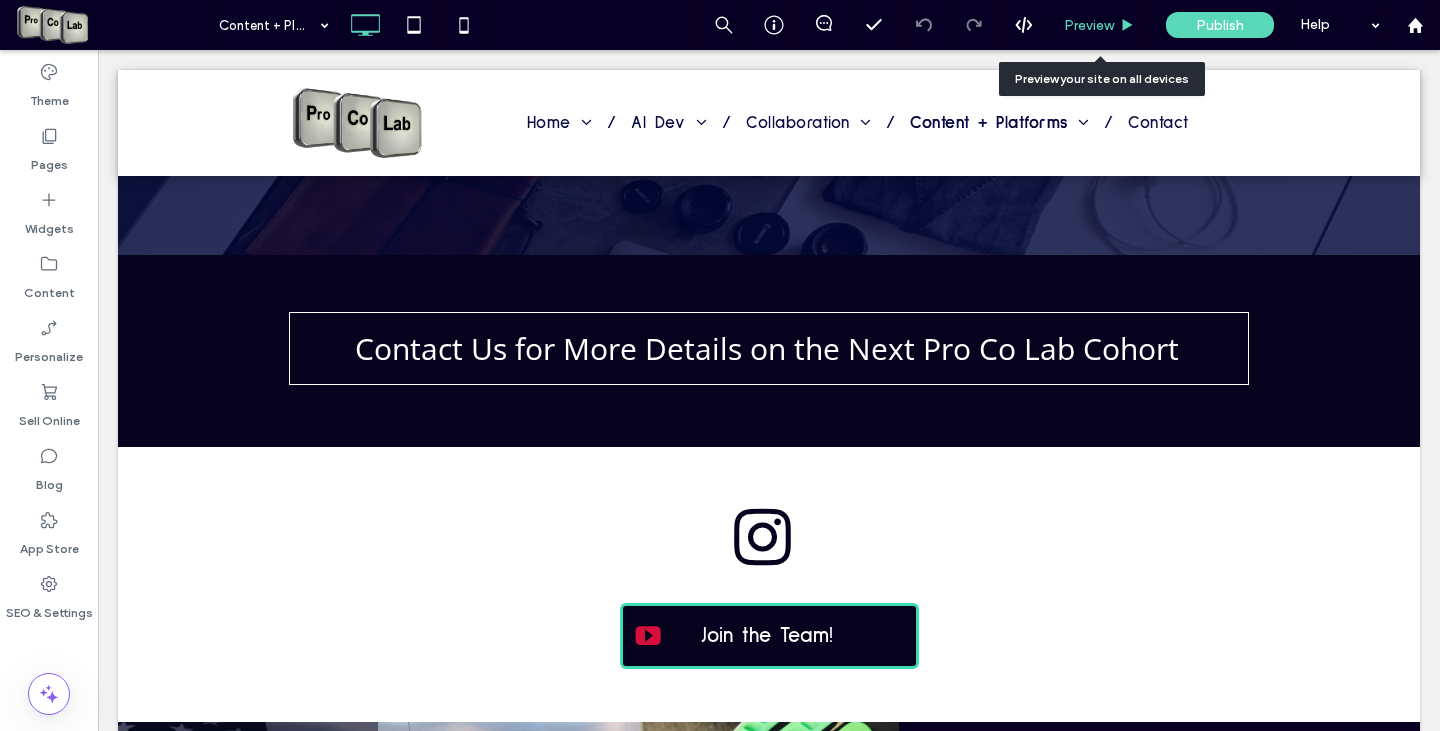 scroll, scrollTop: 2462, scrollLeft: 0, axis: vertical 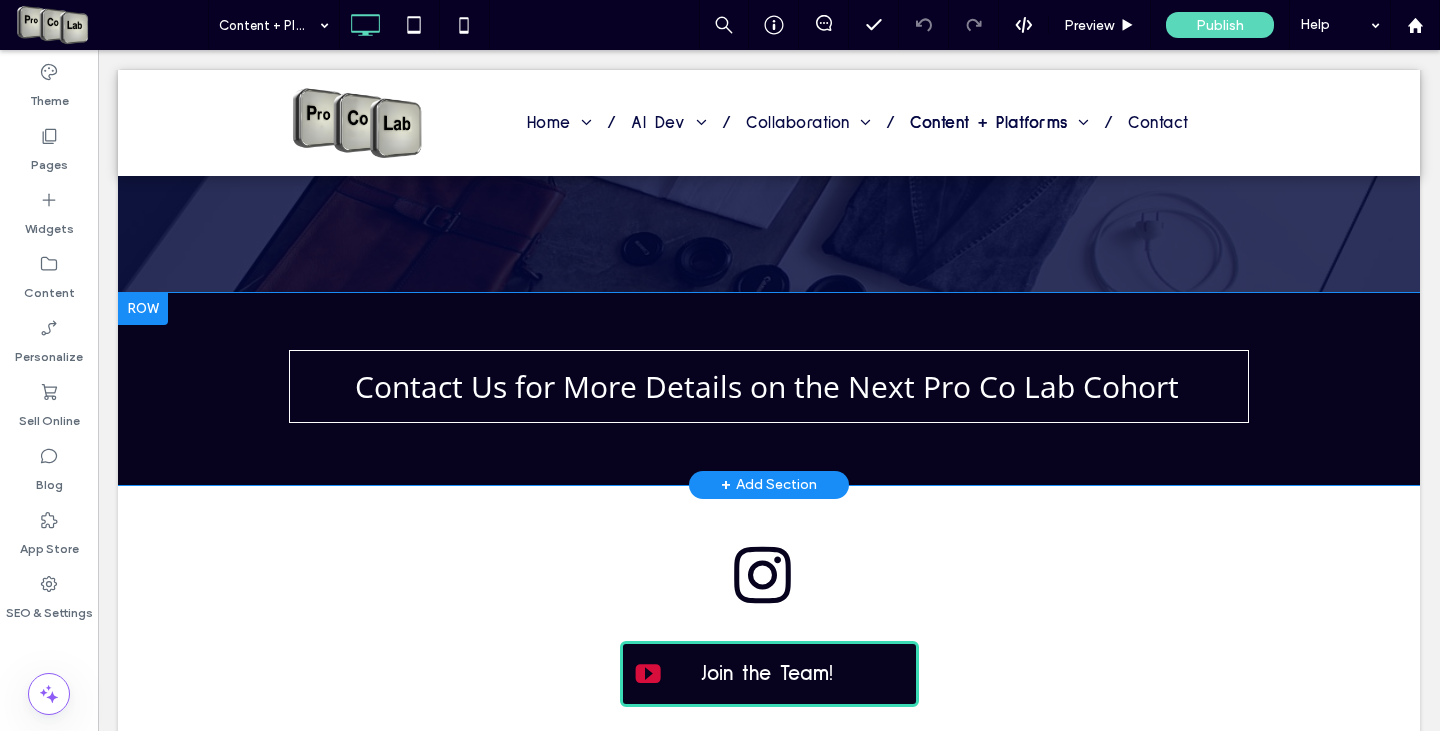 click at bounding box center [143, 309] 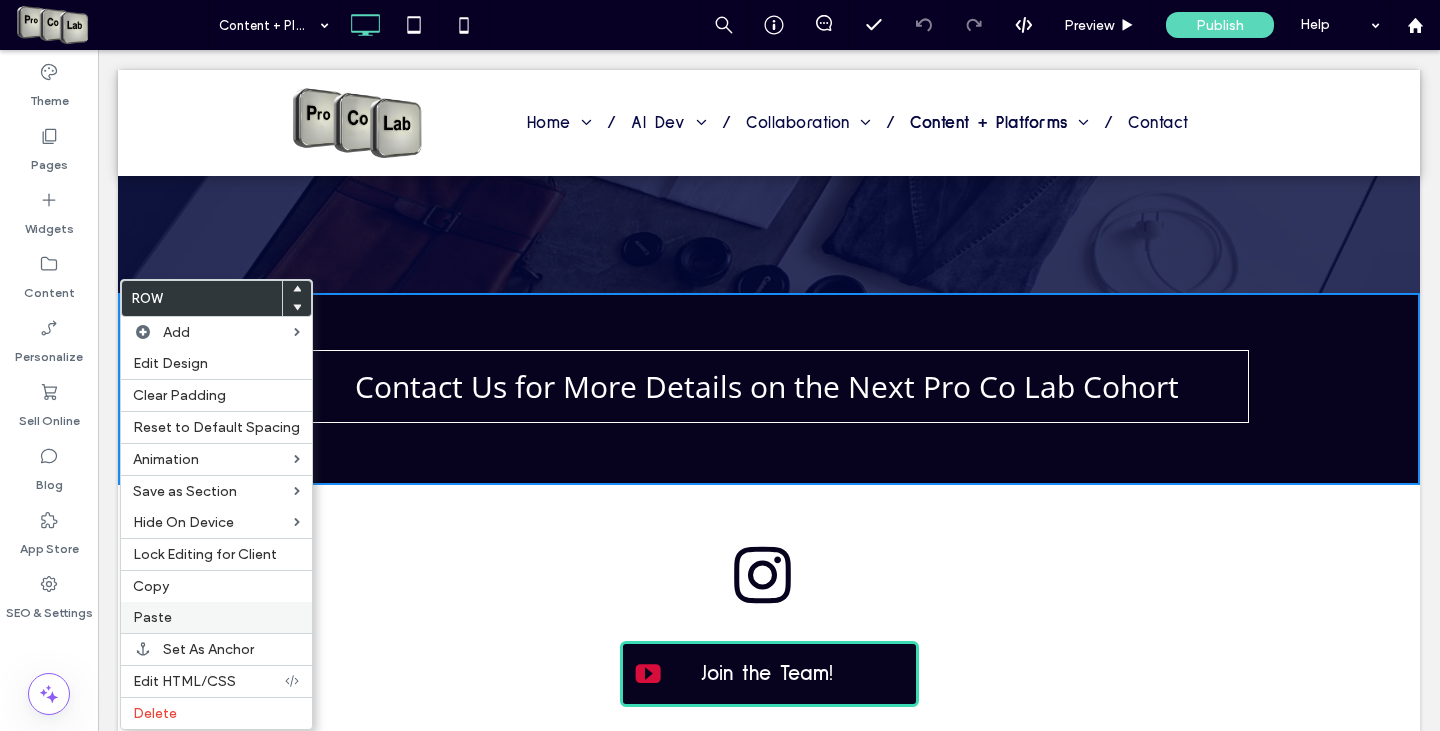 click on "Paste" at bounding box center [216, 617] 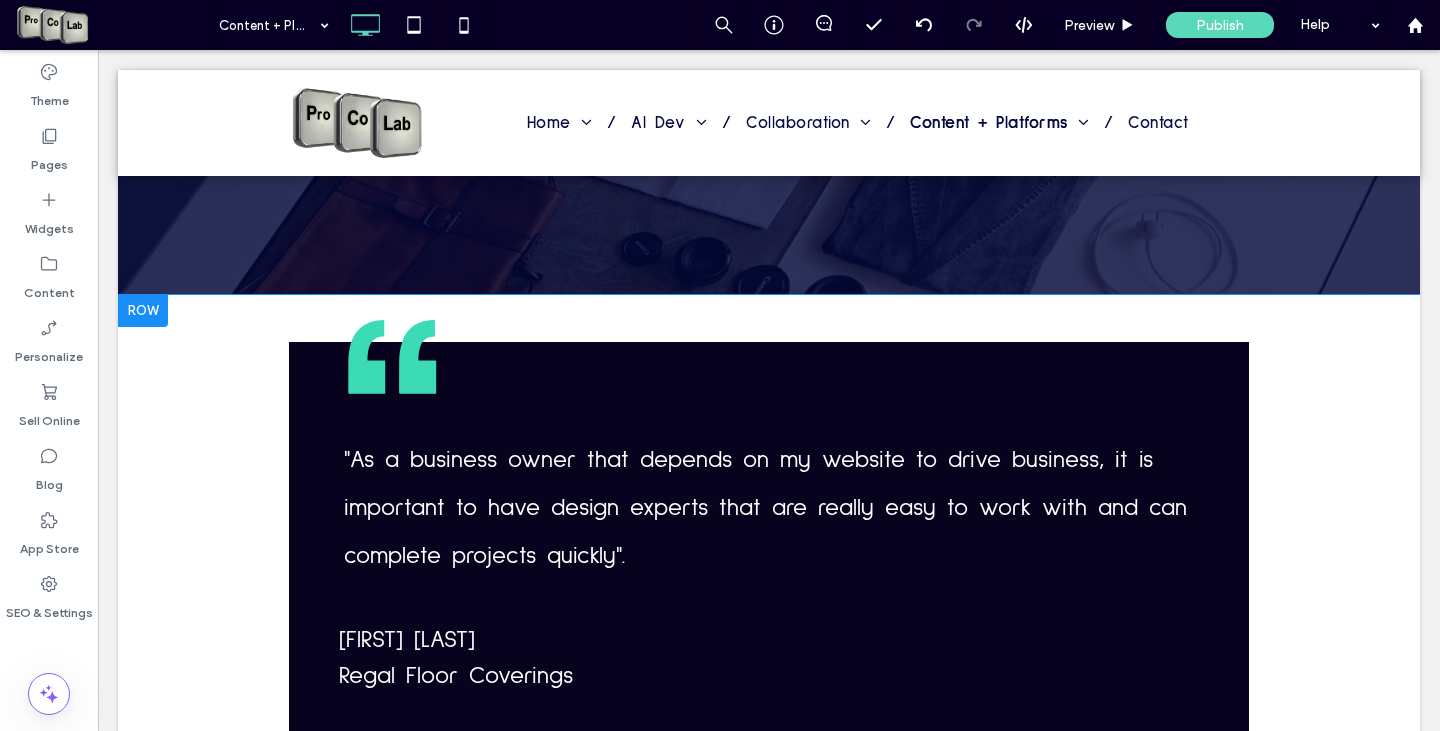 scroll, scrollTop: 2262, scrollLeft: 0, axis: vertical 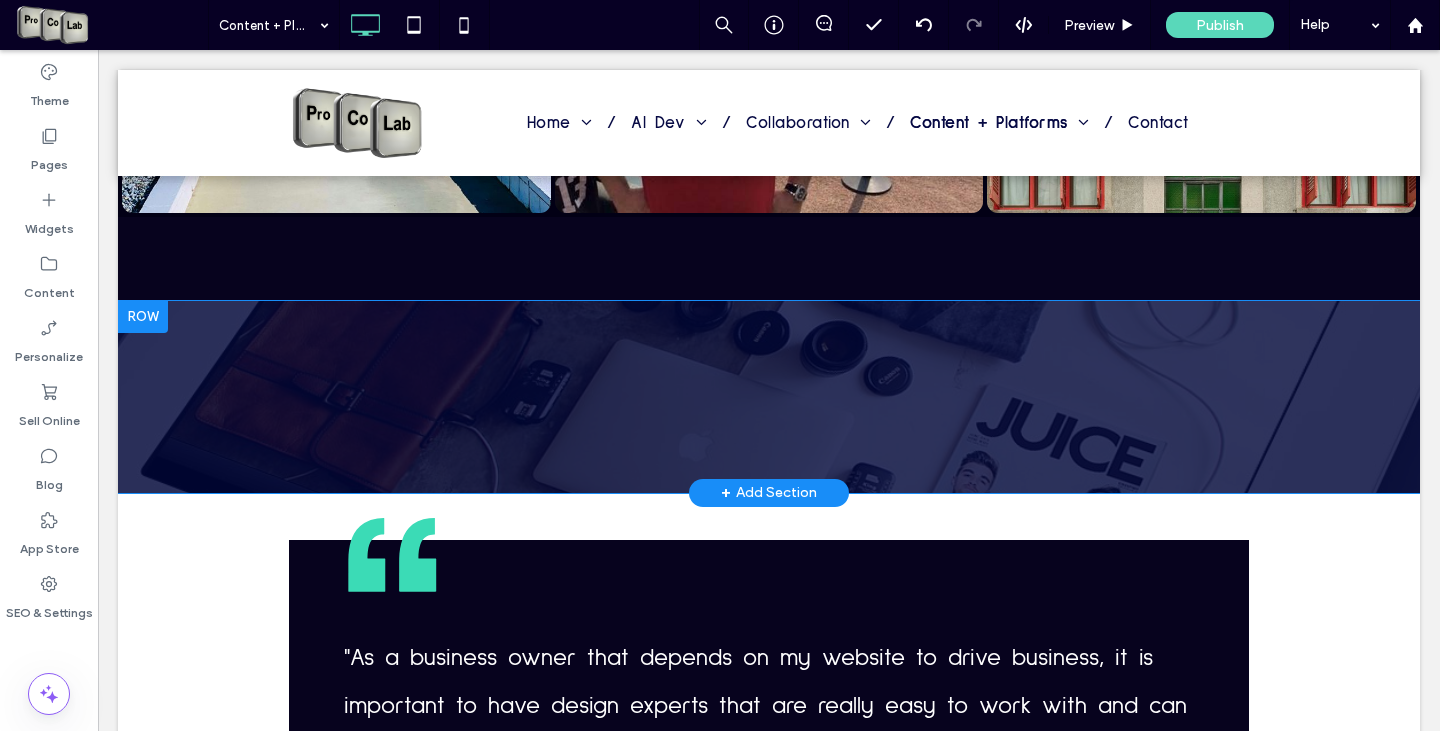 click at bounding box center (143, 317) 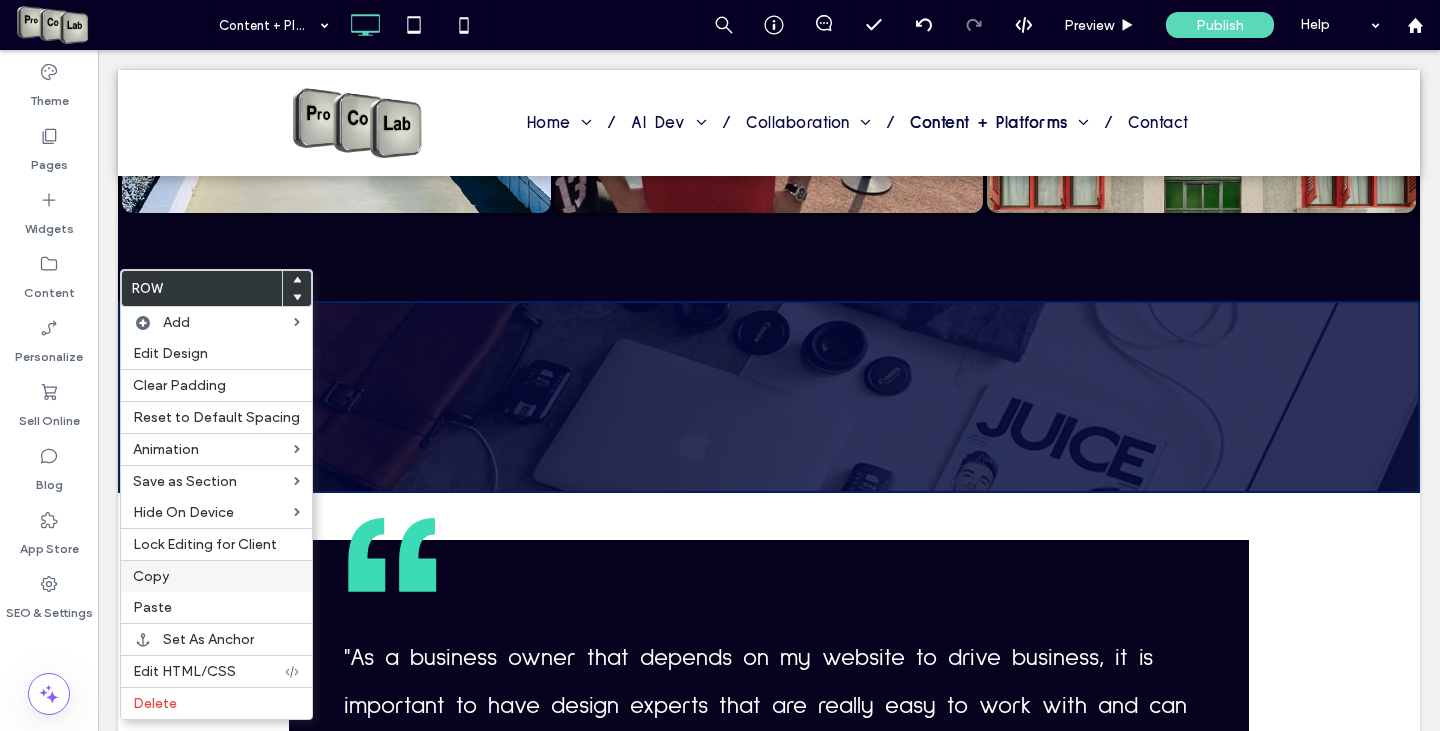 click on "Copy" at bounding box center (216, 576) 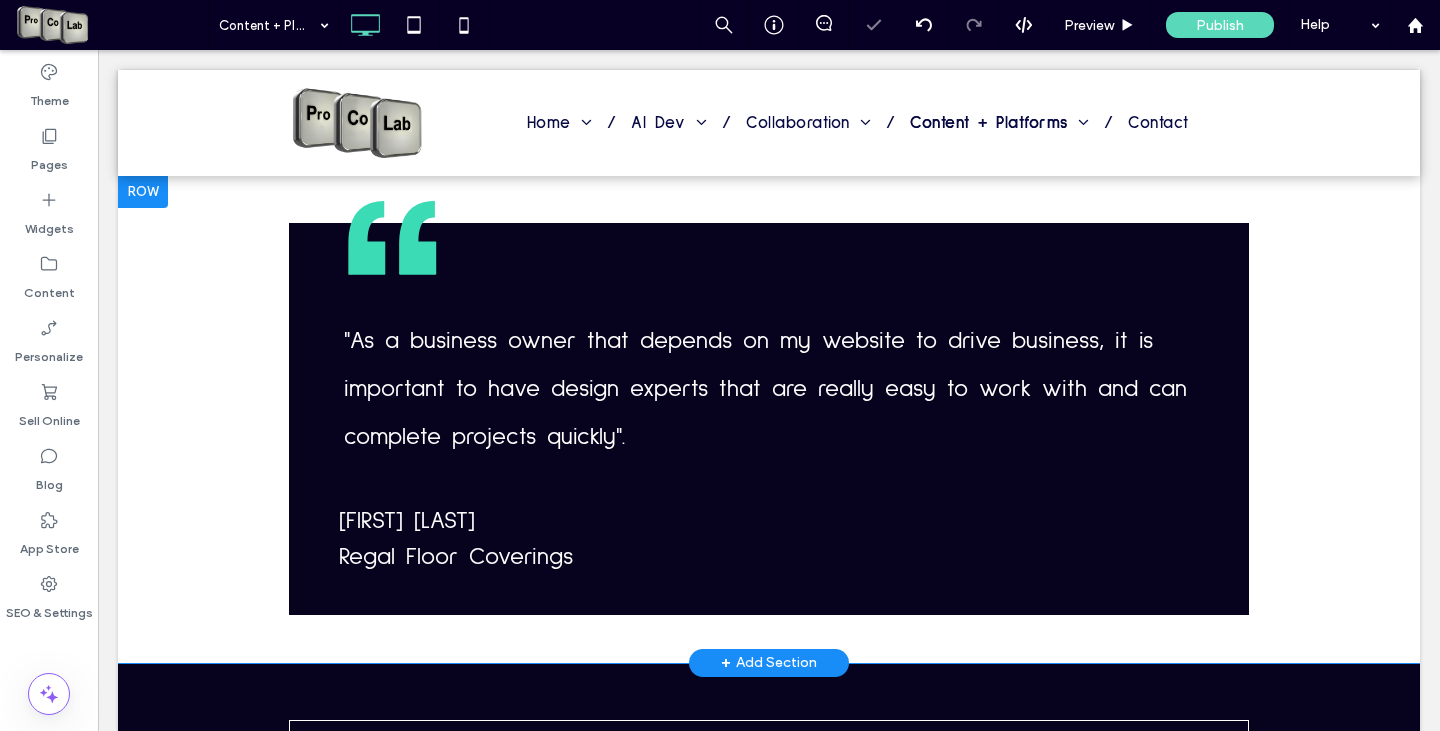 scroll, scrollTop: 2862, scrollLeft: 0, axis: vertical 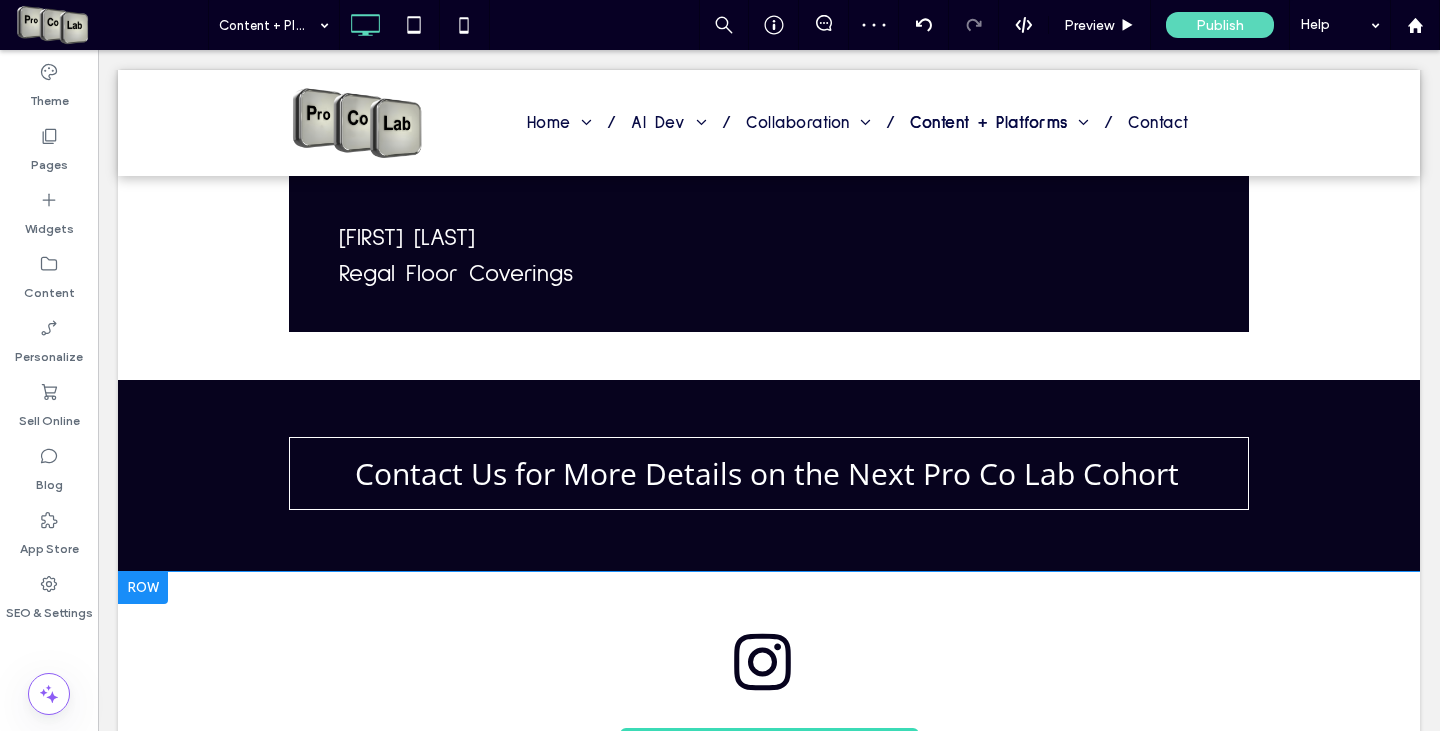 click at bounding box center (143, 588) 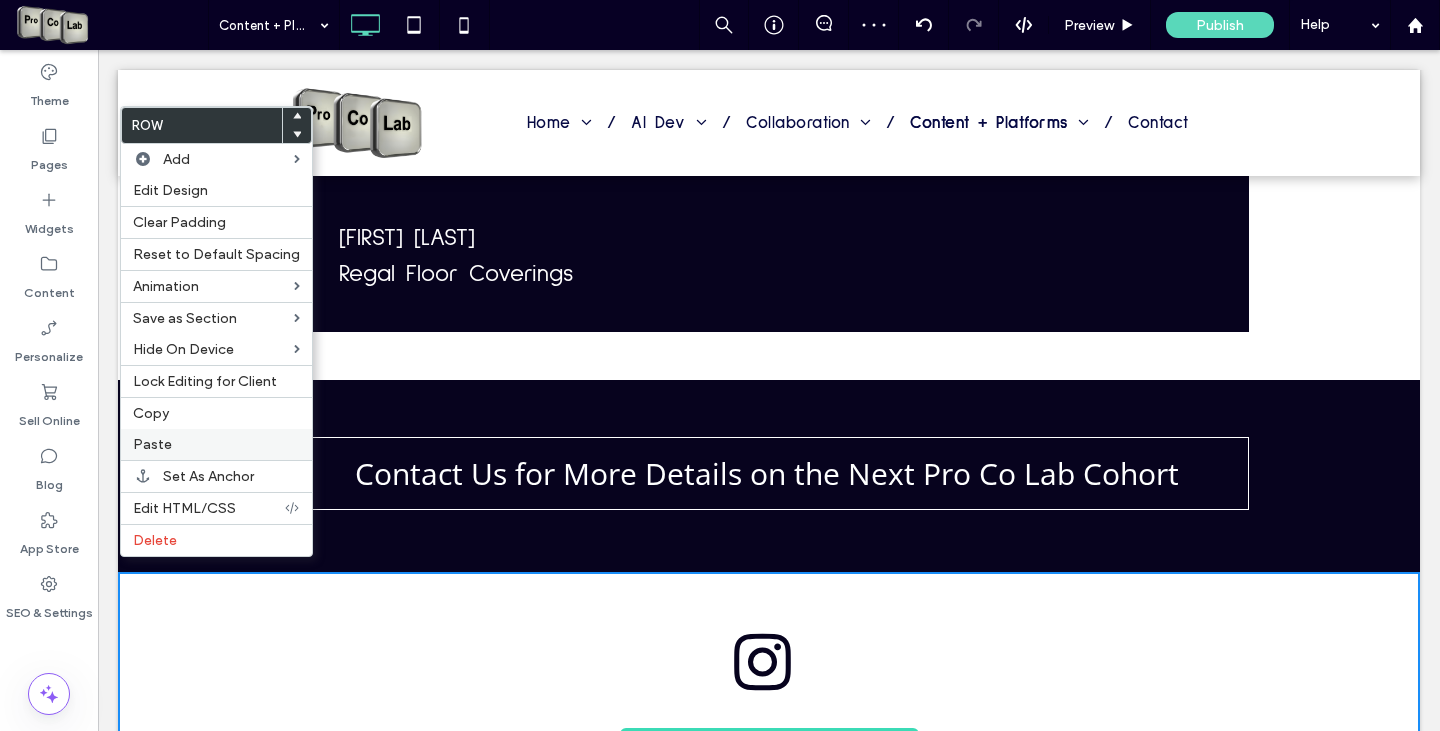 click on "Paste" at bounding box center (216, 444) 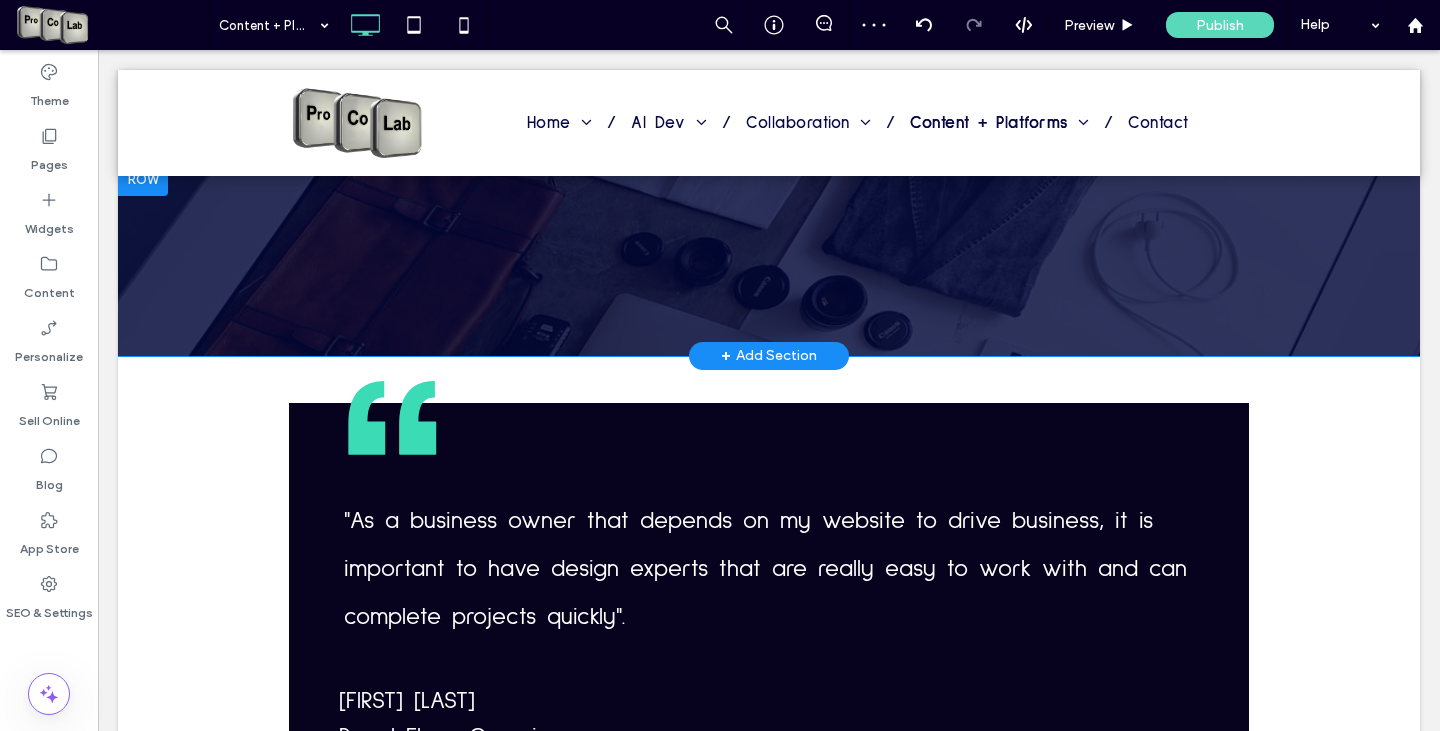scroll, scrollTop: 2262, scrollLeft: 0, axis: vertical 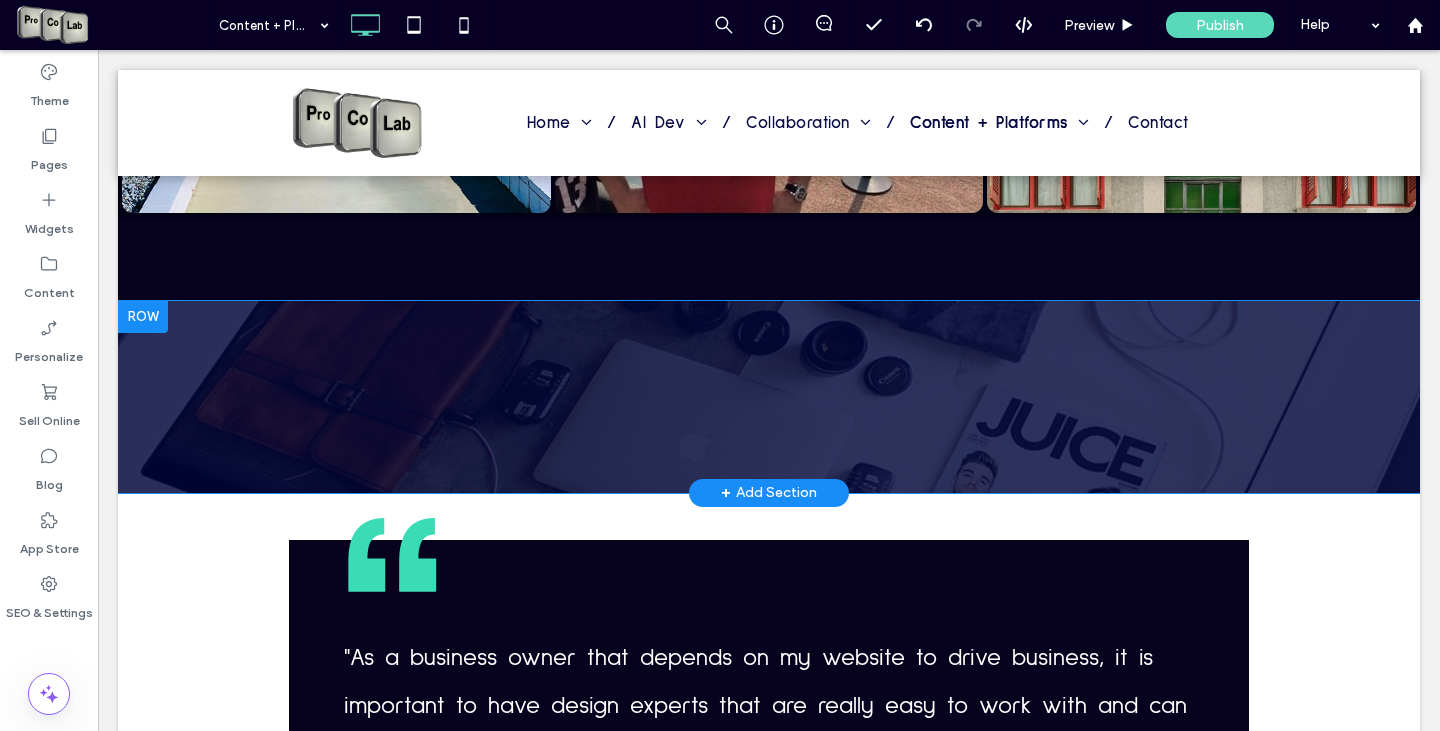 click at bounding box center [143, 317] 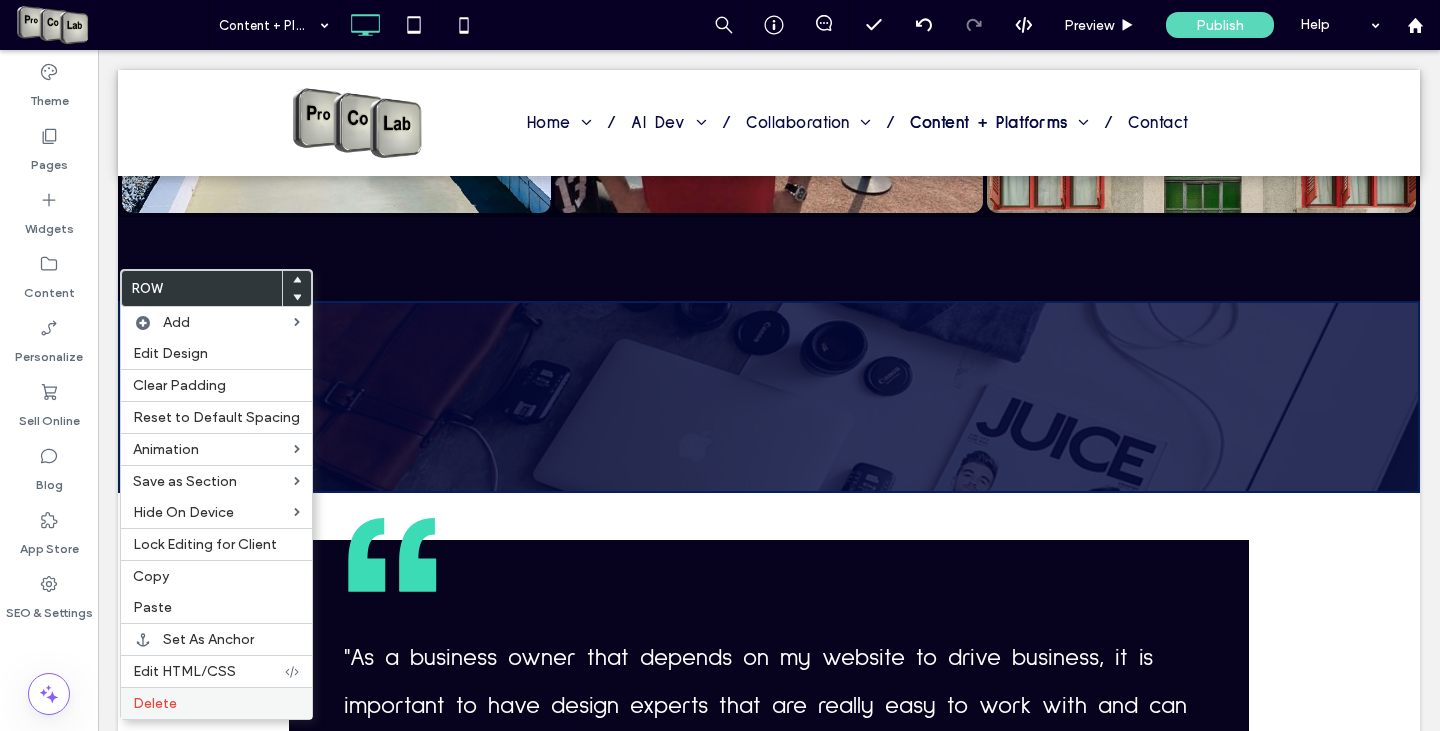 click on "Delete" at bounding box center (216, 703) 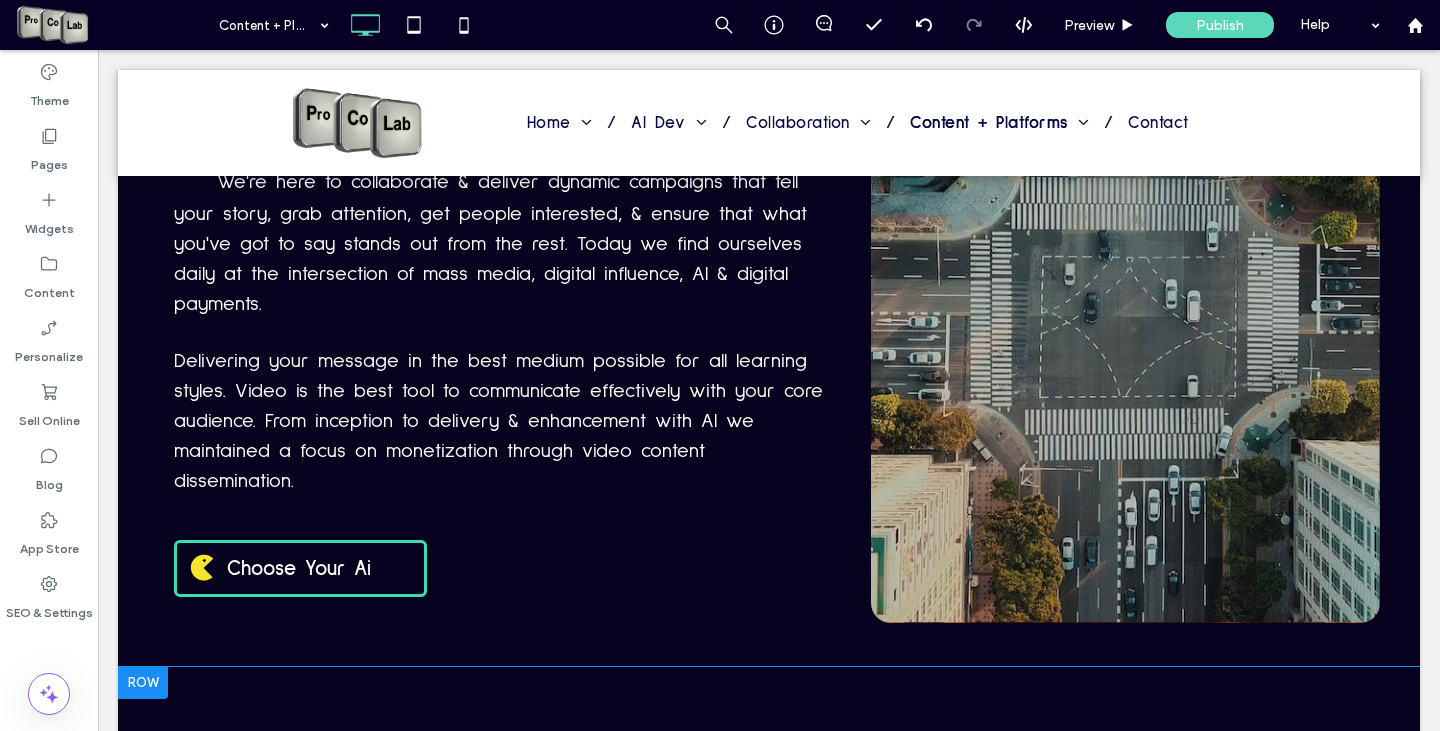 scroll, scrollTop: 0, scrollLeft: 0, axis: both 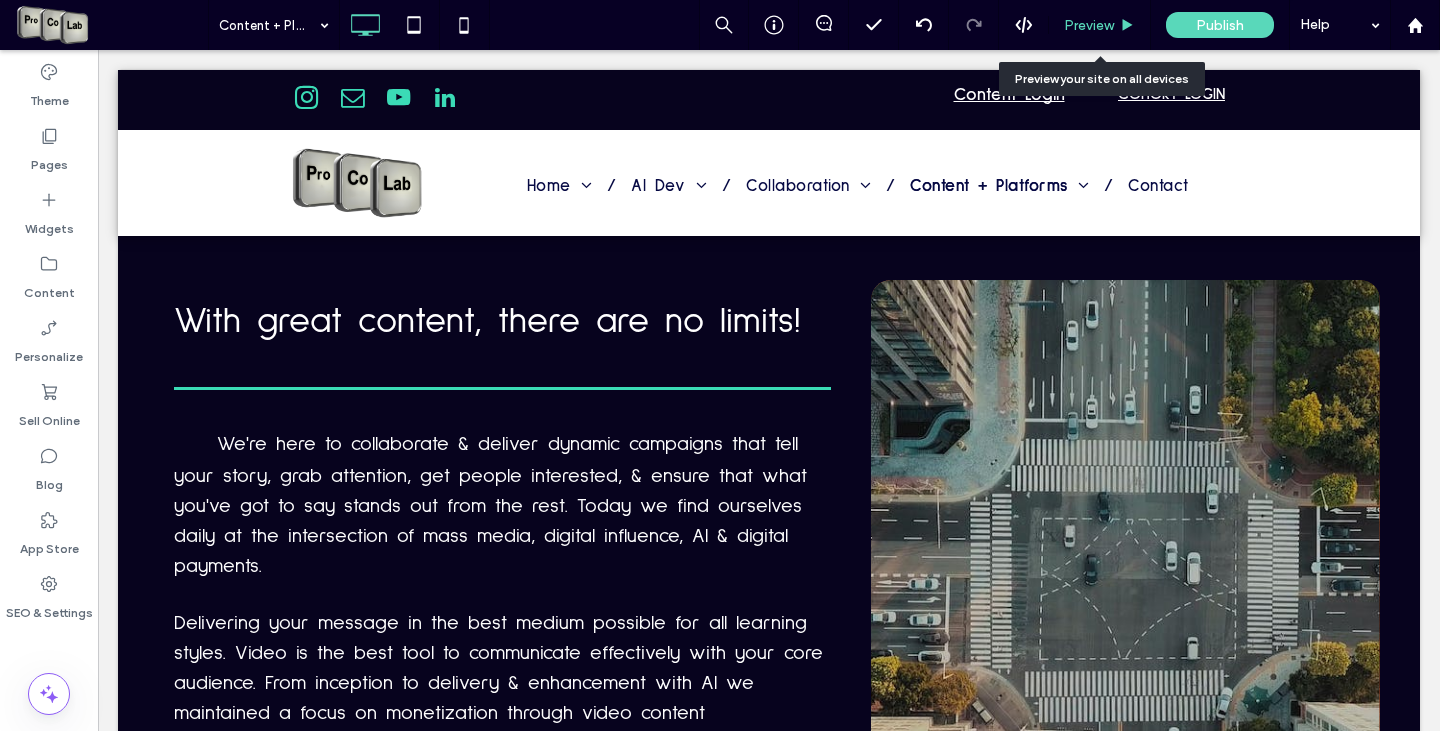 click on "Preview" at bounding box center (1089, 25) 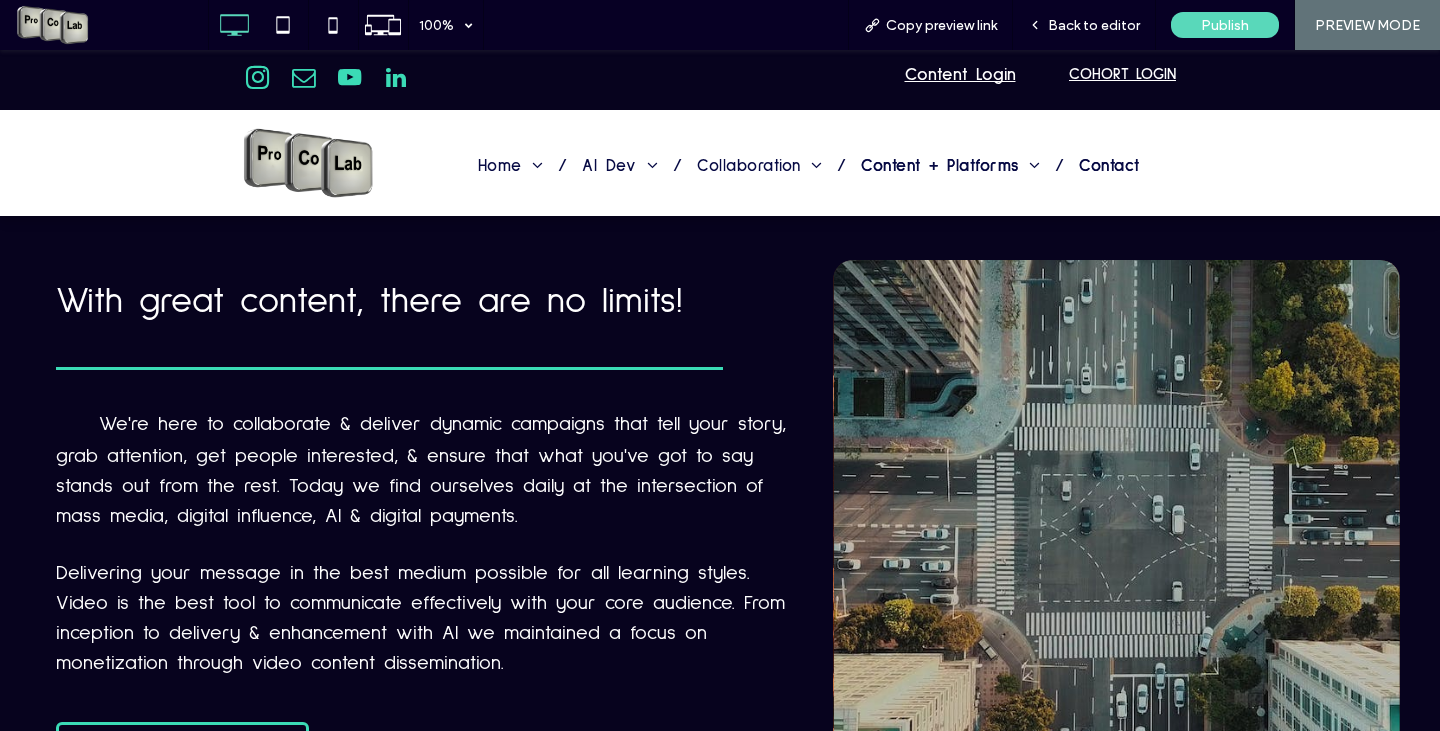 click on "Contact" at bounding box center (1109, 166) 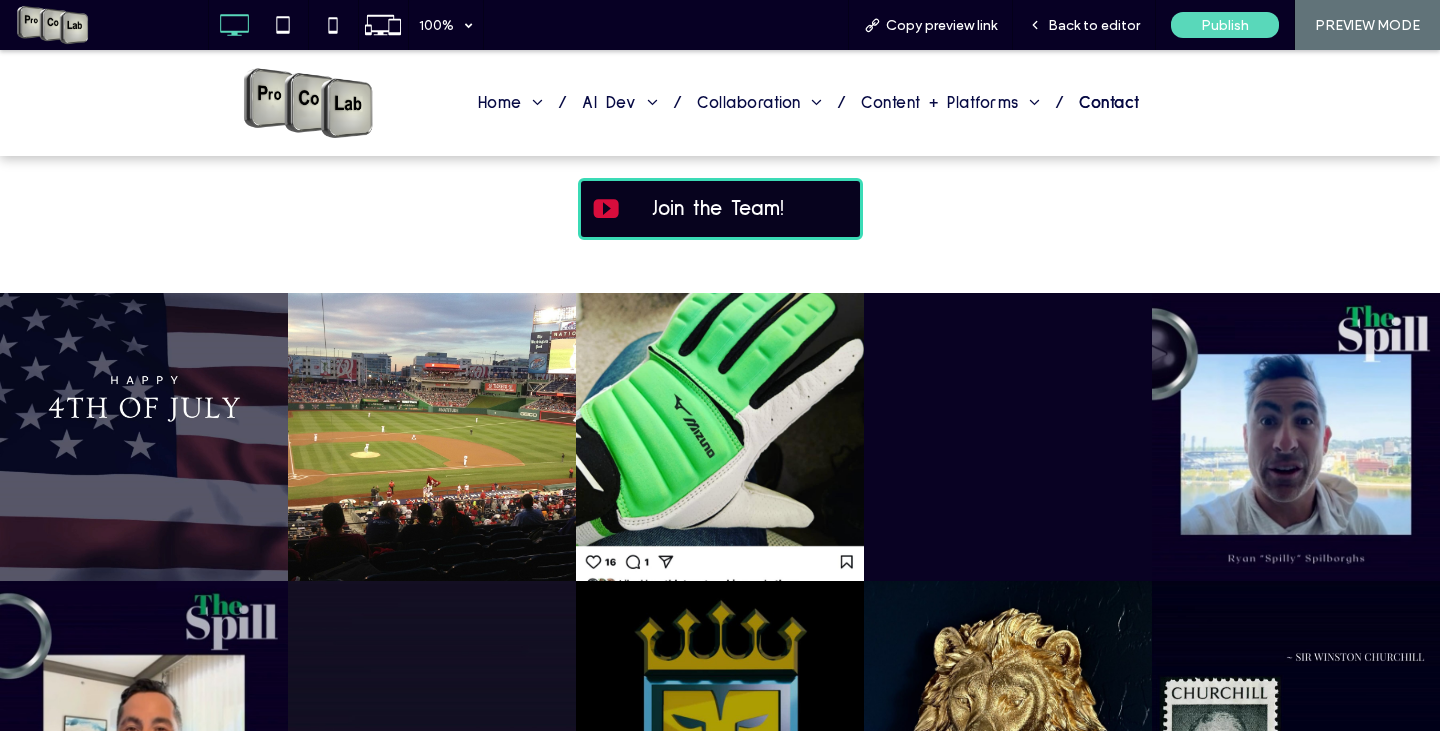 scroll, scrollTop: 800, scrollLeft: 0, axis: vertical 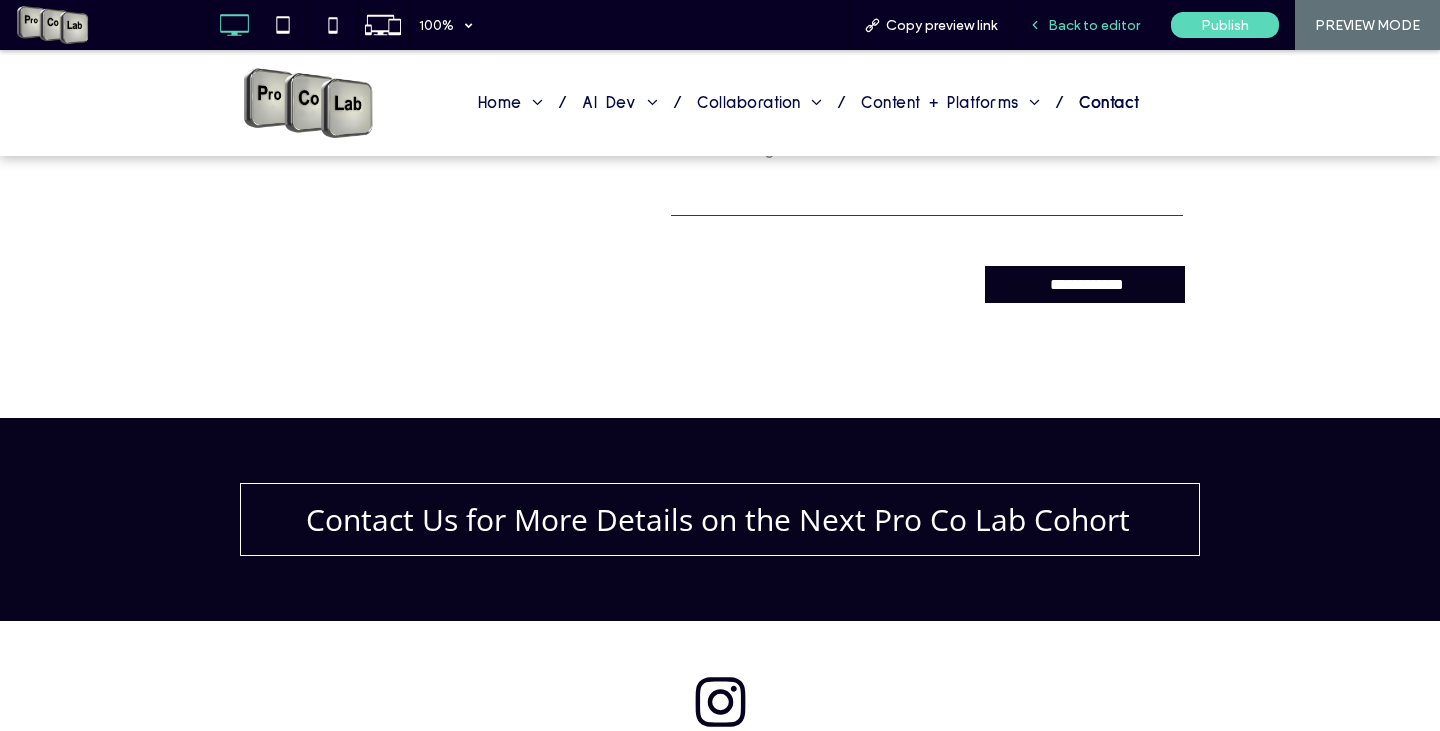 click on "Back to editor" at bounding box center (1084, 25) 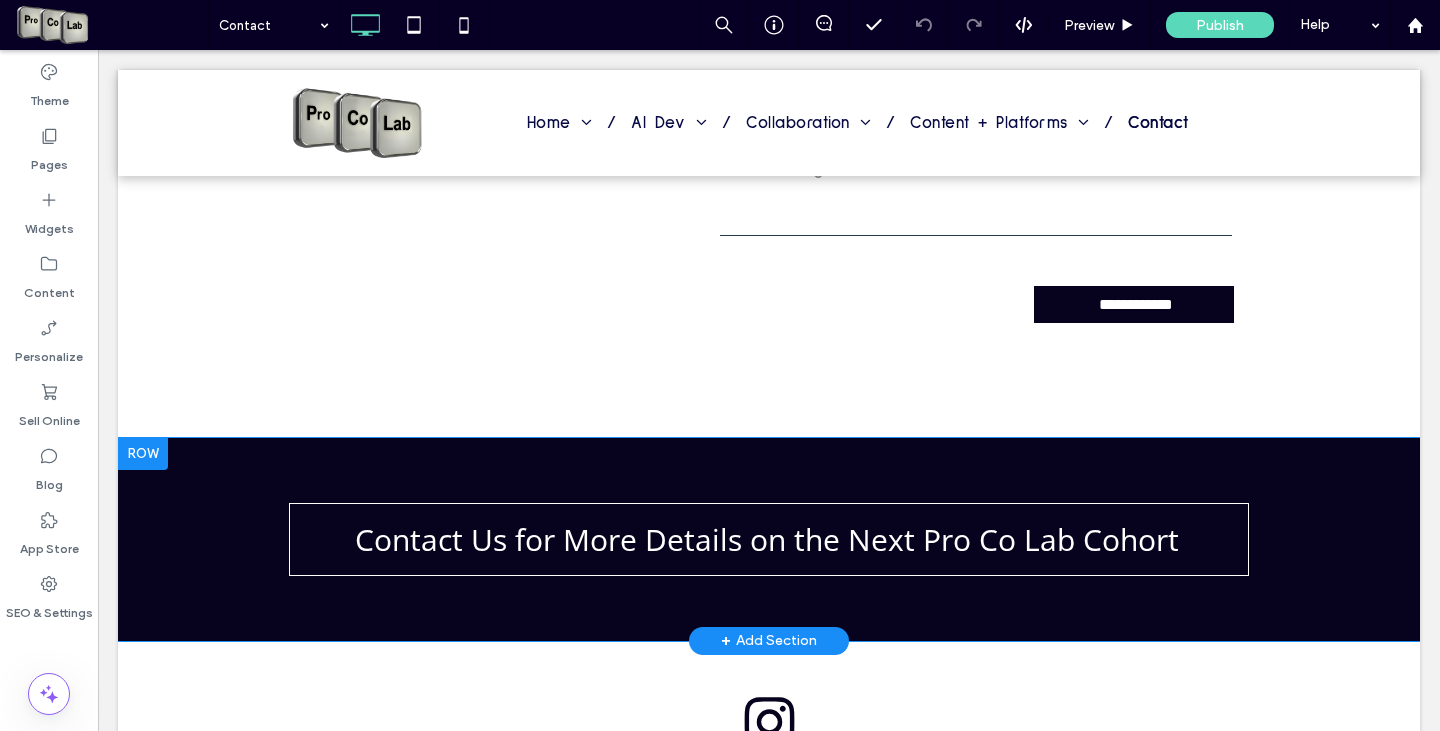 click at bounding box center (143, 454) 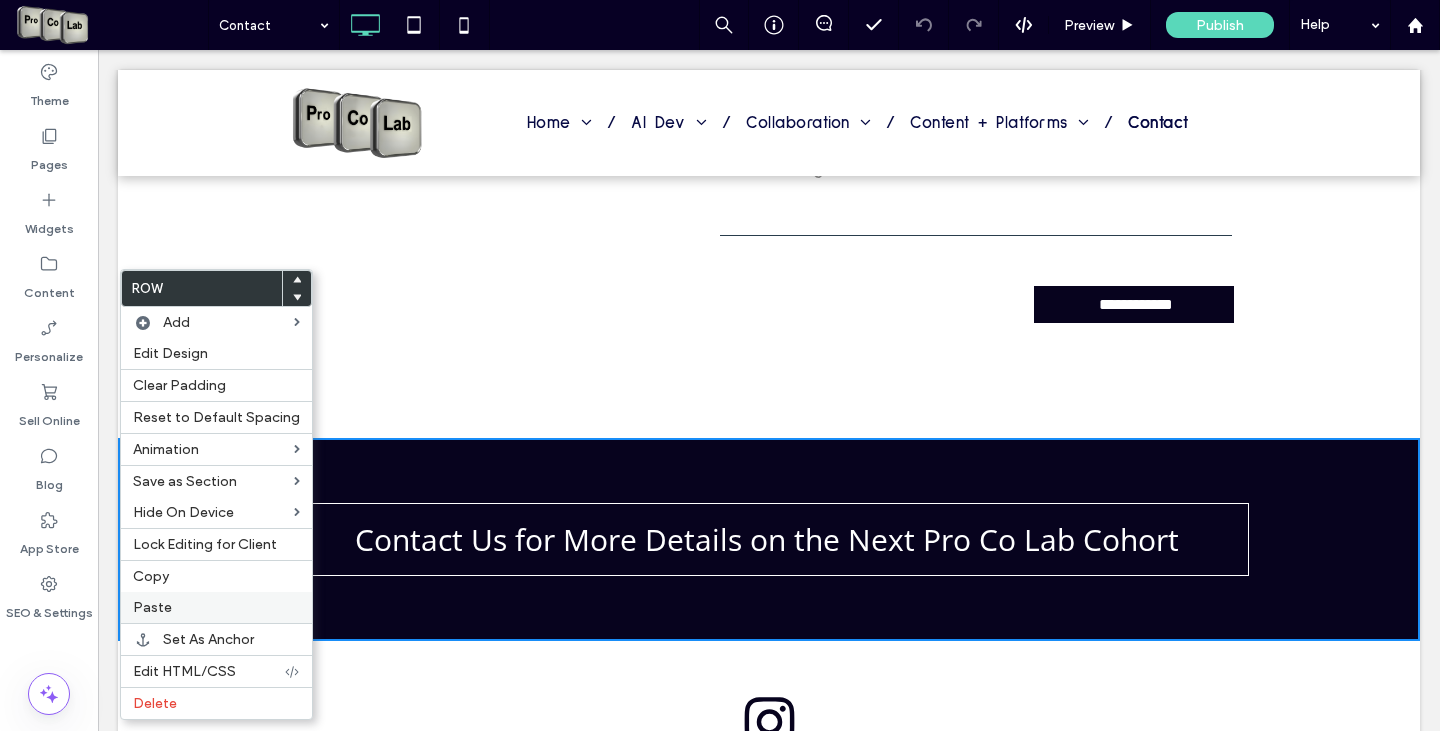 click on "Paste" at bounding box center [216, 607] 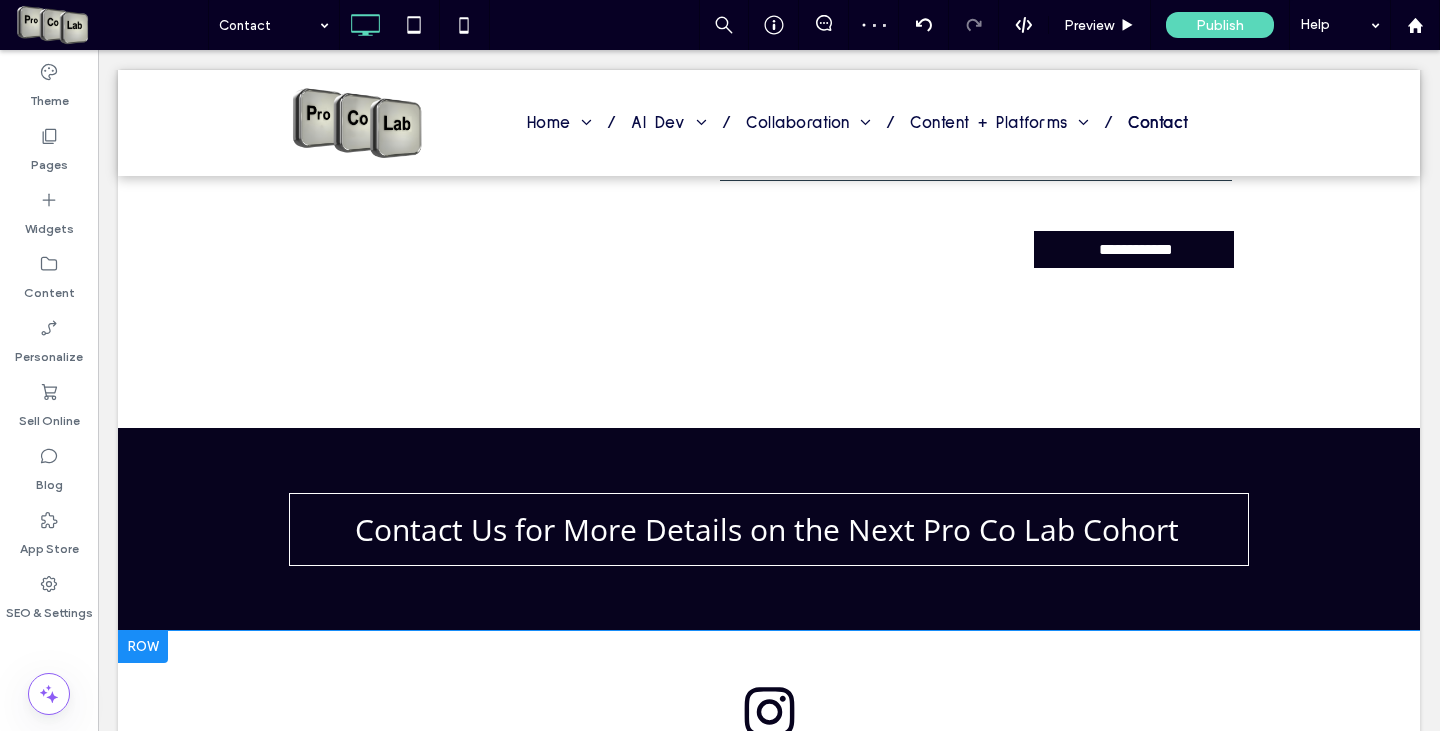 scroll, scrollTop: 800, scrollLeft: 0, axis: vertical 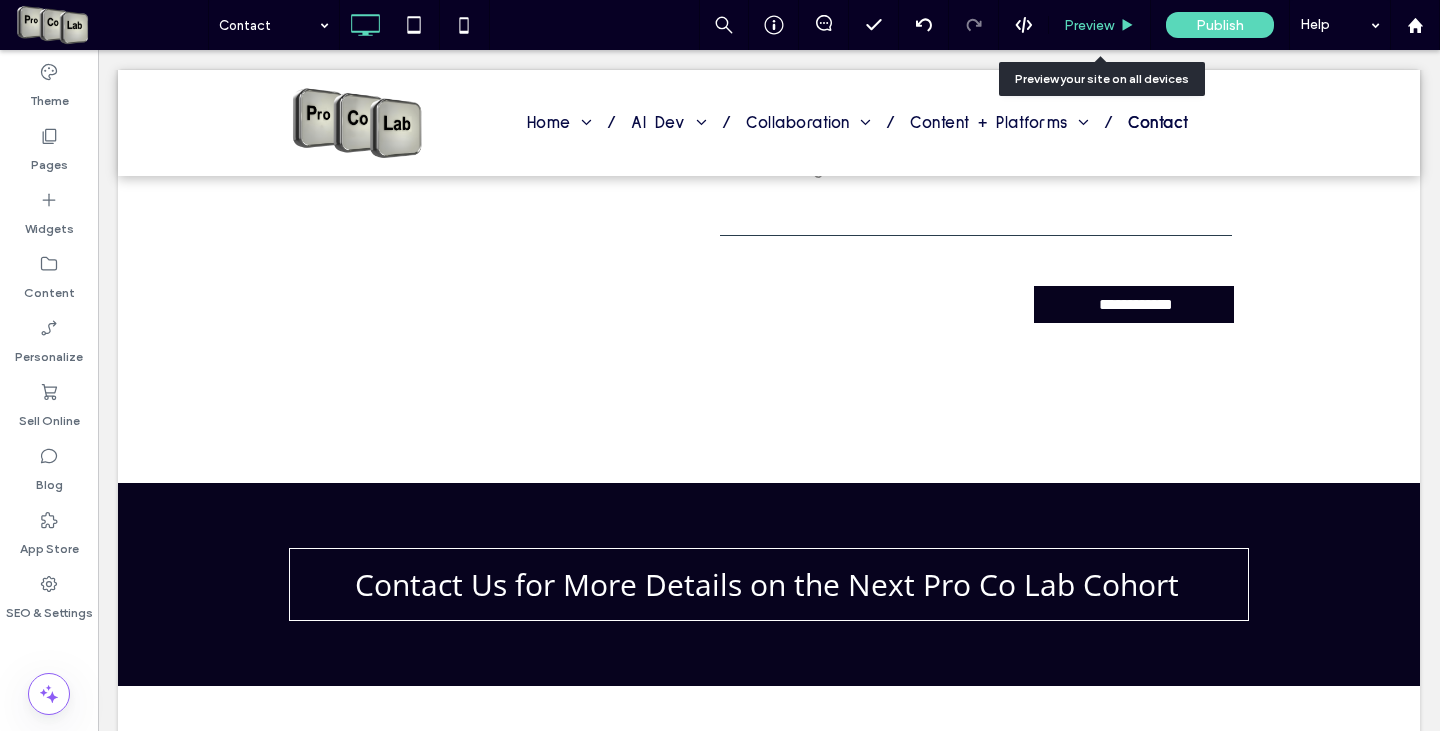 drag, startPoint x: 1079, startPoint y: 25, endPoint x: 922, endPoint y: 36, distance: 157.38487 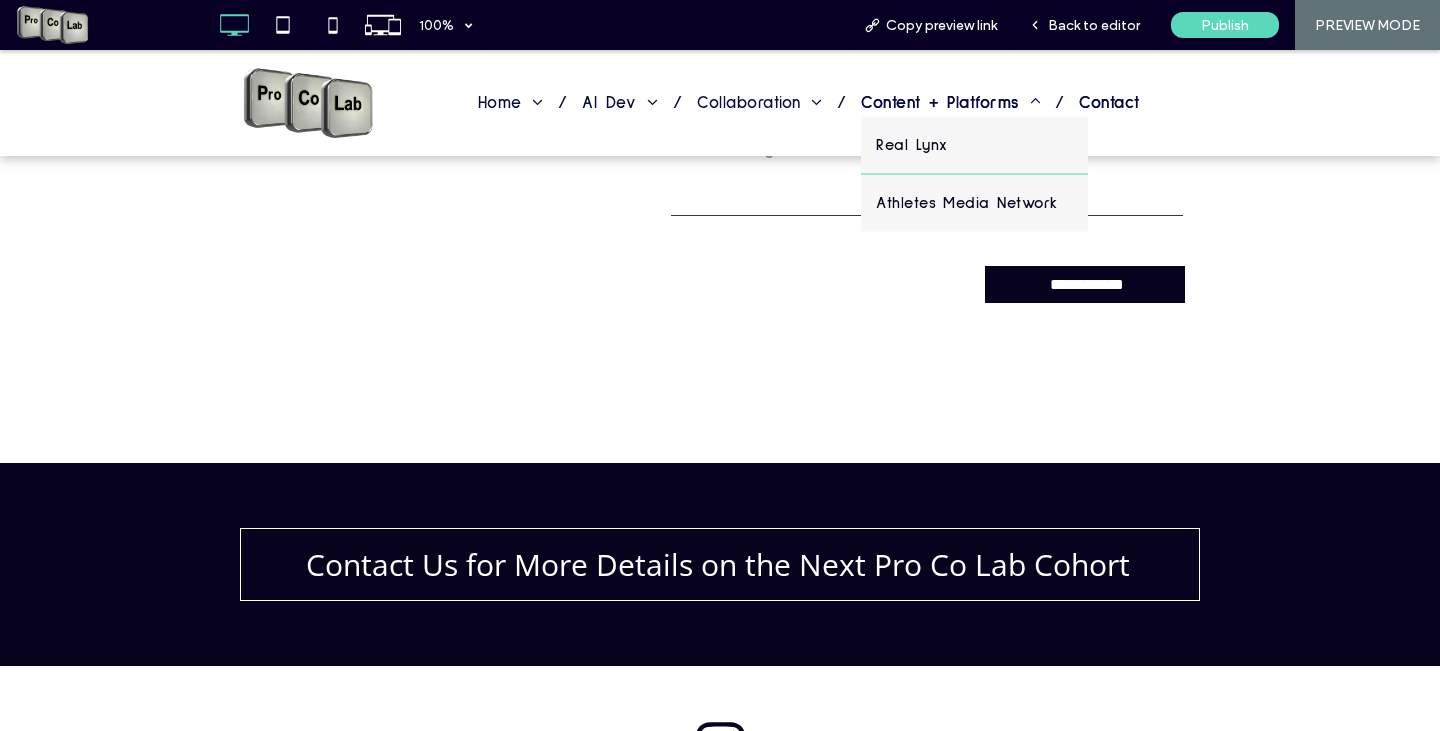 click on "Content + Platforms" at bounding box center [950, 102] 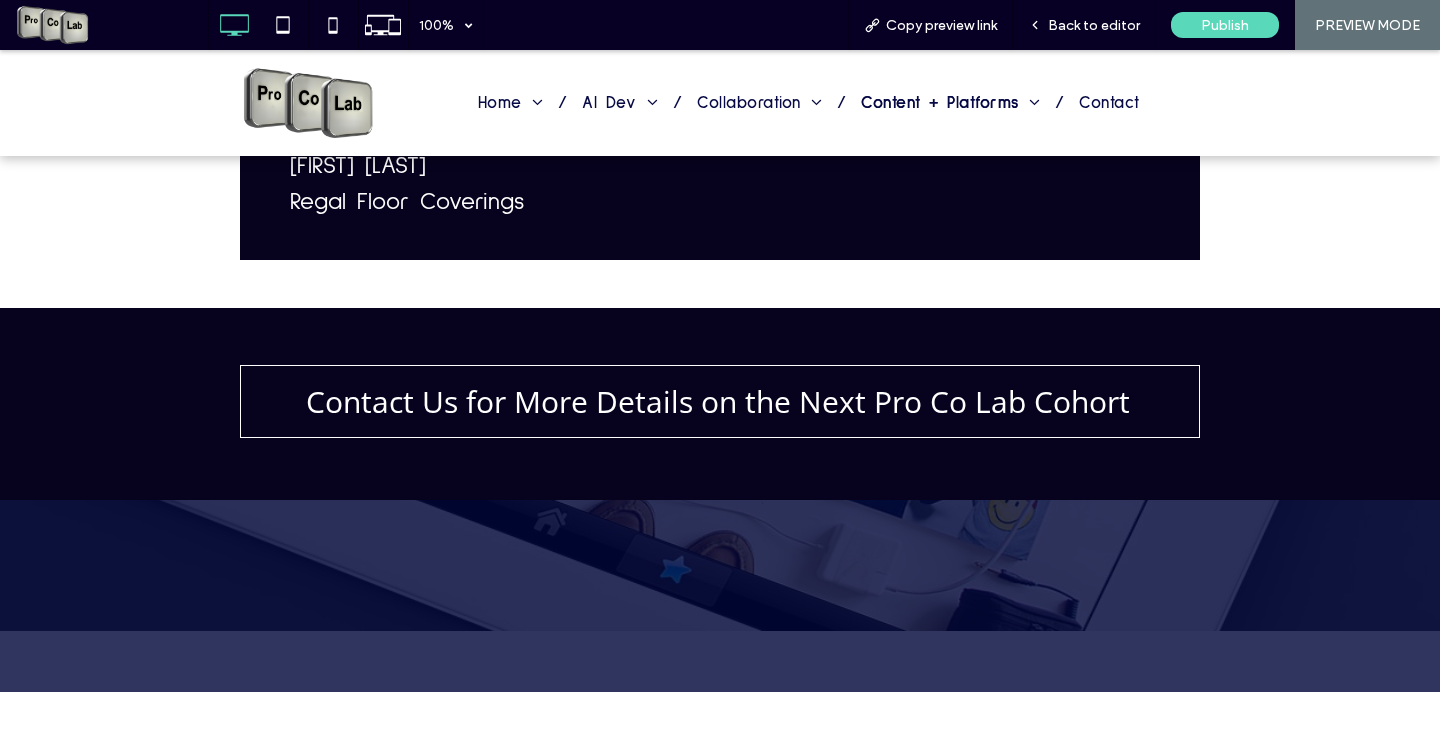 scroll, scrollTop: 2400, scrollLeft: 0, axis: vertical 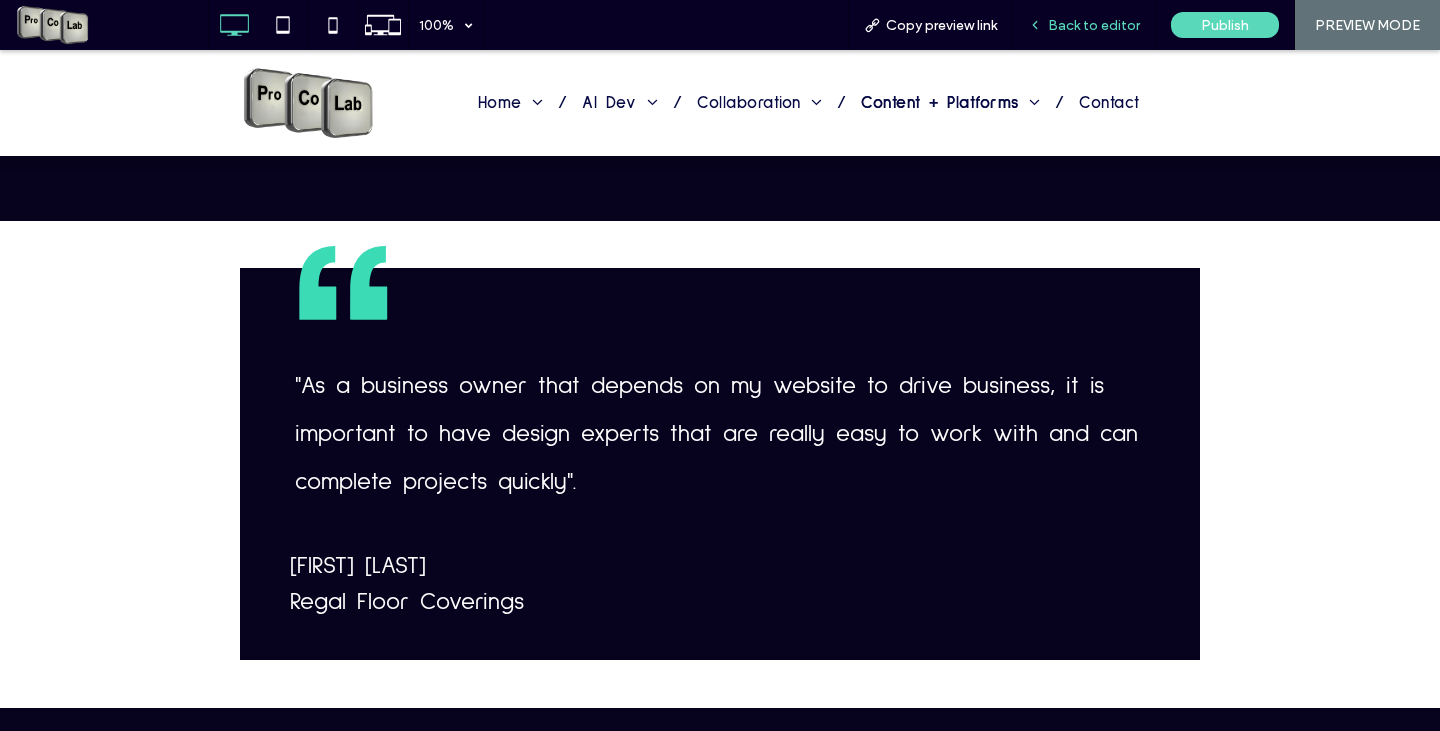 drag, startPoint x: 1092, startPoint y: 30, endPoint x: 501, endPoint y: 210, distance: 617.80334 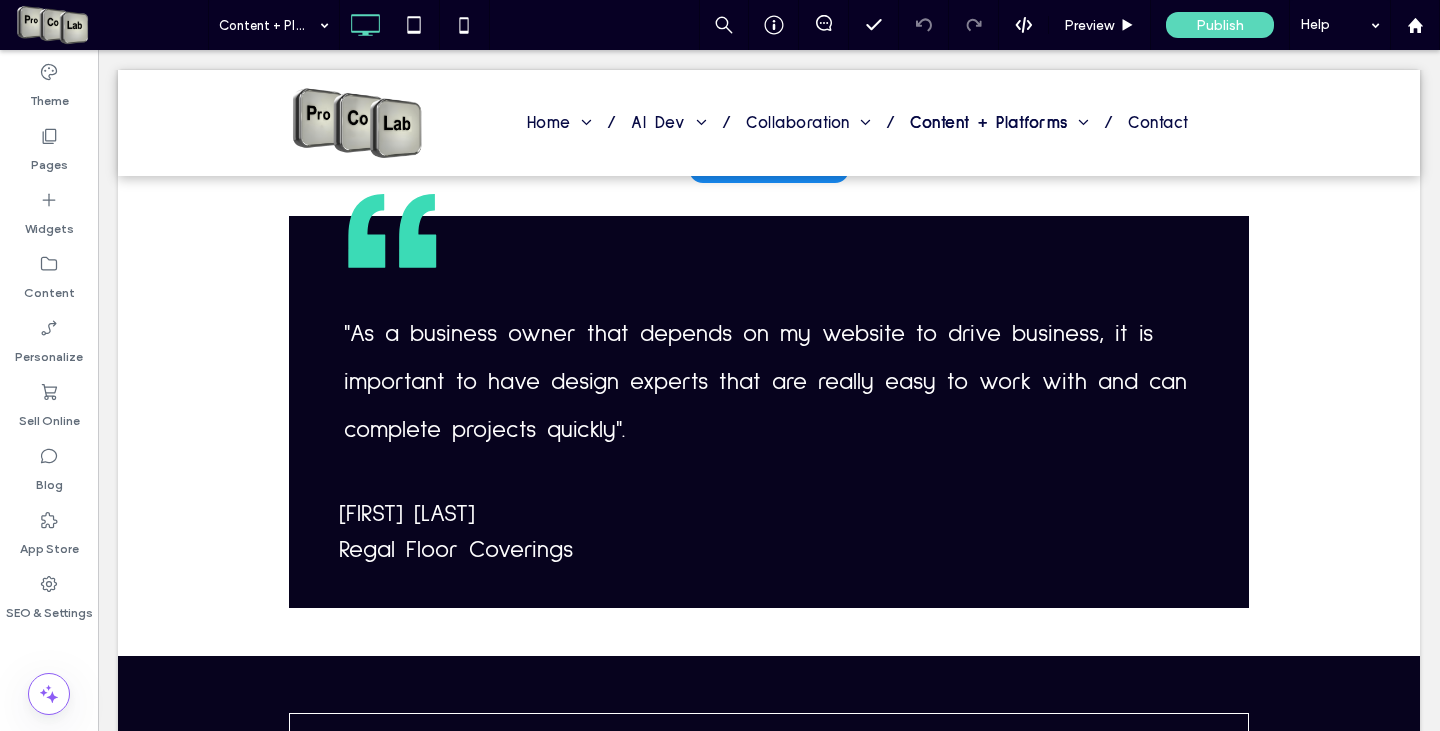 scroll, scrollTop: 2194, scrollLeft: 0, axis: vertical 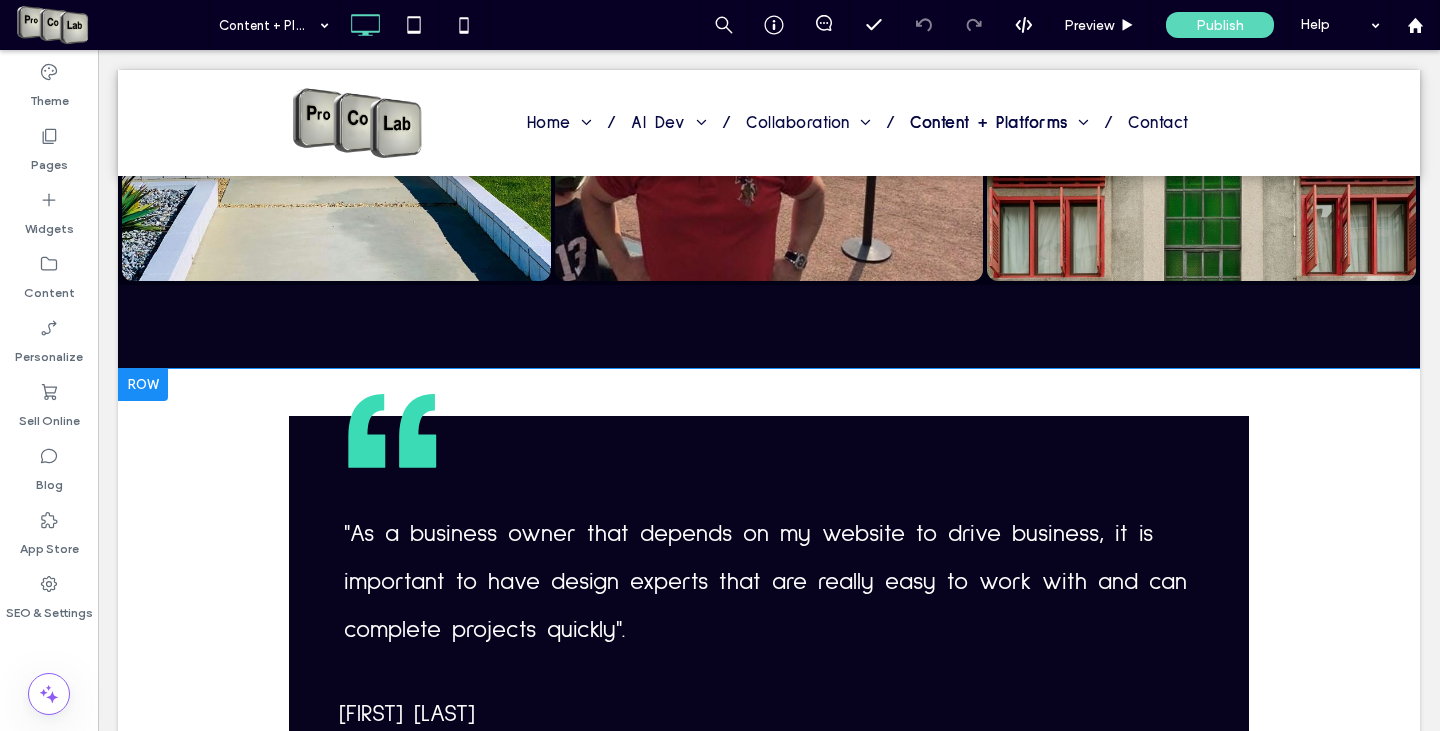 click at bounding box center [143, 385] 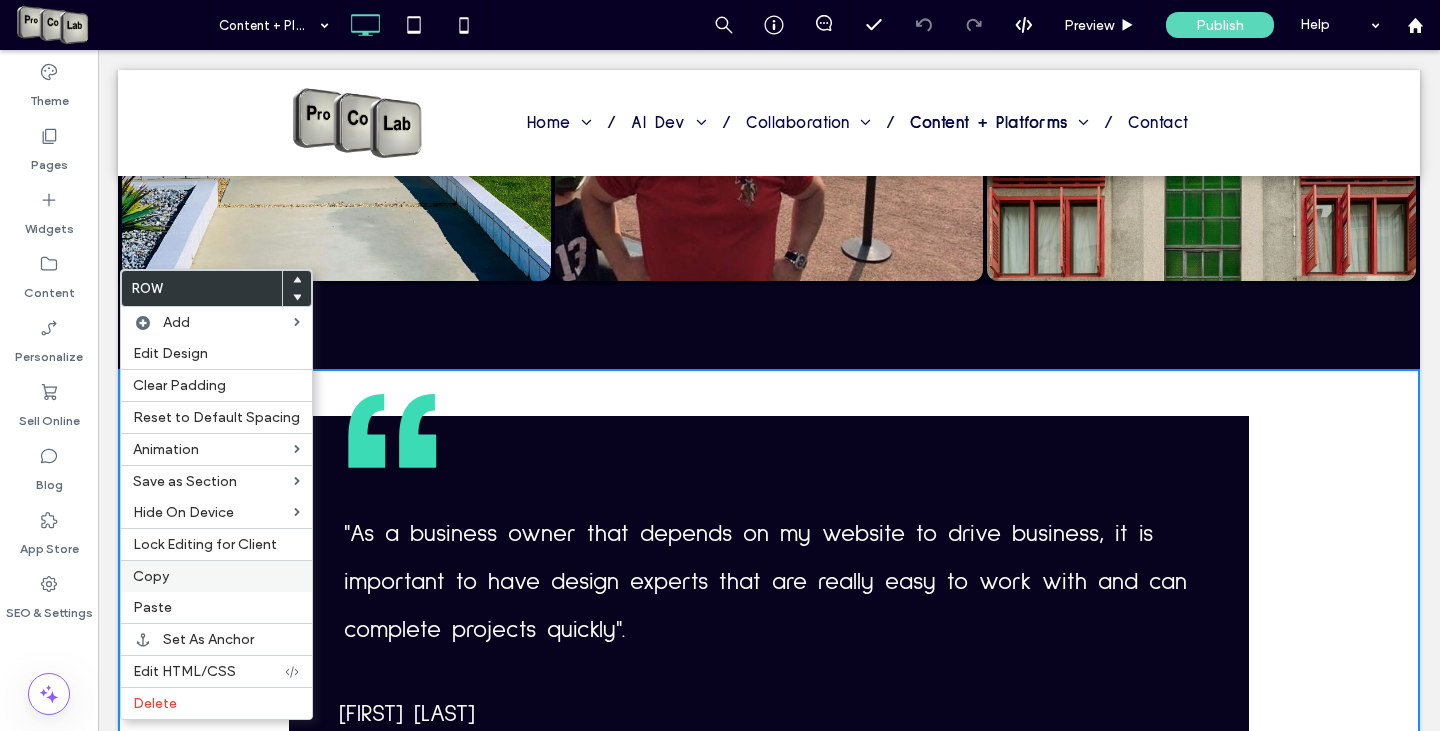 click on "Copy" at bounding box center (216, 576) 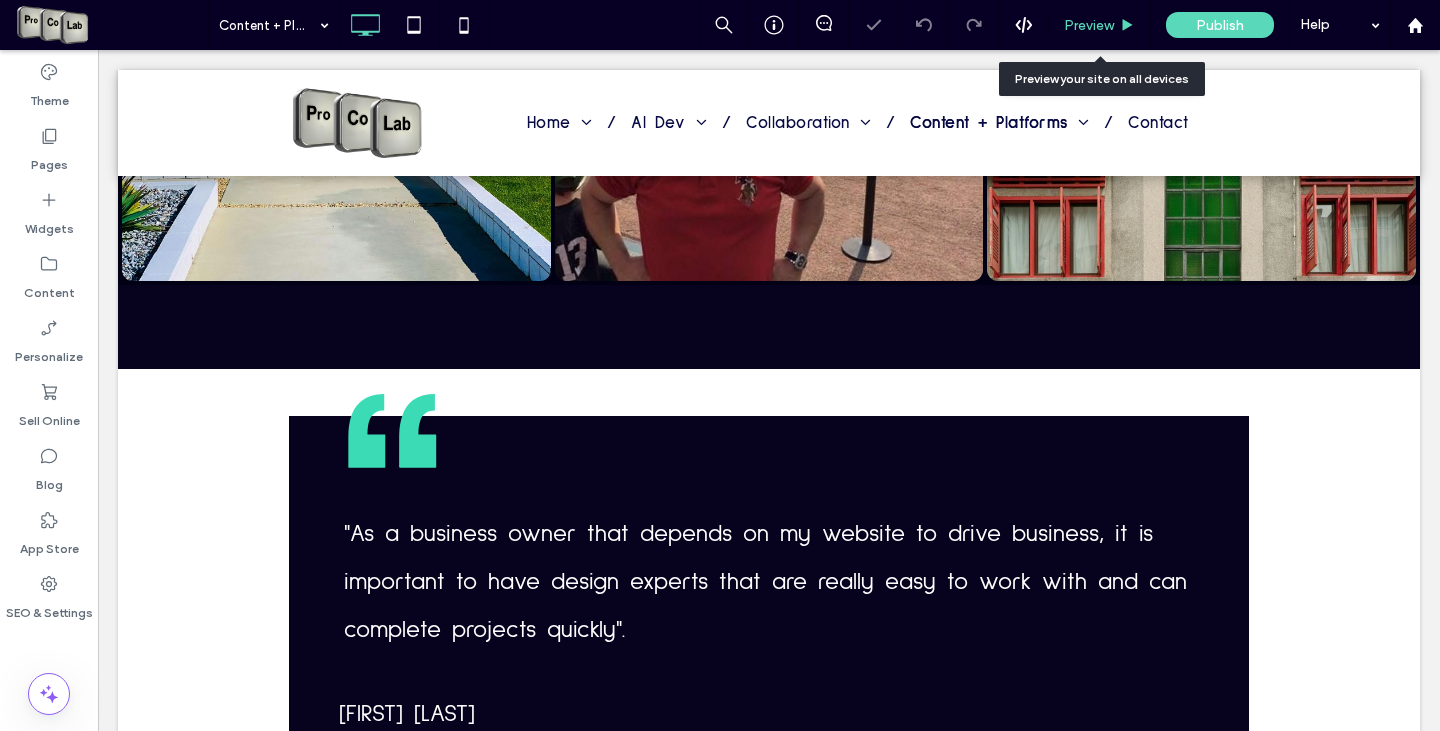 click on "Preview" at bounding box center (1089, 25) 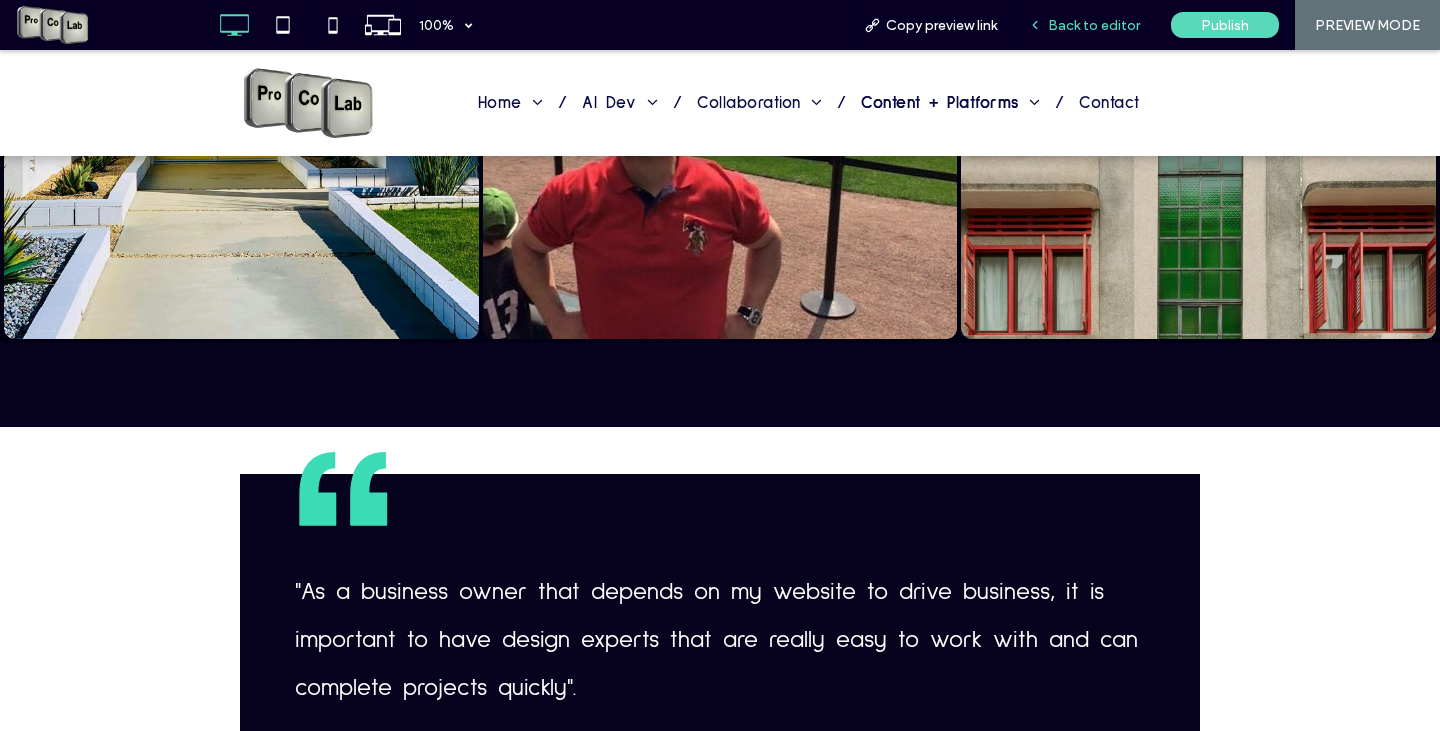 scroll, scrollTop: 2230, scrollLeft: 0, axis: vertical 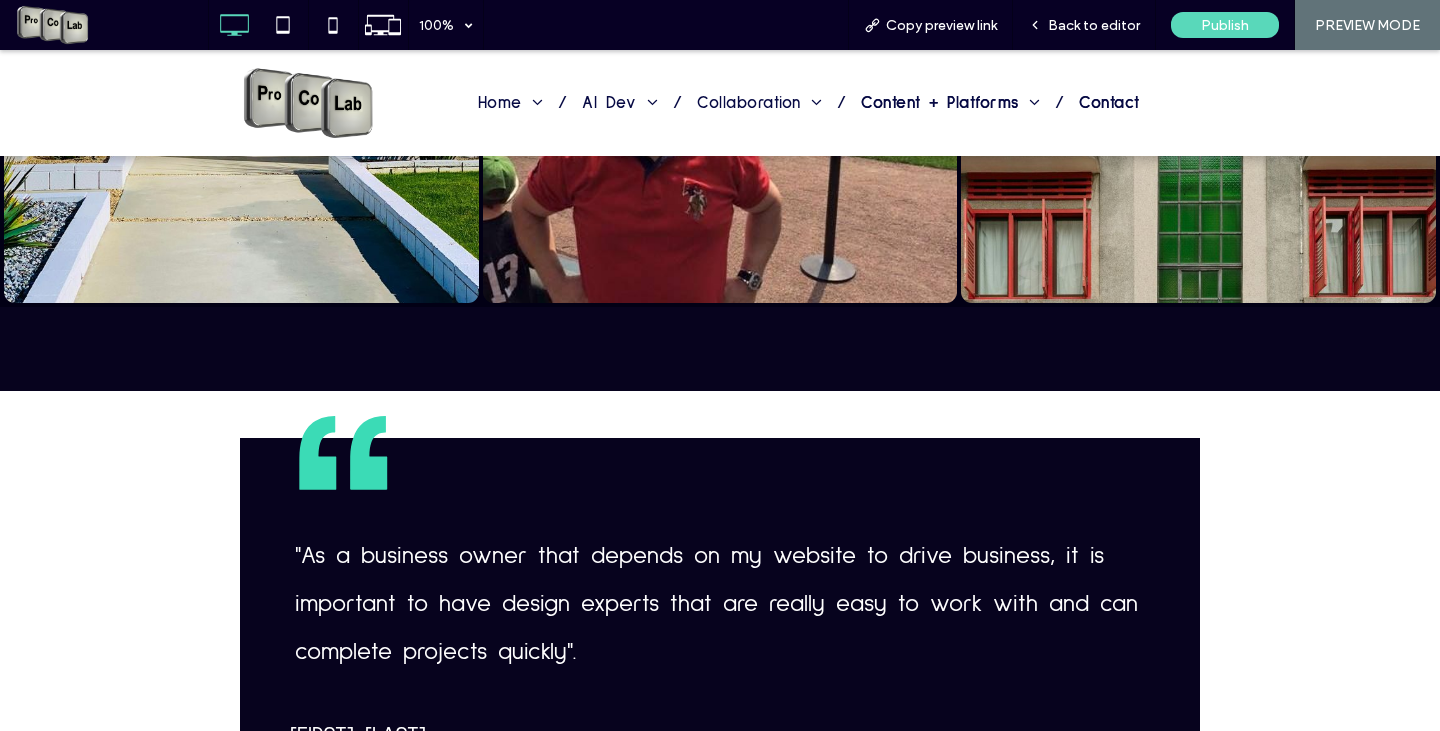 click on "Contact" at bounding box center [1109, 102] 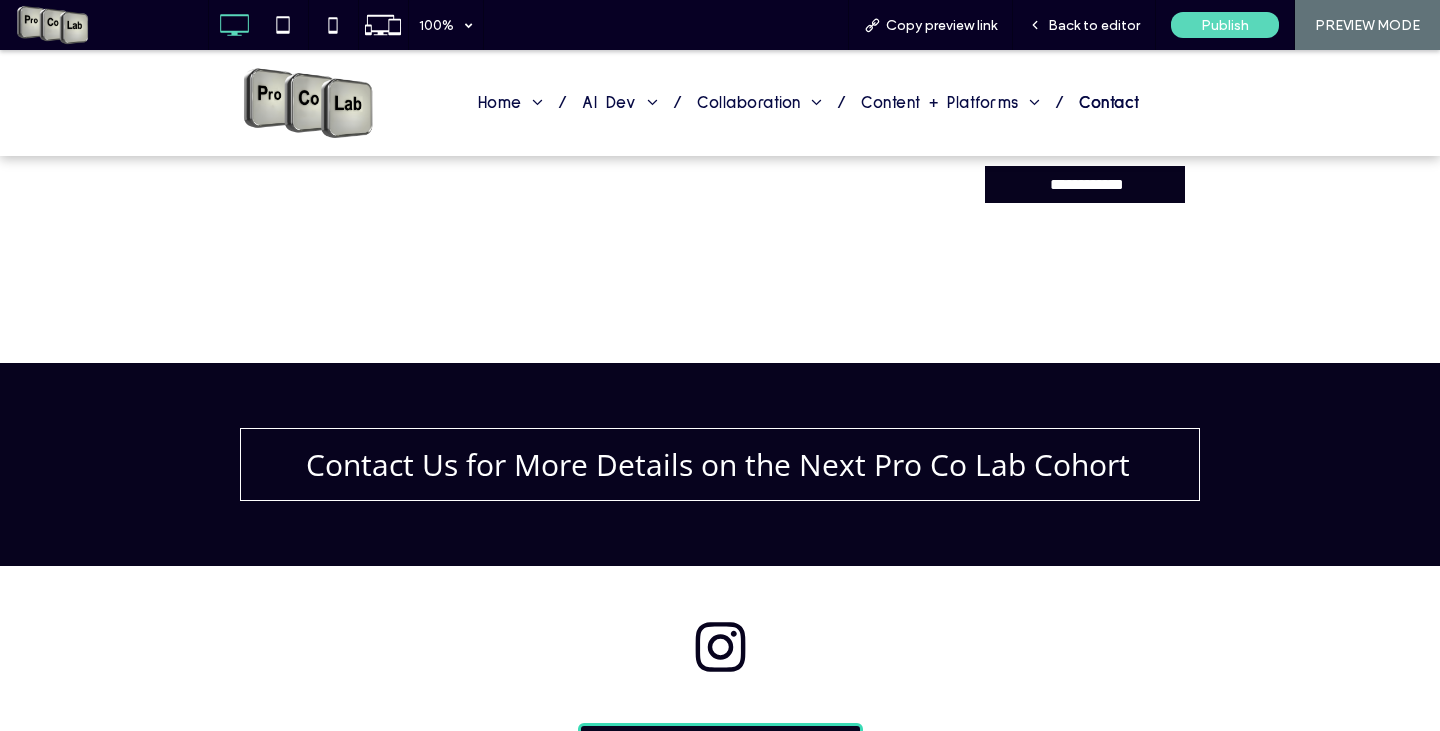 scroll, scrollTop: 1100, scrollLeft: 0, axis: vertical 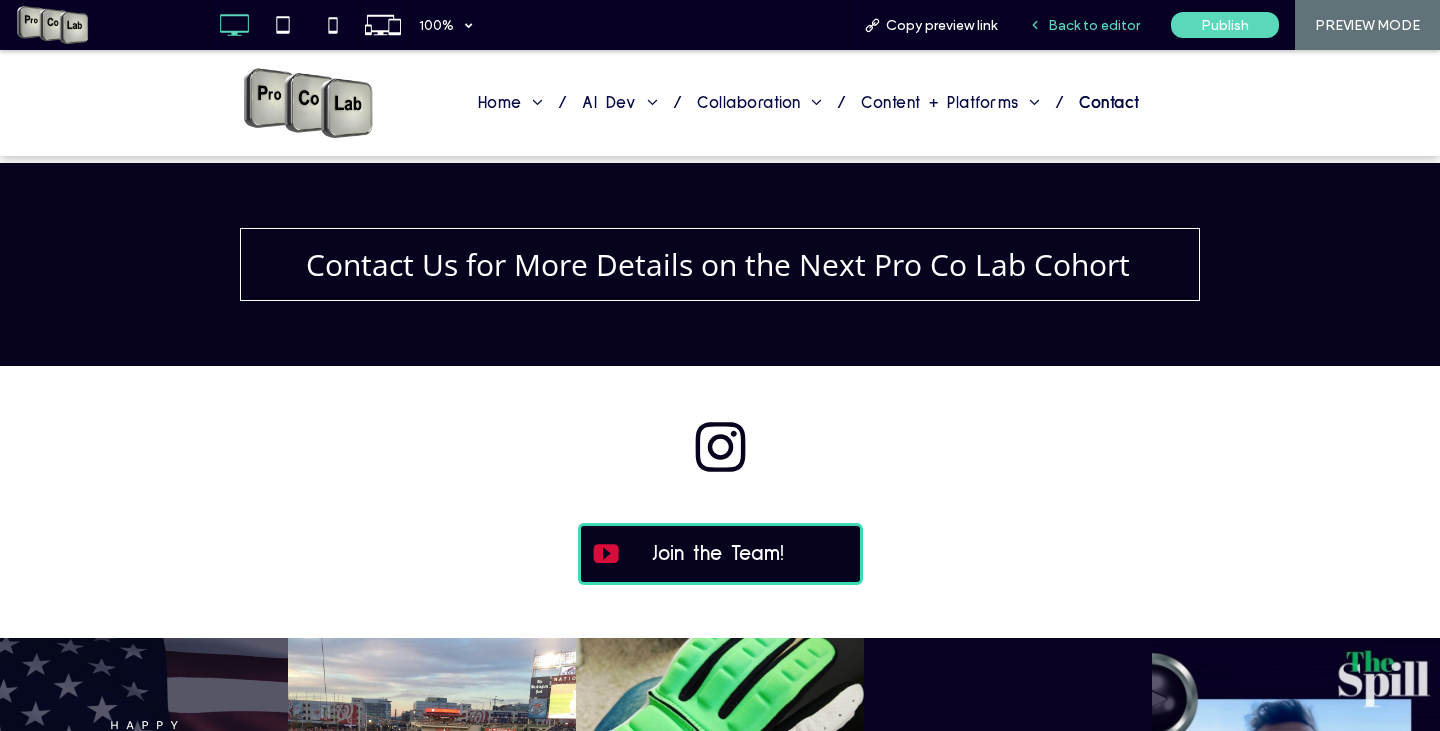 click on "Back to editor" at bounding box center (1094, 25) 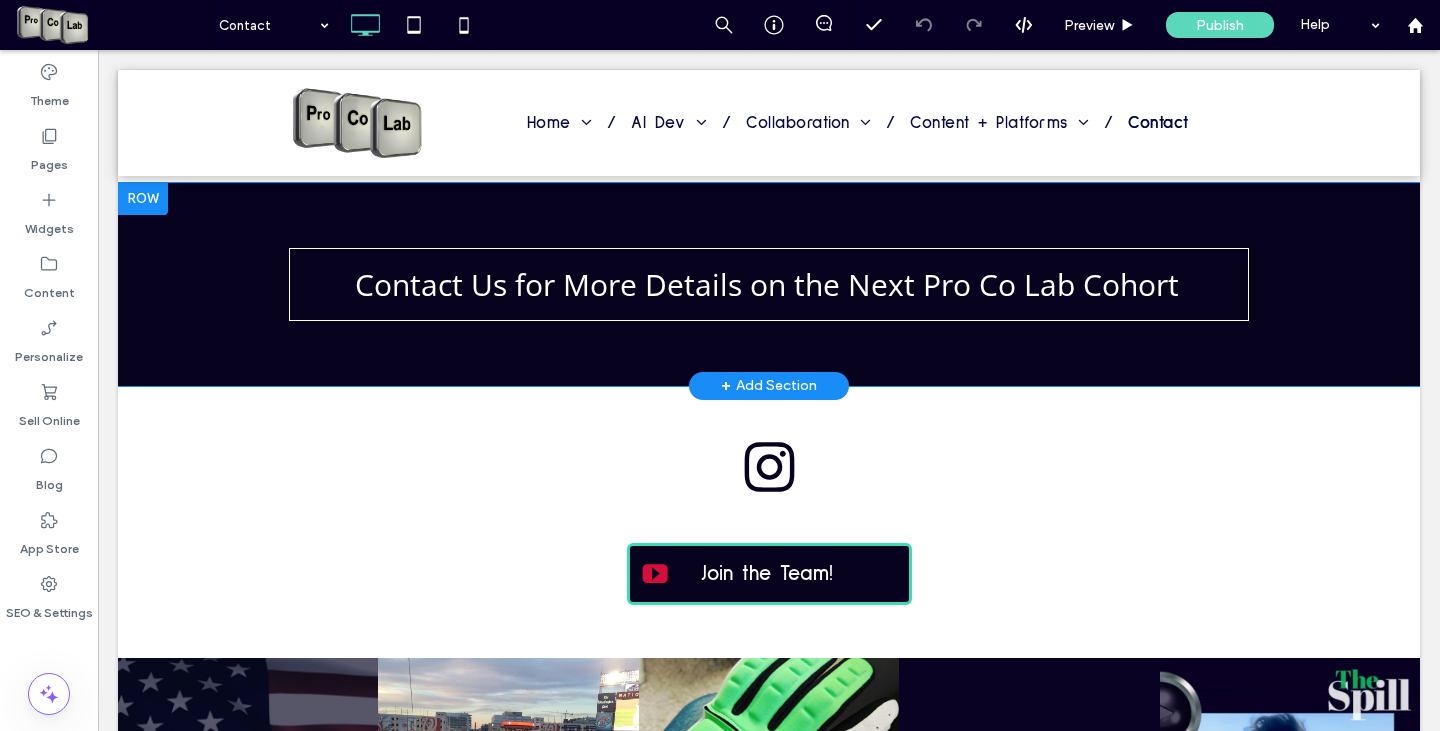 click at bounding box center (143, 199) 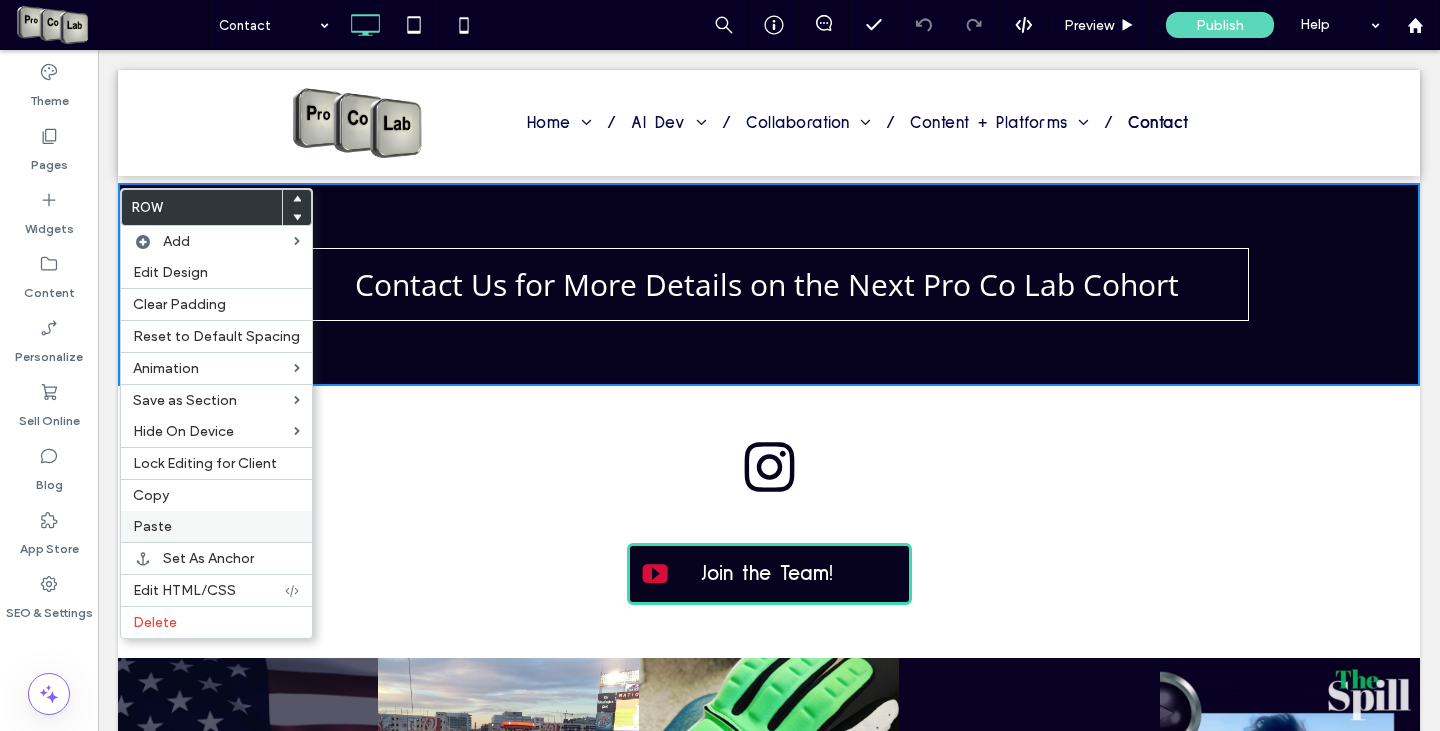 click on "Paste" at bounding box center [152, 526] 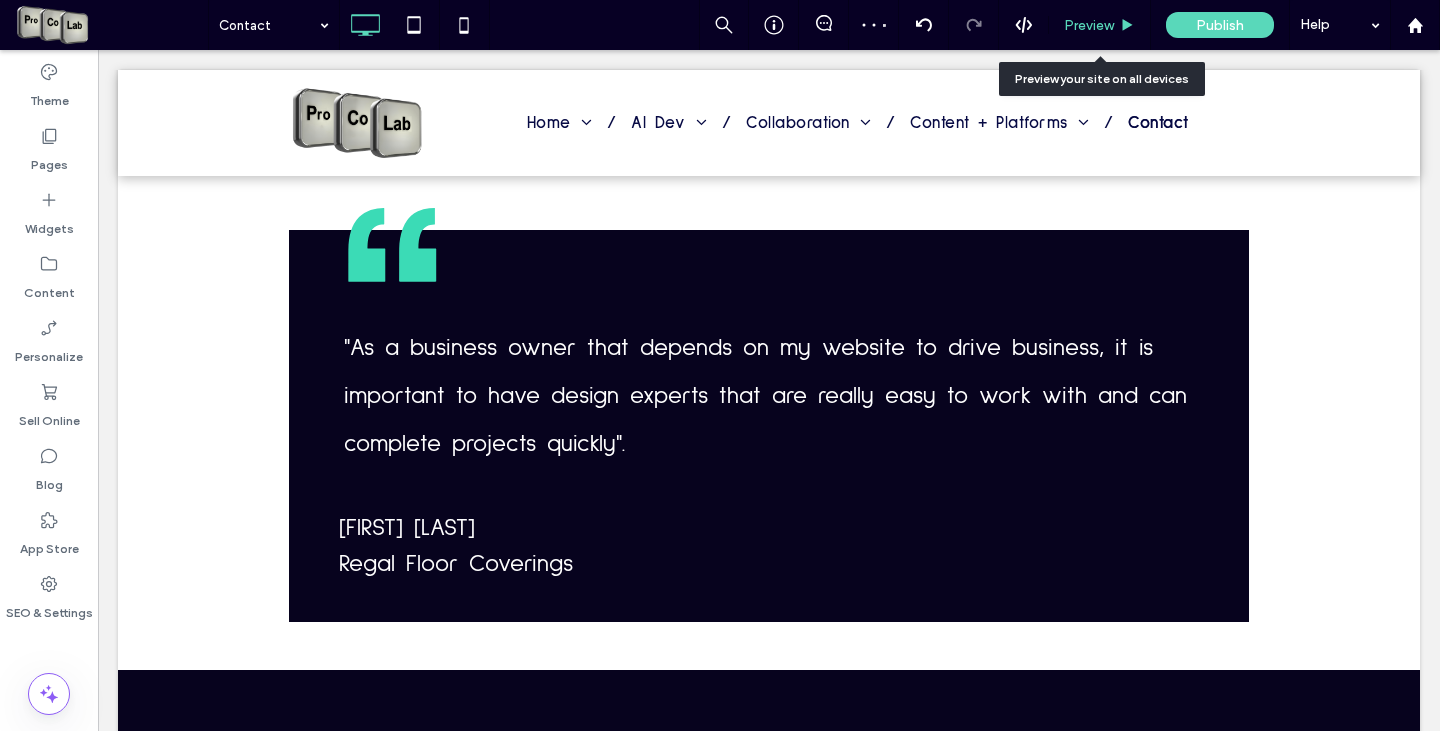 click on "Preview" at bounding box center (1100, 25) 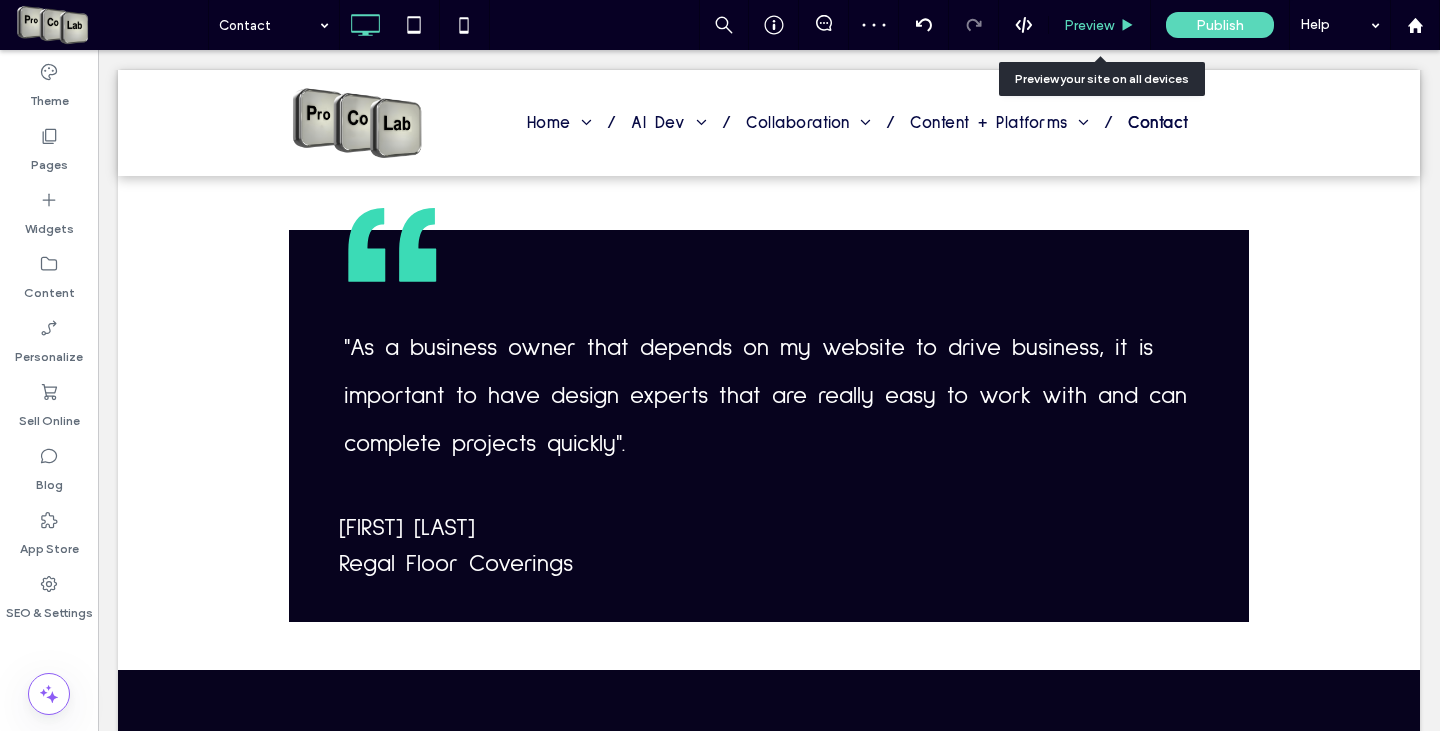 click on "Preview" at bounding box center [1089, 25] 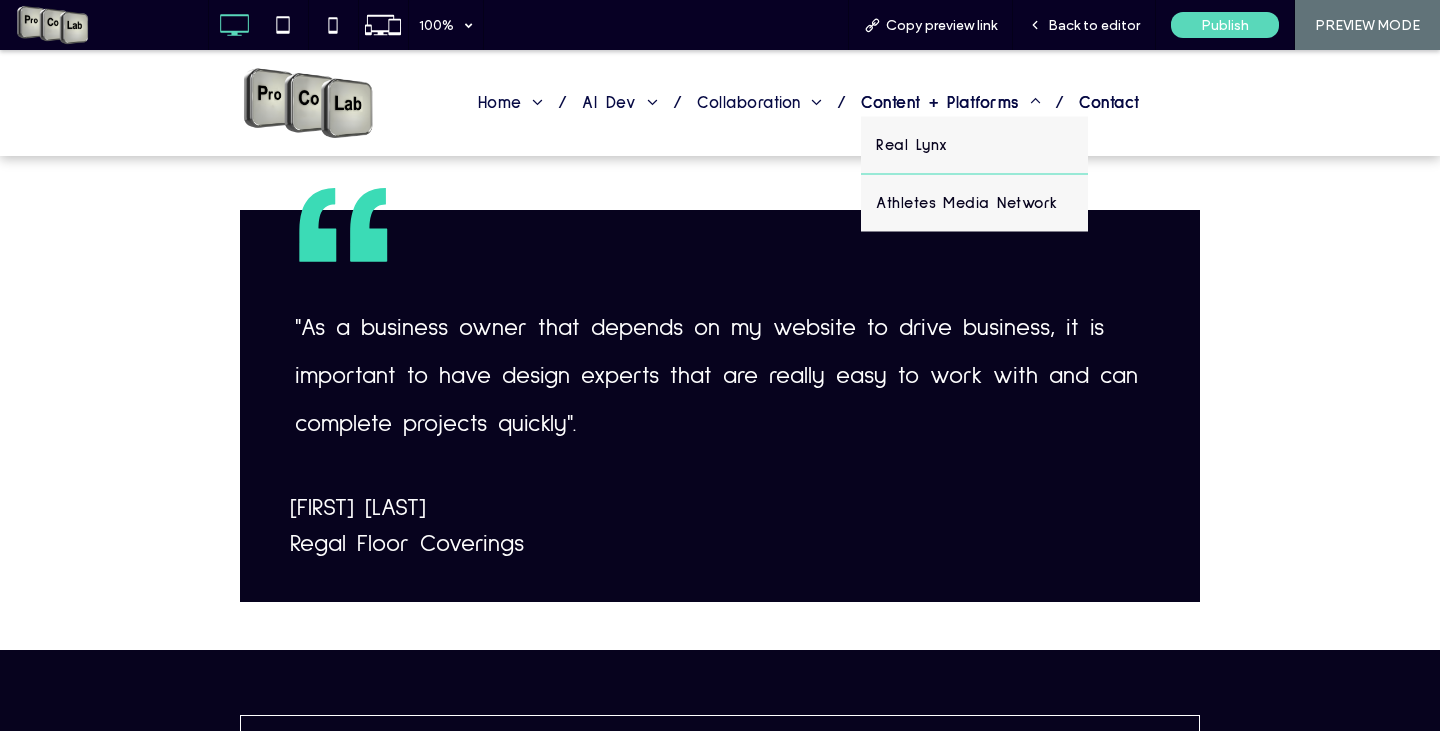 click on "Content + Platforms" at bounding box center [950, 102] 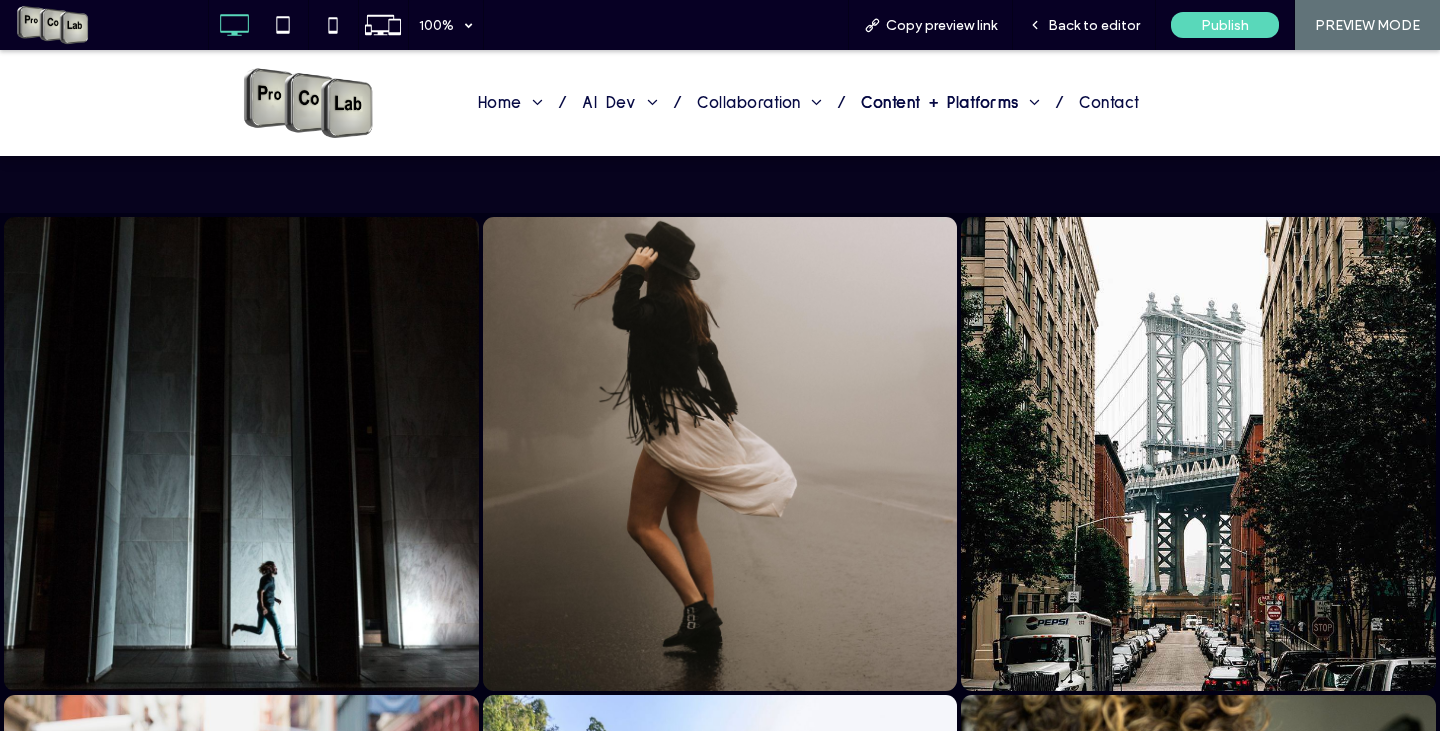 scroll, scrollTop: 880, scrollLeft: 0, axis: vertical 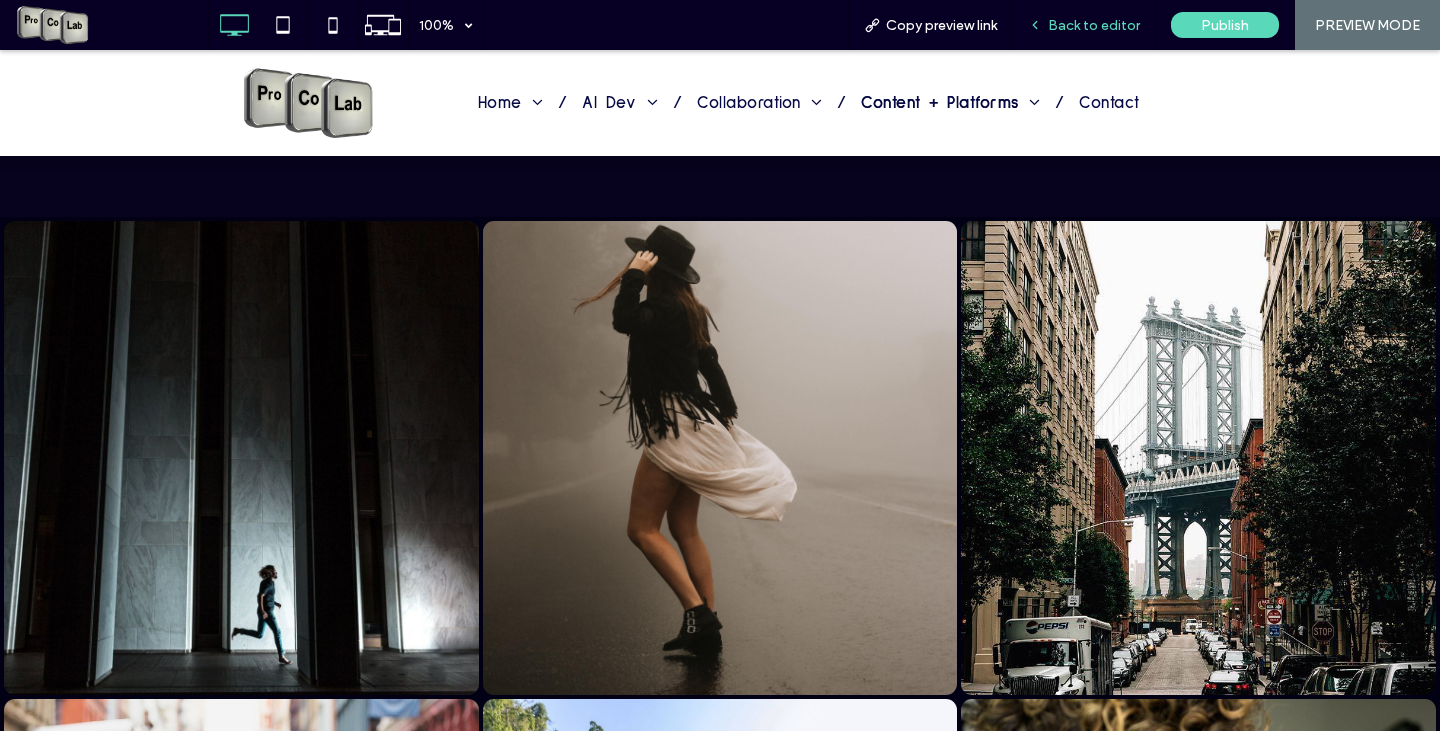 click on "Back to editor" at bounding box center [1094, 25] 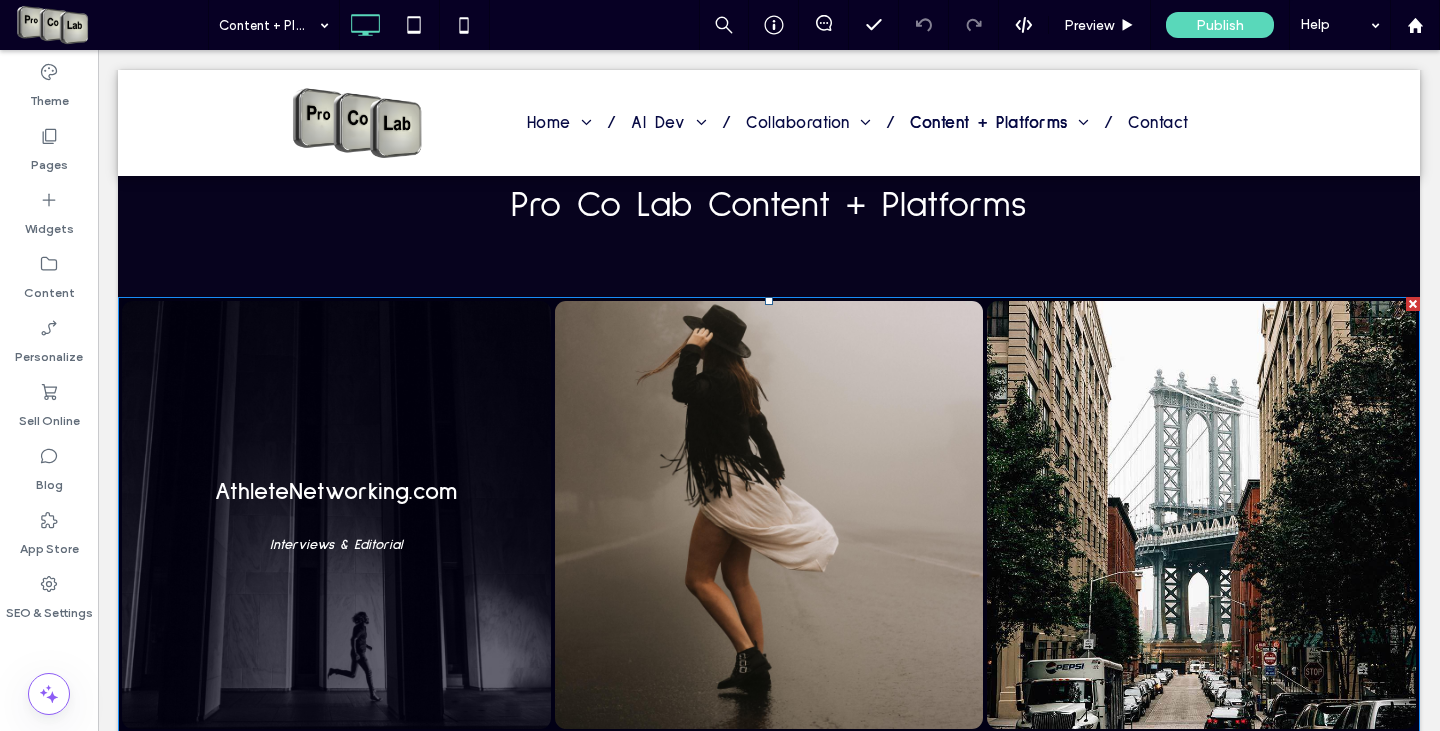 scroll, scrollTop: 940, scrollLeft: 0, axis: vertical 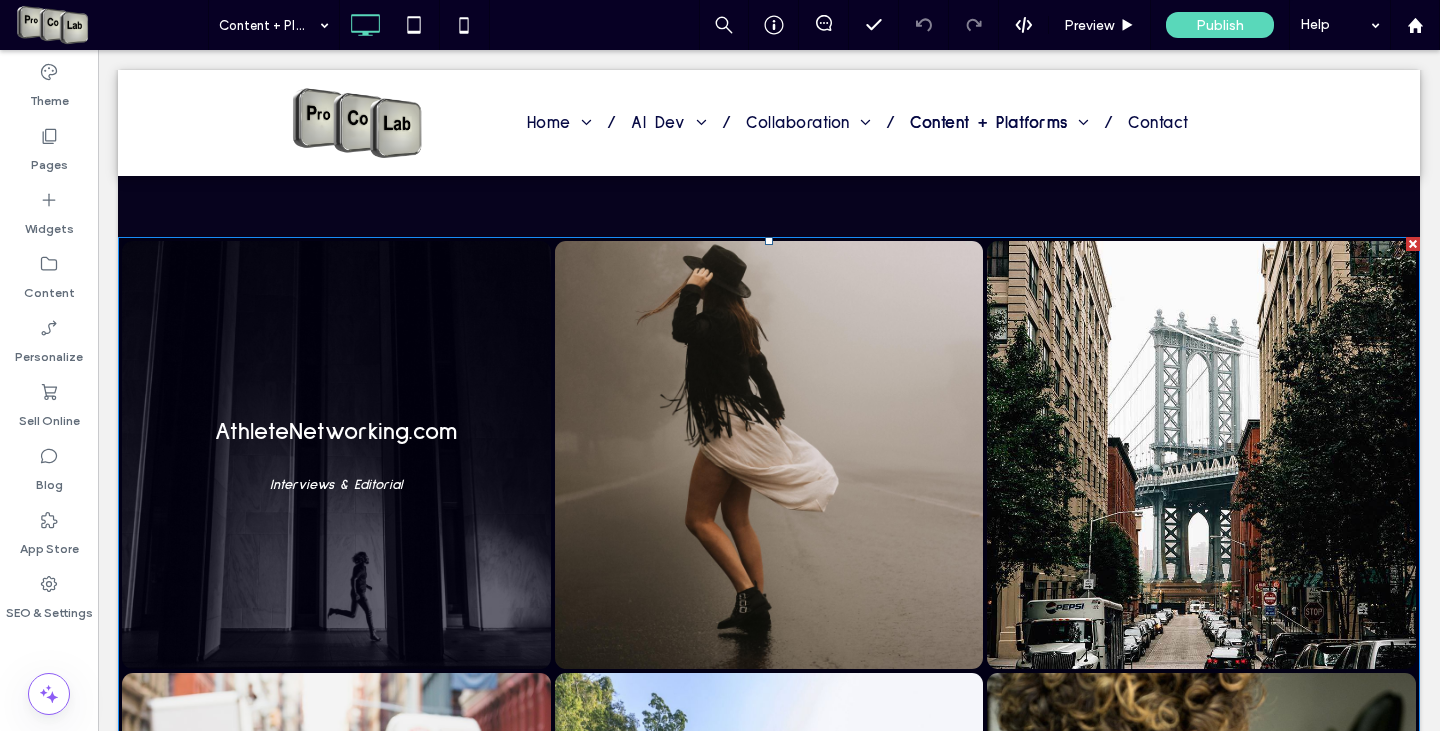 click at bounding box center [336, 455] 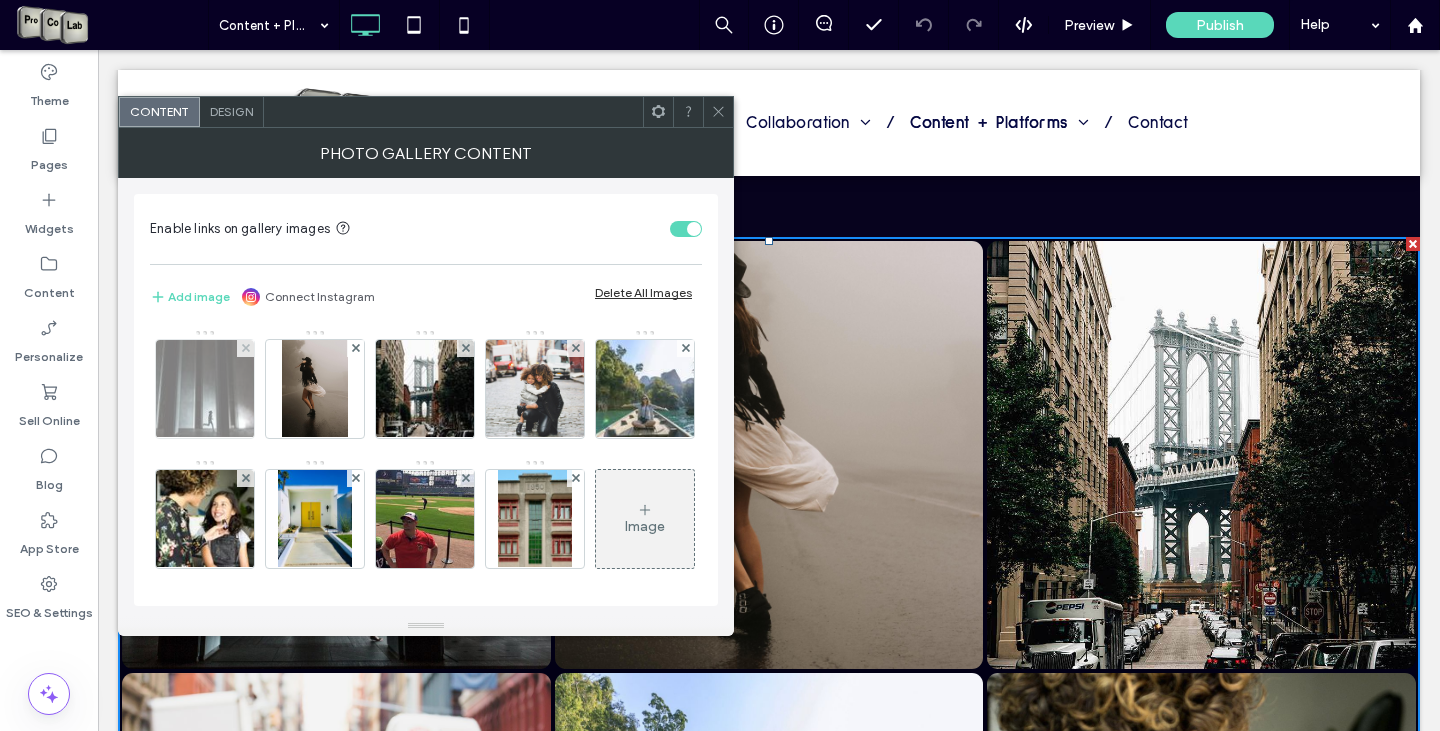 click at bounding box center [204, 389] 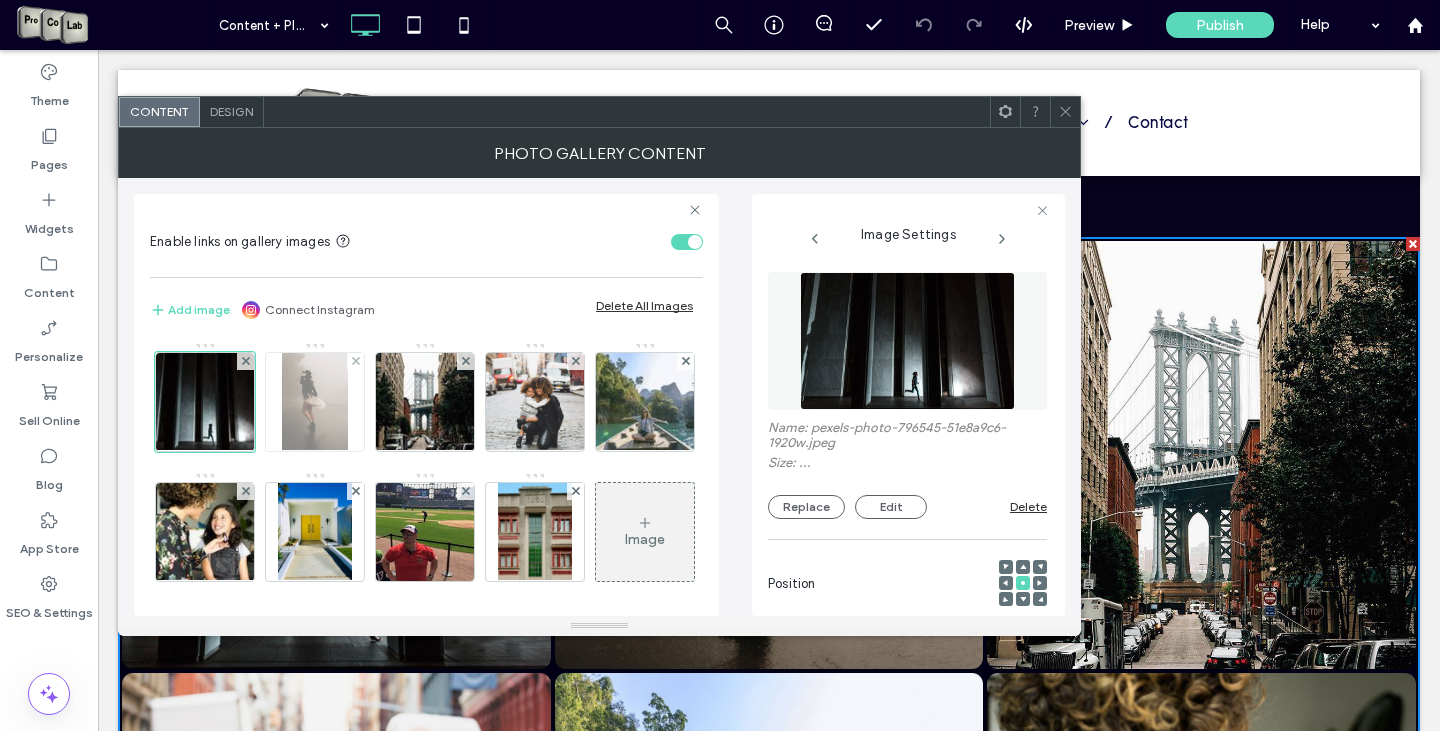 scroll, scrollTop: 0, scrollLeft: 147, axis: horizontal 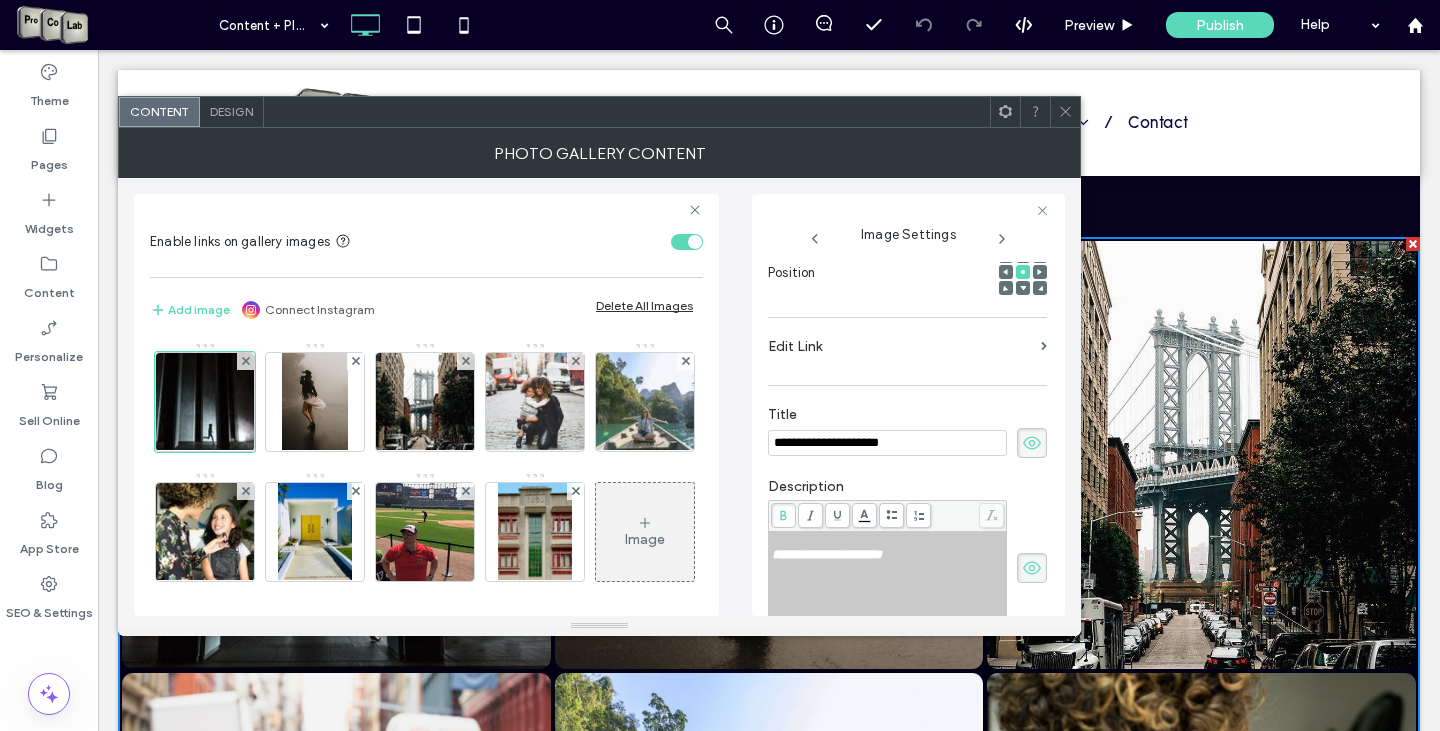 drag, startPoint x: 888, startPoint y: 443, endPoint x: 882, endPoint y: 464, distance: 21.84033 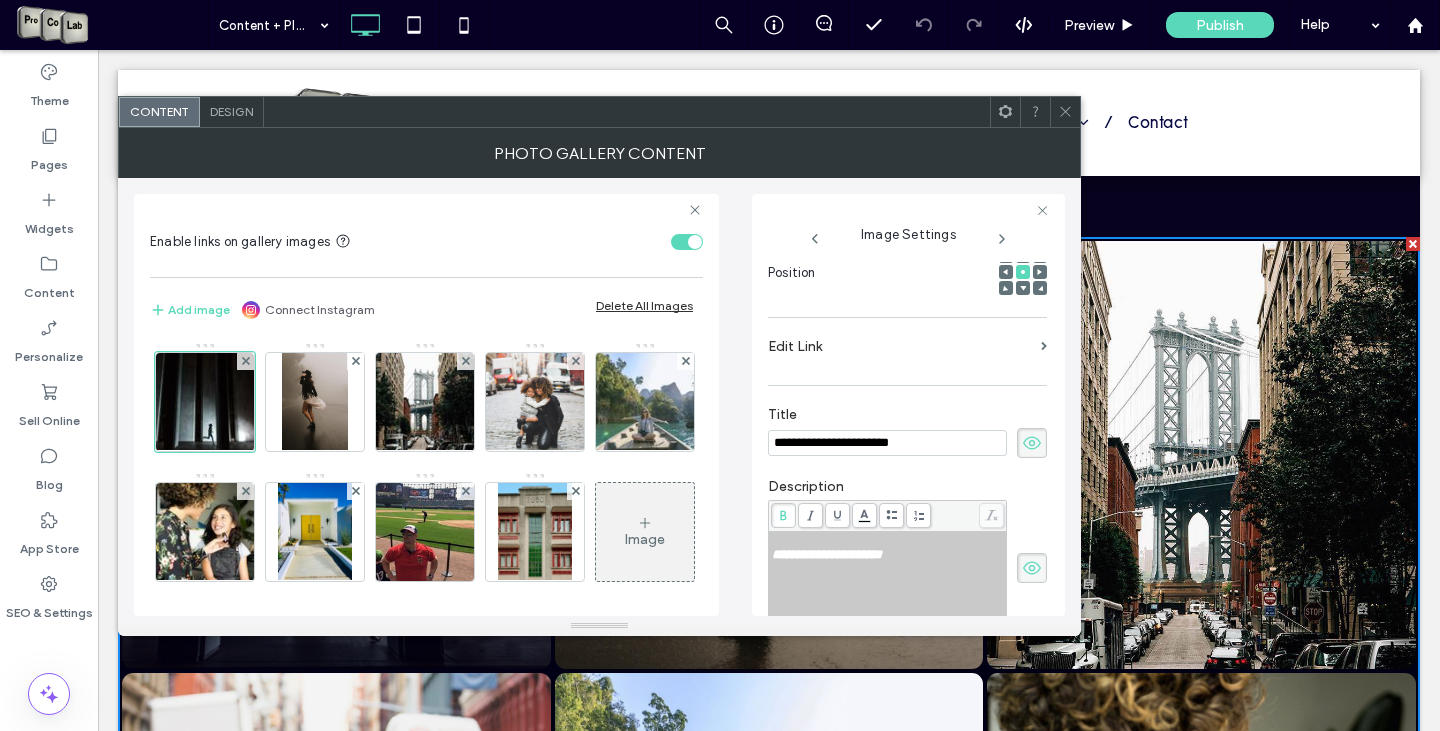 click on "**********" at bounding box center (887, 443) 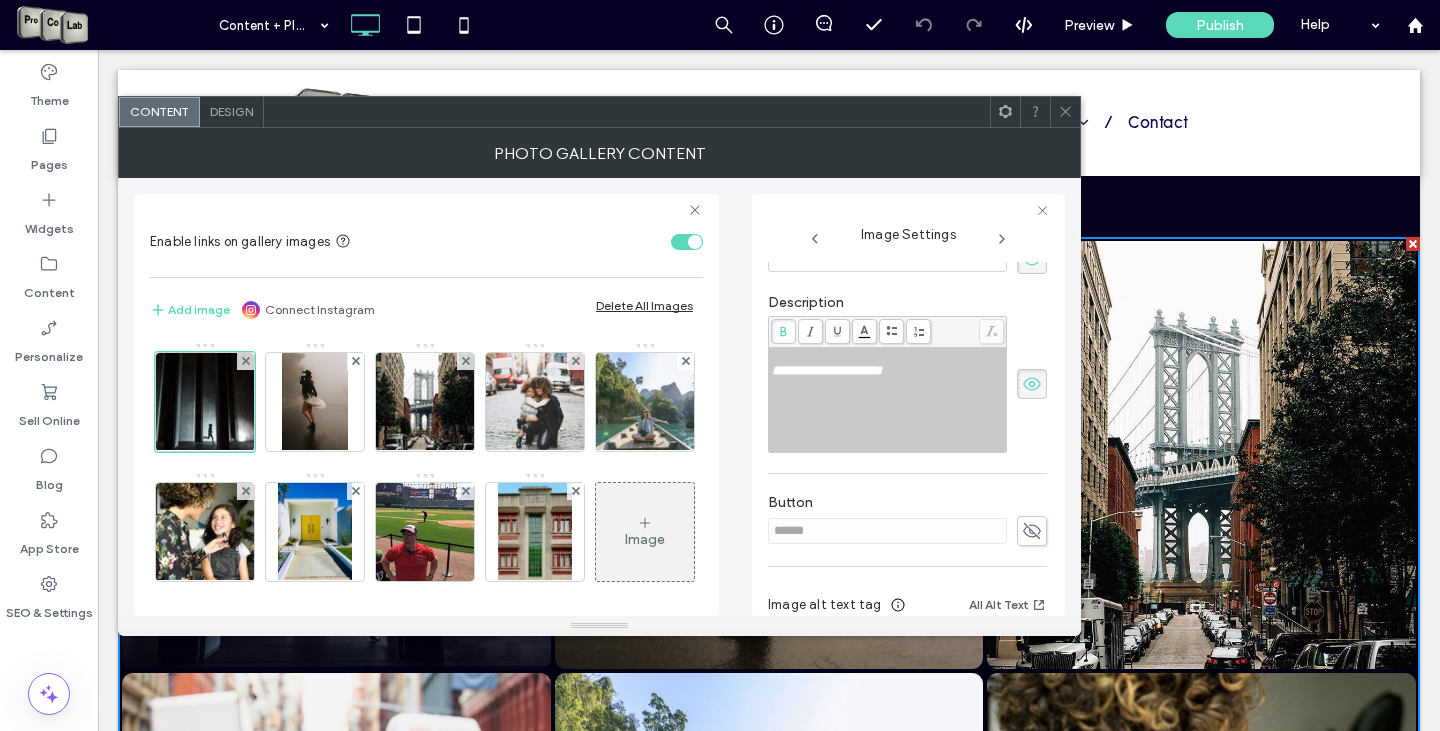 scroll, scrollTop: 511, scrollLeft: 0, axis: vertical 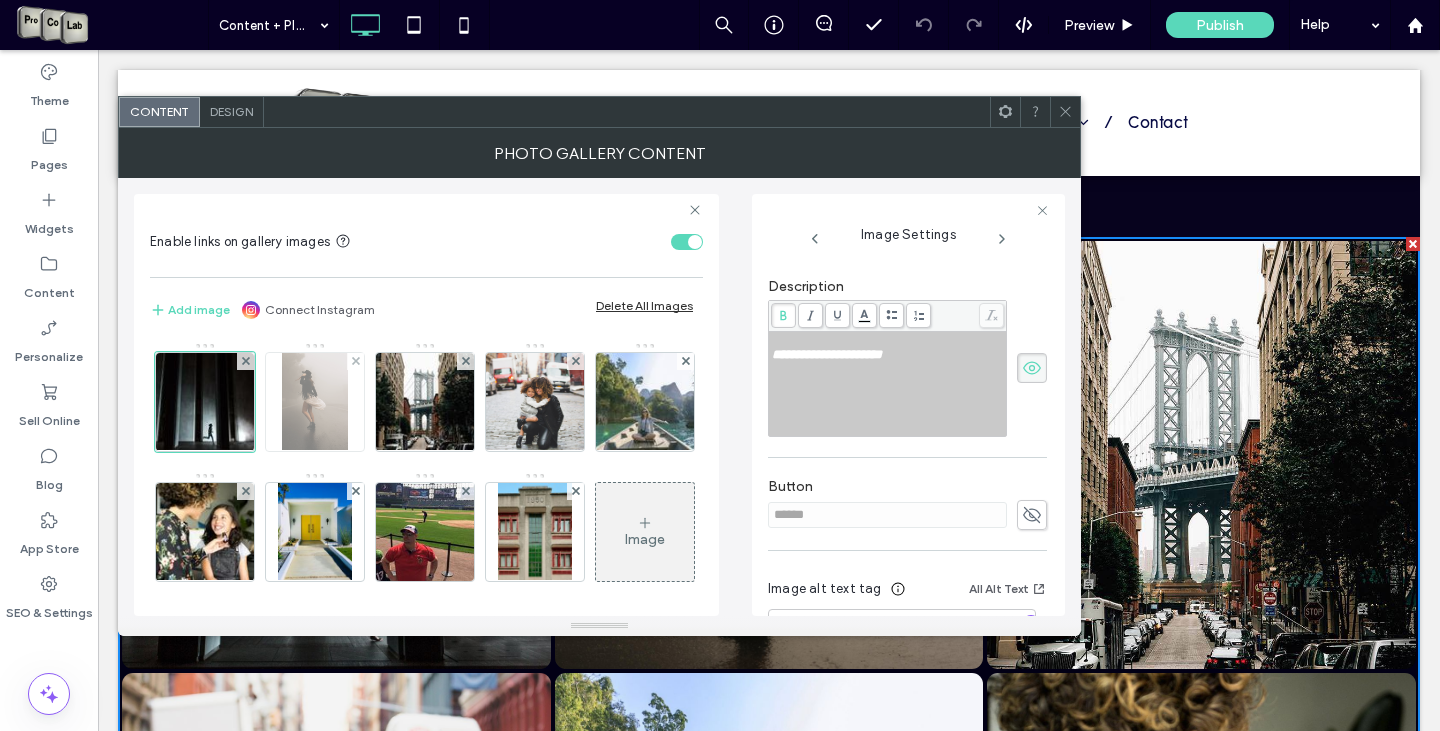 type on "**********" 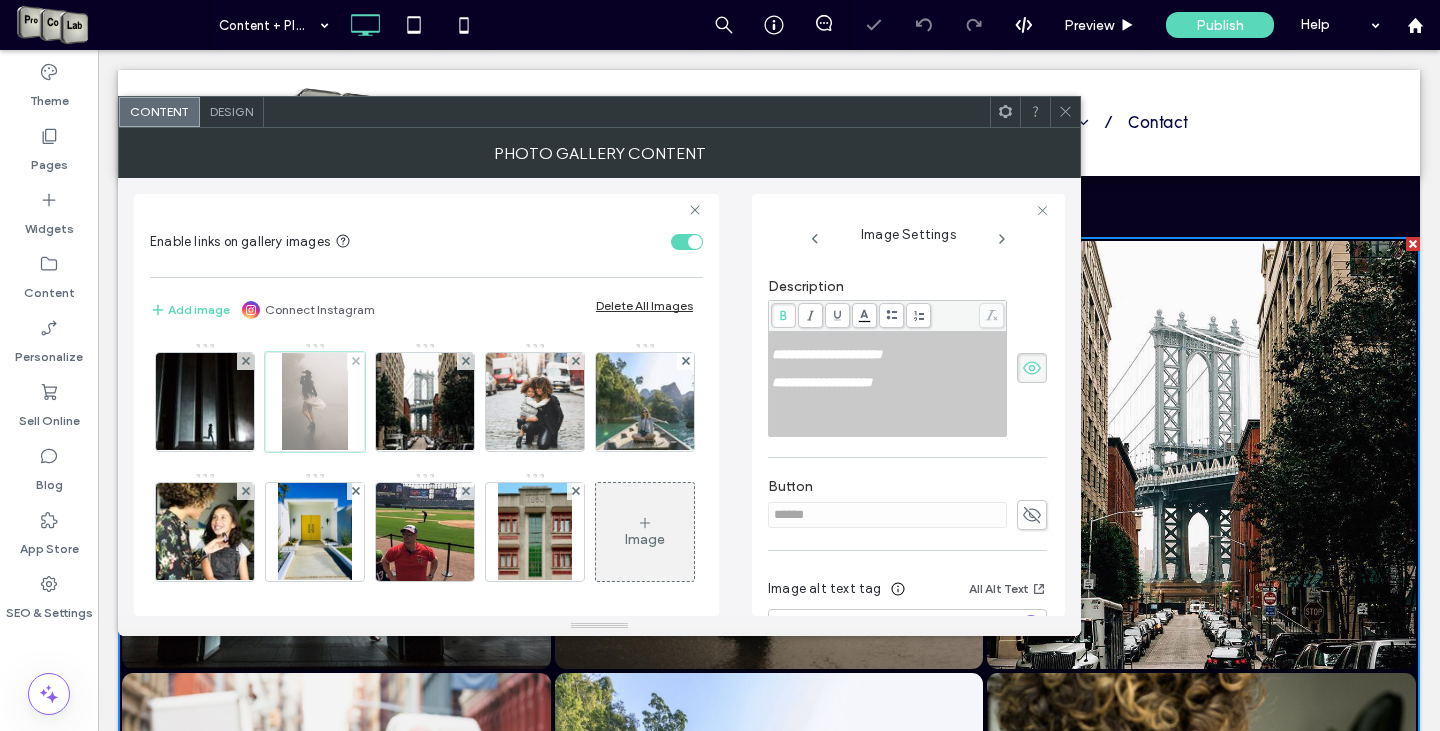 scroll, scrollTop: 318, scrollLeft: 0, axis: vertical 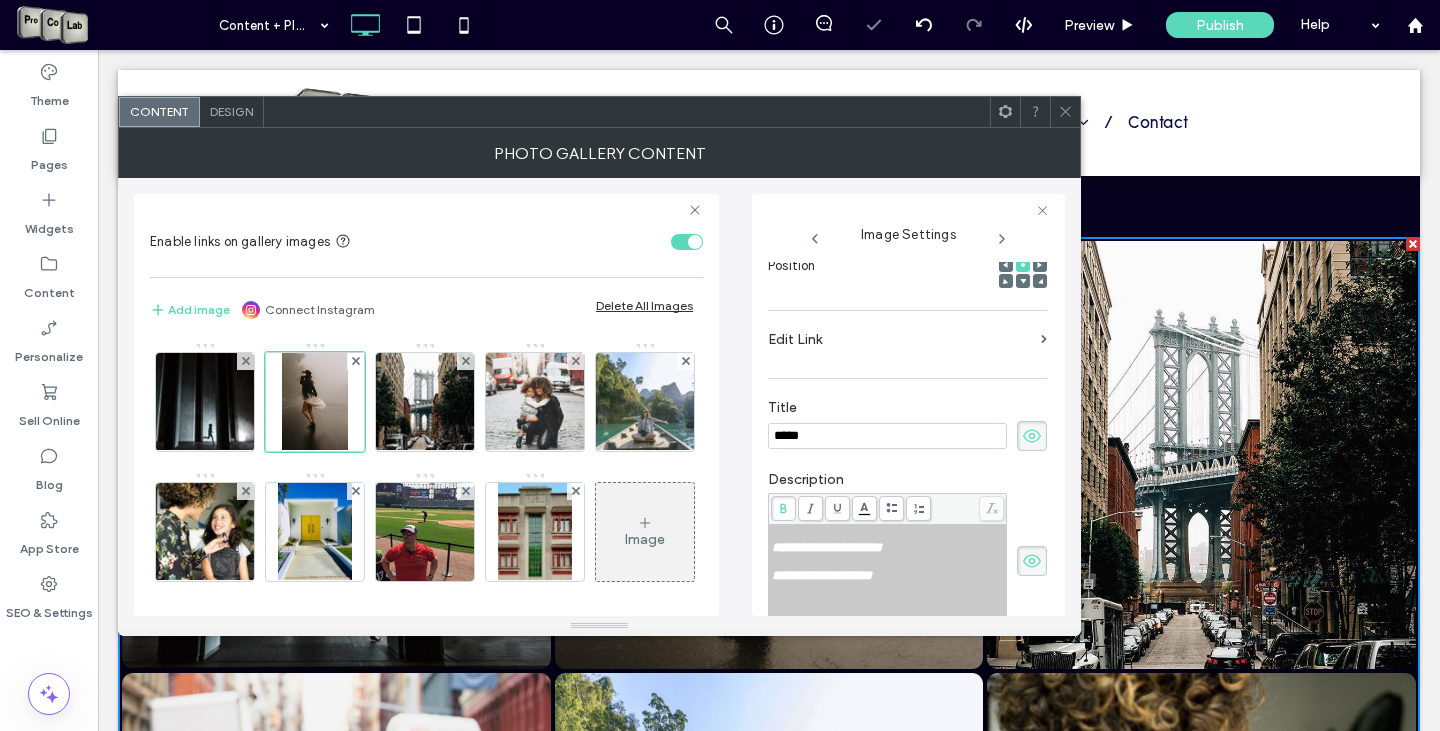 click at bounding box center (1065, 112) 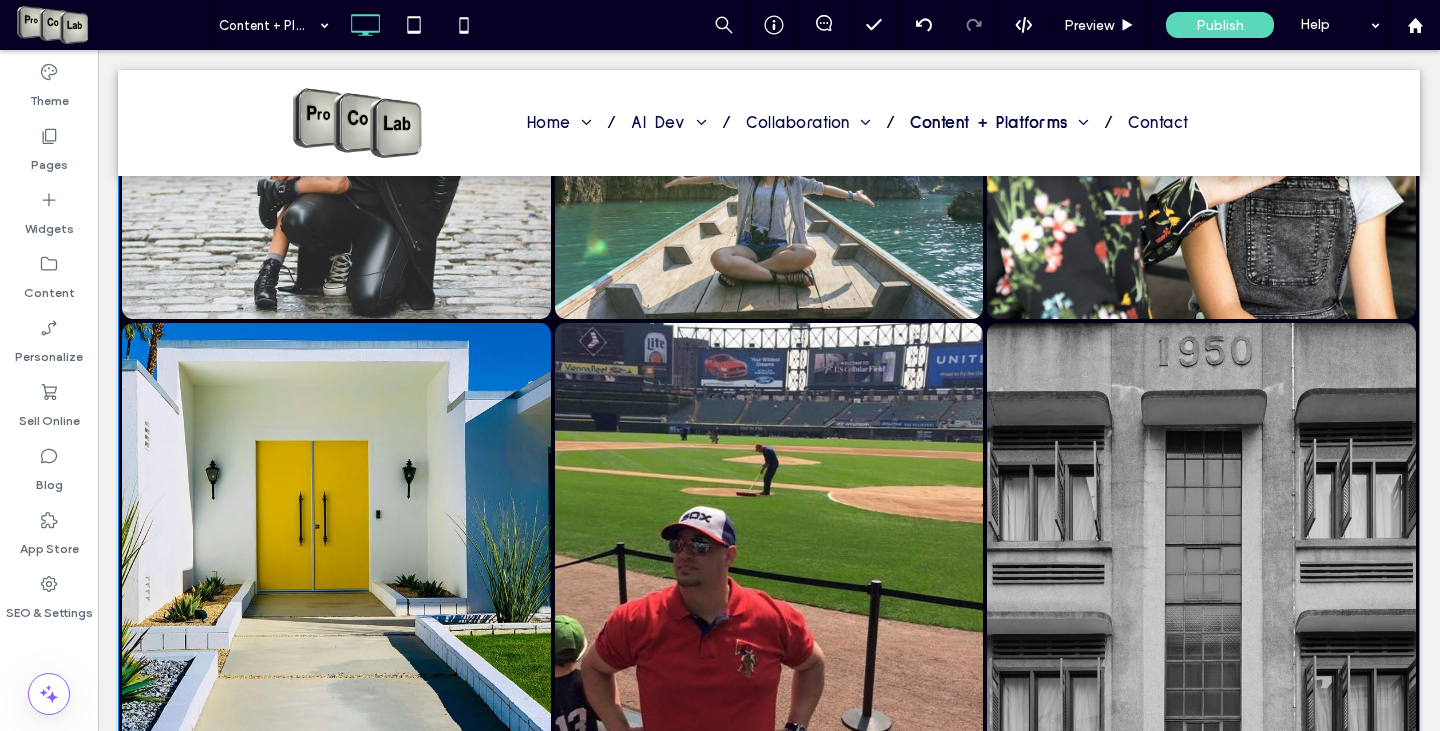 scroll, scrollTop: 1840, scrollLeft: 0, axis: vertical 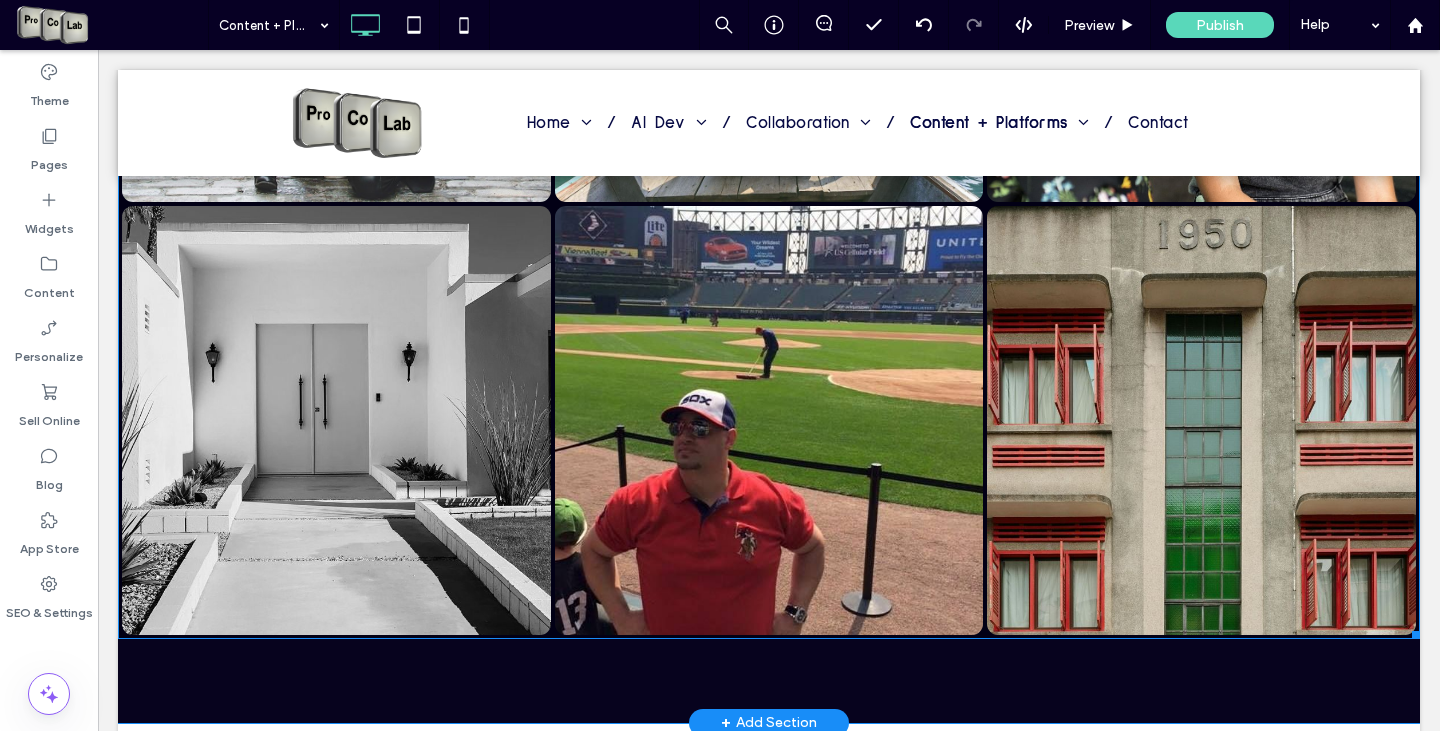 click at bounding box center (336, 420) 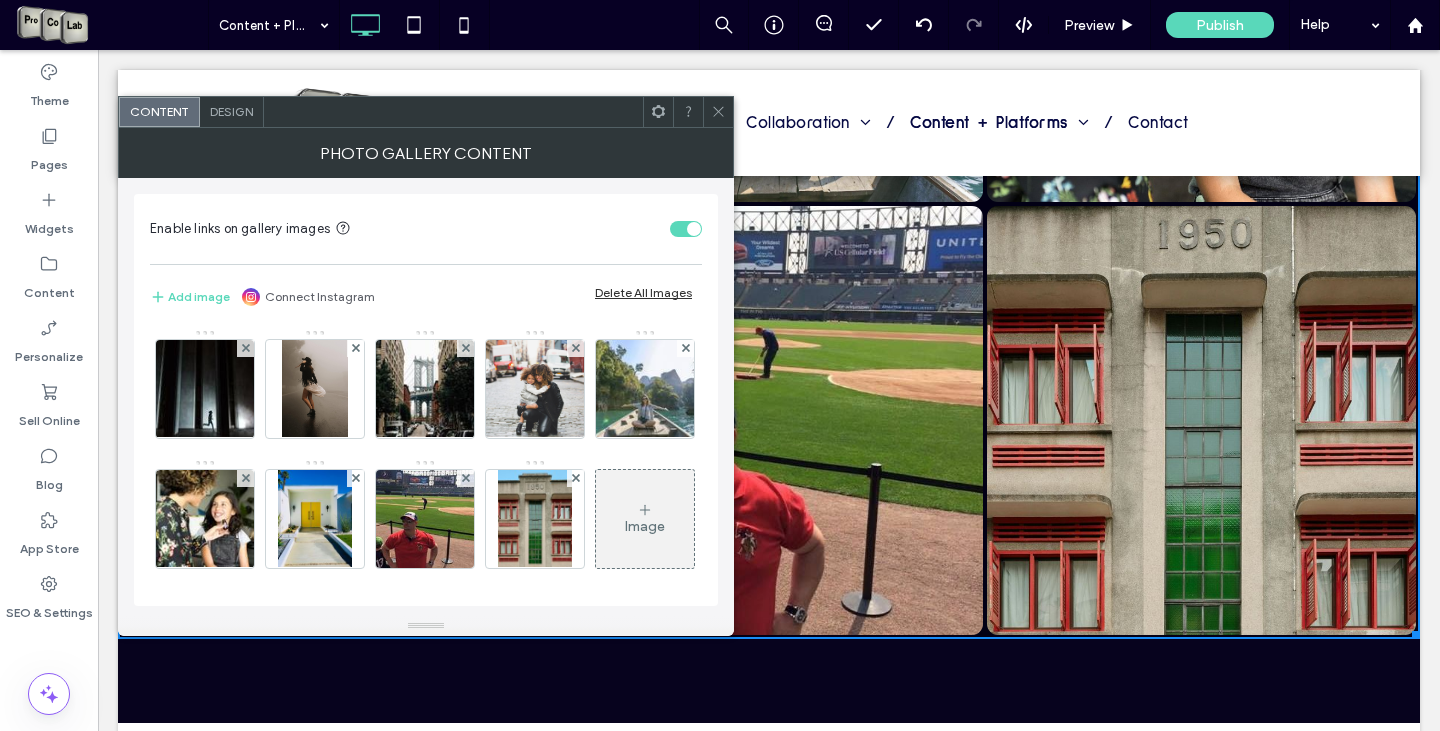 click 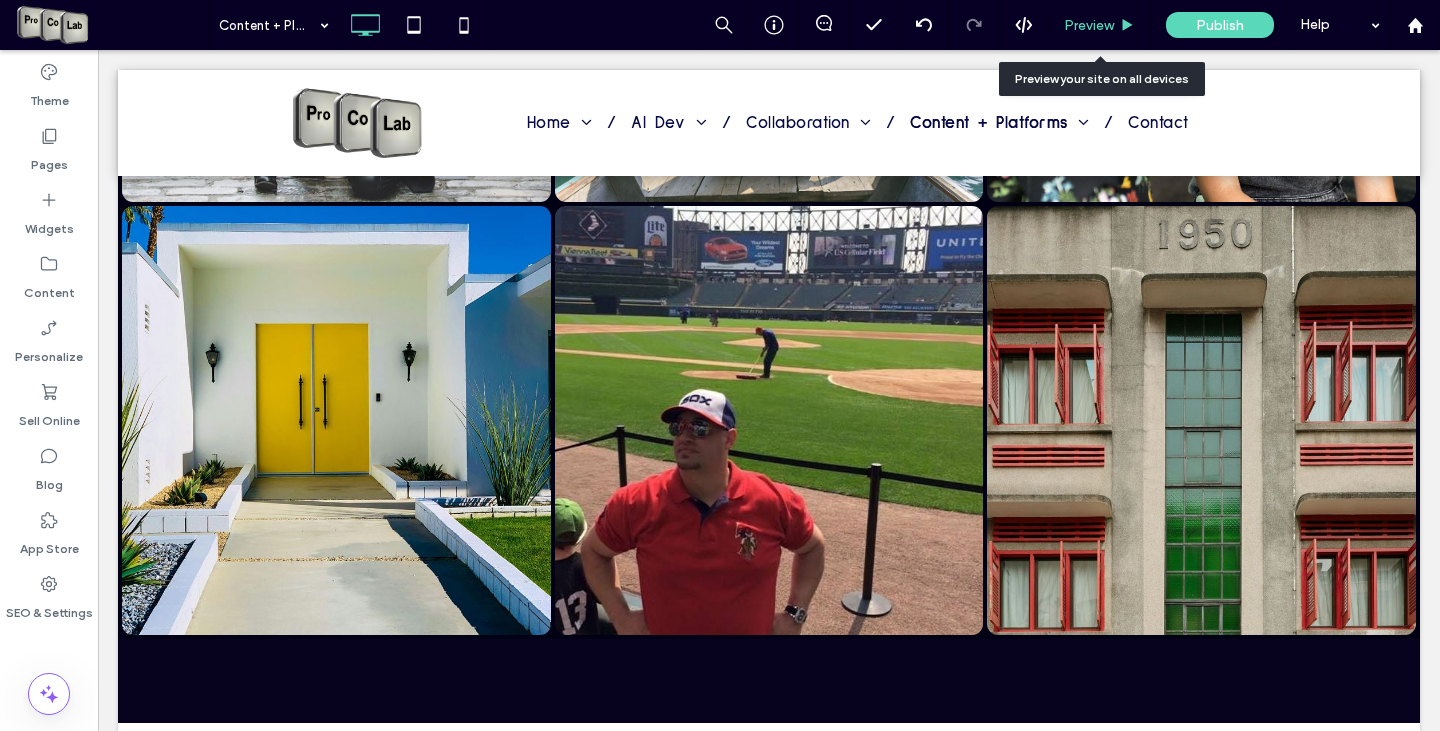 drag, startPoint x: 1099, startPoint y: 21, endPoint x: 844, endPoint y: 91, distance: 264.43335 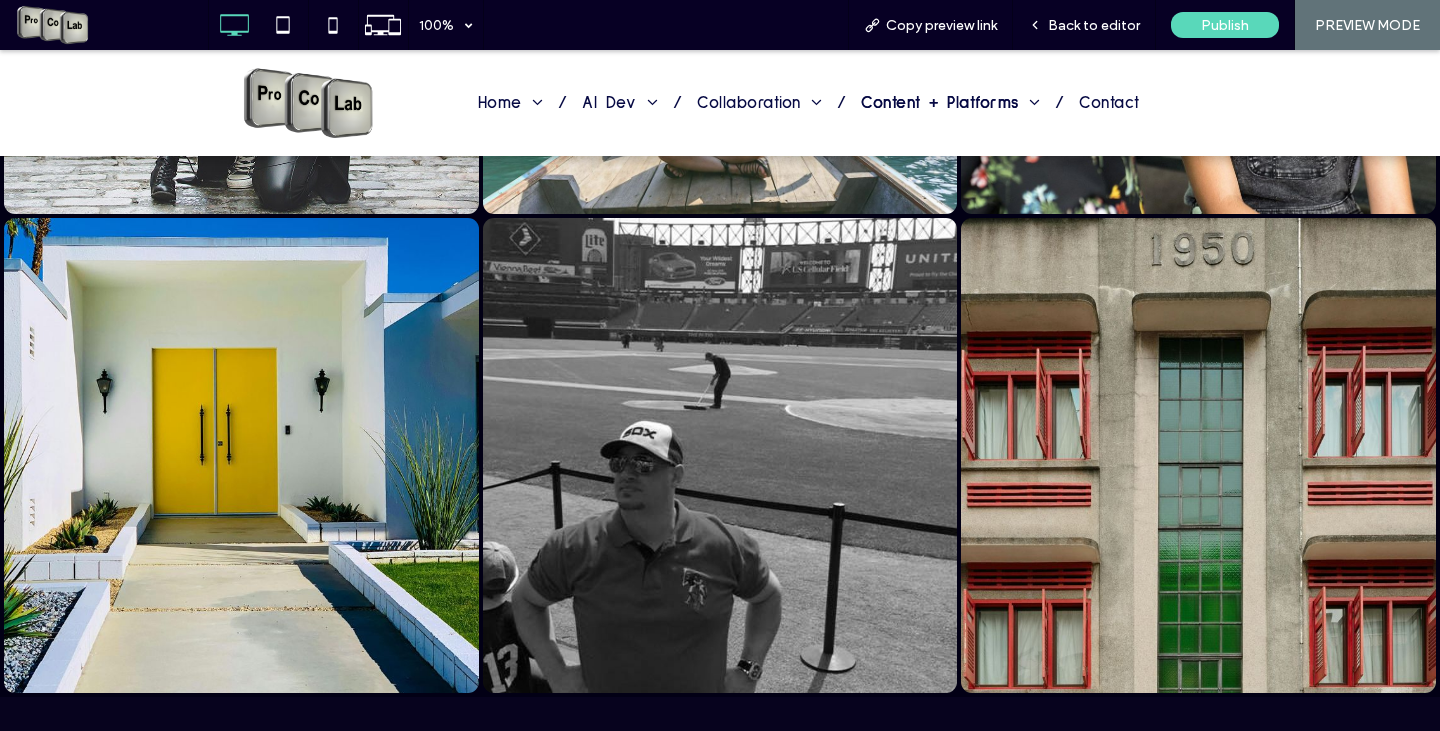 scroll, scrollTop: 1843, scrollLeft: 0, axis: vertical 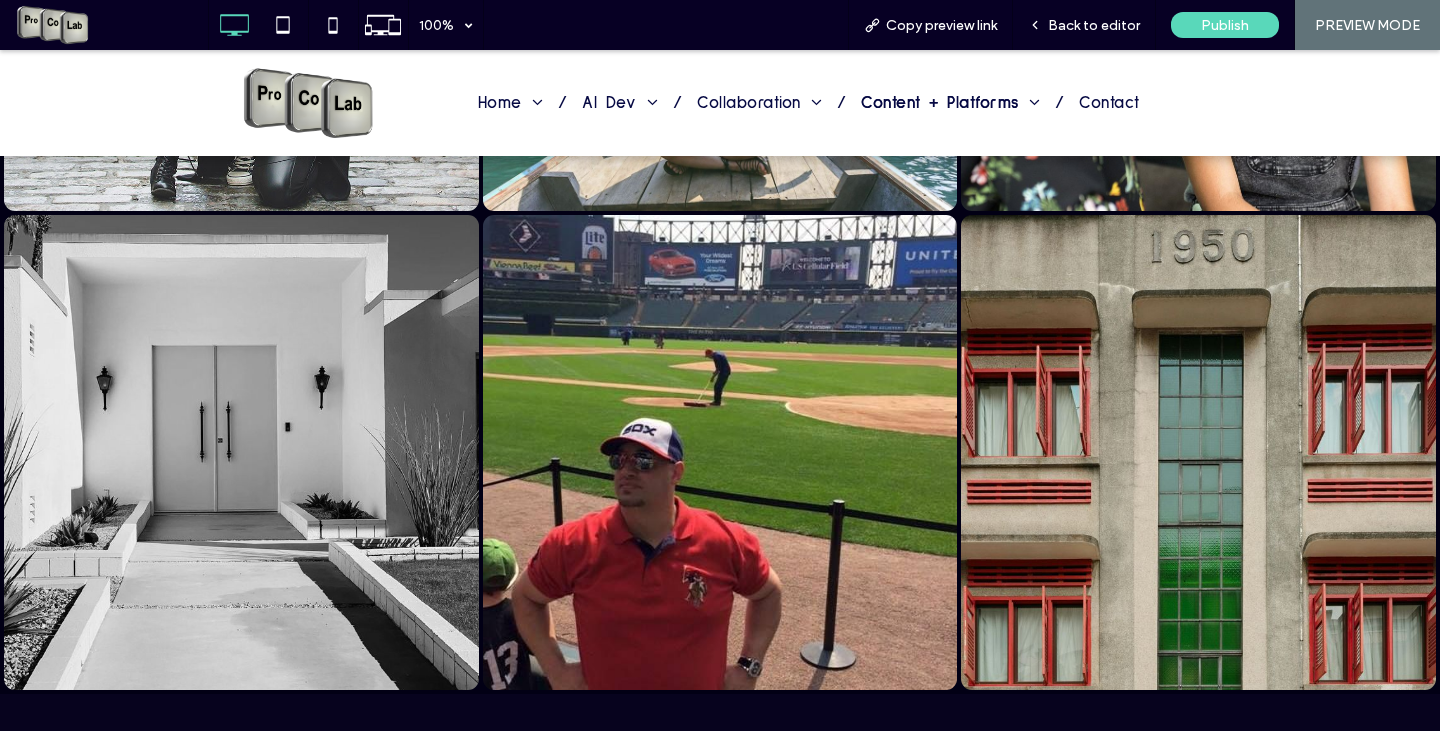 click at bounding box center (241, 452) 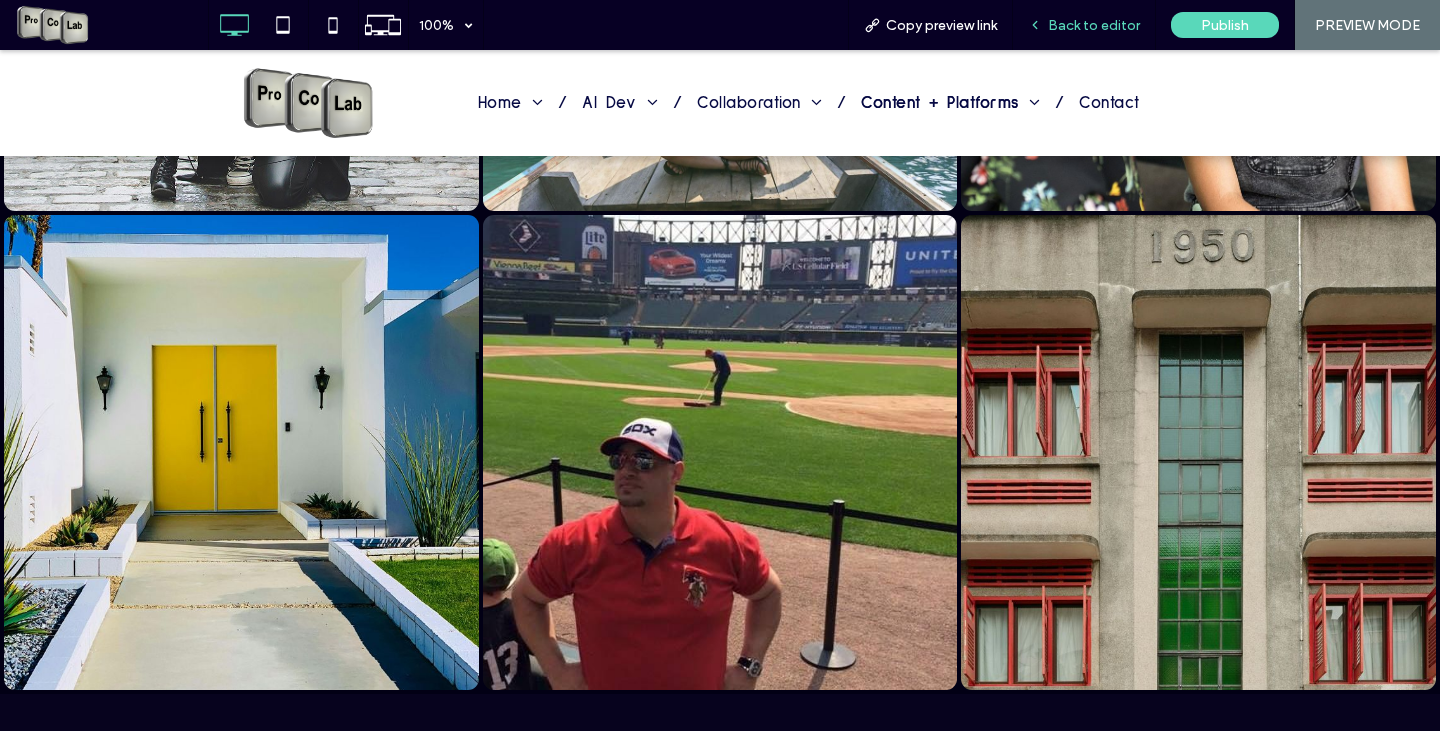 click on "Back to editor" at bounding box center [1094, 25] 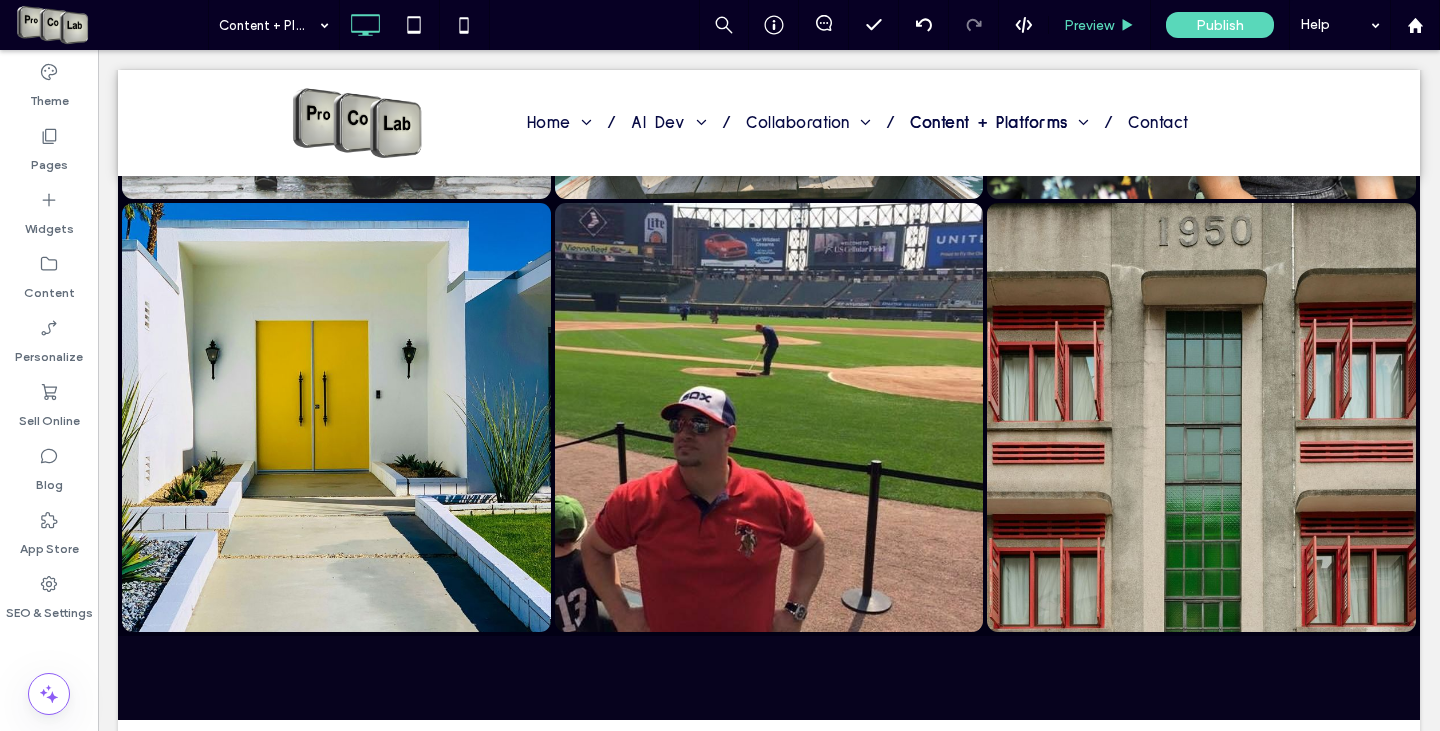 scroll, scrollTop: 1870, scrollLeft: 0, axis: vertical 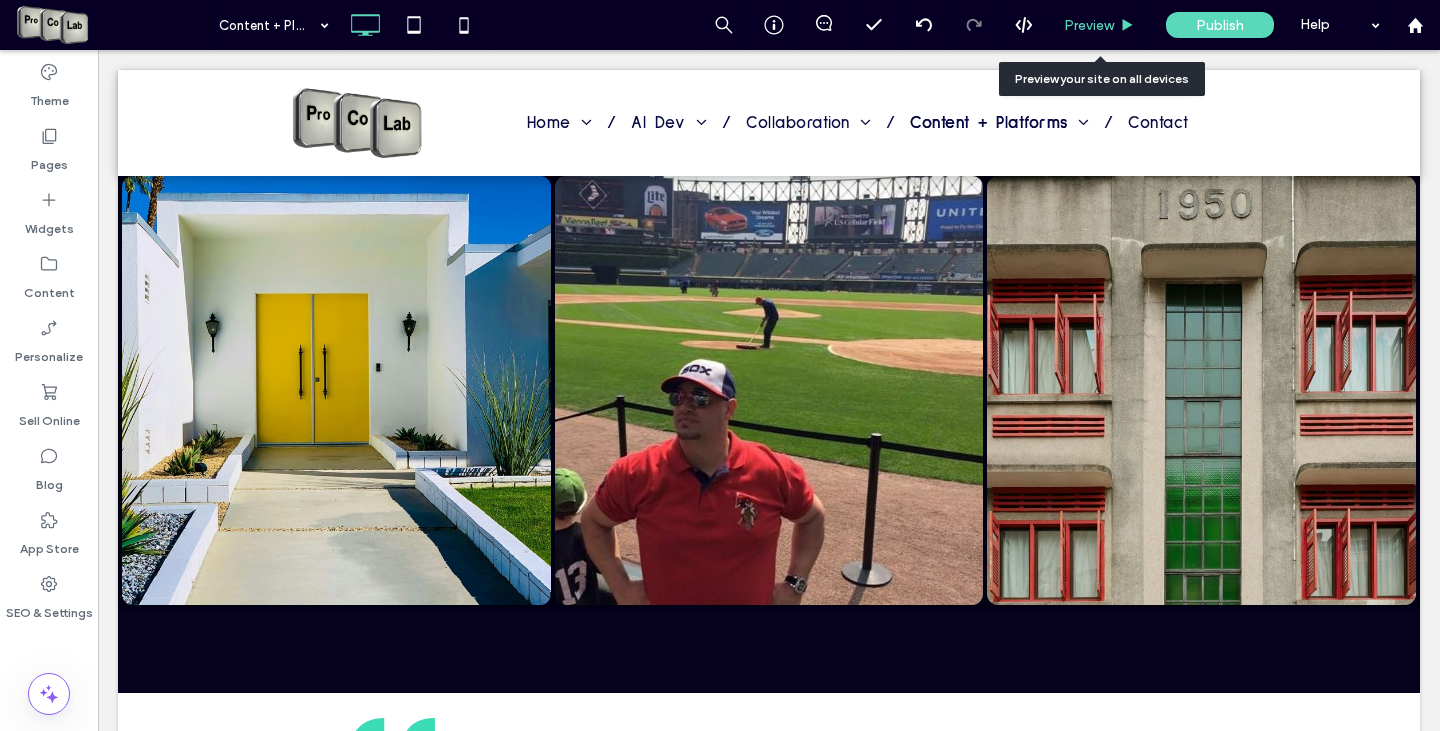click on "Preview" at bounding box center [1089, 25] 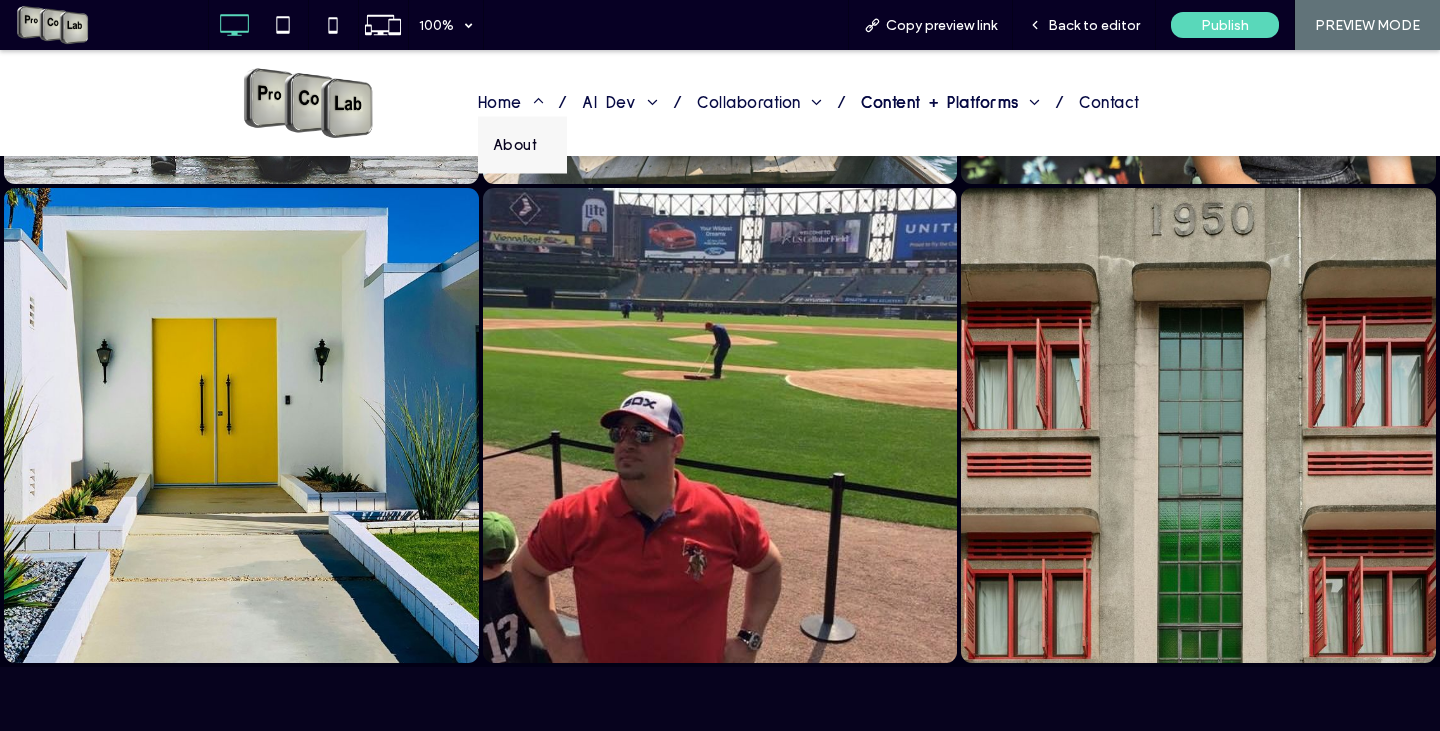 scroll, scrollTop: 1873, scrollLeft: 0, axis: vertical 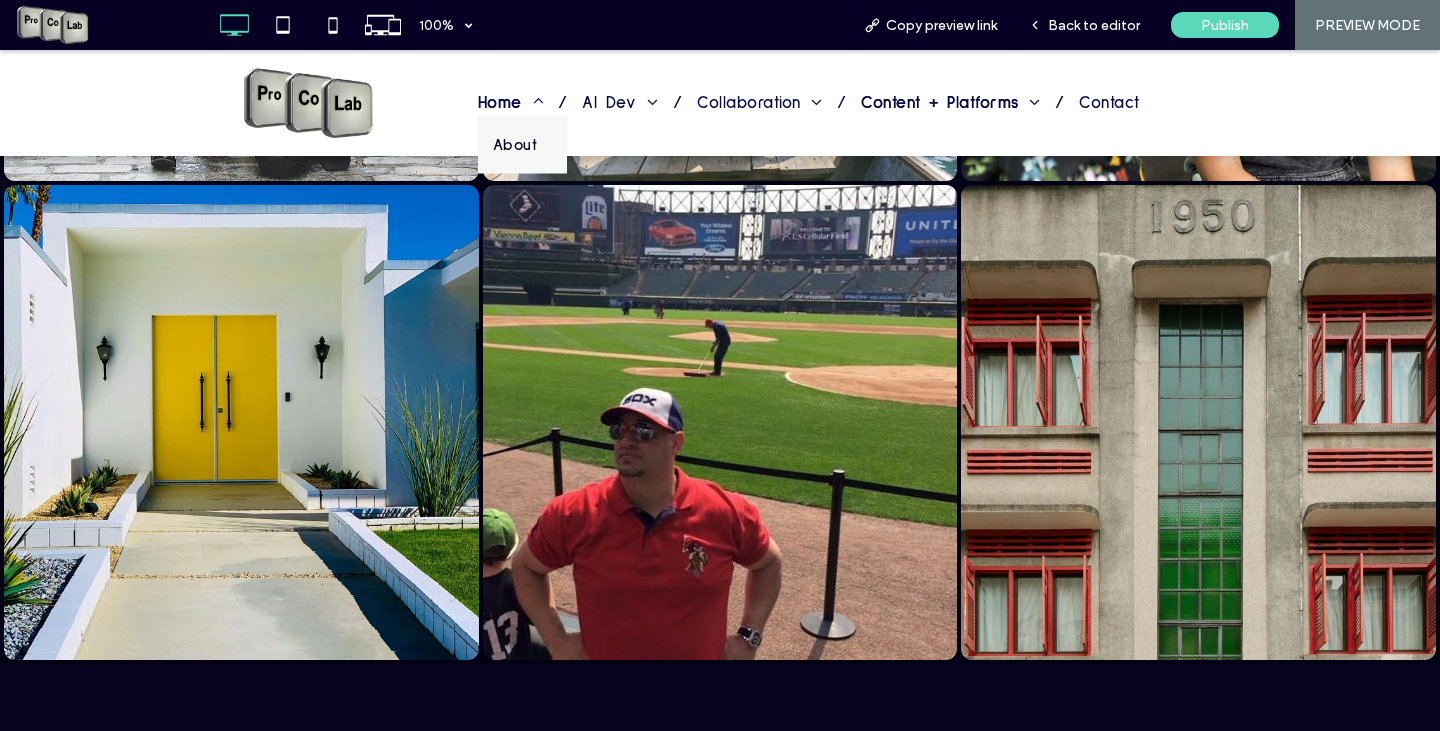 click on "Home" at bounding box center (511, 102) 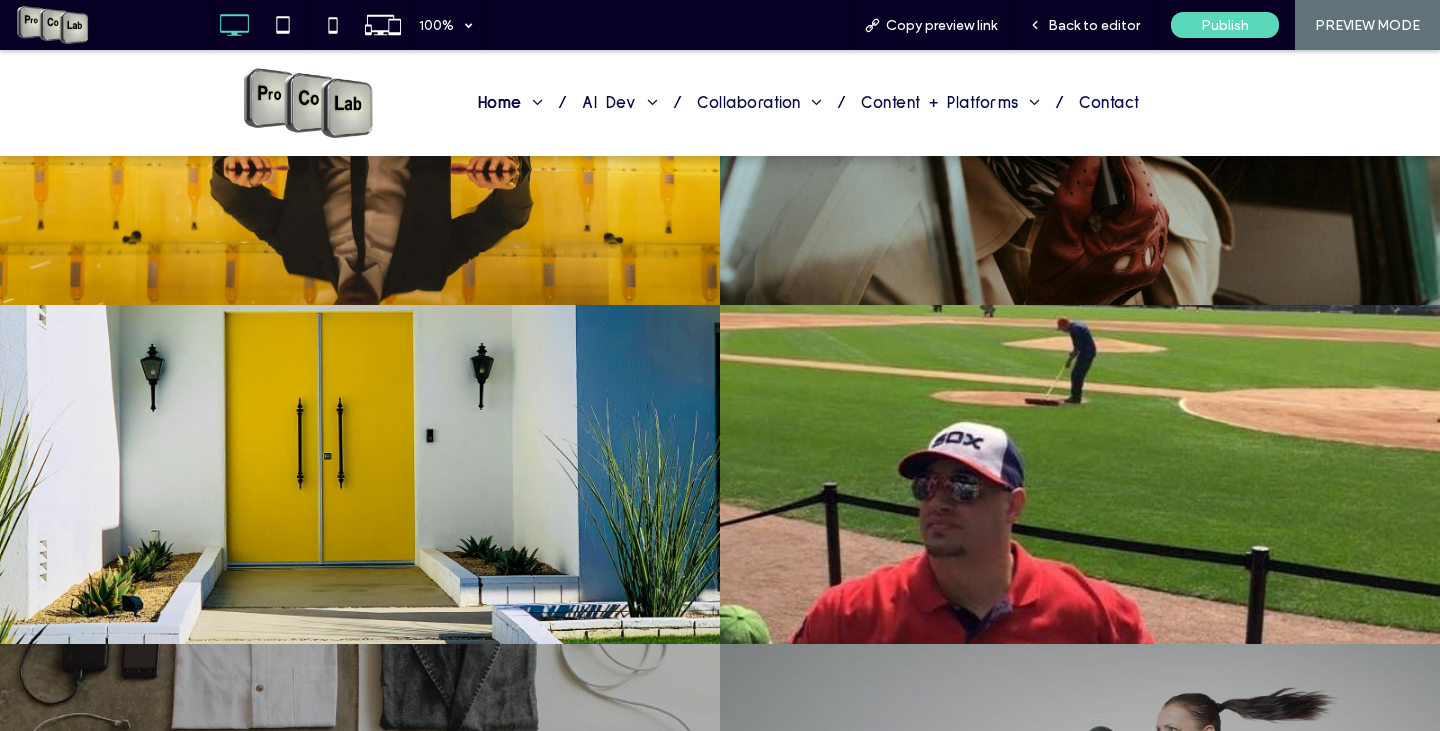 scroll, scrollTop: 1963, scrollLeft: 0, axis: vertical 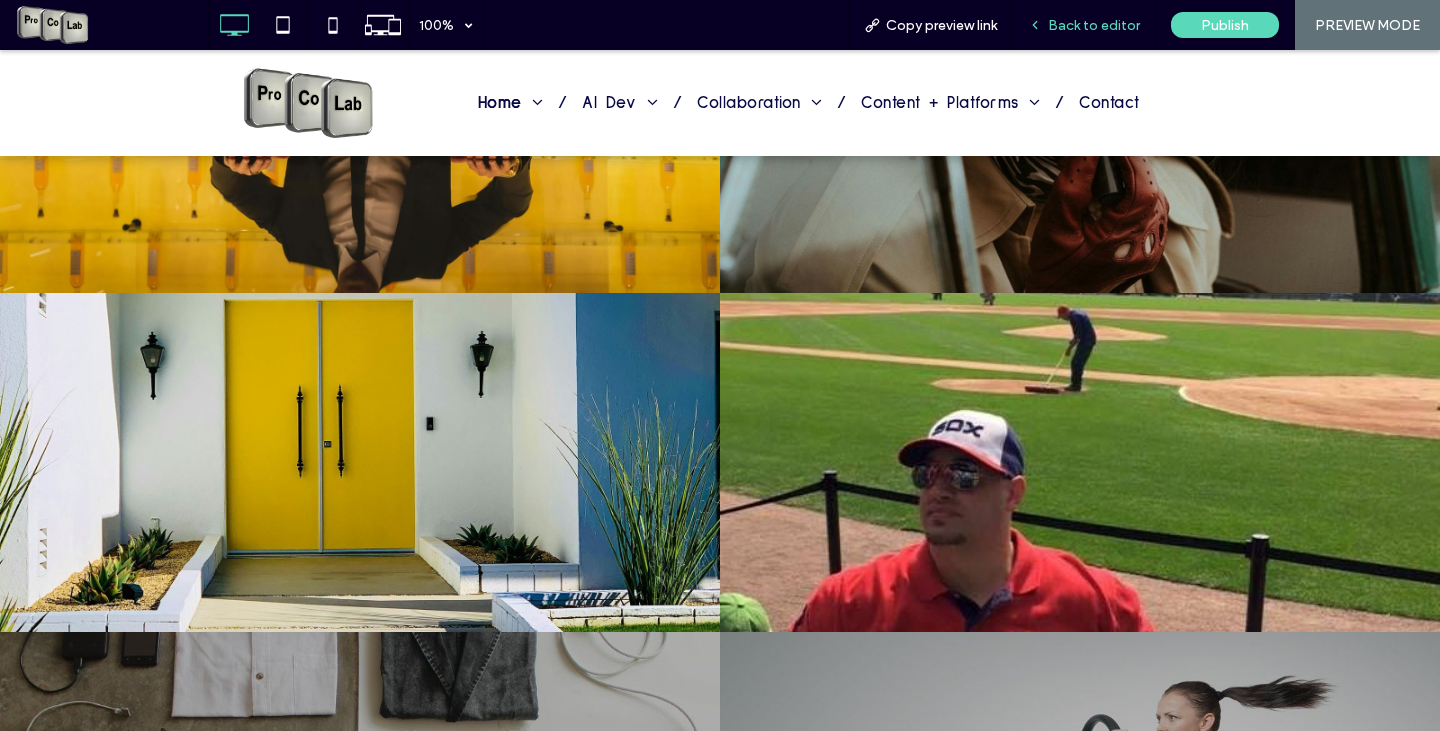 click on "Back to editor" at bounding box center [1094, 25] 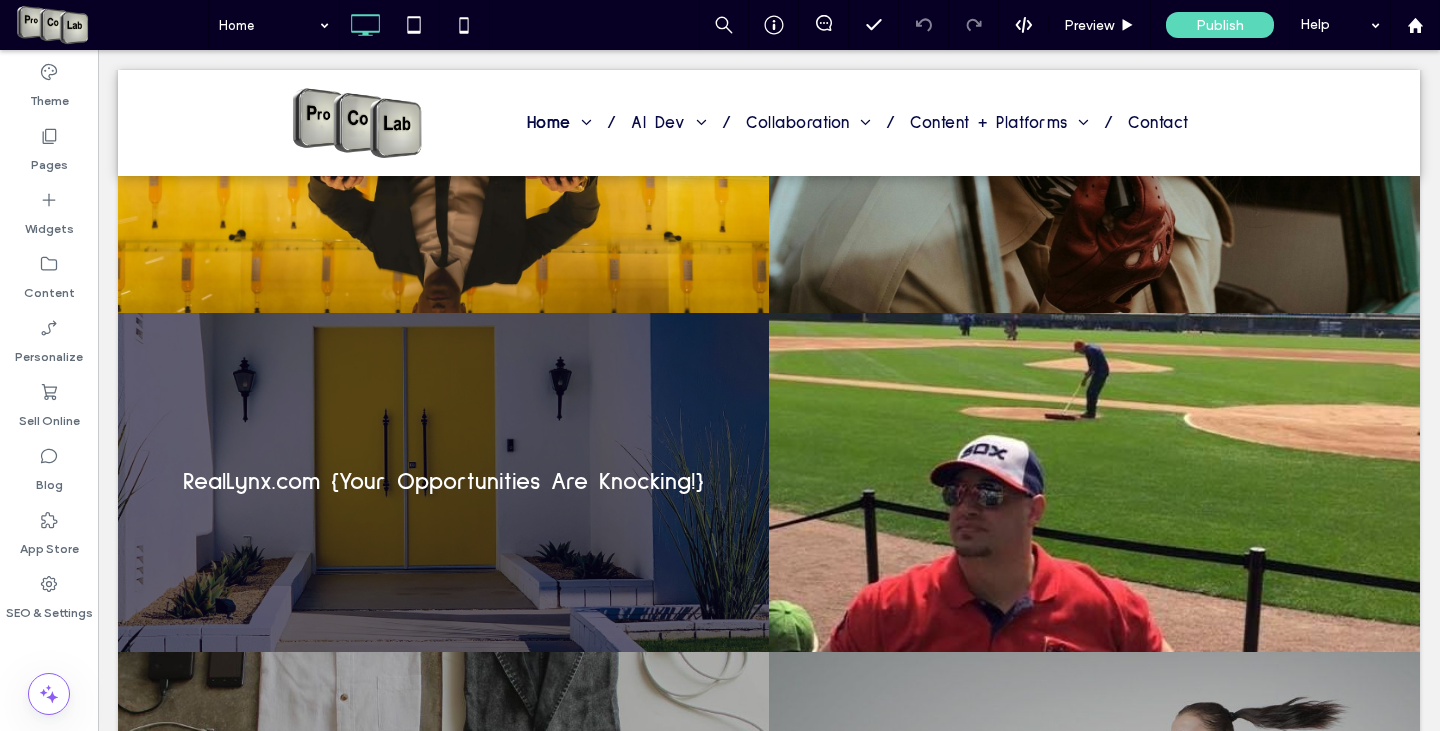 click at bounding box center (443, 482) 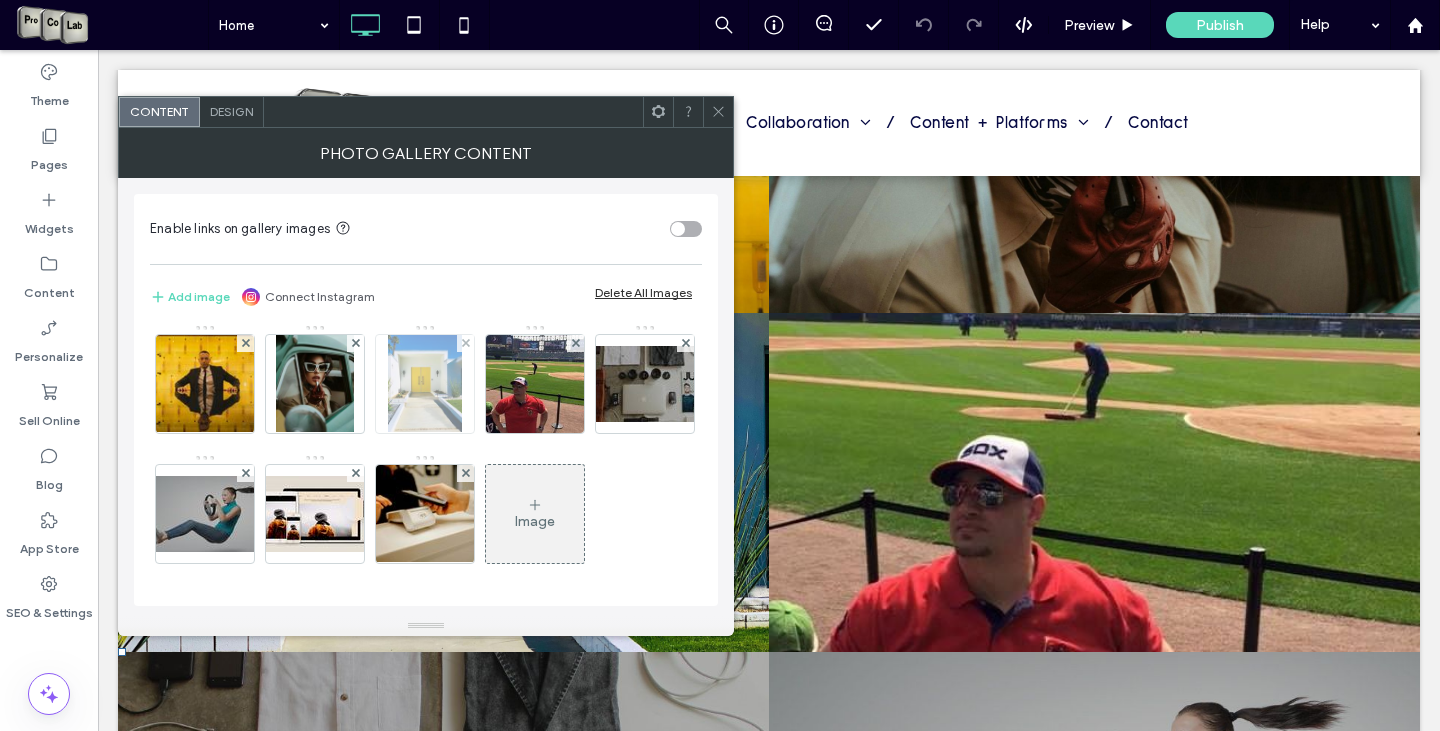 scroll, scrollTop: 0, scrollLeft: 0, axis: both 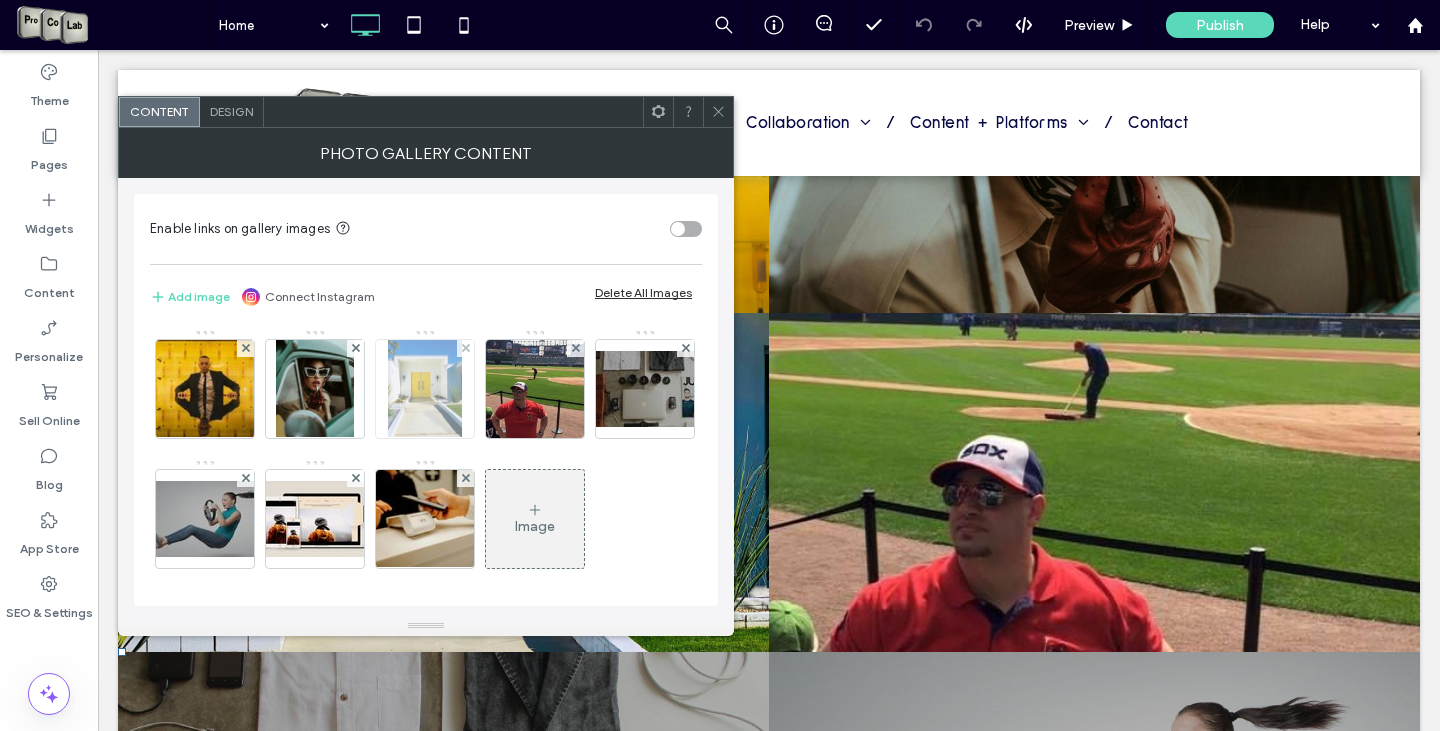 click at bounding box center (425, 389) 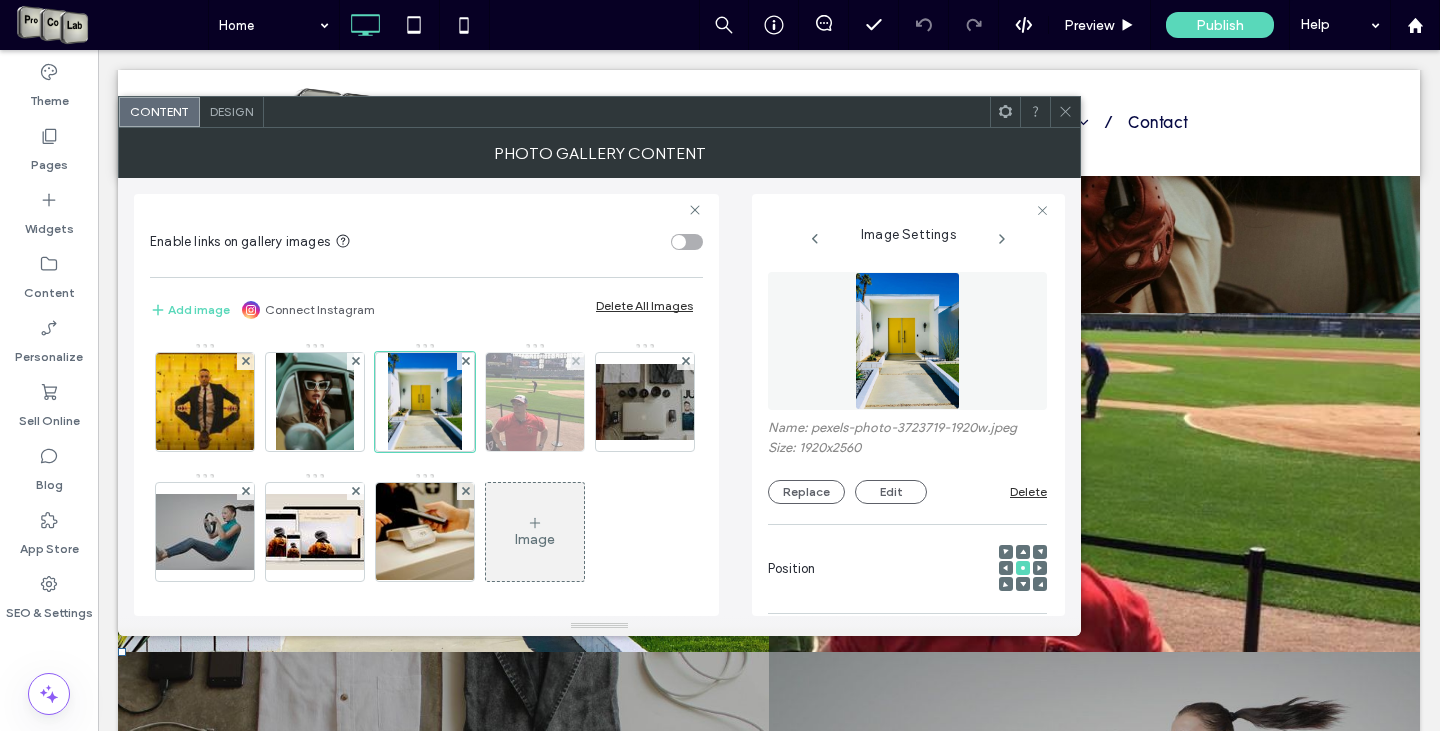 scroll, scrollTop: 0, scrollLeft: 90, axis: horizontal 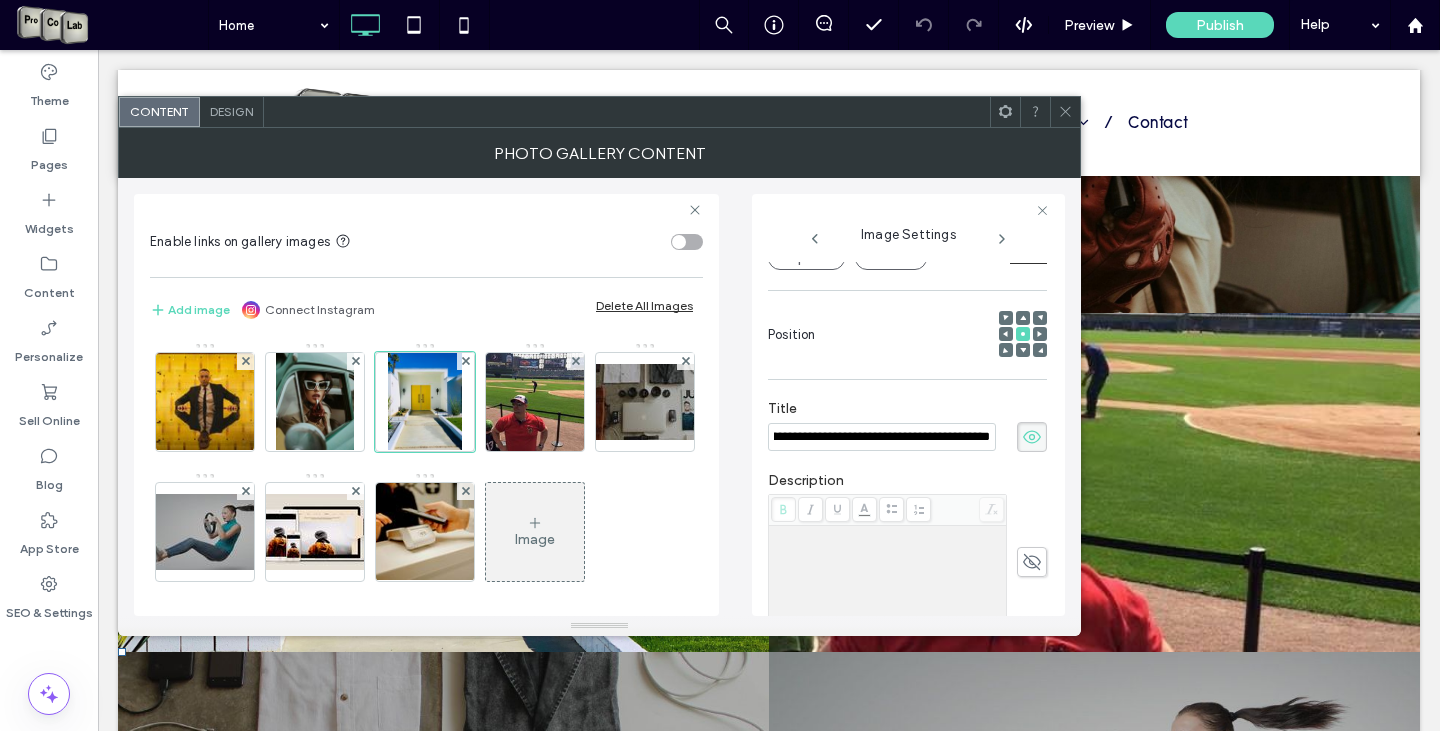click on "**********" at bounding box center [882, 437] 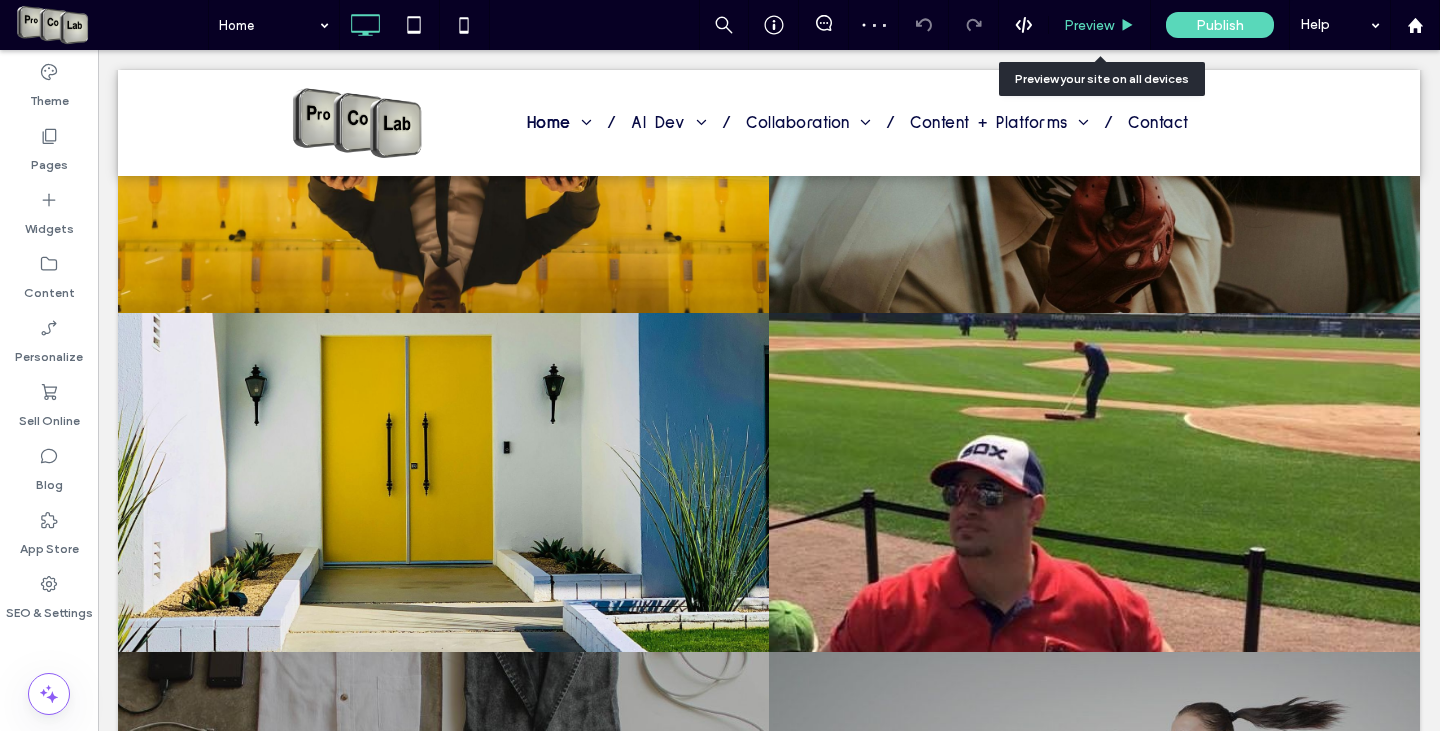 drag, startPoint x: 1094, startPoint y: 28, endPoint x: 978, endPoint y: 2, distance: 118.87809 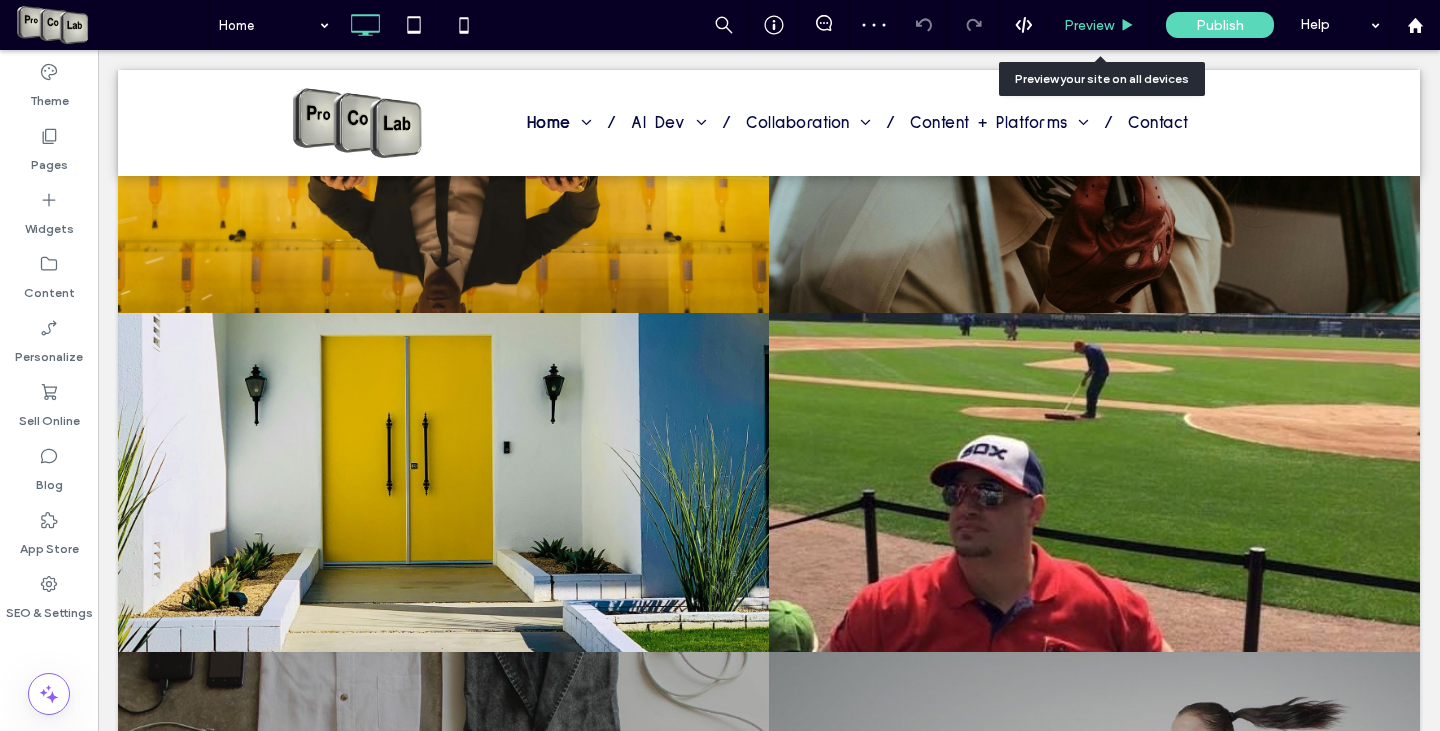 click on "Preview" at bounding box center [1089, 25] 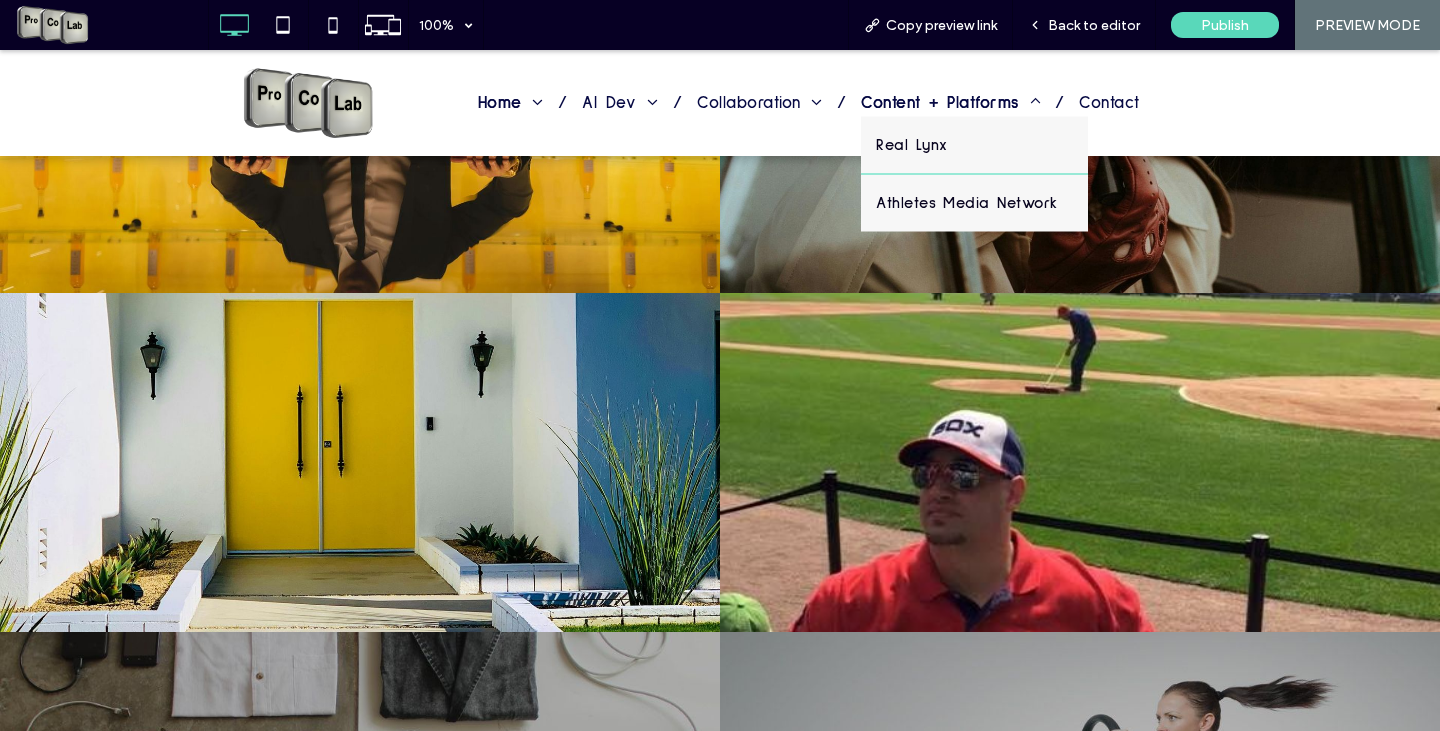 click on "Content + Platforms" at bounding box center [950, 102] 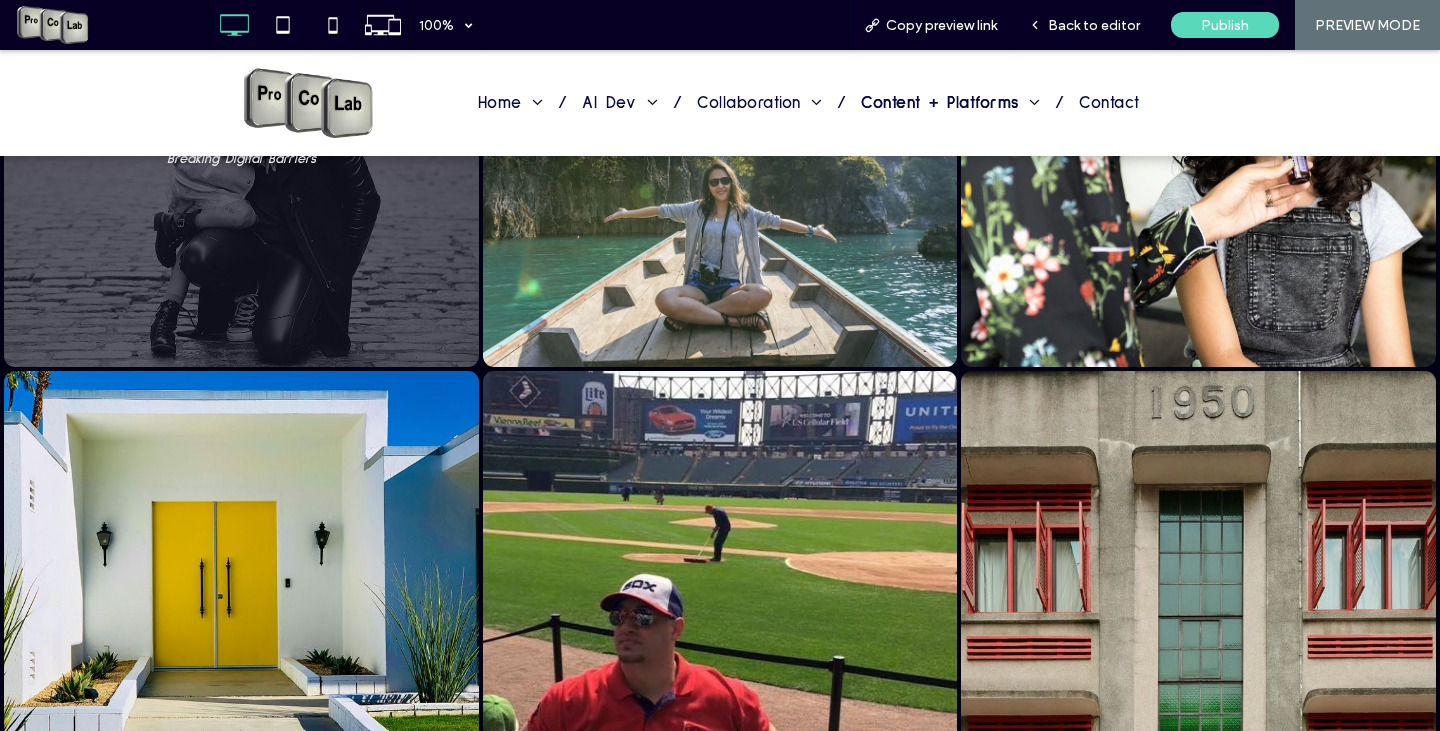 scroll, scrollTop: 1500, scrollLeft: 0, axis: vertical 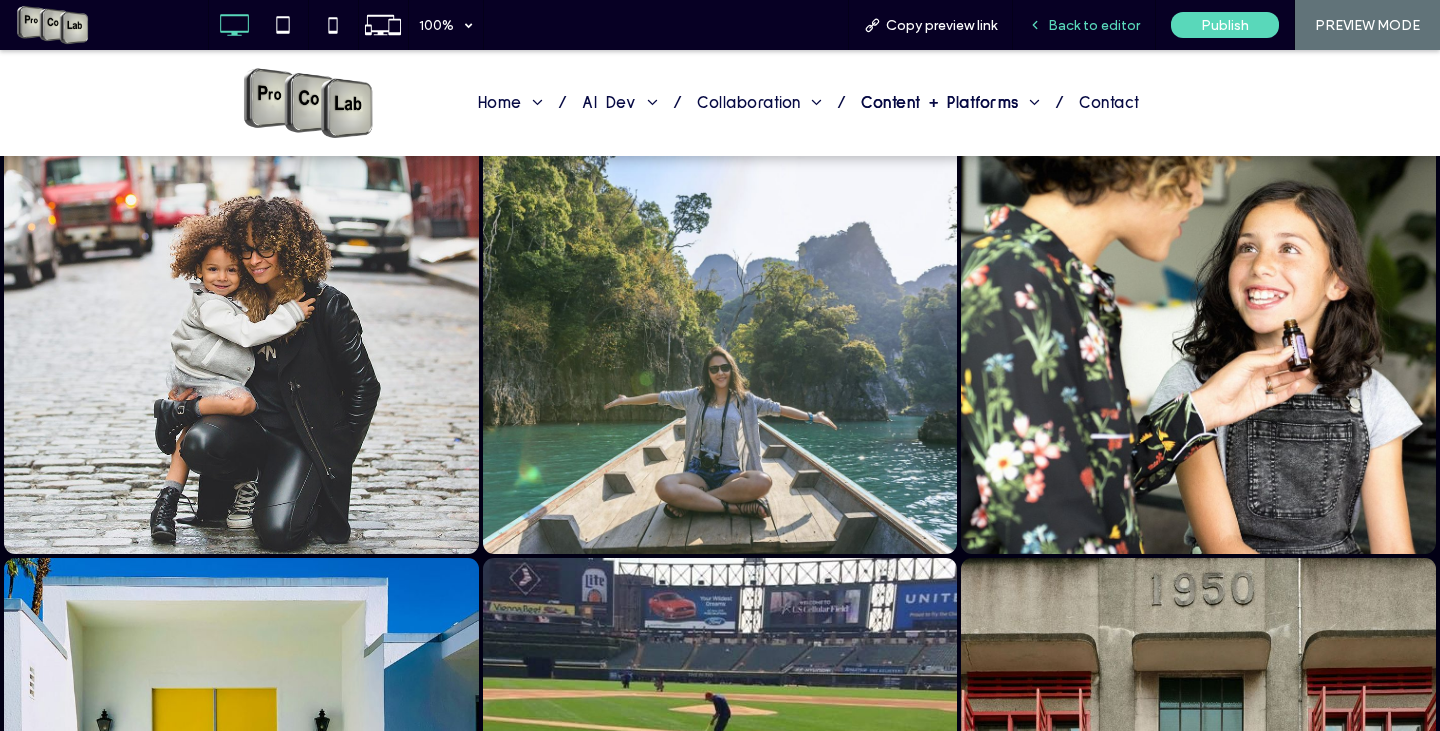 click on "Back to editor" at bounding box center (1094, 25) 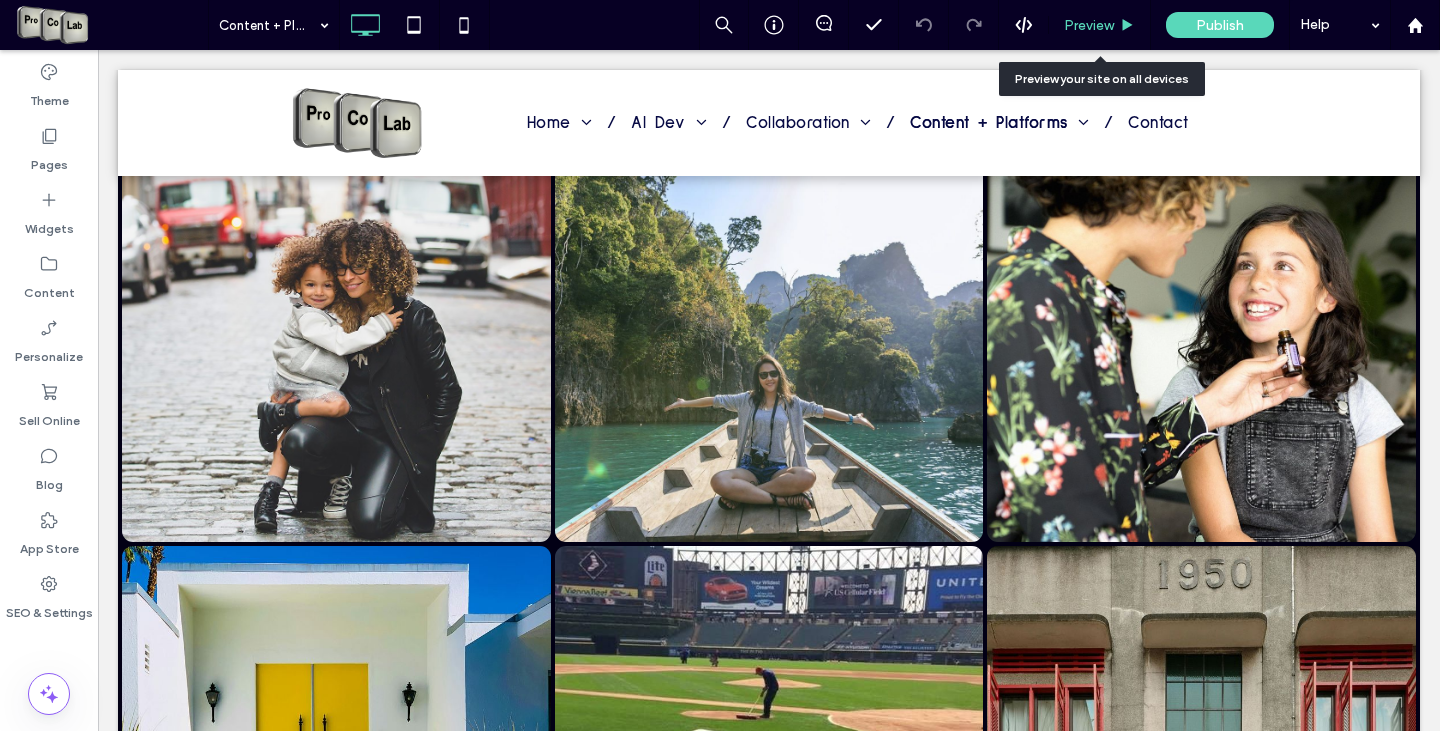 scroll, scrollTop: 1560, scrollLeft: 0, axis: vertical 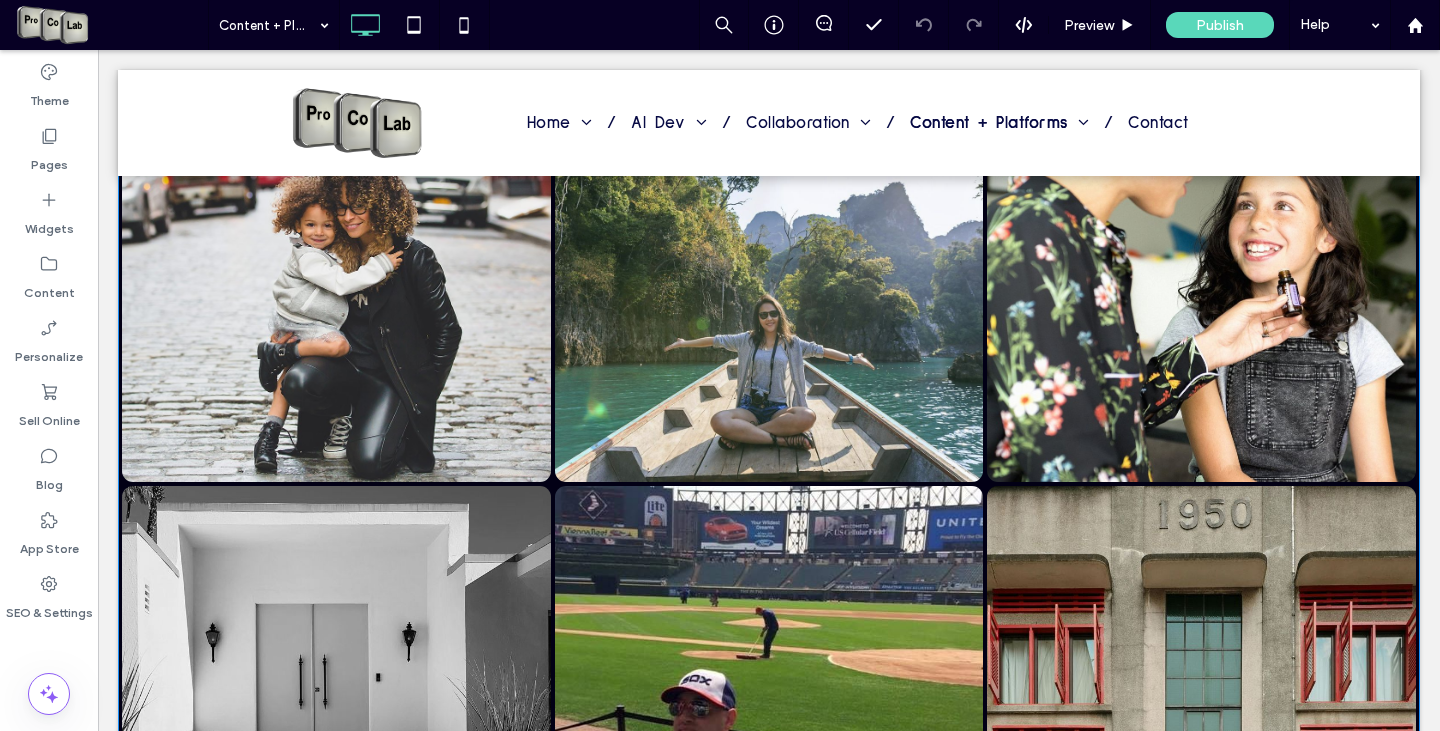 click at bounding box center [336, 700] 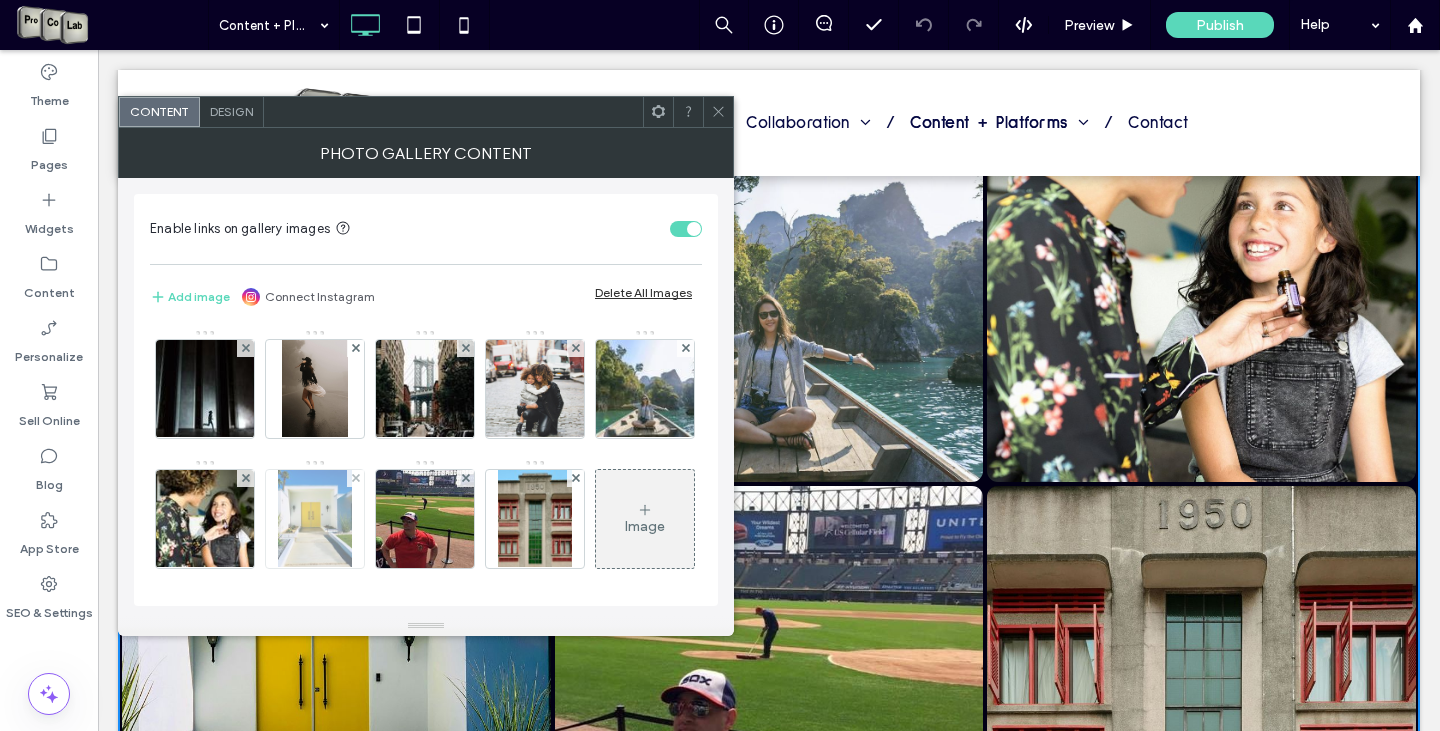 click at bounding box center [315, 519] 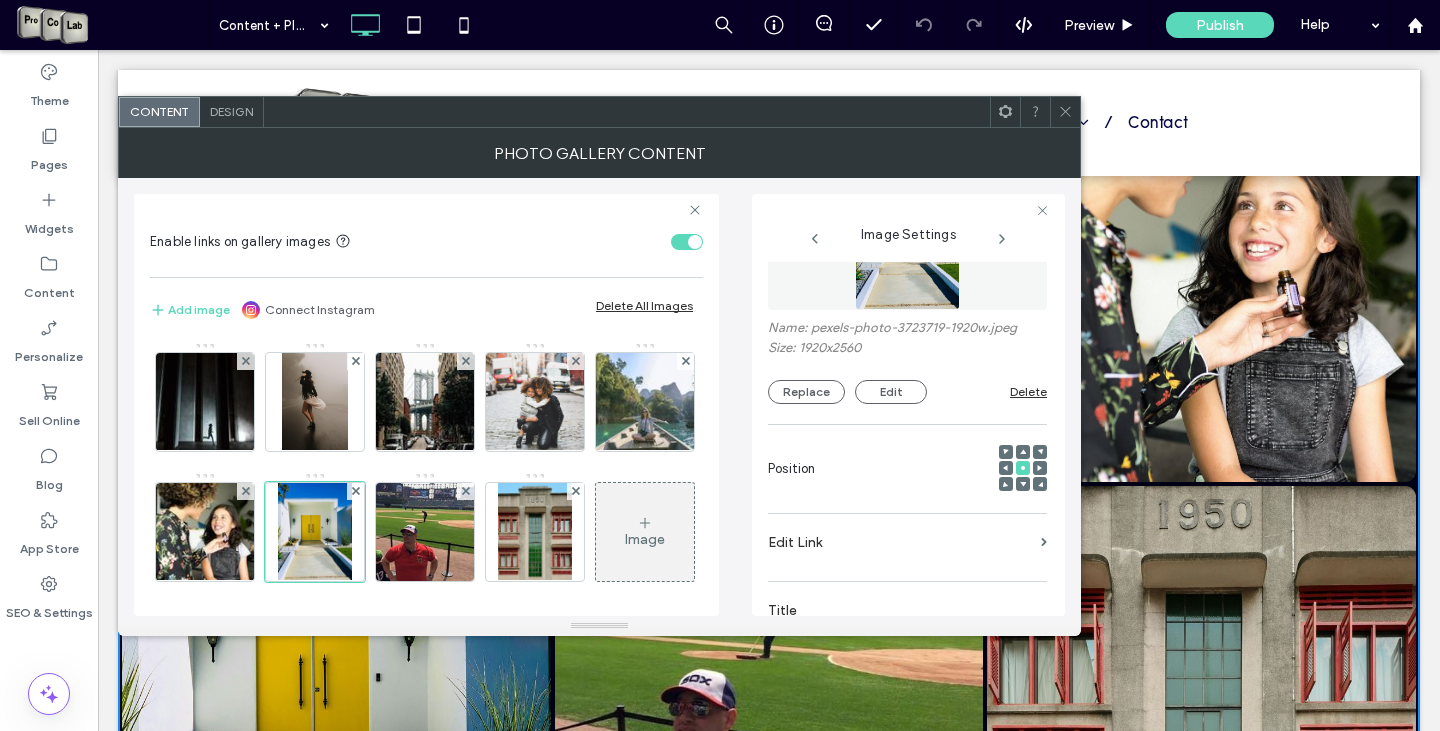 scroll, scrollTop: 300, scrollLeft: 0, axis: vertical 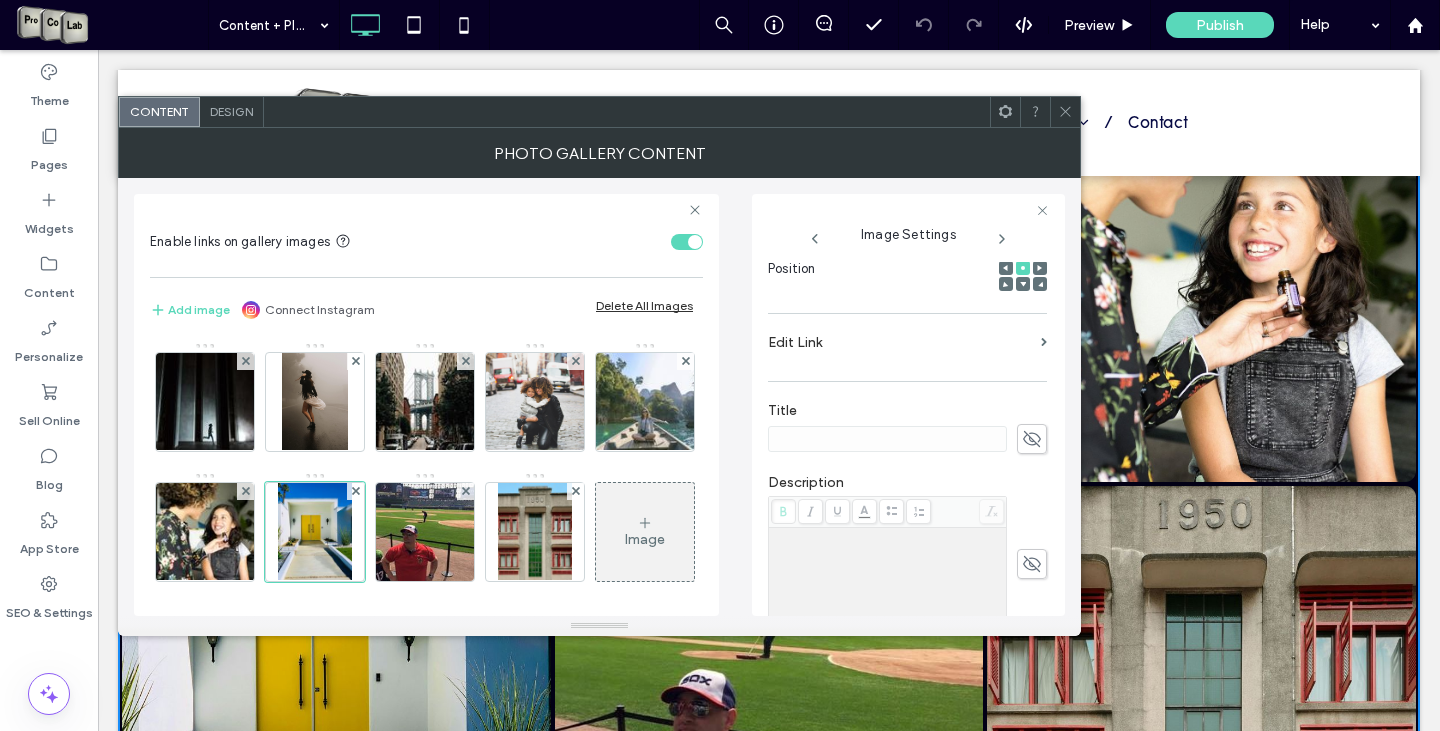 click 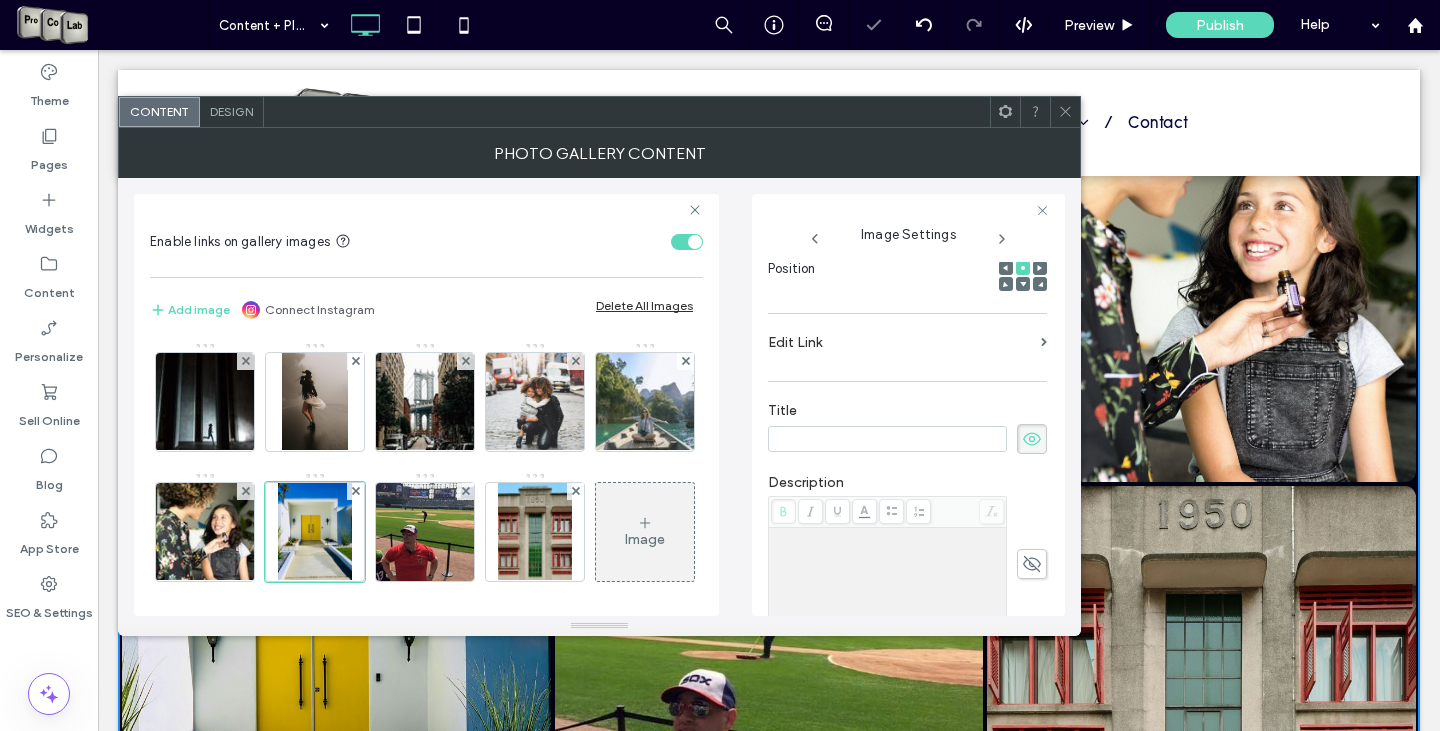 click at bounding box center [887, 439] 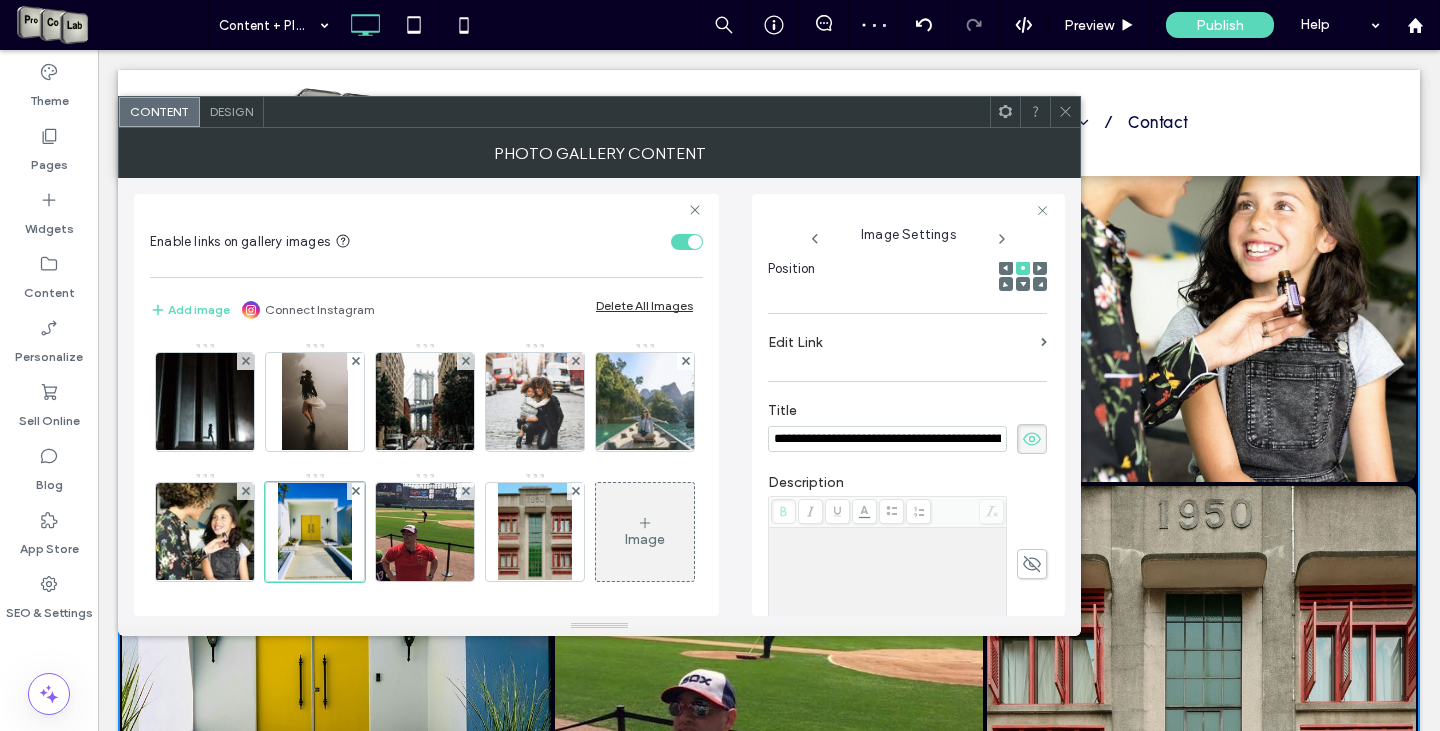 scroll, scrollTop: 0, scrollLeft: 82, axis: horizontal 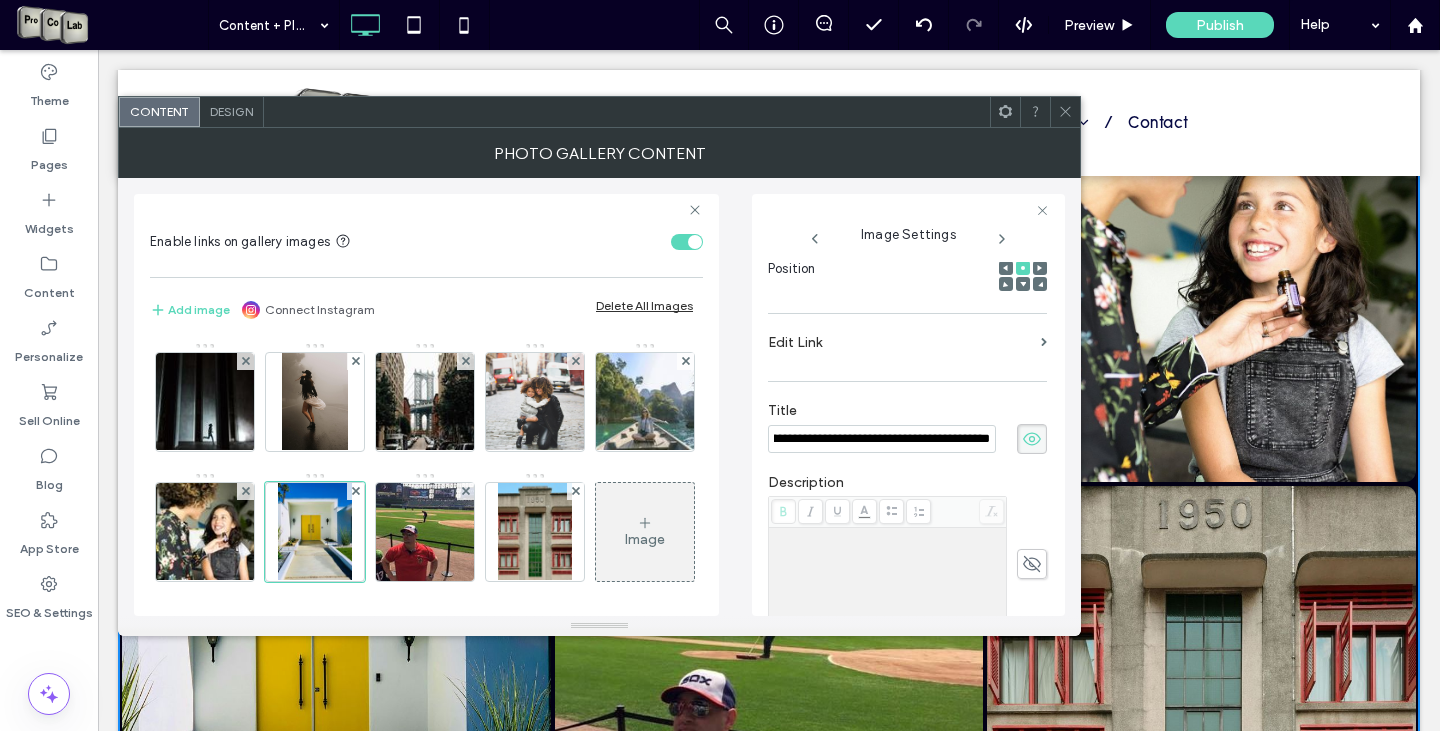 type on "**********" 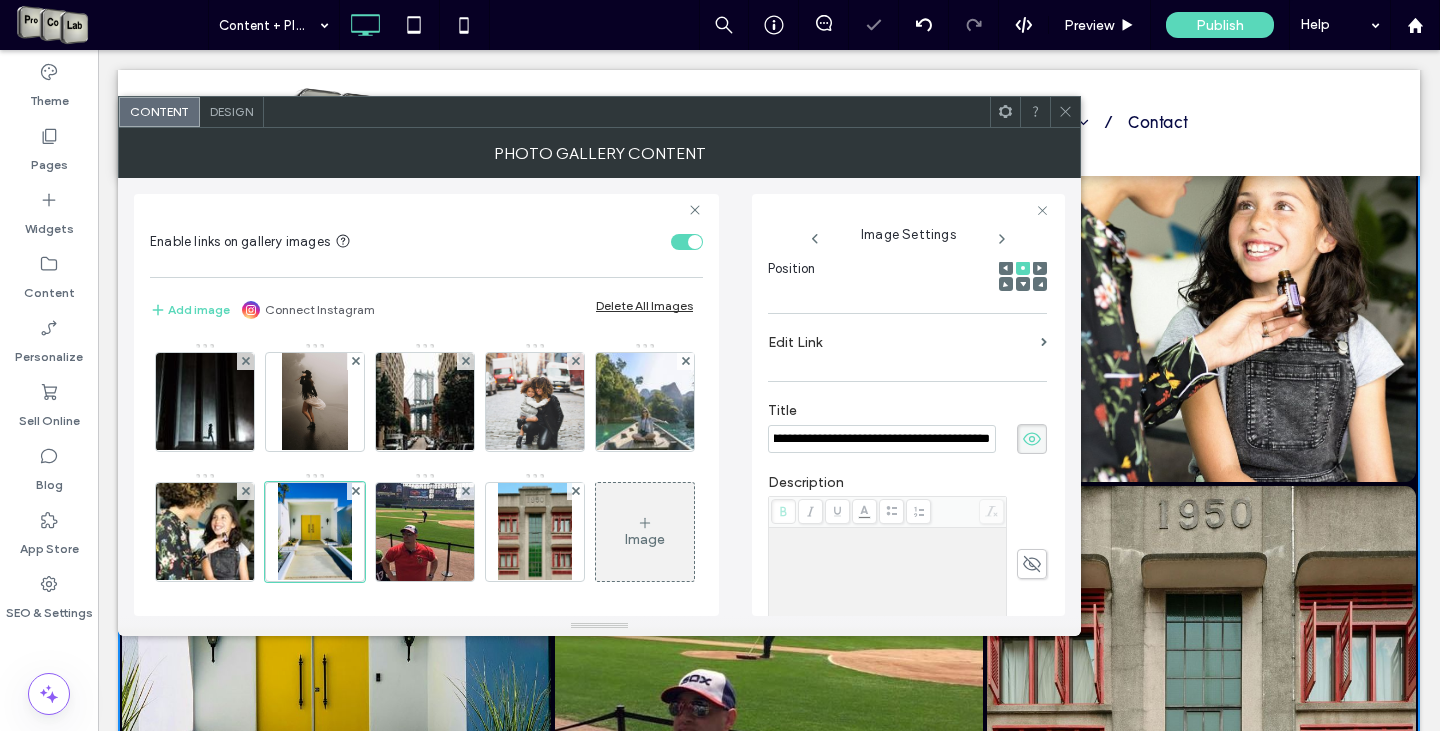 click at bounding box center [1065, 112] 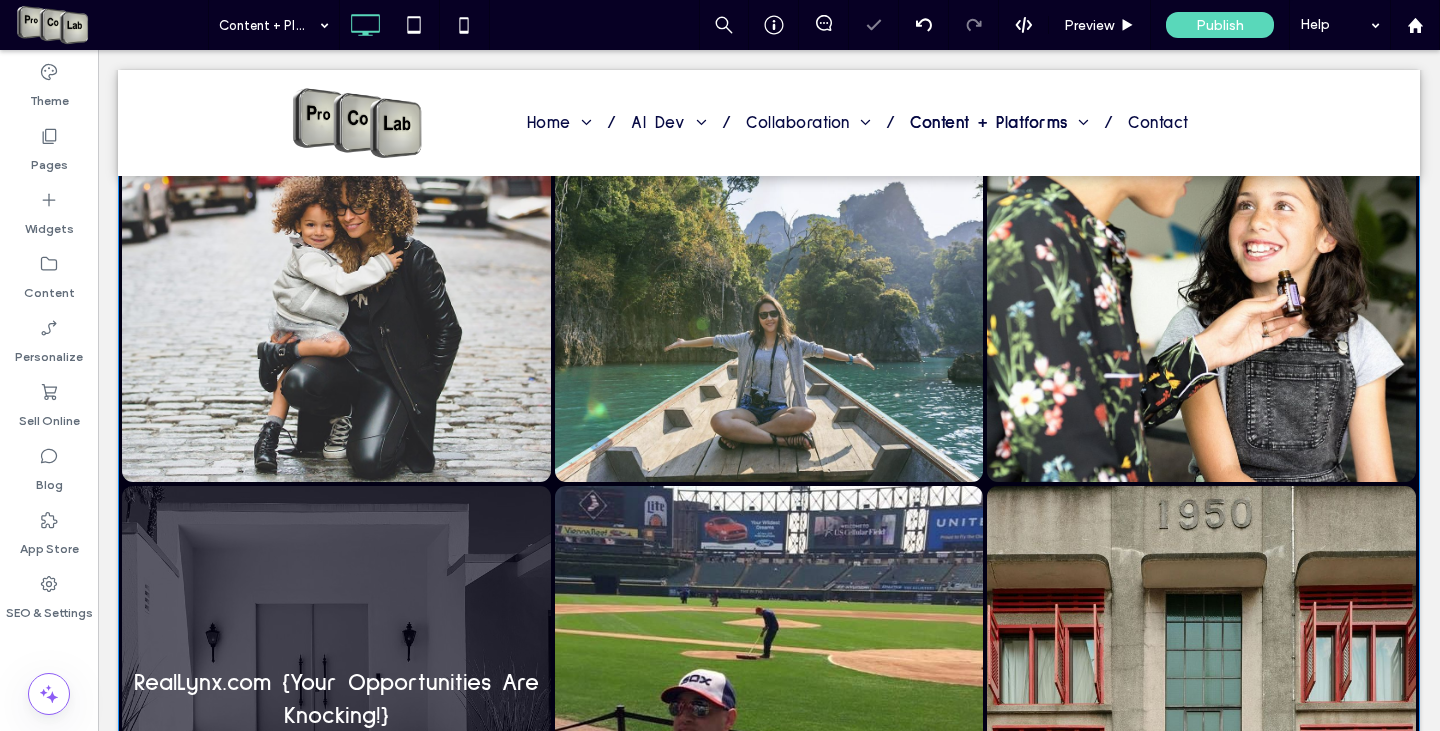 click at bounding box center [336, 700] 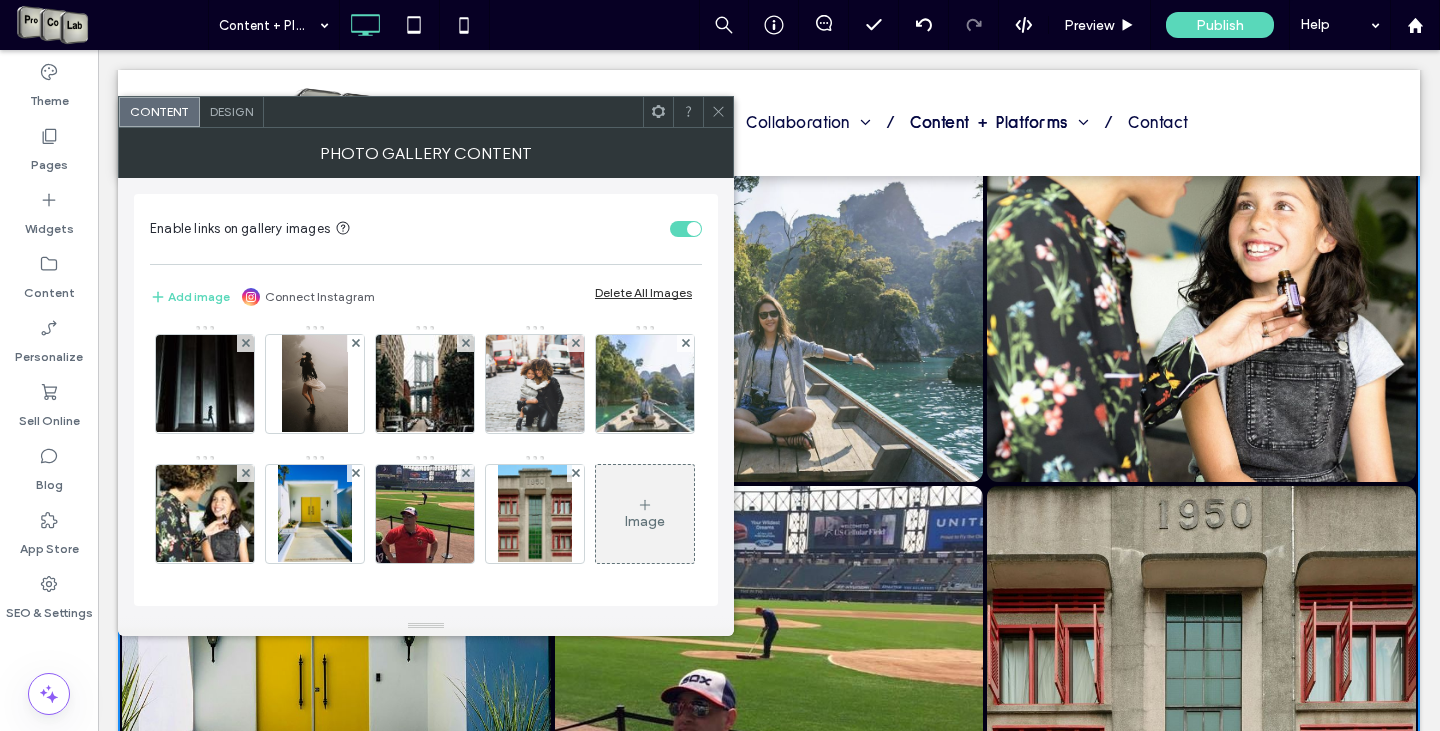 scroll, scrollTop: 135, scrollLeft: 0, axis: vertical 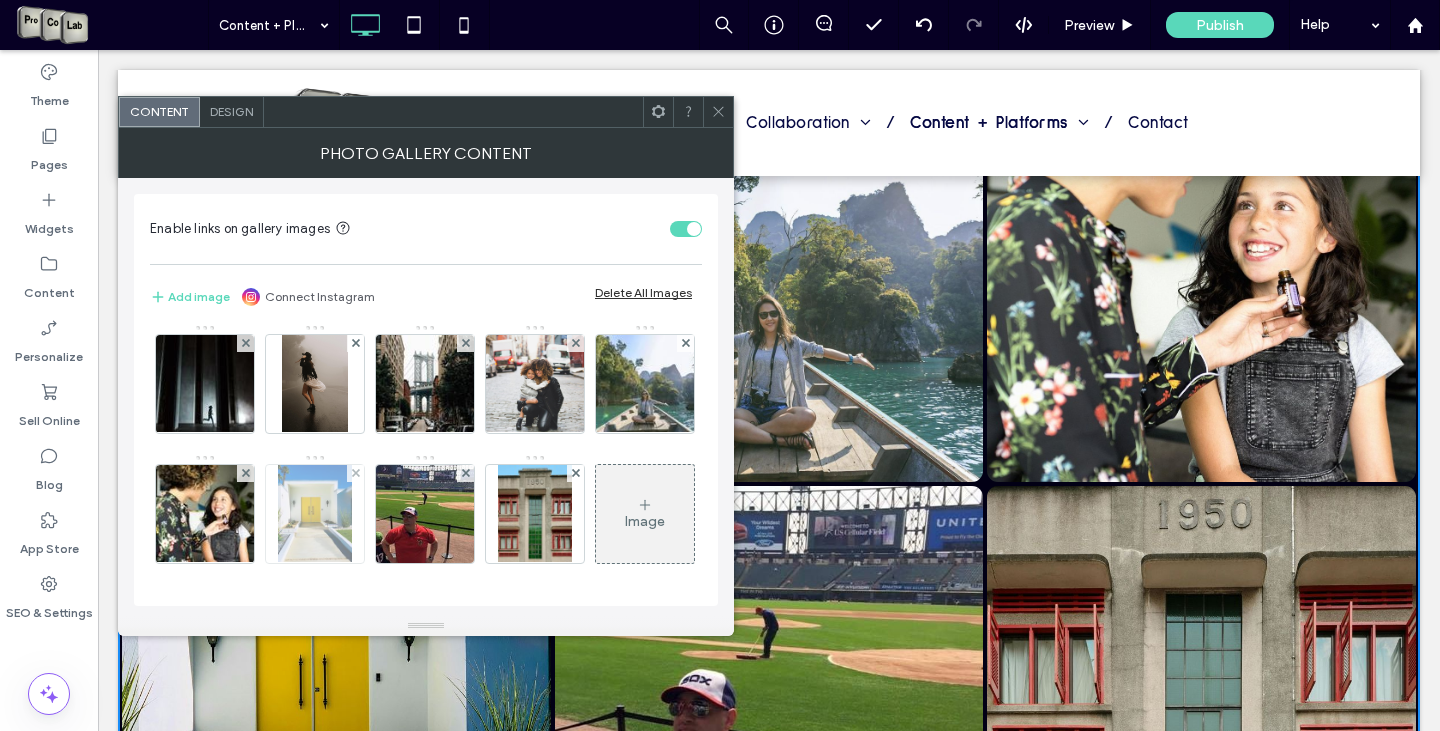click at bounding box center [315, 514] 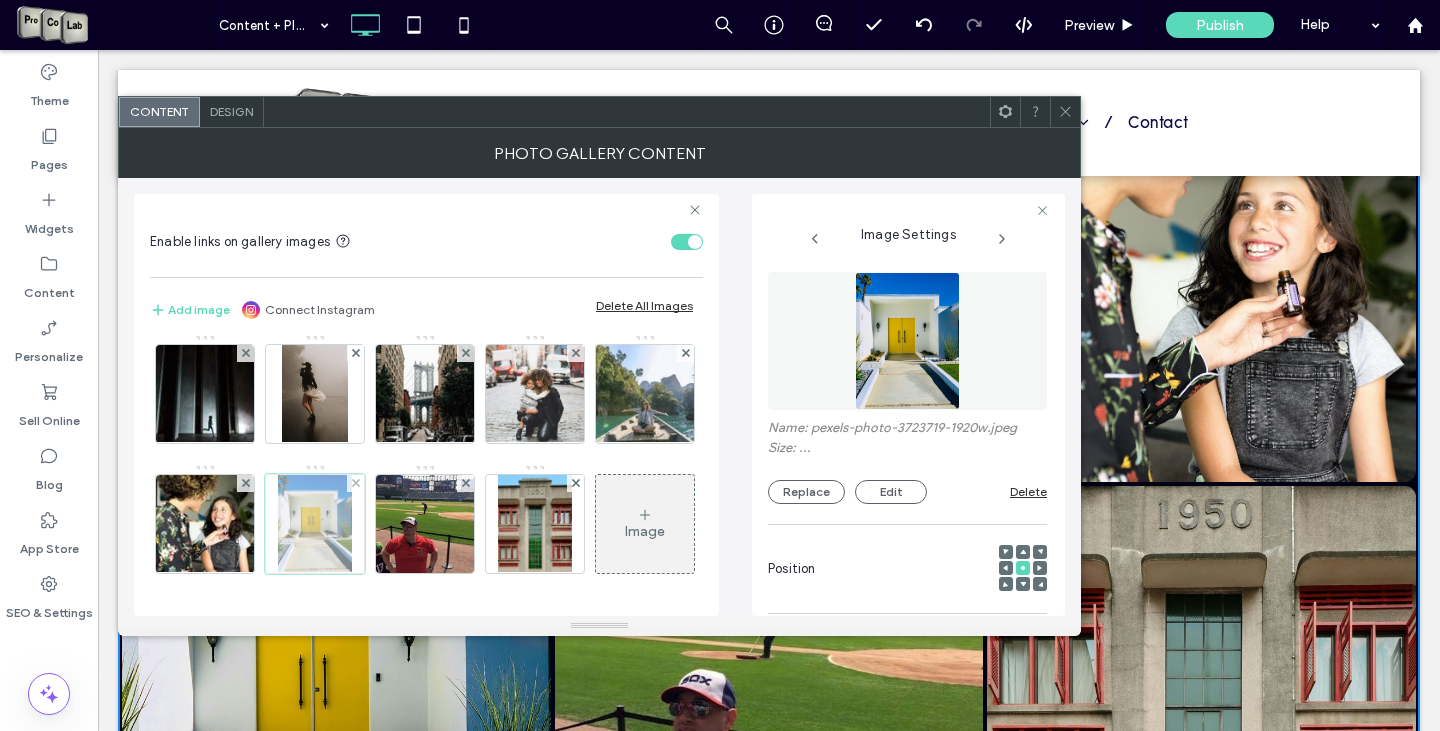 scroll, scrollTop: 0, scrollLeft: 89, axis: horizontal 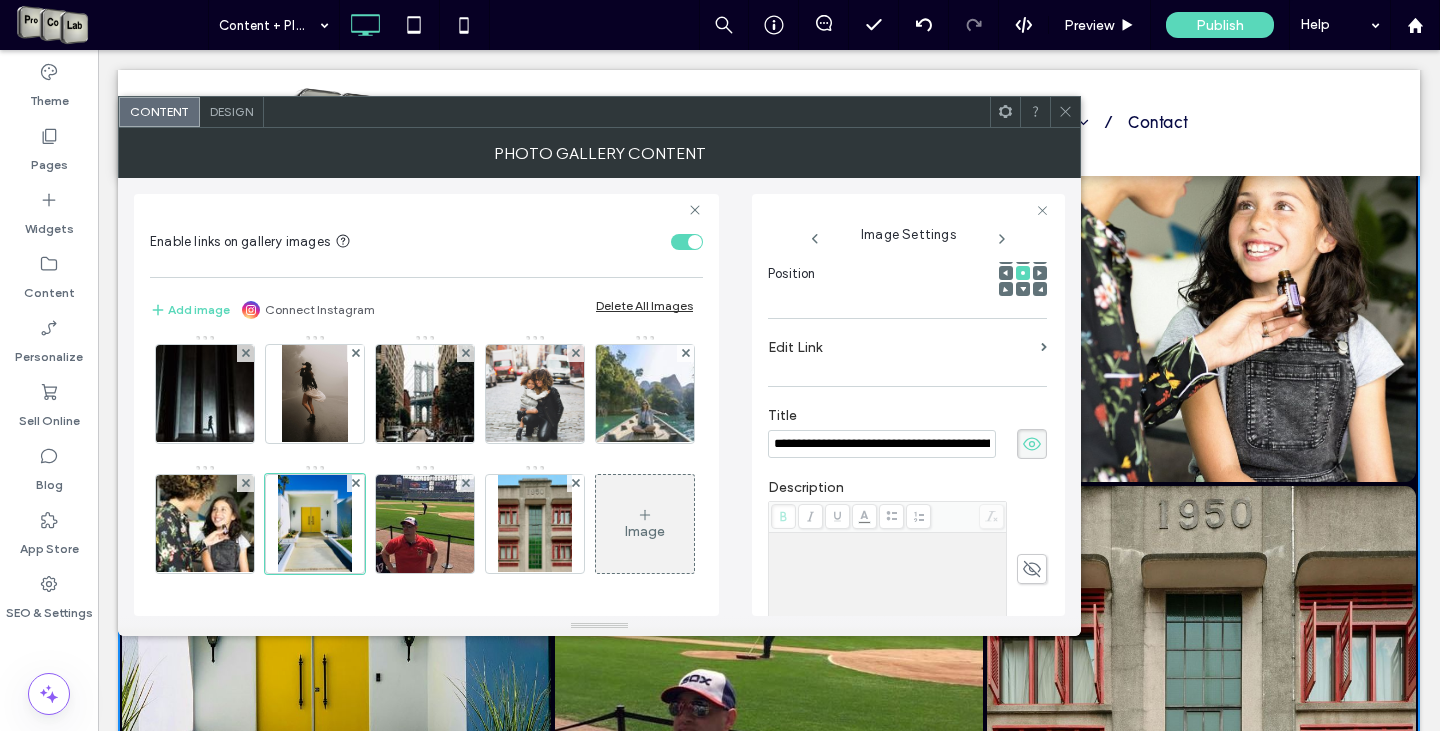 drag, startPoint x: 779, startPoint y: 450, endPoint x: 741, endPoint y: 449, distance: 38.013157 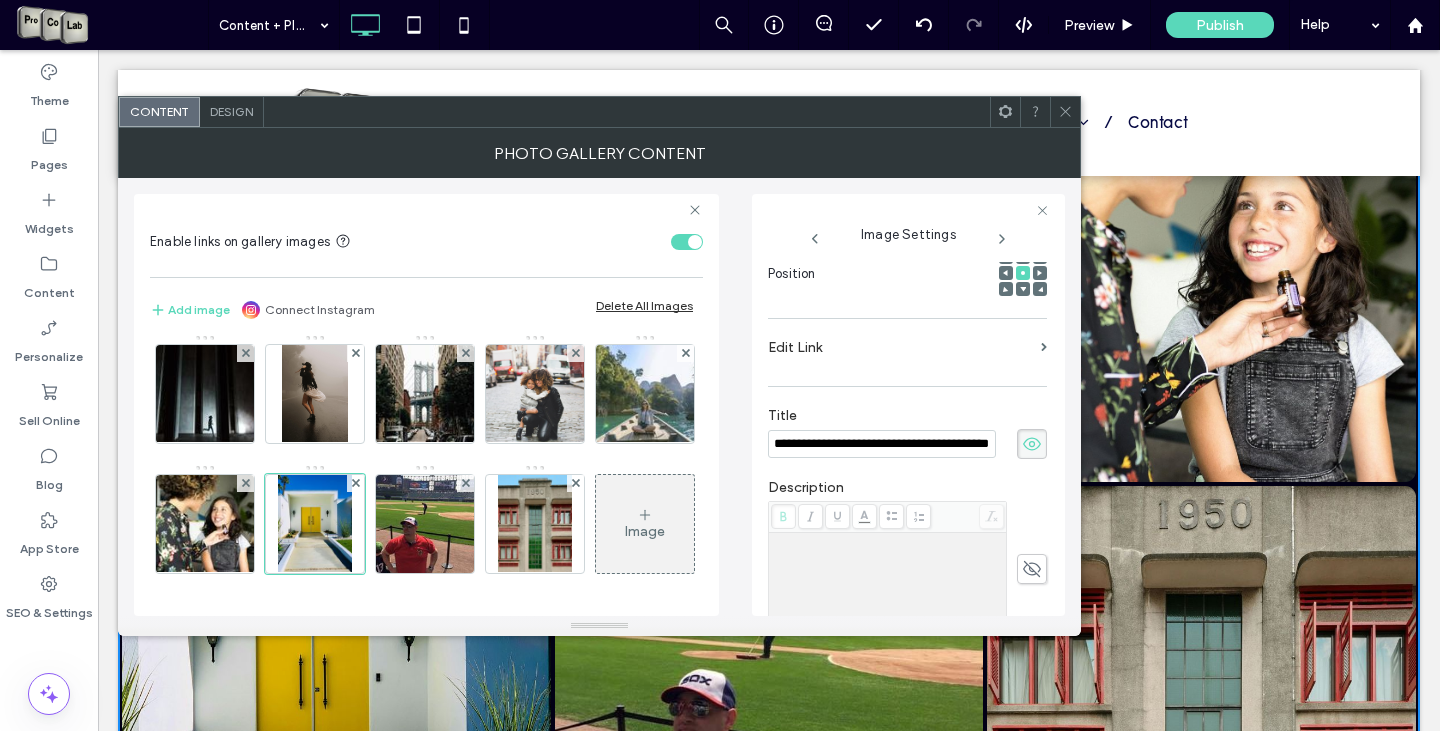 drag, startPoint x: 956, startPoint y: 445, endPoint x: 974, endPoint y: 445, distance: 18 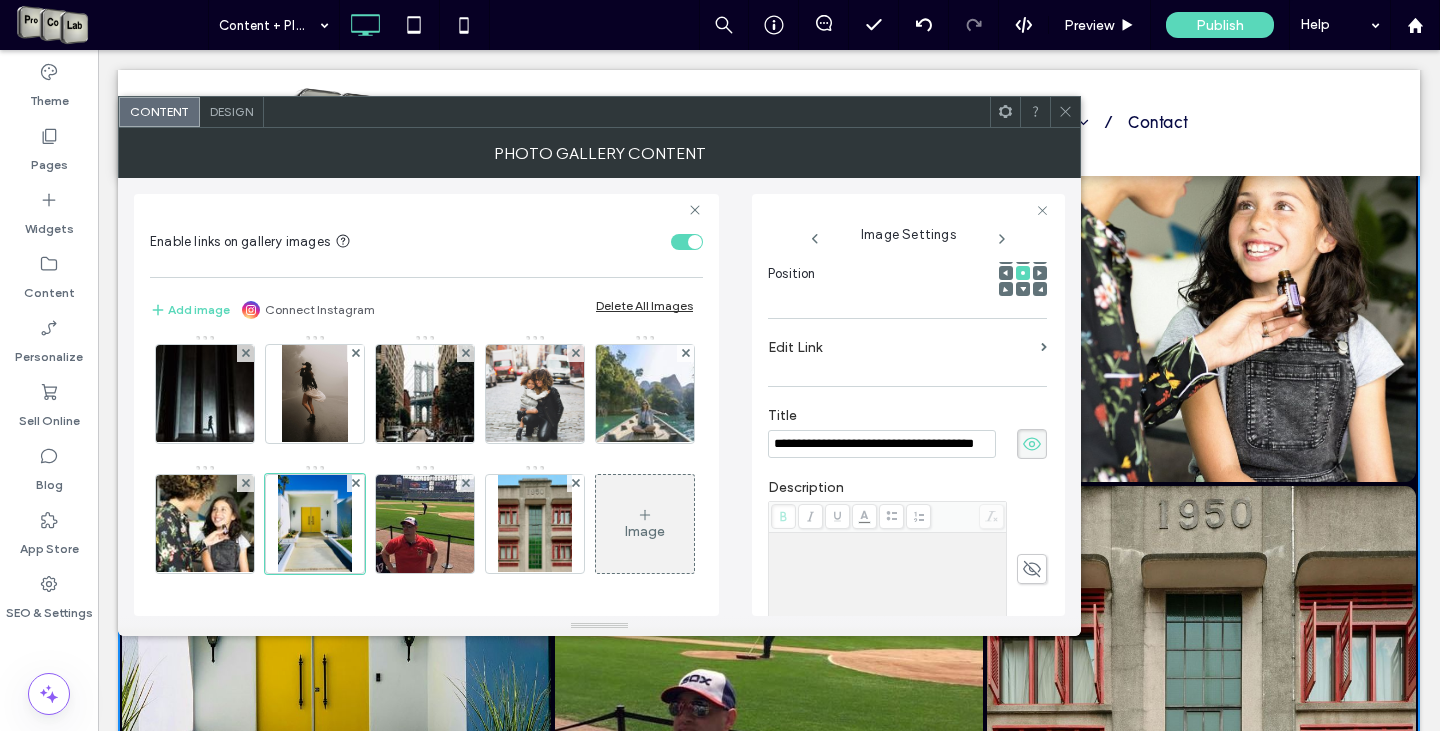 type on "**********" 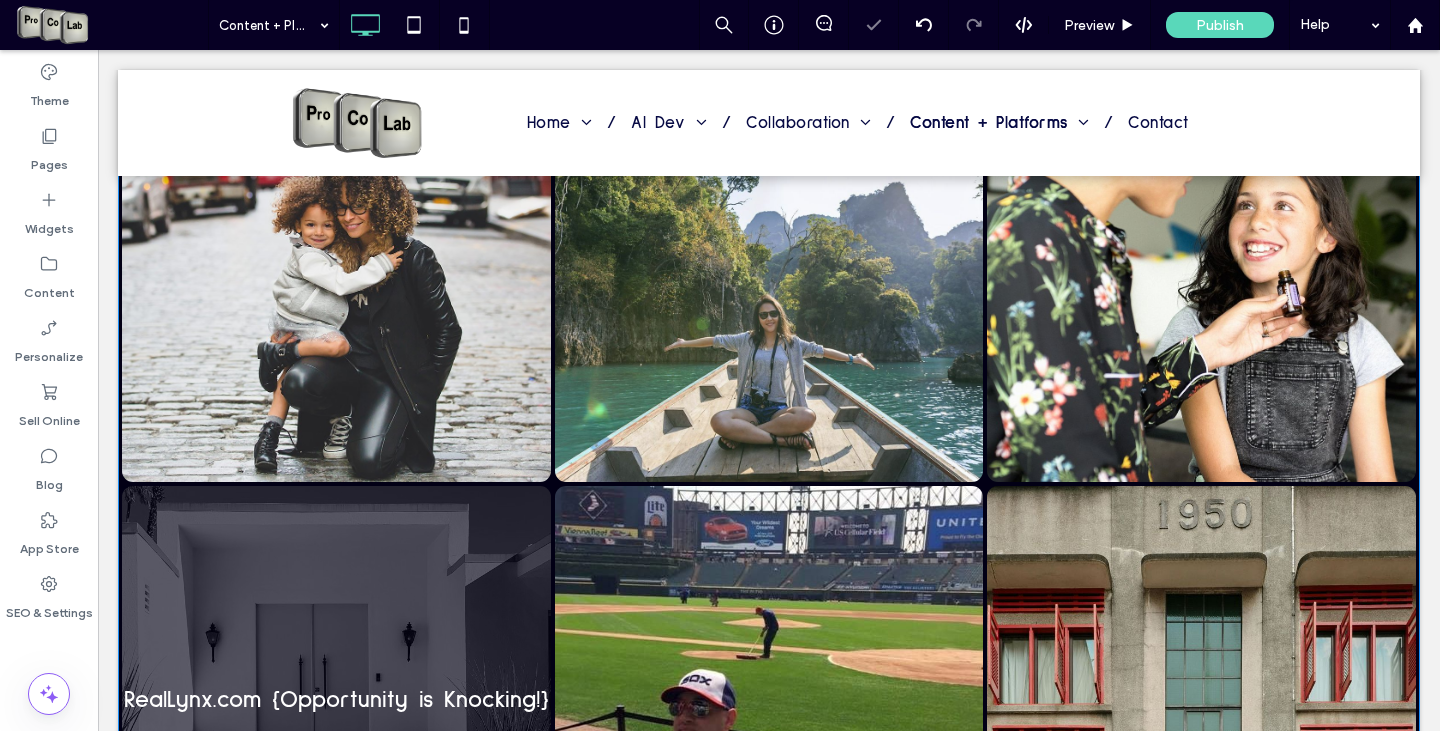 scroll, scrollTop: 1760, scrollLeft: 0, axis: vertical 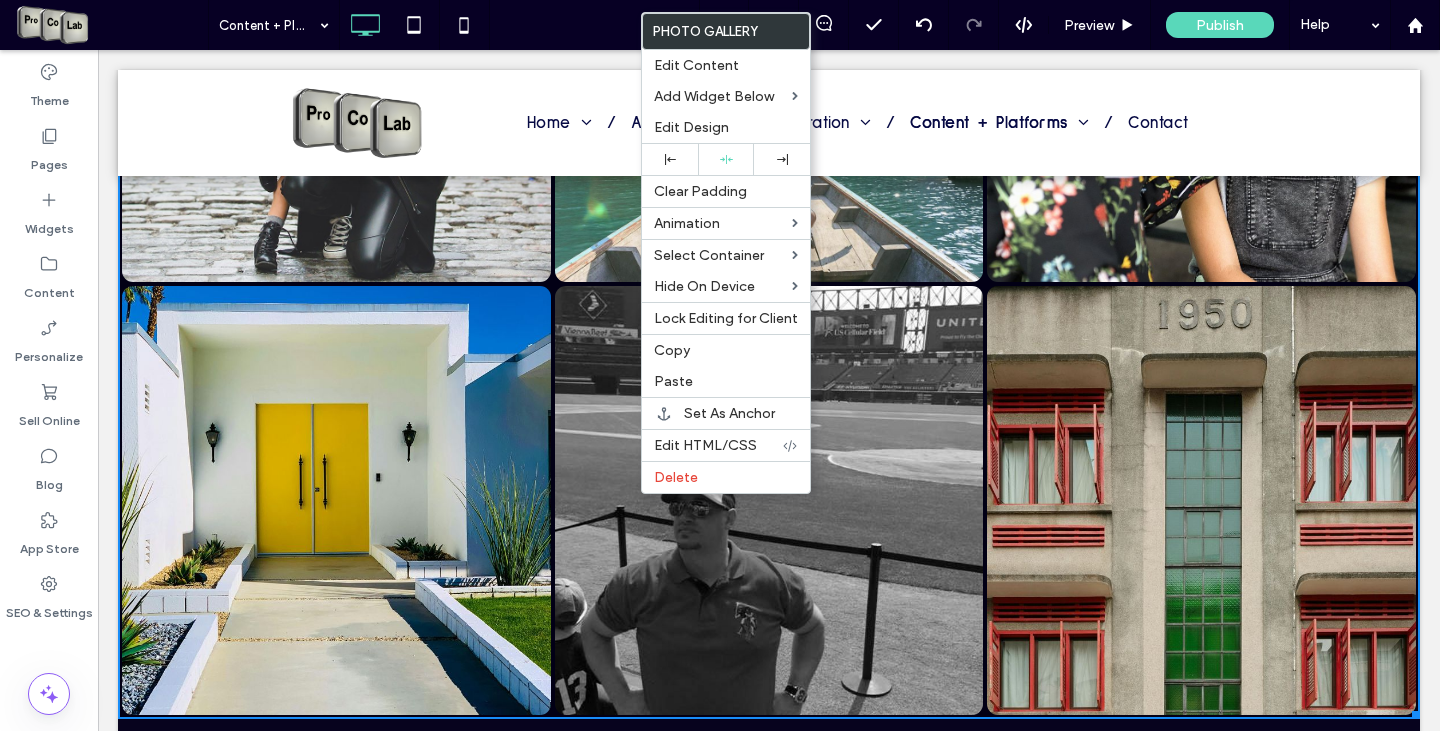 click at bounding box center [769, 500] 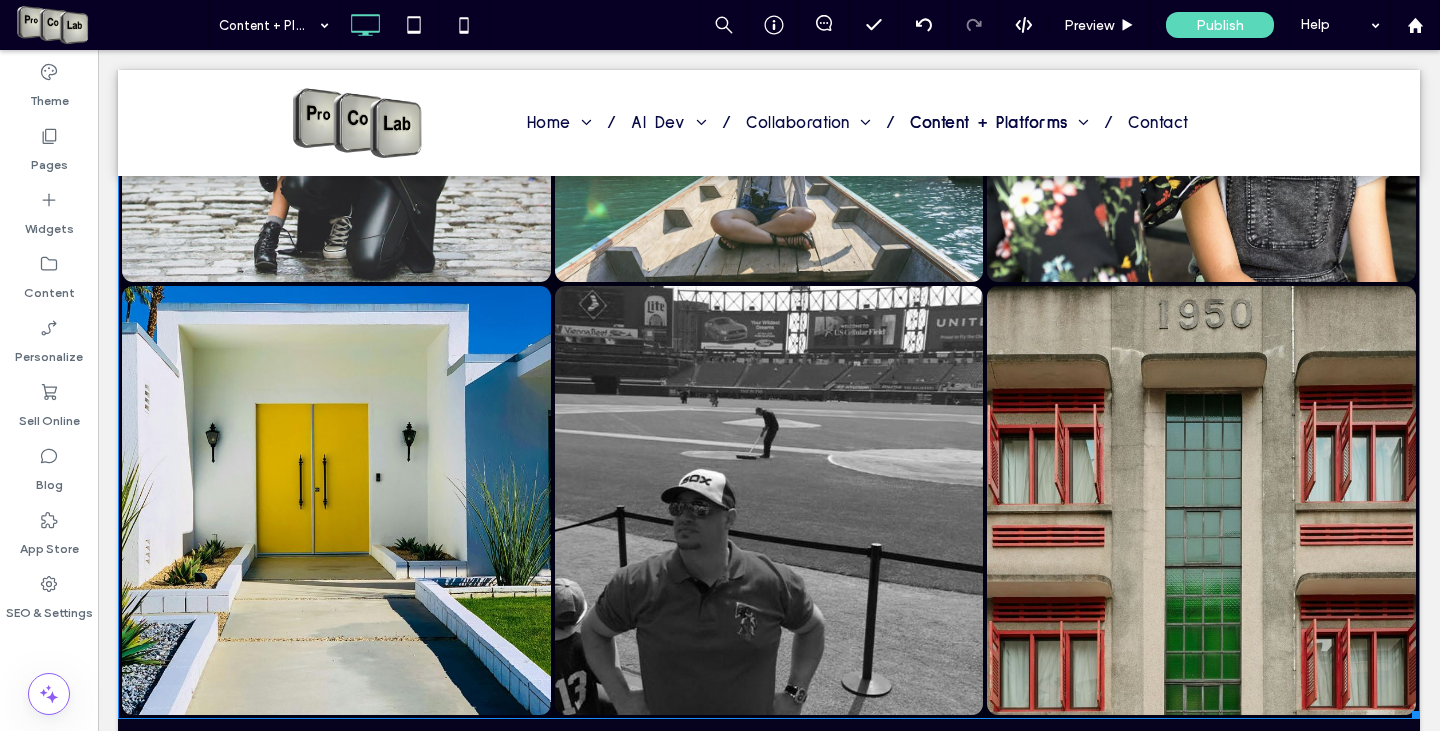 click at bounding box center (769, 500) 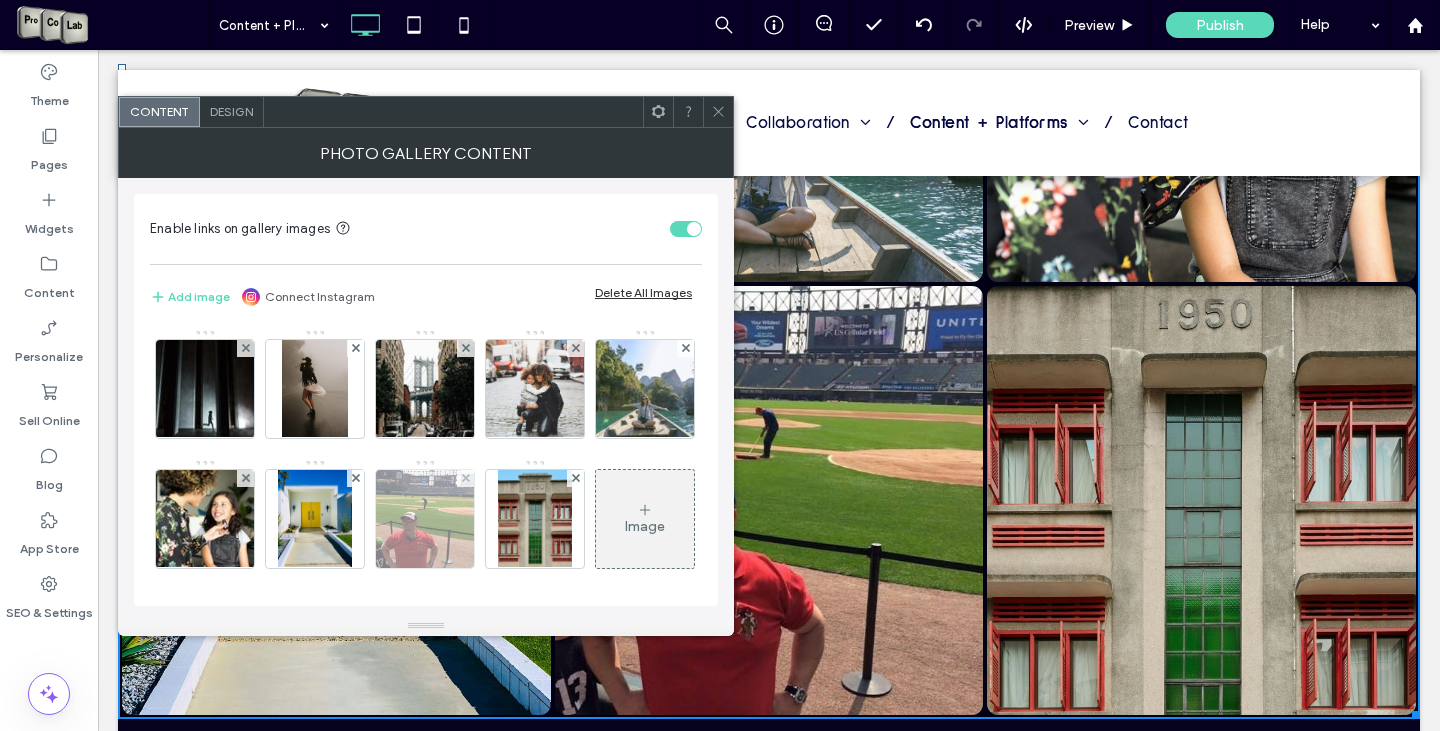 click at bounding box center (425, 519) 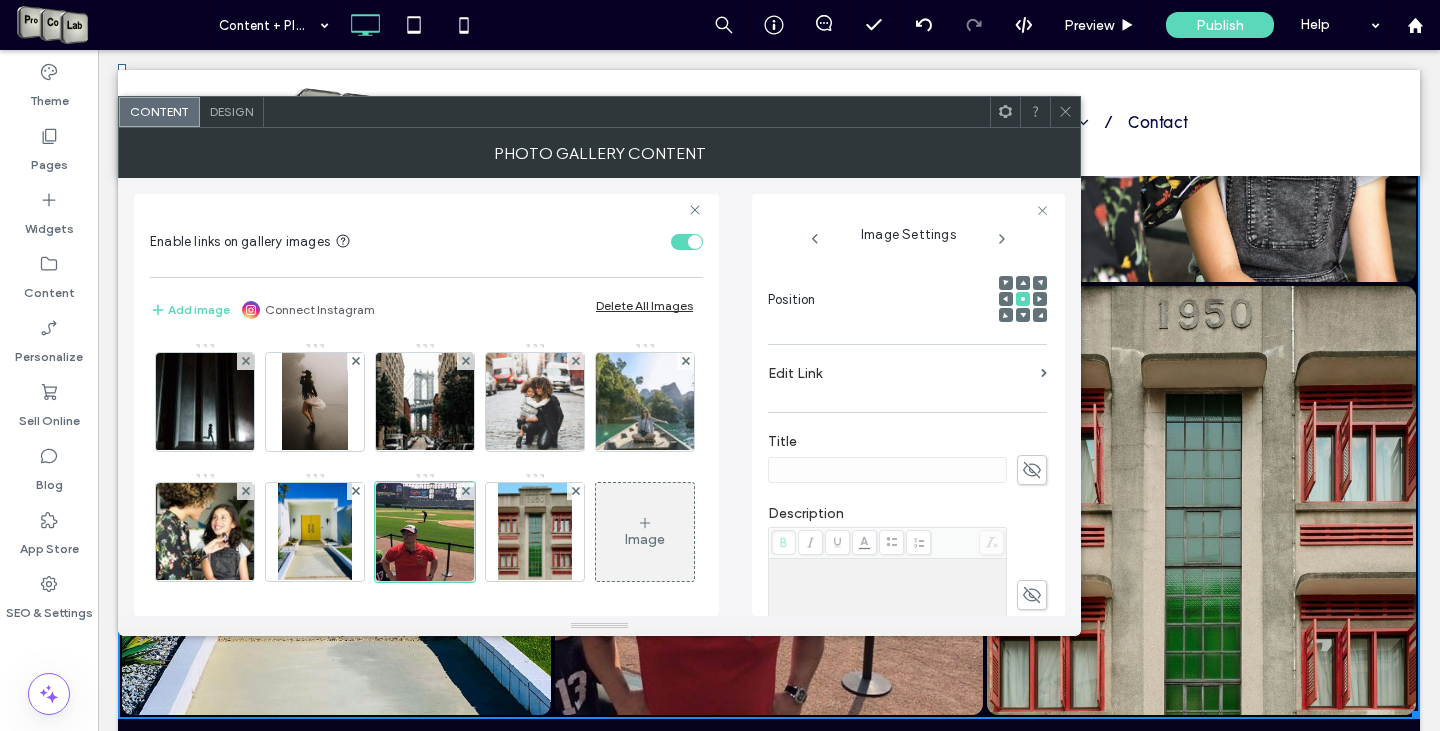 scroll, scrollTop: 300, scrollLeft: 0, axis: vertical 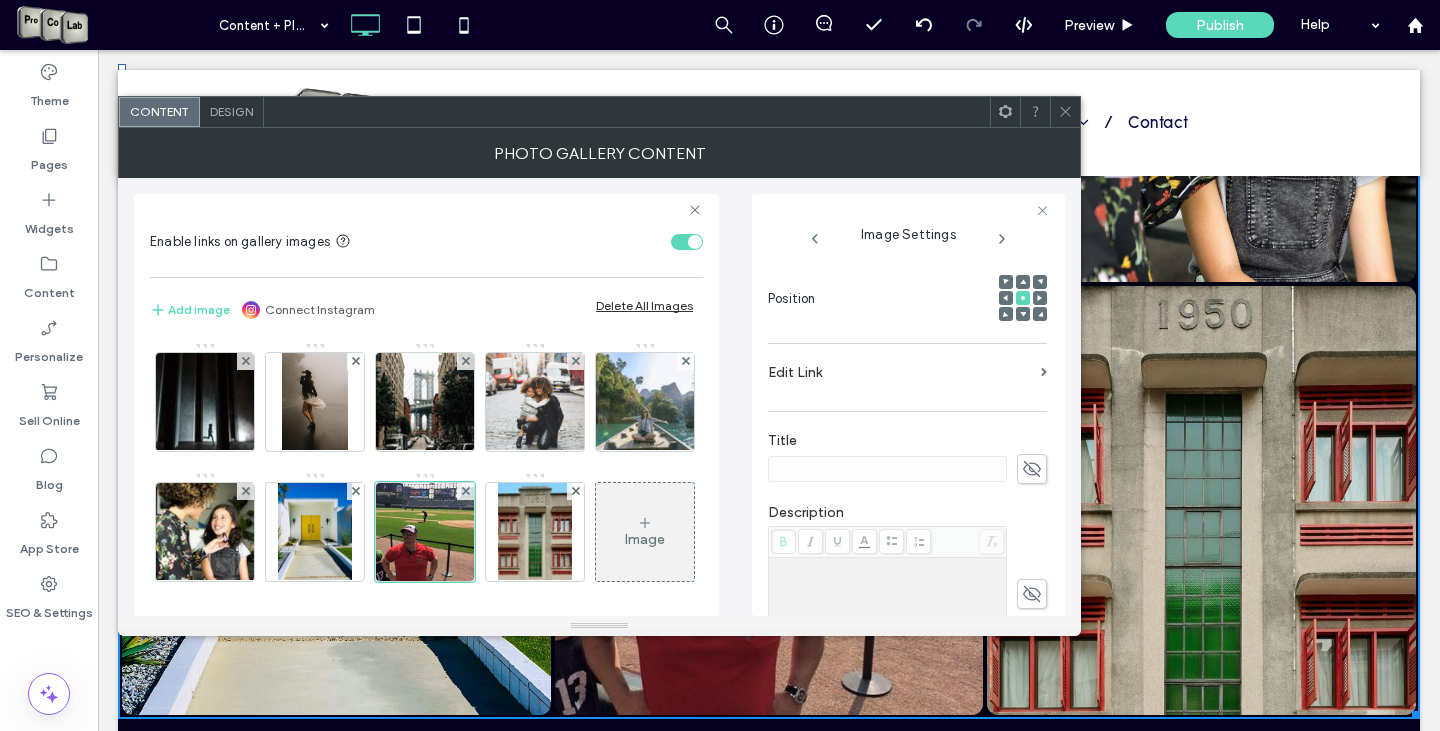 click 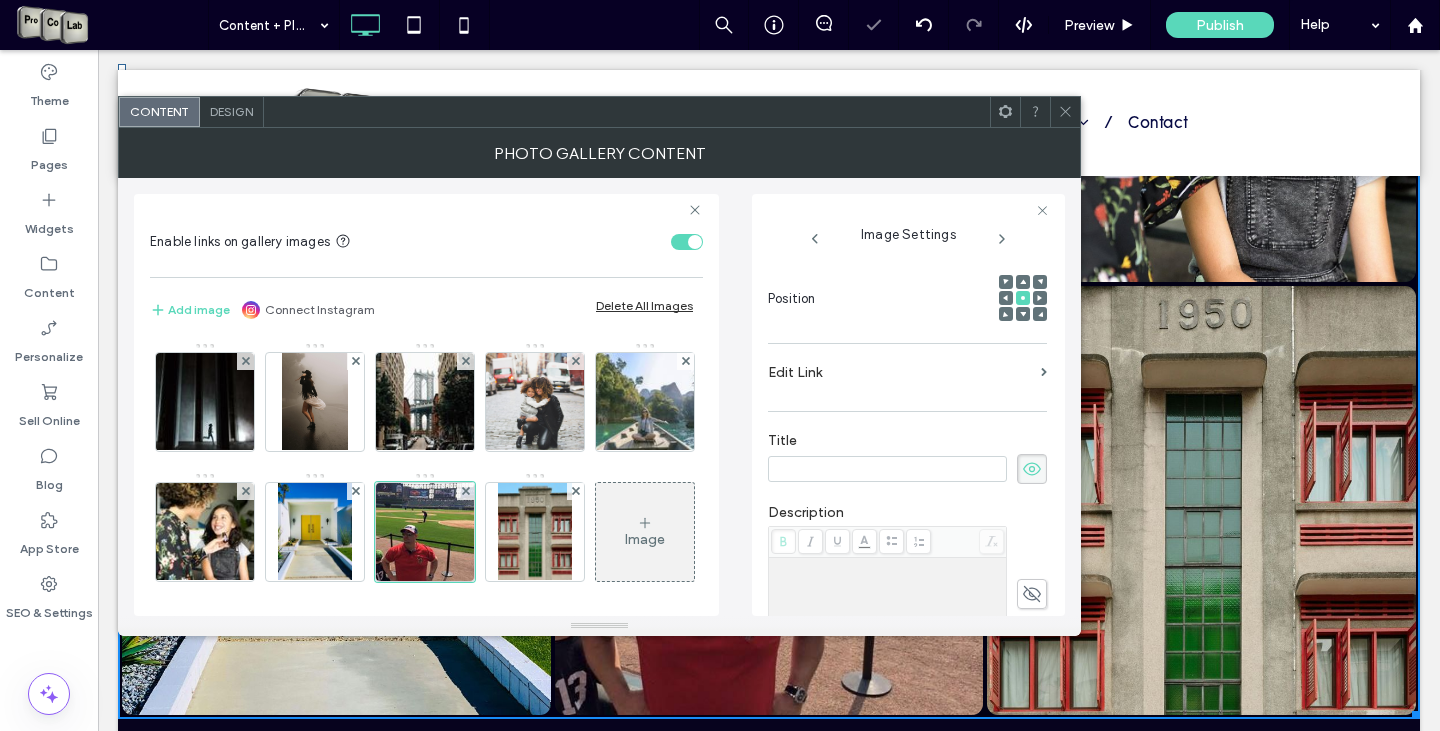 click at bounding box center [887, 469] 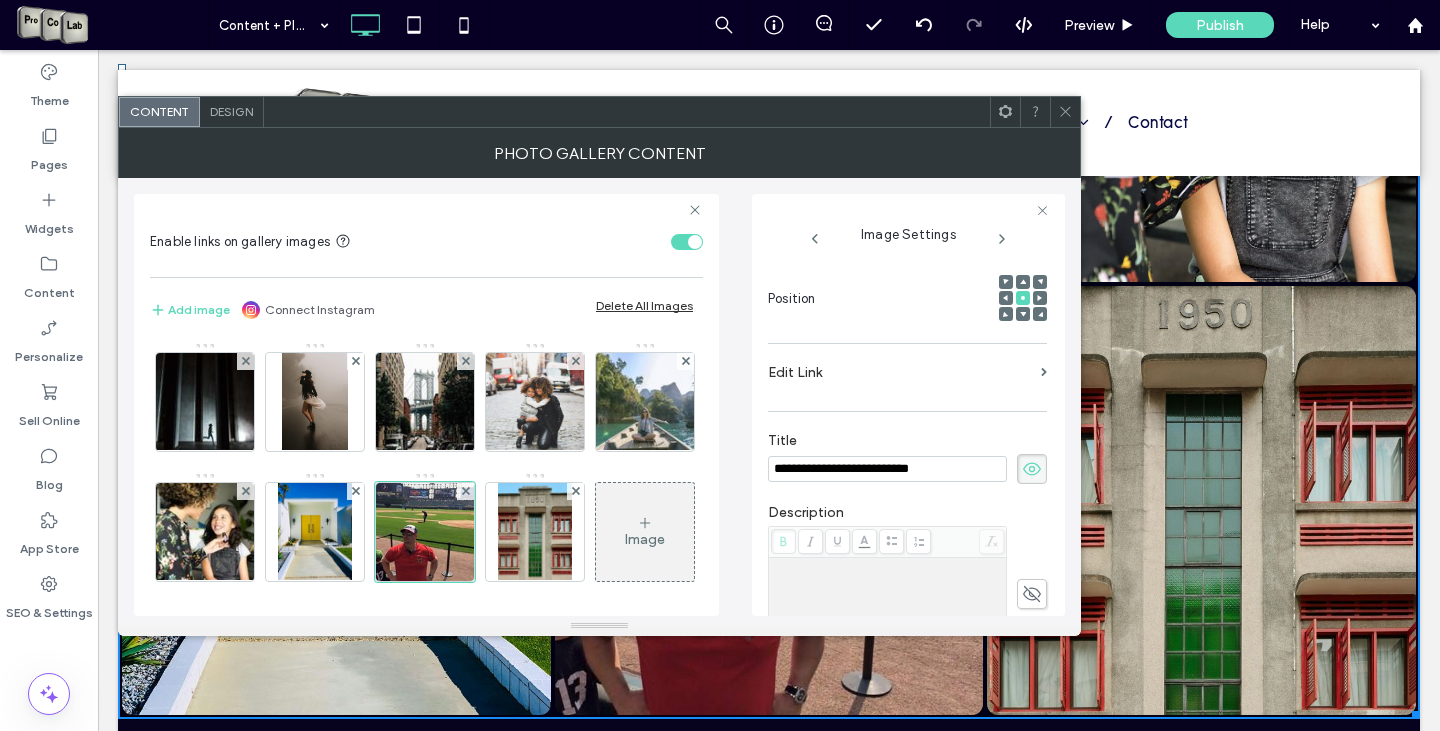 click on "**********" at bounding box center [887, 469] 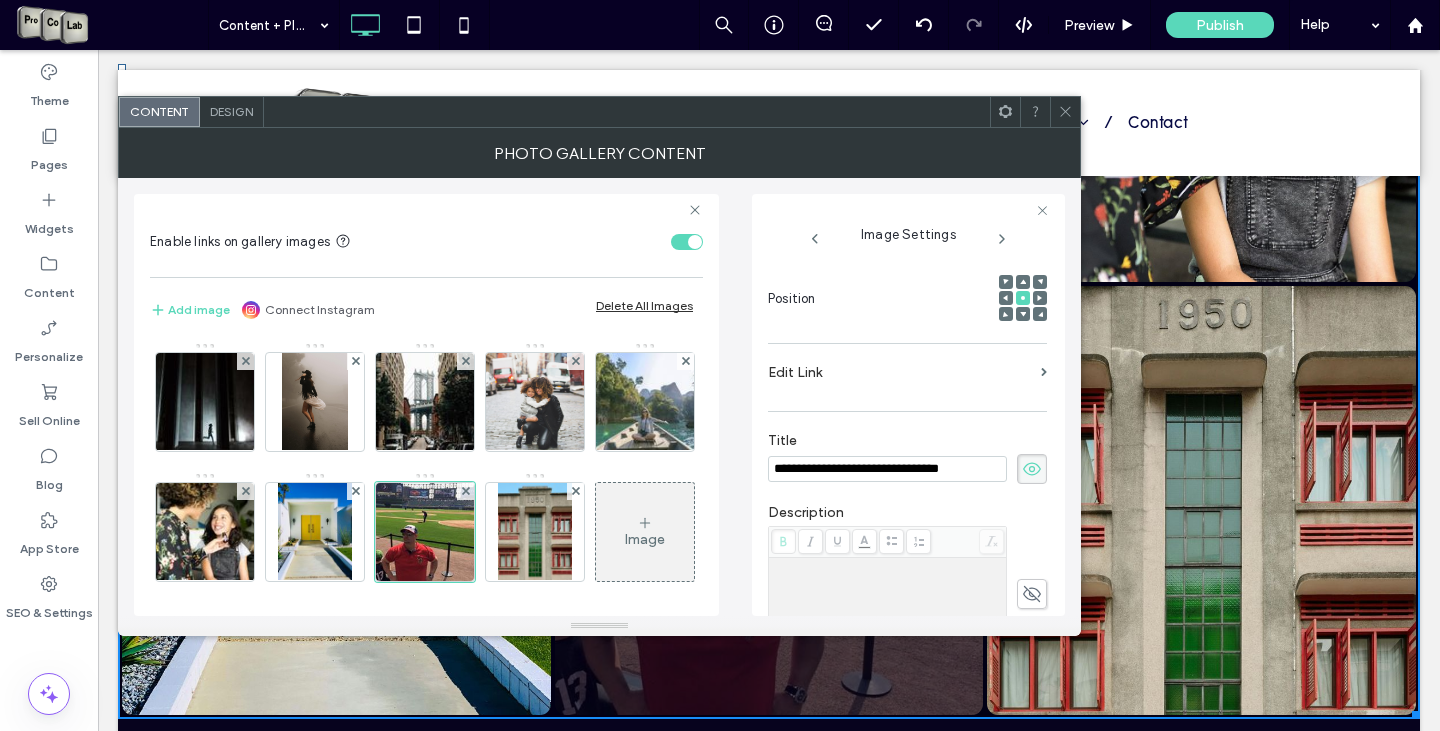 type on "**********" 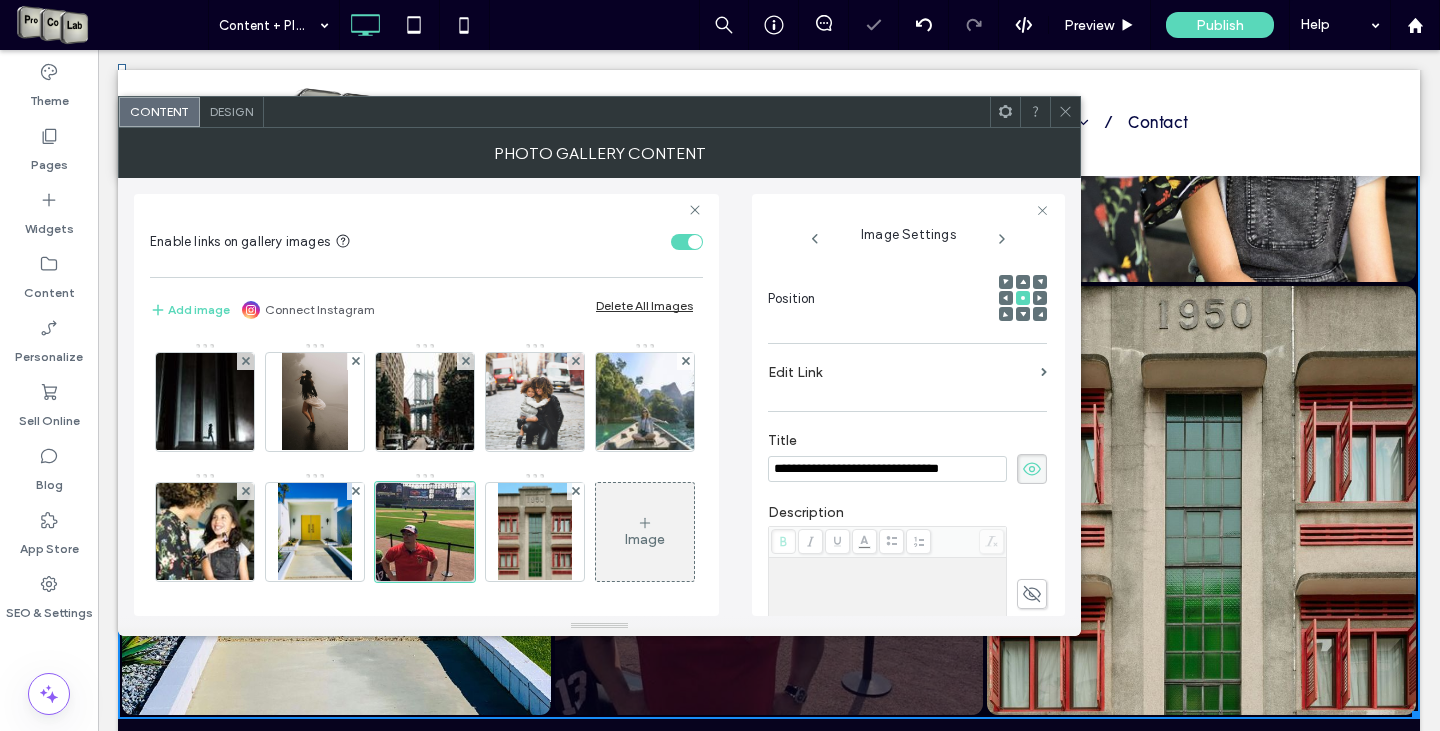 click 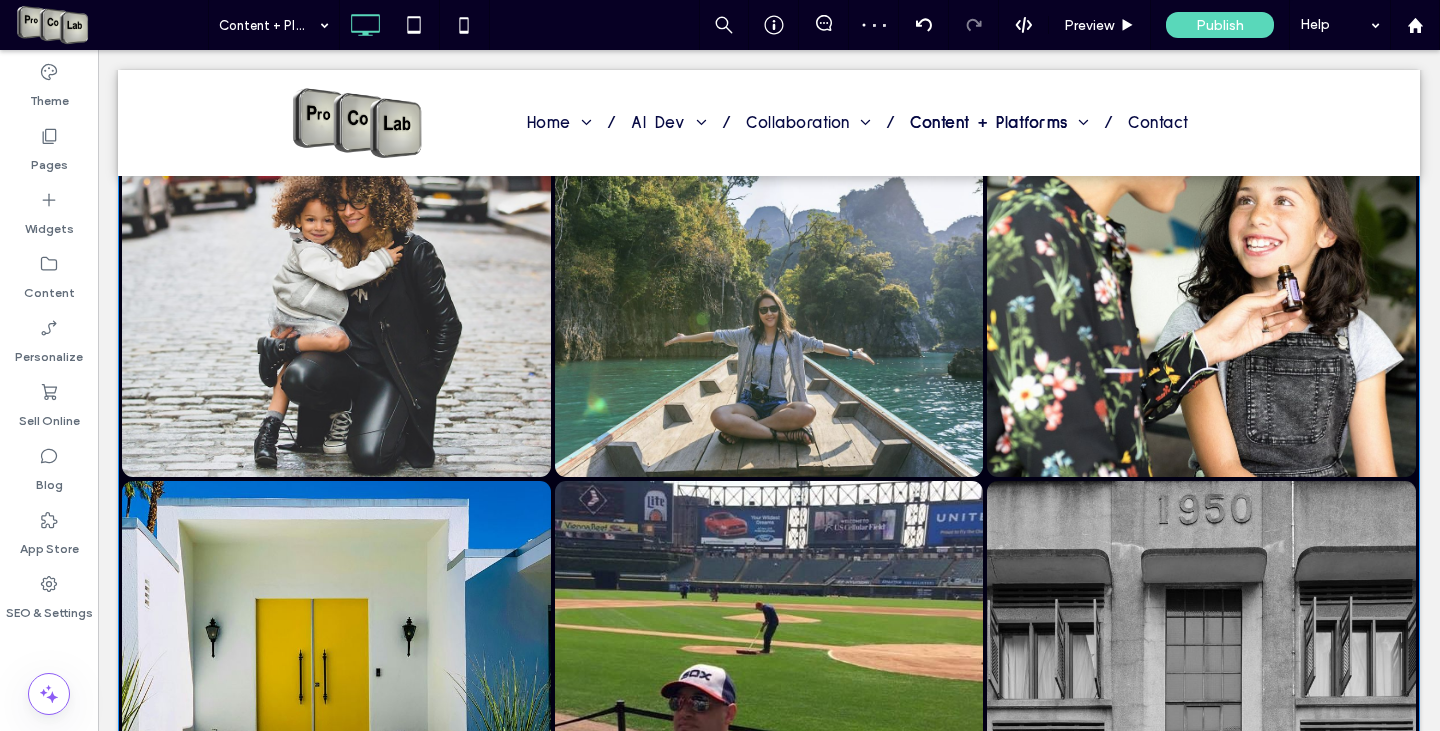 scroll, scrollTop: 1560, scrollLeft: 0, axis: vertical 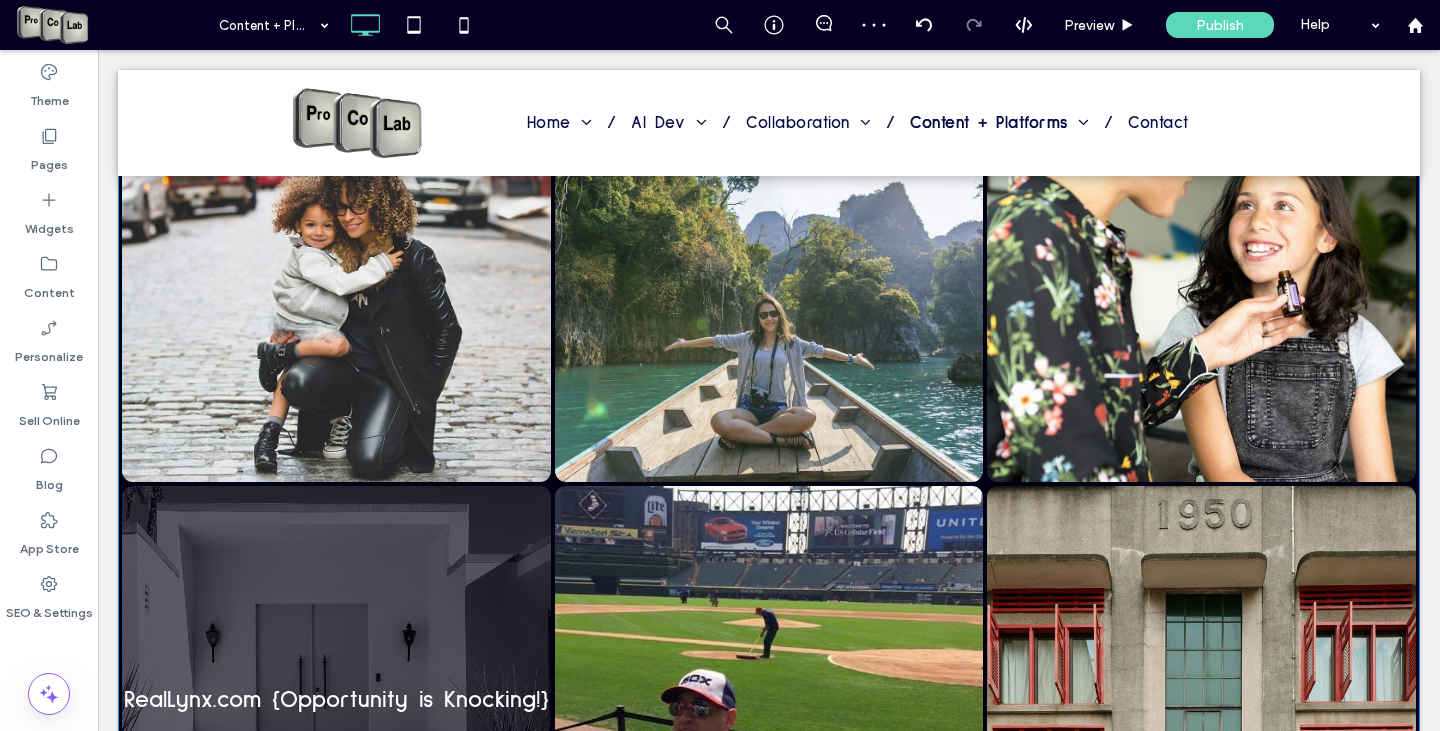 click at bounding box center [336, 700] 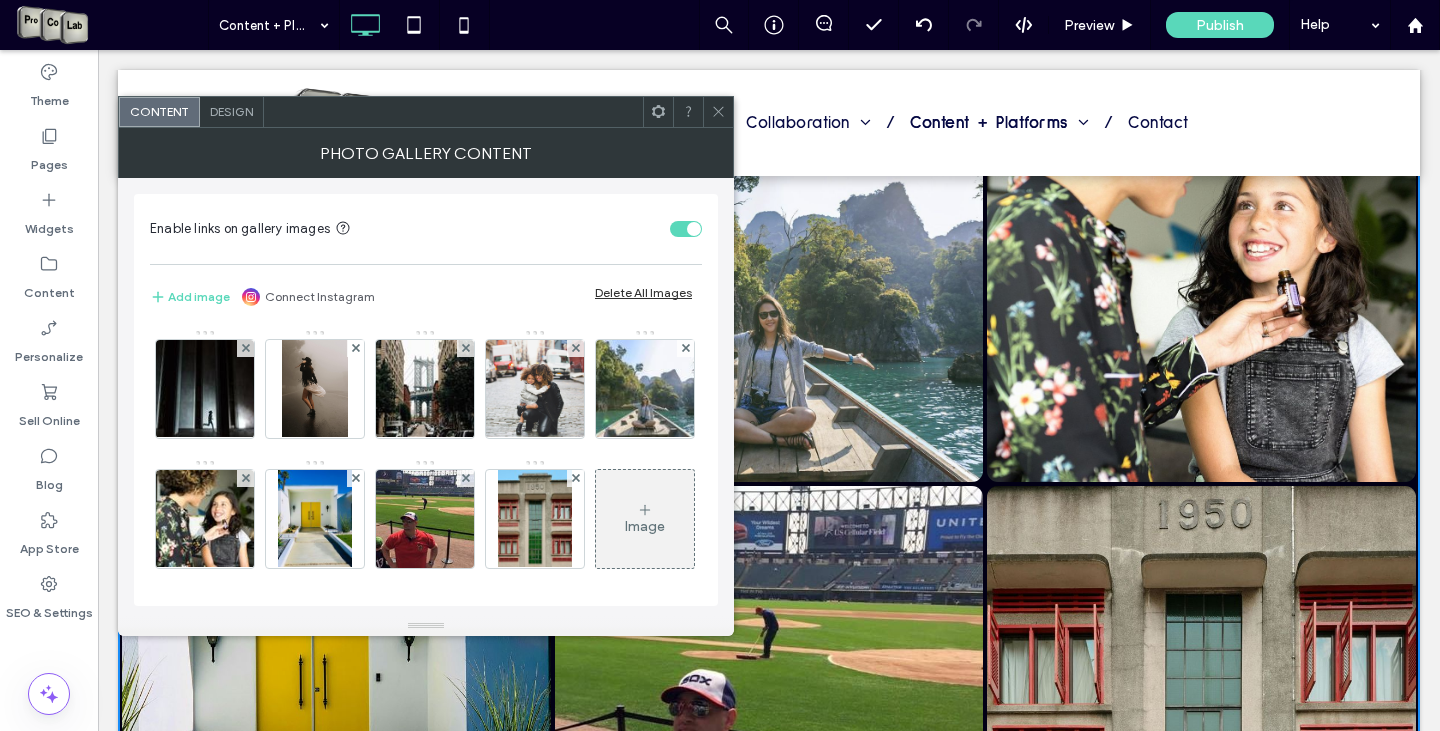 click 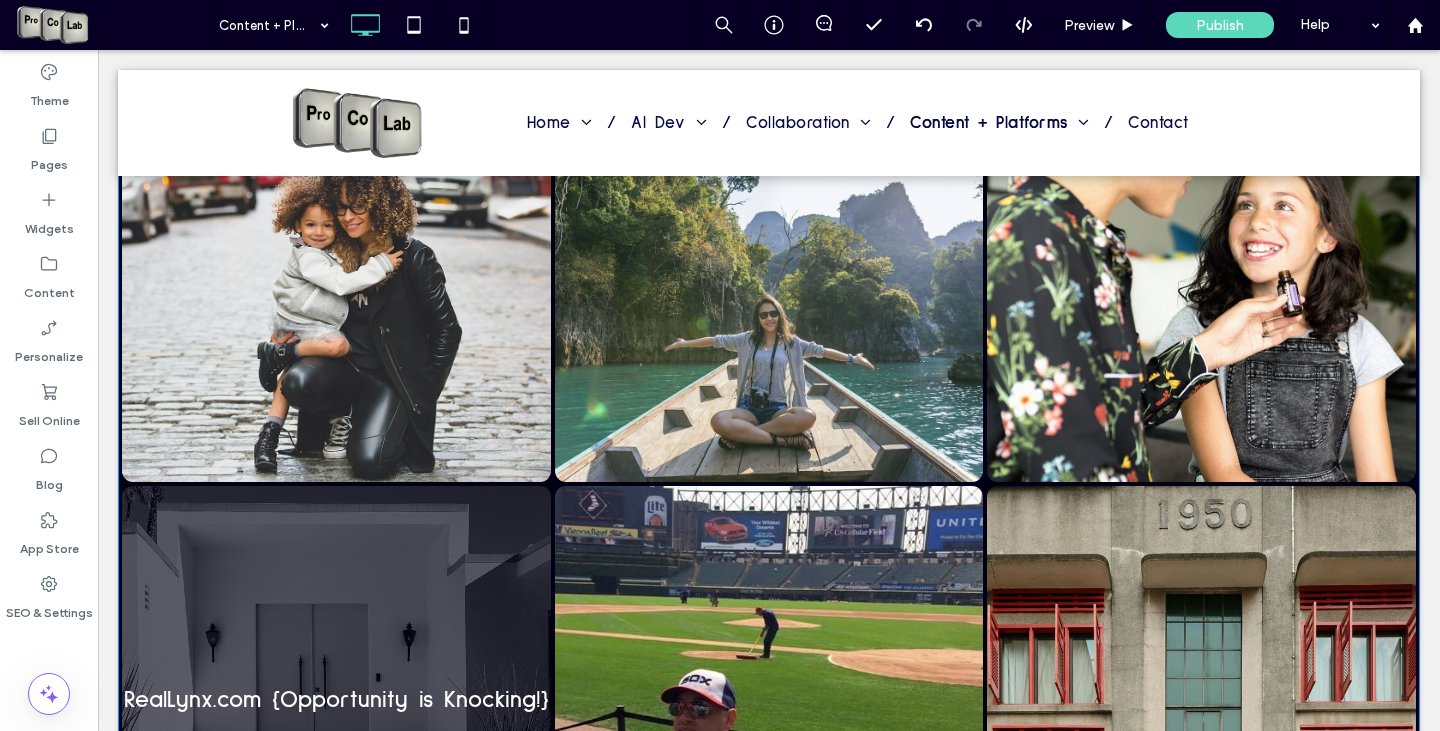 click at bounding box center (336, 700) 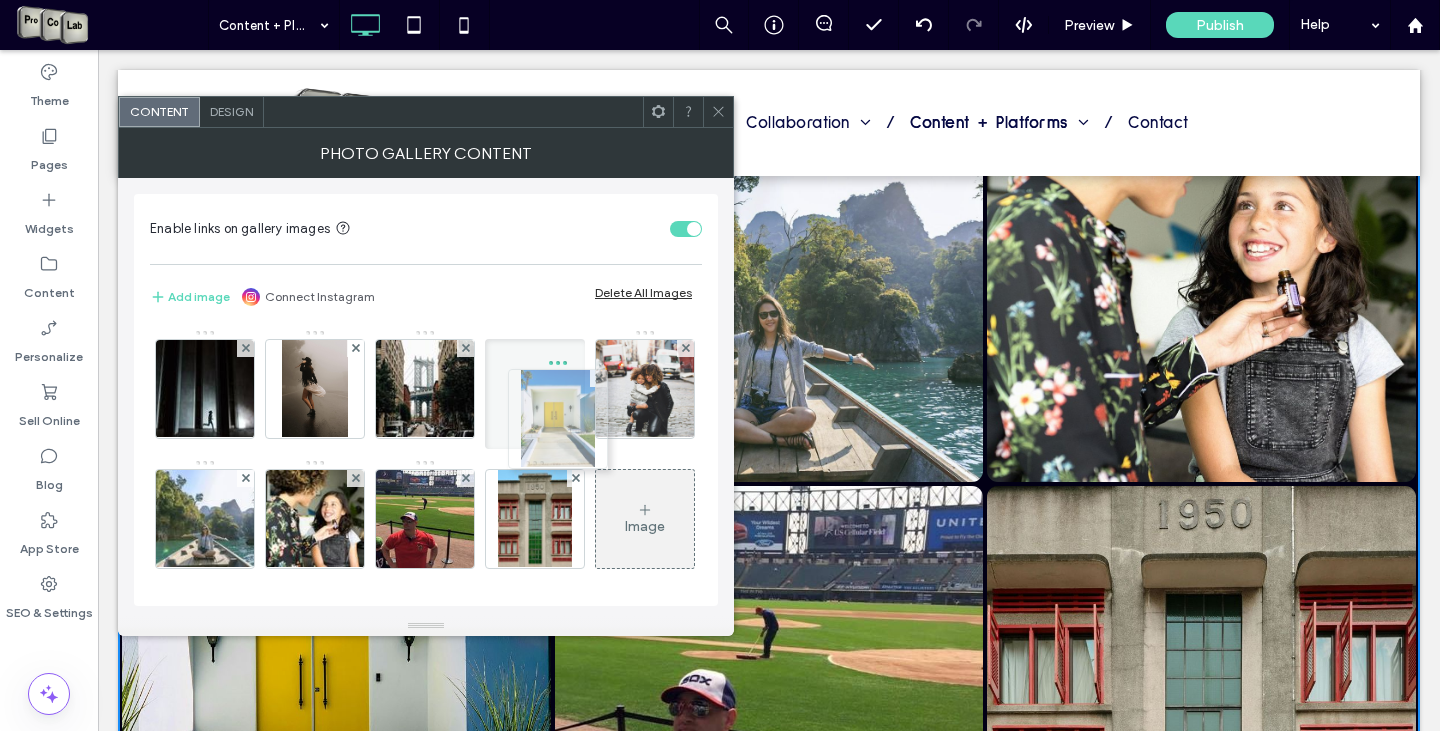 drag, startPoint x: 412, startPoint y: 528, endPoint x: 540, endPoint y: 428, distance: 162.43152 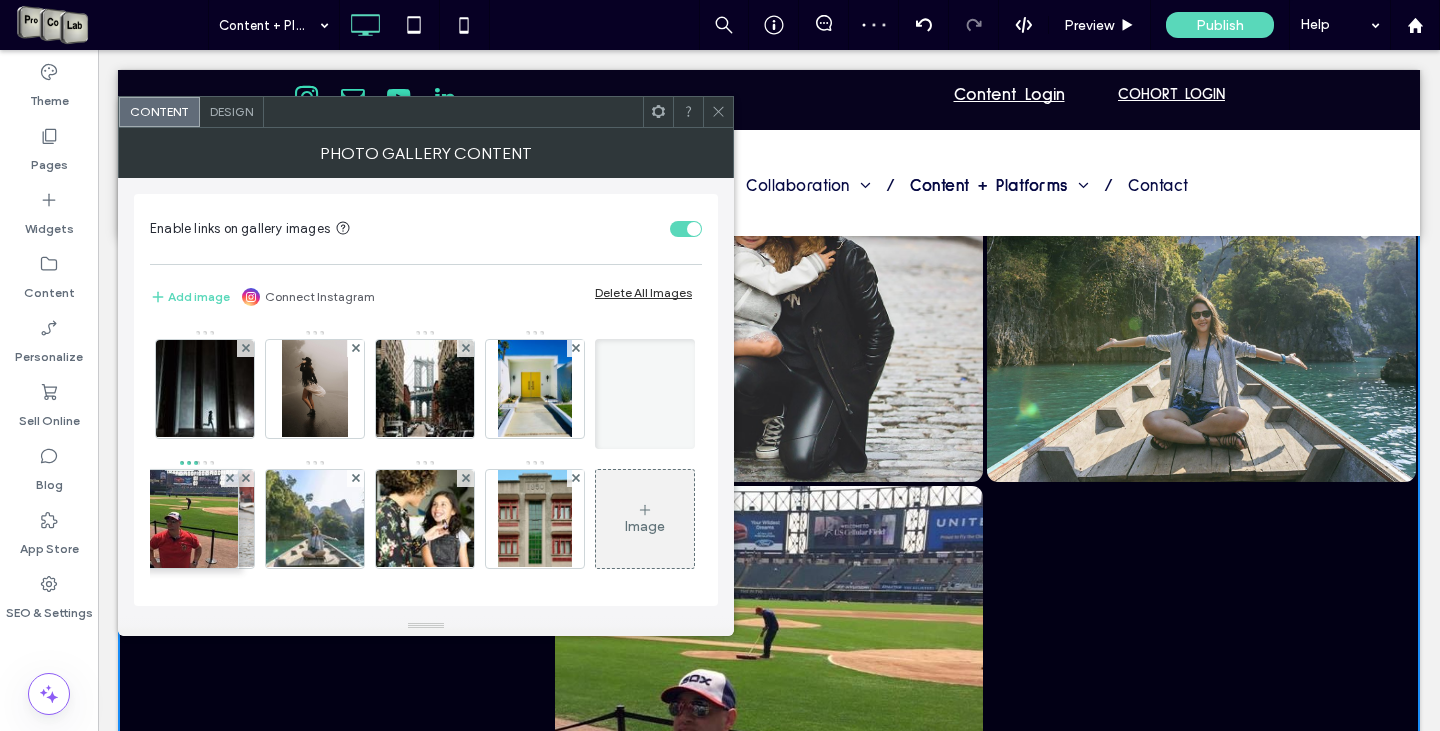 drag, startPoint x: 525, startPoint y: 517, endPoint x: 178, endPoint y: 513, distance: 347.02304 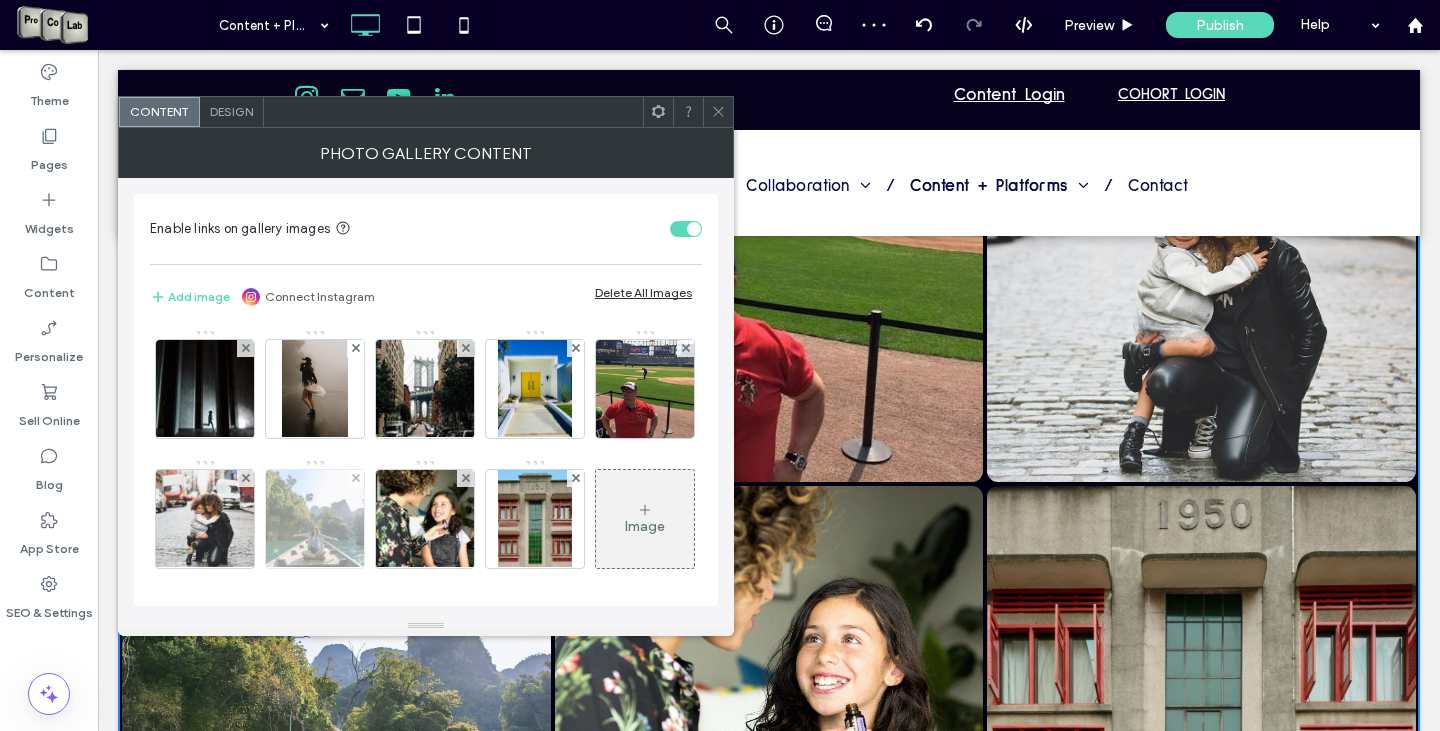 scroll, scrollTop: 100, scrollLeft: 0, axis: vertical 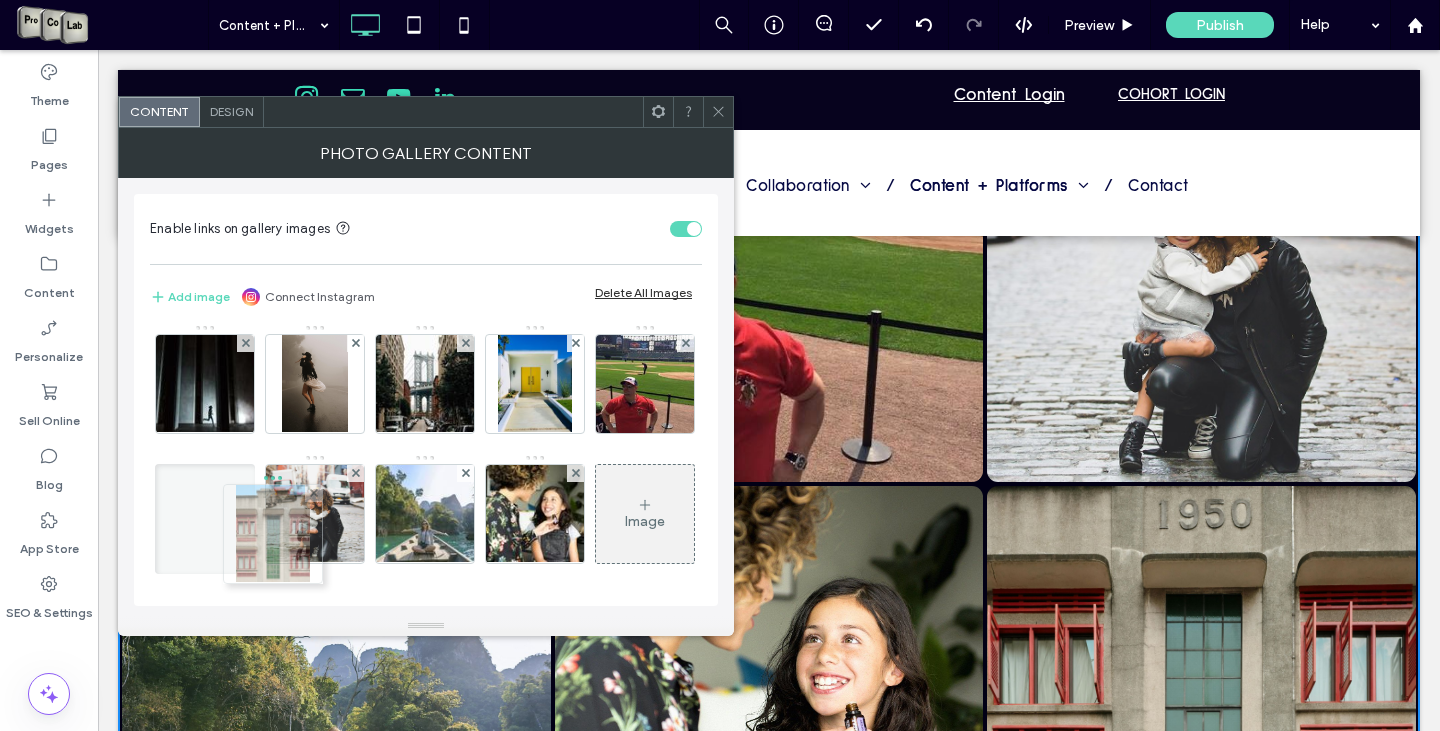 drag, startPoint x: 197, startPoint y: 534, endPoint x: 260, endPoint y: 424, distance: 126.76356 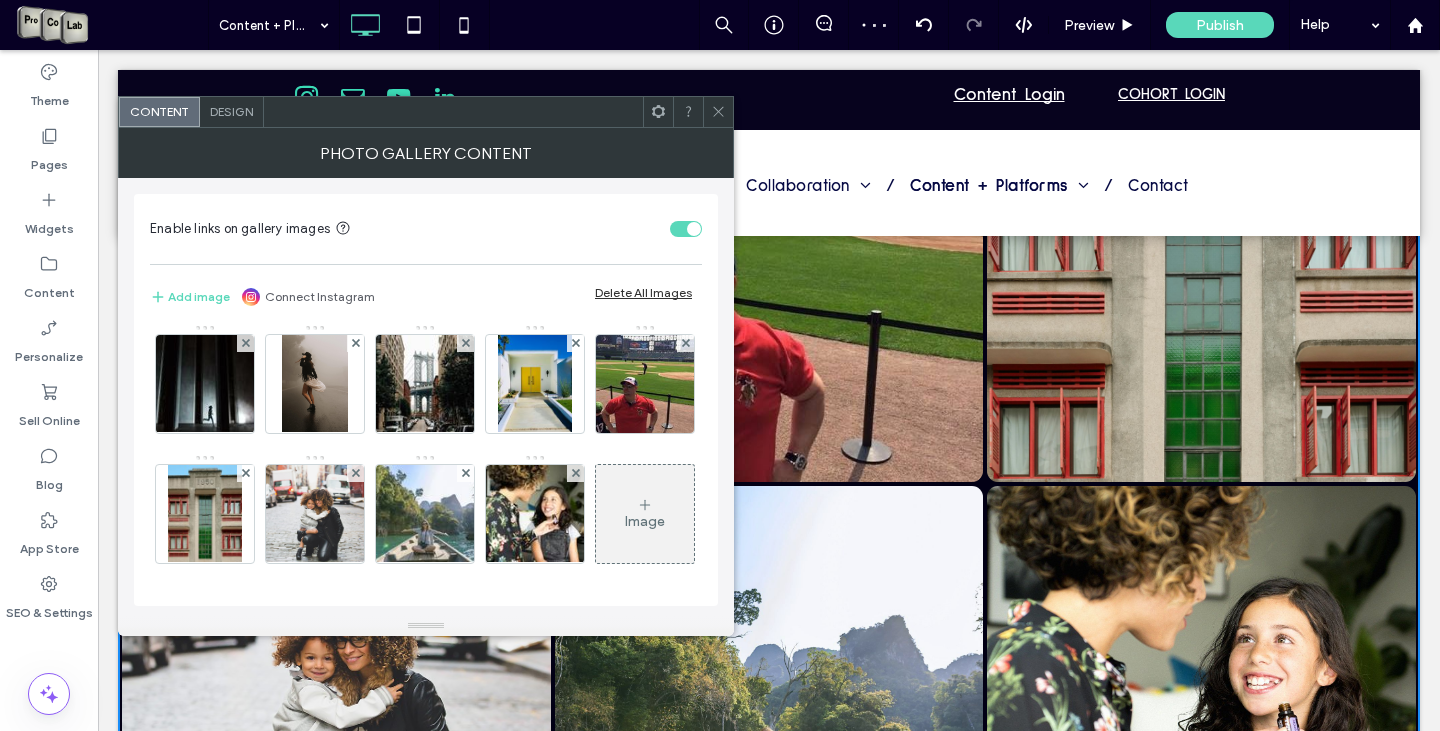 click at bounding box center (718, 112) 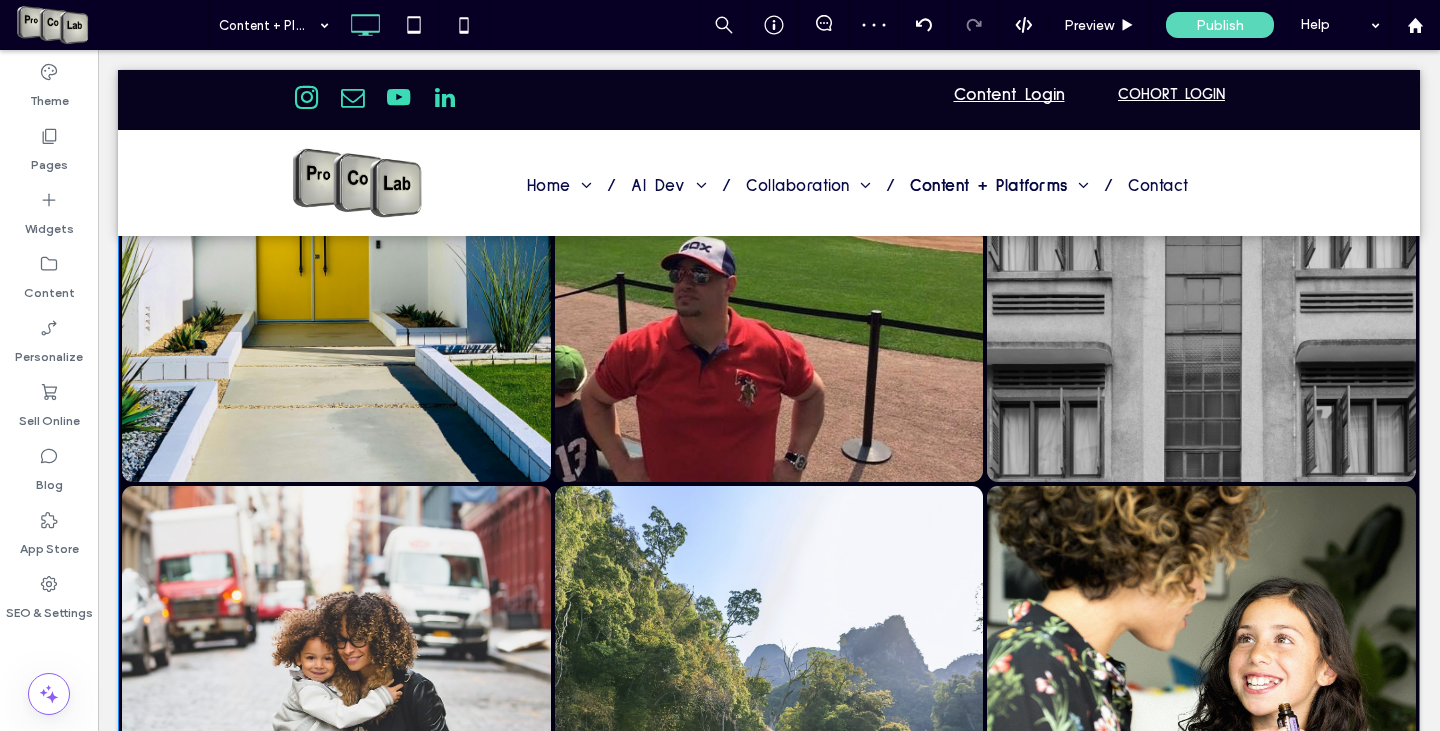 click at bounding box center [1201, 267] 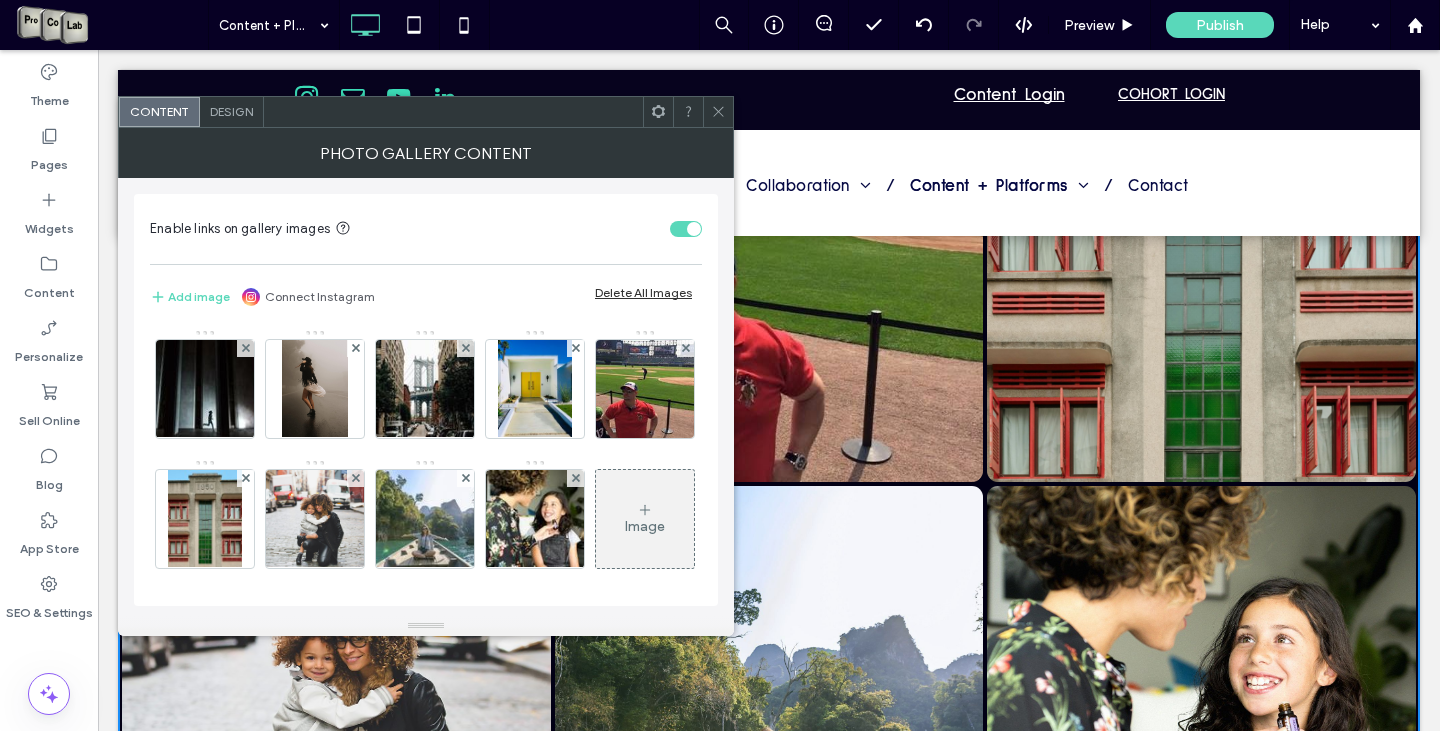 scroll, scrollTop: 100, scrollLeft: 0, axis: vertical 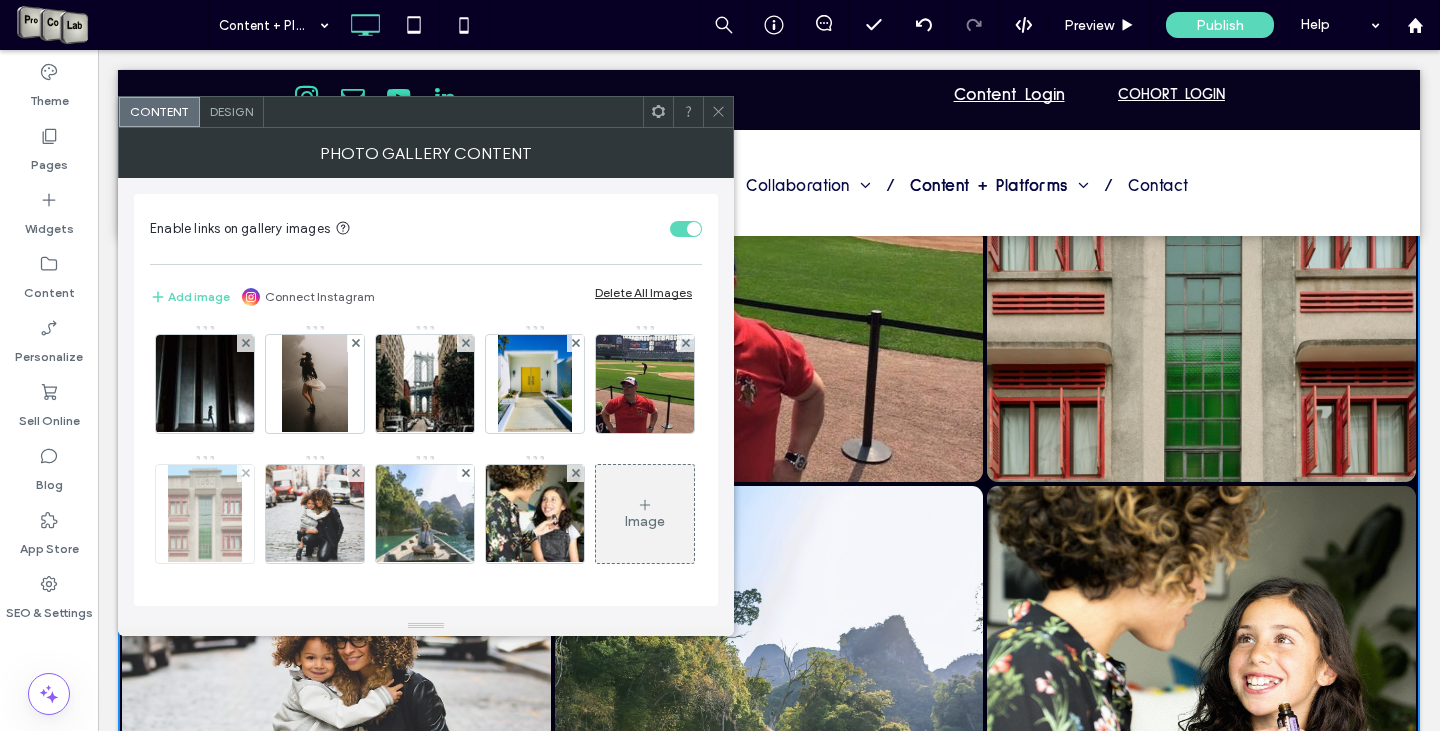 click at bounding box center [205, 514] 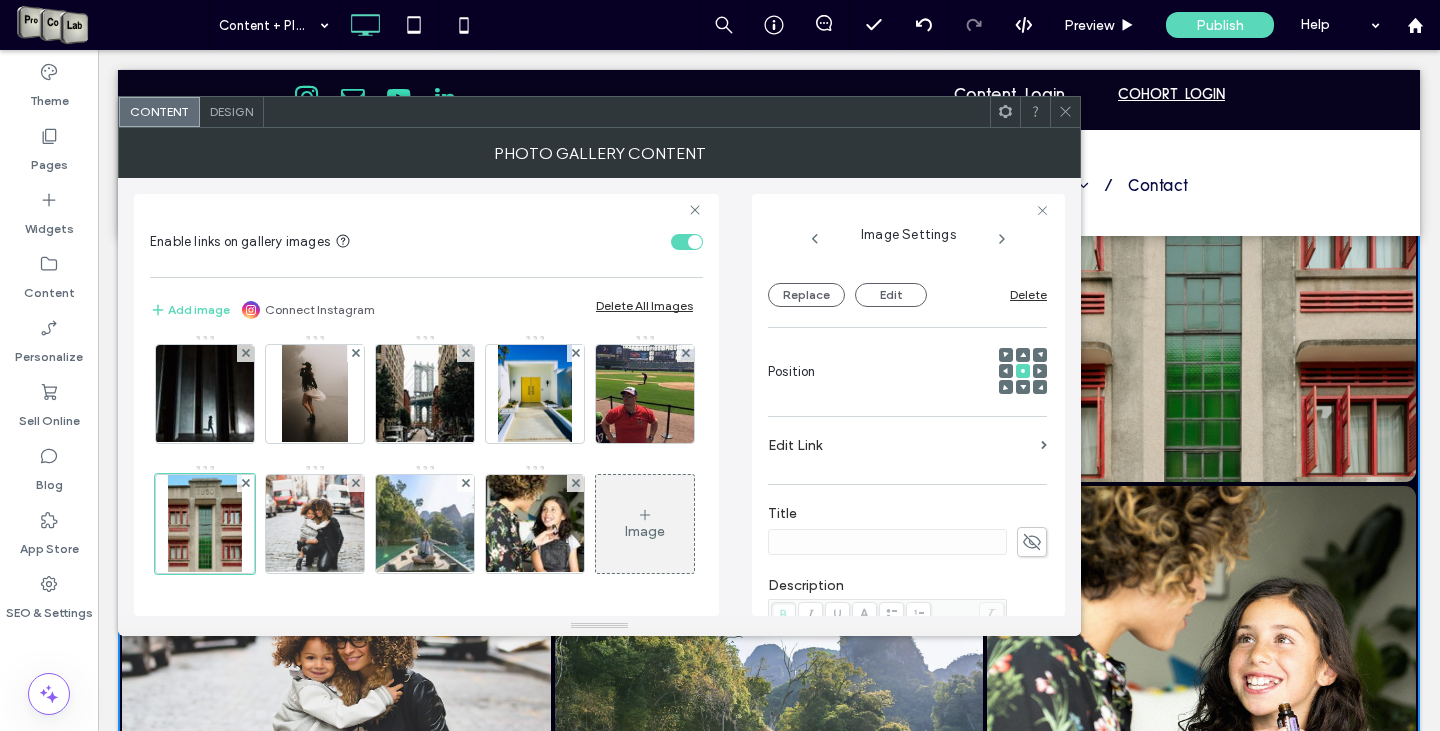 scroll, scrollTop: 200, scrollLeft: 0, axis: vertical 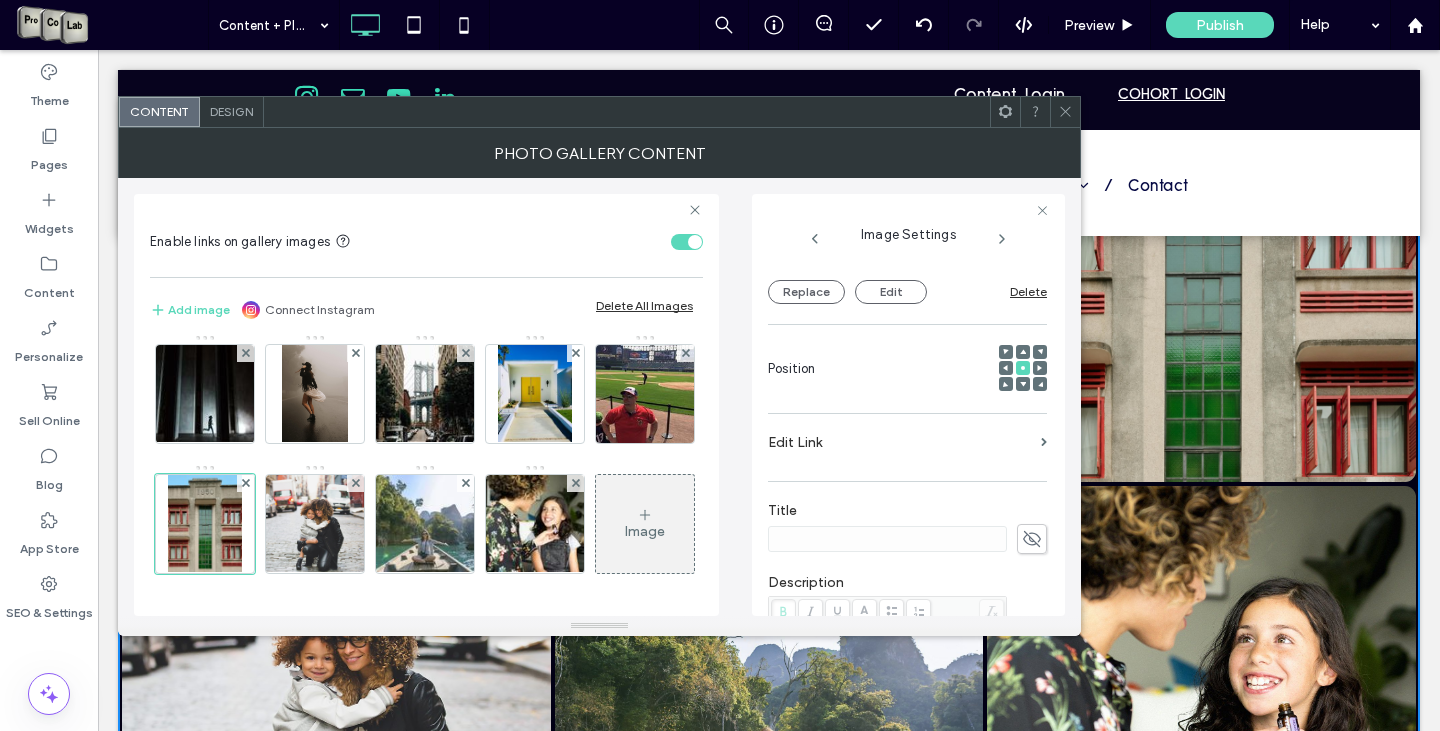 click 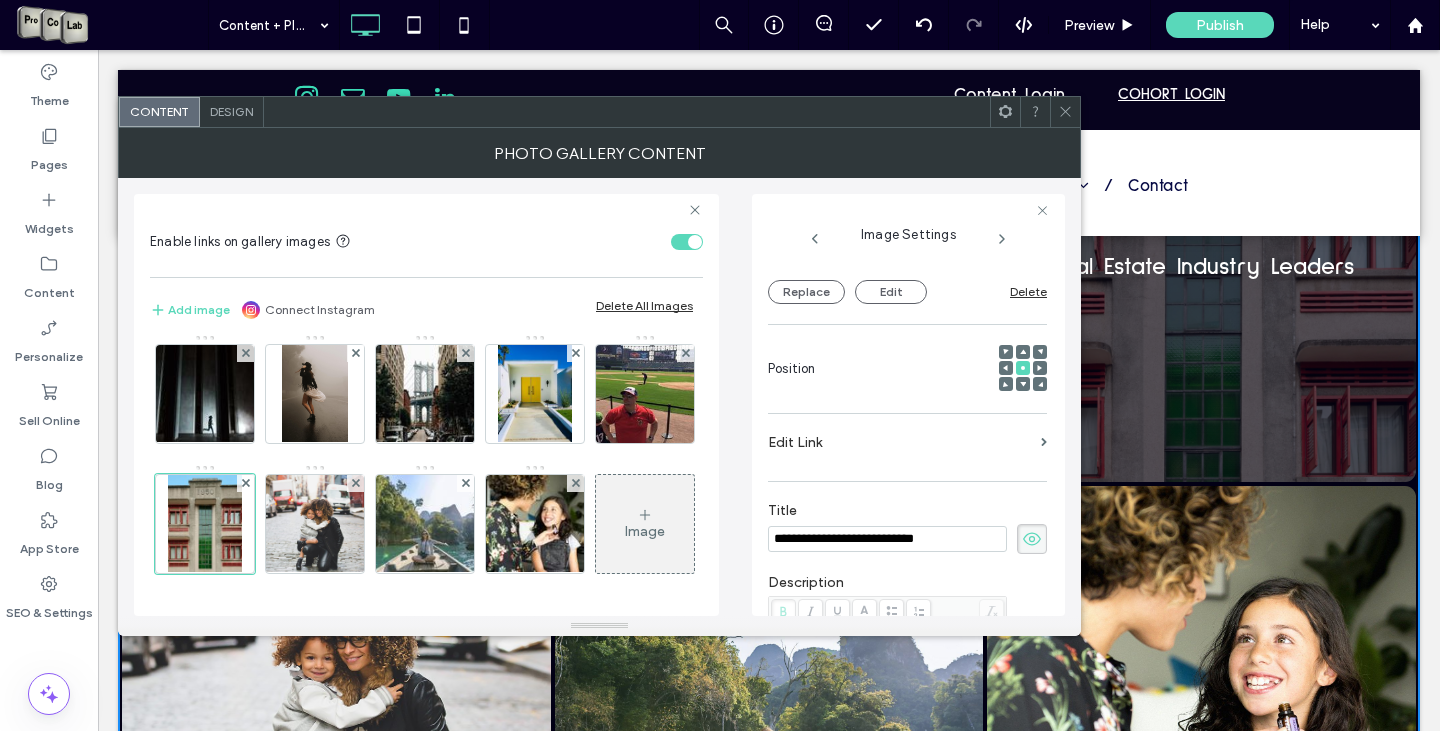 type on "**********" 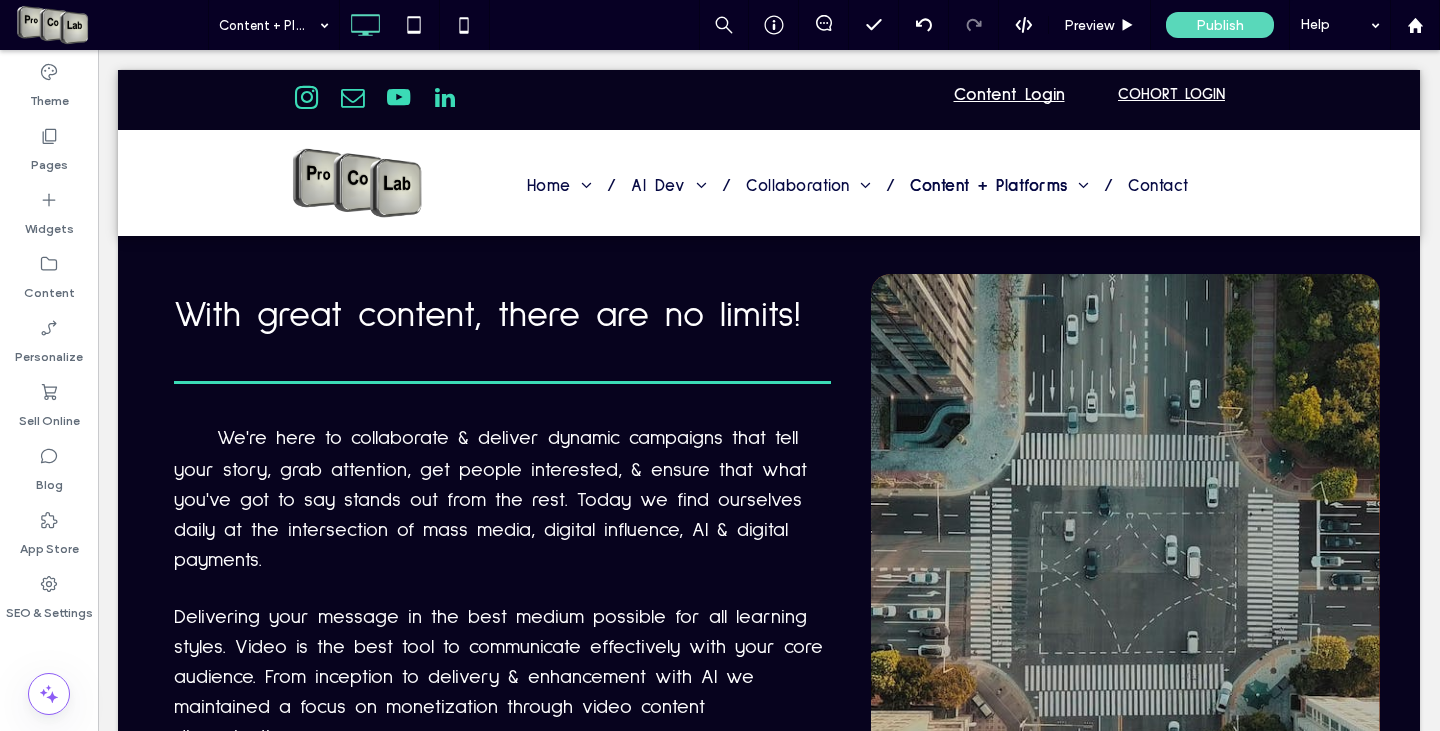scroll, scrollTop: 0, scrollLeft: 0, axis: both 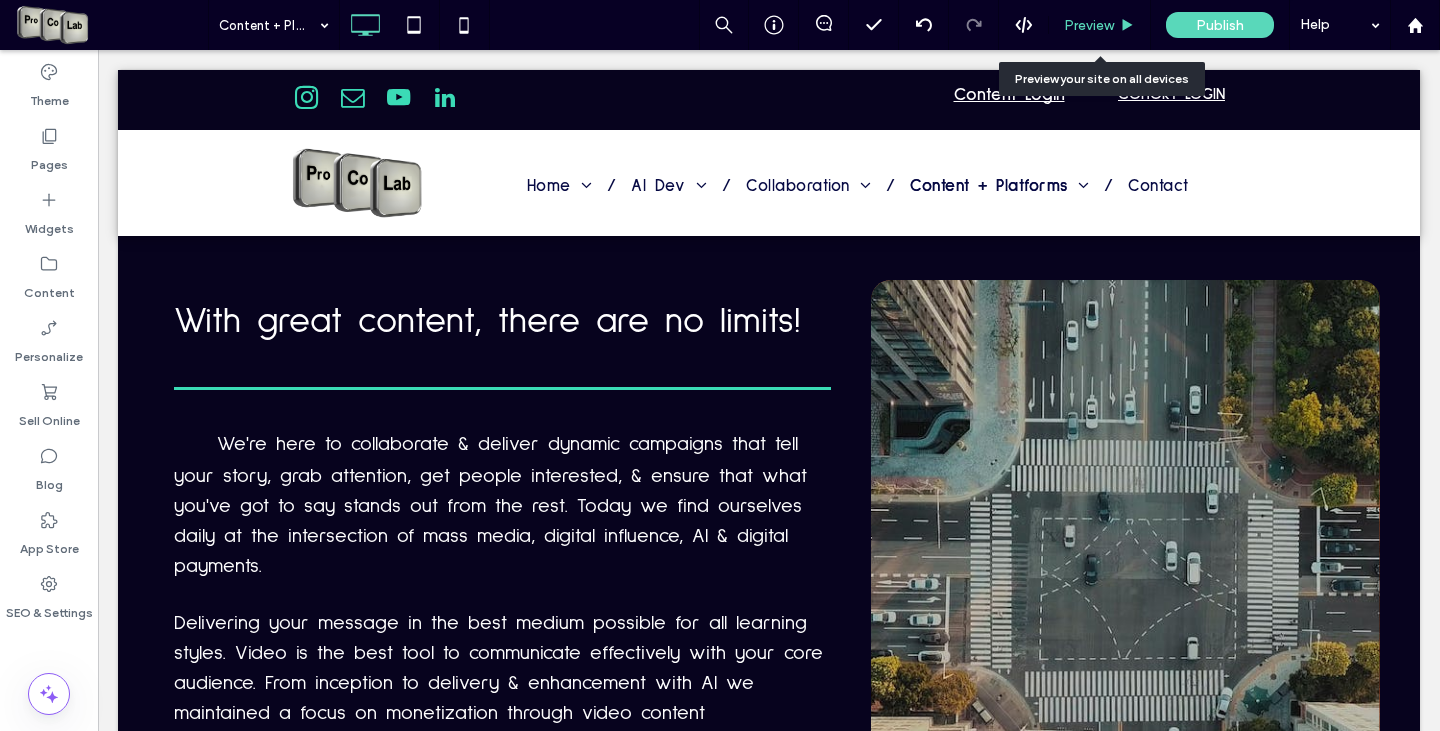 click on "Preview" at bounding box center [1089, 25] 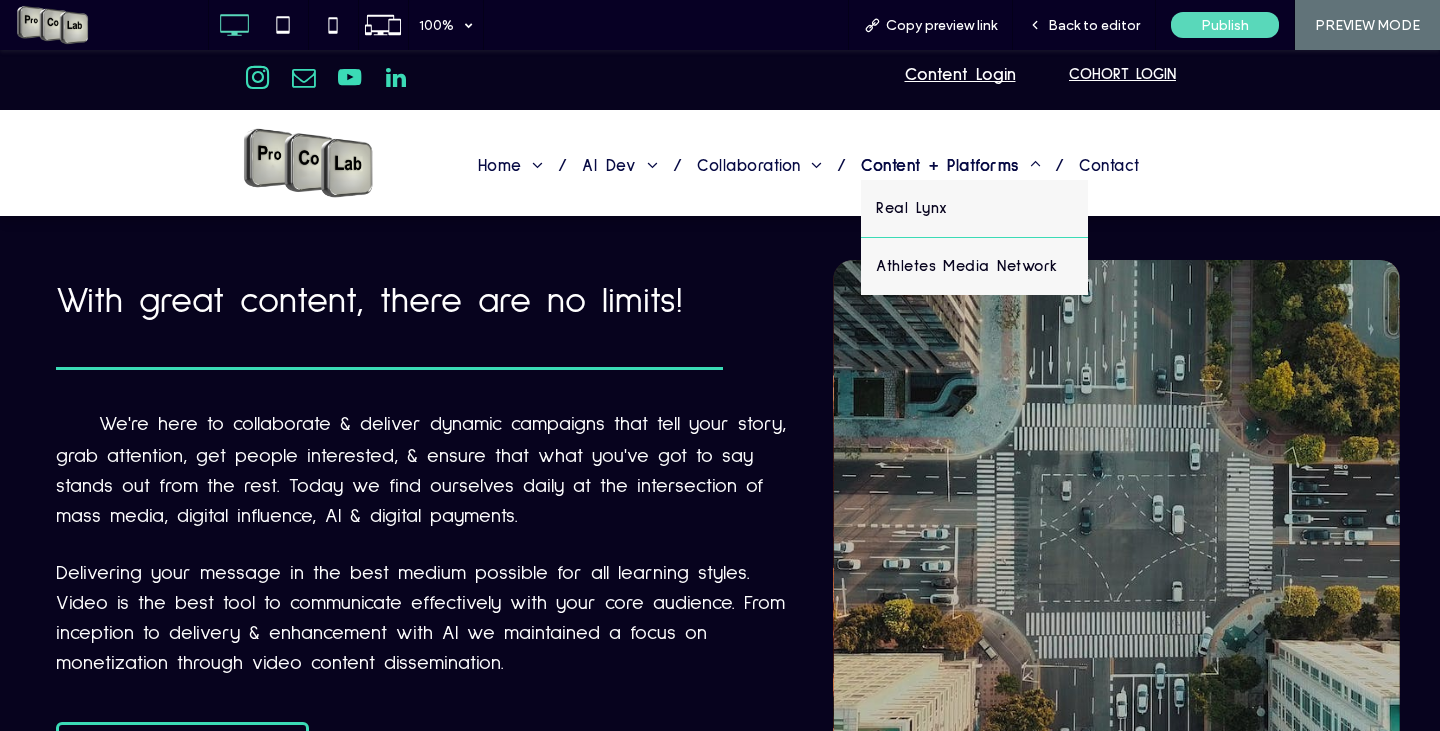 click on "Content + Platforms" at bounding box center (950, 166) 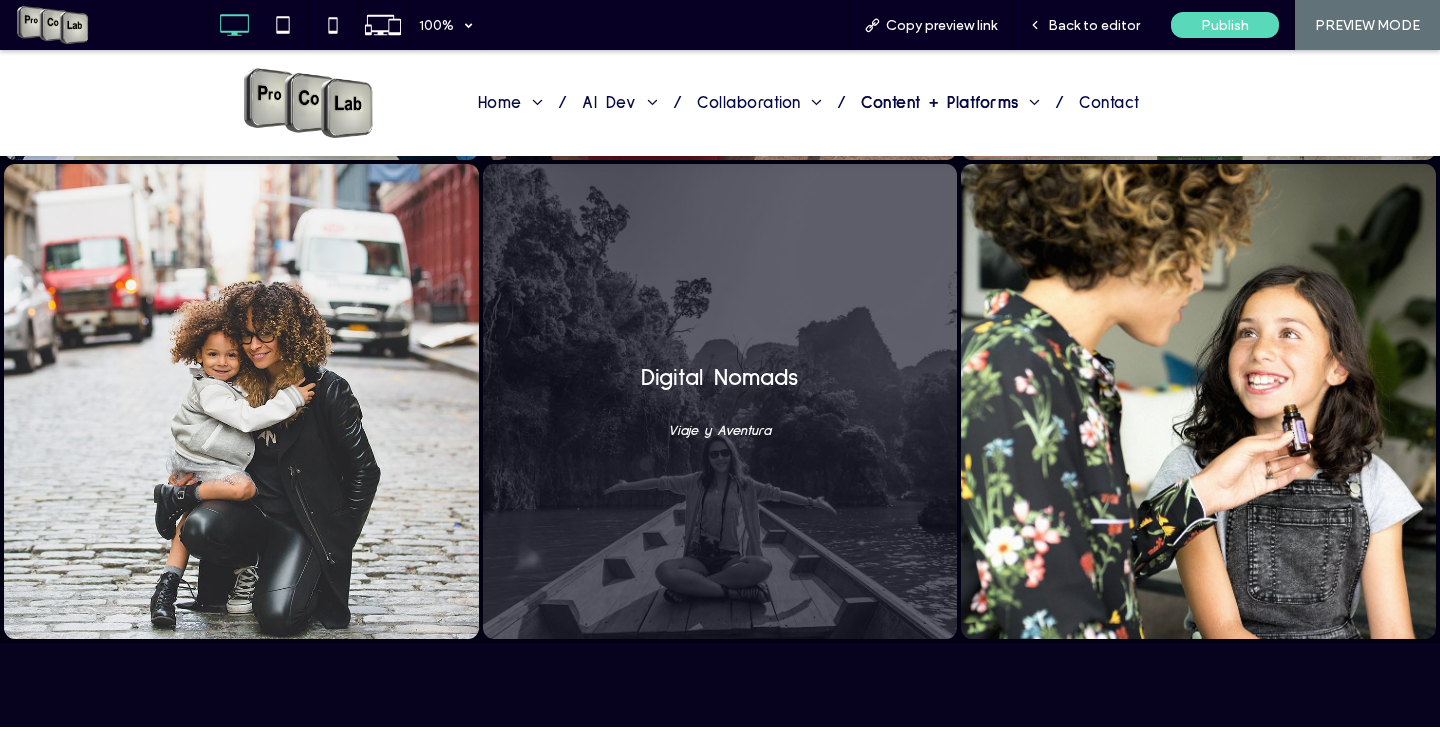 scroll, scrollTop: 1800, scrollLeft: 0, axis: vertical 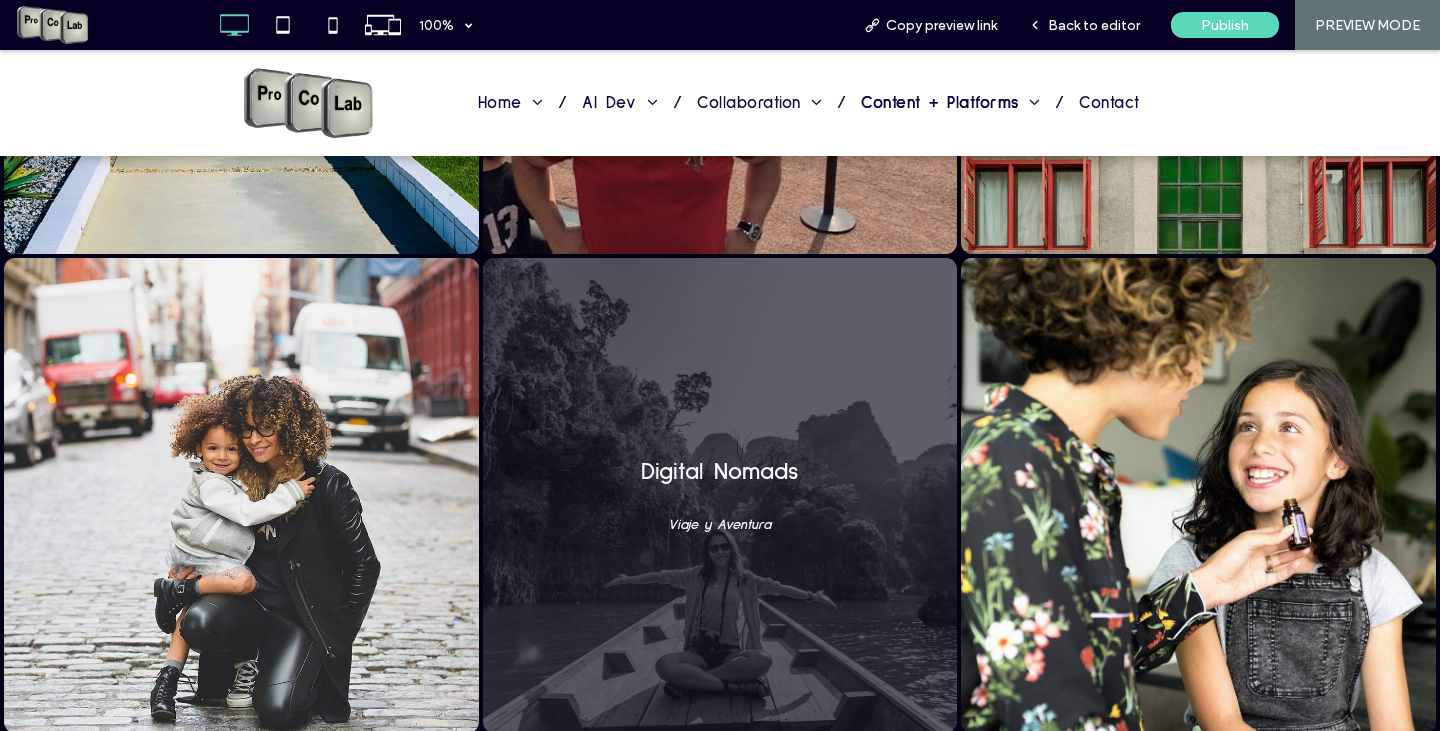 click at bounding box center [720, 495] 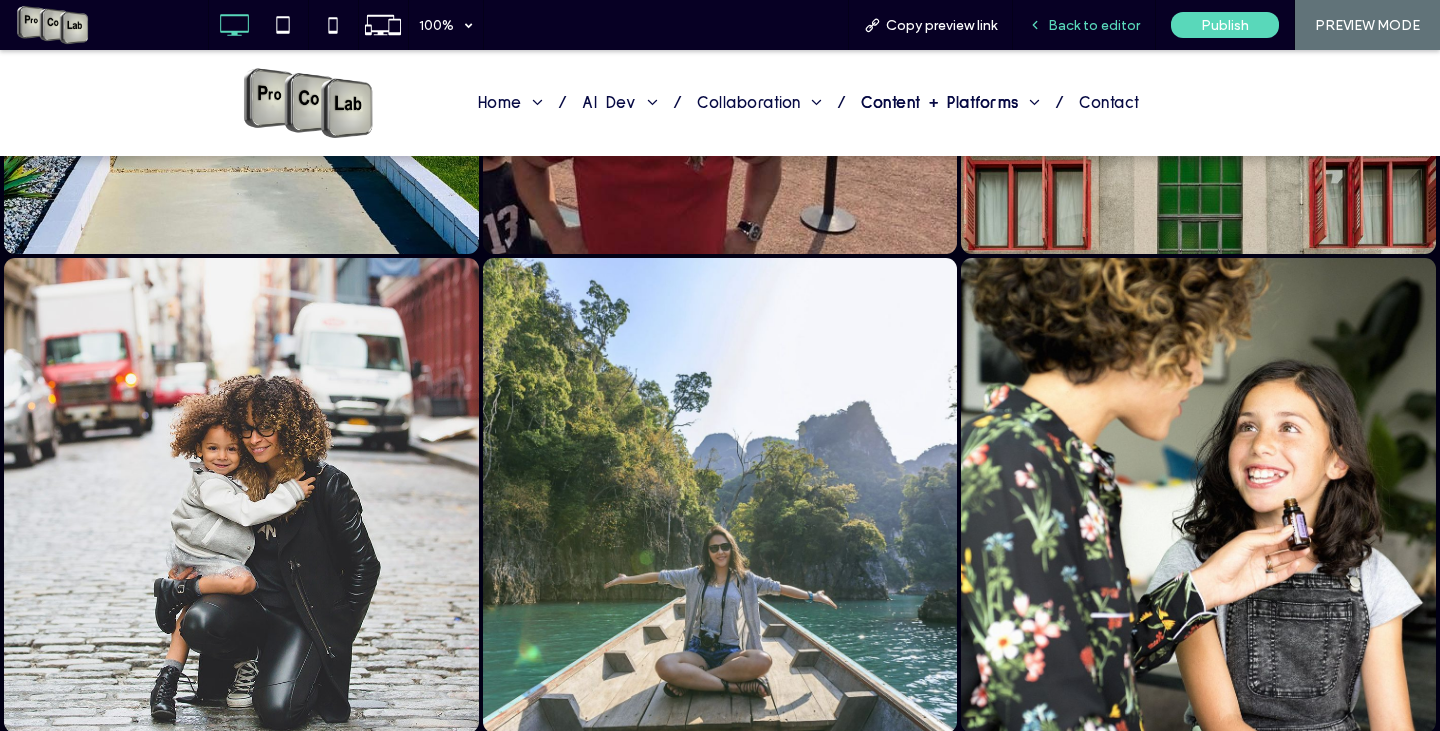 click on "Back to editor" at bounding box center [1094, 25] 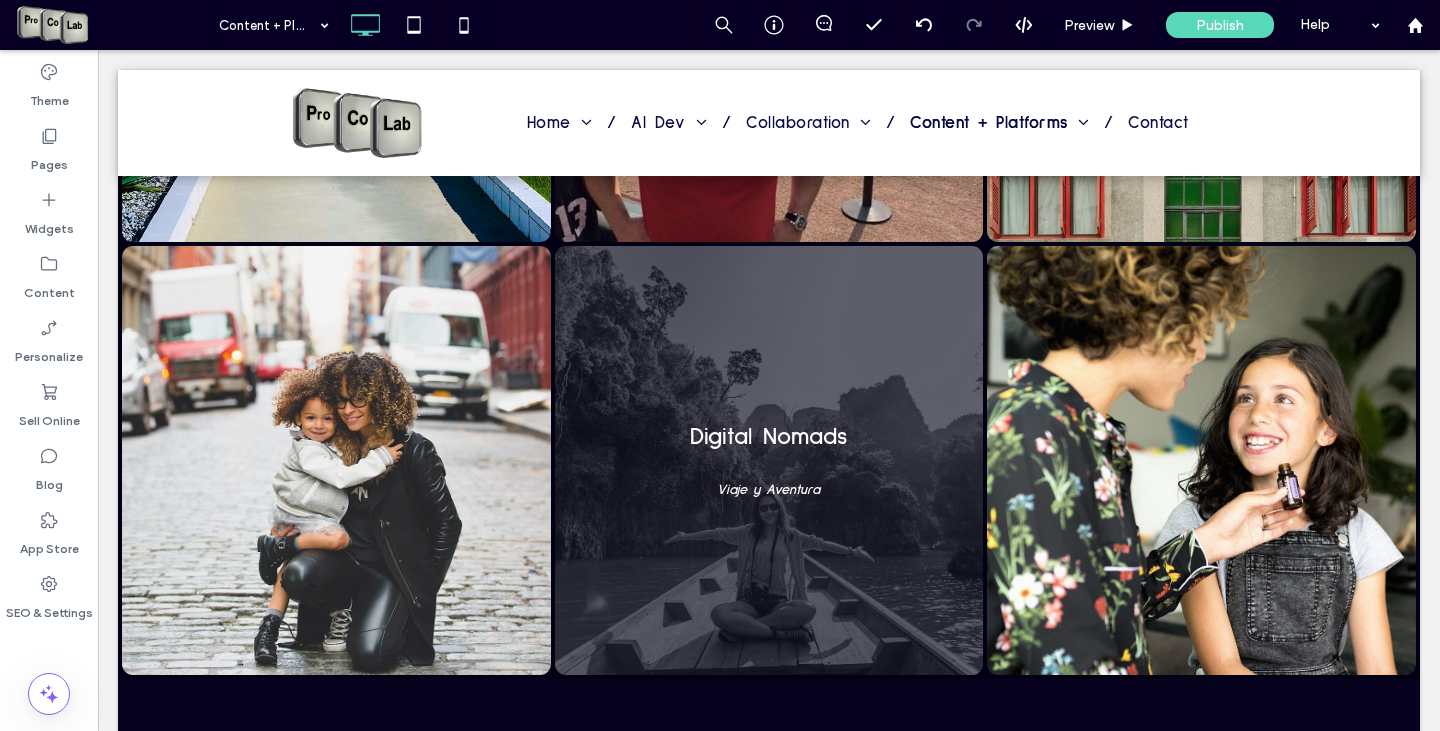 scroll, scrollTop: 1827, scrollLeft: 0, axis: vertical 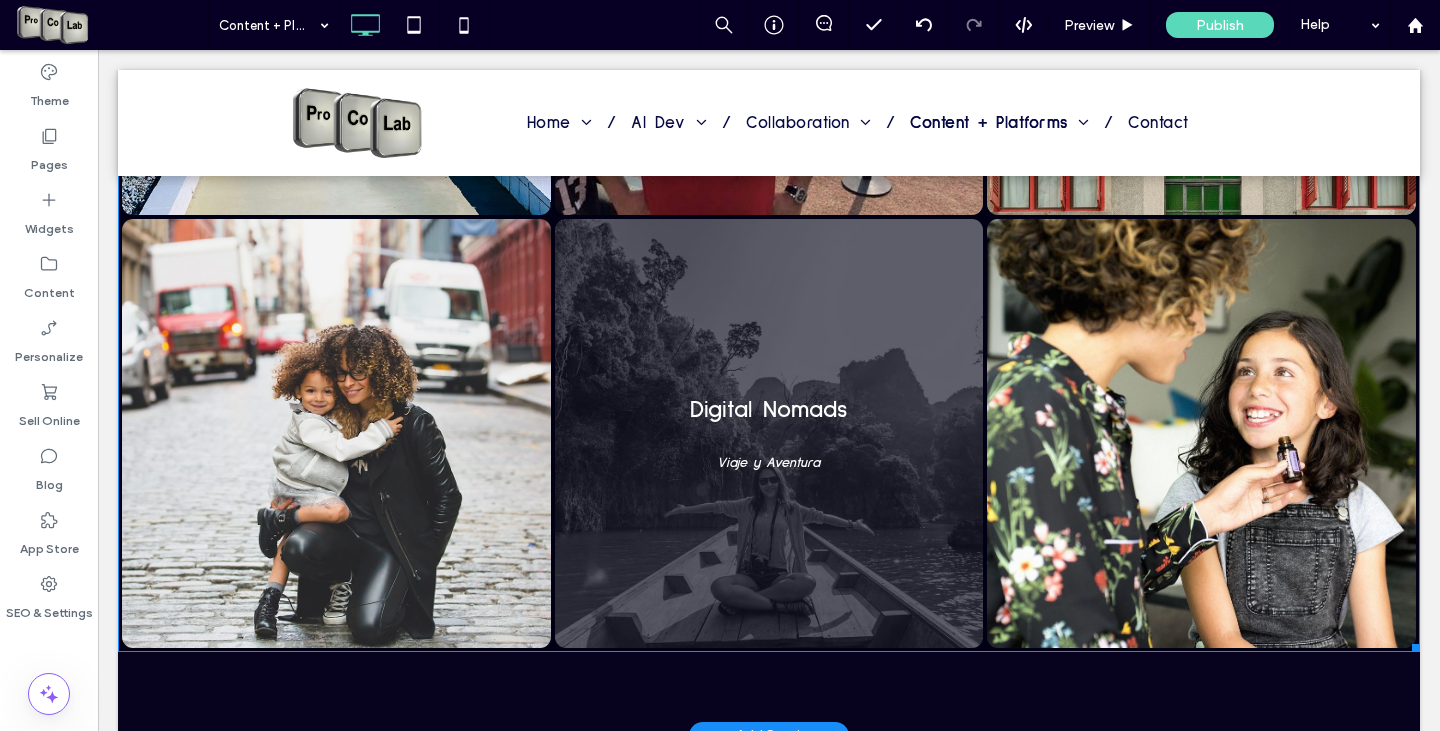click at bounding box center [769, 433] 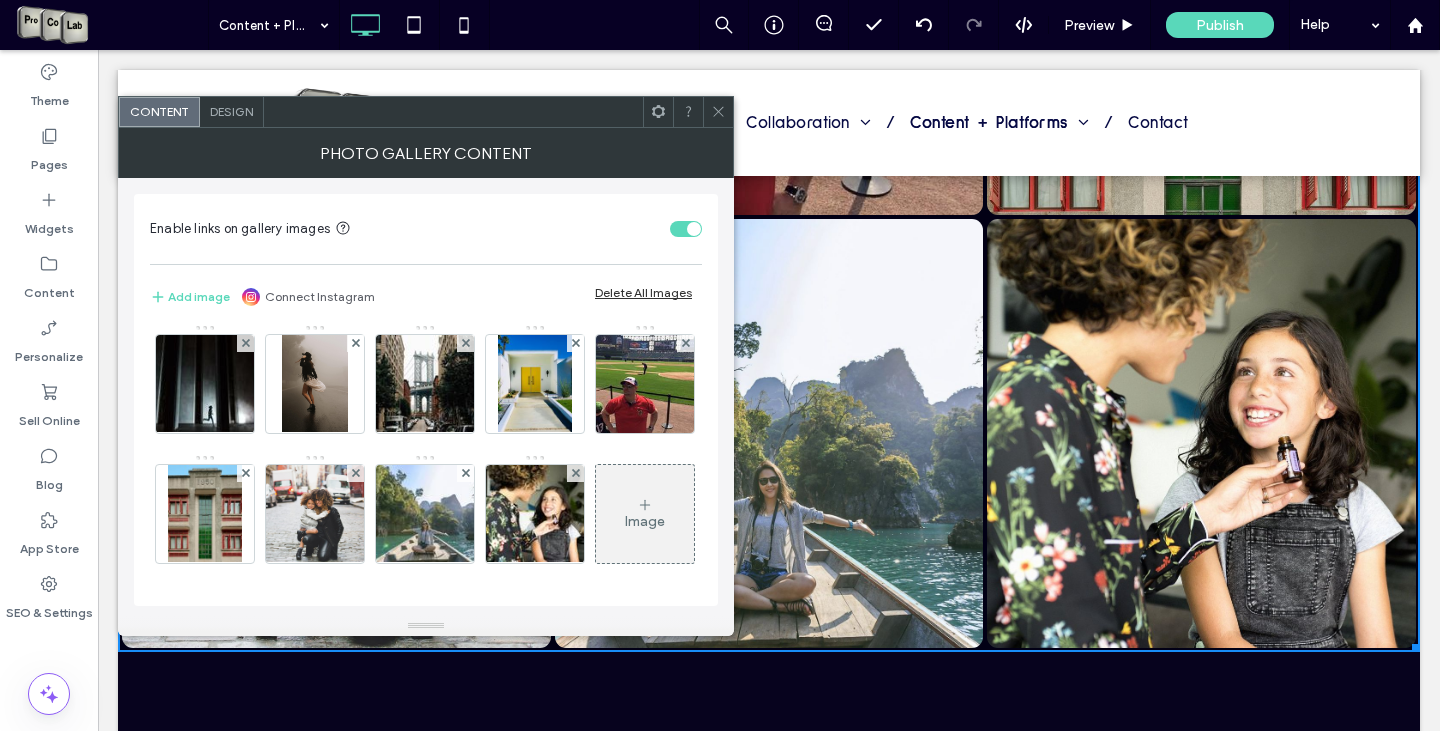 scroll, scrollTop: 135, scrollLeft: 0, axis: vertical 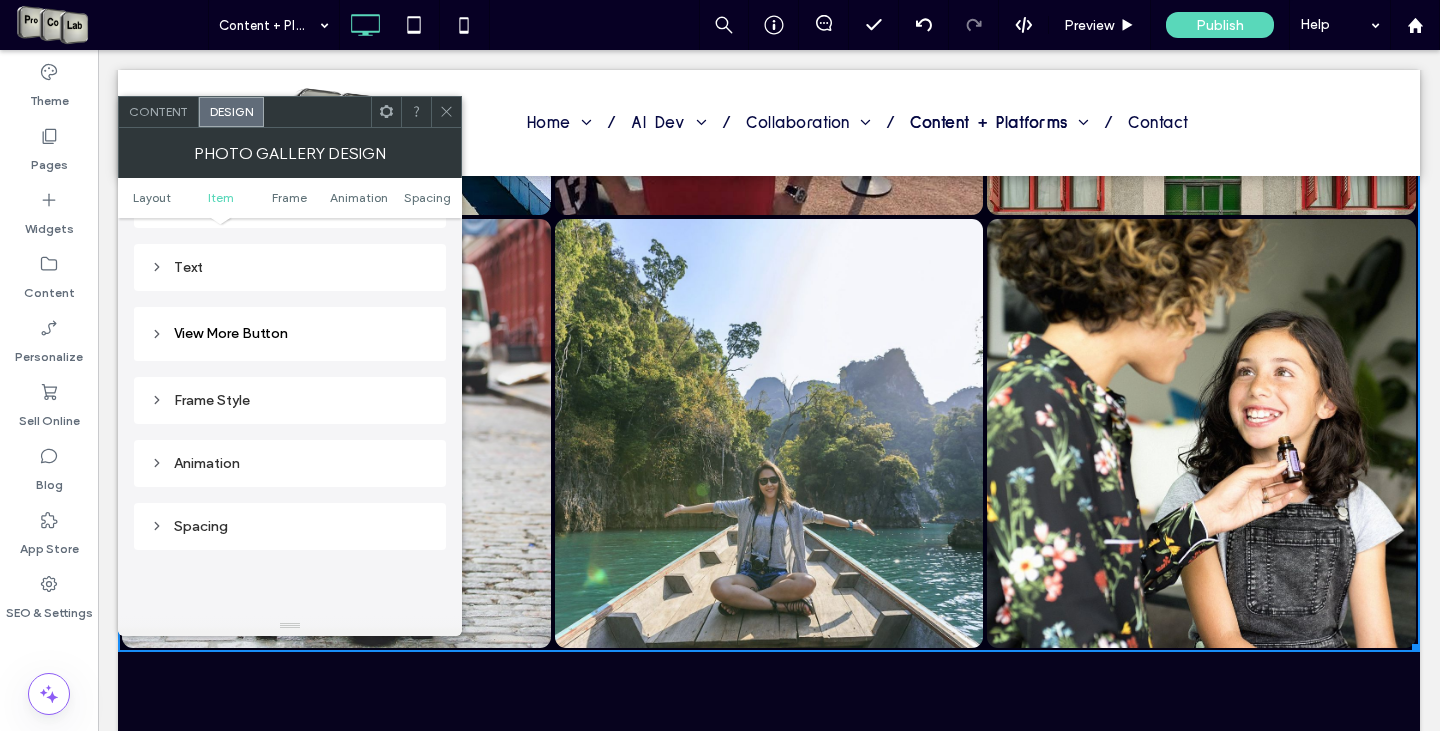 click on "Frame Style" at bounding box center (290, 400) 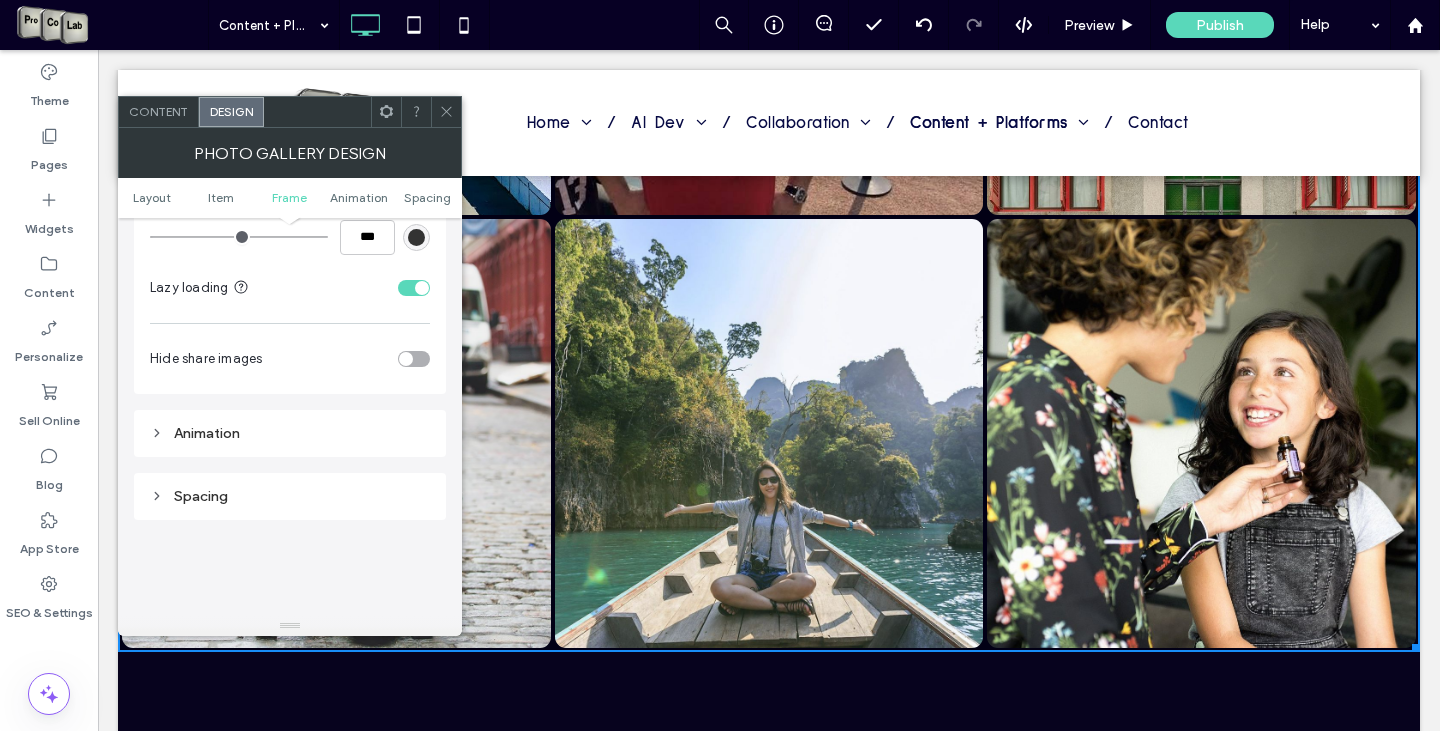 scroll, scrollTop: 1300, scrollLeft: 0, axis: vertical 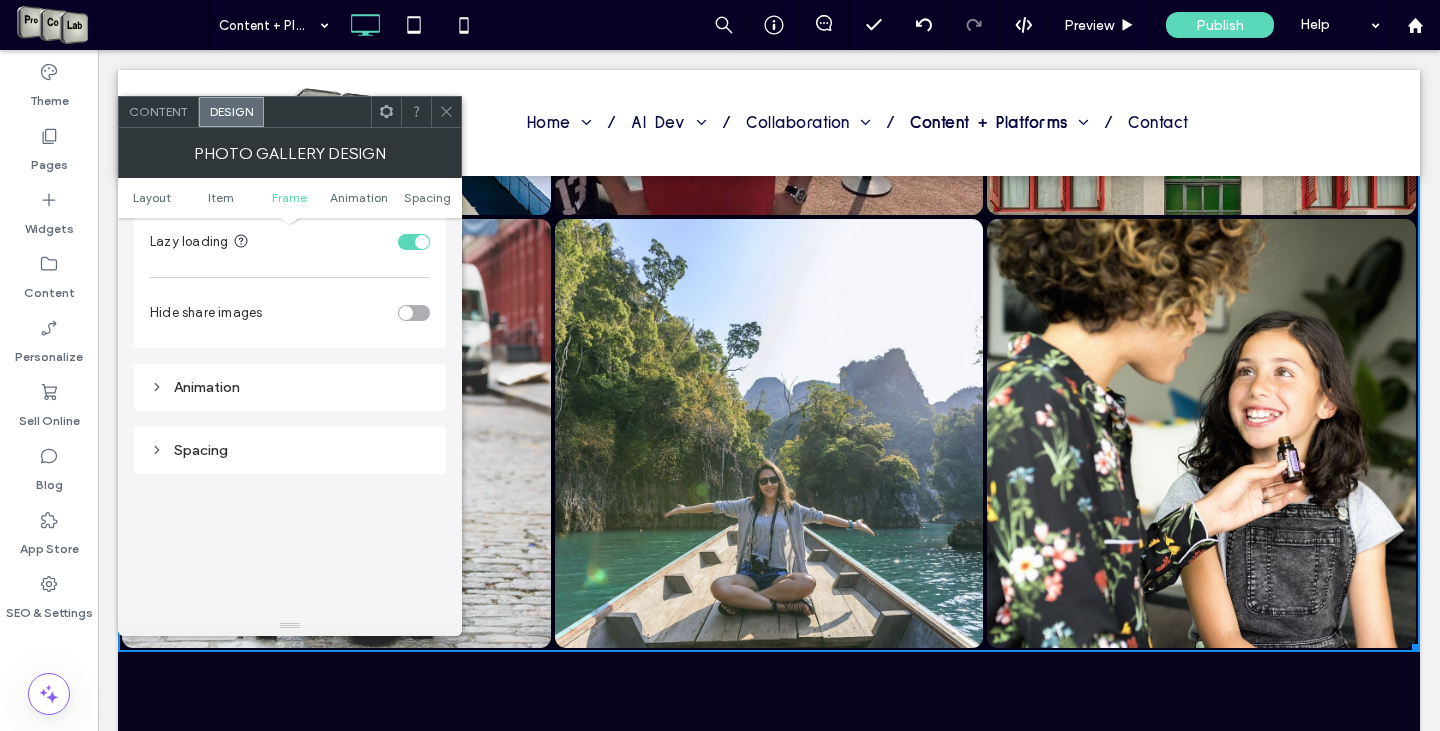 click on "Spacing" at bounding box center (290, 450) 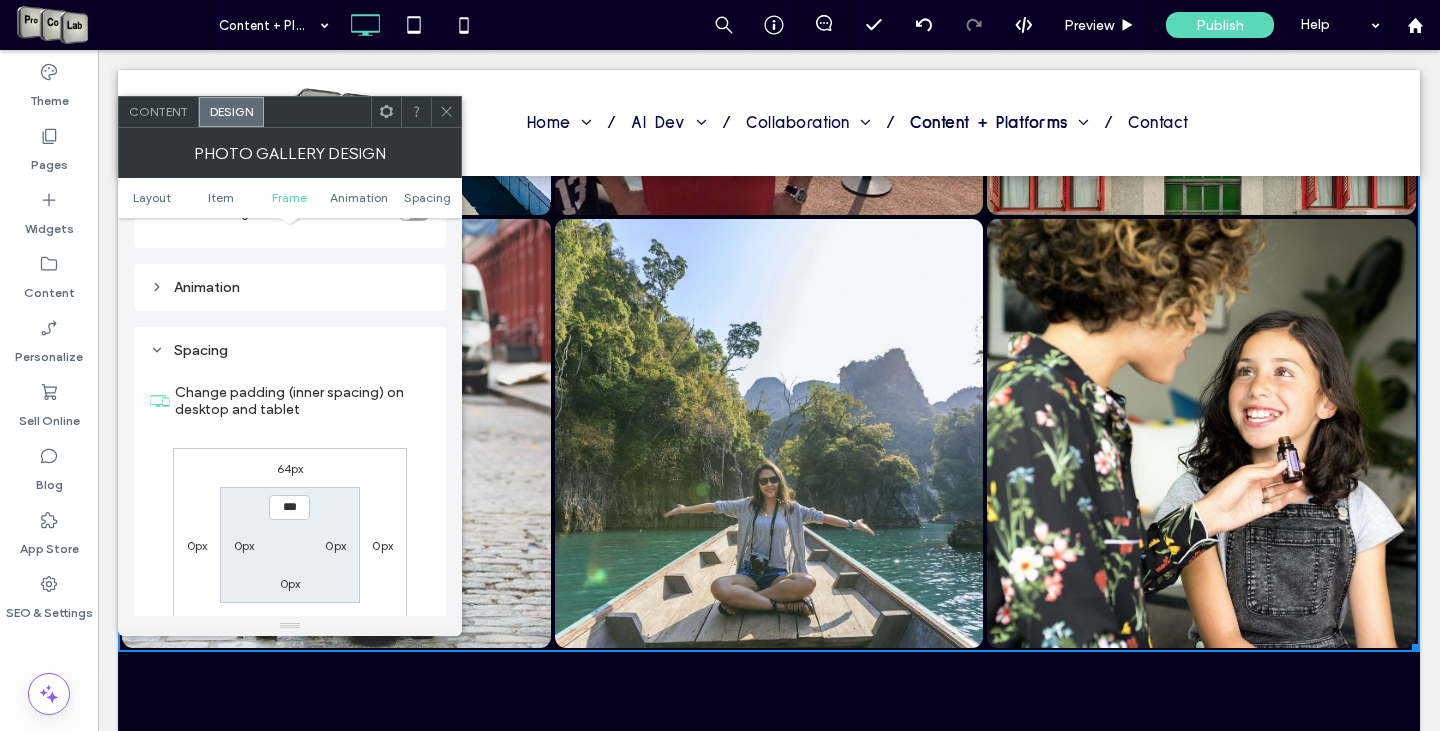 scroll, scrollTop: 1500, scrollLeft: 0, axis: vertical 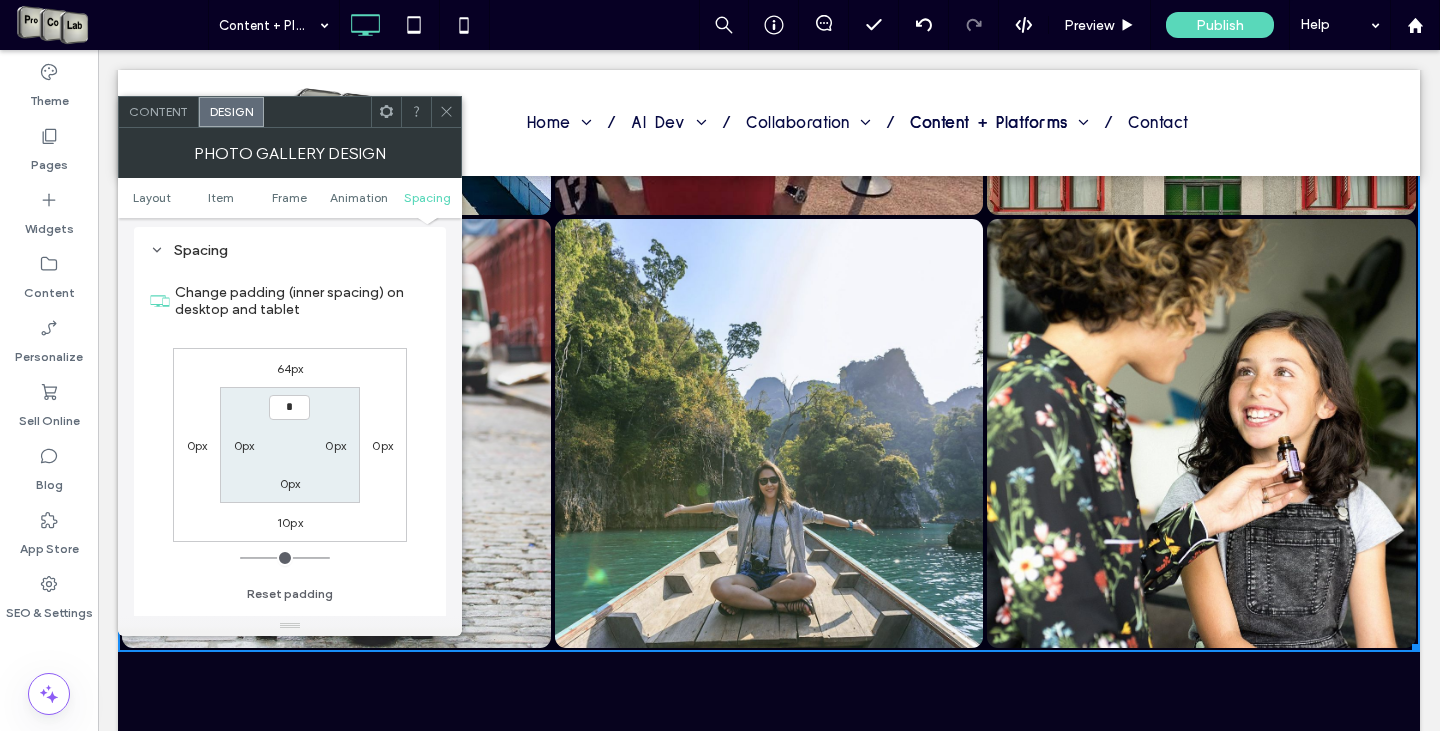 type on "***" 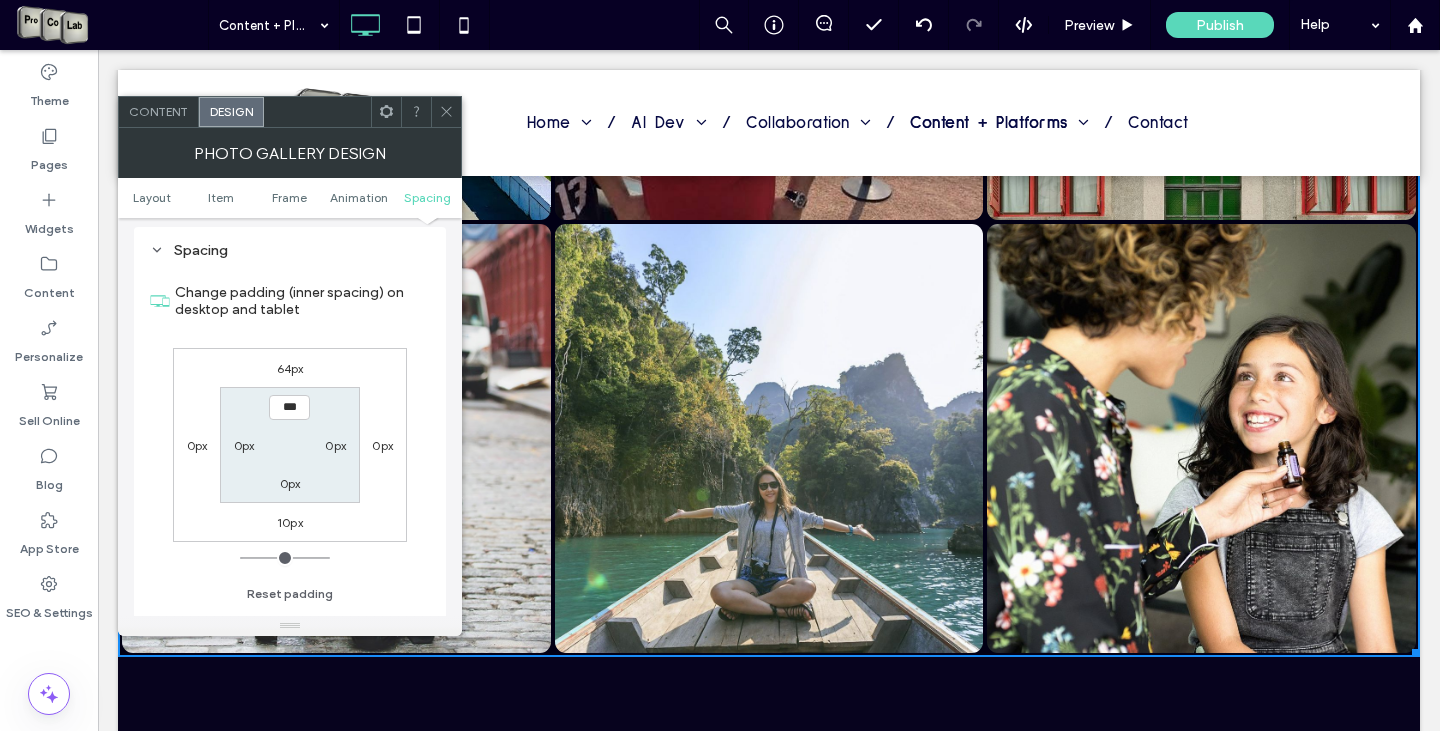 click on "0px" at bounding box center (335, 445) 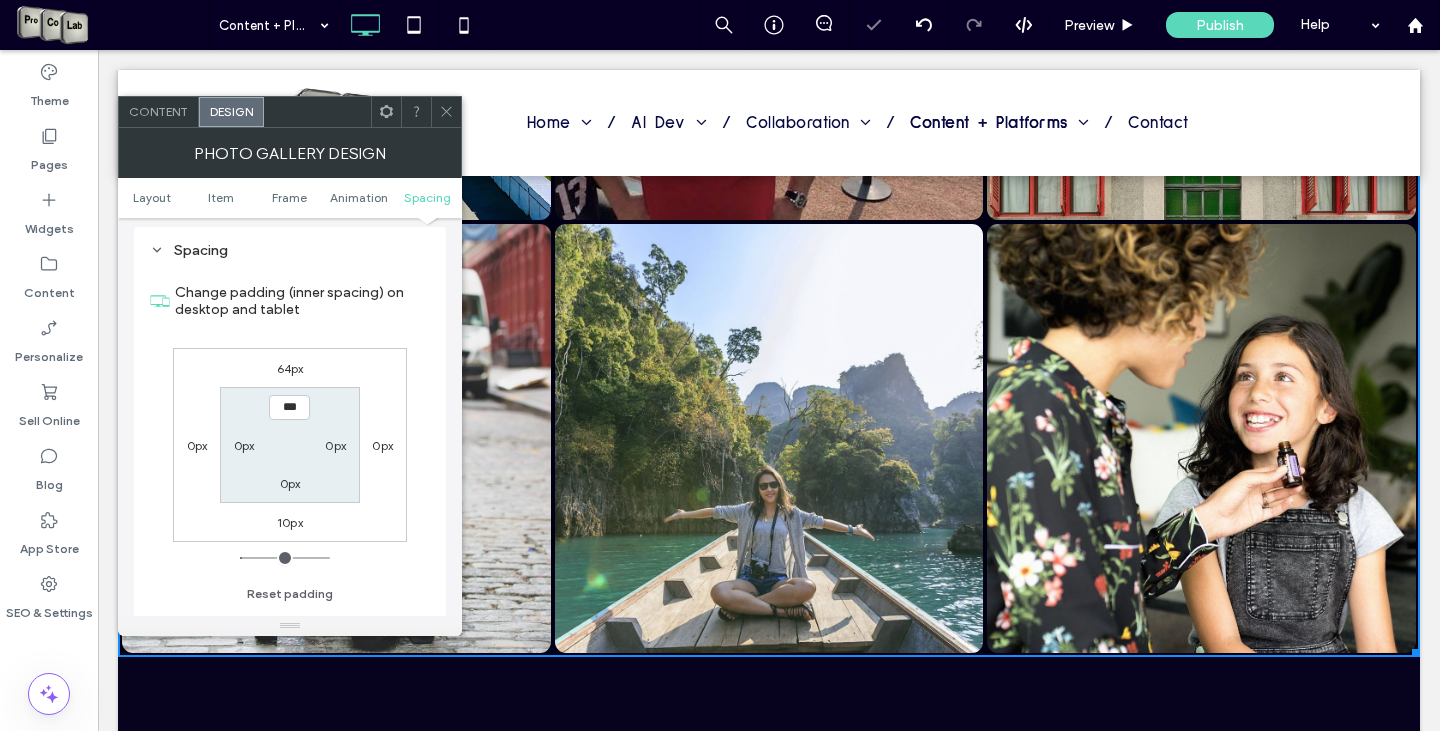 click on "0px" at bounding box center [335, 445] 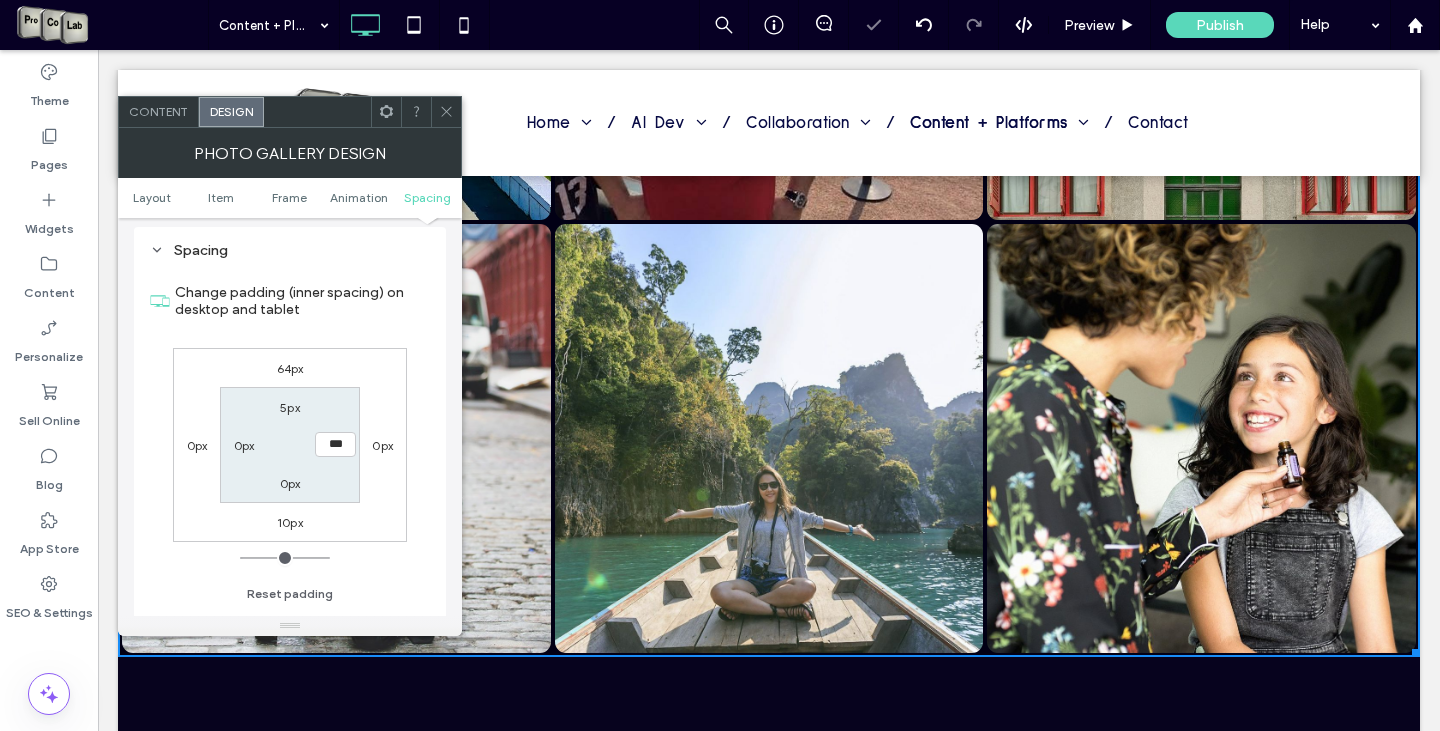 type on "*" 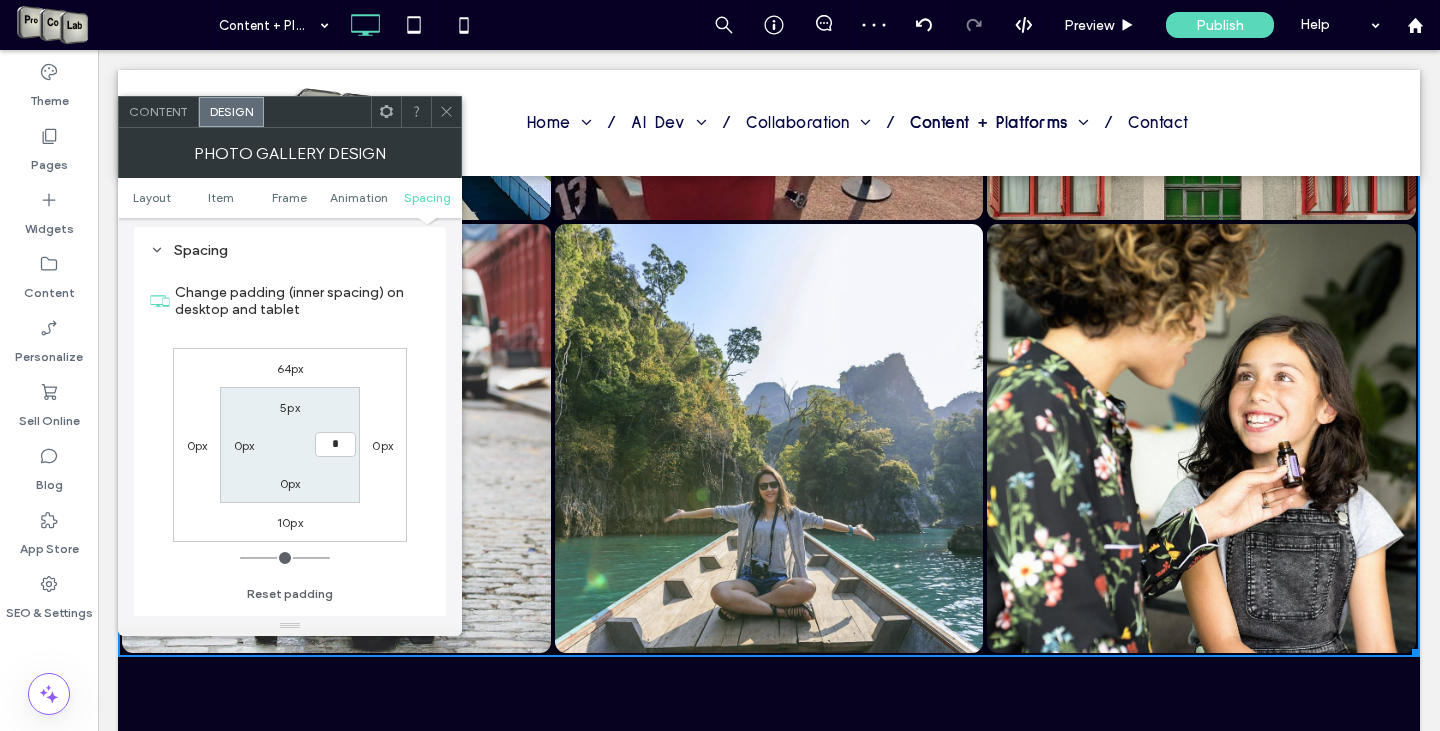 type on "*" 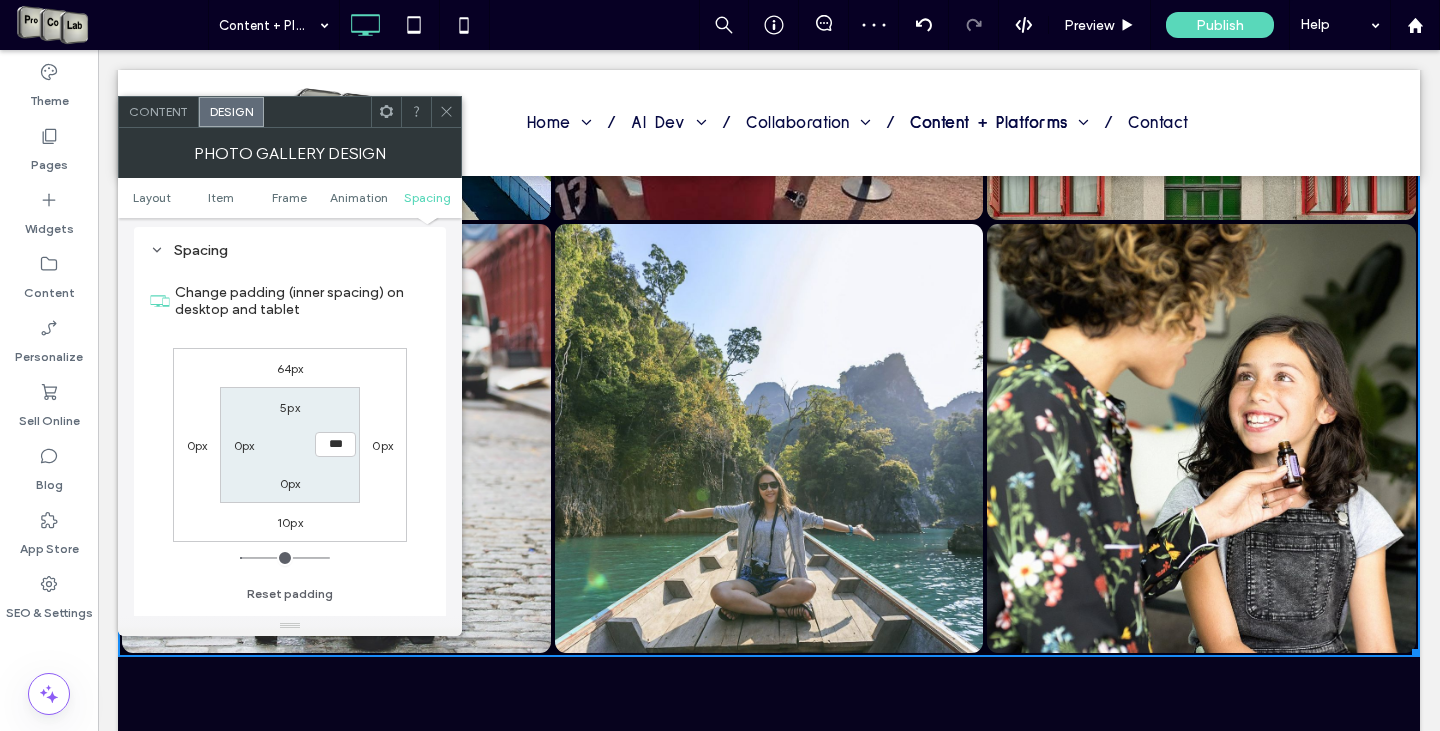 click on "0px" at bounding box center (290, 483) 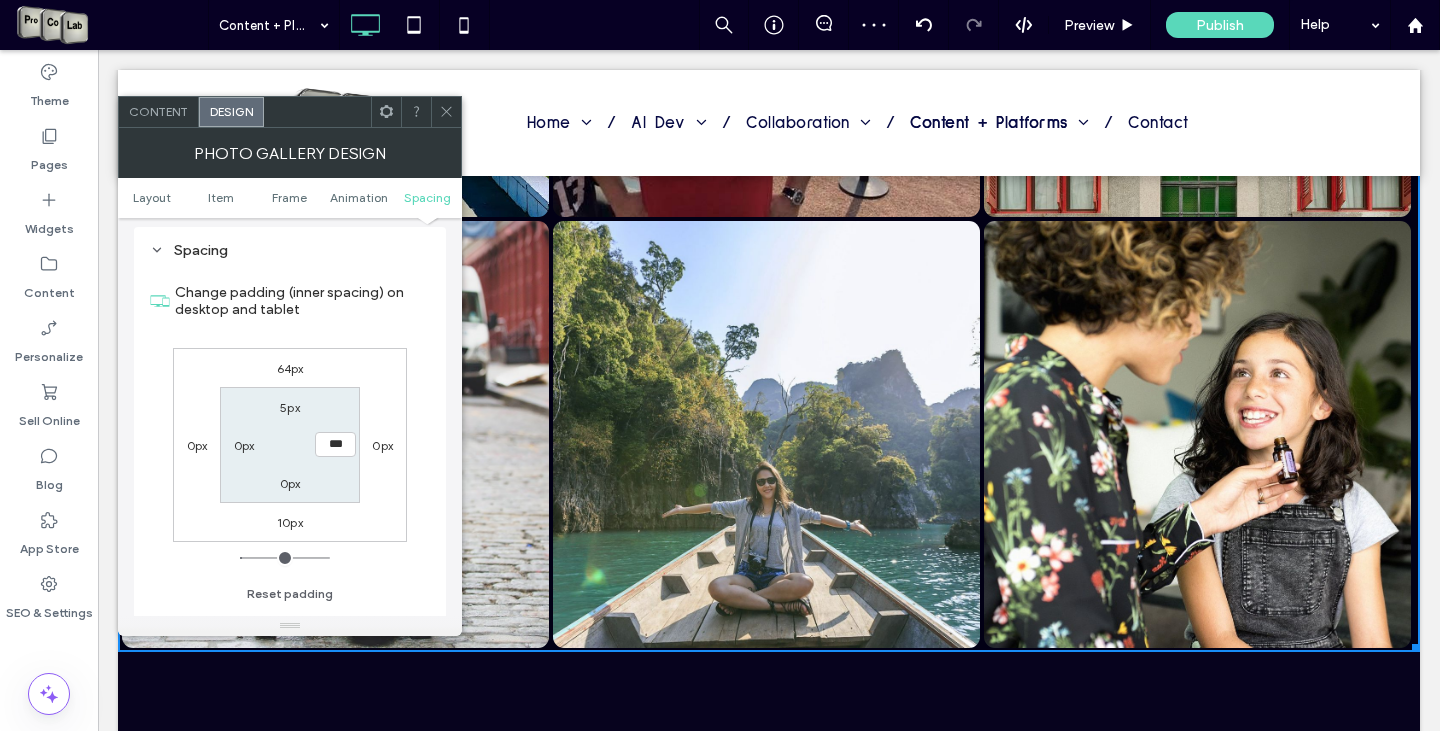 type on "*" 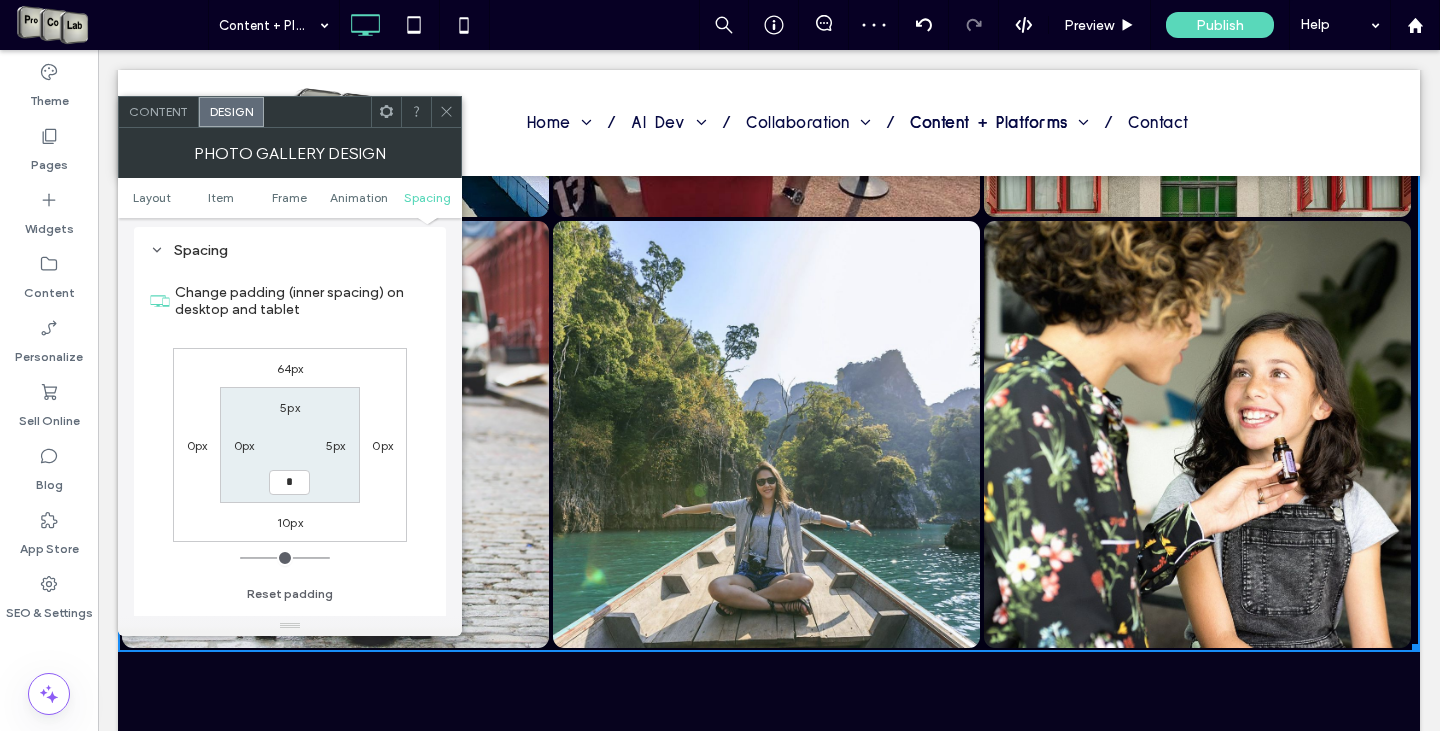 type on "*" 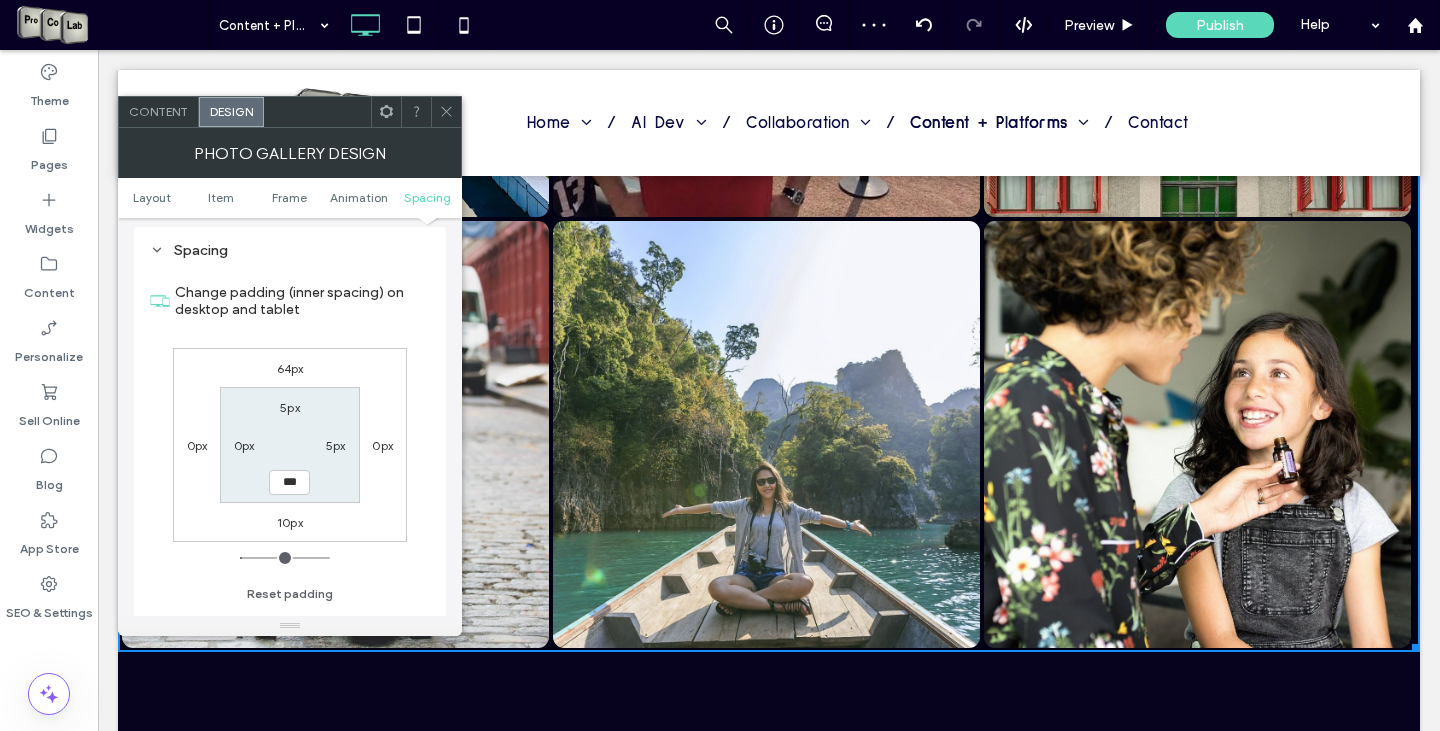 click on "0px" at bounding box center (244, 445) 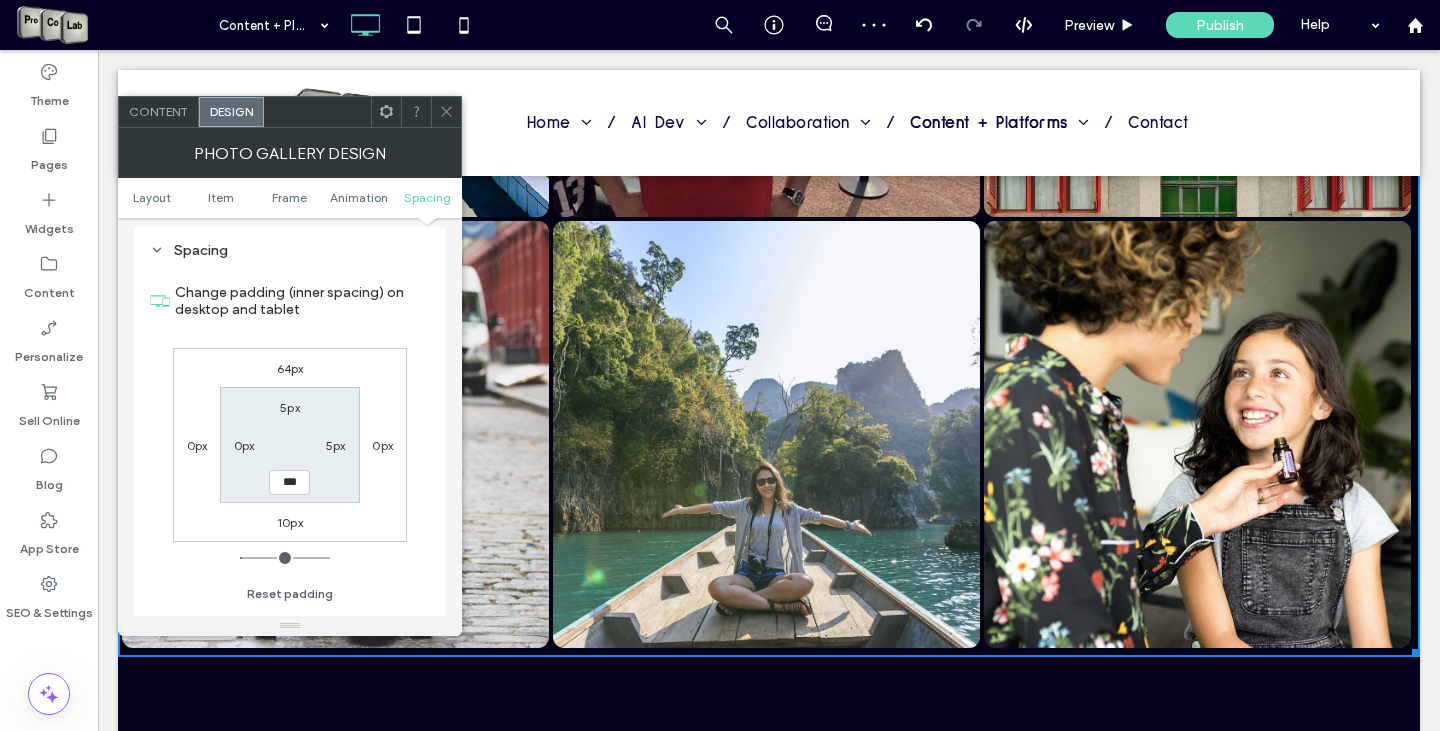 type on "*" 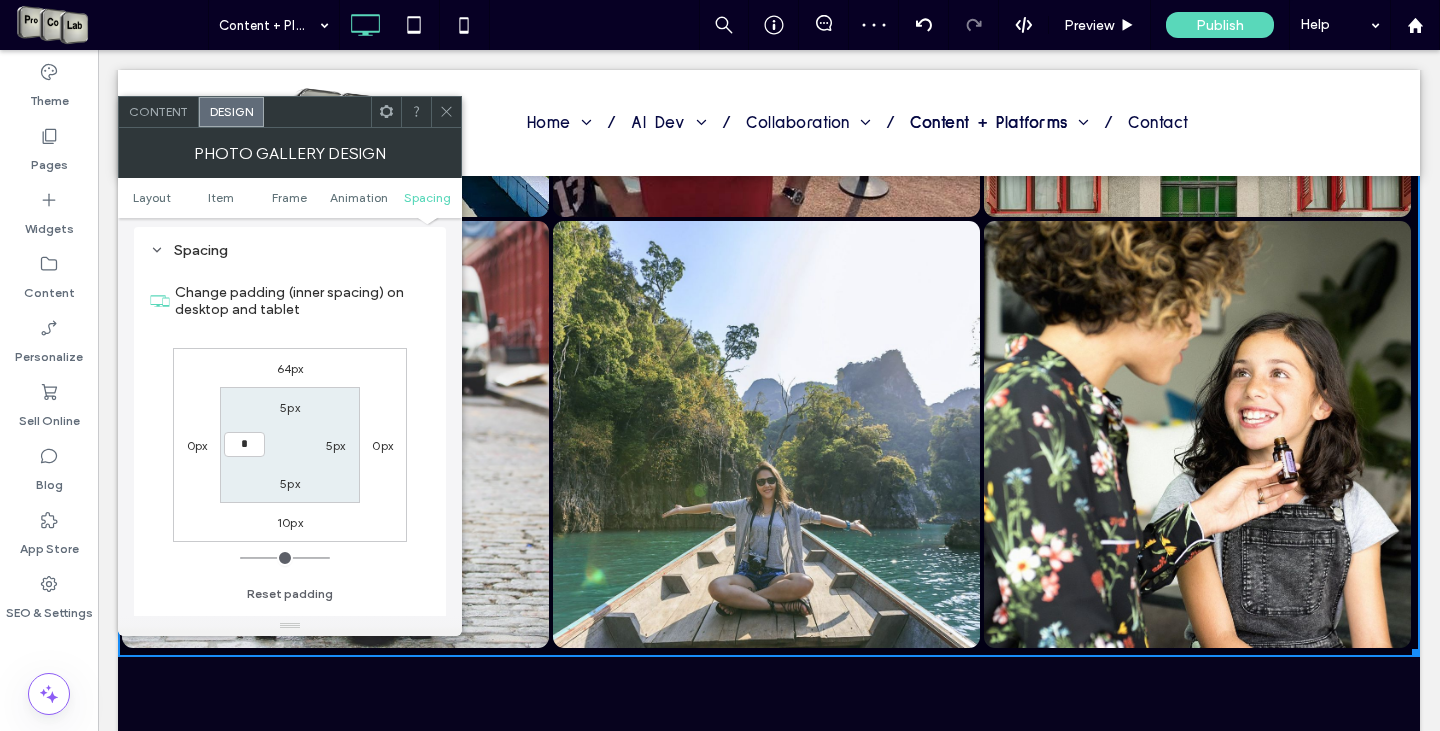 type on "*" 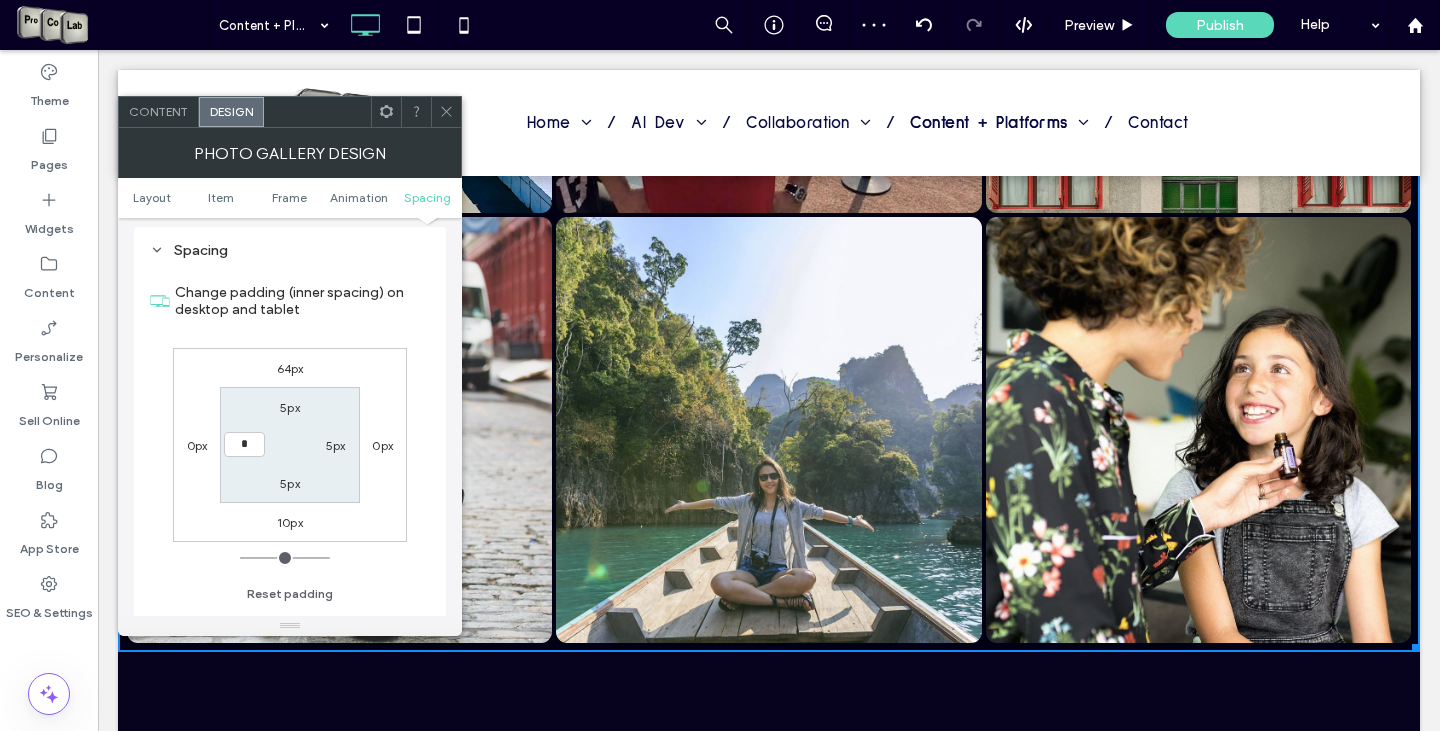 type on "*" 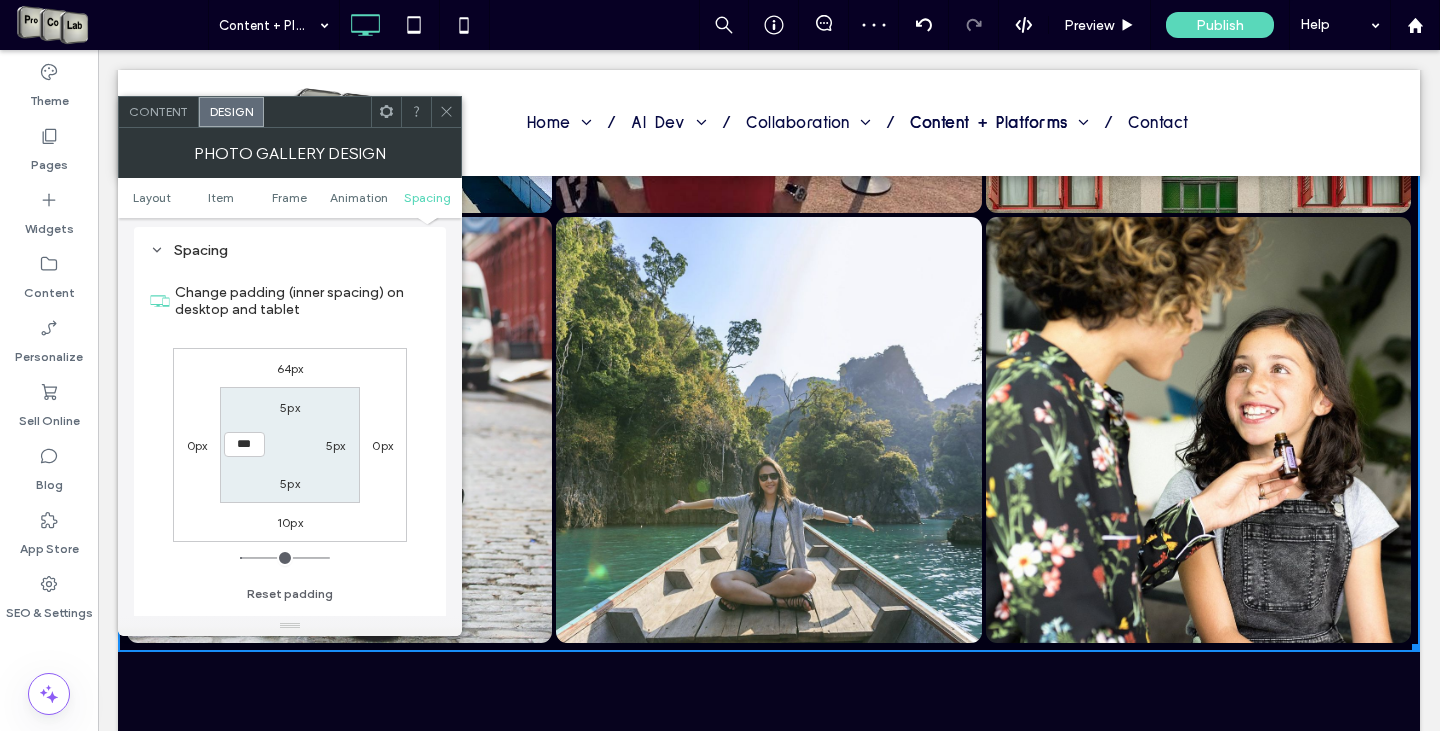 click 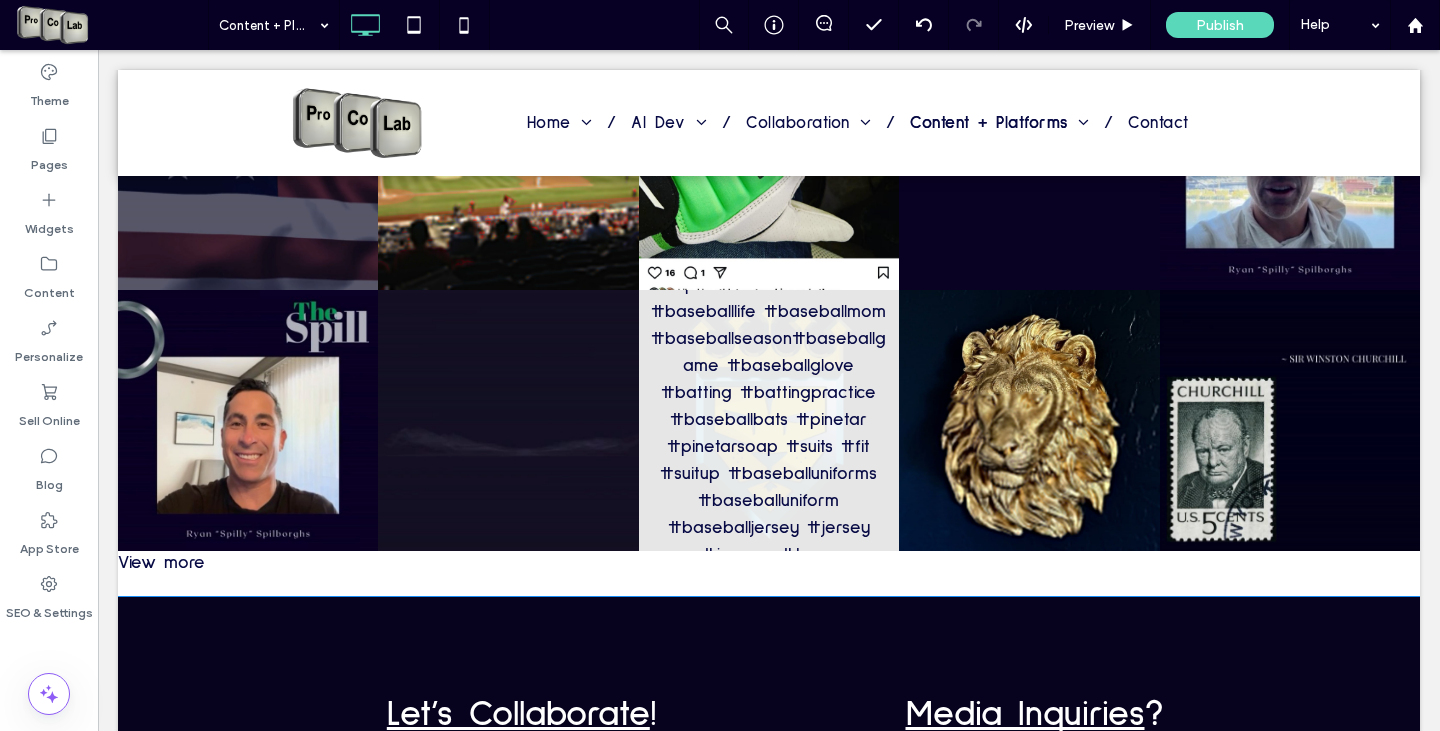 scroll, scrollTop: 3700, scrollLeft: 0, axis: vertical 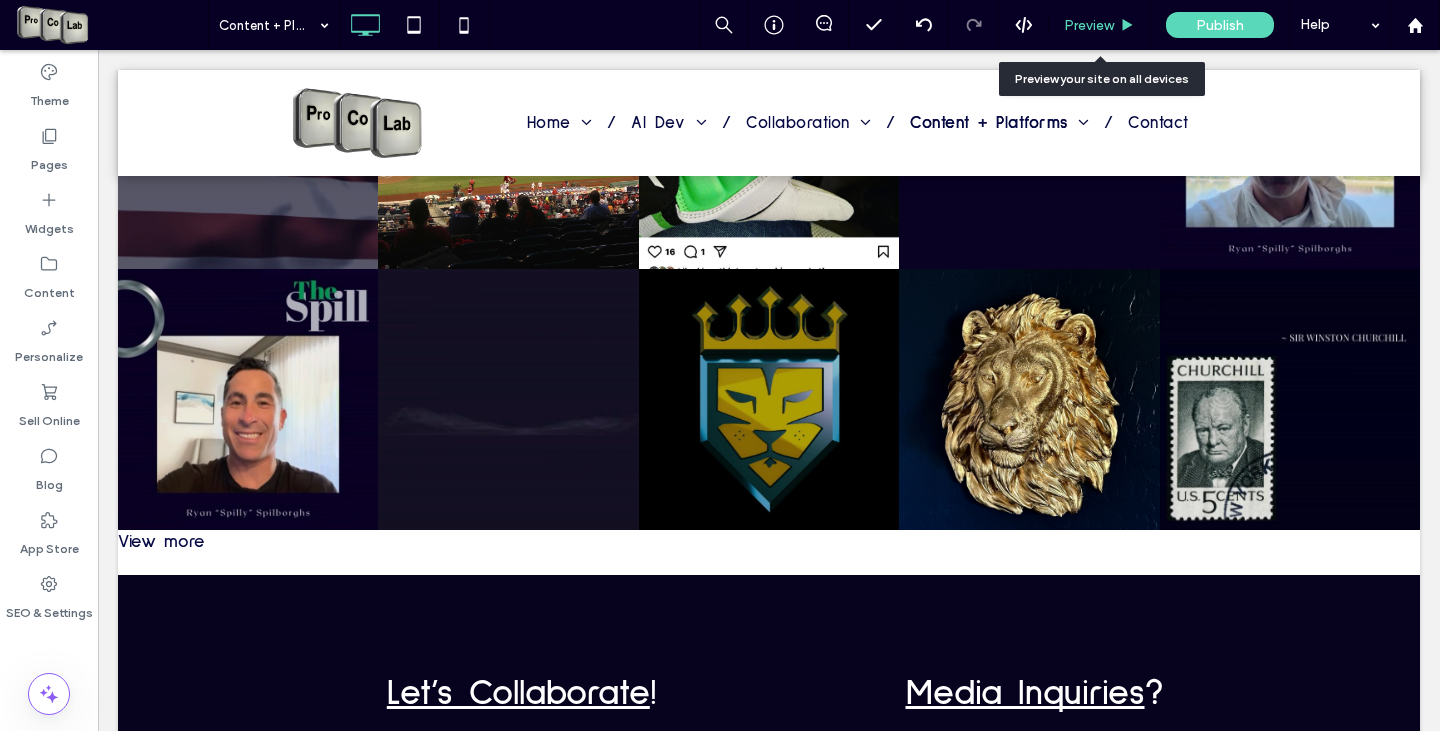 click on "Preview" at bounding box center (1089, 25) 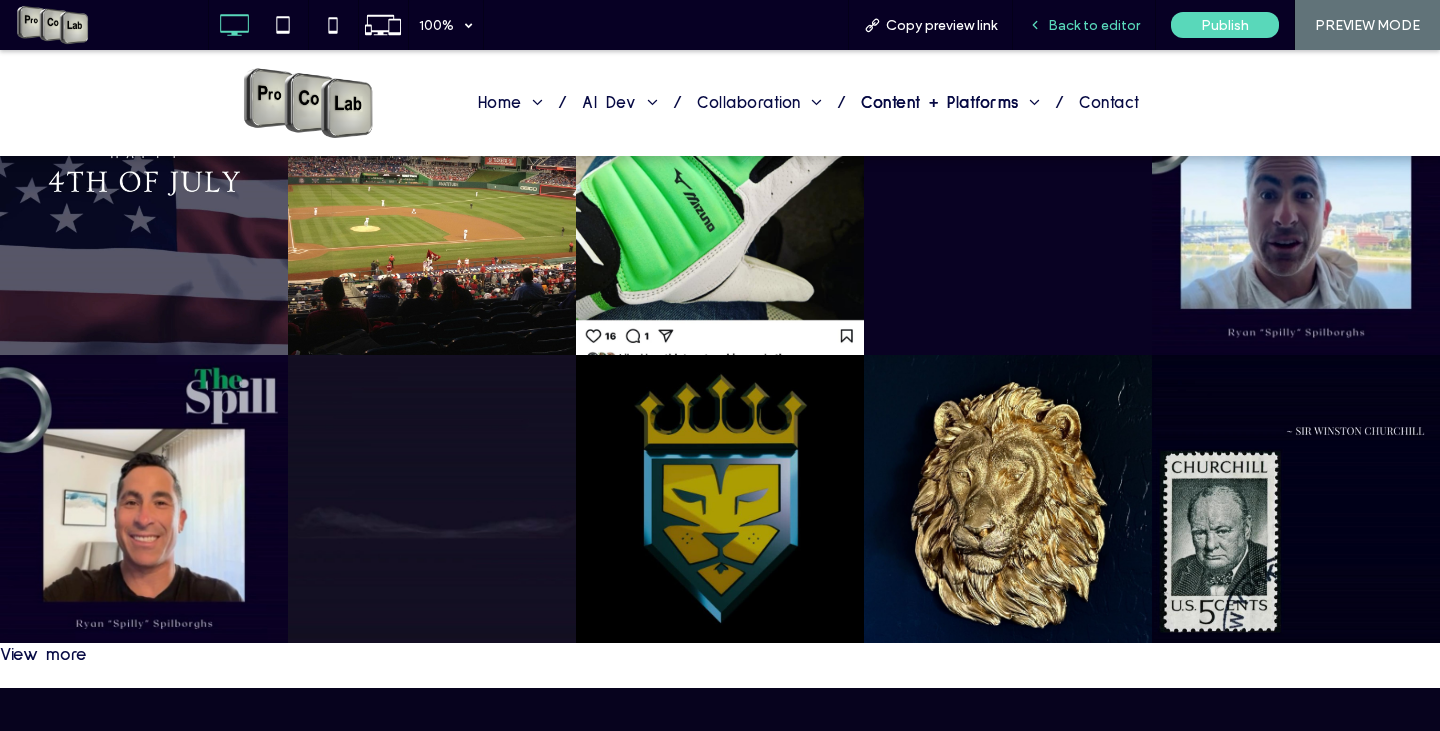 scroll, scrollTop: 3807, scrollLeft: 0, axis: vertical 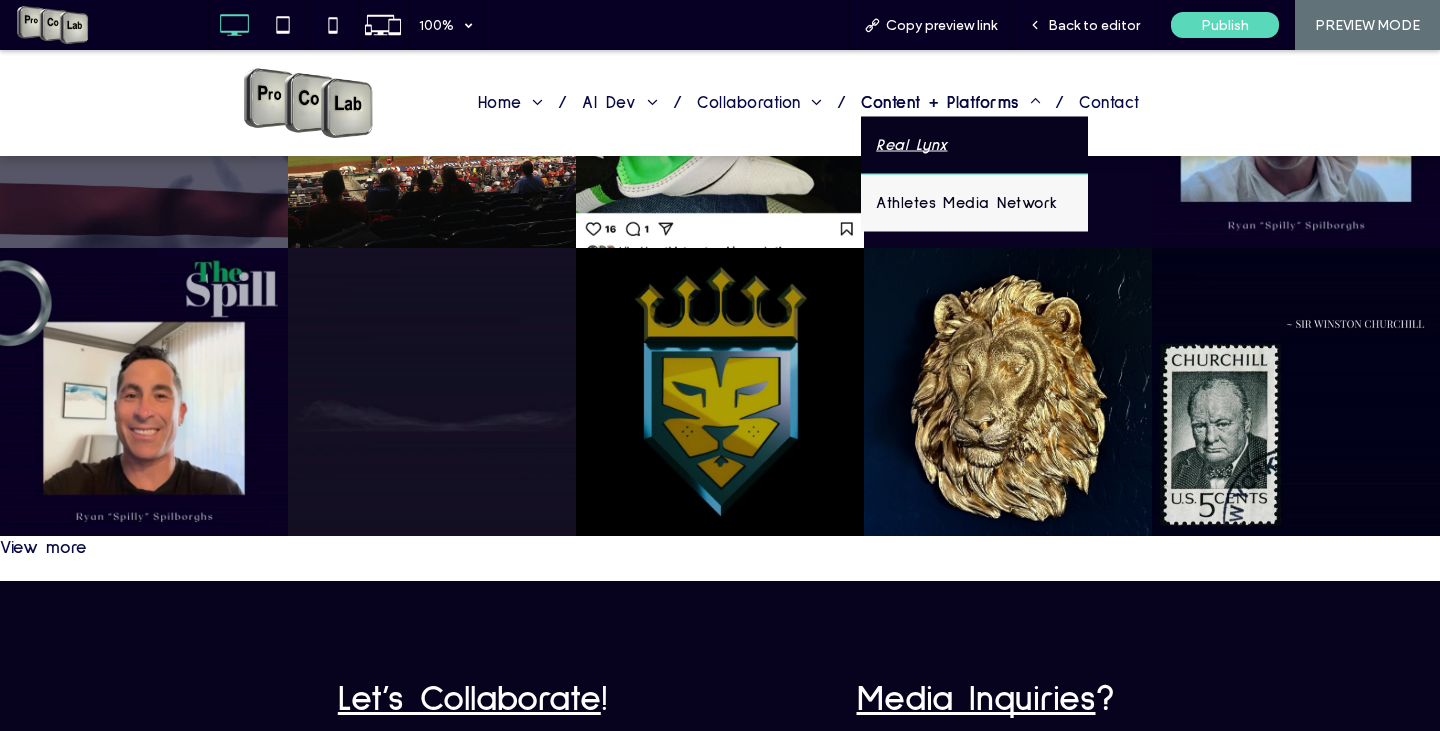 click on "Real Lynx" at bounding box center (974, 144) 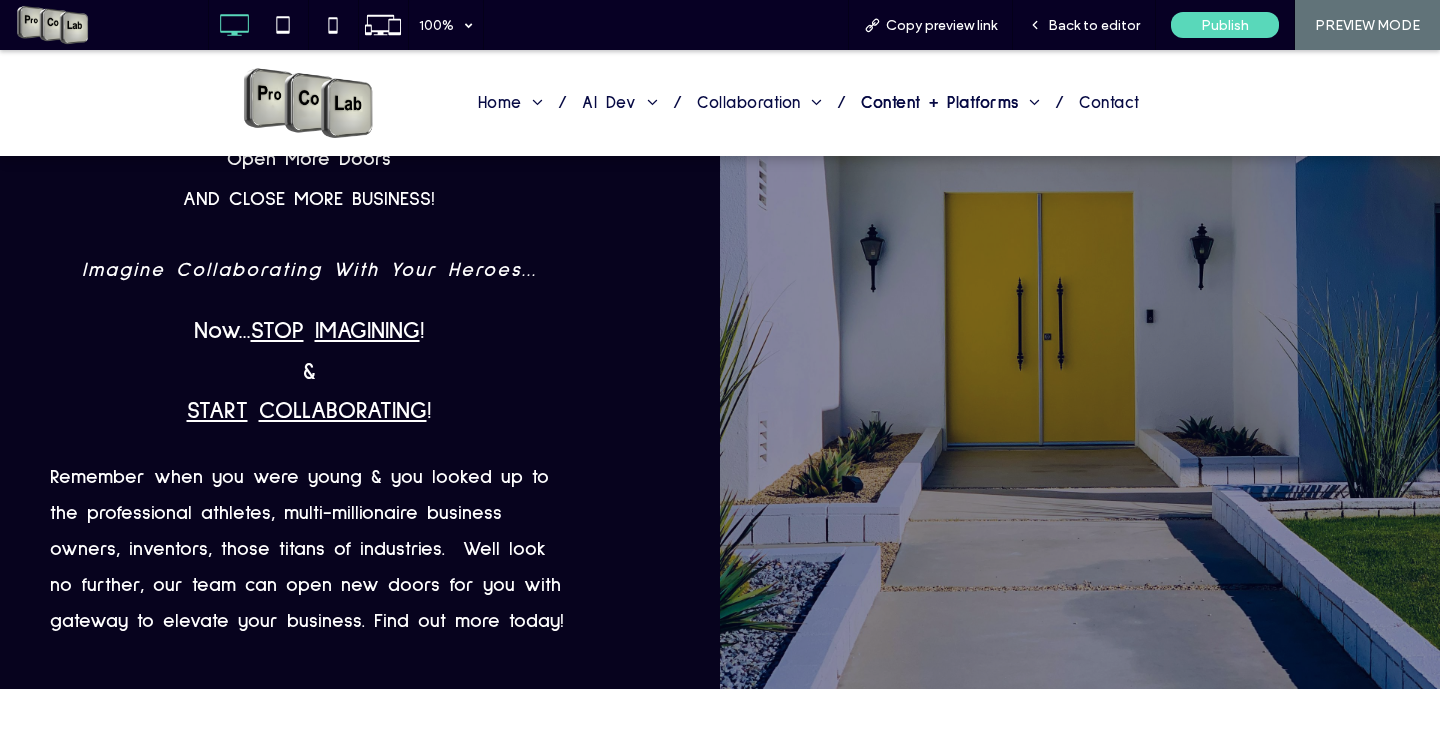 scroll, scrollTop: 400, scrollLeft: 0, axis: vertical 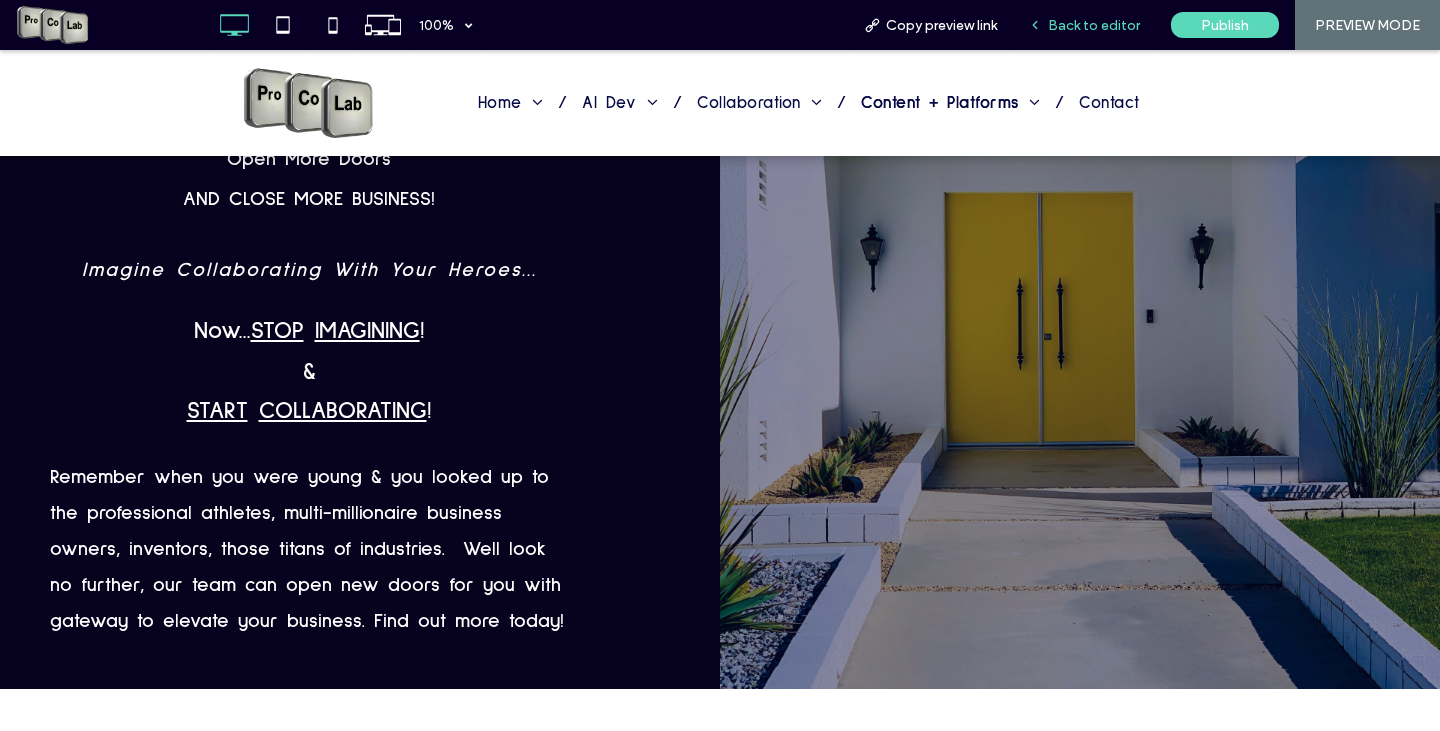 click on "Back to editor" at bounding box center [1094, 25] 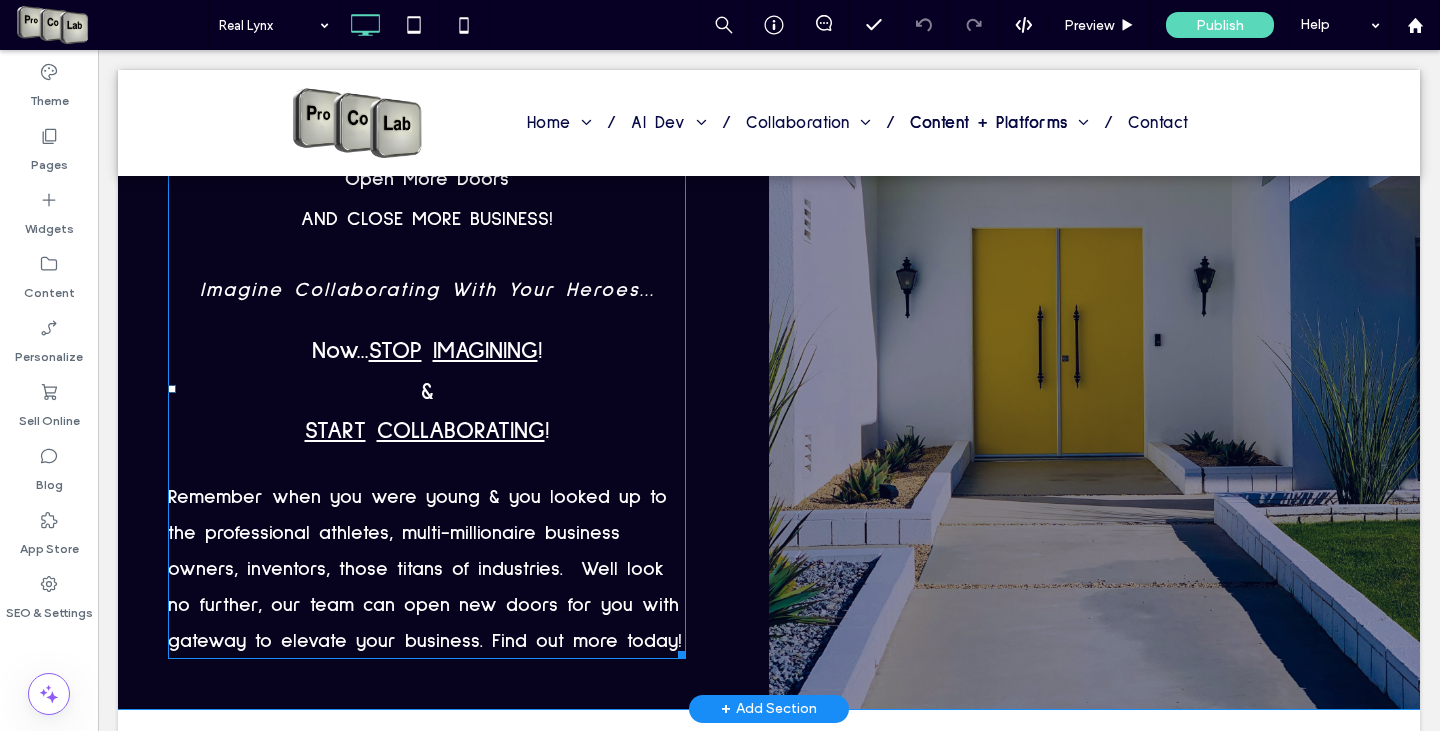 click on "Remember when you were young & you looked up to the professional athletes, multi-millionaire business owners, inventors, those titans of industries.  Well look no further, our team can open new doors for you with gateway to elevate your business. Find out more today!" at bounding box center [425, 569] 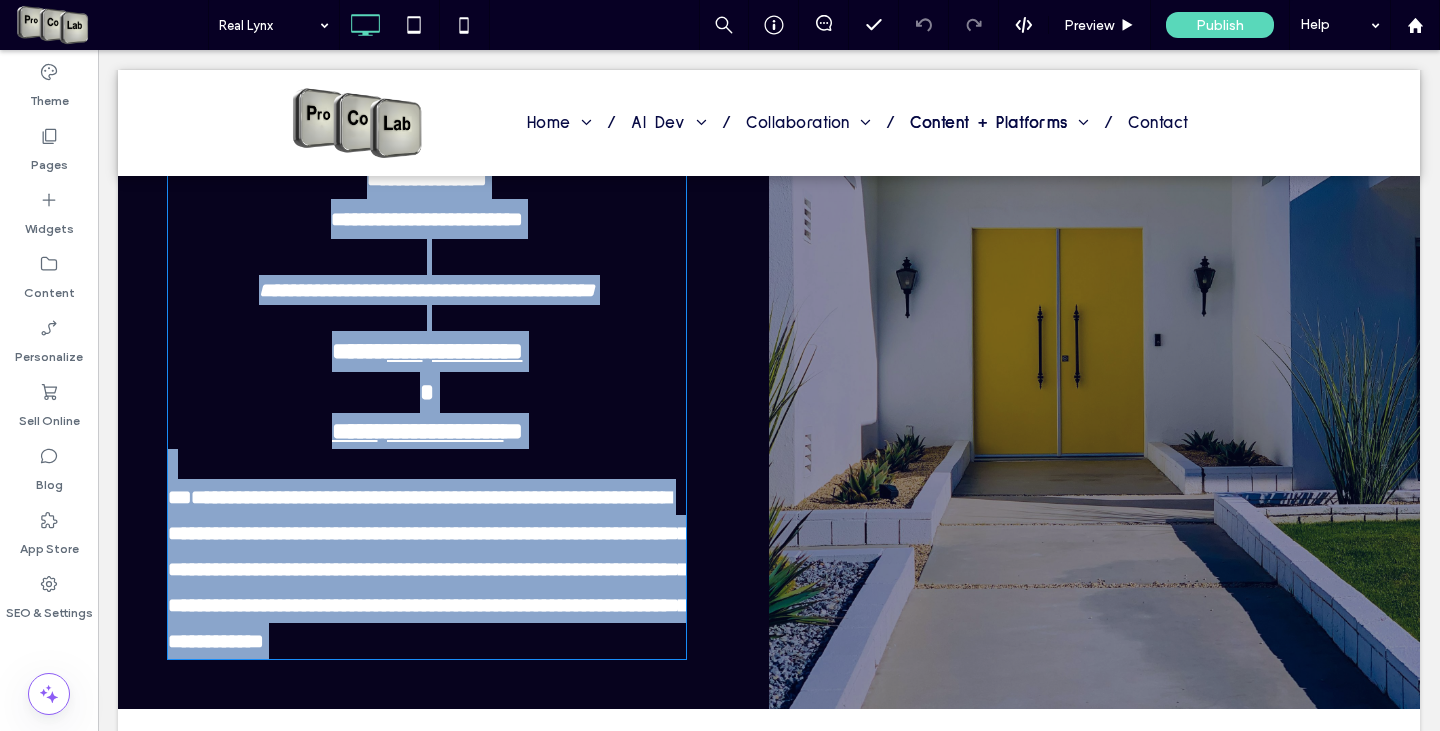click on "**********" at bounding box center [428, 569] 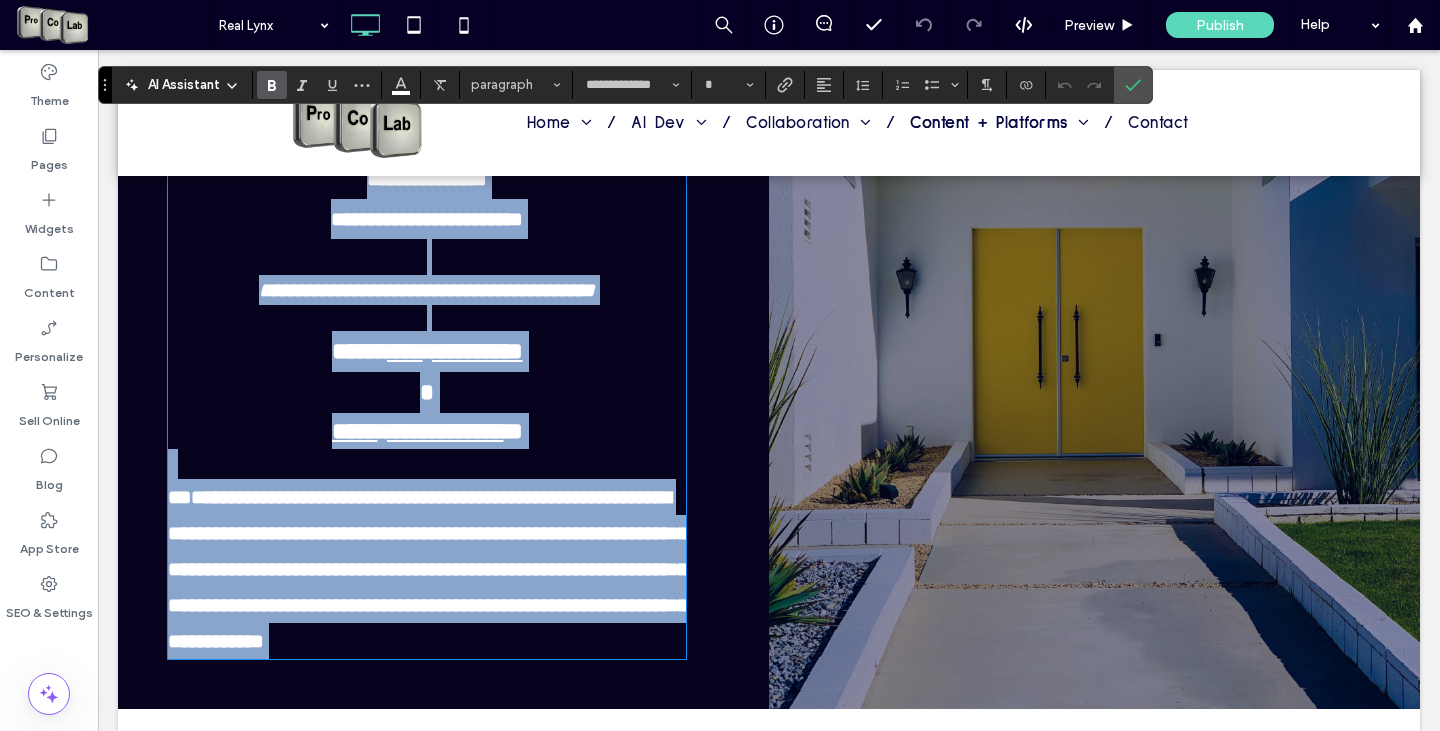 type on "**********" 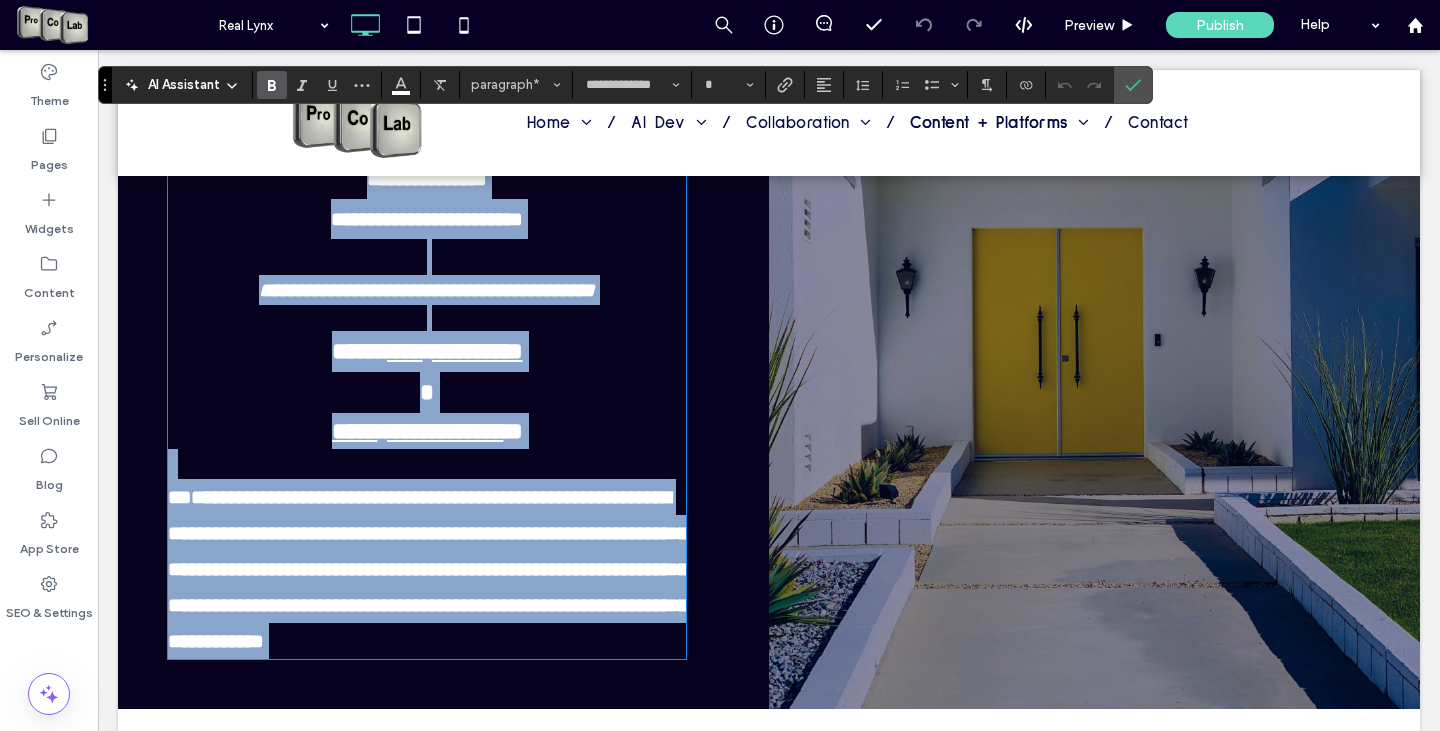 click on "**********" at bounding box center (428, 569) 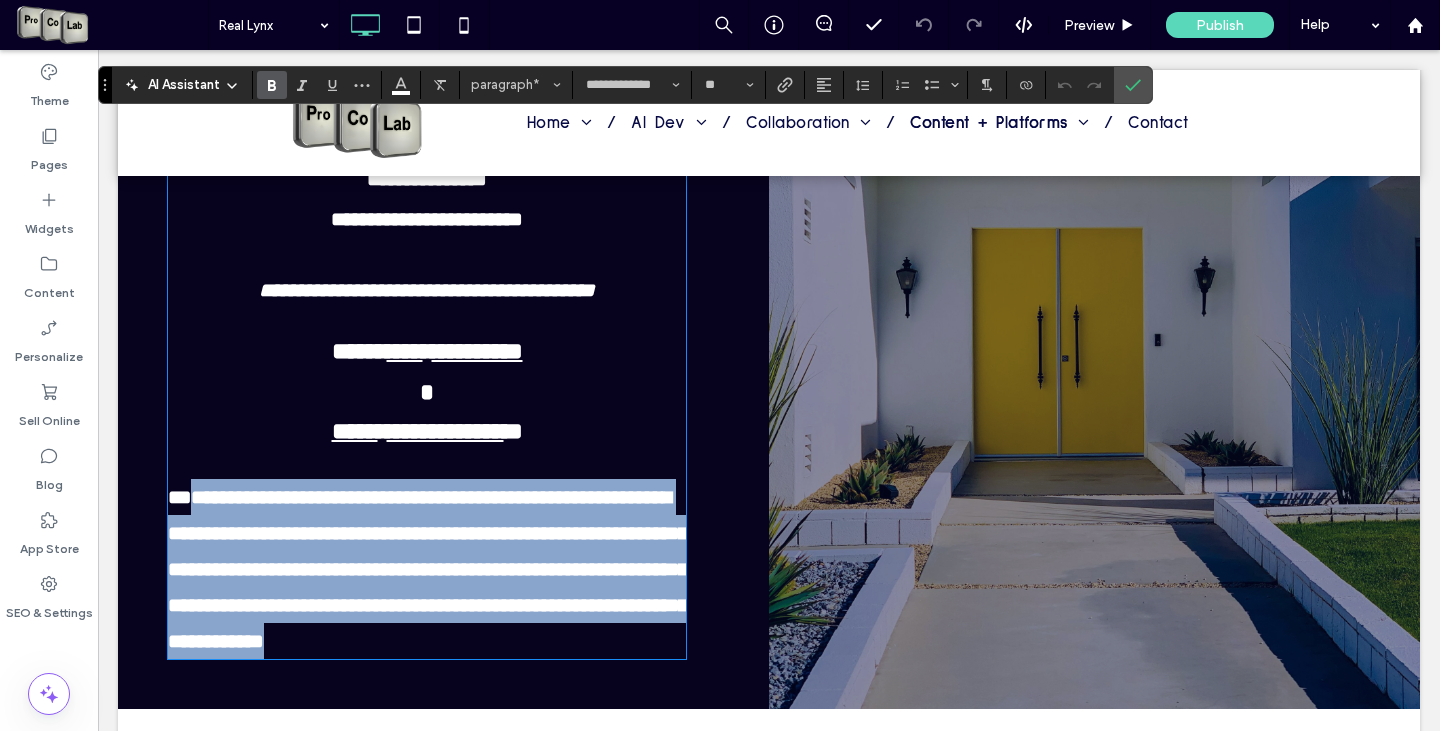 drag, startPoint x: 191, startPoint y: 494, endPoint x: 691, endPoint y: 634, distance: 519.2302 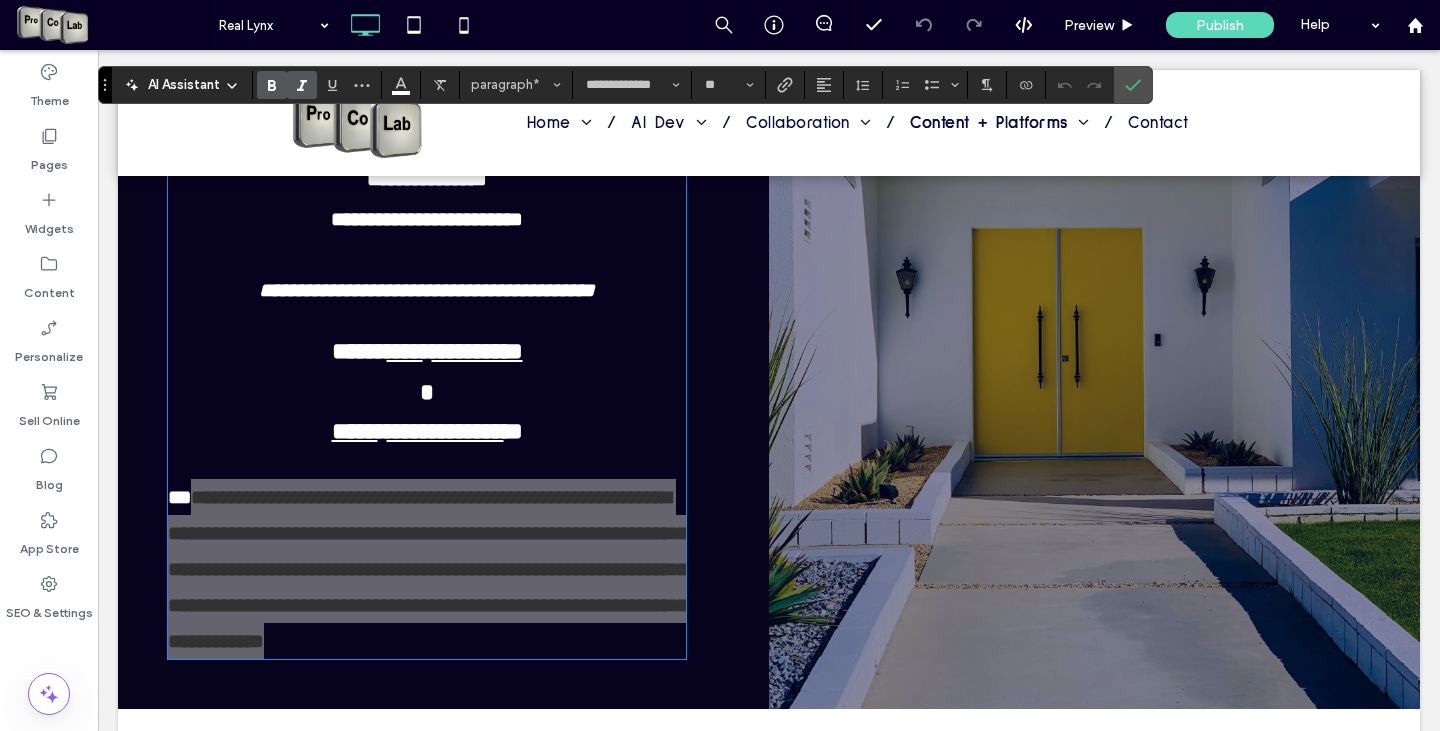 click 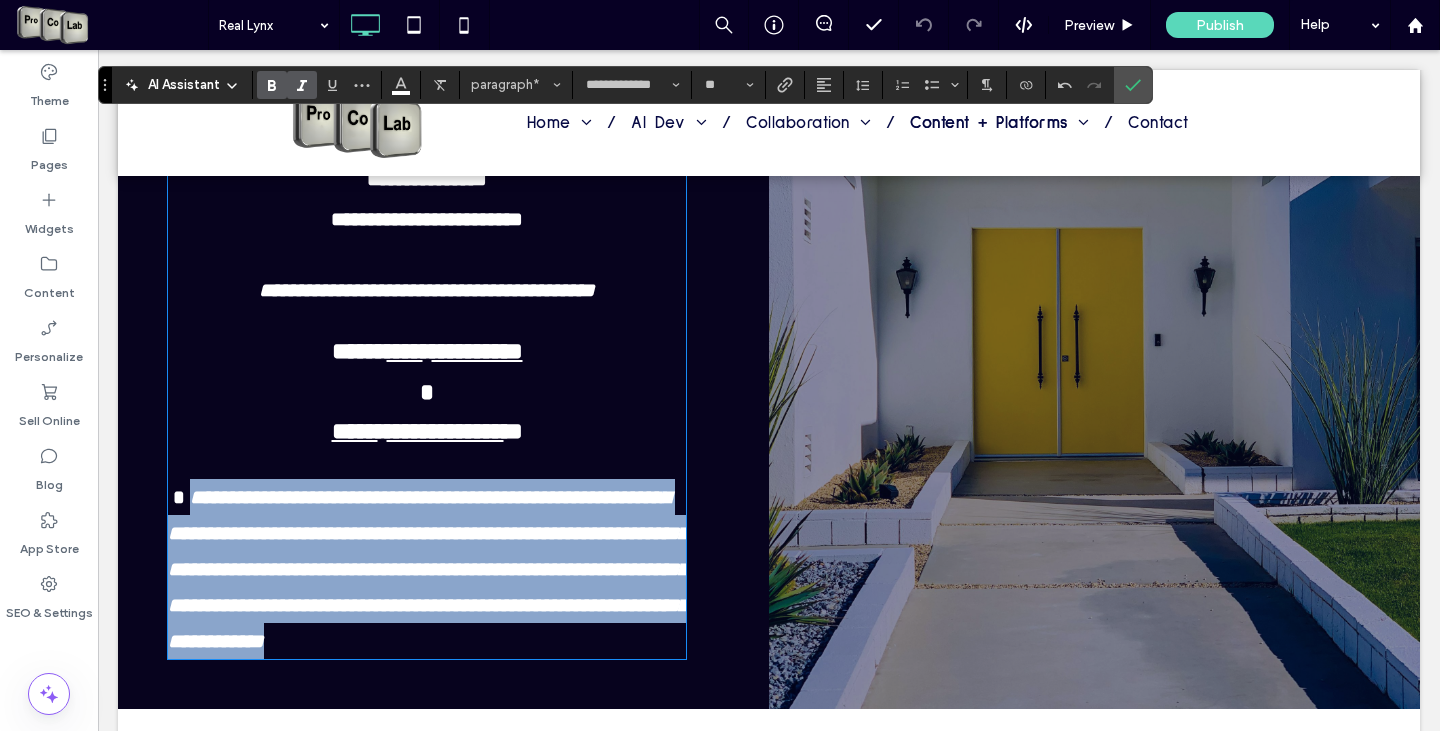 click on "**********" at bounding box center [428, 569] 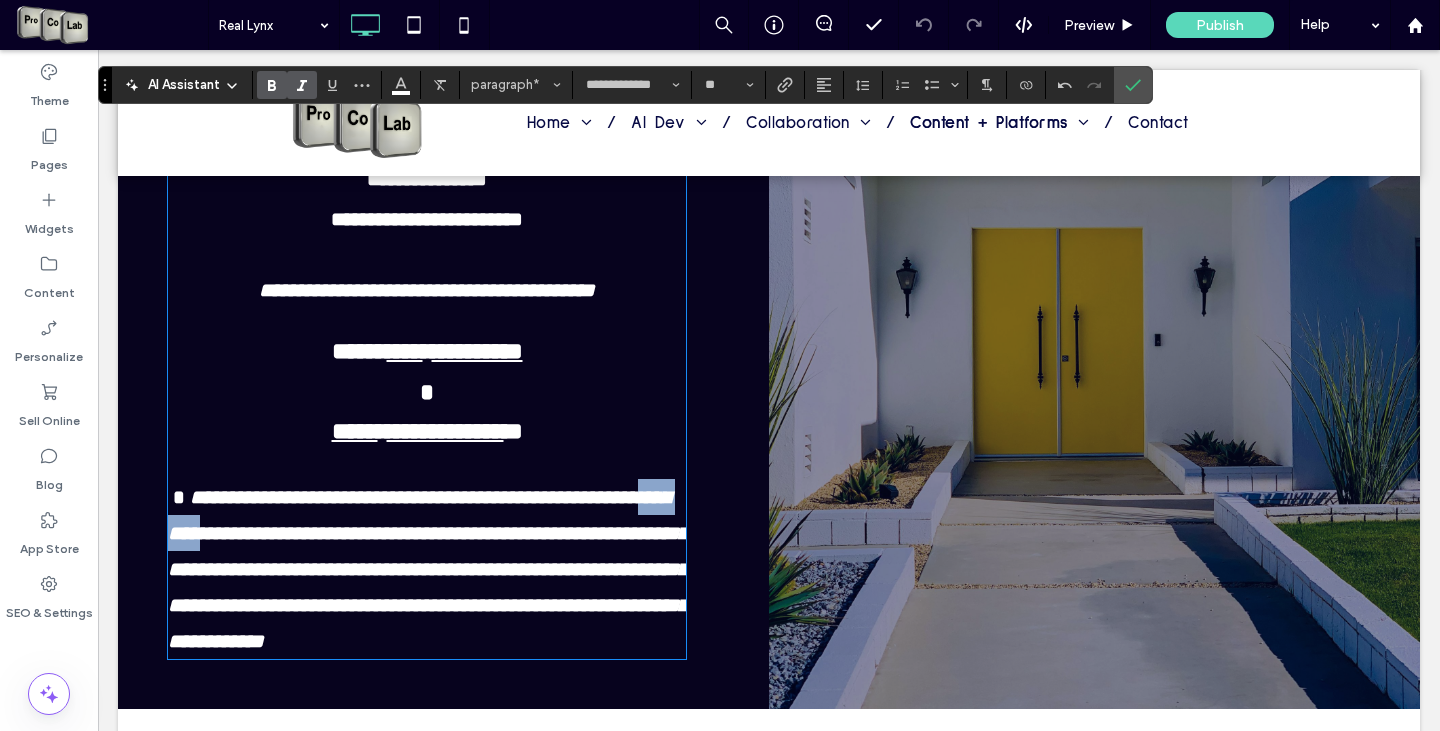 drag, startPoint x: 336, startPoint y: 530, endPoint x: 263, endPoint y: 535, distance: 73.171036 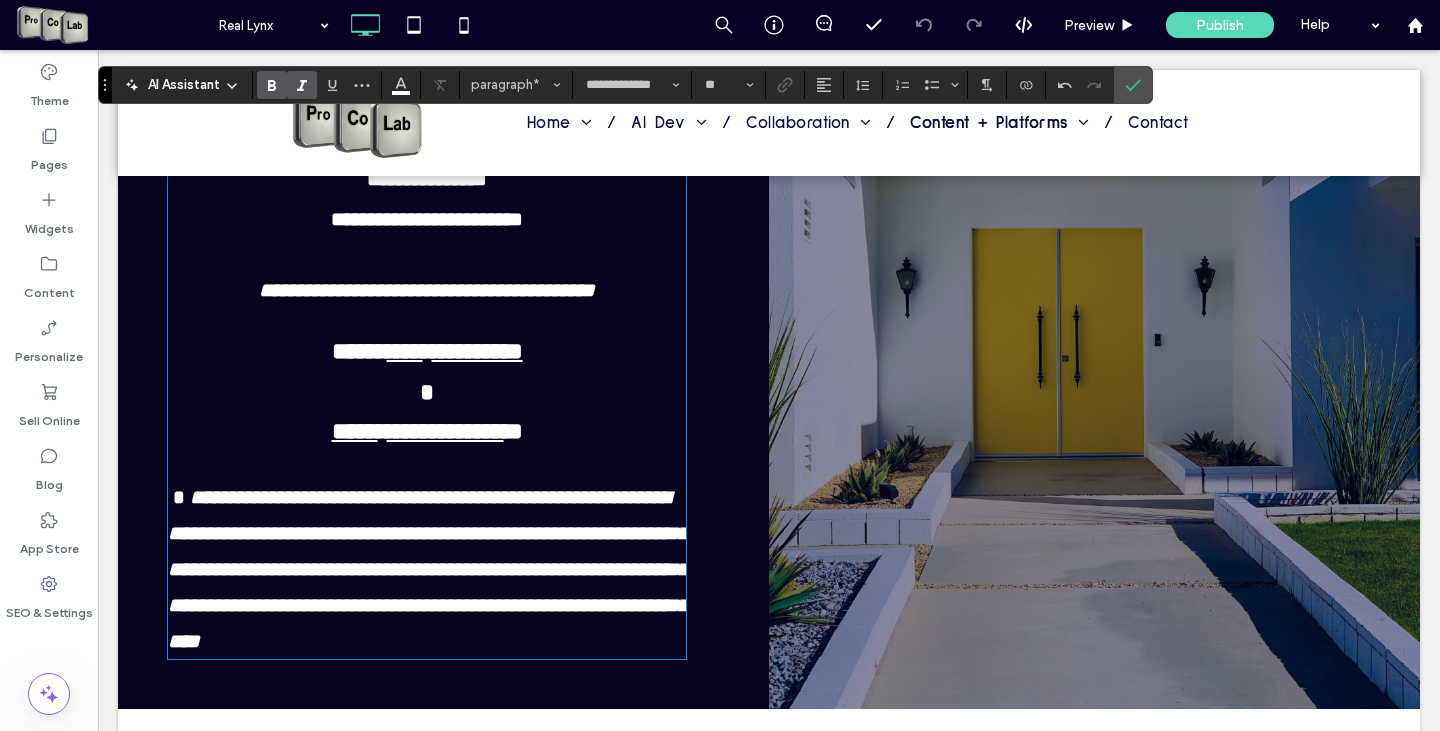 type 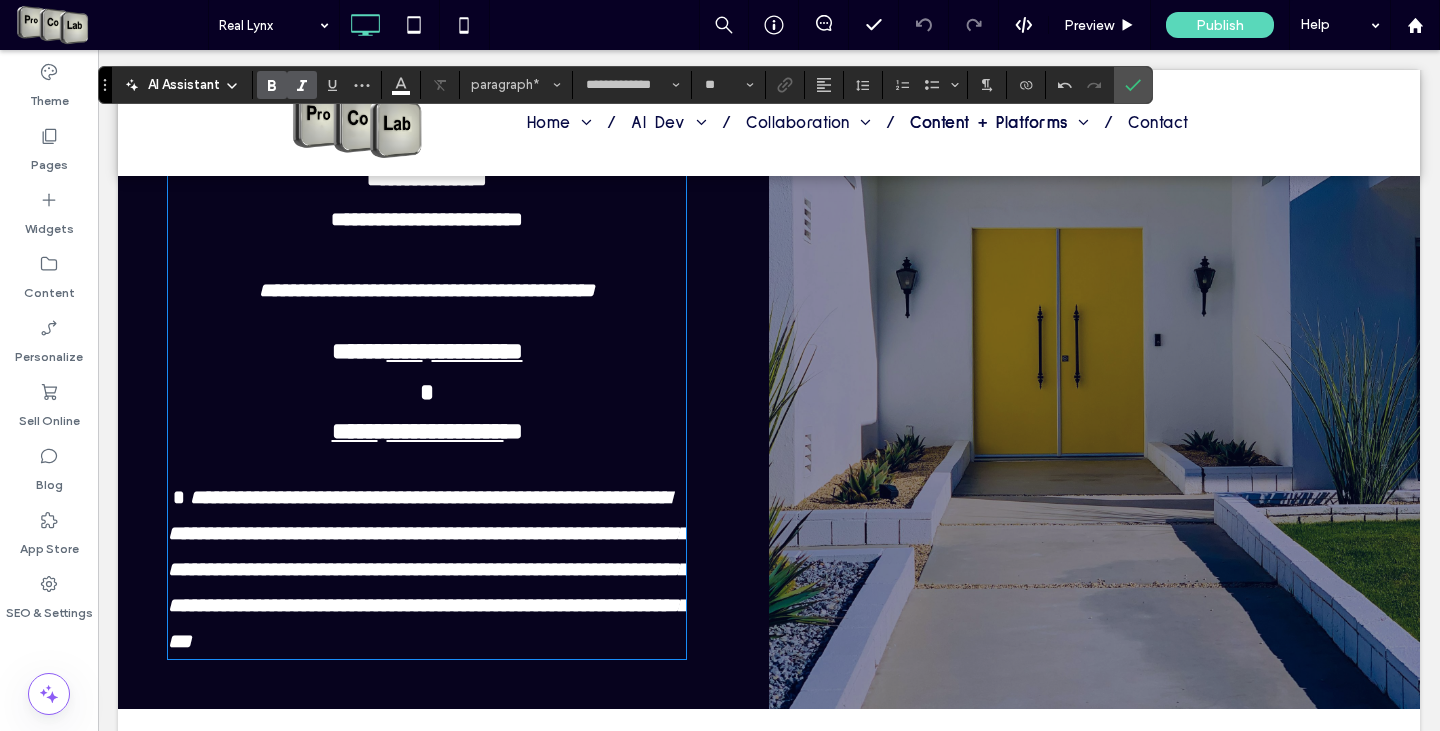 click on "**********" at bounding box center (428, 569) 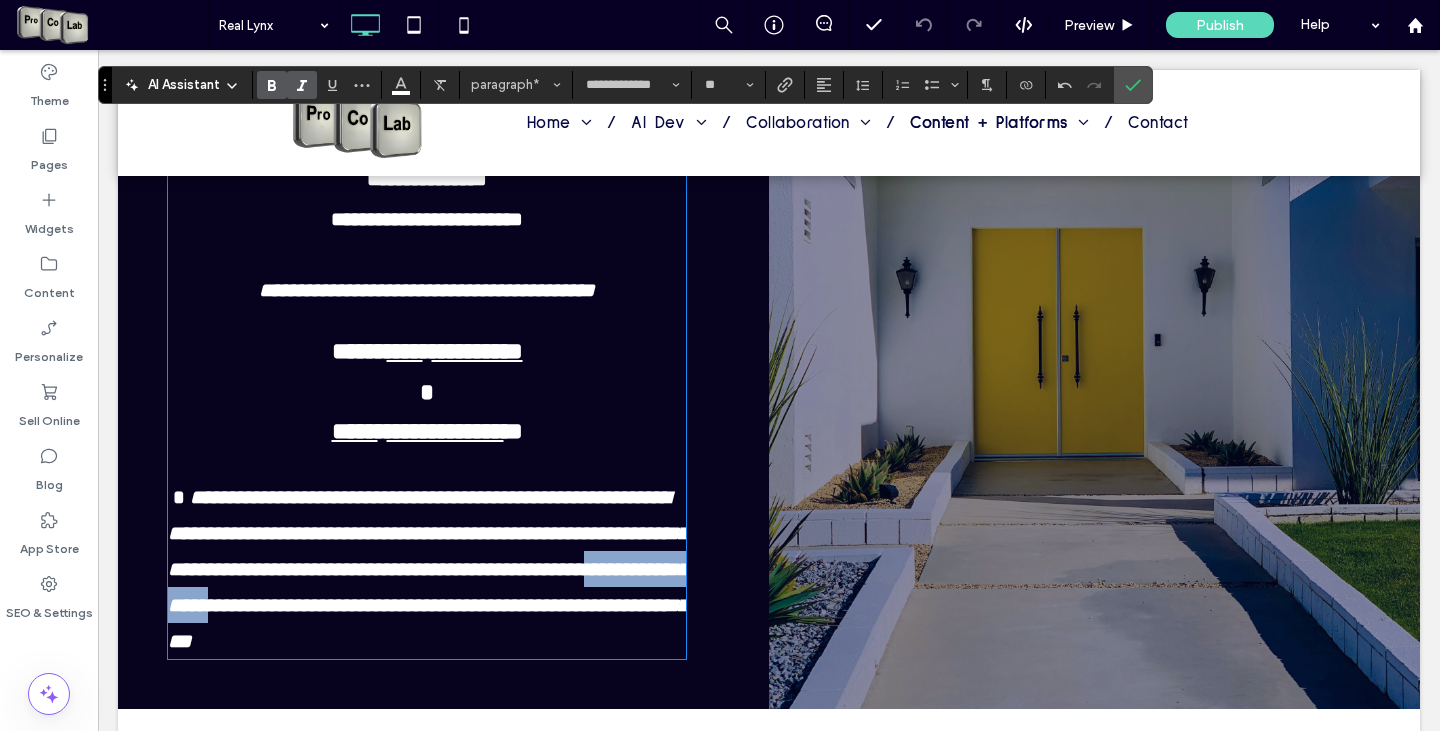 drag, startPoint x: 316, startPoint y: 608, endPoint x: 490, endPoint y: 607, distance: 174.00287 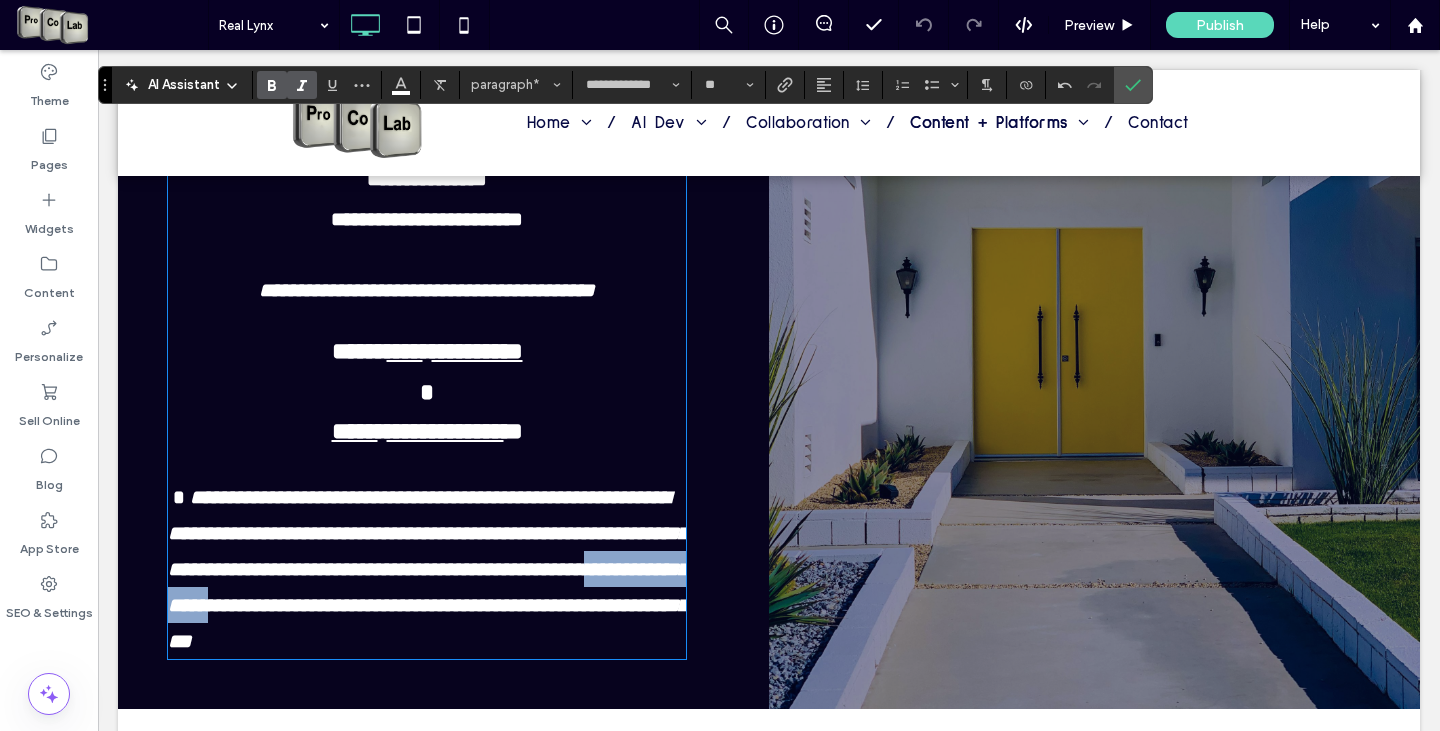 click on "**********" at bounding box center [427, 569] 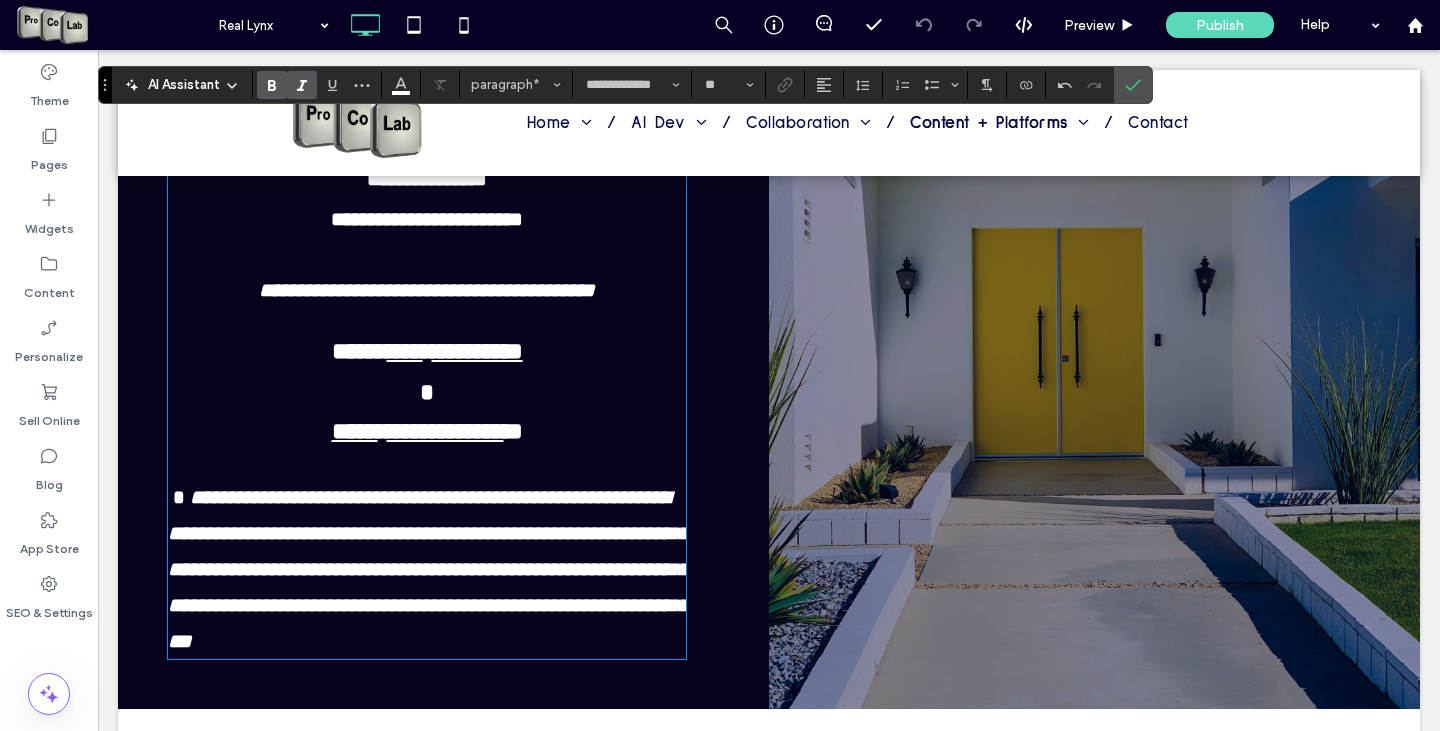 click on "**********" at bounding box center [428, 569] 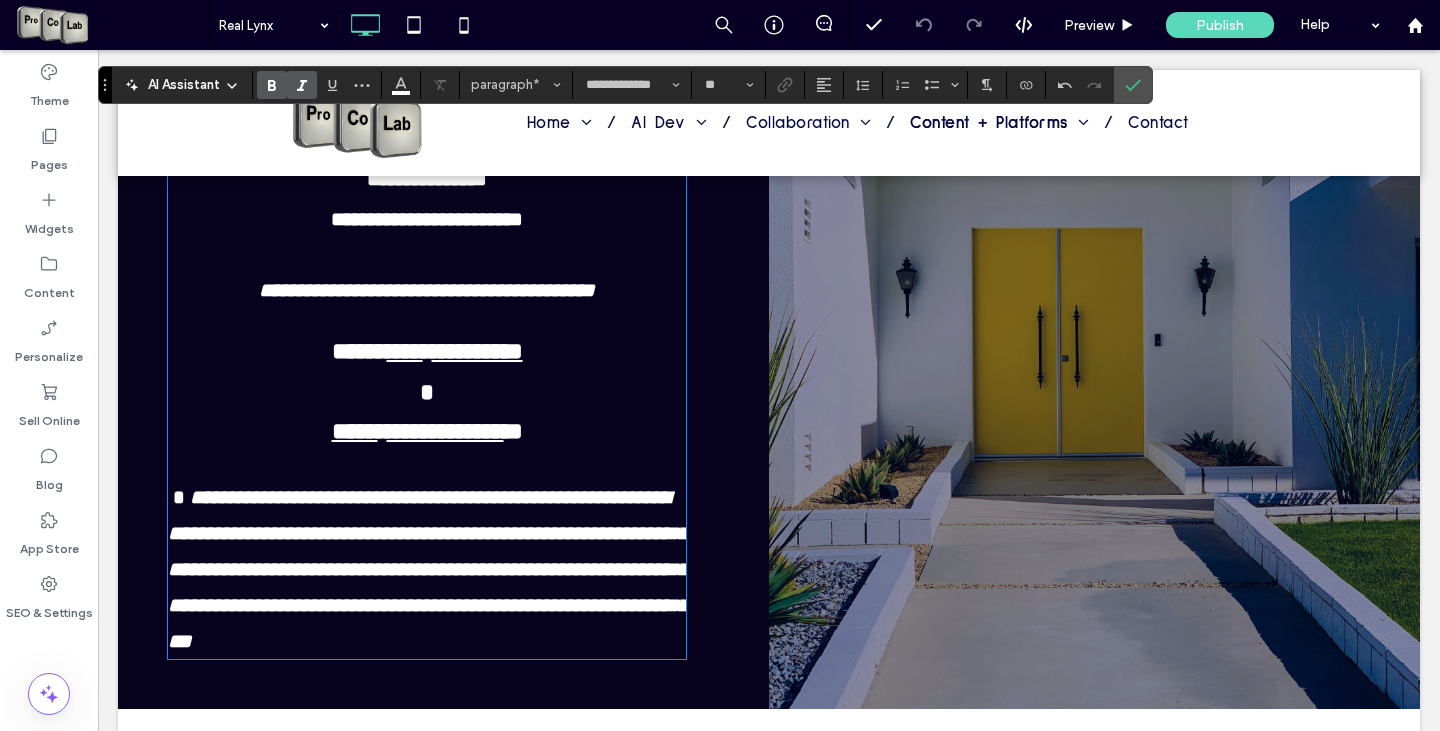 click on "**********" at bounding box center [428, 569] 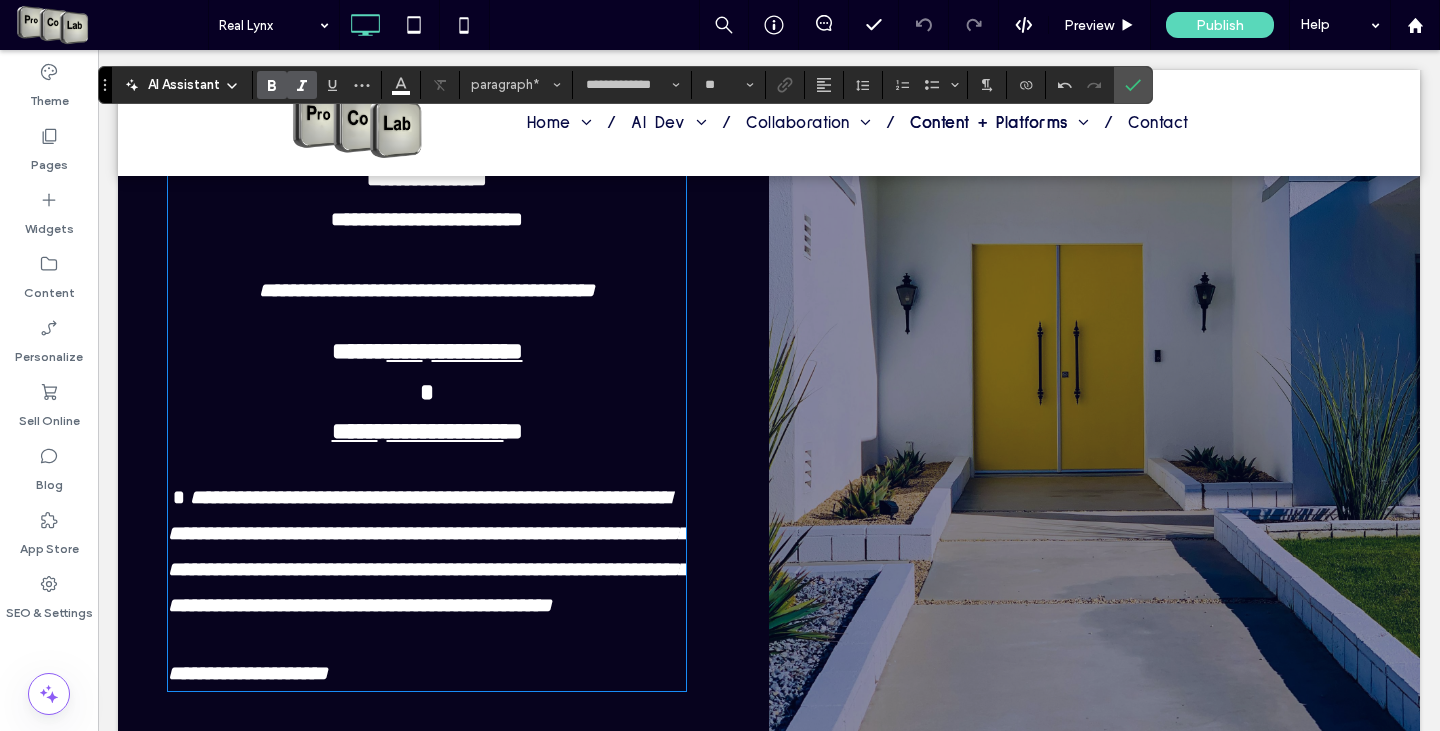 type on "**" 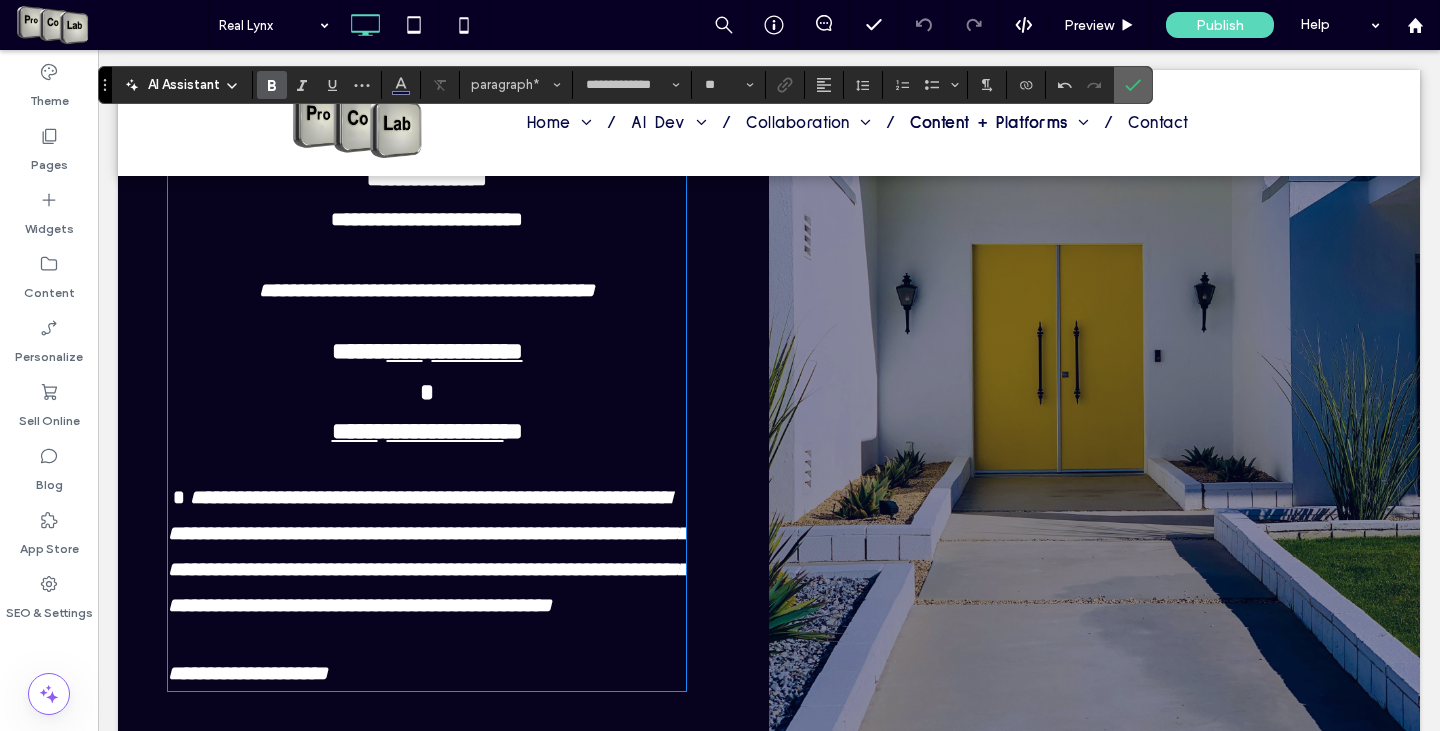 drag, startPoint x: 1134, startPoint y: 90, endPoint x: 1045, endPoint y: 152, distance: 108.46658 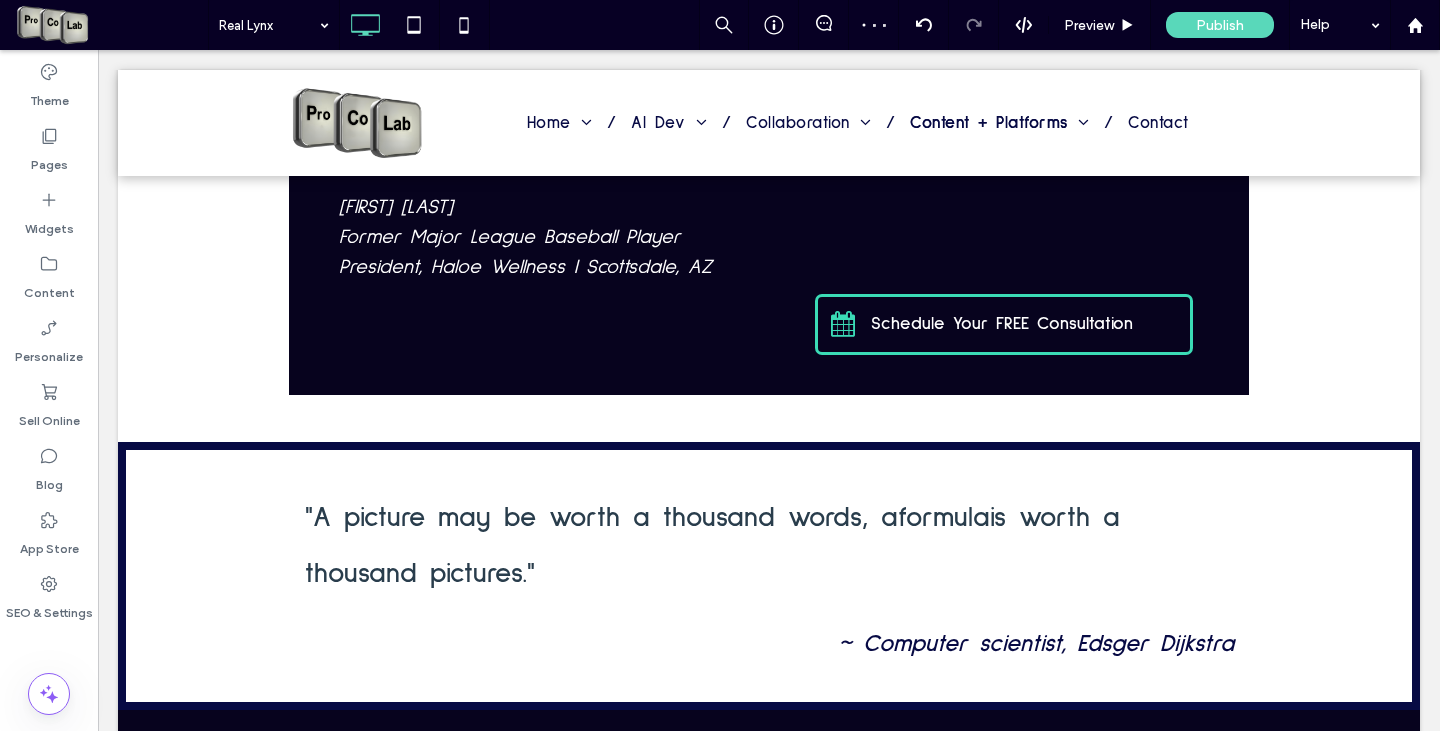 scroll, scrollTop: 1900, scrollLeft: 0, axis: vertical 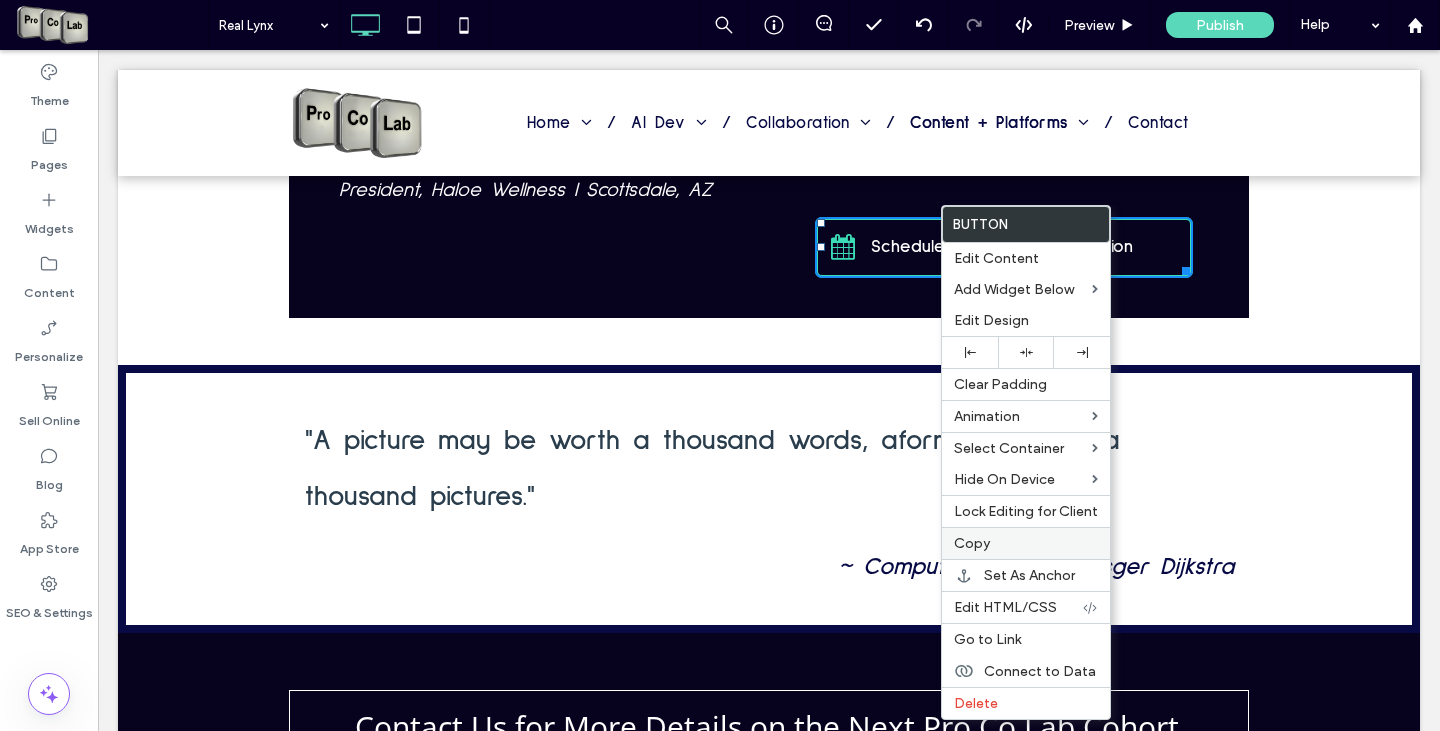 click on "Copy" at bounding box center (1026, 543) 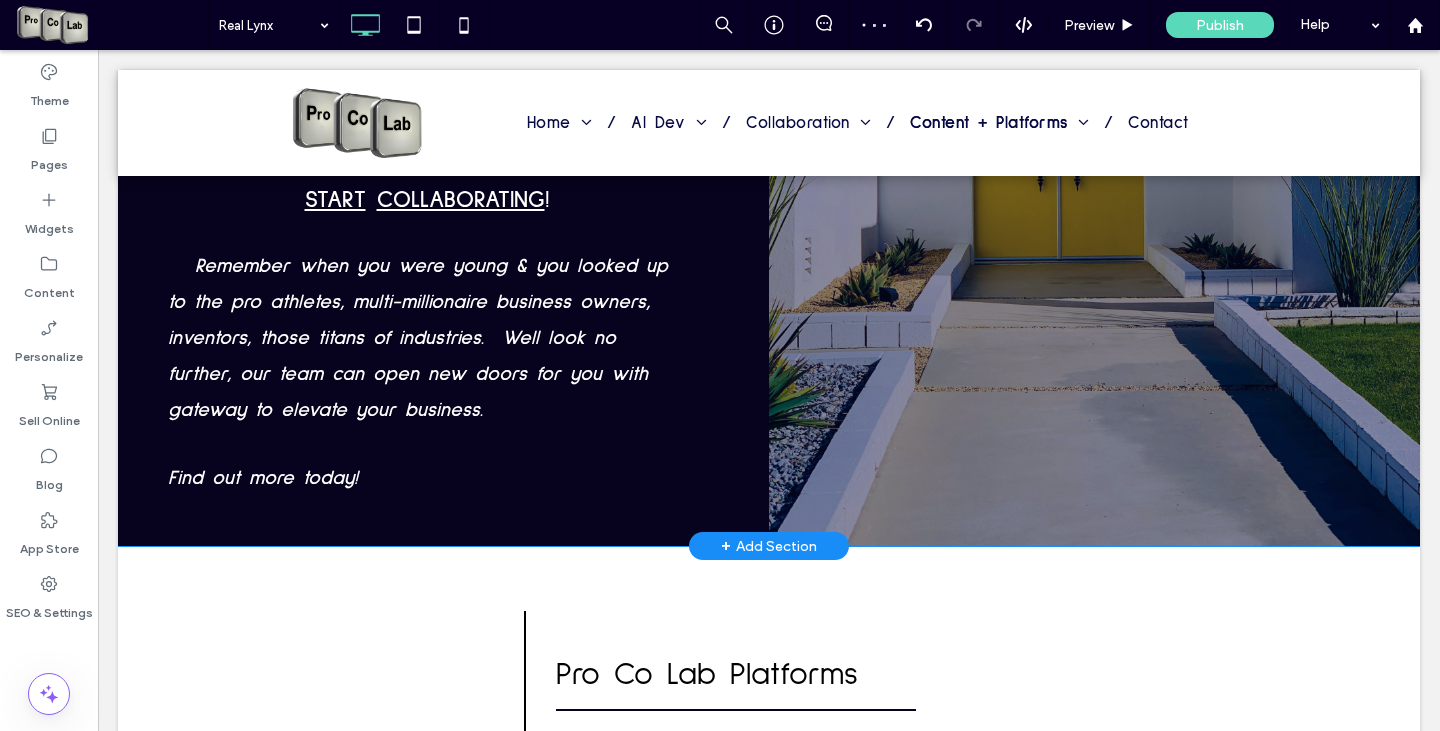 scroll, scrollTop: 600, scrollLeft: 0, axis: vertical 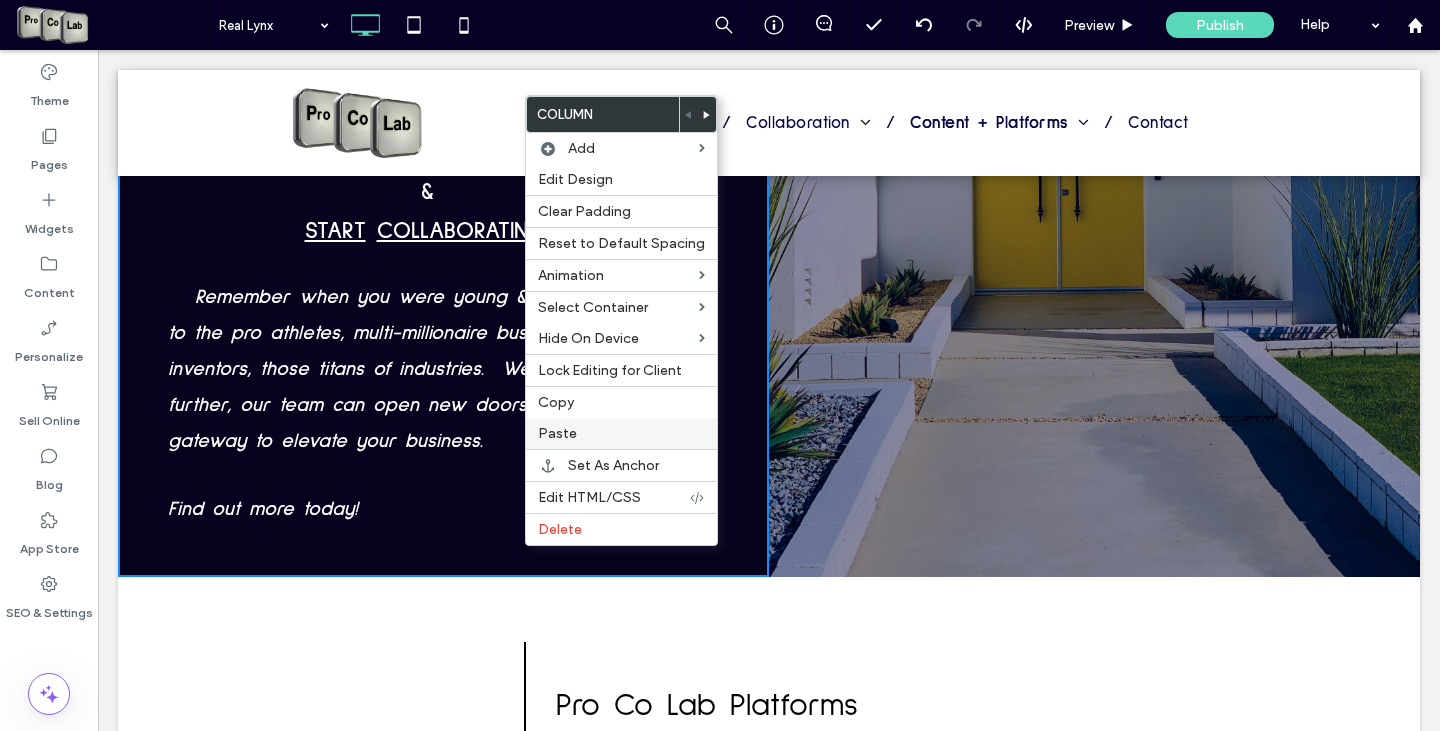 click on "Paste" at bounding box center [621, 433] 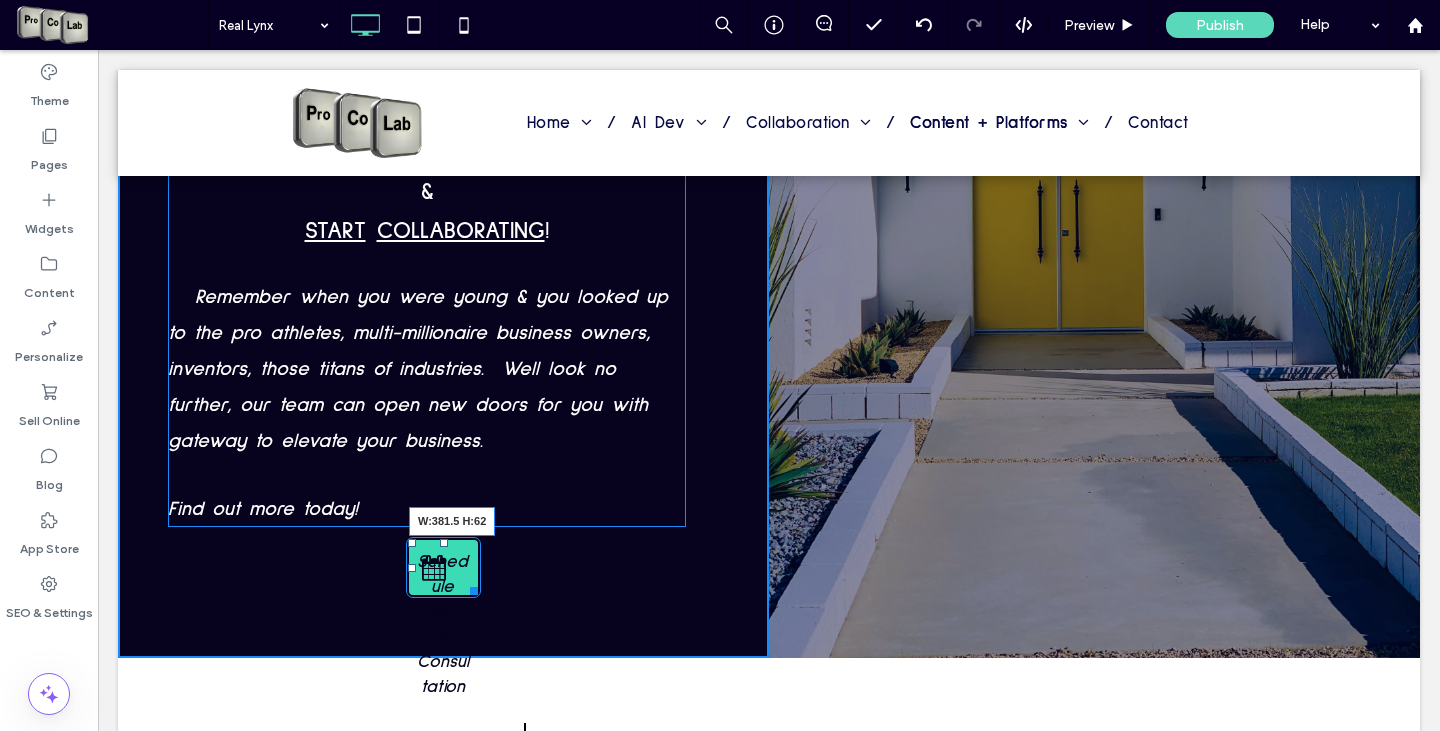 drag, startPoint x: 466, startPoint y: 586, endPoint x: 706, endPoint y: 636, distance: 245.15302 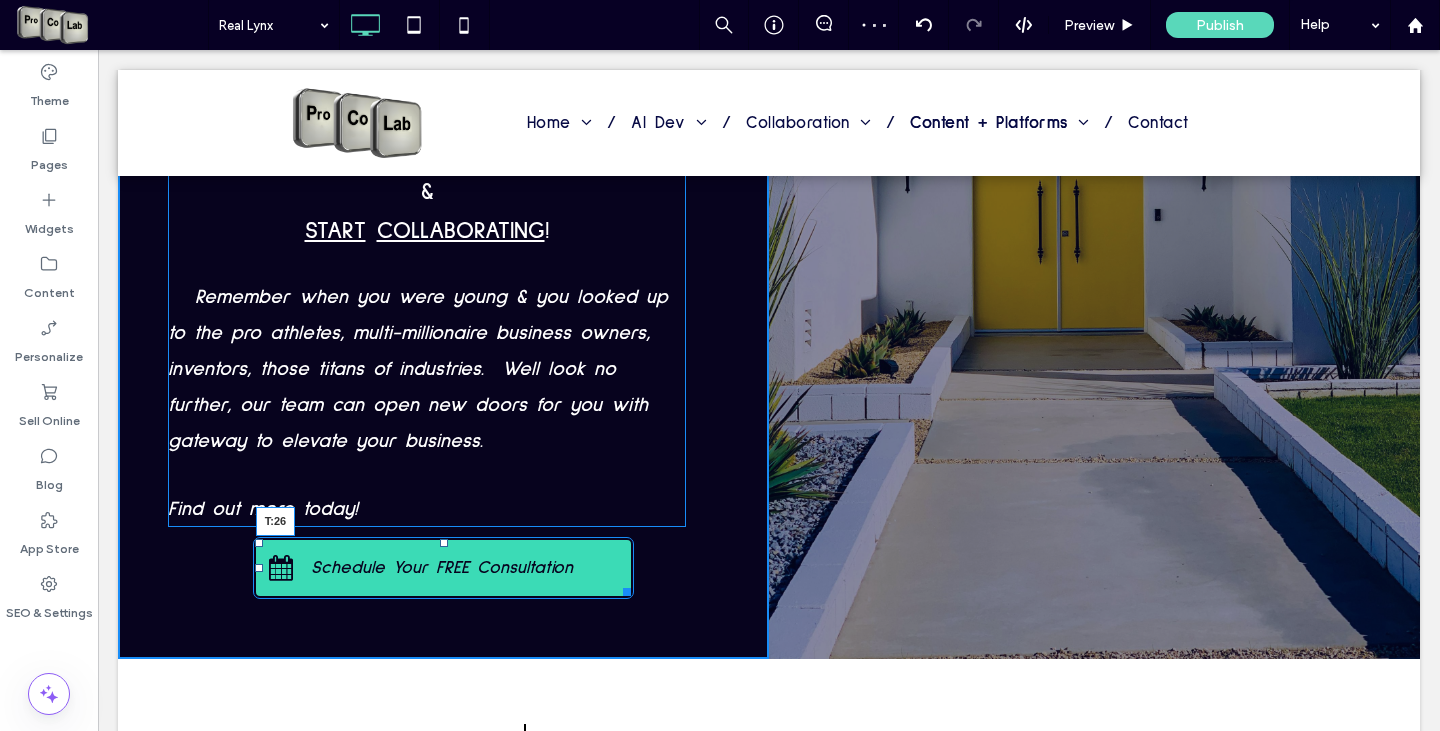 drag, startPoint x: 440, startPoint y: 540, endPoint x: 521, endPoint y: 605, distance: 103.85567 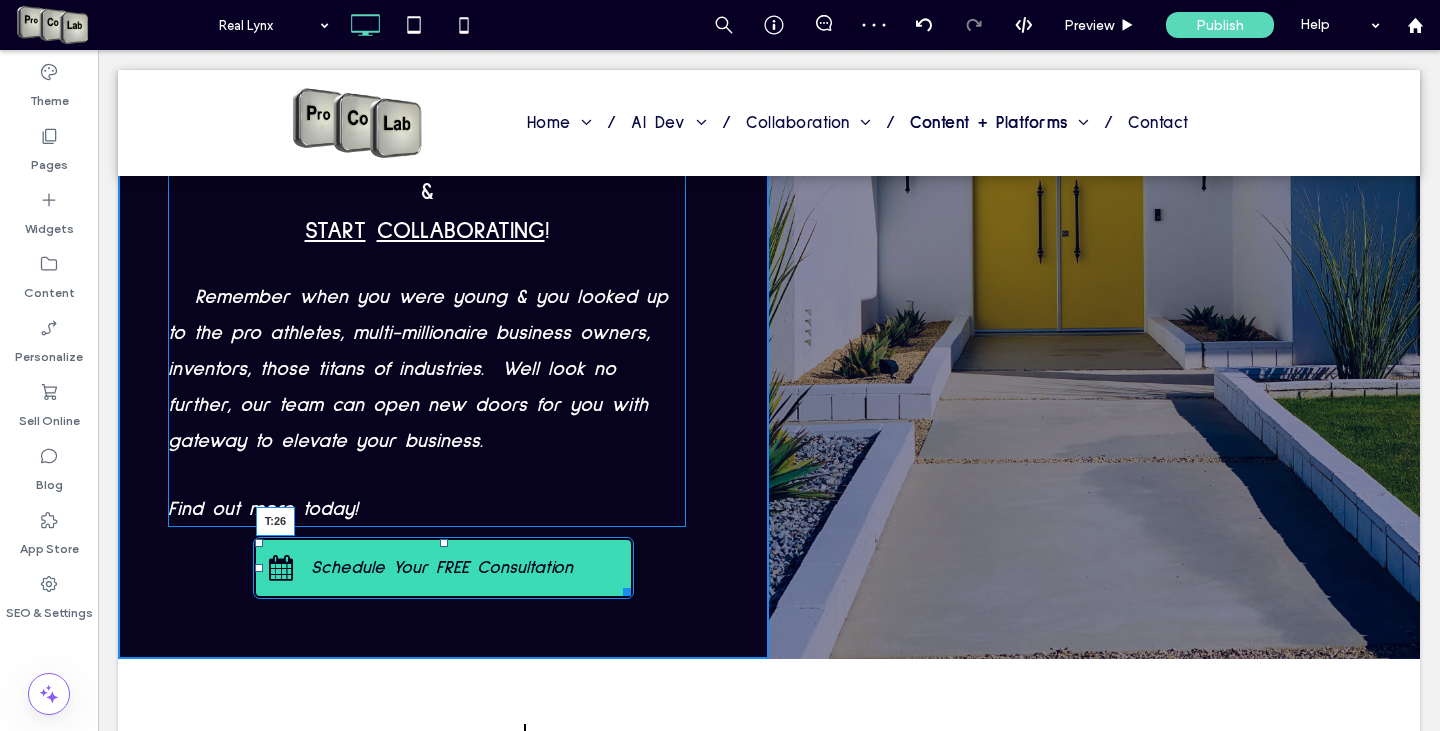 click at bounding box center (444, 543) 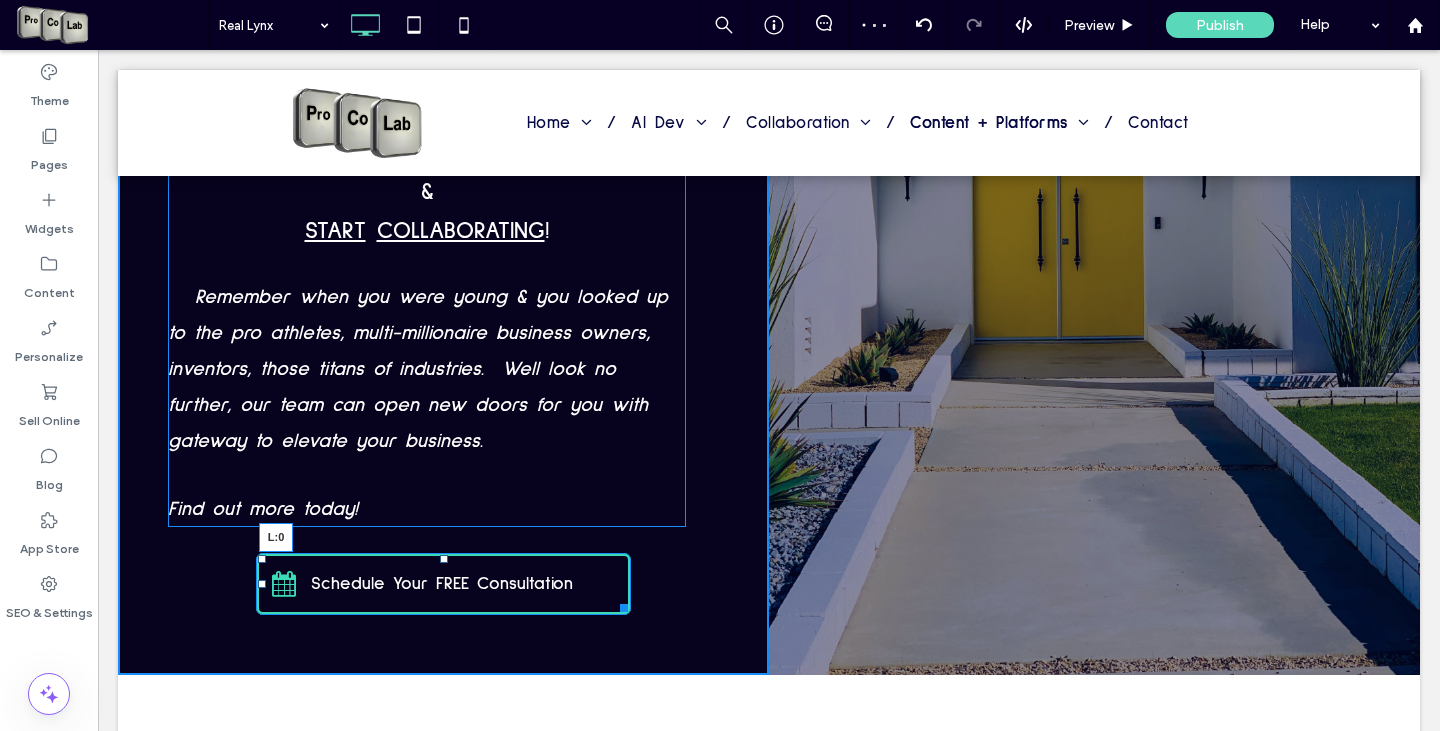drag, startPoint x: 259, startPoint y: 582, endPoint x: 261, endPoint y: 627, distance: 45.044422 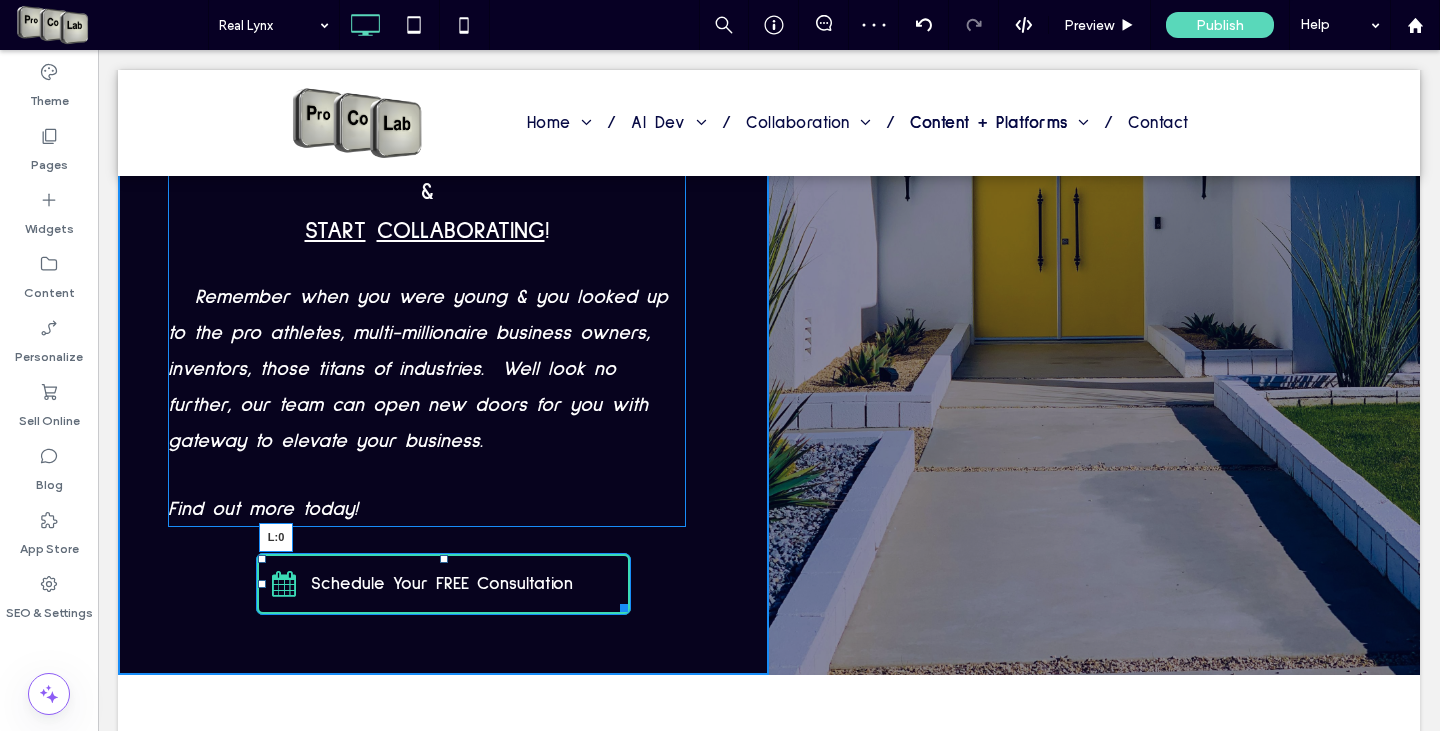 click on "Open New Doors Open More Doors AND CLOSE MORE BUSINESS! Imagine Collaborating With Your Heroes...  Now... STOP   IMAGINING ! & START   COLLABORATING !        Remember when you were young & you looked up to the pro athletes, multi-millionaire business owners, inventors, those titans of industries.  Well look no further, our team can open new doors for you with gateway to elevate your business.  ﻿ Find out more today! Click To Paste
Schedule Your FREE Consultation
L:0" at bounding box center [443, 258] 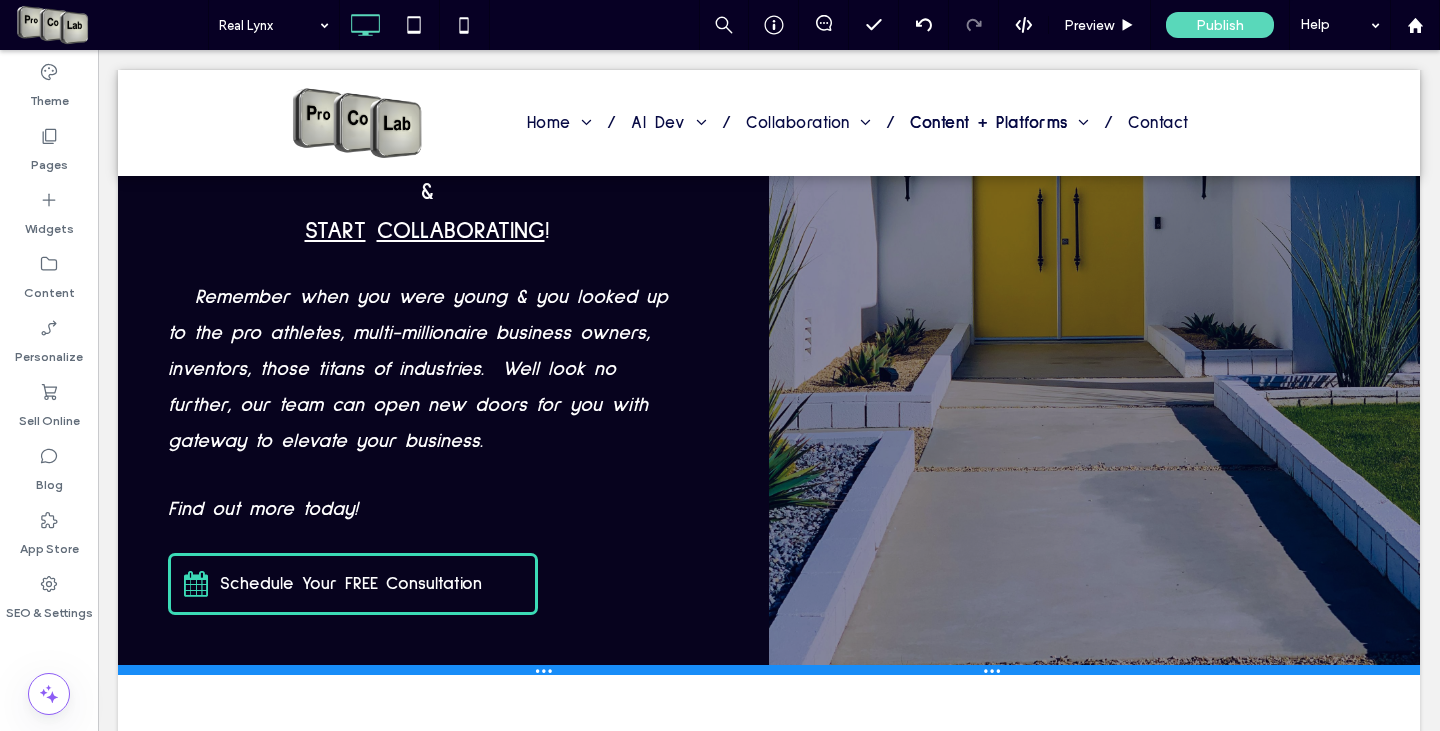 drag, startPoint x: 944, startPoint y: 668, endPoint x: 933, endPoint y: 618, distance: 51.1957 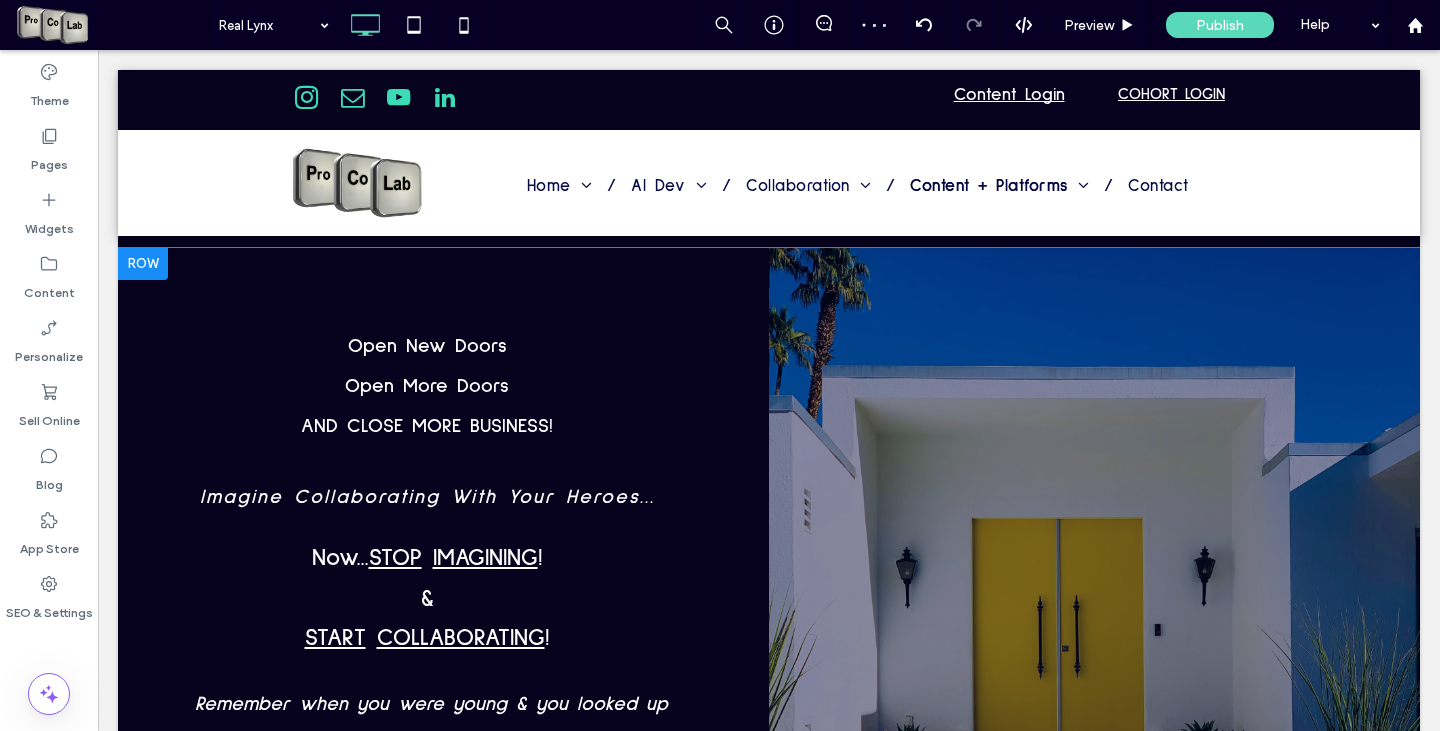 scroll, scrollTop: 200, scrollLeft: 0, axis: vertical 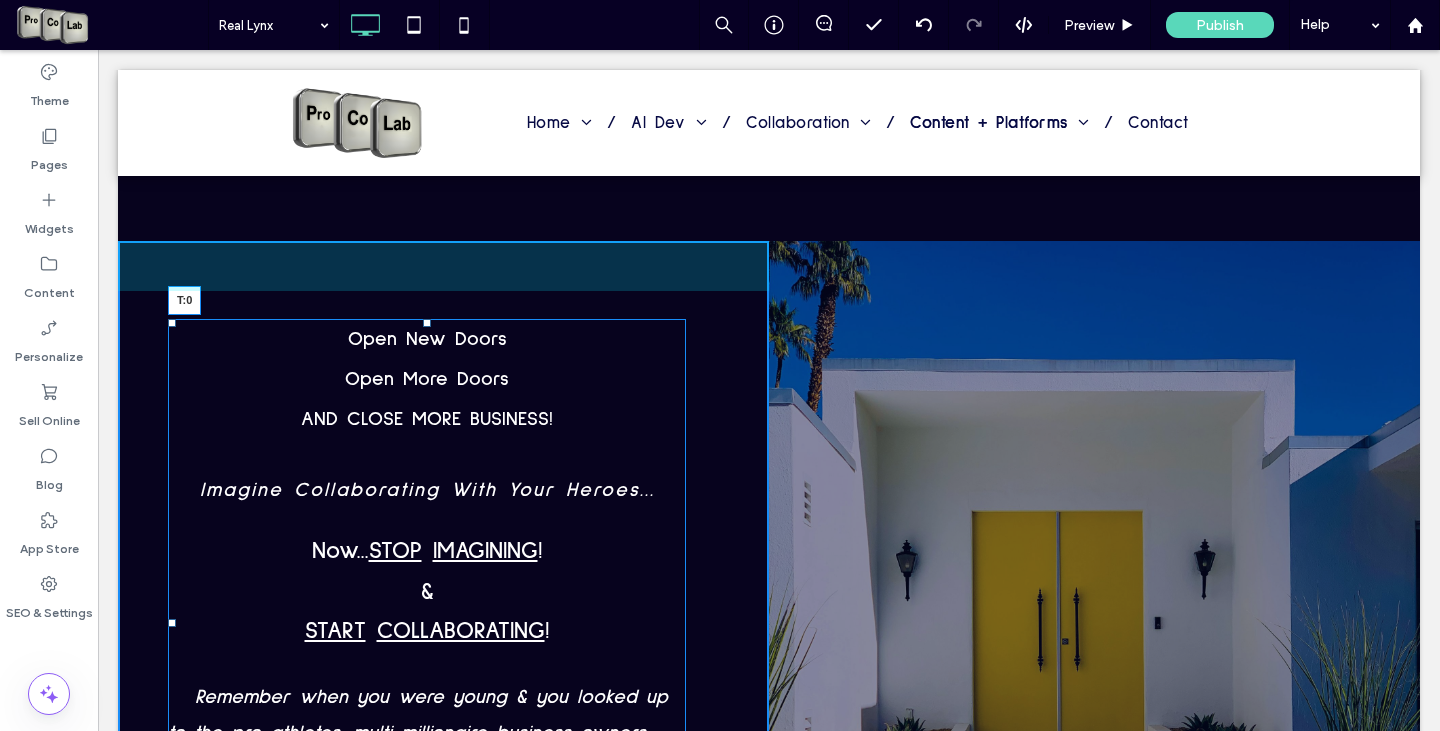drag, startPoint x: 424, startPoint y: 325, endPoint x: 424, endPoint y: 273, distance: 52 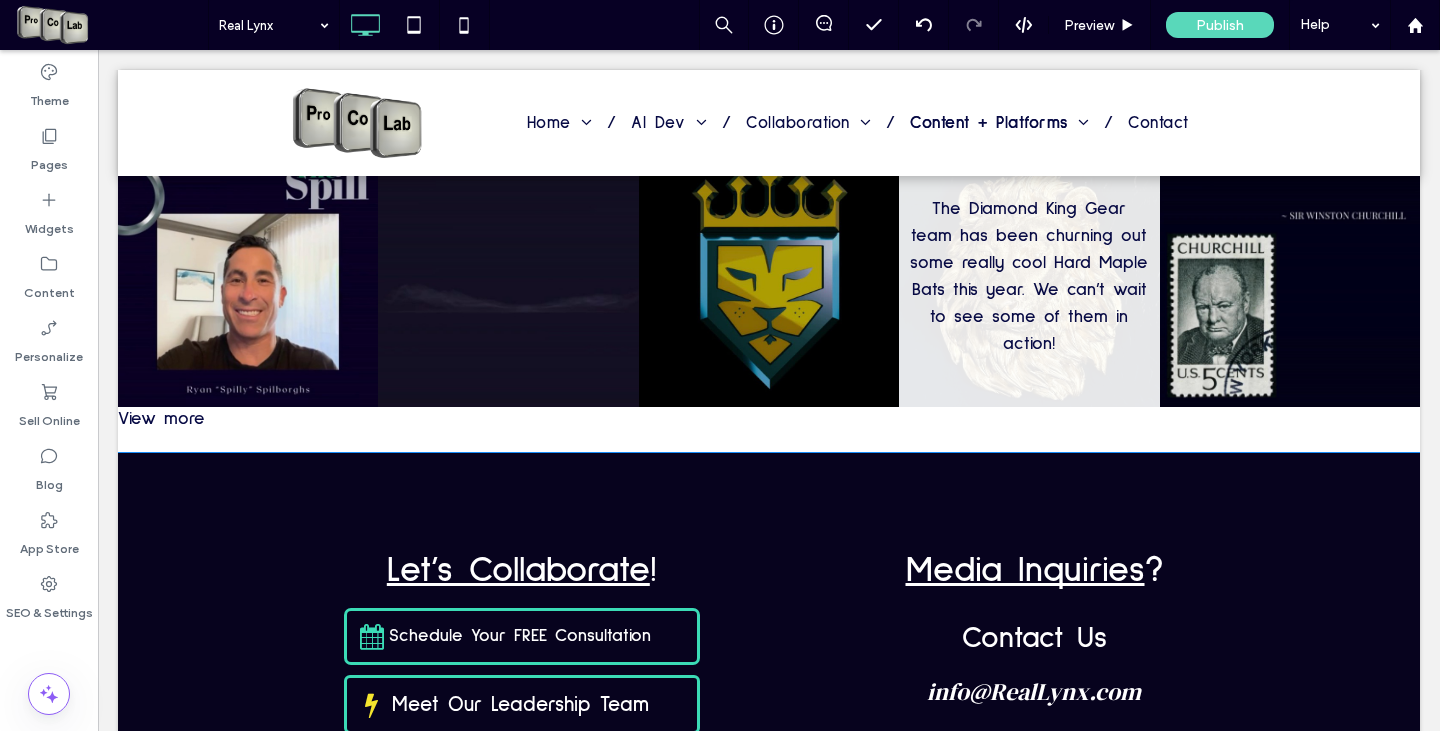 scroll, scrollTop: 3400, scrollLeft: 0, axis: vertical 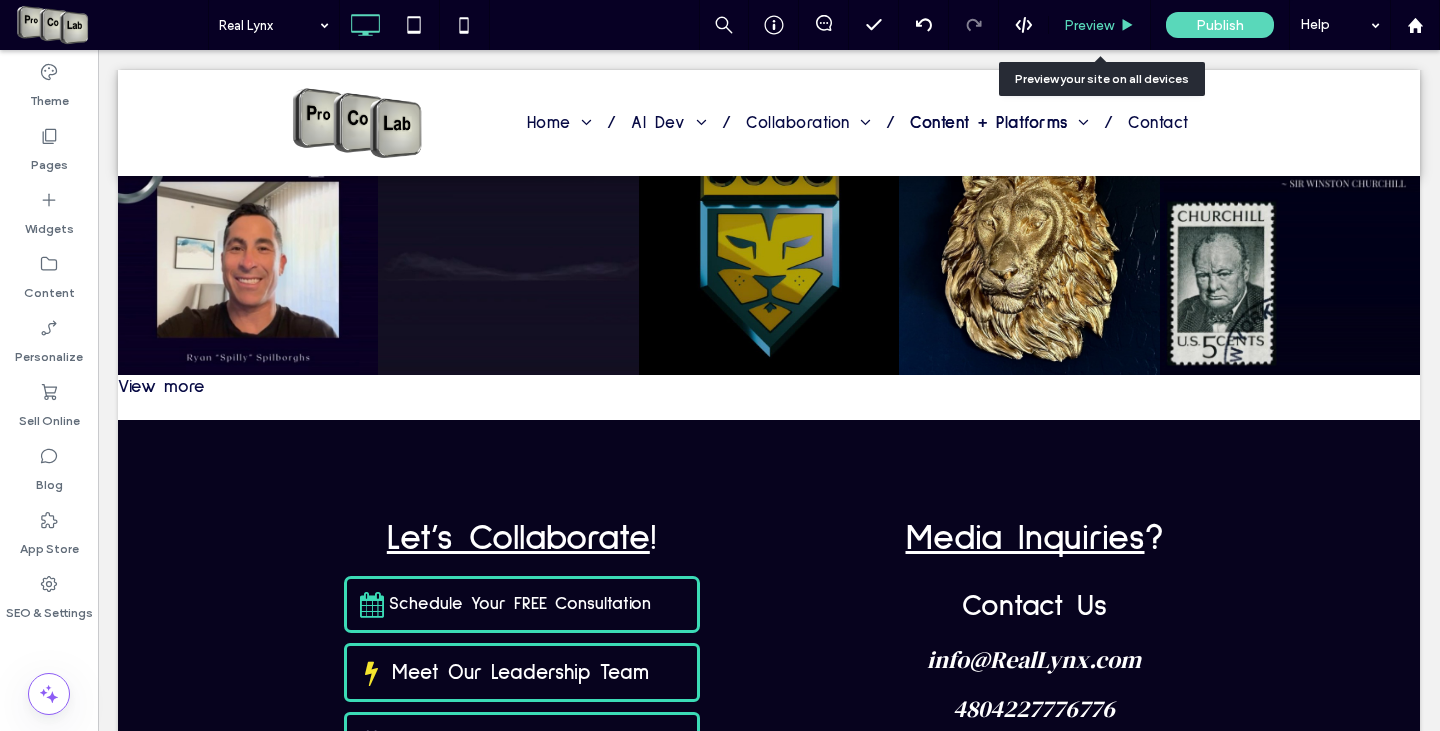 click on "Preview" at bounding box center (1089, 25) 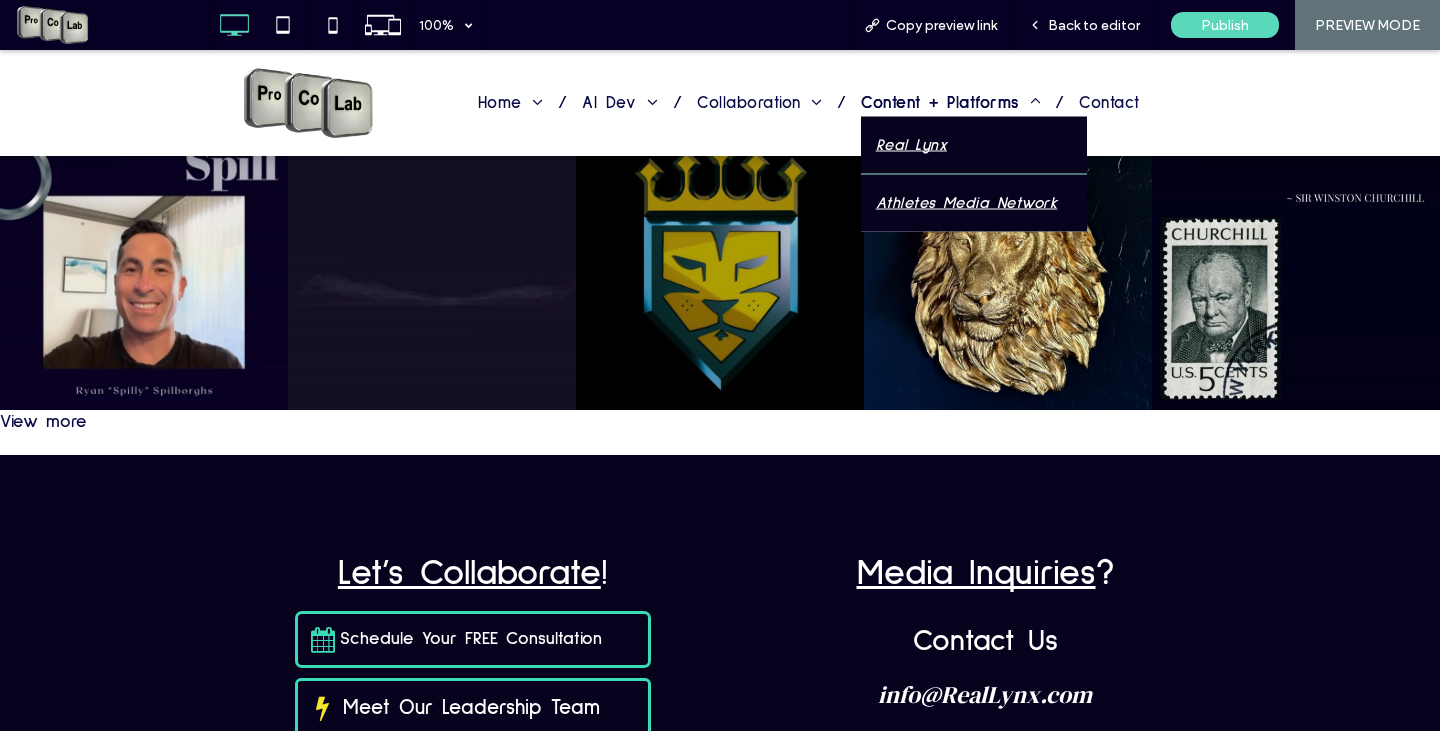 click on "Athletes Media Network" at bounding box center [974, 202] 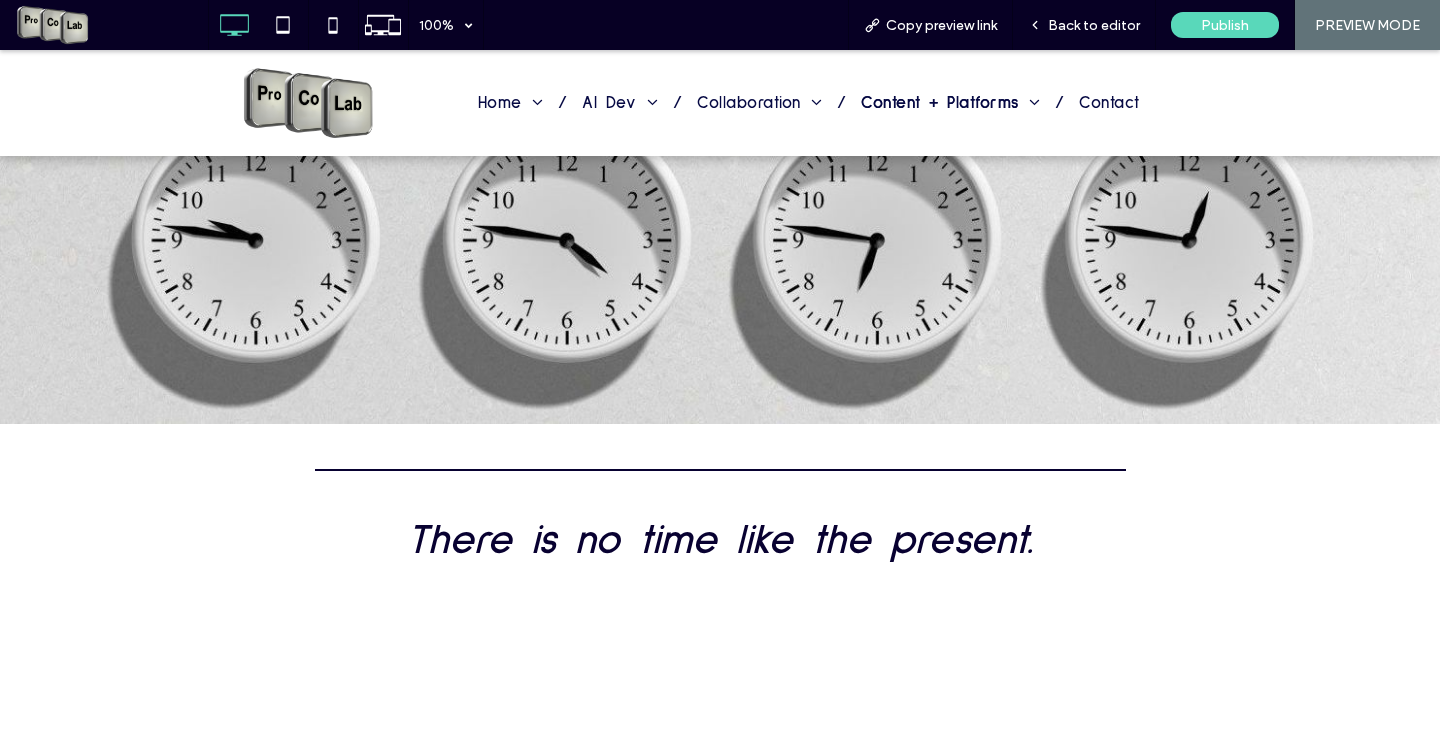 scroll, scrollTop: 1400, scrollLeft: 0, axis: vertical 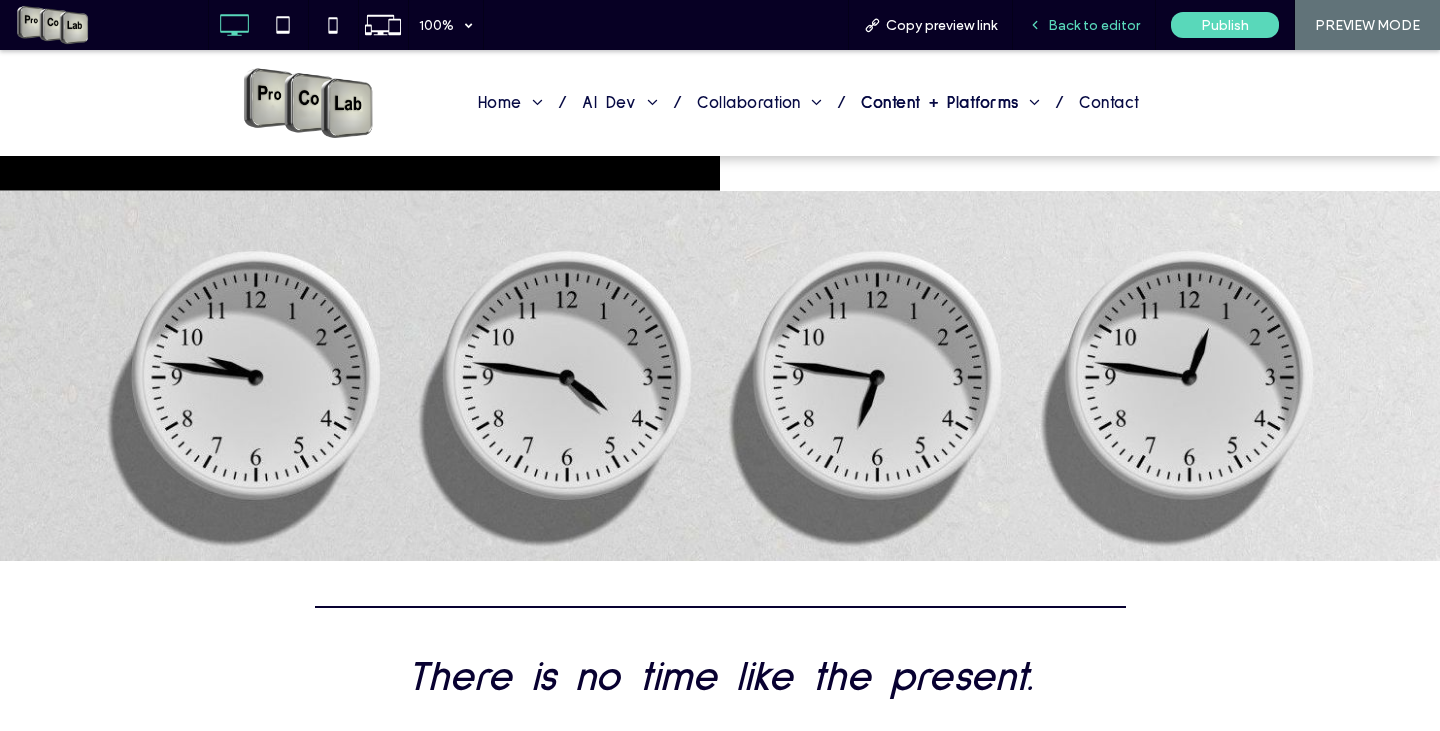 click on "Back to editor" at bounding box center (1094, 25) 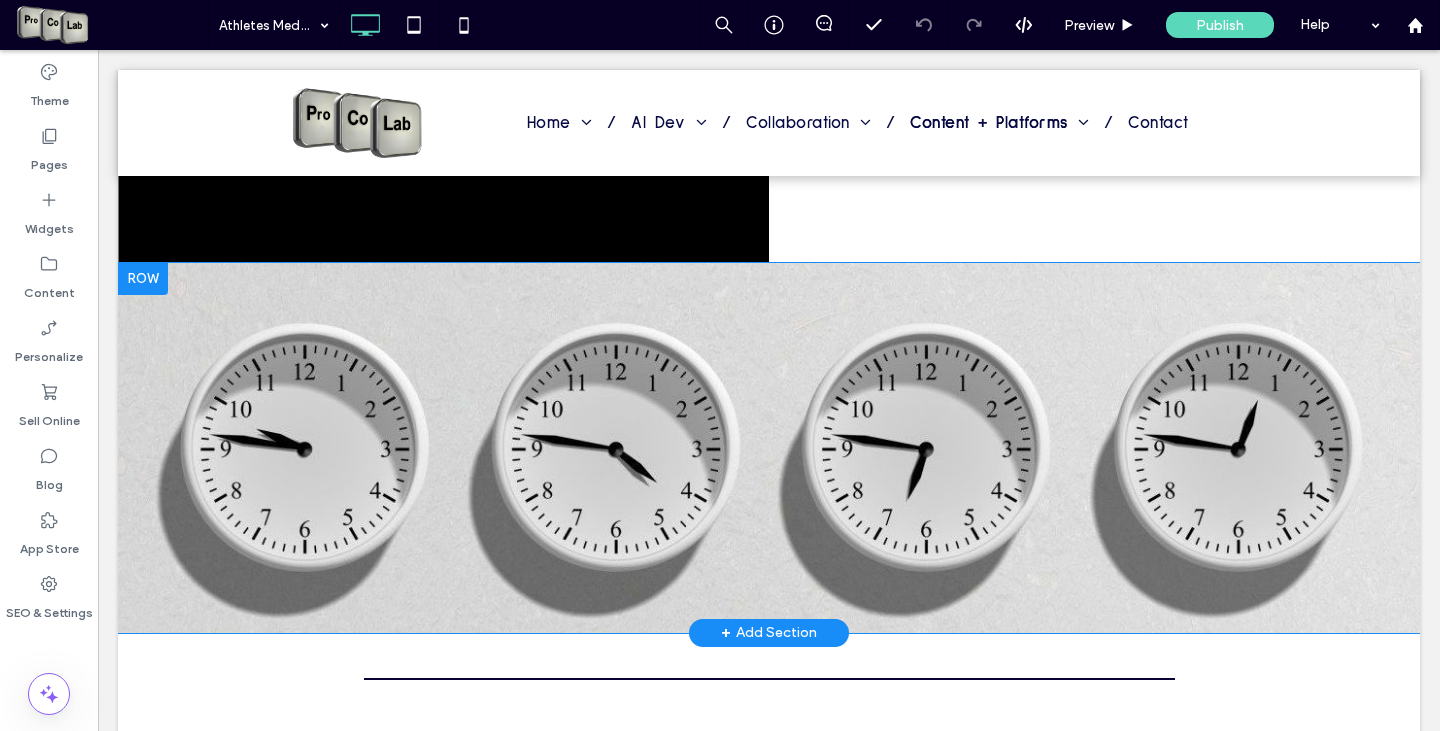 click at bounding box center (143, 279) 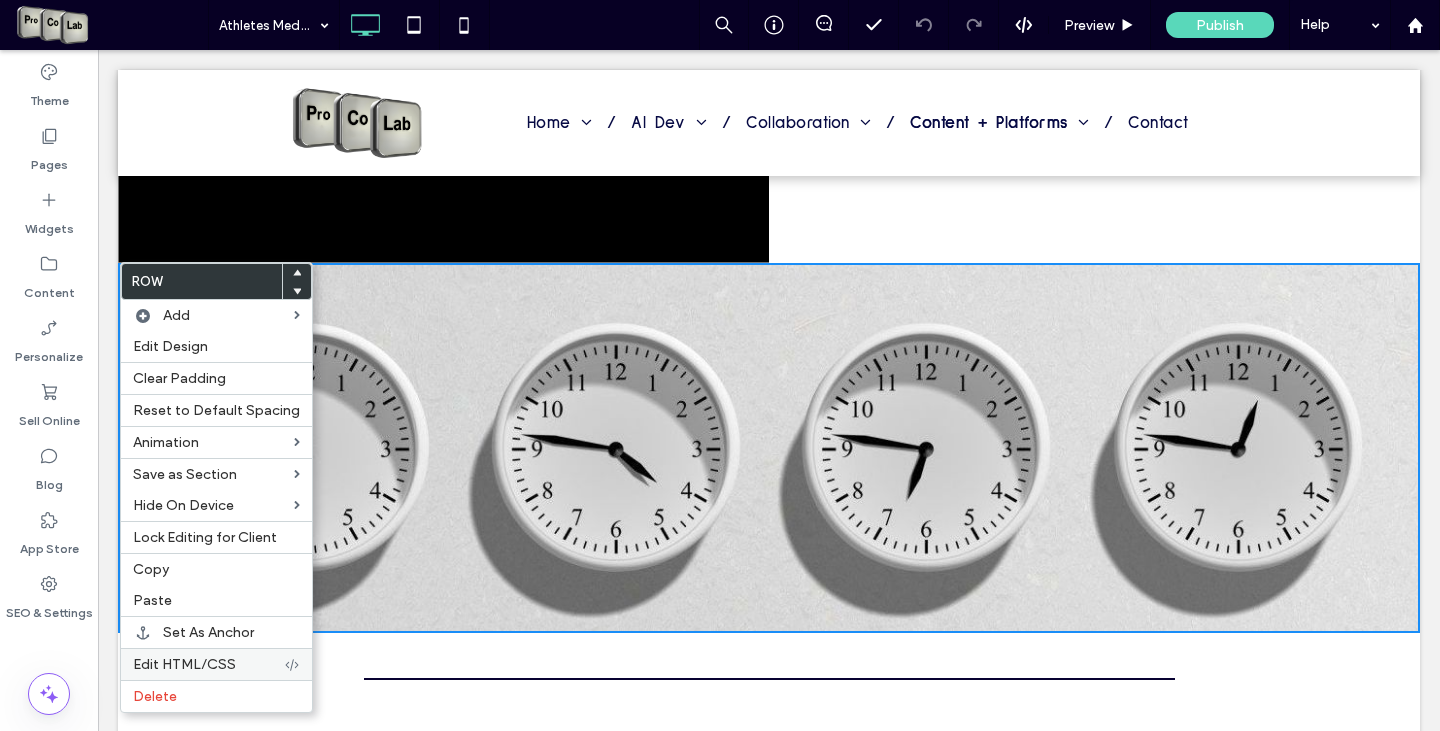 drag, startPoint x: 188, startPoint y: 687, endPoint x: 188, endPoint y: 671, distance: 16 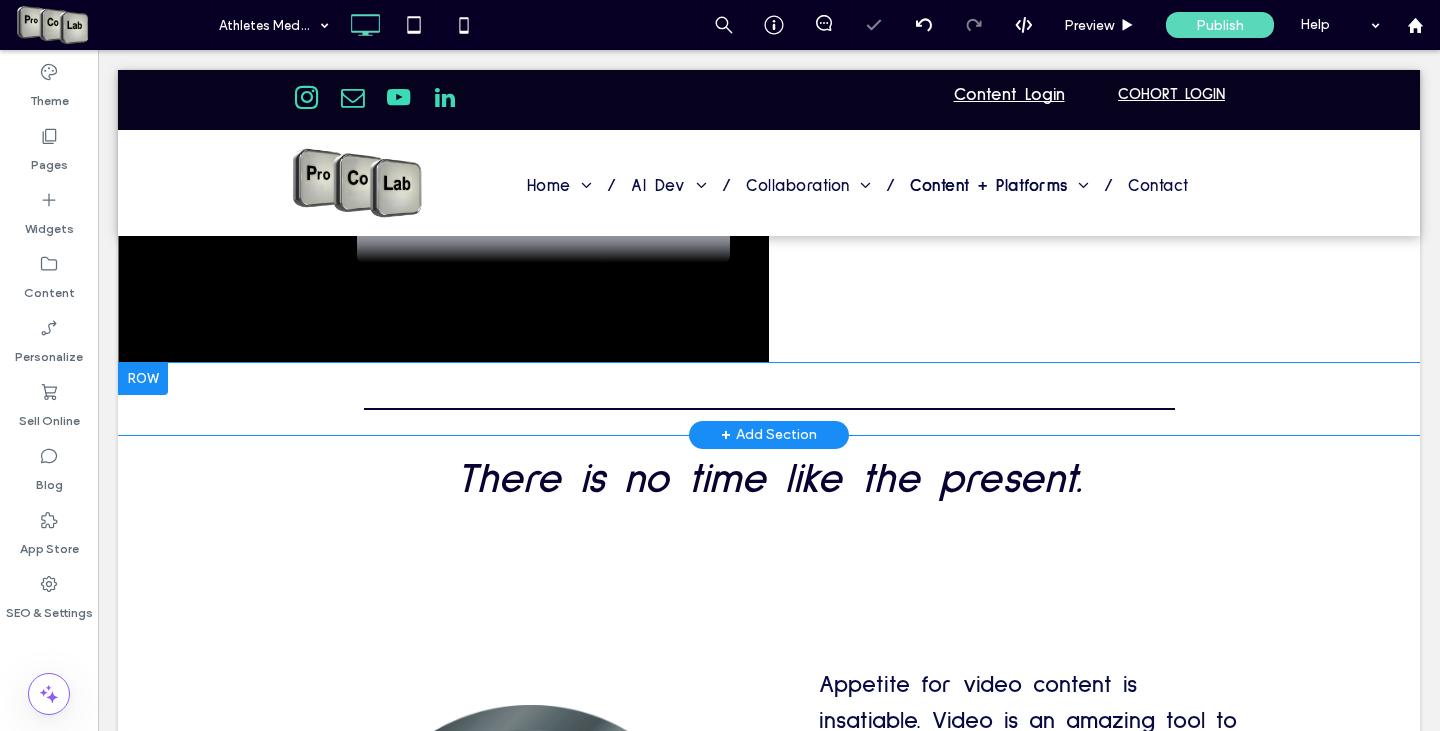 click at bounding box center [143, 379] 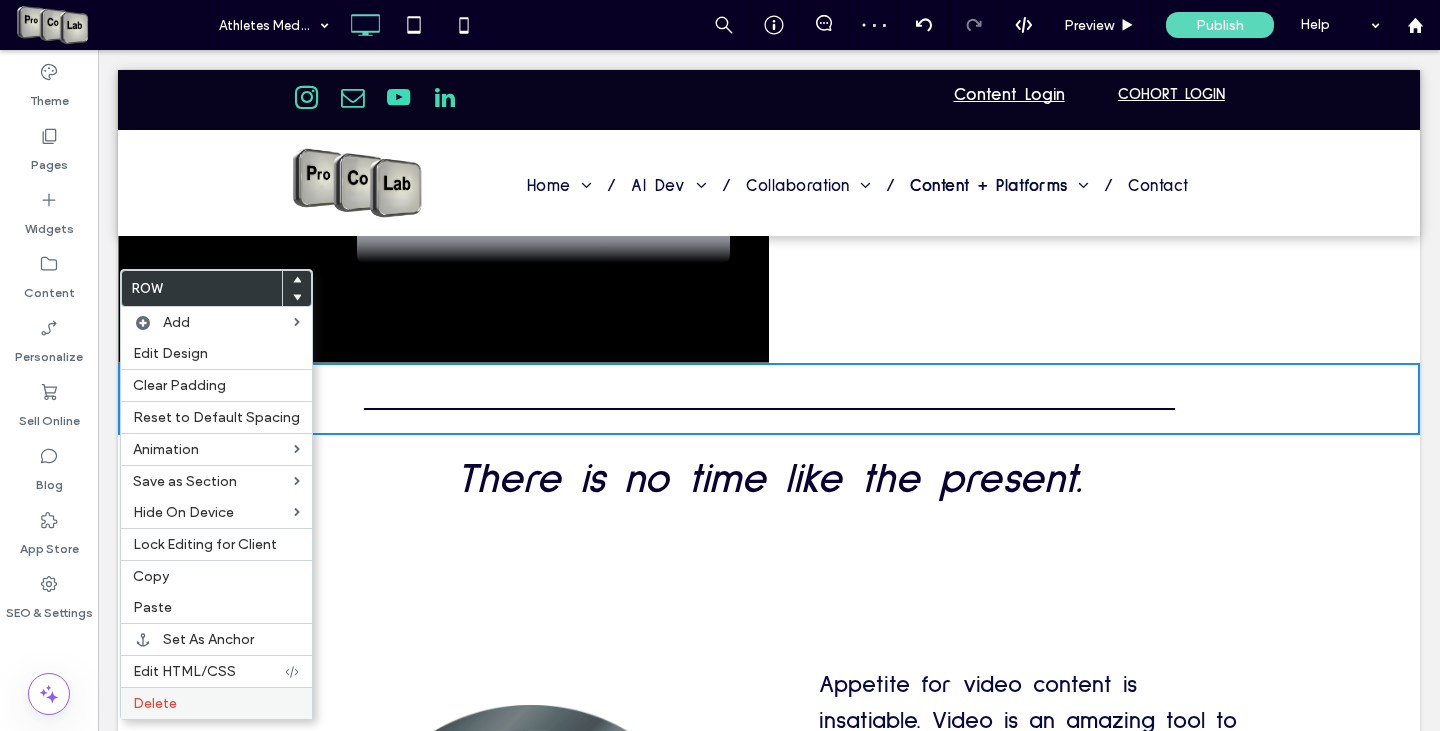 click on "Delete" at bounding box center [216, 703] 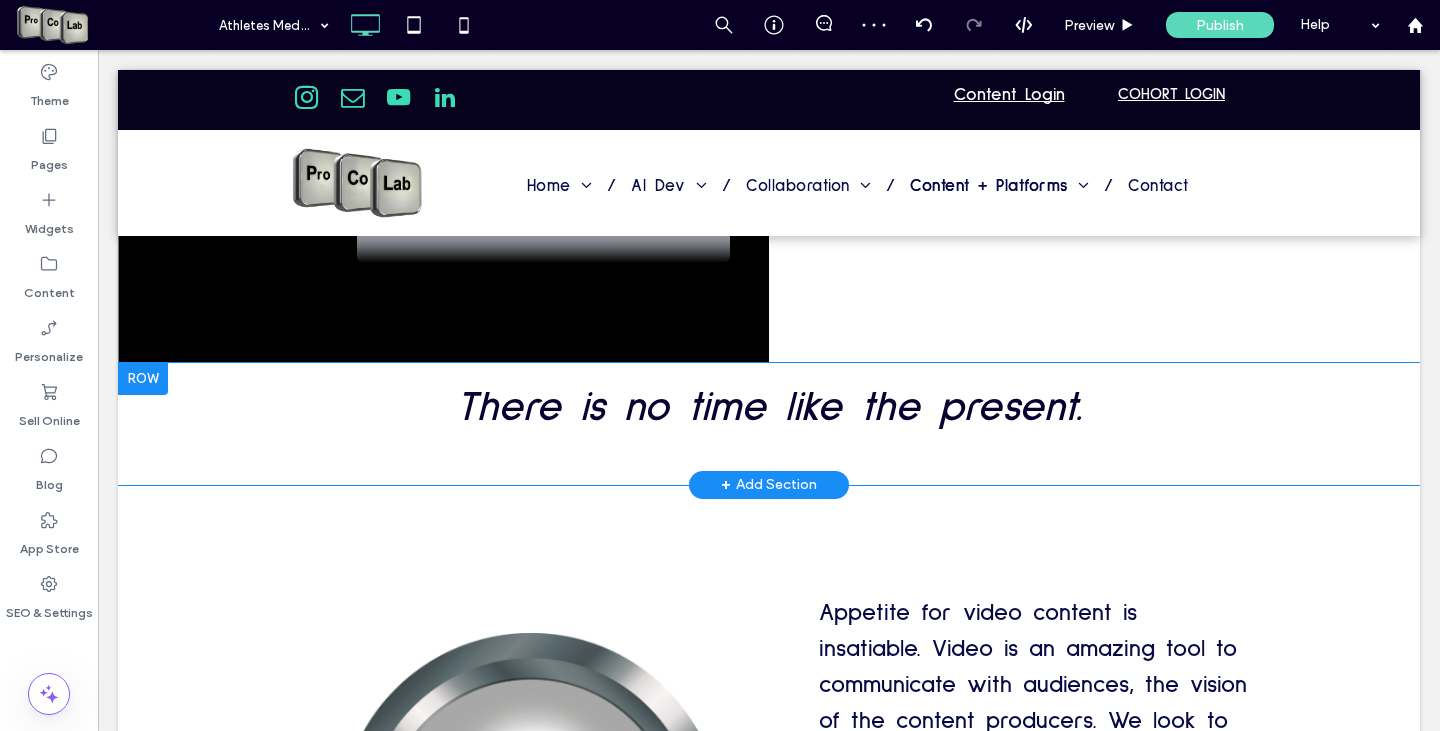 click at bounding box center (143, 379) 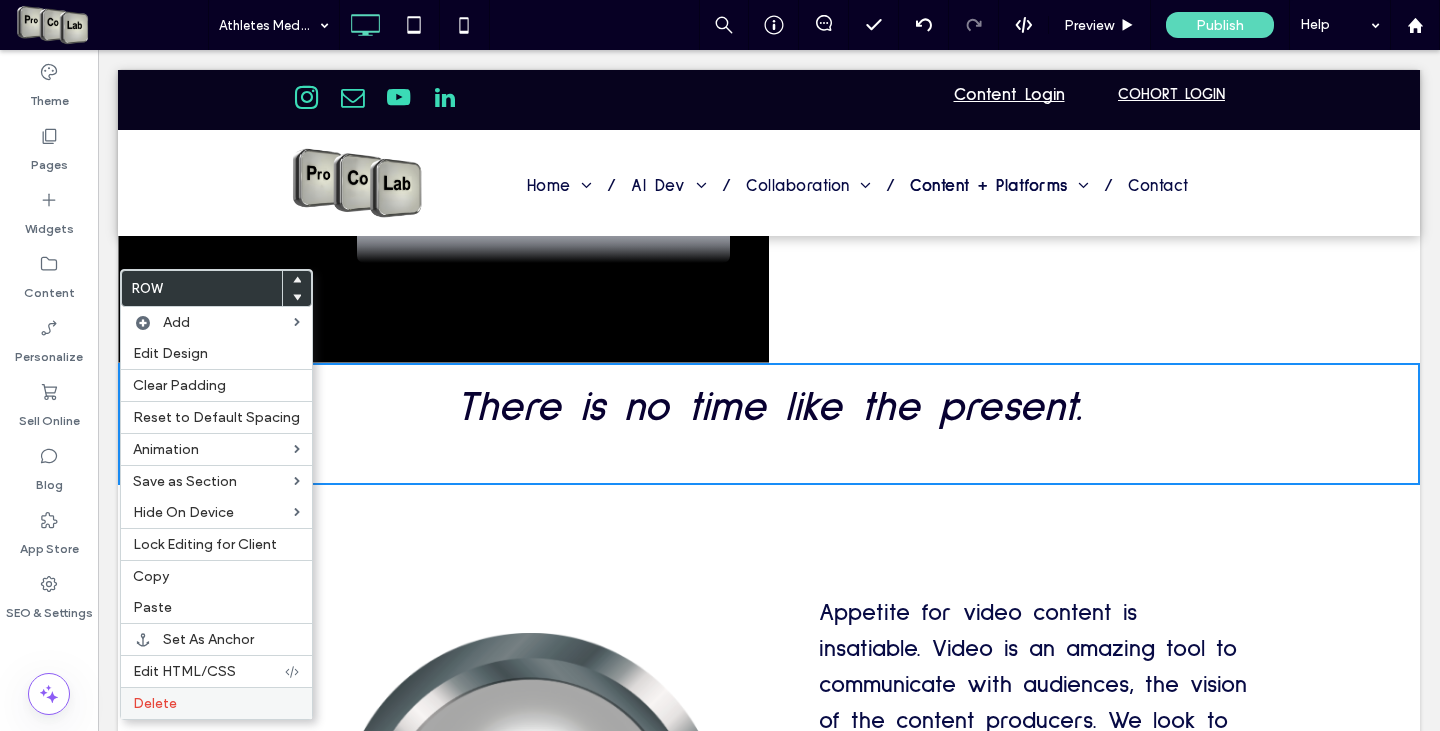 drag, startPoint x: 166, startPoint y: 702, endPoint x: 212, endPoint y: 674, distance: 53.851646 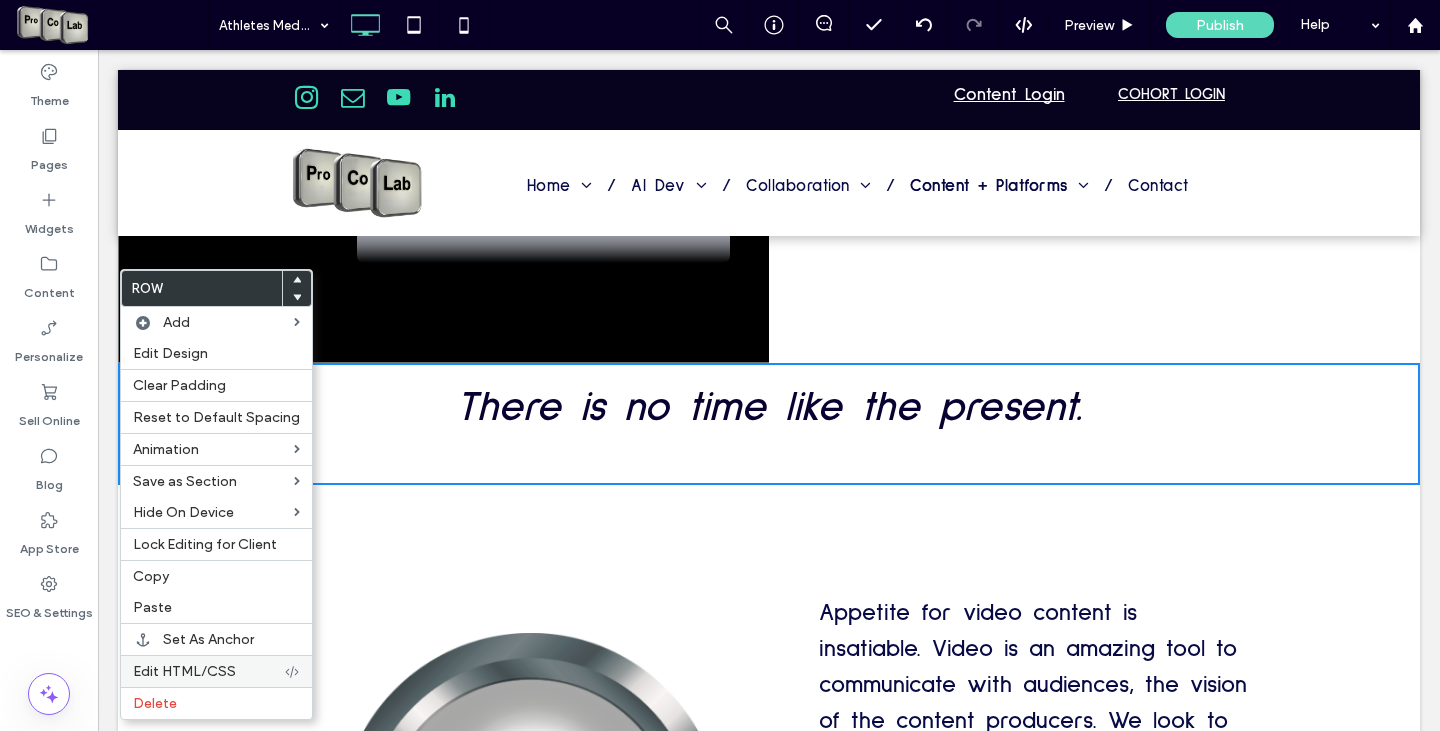 click on "Delete" at bounding box center [155, 703] 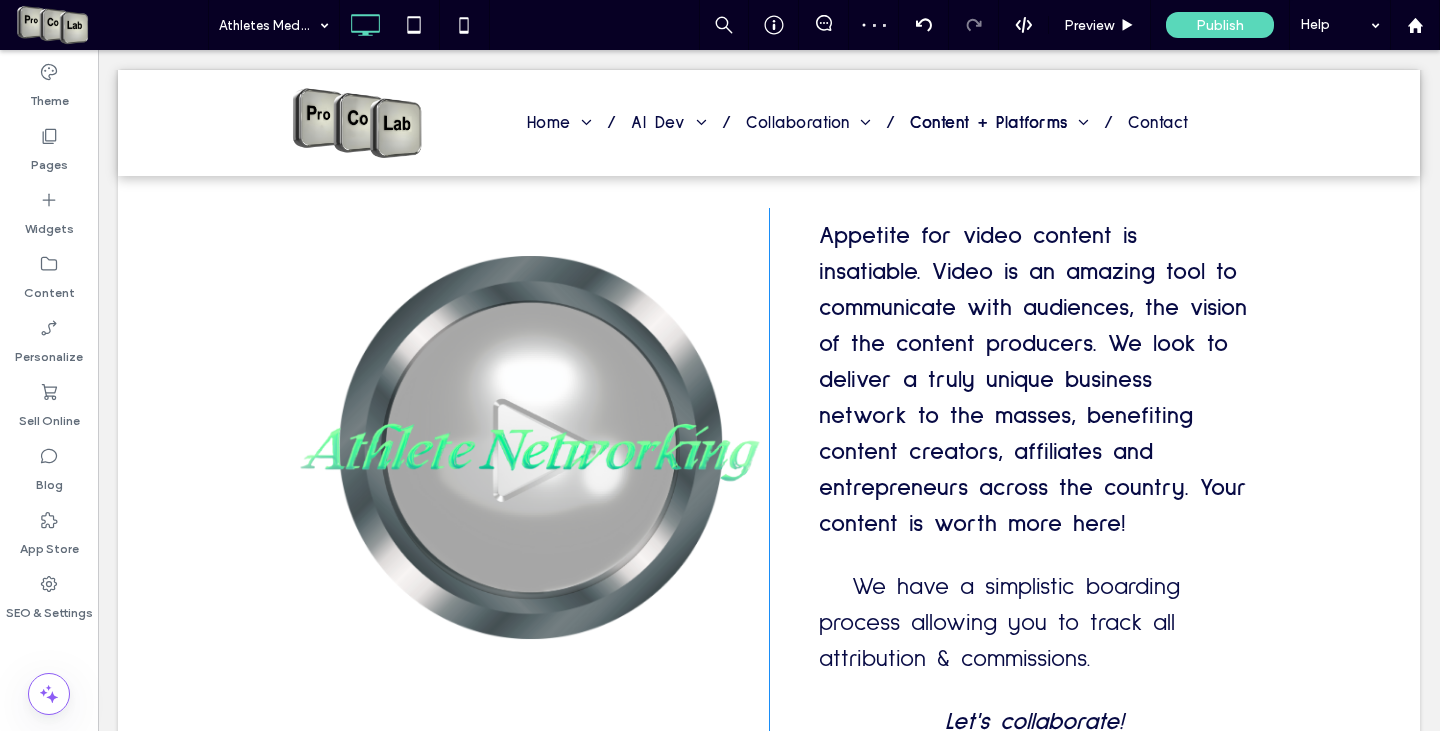scroll, scrollTop: 1600, scrollLeft: 0, axis: vertical 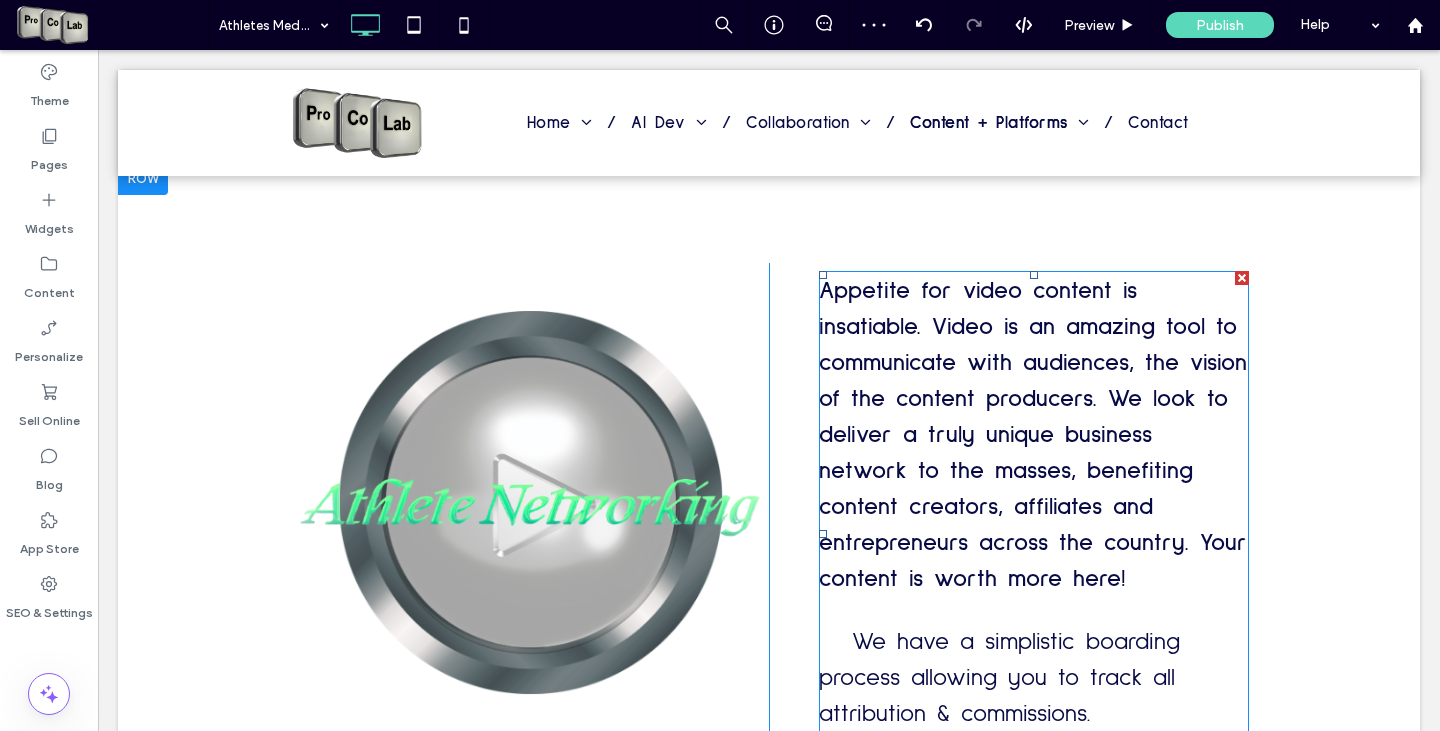 click on "Appetite for video content is insatiable. Video is an amazing tool to communicate with audiences, the vision of the content producers. We look to deliver a truly unique business network to the masses, benefiting content creators, affiliates and entrepreneurs across the country. Your content is worth more here!" at bounding box center [1033, 435] 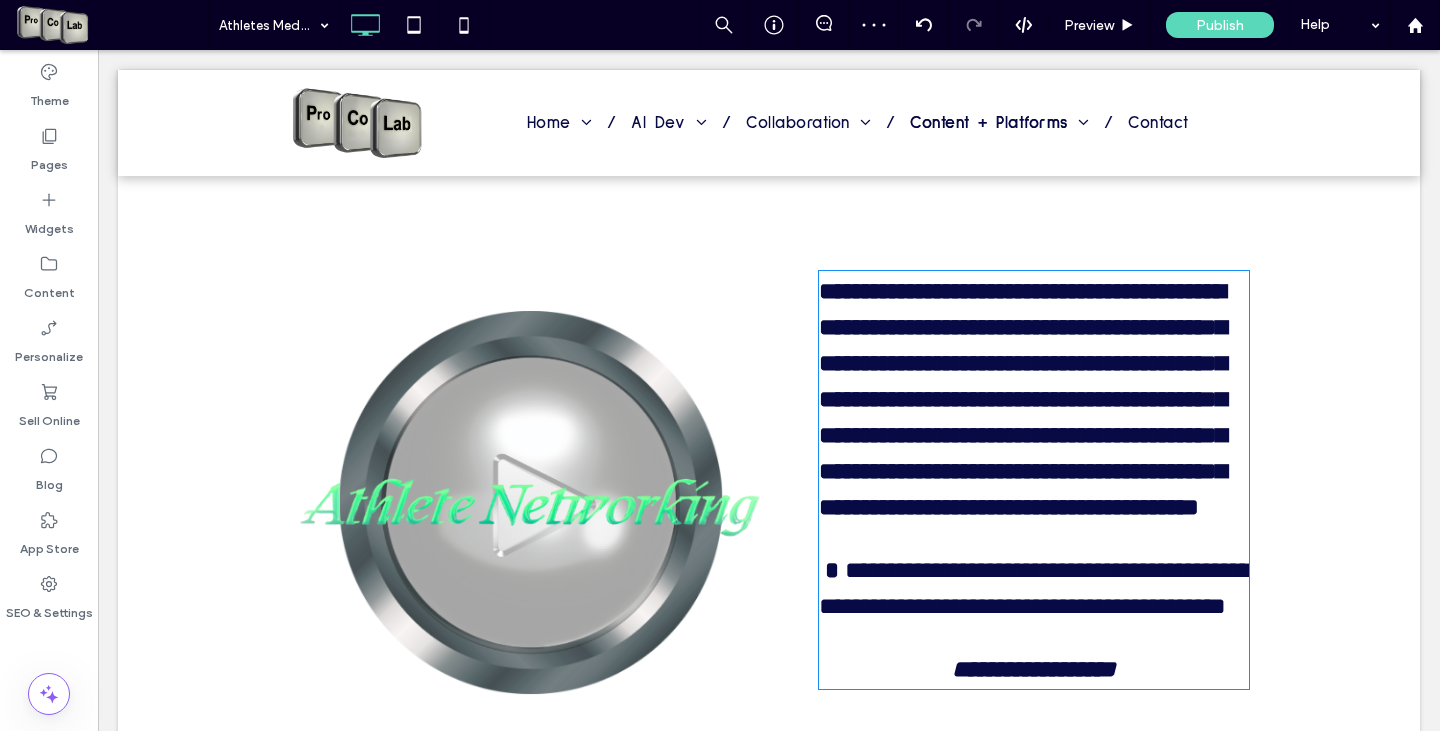 scroll, scrollTop: 1743, scrollLeft: 0, axis: vertical 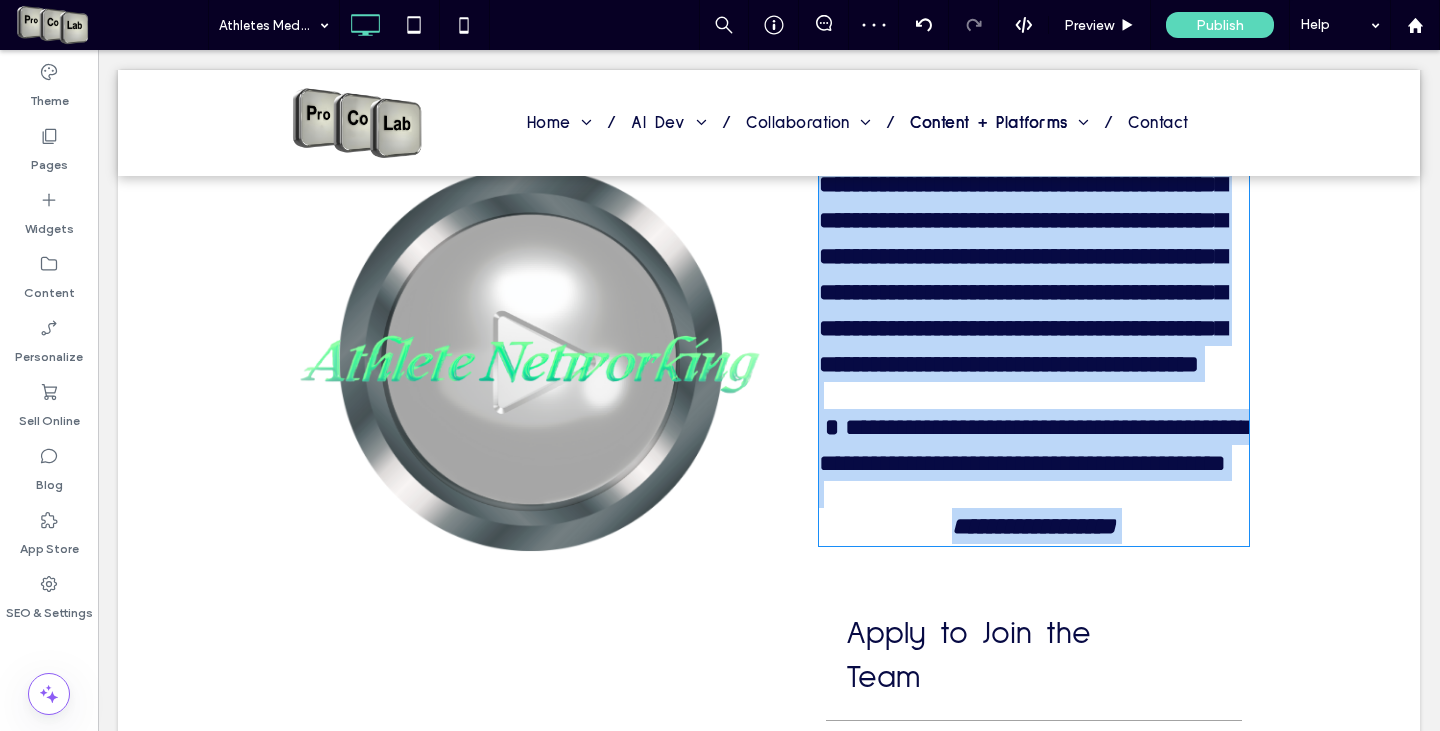 type on "**********" 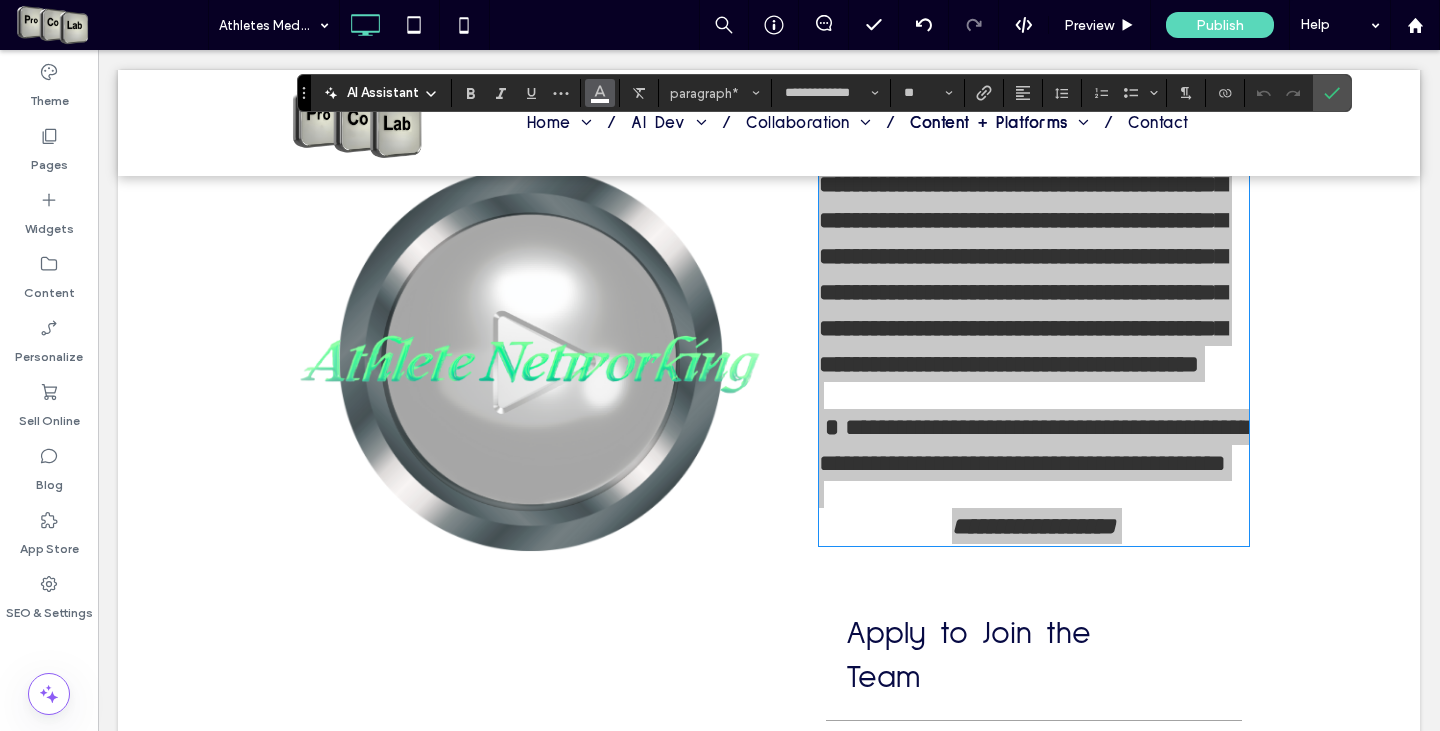 click 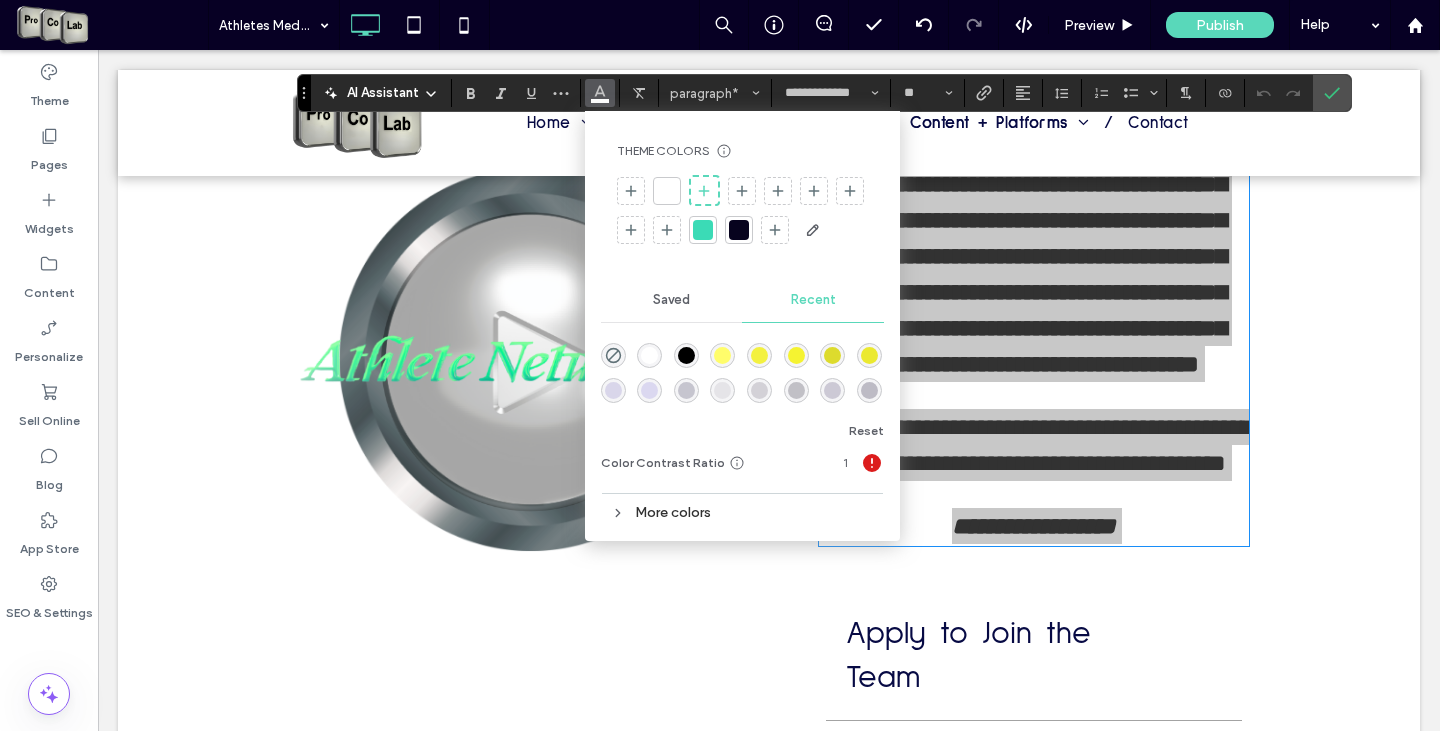 click at bounding box center (667, 191) 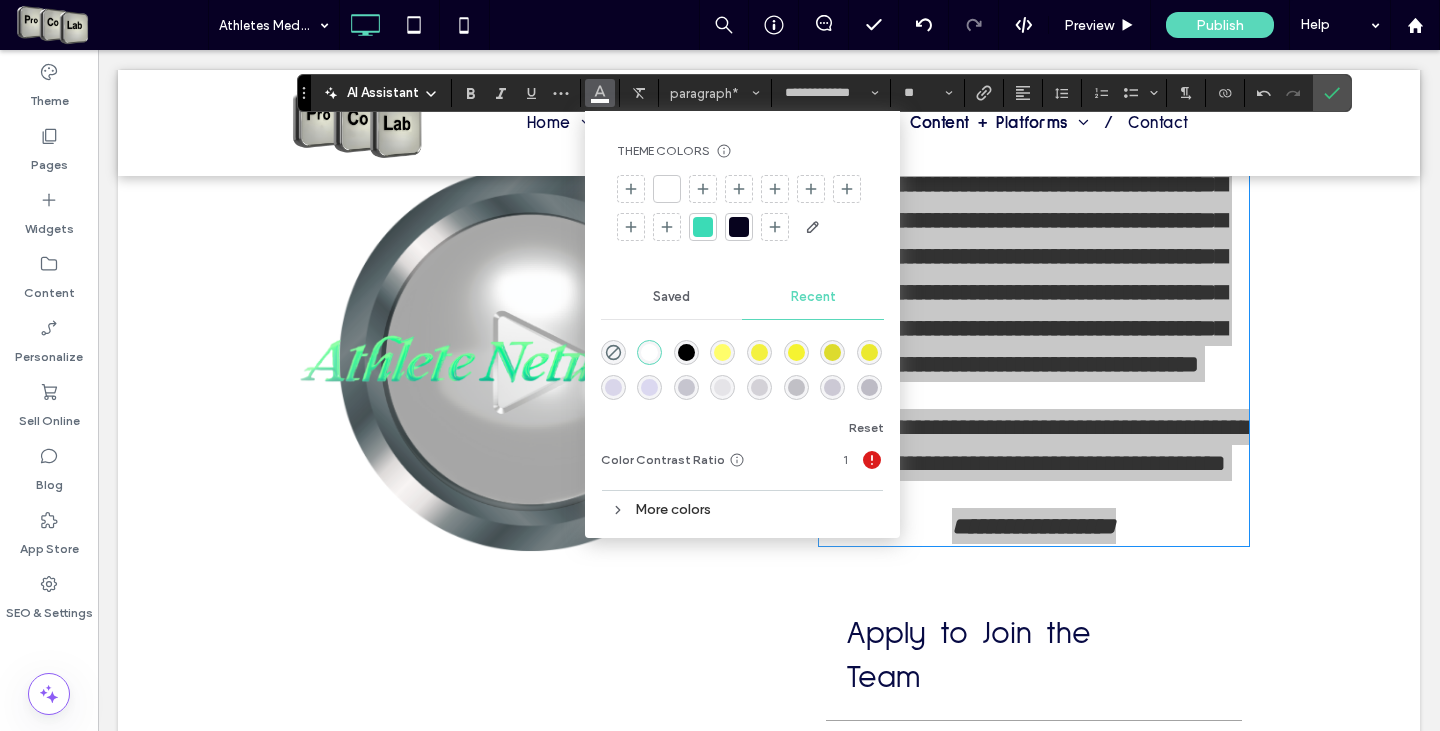 click at bounding box center [667, 189] 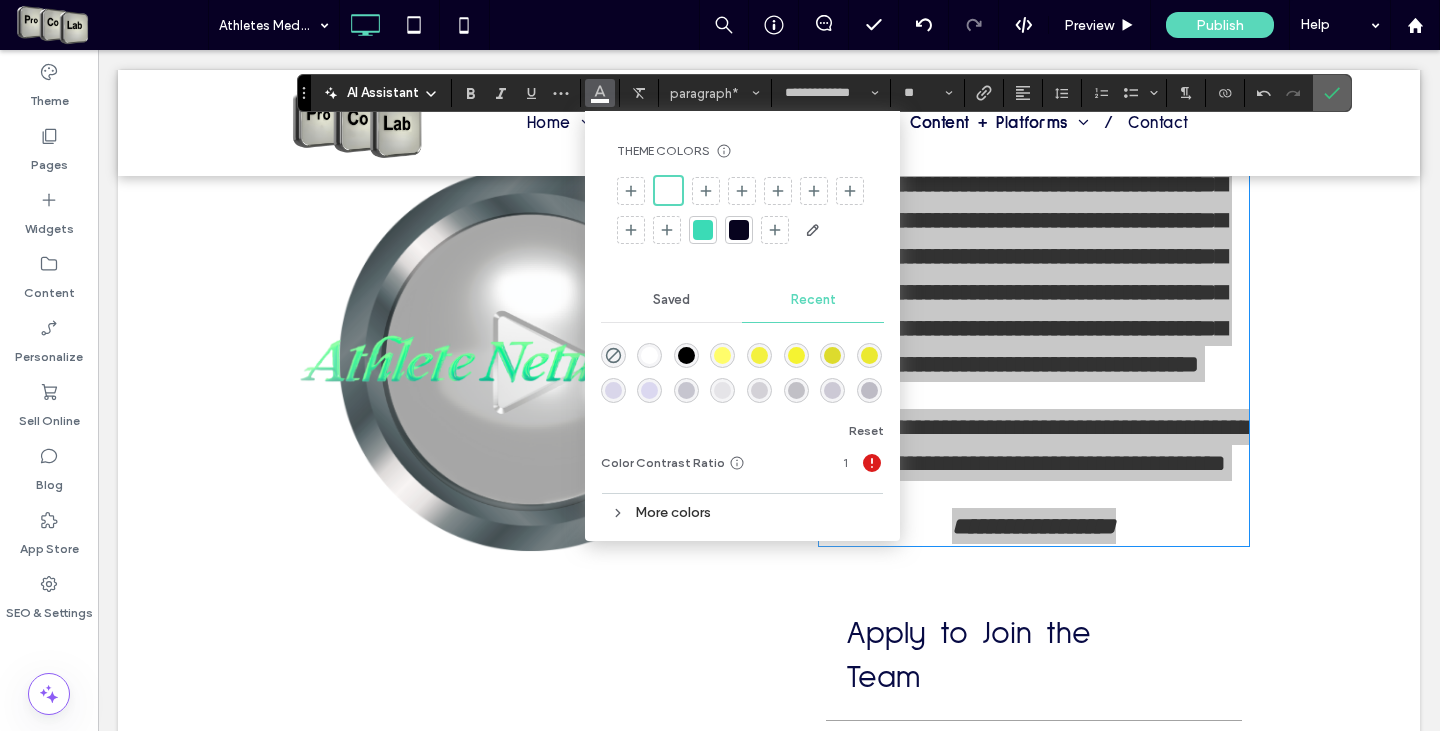 click 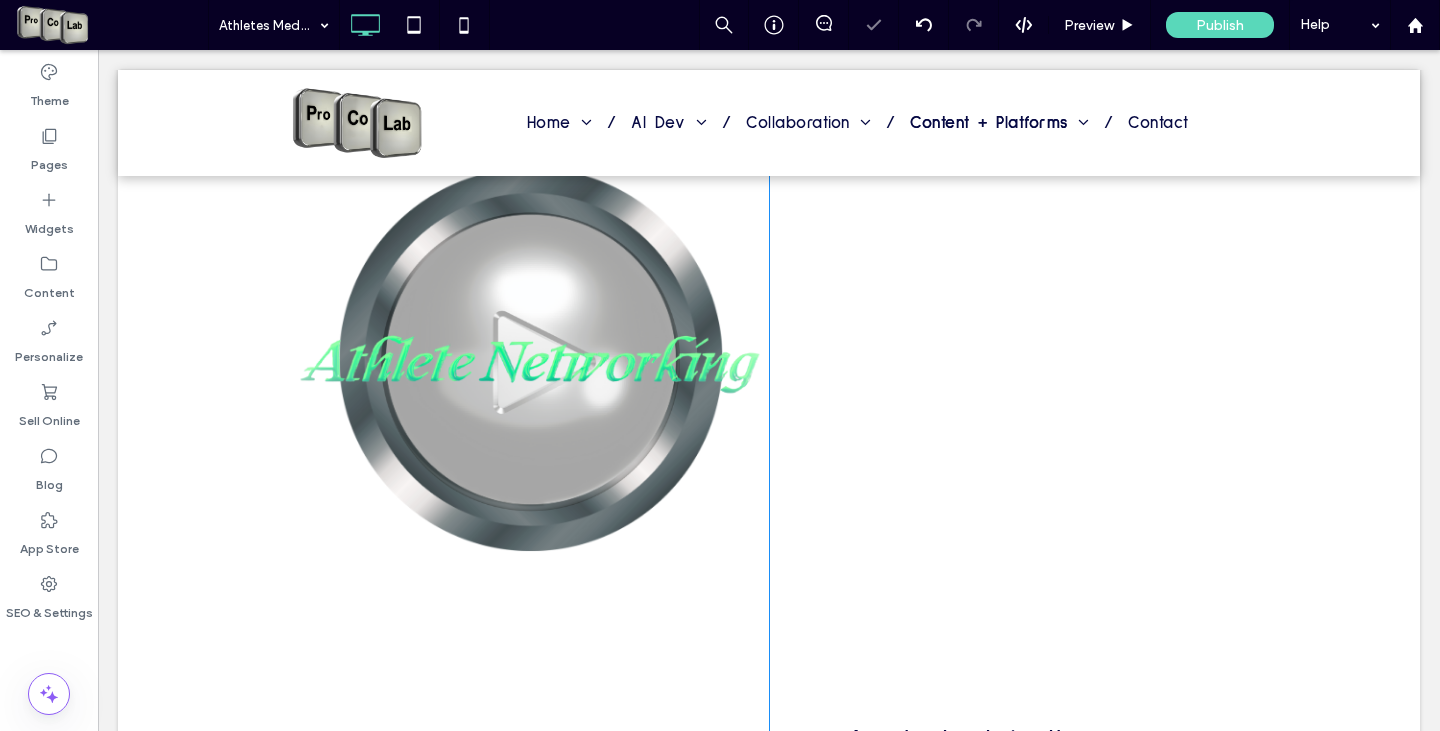 click on "Click To Paste
Appetite for video content is insatiable. Video is an amazing tool to communicate with audiences, the vision of the content producers. We look to deliver a truly unique business network to the masses, benefiting content creators, affiliates and entrepreneurs across the country. Your content is worth more here!      We have a simplistic boarding process allowing you to track all attribution & commissions. Let's collaborate!
Apply to Join the Team
Please fill out the form & our team will reach out to you once your application is accepted & we will review the boarding process.   We look forward to collaborating with you!
Once Approved | Next Steps
Systems + Promotion(s)
Share More + Earn More
Click To Paste
Row + Add Section" at bounding box center (769, 695) 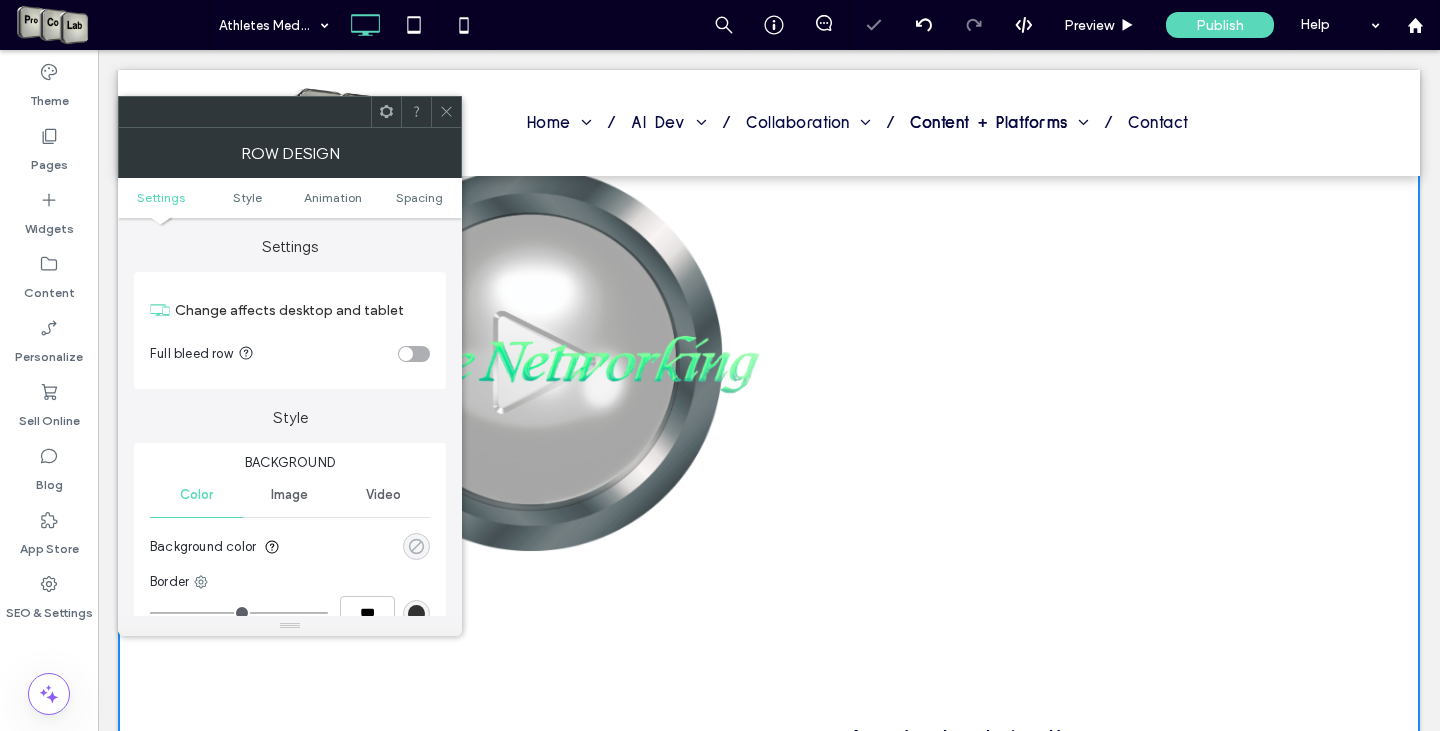click at bounding box center [416, 546] 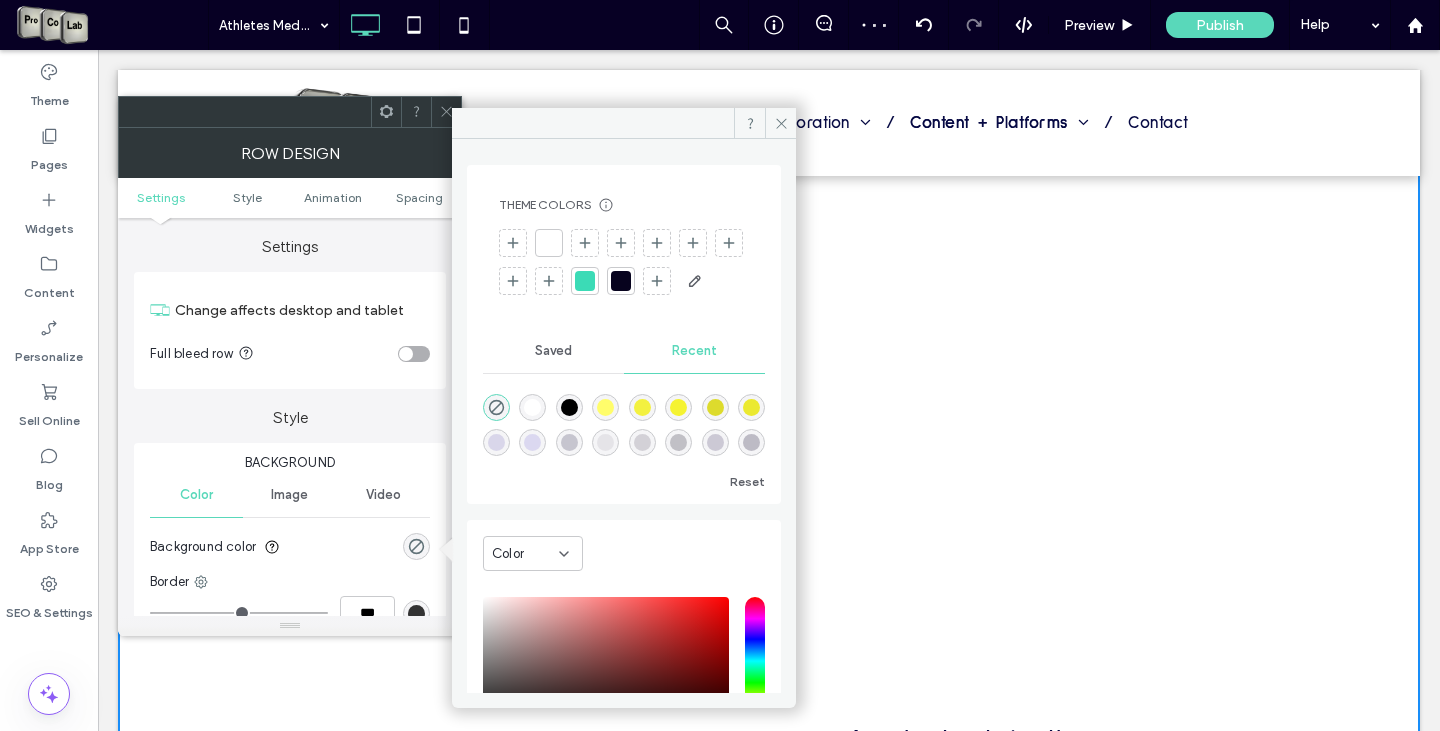 click at bounding box center (621, 281) 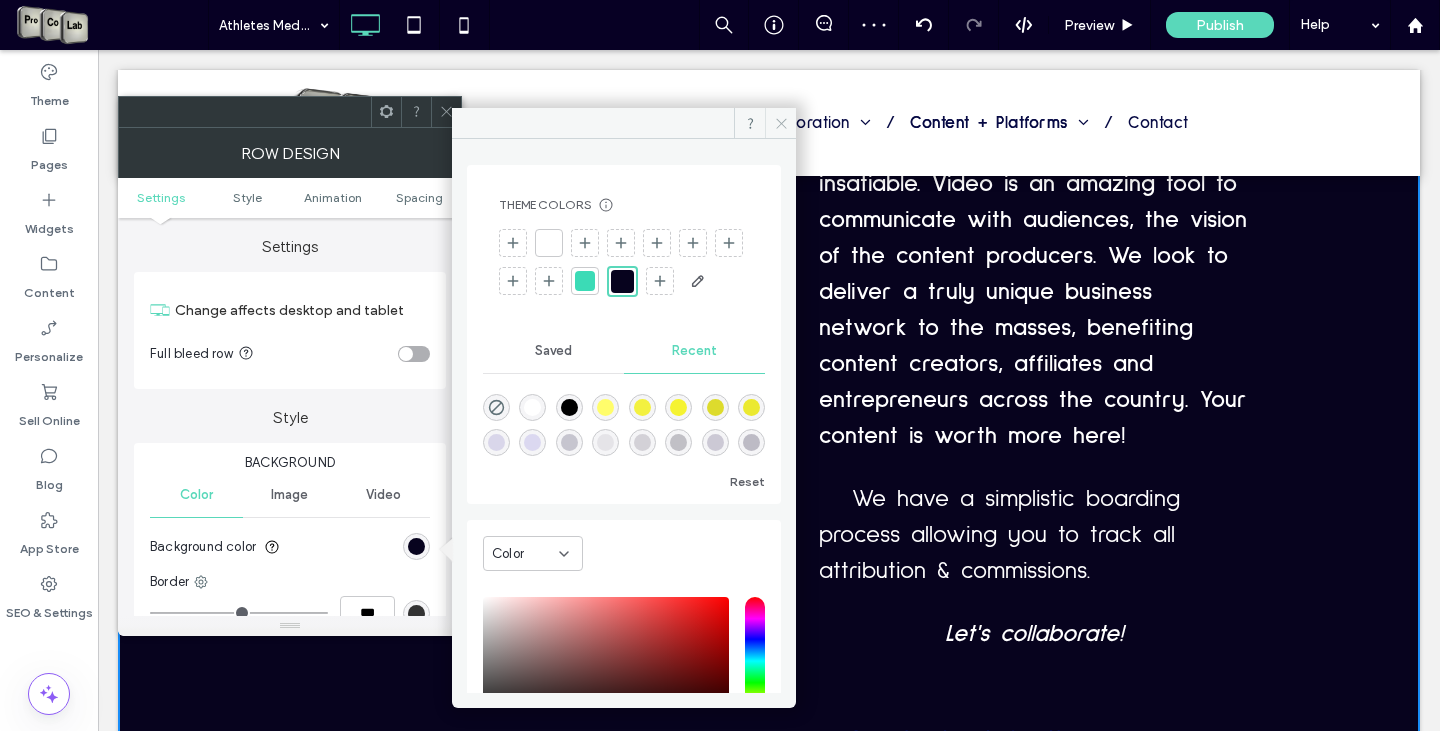 click at bounding box center [780, 123] 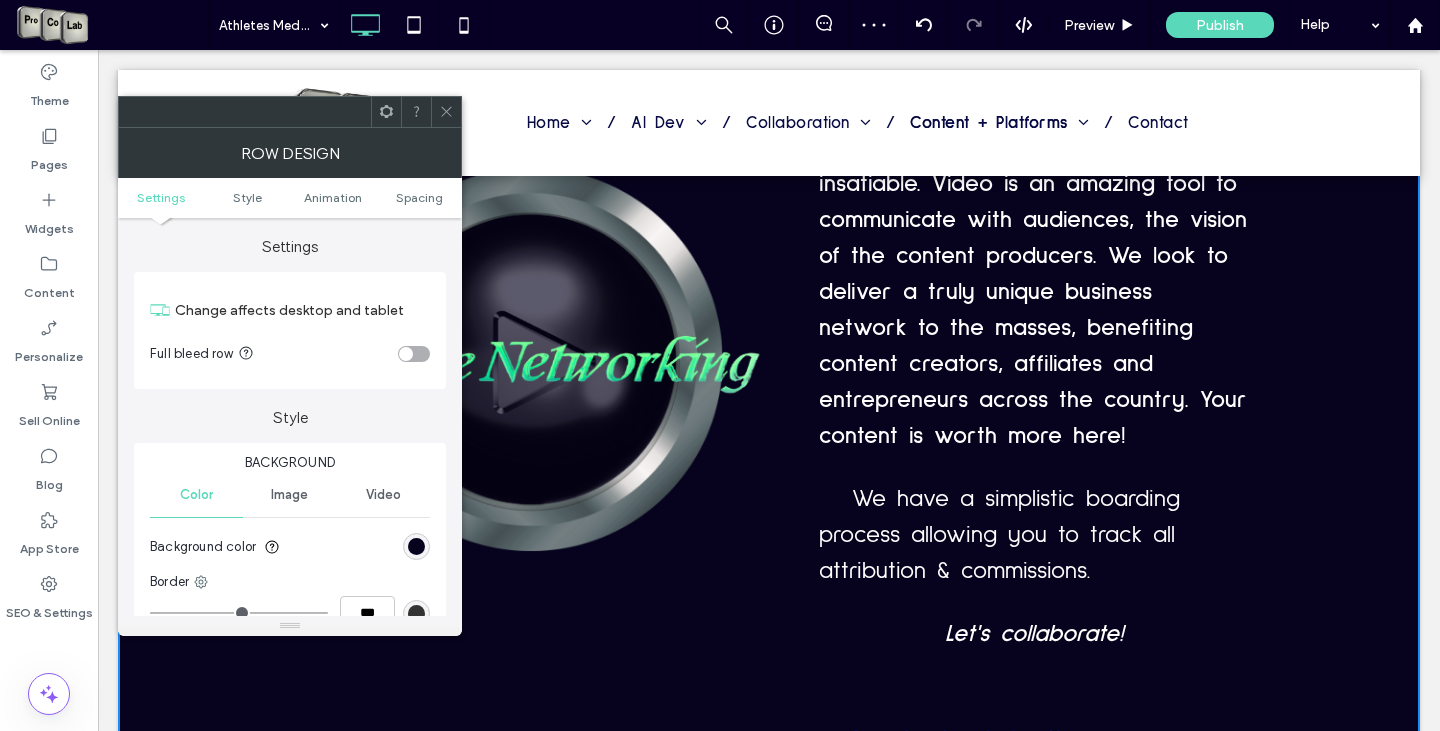 click 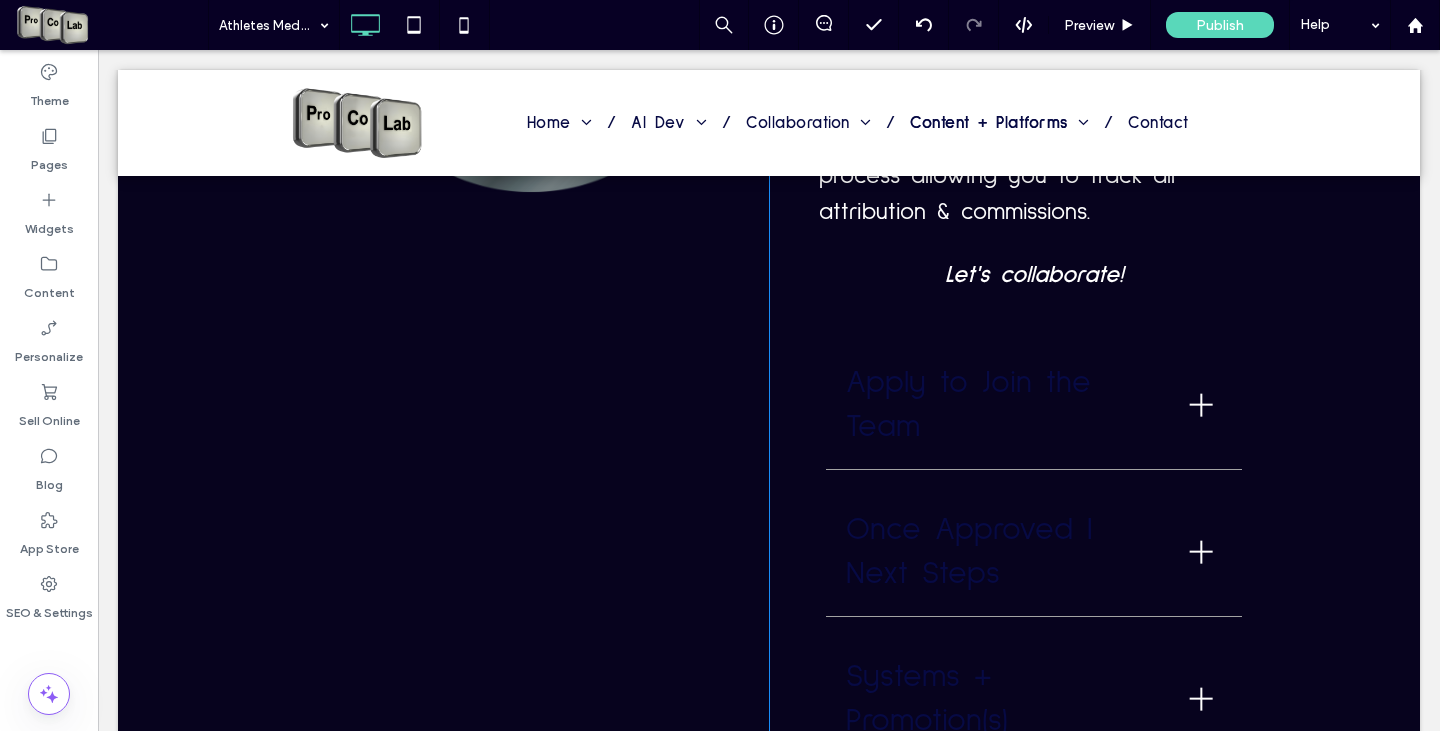 scroll, scrollTop: 2143, scrollLeft: 0, axis: vertical 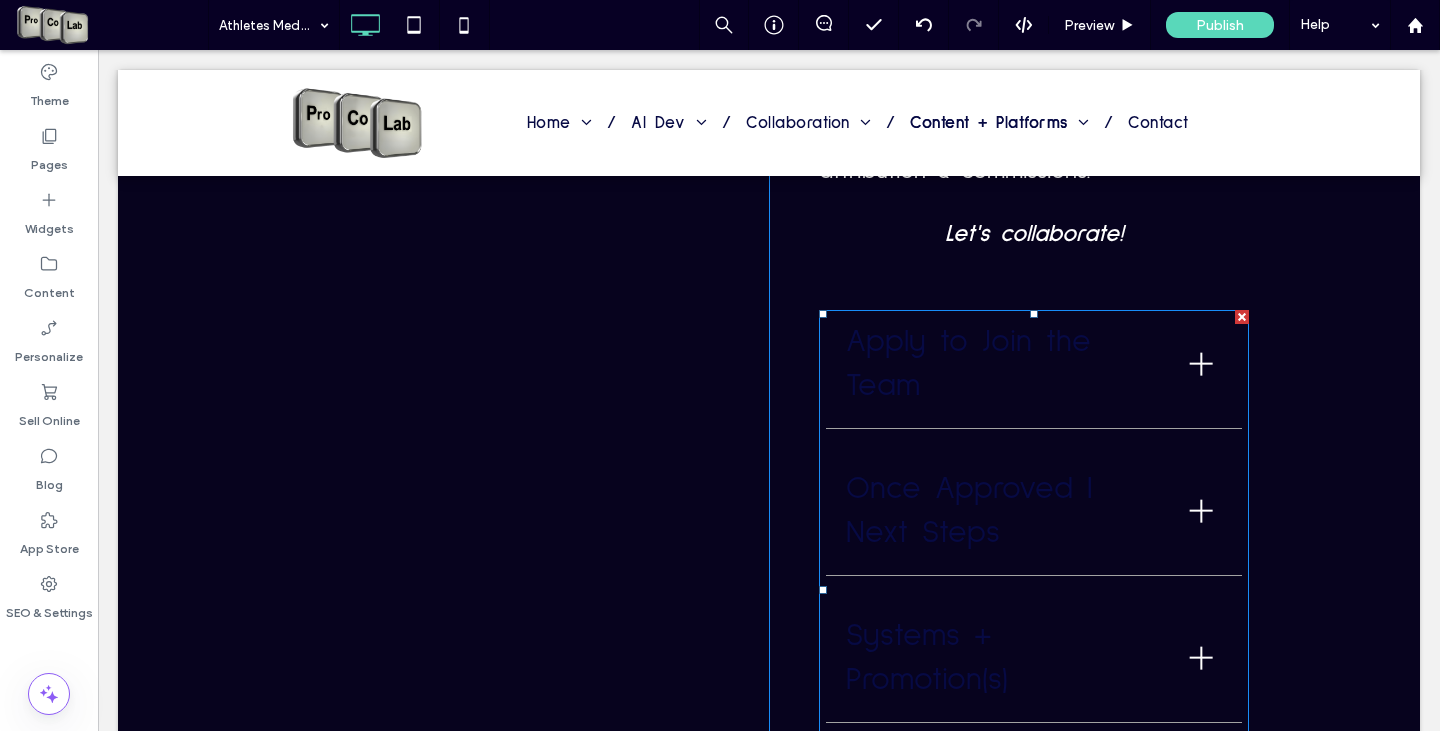 click at bounding box center (1034, 590) 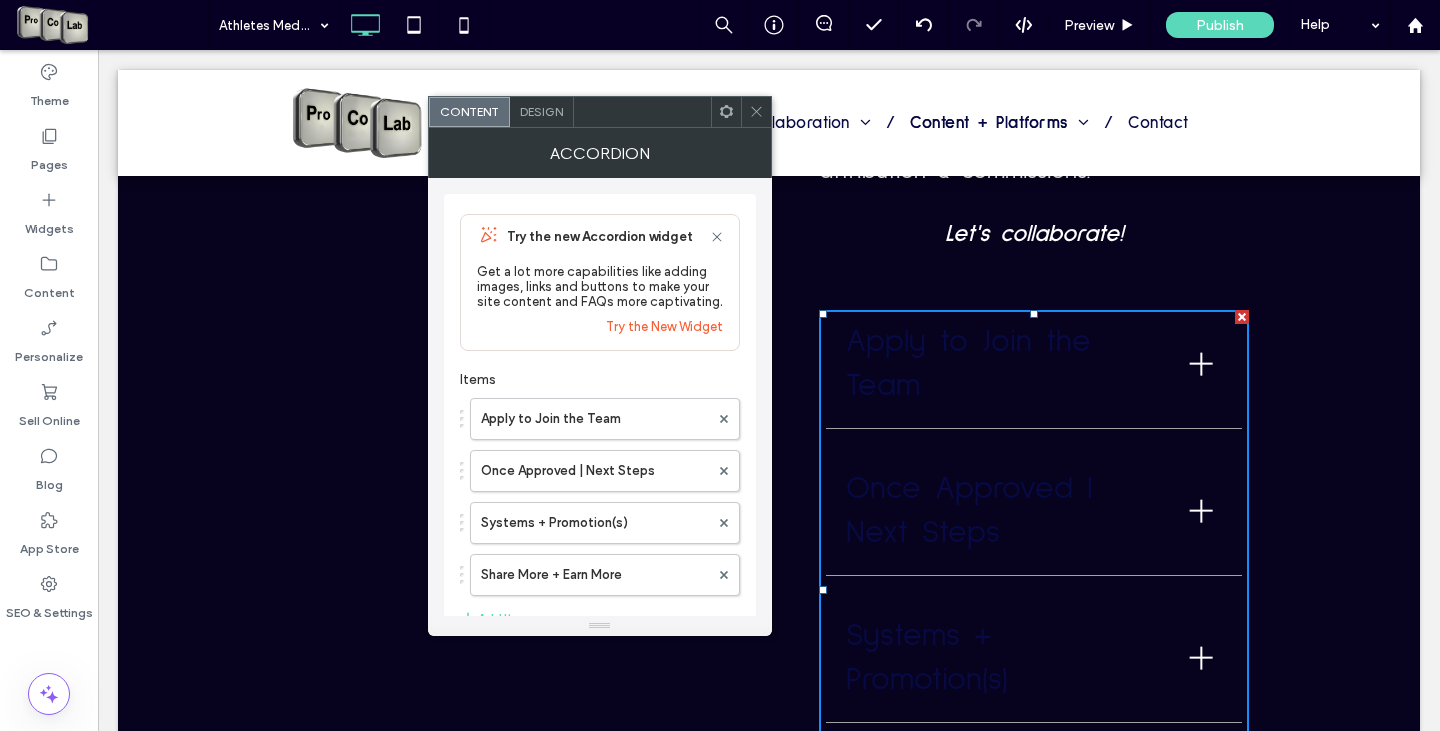 click on "Design" at bounding box center [541, 111] 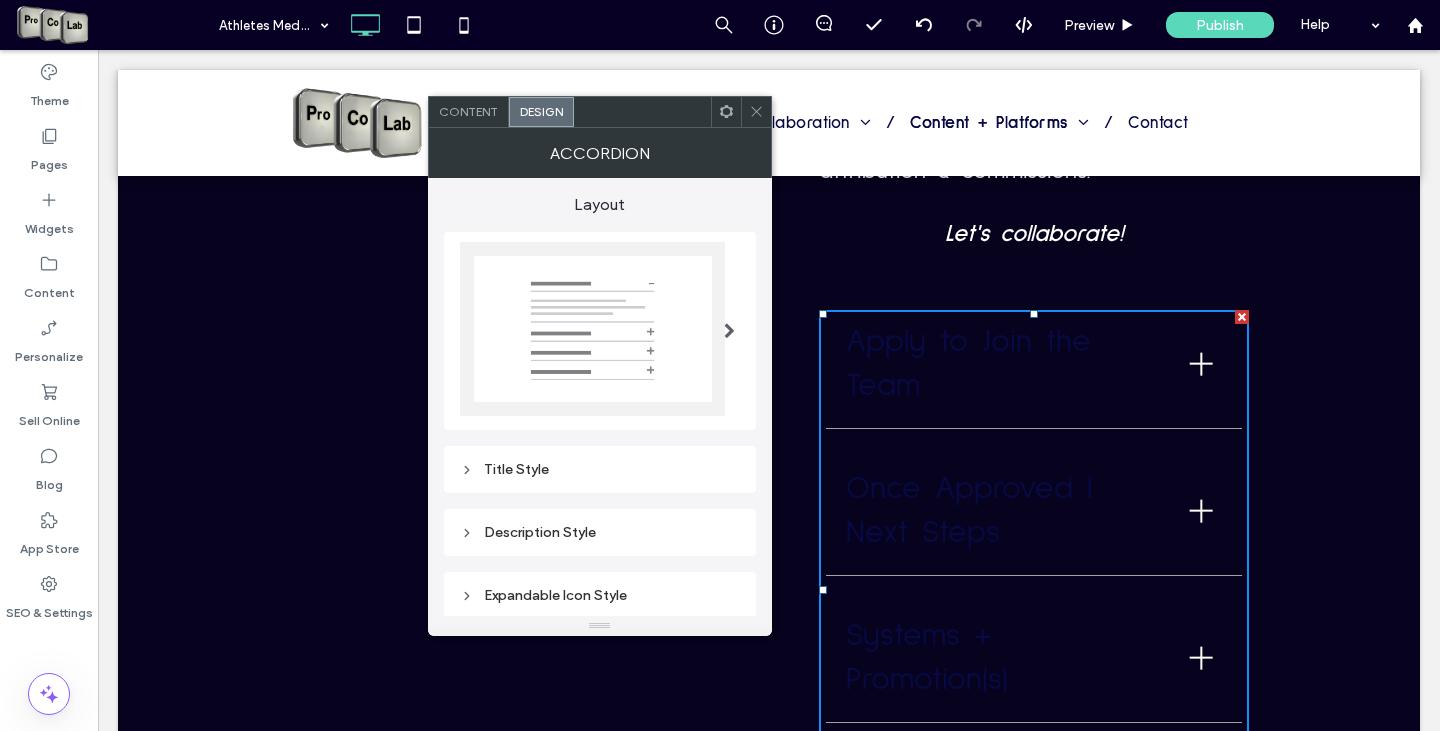 click on "Title Style" at bounding box center [600, 469] 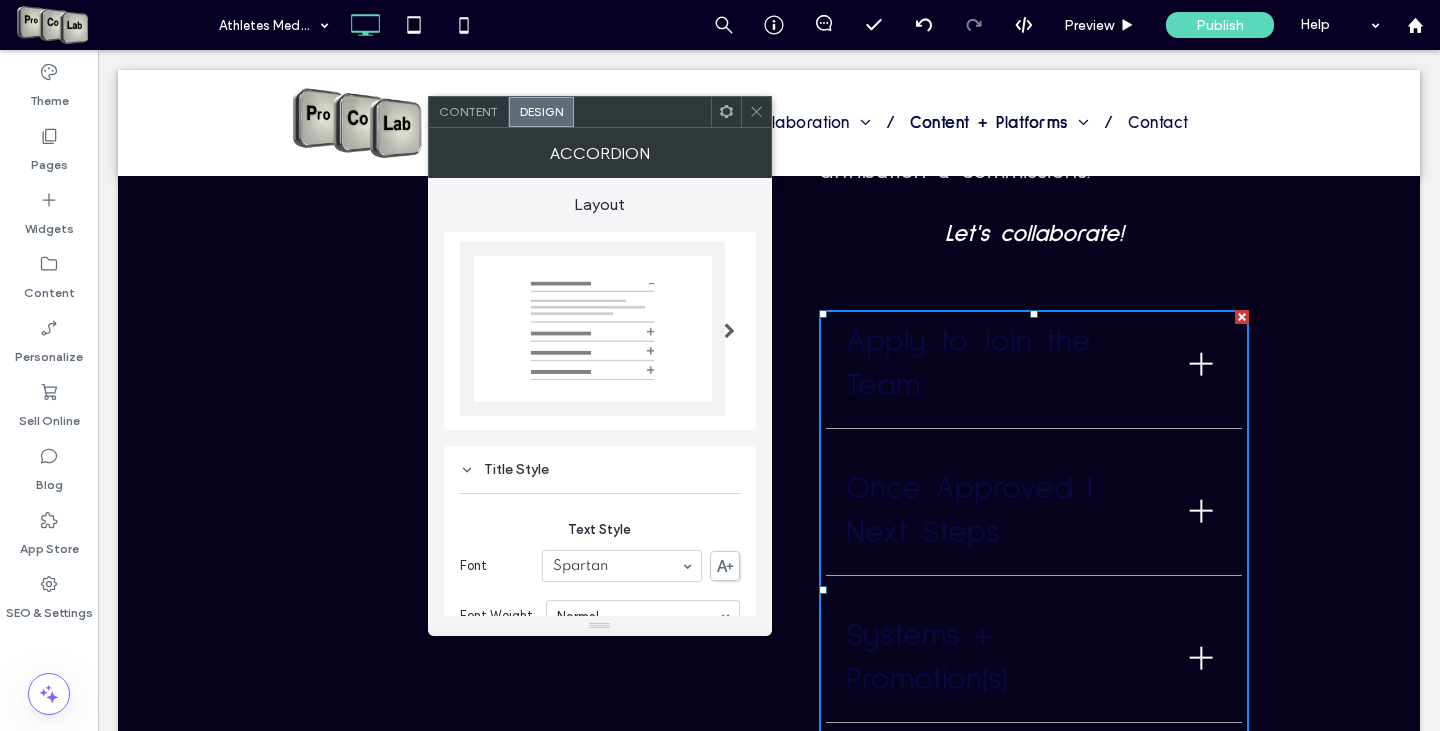 scroll, scrollTop: 200, scrollLeft: 0, axis: vertical 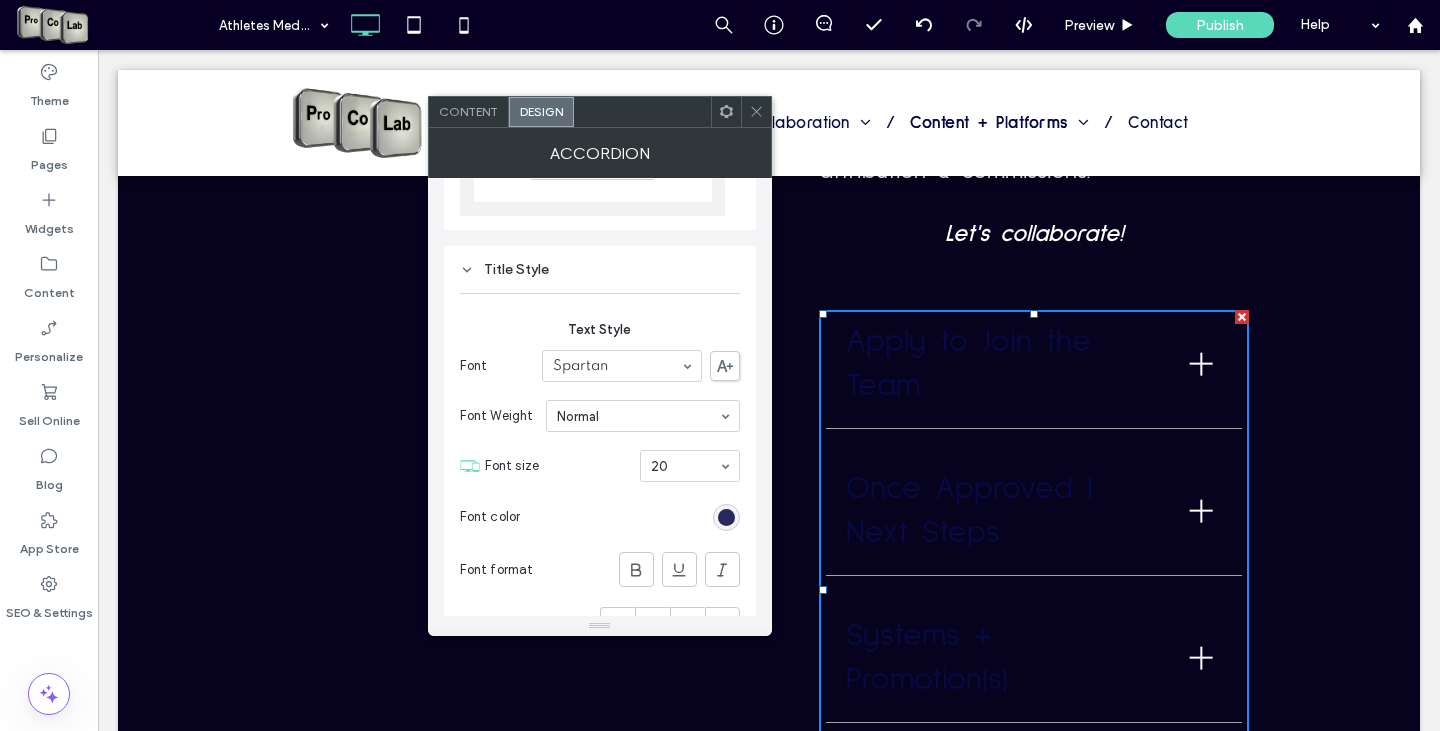 click at bounding box center (726, 517) 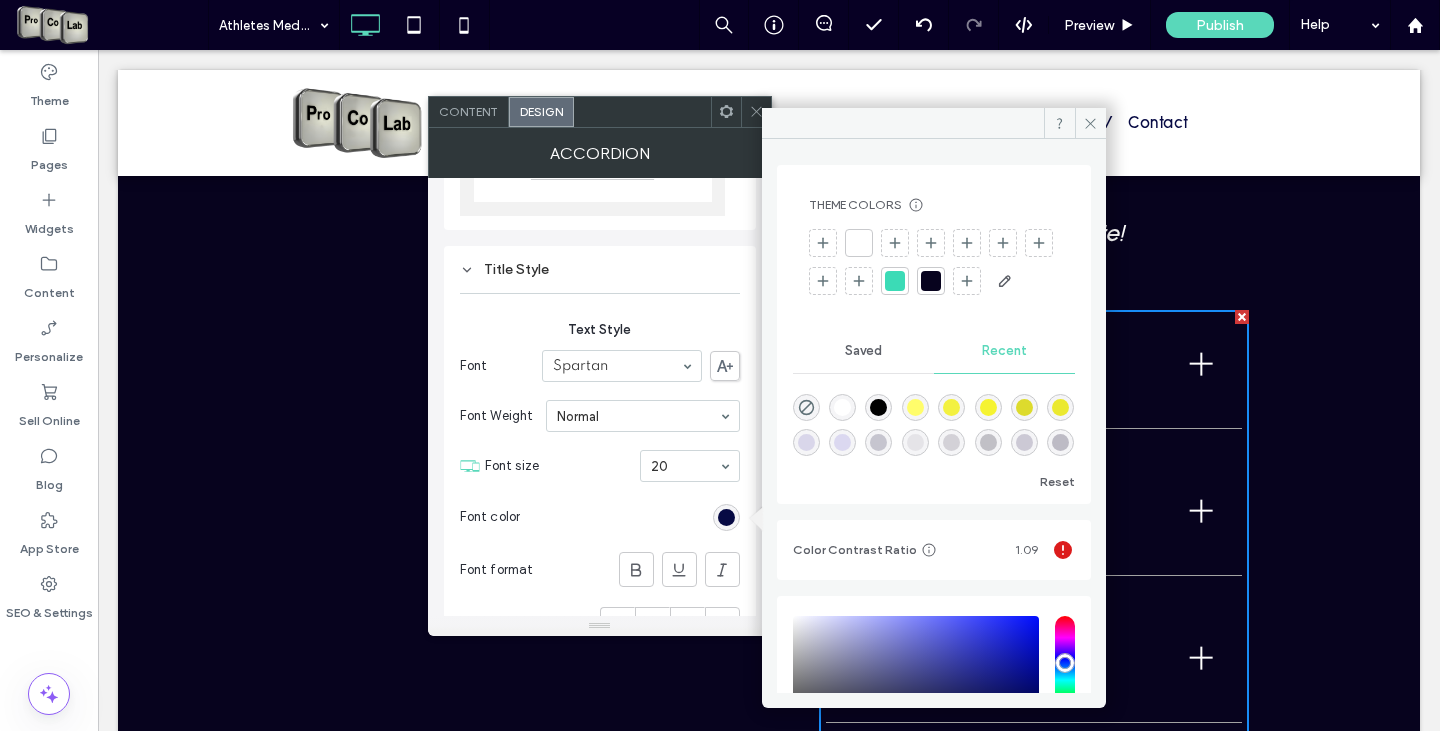 click at bounding box center (859, 243) 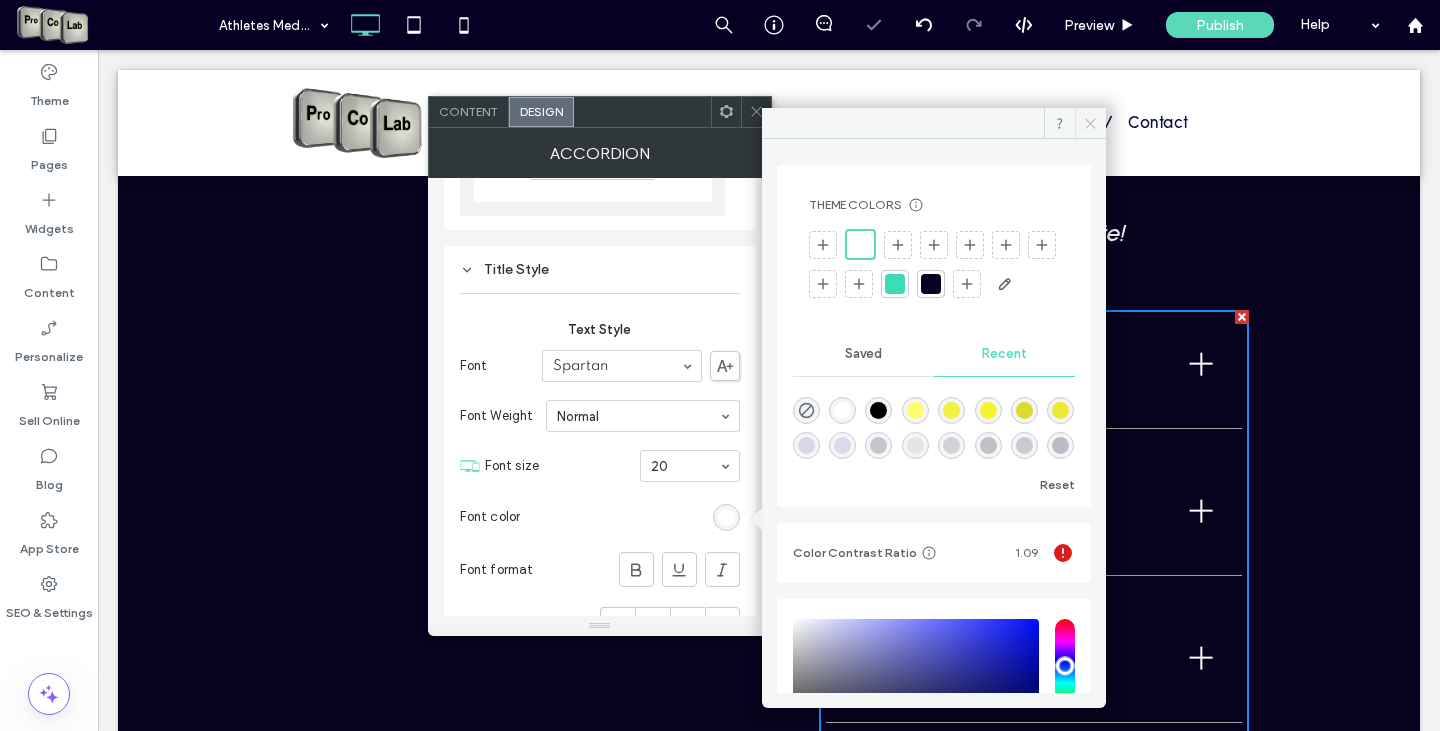 click 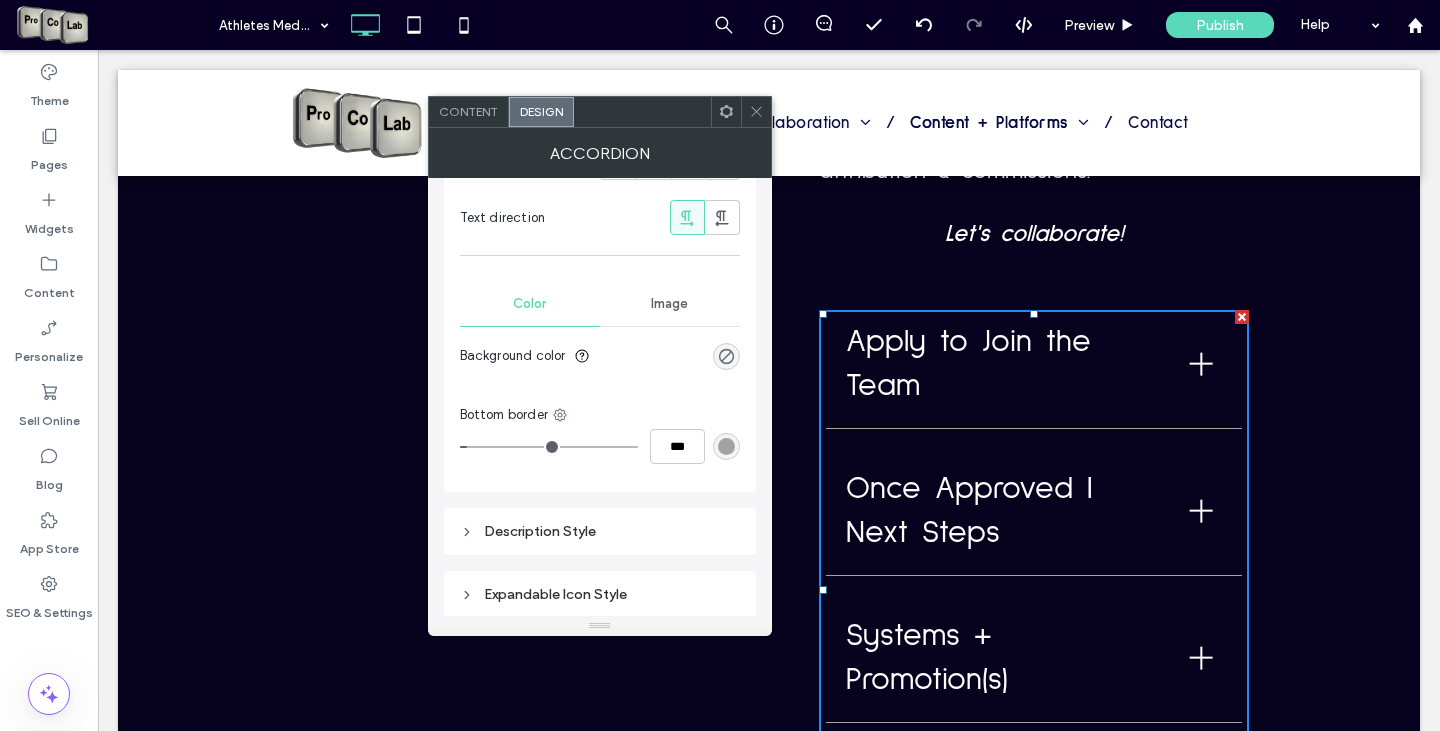 scroll, scrollTop: 700, scrollLeft: 0, axis: vertical 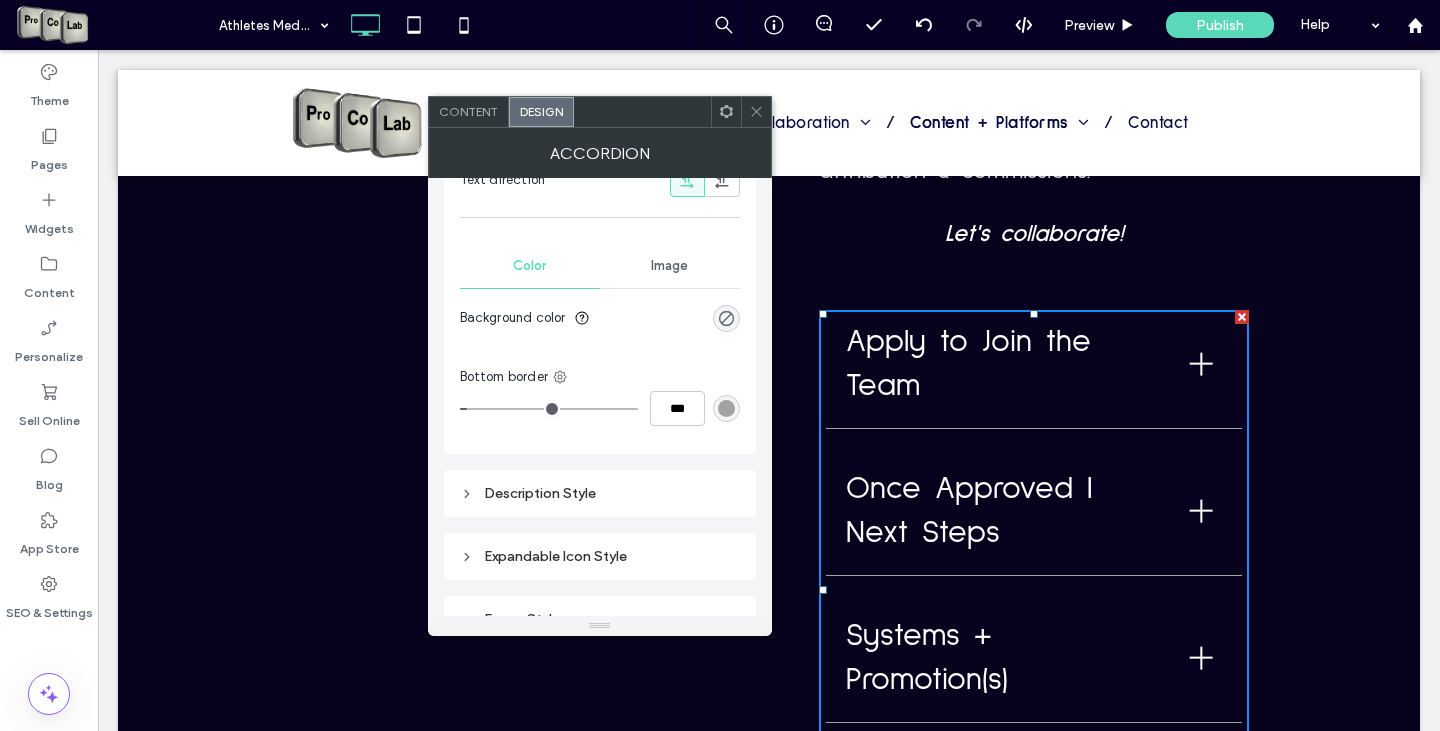 click at bounding box center [726, 408] 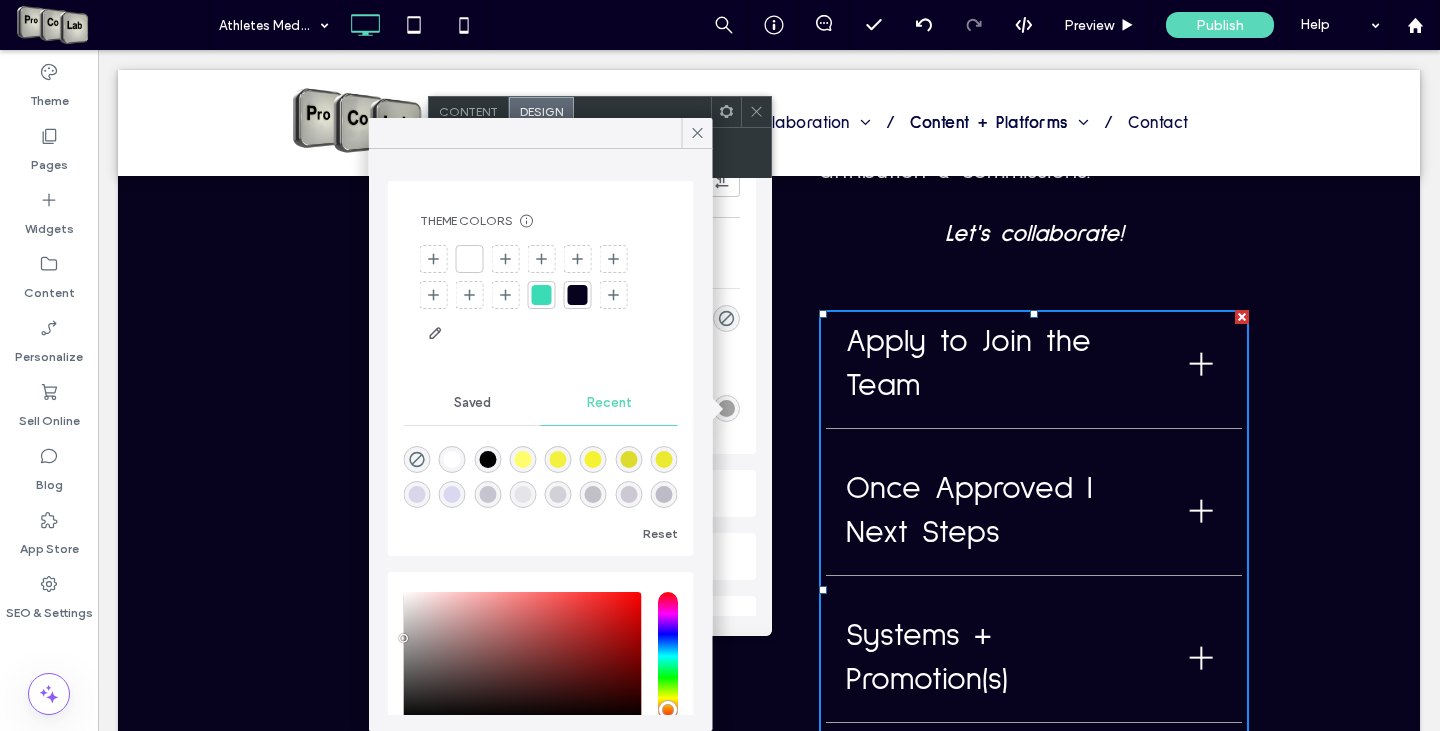 click at bounding box center (541, 297) 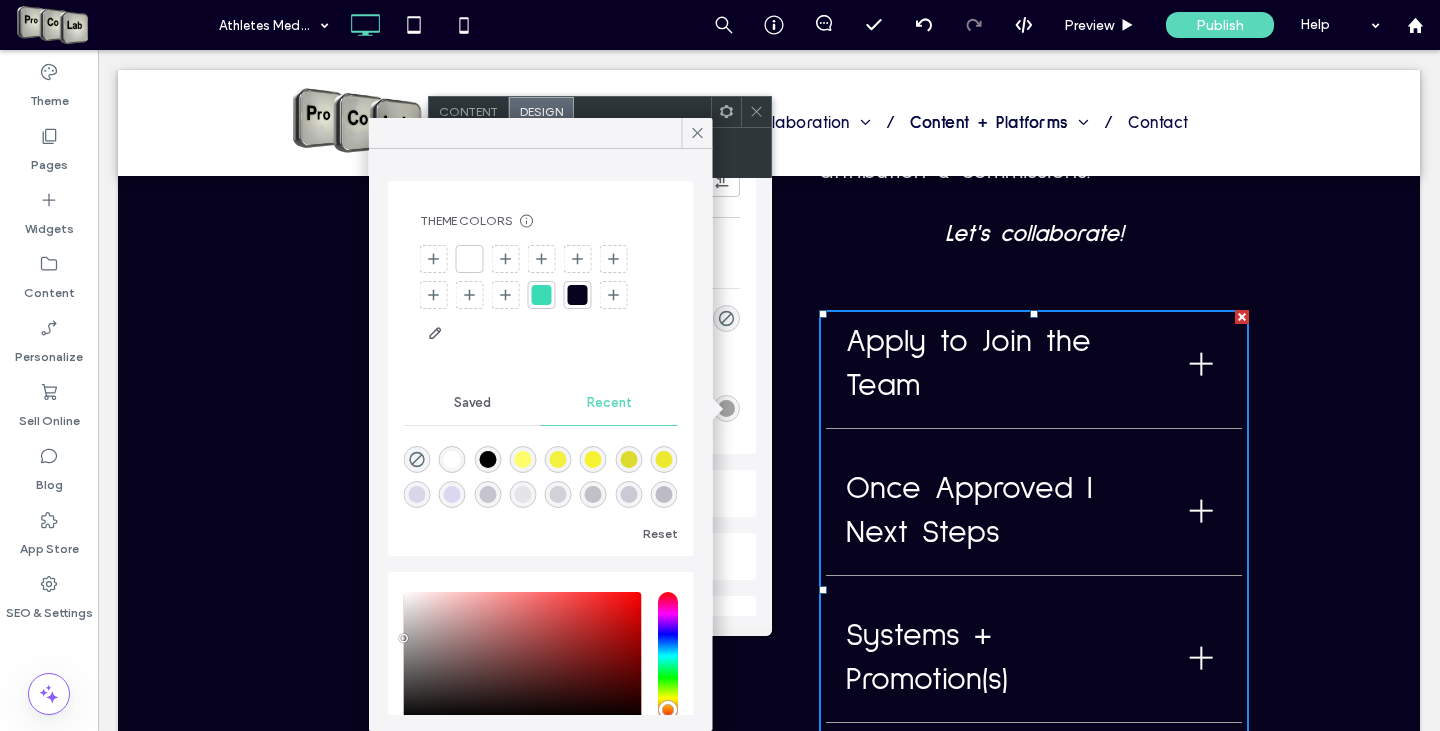 click at bounding box center (542, 295) 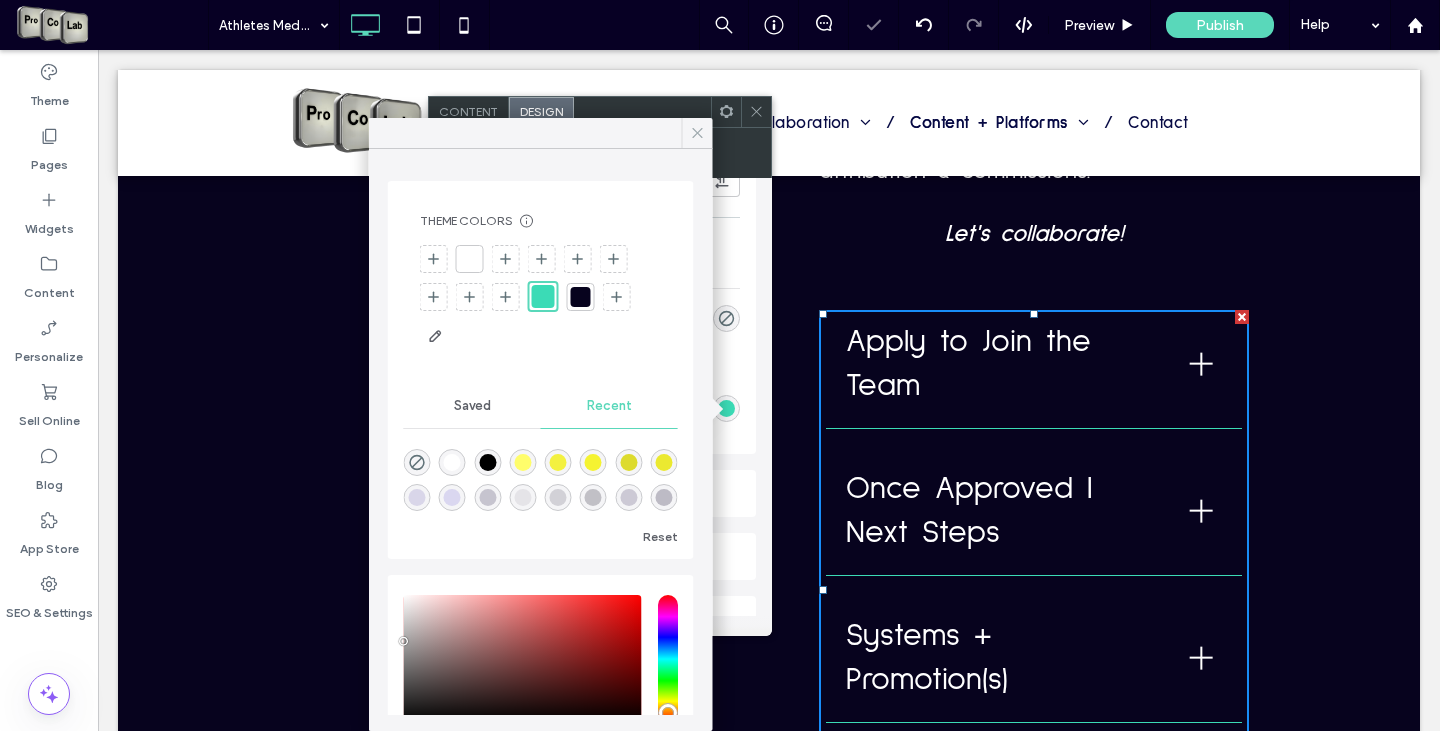click at bounding box center (697, 133) 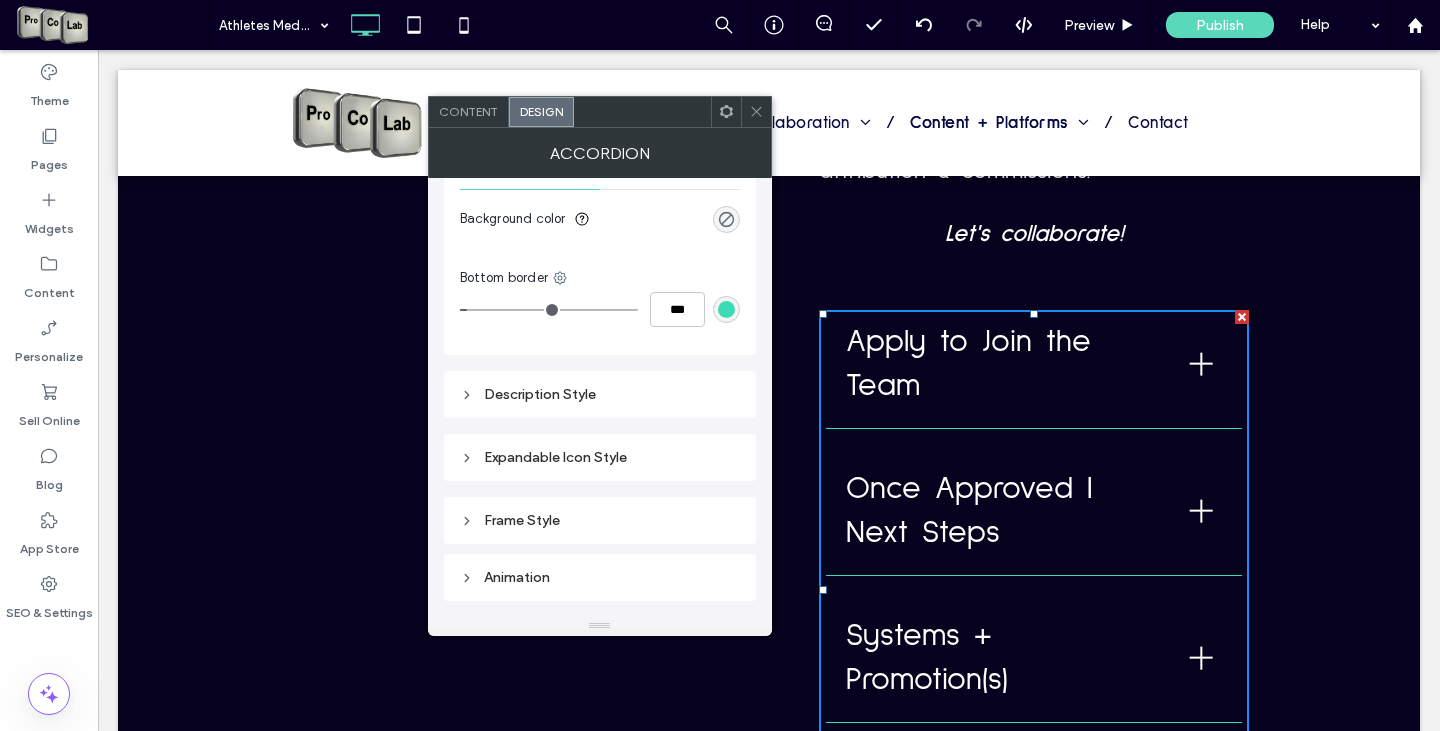 scroll, scrollTop: 800, scrollLeft: 0, axis: vertical 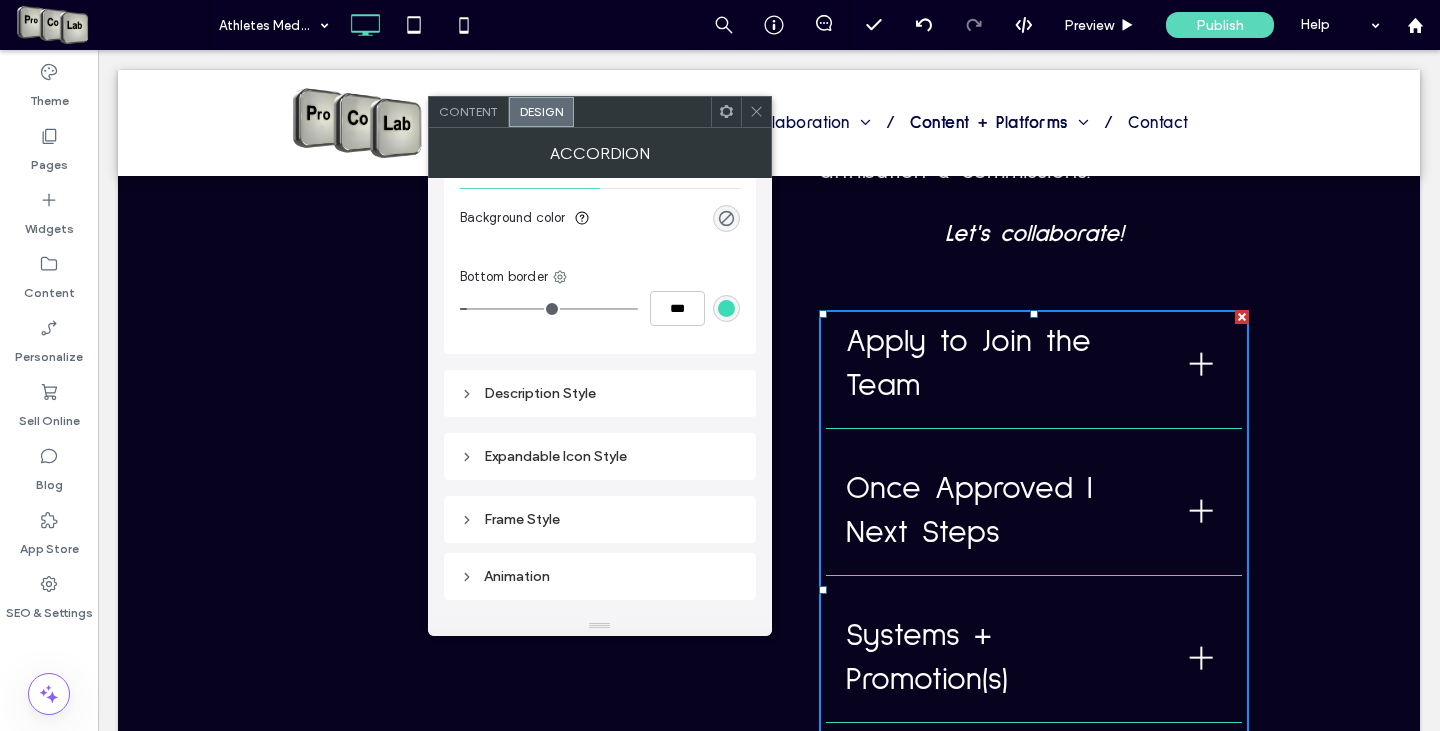 click on "Expandable Icon Style" at bounding box center (600, 456) 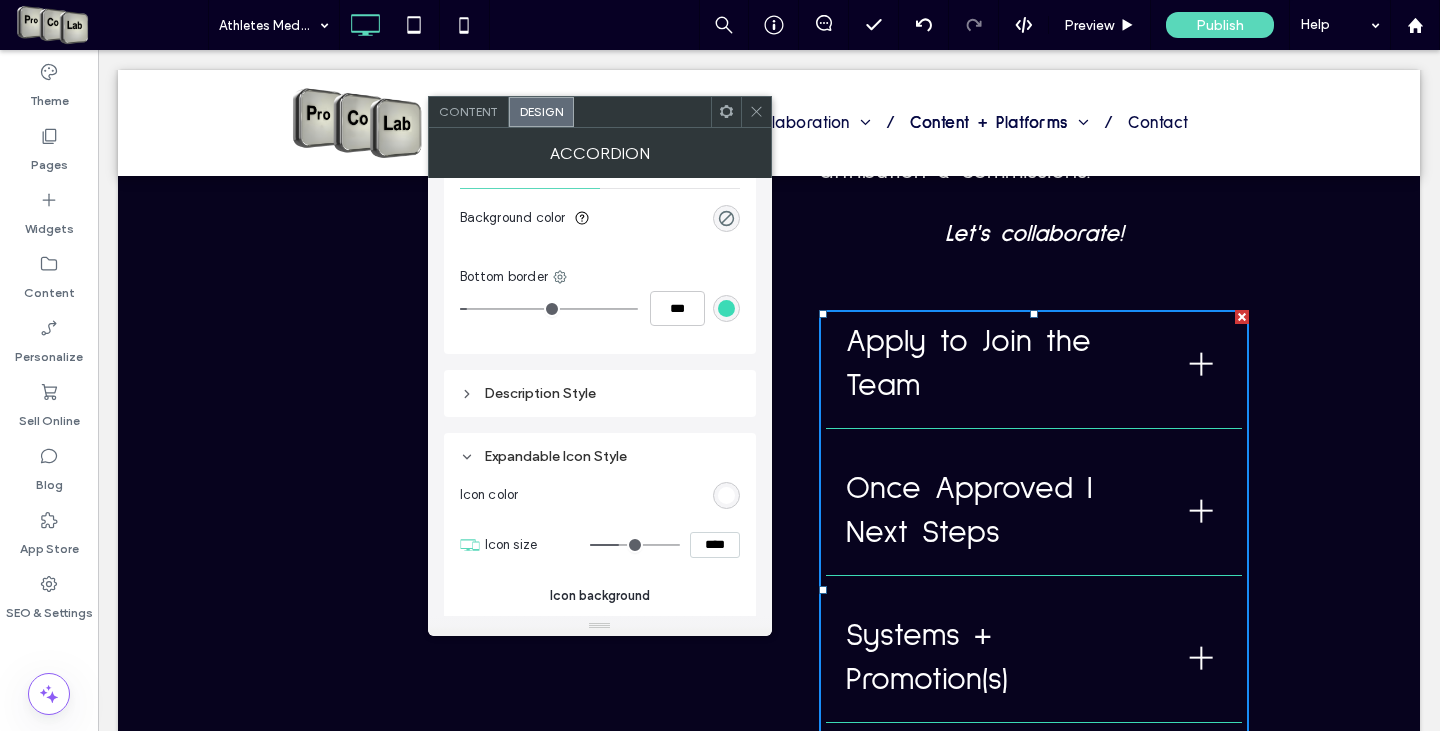 click on "Expandable Icon Style" at bounding box center (600, 456) 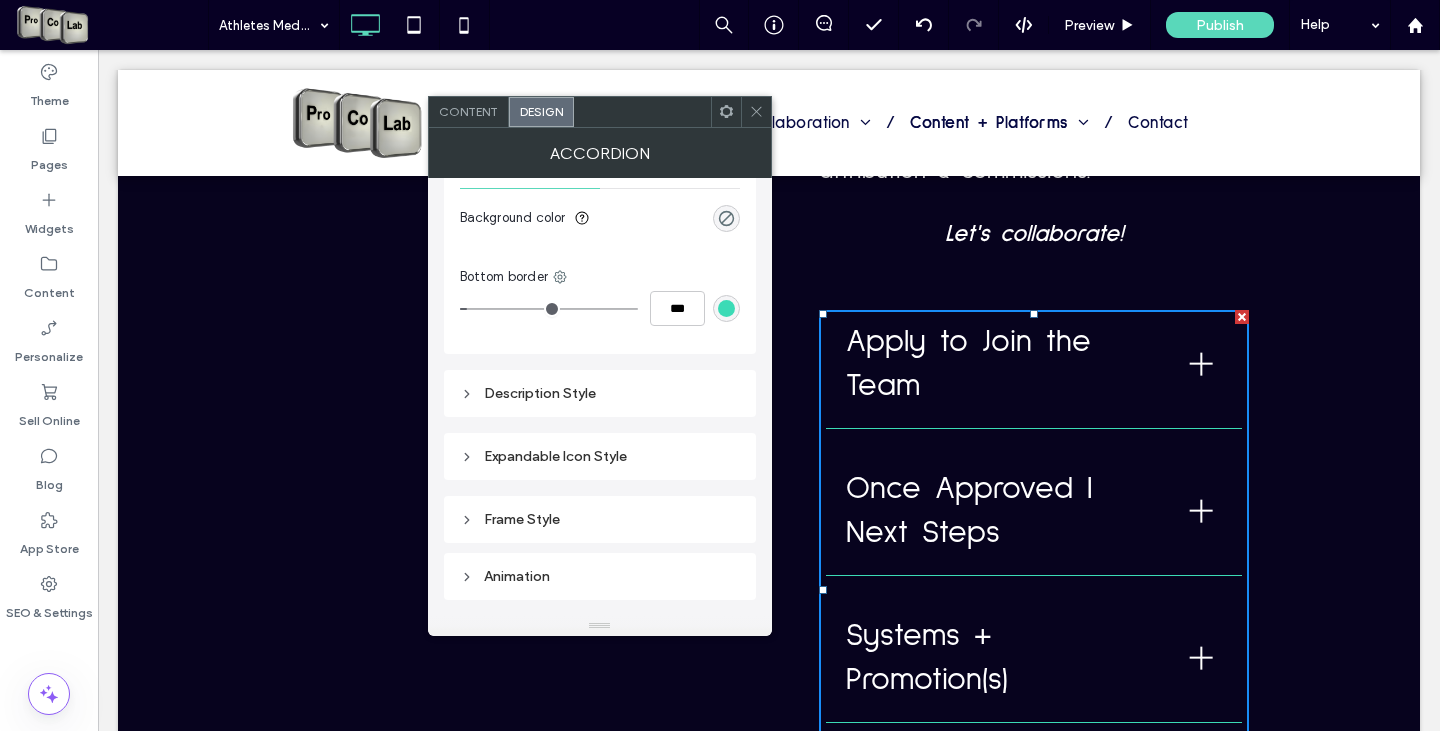 click on "Expandable Icon Style" at bounding box center [600, 456] 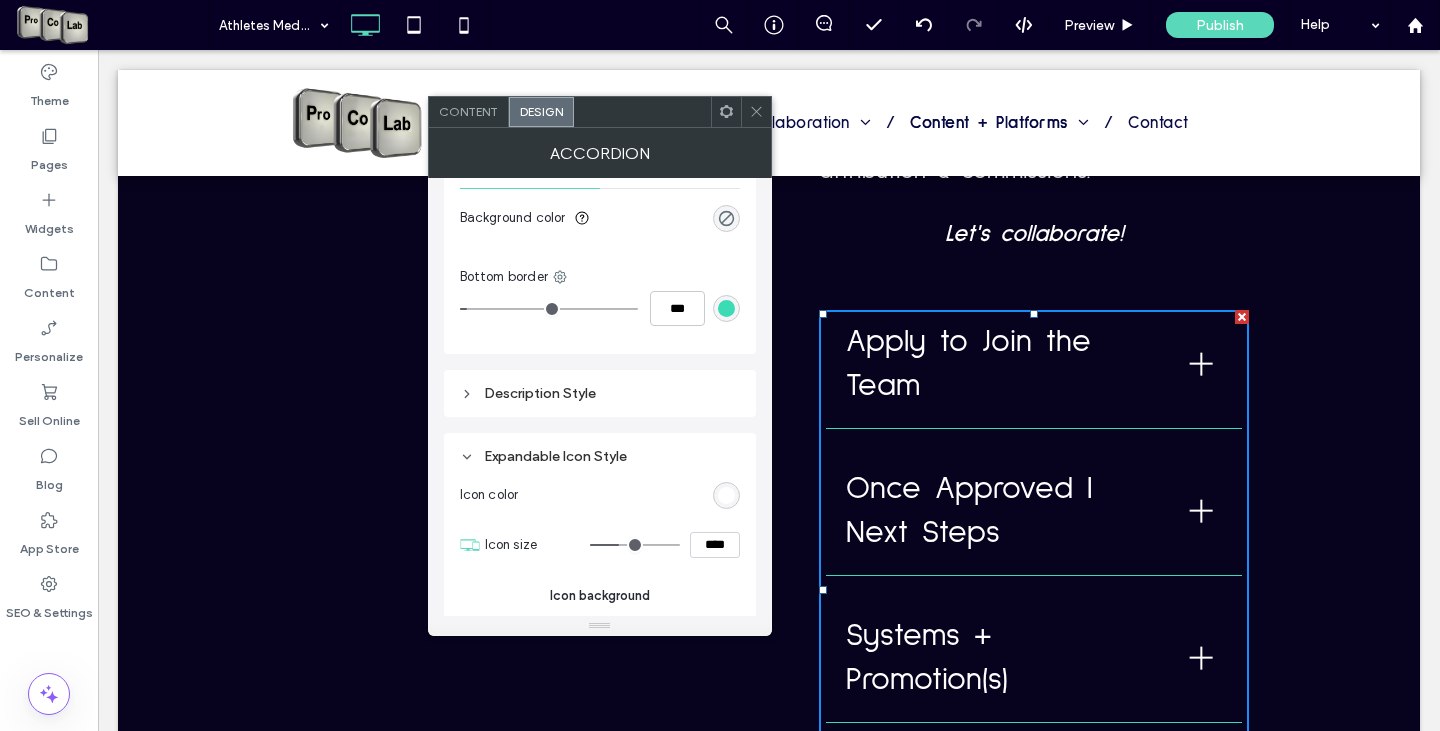 click at bounding box center [726, 495] 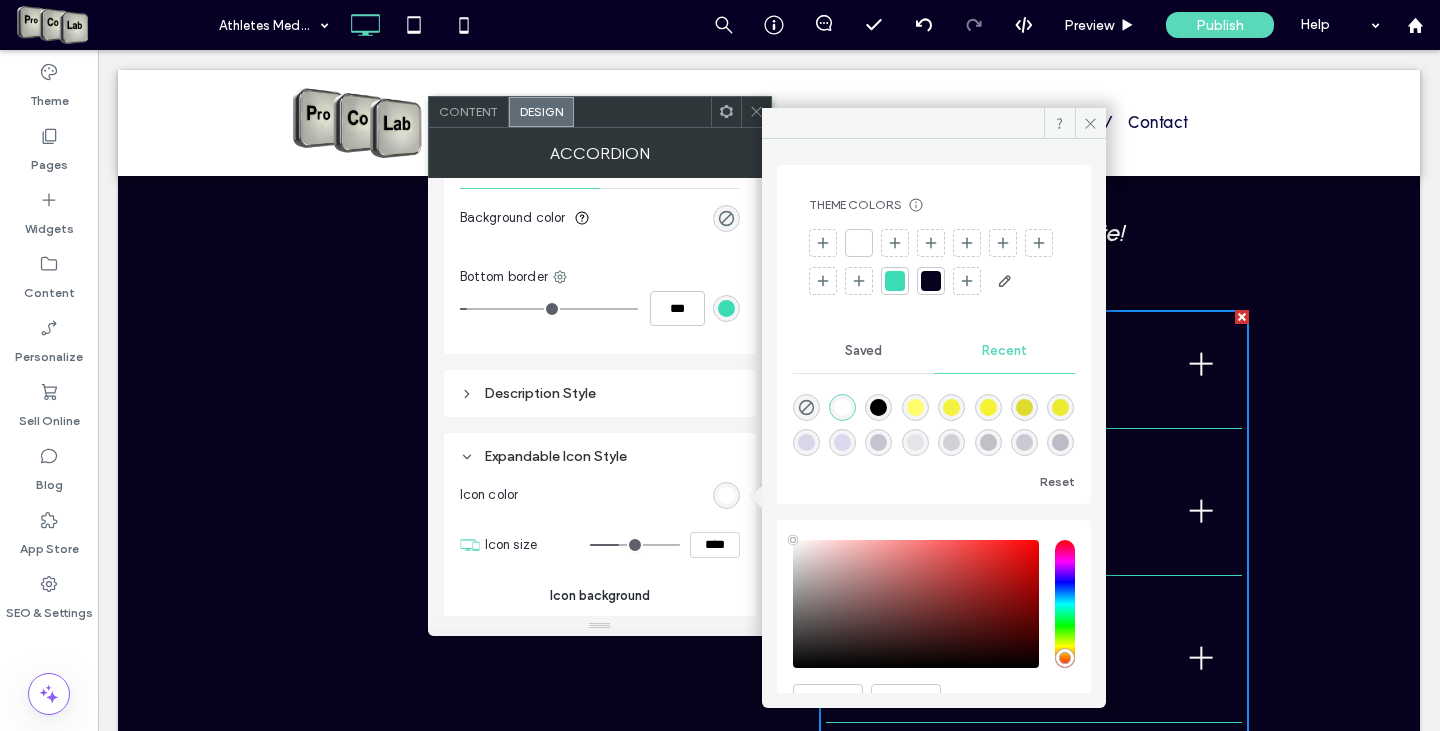 click at bounding box center (895, 281) 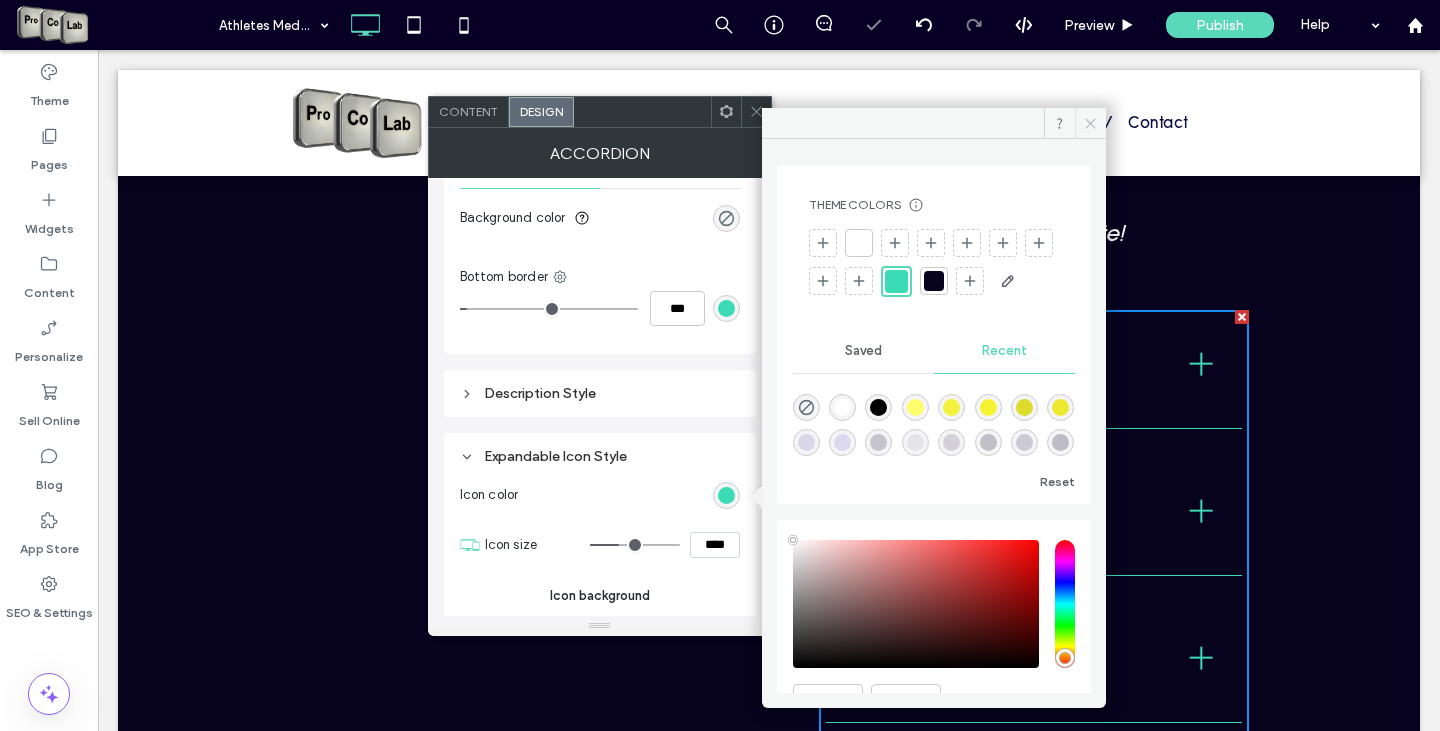 click 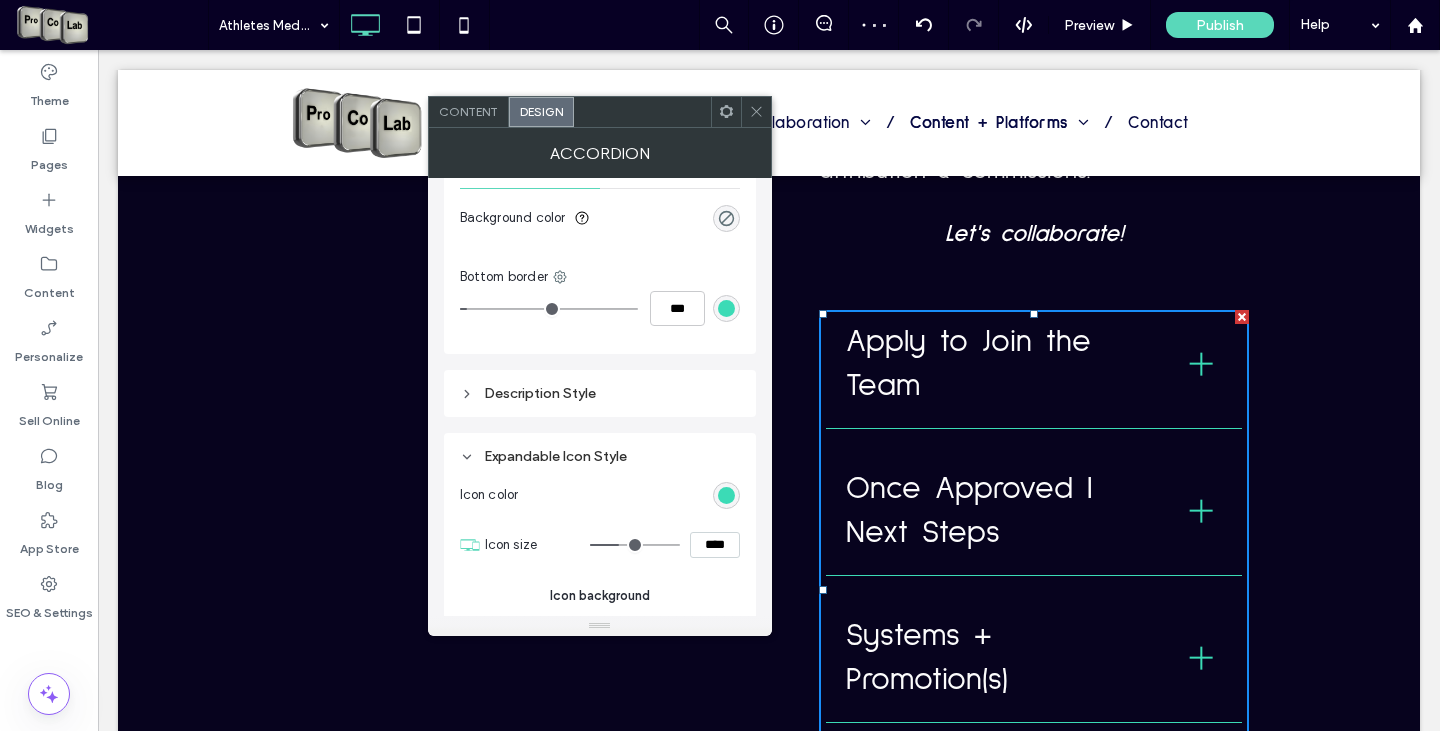 click 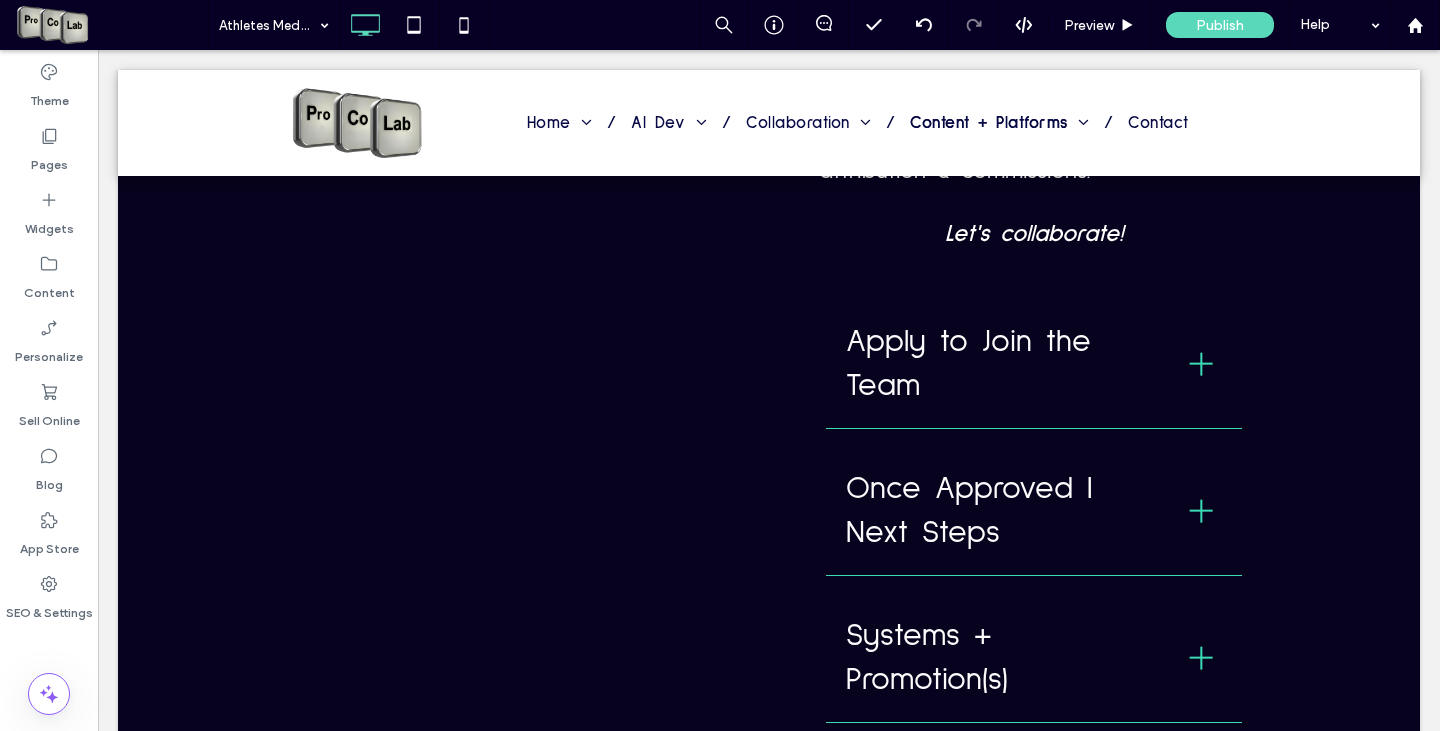 scroll, scrollTop: 2314, scrollLeft: 0, axis: vertical 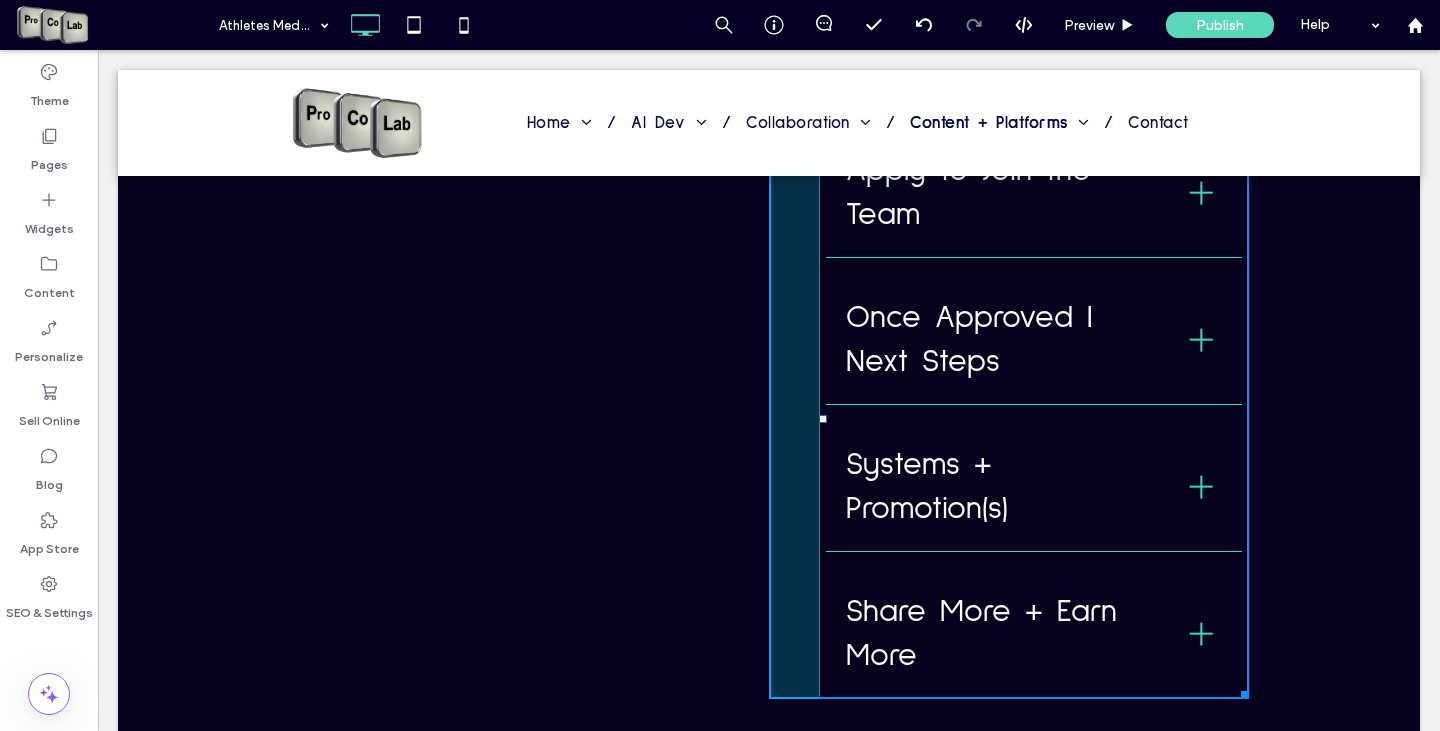 drag, startPoint x: 1236, startPoint y: 690, endPoint x: 1312, endPoint y: 668, distance: 79.12016 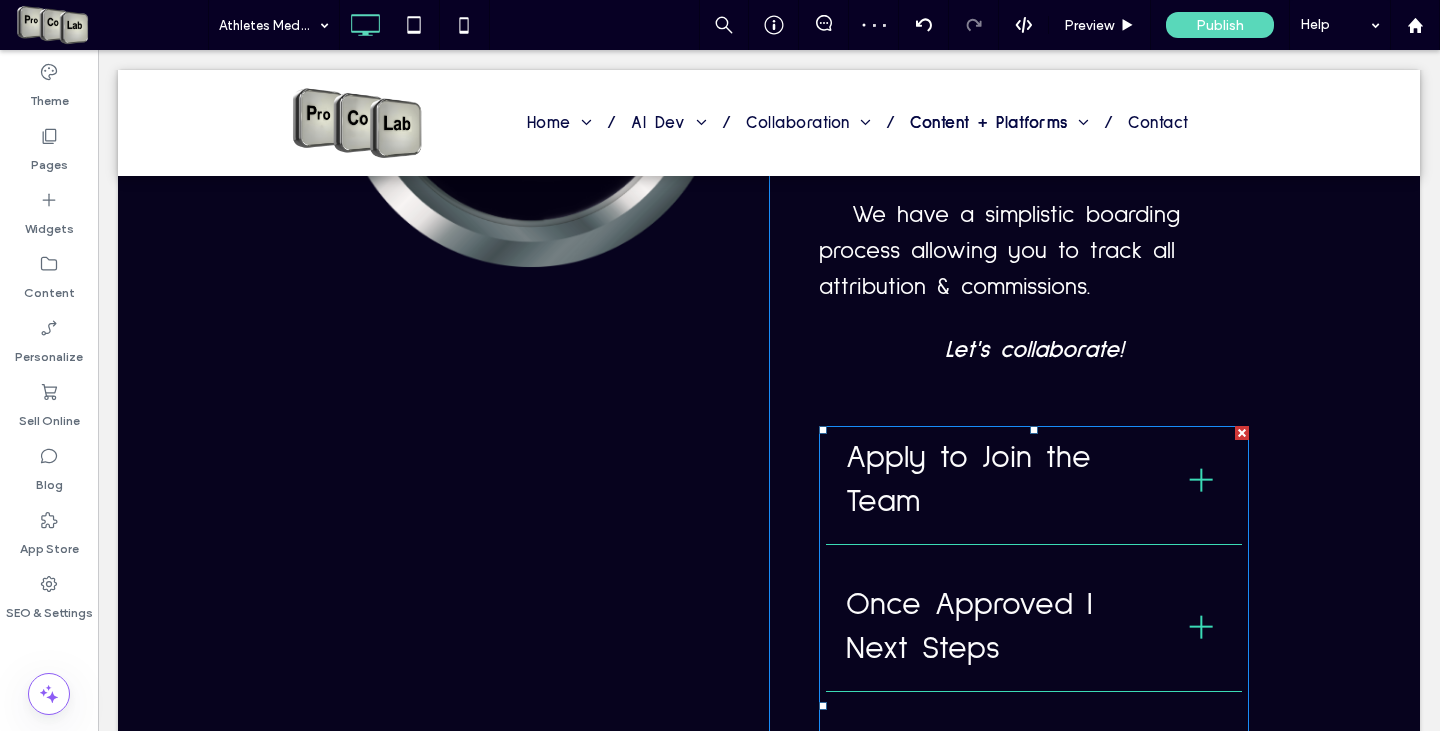 scroll, scrollTop: 2014, scrollLeft: 0, axis: vertical 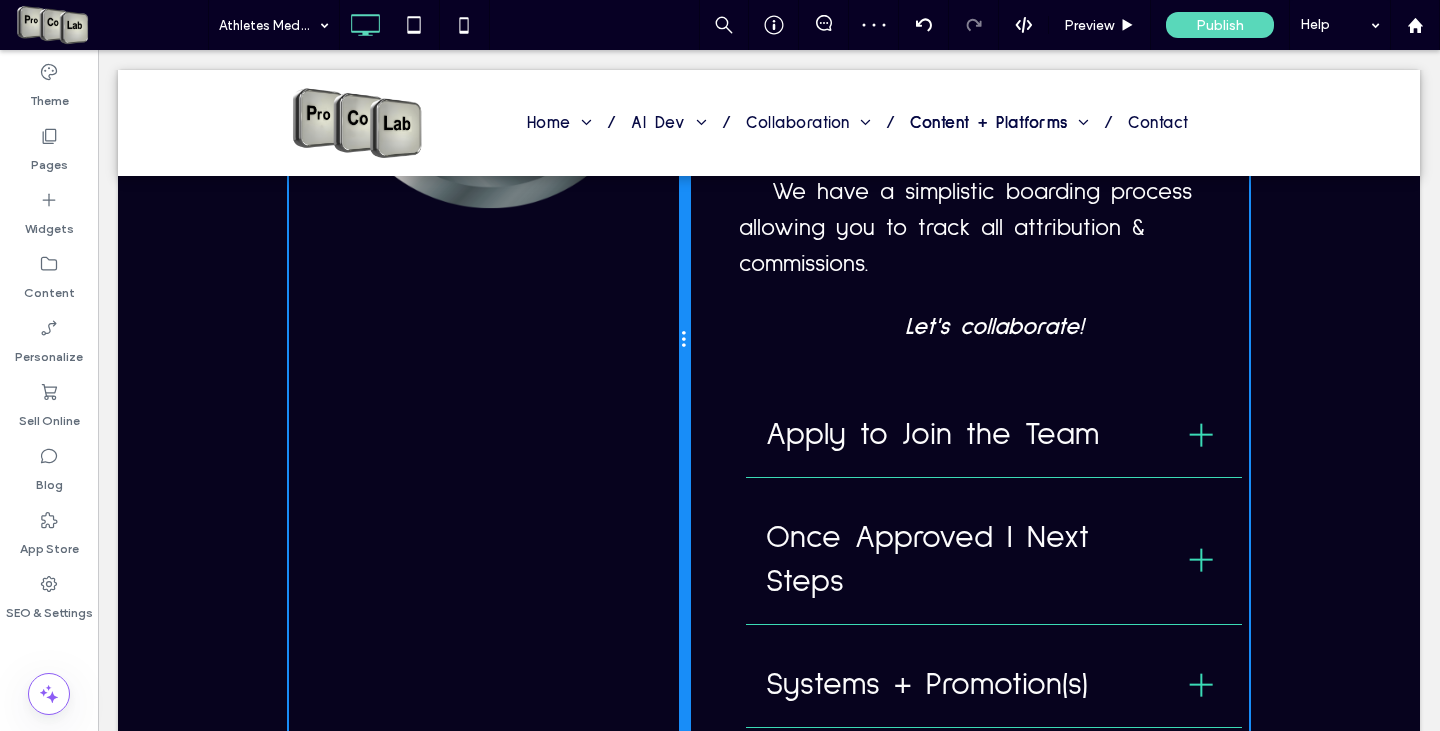 drag, startPoint x: 756, startPoint y: 423, endPoint x: 757, endPoint y: 466, distance: 43.011627 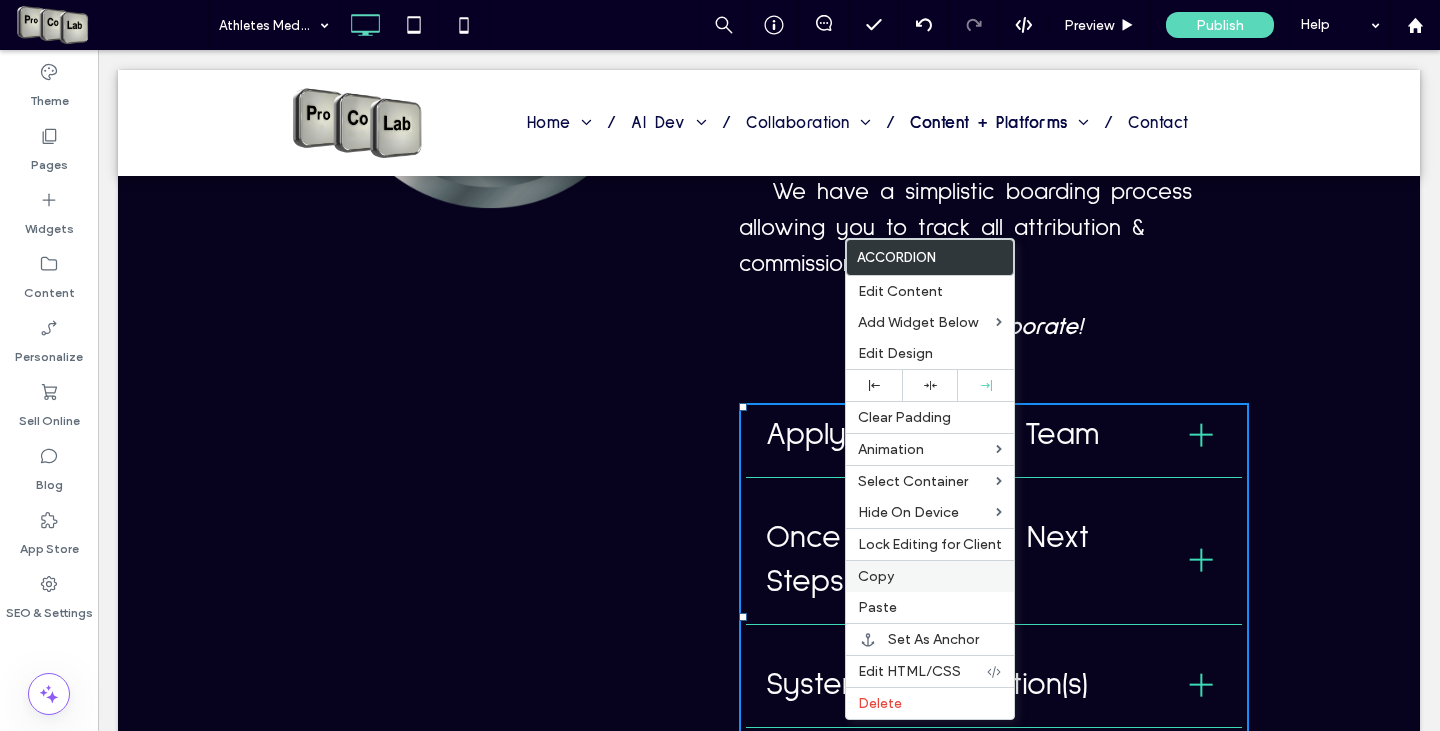 click on "Copy" at bounding box center (930, 576) 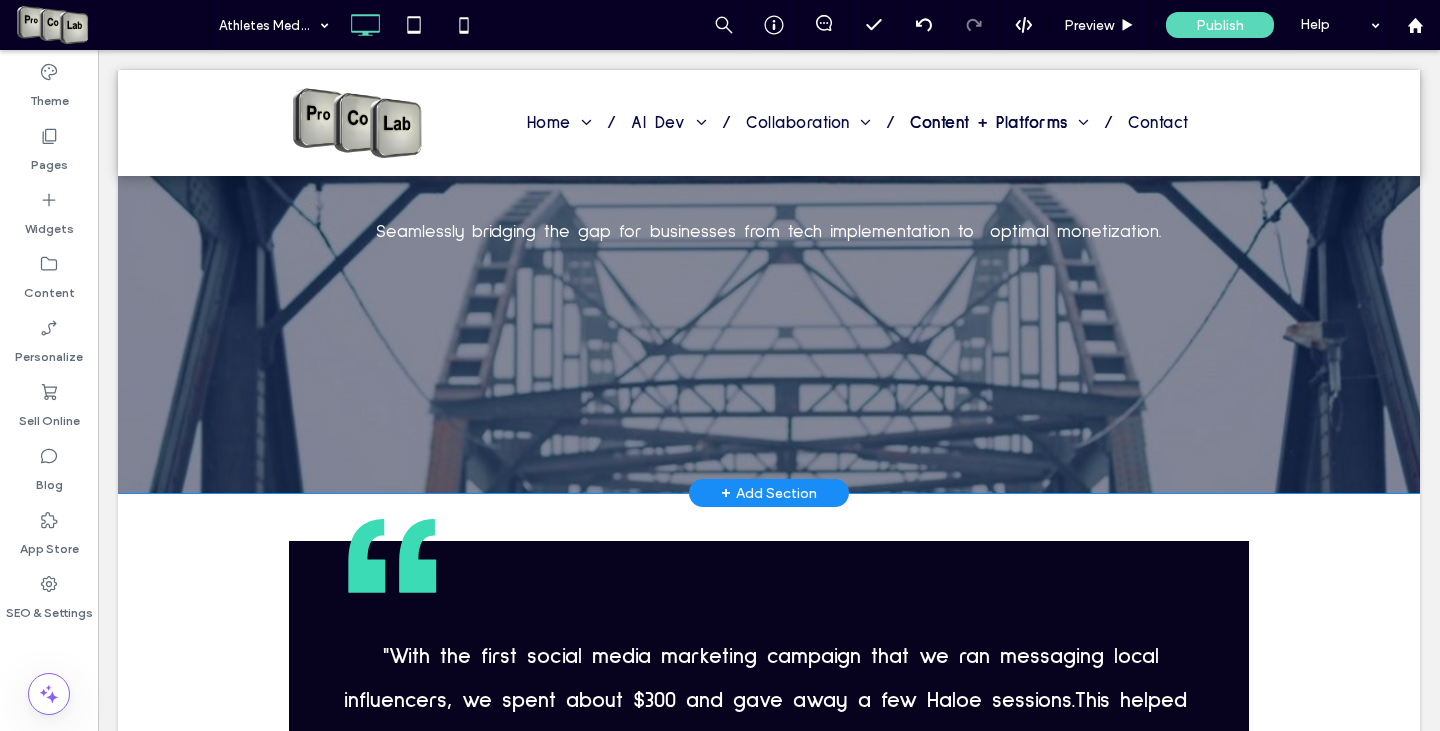 scroll, scrollTop: 2714, scrollLeft: 0, axis: vertical 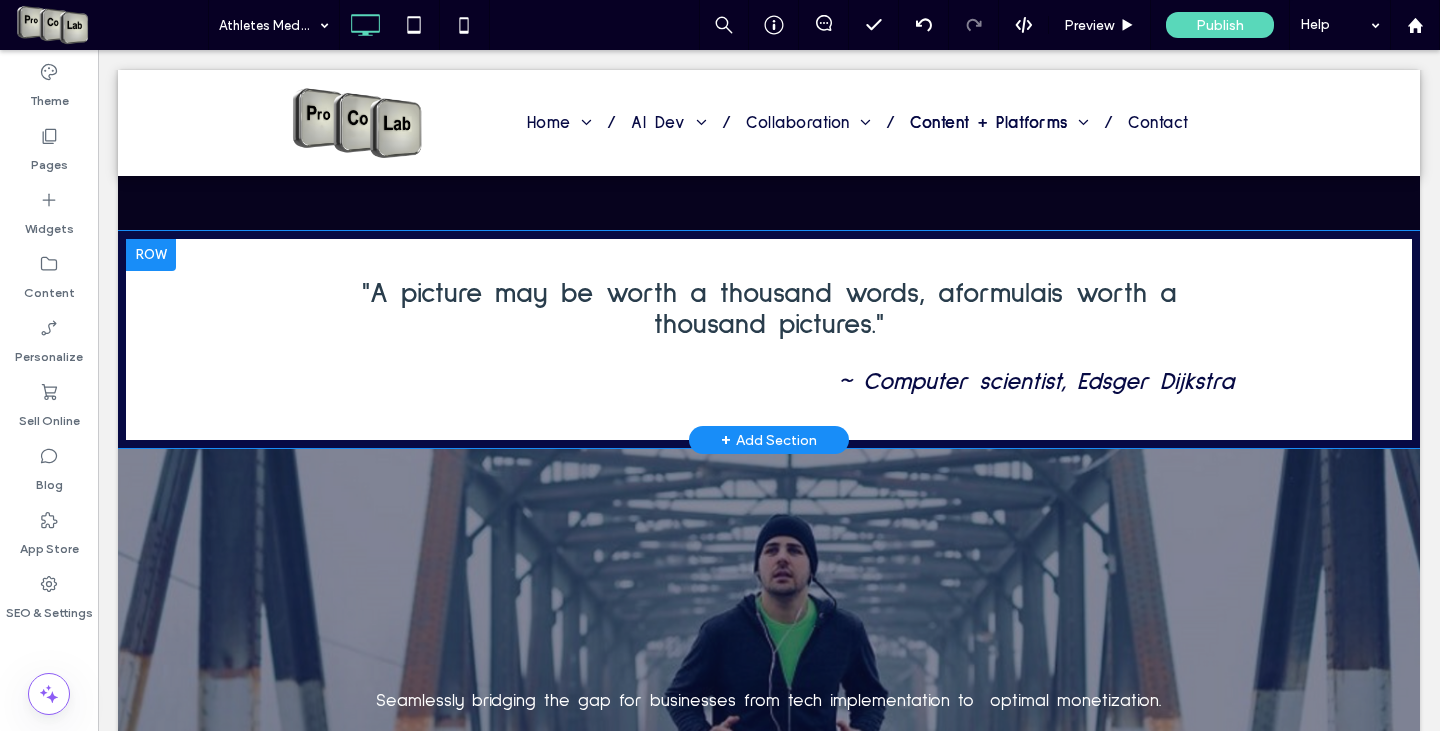 click on "+ Add Section" at bounding box center [769, 440] 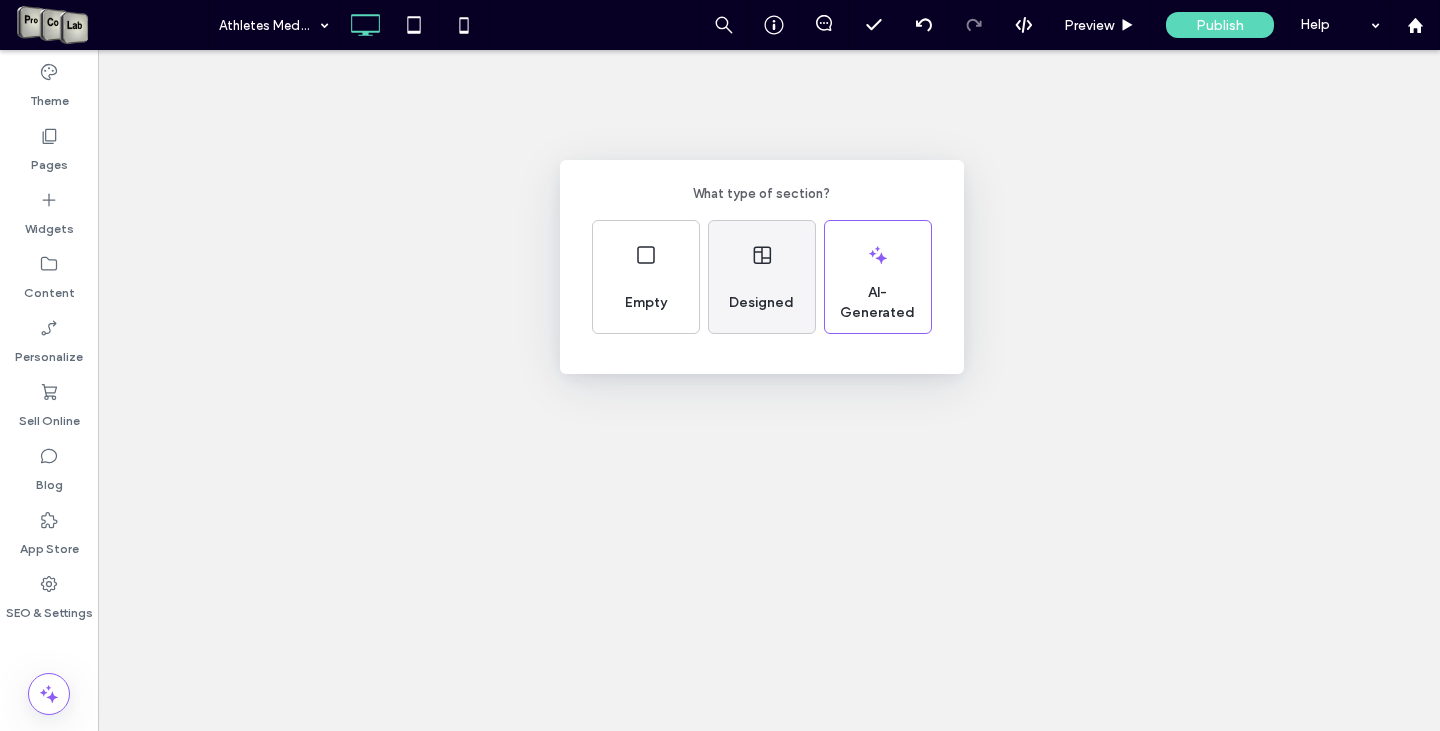 click on "Designed" at bounding box center [761, 303] 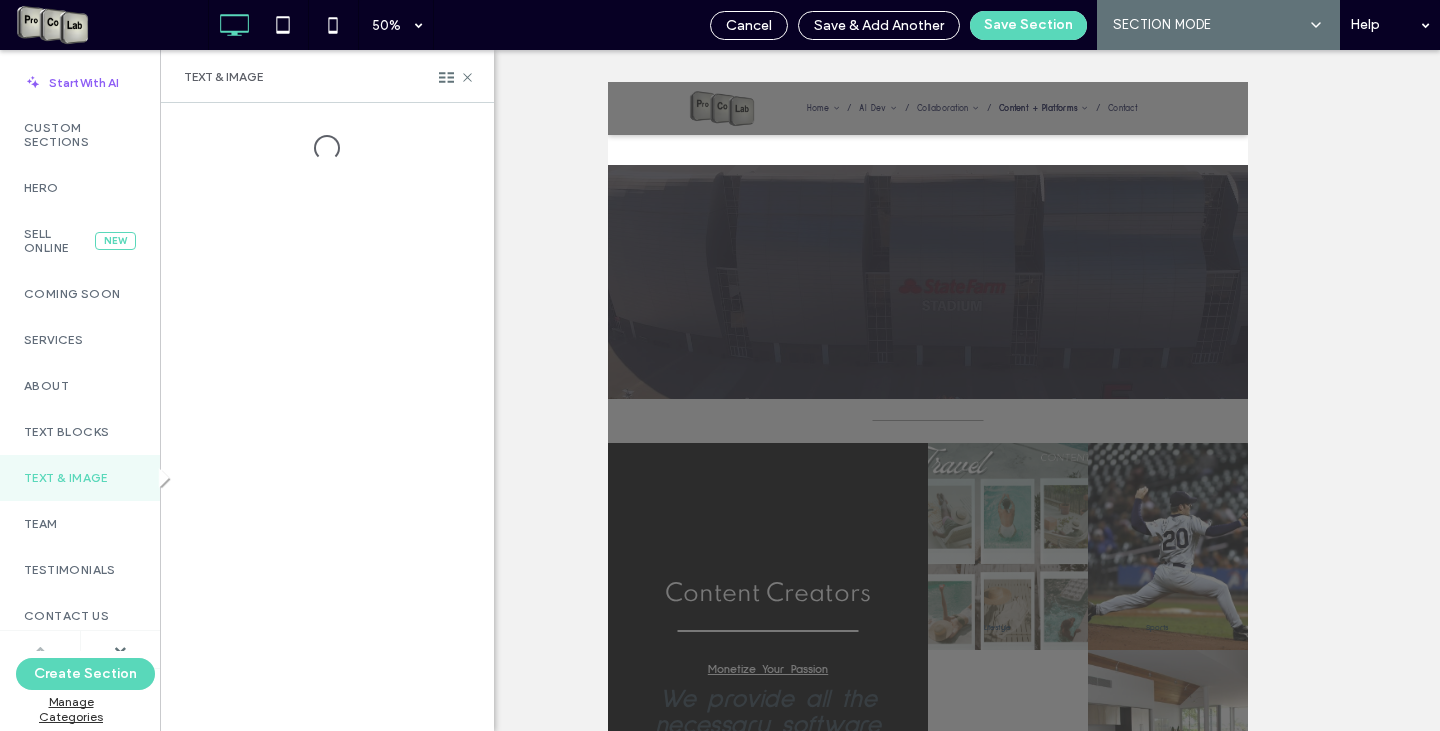 scroll, scrollTop: 2714, scrollLeft: 0, axis: vertical 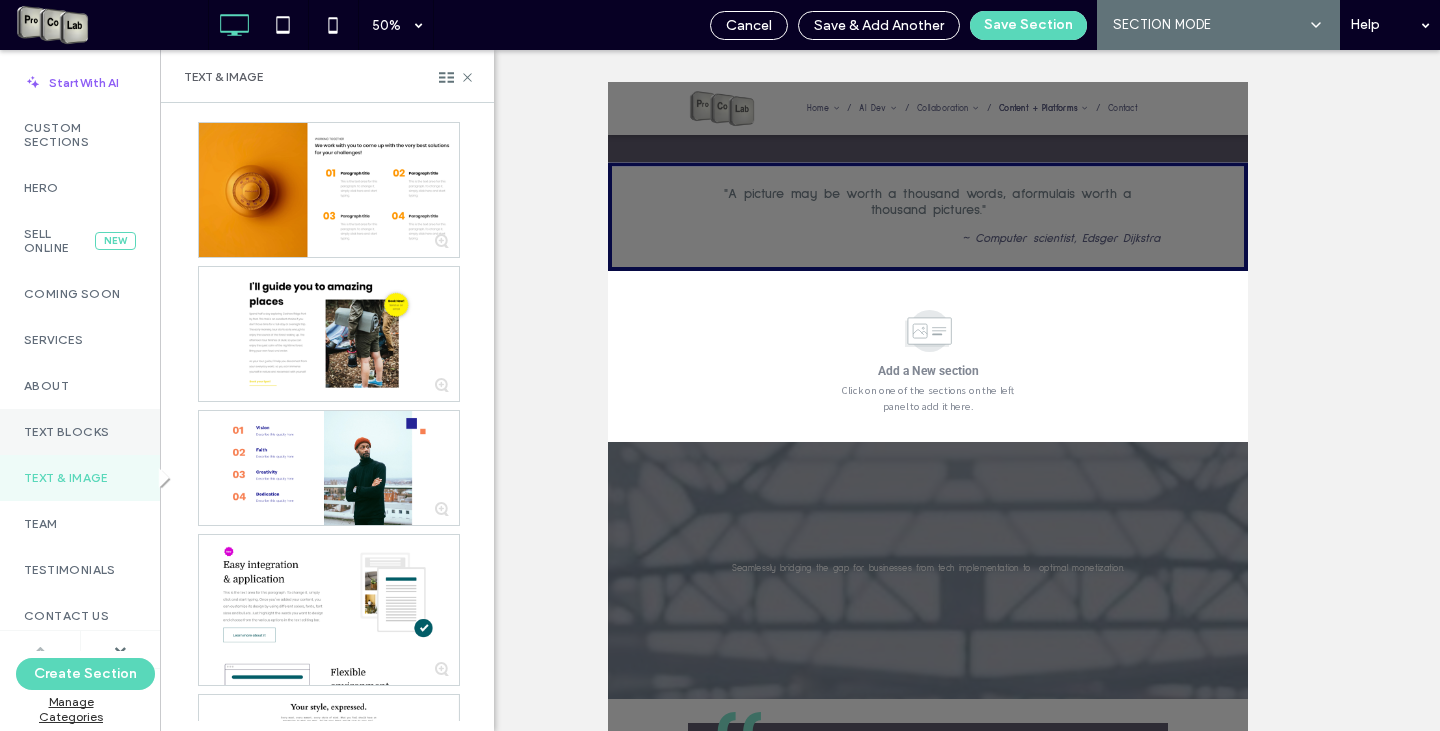 click on "Text Blocks" at bounding box center [80, 432] 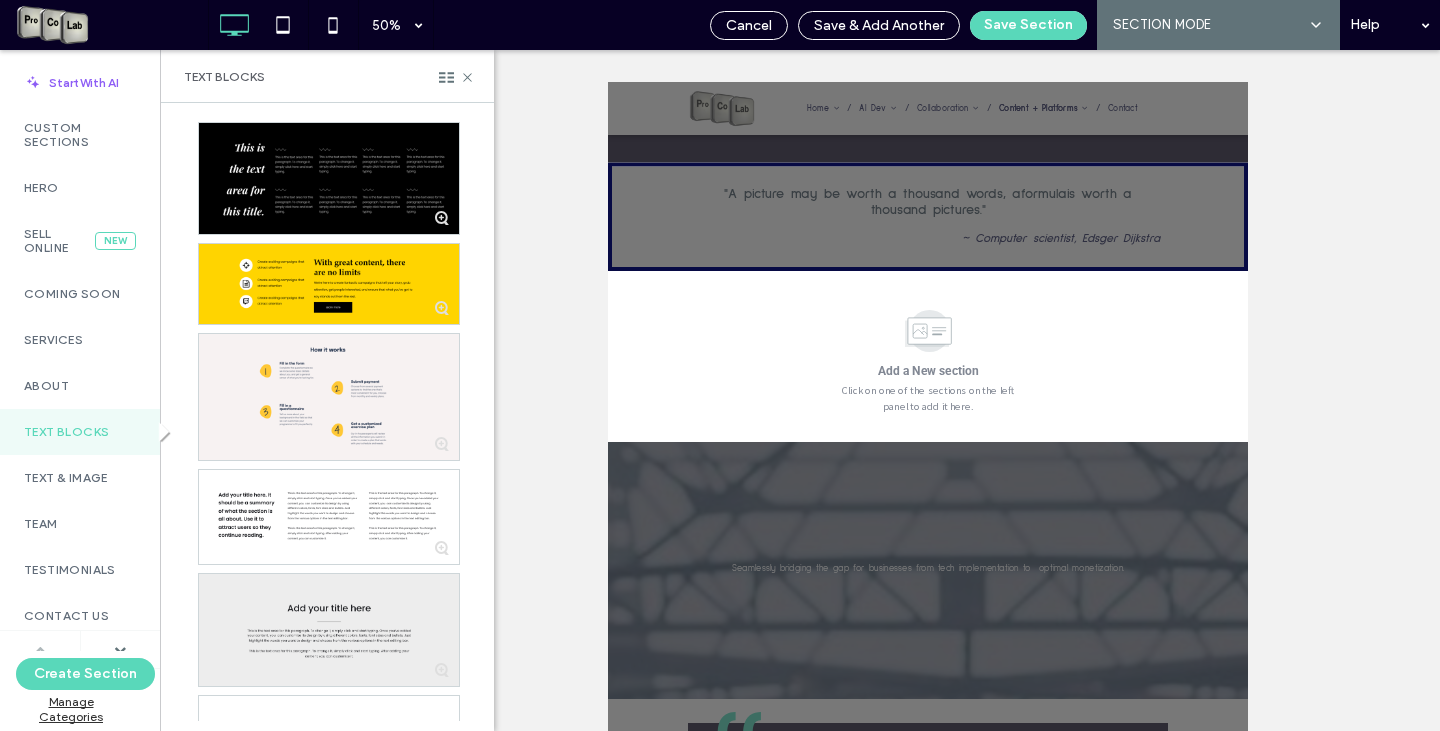 click at bounding box center (329, 630) 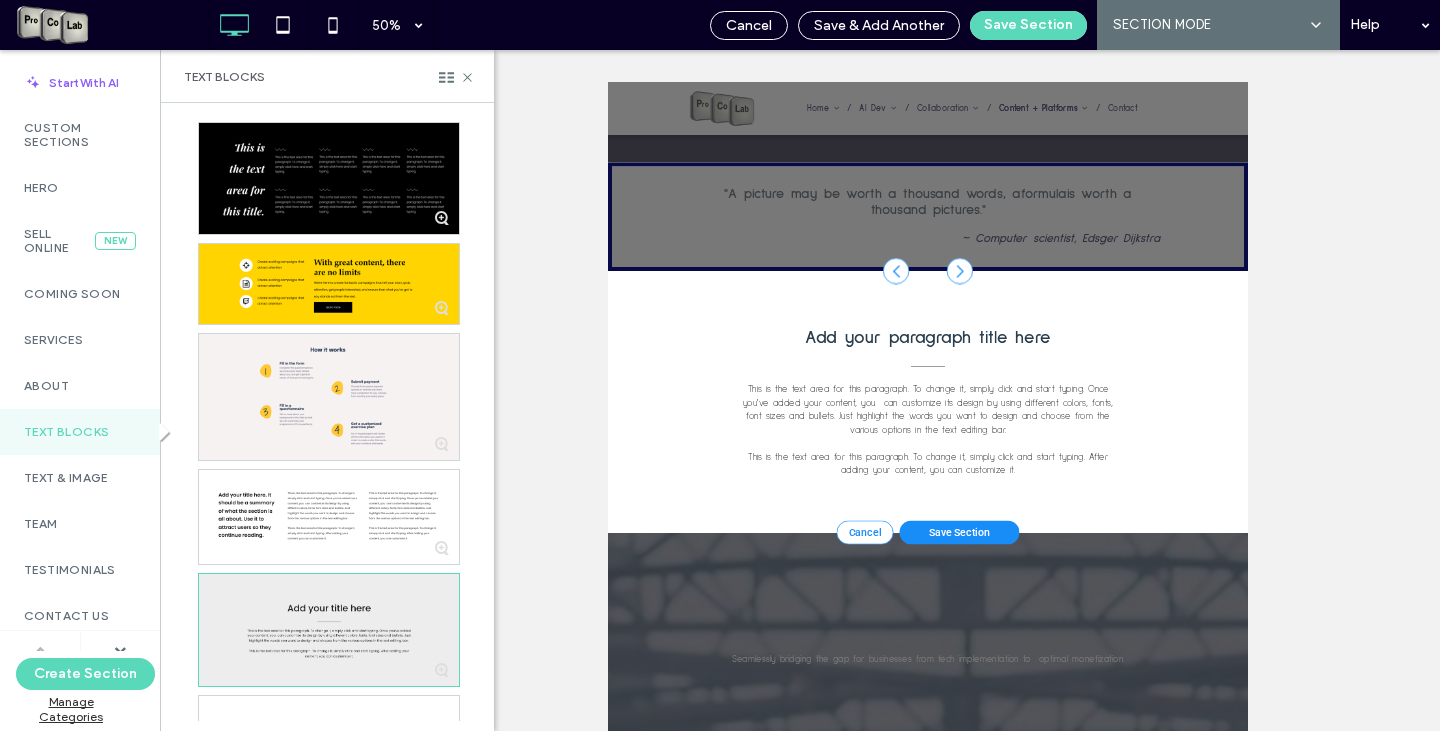 scroll, scrollTop: 2896, scrollLeft: 0, axis: vertical 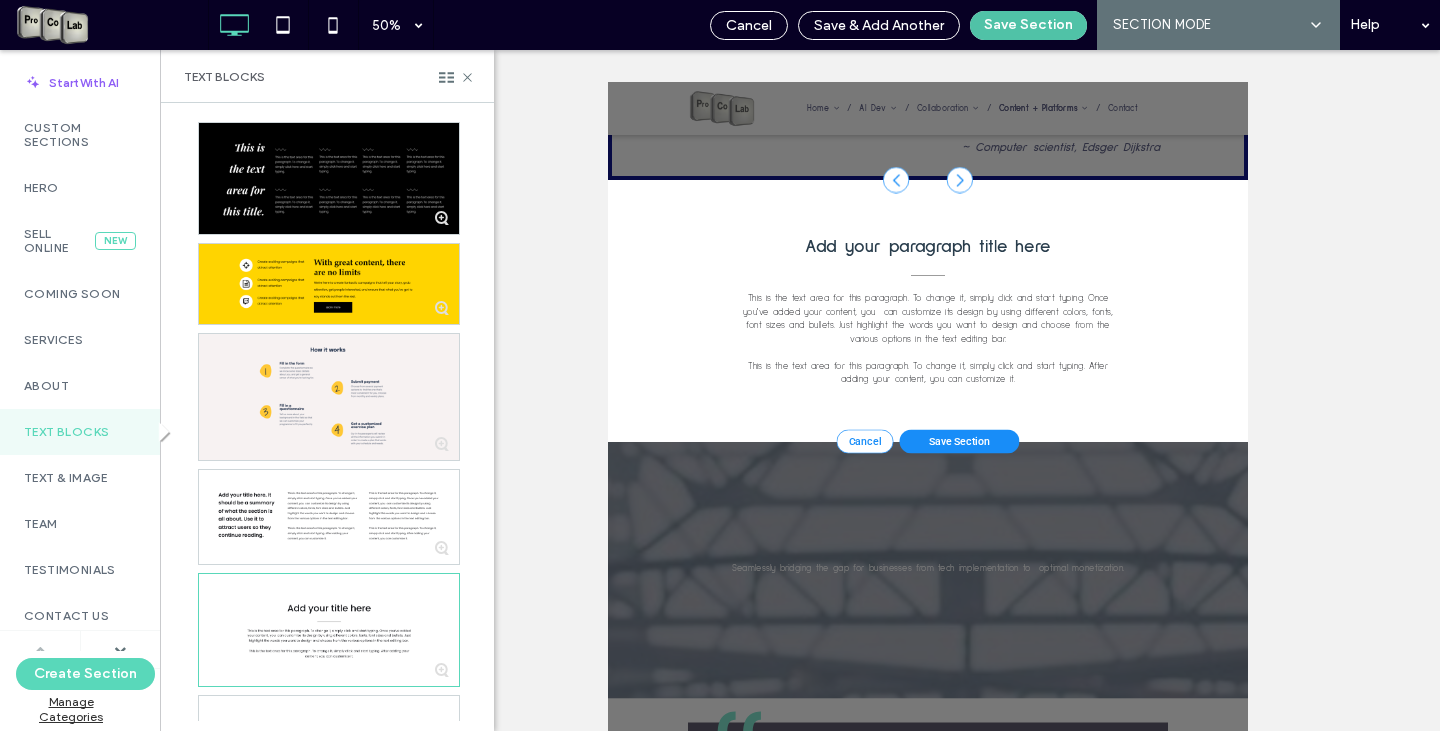 click on "Save Section" at bounding box center (1028, 25) 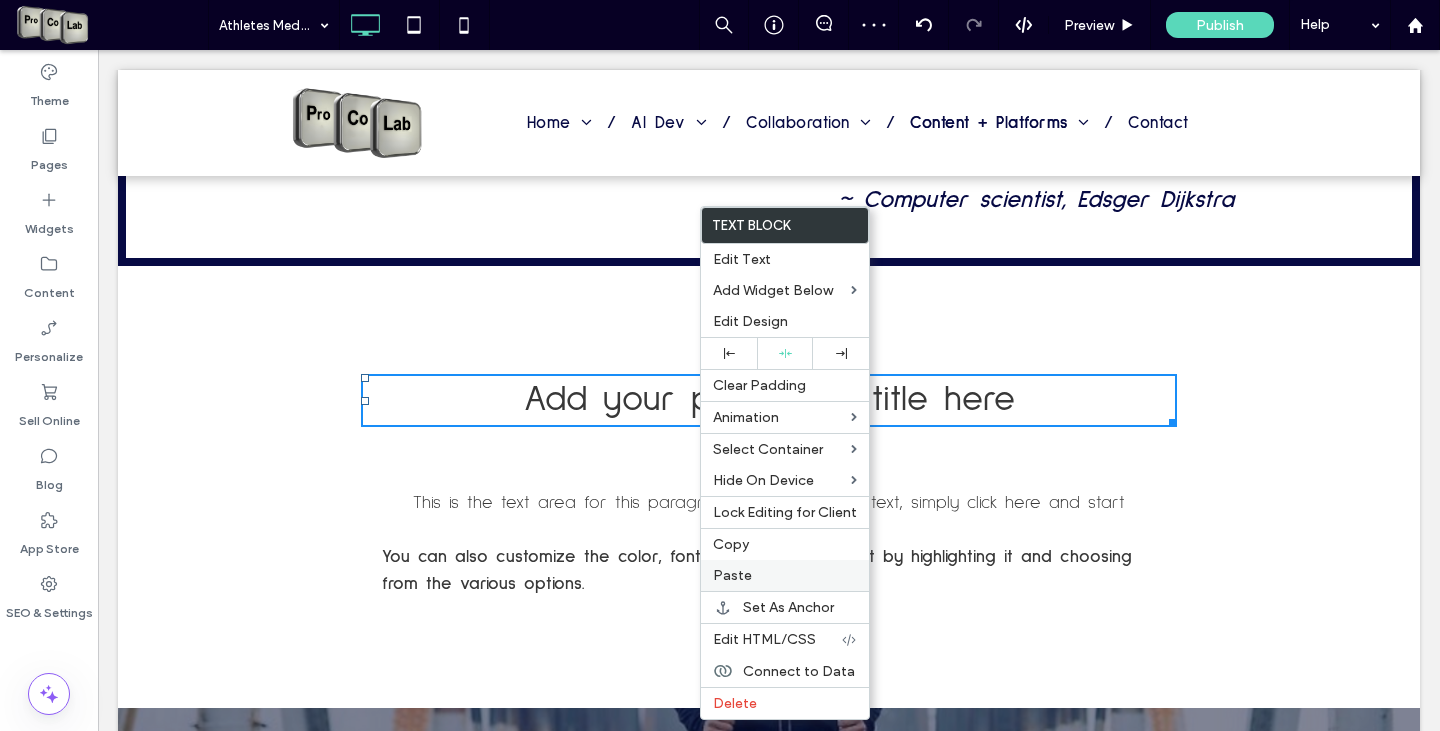 click on "Paste" at bounding box center [785, 575] 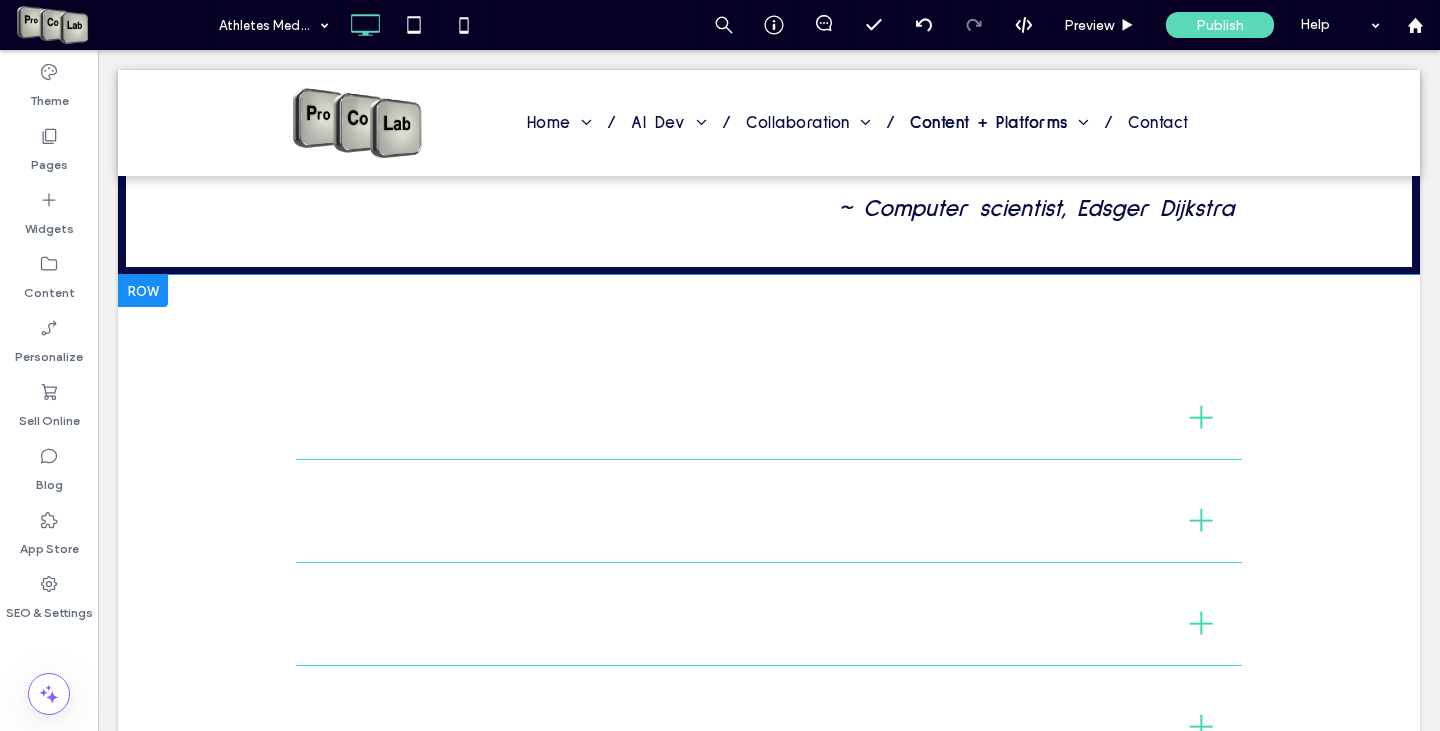scroll, scrollTop: 2896, scrollLeft: 0, axis: vertical 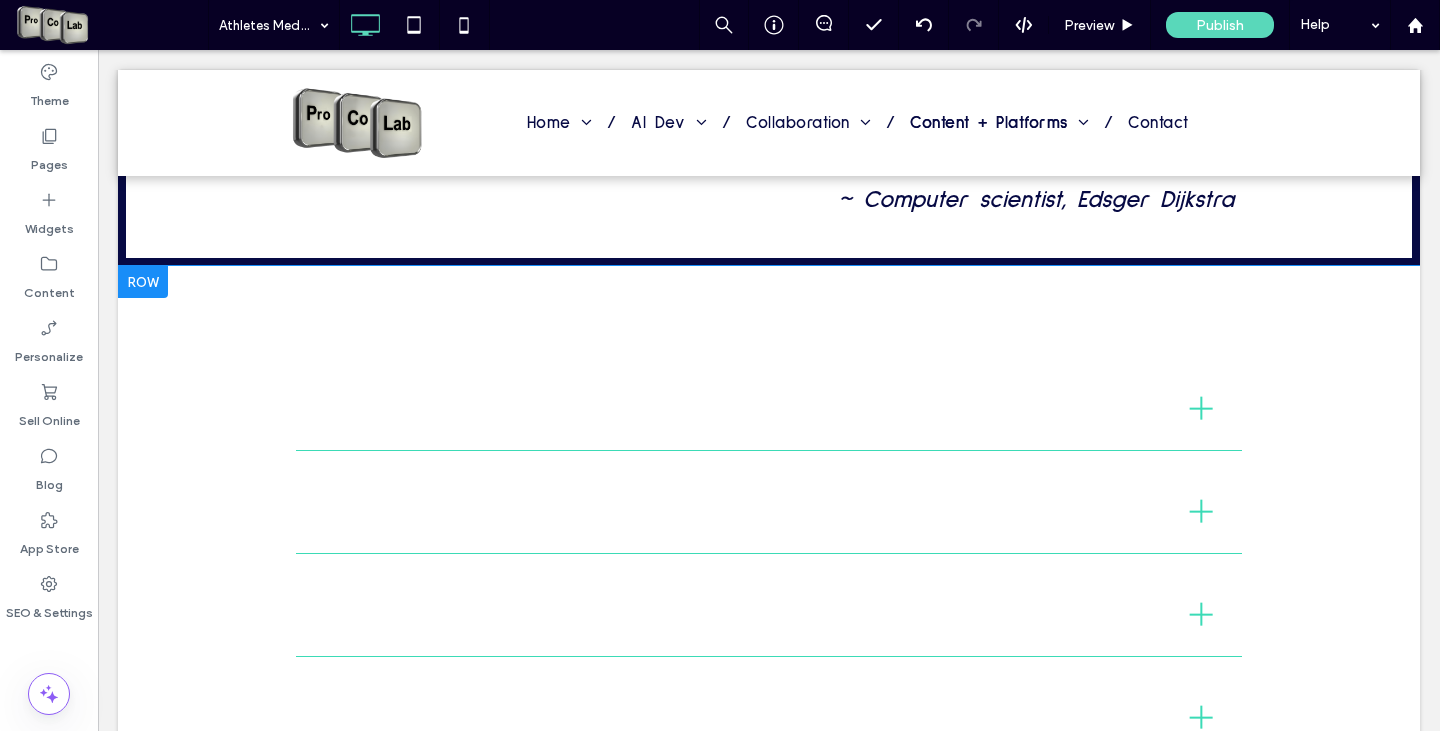 click on "Apply to Join the Team
Please fill out the form & our team will reach out to you once your application is accepted & we will review the boarding process.   We look forward to collaborating with you!
Once Approved | Next Steps
Once your application as a Content Creator is accepted, you will go through a boarding call with the Athlete Networking Team.  This will review content processes as well as what businesses & Services you would like to collaborate with in order to best monetize your content! Link your social media to your Athlete Networking page with up to 6 diffeerent product or service affiliated offers.  For every purchase or sale of any product or services through your pages, you will receive the corresponding compensation outlined in the Independent Contractor Agreement.  All earnings are tracked by ATHENA Pays.
Systems + Promotion(s)" at bounding box center (769, 684) 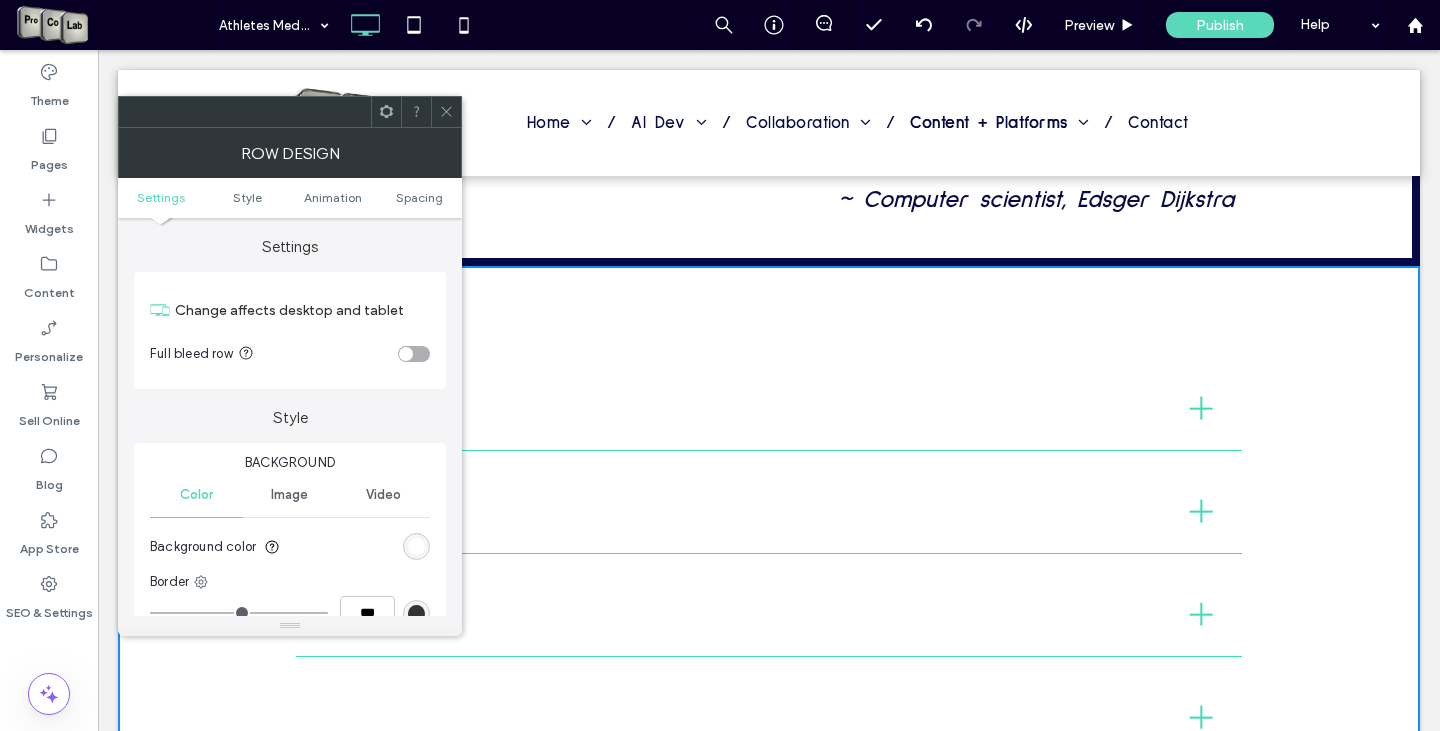click at bounding box center (416, 546) 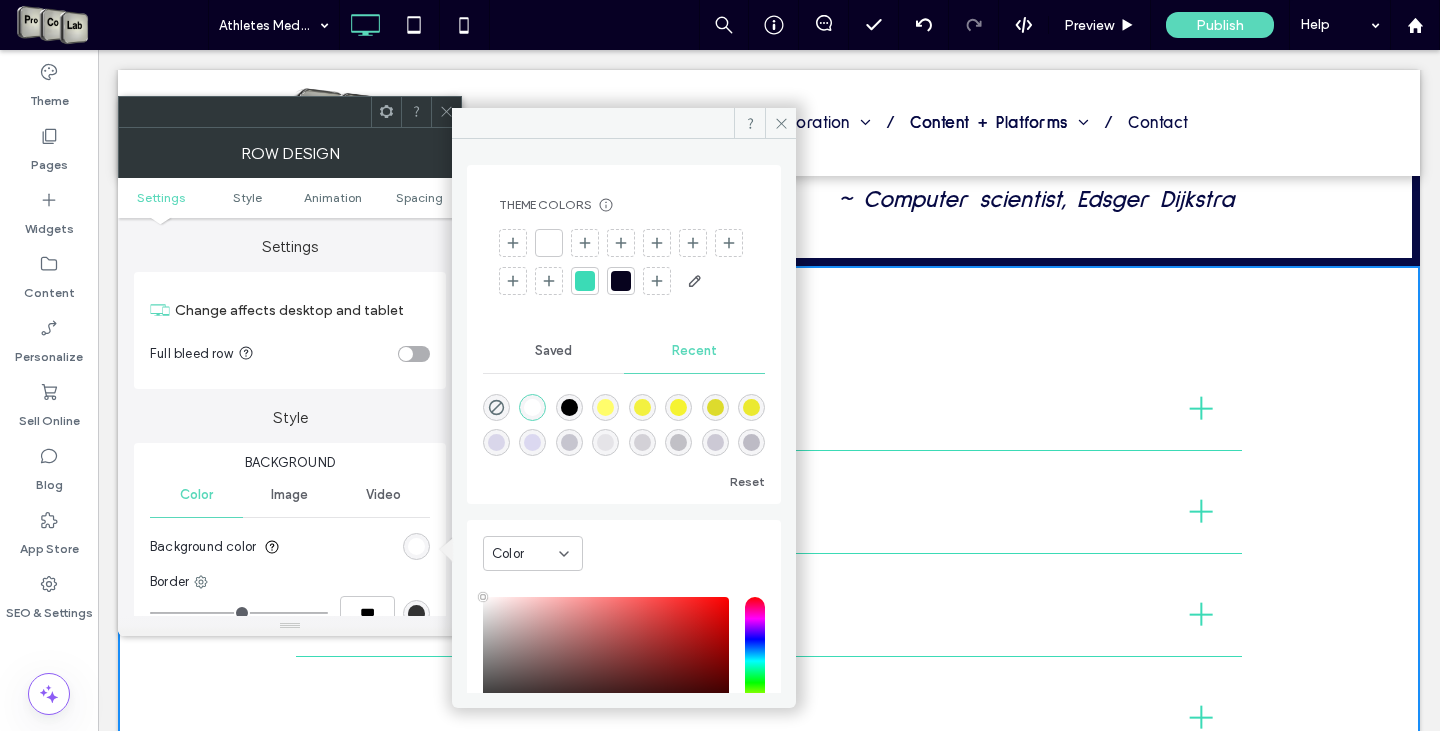 click at bounding box center [621, 281] 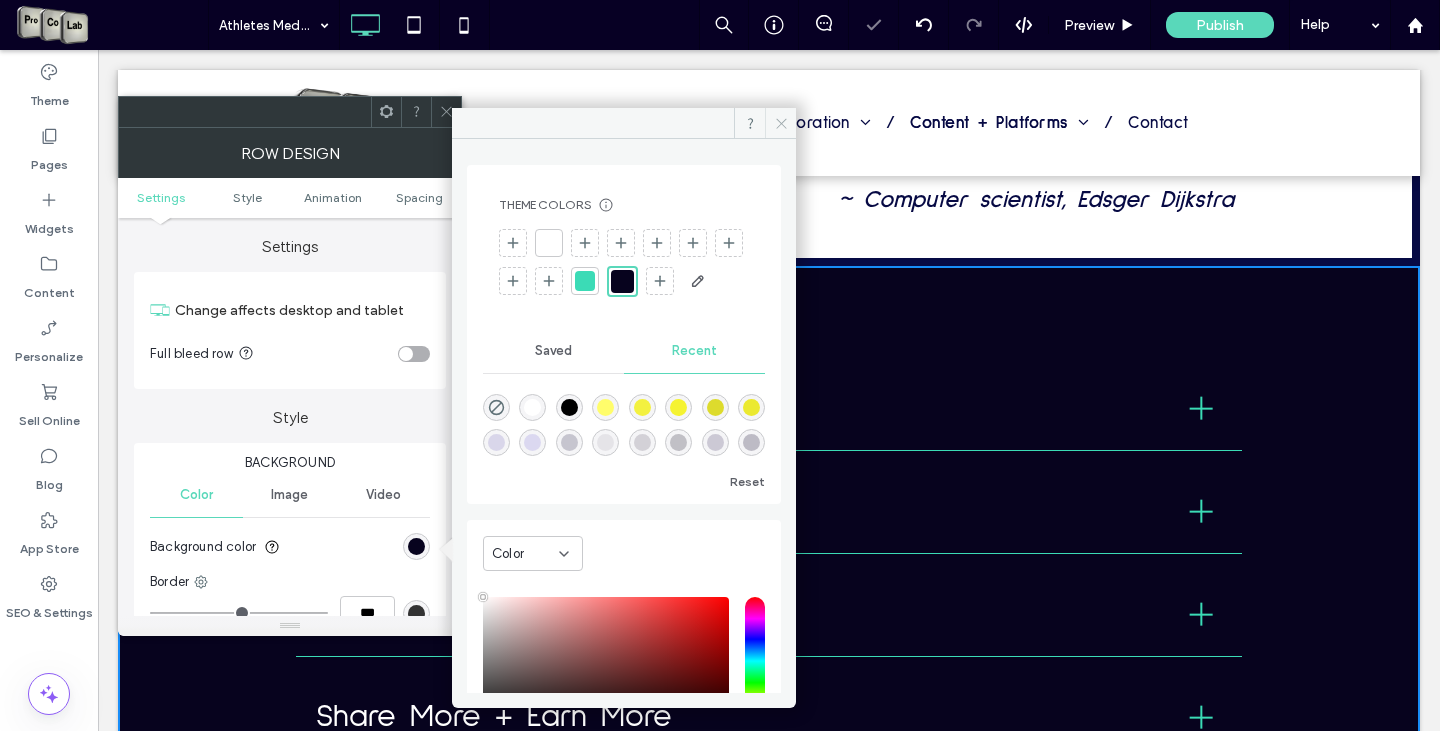 click 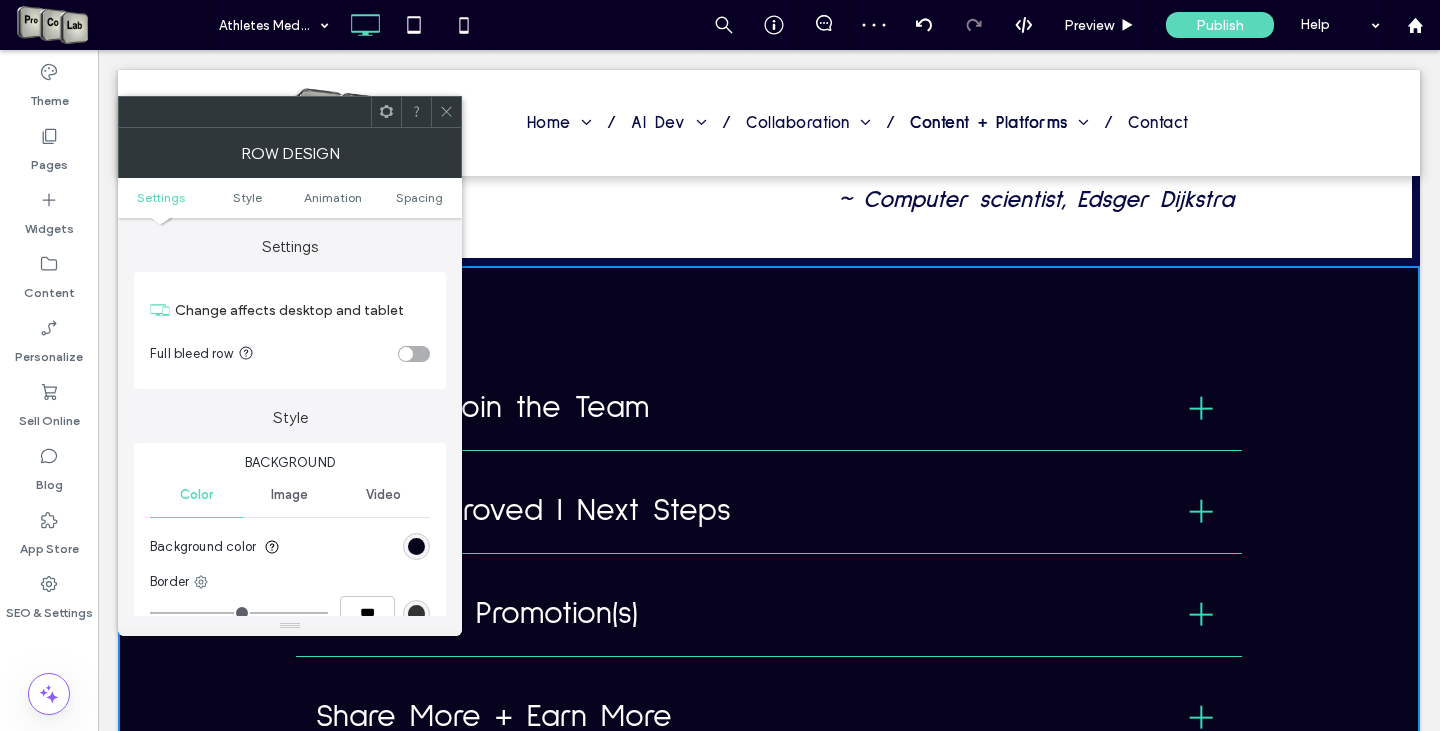 click 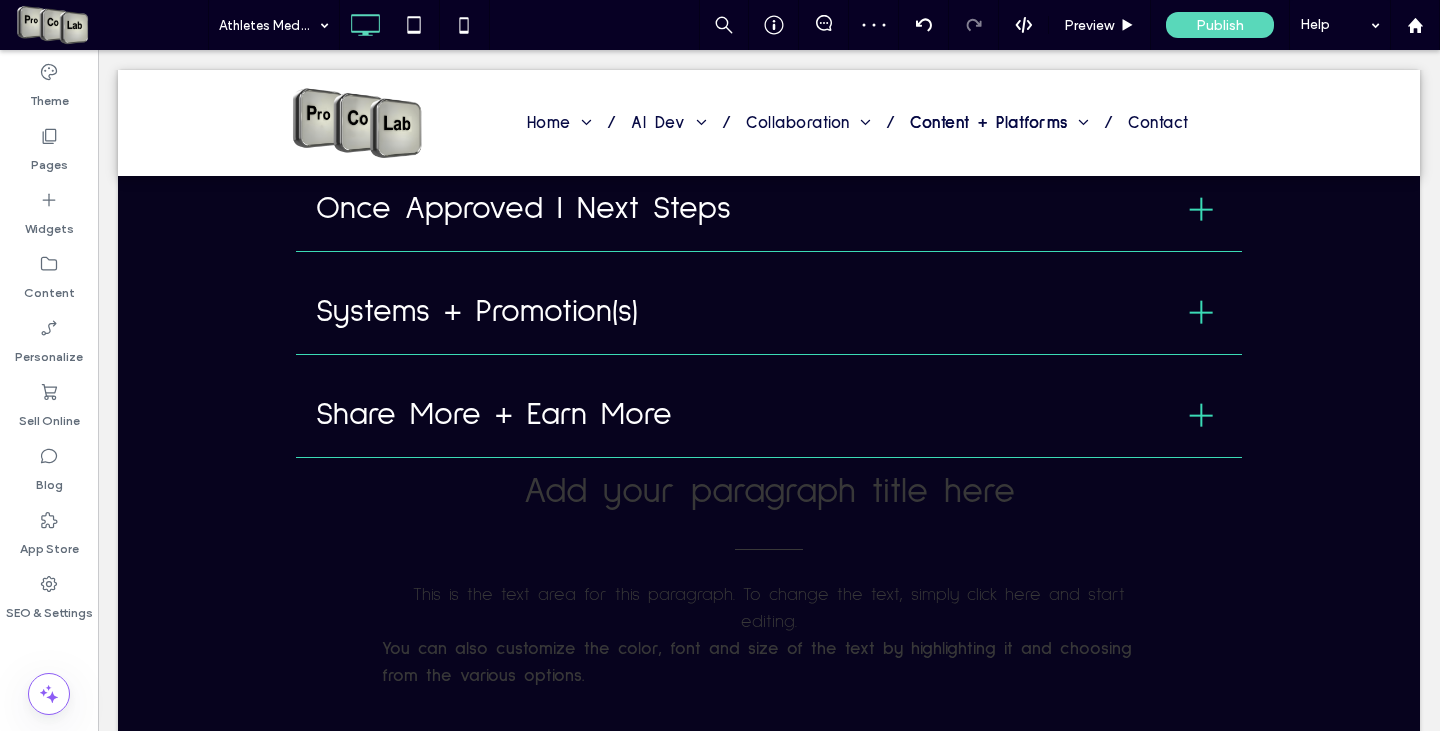 scroll, scrollTop: 3238, scrollLeft: 0, axis: vertical 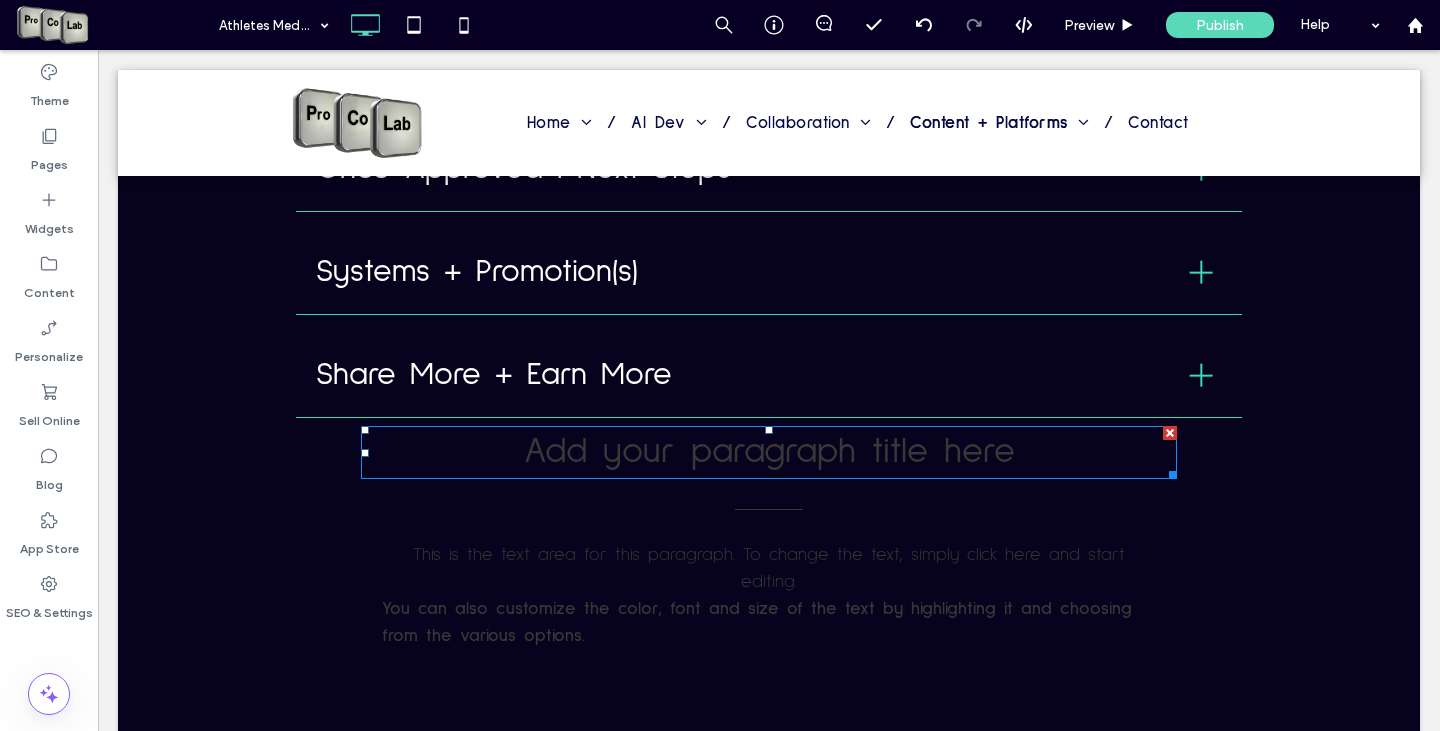 click at bounding box center (1170, 433) 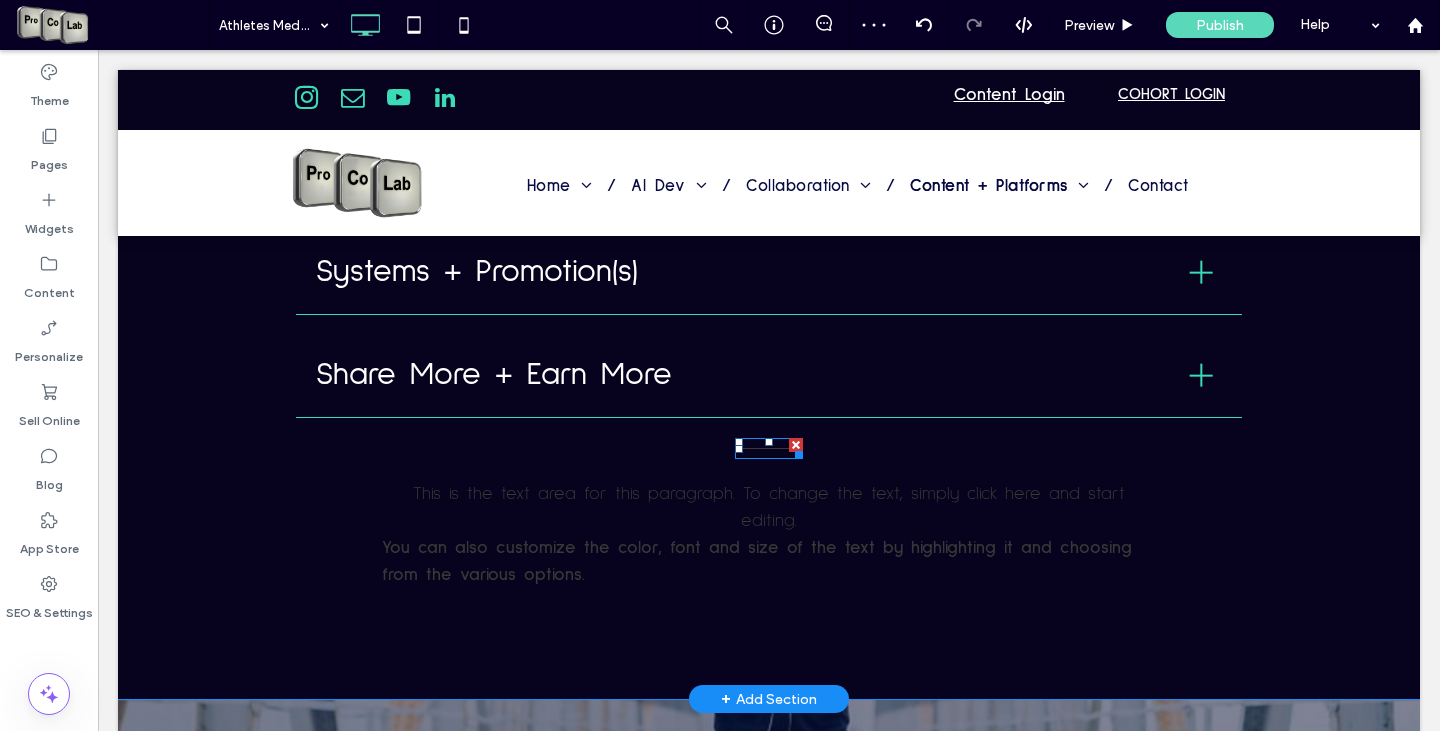 click at bounding box center [795, 451] 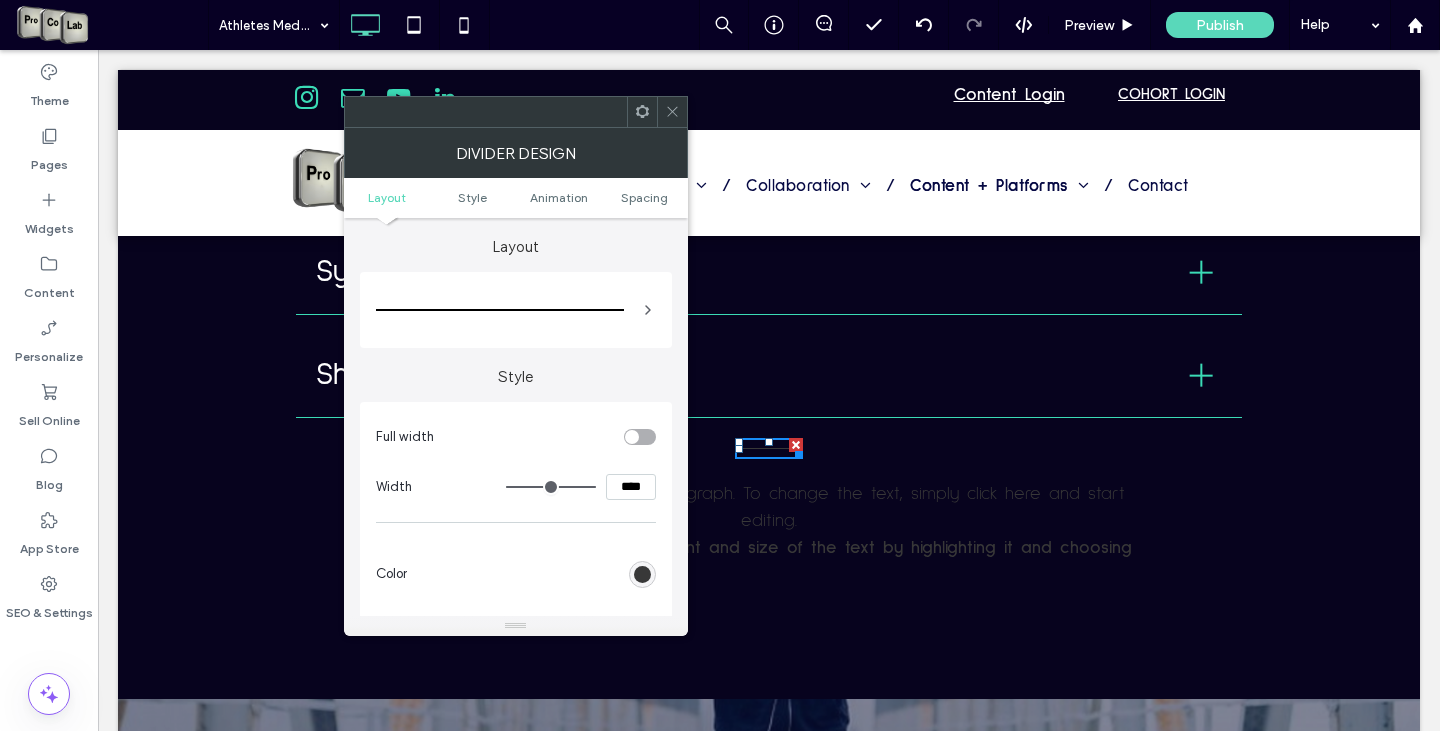 click 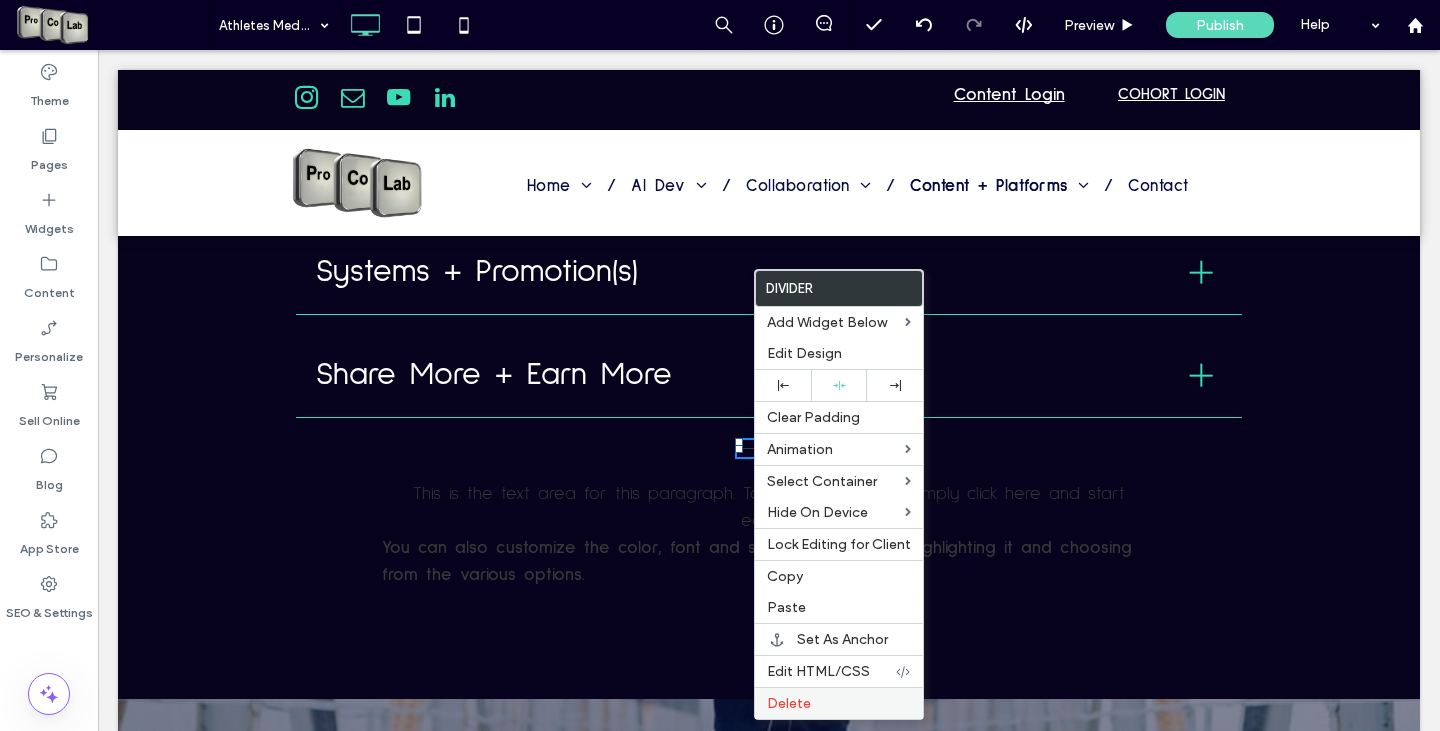 click on "Delete" at bounding box center [789, 703] 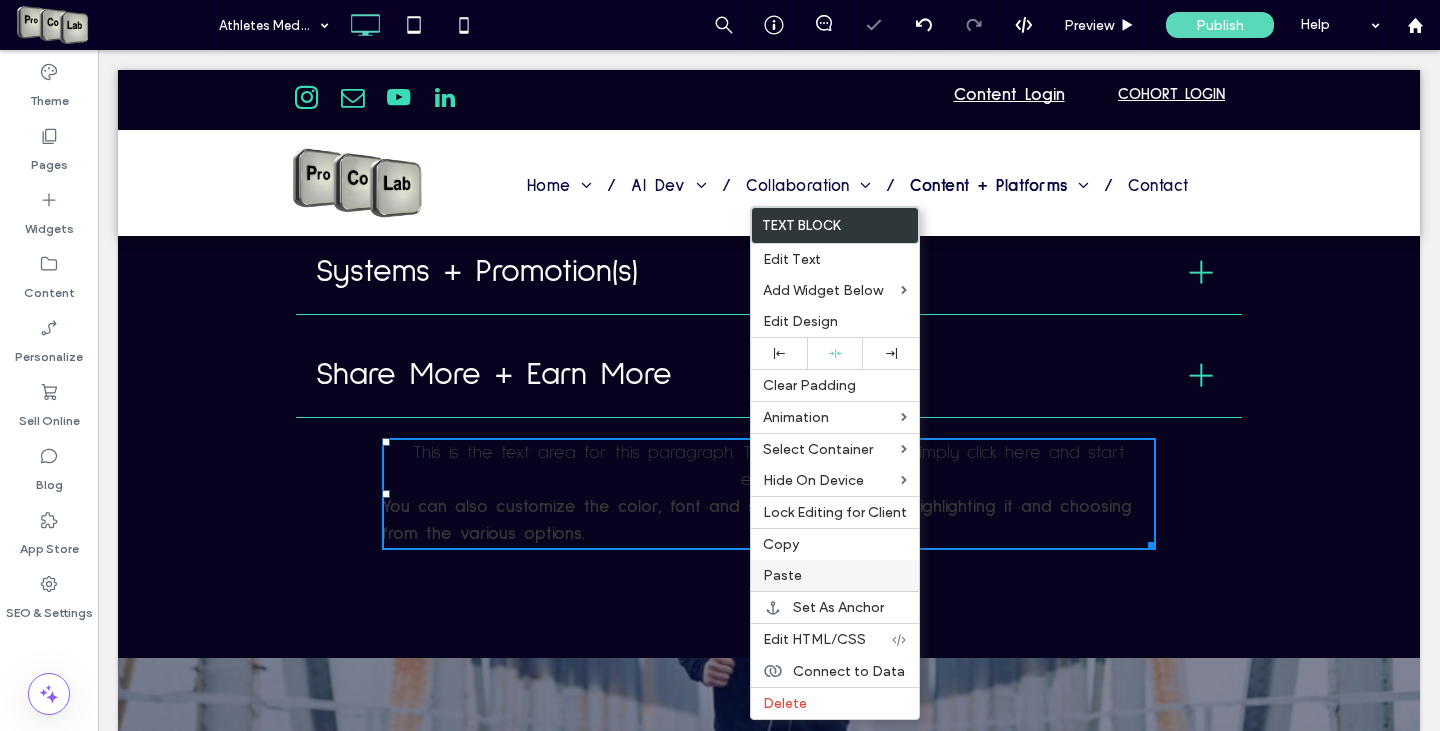 click on "Paste" at bounding box center [835, 575] 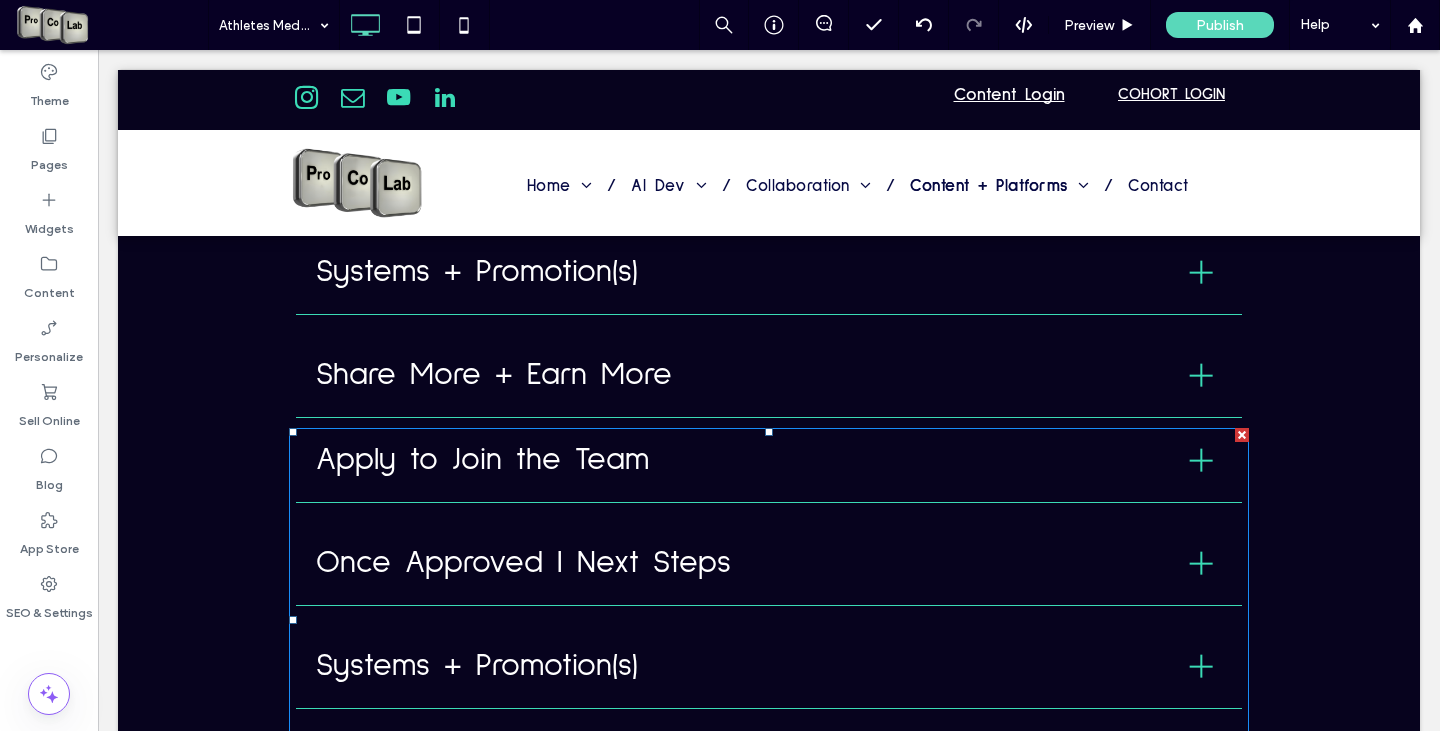 click at bounding box center (1242, 435) 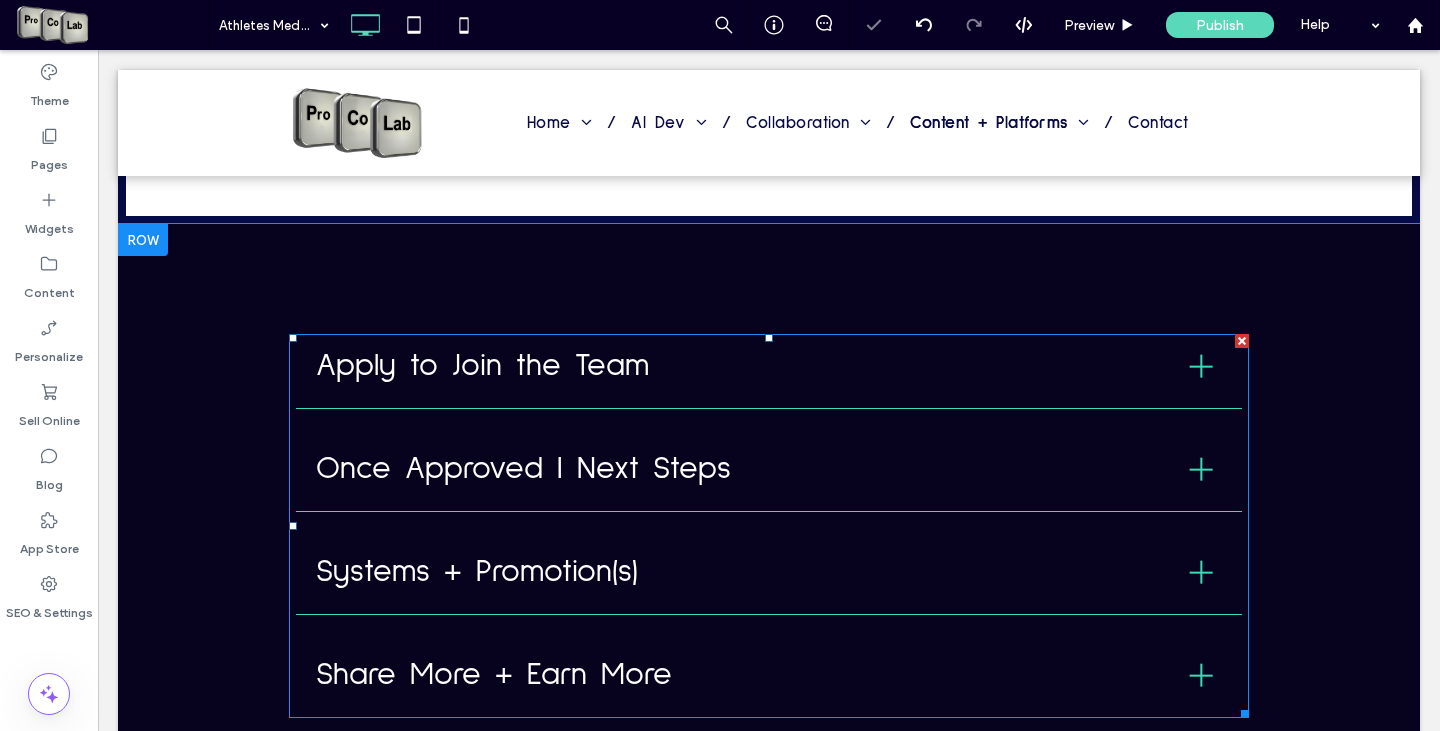scroll, scrollTop: 2938, scrollLeft: 0, axis: vertical 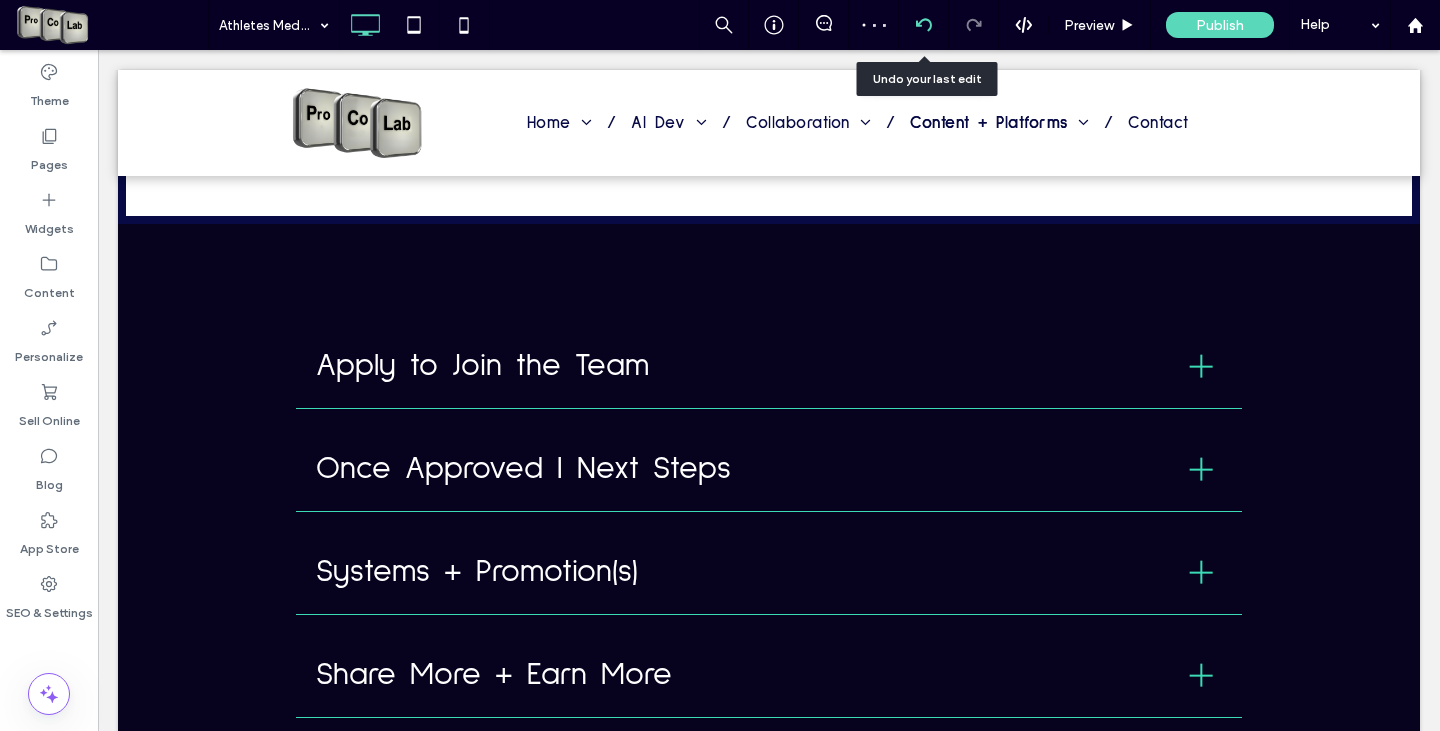 click 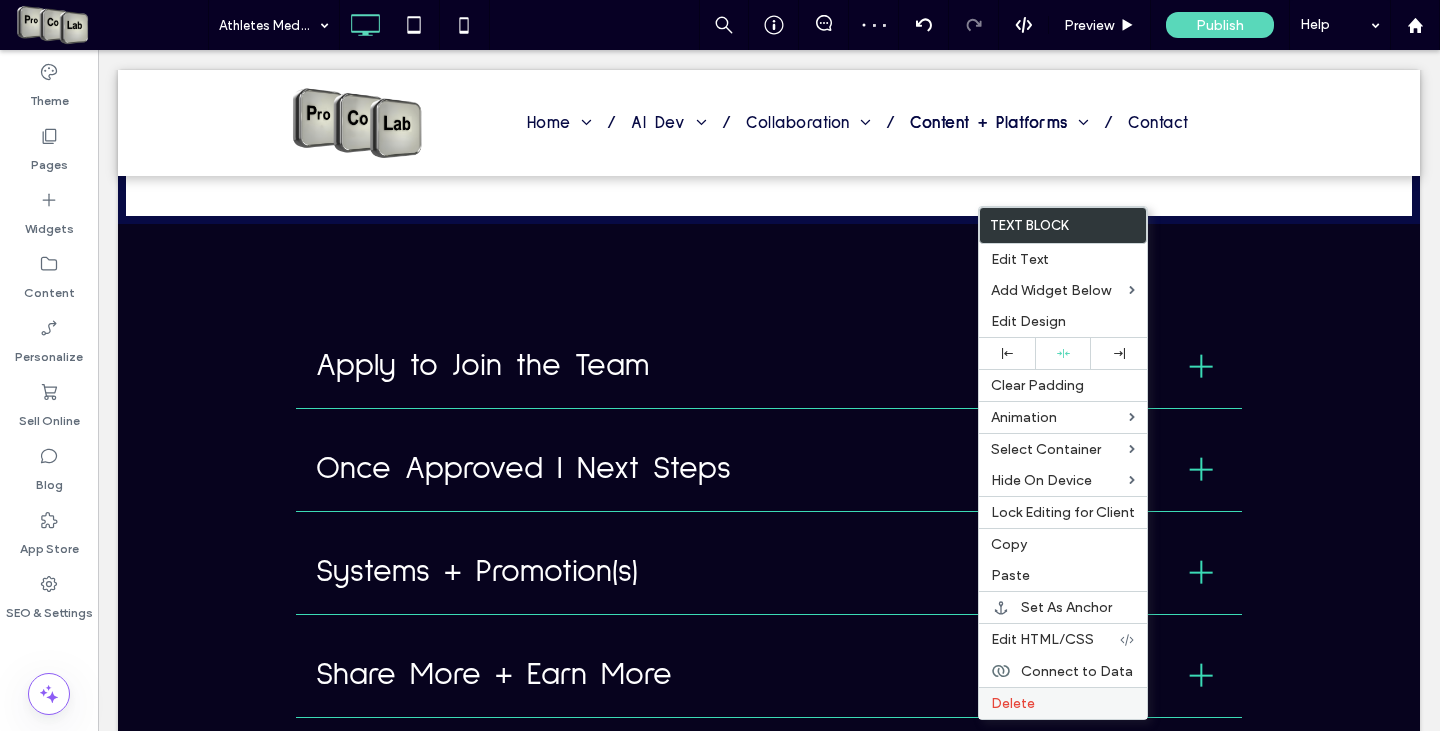 click on "Delete" at bounding box center [1063, 703] 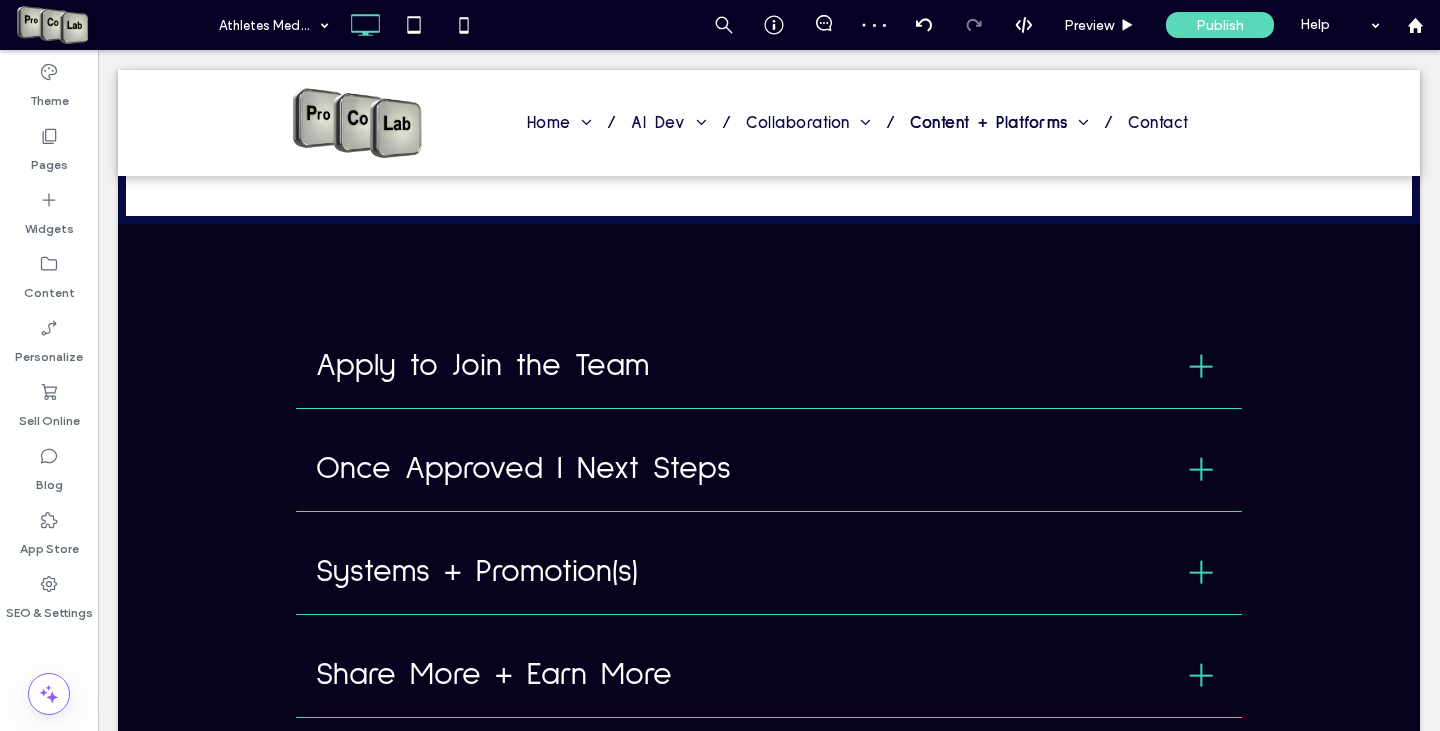 type on "**********" 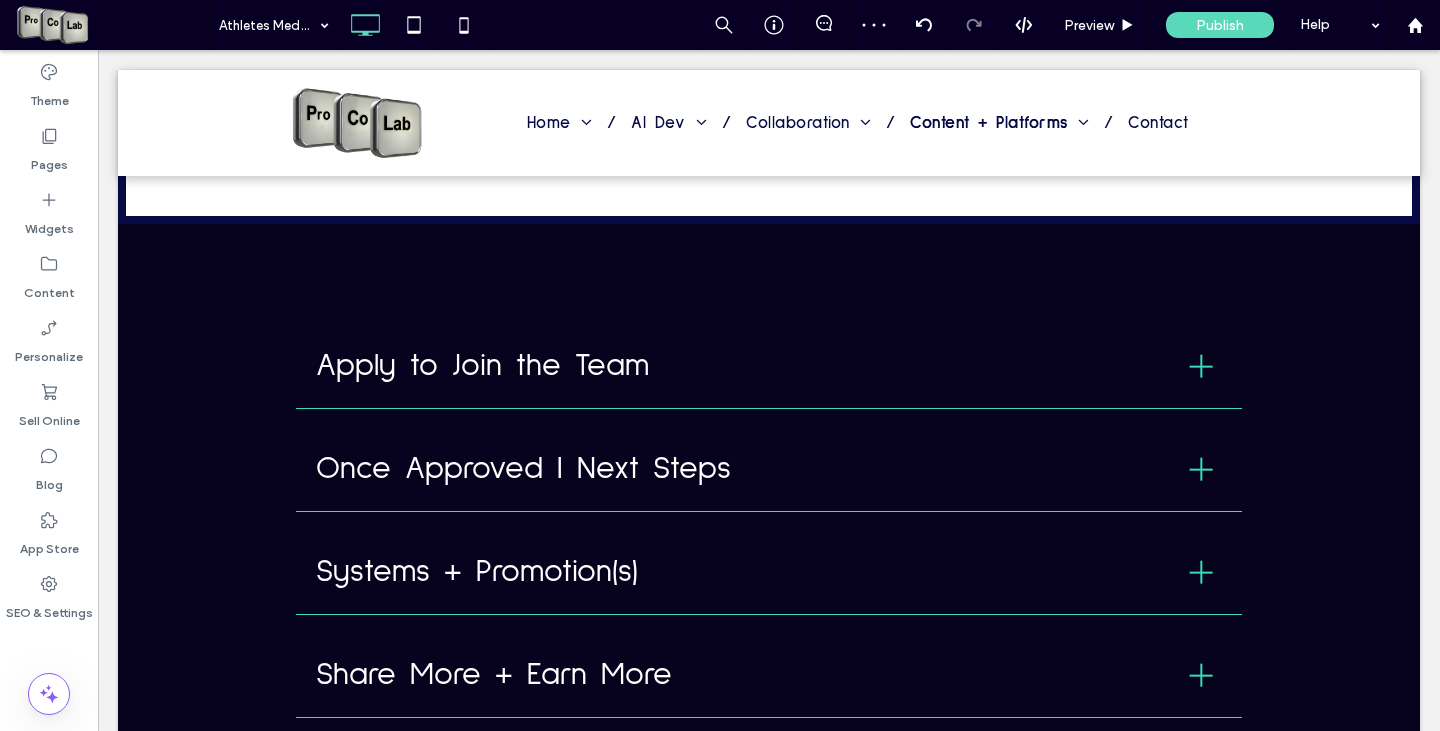 type on "**" 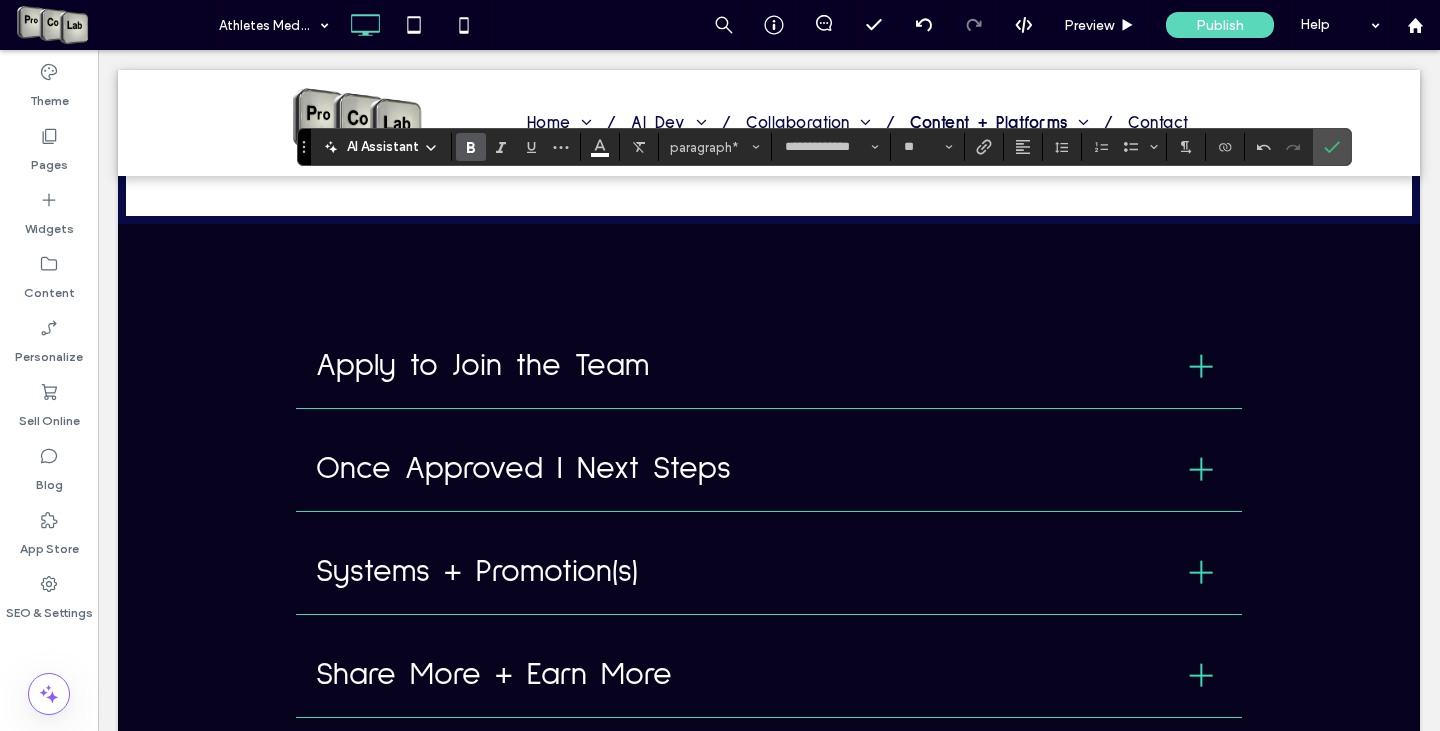 click 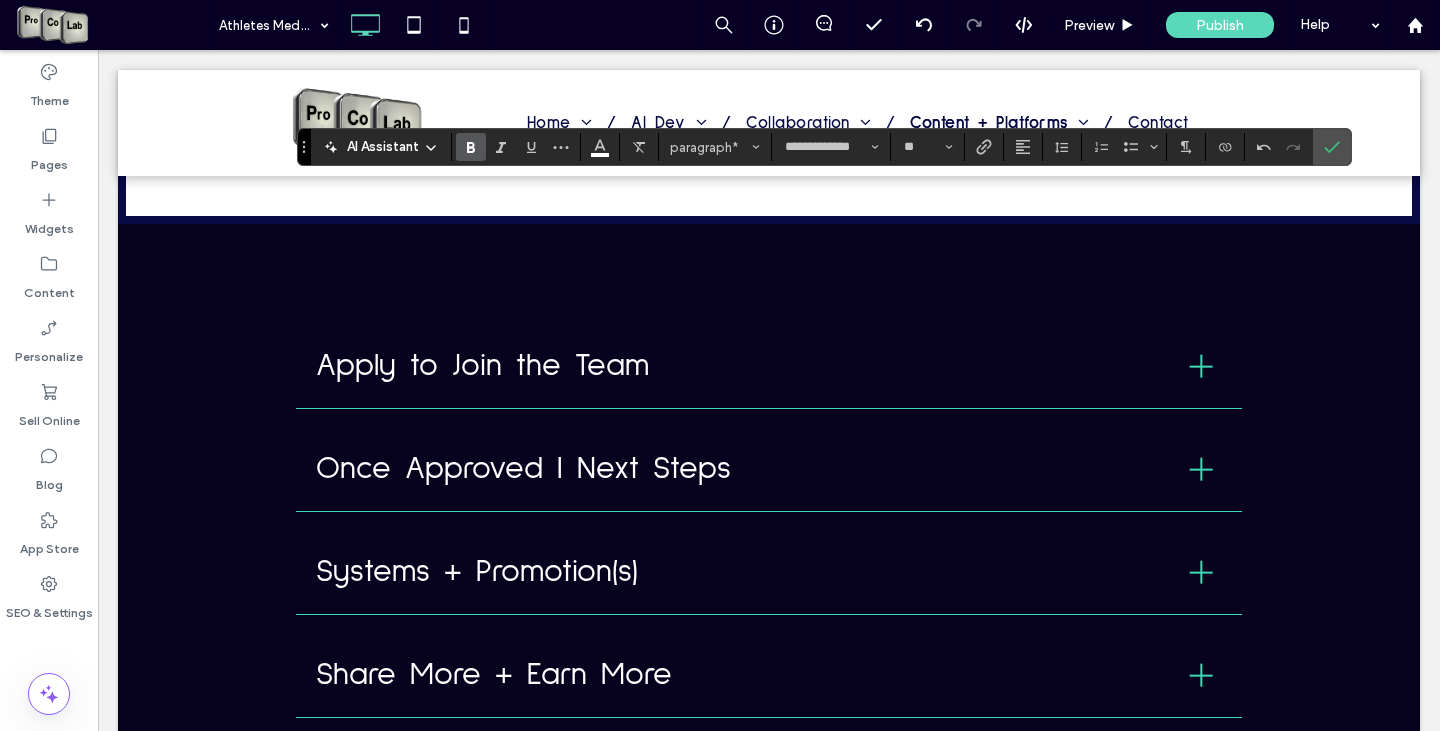 click 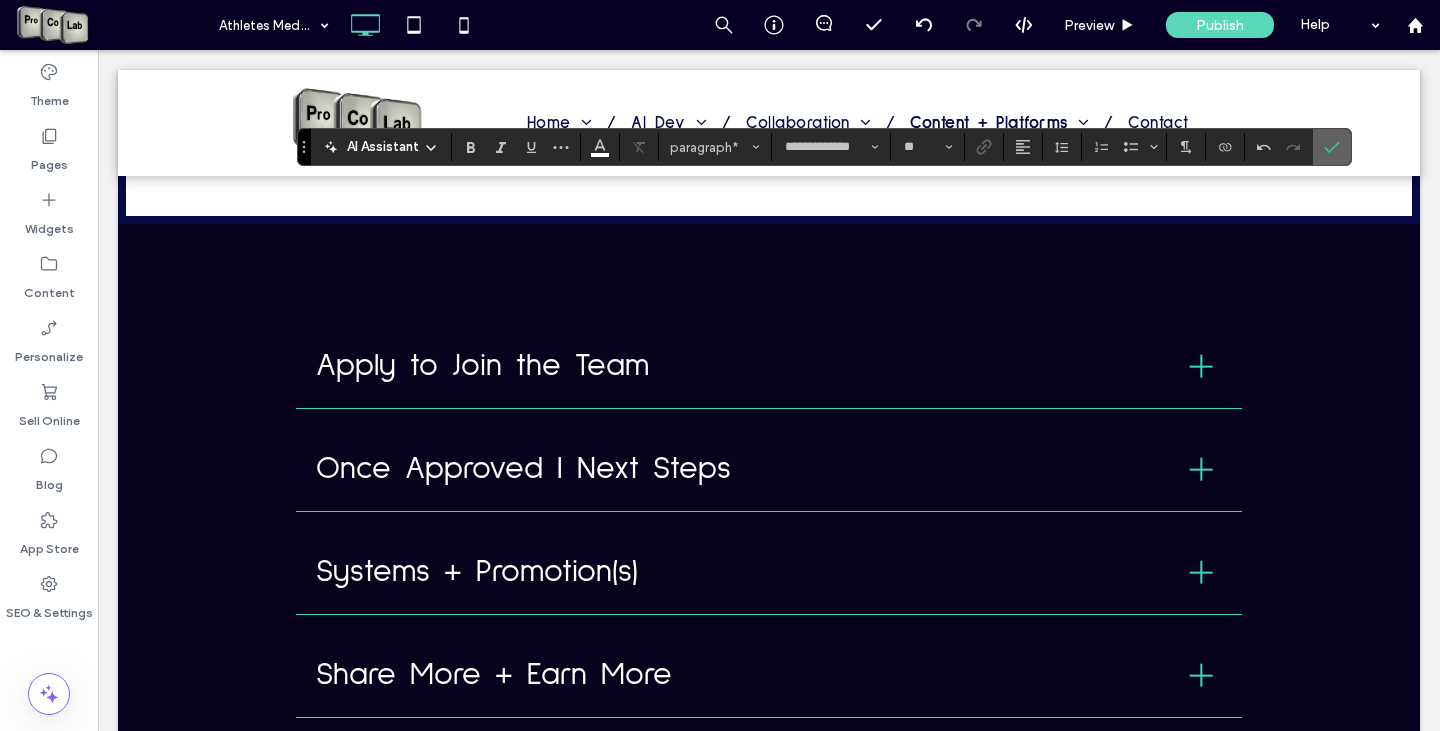 click at bounding box center (1328, 147) 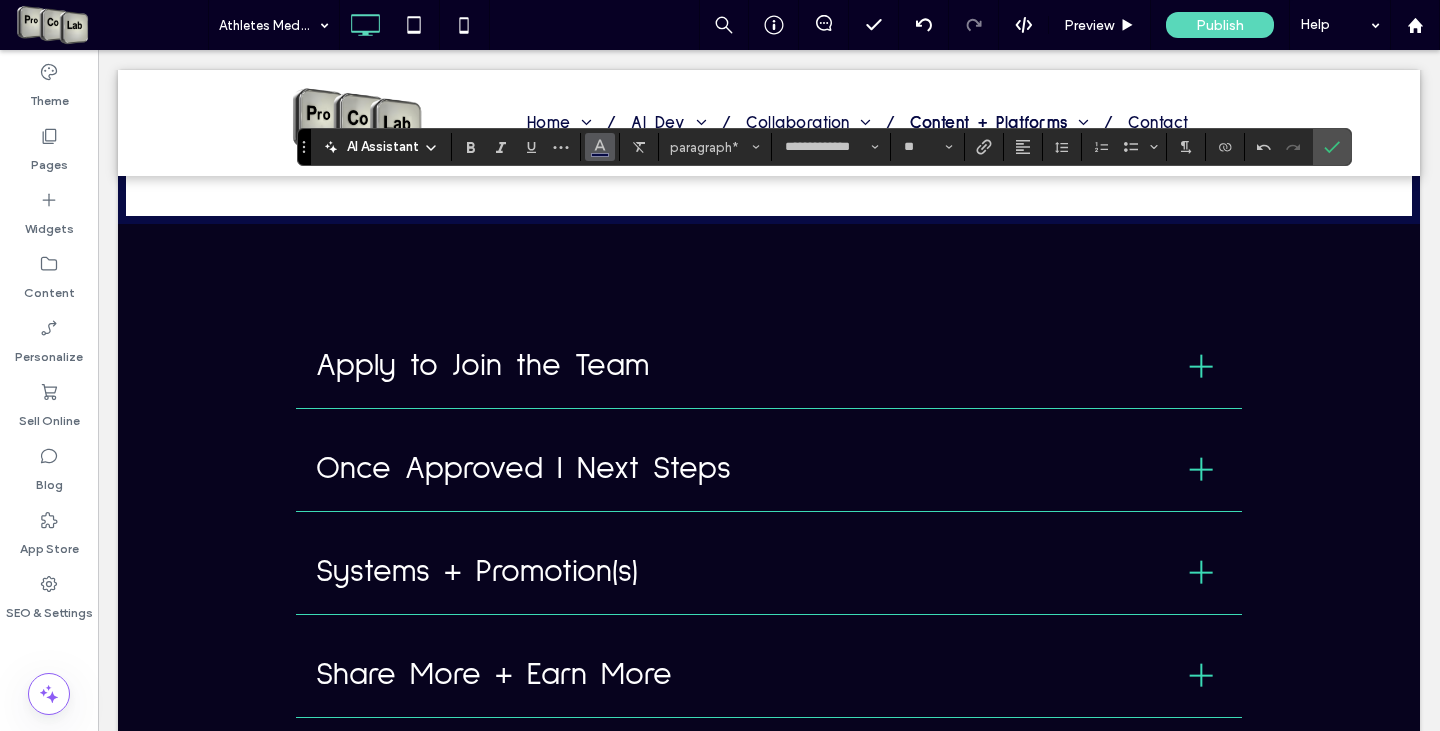 click 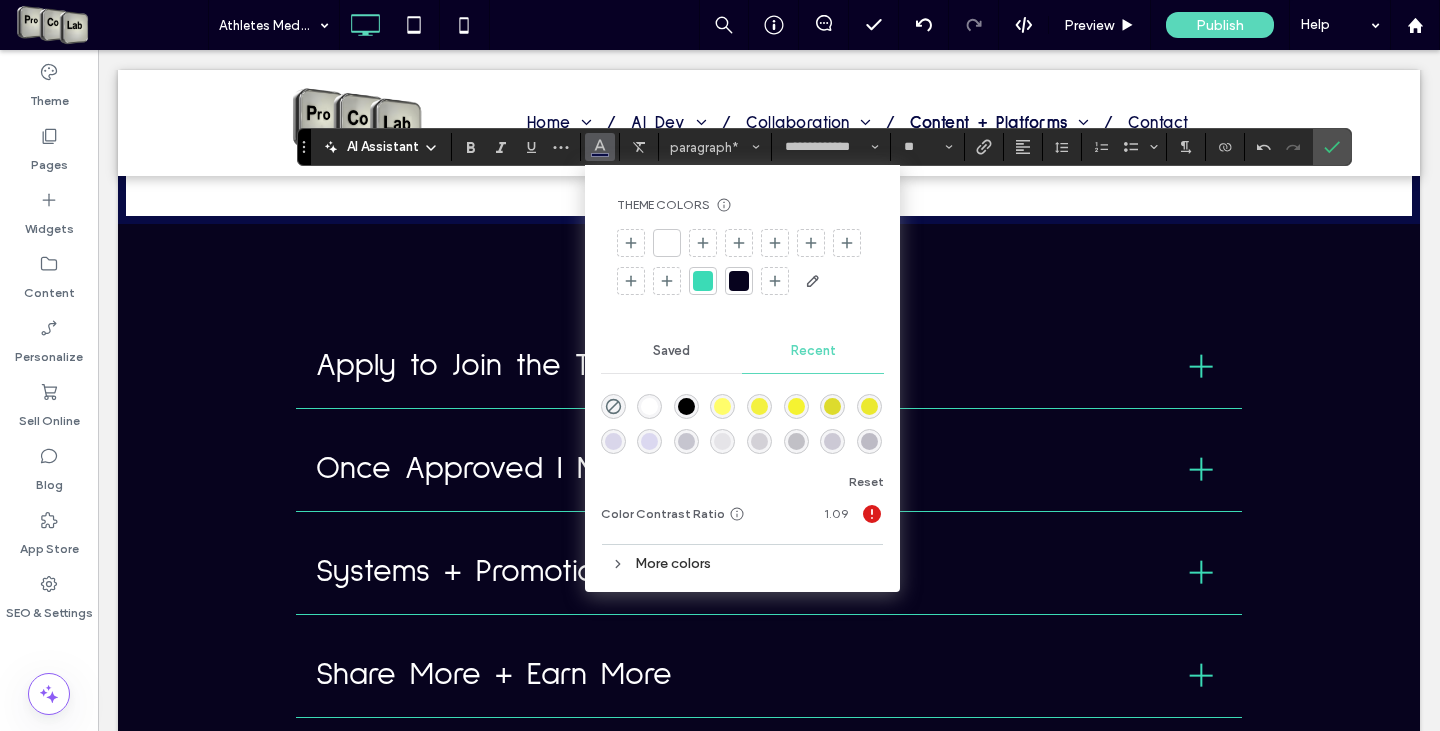 click at bounding box center (667, 243) 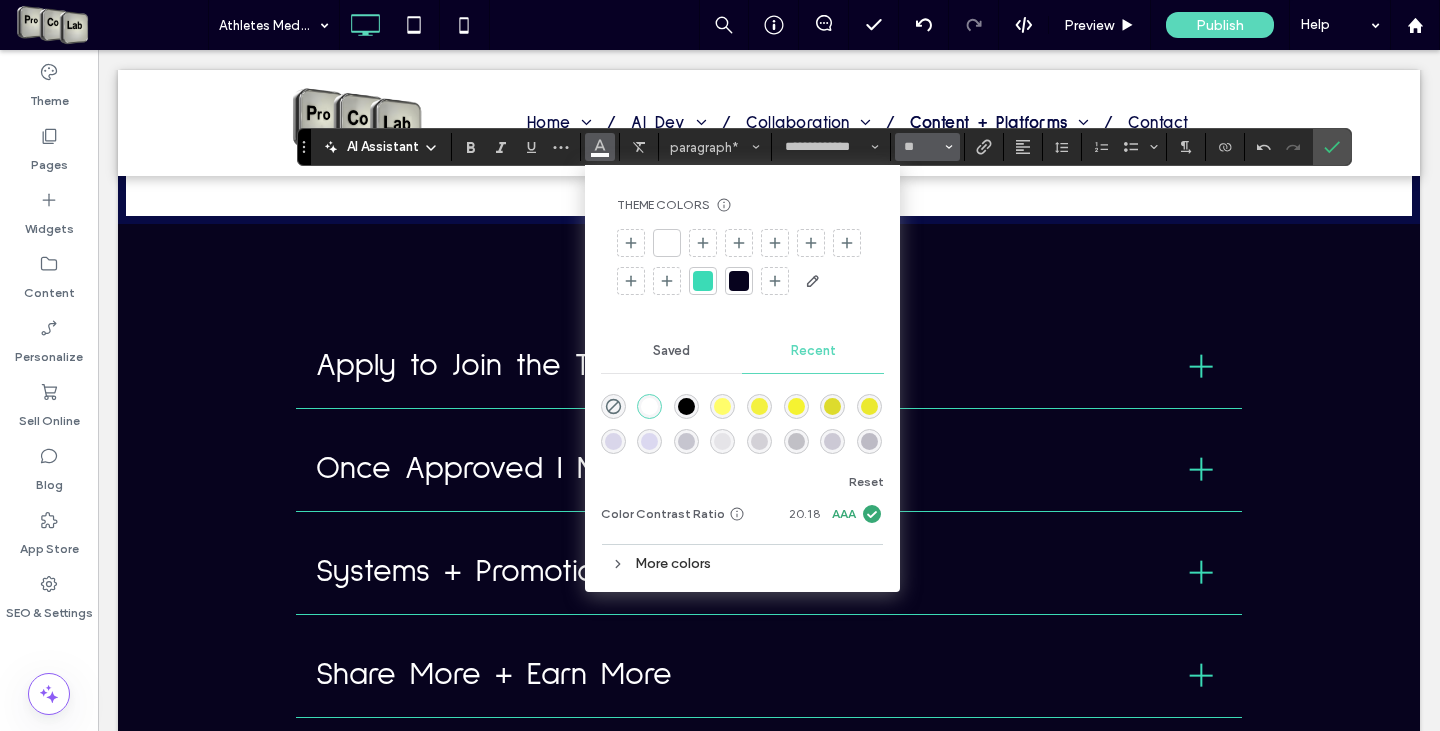 click on "**" at bounding box center [927, 147] 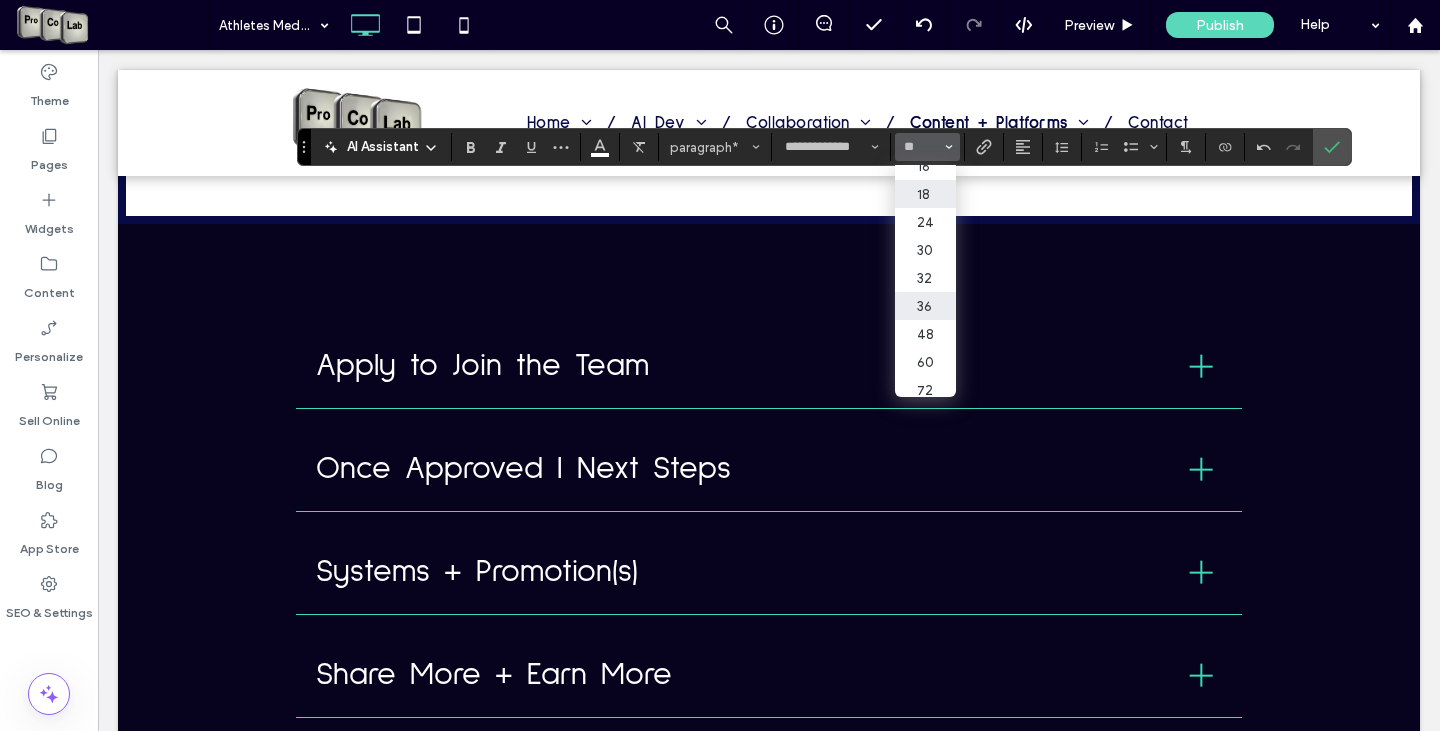 scroll, scrollTop: 200, scrollLeft: 0, axis: vertical 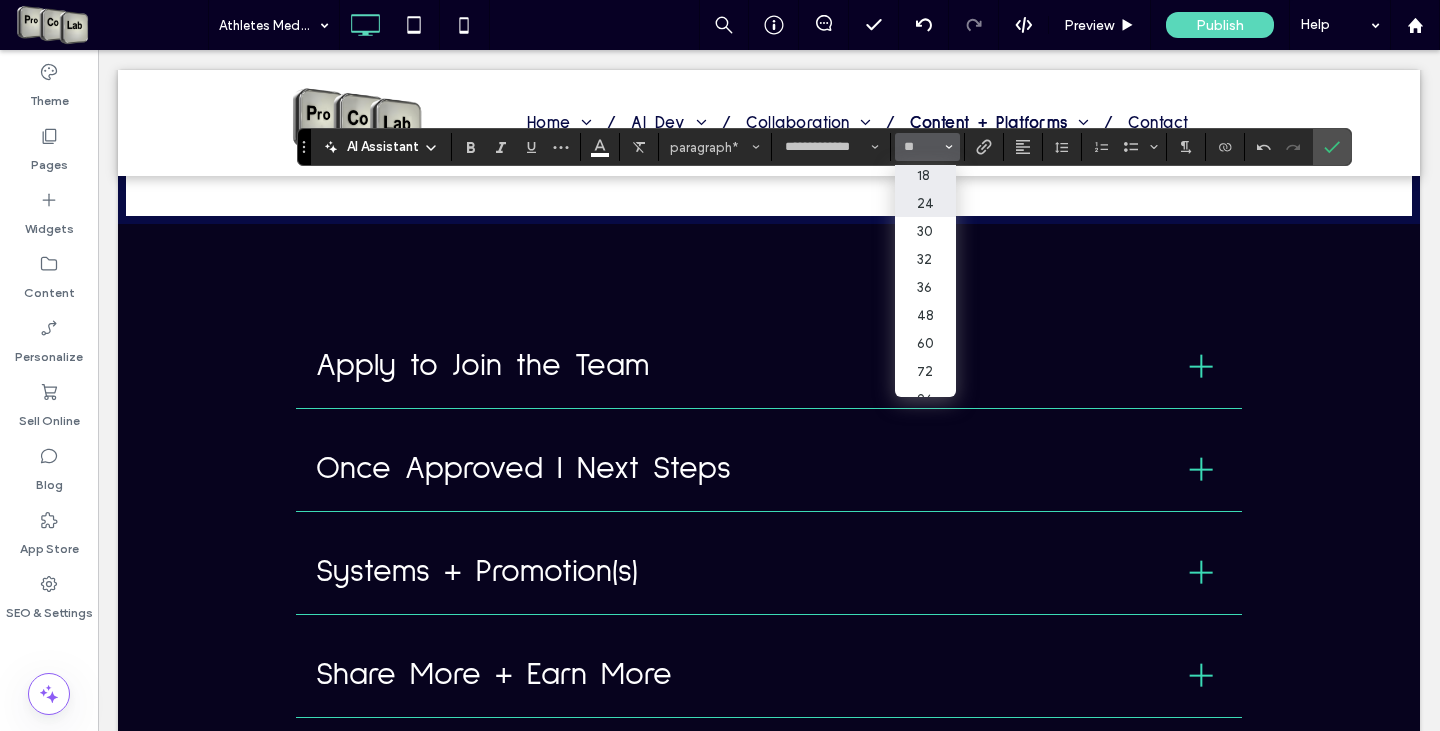 click on "24" at bounding box center (925, 203) 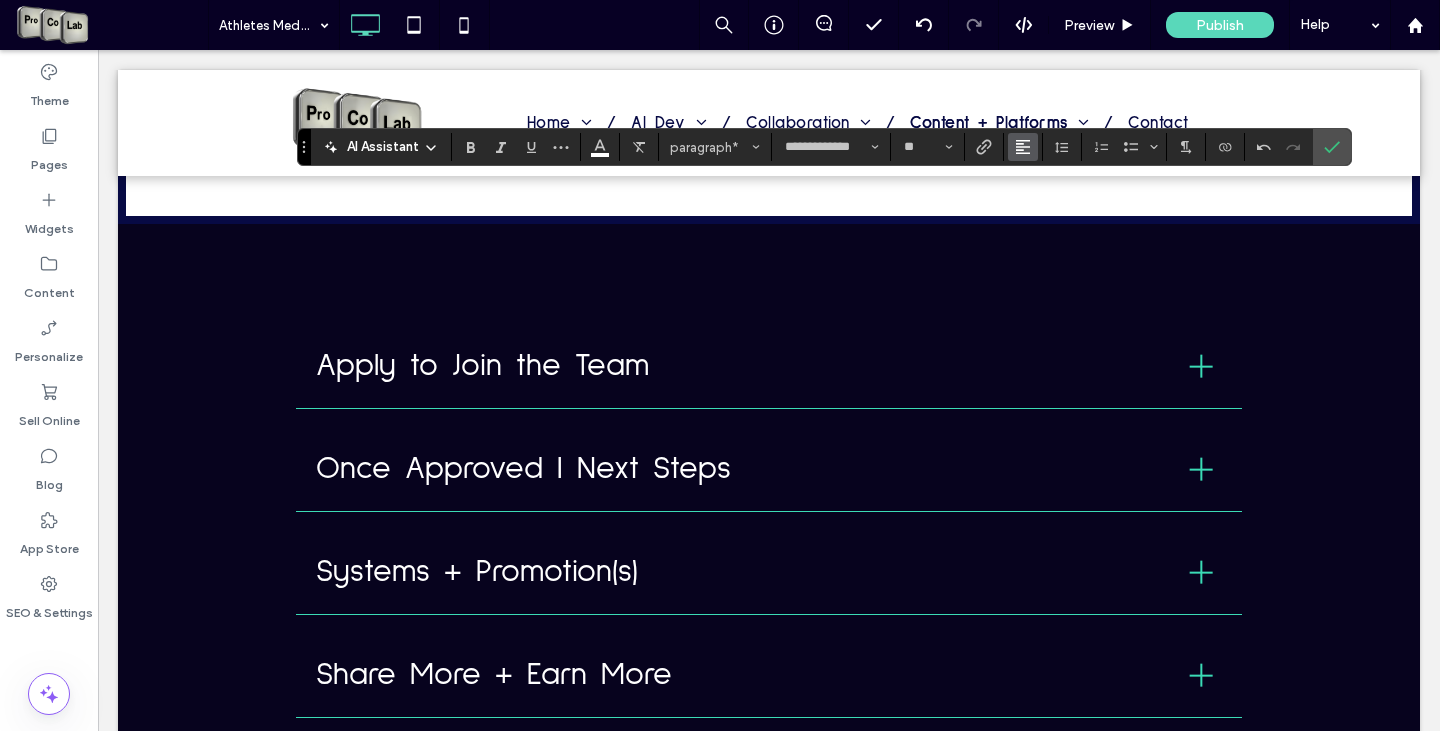 click at bounding box center (1023, 147) 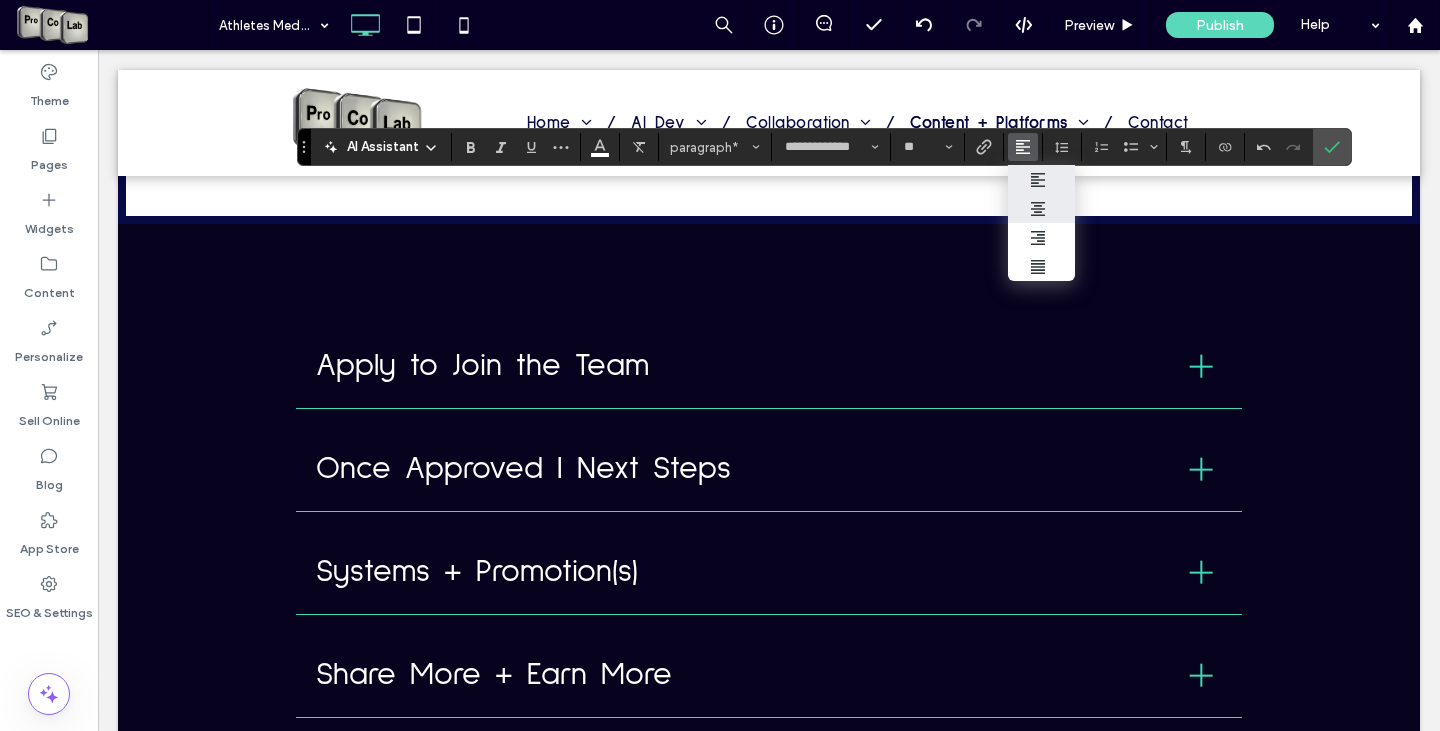 click 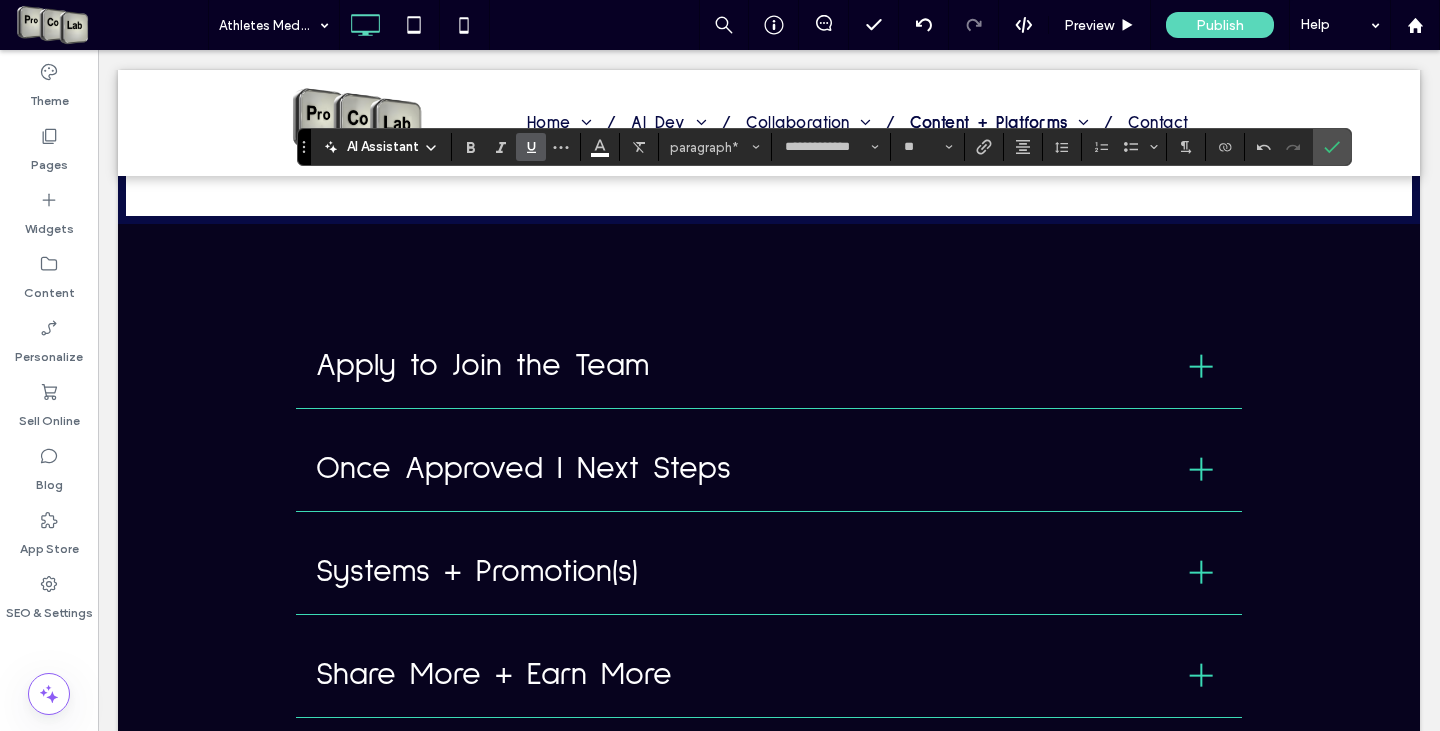 click 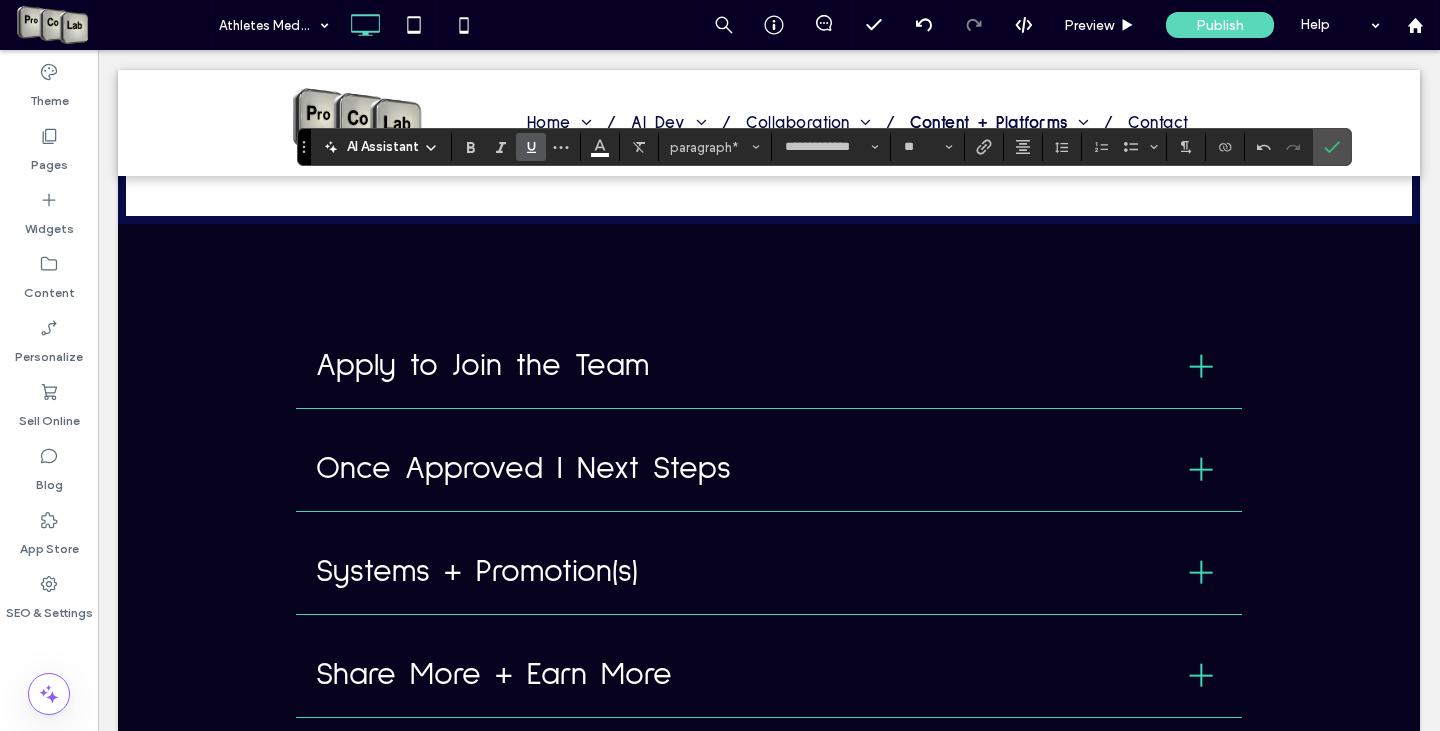 type on "**" 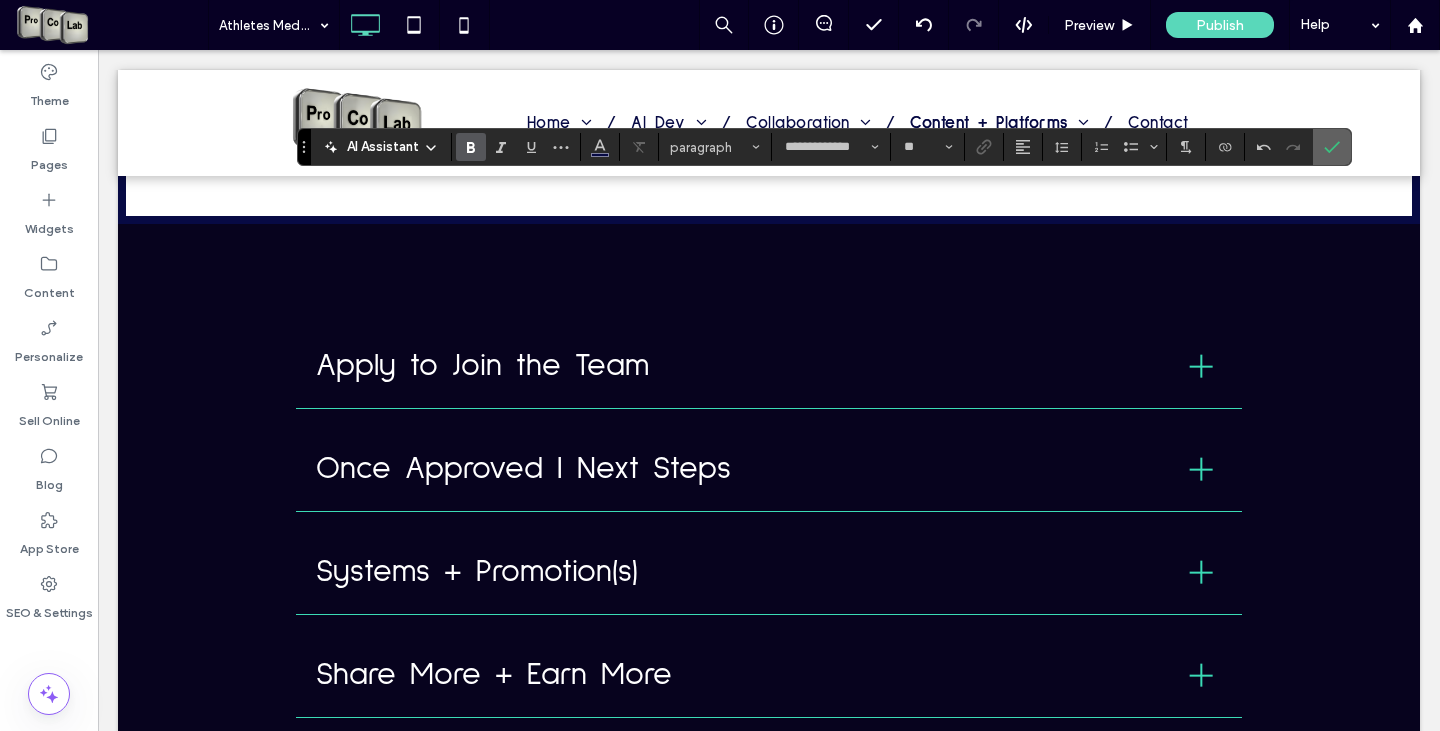 click at bounding box center (1332, 147) 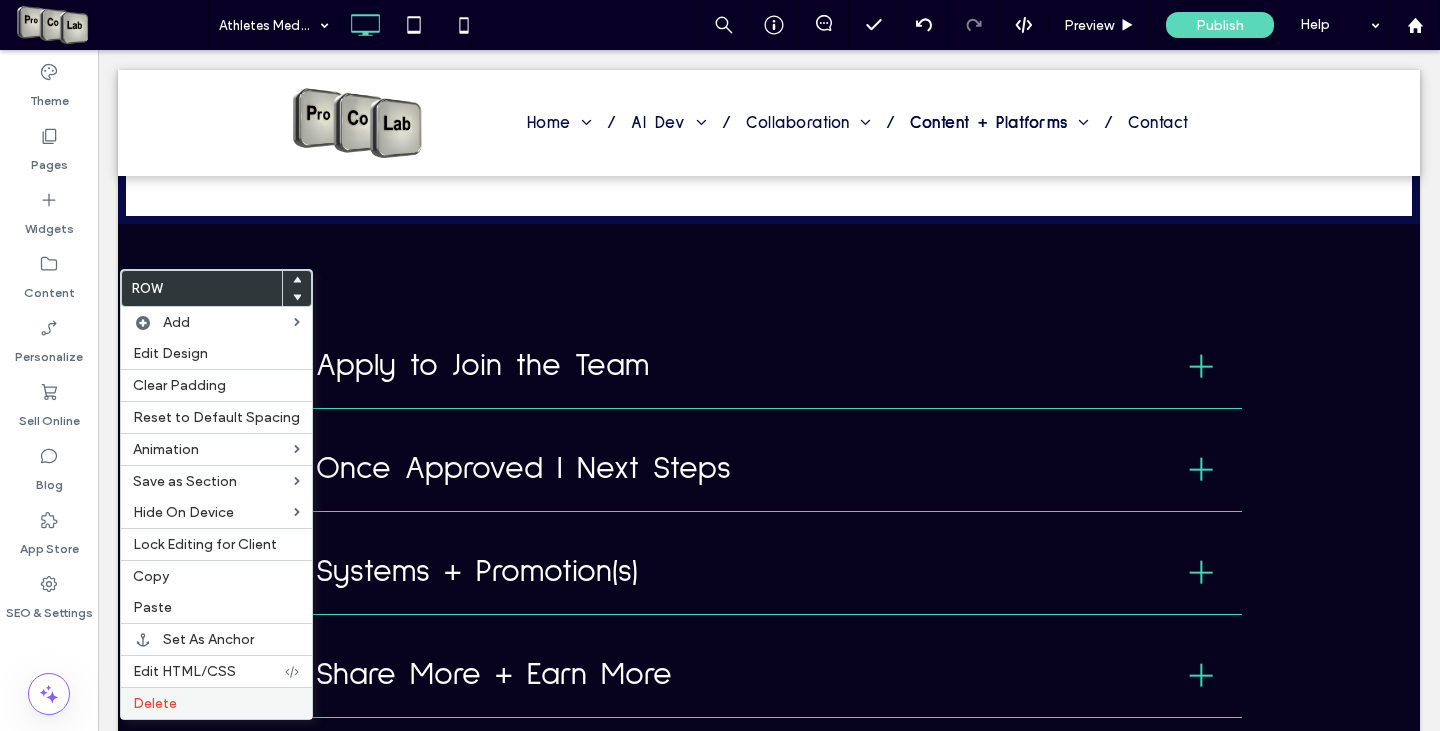 click on "Delete" at bounding box center [216, 703] 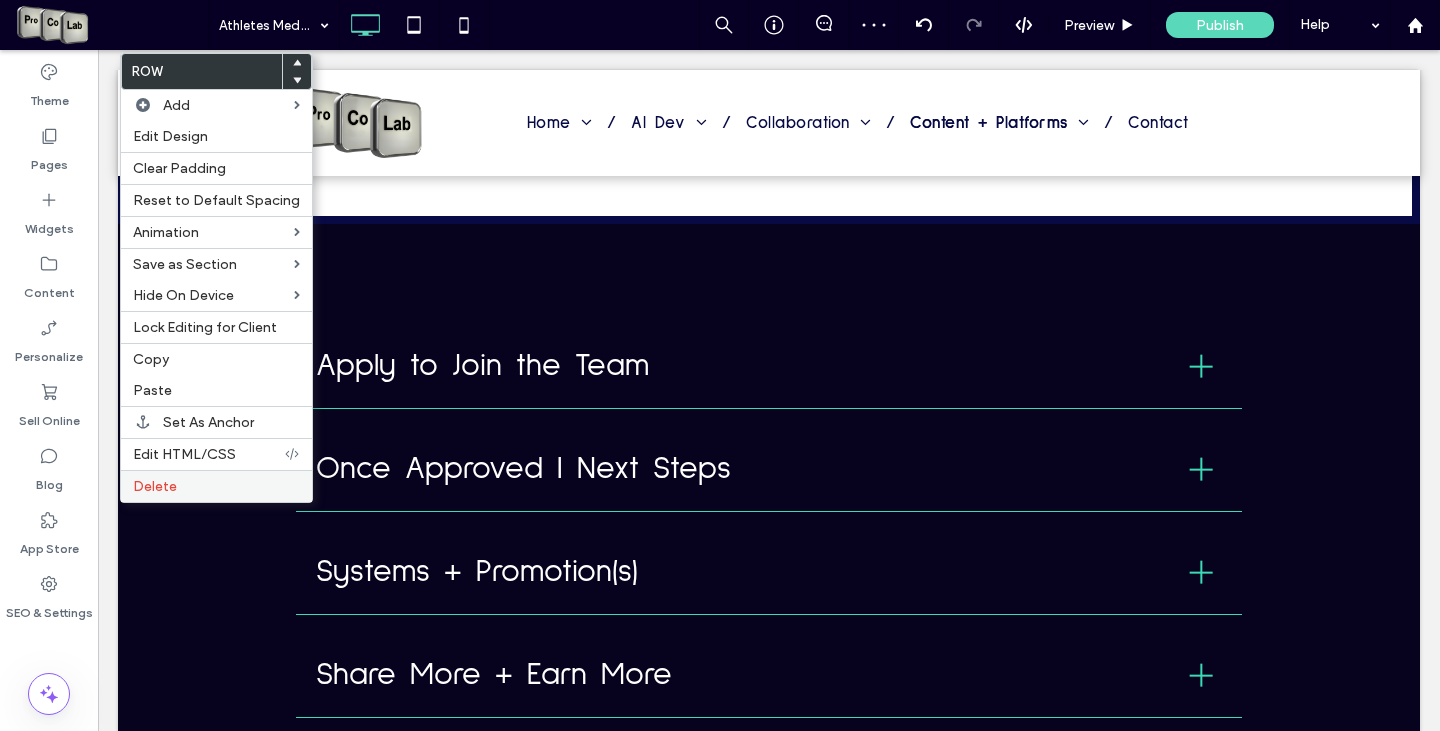 click on "Delete" at bounding box center [216, 486] 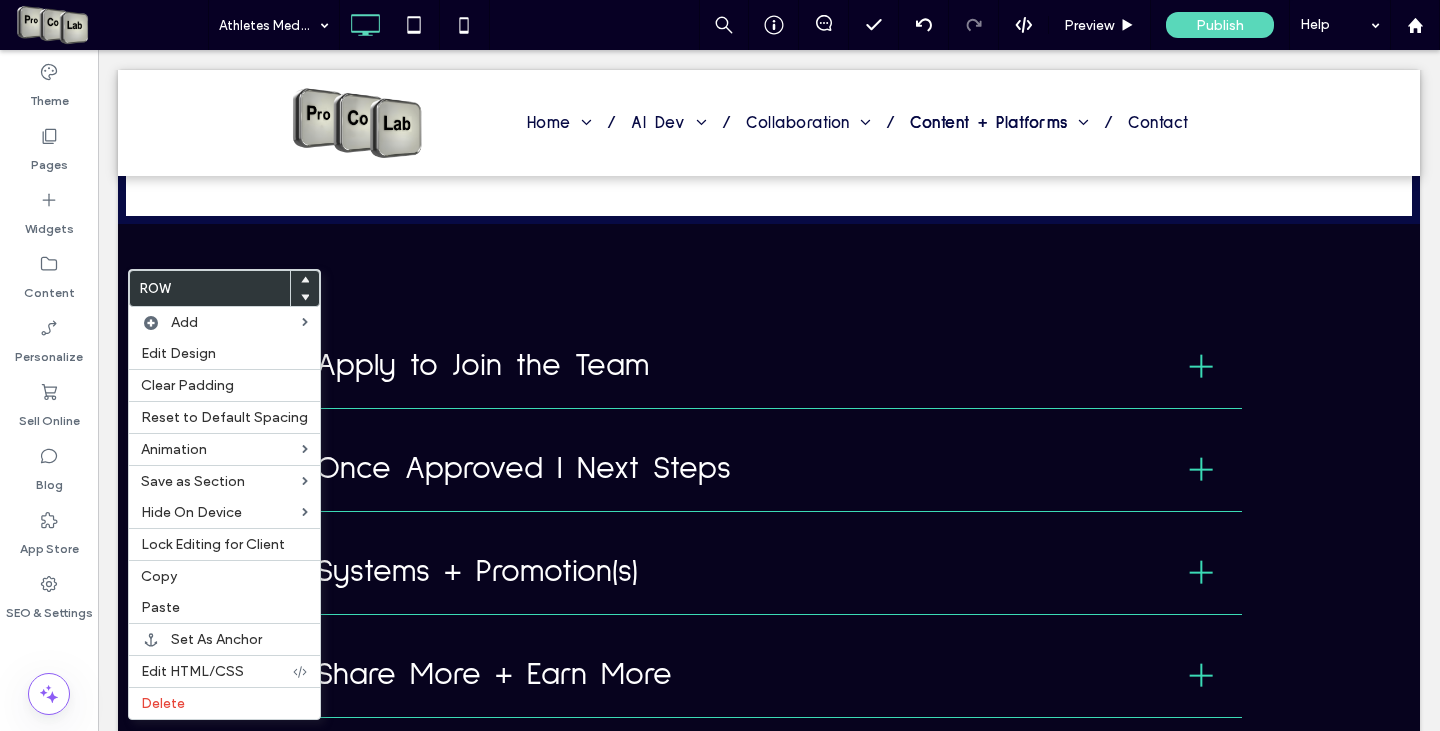 click at bounding box center (305, 298) 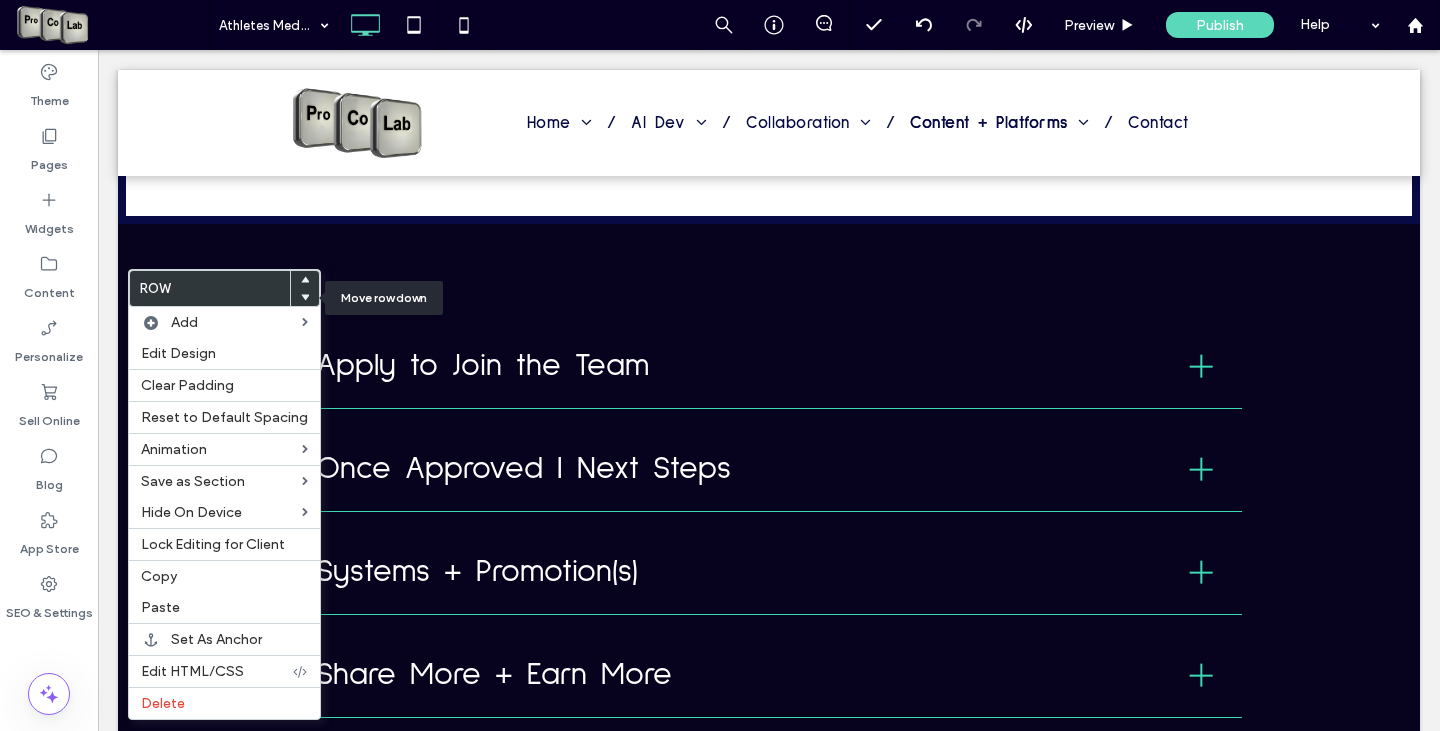 click 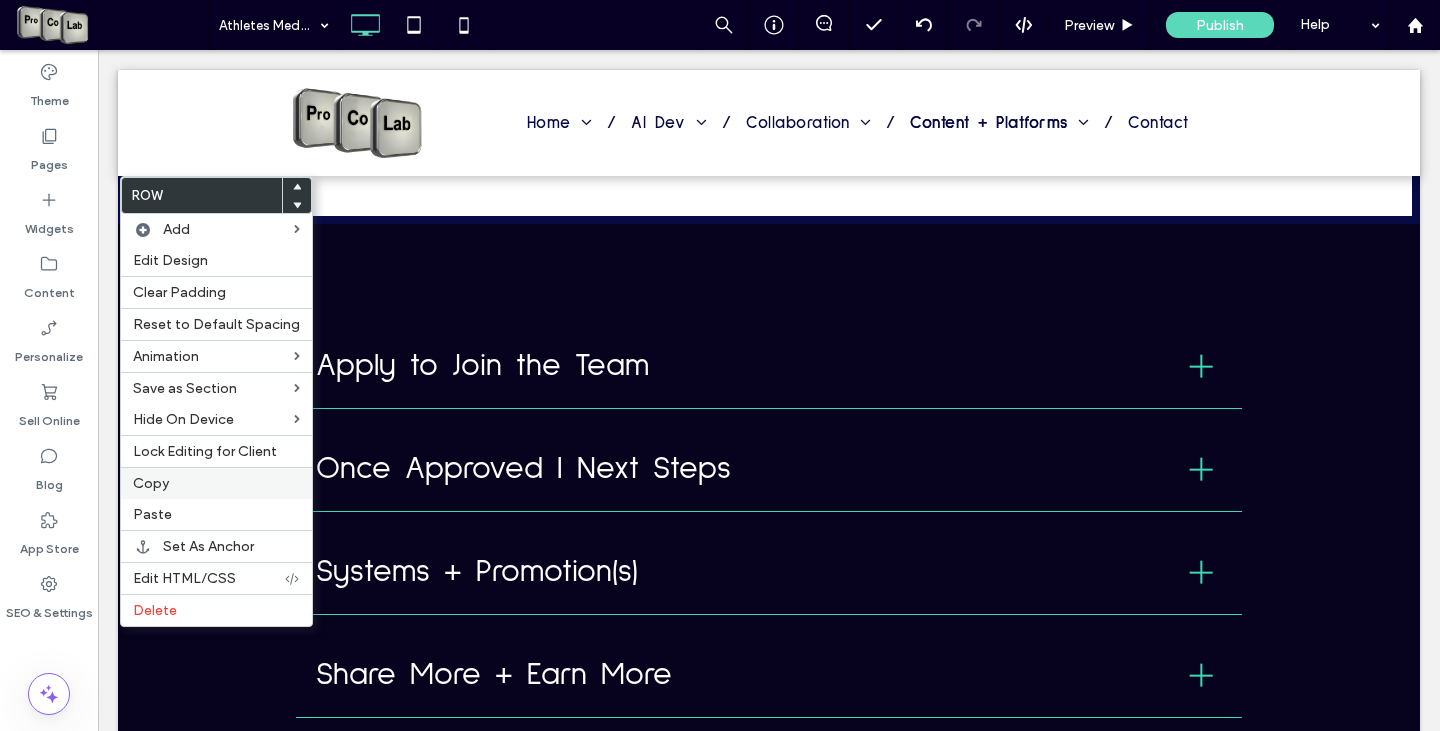 click on "Copy" at bounding box center (216, 483) 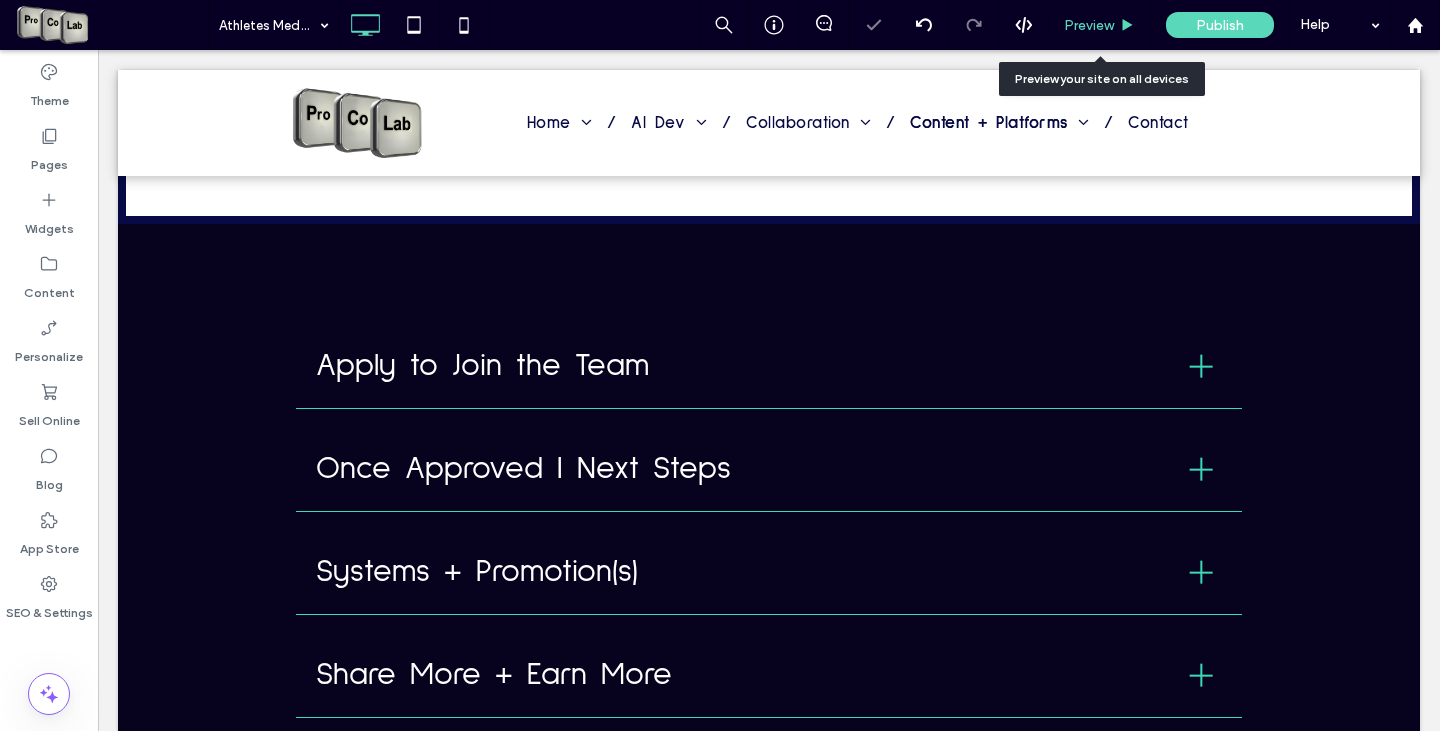 click on "Preview" at bounding box center (1089, 25) 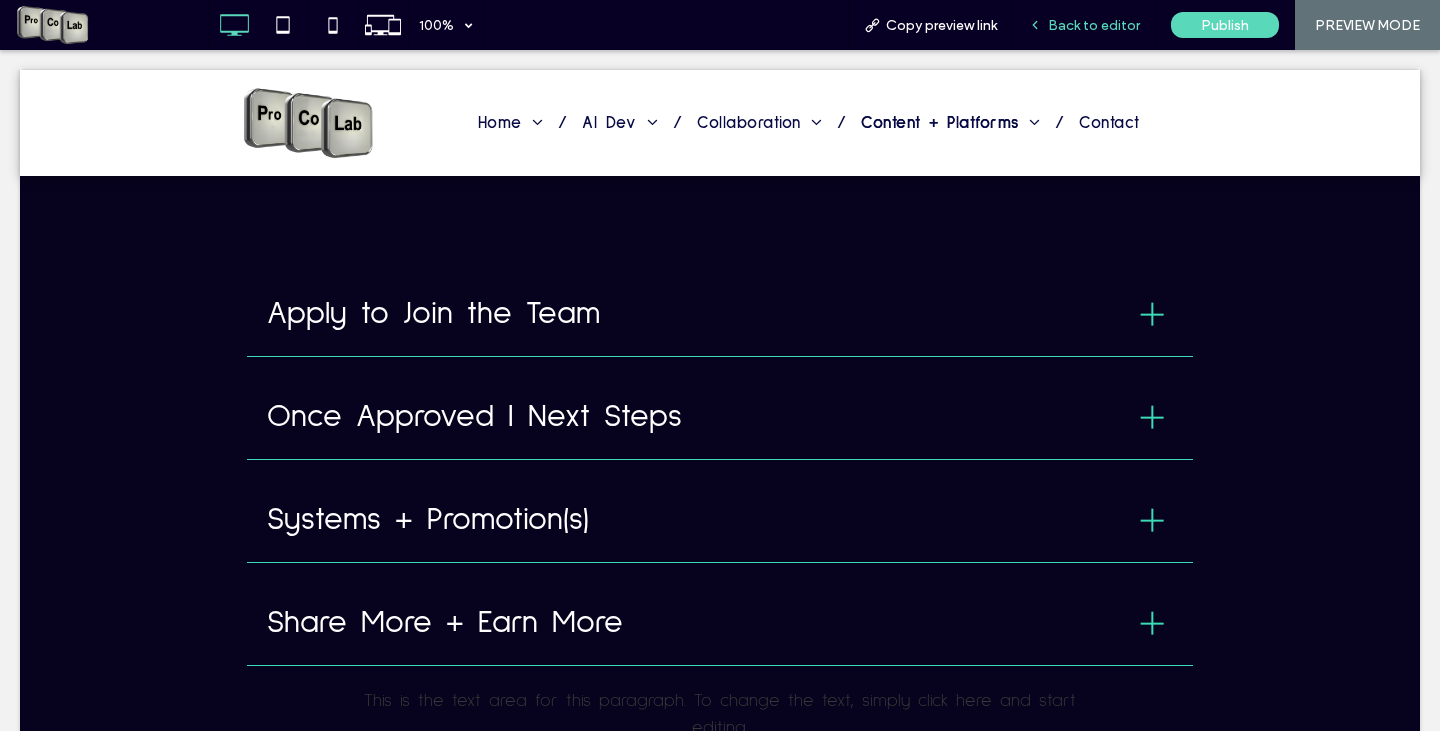 click on "Back to editor" at bounding box center [1094, 25] 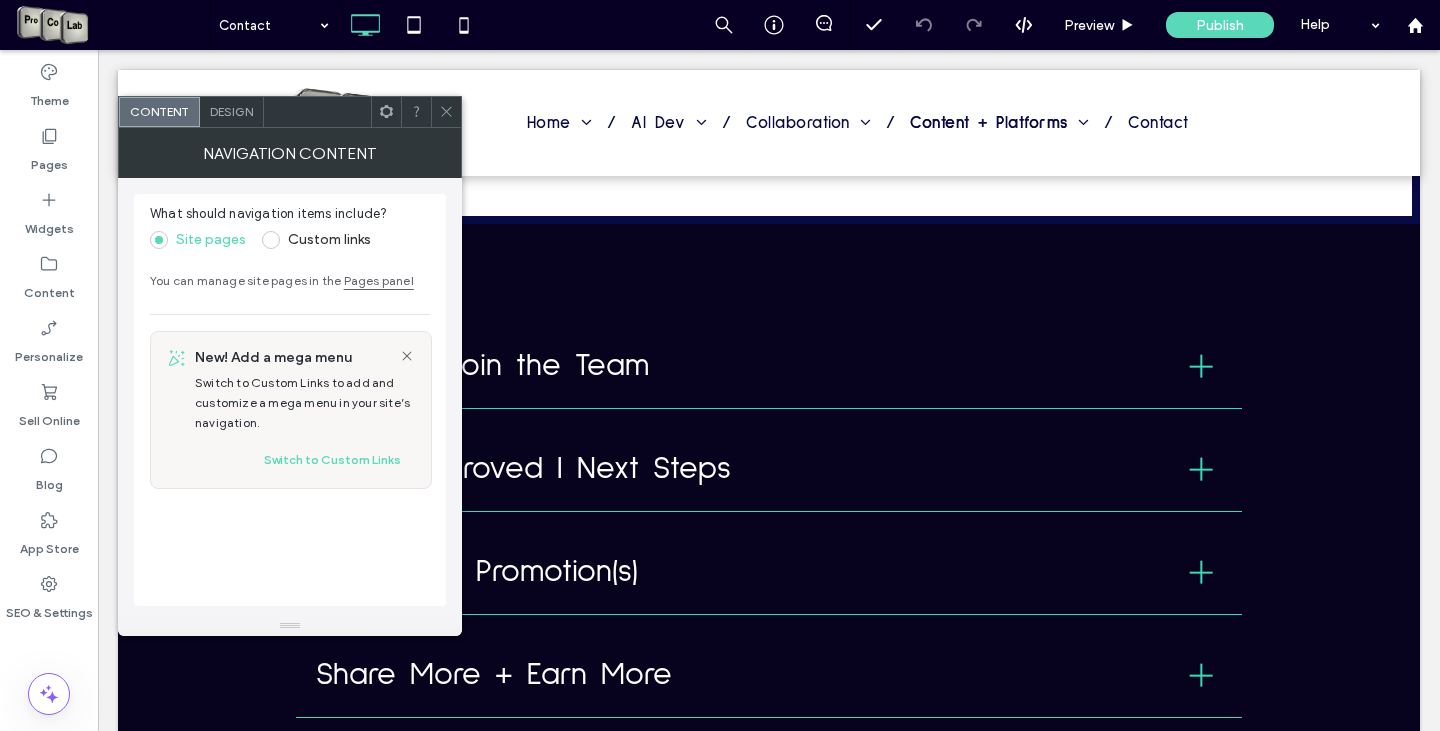 click 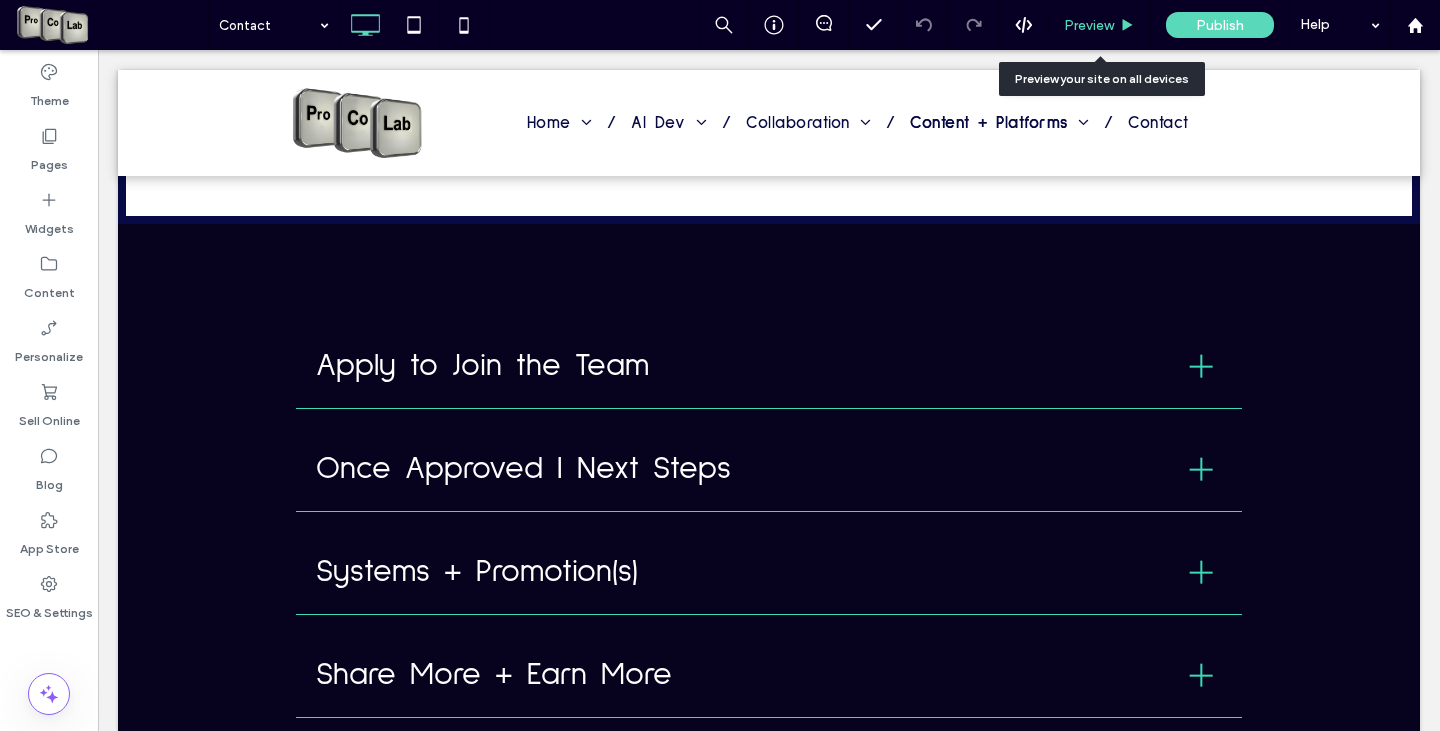 click on "Preview" at bounding box center [1089, 25] 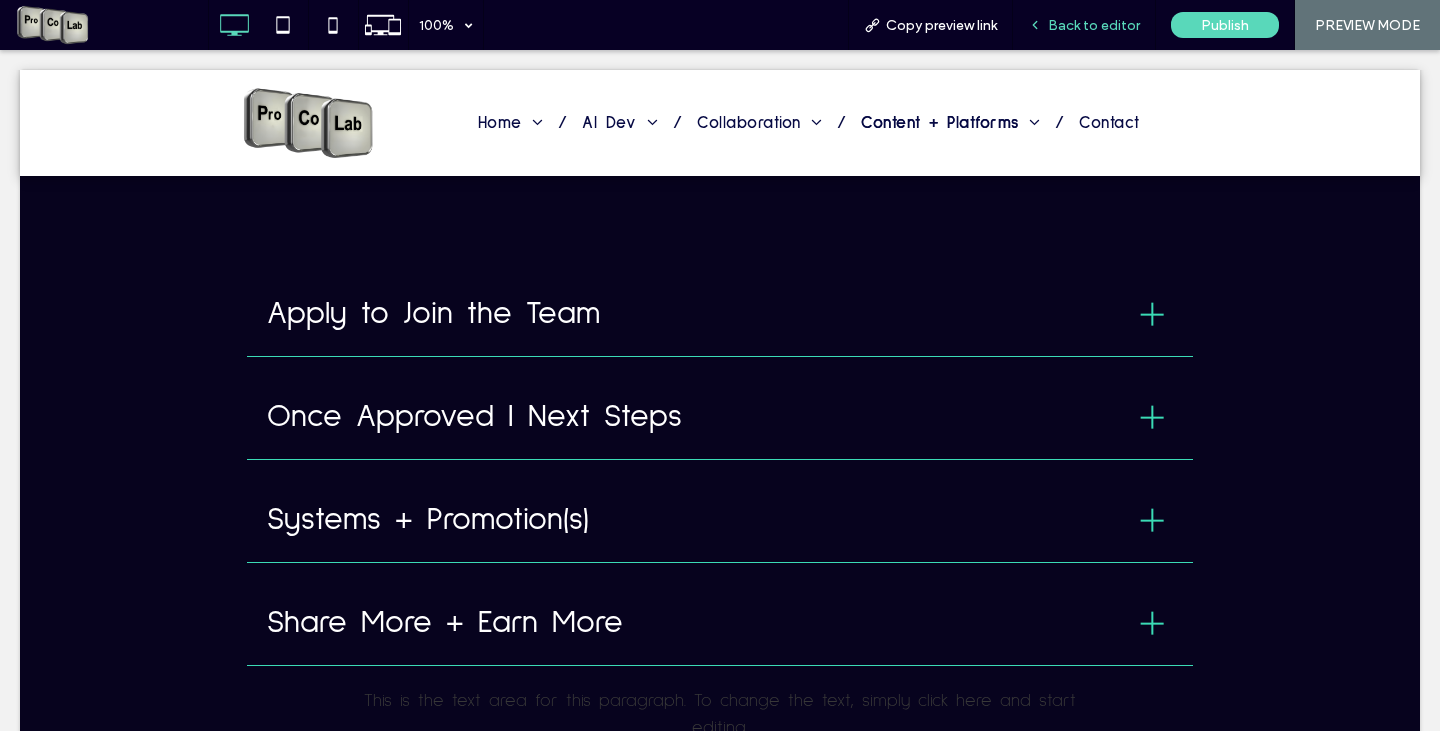 click on "Back to editor" at bounding box center (1084, 25) 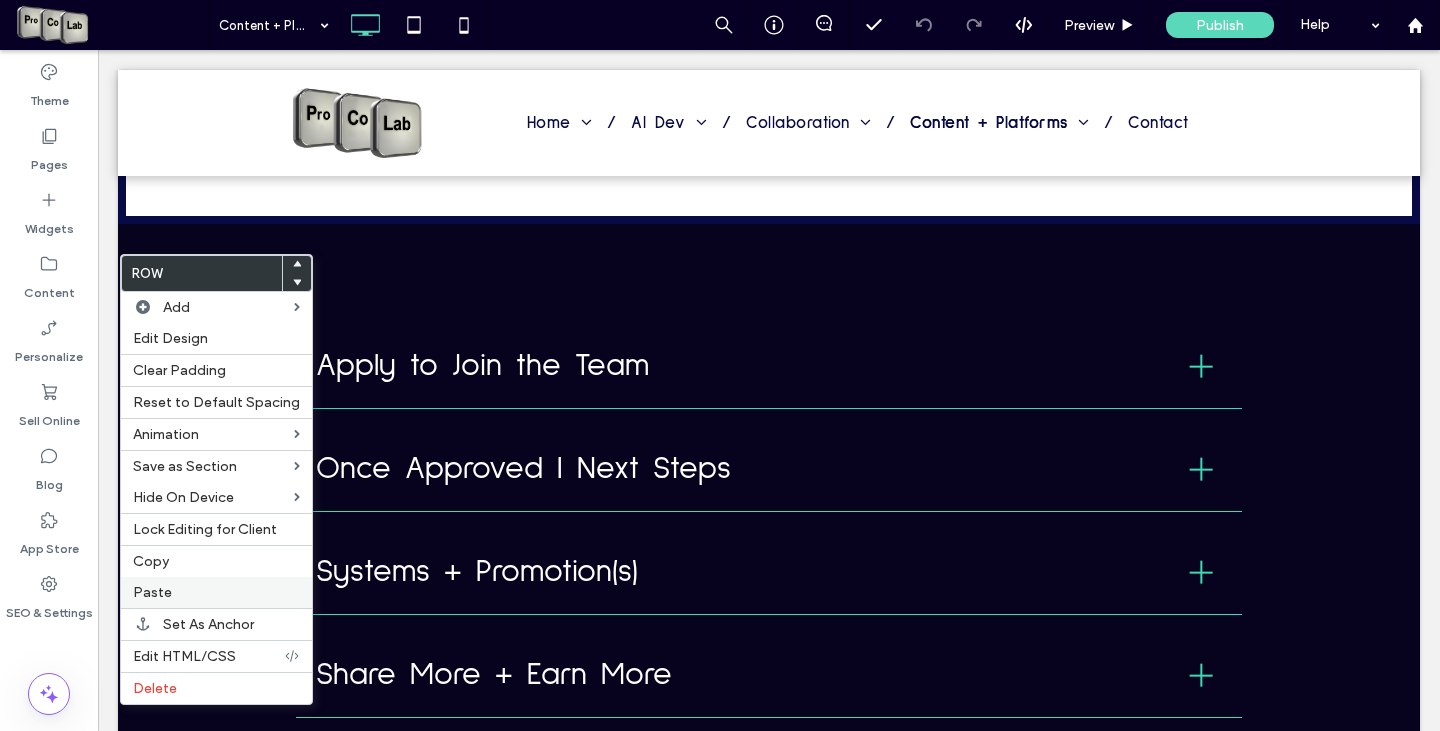 click on "Paste" at bounding box center [216, 592] 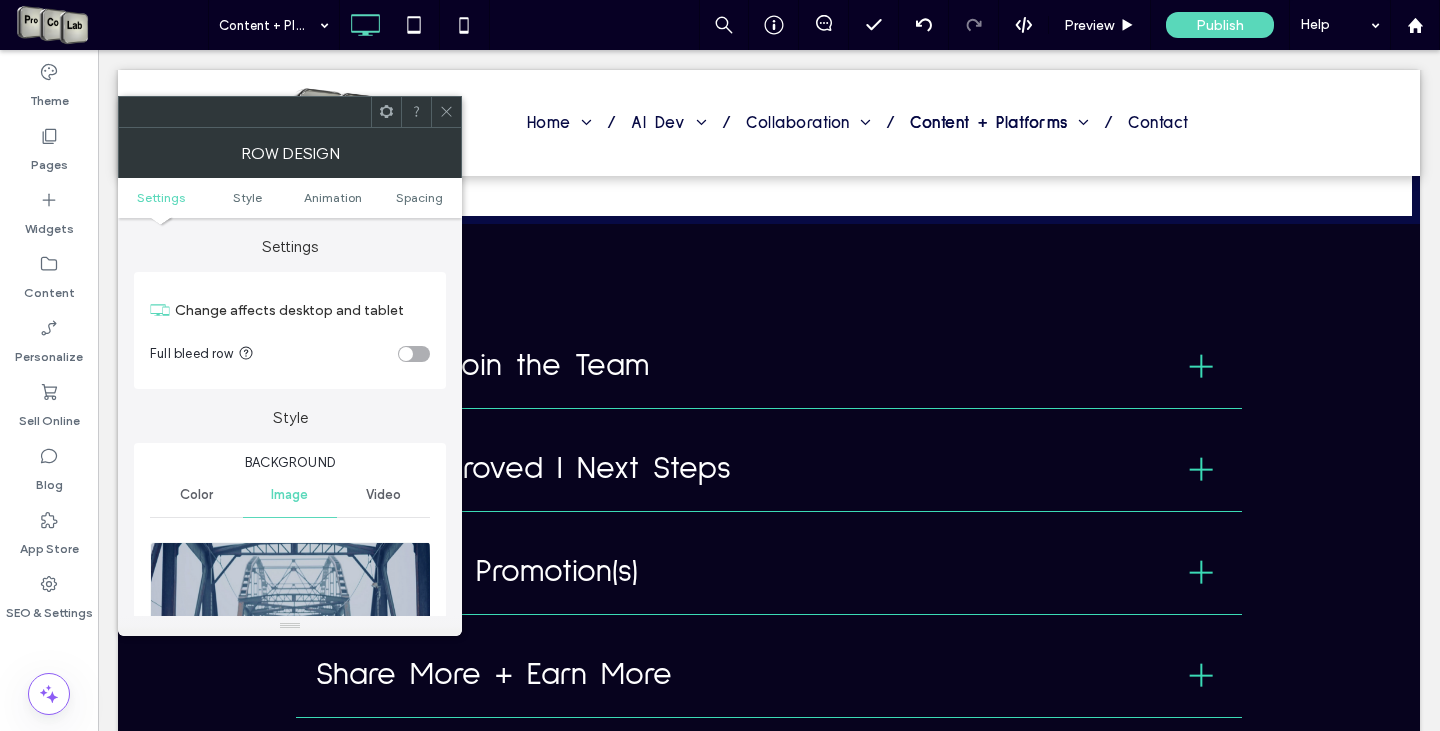 click at bounding box center (446, 112) 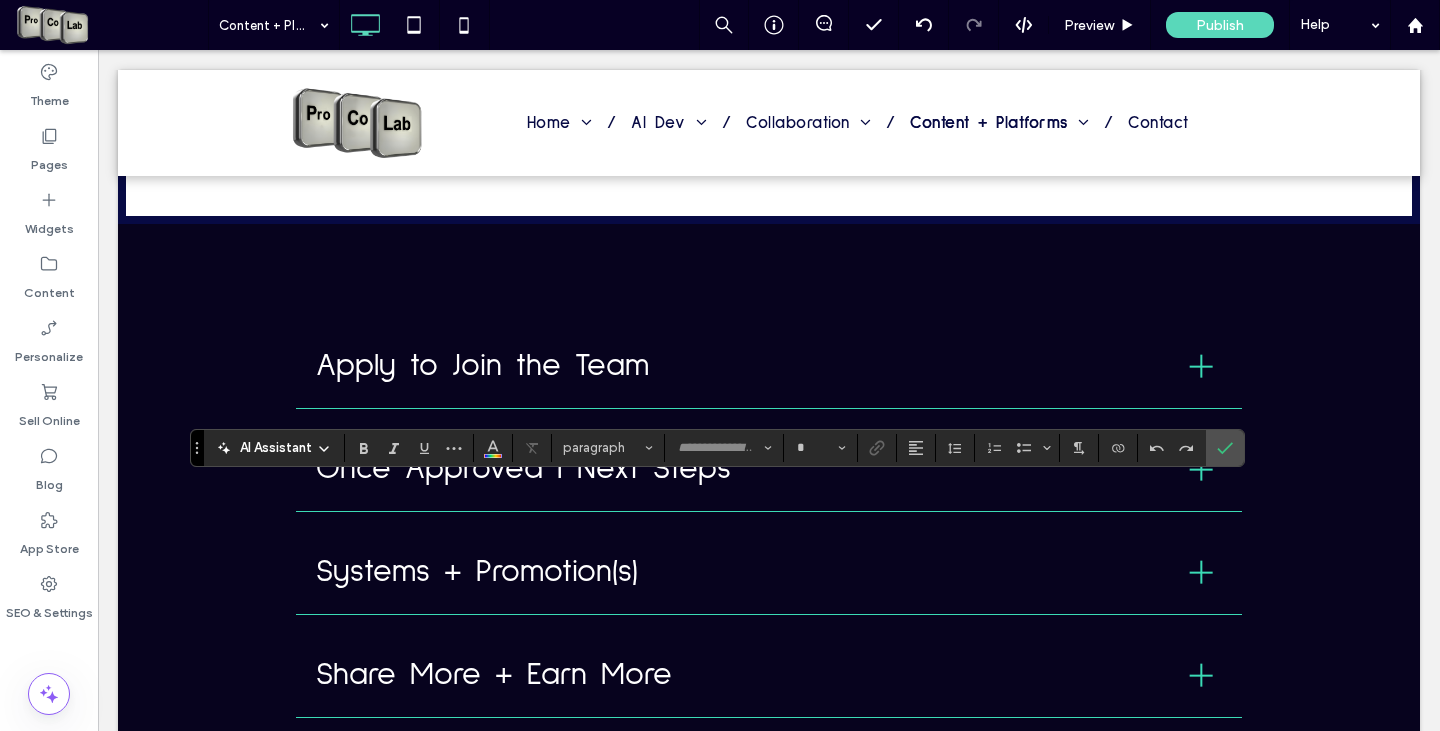 type on "**********" 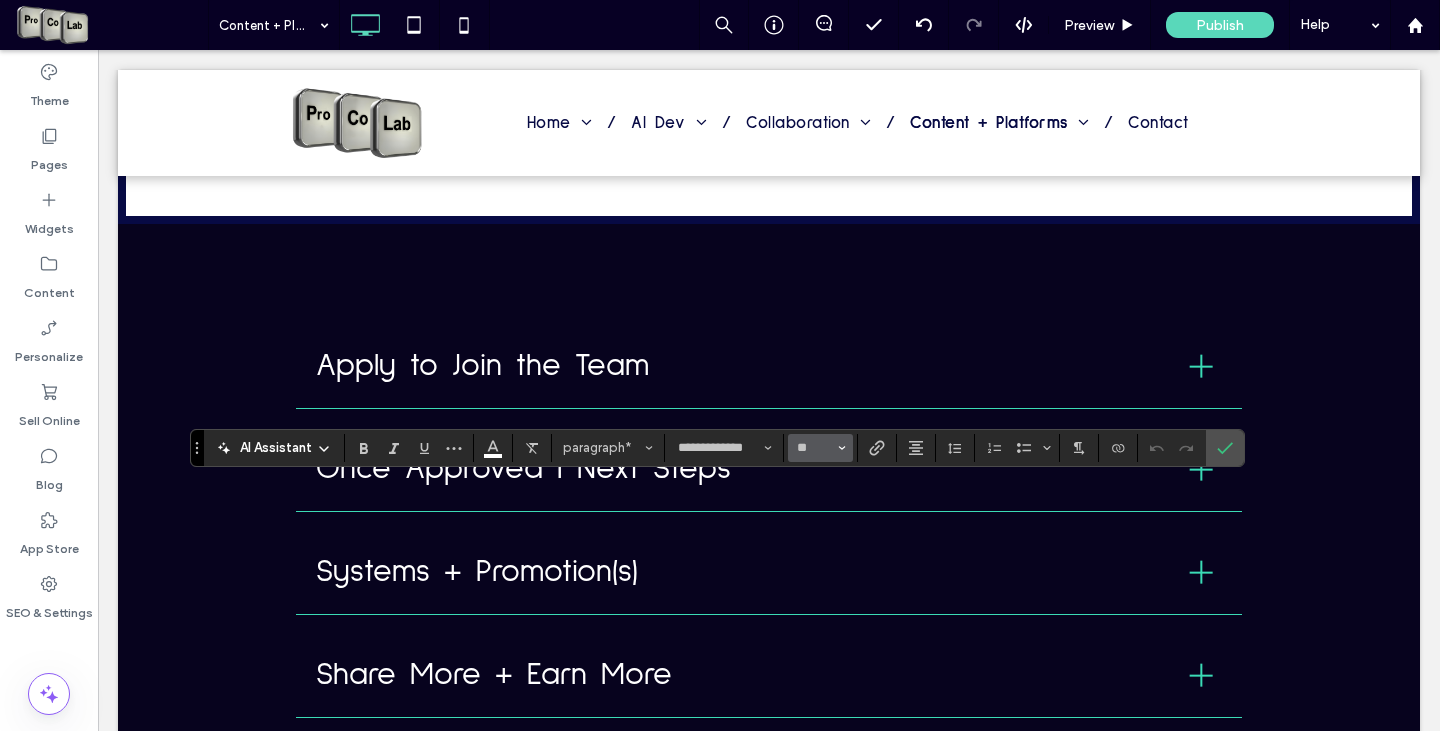 click on "**" at bounding box center (820, 448) 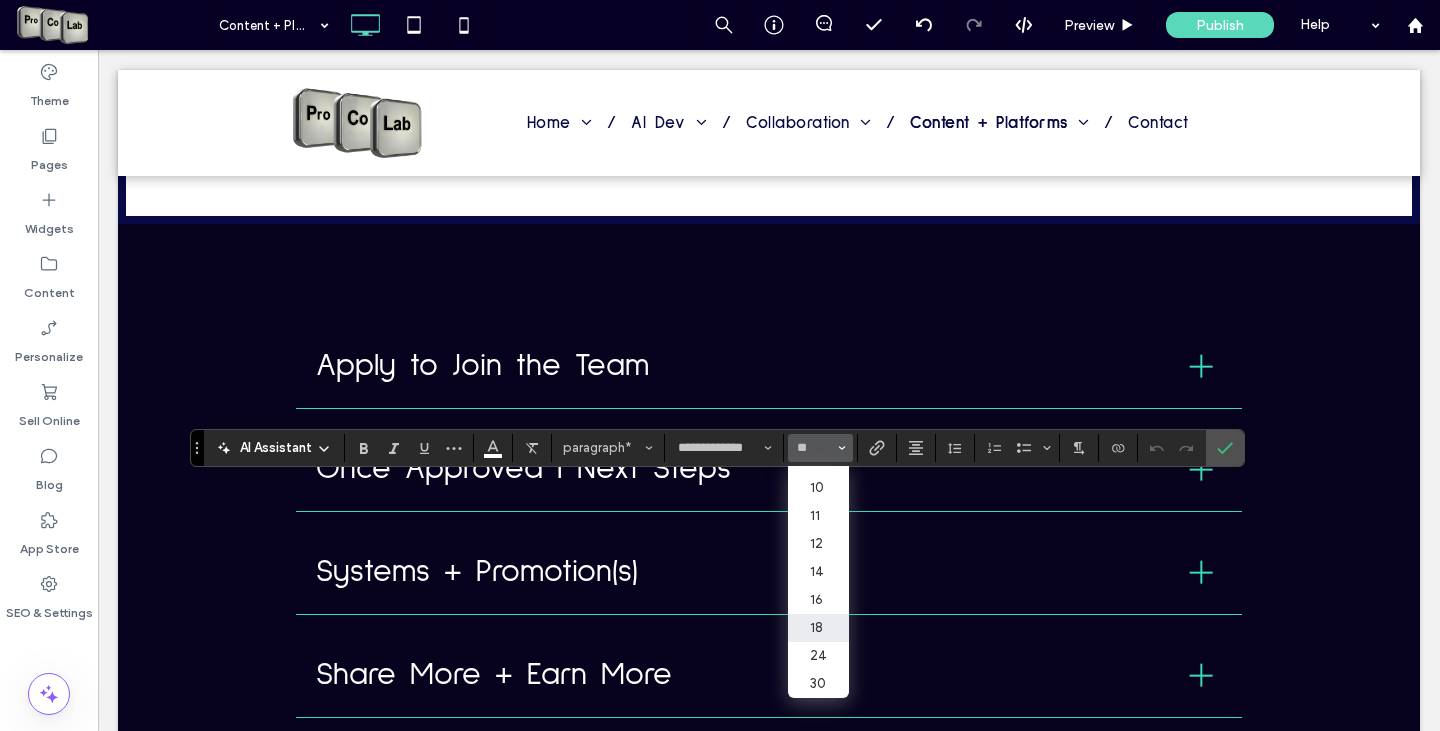 scroll, scrollTop: 69, scrollLeft: 0, axis: vertical 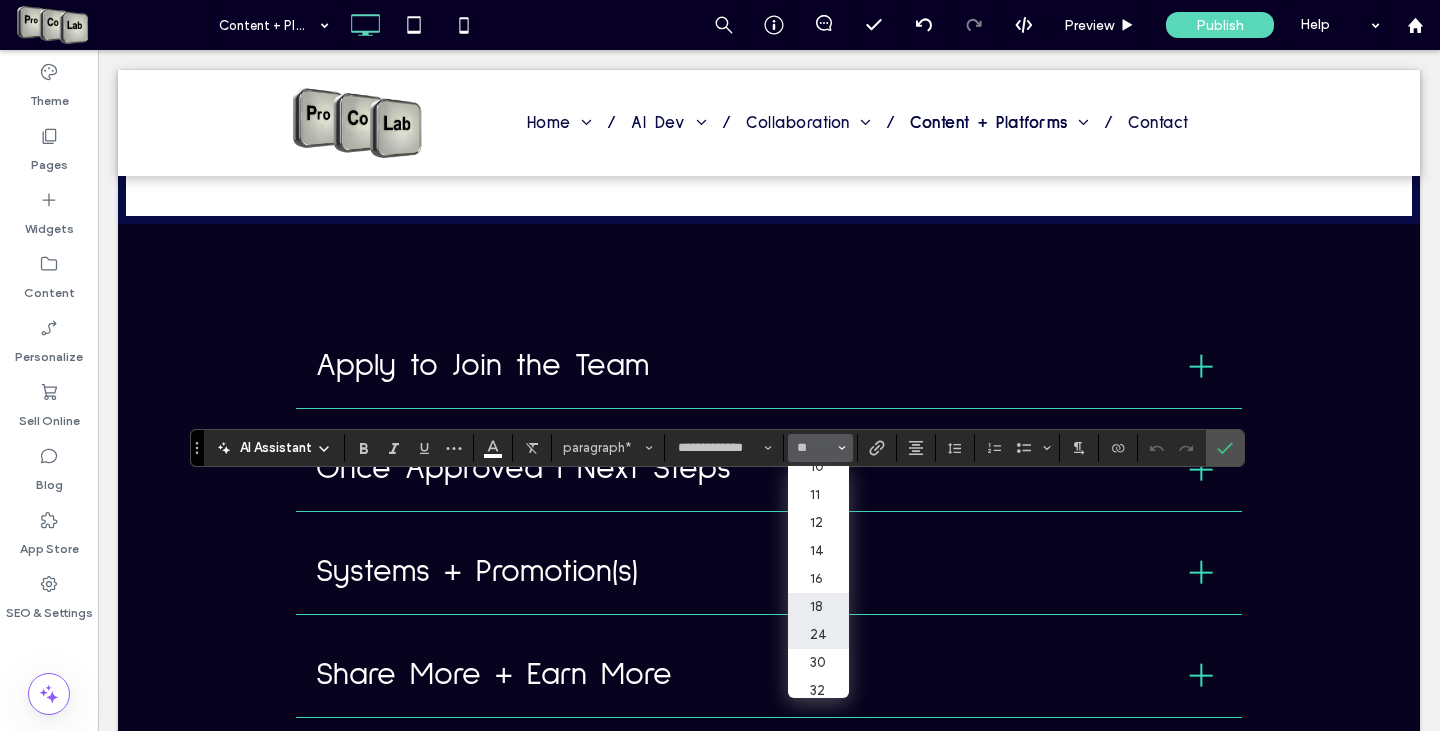 click on "24" at bounding box center (818, 635) 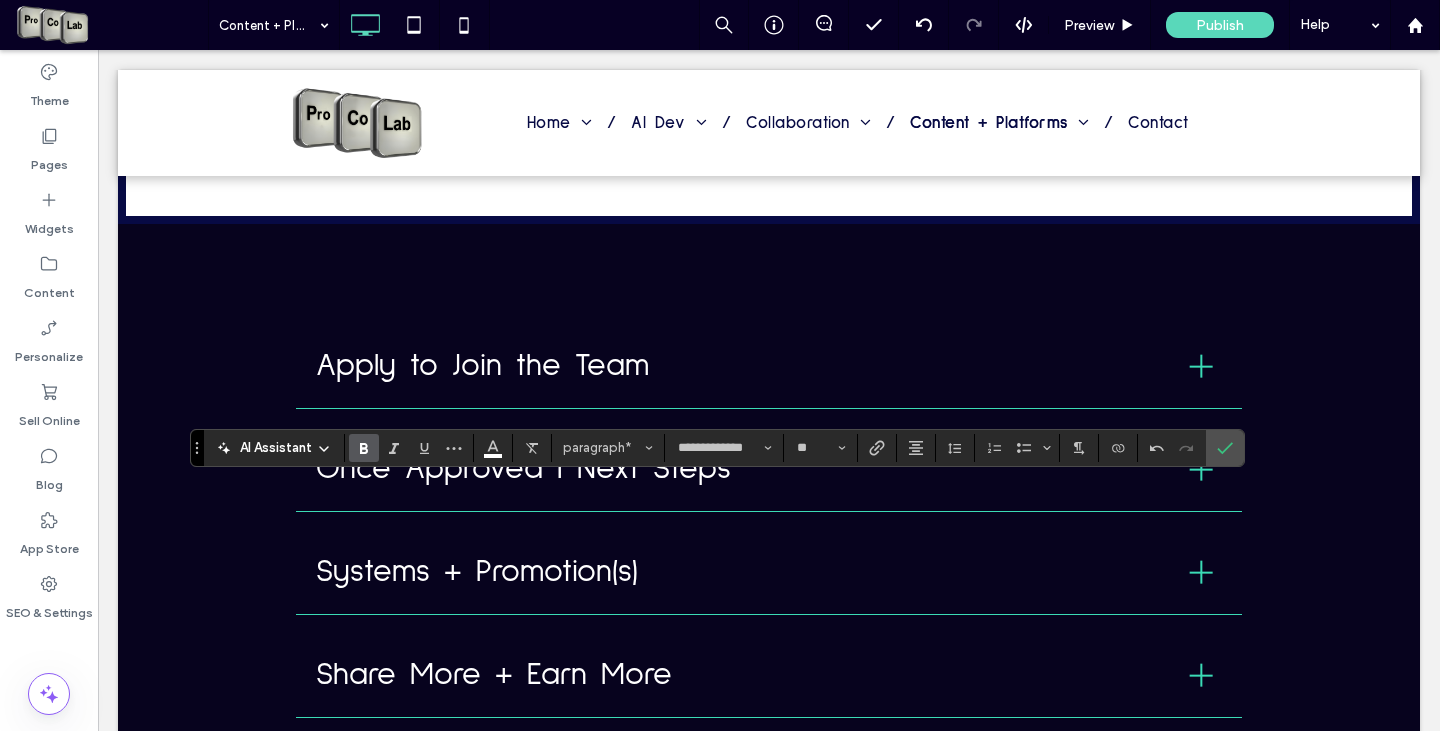 click 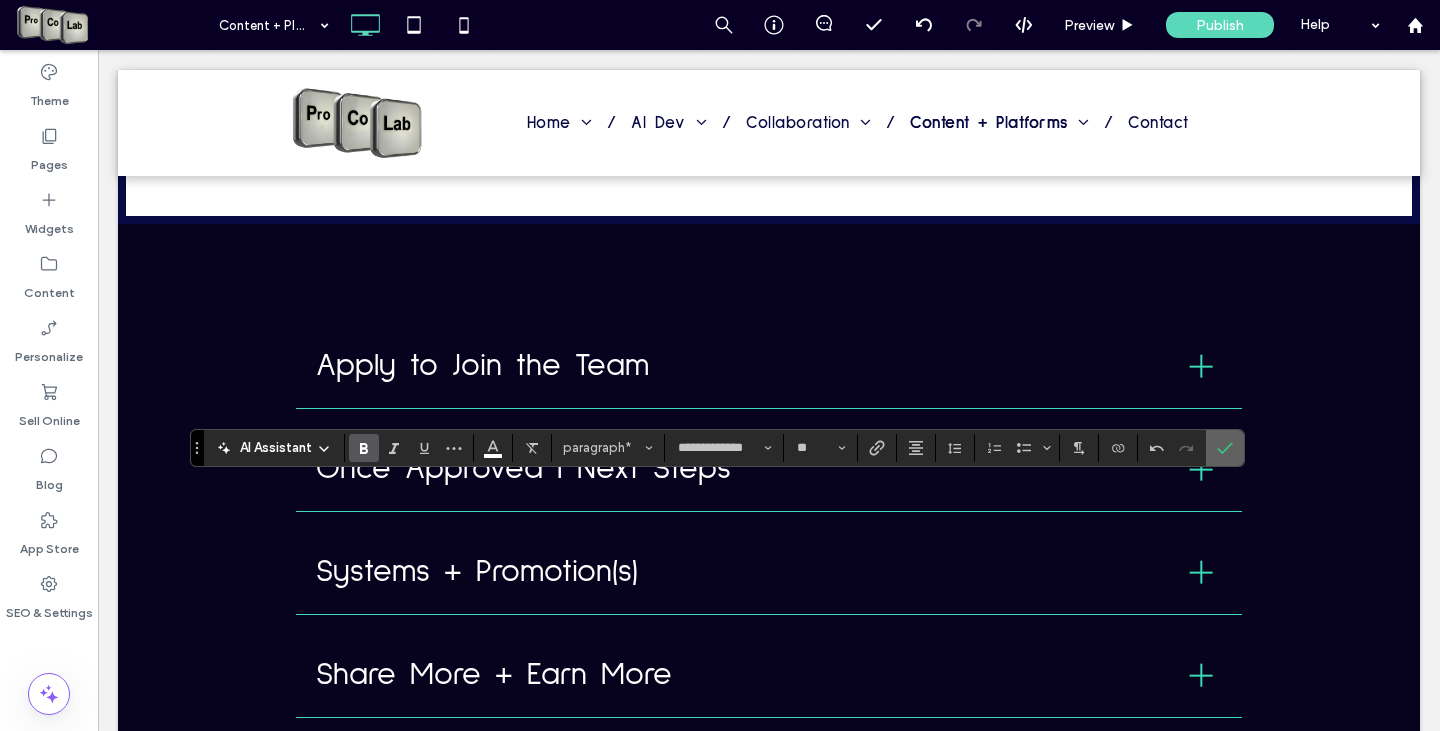 click 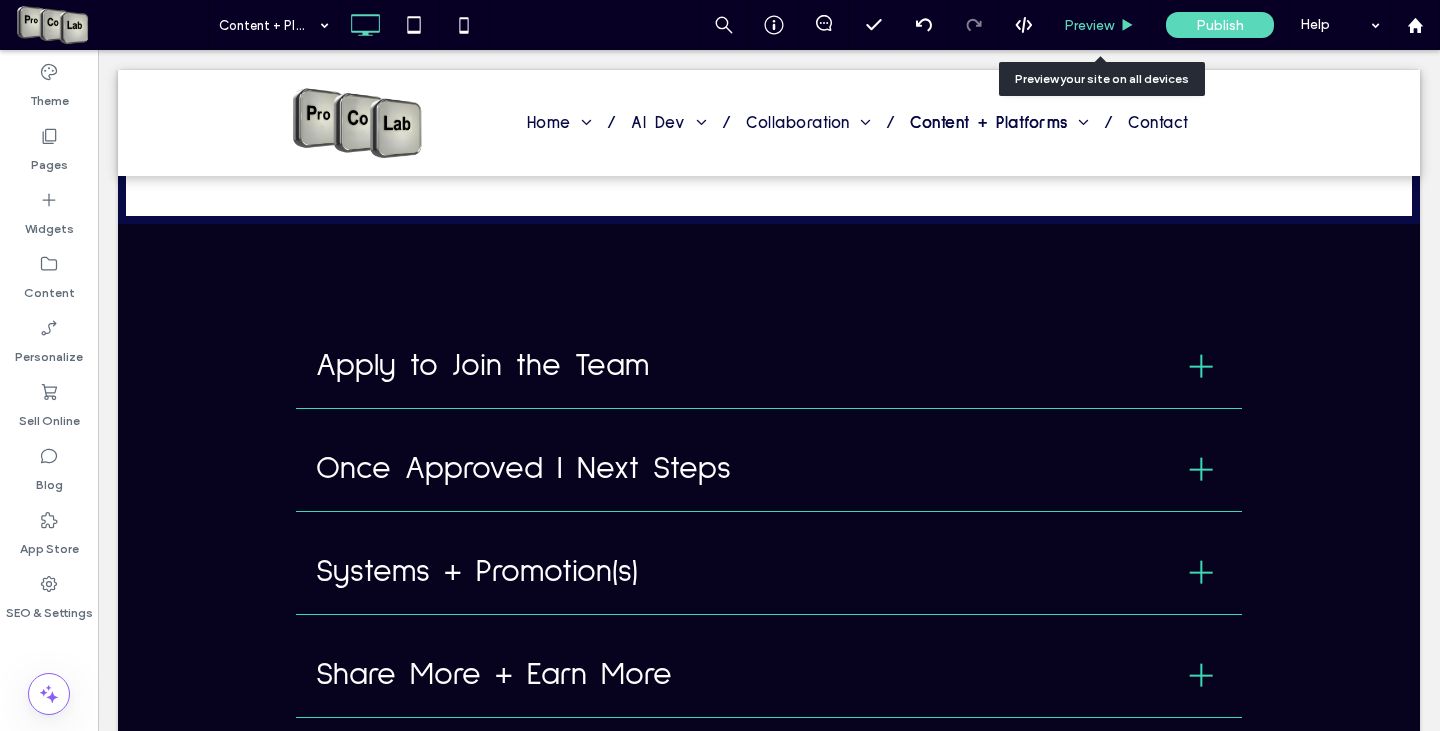 click on "Preview" at bounding box center (1100, 25) 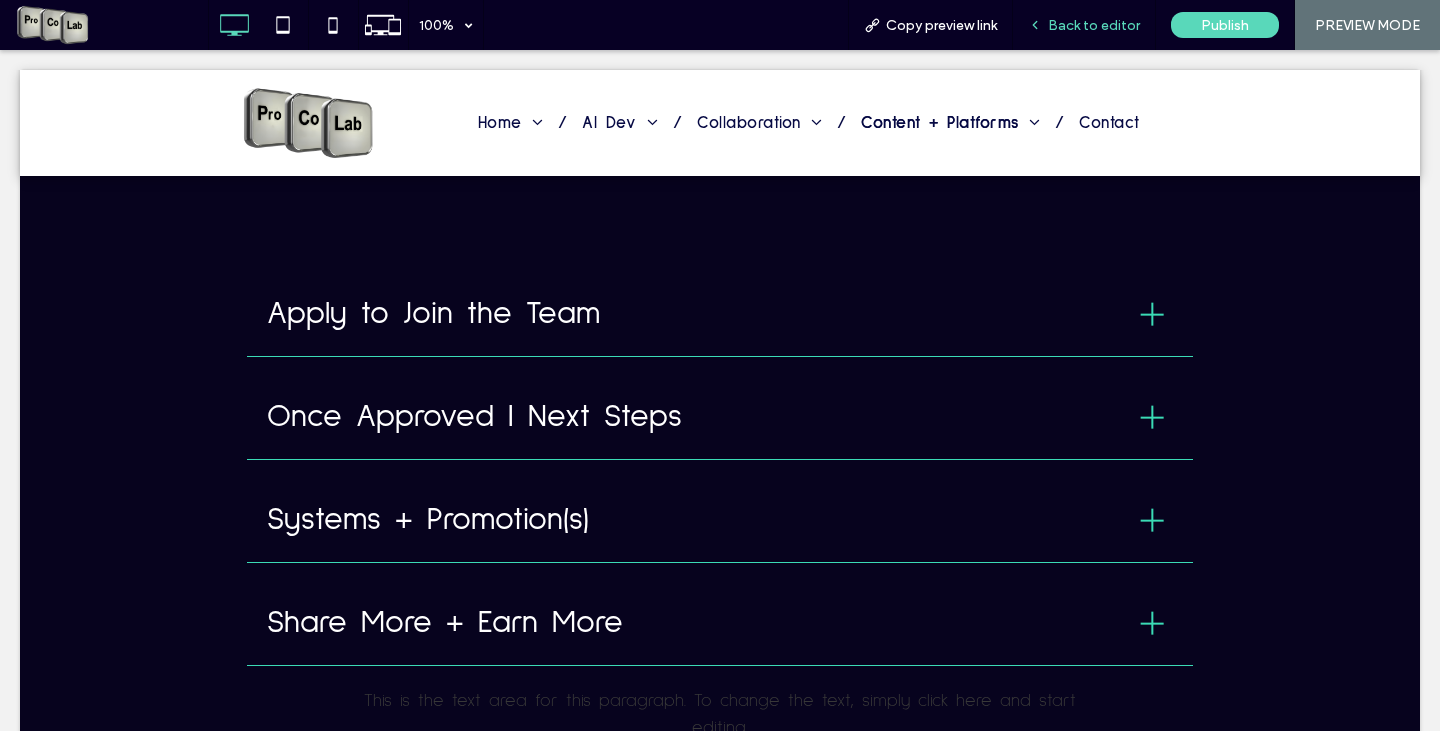 click on "Back to editor" at bounding box center (1094, 25) 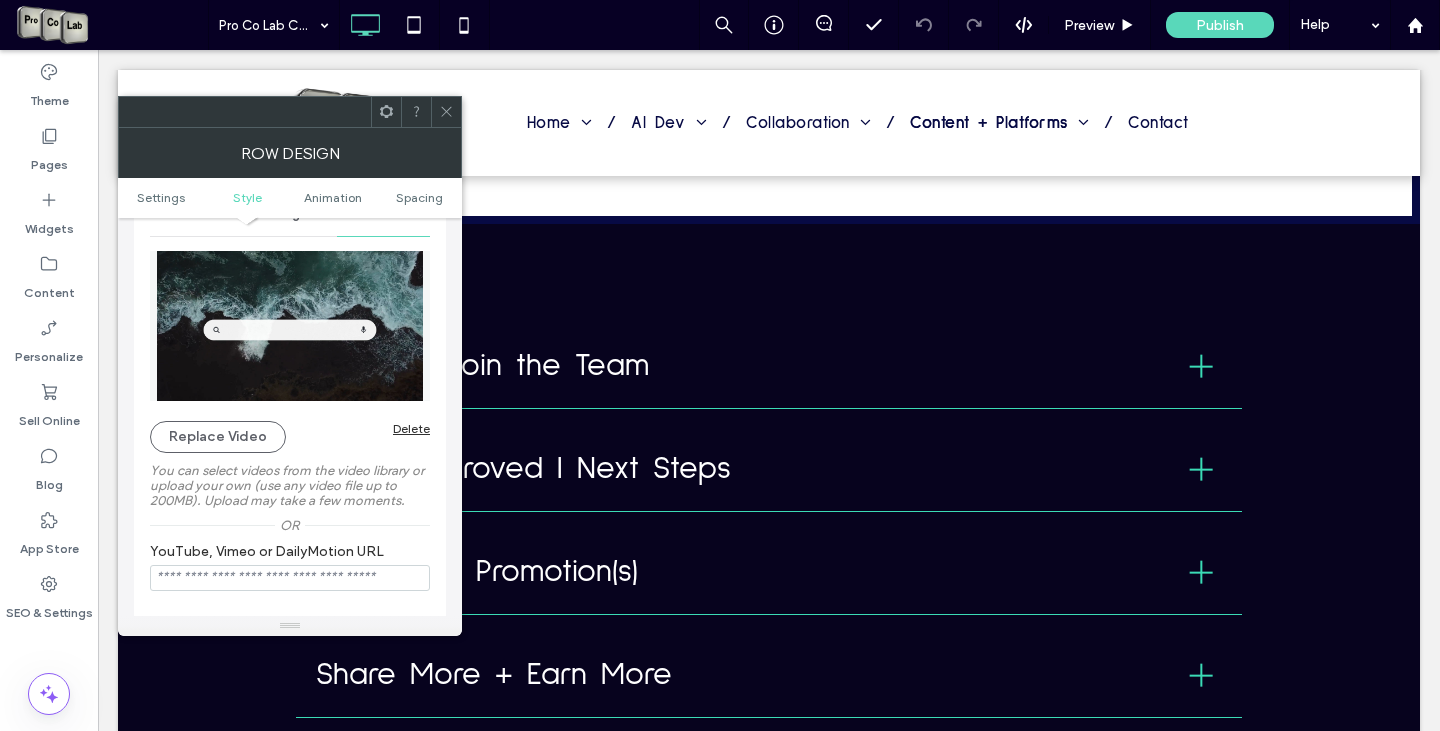 scroll, scrollTop: 300, scrollLeft: 0, axis: vertical 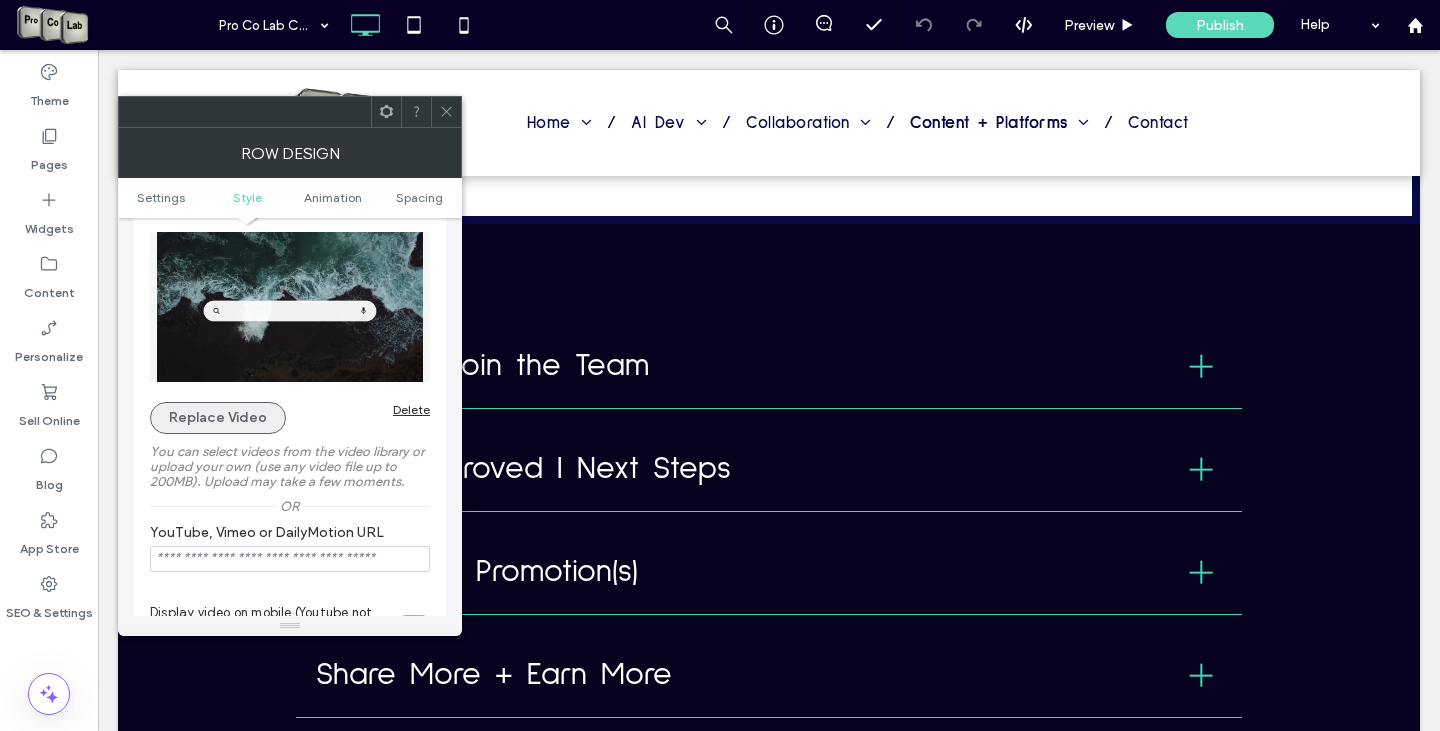 click on "Replace Video" at bounding box center [218, 418] 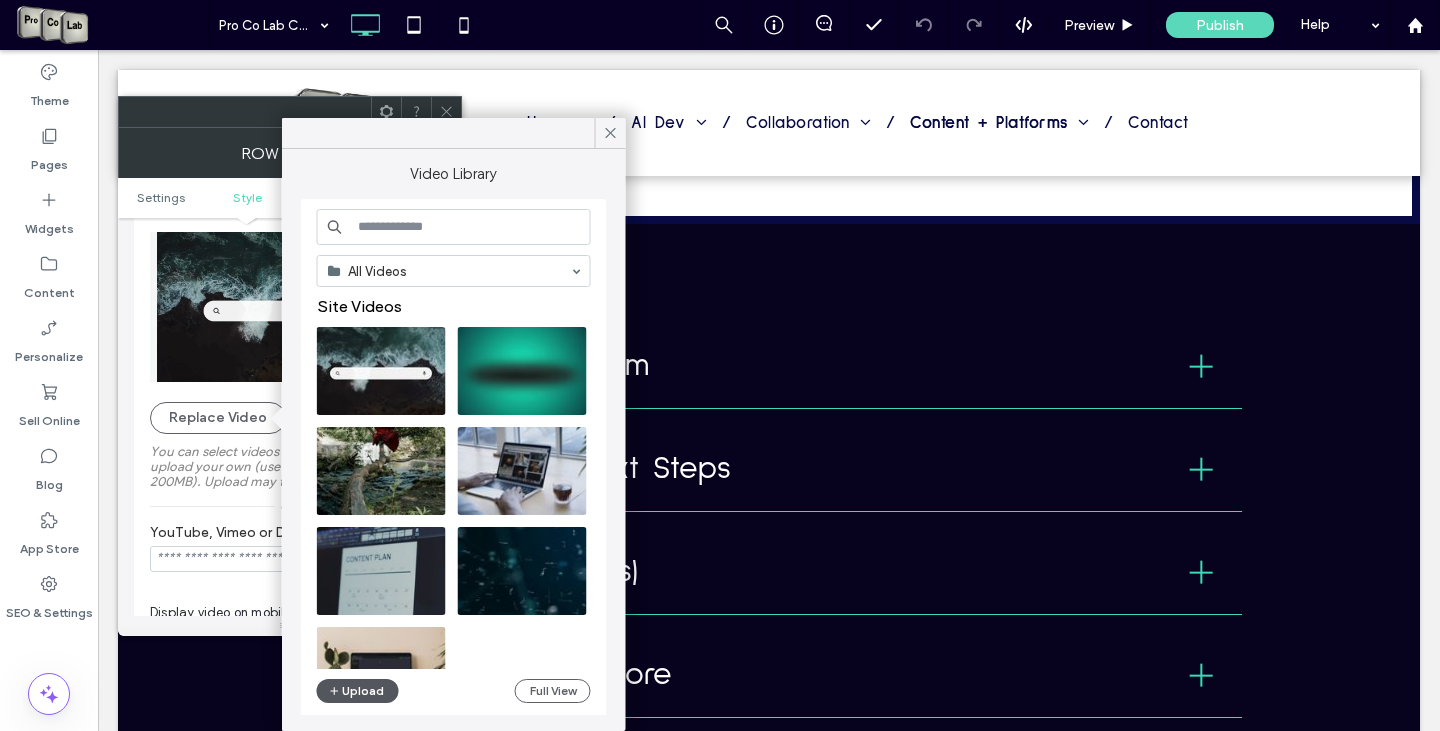 click on "Upload" at bounding box center (358, 691) 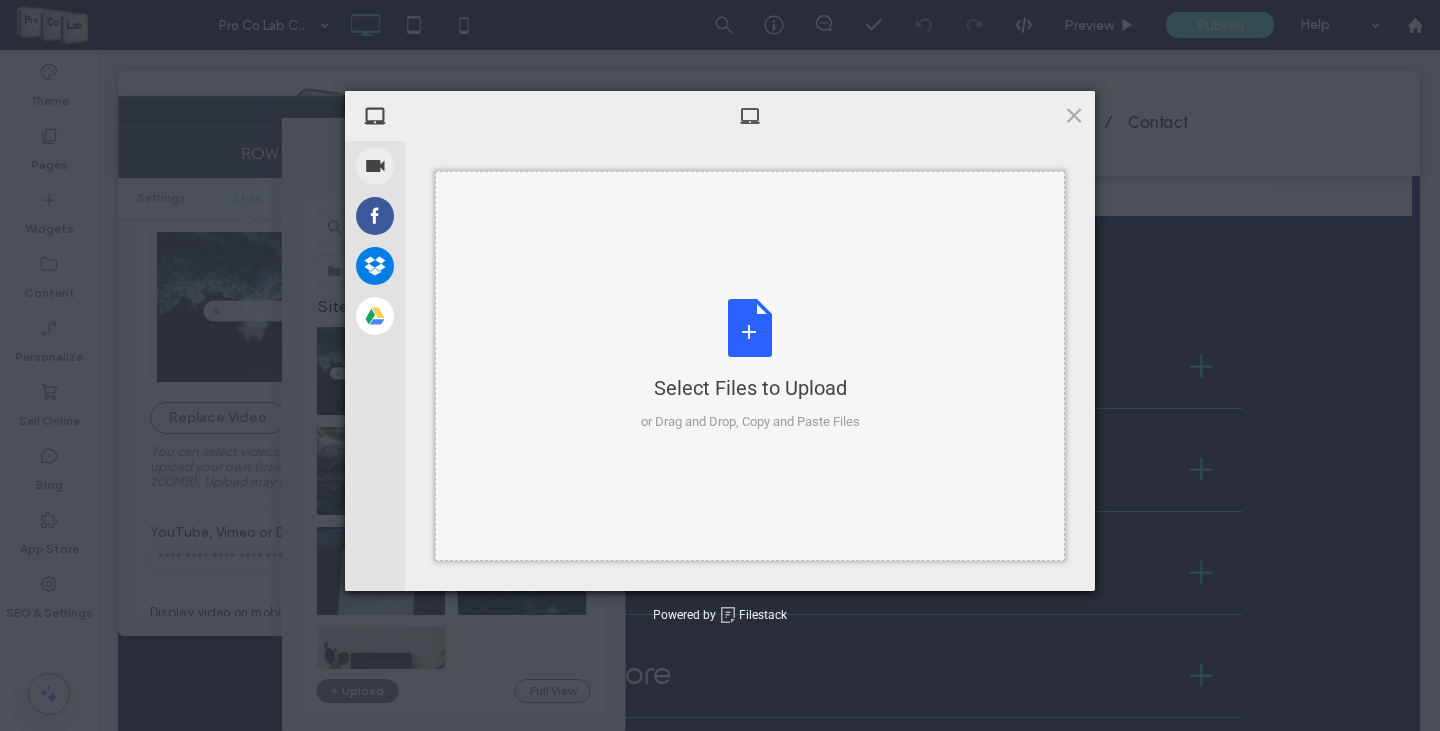 click on "Select Files to Upload
or Drag and Drop, Copy and Paste Files" at bounding box center (750, 365) 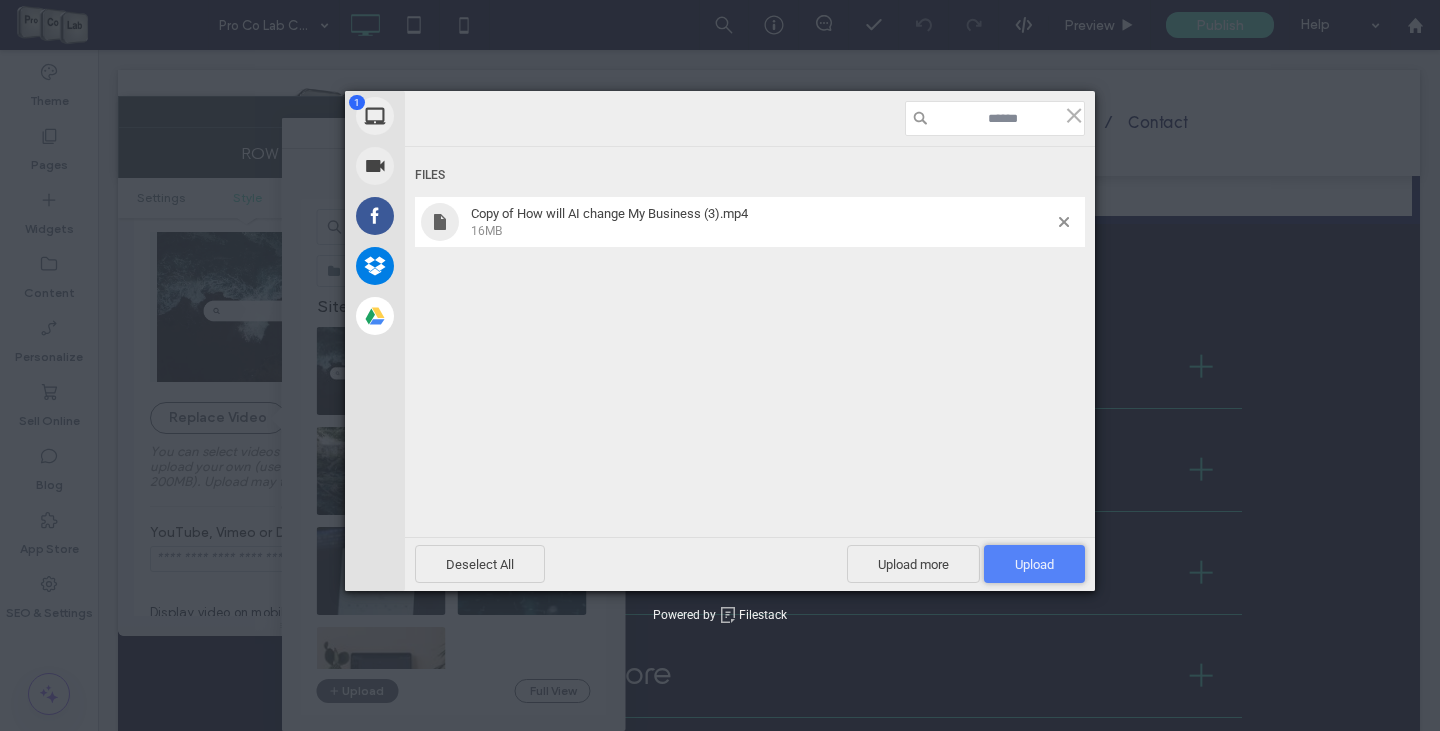 click on "Upload
1" at bounding box center (1034, 564) 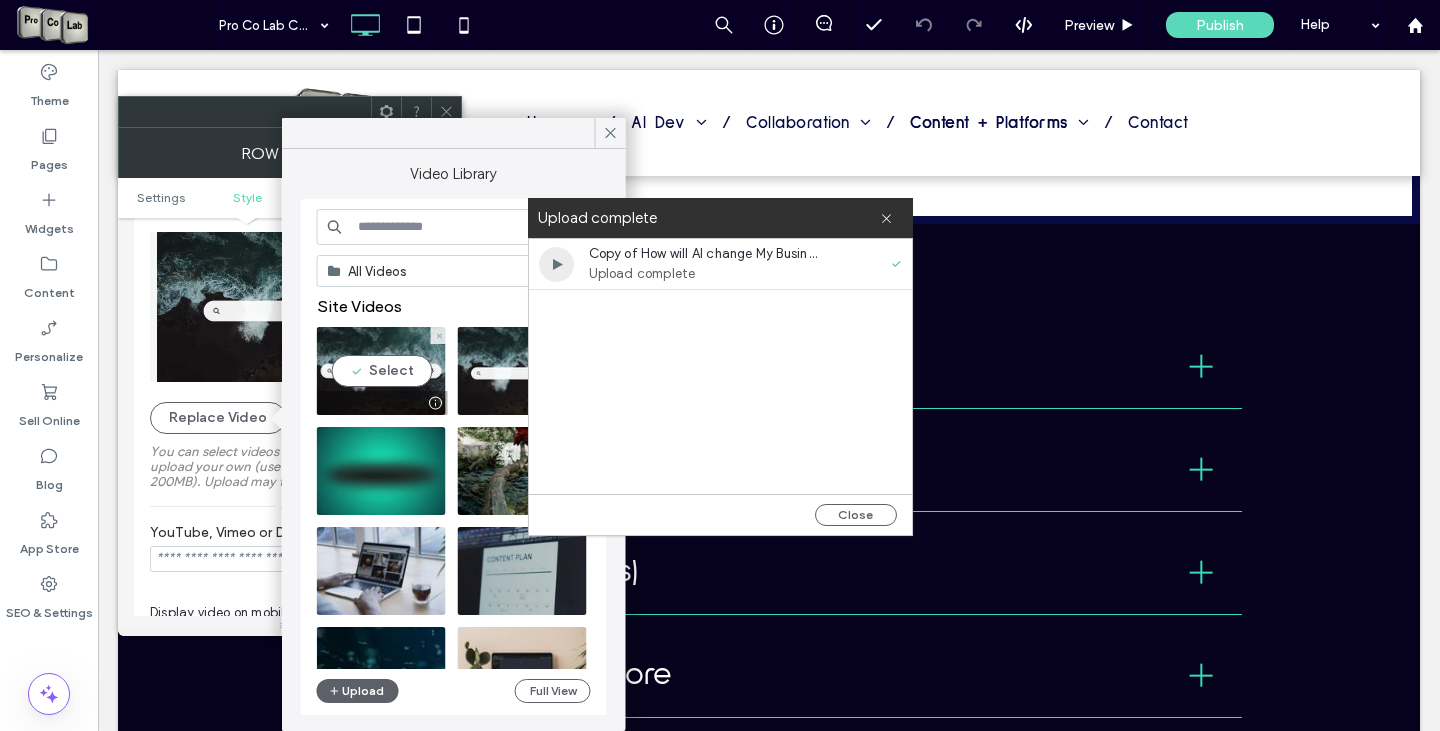 click at bounding box center (381, 371) 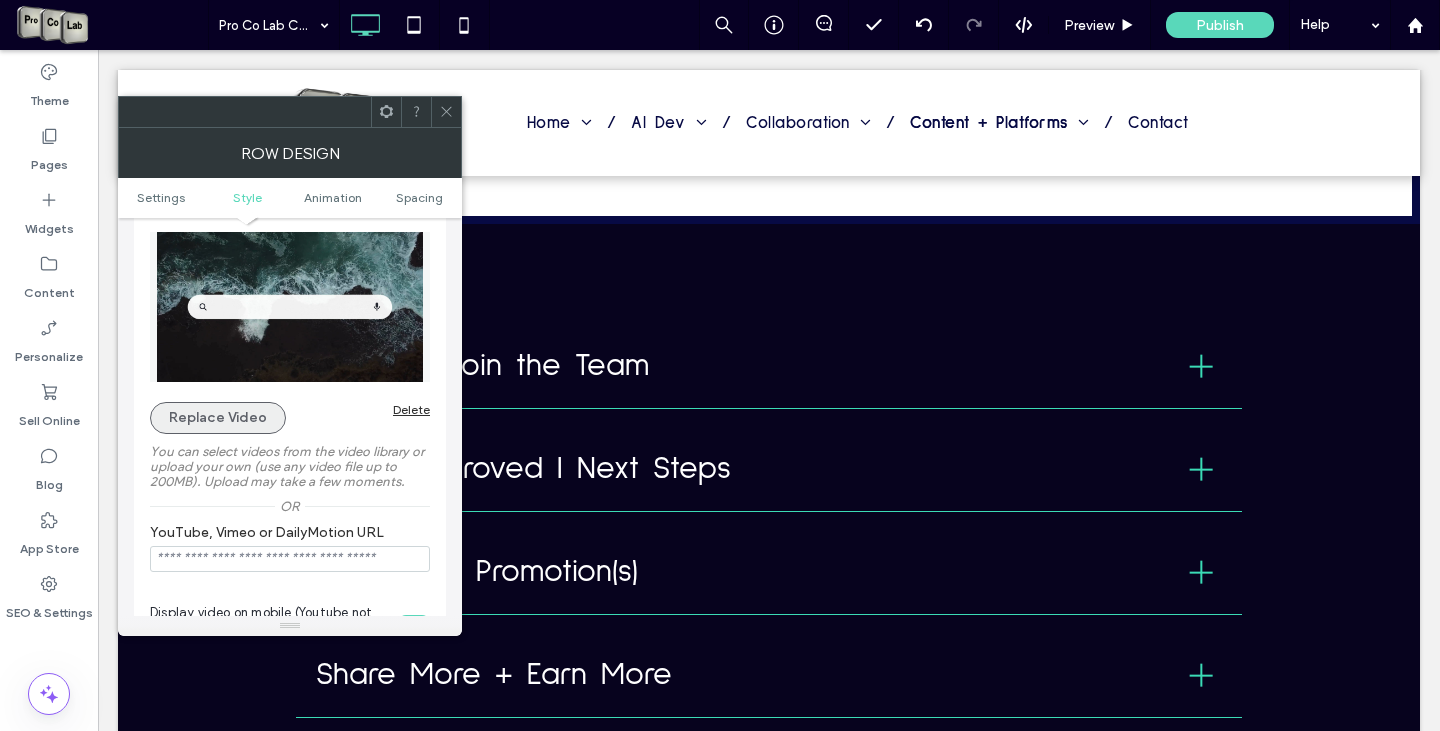 click on "Replace Video" at bounding box center [218, 418] 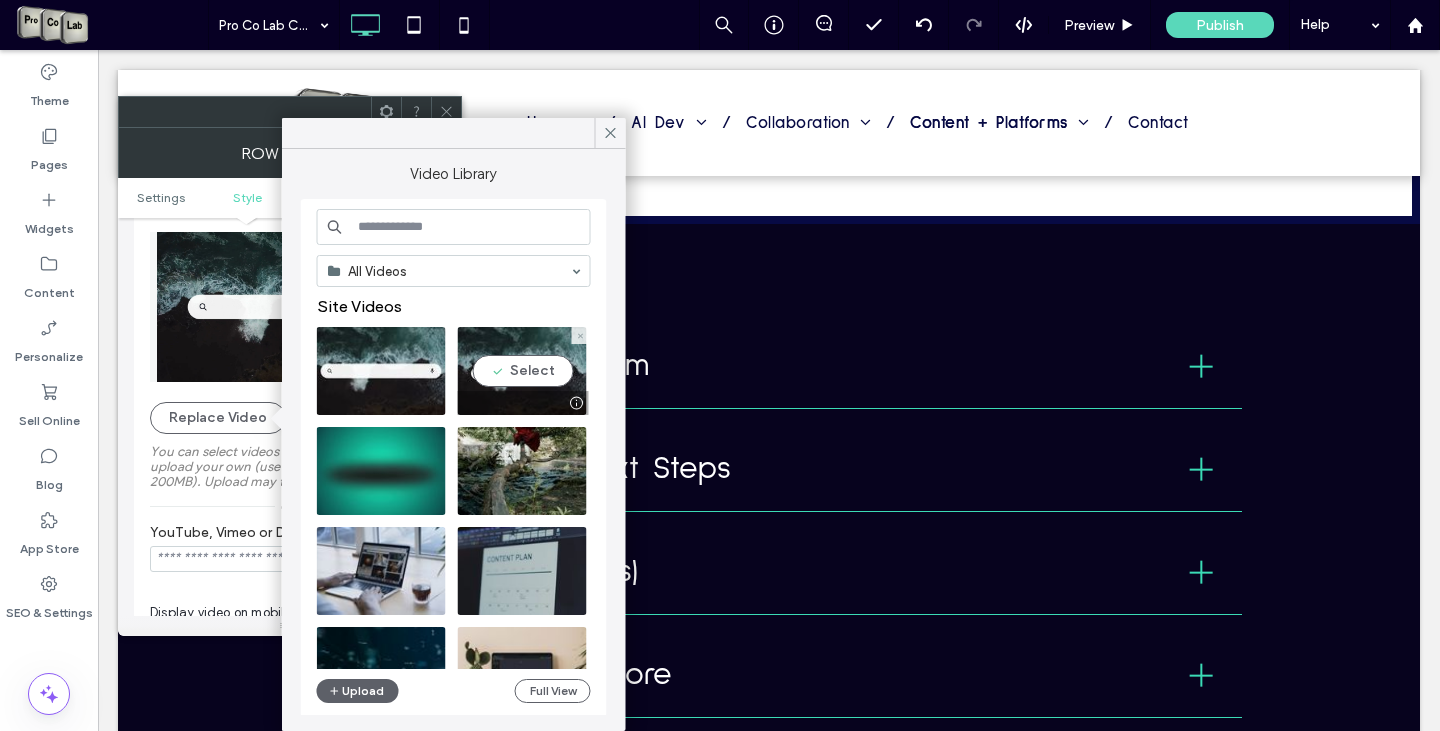 click at bounding box center (580, 335) 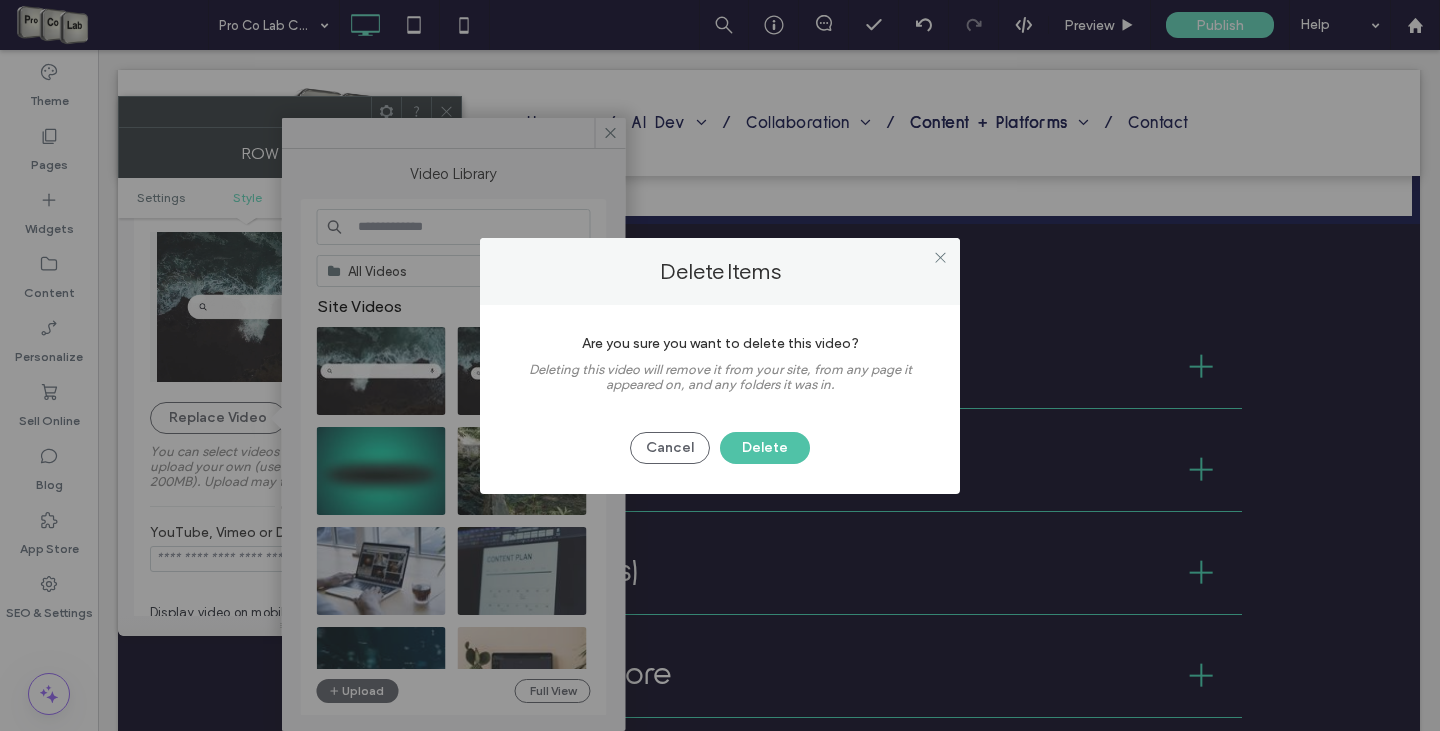 click on "Delete" at bounding box center [765, 448] 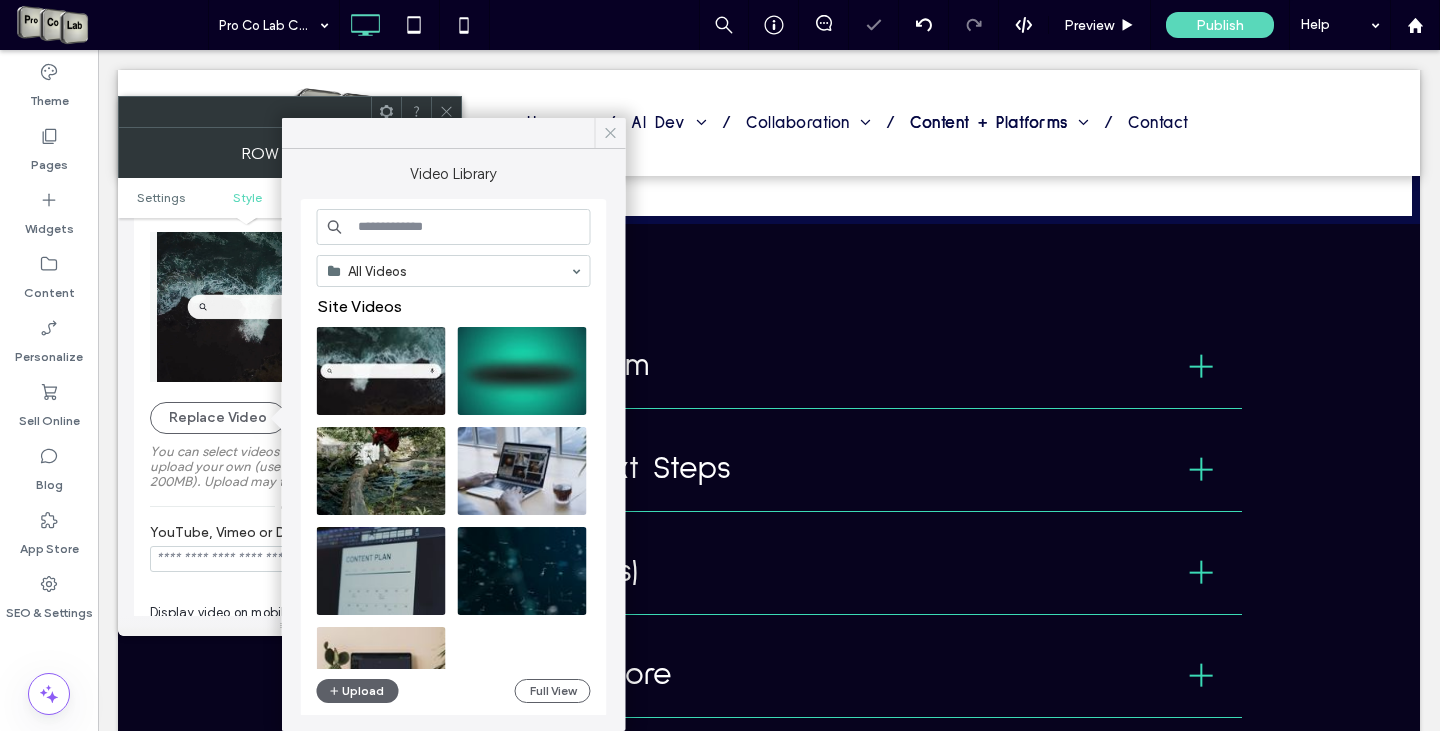 click 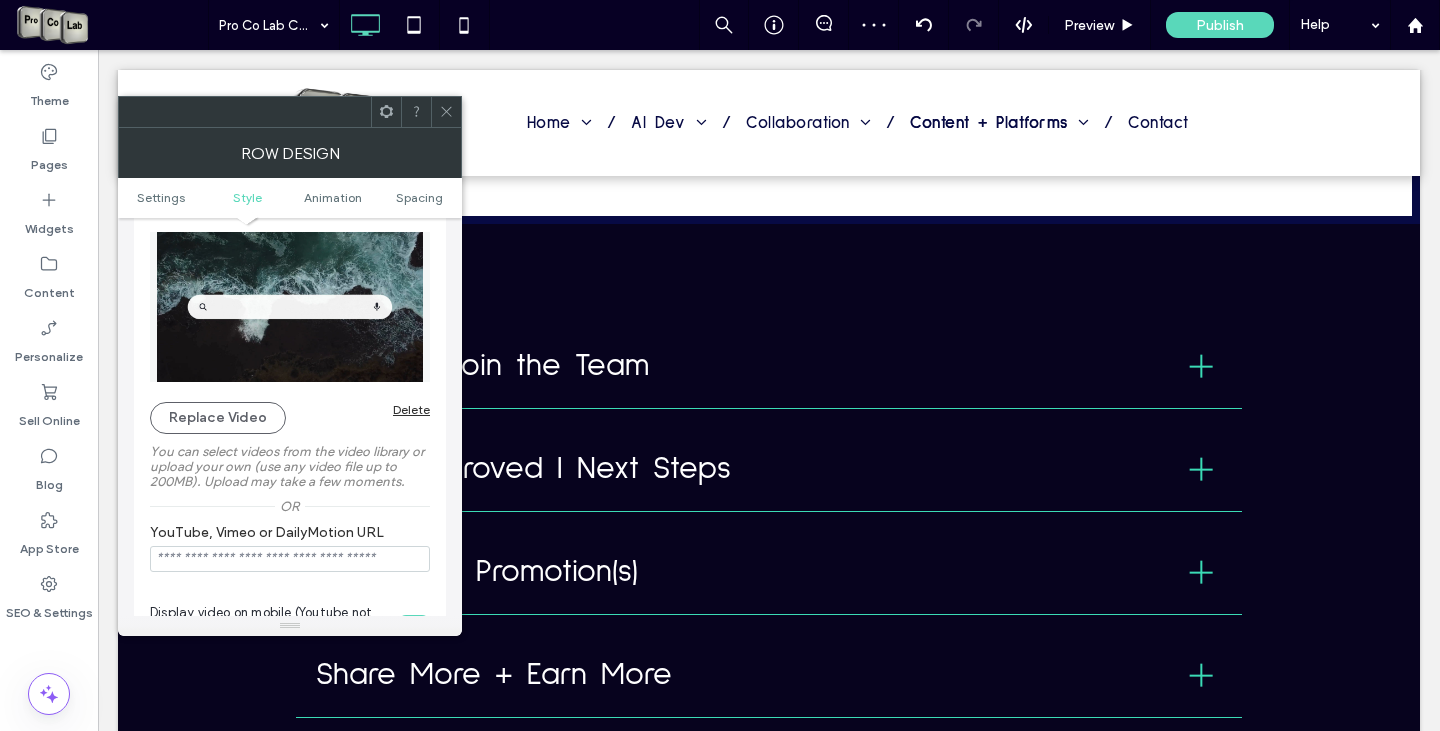 click 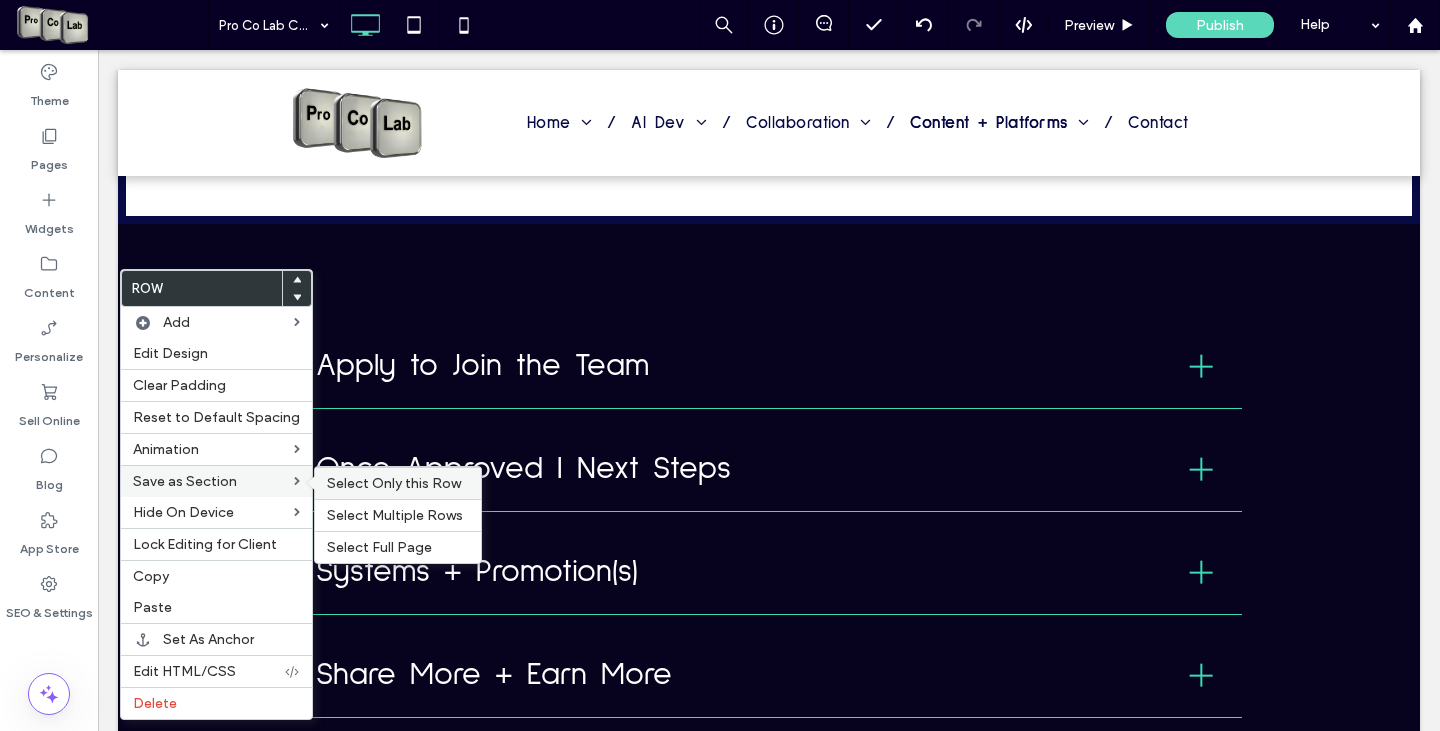 click on "Select Only this Row" at bounding box center (394, 483) 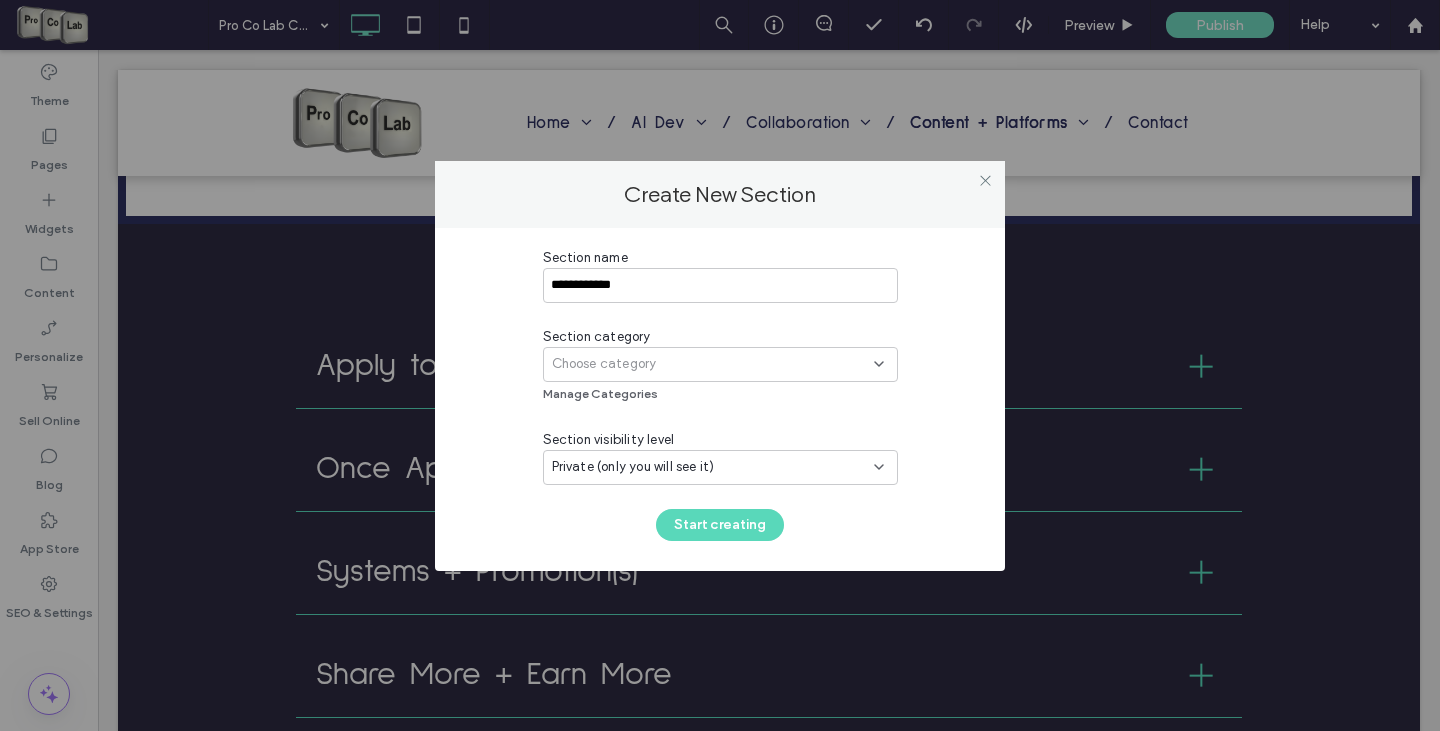 type on "**********" 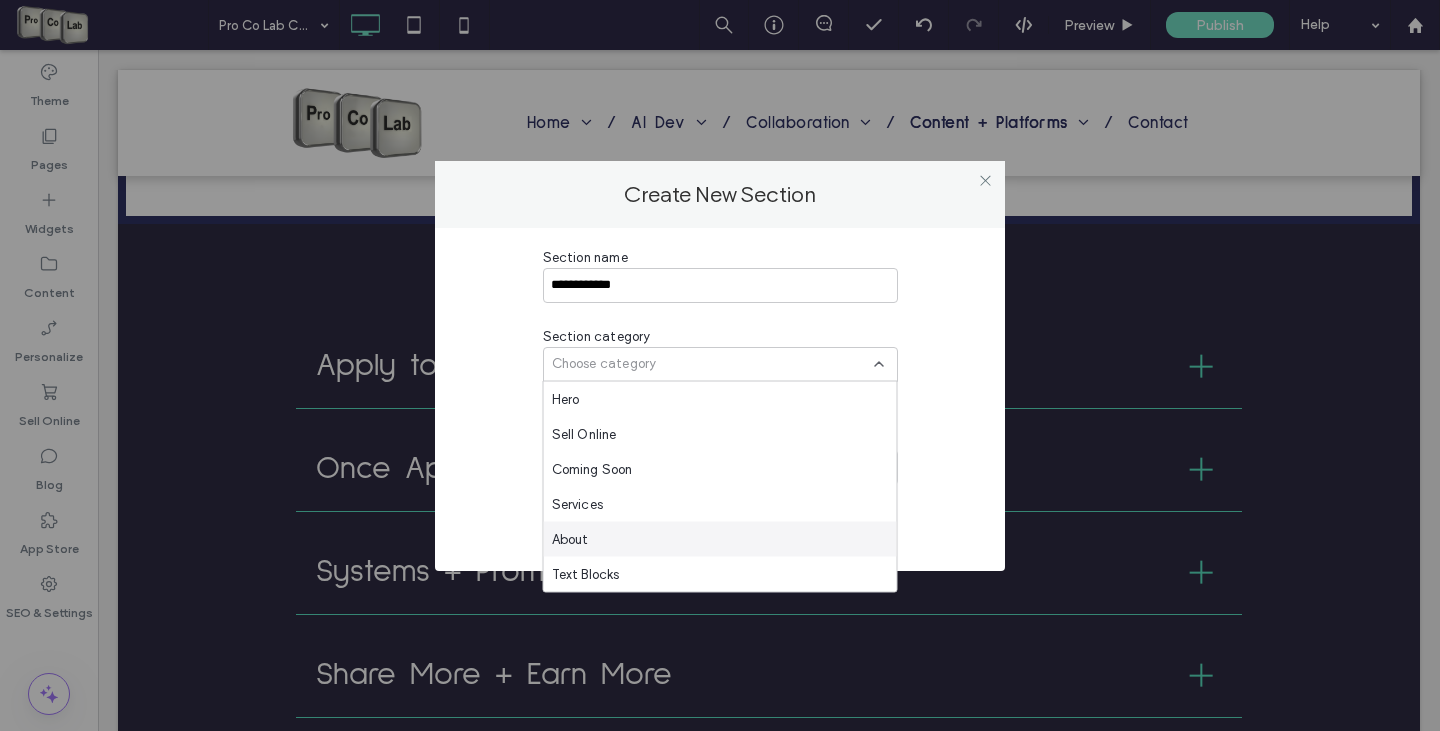 click on "About" at bounding box center (720, 539) 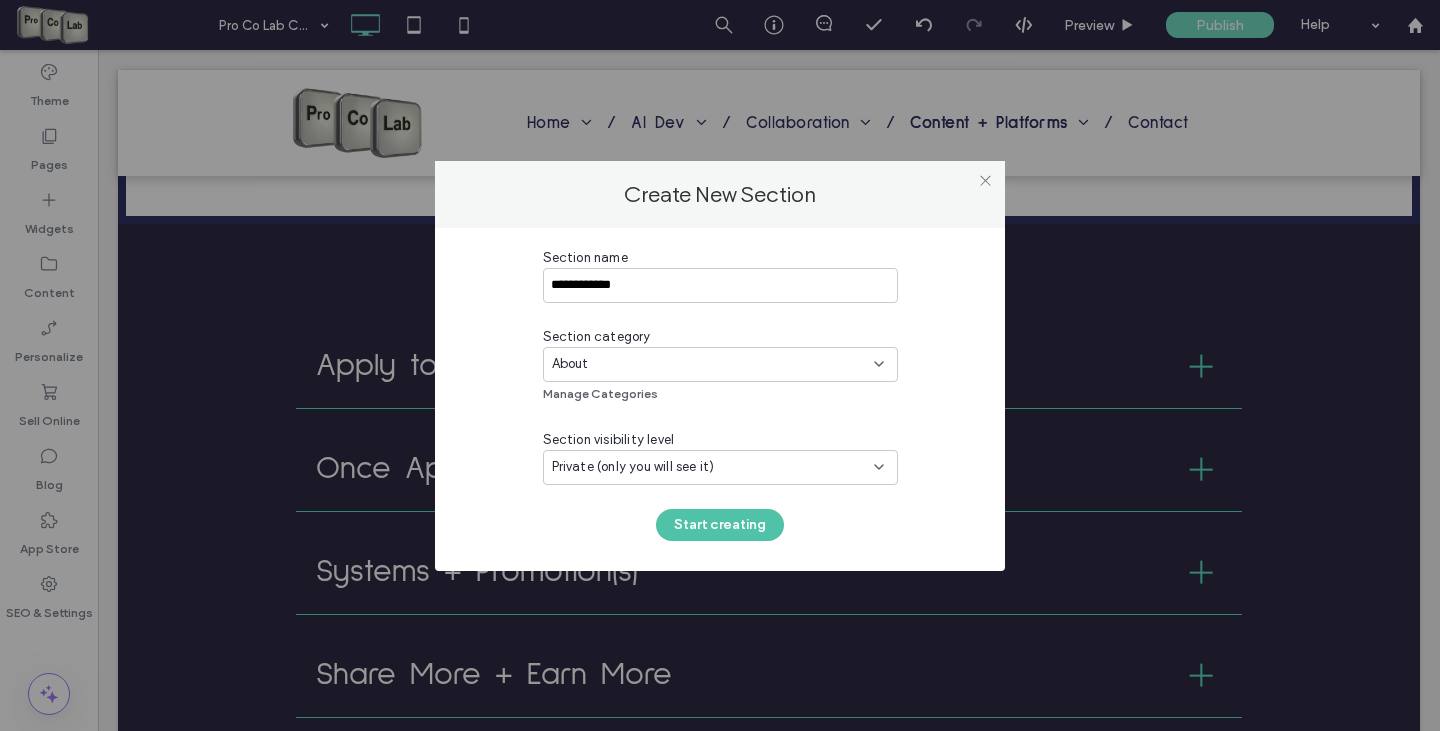 click on "Start creating" at bounding box center [720, 525] 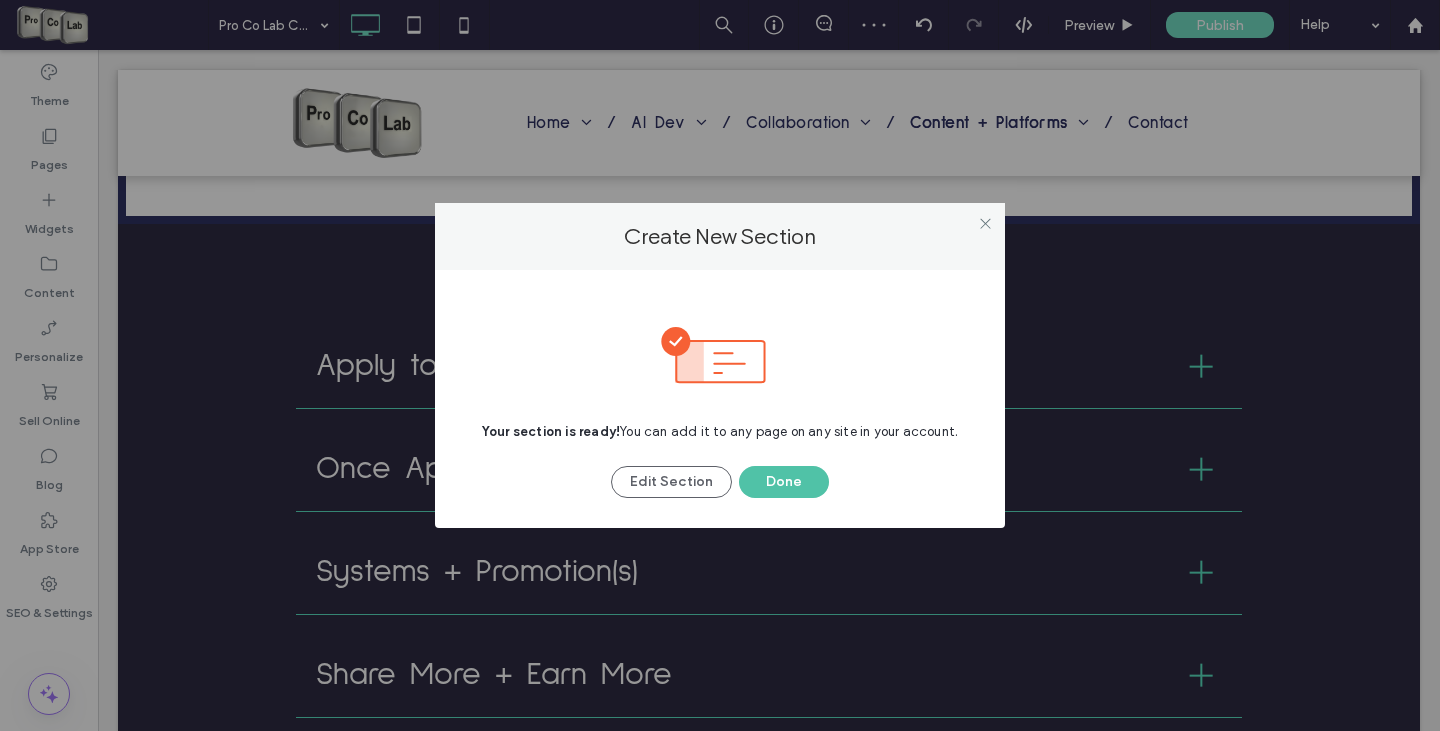 click on "Done" at bounding box center [784, 482] 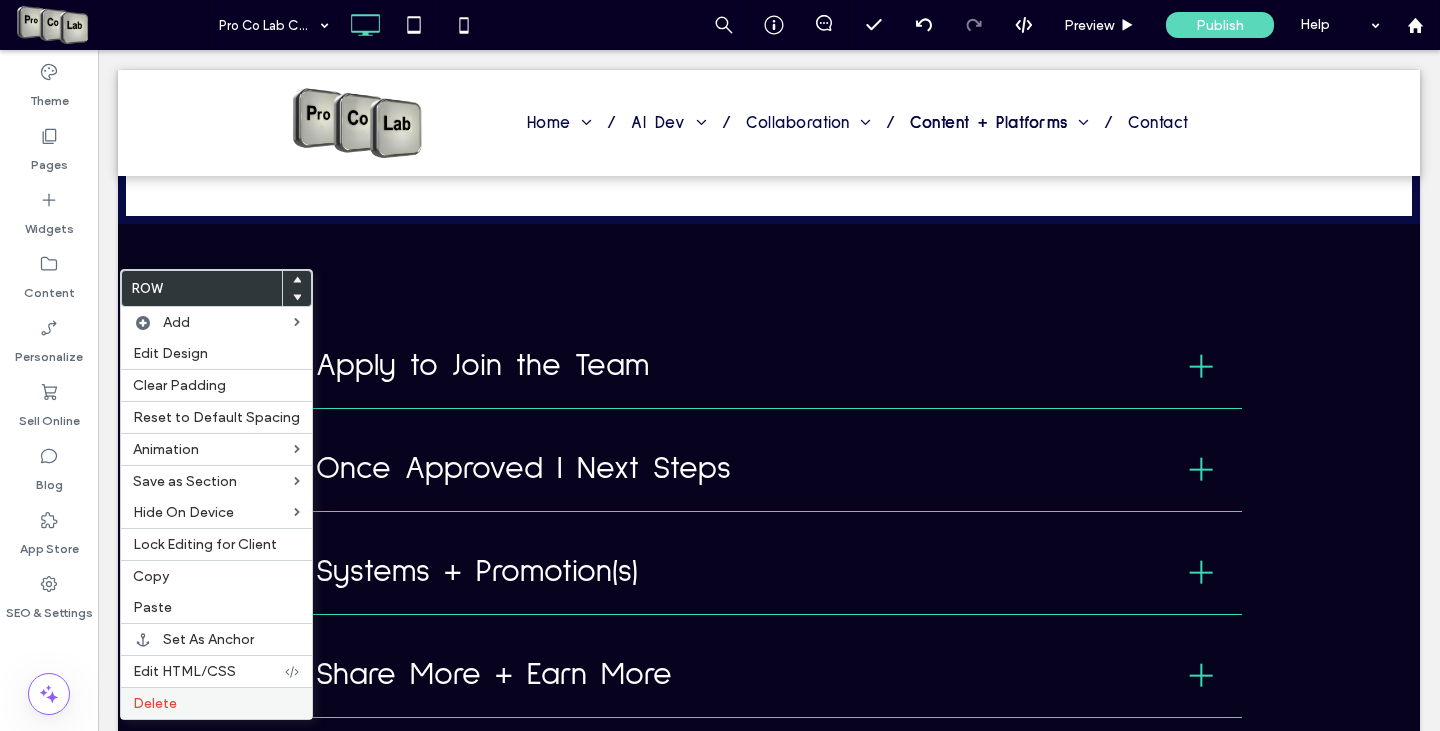 click on "Delete" at bounding box center [216, 703] 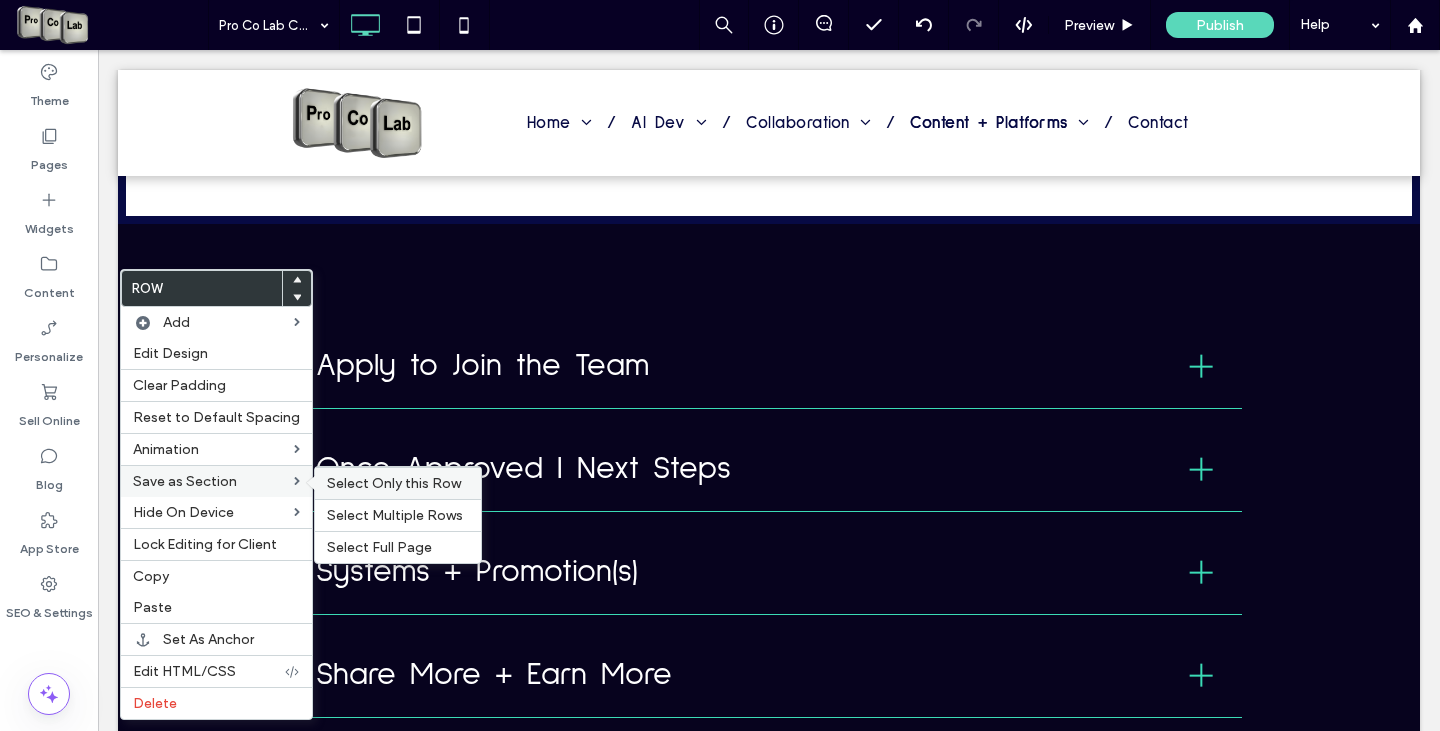 click on "Select Only this Row" at bounding box center (394, 483) 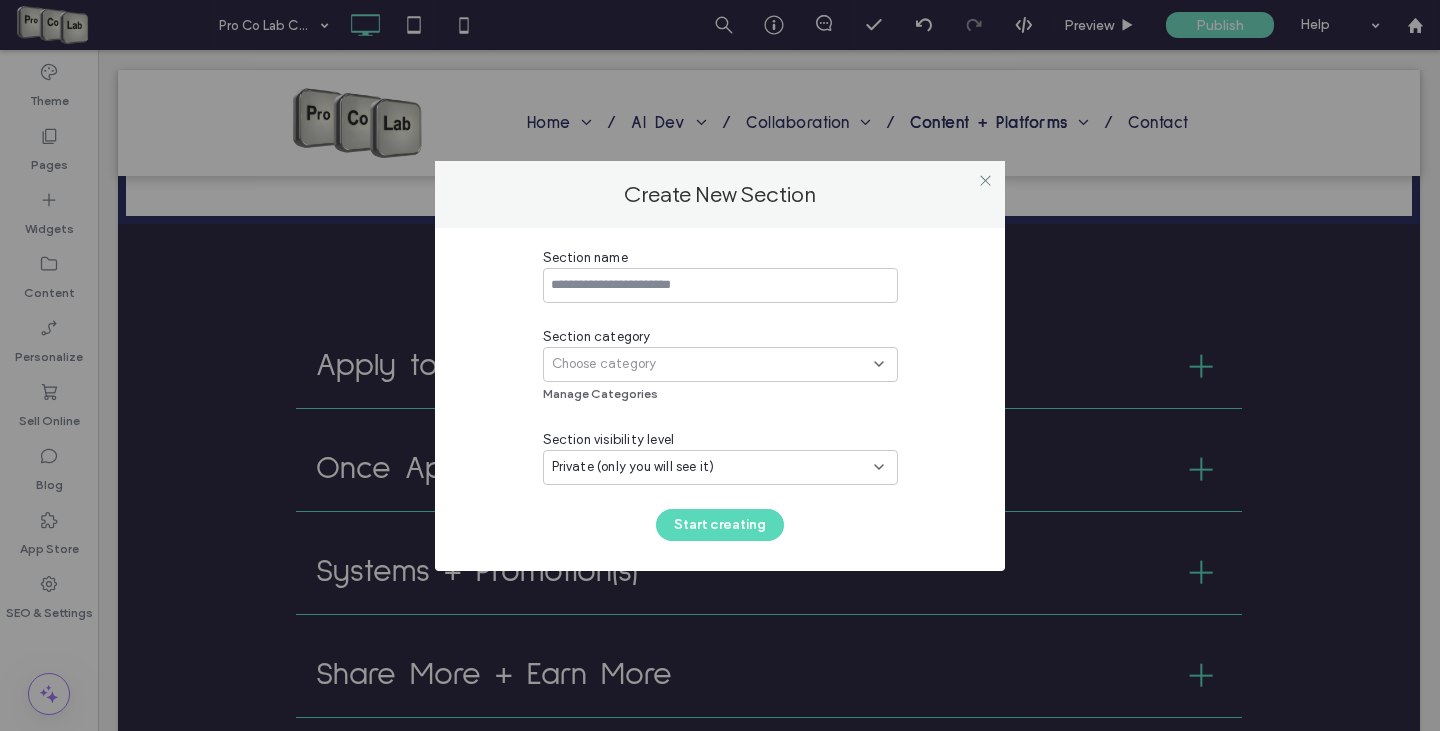 click at bounding box center [720, 285] 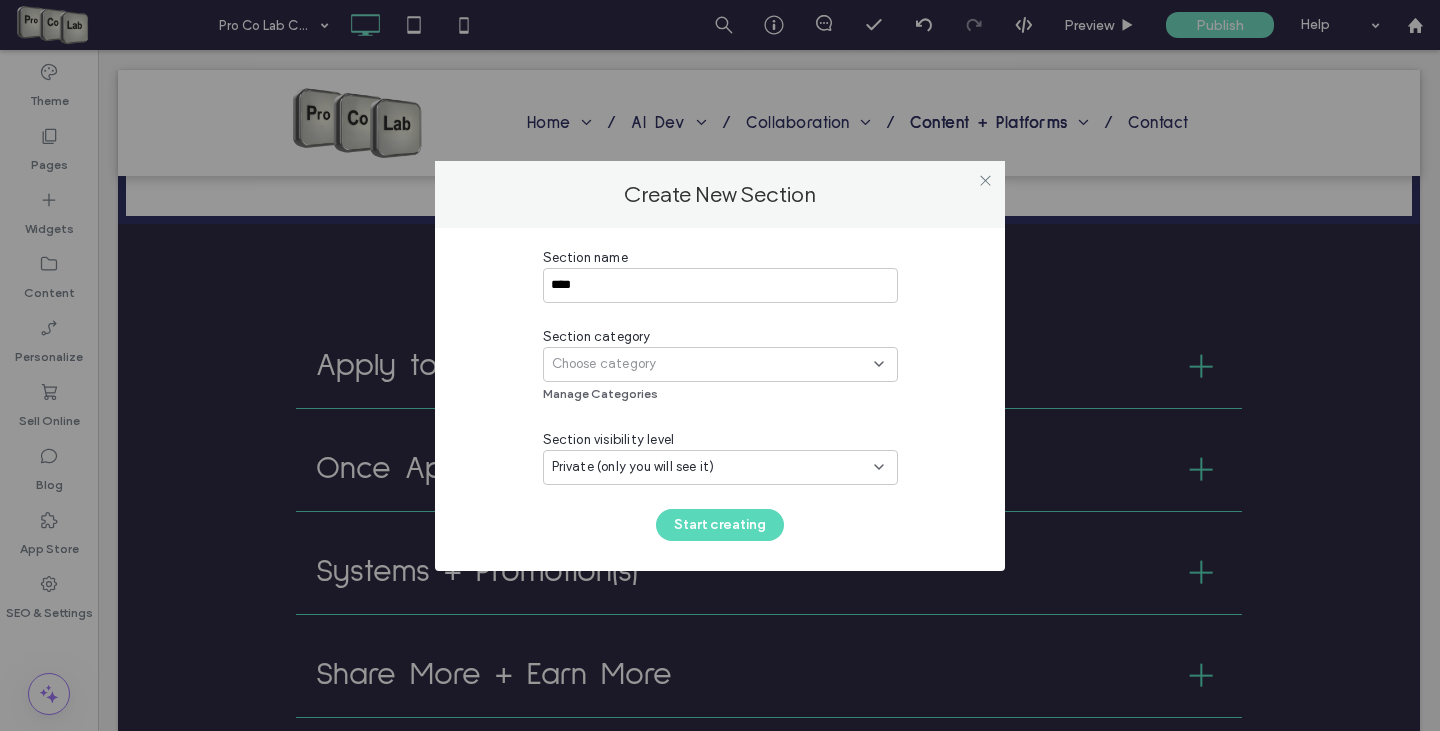 type on "****" 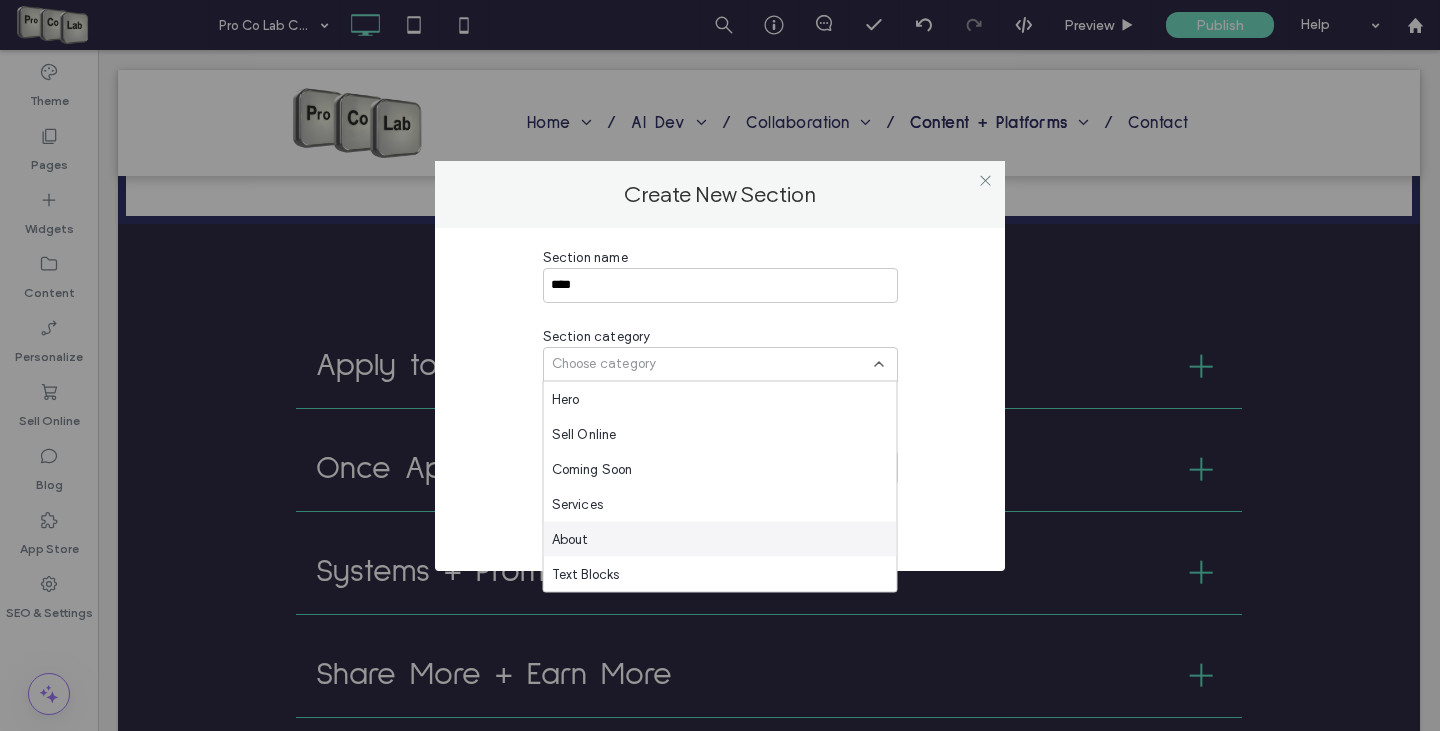 click on "About" at bounding box center [720, 539] 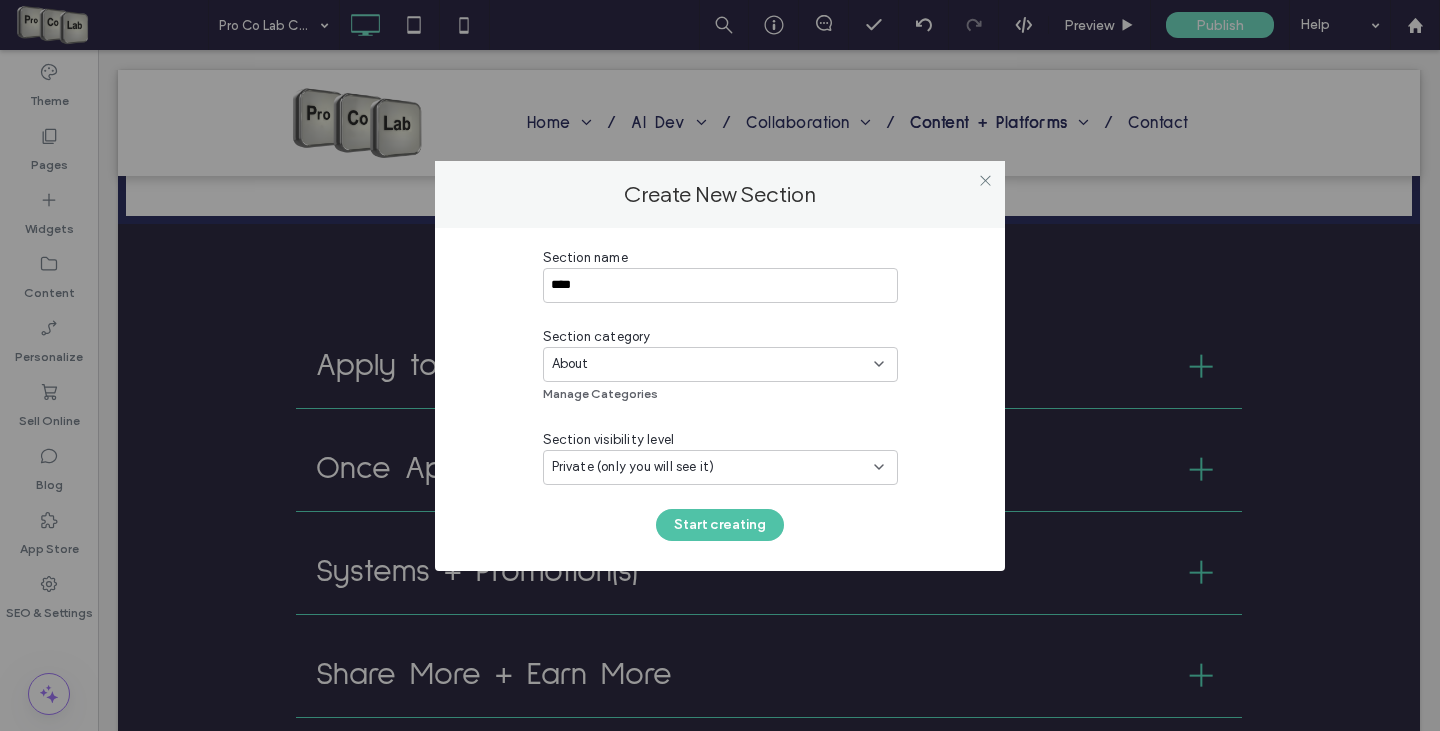 click on "Start creating" at bounding box center [720, 525] 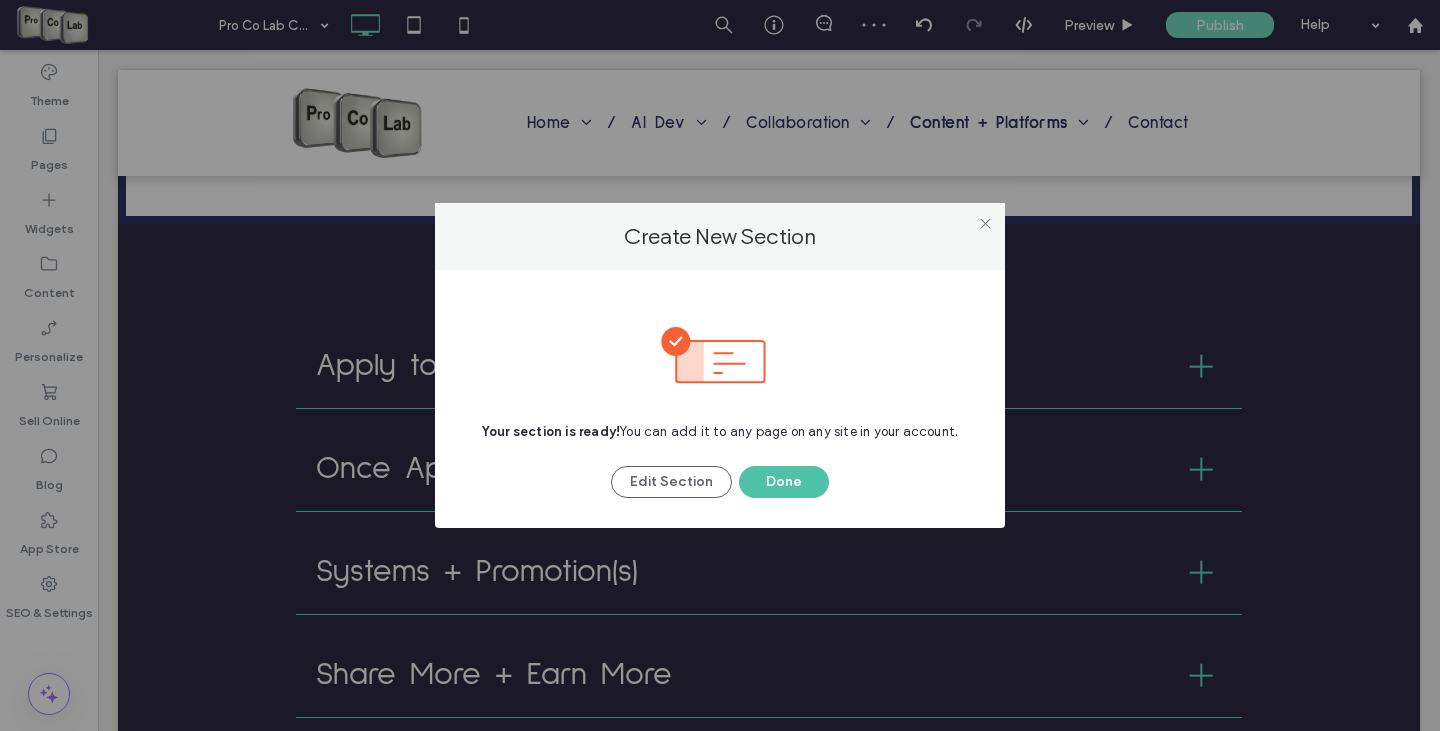 click on "Done" at bounding box center (784, 482) 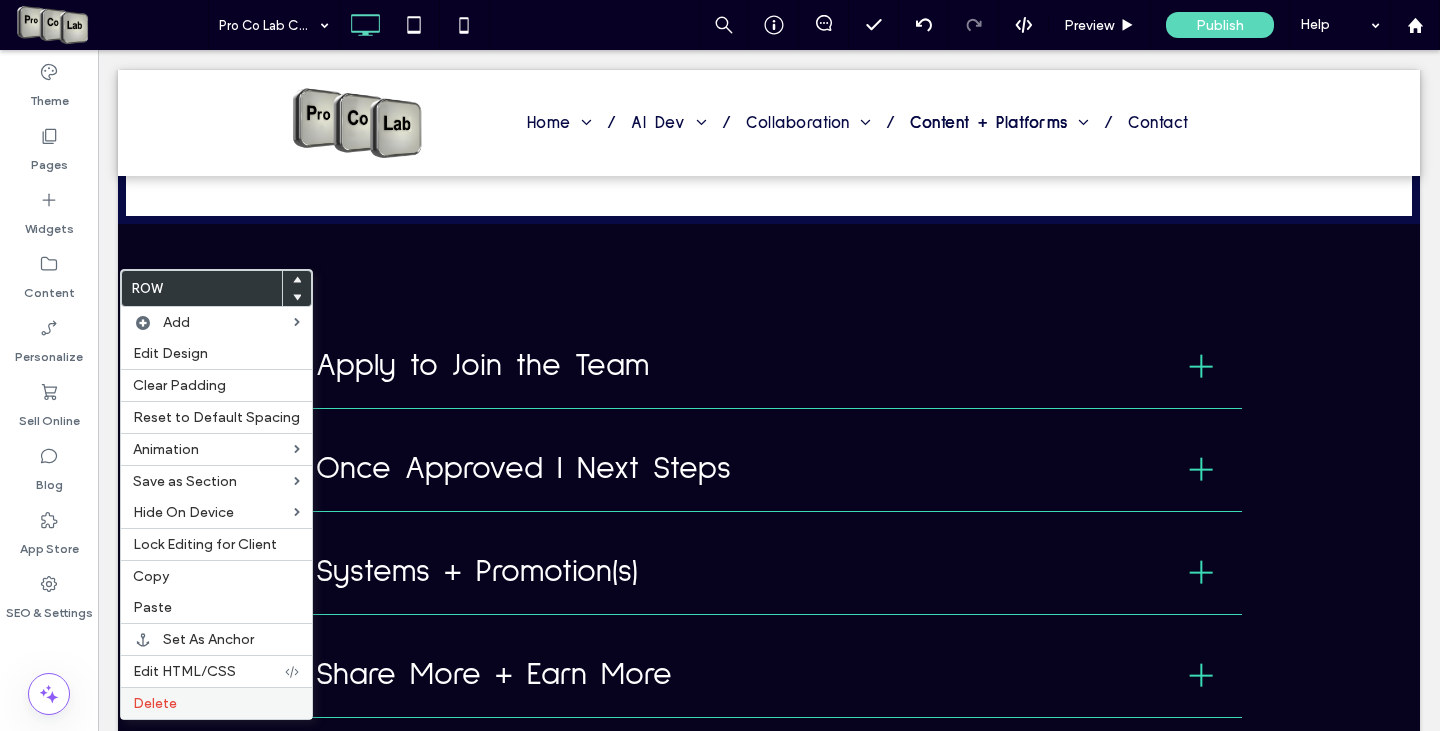 click on "Delete" at bounding box center (216, 703) 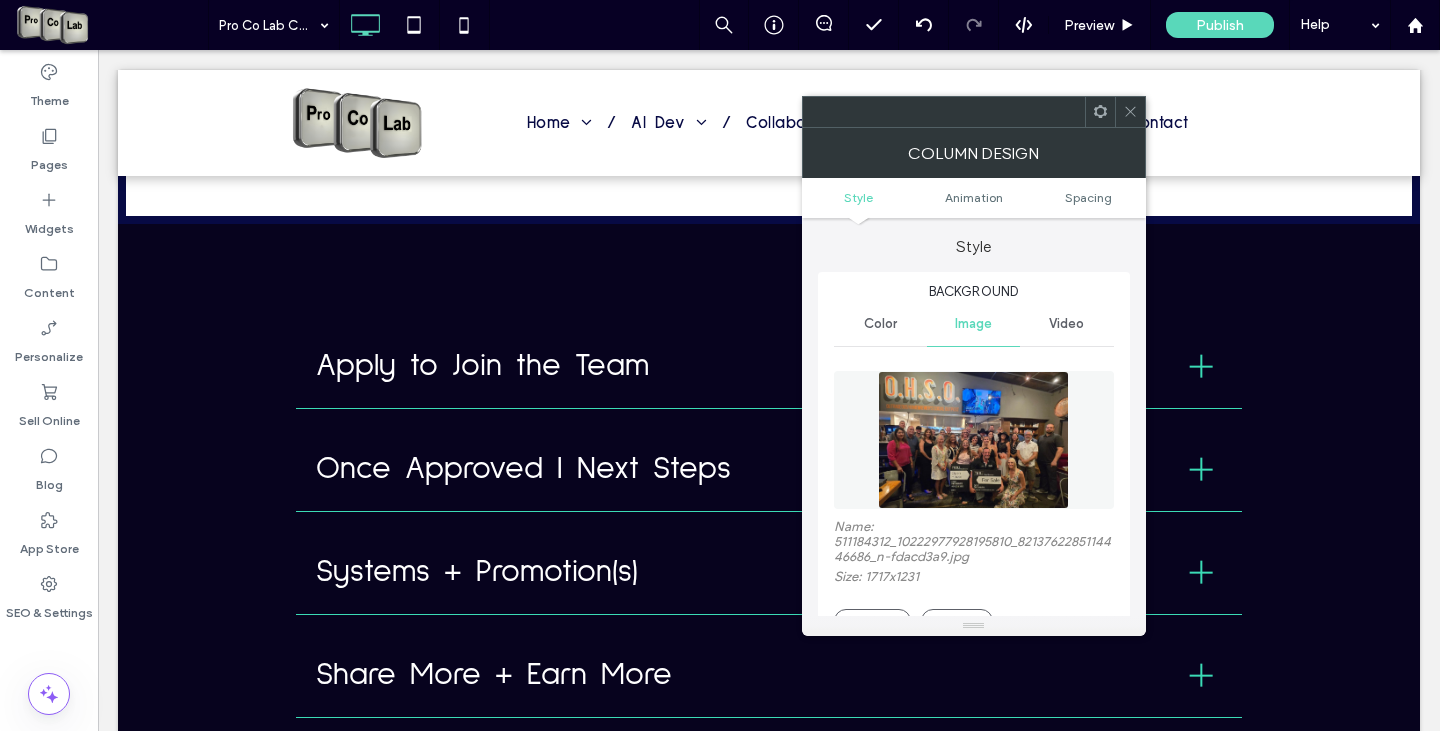 scroll, scrollTop: 100, scrollLeft: 0, axis: vertical 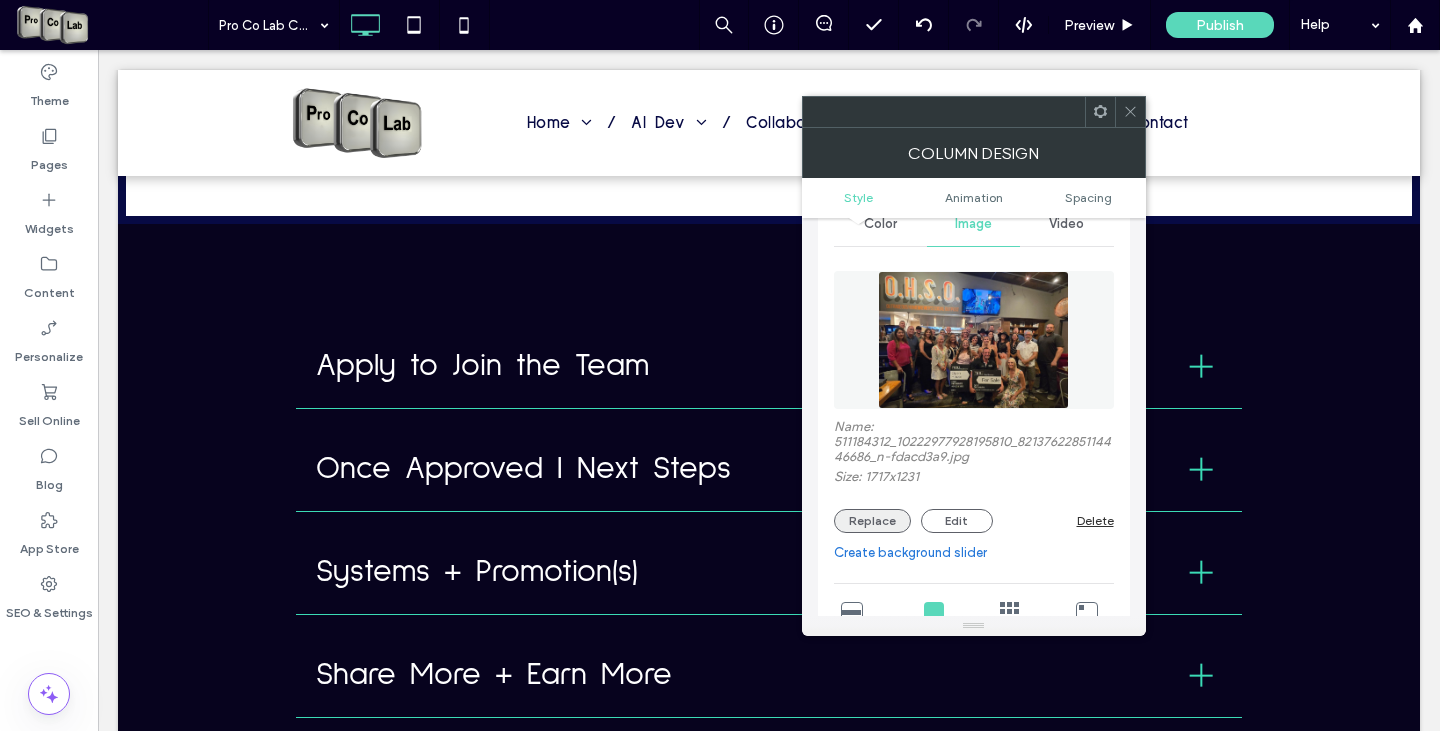 click on "Replace" at bounding box center [872, 521] 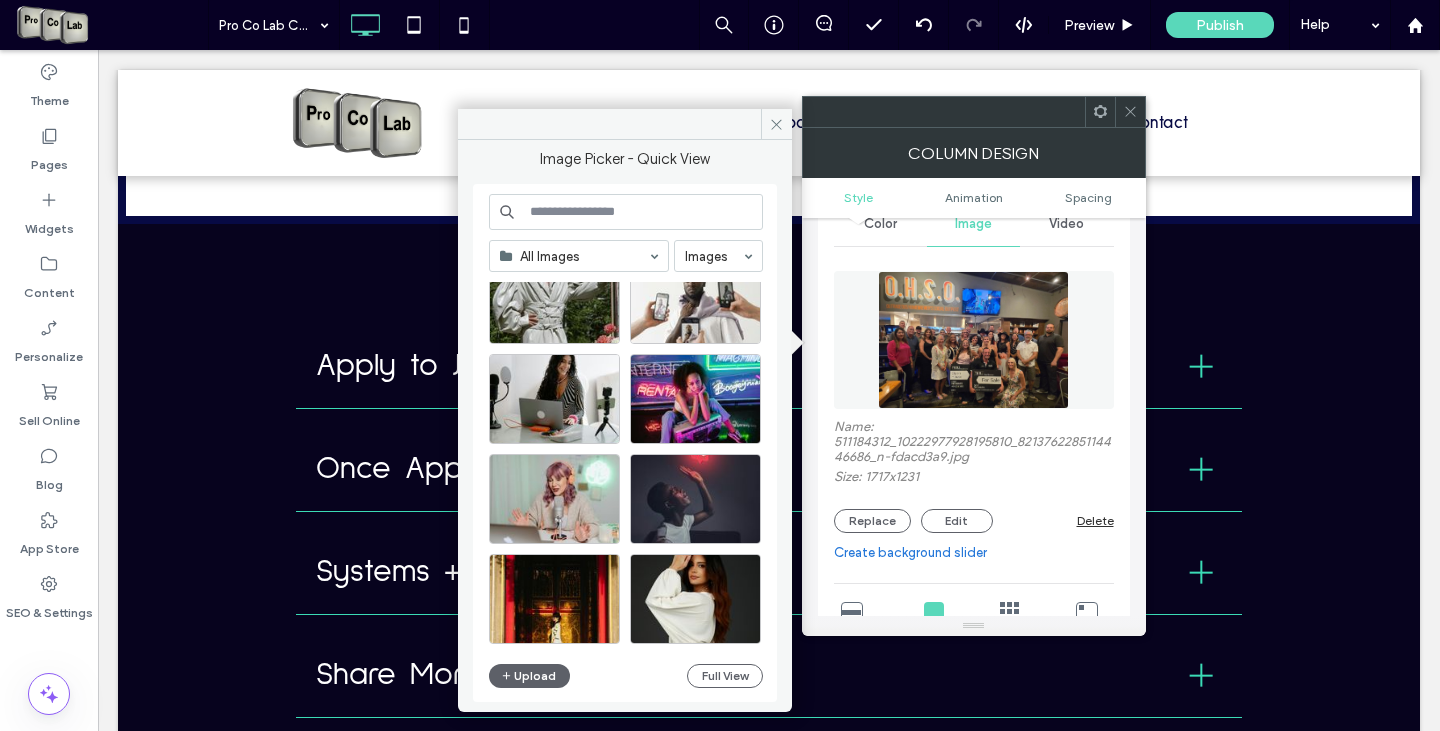 scroll, scrollTop: 1358, scrollLeft: 0, axis: vertical 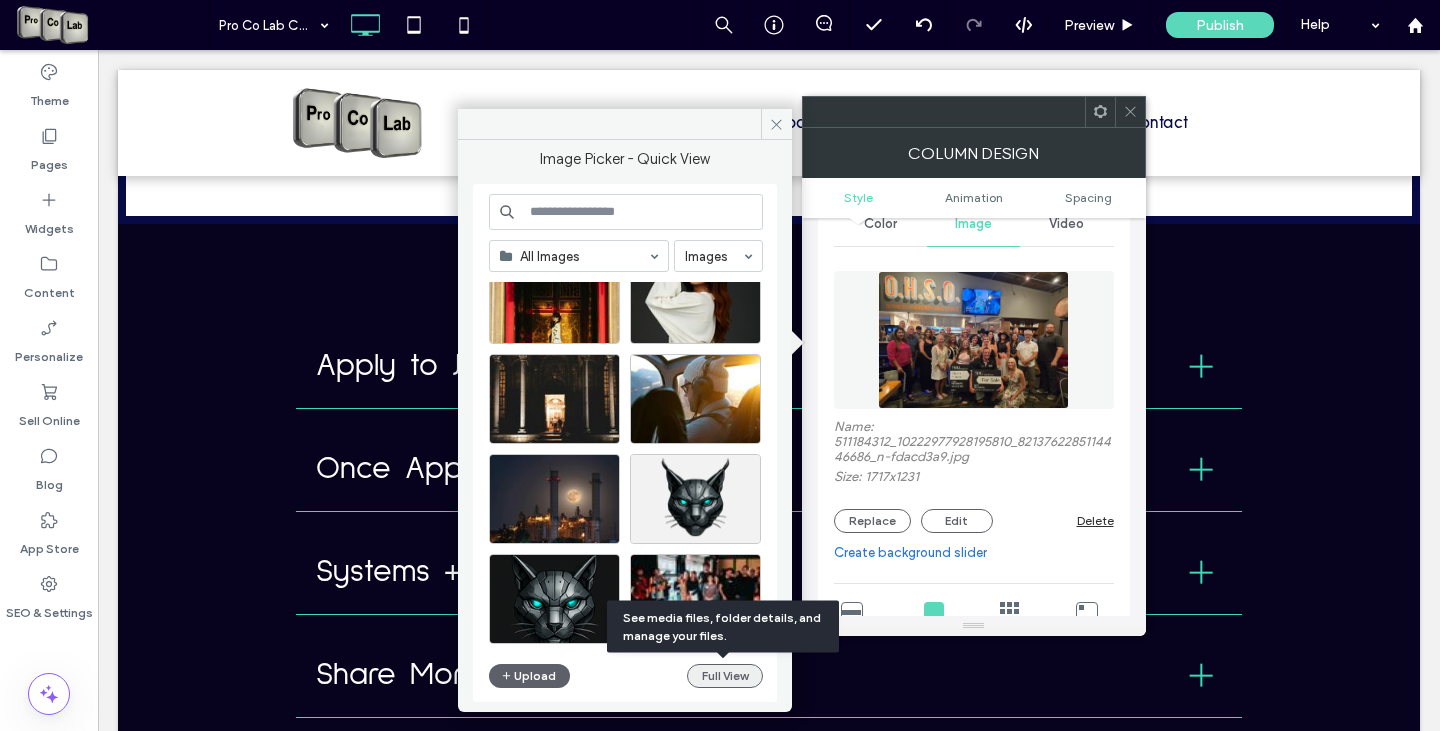 click on "Full View" at bounding box center [725, 676] 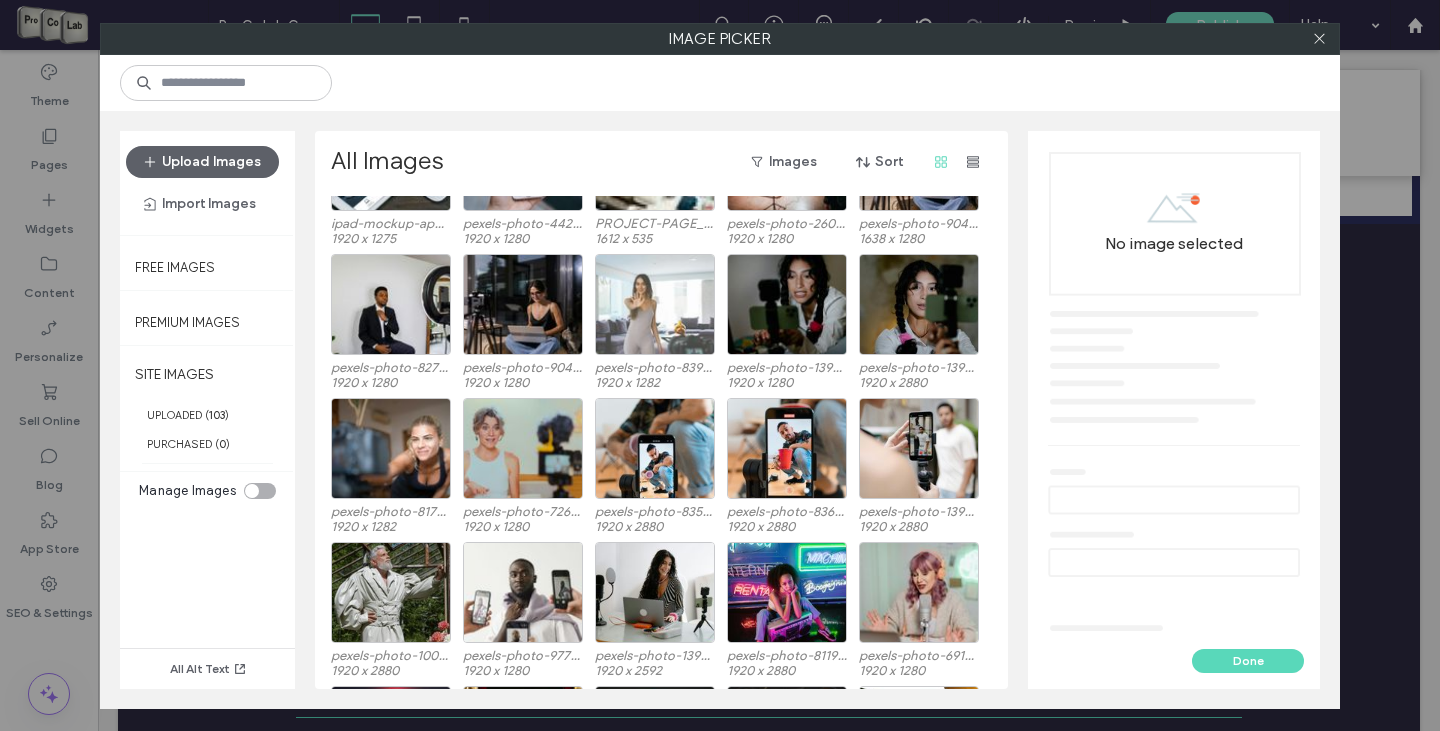 scroll, scrollTop: 600, scrollLeft: 0, axis: vertical 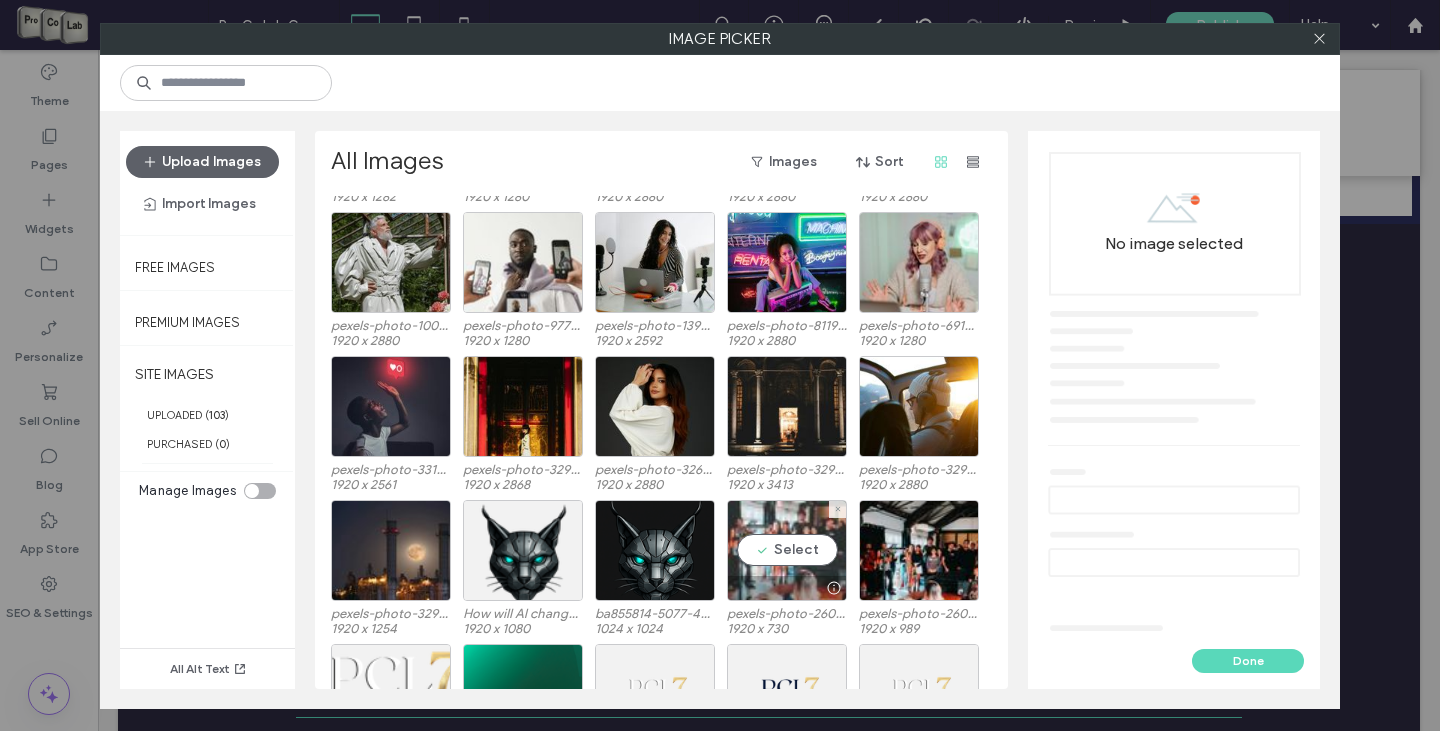 click on "Select" at bounding box center (787, 550) 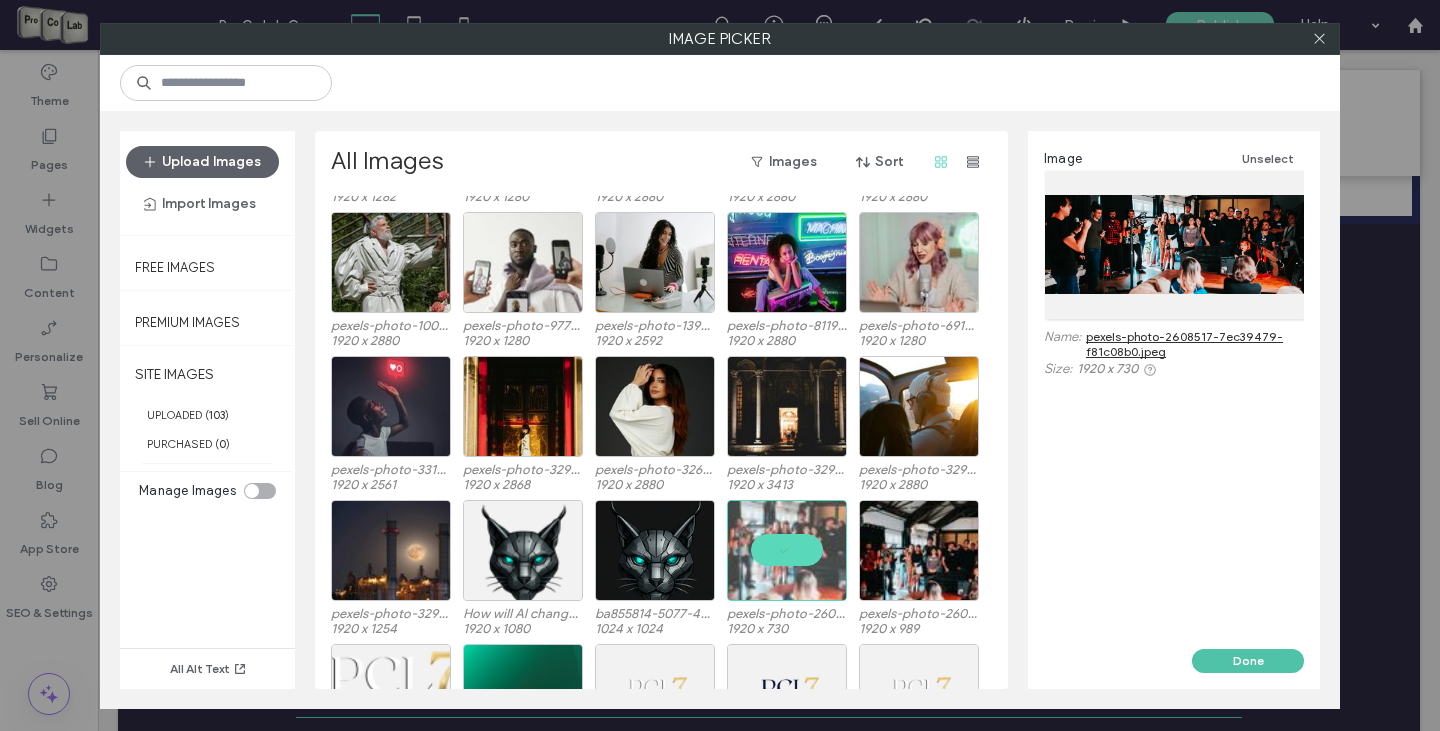 click on "Done" at bounding box center [1248, 661] 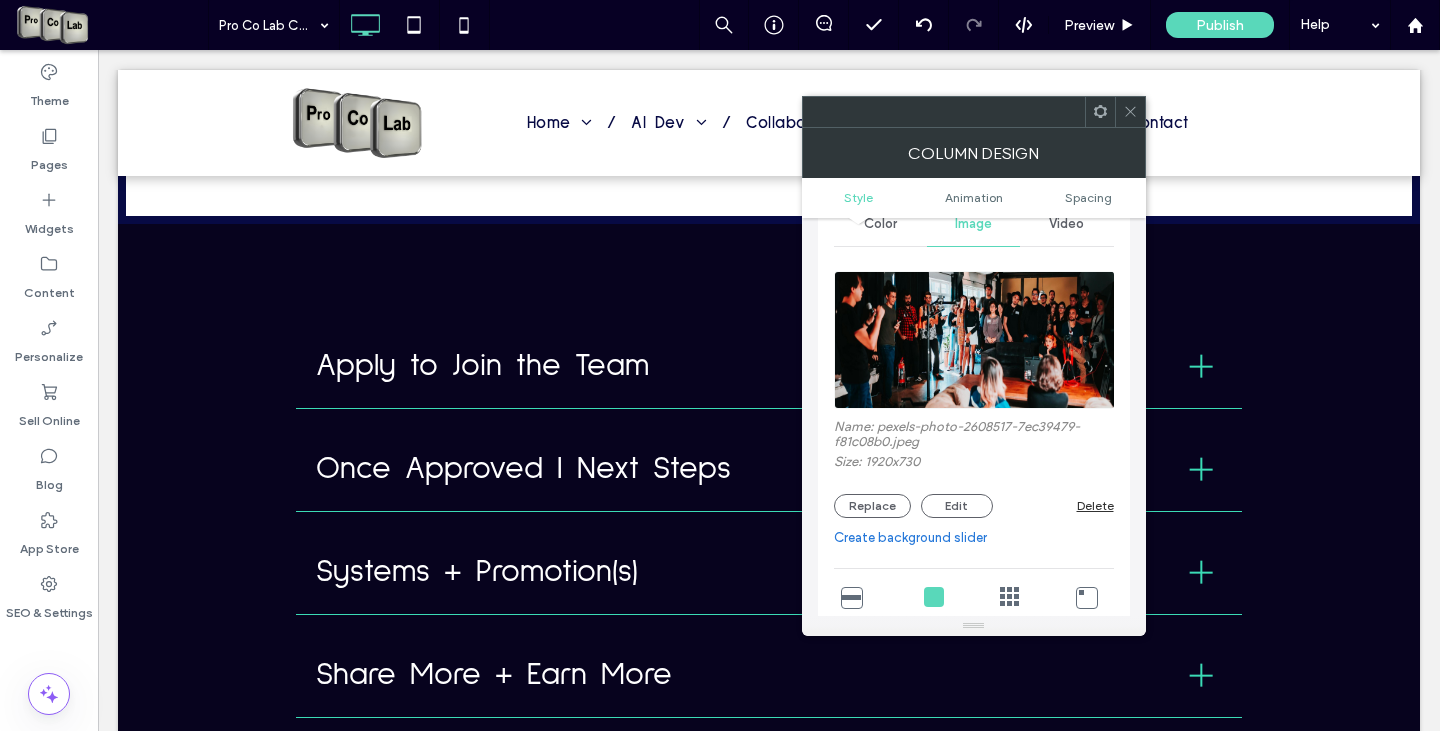 scroll, scrollTop: 200, scrollLeft: 0, axis: vertical 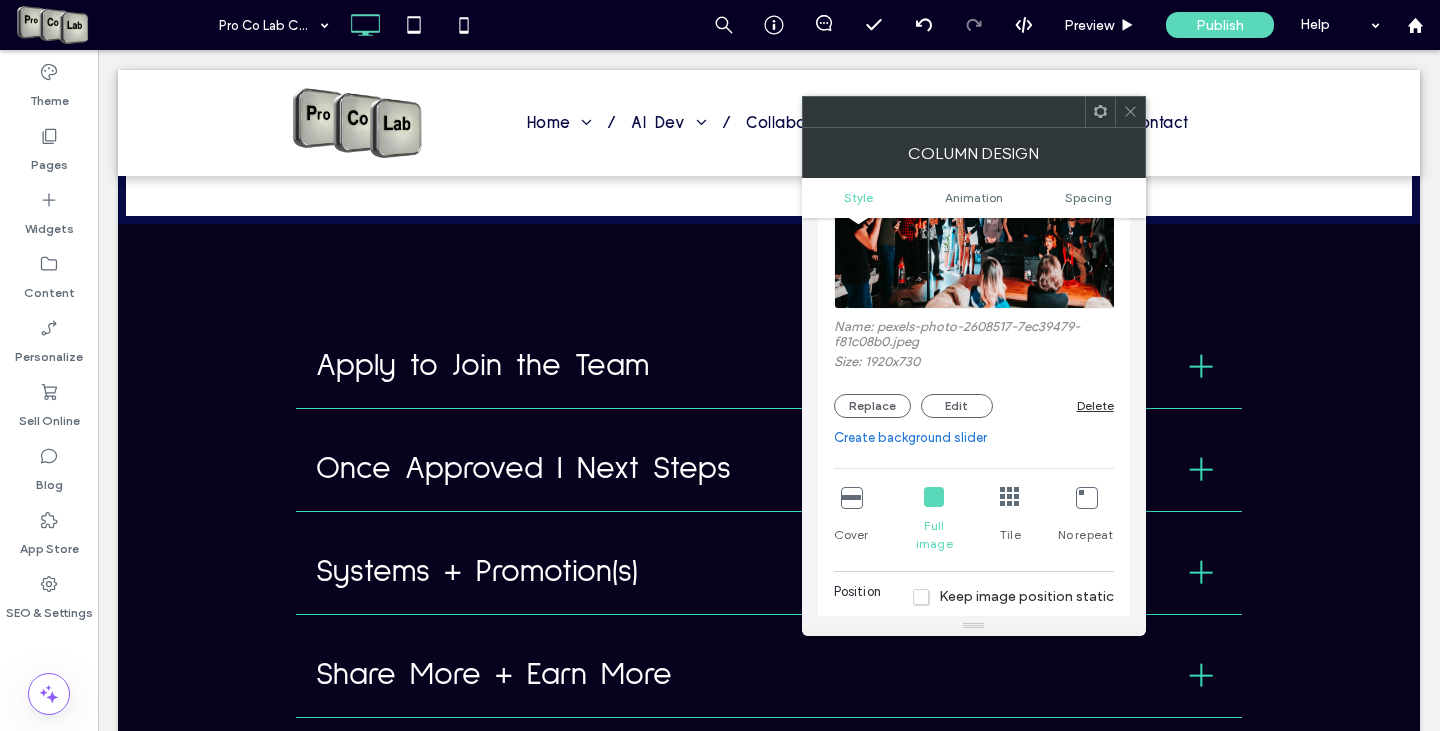 click on "Cover" at bounding box center (851, 520) 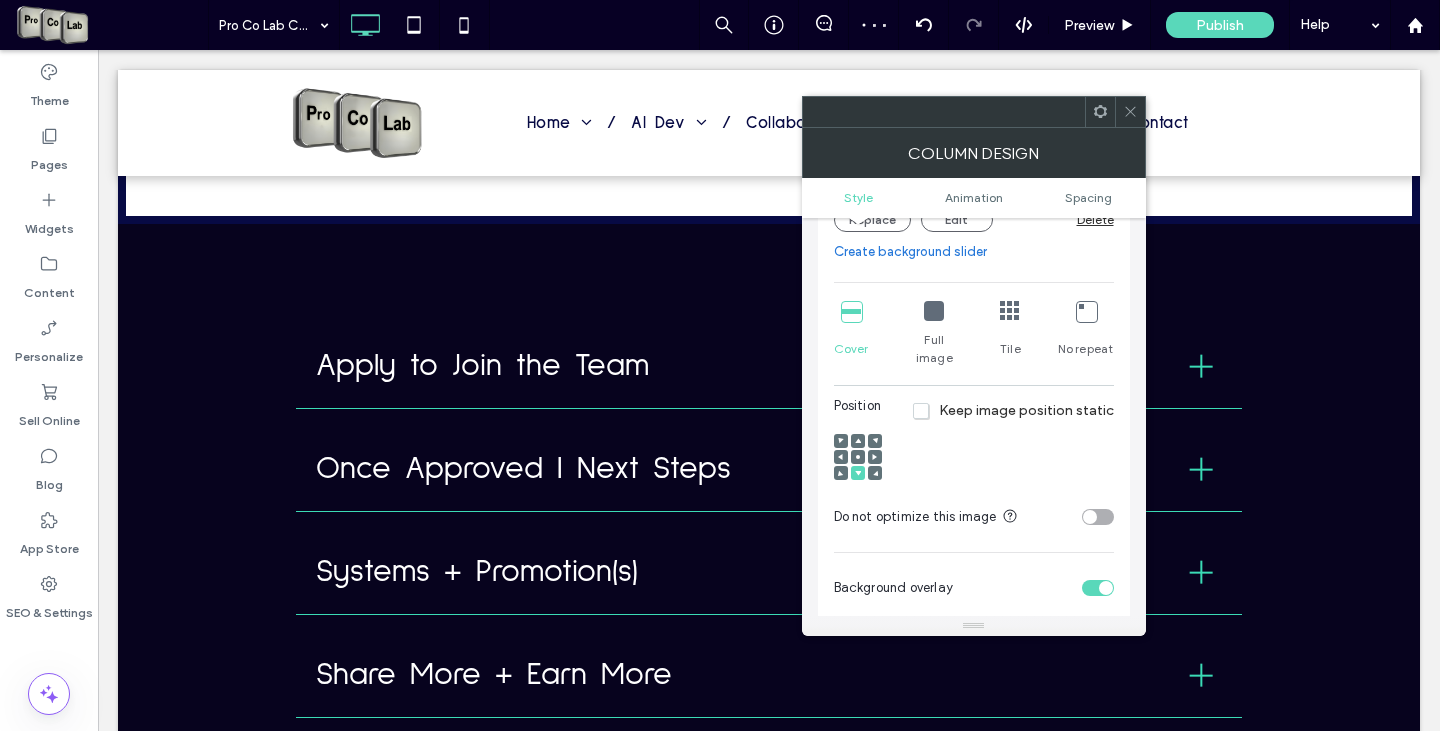 scroll, scrollTop: 400, scrollLeft: 0, axis: vertical 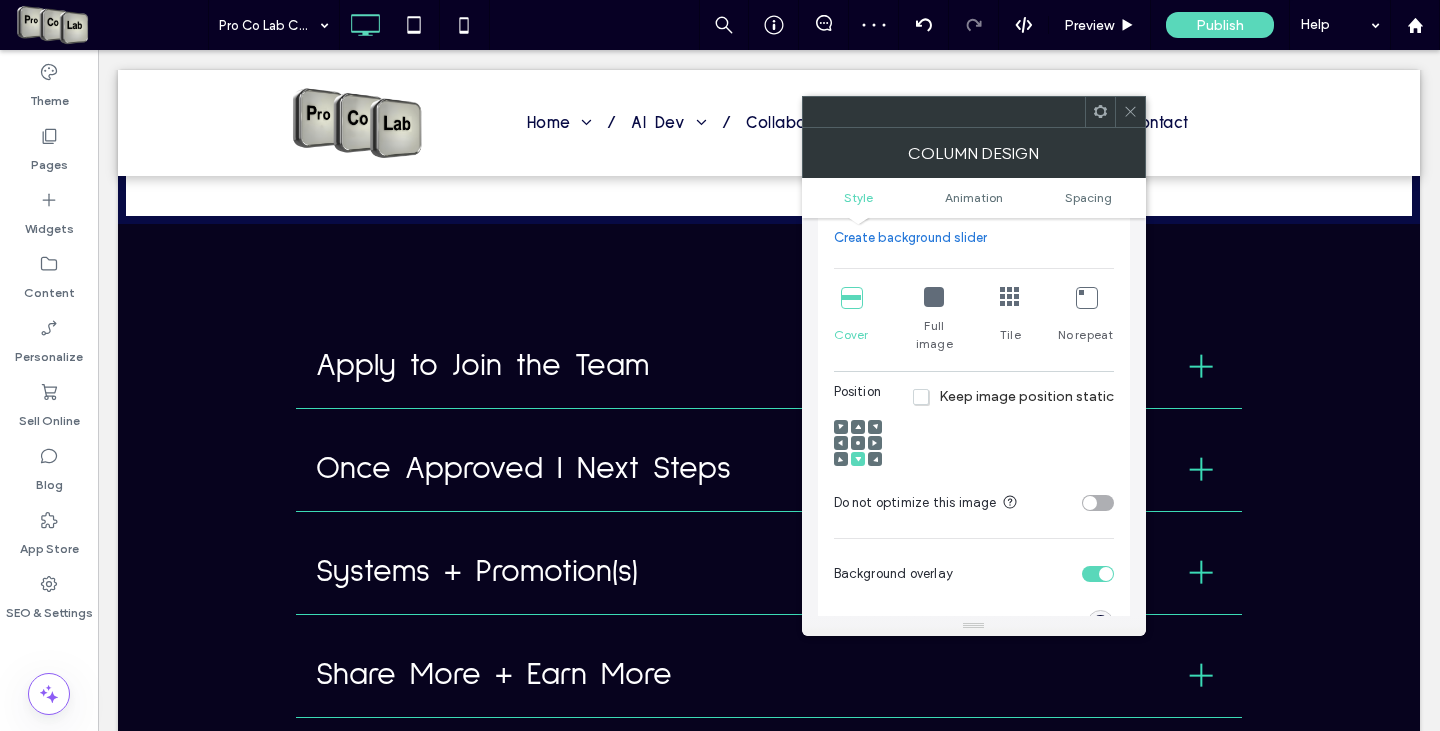 click at bounding box center (841, 443) 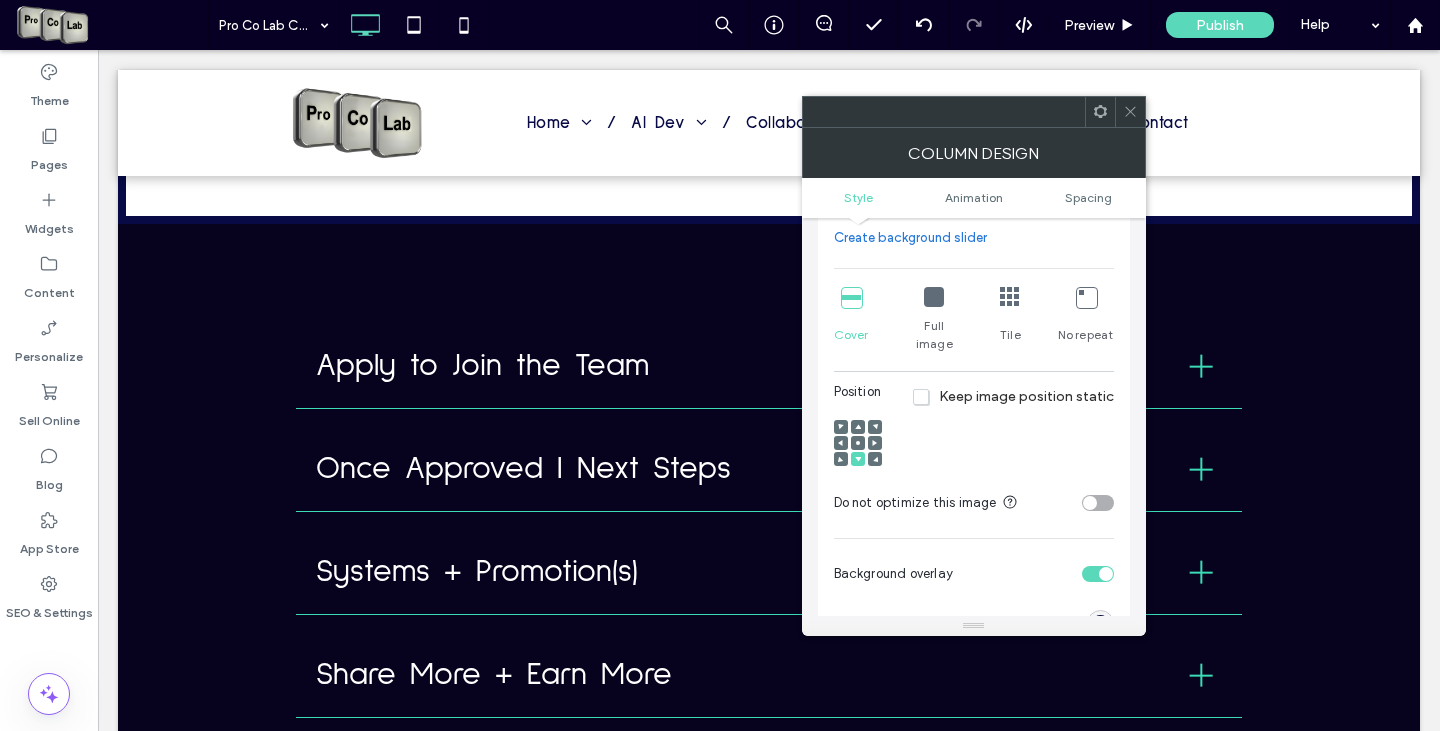 click 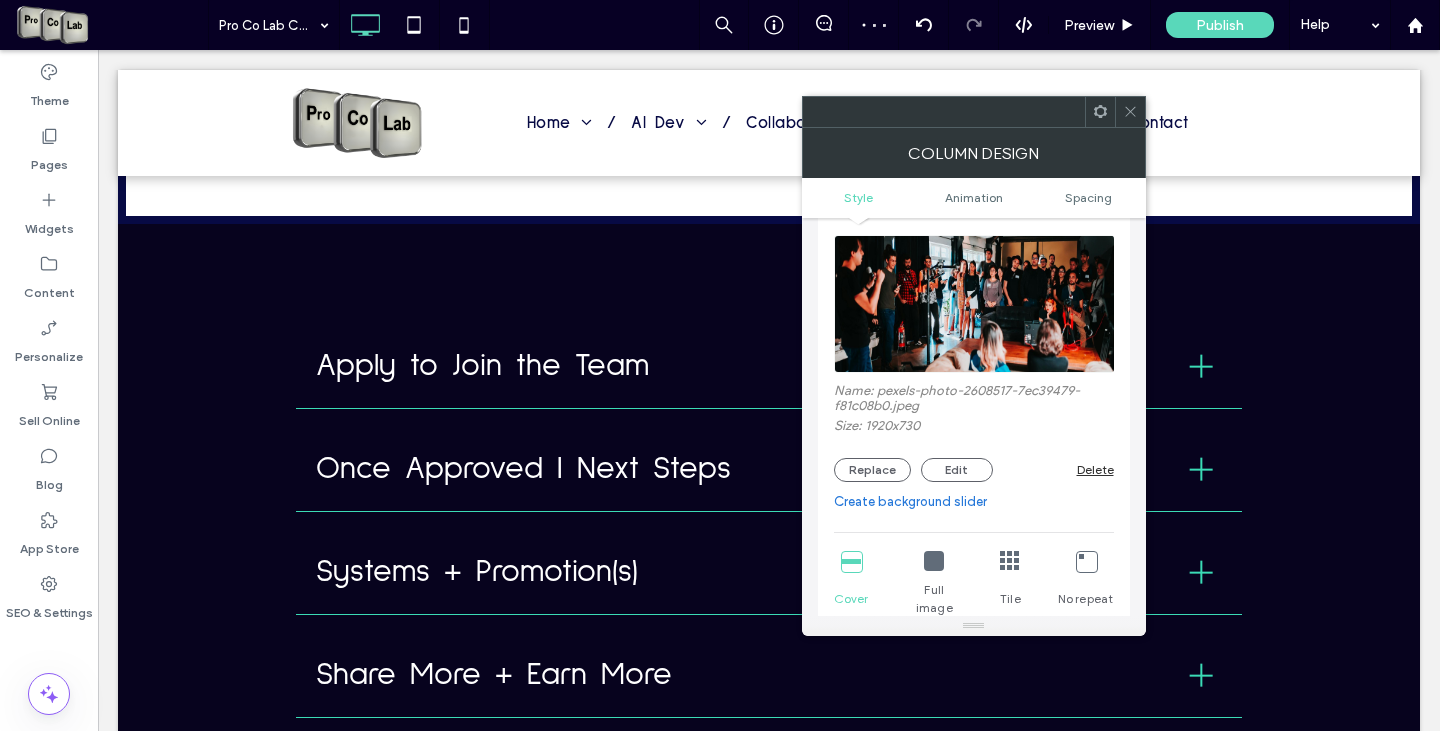 scroll, scrollTop: 100, scrollLeft: 0, axis: vertical 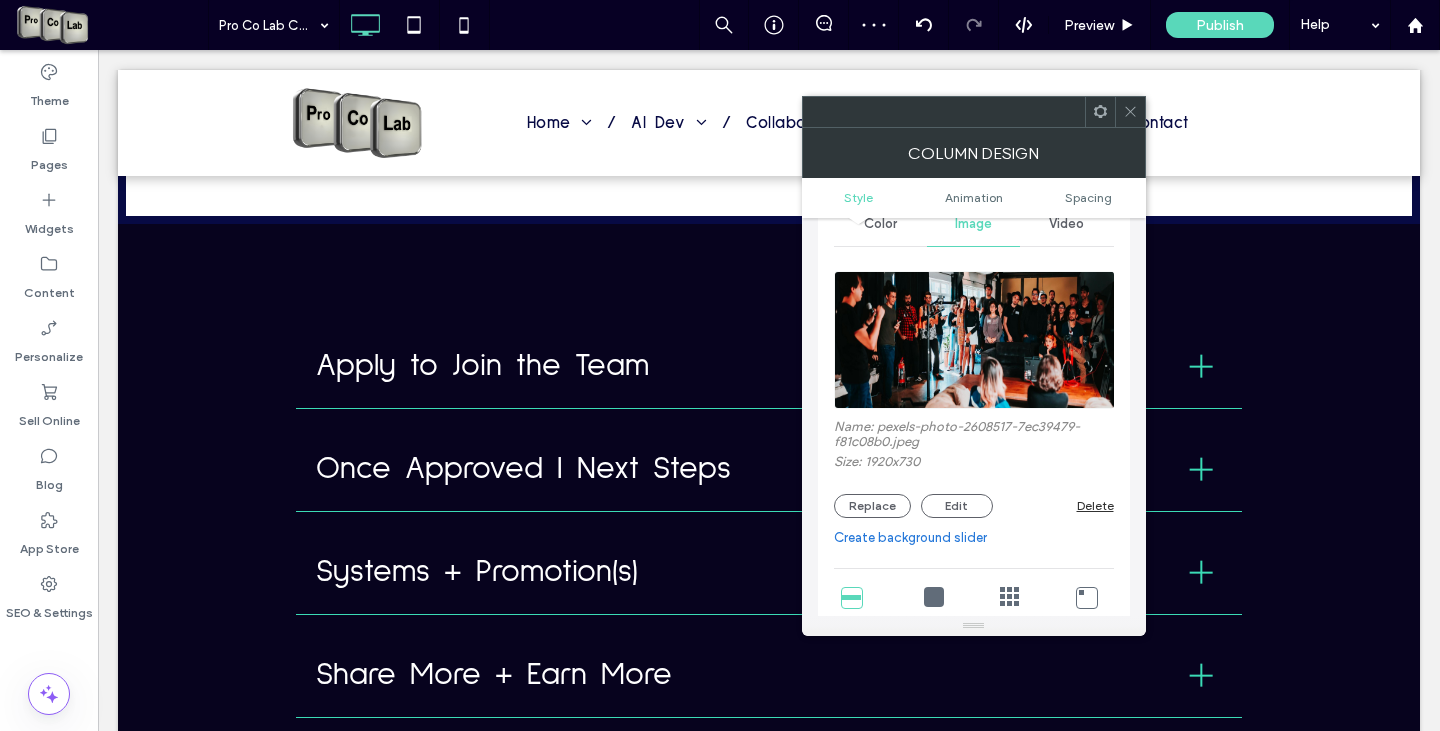 click 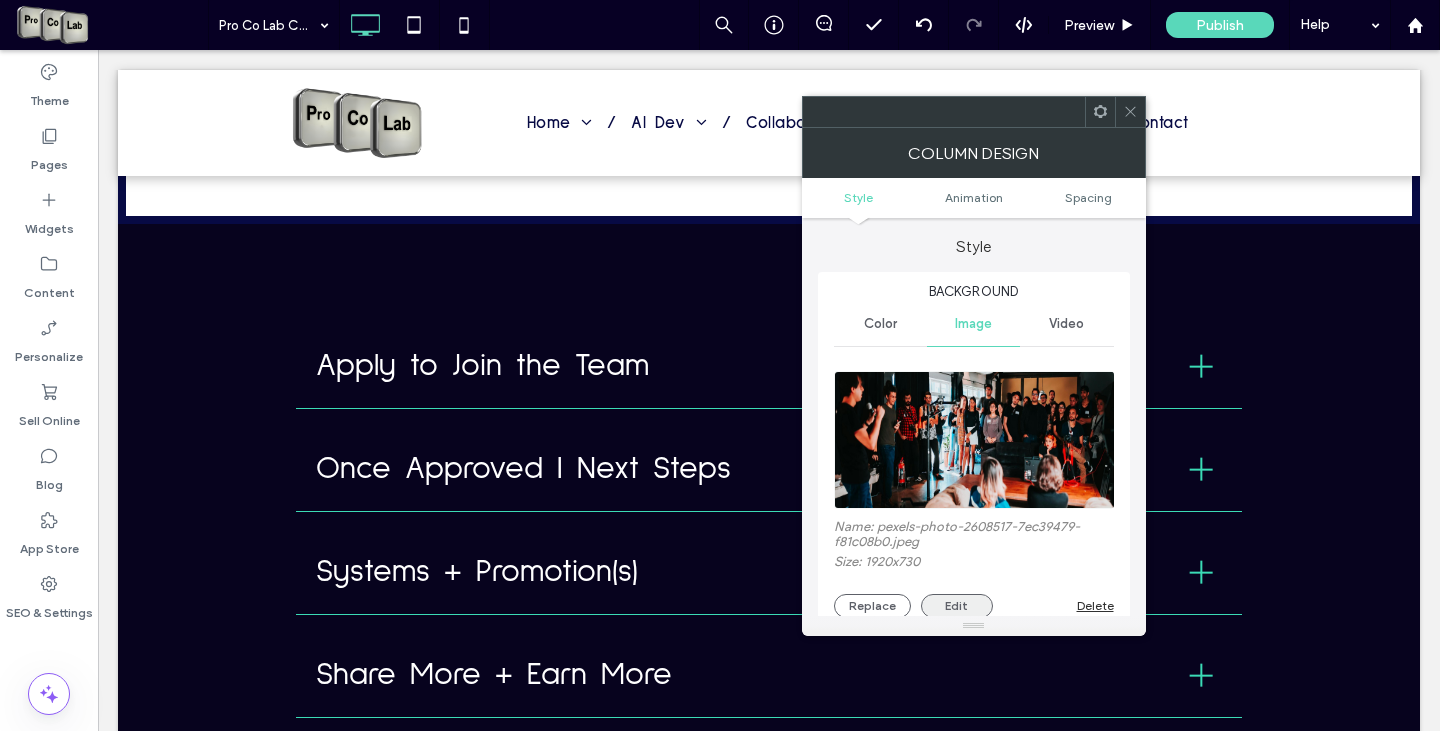 click on "Edit" at bounding box center [957, 606] 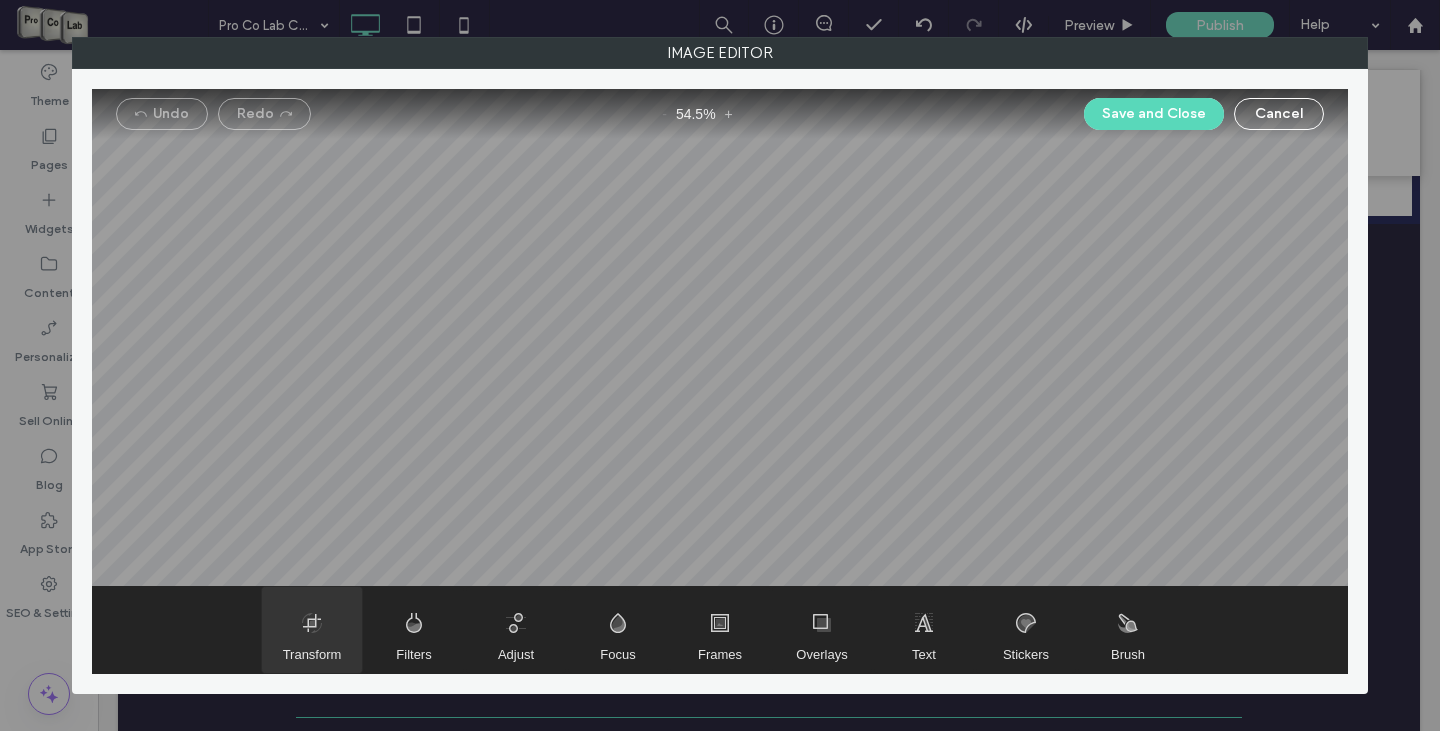 click at bounding box center [312, 630] 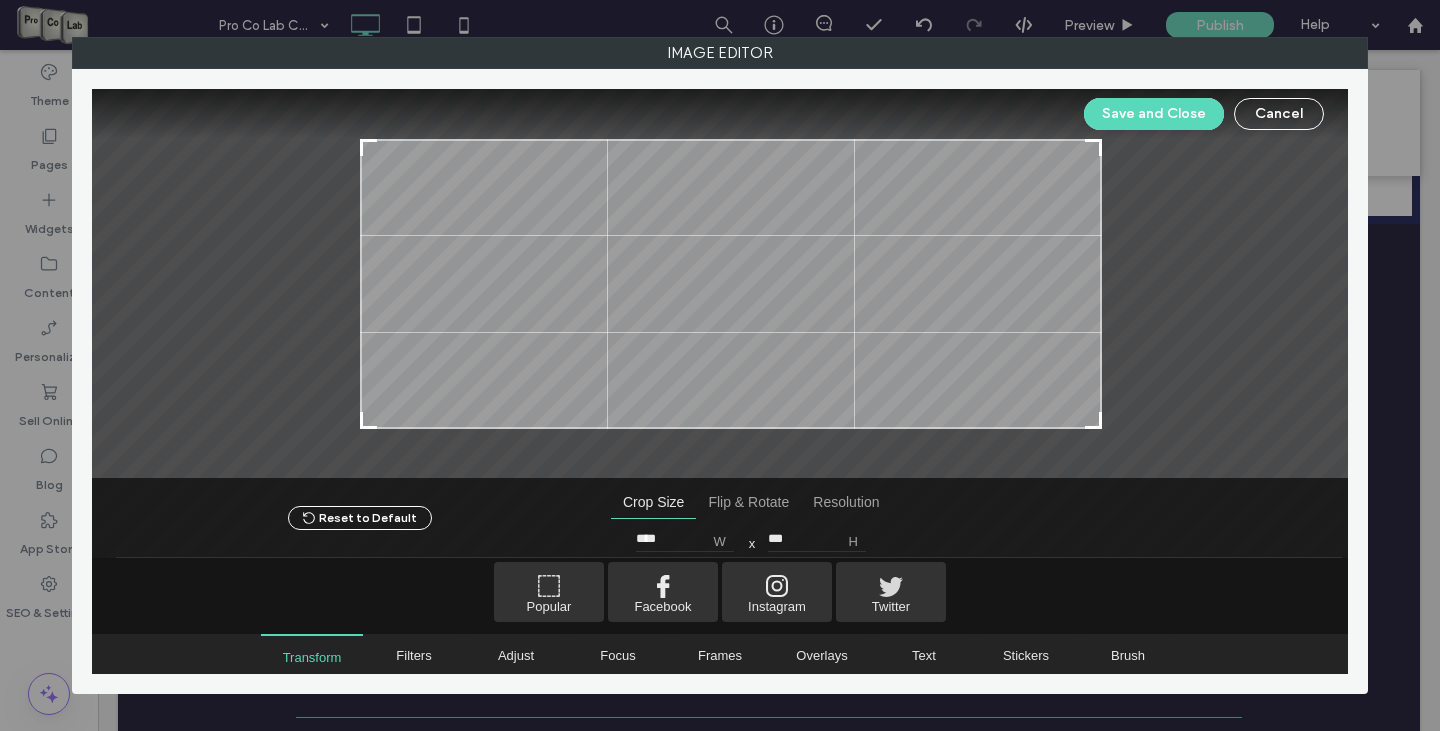type on "****" 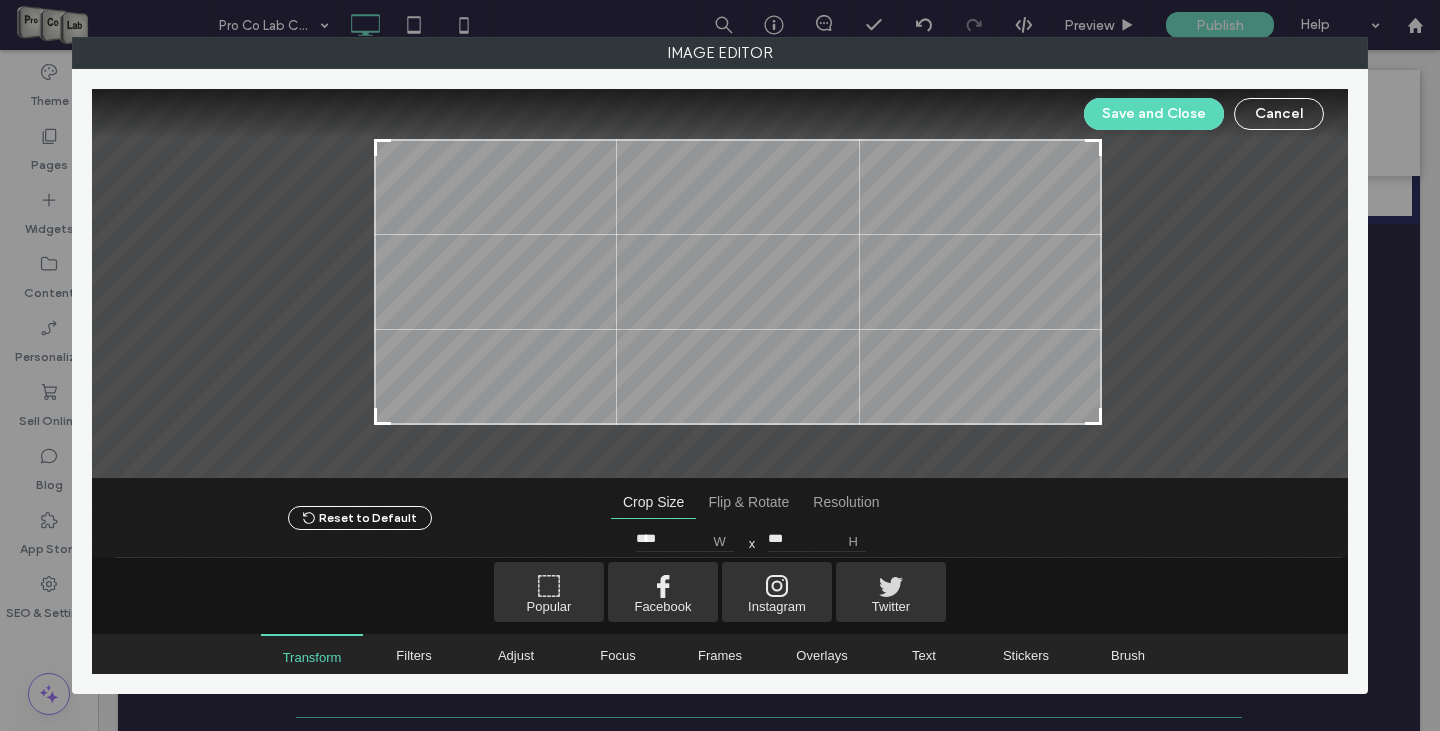 type on "***" 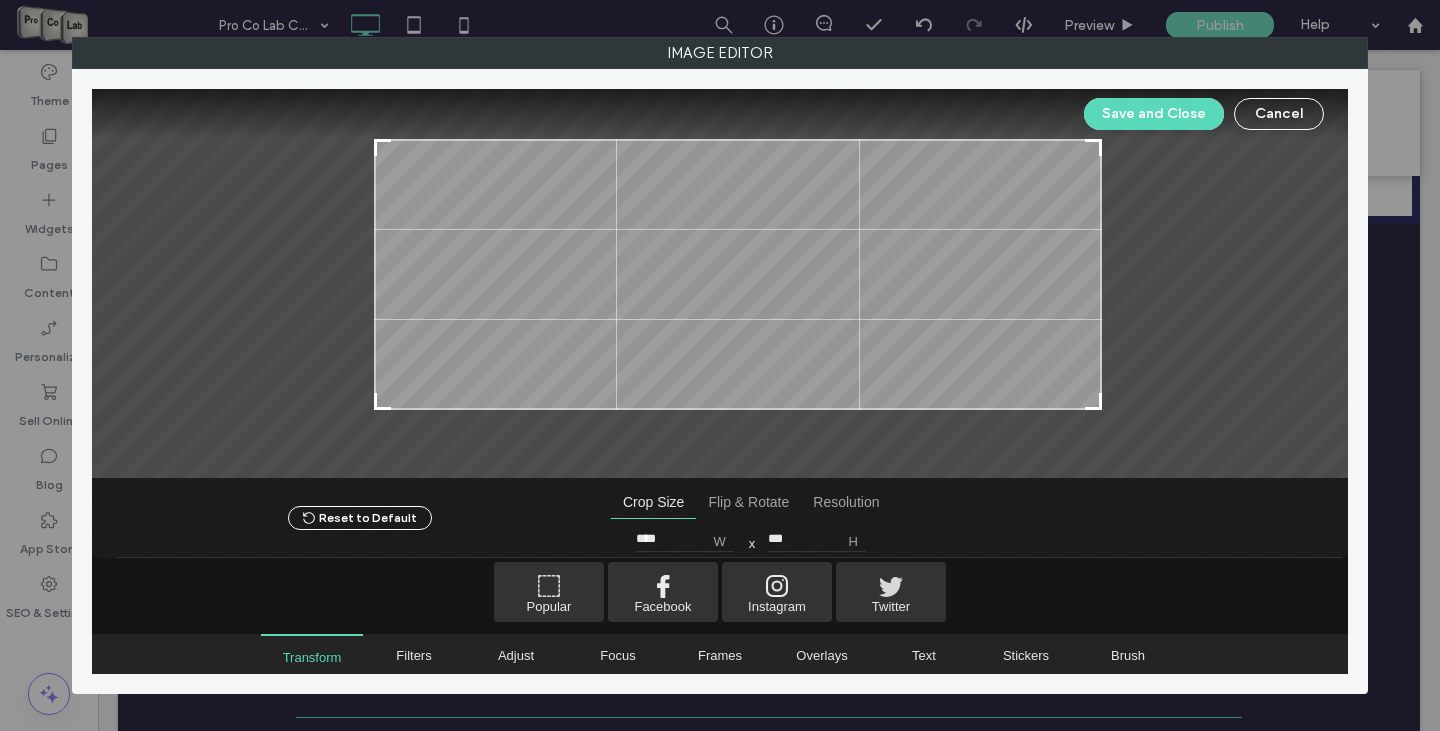 drag, startPoint x: 341, startPoint y: 420, endPoint x: 376, endPoint y: 404, distance: 38.483765 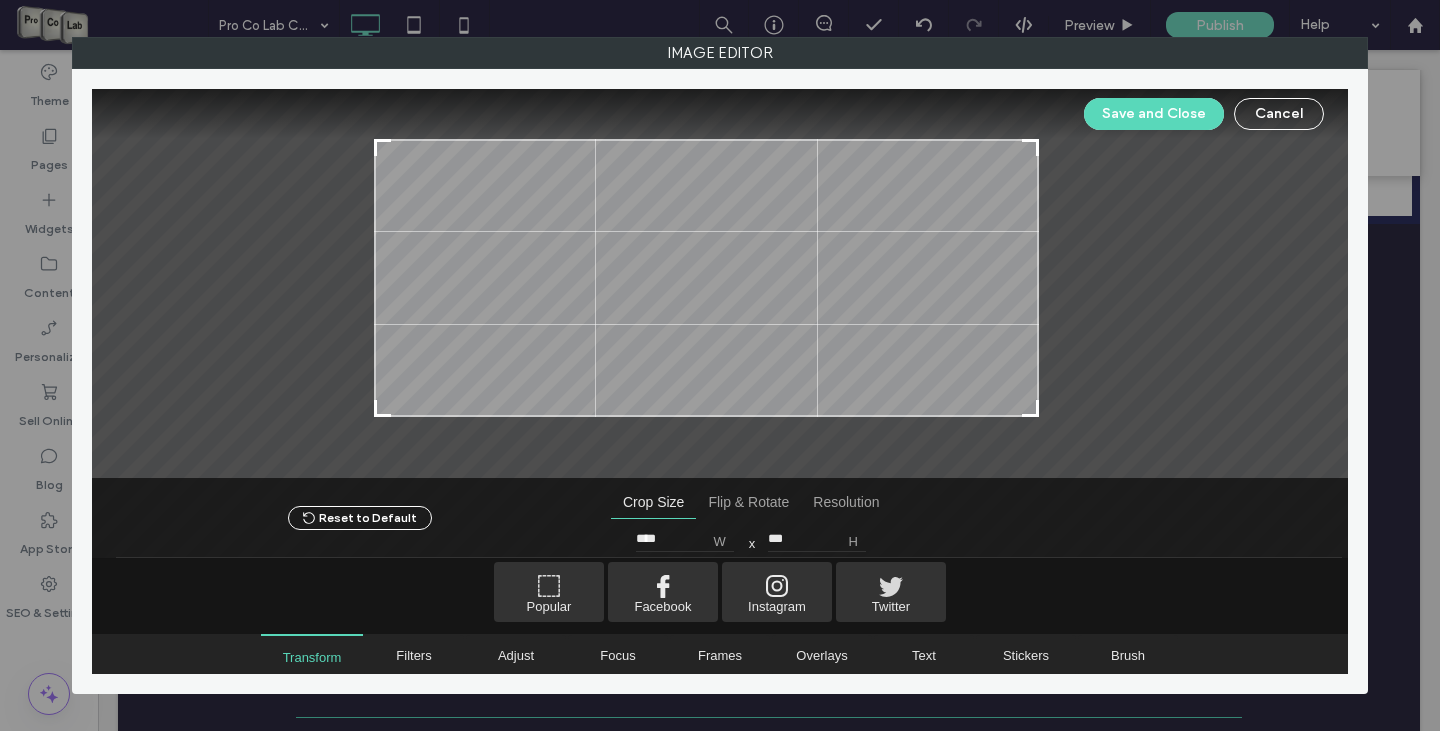 type on "****" 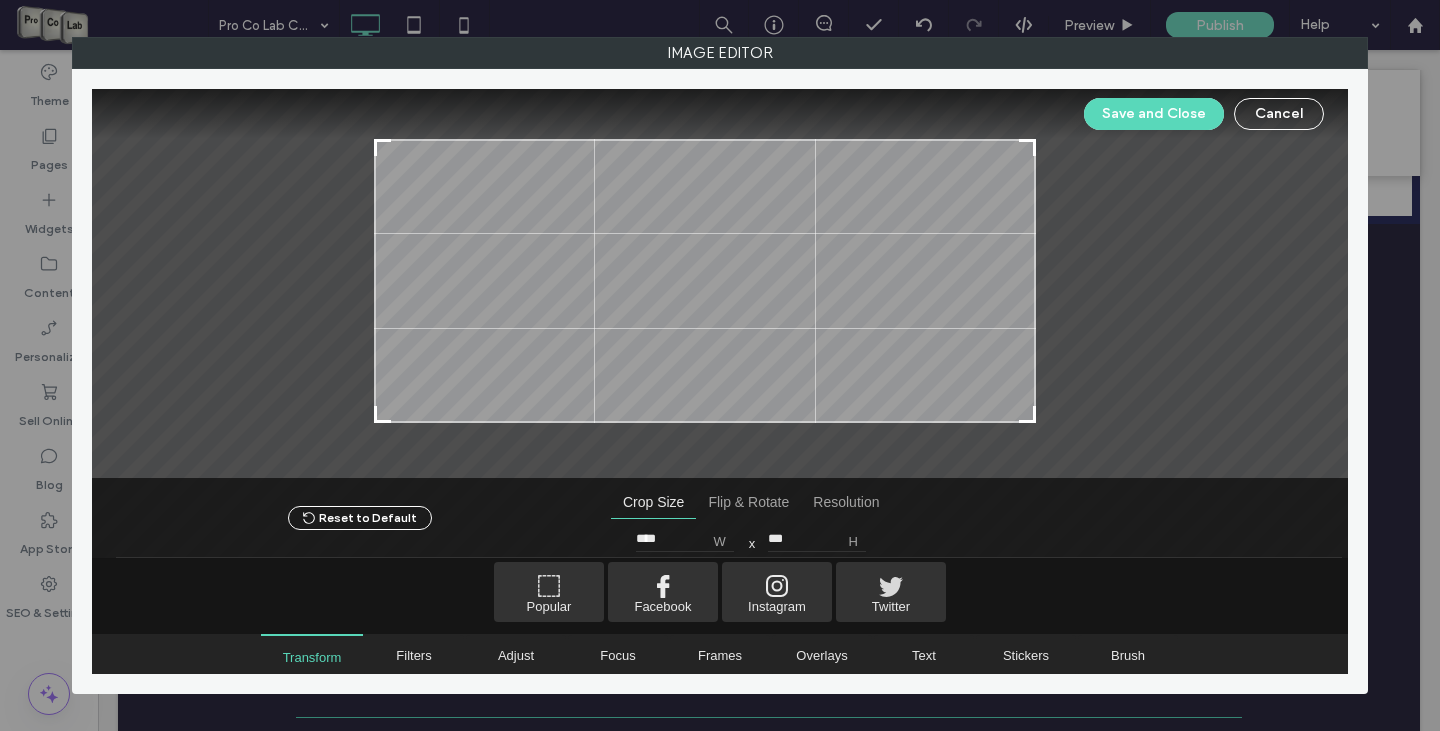 type on "****" 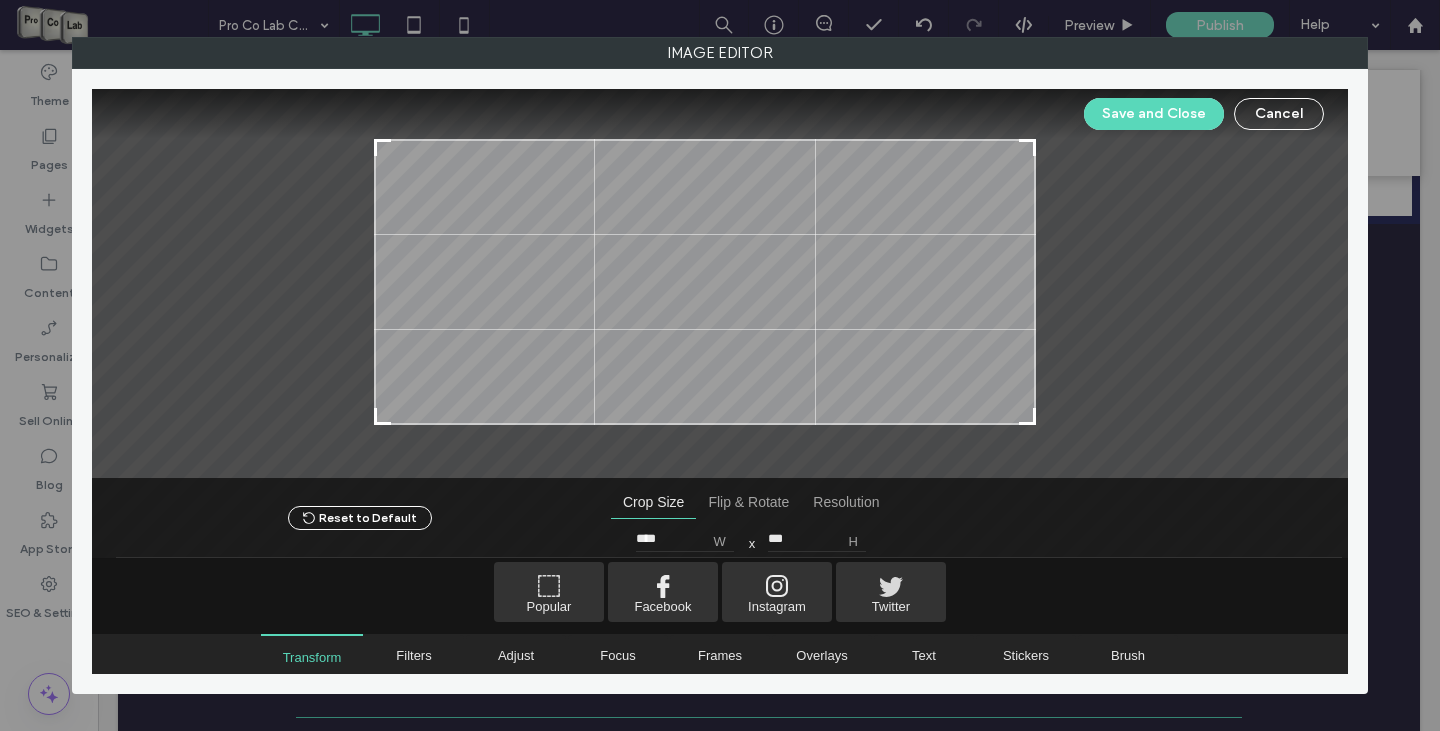 type on "****" 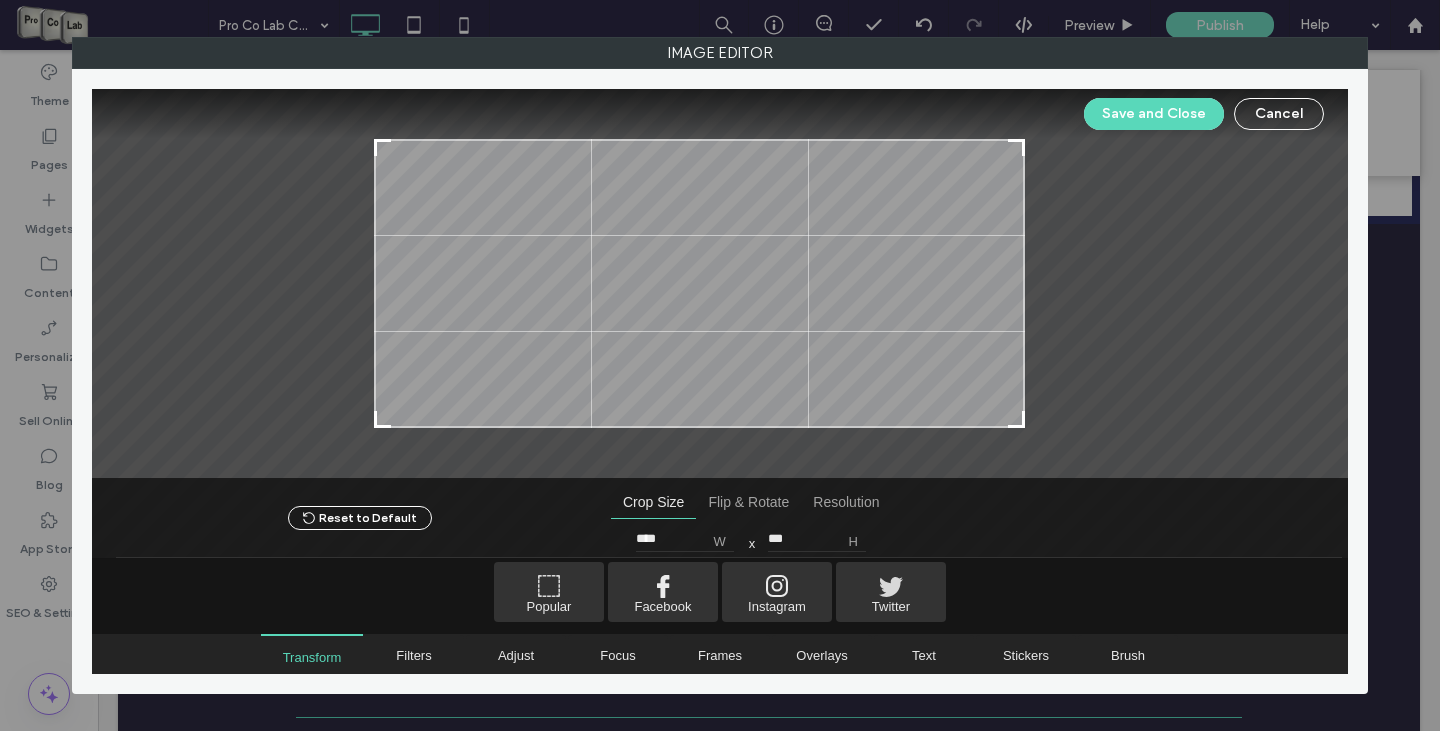 type on "****" 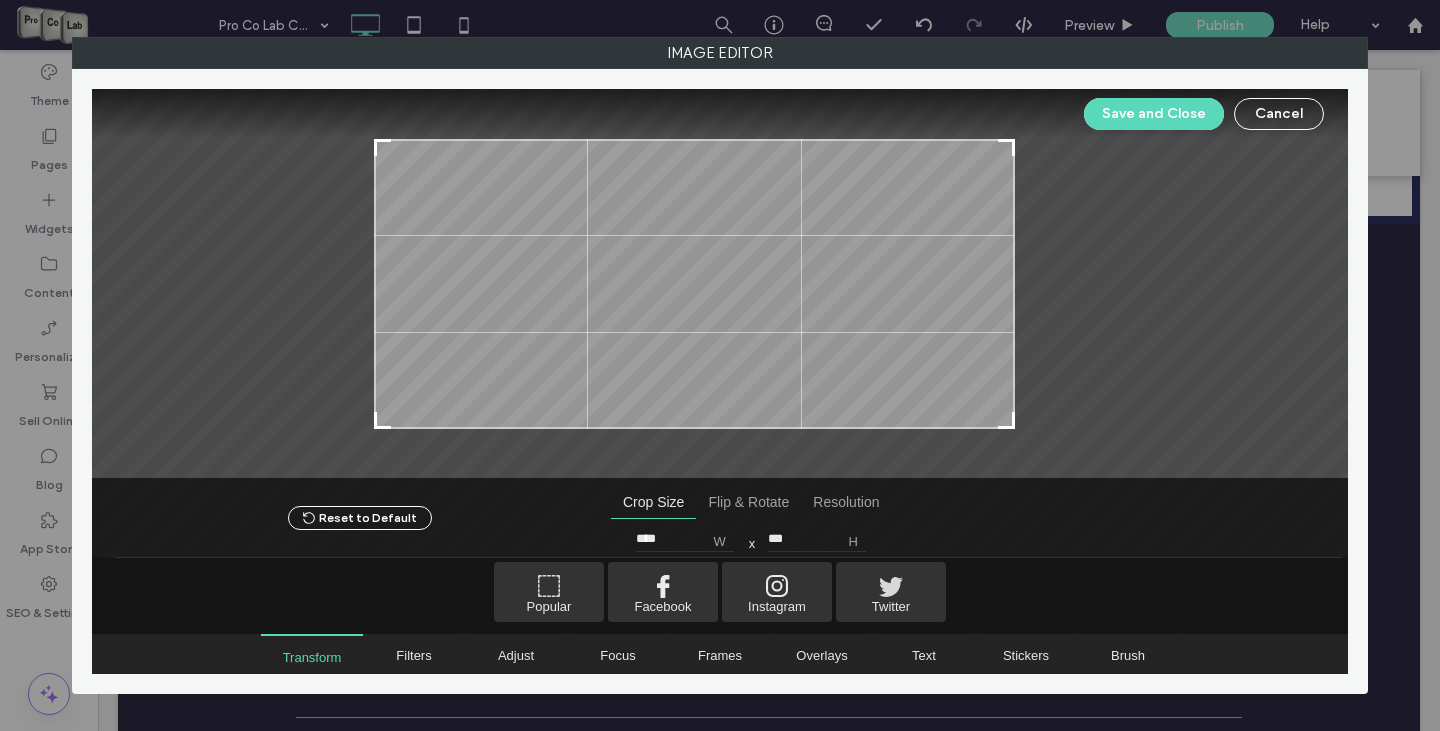type on "****" 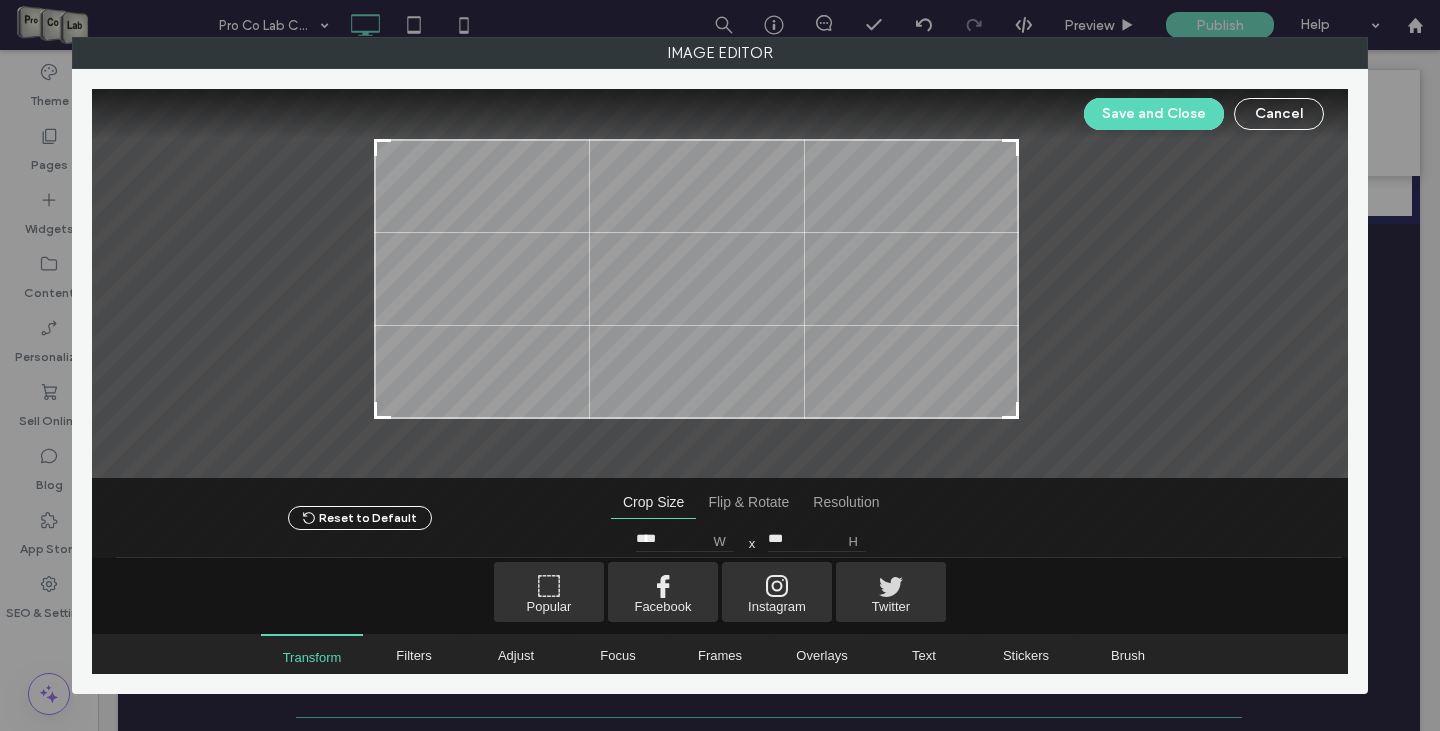 type on "***" 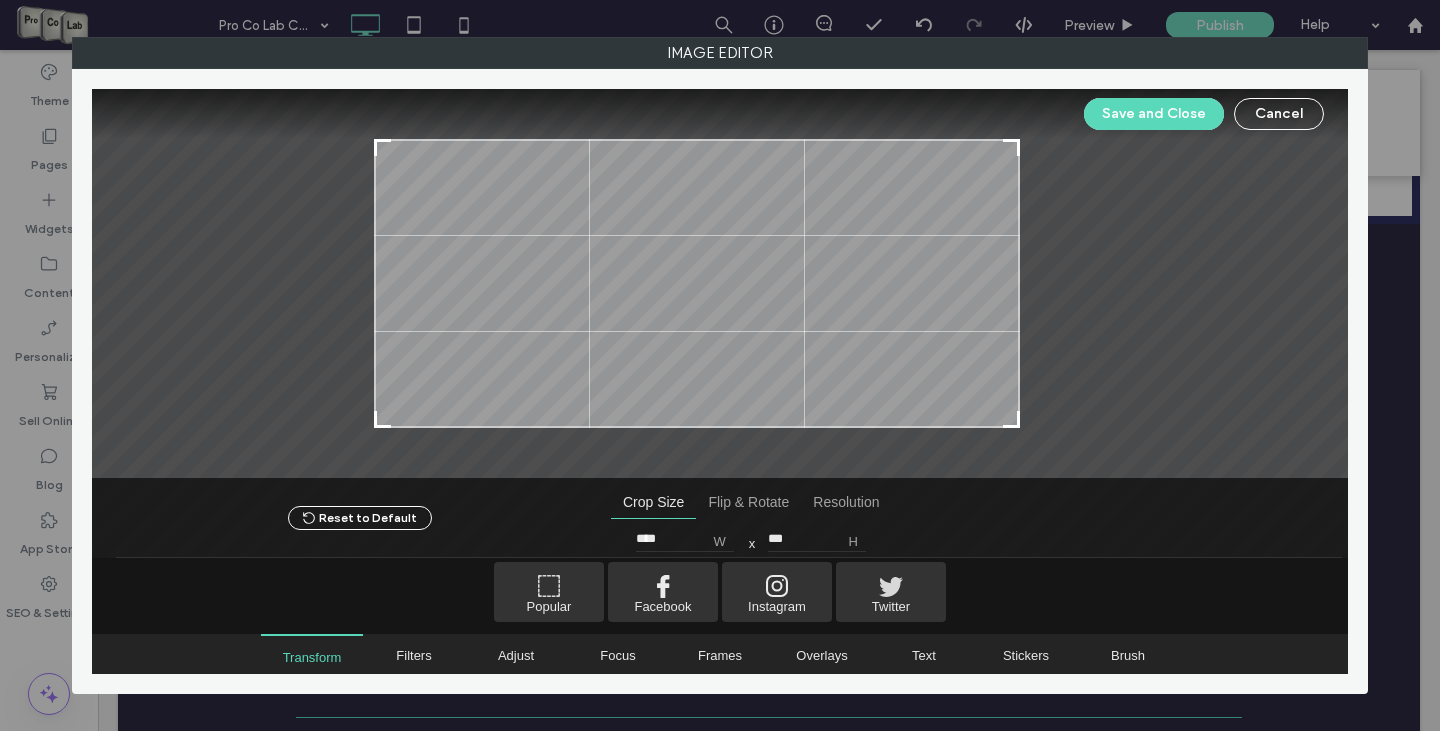 type on "***" 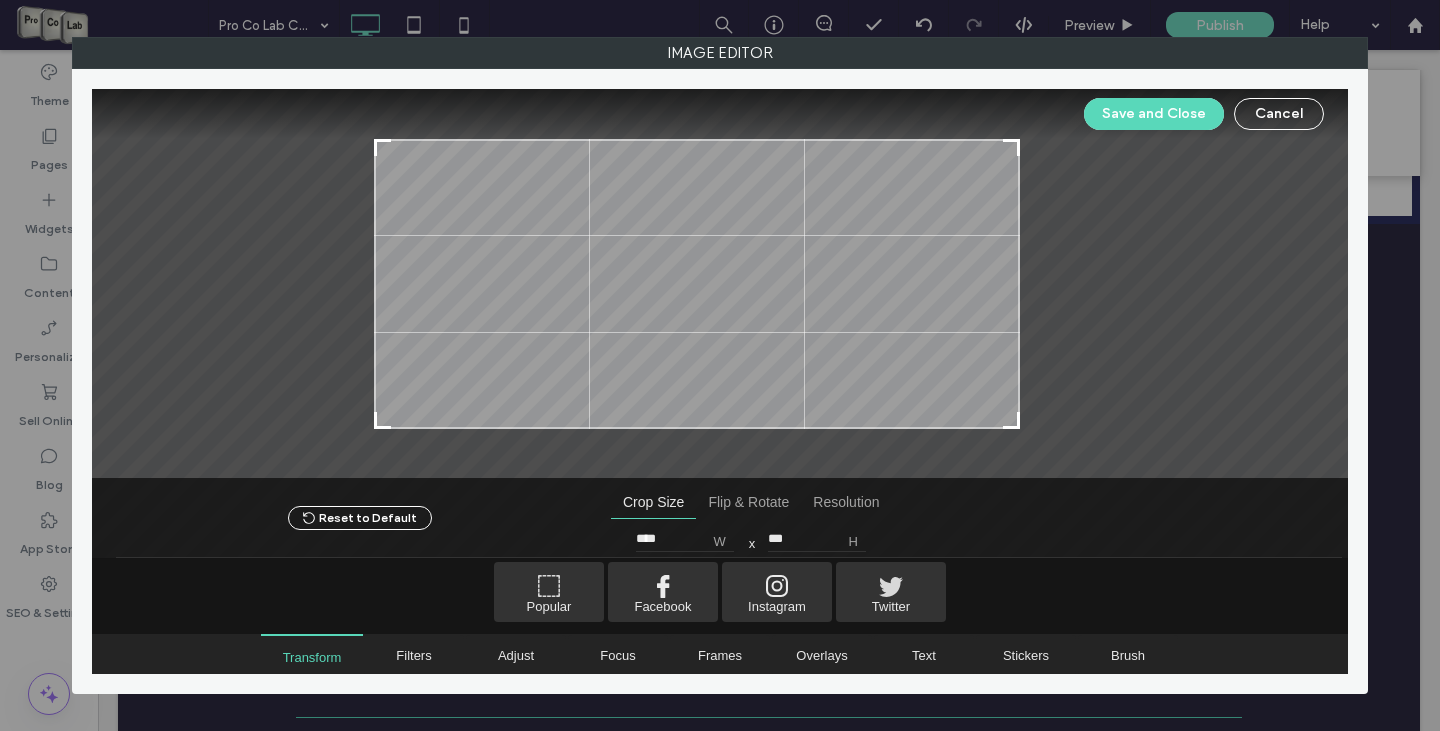 drag, startPoint x: 1098, startPoint y: 403, endPoint x: 1016, endPoint y: 425, distance: 84.89994 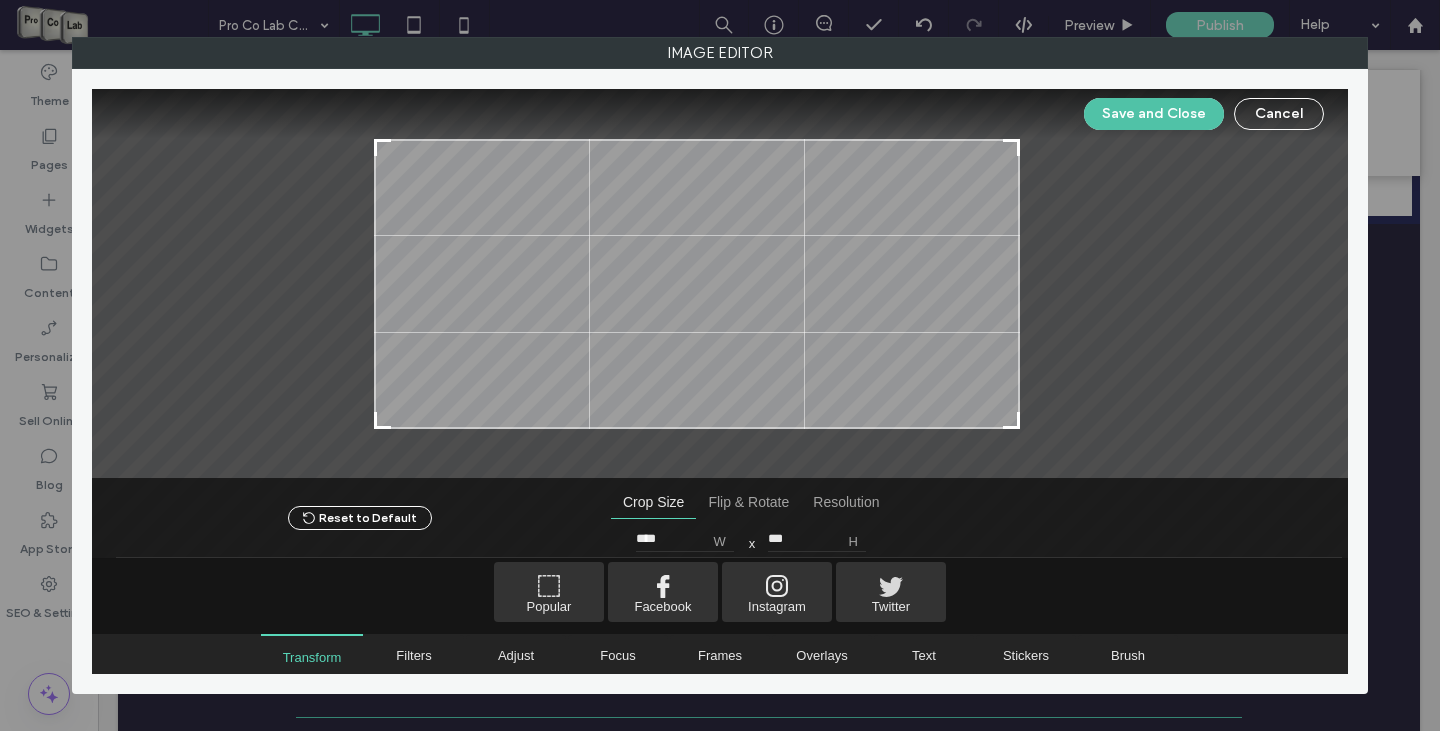 drag, startPoint x: 1137, startPoint y: 126, endPoint x: 1141, endPoint y: 112, distance: 14.56022 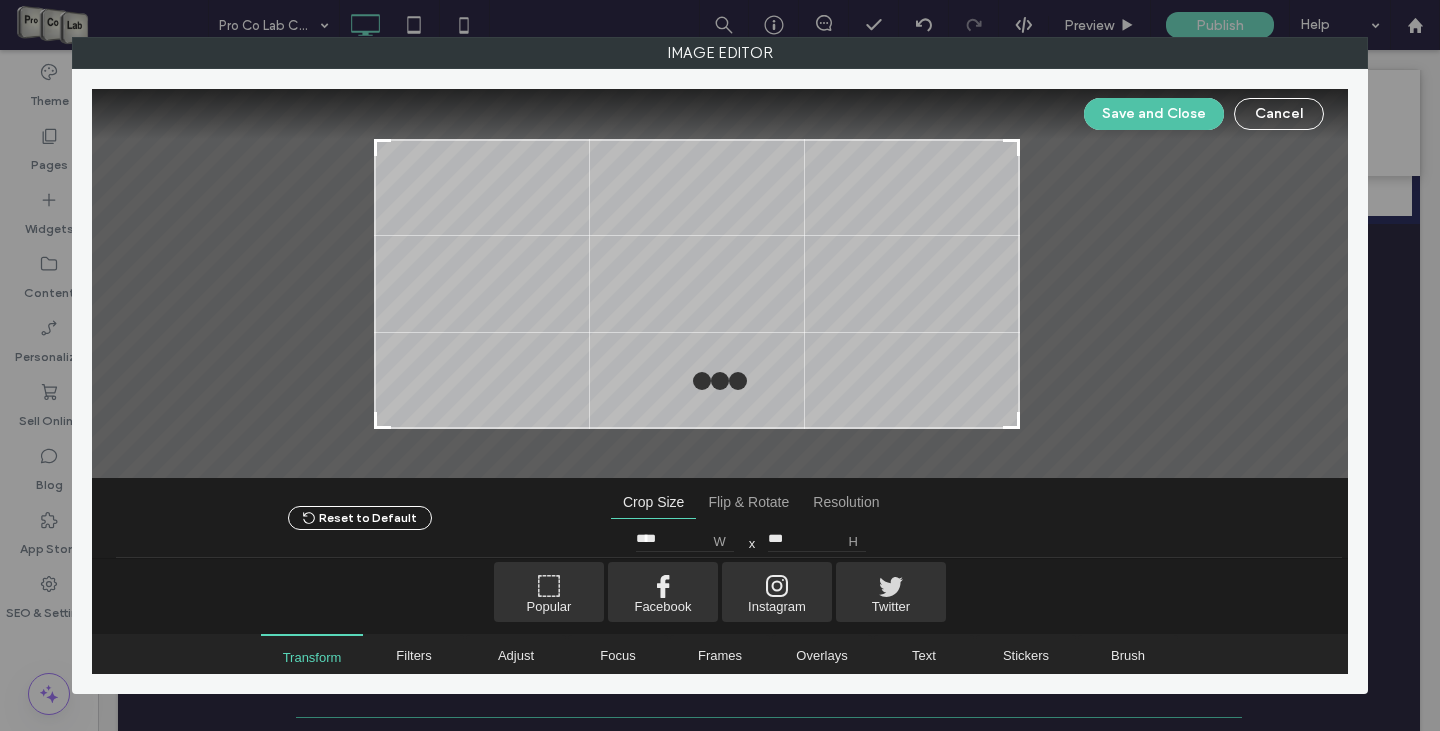 click on "Save and Close" at bounding box center (1154, 114) 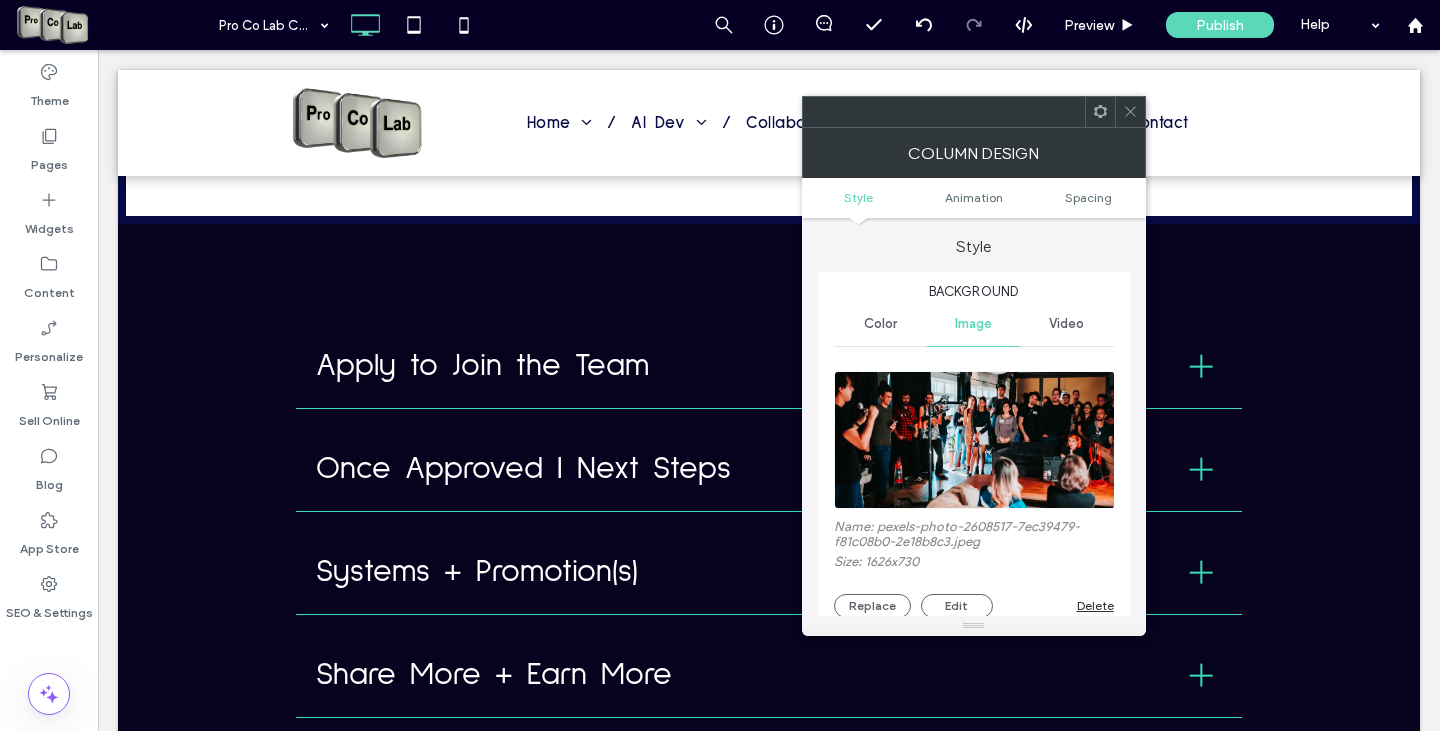 scroll, scrollTop: 300, scrollLeft: 0, axis: vertical 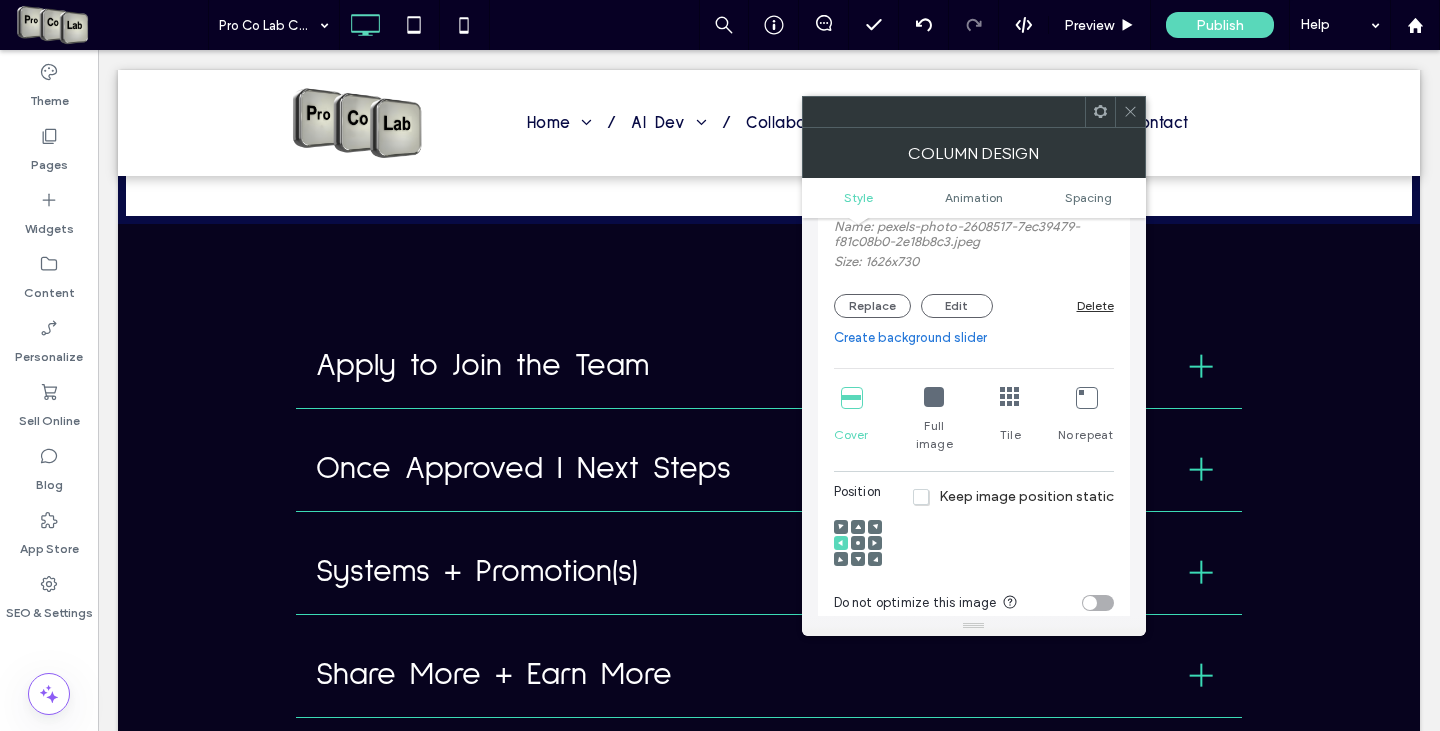 click 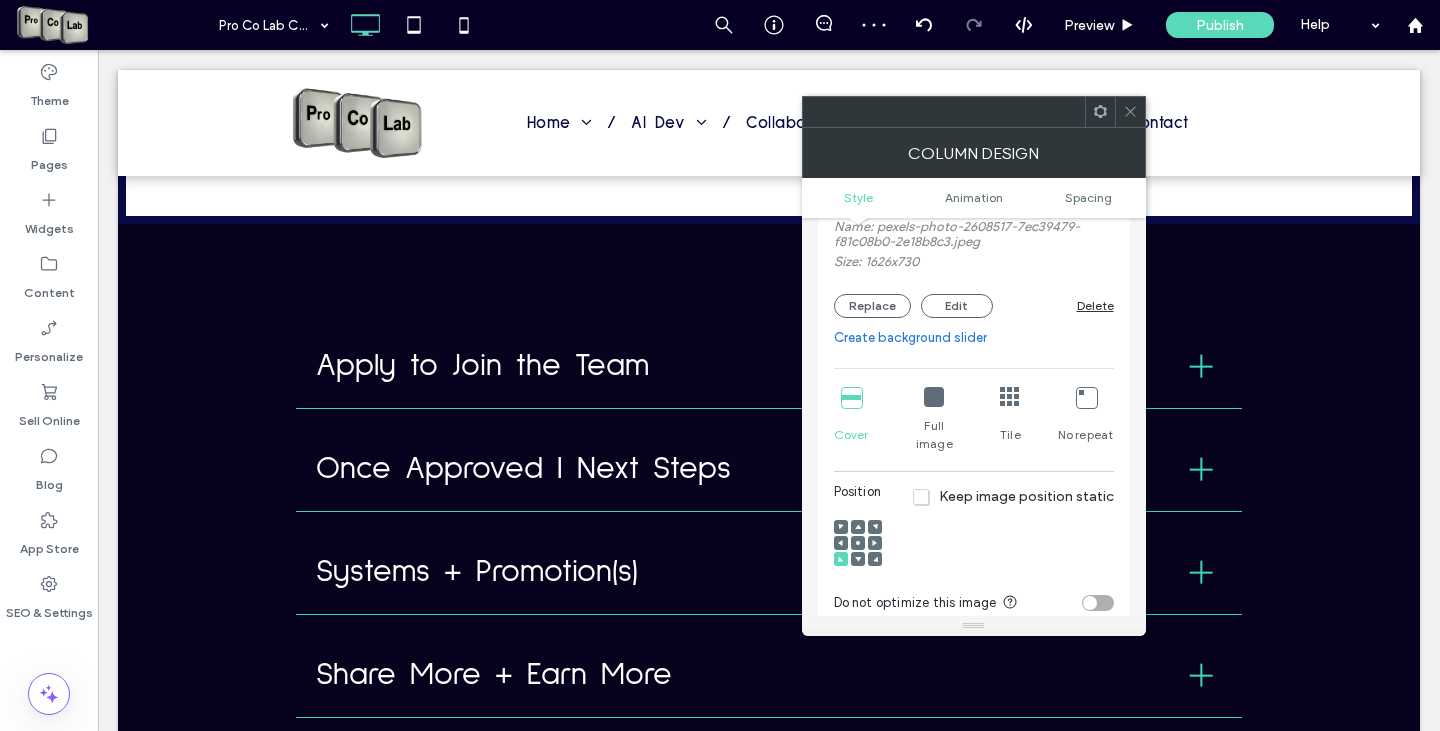 click at bounding box center (841, 527) 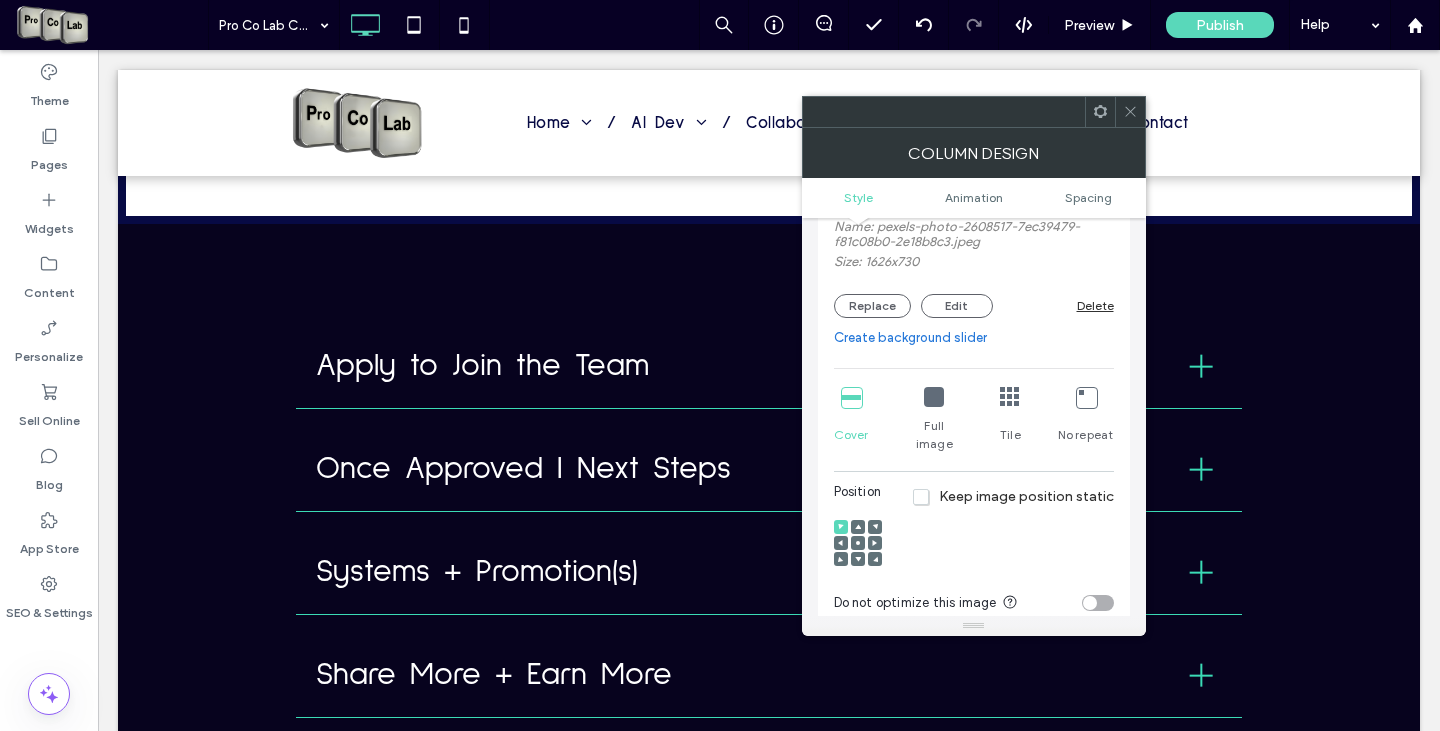 click at bounding box center (1130, 112) 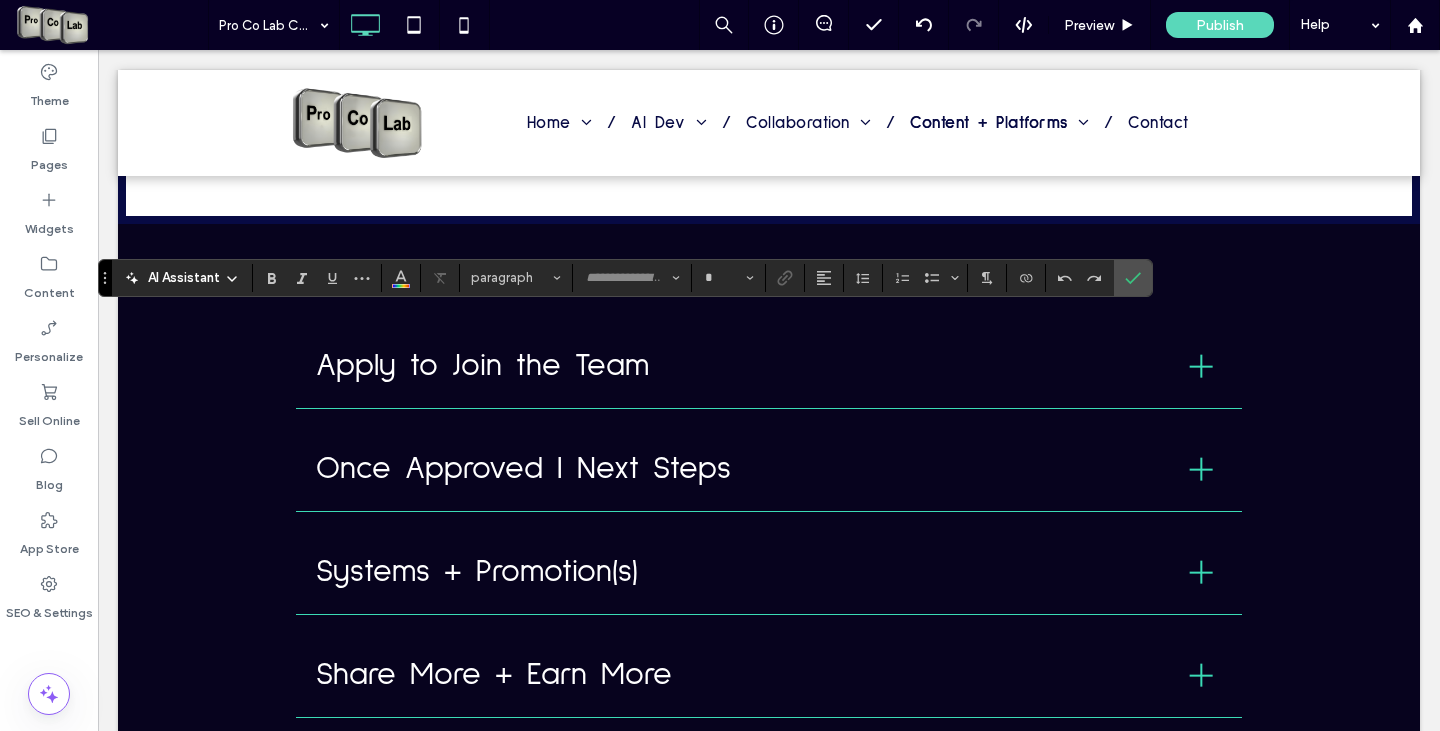 type on "**********" 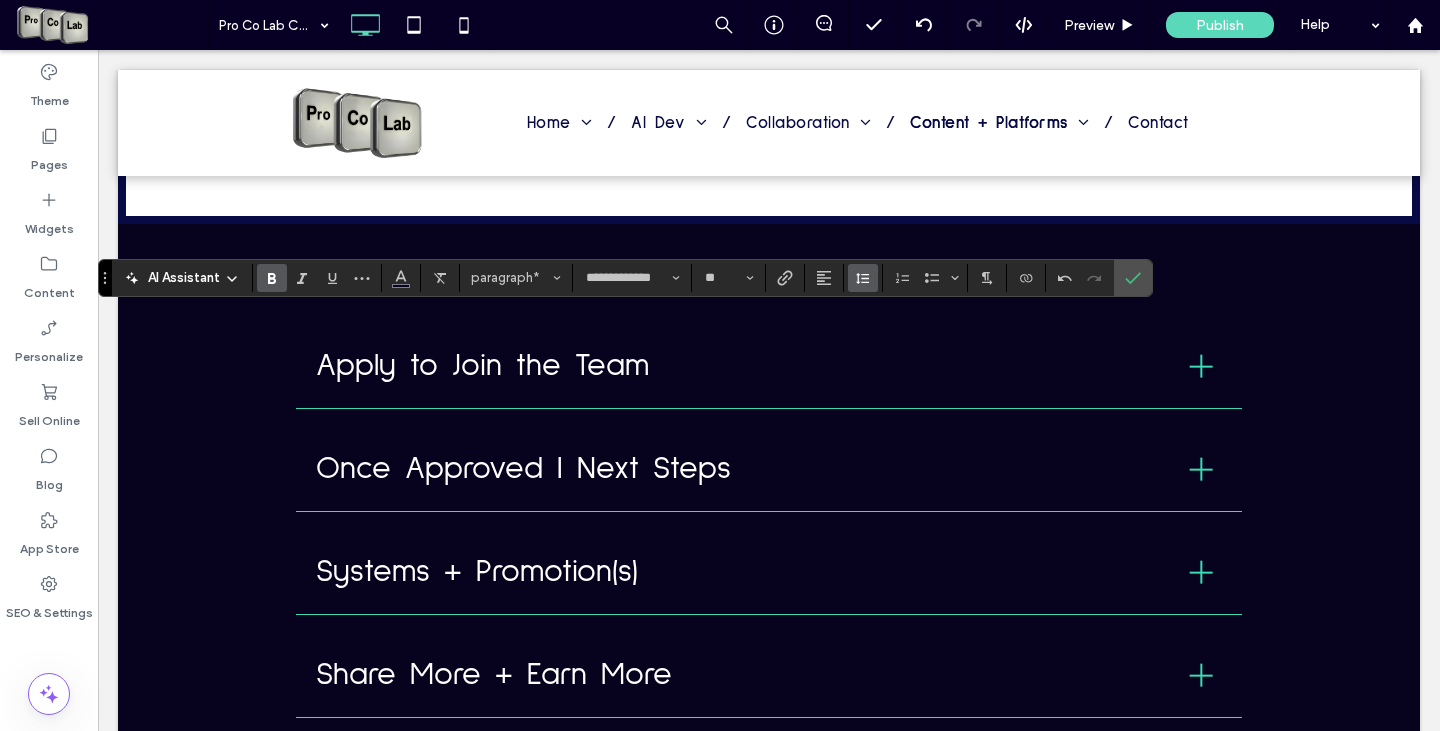 click 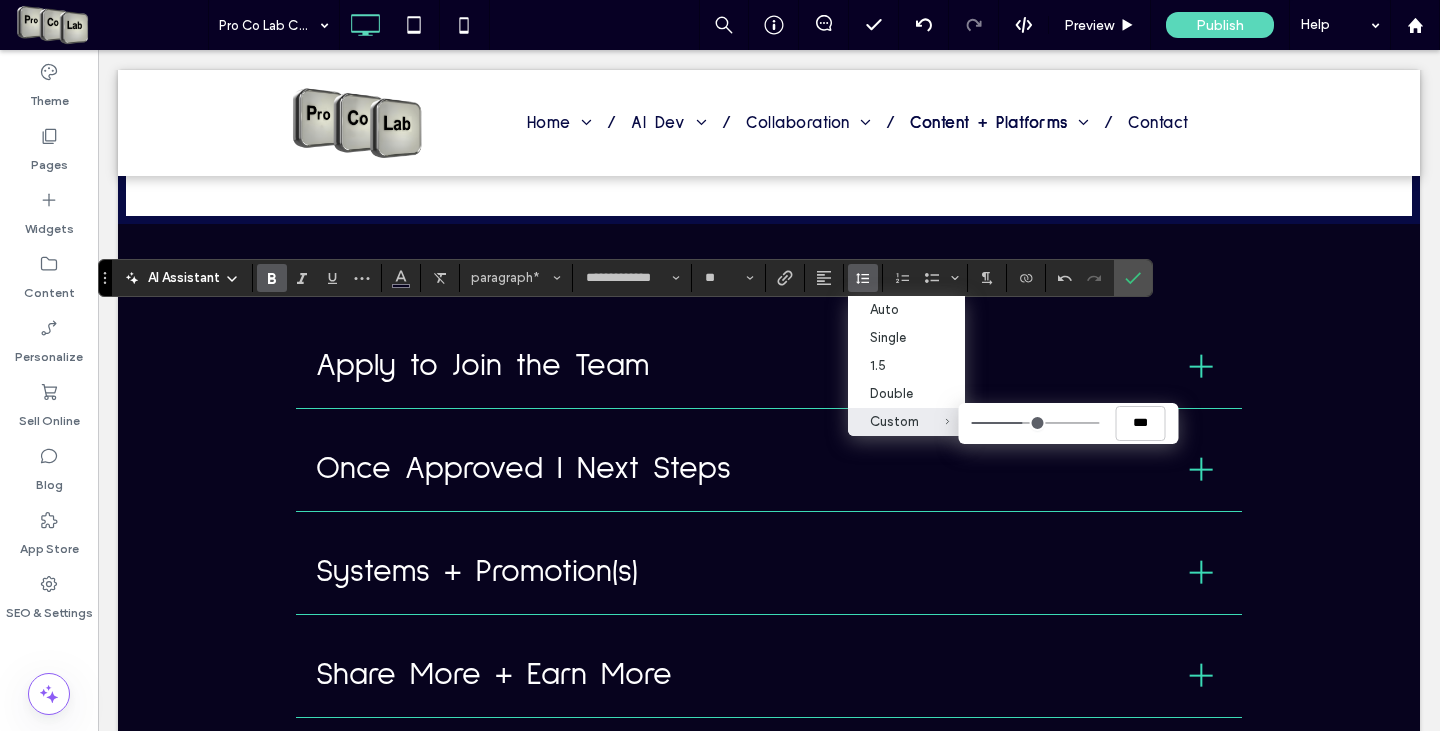 type on "***" 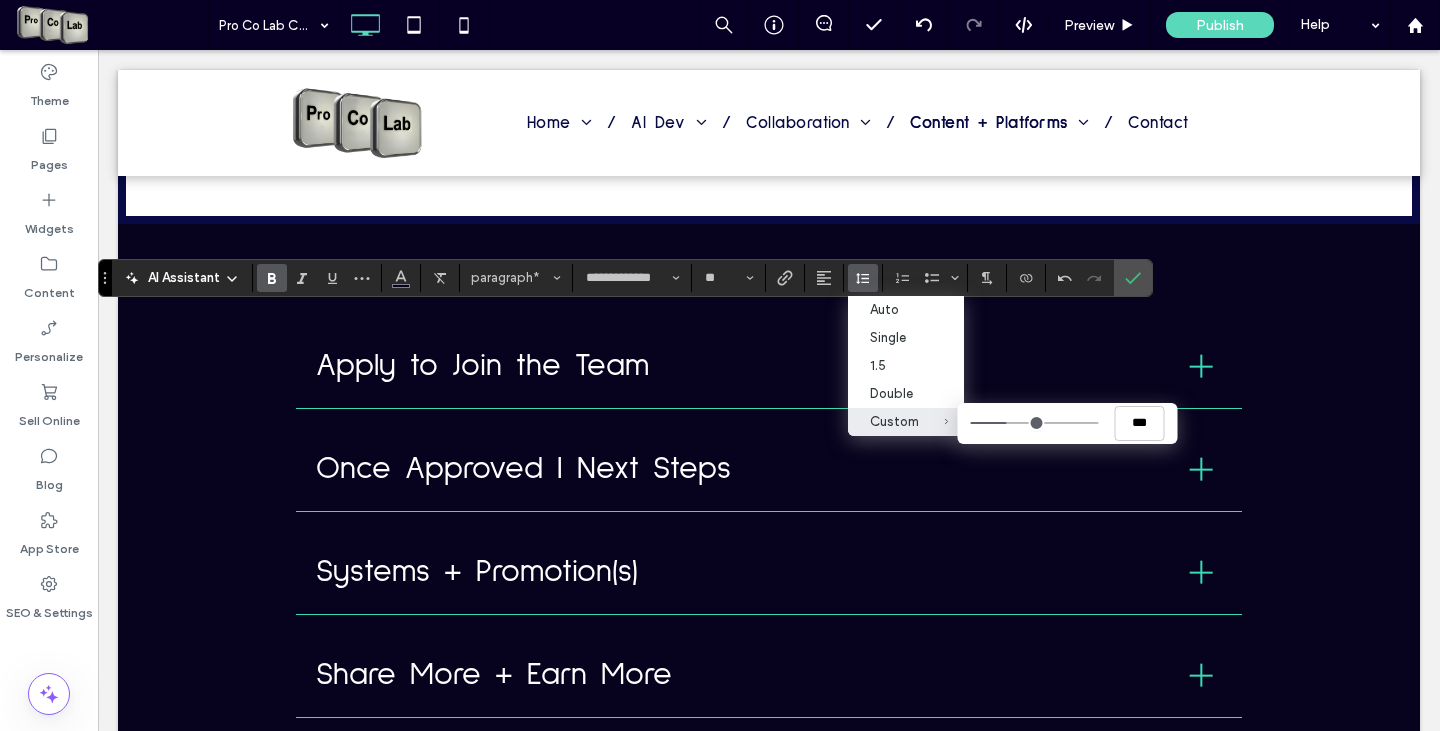 type on "***" 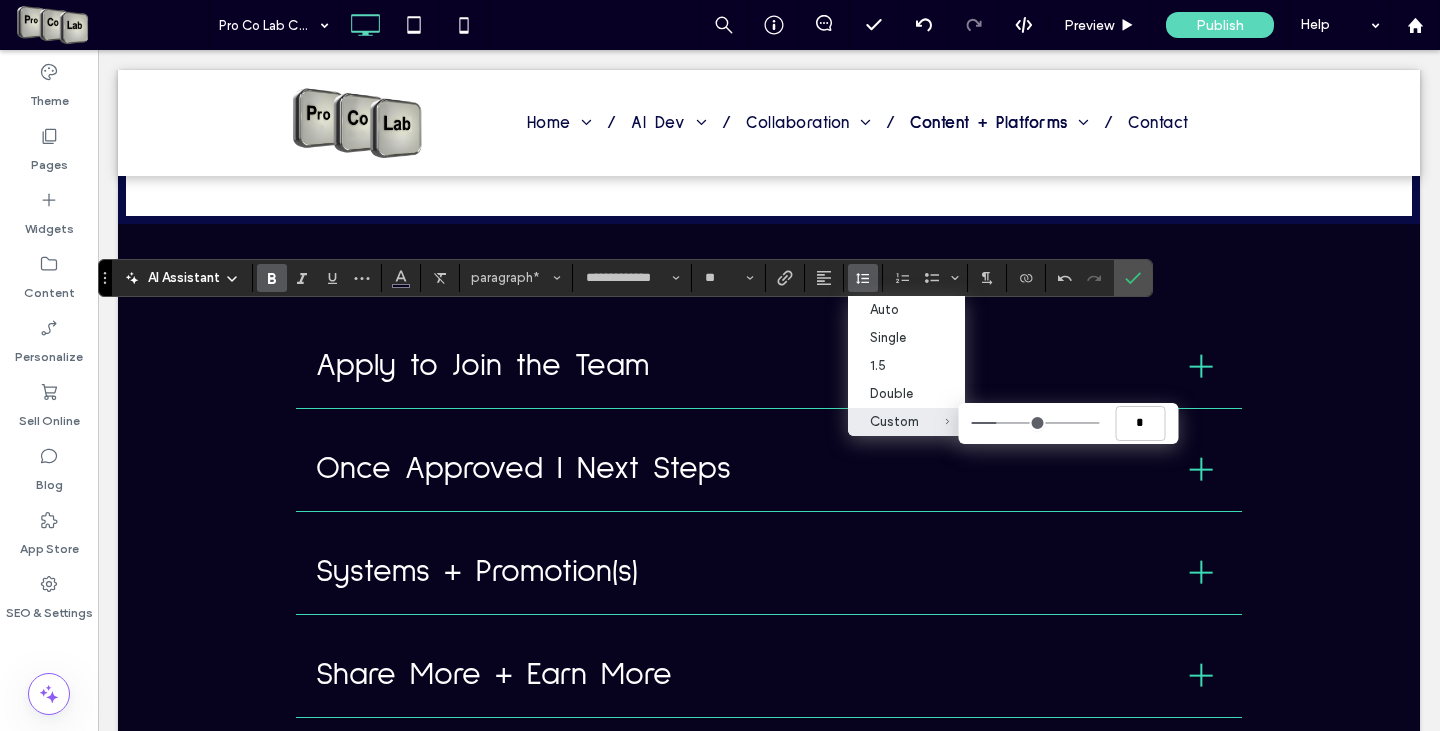 drag, startPoint x: 1023, startPoint y: 425, endPoint x: 1000, endPoint y: 427, distance: 23.086792 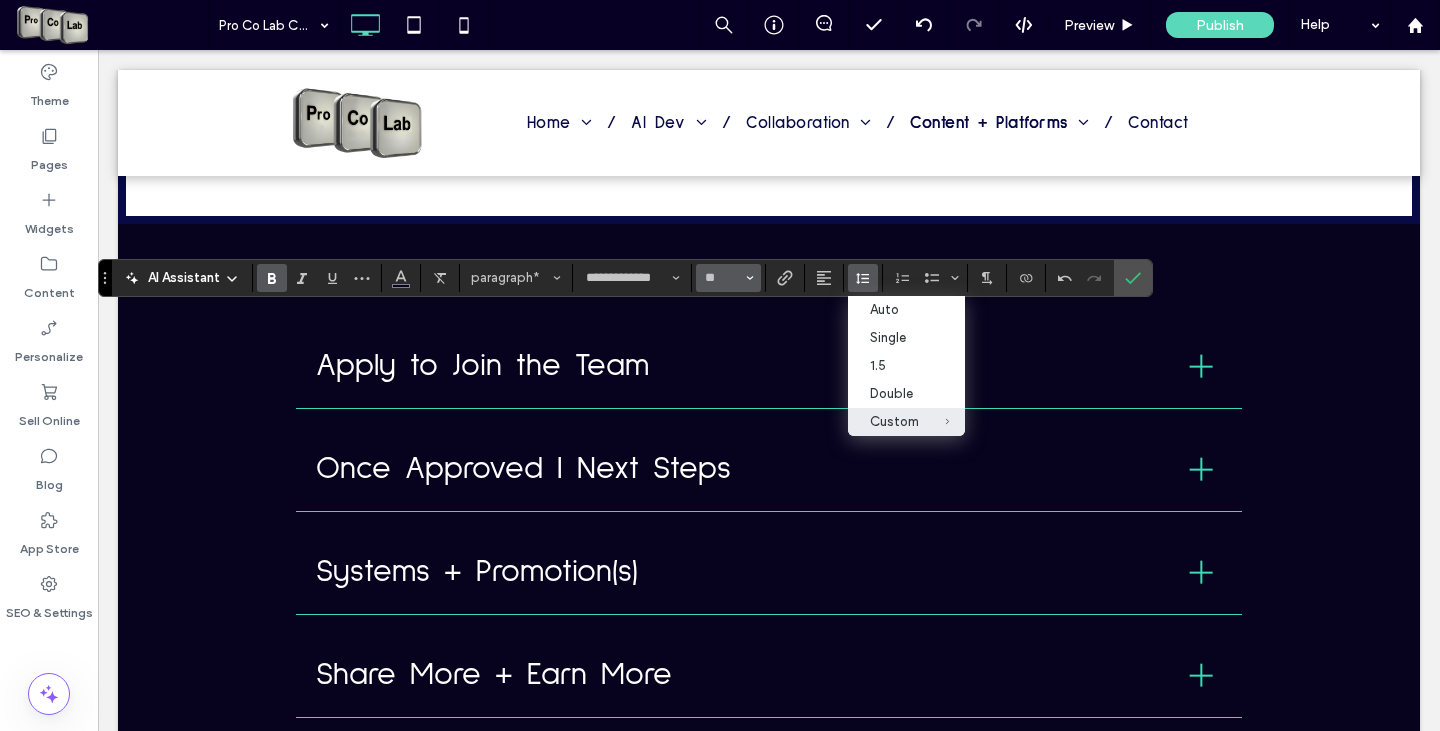 click 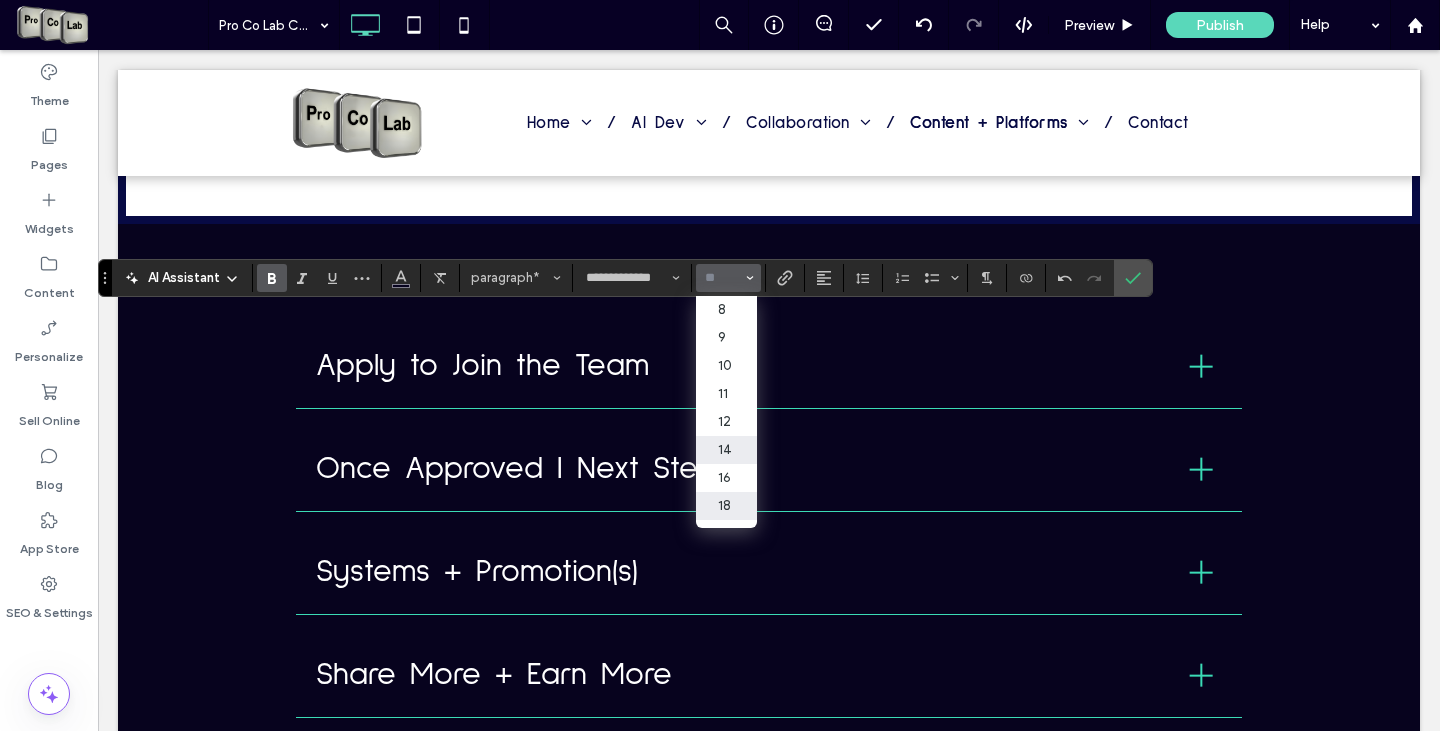 scroll, scrollTop: 100, scrollLeft: 0, axis: vertical 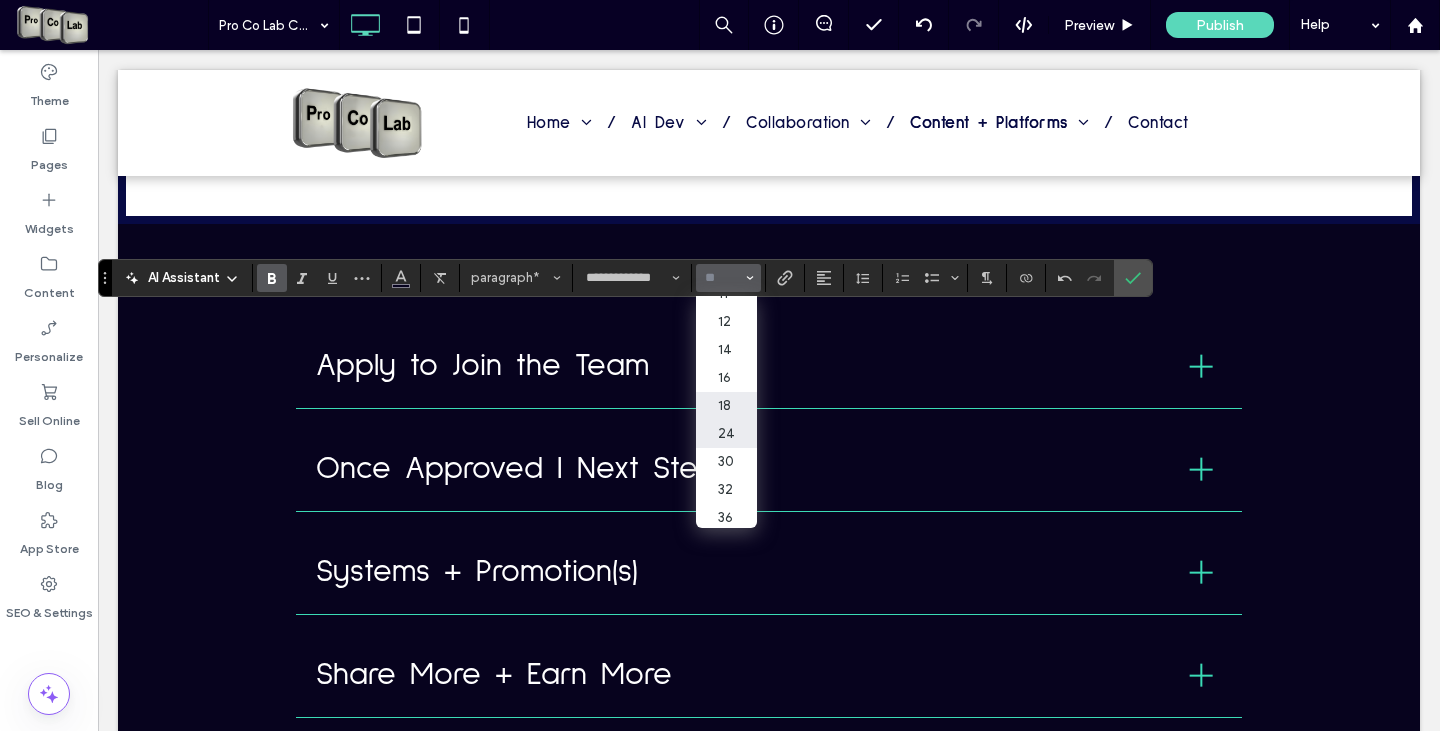 click on "24" at bounding box center [726, 434] 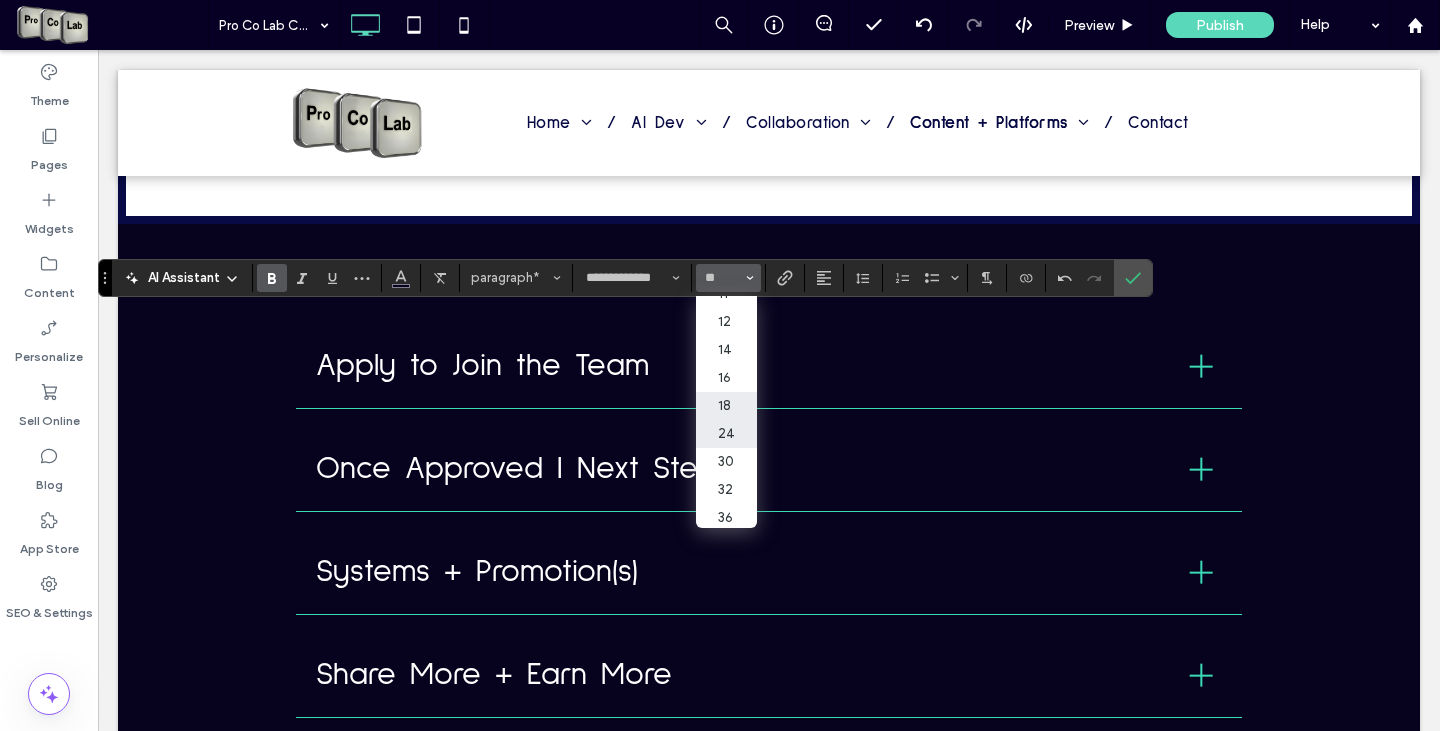 type on "**" 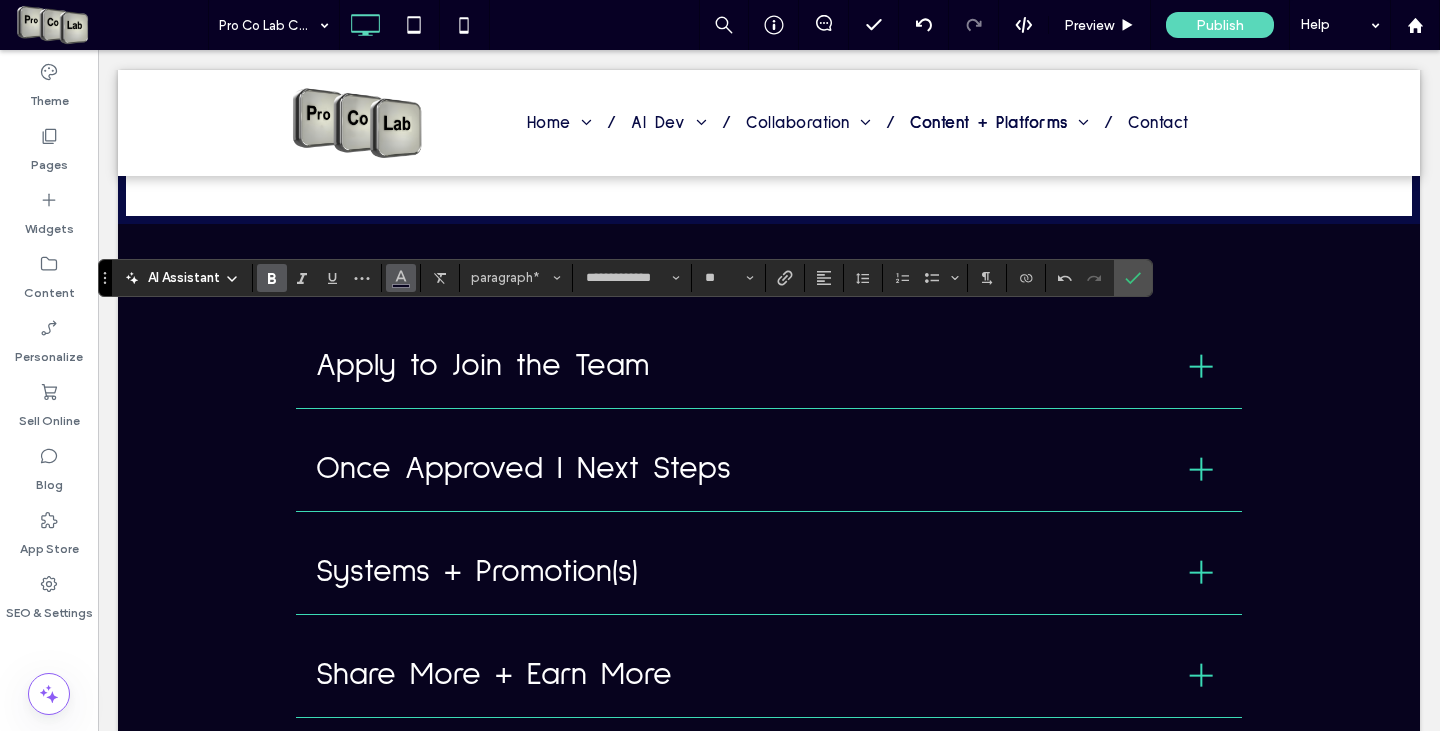click 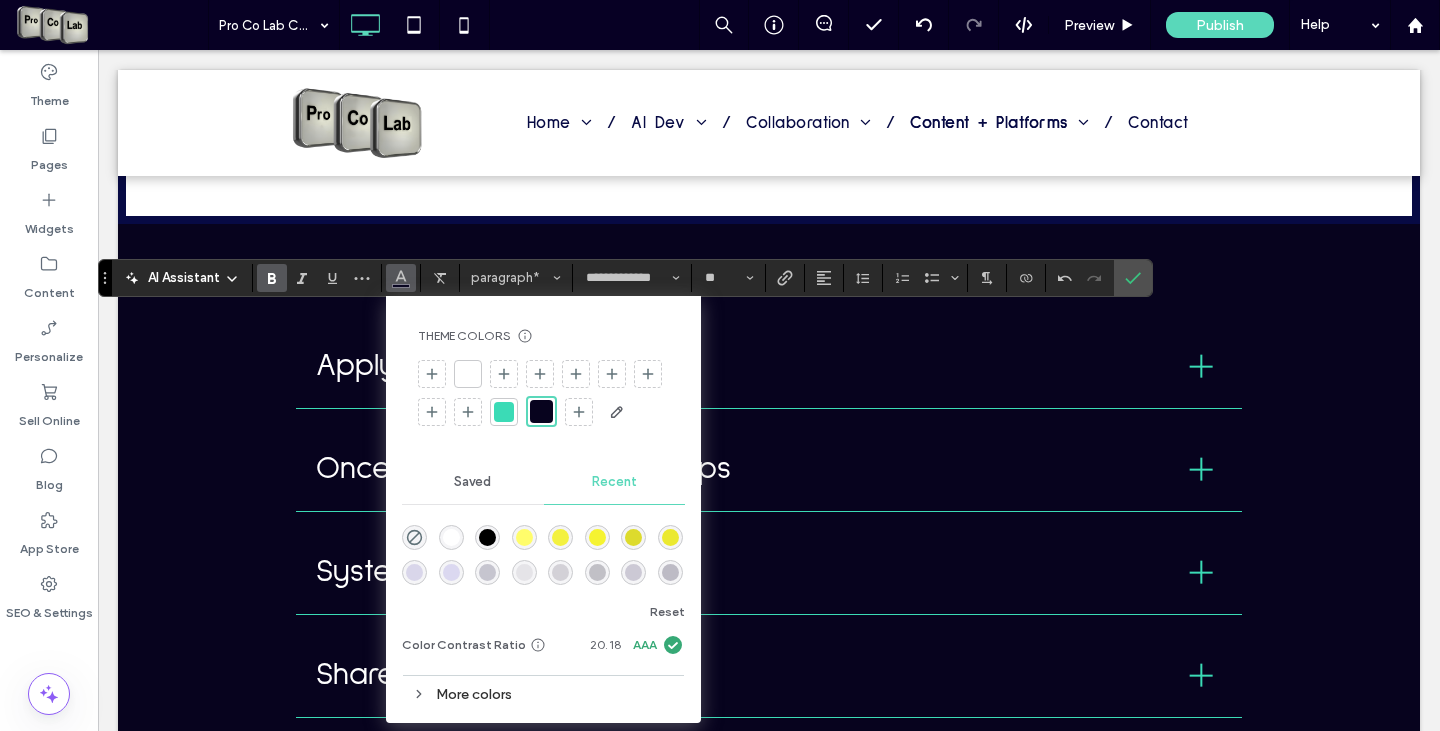 click at bounding box center [541, 411] 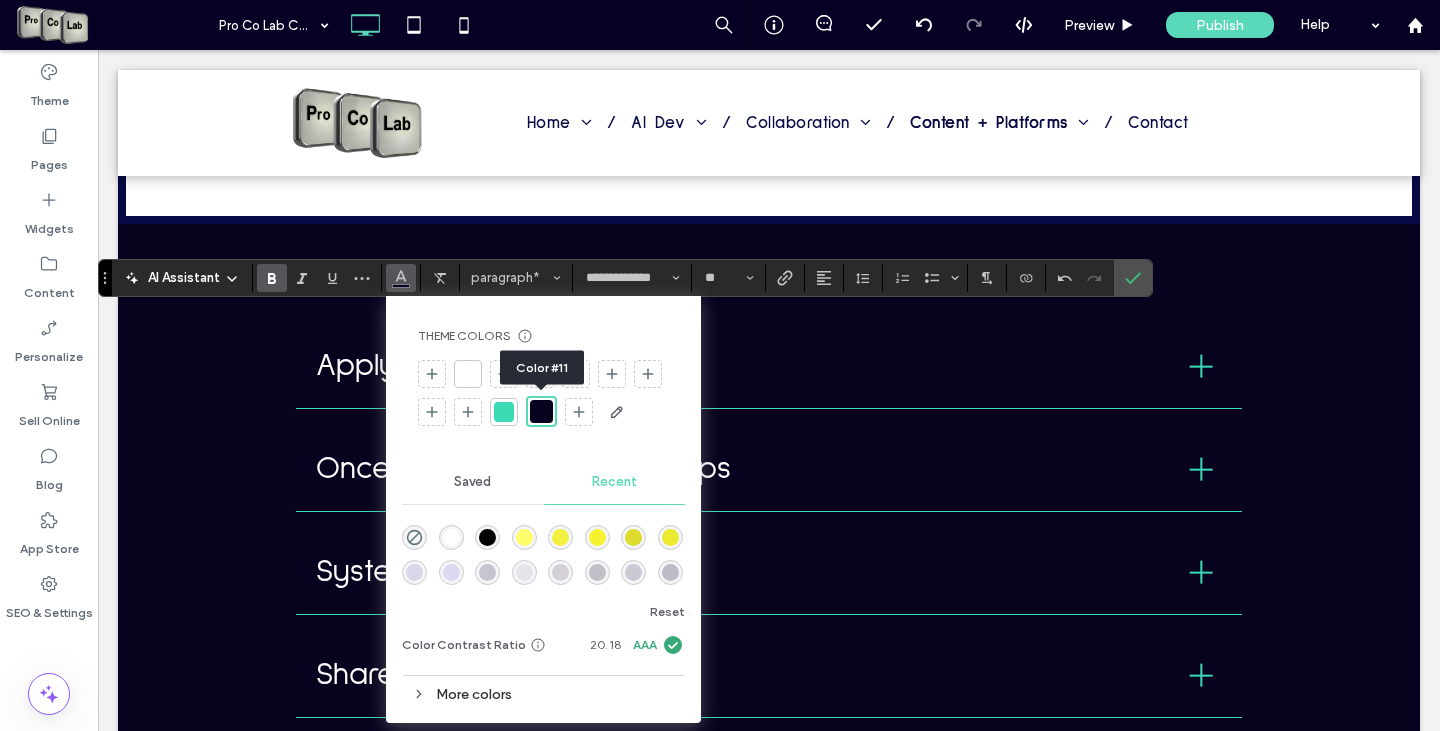 click at bounding box center (541, 411) 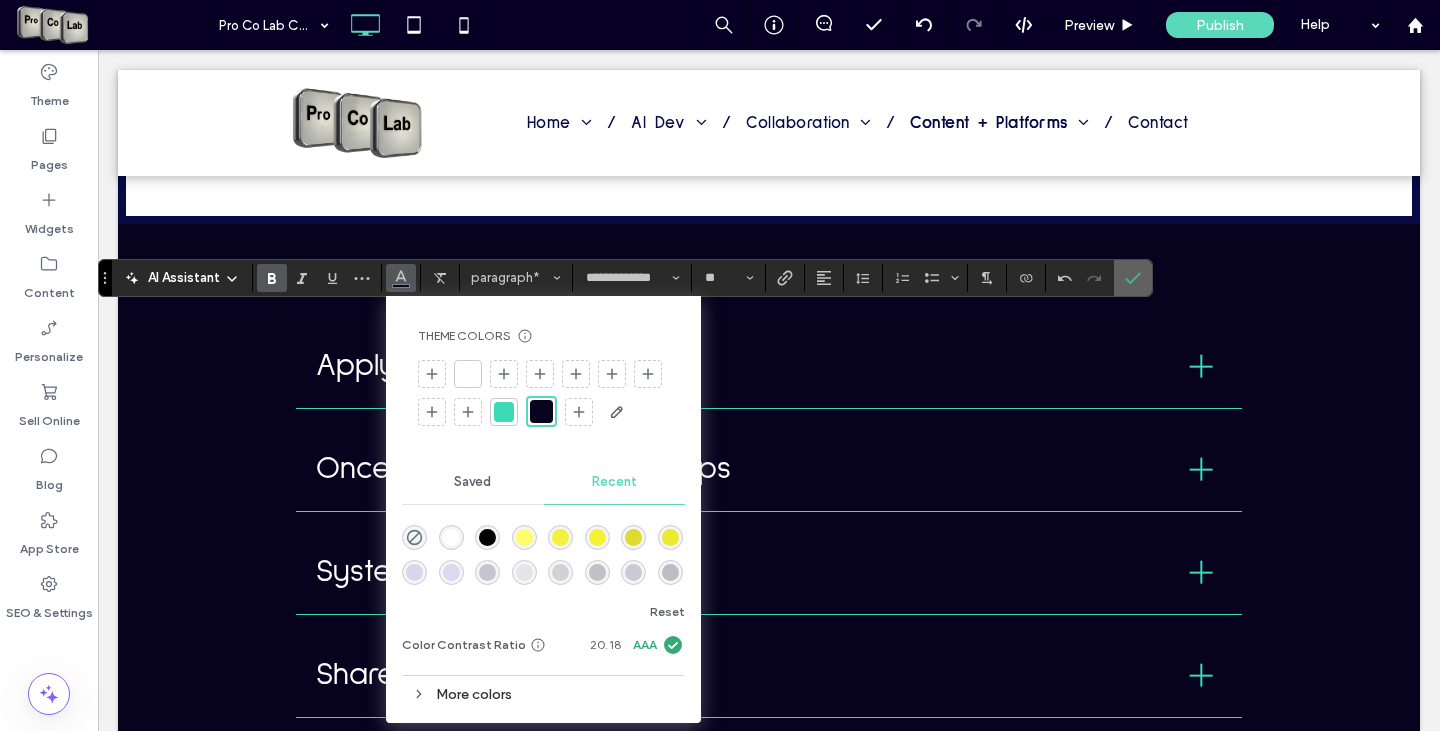 click 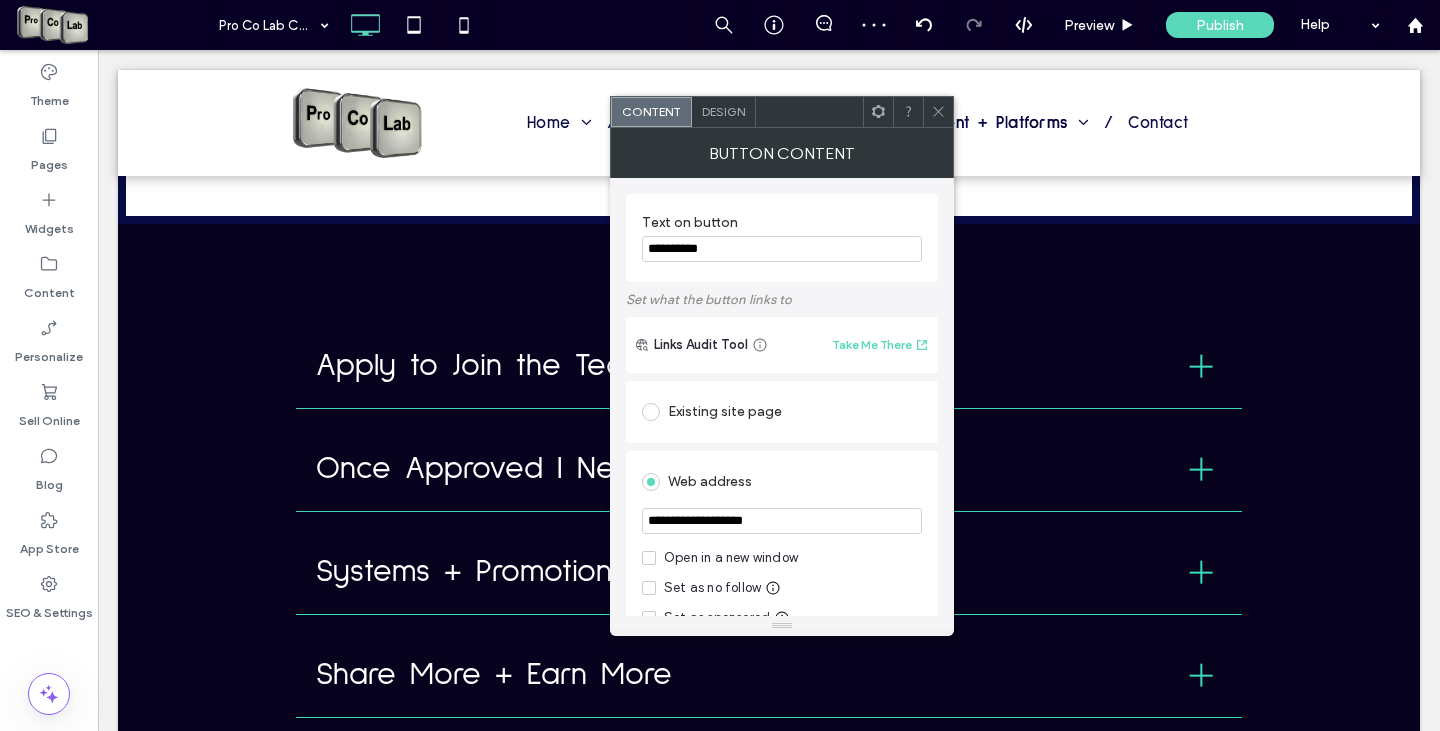 click on "**********" at bounding box center (782, 249) 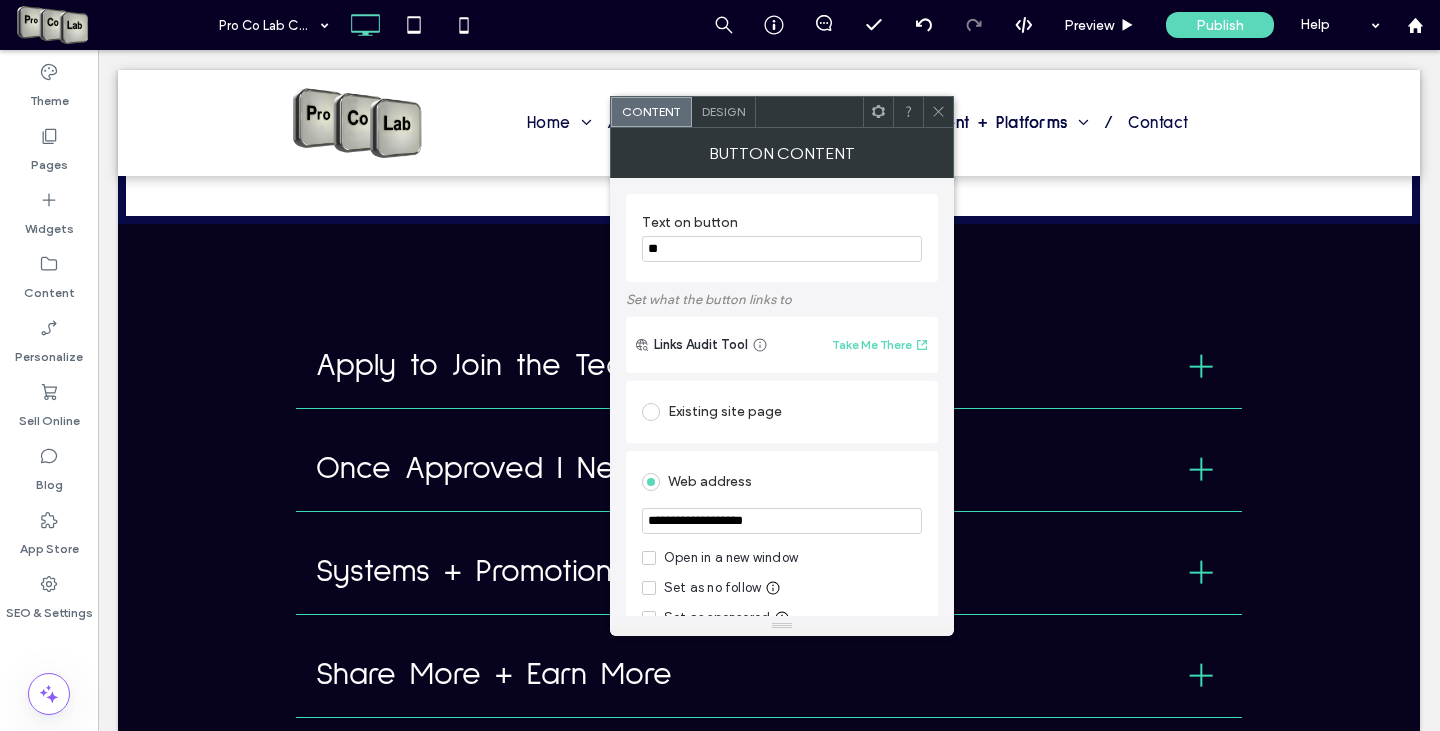 type on "*" 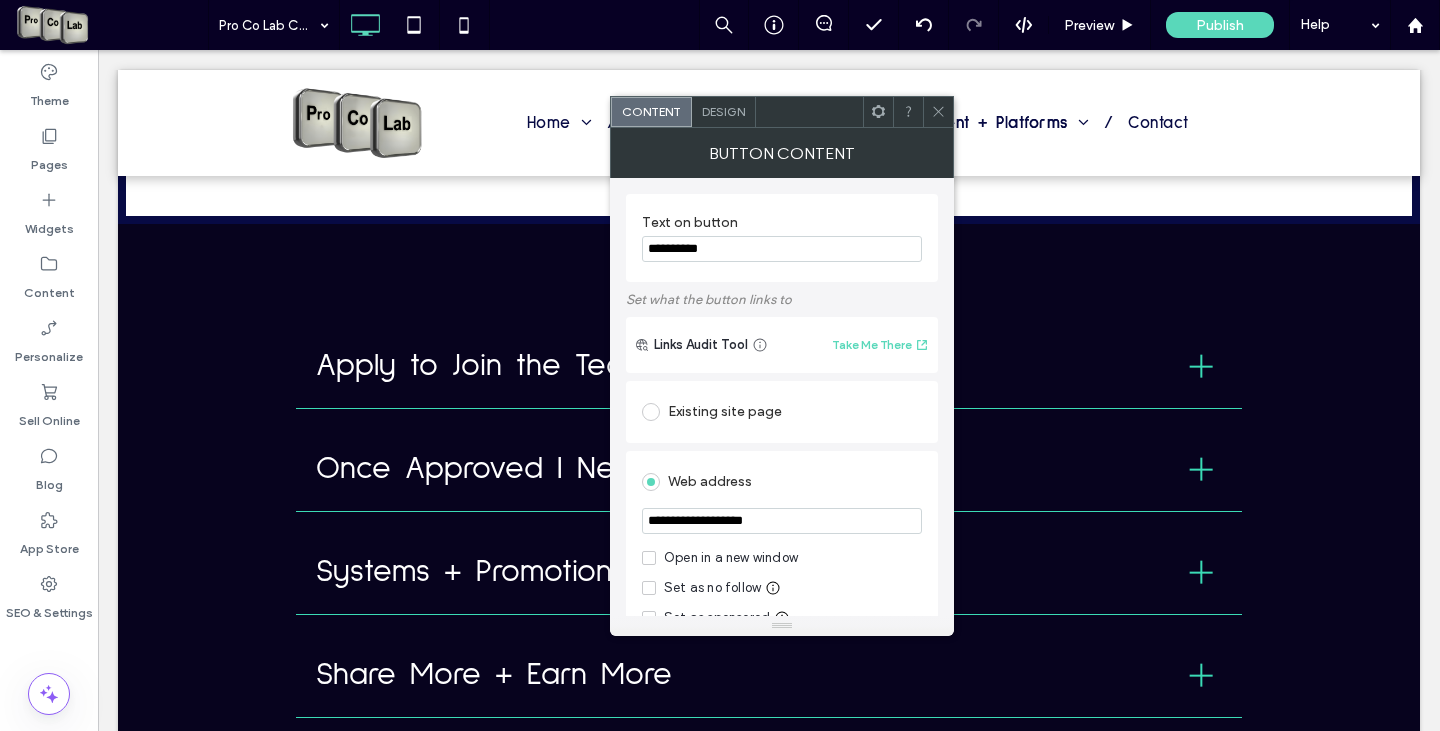type on "**********" 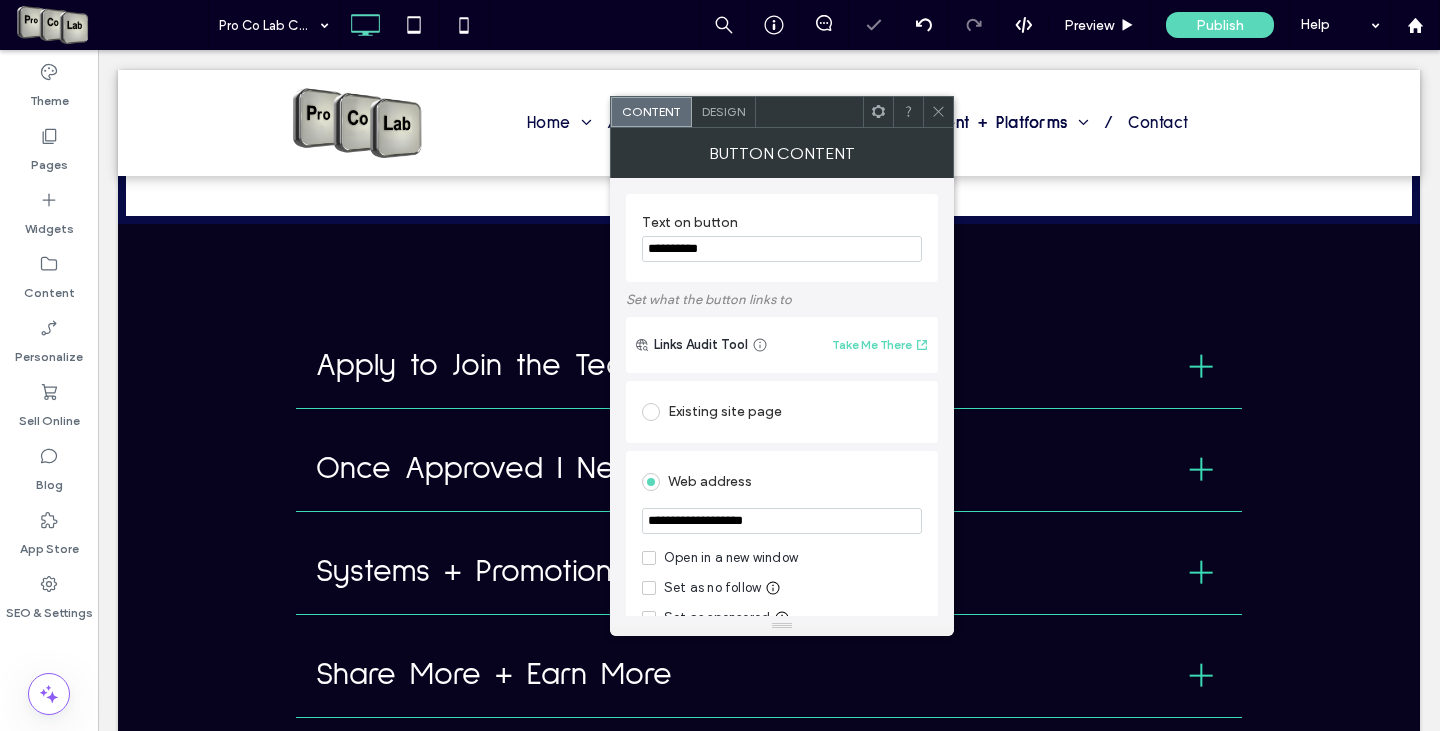 click 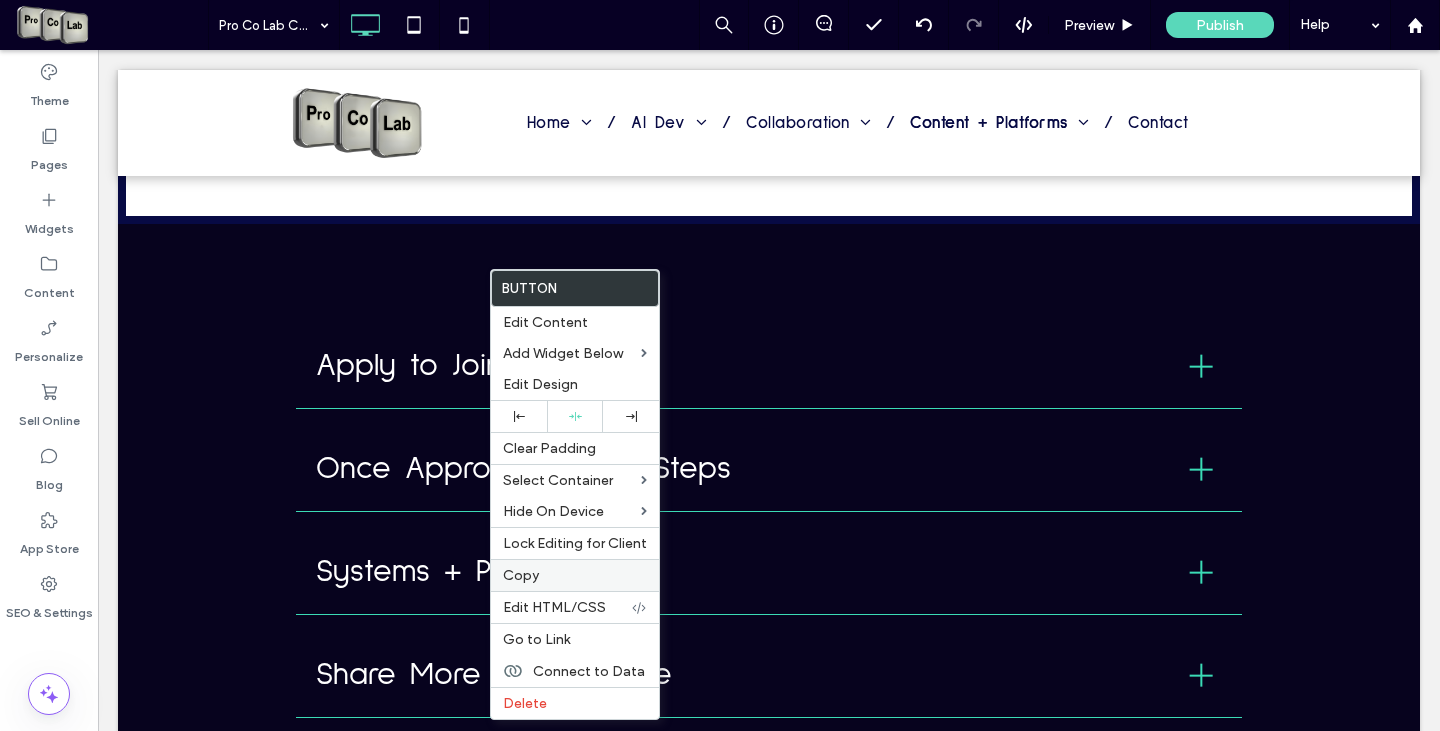 click on "Copy" at bounding box center [575, 575] 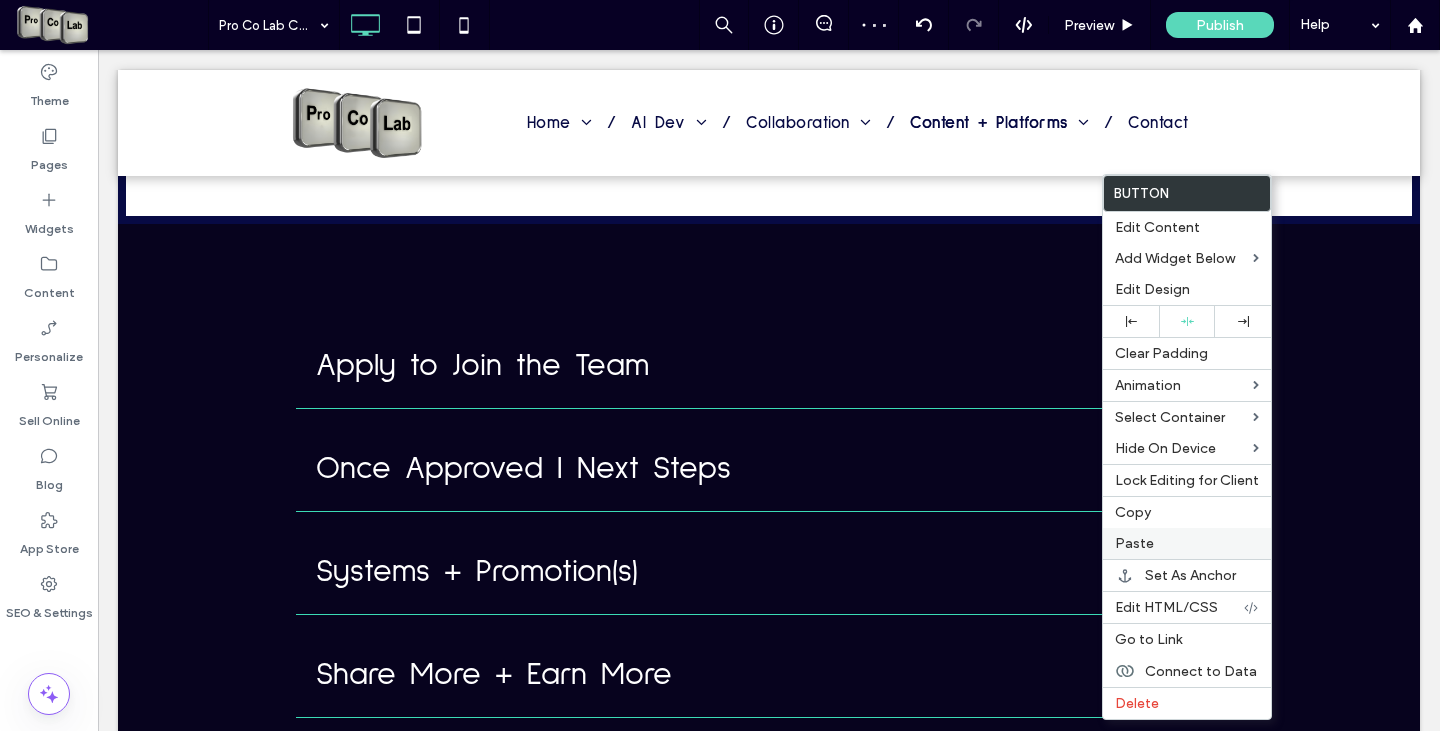 click on "Paste" at bounding box center (1187, 543) 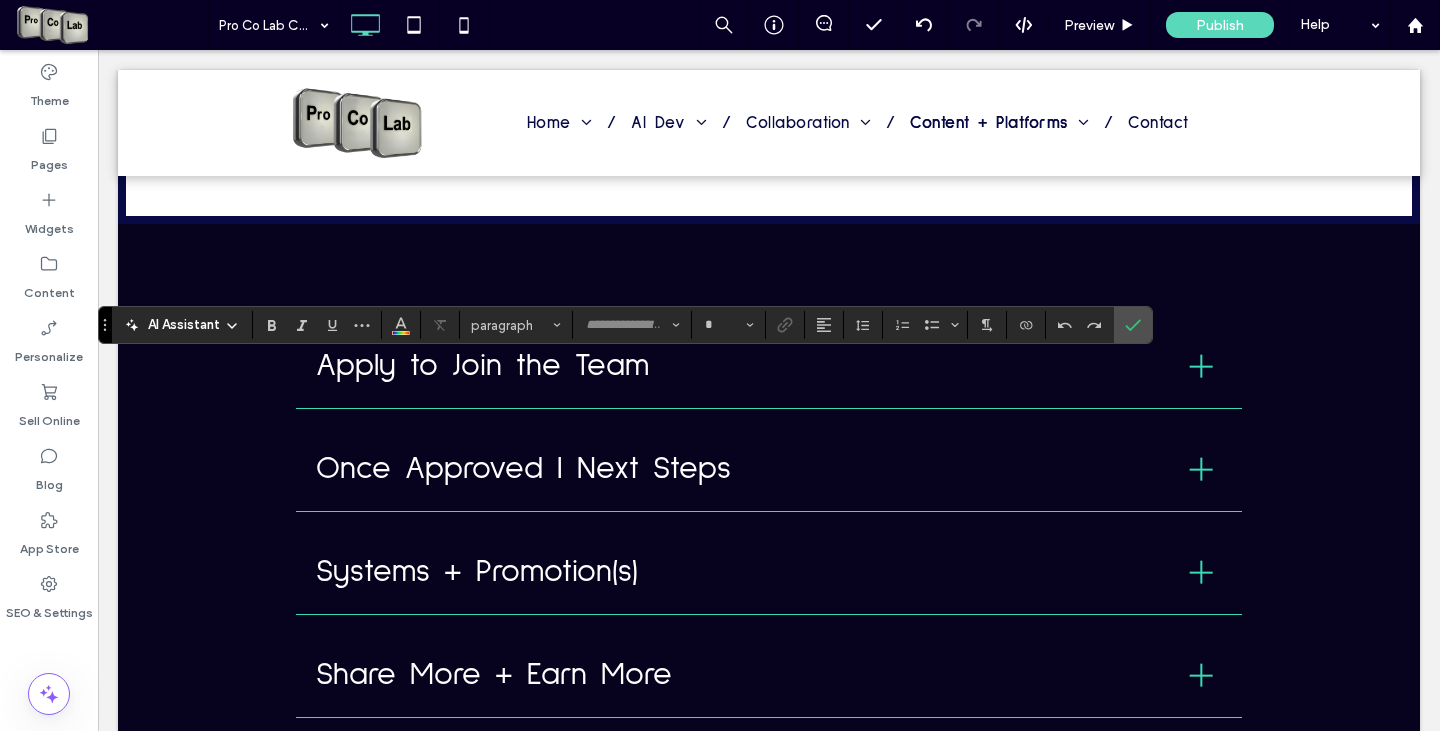 type on "**********" 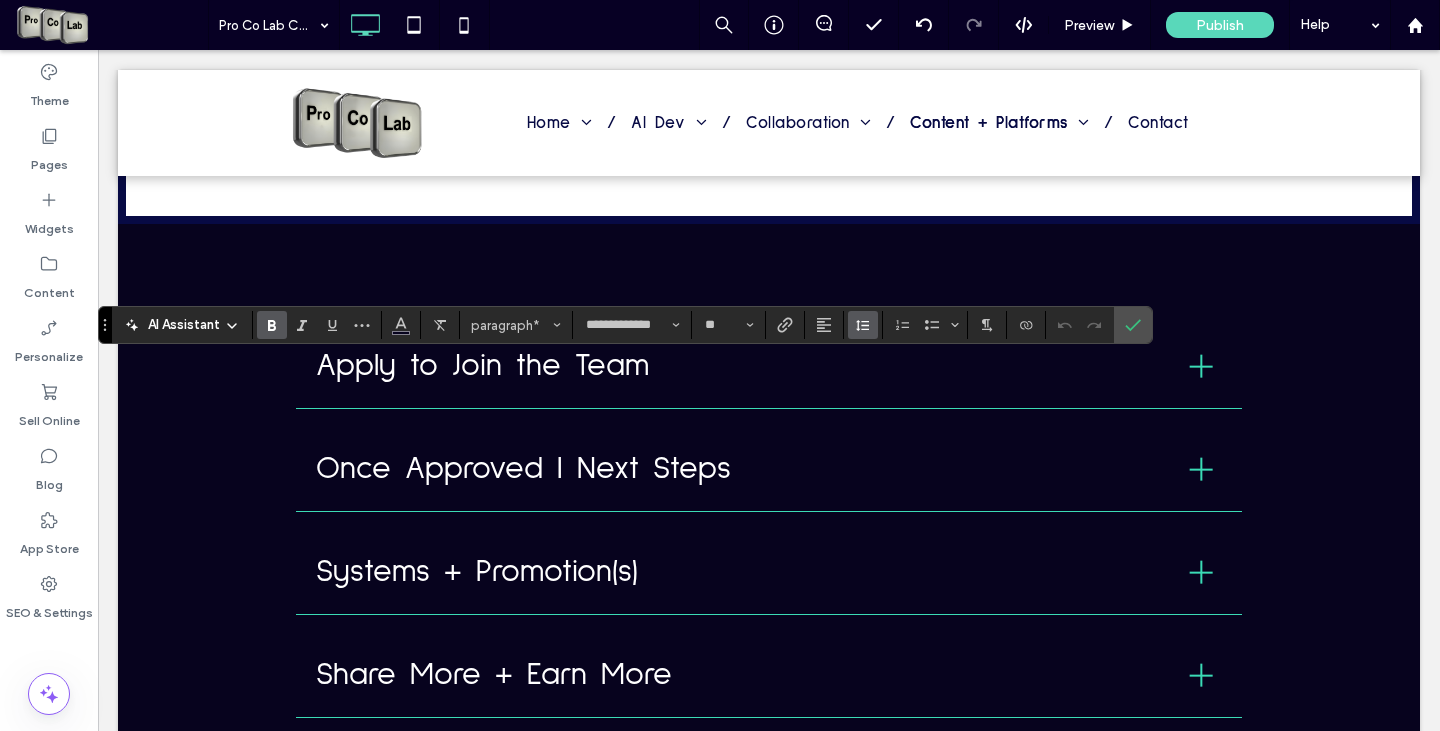 click 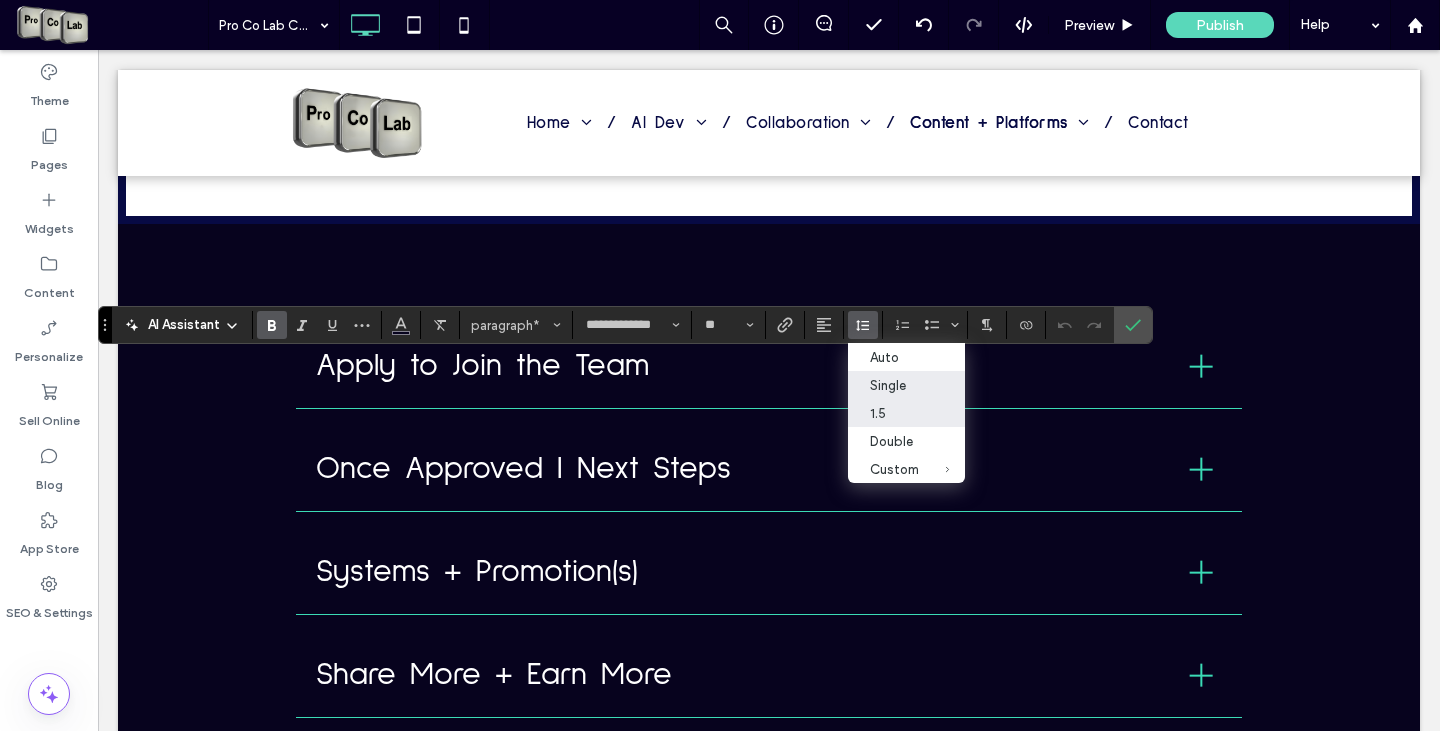 click on "1.5" at bounding box center [894, 413] 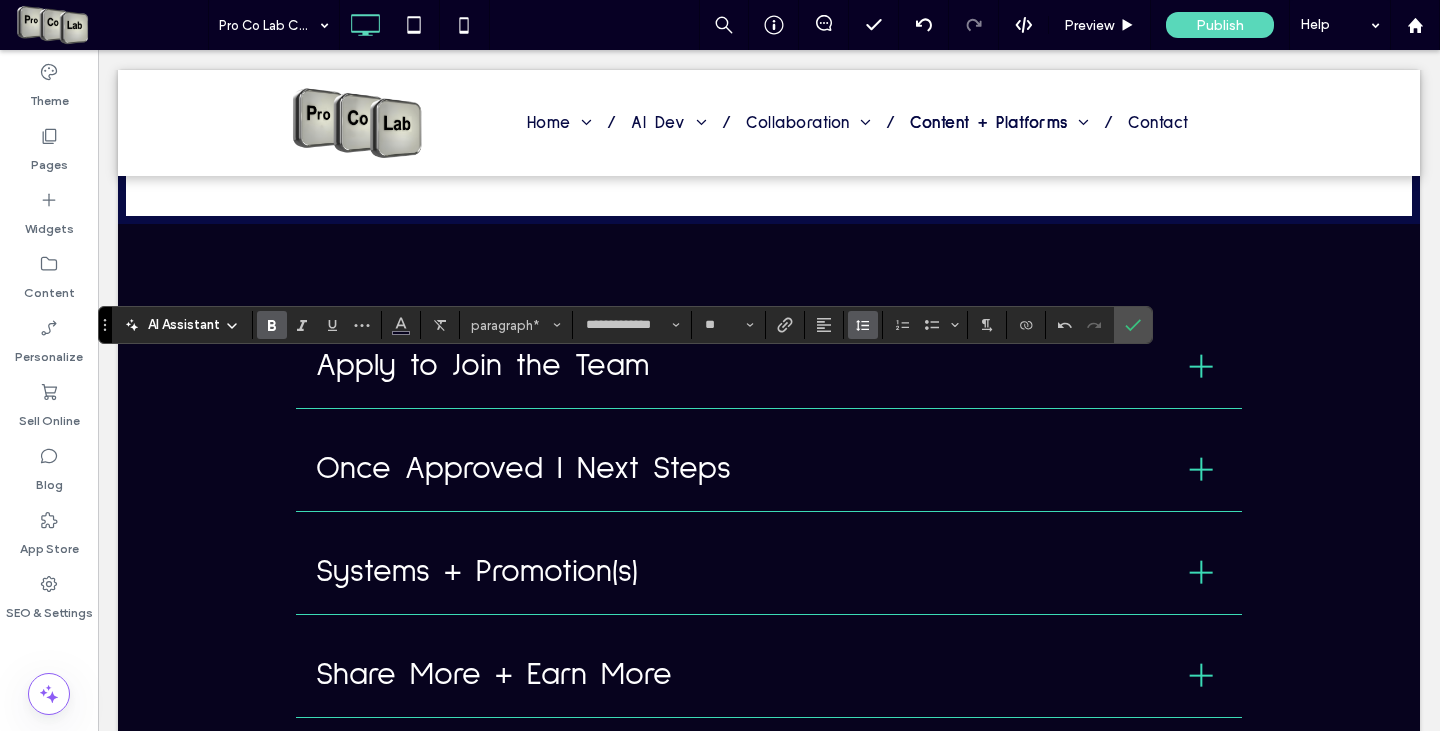 click 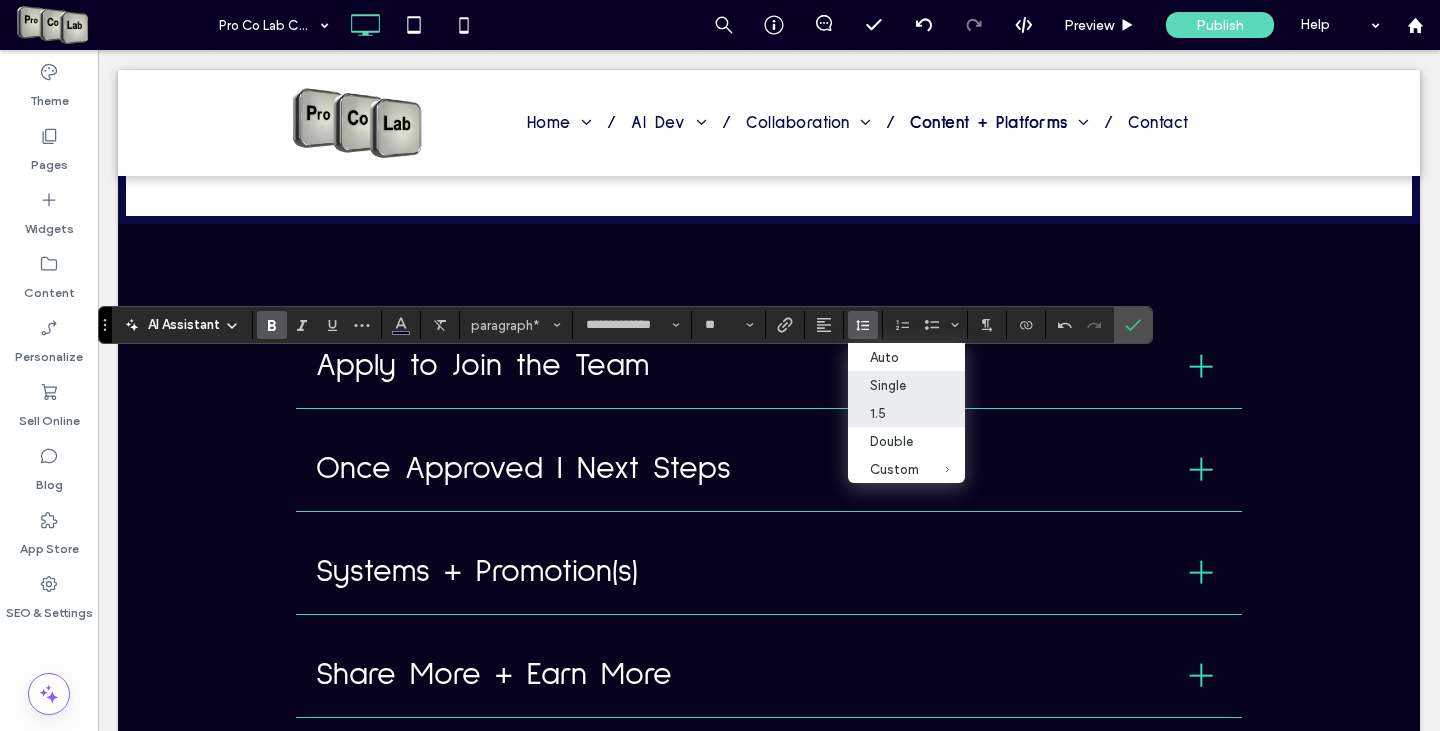 click on "1.5" at bounding box center [906, 413] 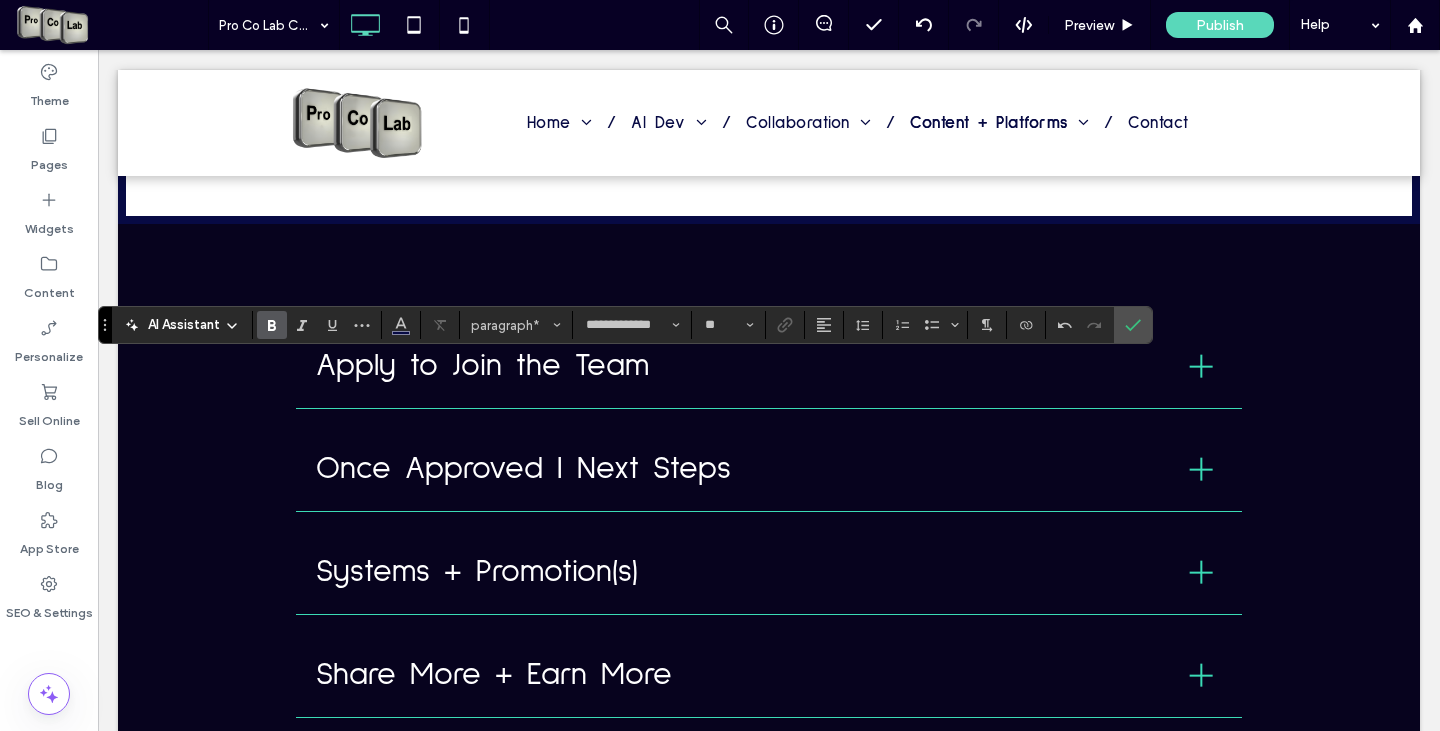type on "**" 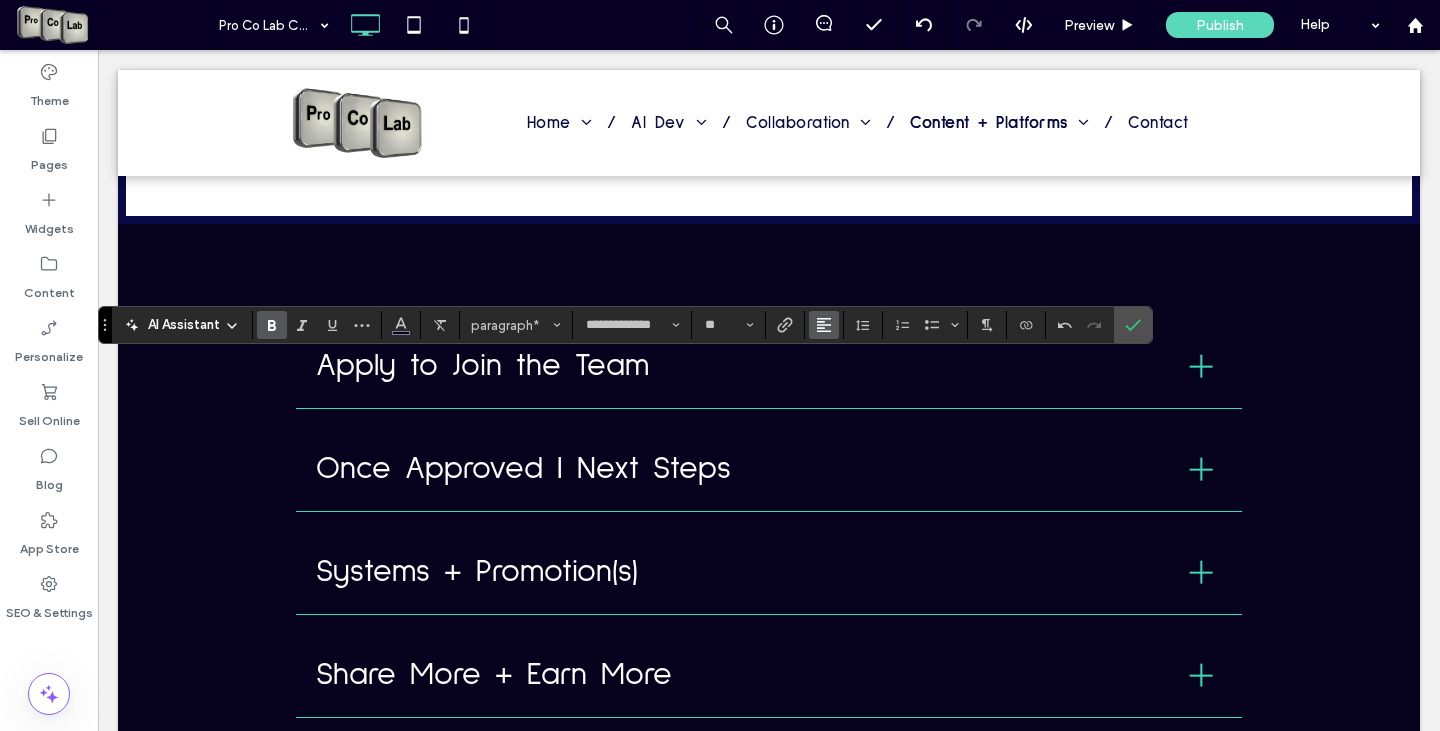 click 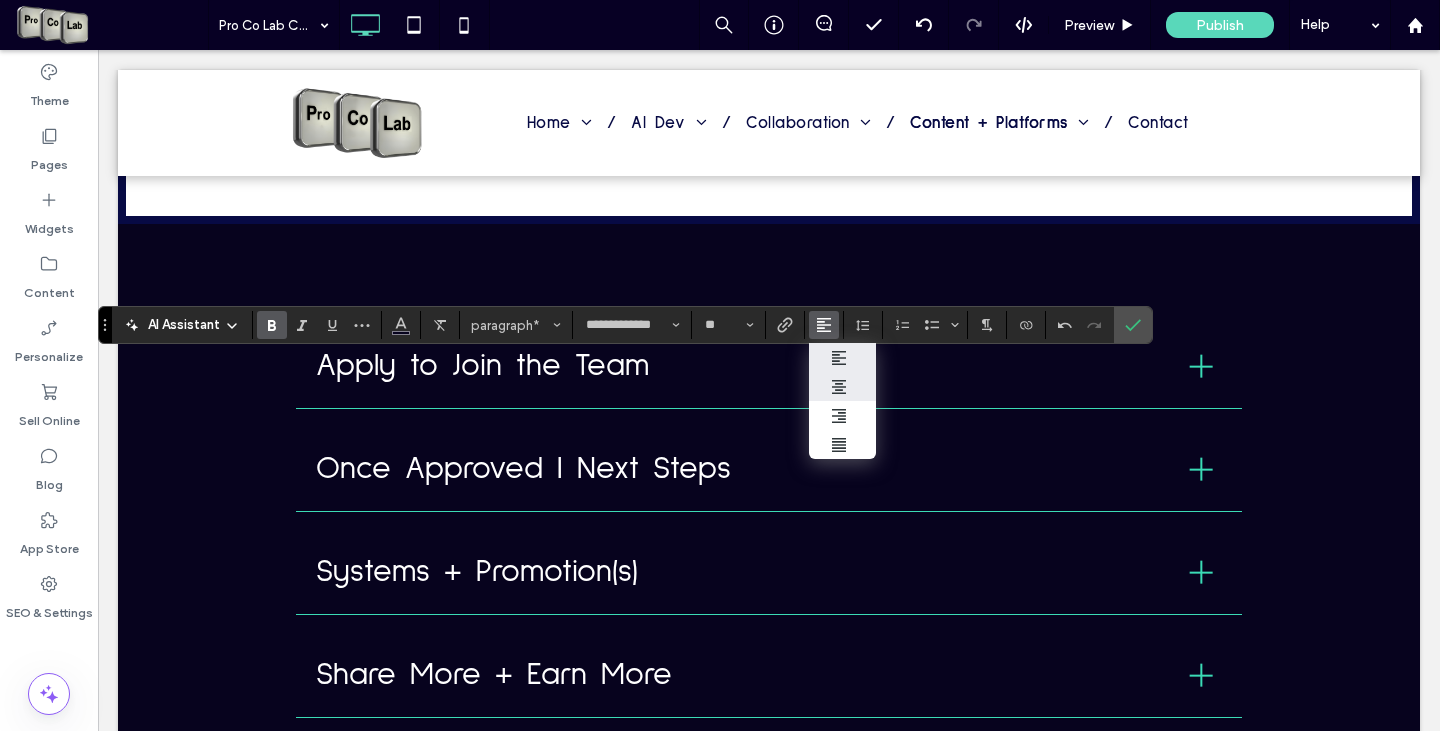 click at bounding box center [842, 386] 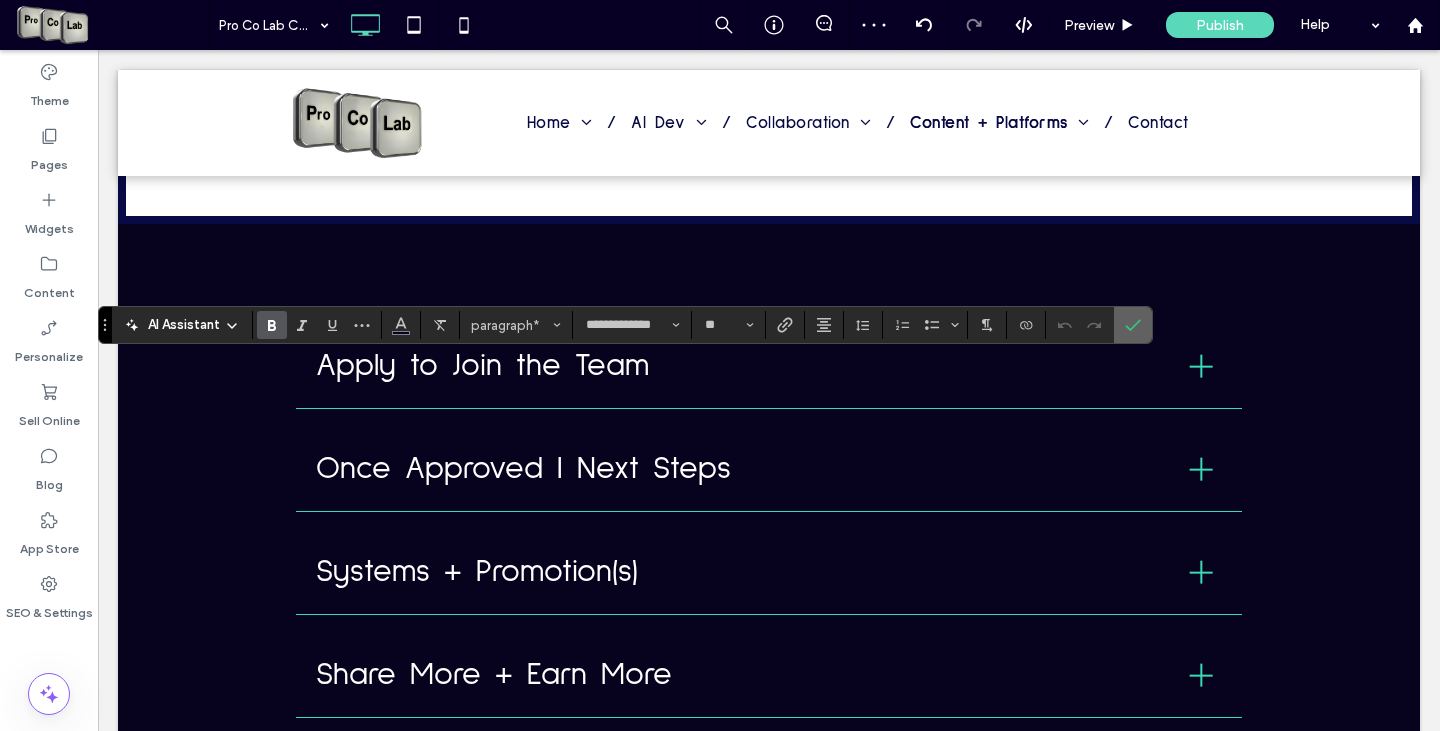 click 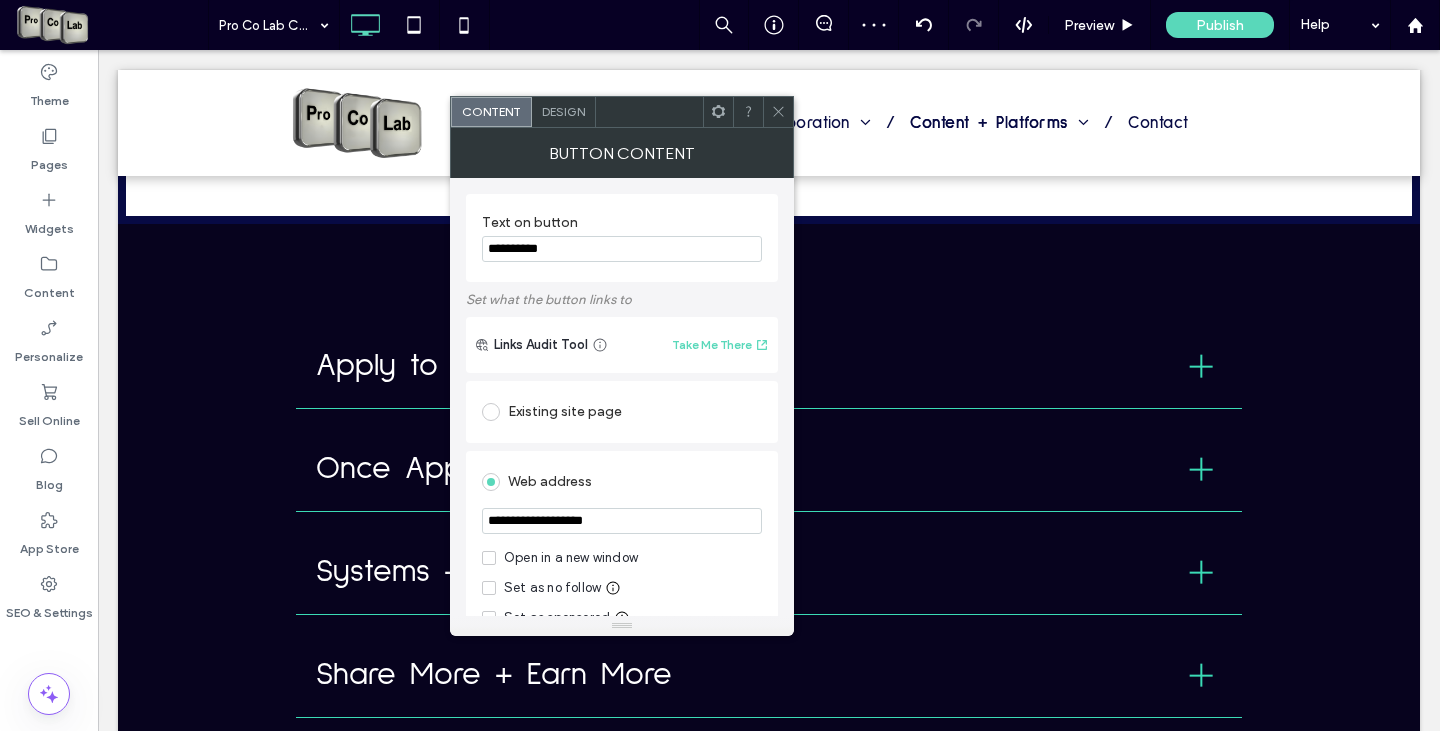 click on "Design" at bounding box center (564, 112) 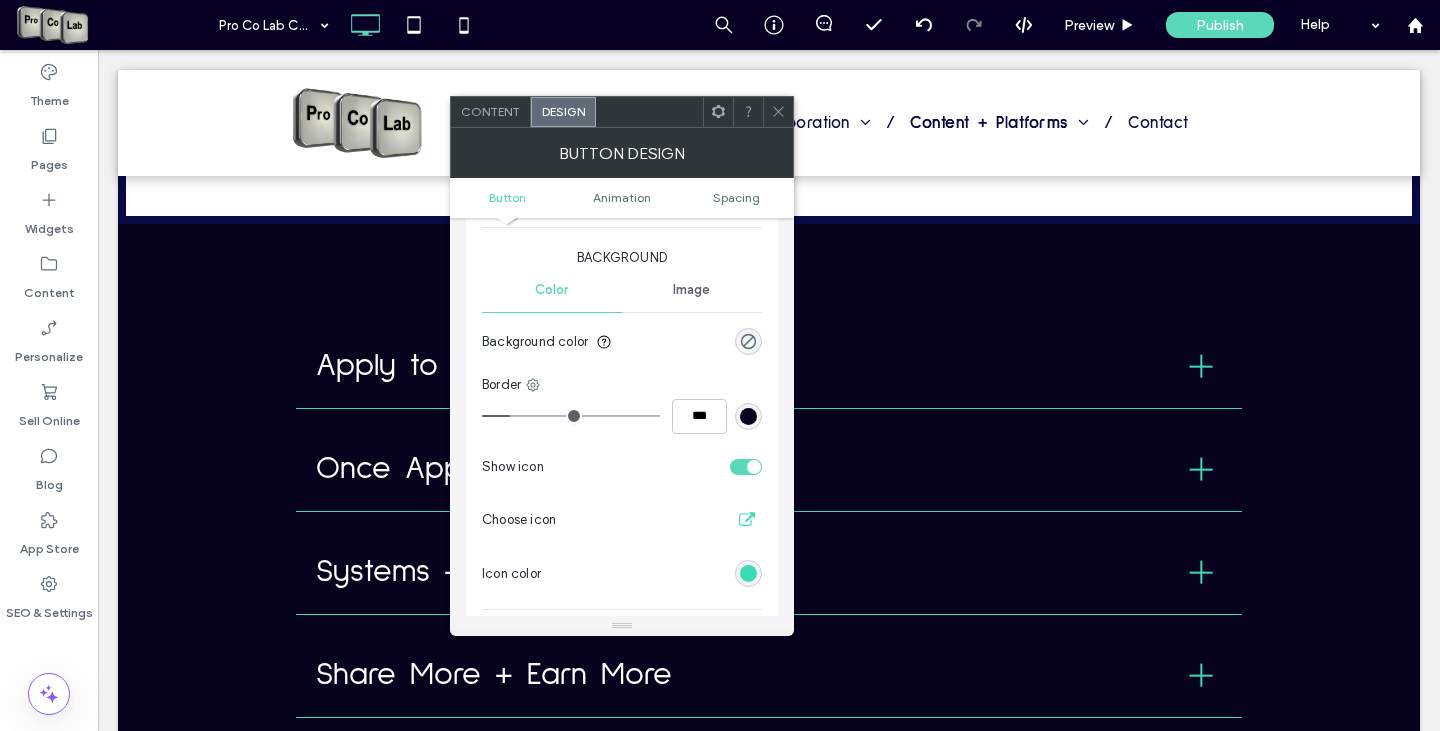 scroll, scrollTop: 500, scrollLeft: 0, axis: vertical 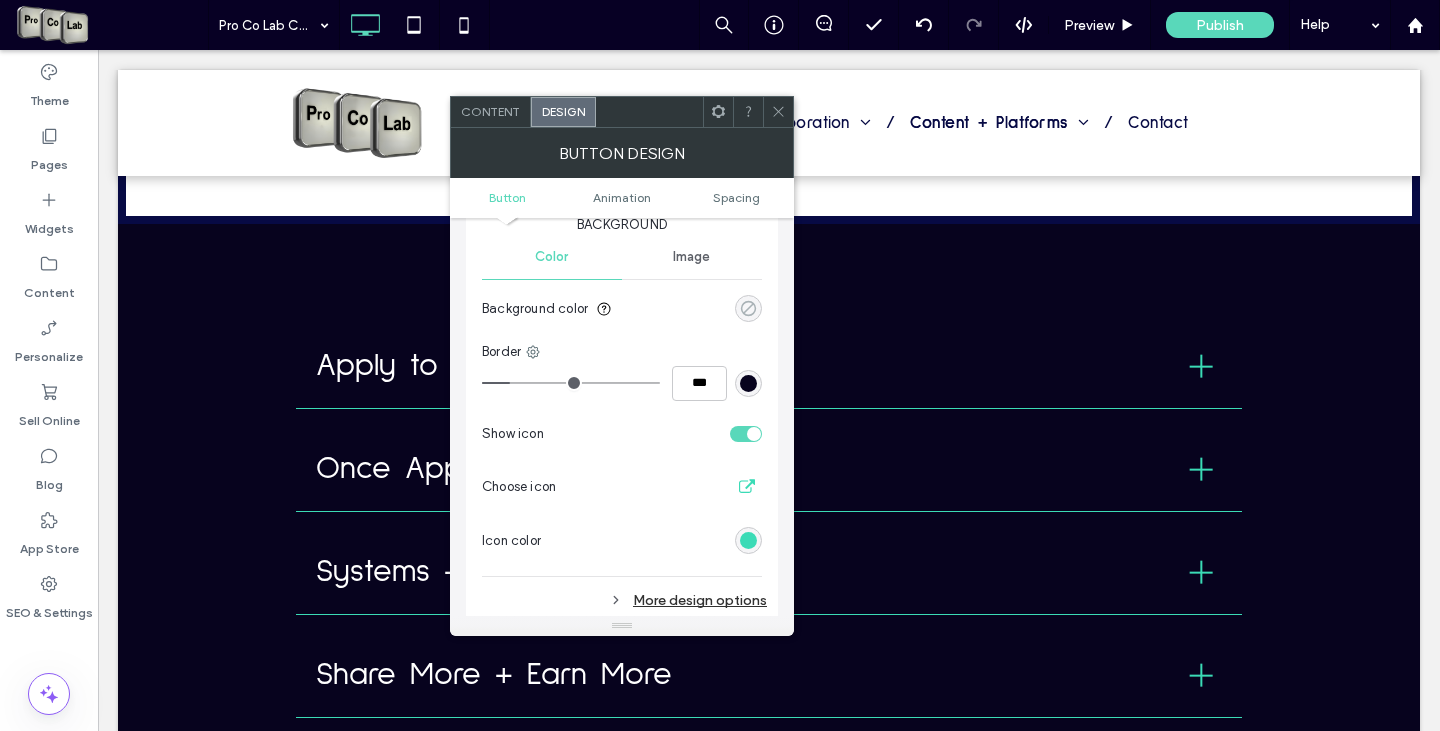 click at bounding box center (748, 308) 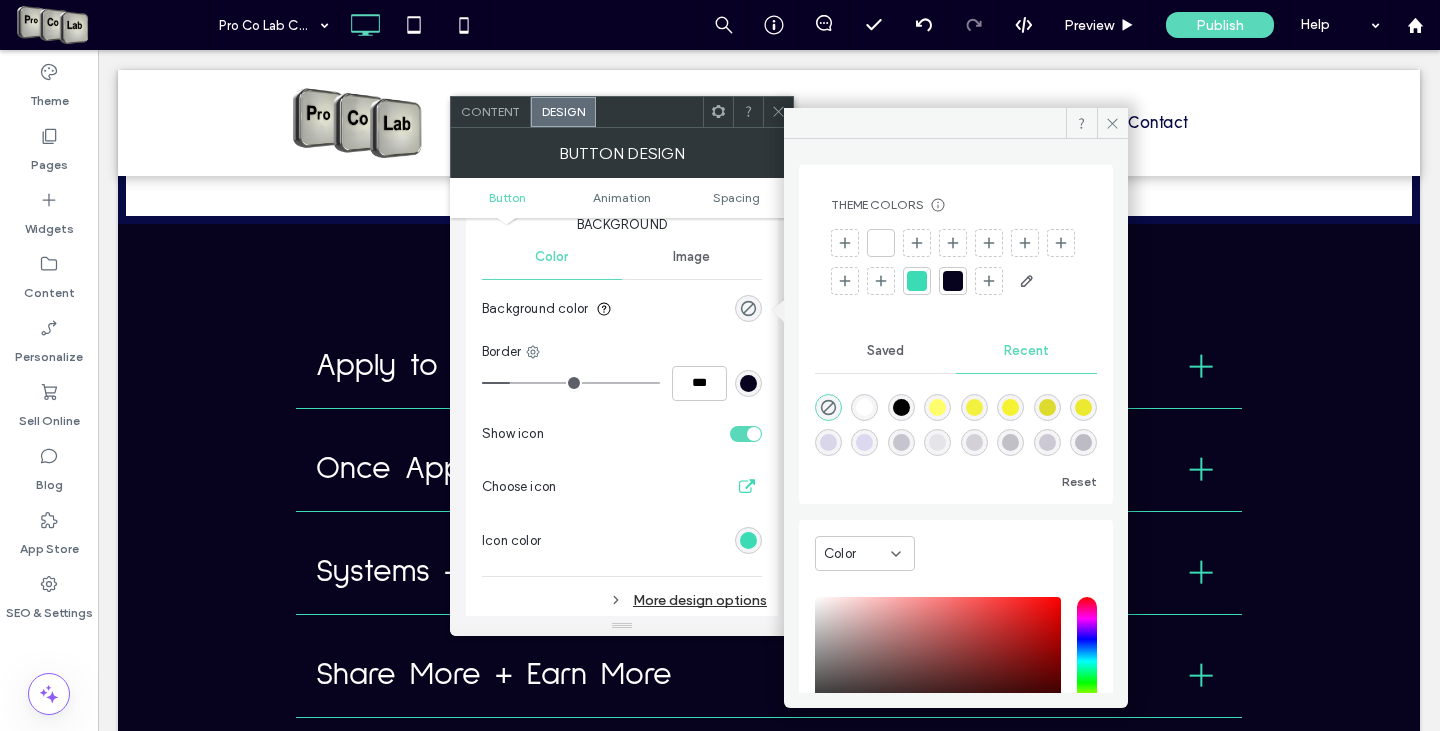 click at bounding box center (953, 281) 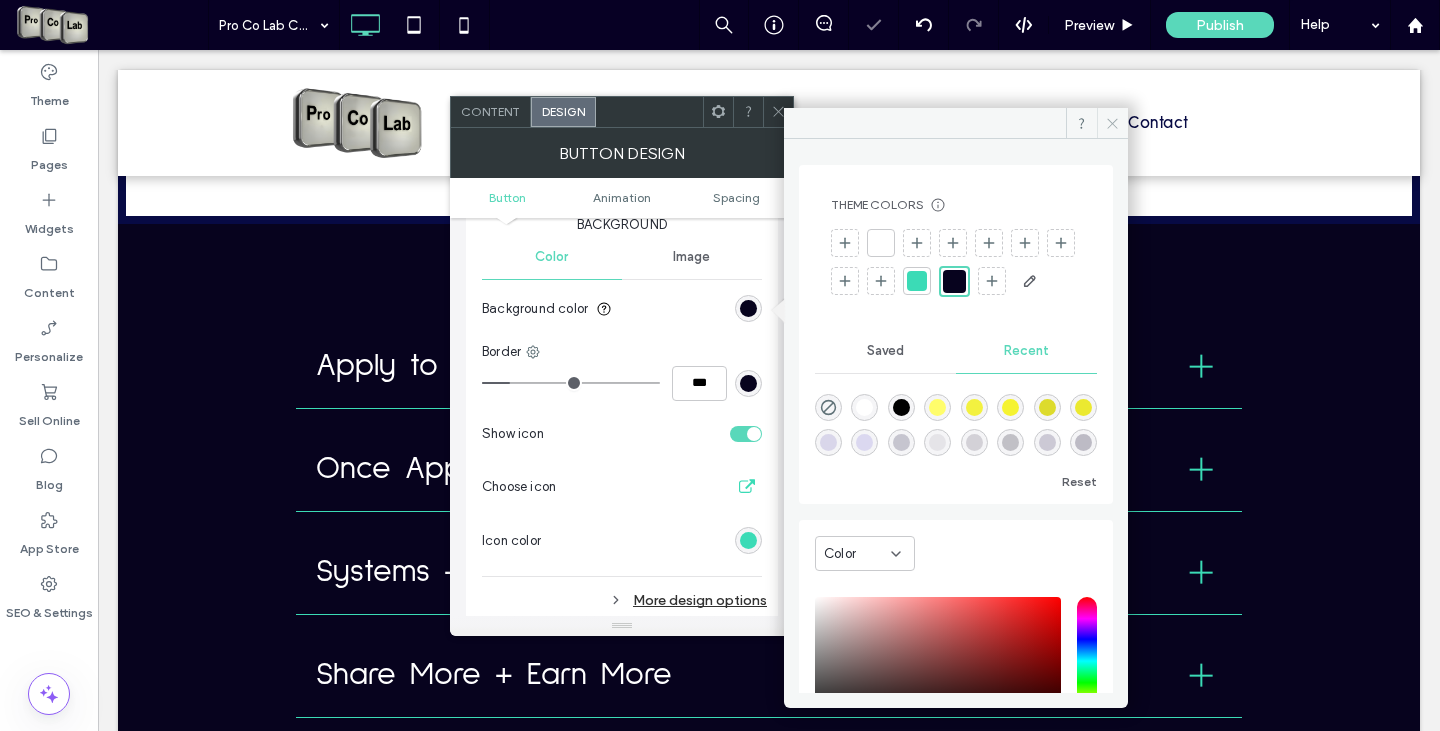 click 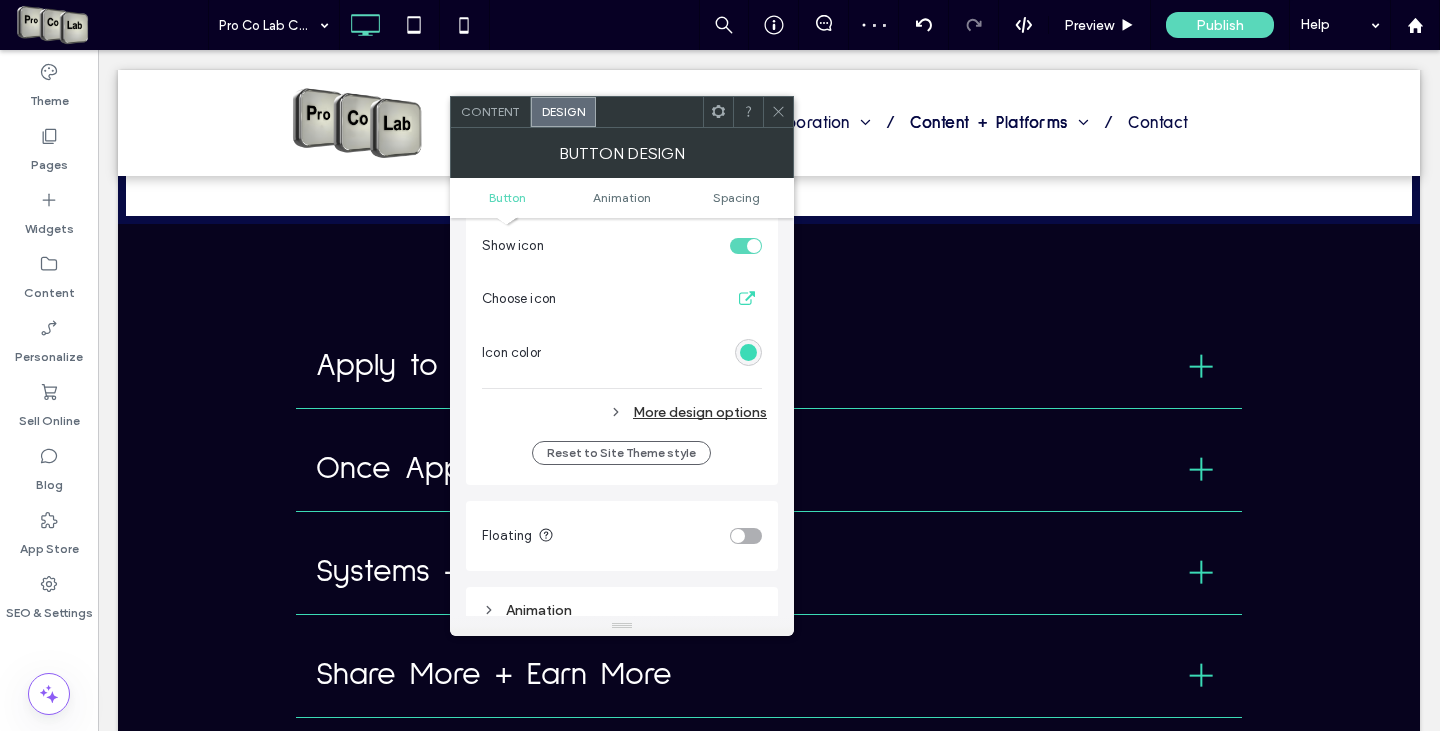 scroll, scrollTop: 700, scrollLeft: 0, axis: vertical 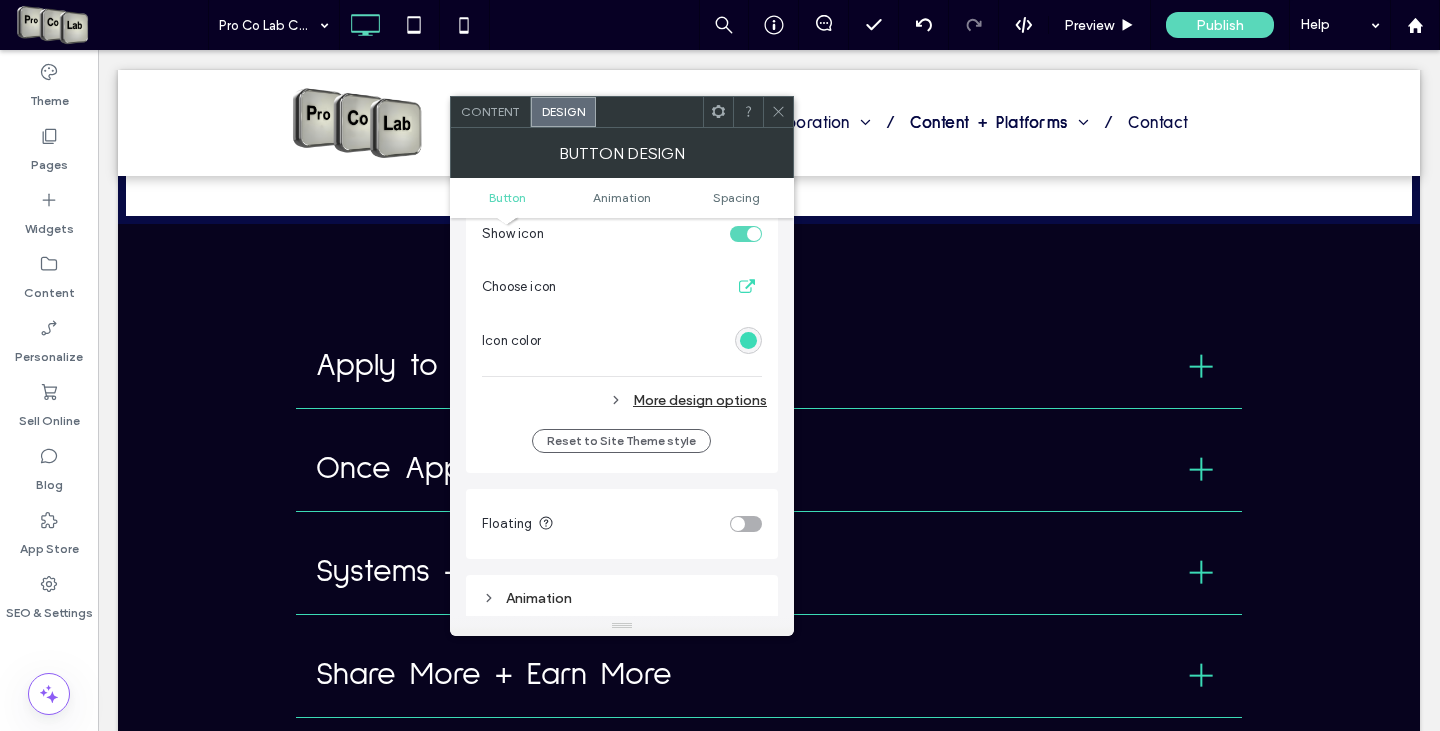 click on "More design options" at bounding box center [624, 400] 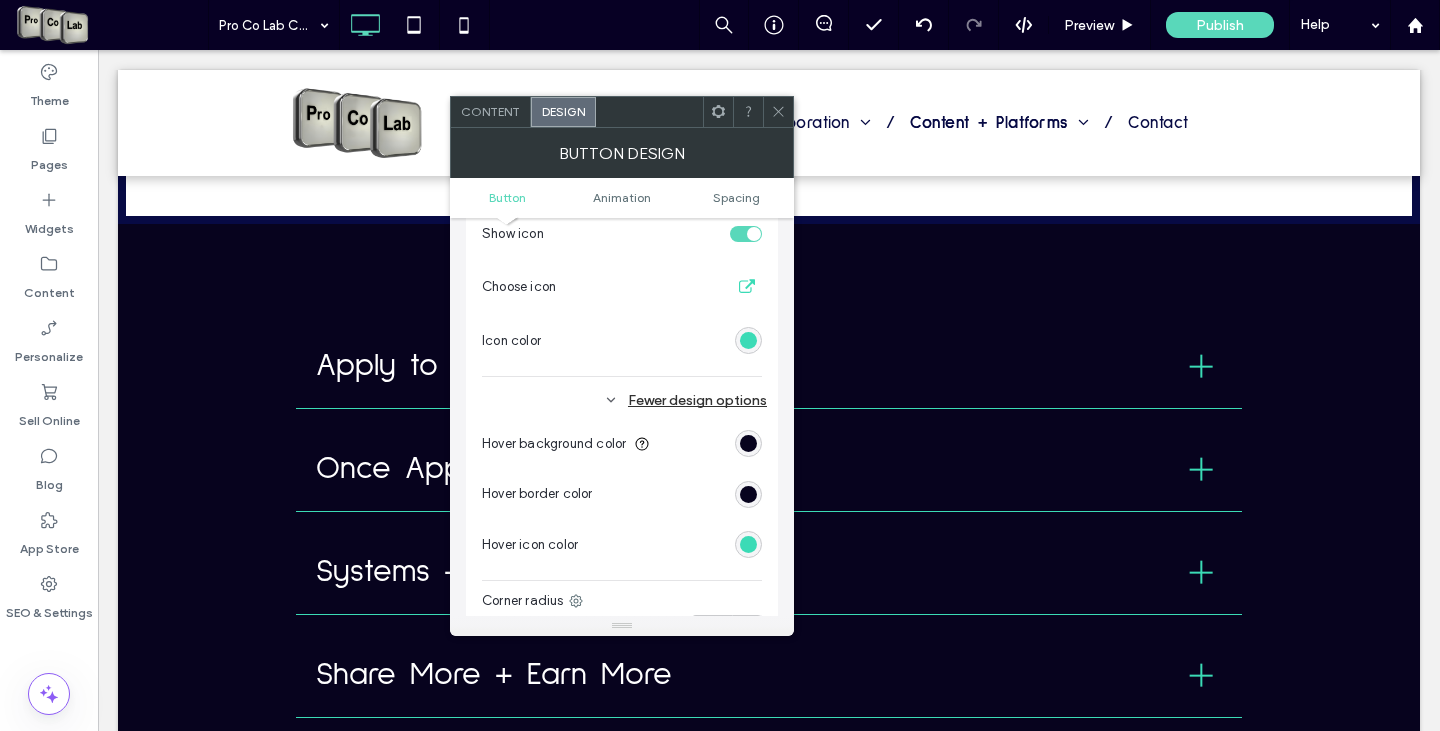 scroll, scrollTop: 900, scrollLeft: 0, axis: vertical 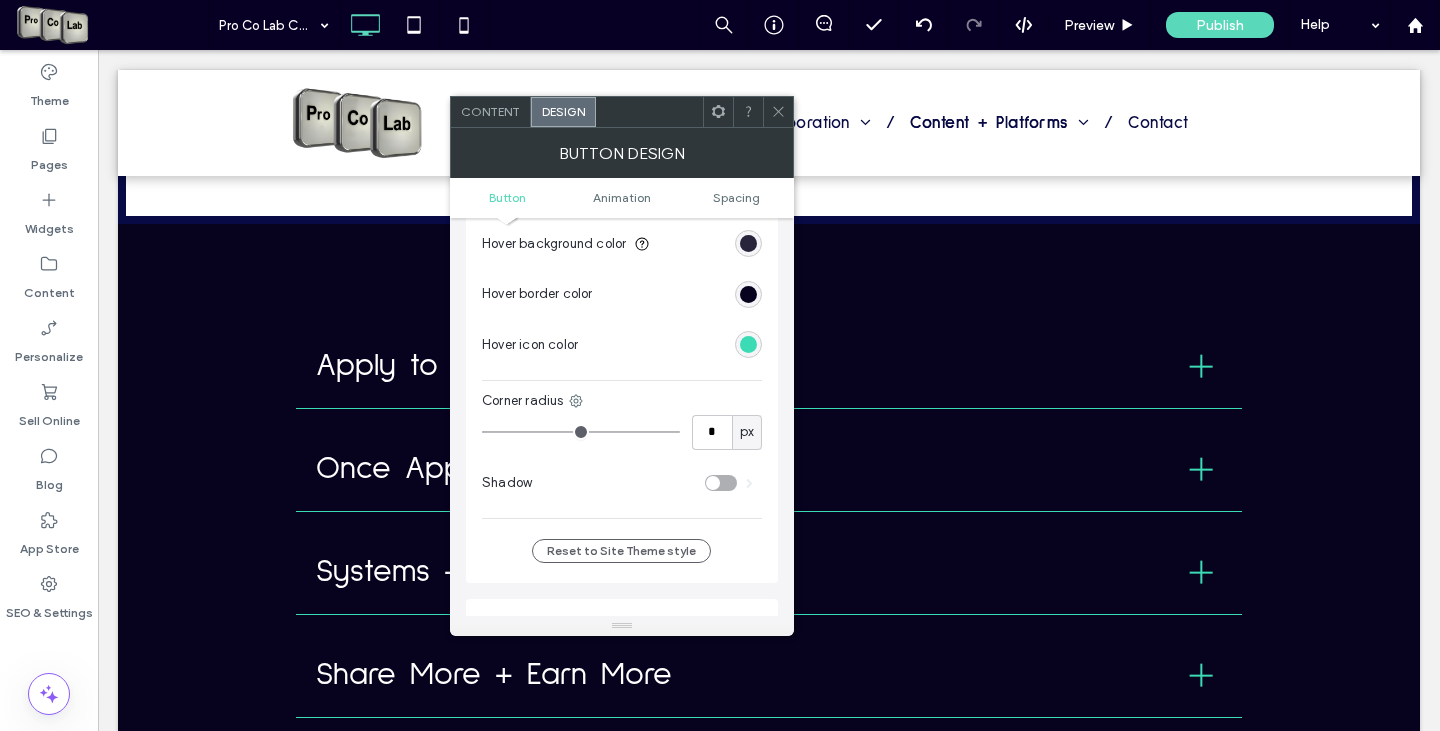 click at bounding box center [748, 243] 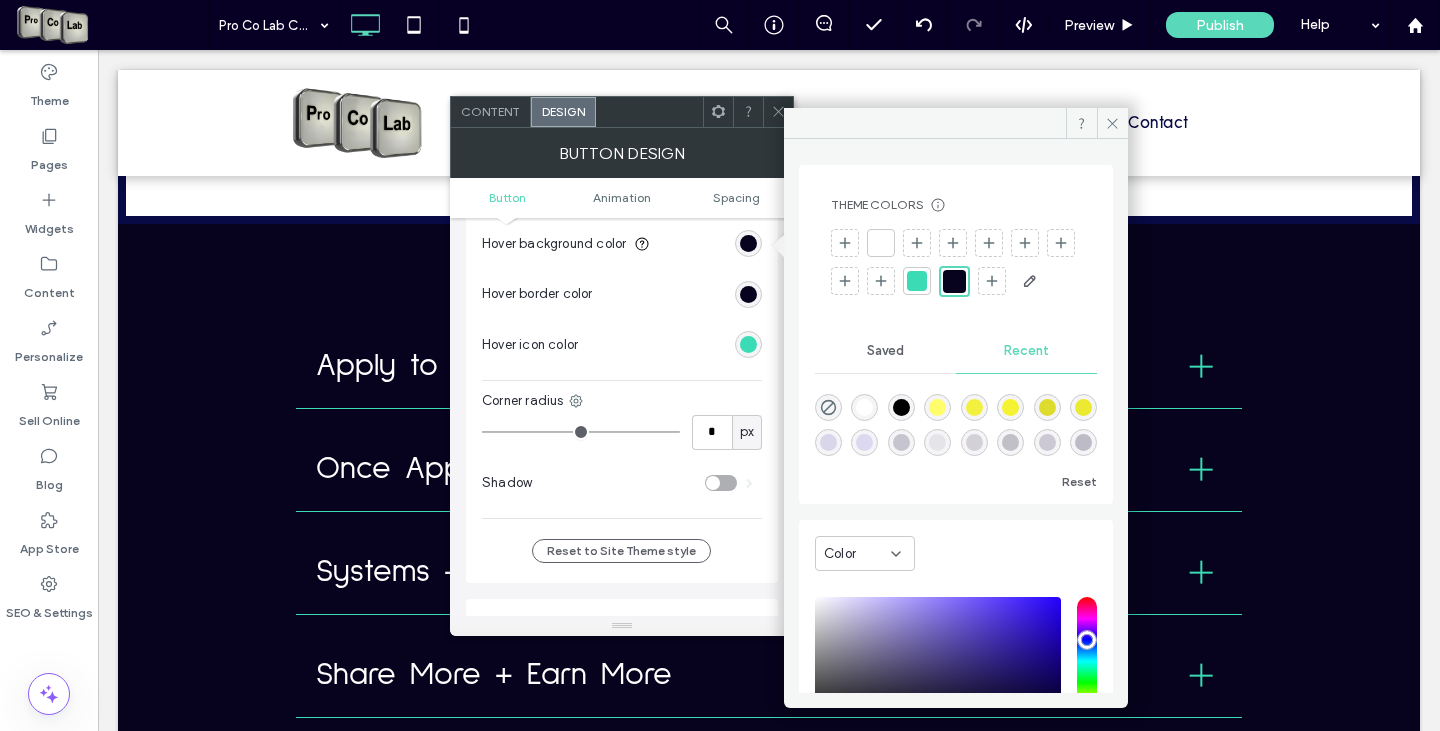 click at bounding box center (917, 281) 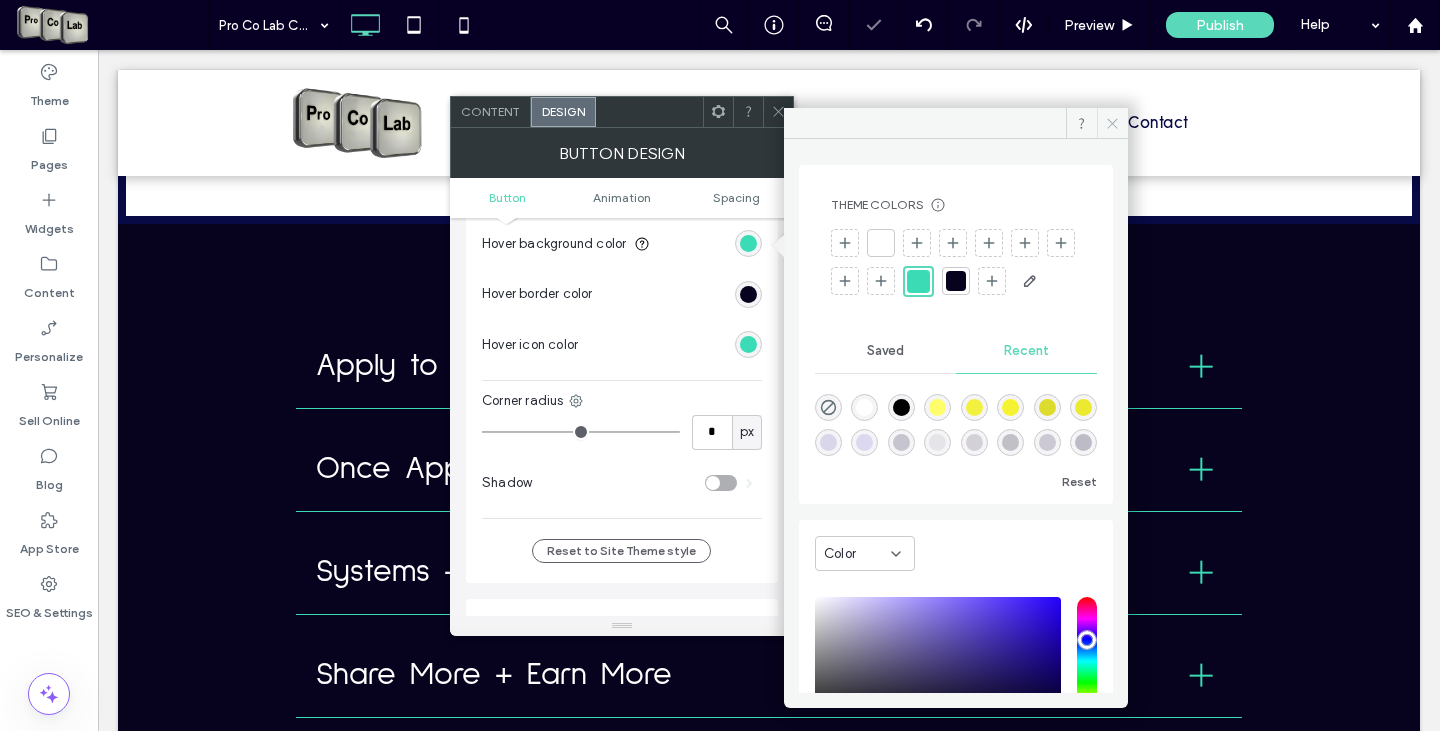 click 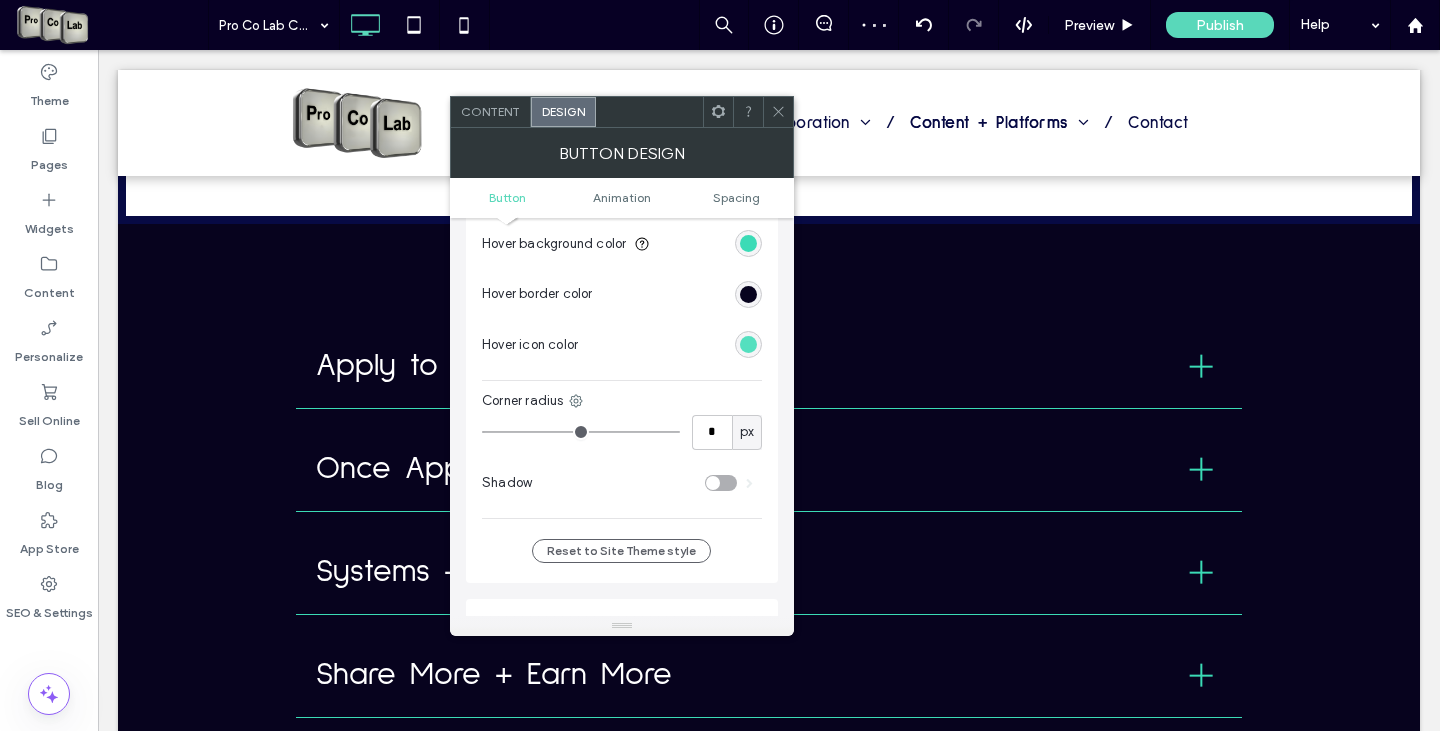 click at bounding box center (748, 344) 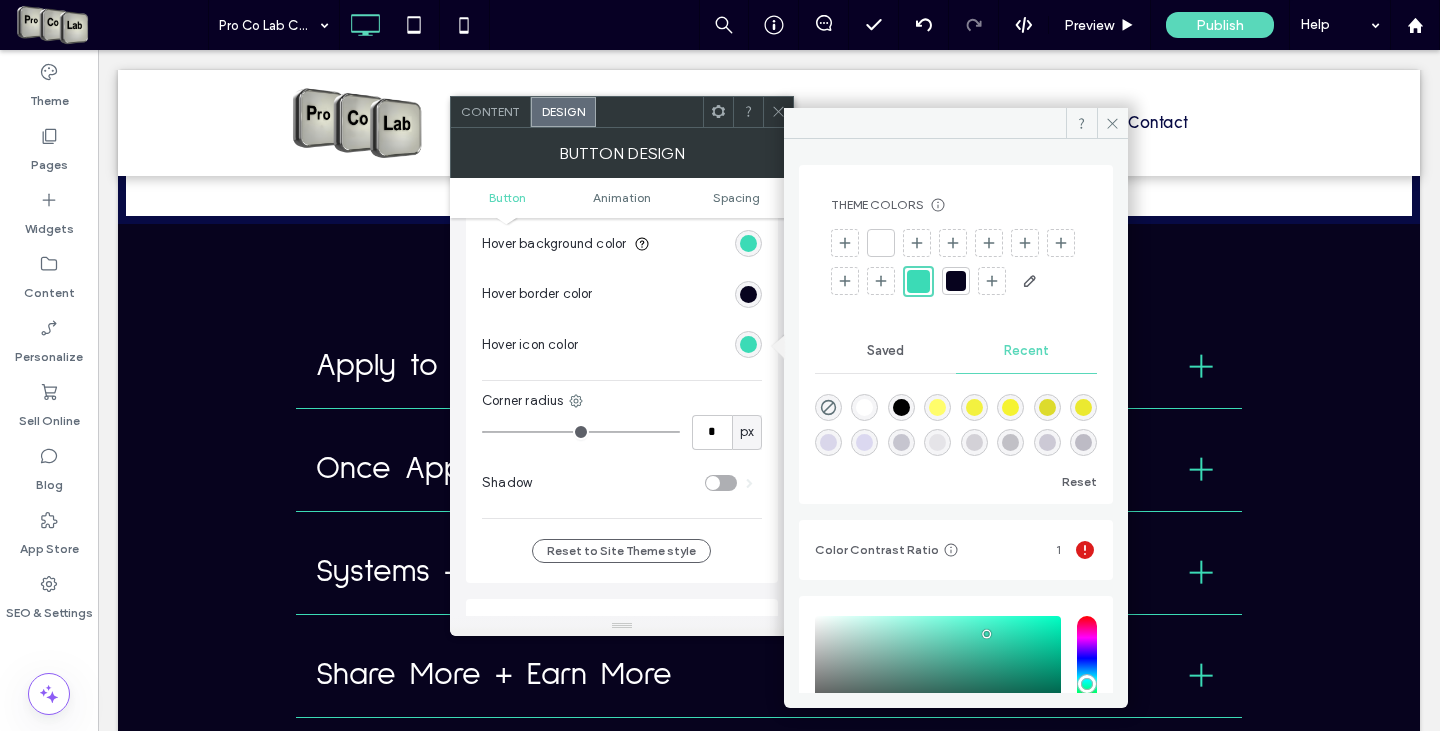 click at bounding box center [956, 281] 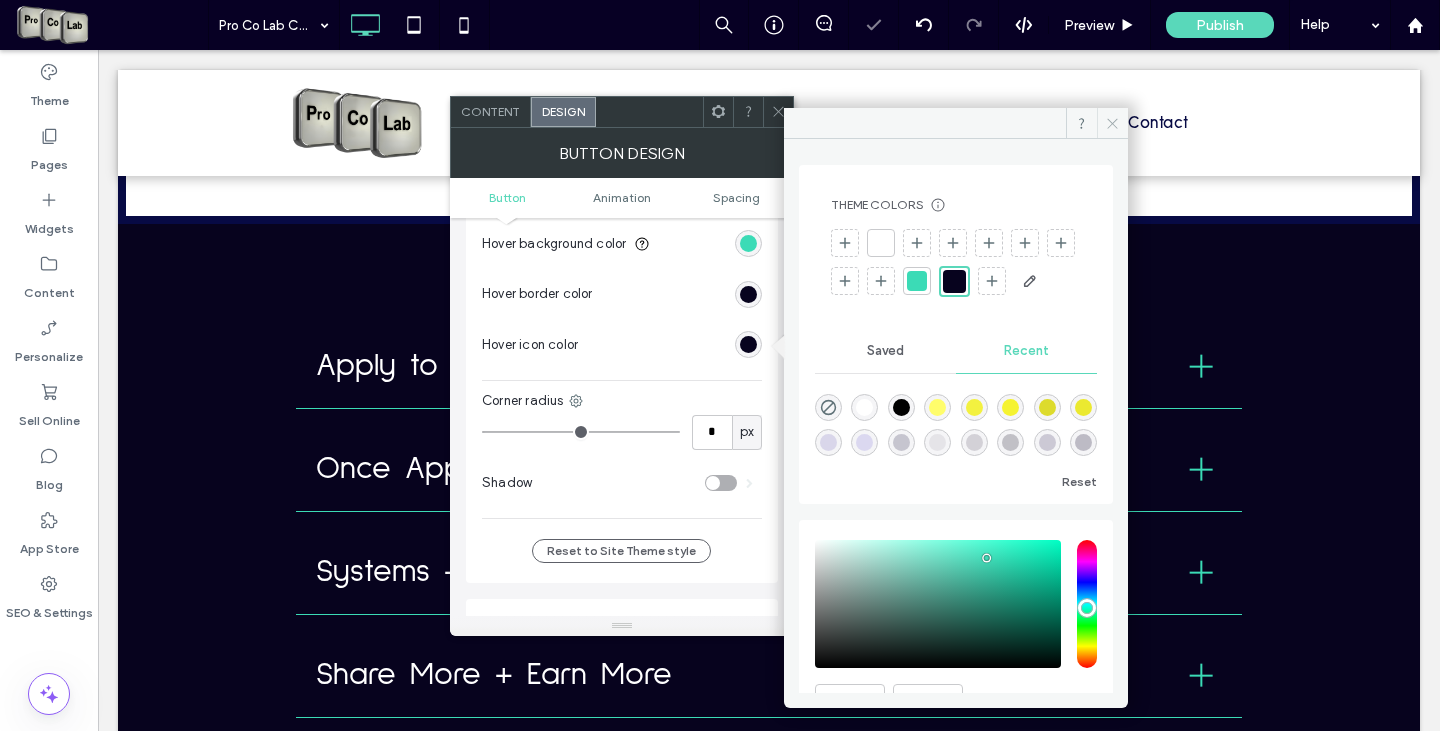 click 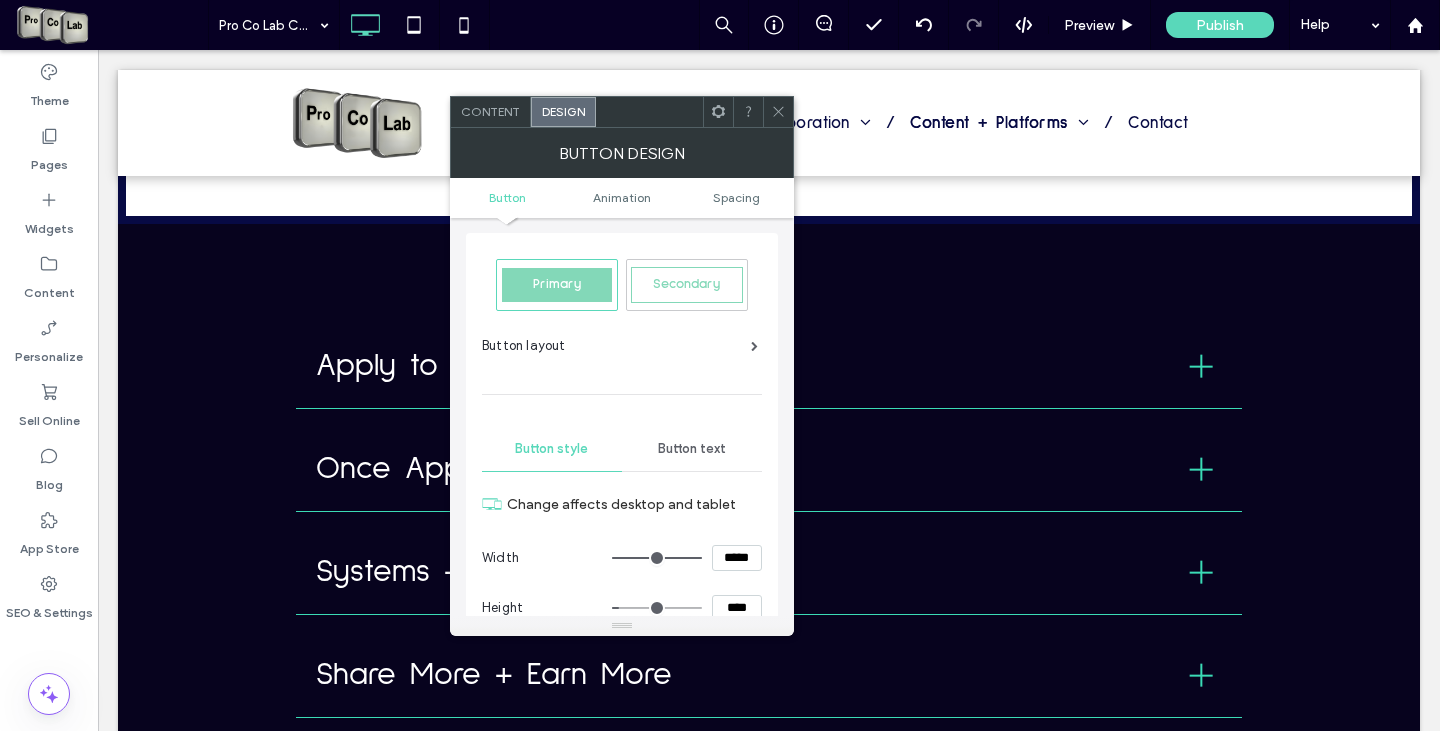 scroll, scrollTop: 0, scrollLeft: 0, axis: both 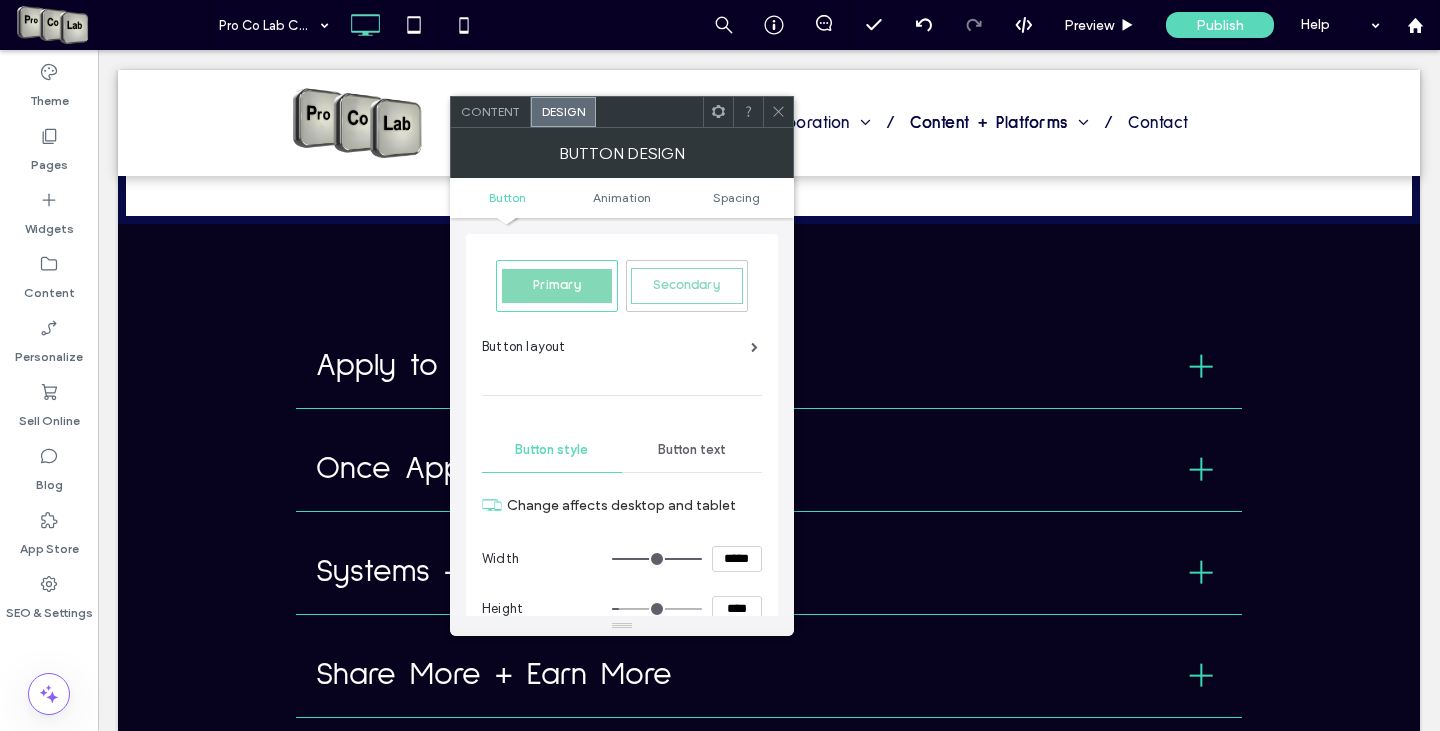 click on "Button text" at bounding box center [692, 450] 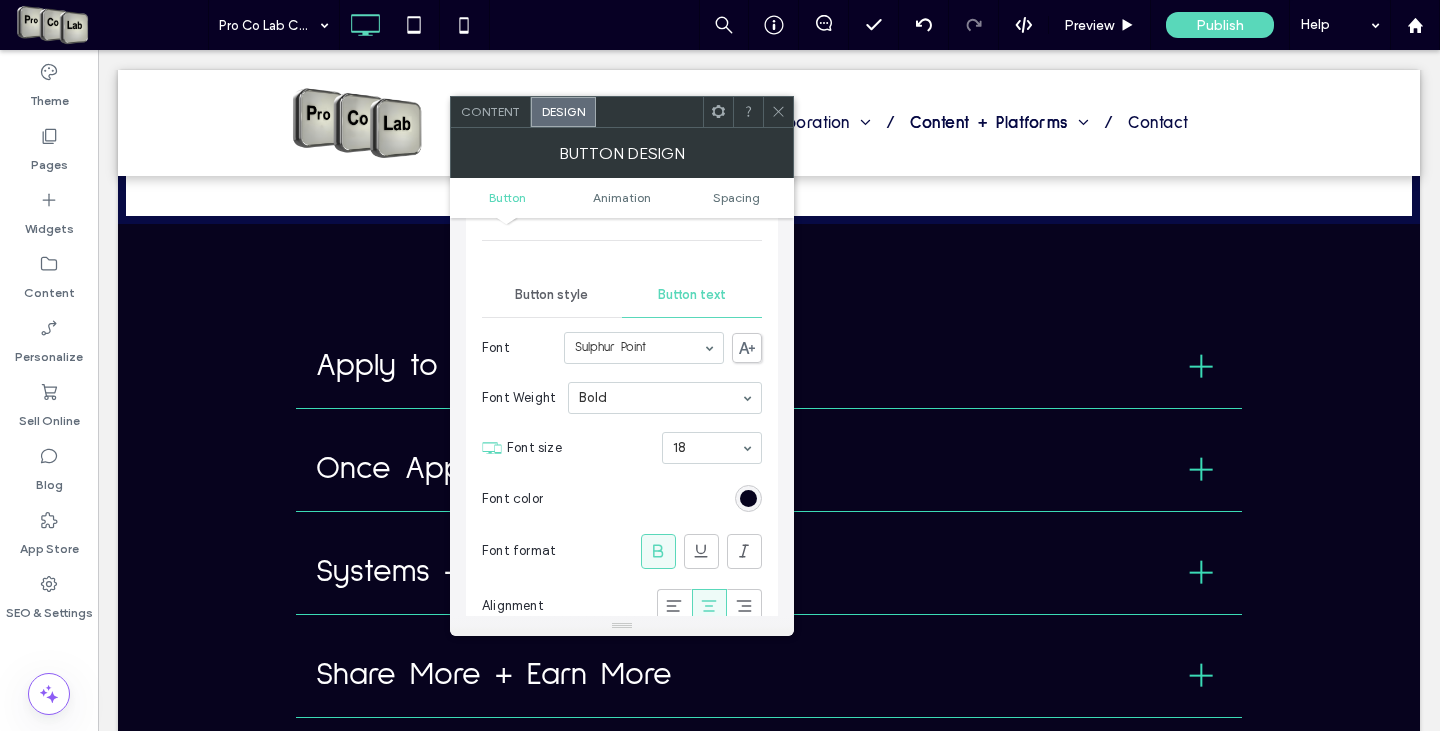 scroll, scrollTop: 200, scrollLeft: 0, axis: vertical 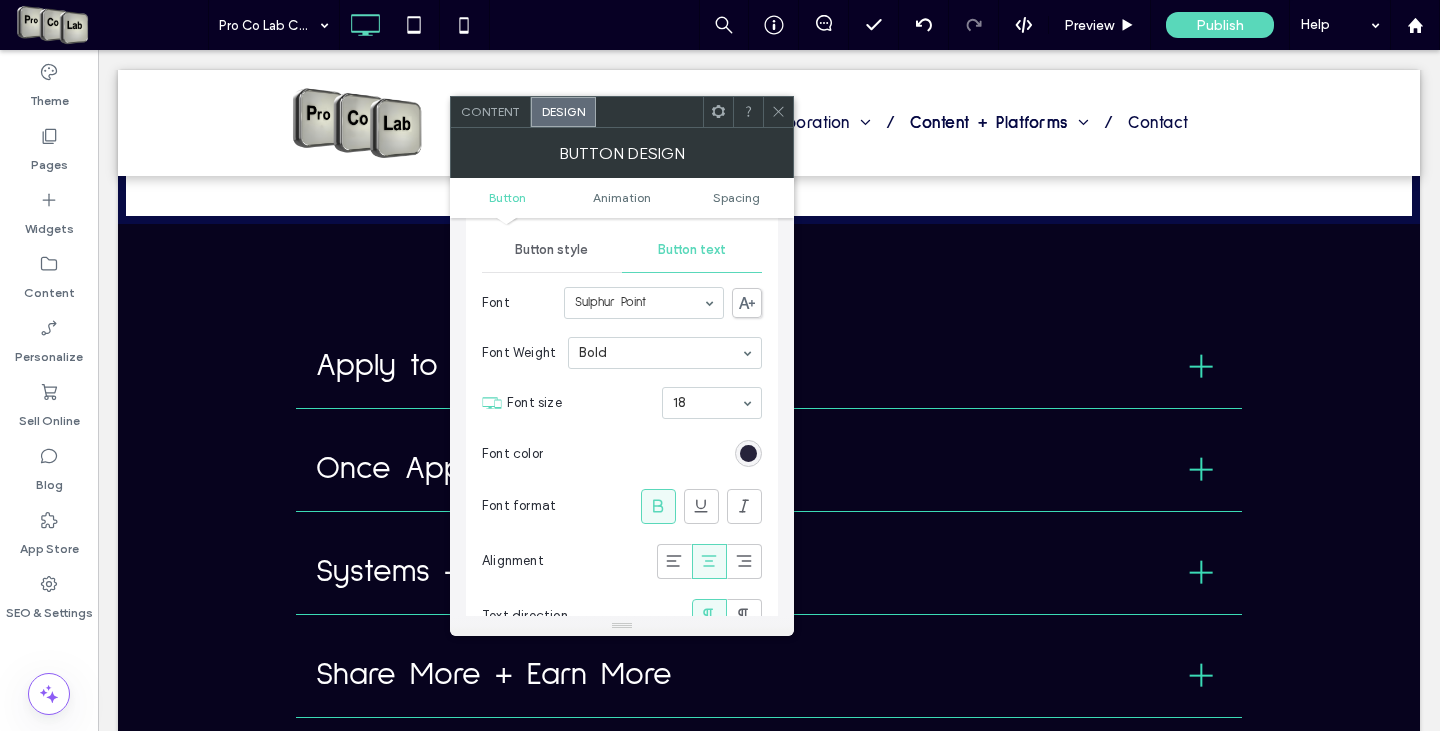 click at bounding box center [748, 453] 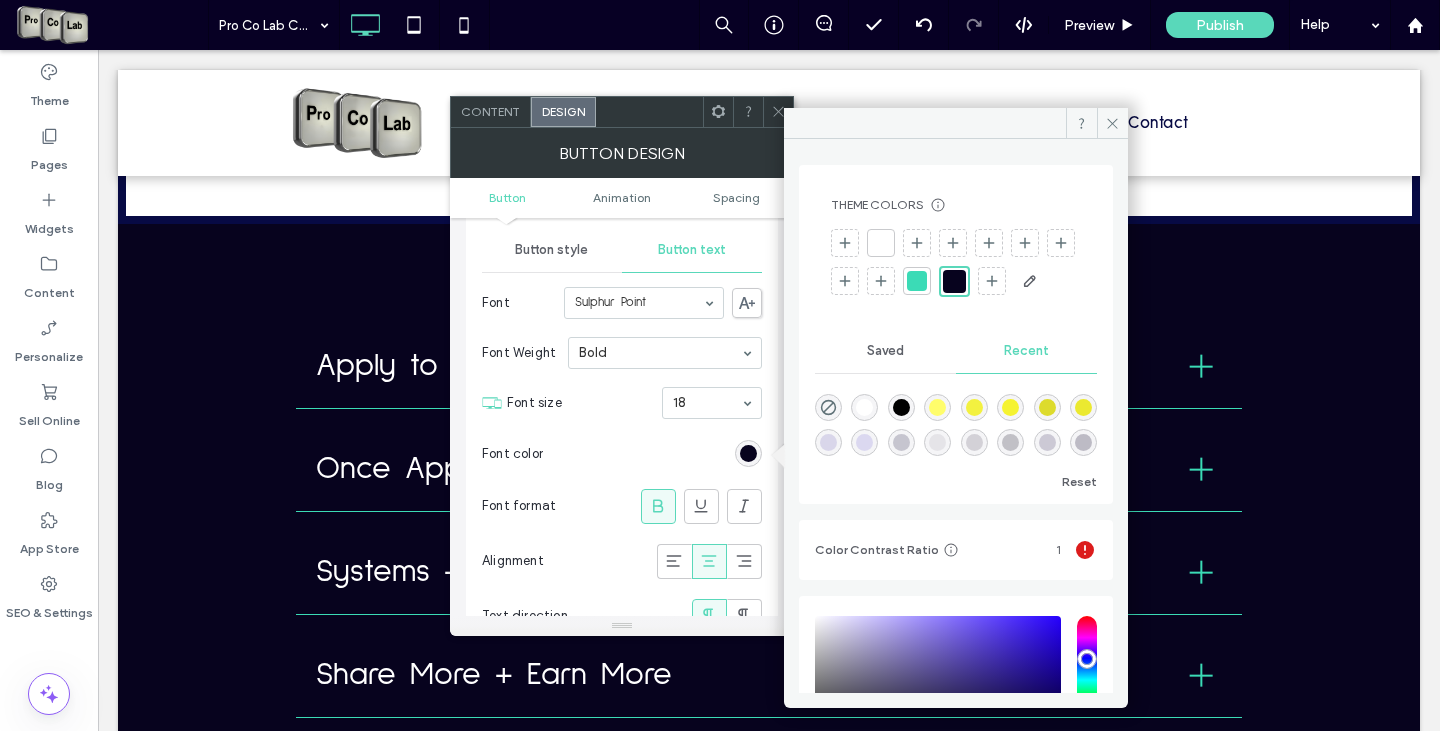 click at bounding box center [881, 243] 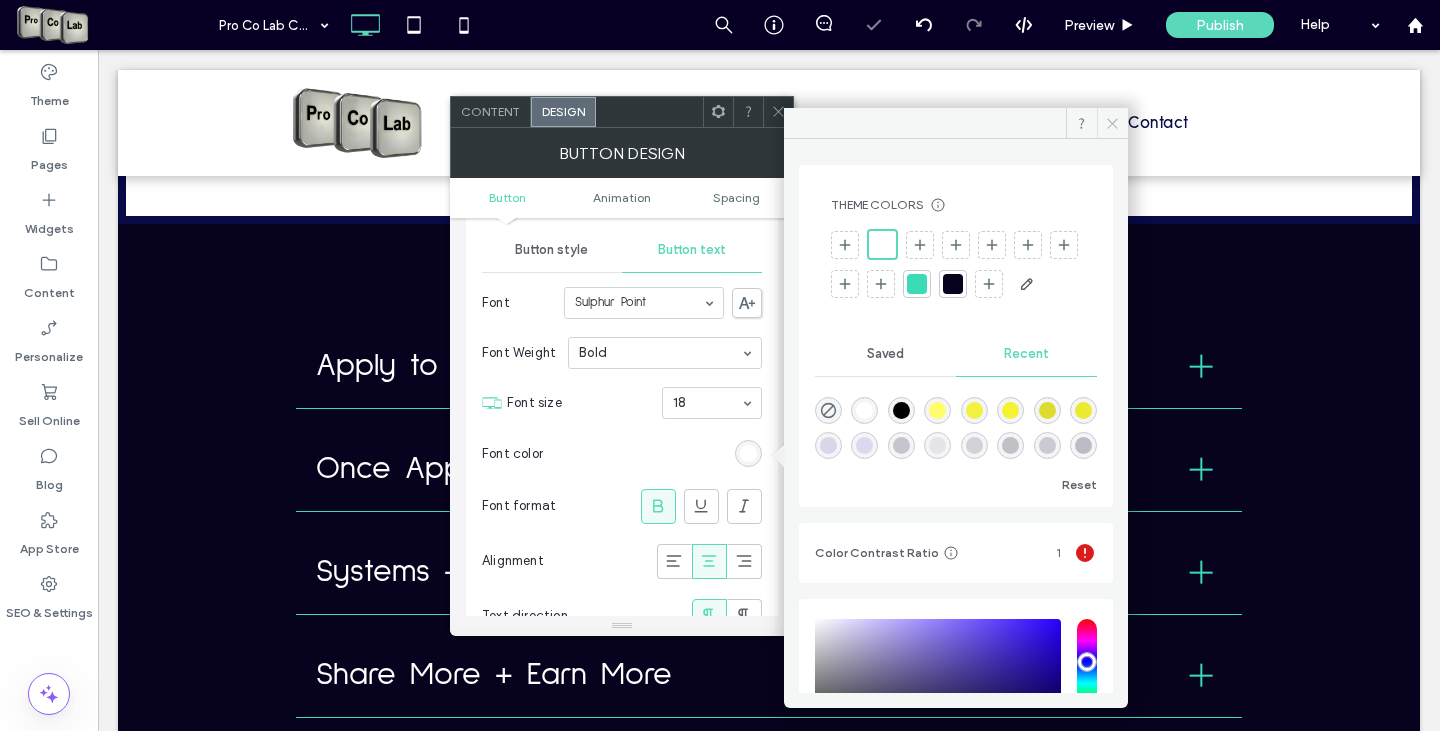 click 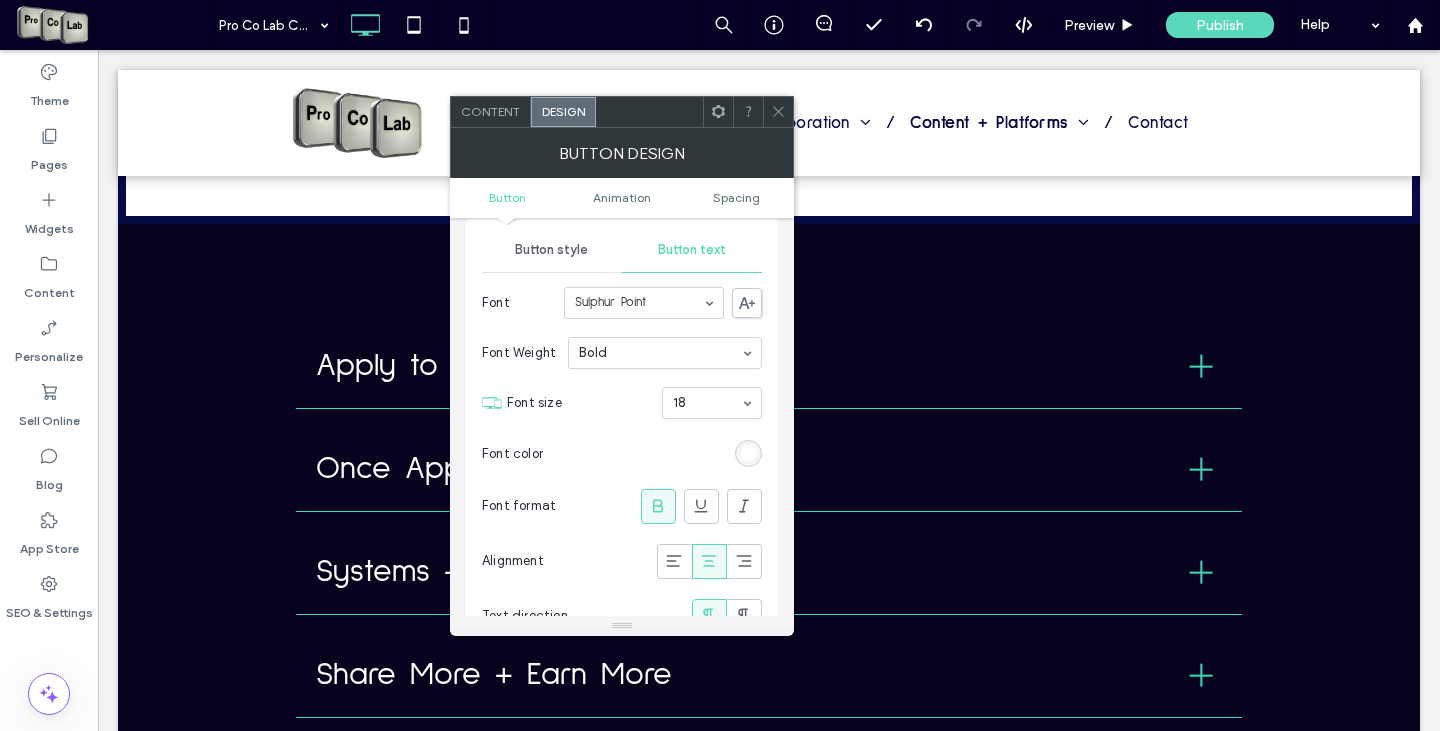 click 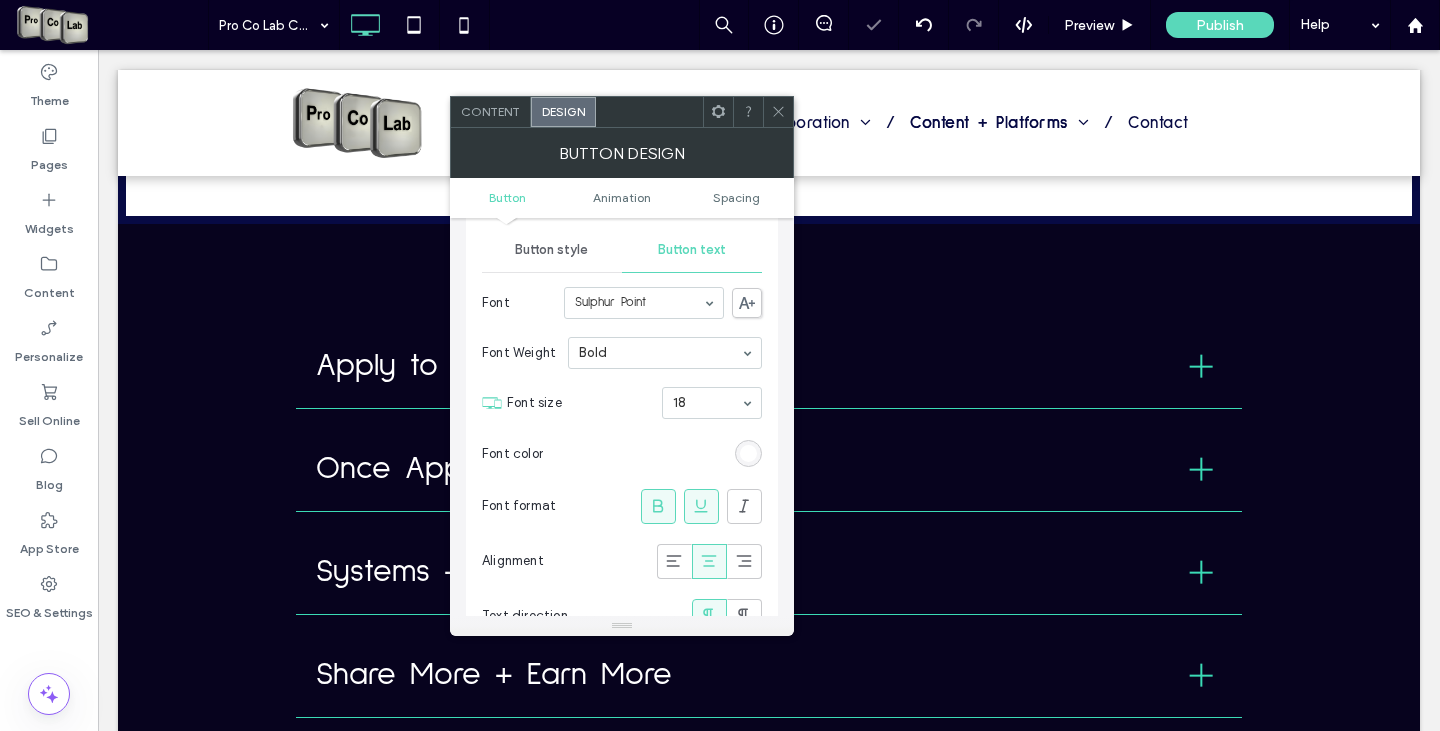 click 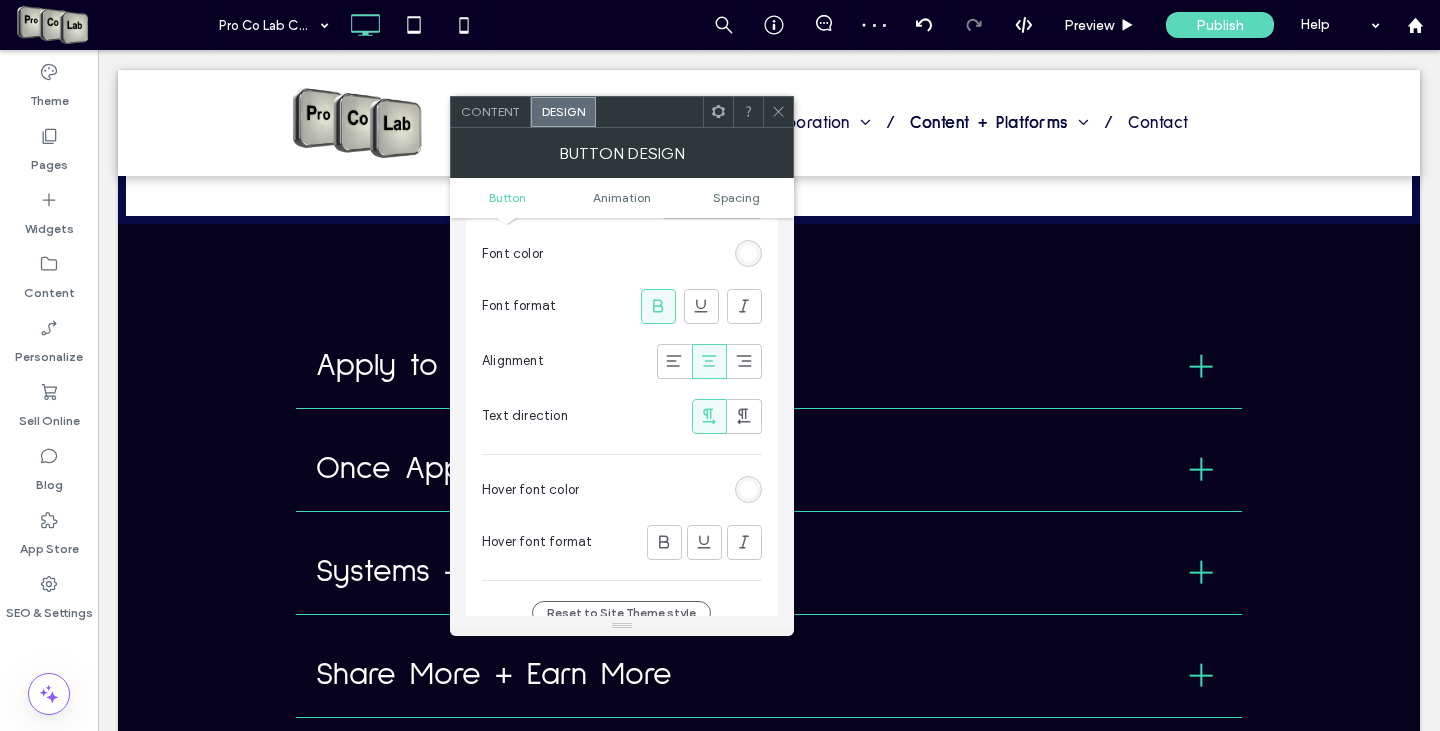 scroll, scrollTop: 500, scrollLeft: 0, axis: vertical 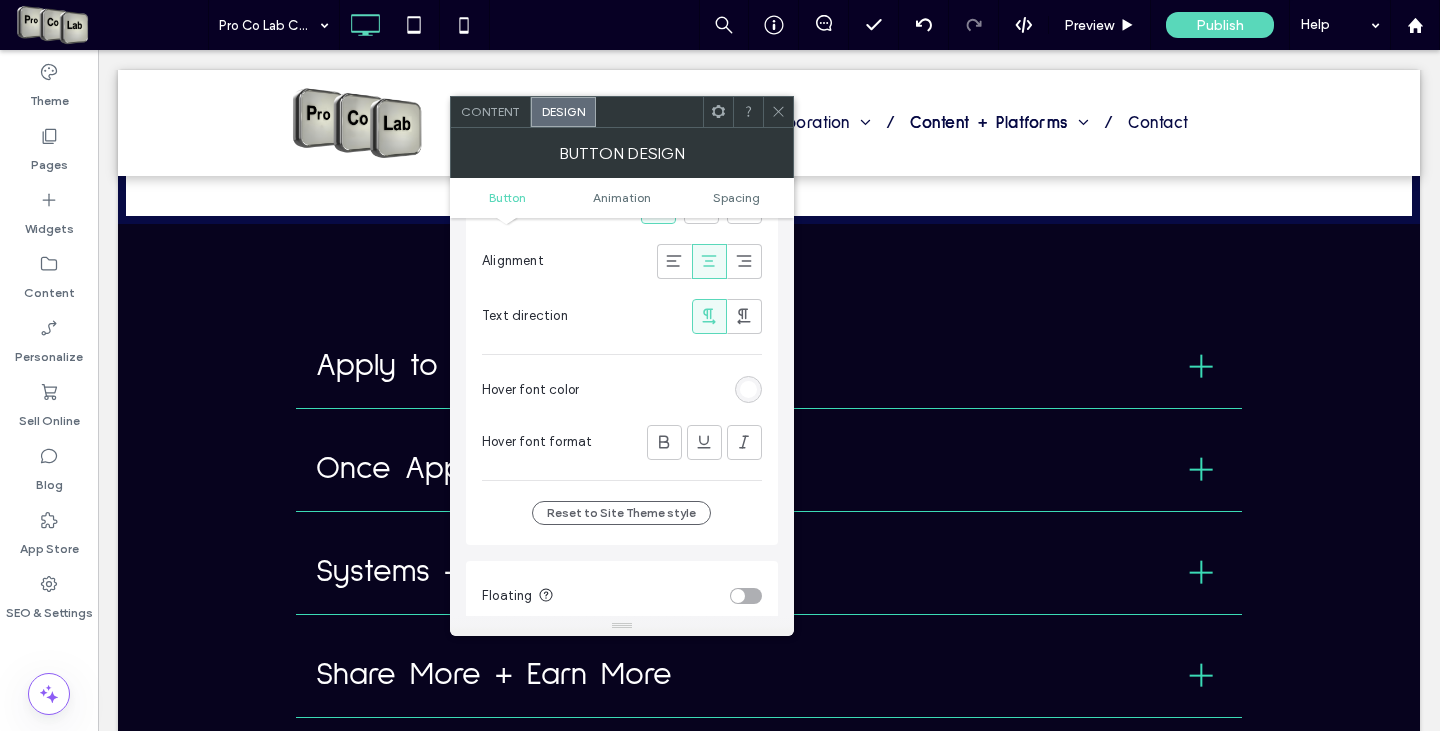 click 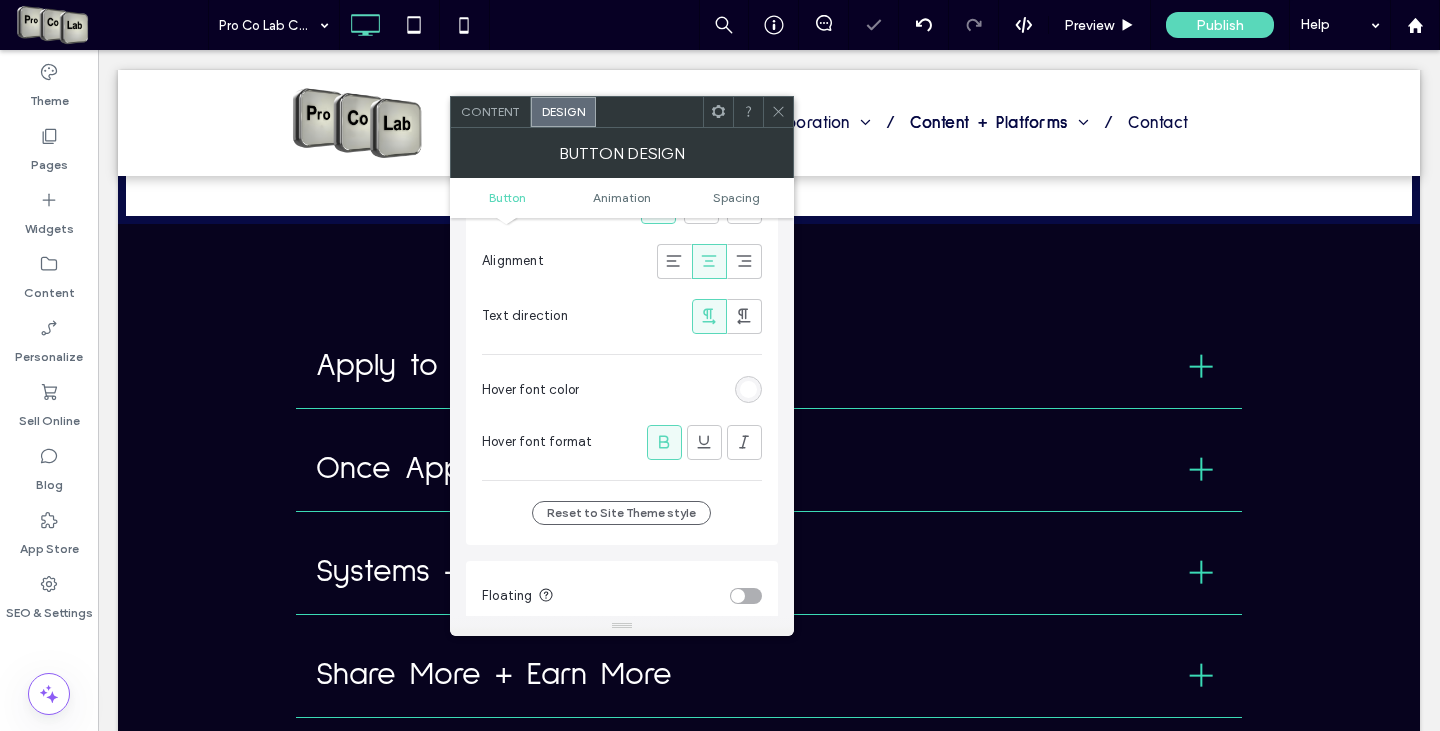 click 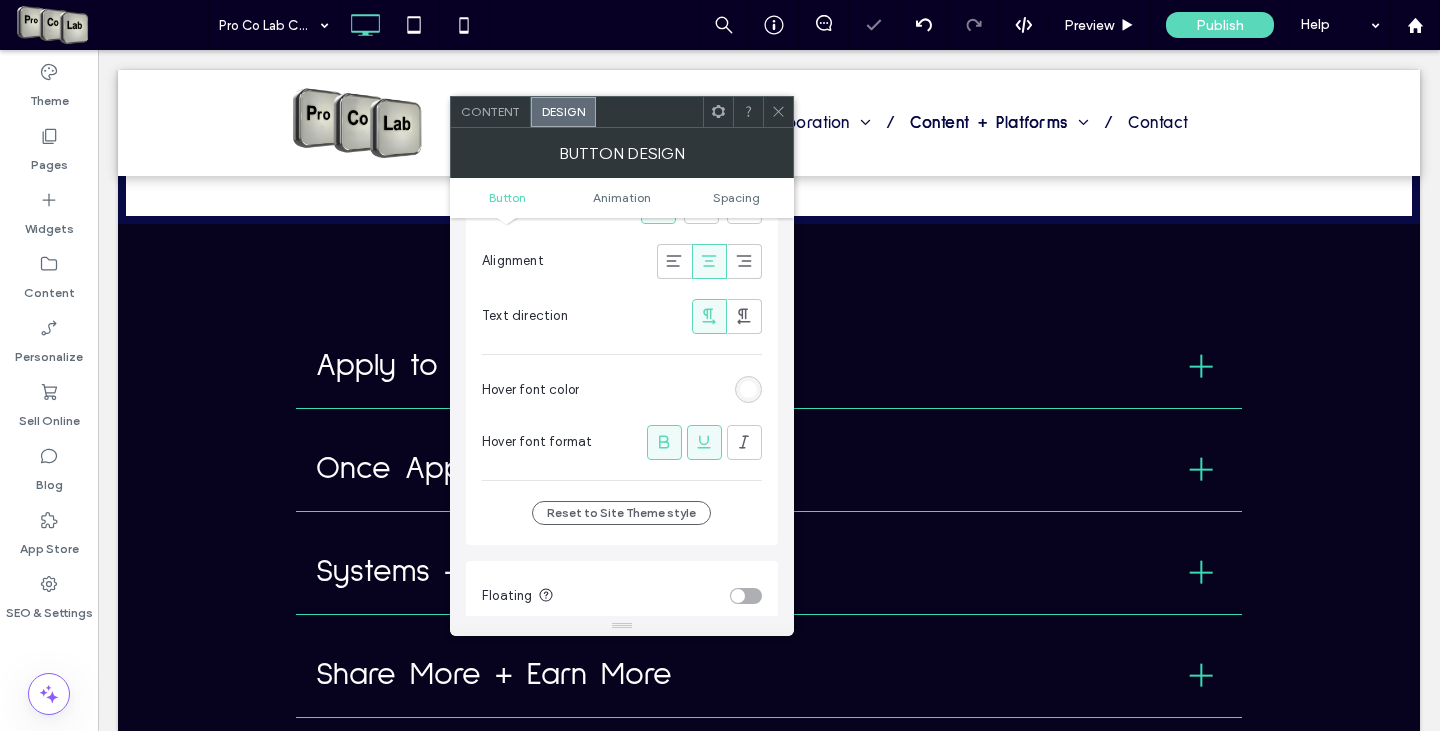 click 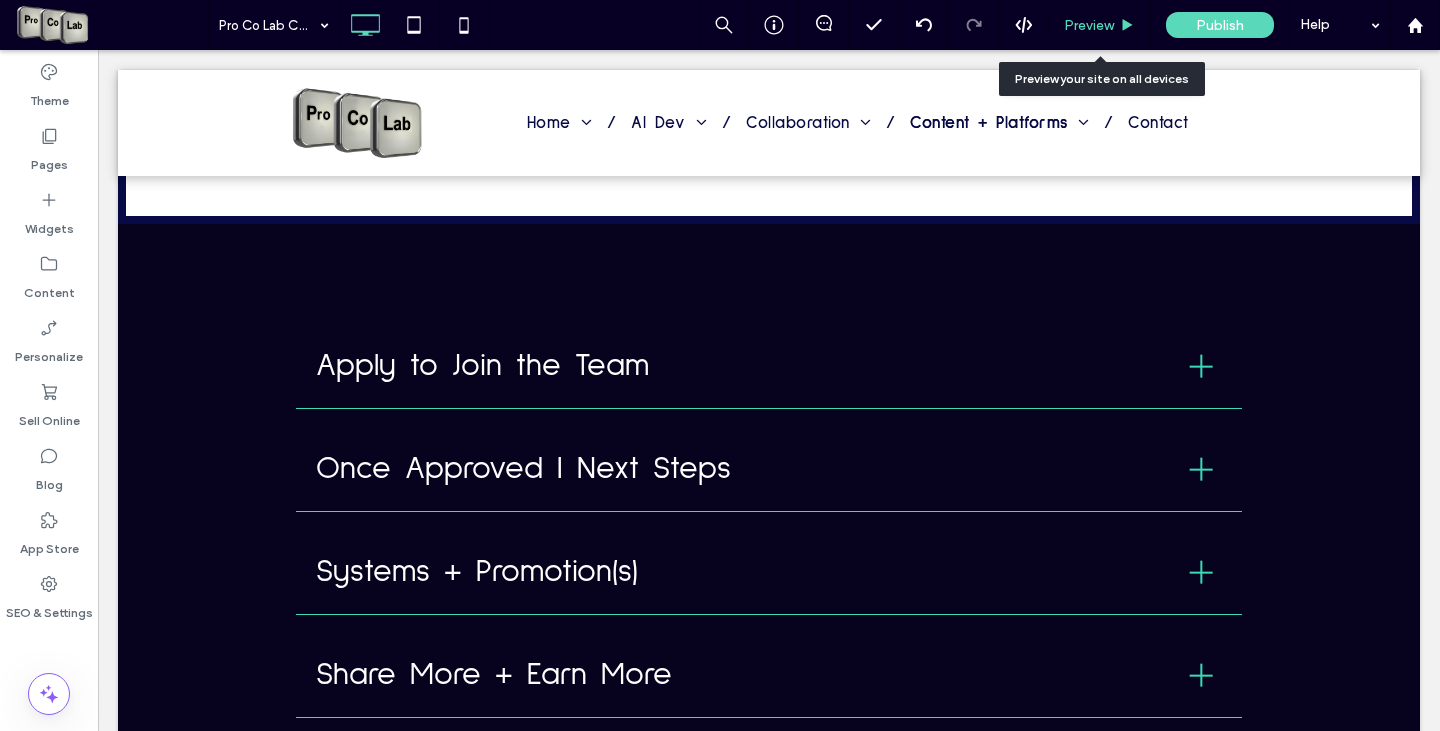 click on "Preview" at bounding box center (1089, 25) 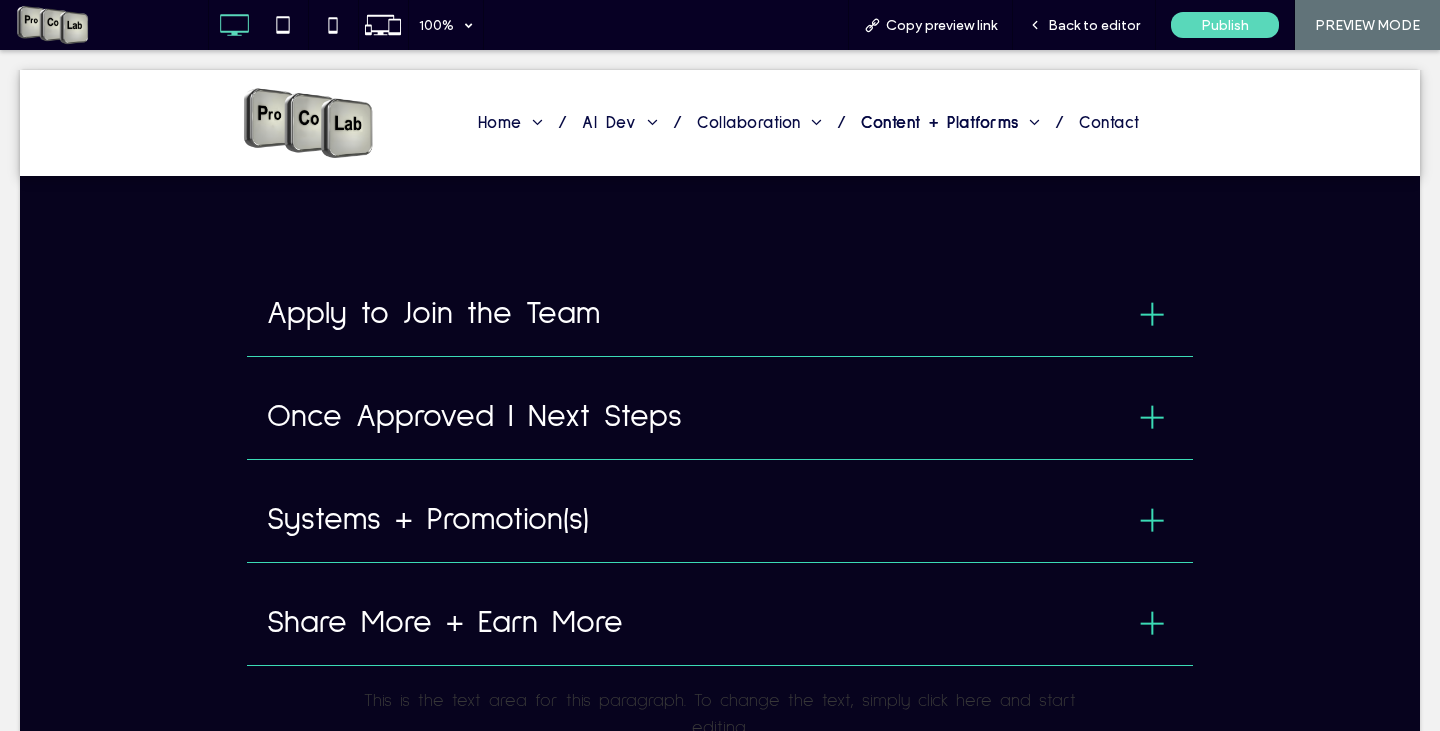 click on "Back to editor" at bounding box center [1094, 25] 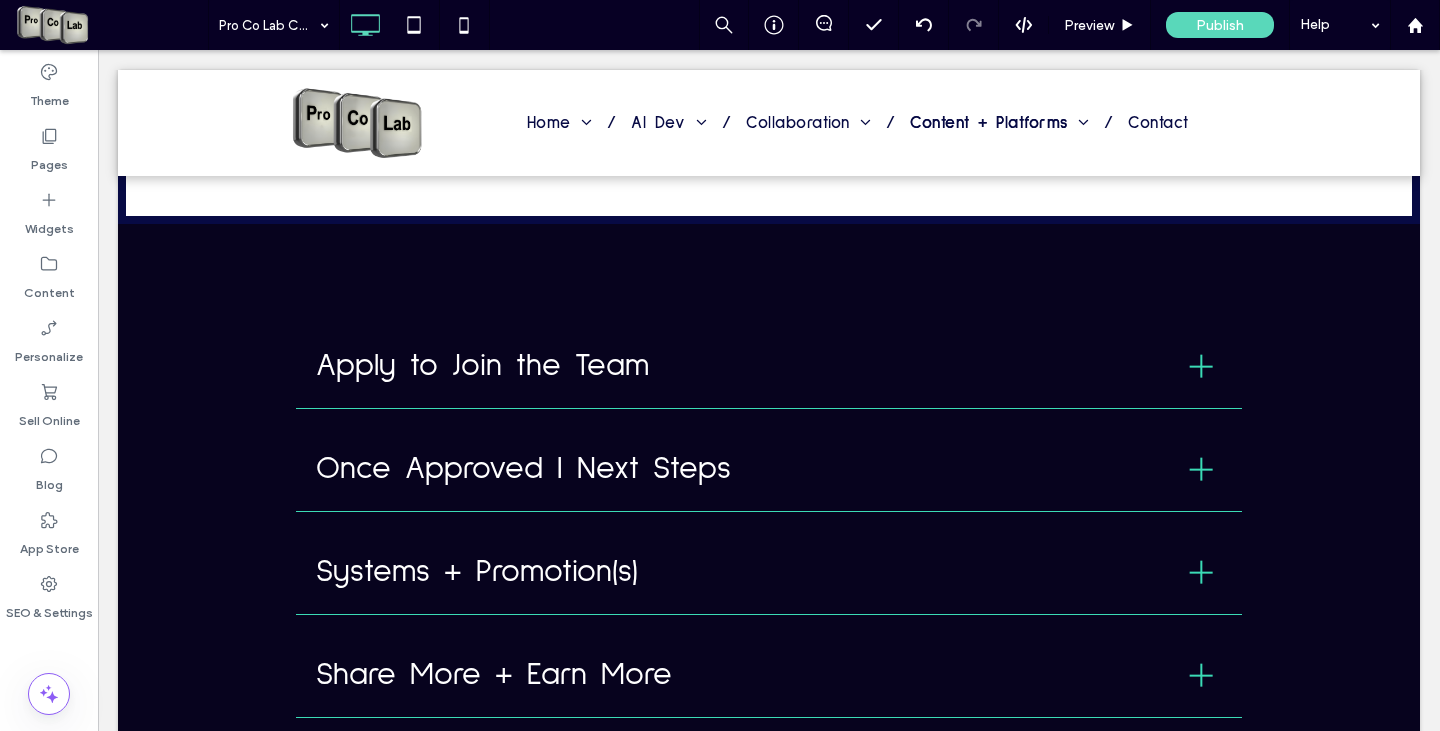 type on "**********" 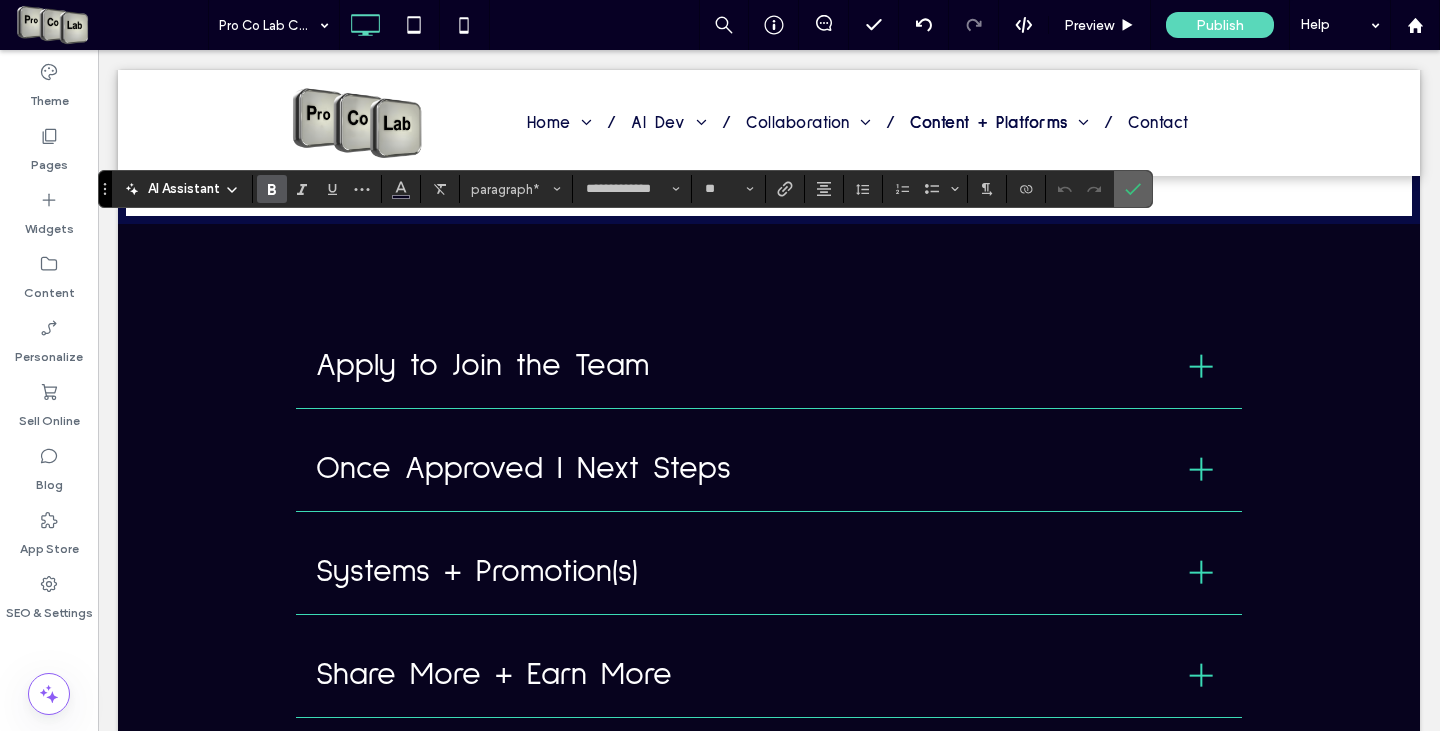 click 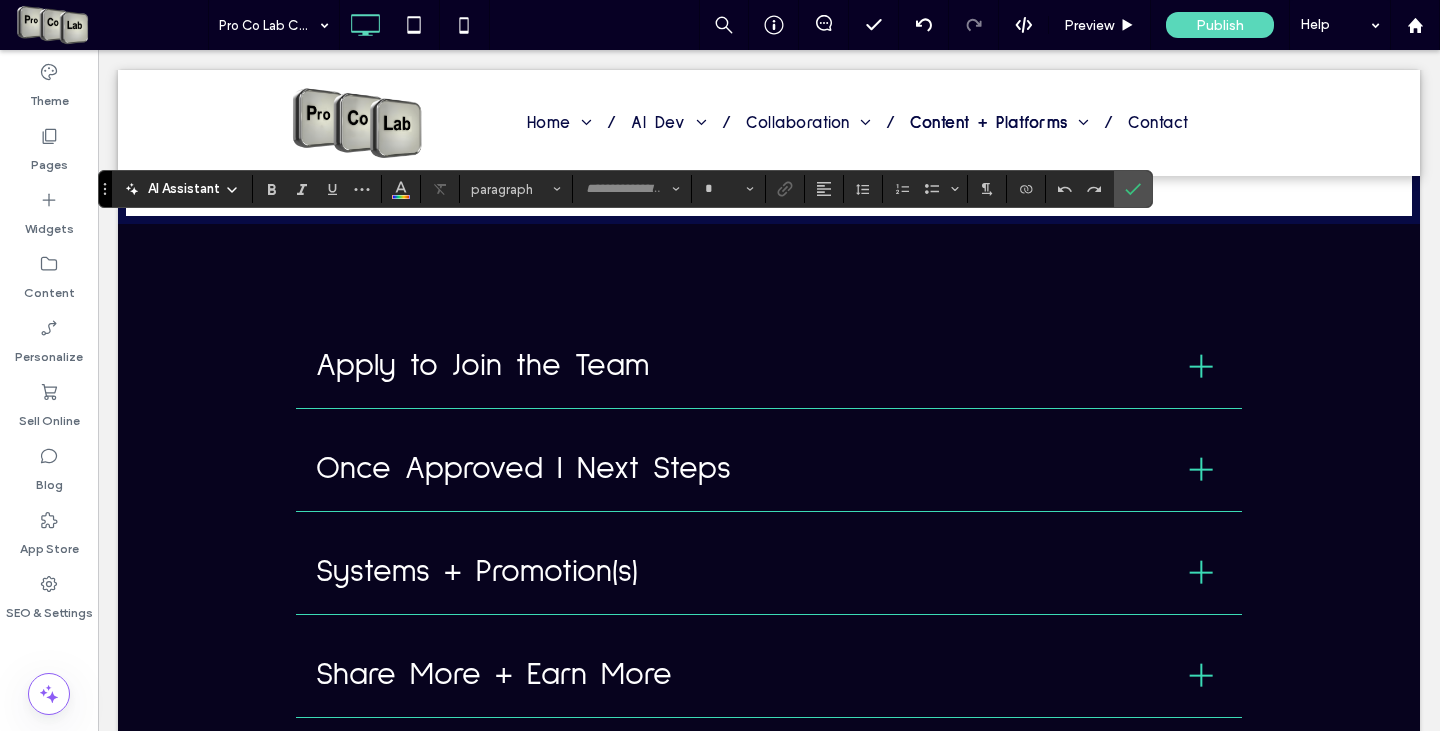 type on "**********" 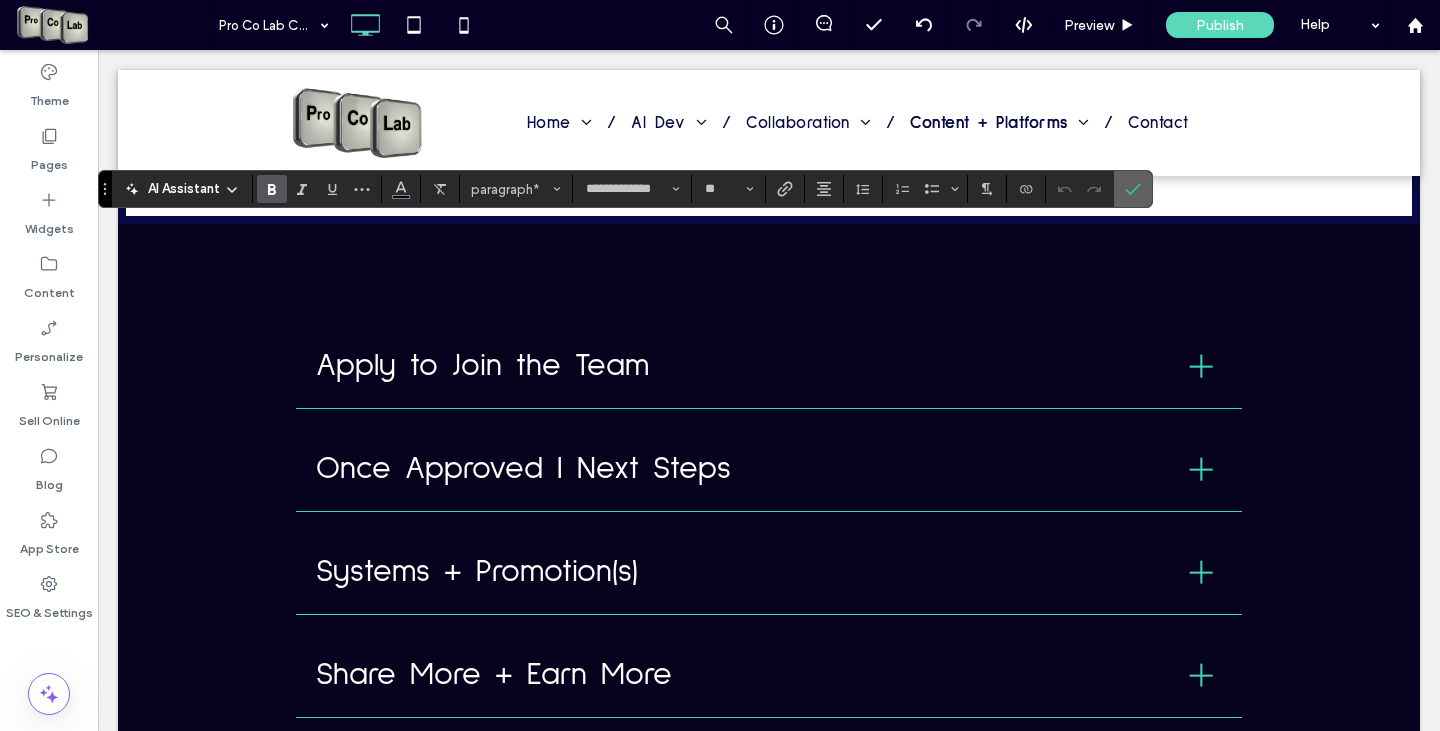 click at bounding box center (1133, 189) 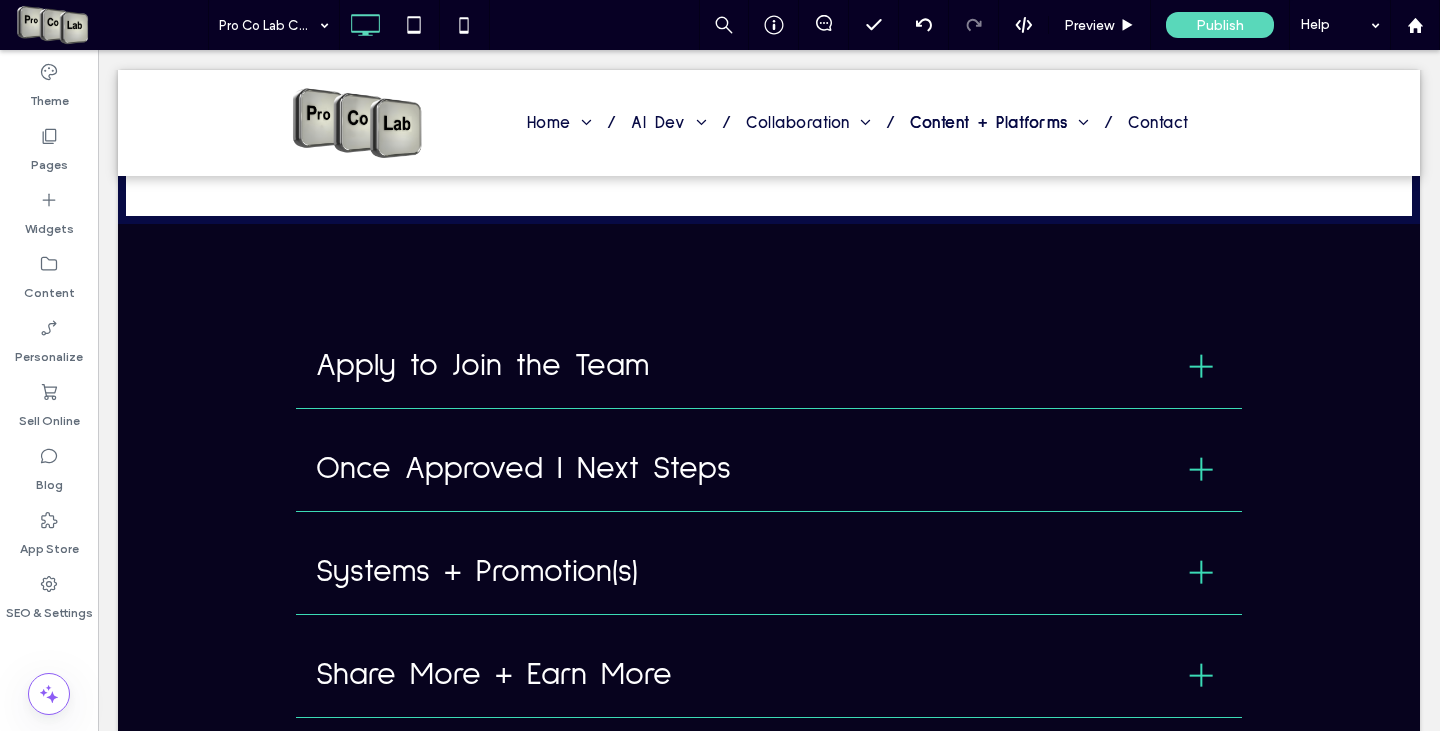 type on "**********" 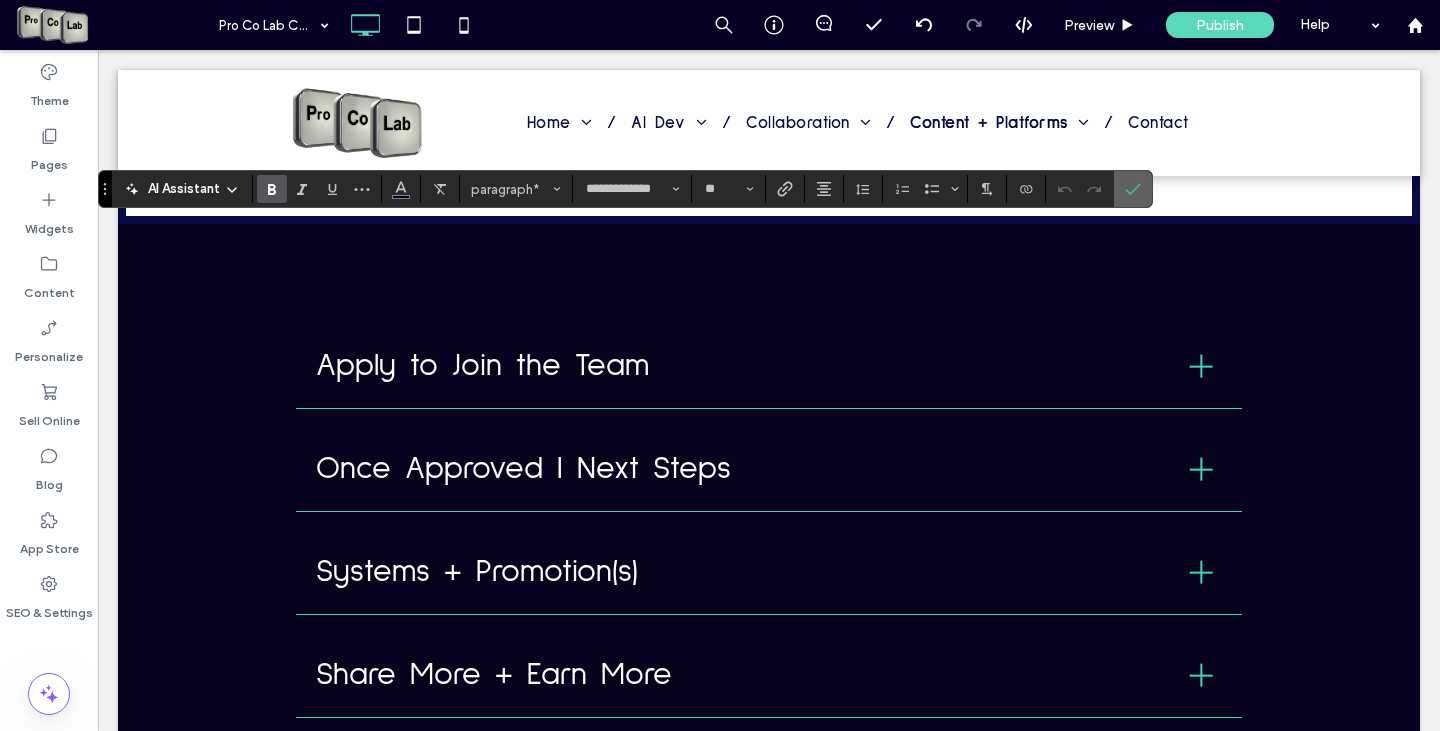 click 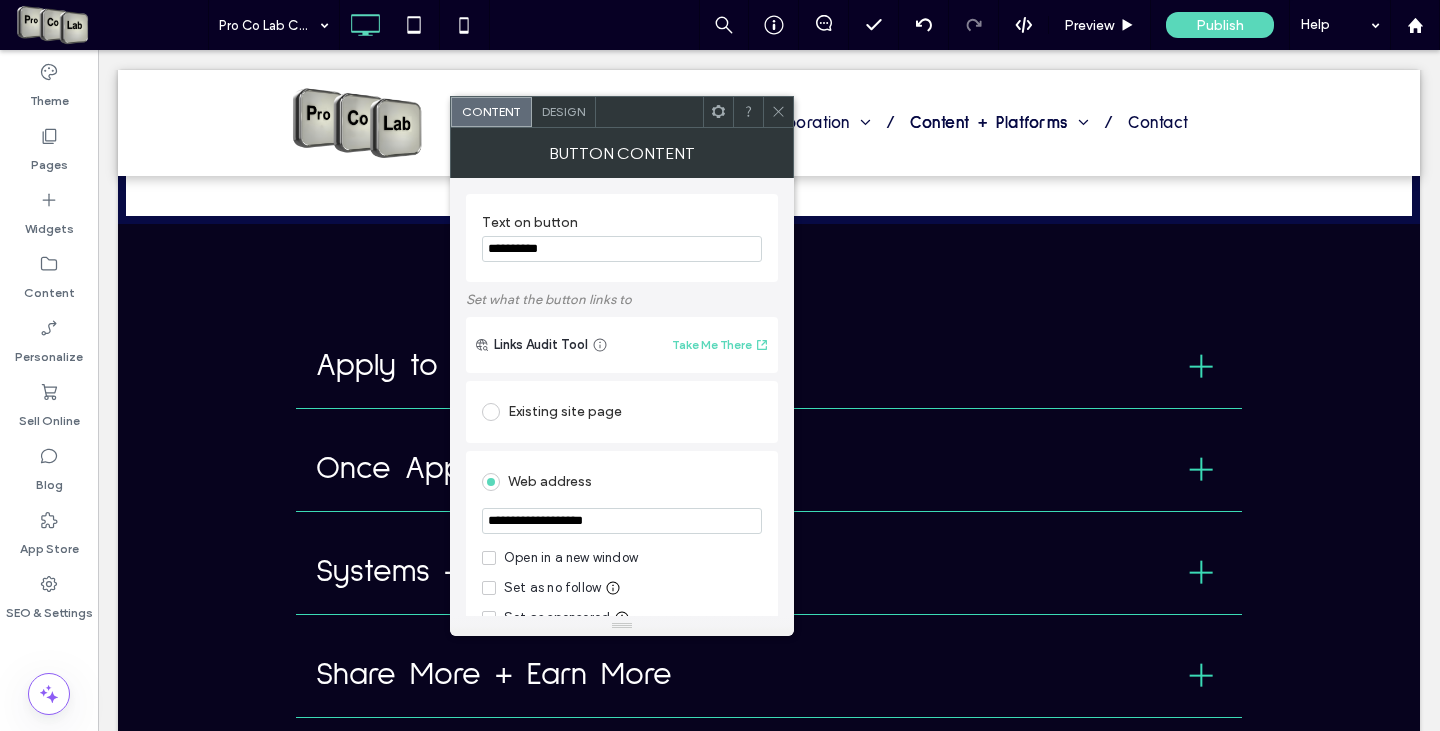 click 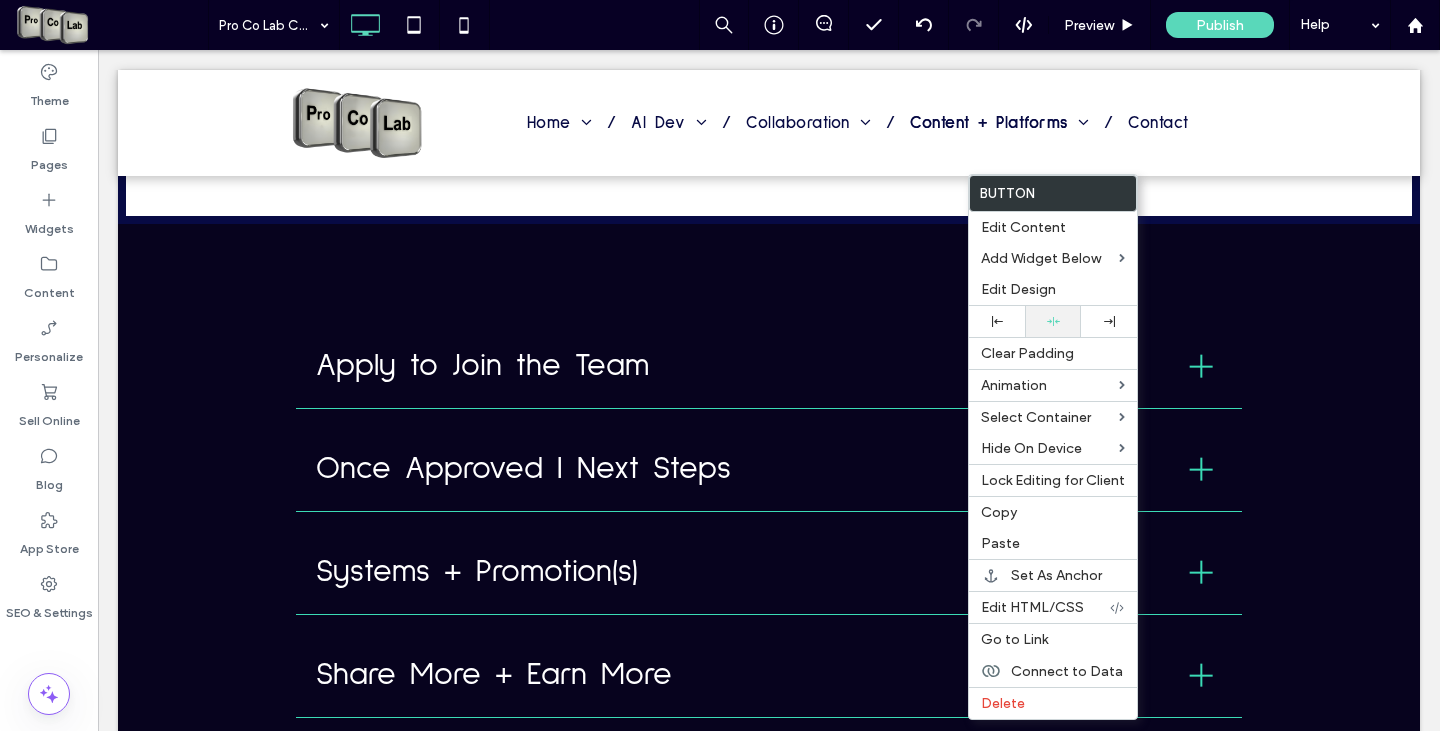 click 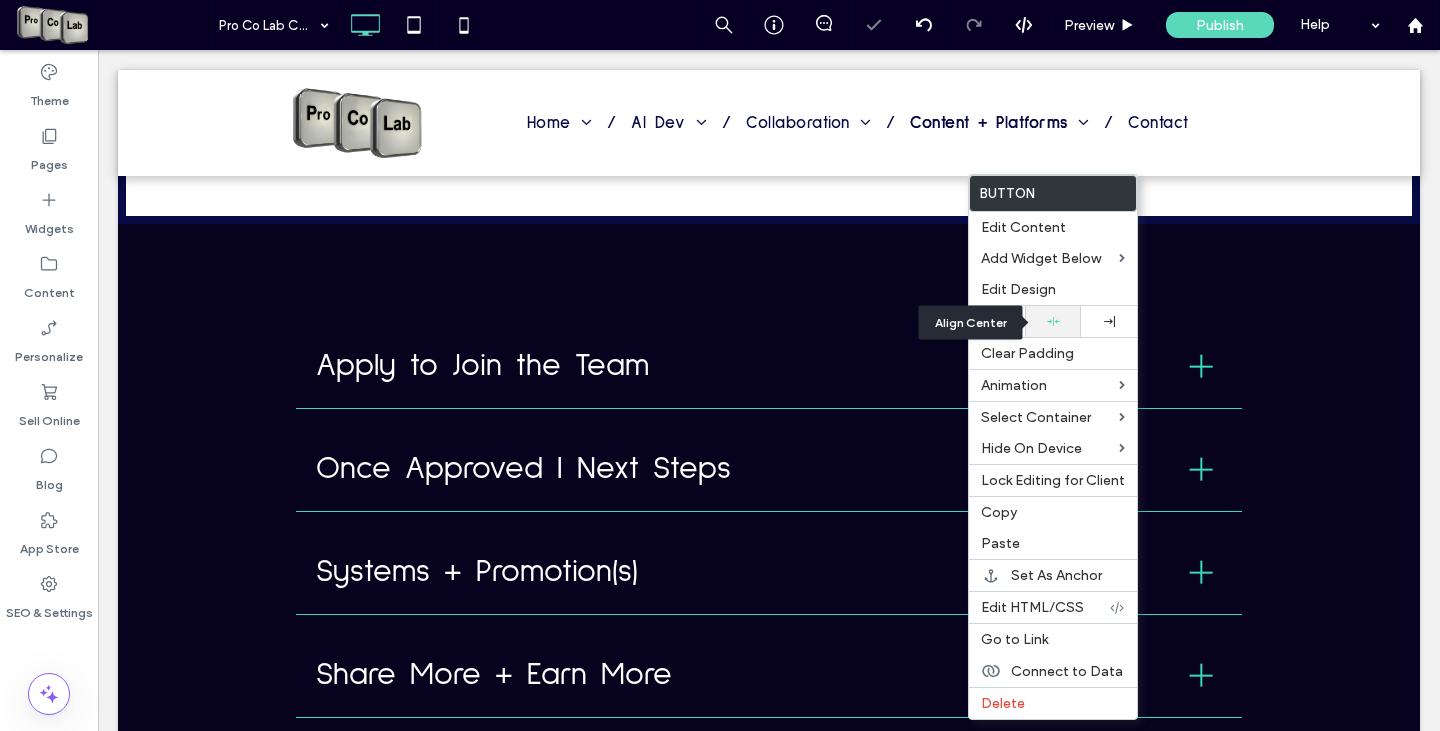 click 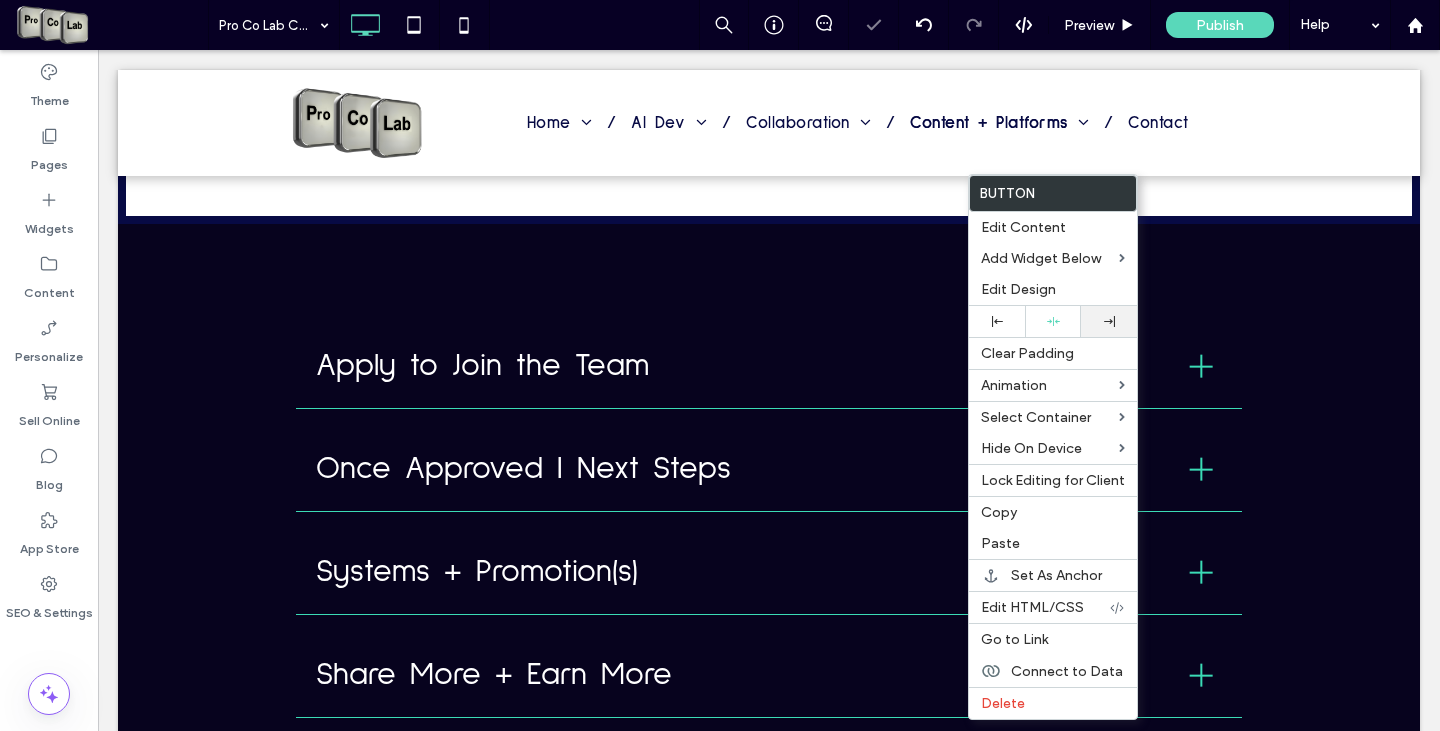 click 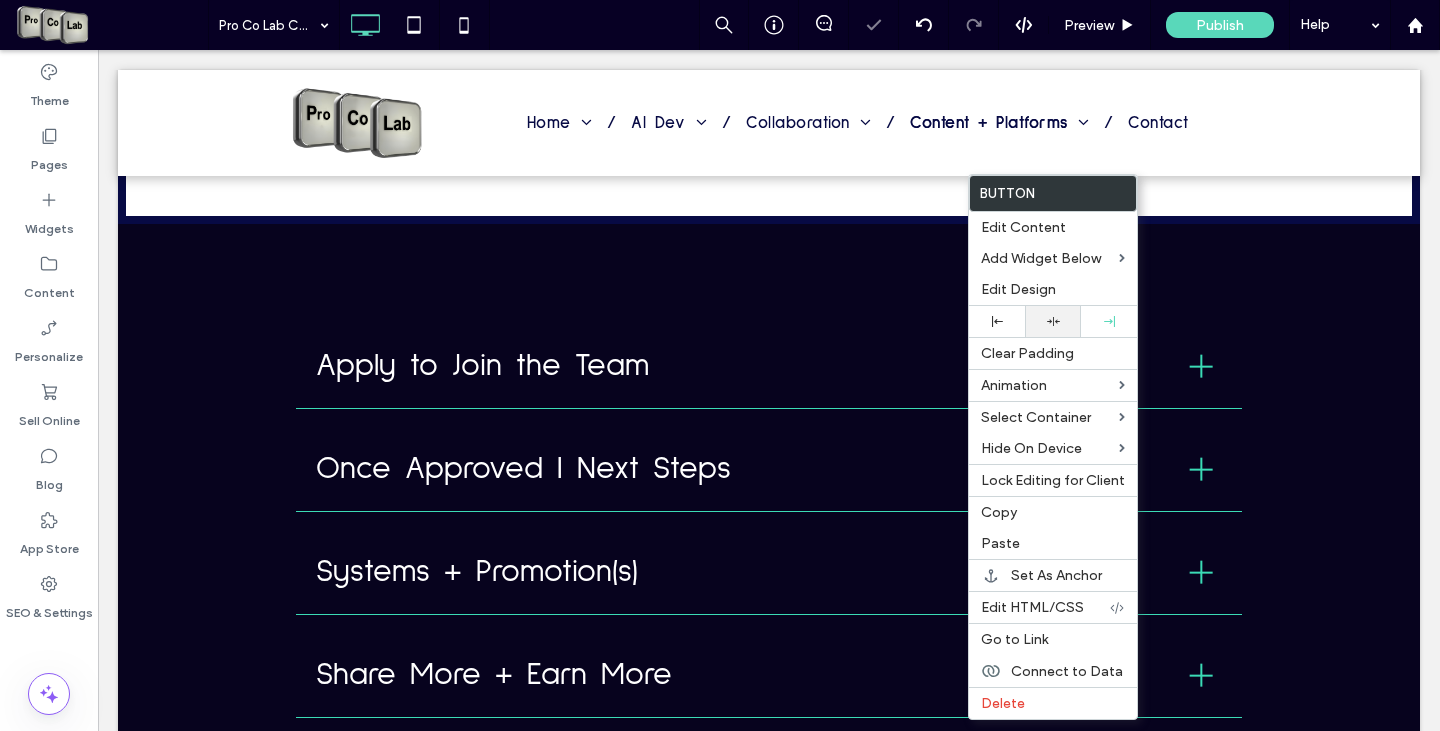 click 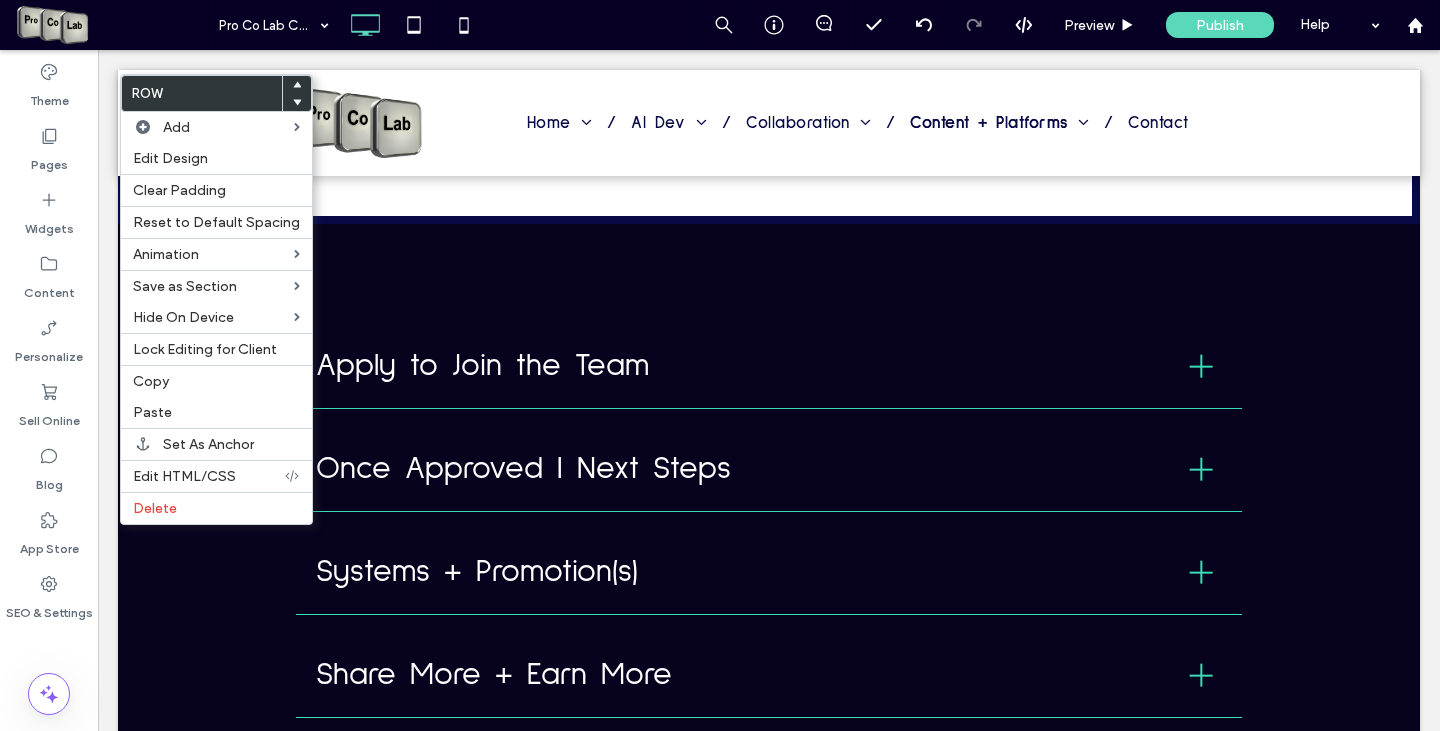 click 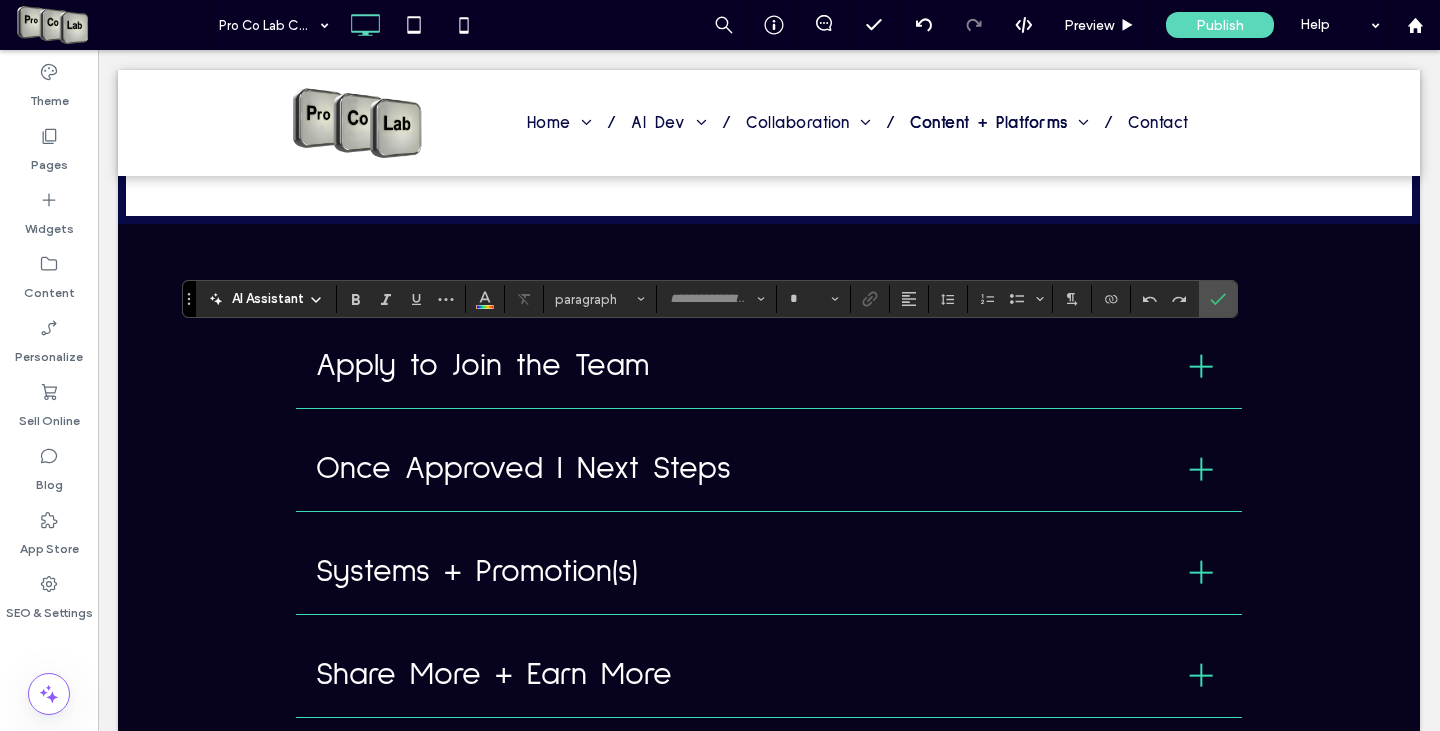 type on "**********" 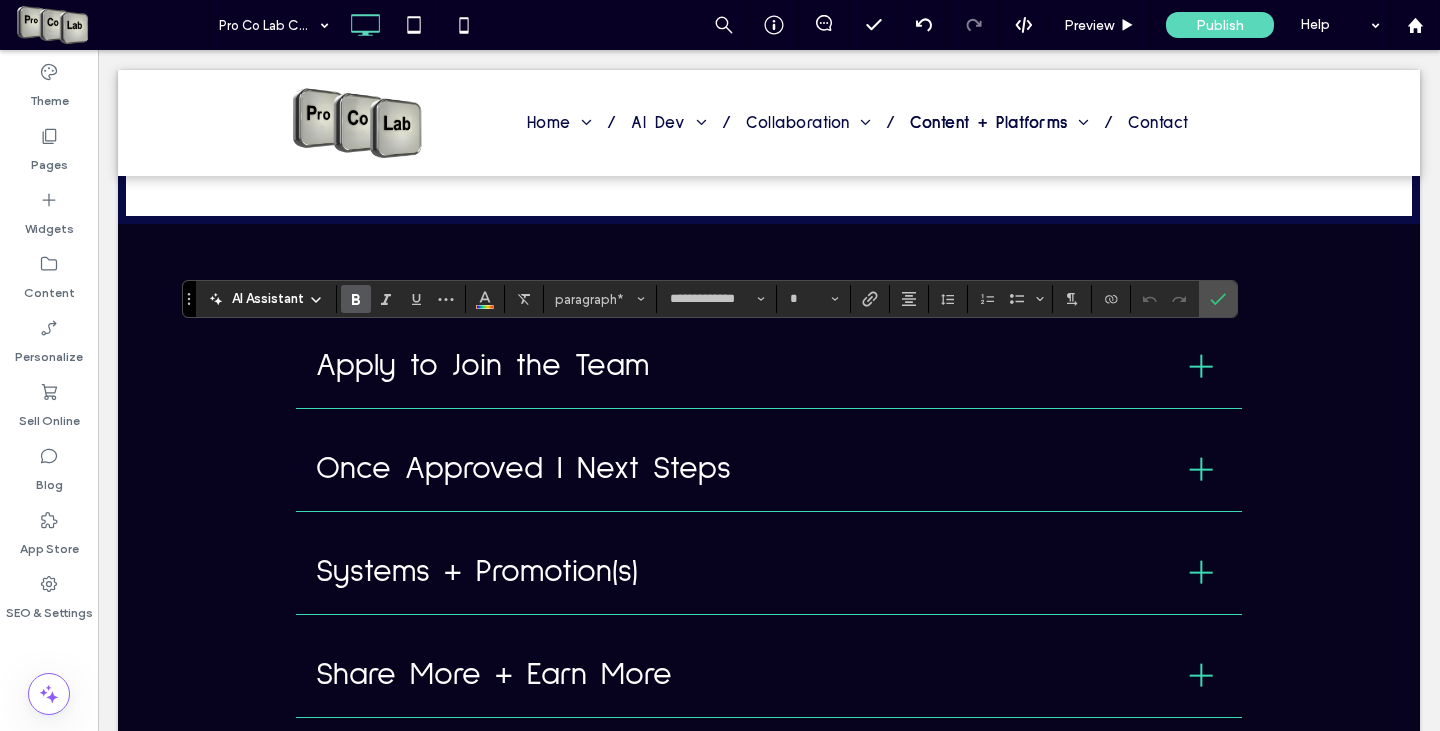 type on "**" 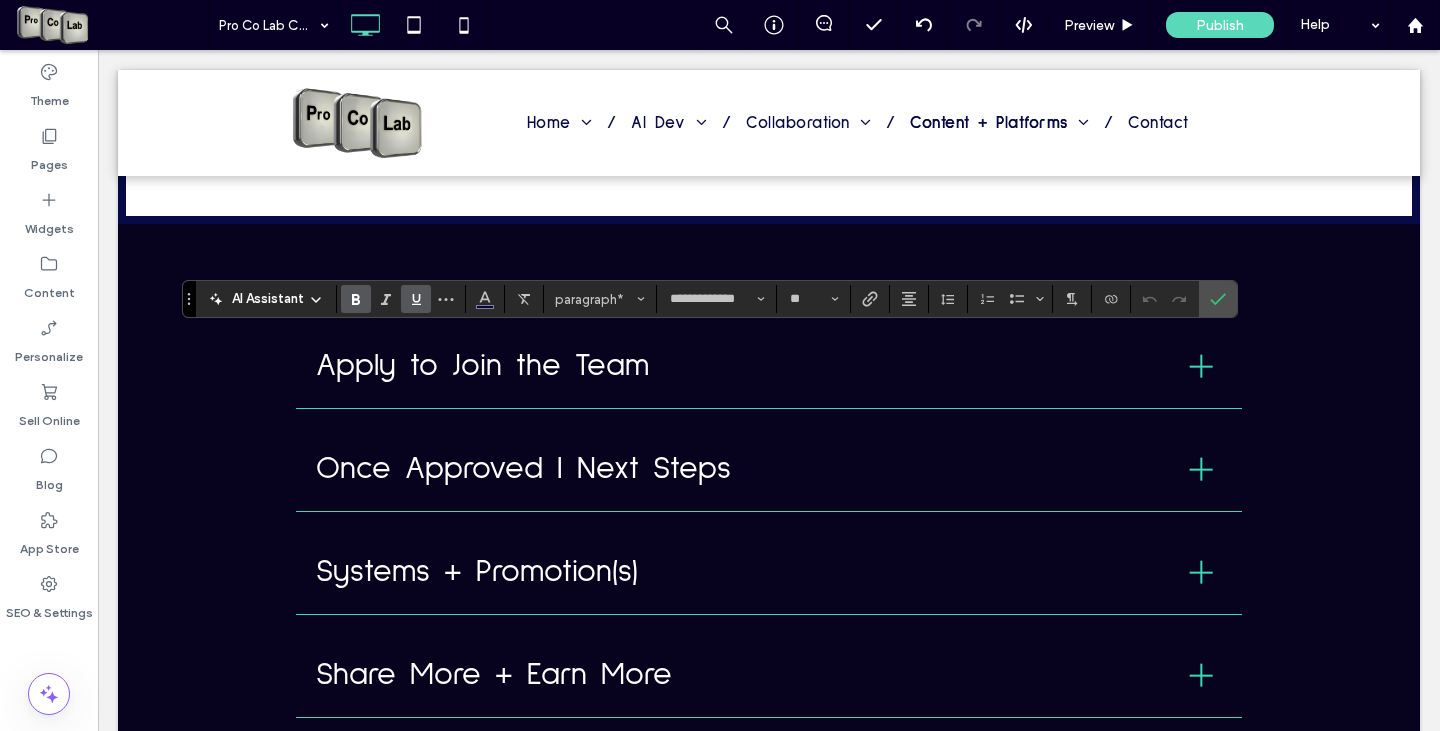 click 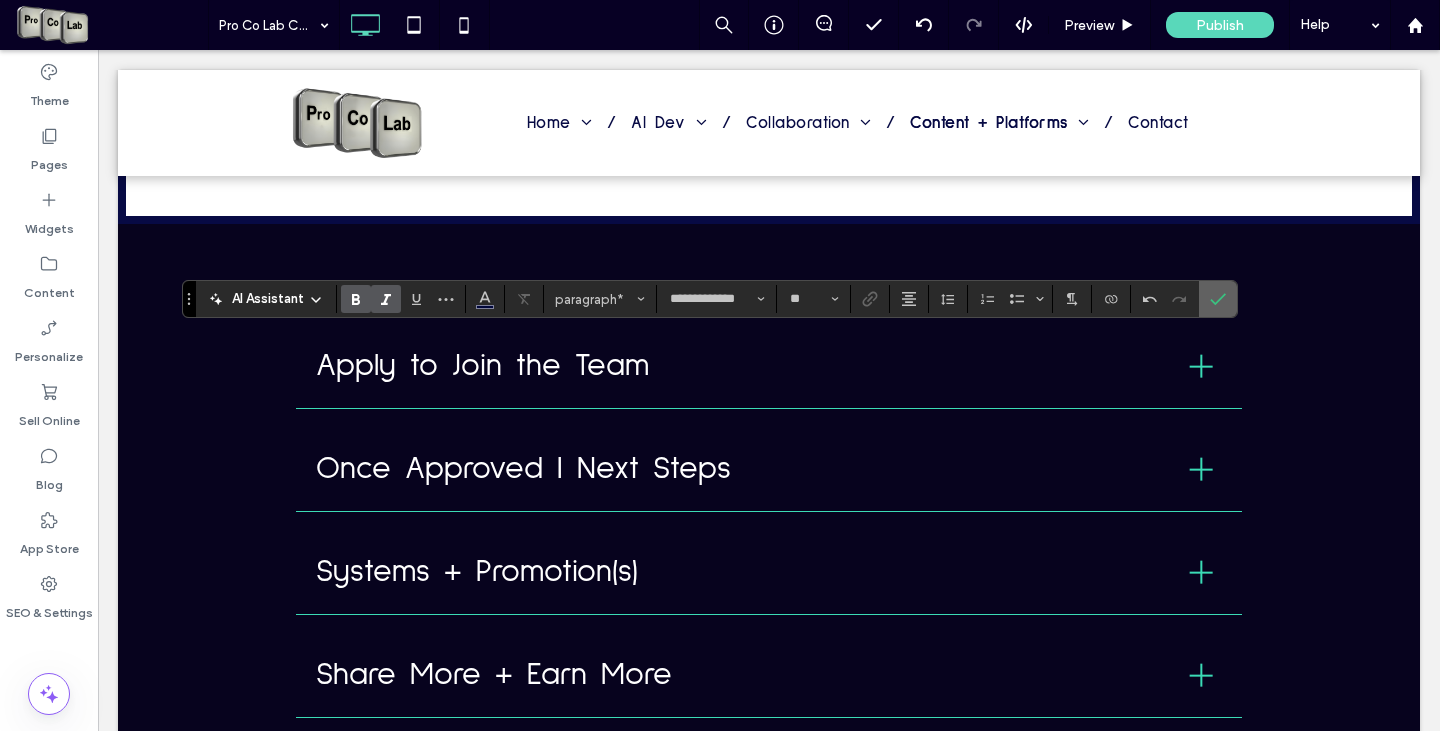 click at bounding box center (1218, 299) 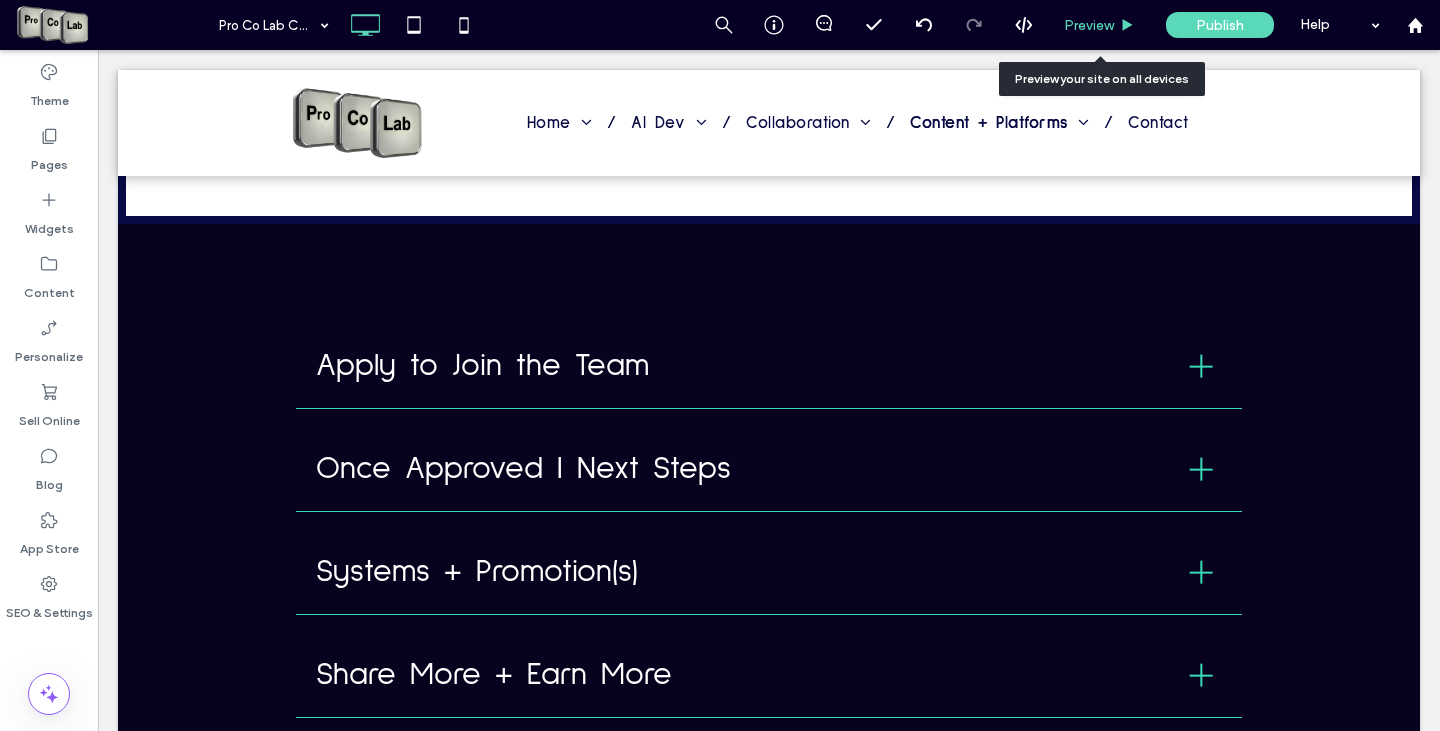 click on "Preview" at bounding box center (1100, 25) 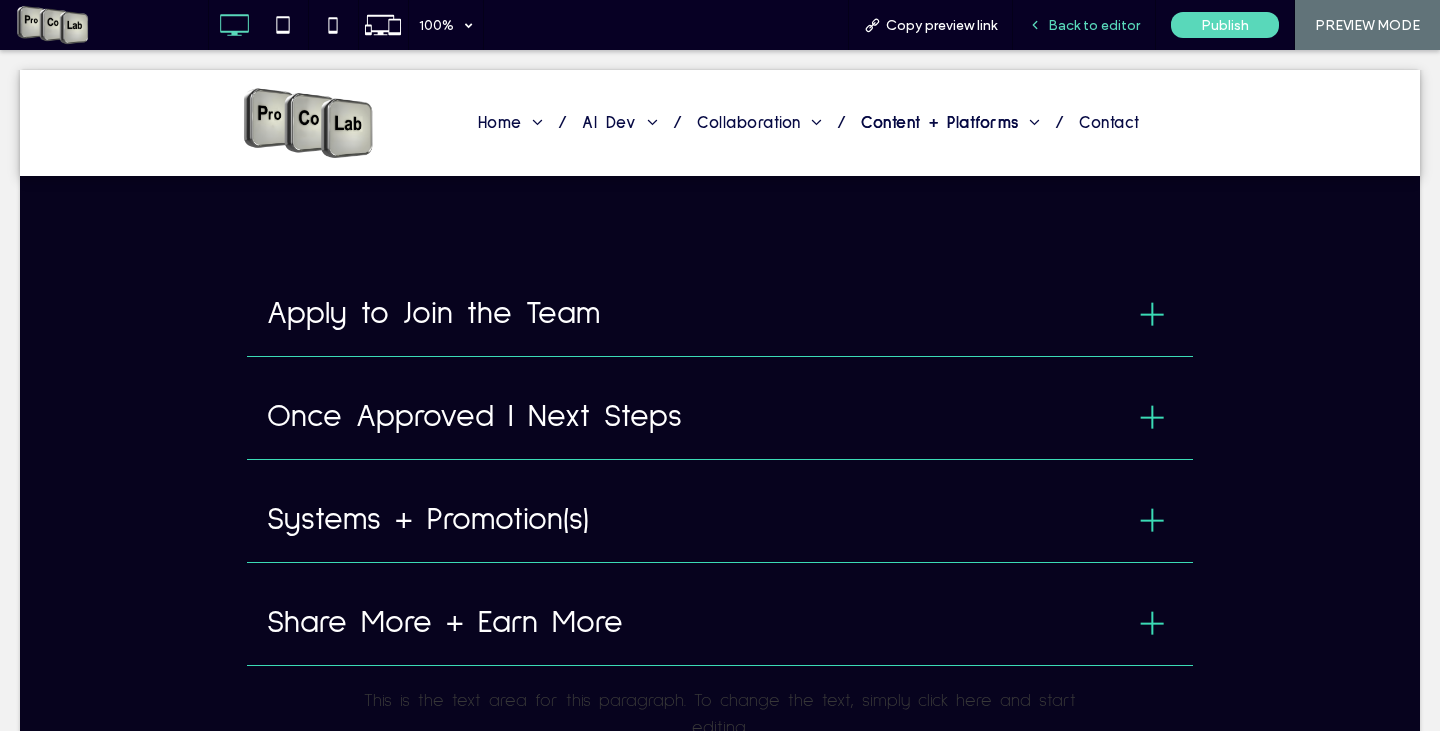 click on "Back to editor" at bounding box center [1094, 25] 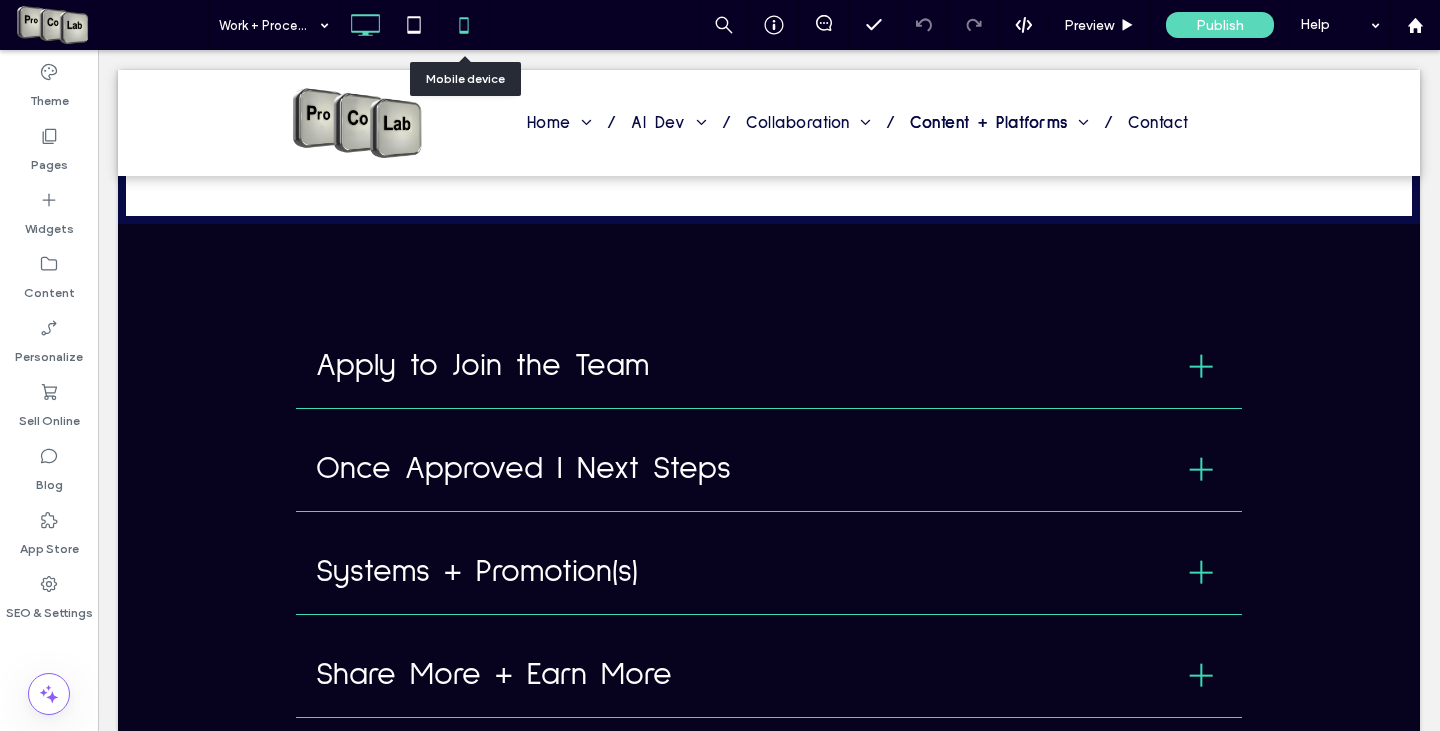 click 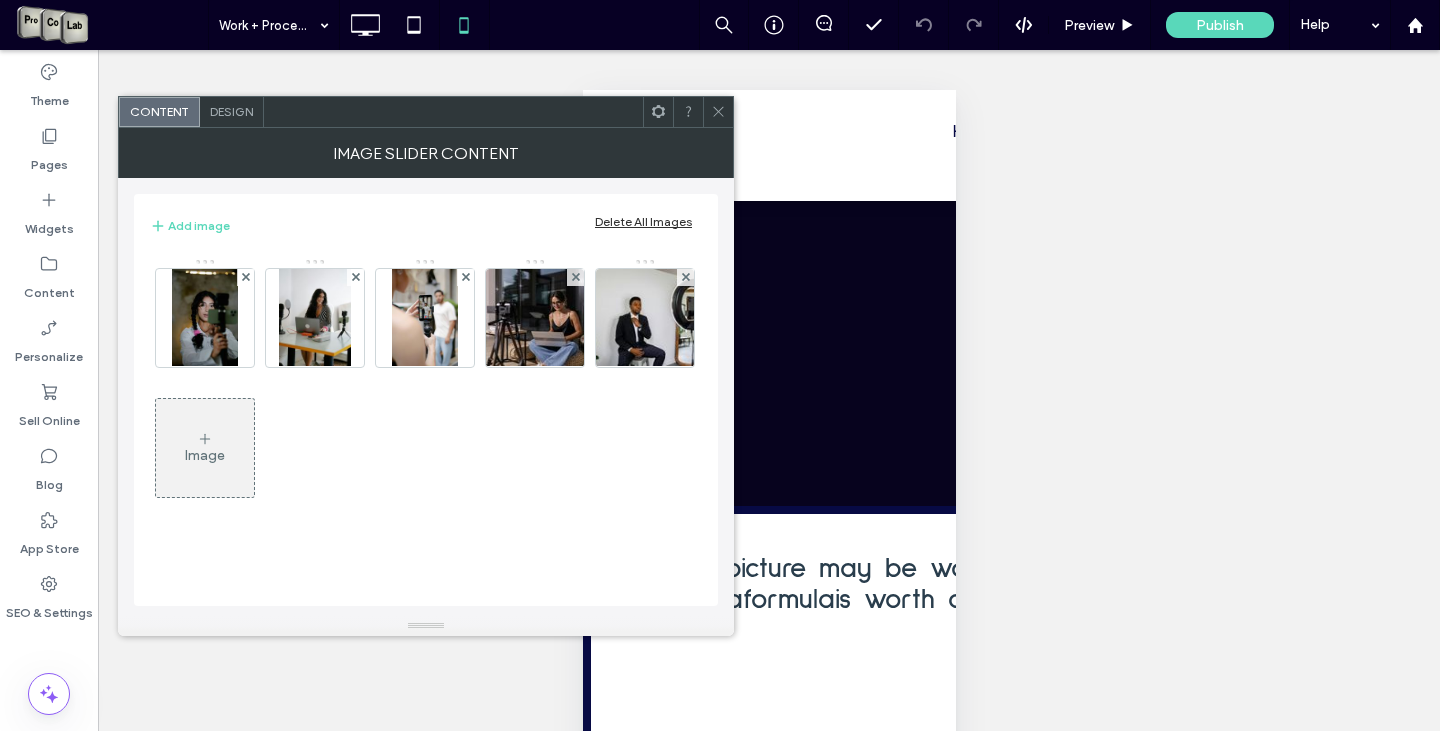 click on "Design" at bounding box center (231, 111) 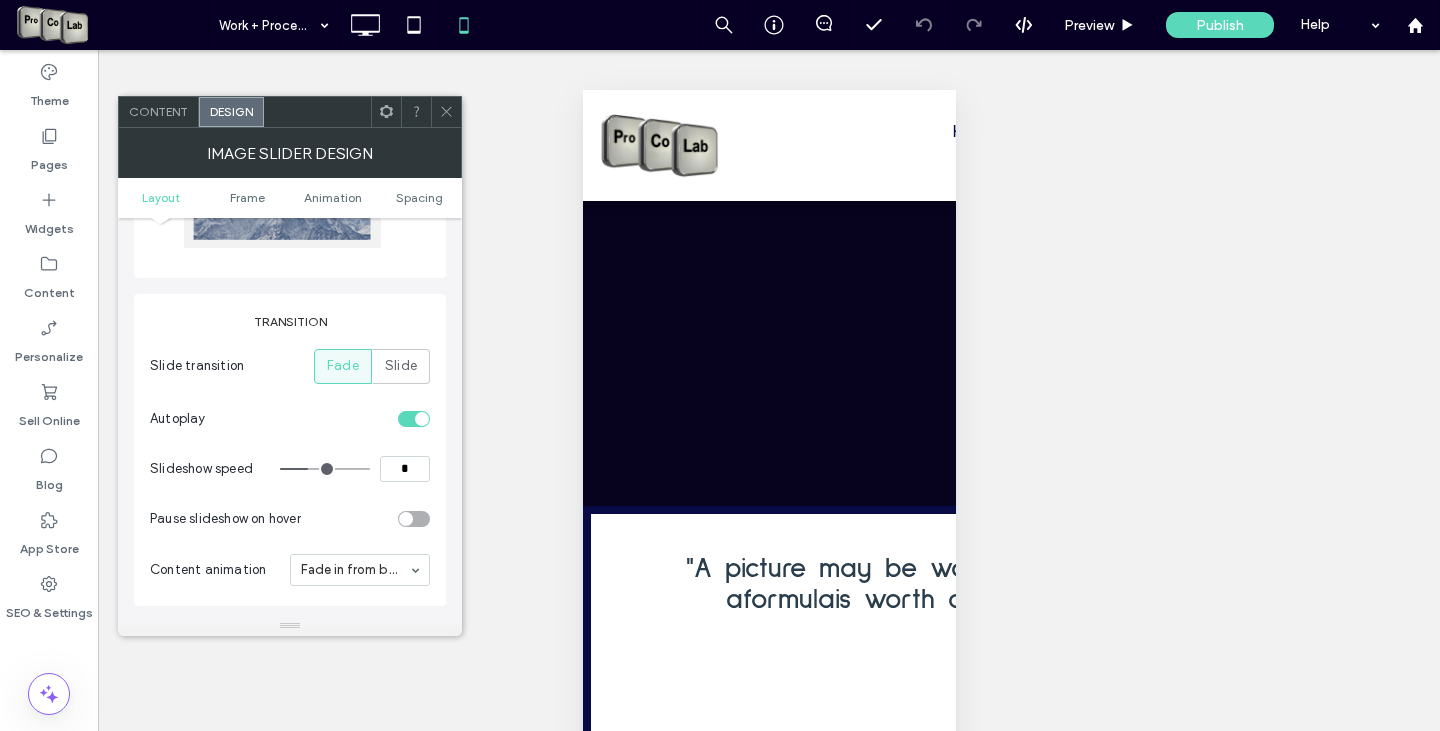 scroll, scrollTop: 200, scrollLeft: 0, axis: vertical 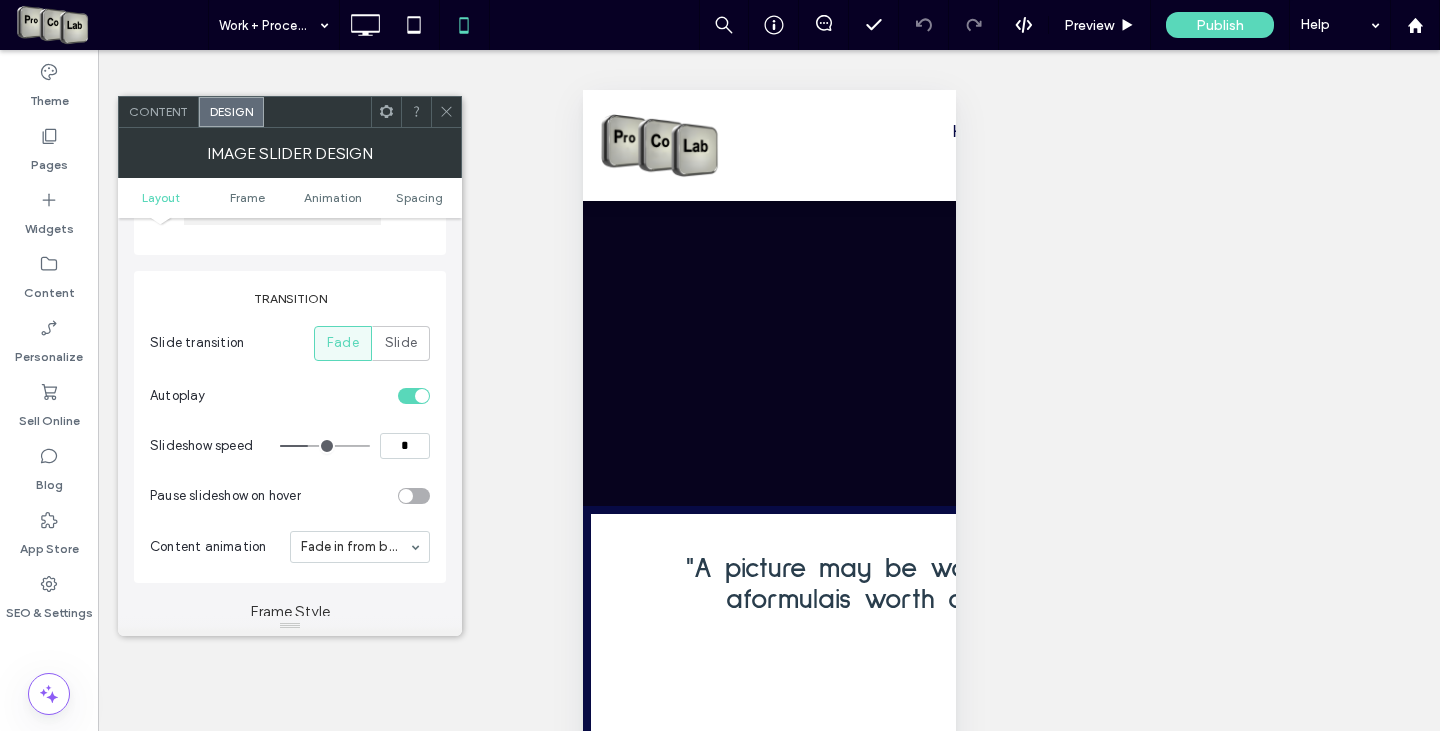 type on "*" 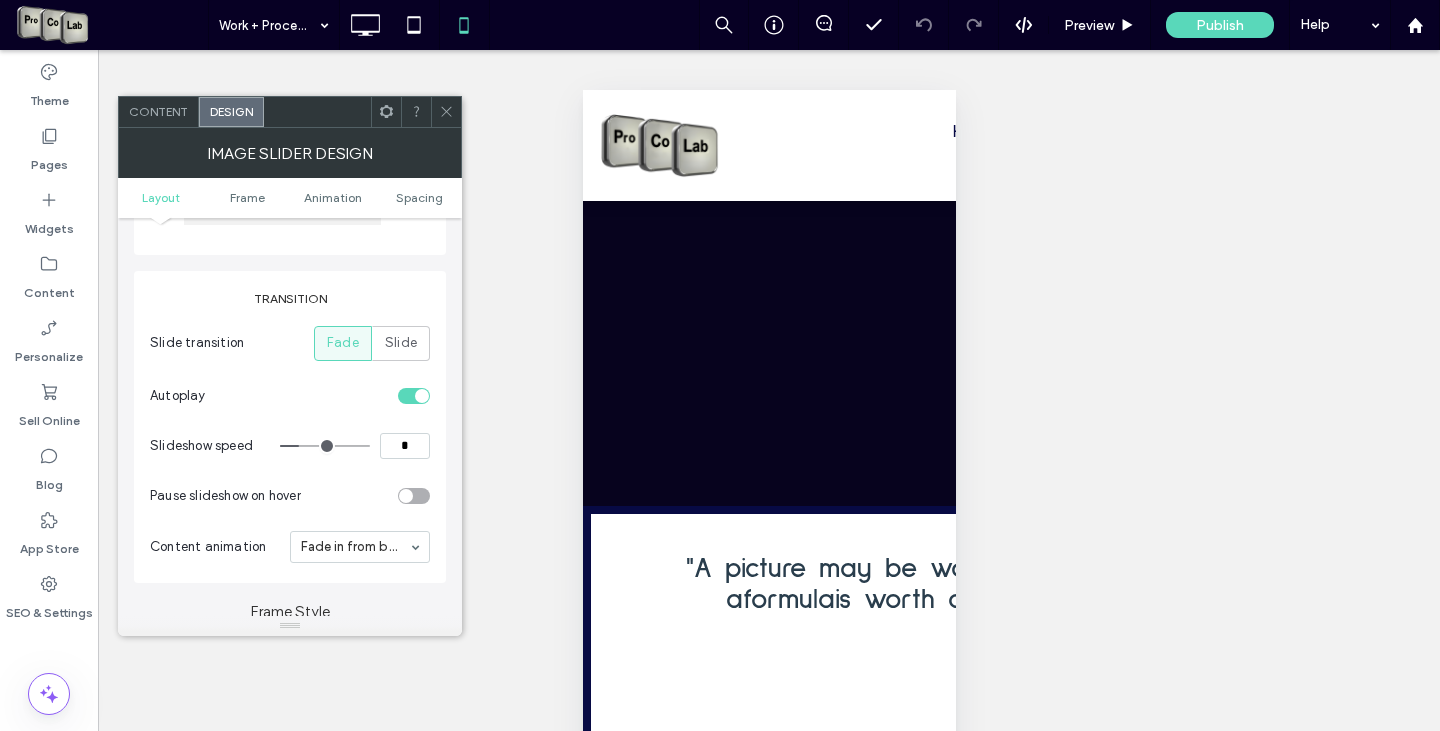 type on "*" 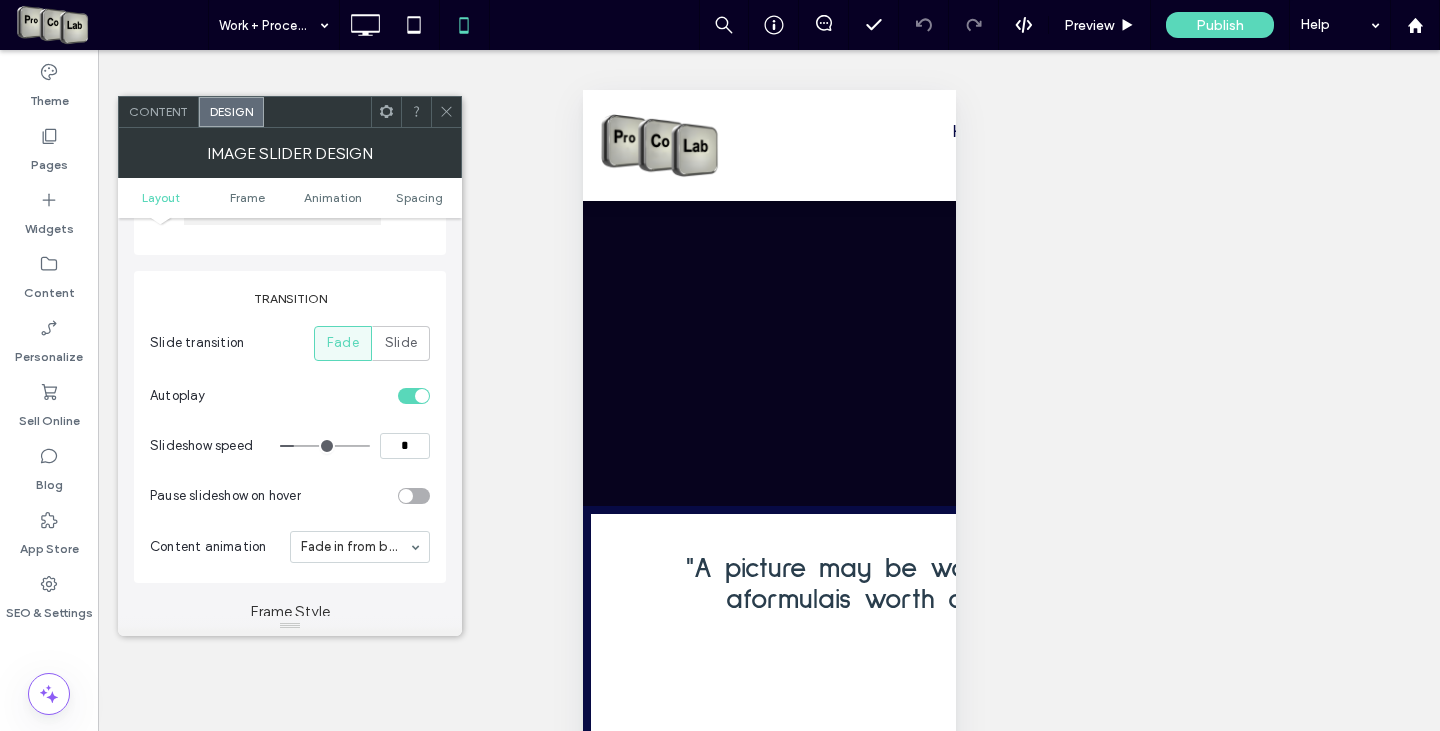type on "*" 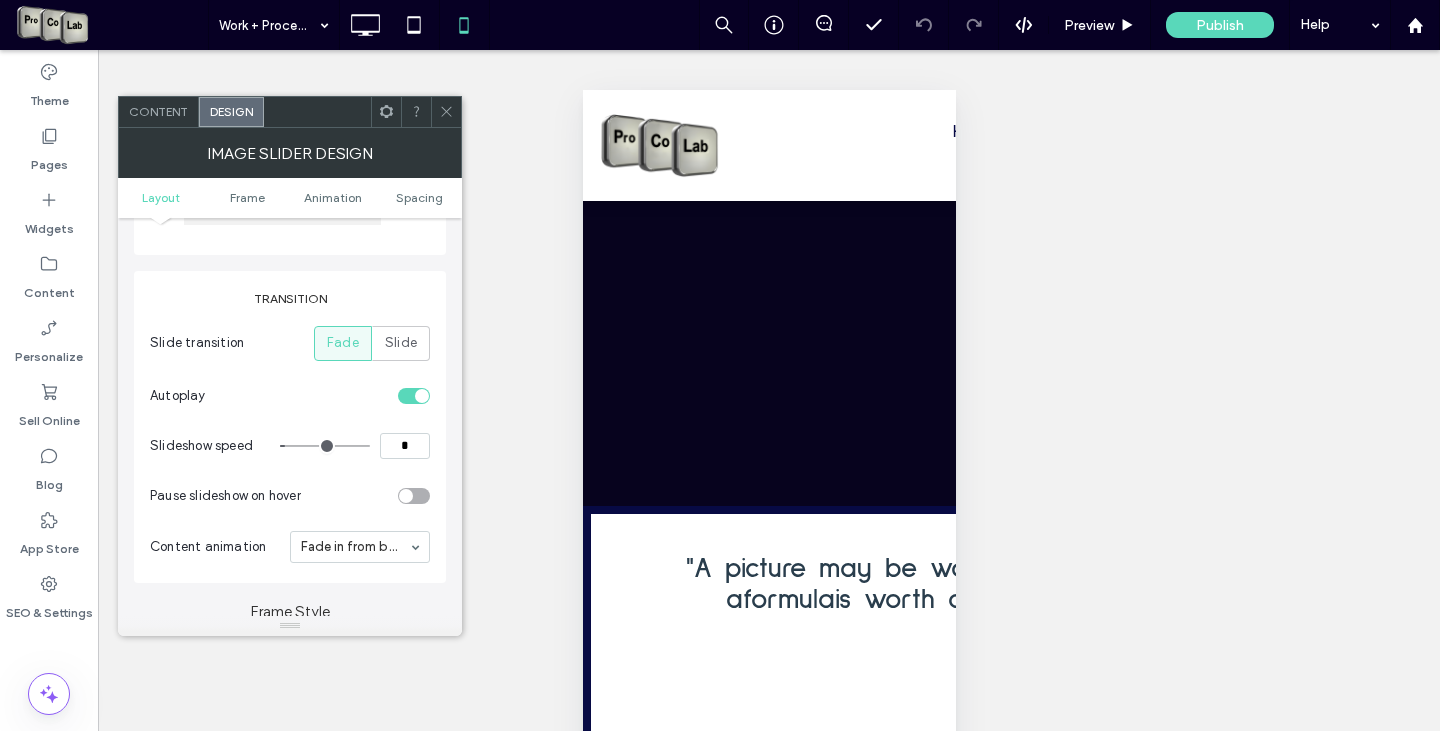 drag, startPoint x: 308, startPoint y: 449, endPoint x: 290, endPoint y: 447, distance: 18.110771 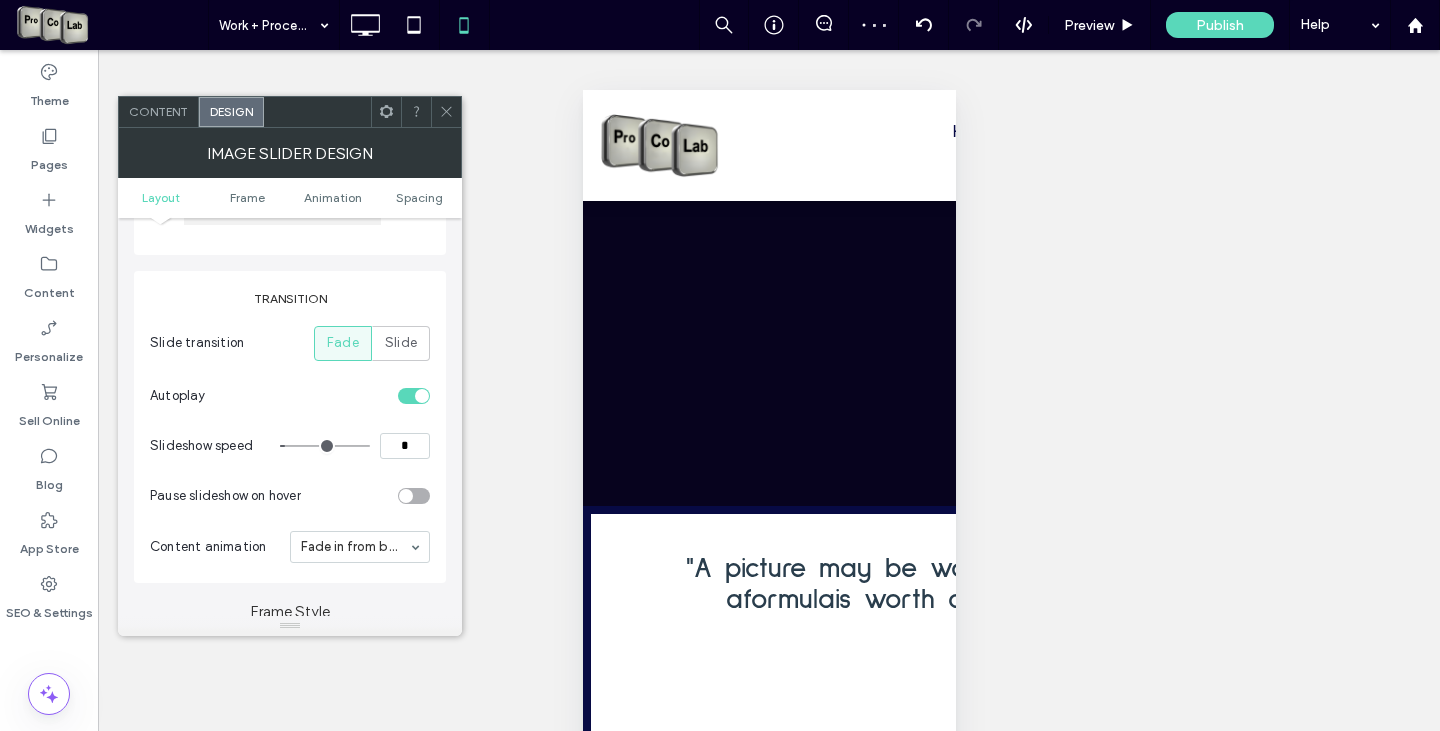 type on "*" 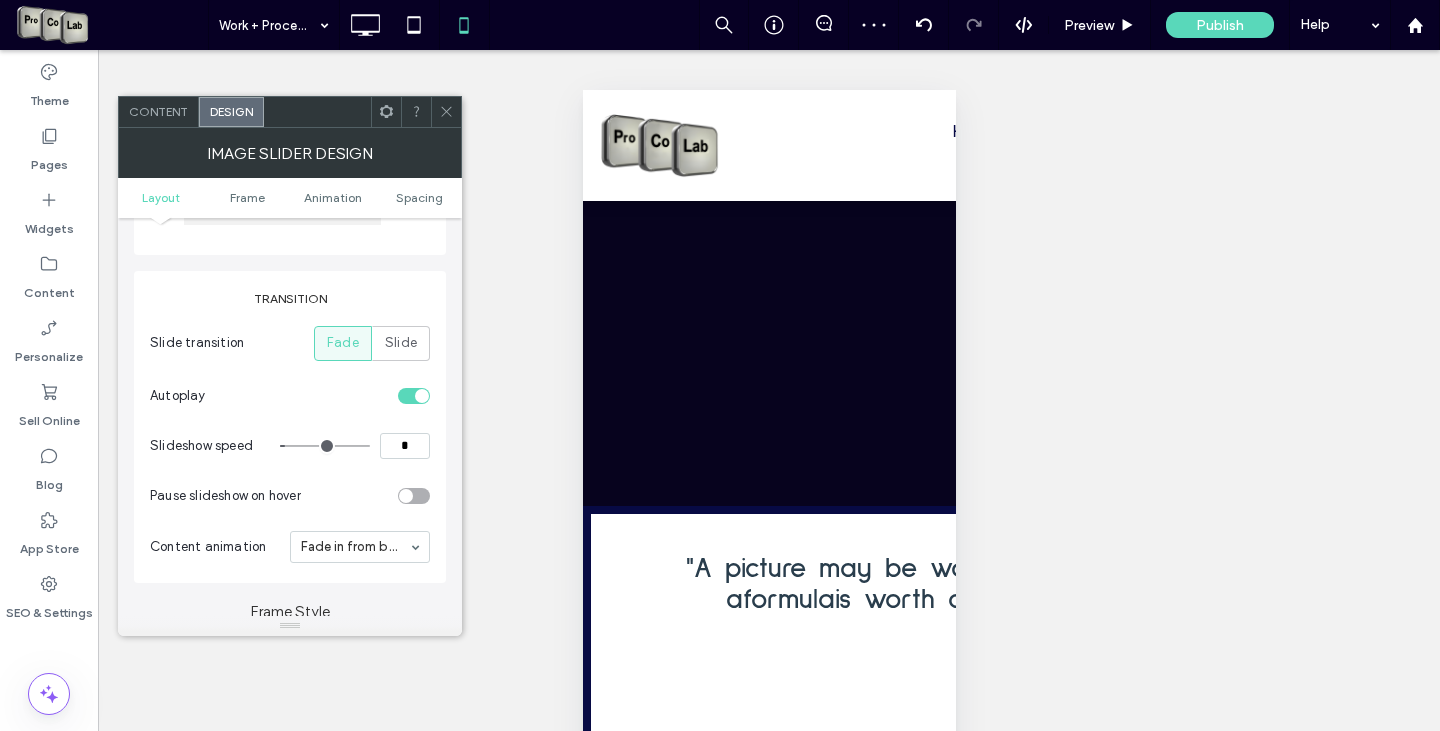 type on "*" 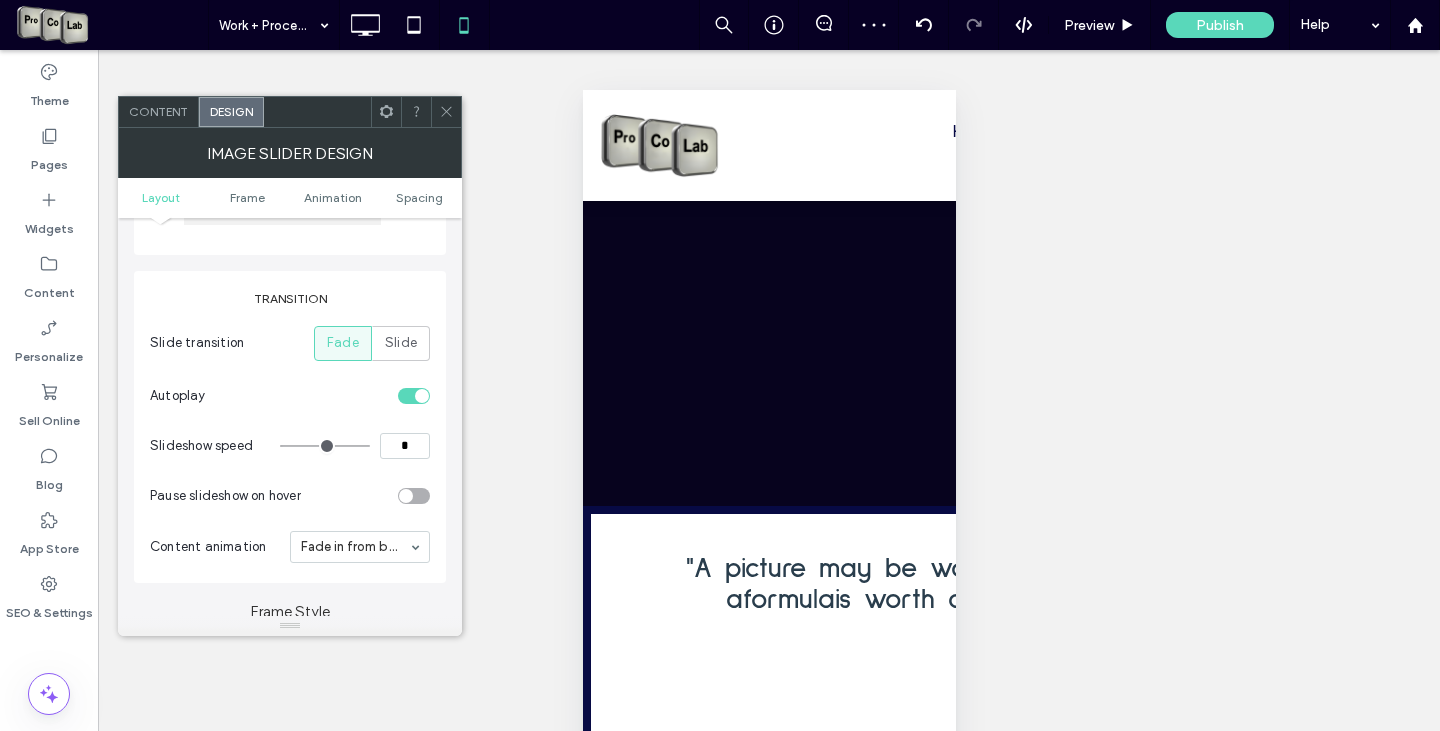 type on "*" 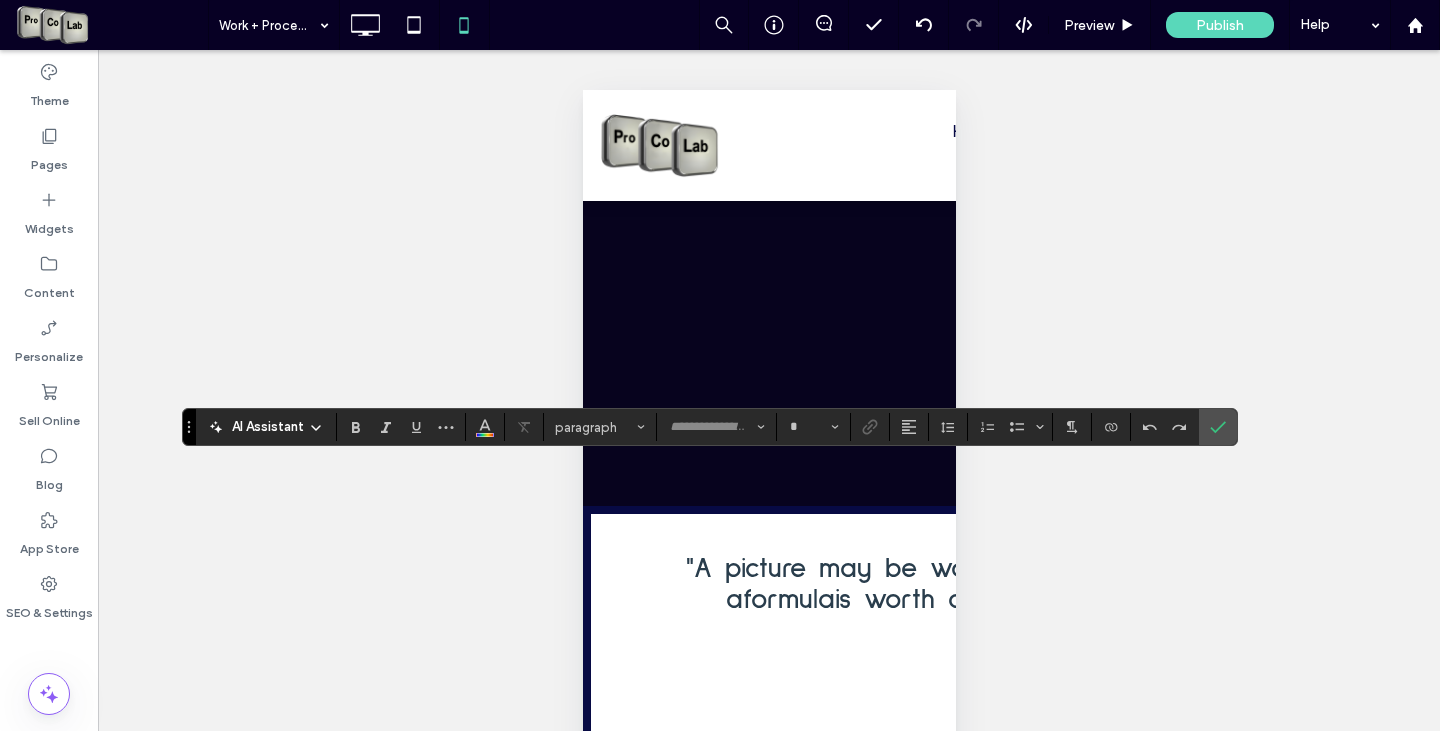 type on "**********" 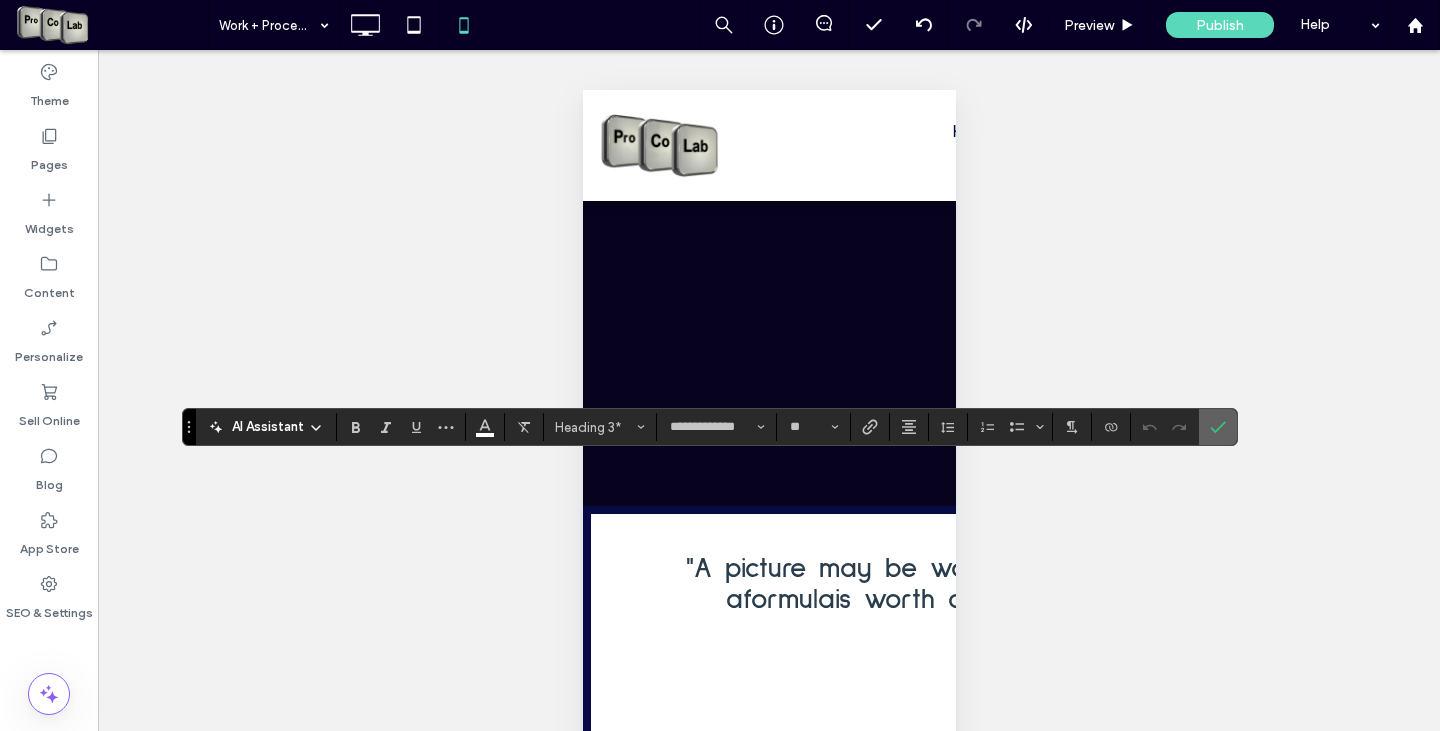 click 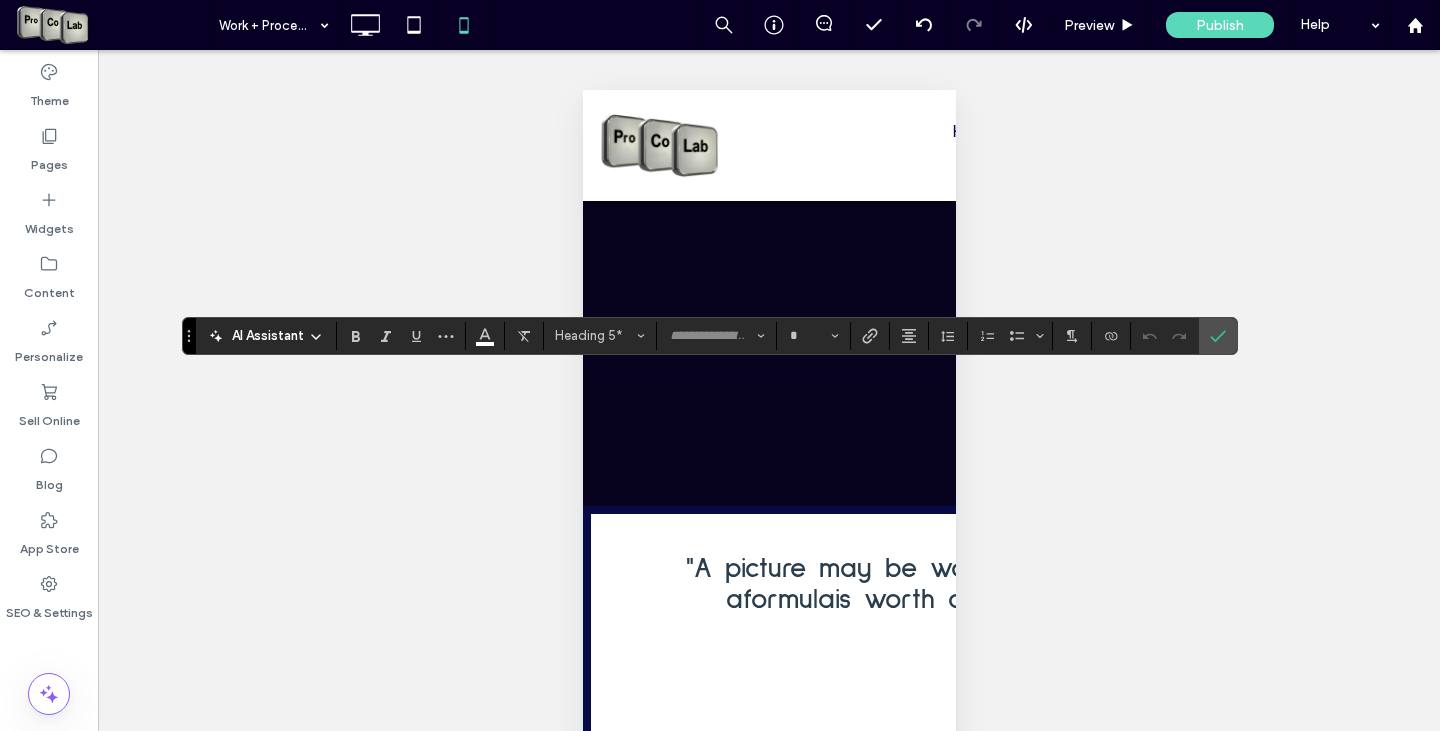 type on "**********" 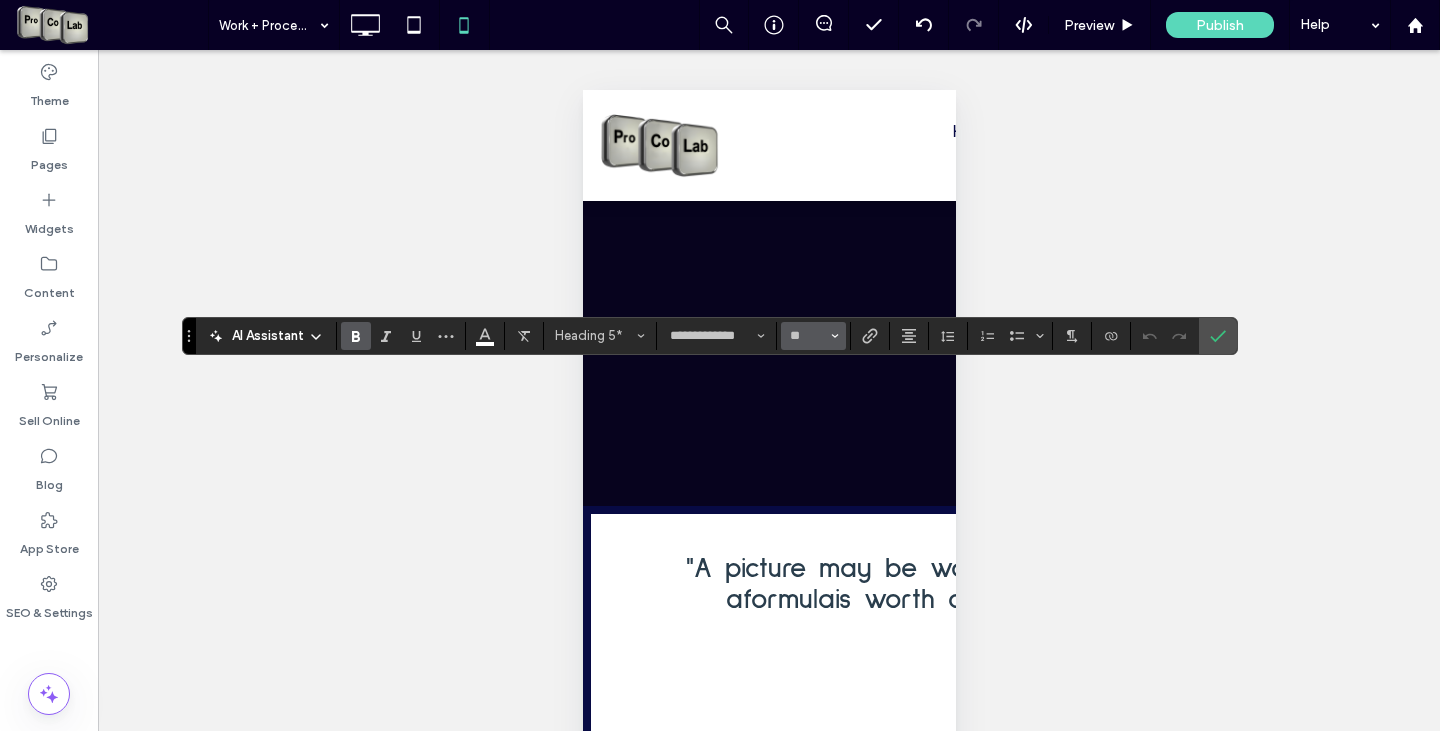 click 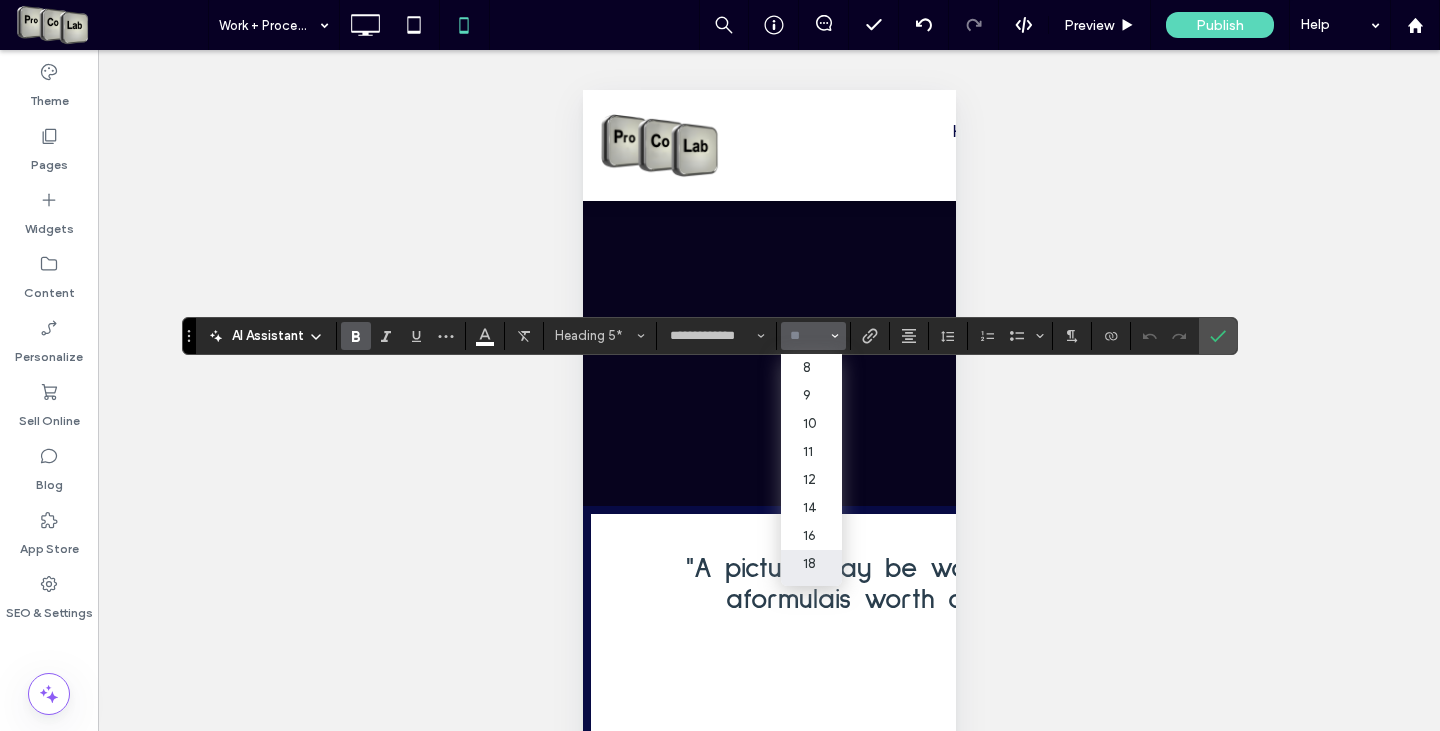 click on "18" at bounding box center [811, 564] 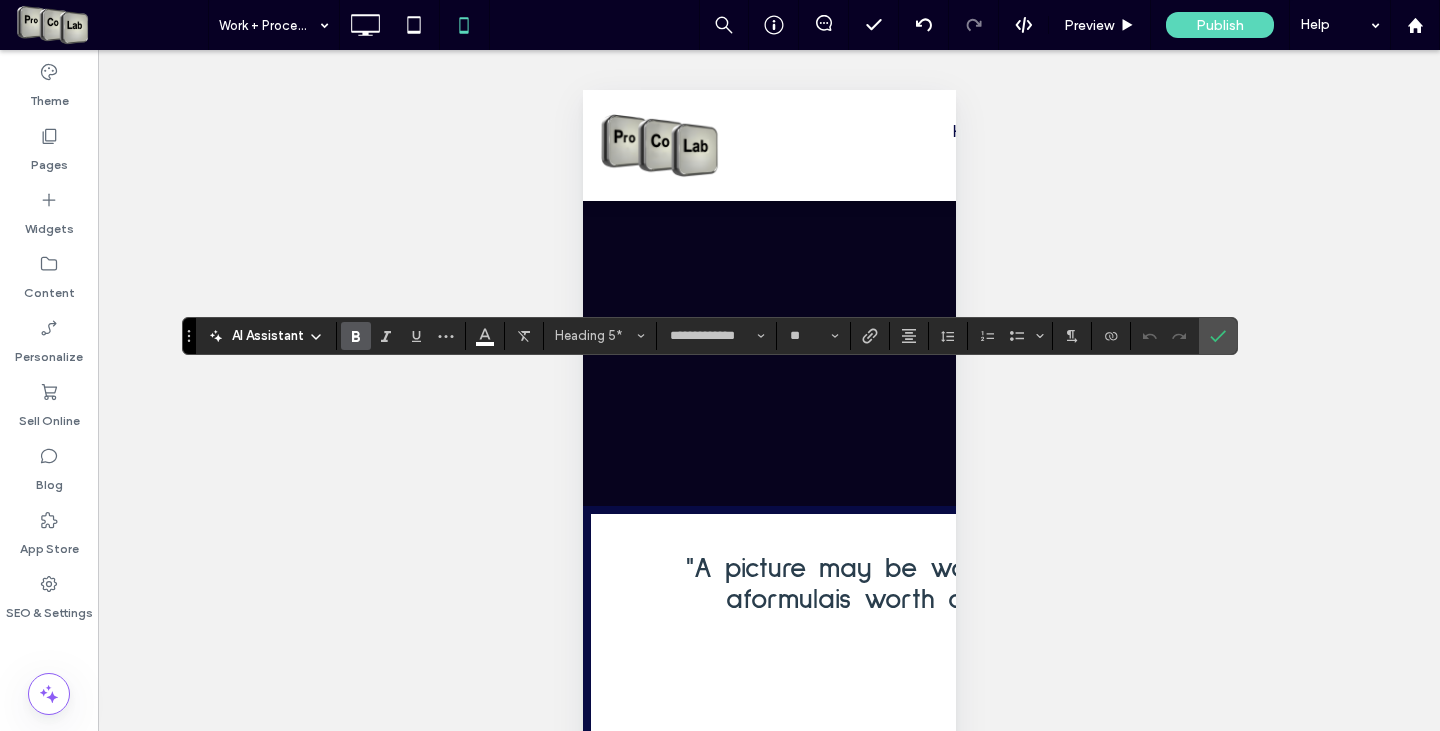 type on "**" 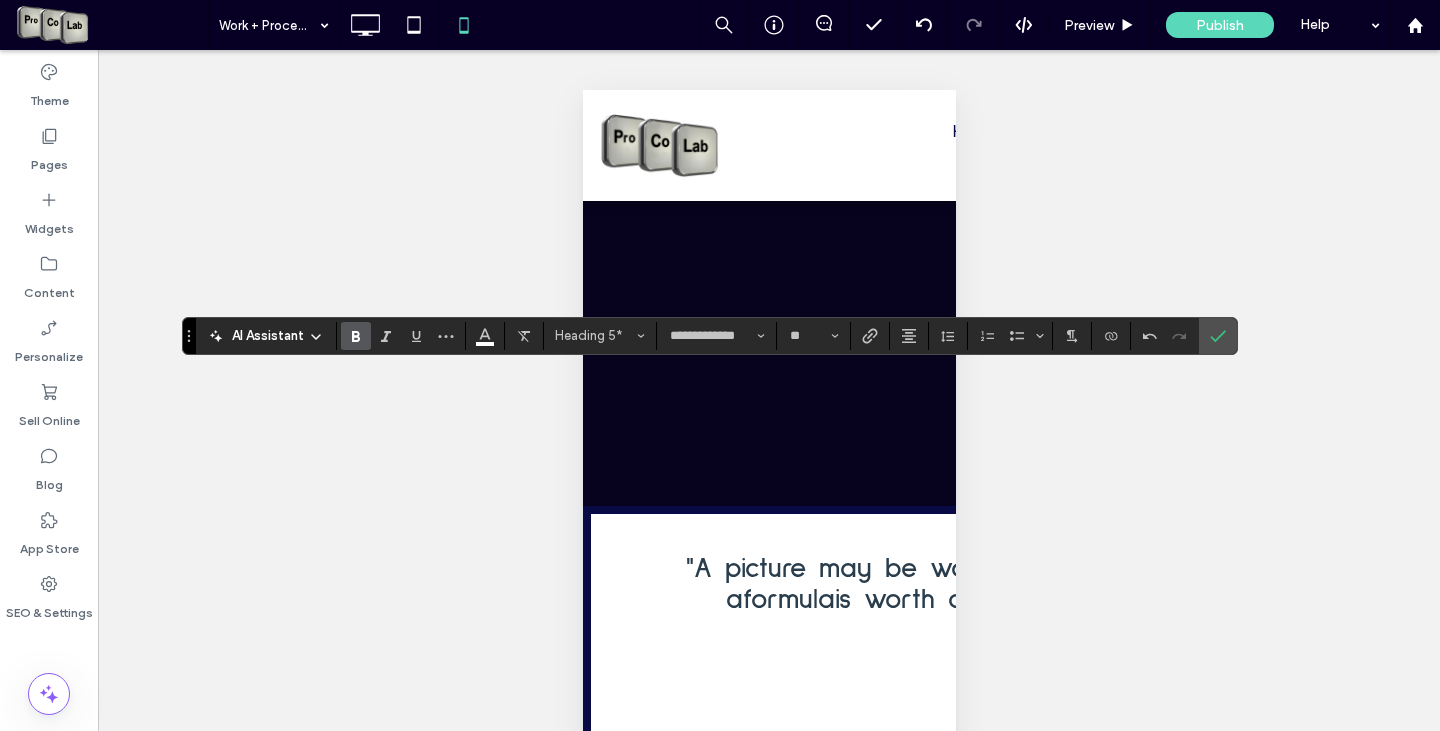 type on "**********" 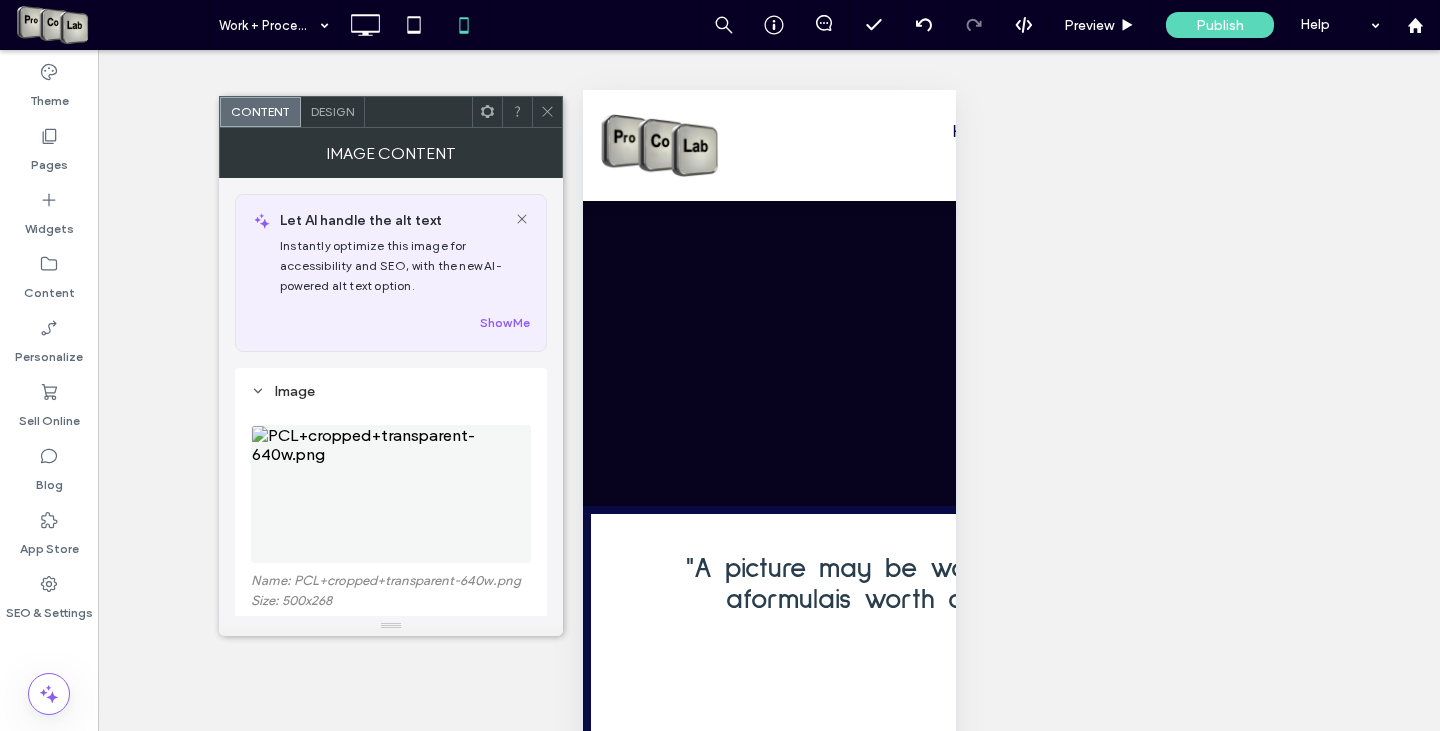 click at bounding box center [547, 112] 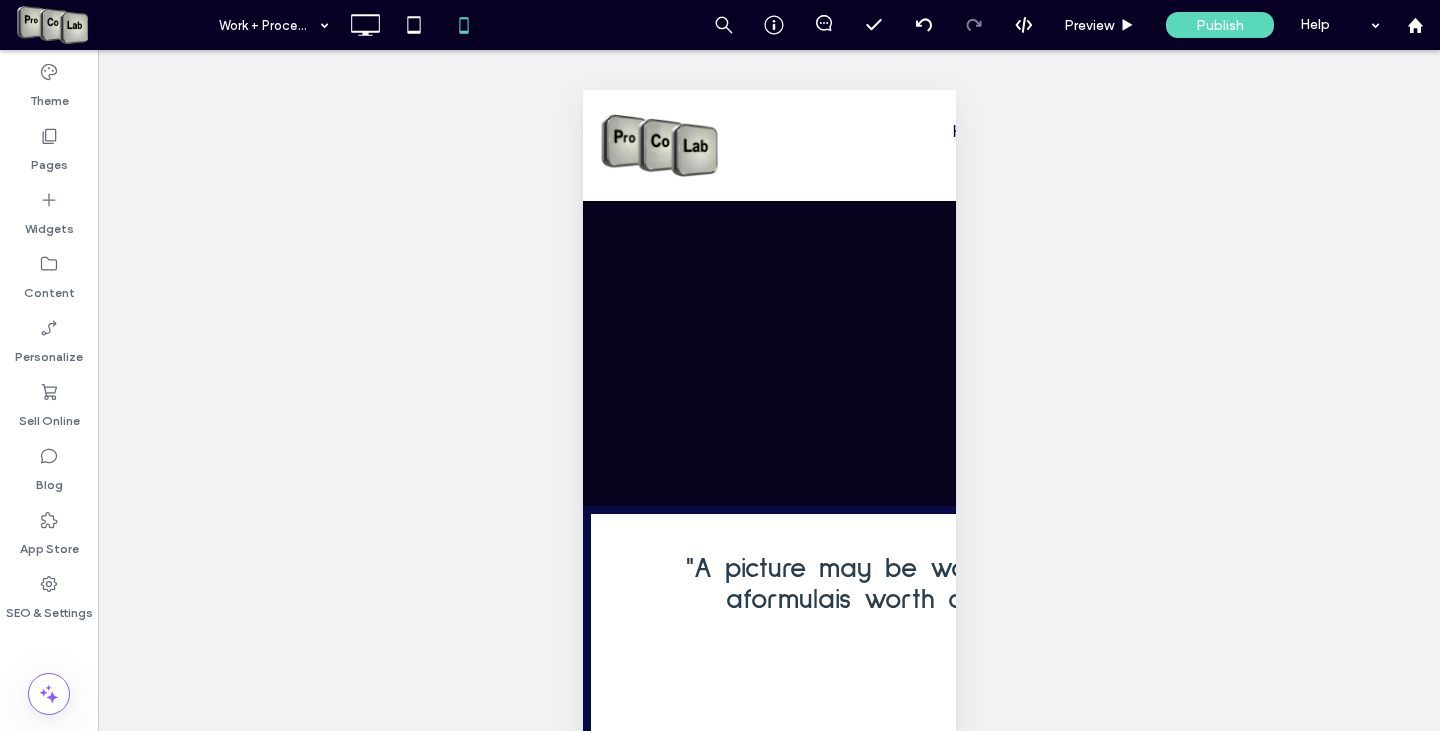 scroll, scrollTop: 96, scrollLeft: 0, axis: vertical 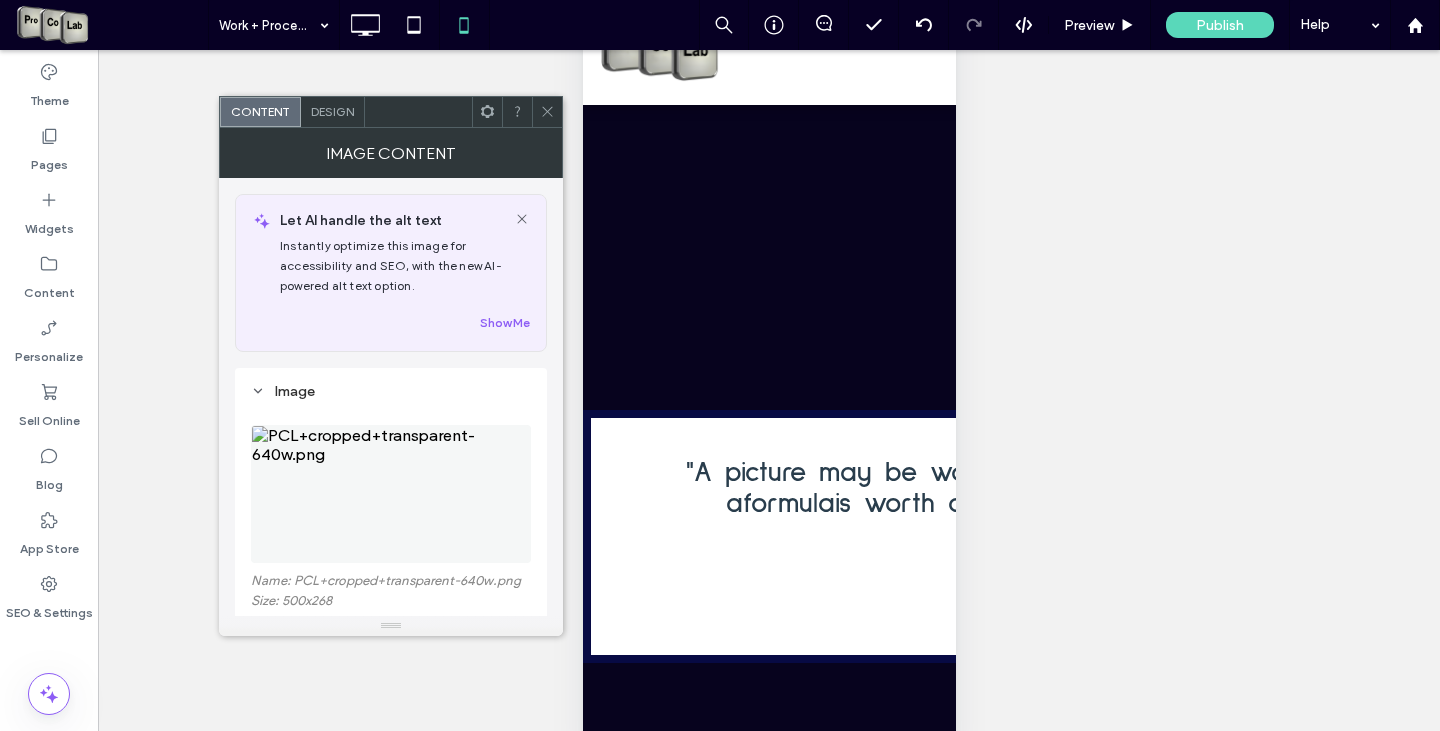 click at bounding box center [391, 494] 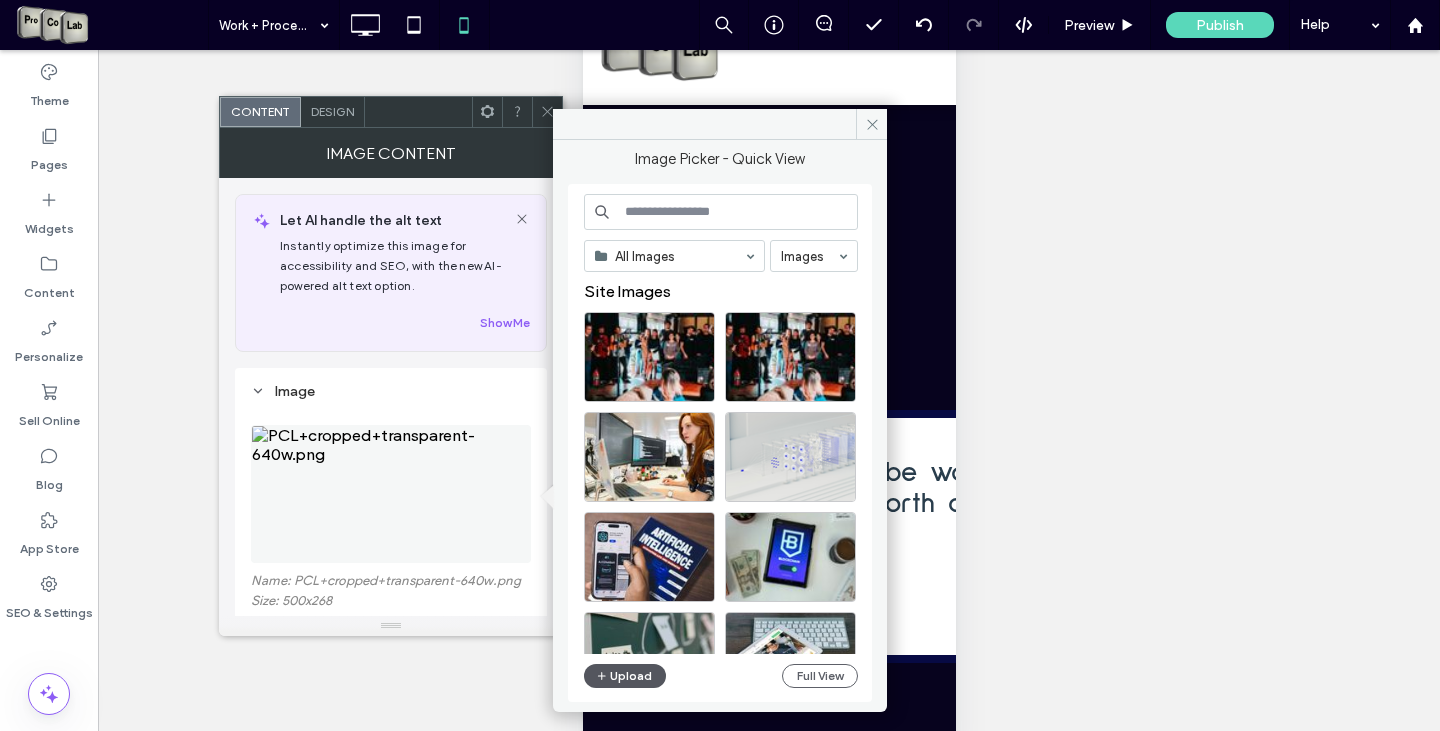 click on "Upload" at bounding box center (625, 676) 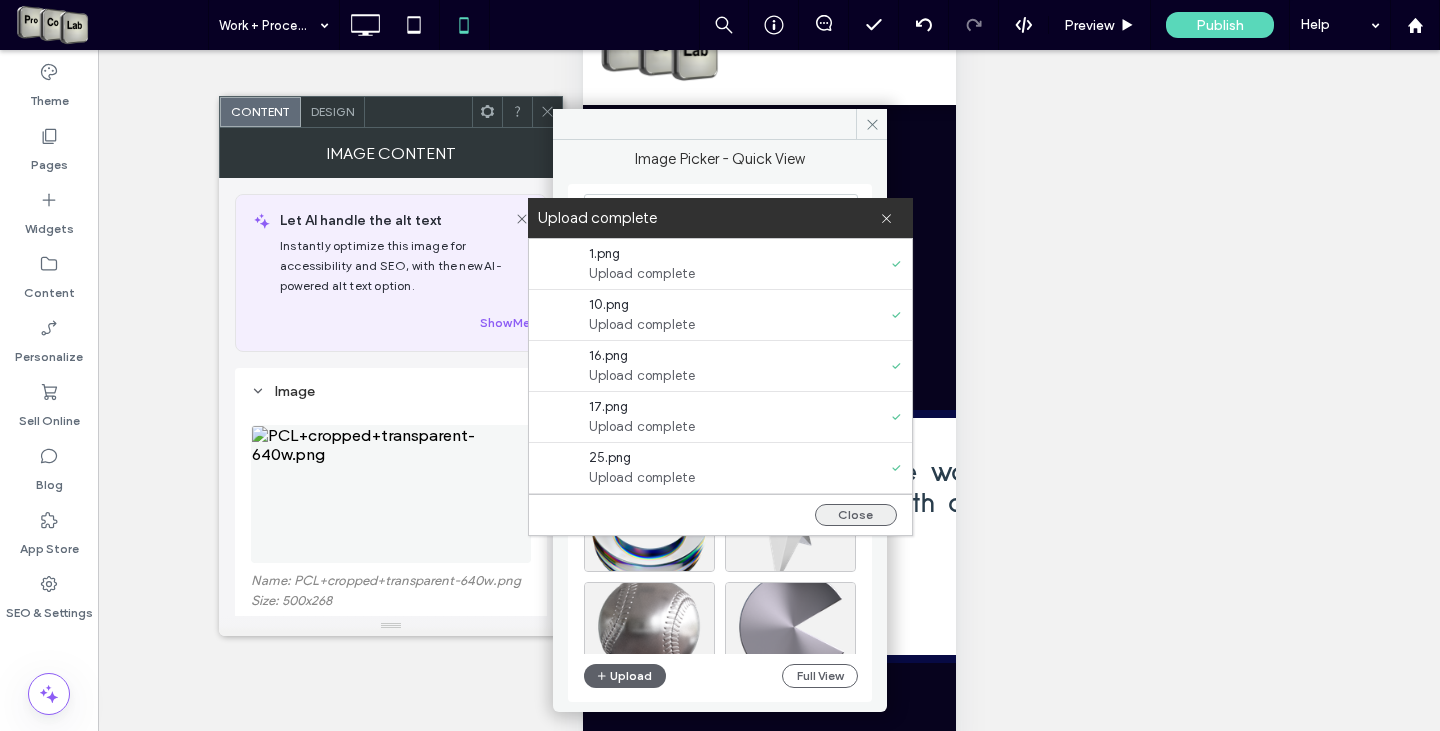 click on "Close" at bounding box center [856, 515] 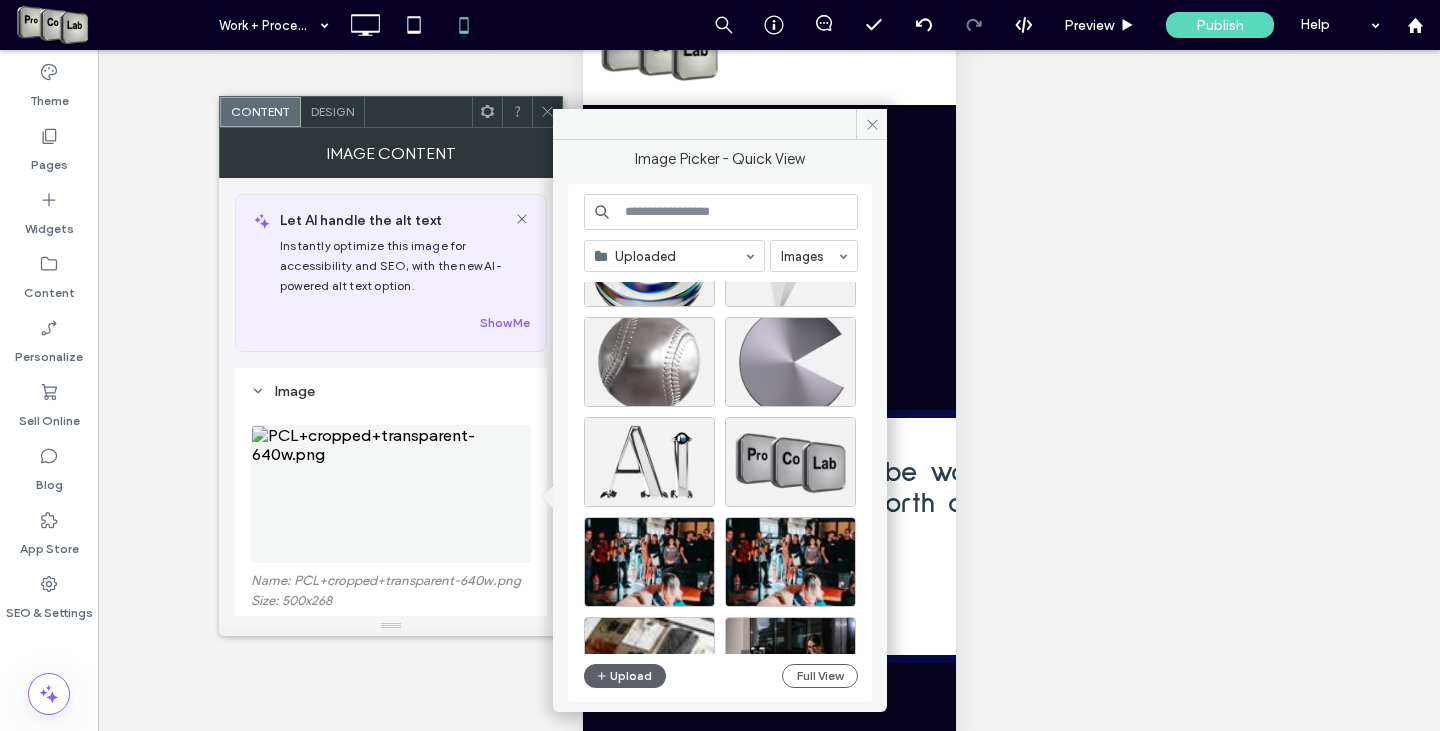 scroll, scrollTop: 300, scrollLeft: 0, axis: vertical 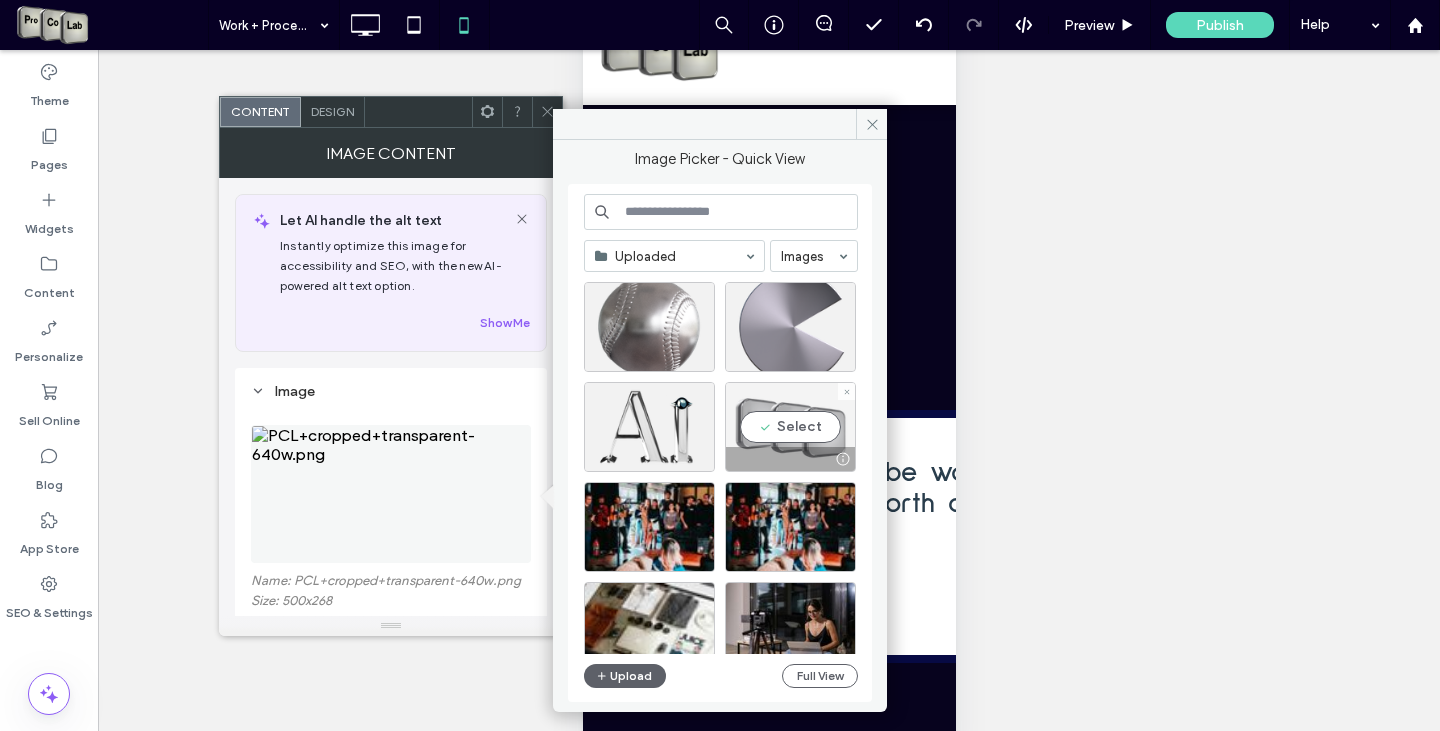 click on "Select" at bounding box center [790, 427] 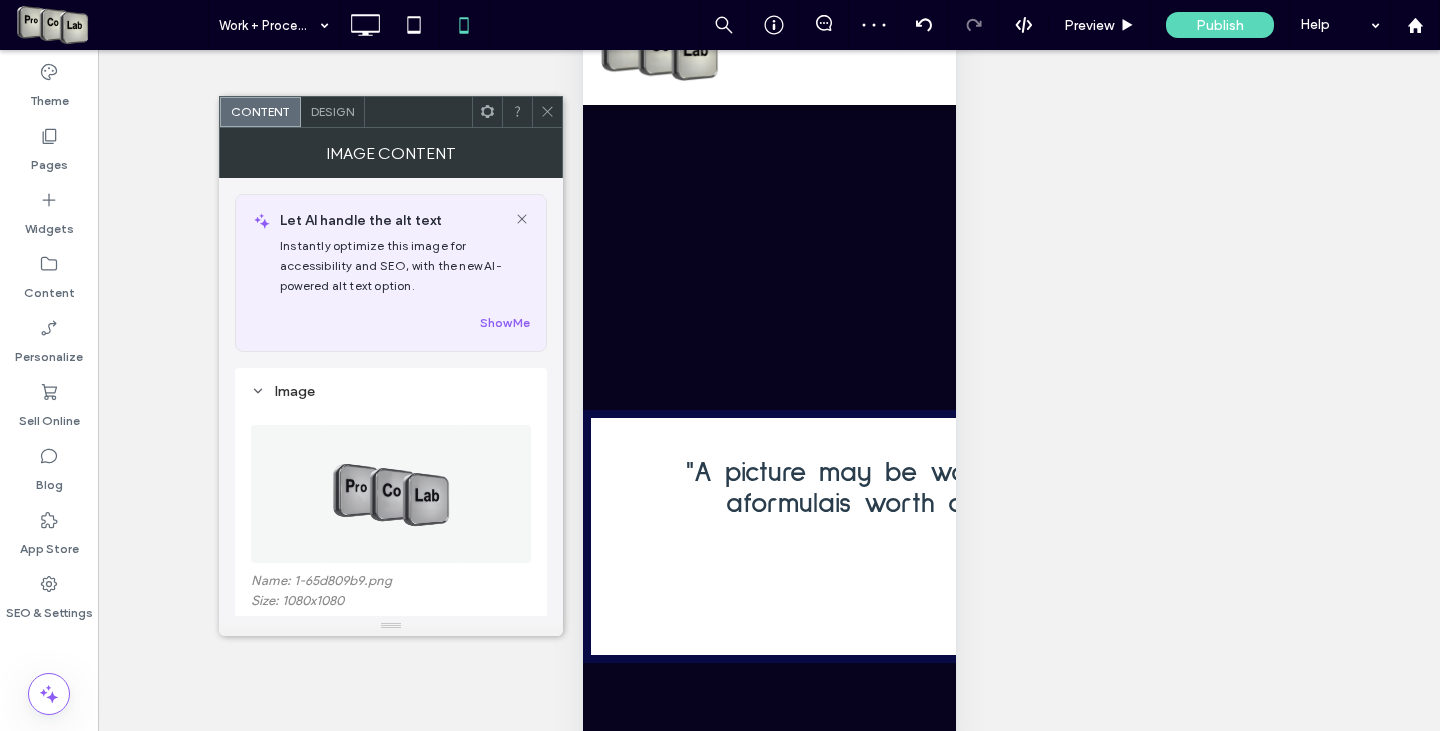 scroll, scrollTop: 100, scrollLeft: 0, axis: vertical 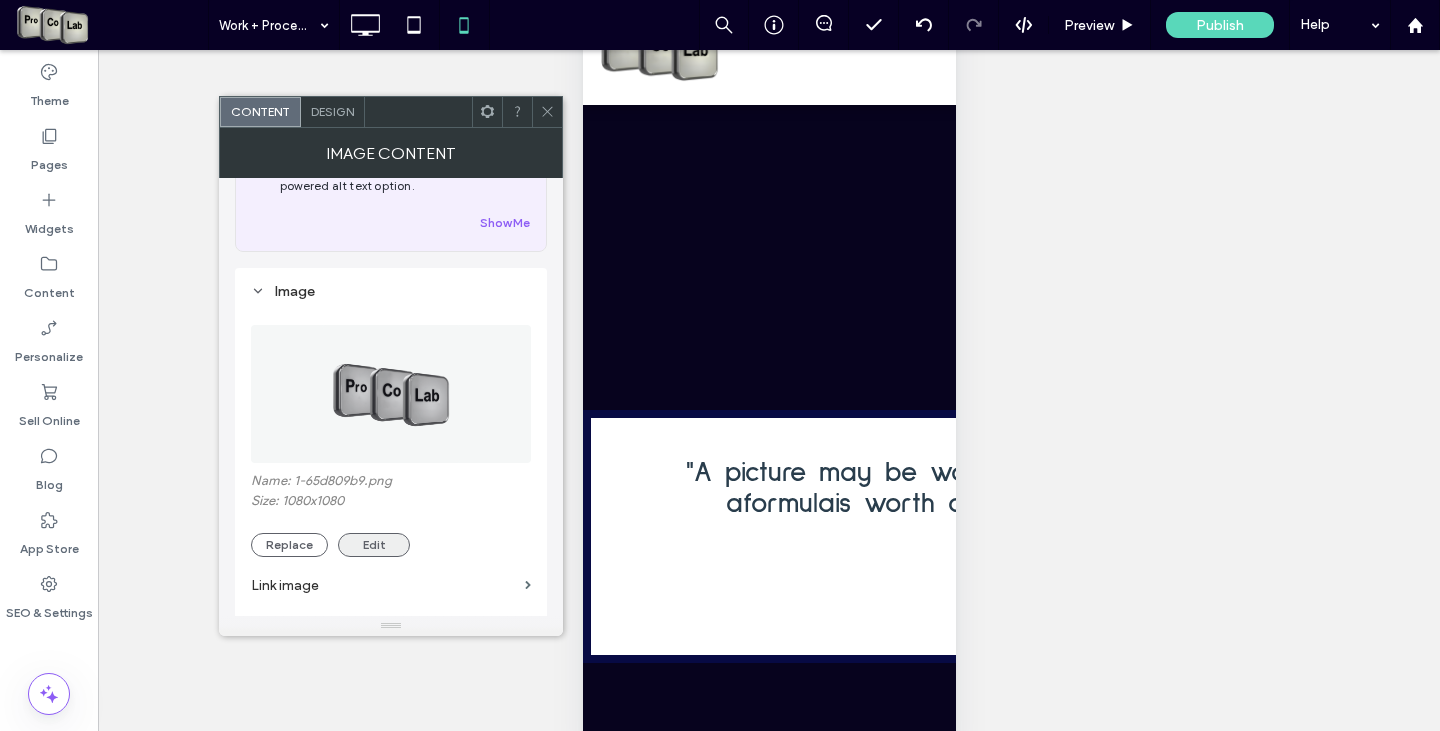 click on "Edit" at bounding box center [374, 545] 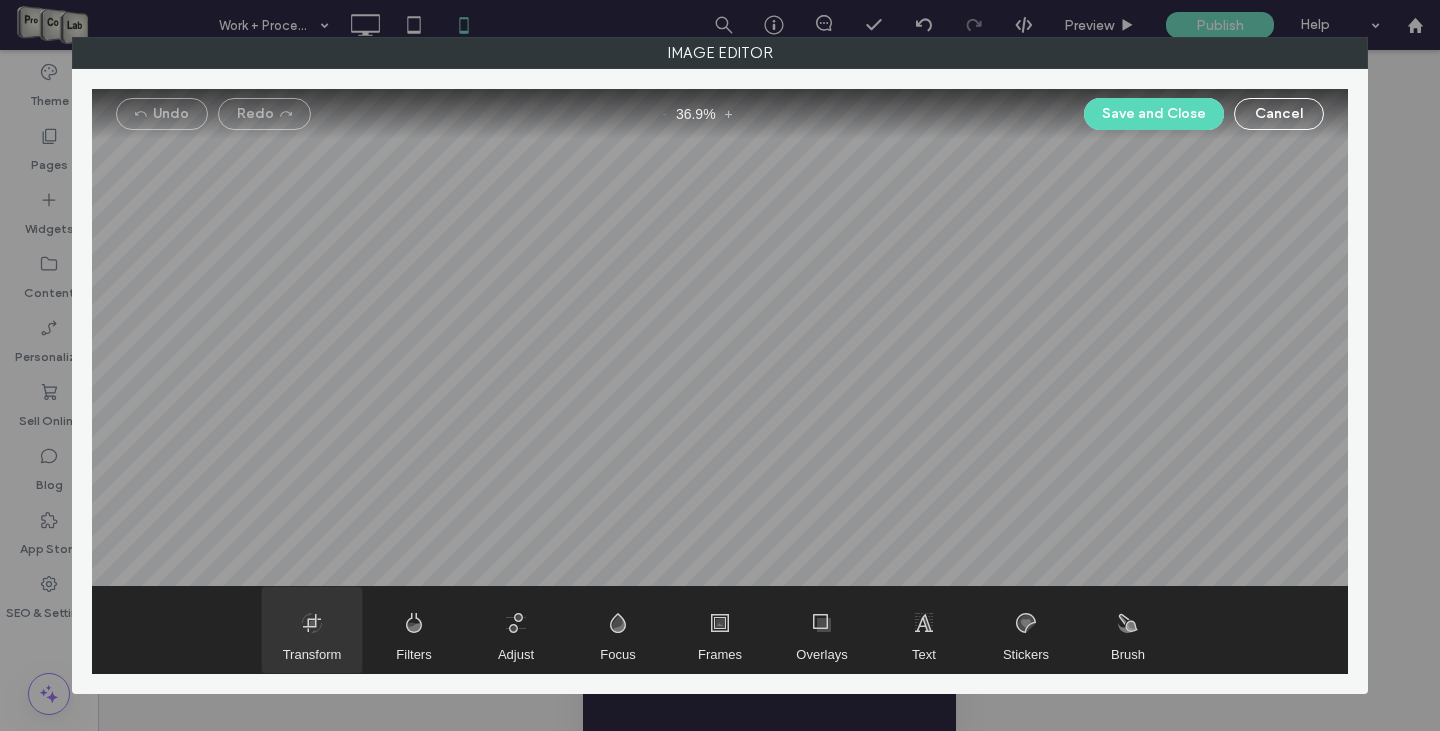 click at bounding box center [312, 630] 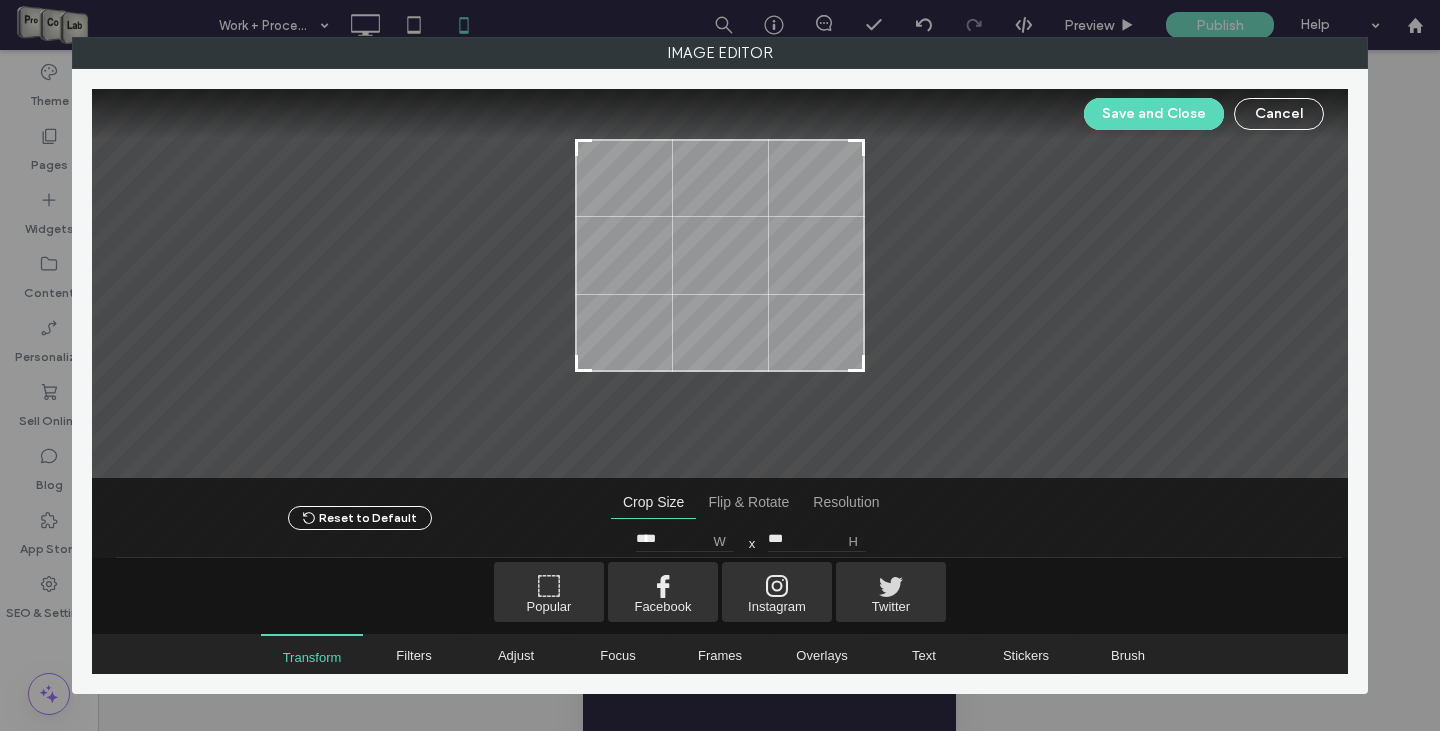 drag, startPoint x: 582, startPoint y: 425, endPoint x: 574, endPoint y: 368, distance: 57.558666 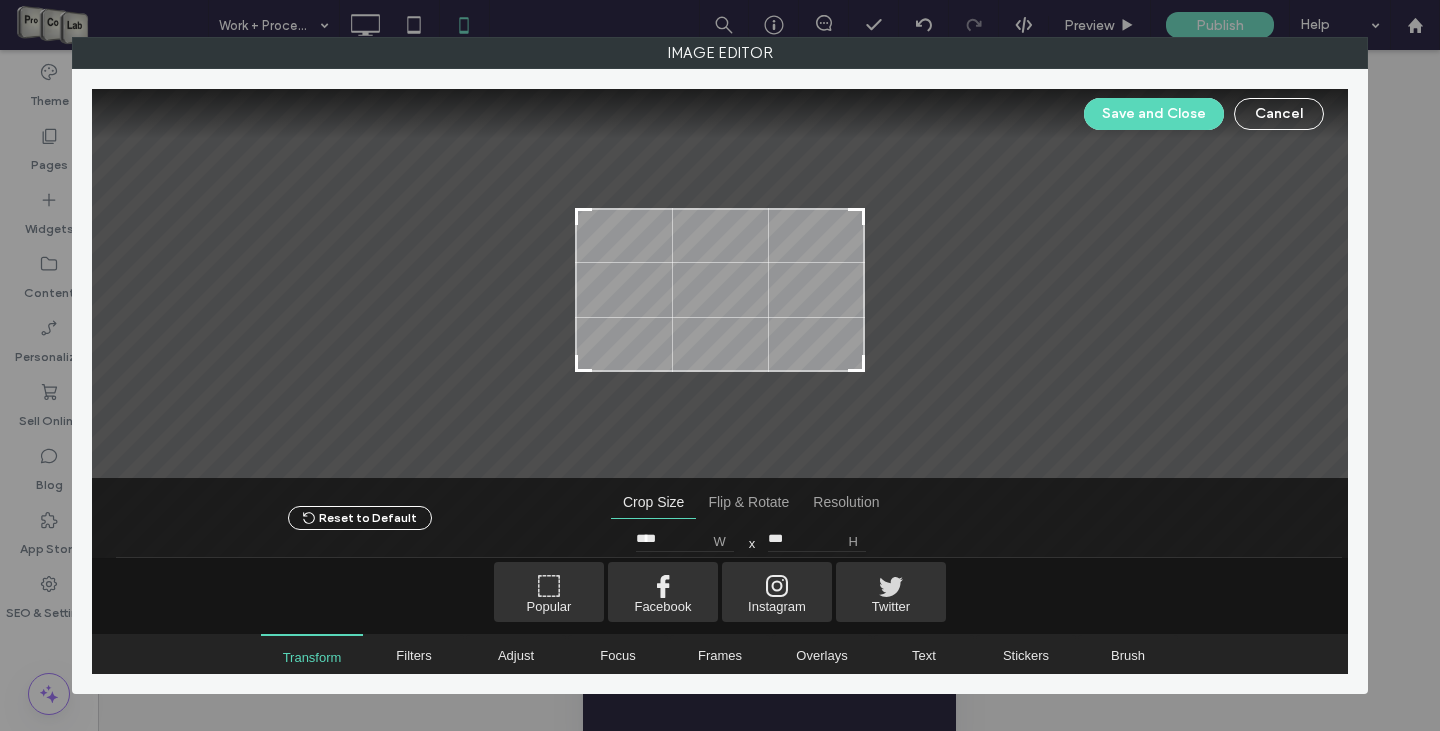 drag, startPoint x: 579, startPoint y: 145, endPoint x: 573, endPoint y: 214, distance: 69.260376 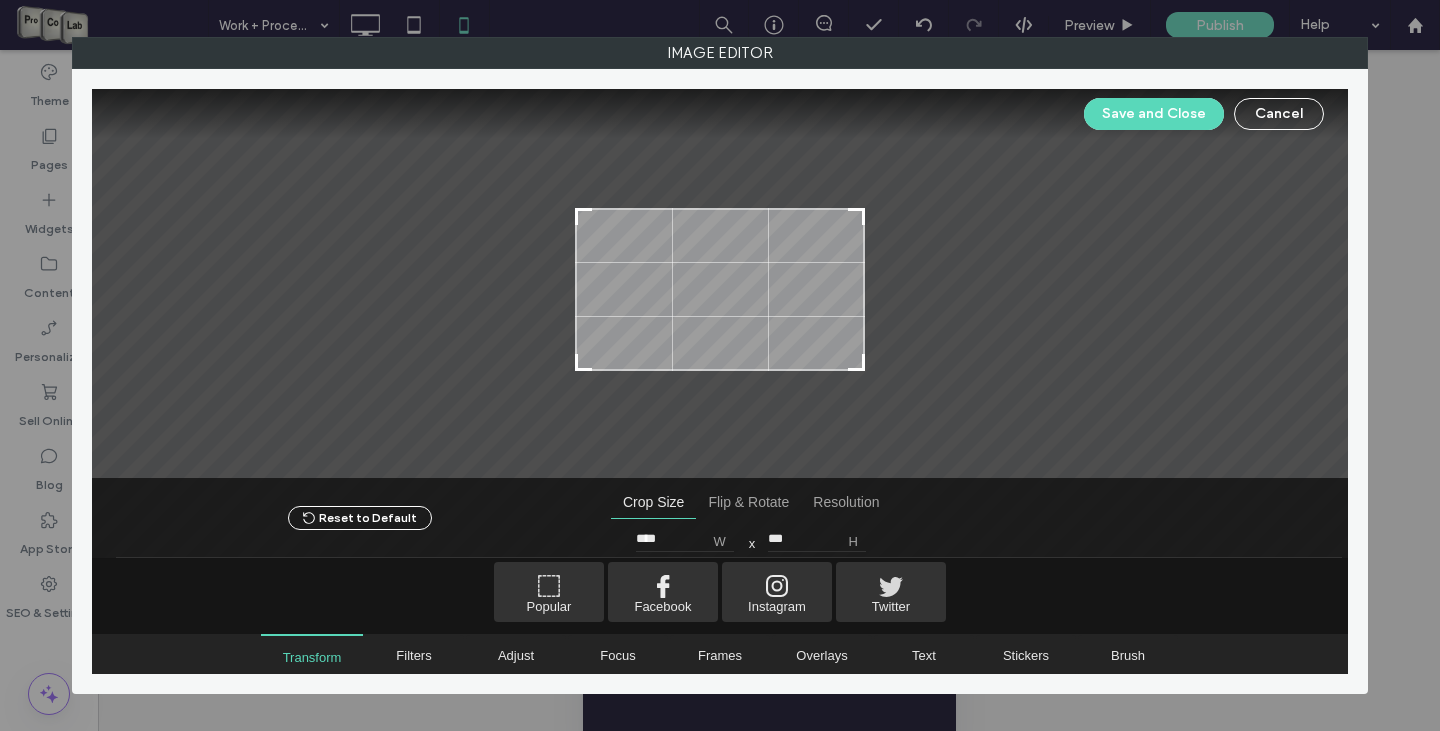 type on "***" 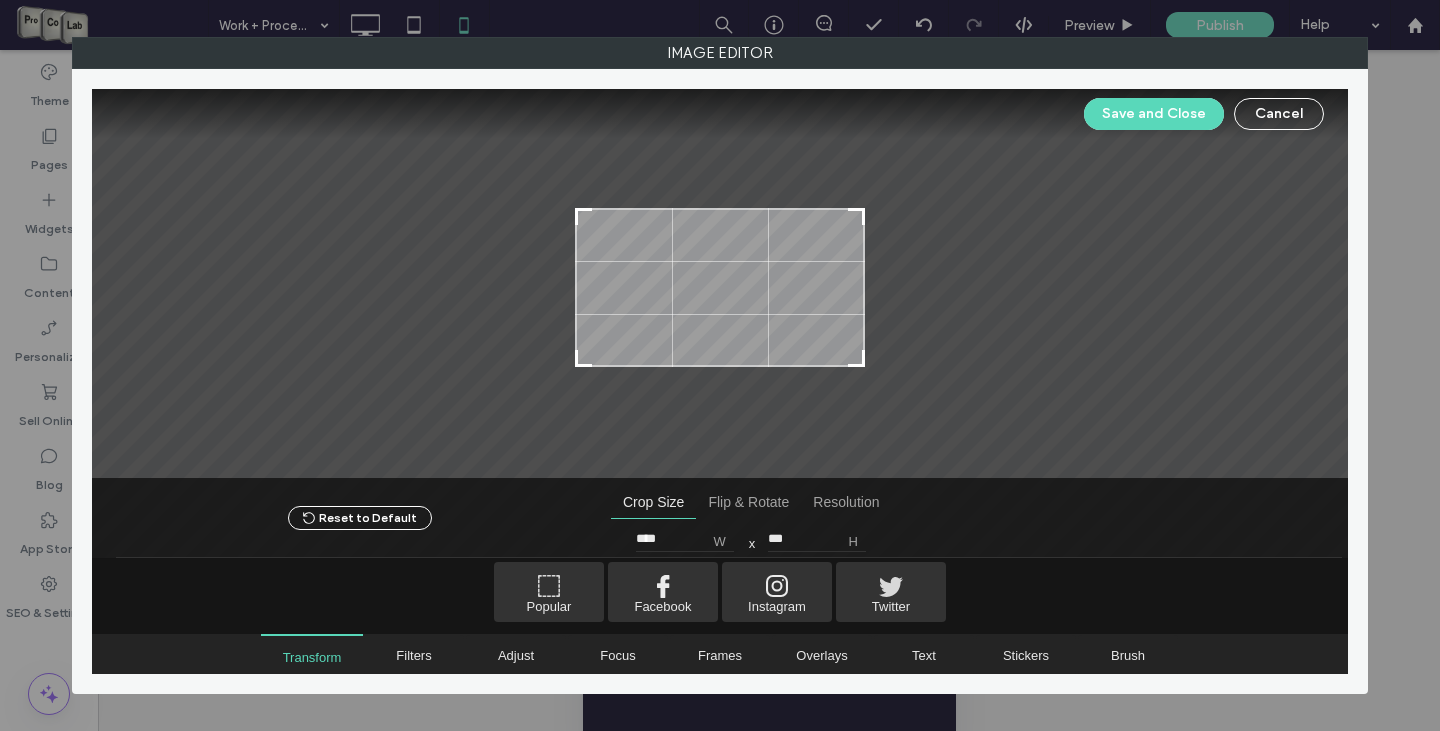 click at bounding box center [584, 358] 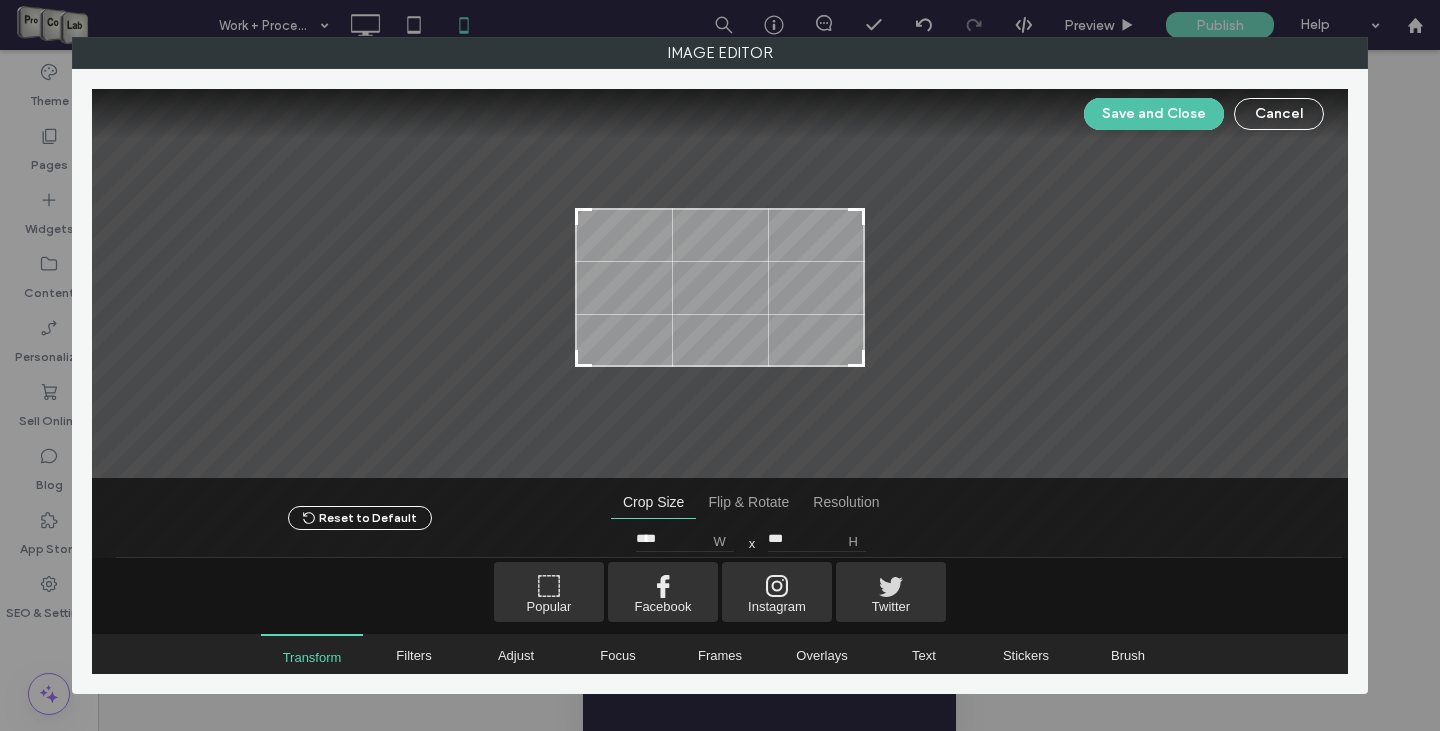 click on "Save and Close" at bounding box center [1154, 114] 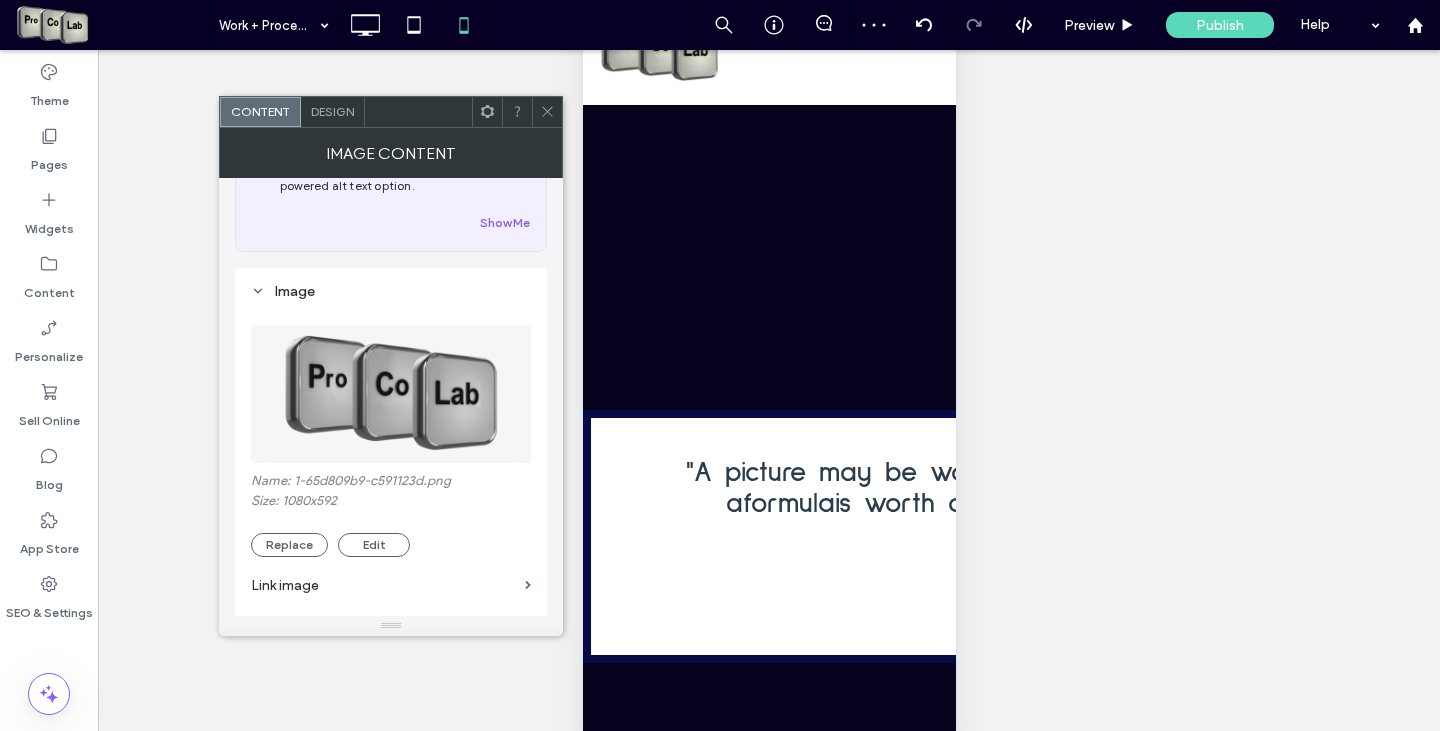 click 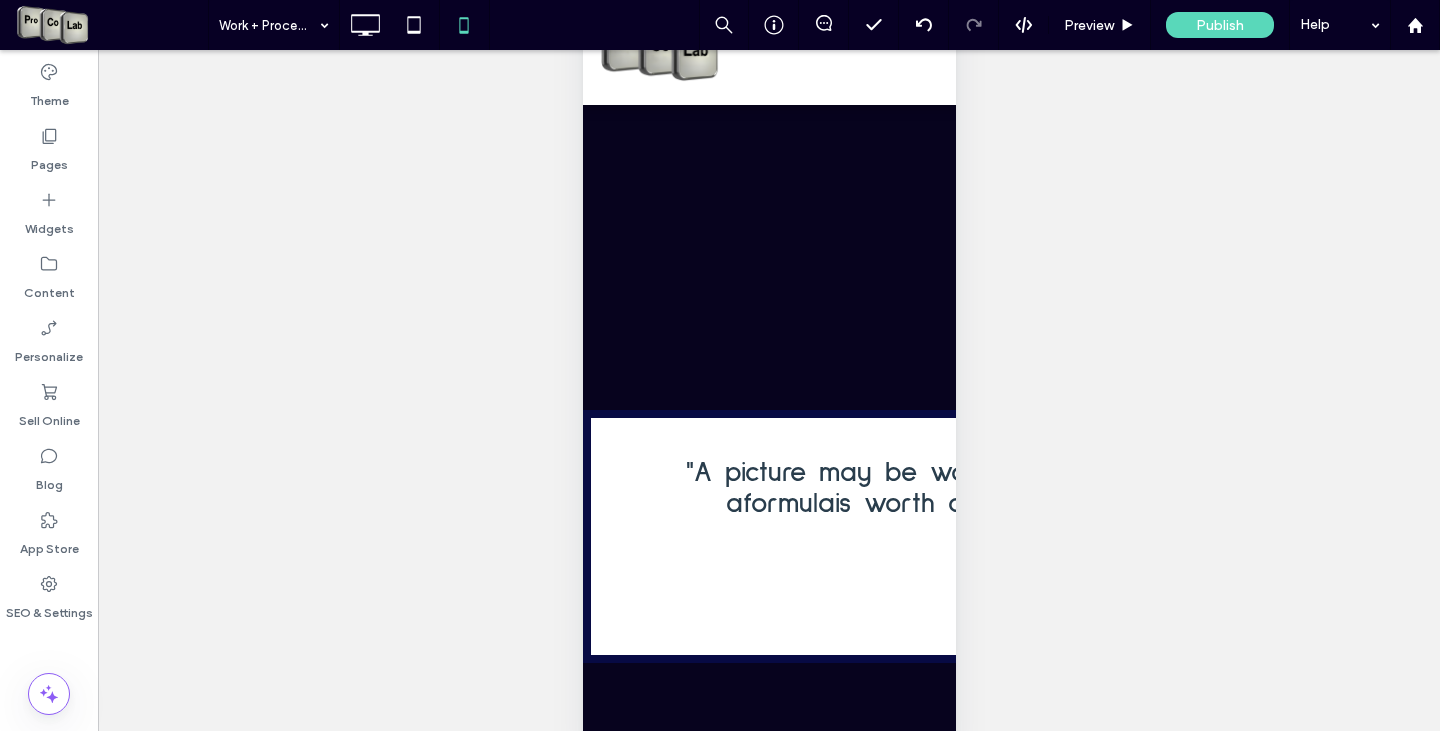 scroll, scrollTop: 0, scrollLeft: 0, axis: both 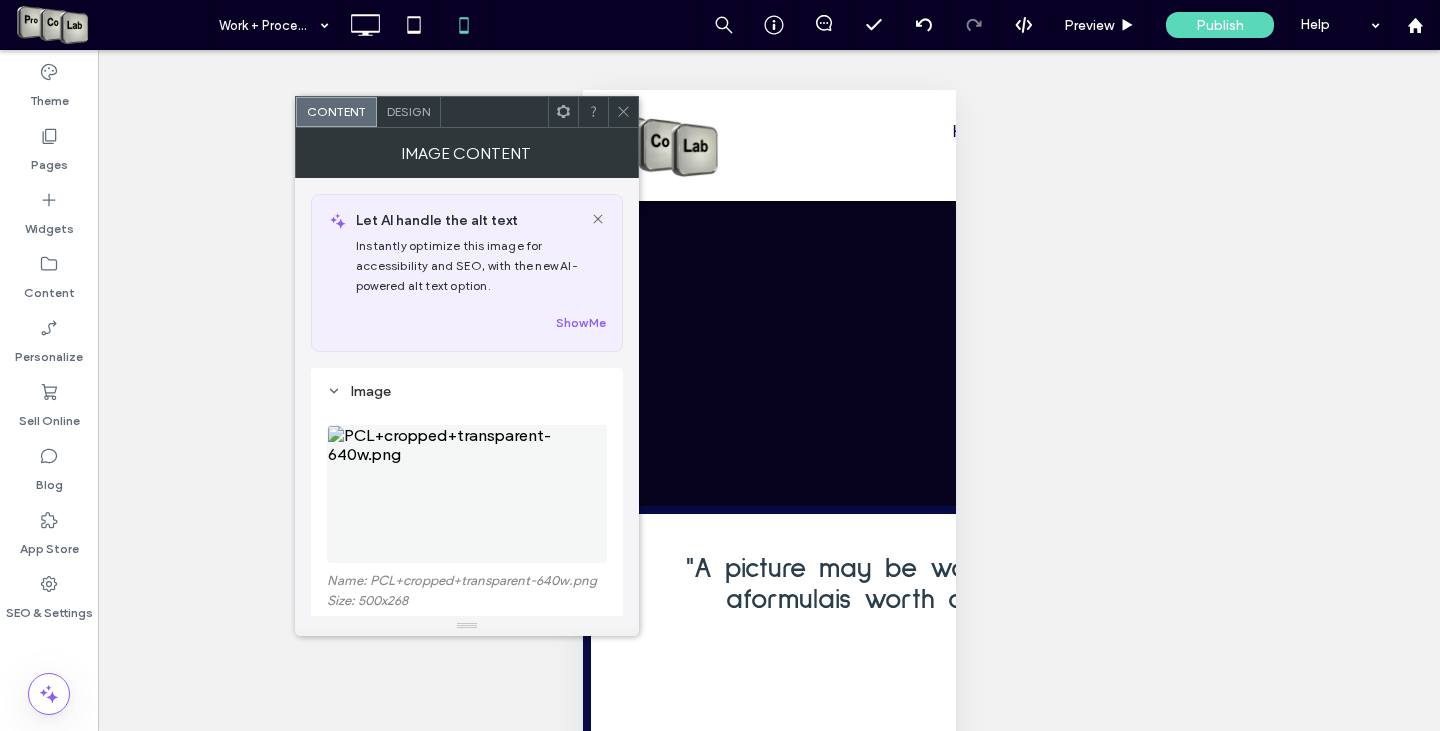 click at bounding box center [467, 494] 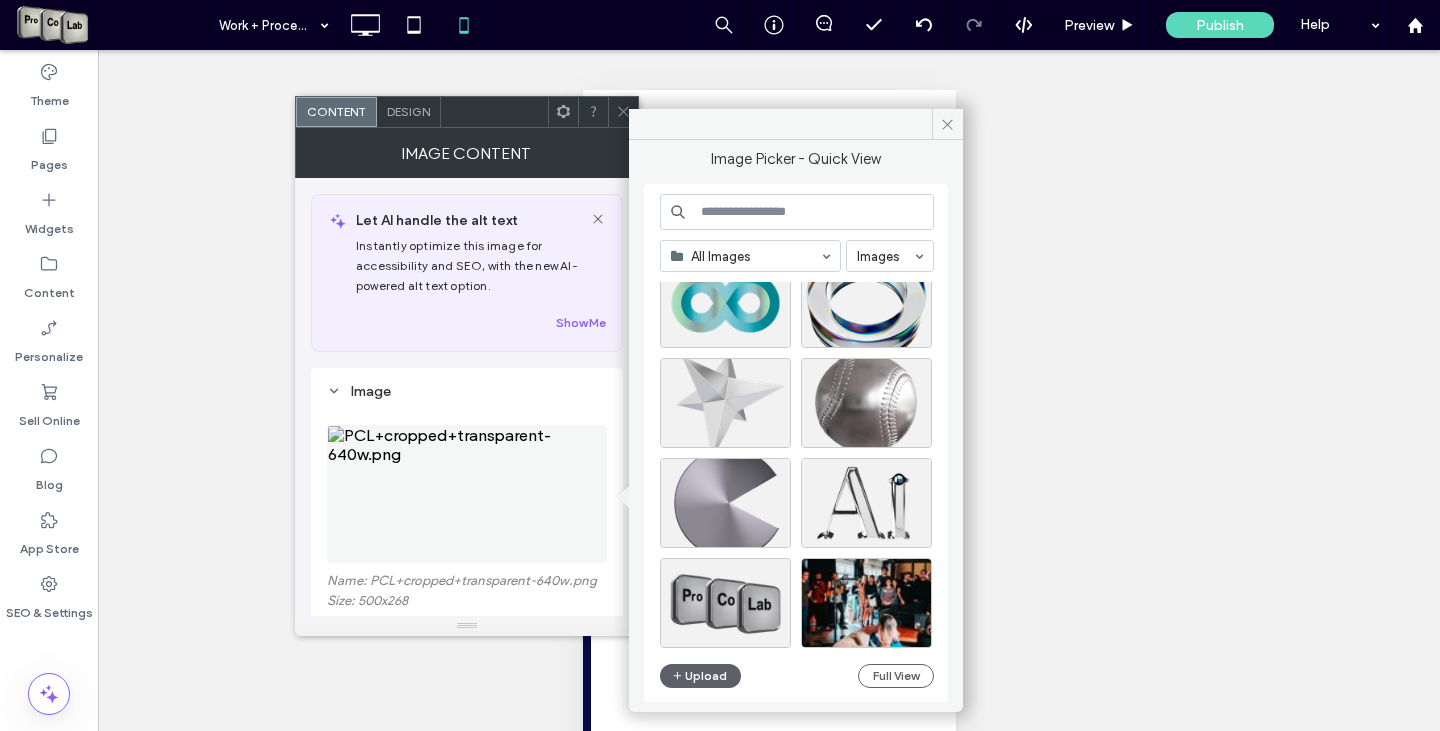scroll, scrollTop: 300, scrollLeft: 0, axis: vertical 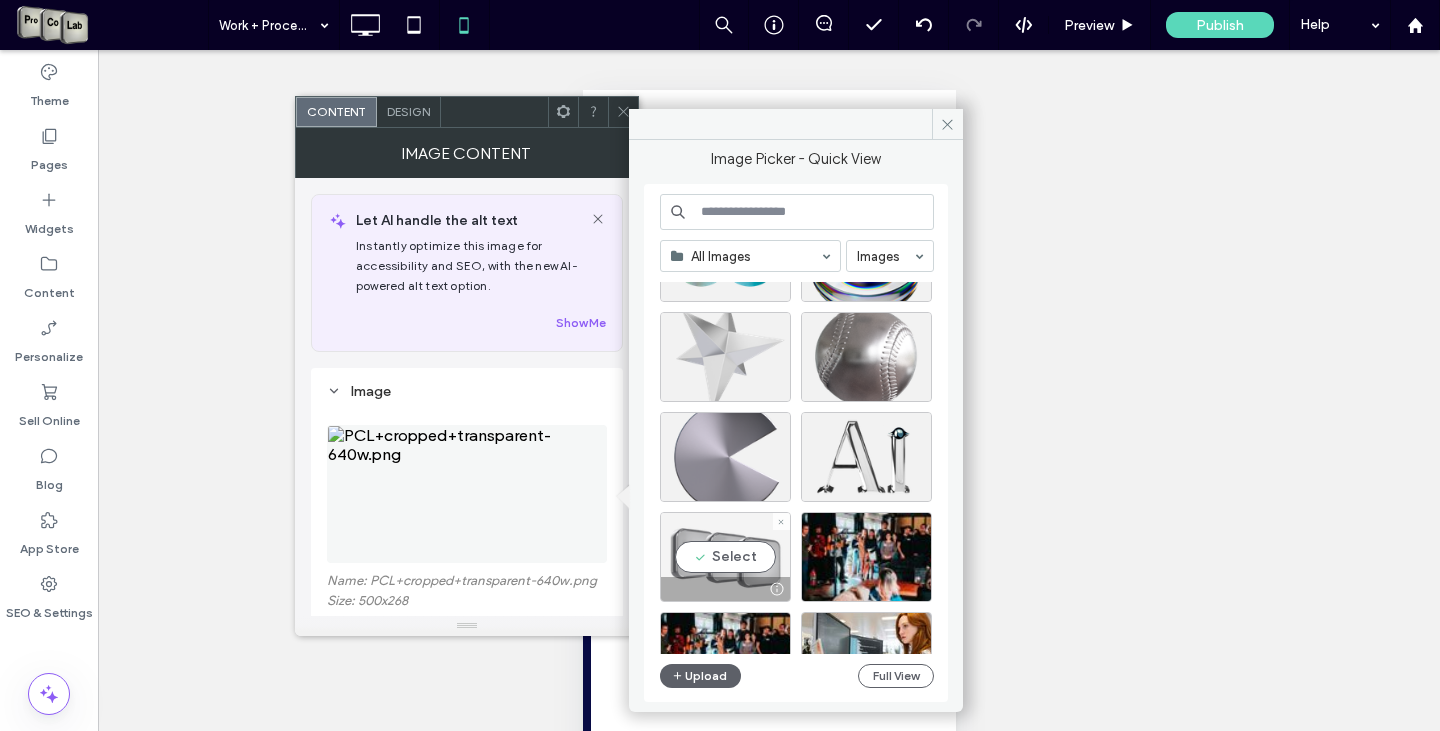 click on "Select" at bounding box center (725, 557) 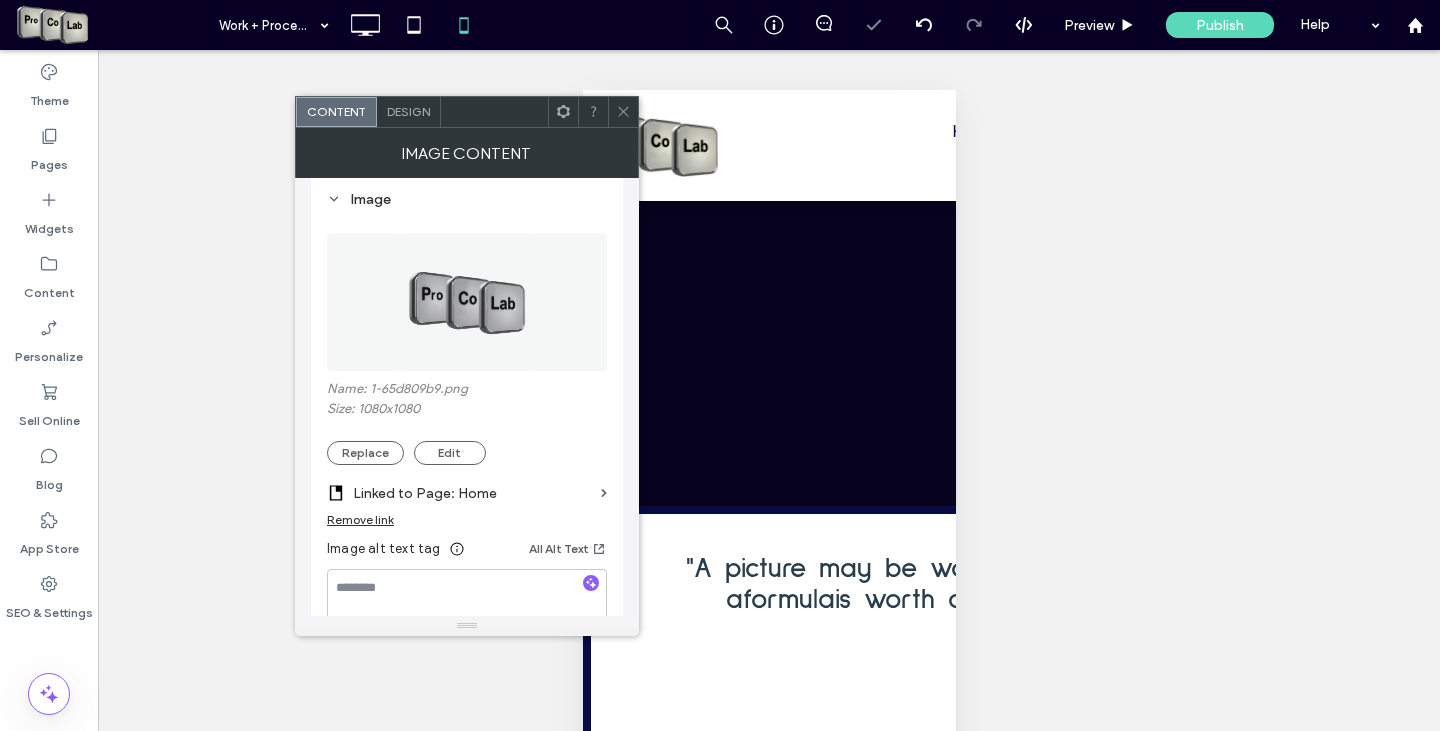 scroll, scrollTop: 200, scrollLeft: 0, axis: vertical 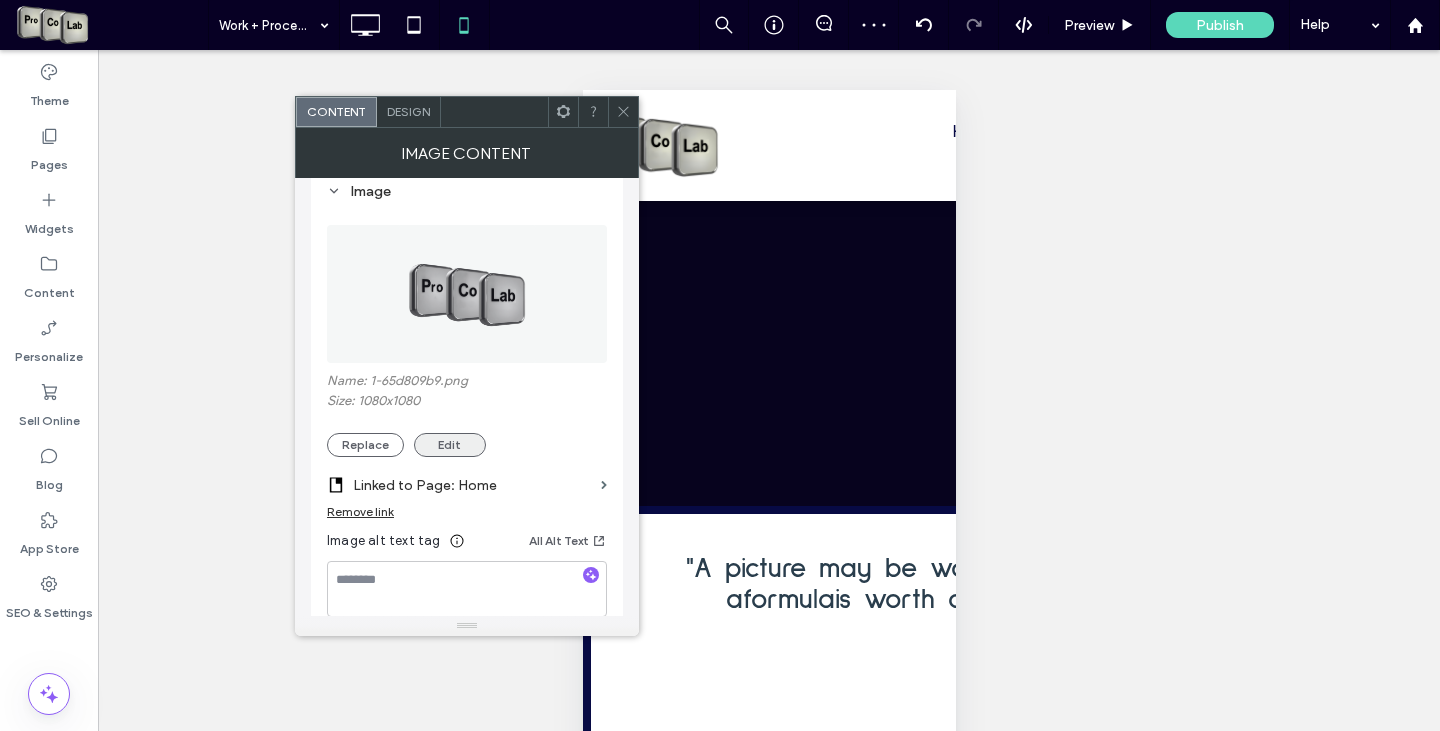 click on "Edit" at bounding box center (450, 445) 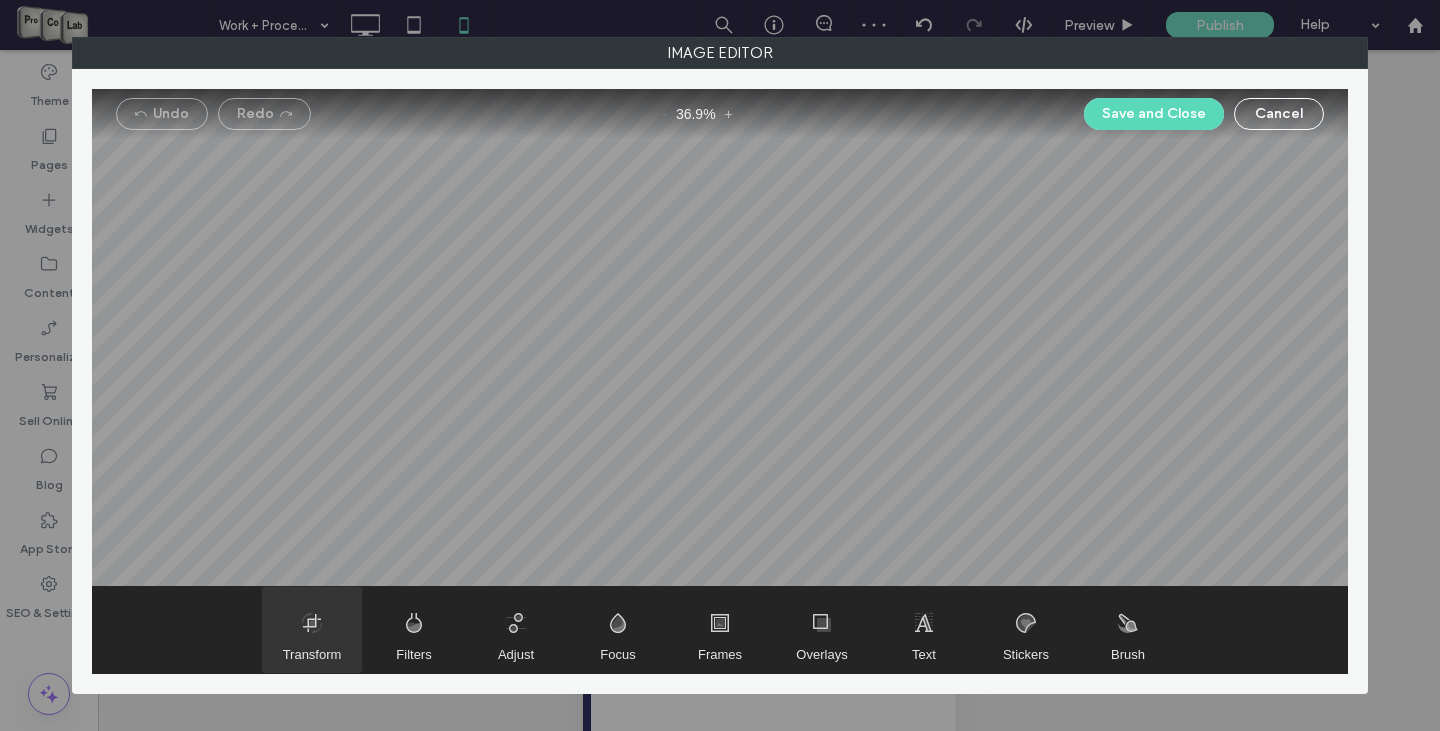 click at bounding box center (312, 630) 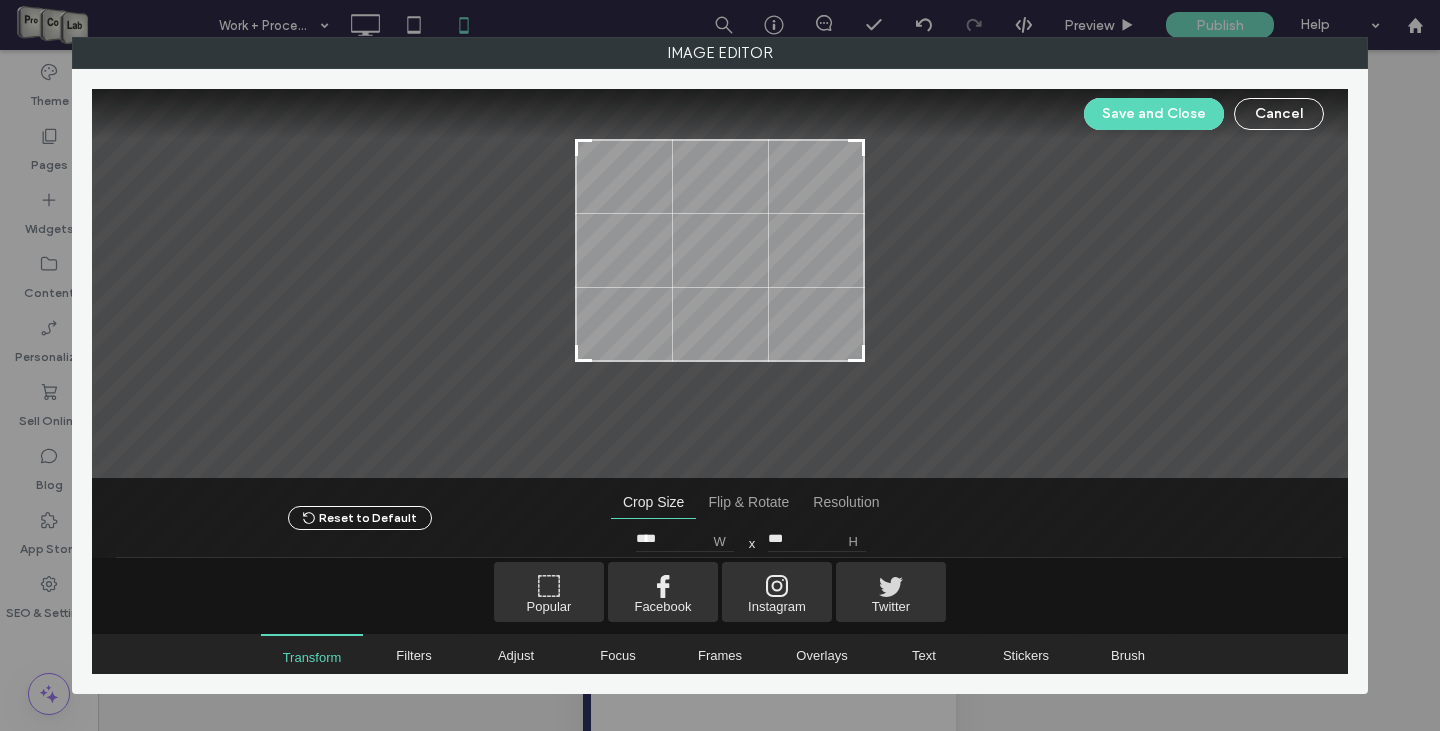 drag, startPoint x: 867, startPoint y: 414, endPoint x: 893, endPoint y: 357, distance: 62.649822 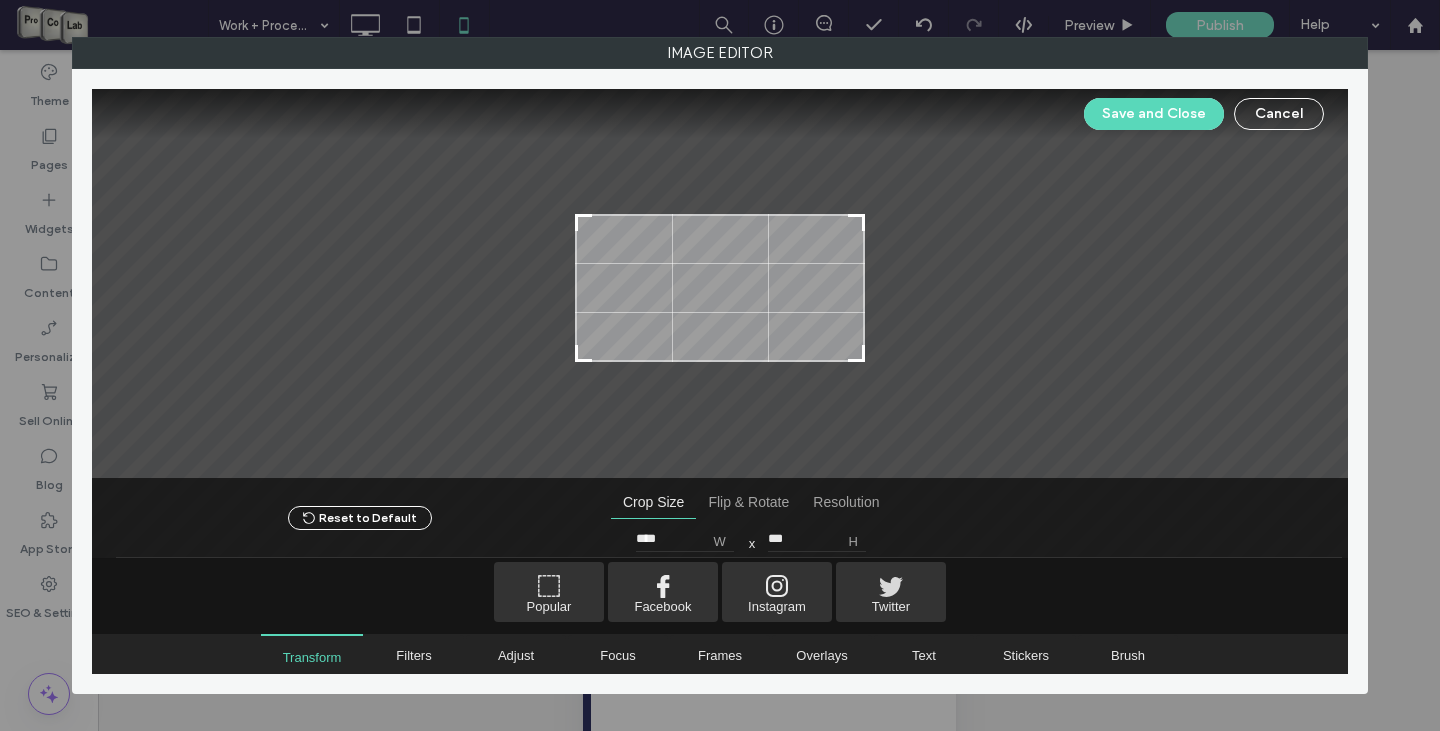 type on "***" 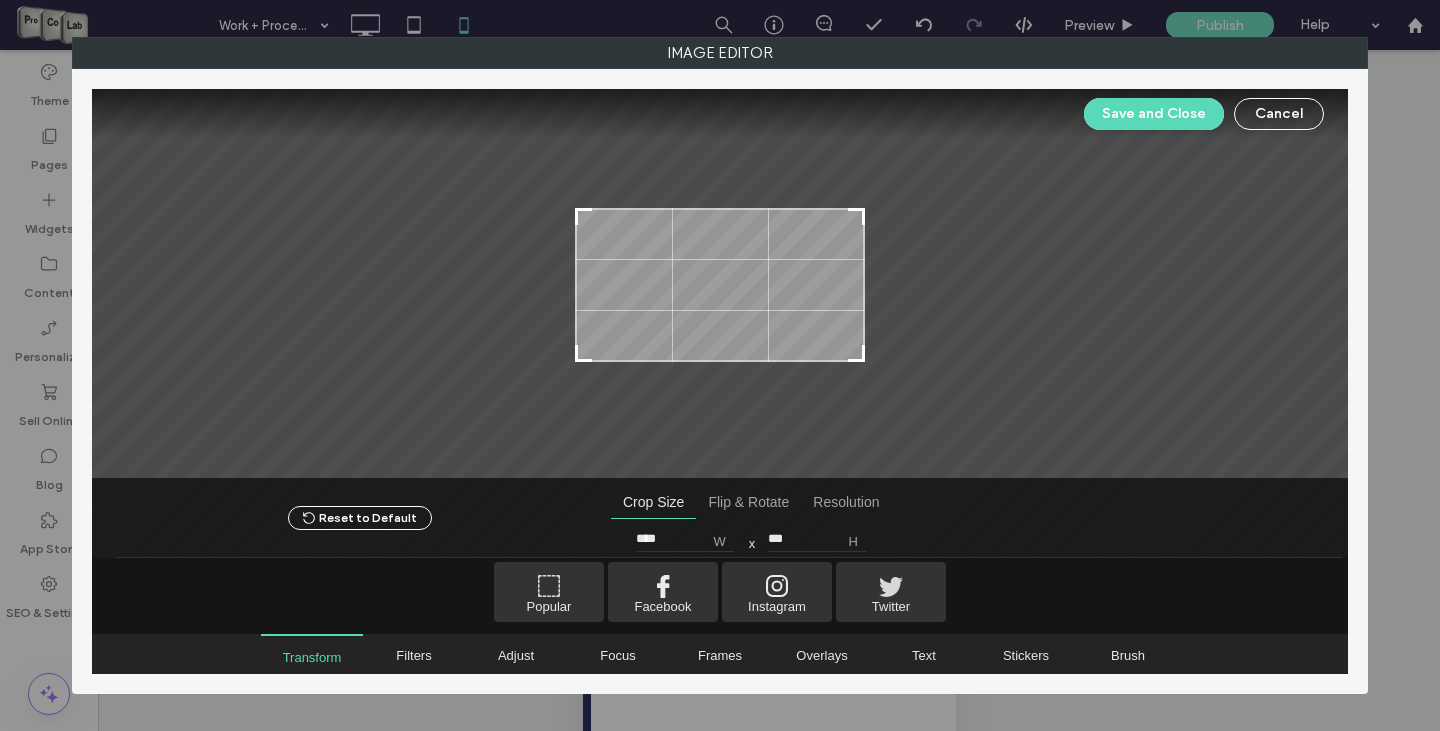 drag, startPoint x: 861, startPoint y: 140, endPoint x: 869, endPoint y: 209, distance: 69.46222 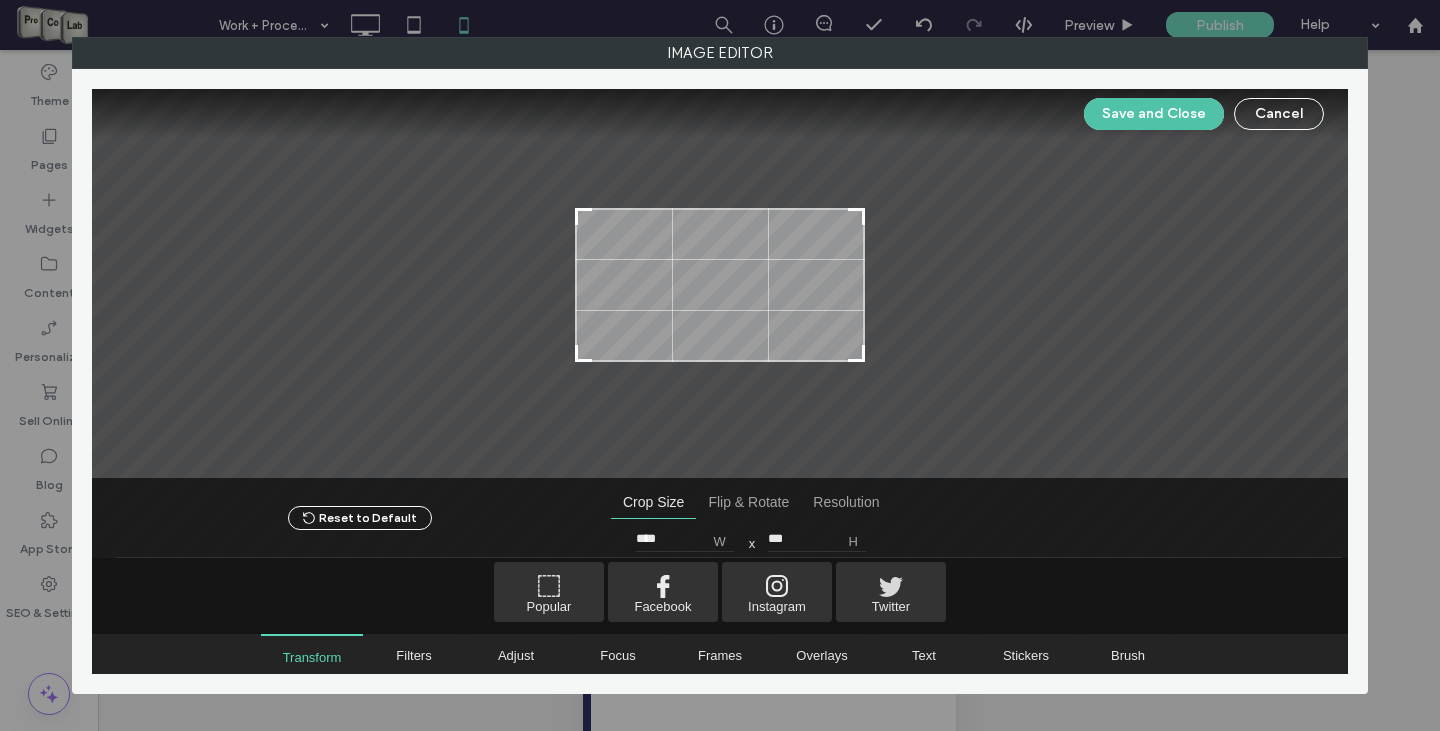 click on "Save and Close" at bounding box center (1154, 114) 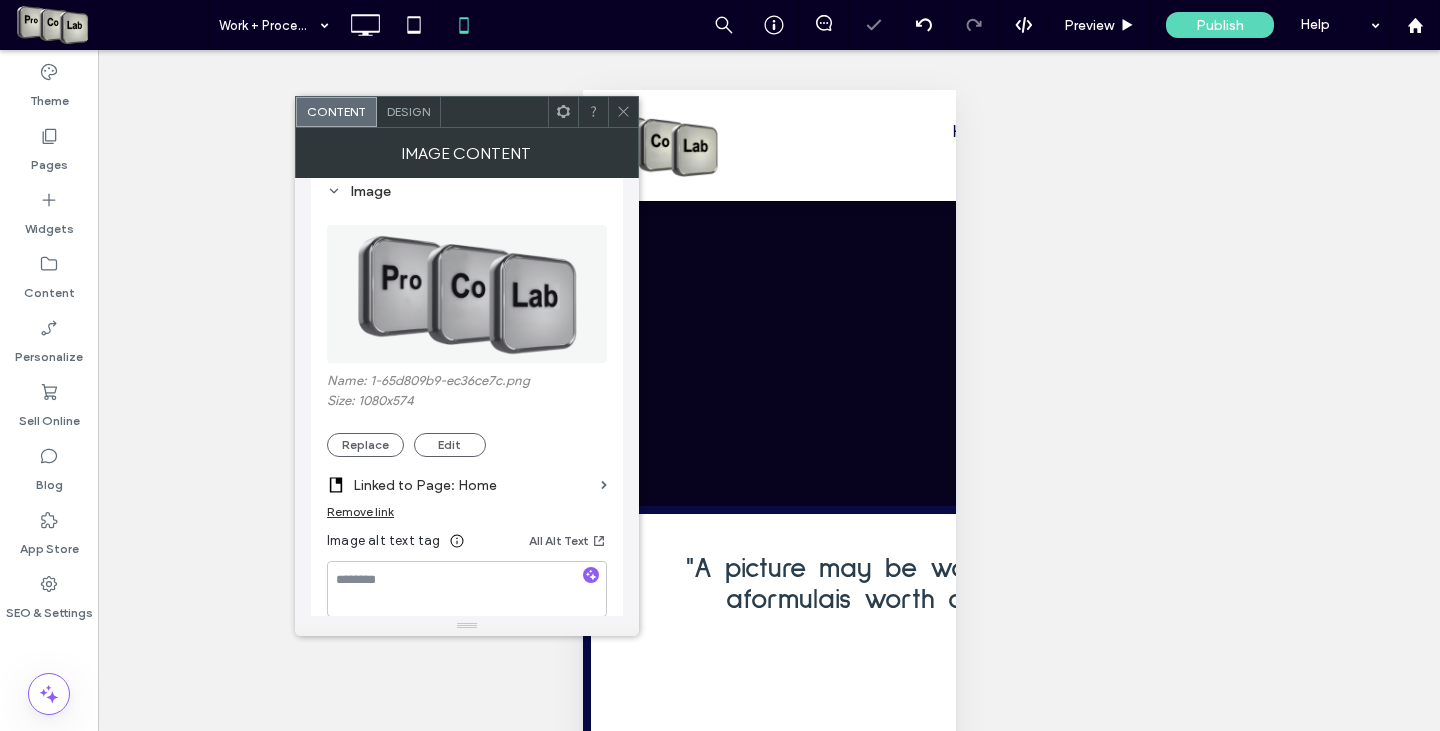 click 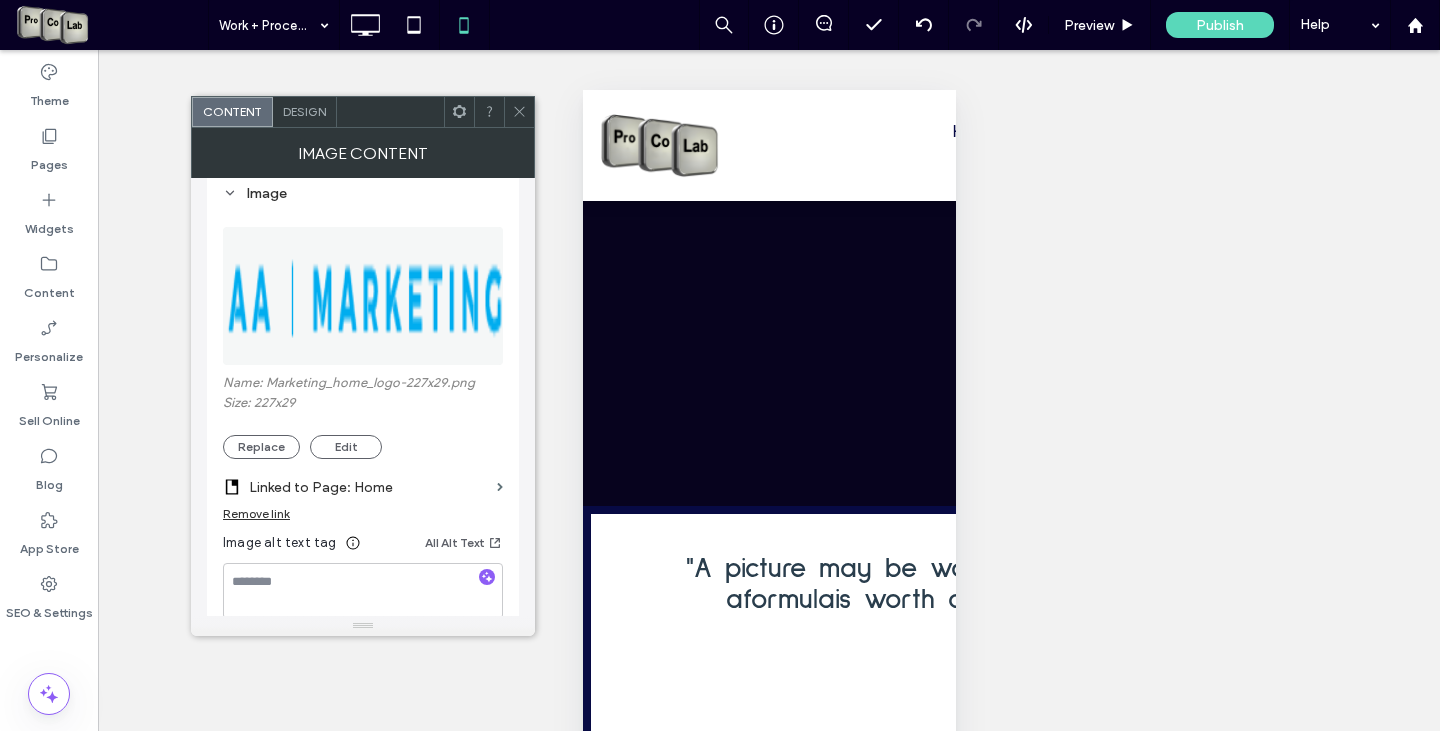 scroll, scrollTop: 200, scrollLeft: 0, axis: vertical 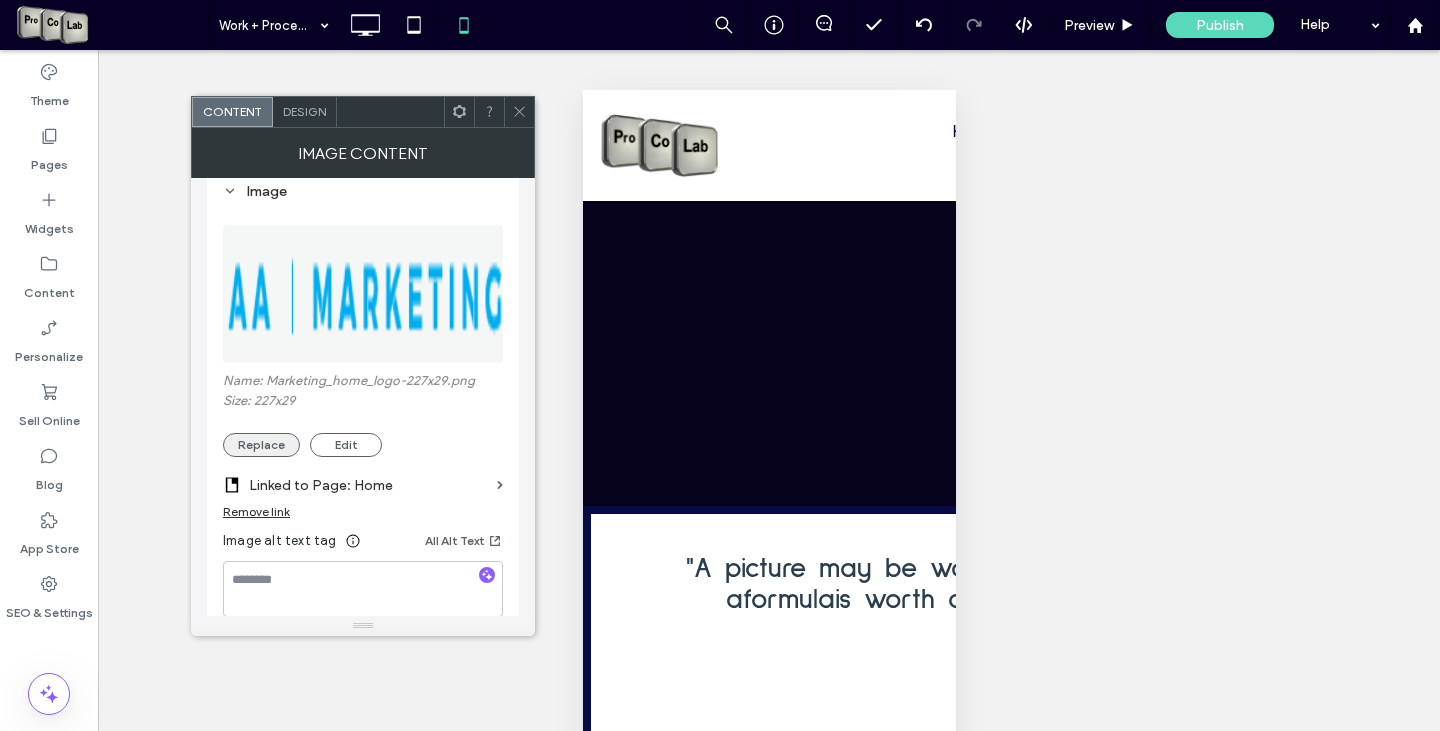 click on "Replace" at bounding box center (261, 445) 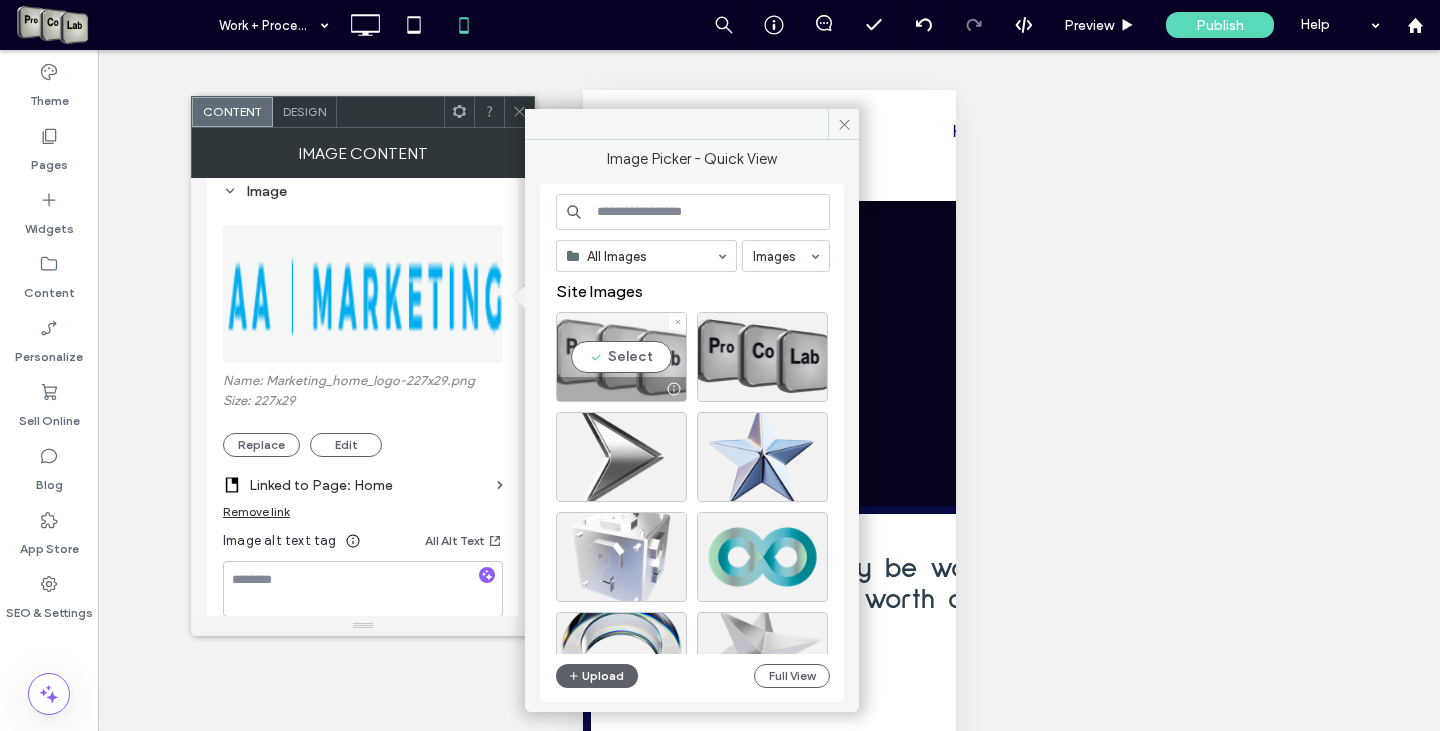 click on "Select" at bounding box center (621, 357) 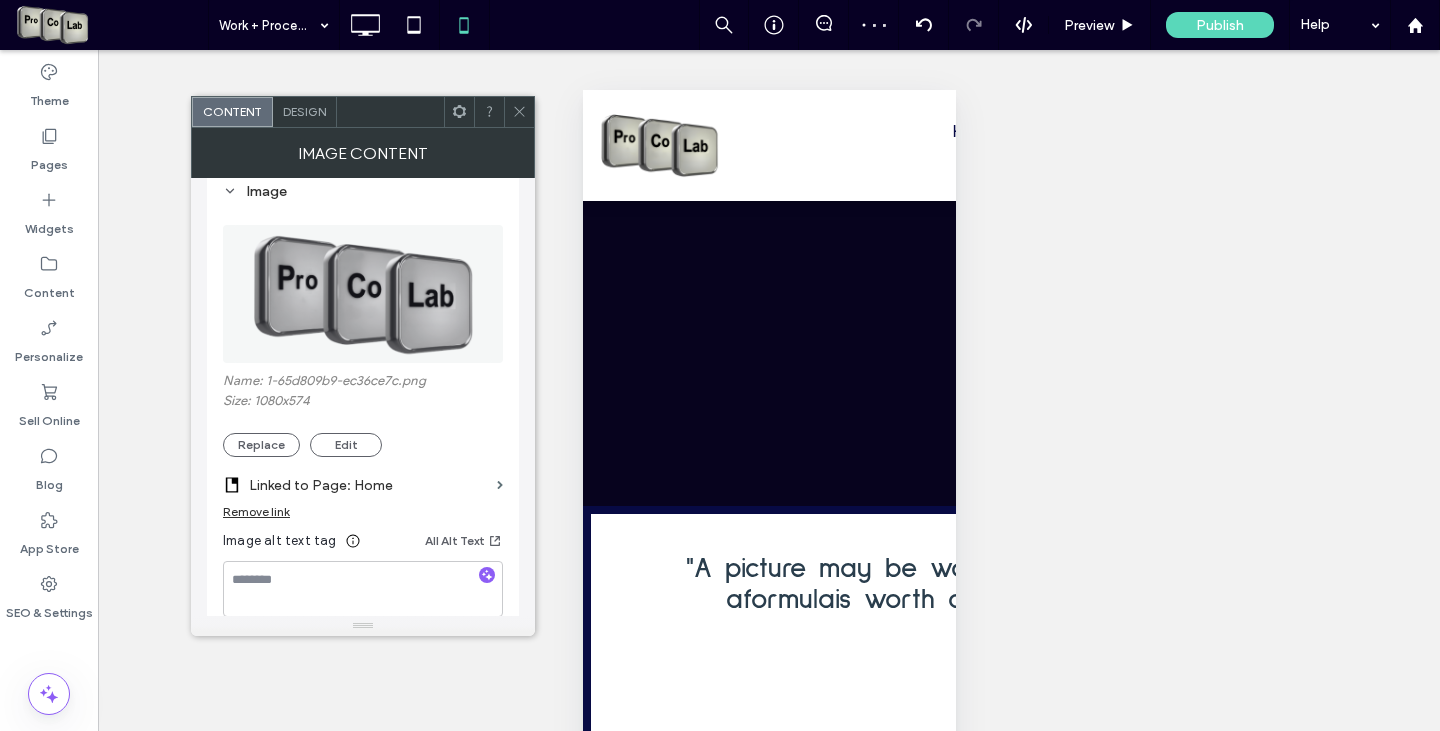 click at bounding box center [519, 112] 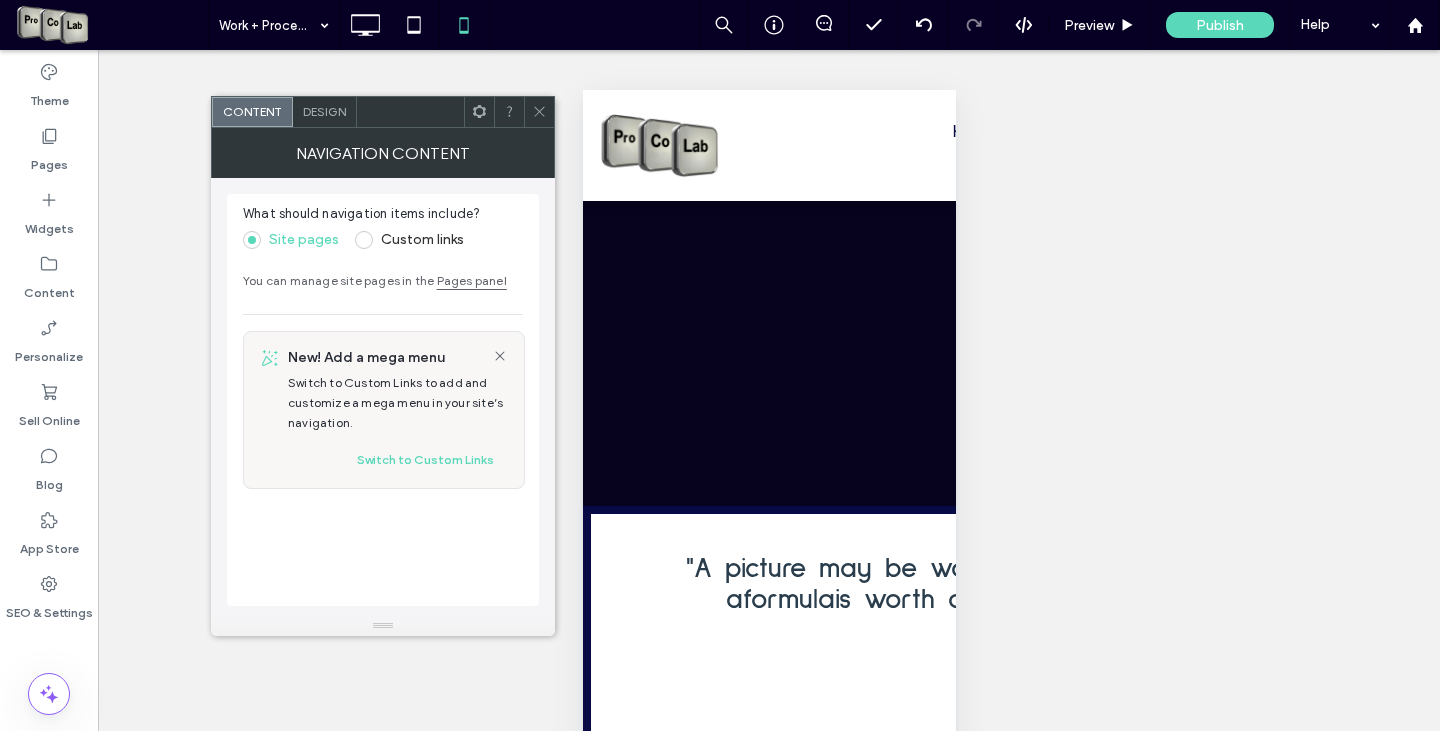 click 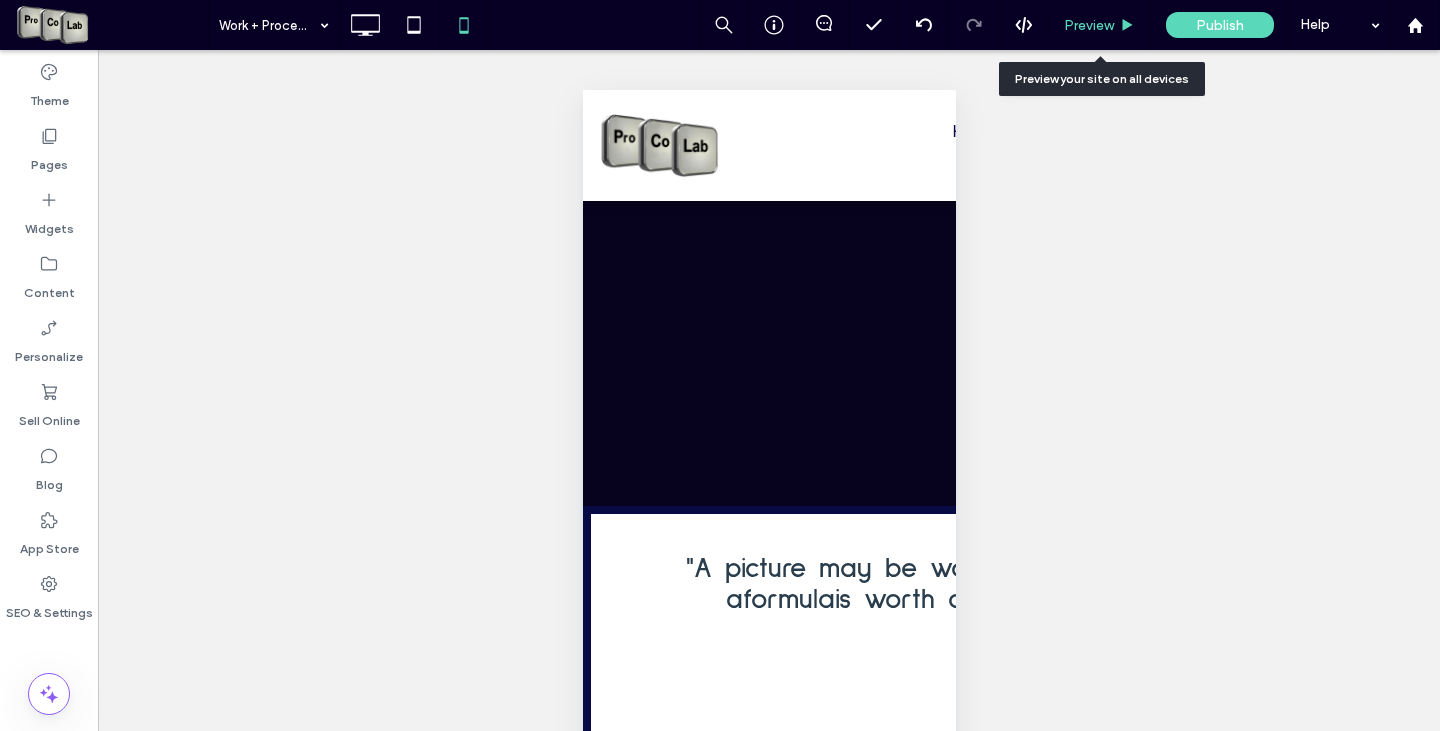 click on "Preview" at bounding box center [1089, 25] 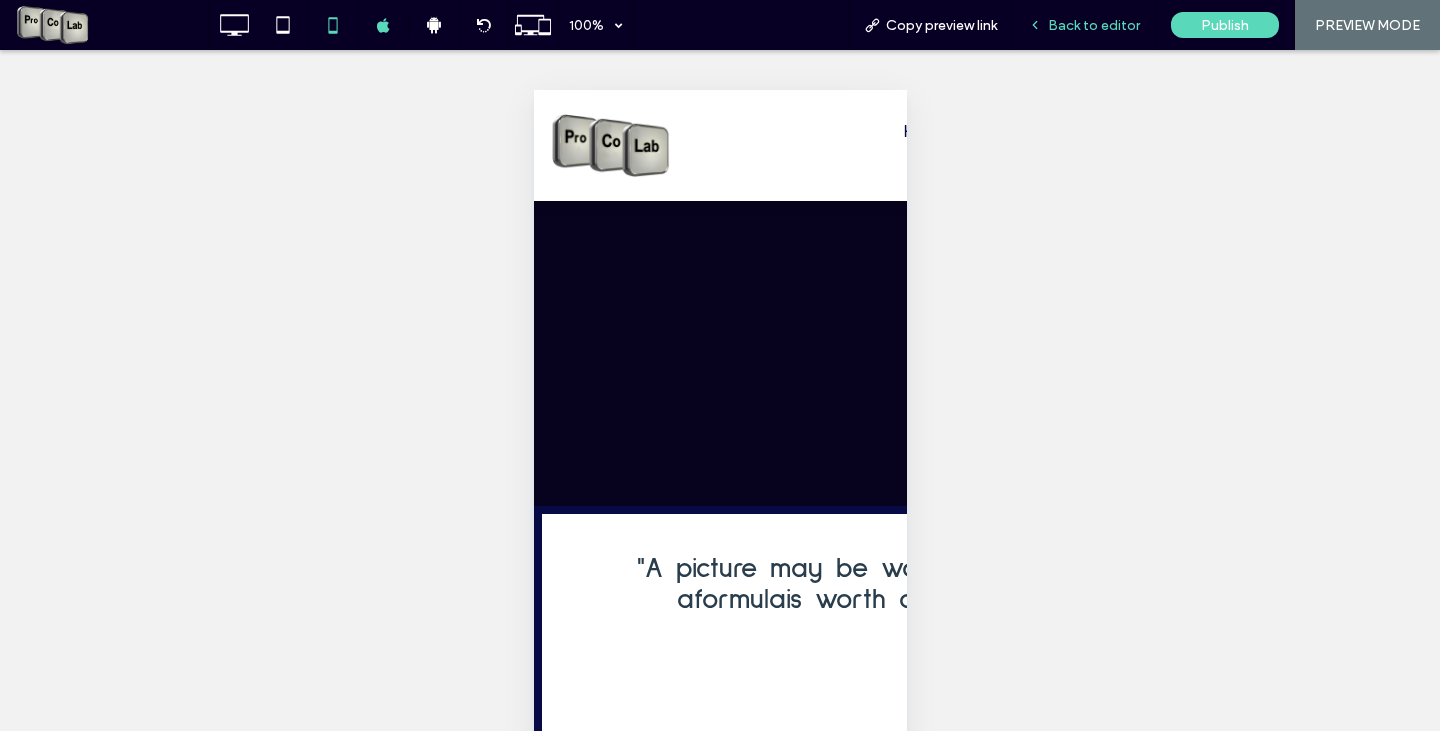 click on "Back to editor" at bounding box center [1094, 25] 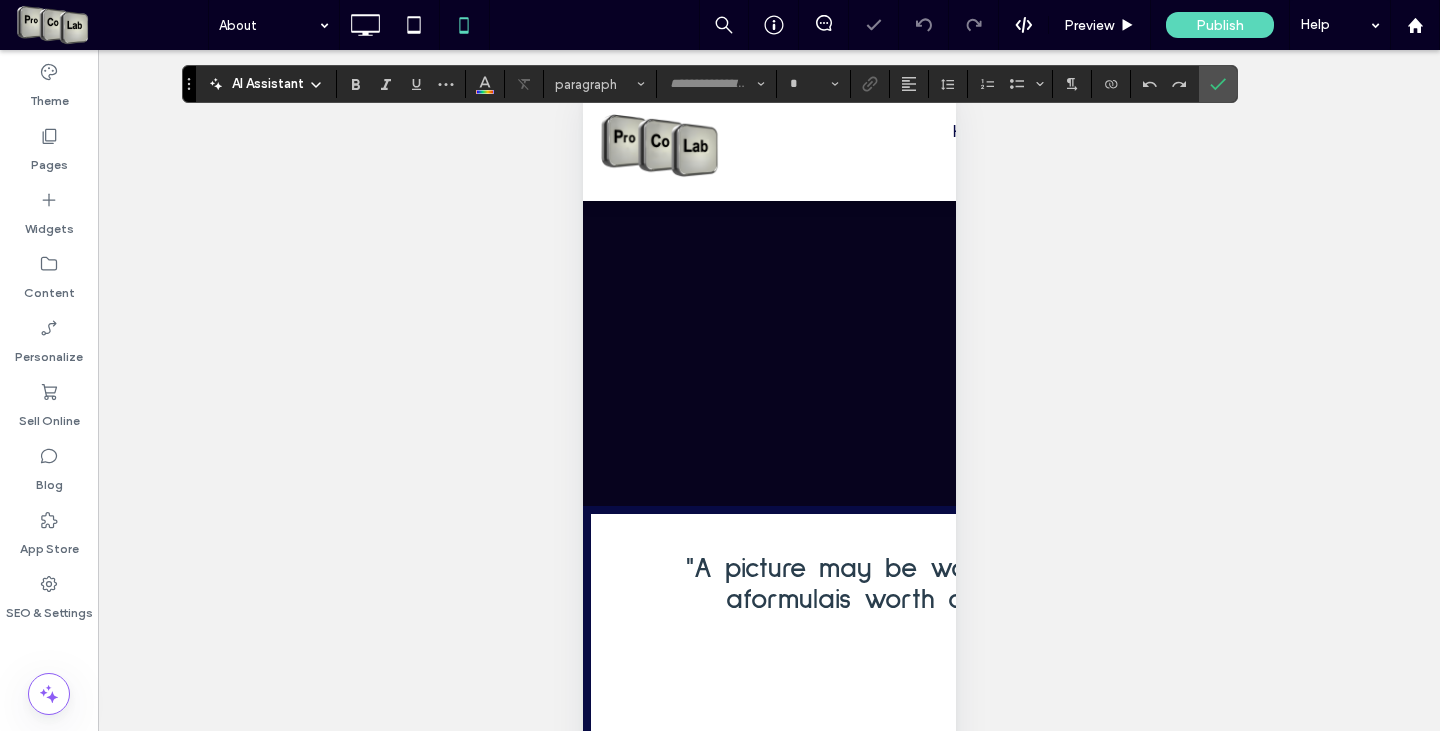 type on "**********" 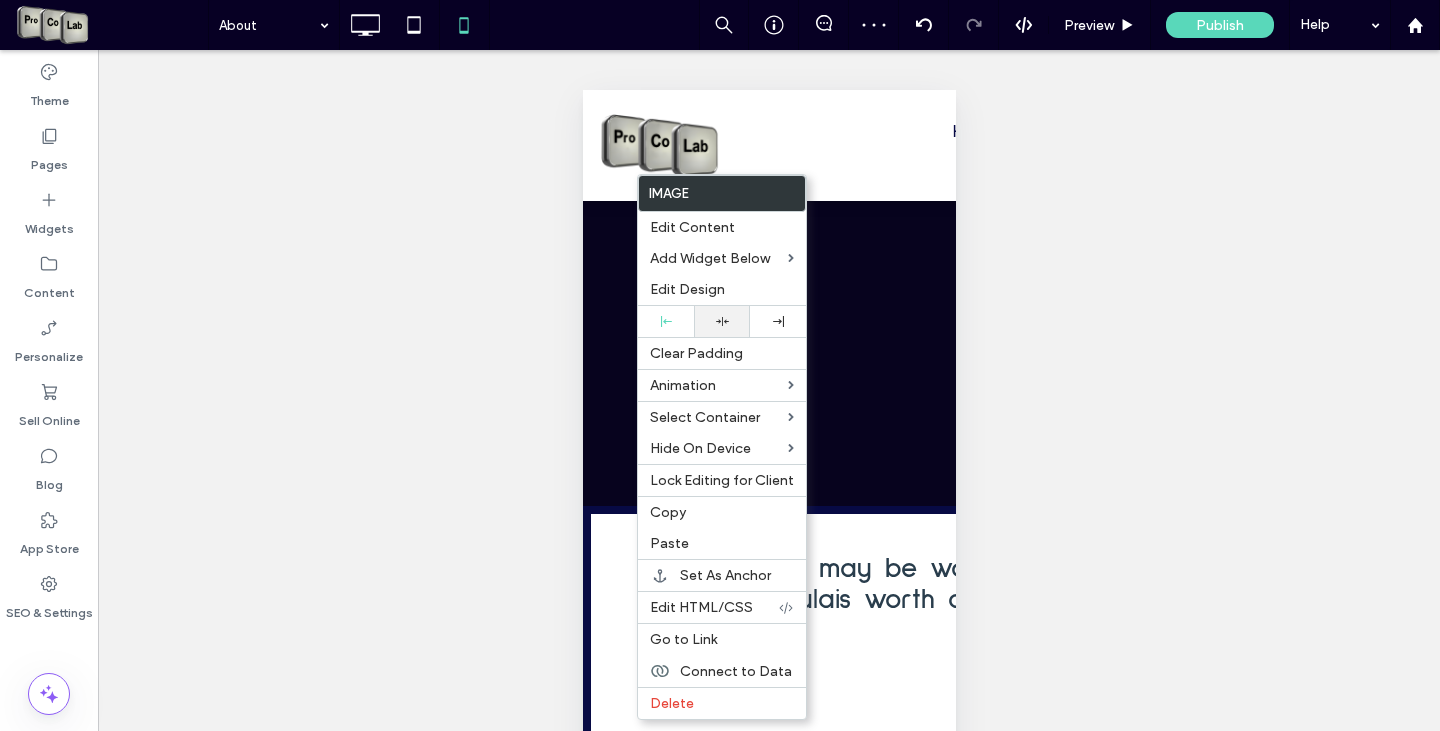 click at bounding box center (722, 321) 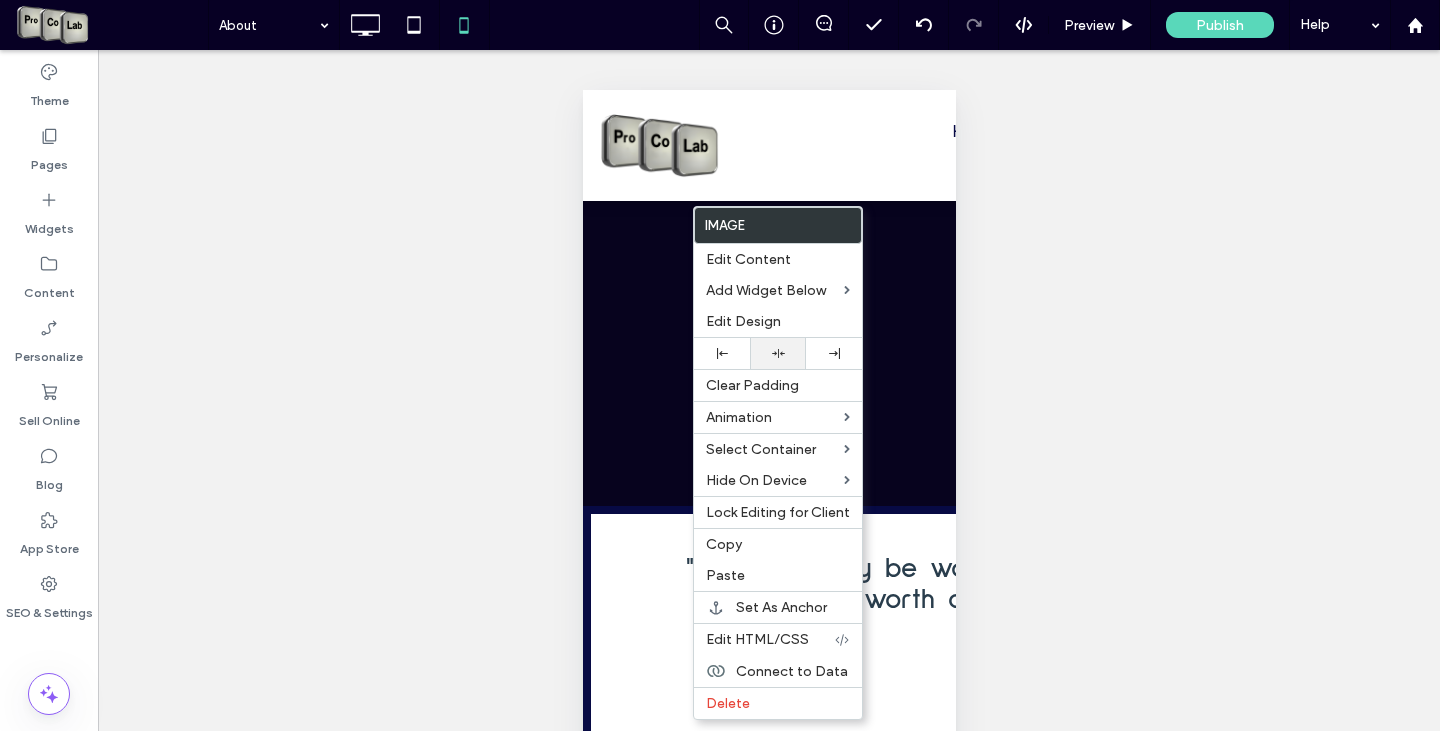 click 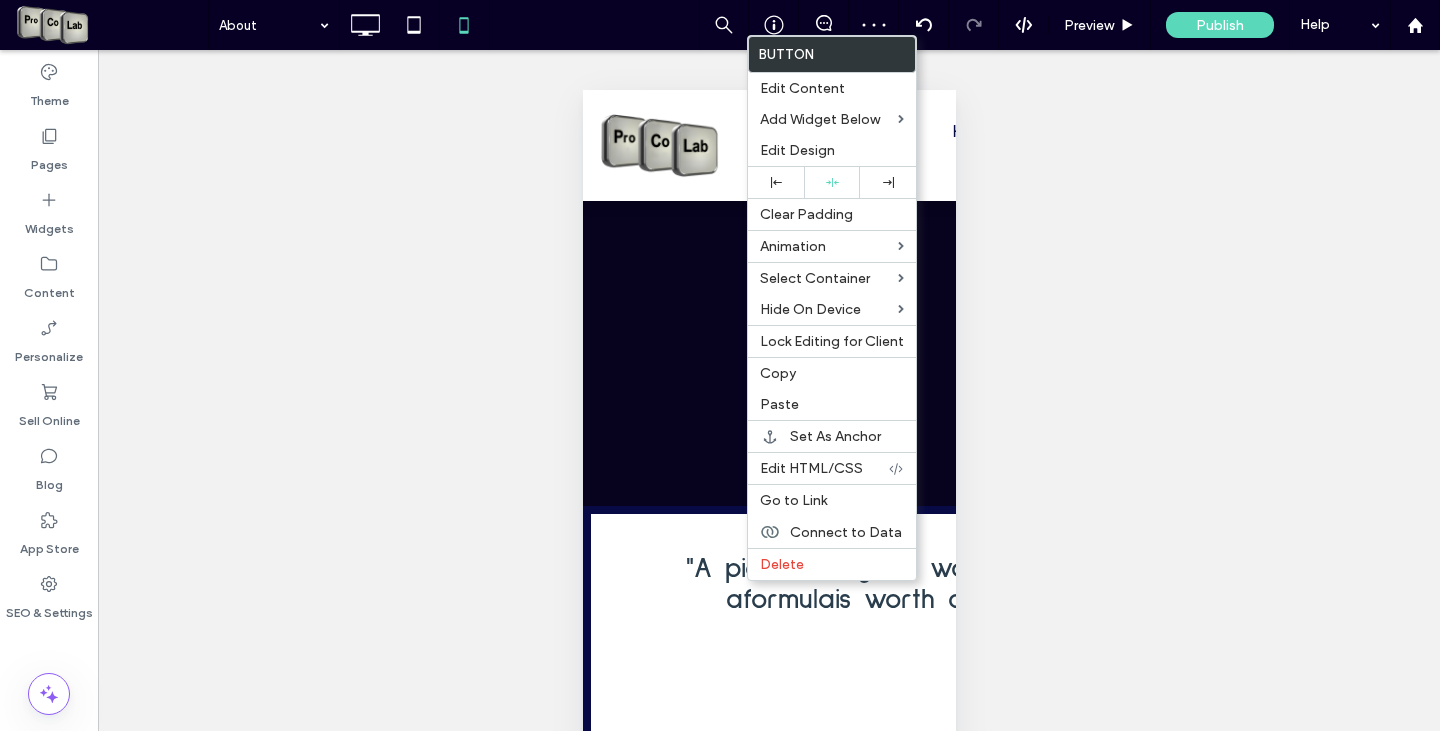 click on "Unhide?
Yes" at bounding box center (769, 415) 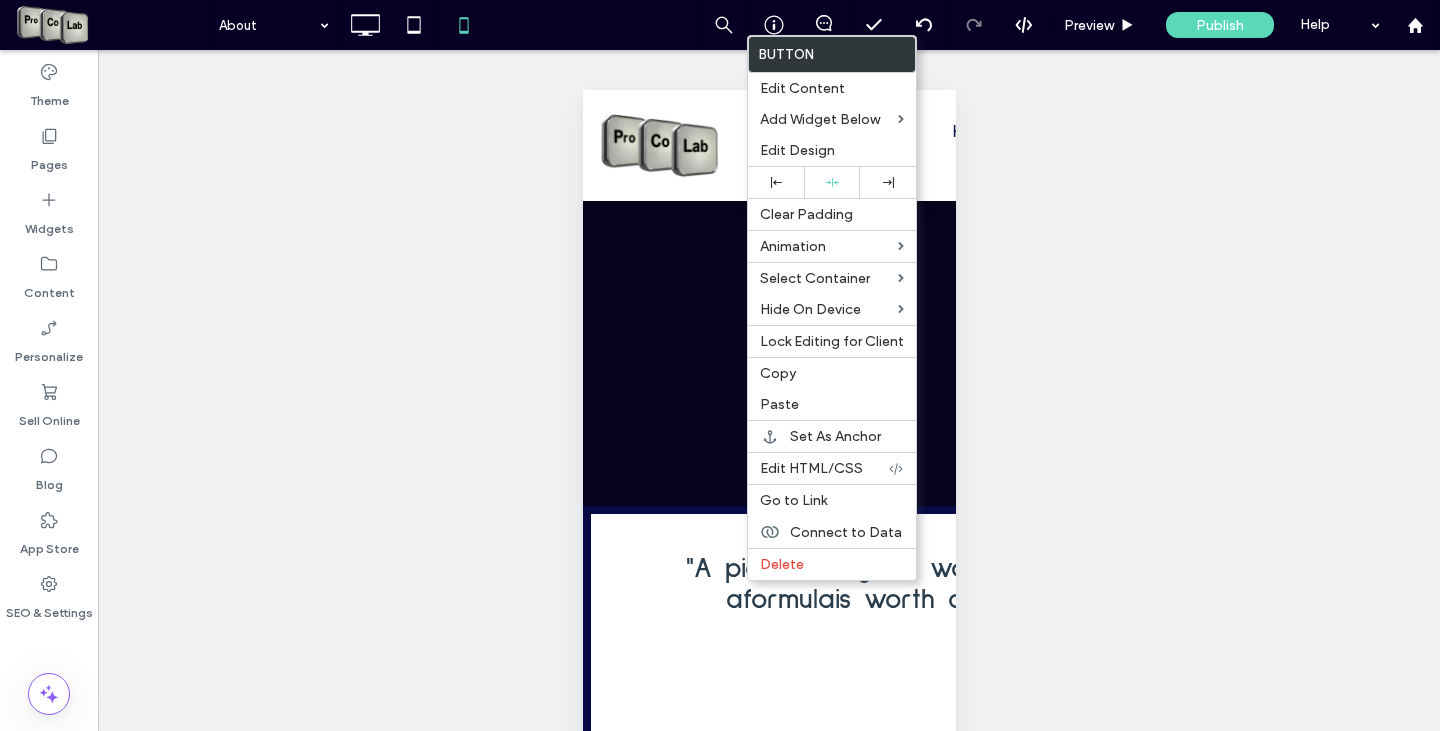 click on "Unhide?
Yes" at bounding box center [769, 415] 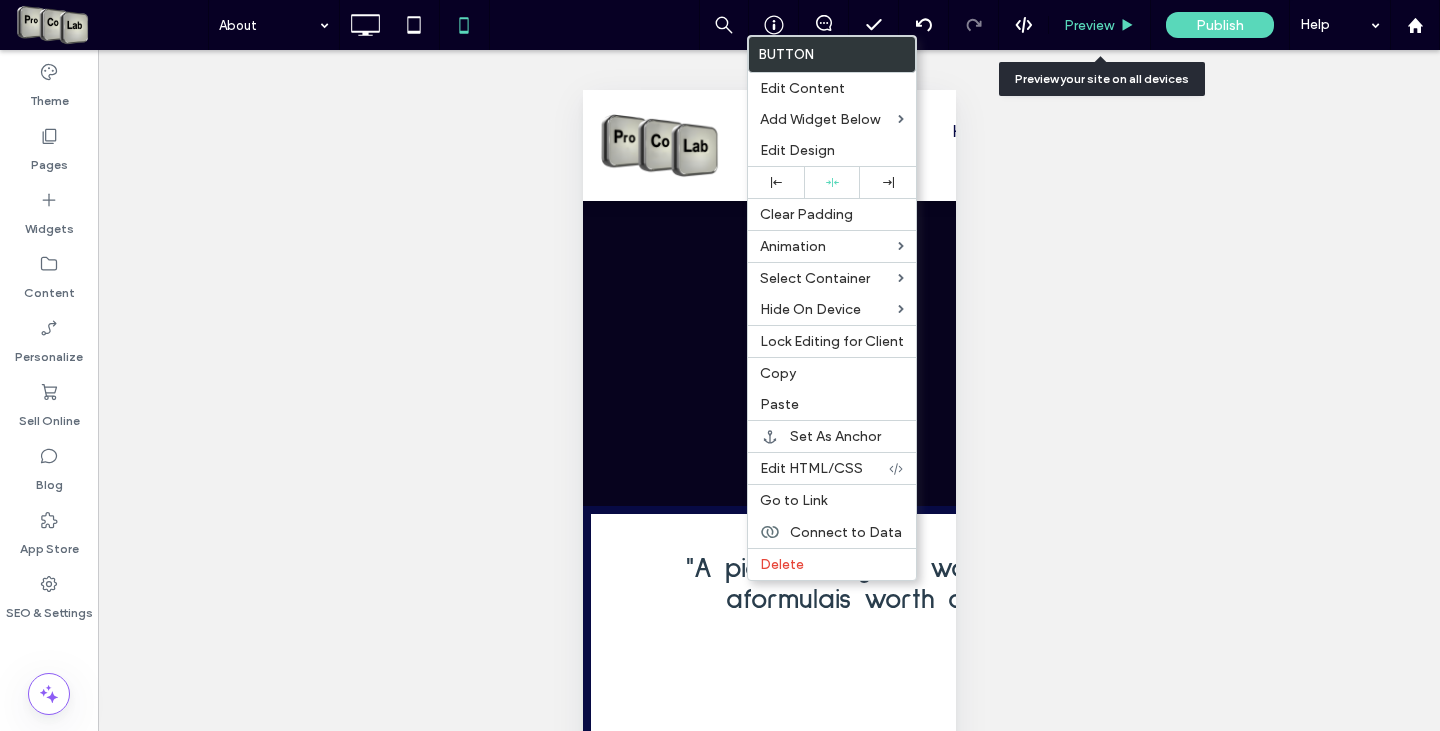 click on "Preview" at bounding box center [1089, 25] 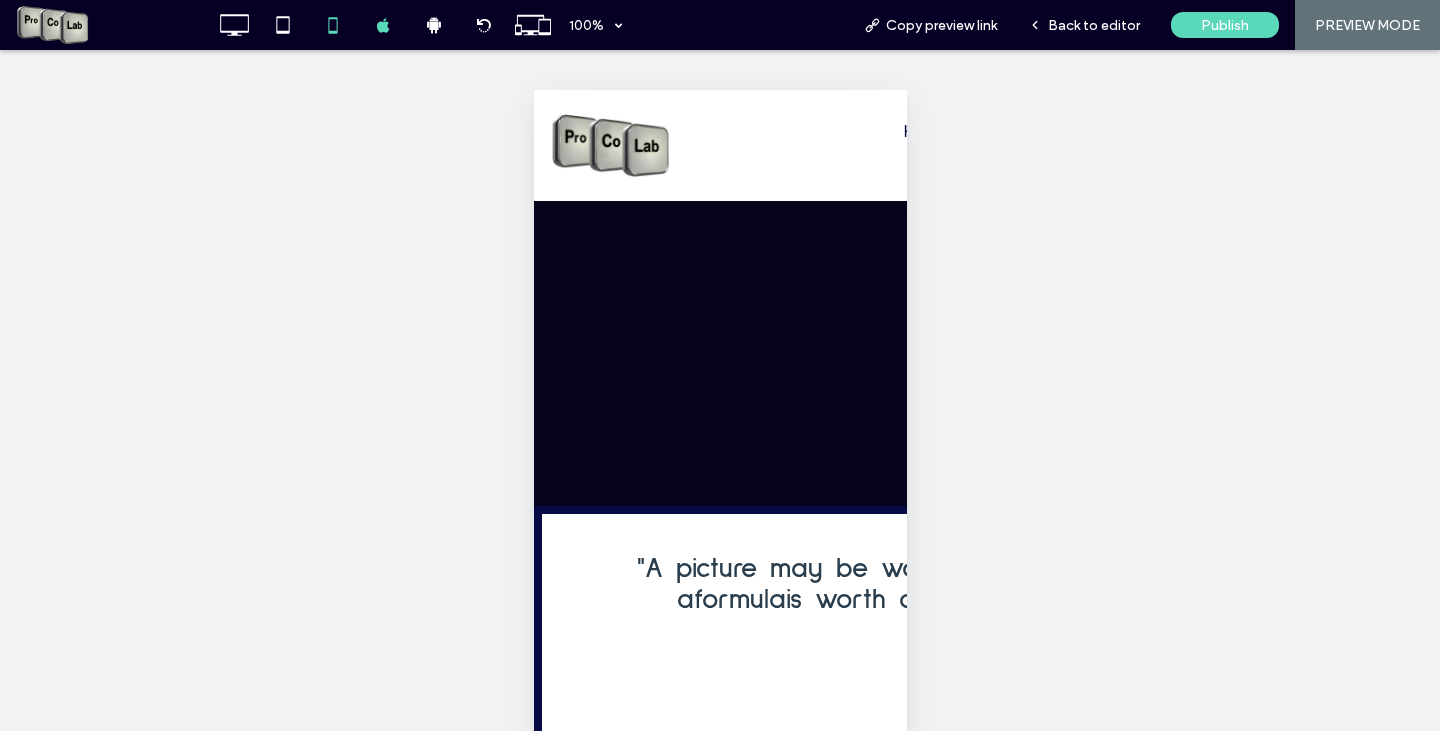 click at bounding box center (720, 365) 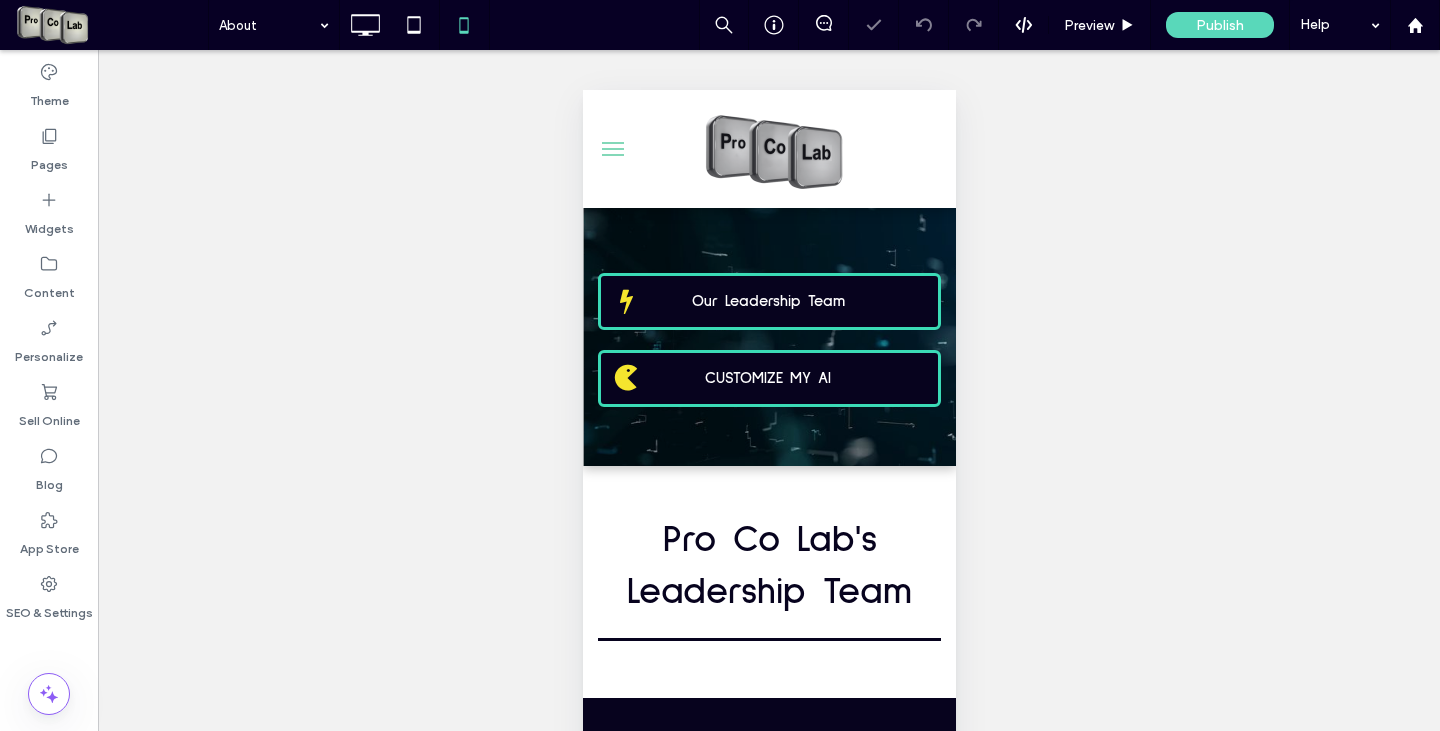 scroll, scrollTop: 0, scrollLeft: 0, axis: both 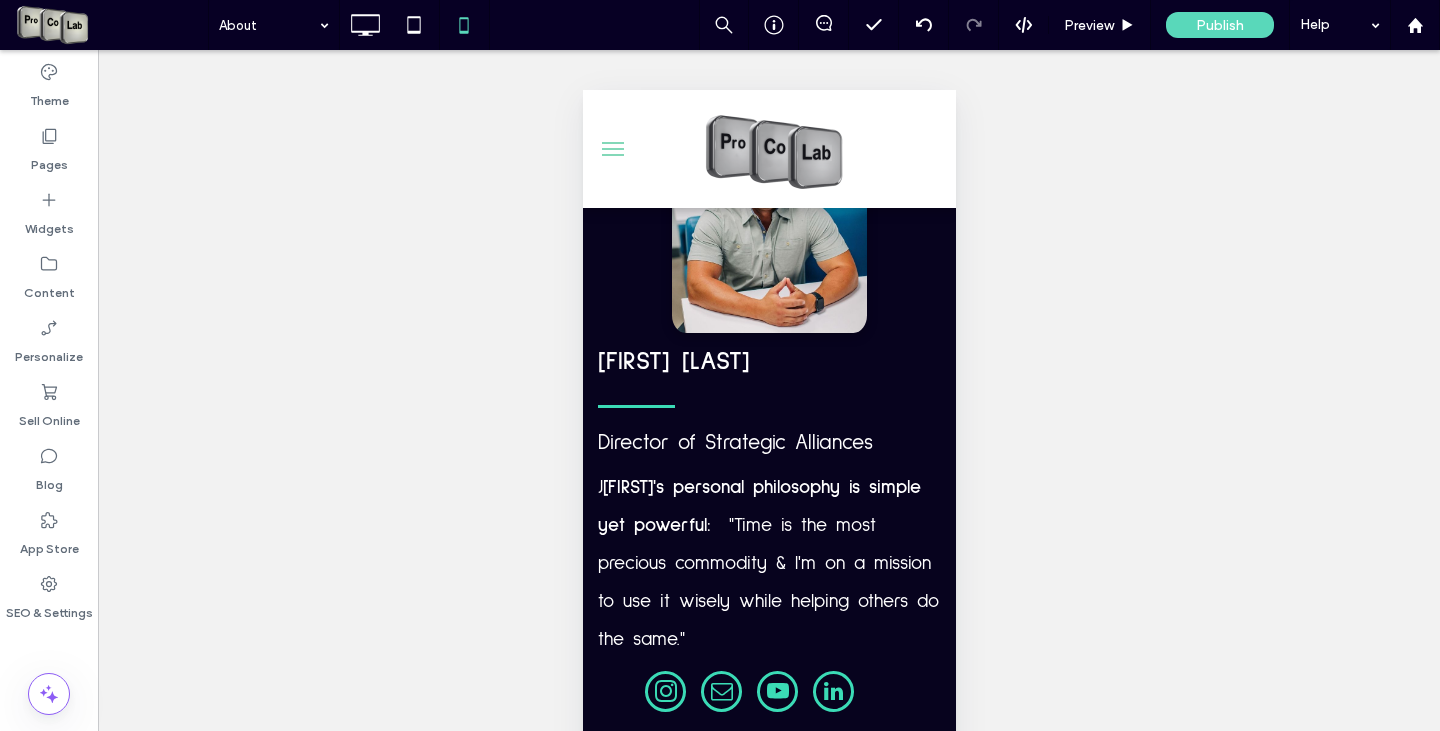 drag, startPoint x: 947, startPoint y: 118, endPoint x: 1532, endPoint y: 245, distance: 598.6268 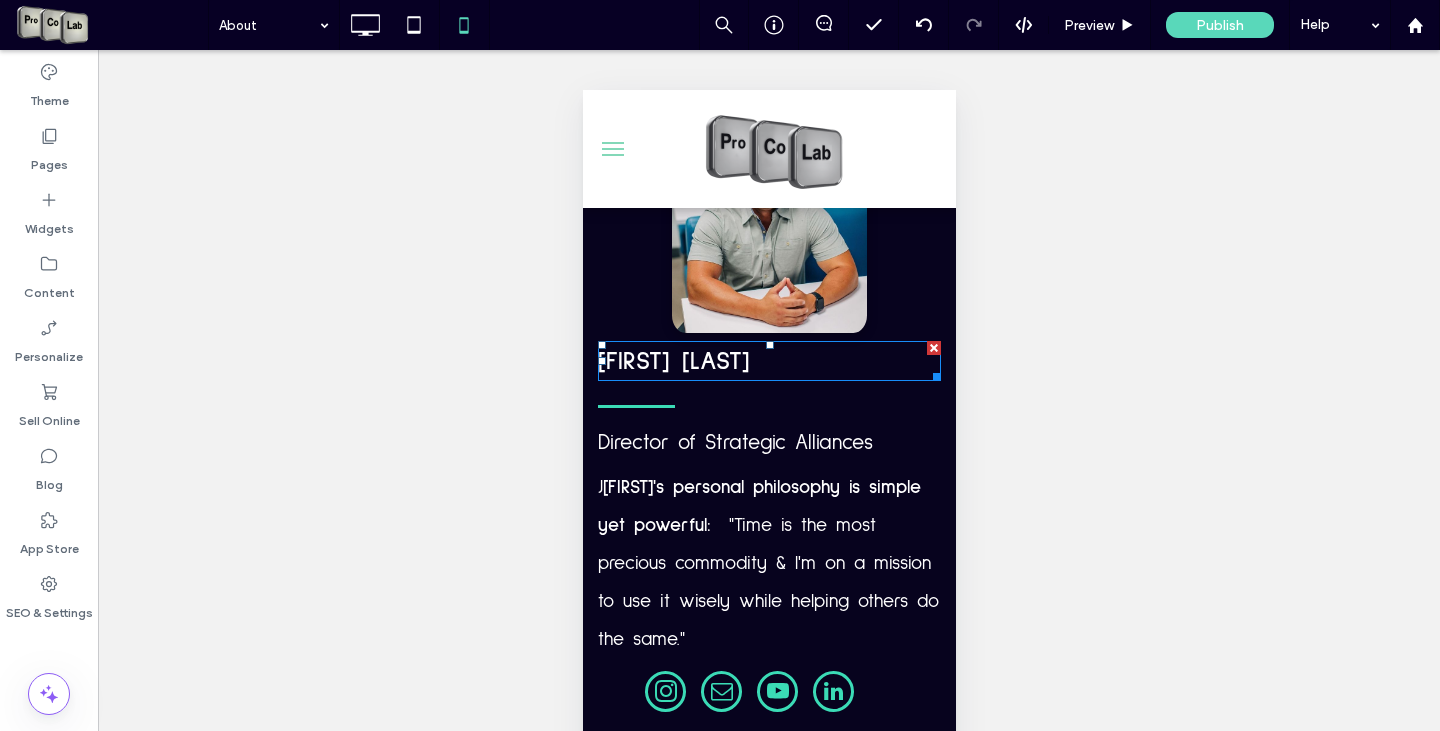 click on "[FIRST] [LAST]" at bounding box center (673, 361) 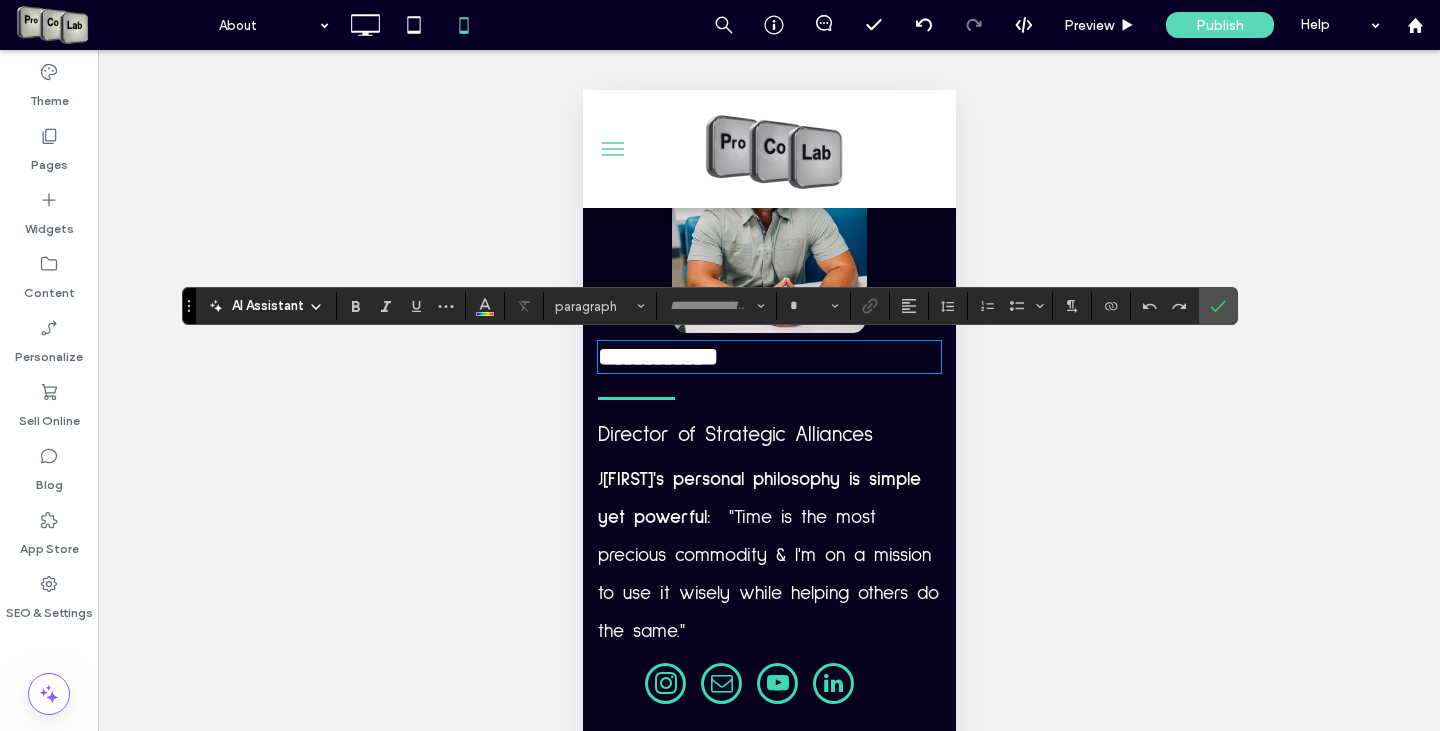 type on "**********" 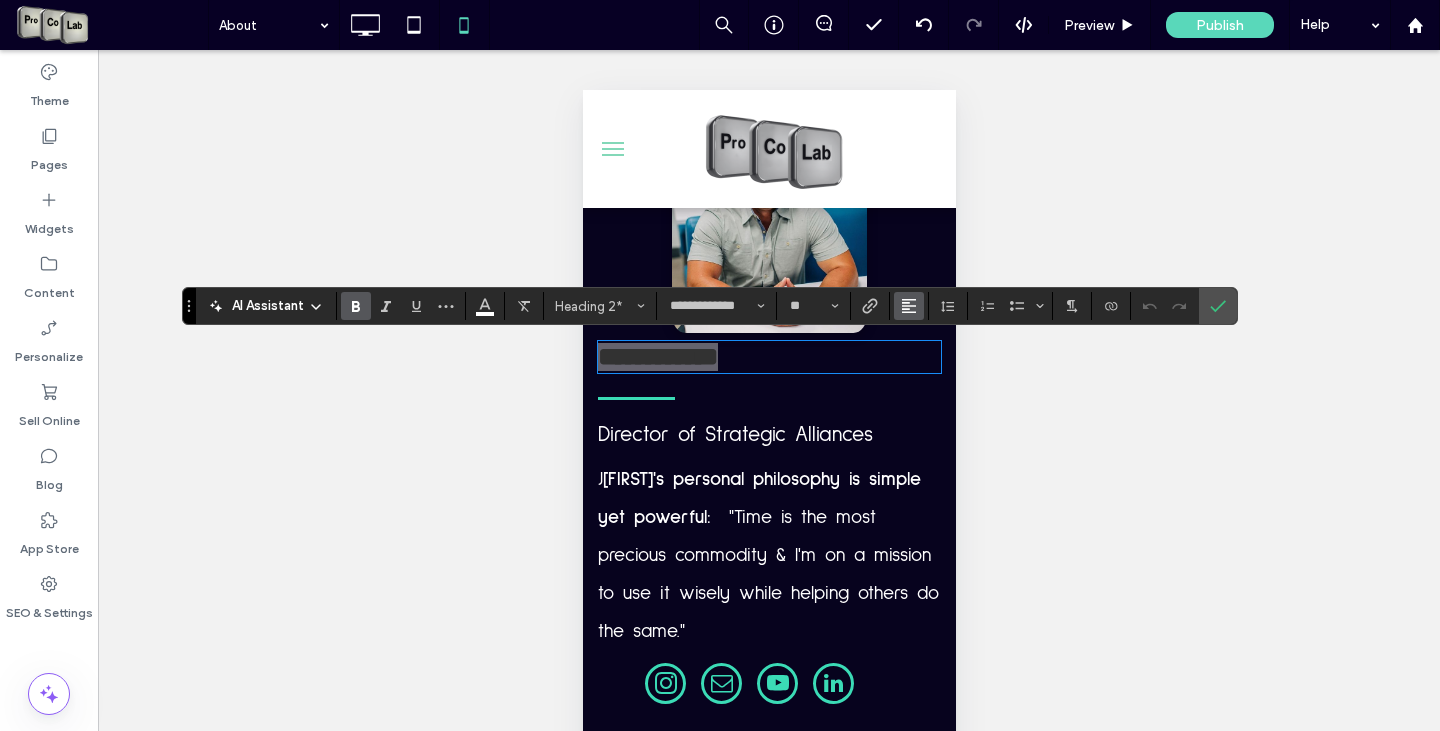 click 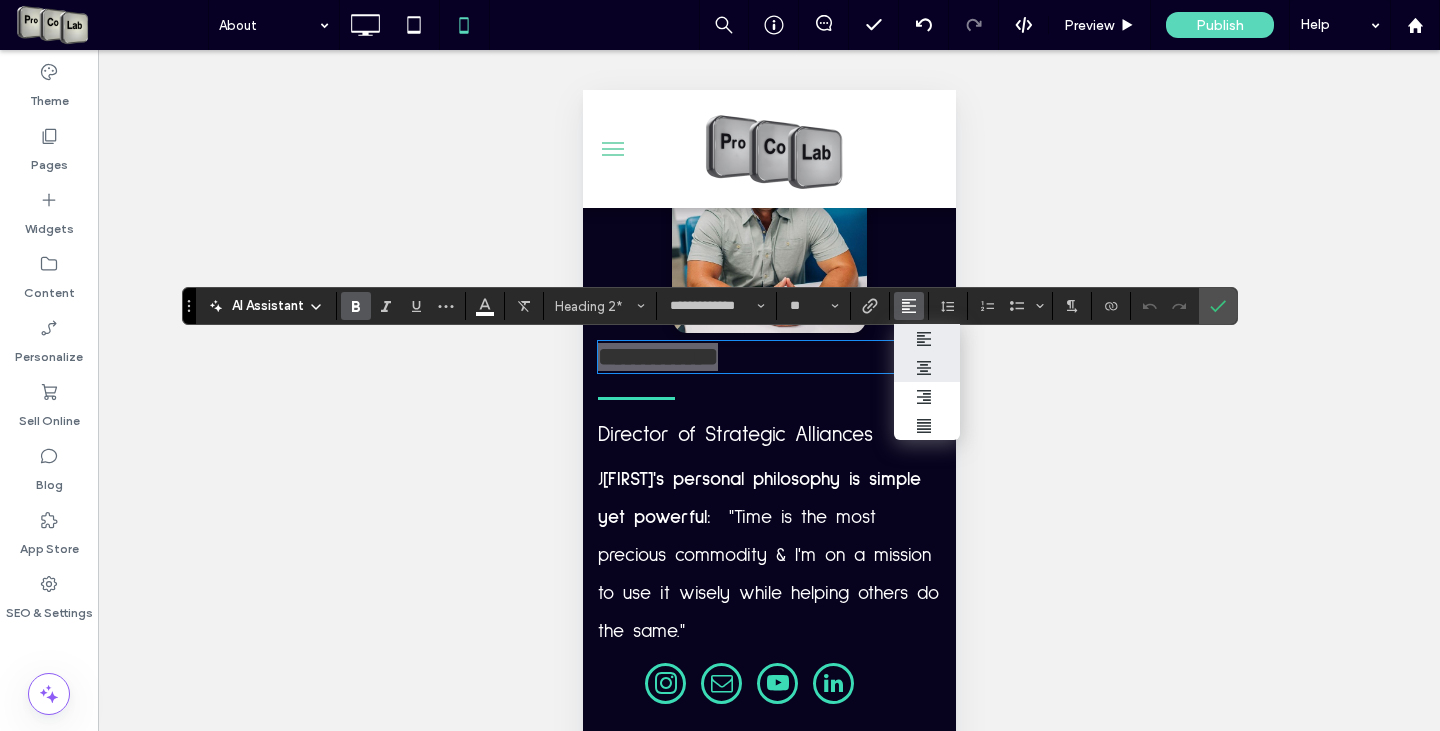 click 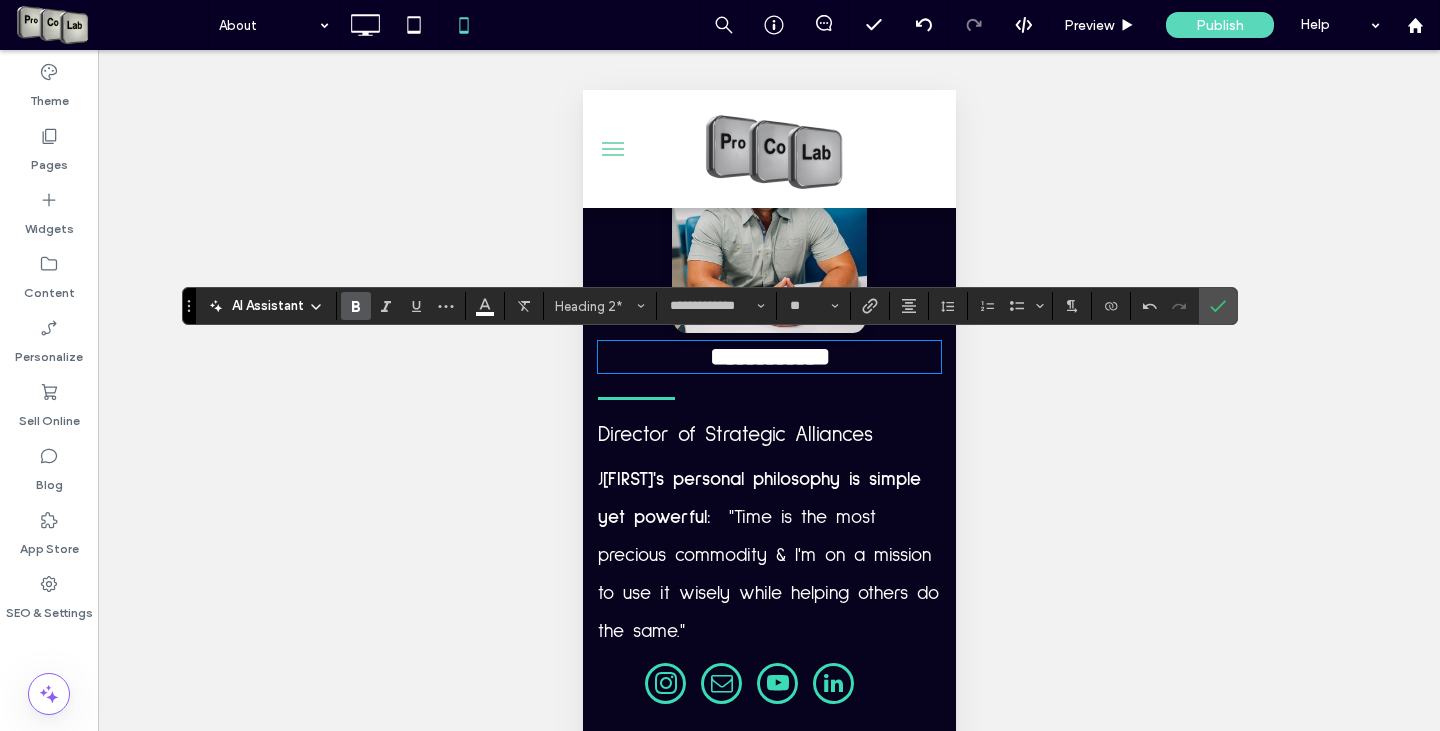 click at bounding box center (635, 398) 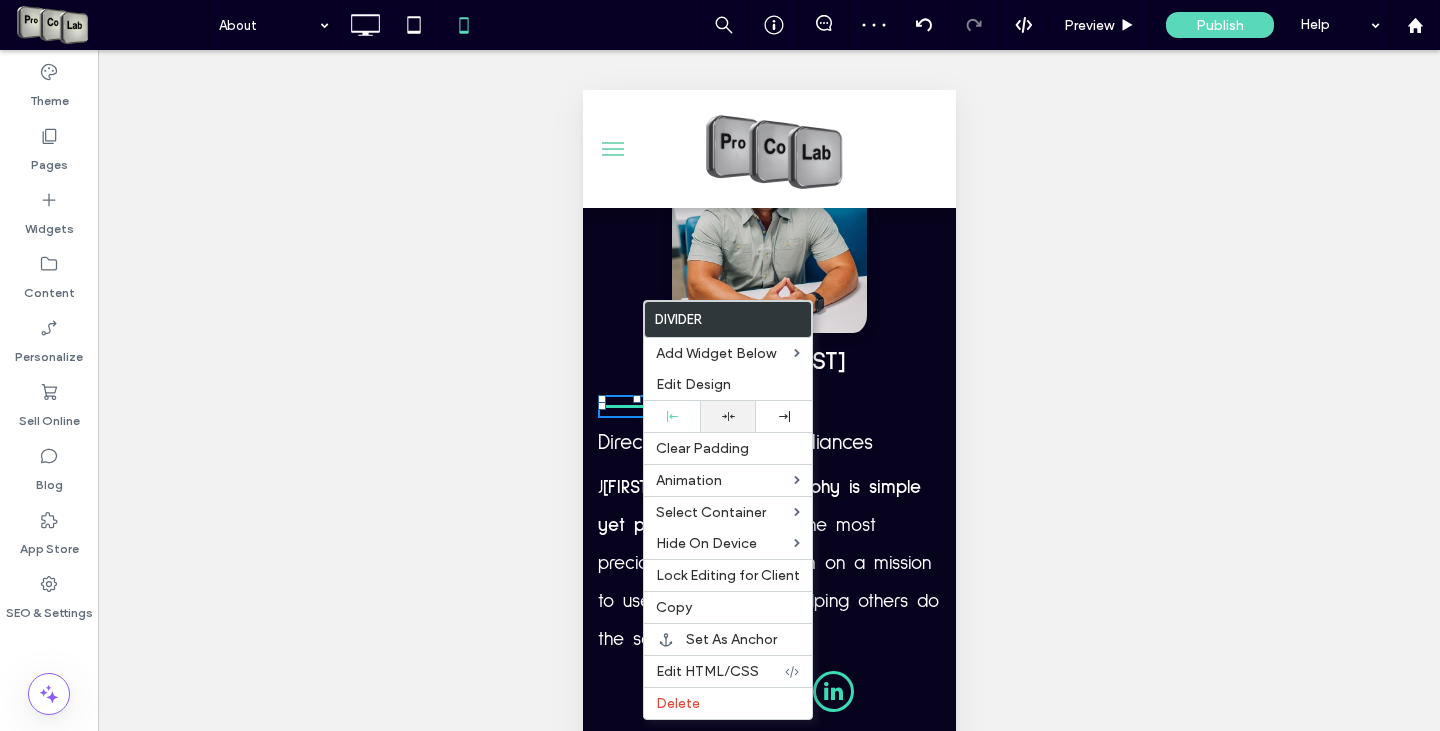 click at bounding box center [728, 416] 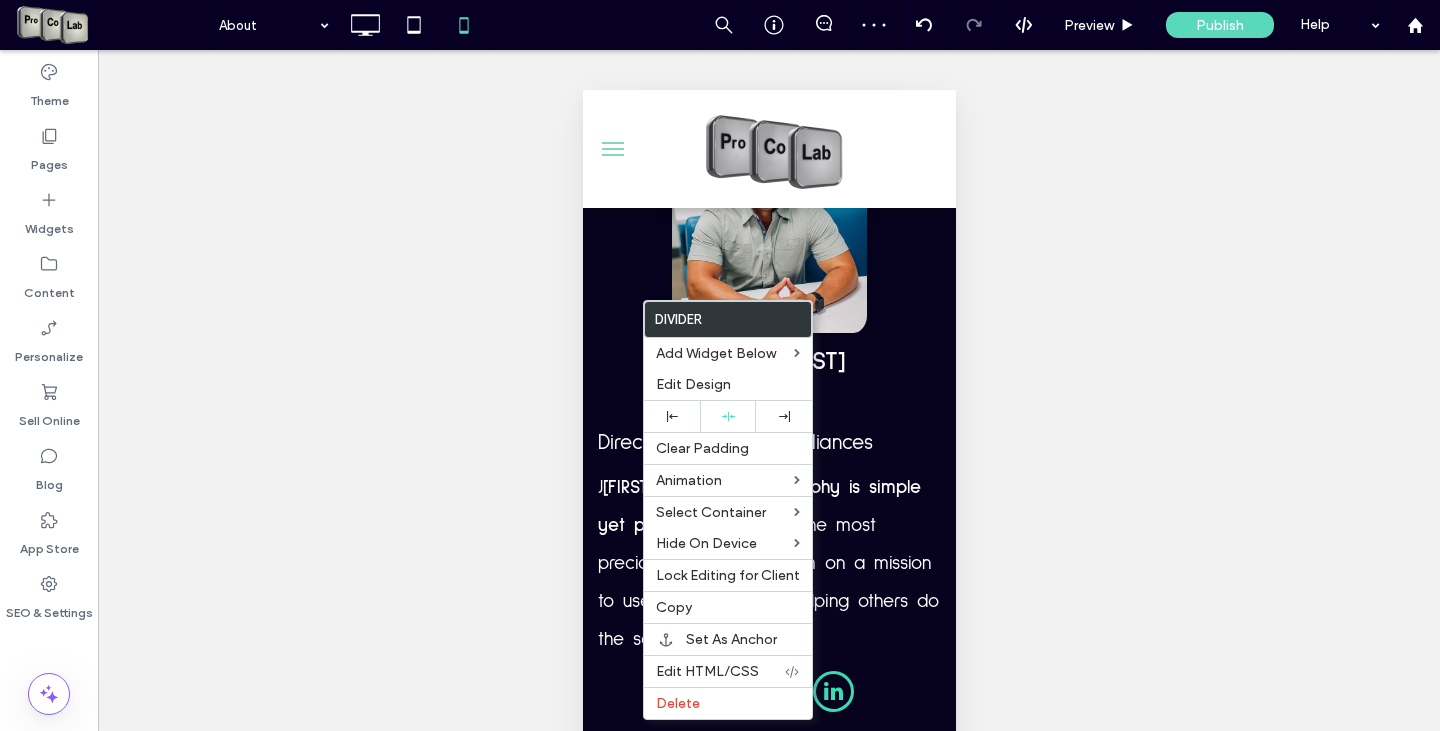 click on "Director of Strategic Alliances" at bounding box center (734, 442) 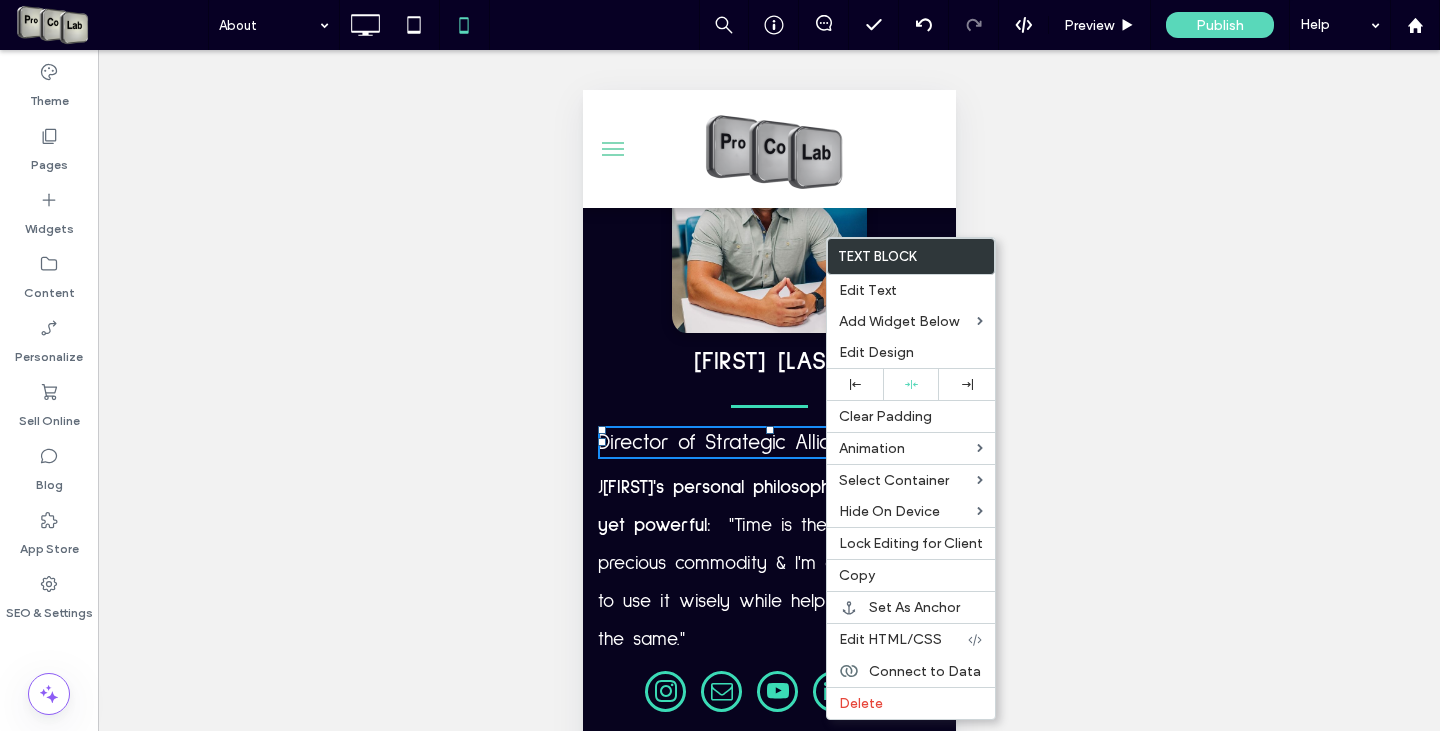 click on "Director of Strategic Alliances" at bounding box center [734, 442] 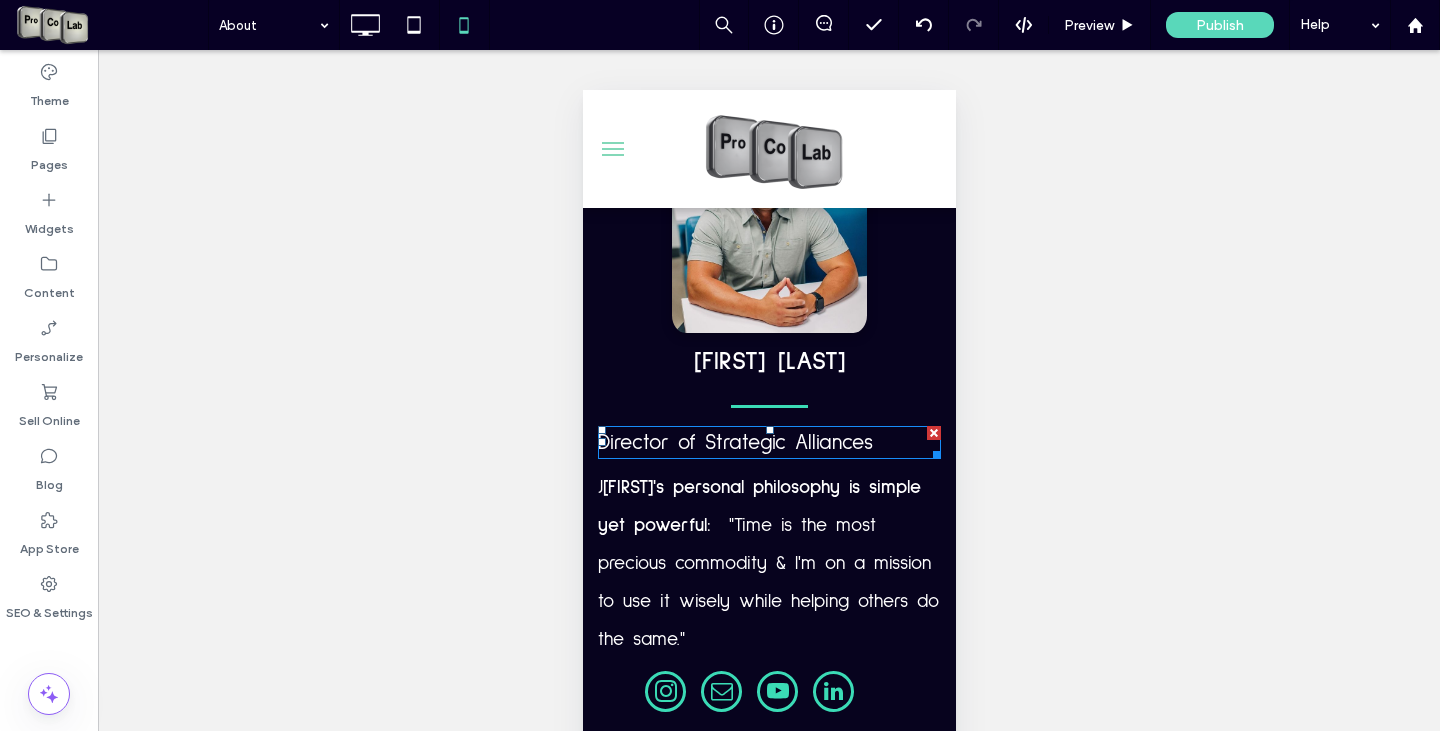 click on "Director of Strategic Alliances" at bounding box center [734, 442] 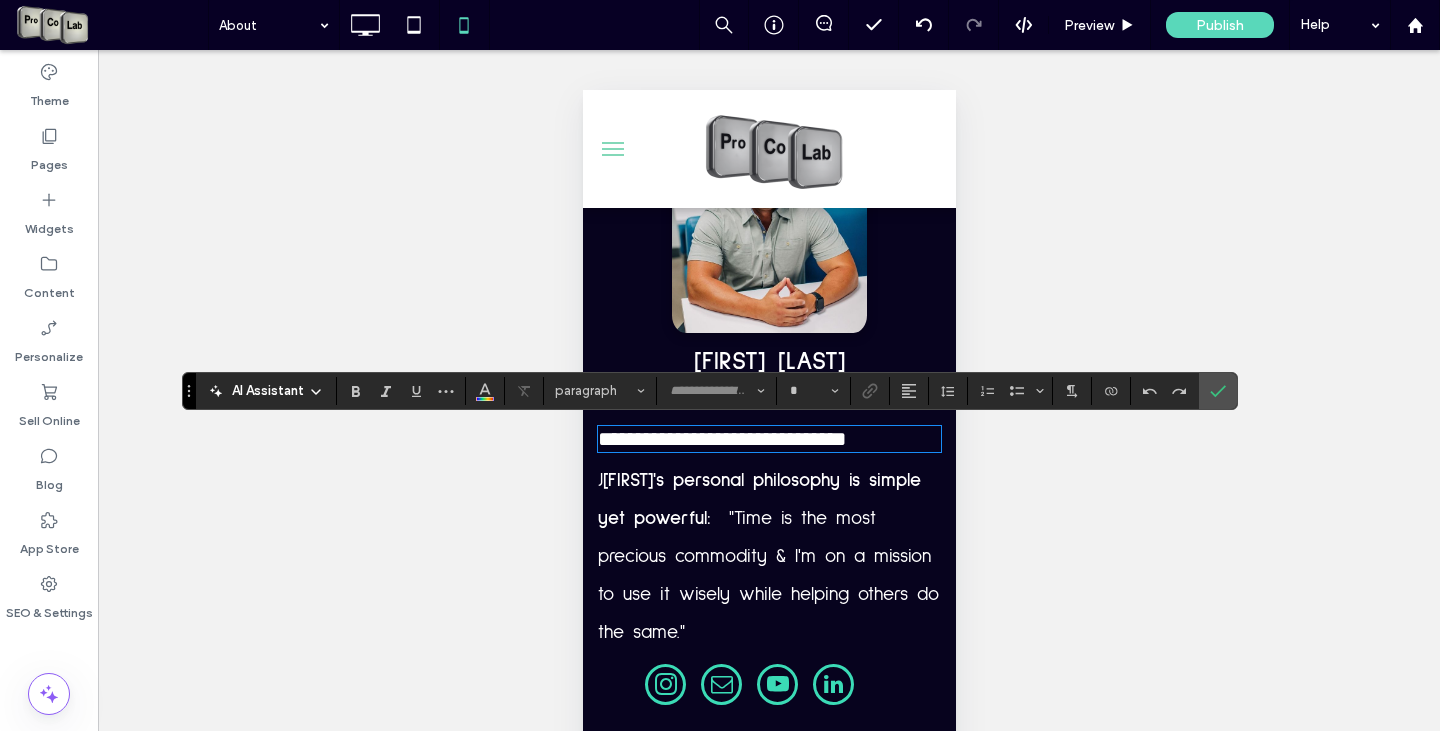 type on "**********" 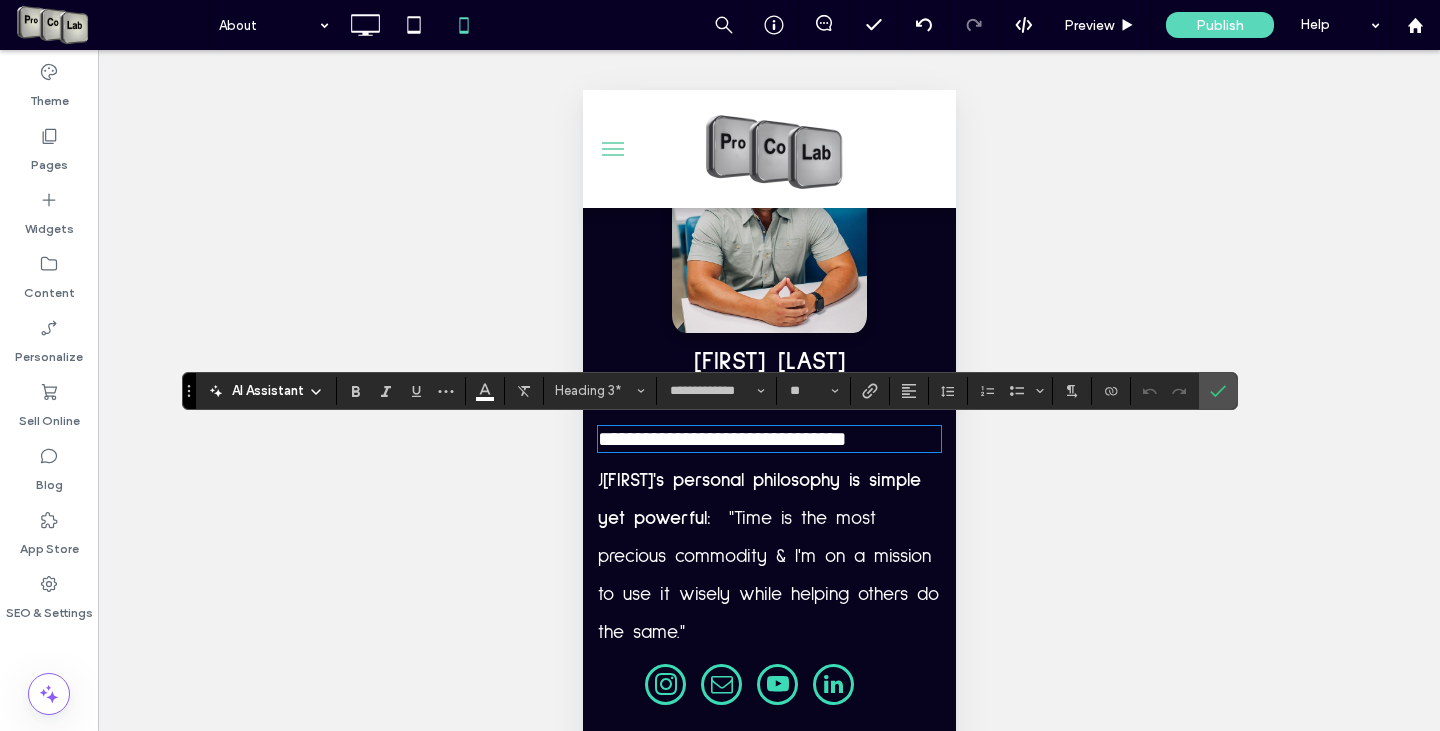 click on "**********" at bounding box center [721, 439] 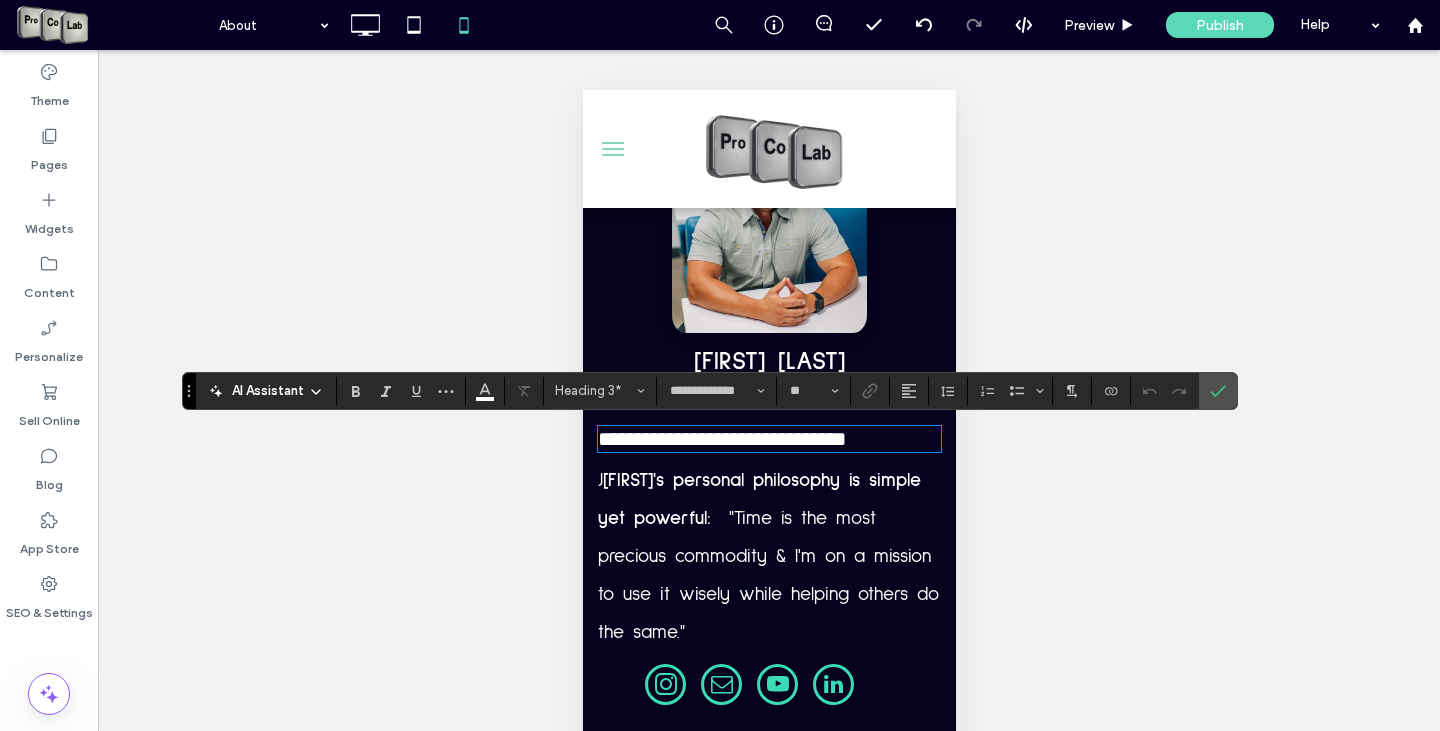 click on "**********" at bounding box center (721, 439) 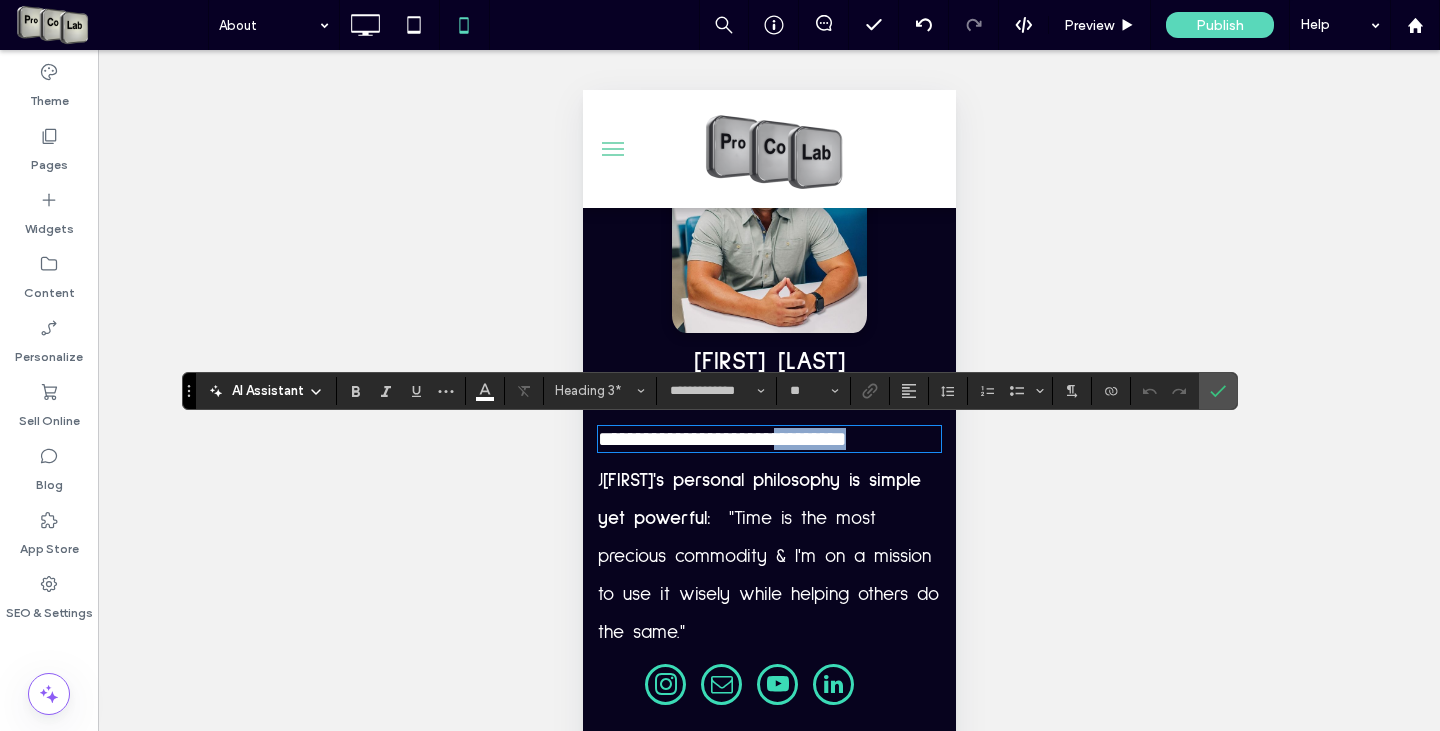 click on "**********" at bounding box center [721, 439] 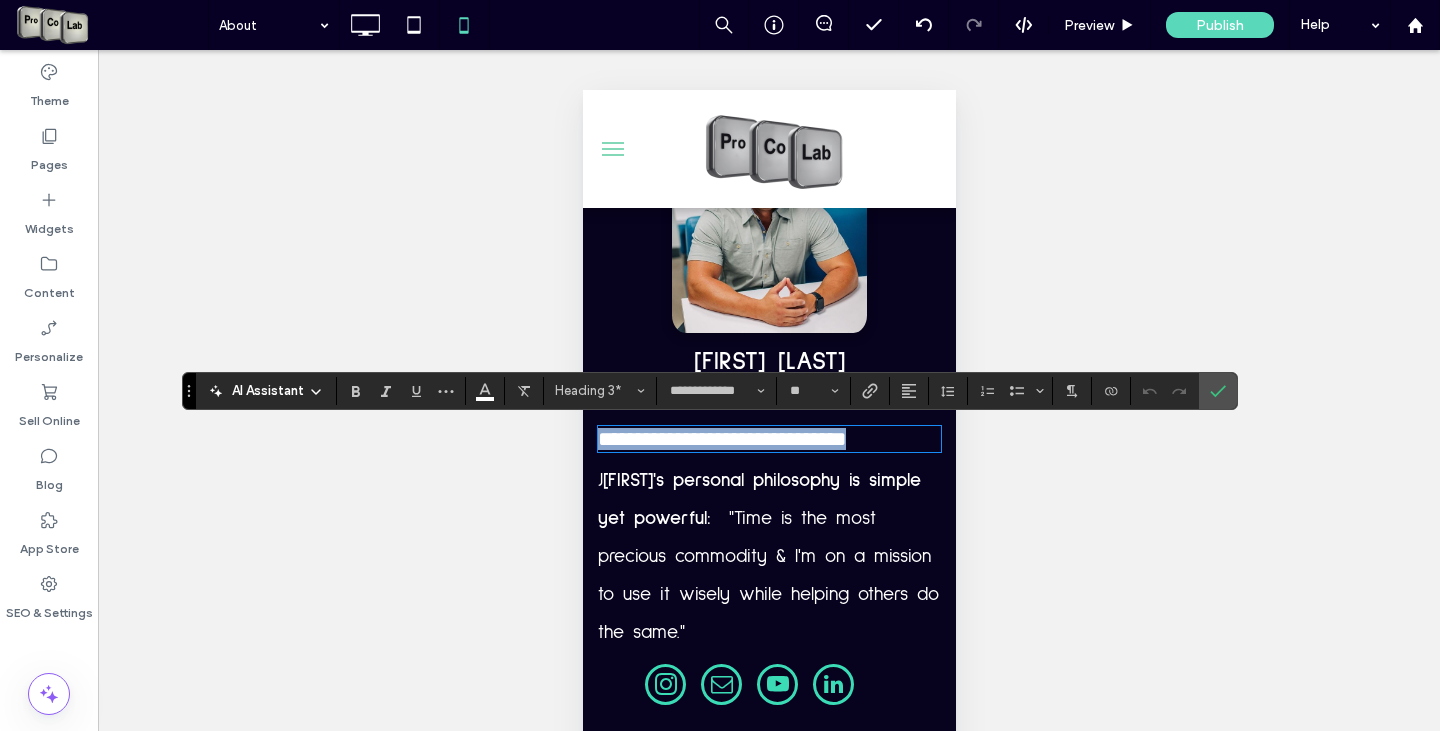 click on "**********" at bounding box center (721, 439) 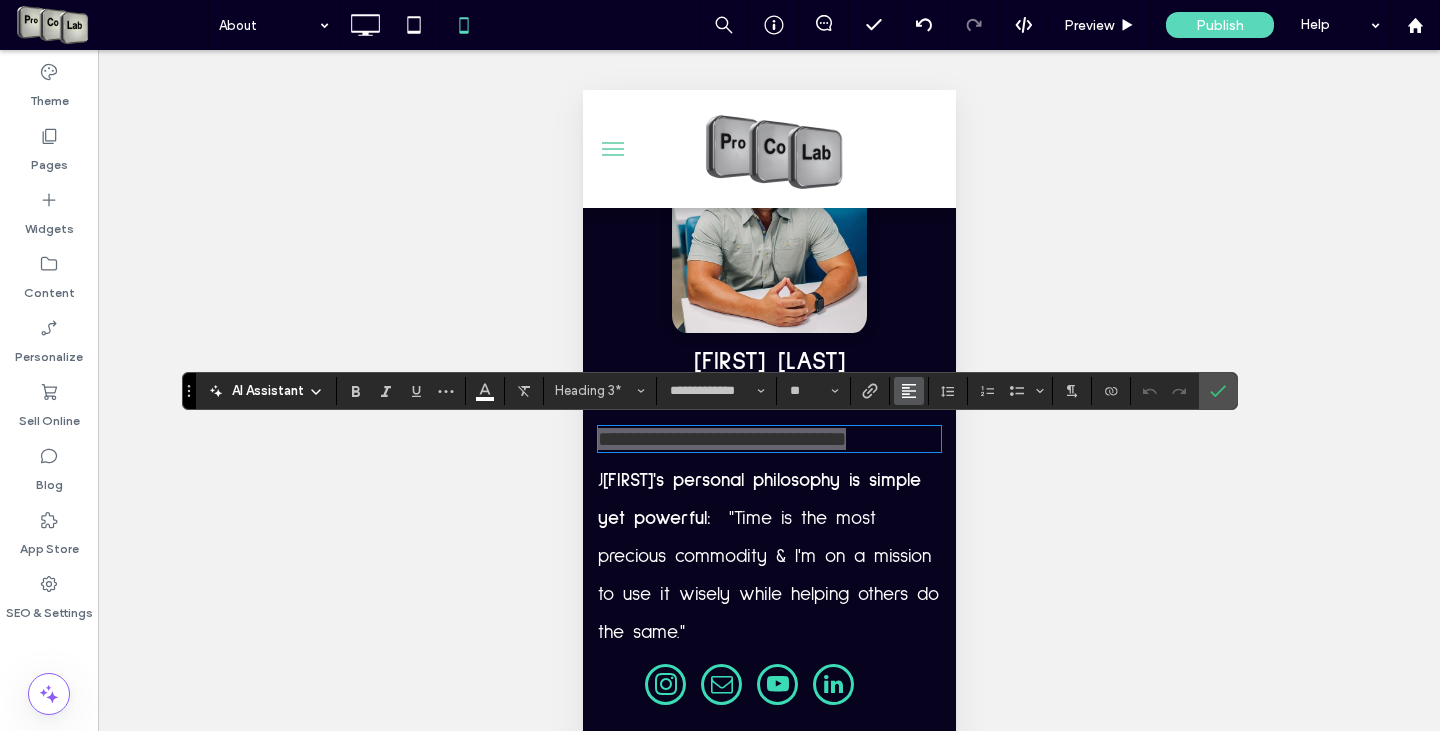 click at bounding box center [909, 391] 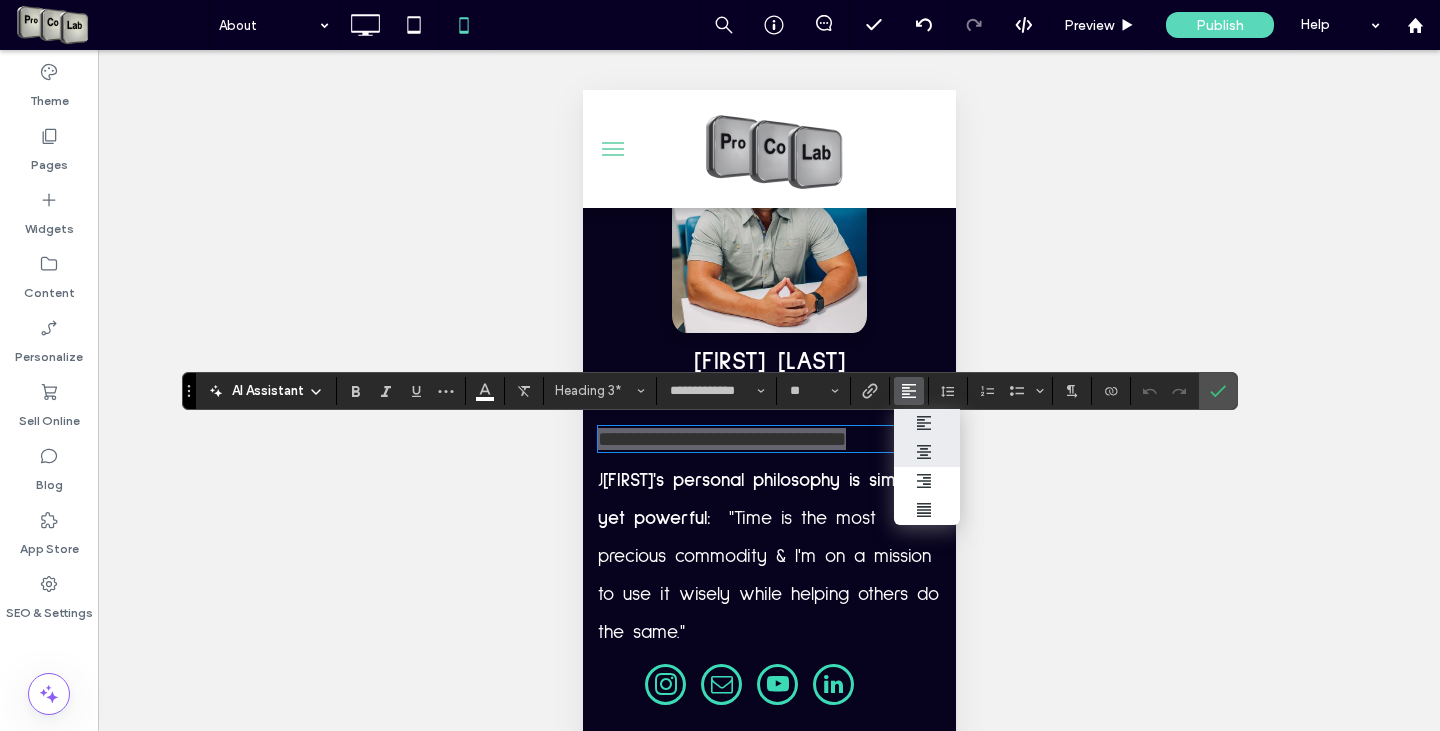 drag, startPoint x: 919, startPoint y: 440, endPoint x: 345, endPoint y: 350, distance: 581.0129 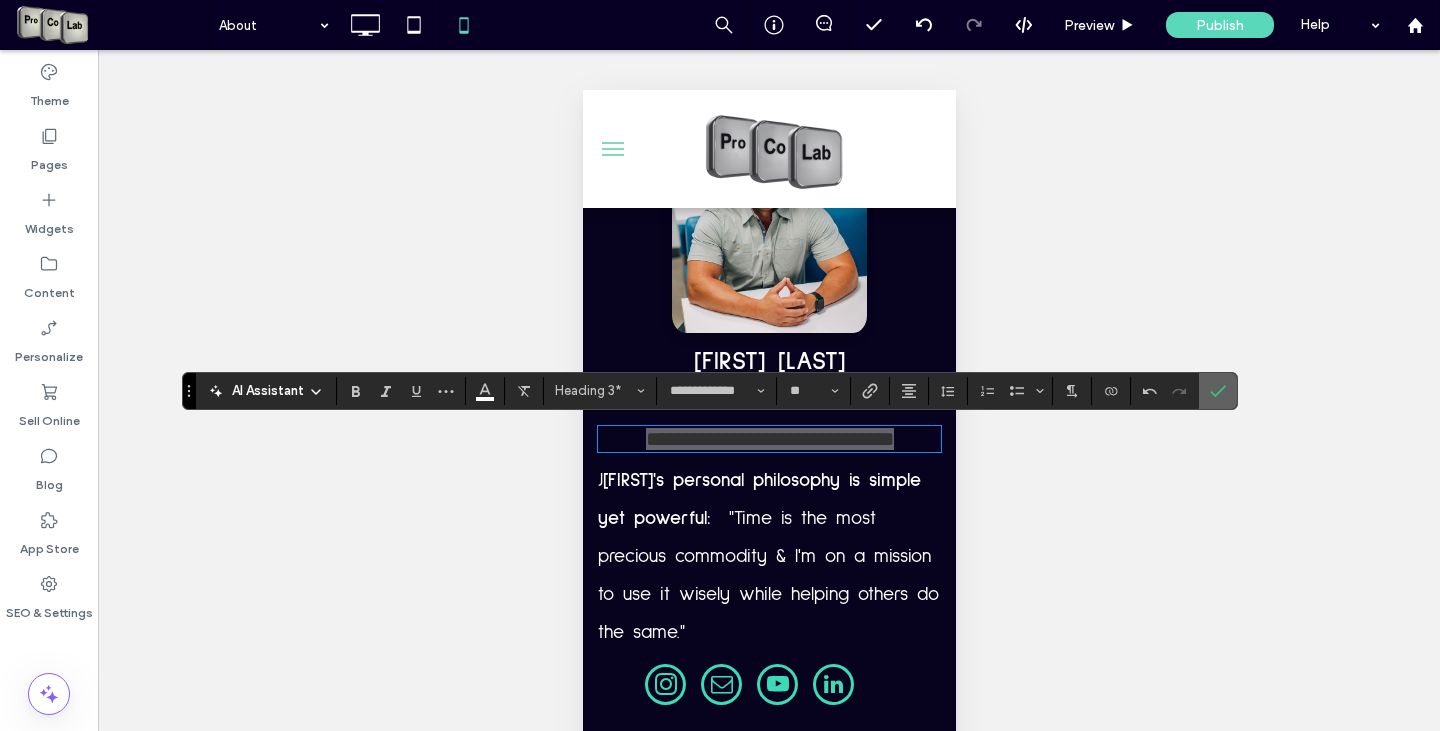 click 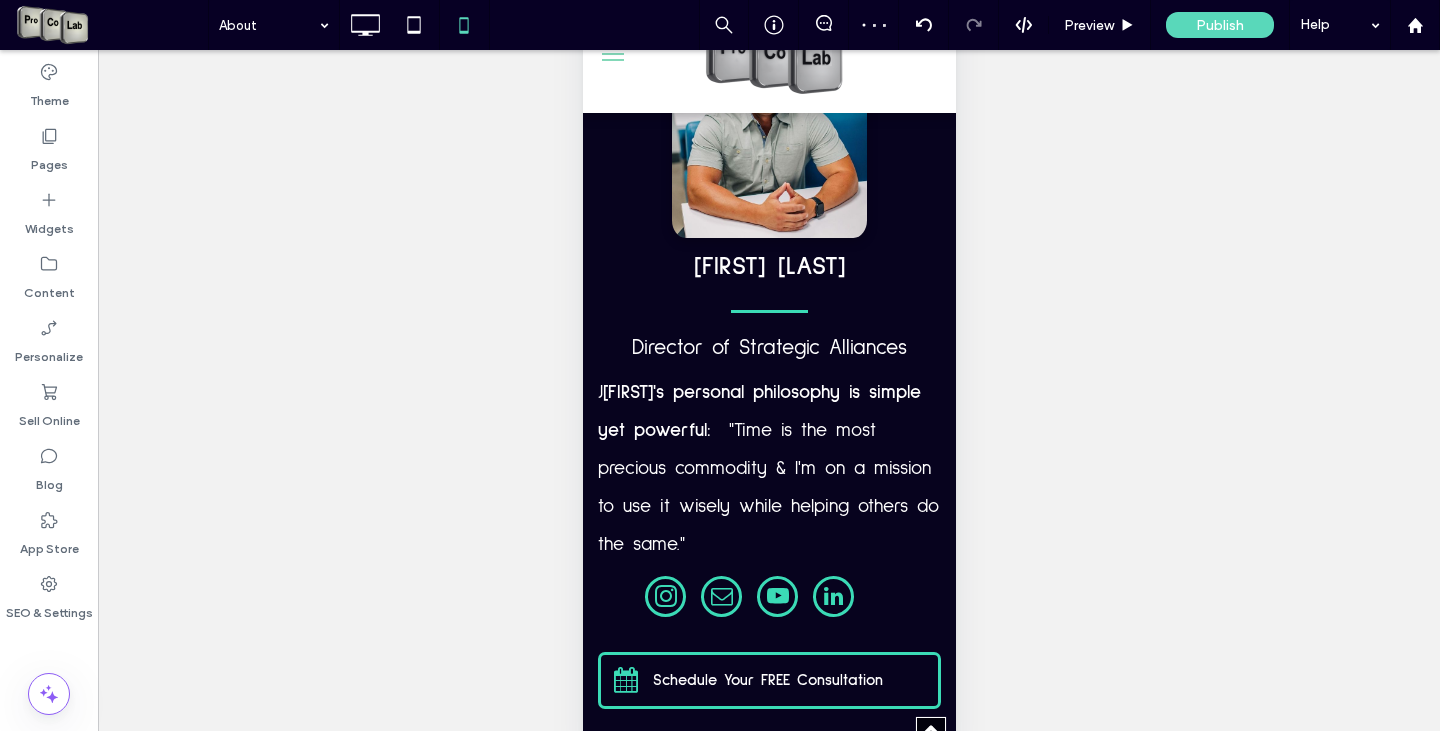 scroll, scrollTop: 96, scrollLeft: 0, axis: vertical 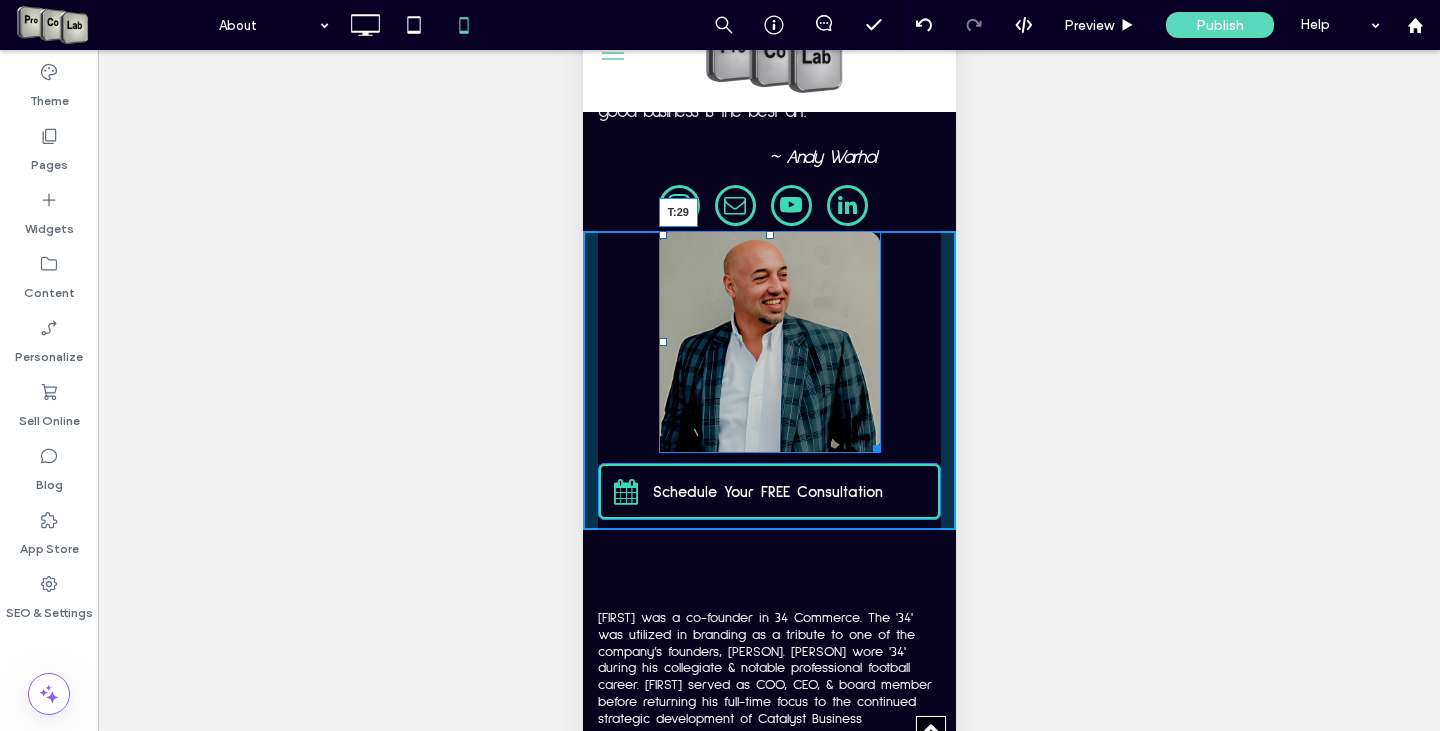 drag, startPoint x: 762, startPoint y: 281, endPoint x: 1336, endPoint y: 296, distance: 574.196 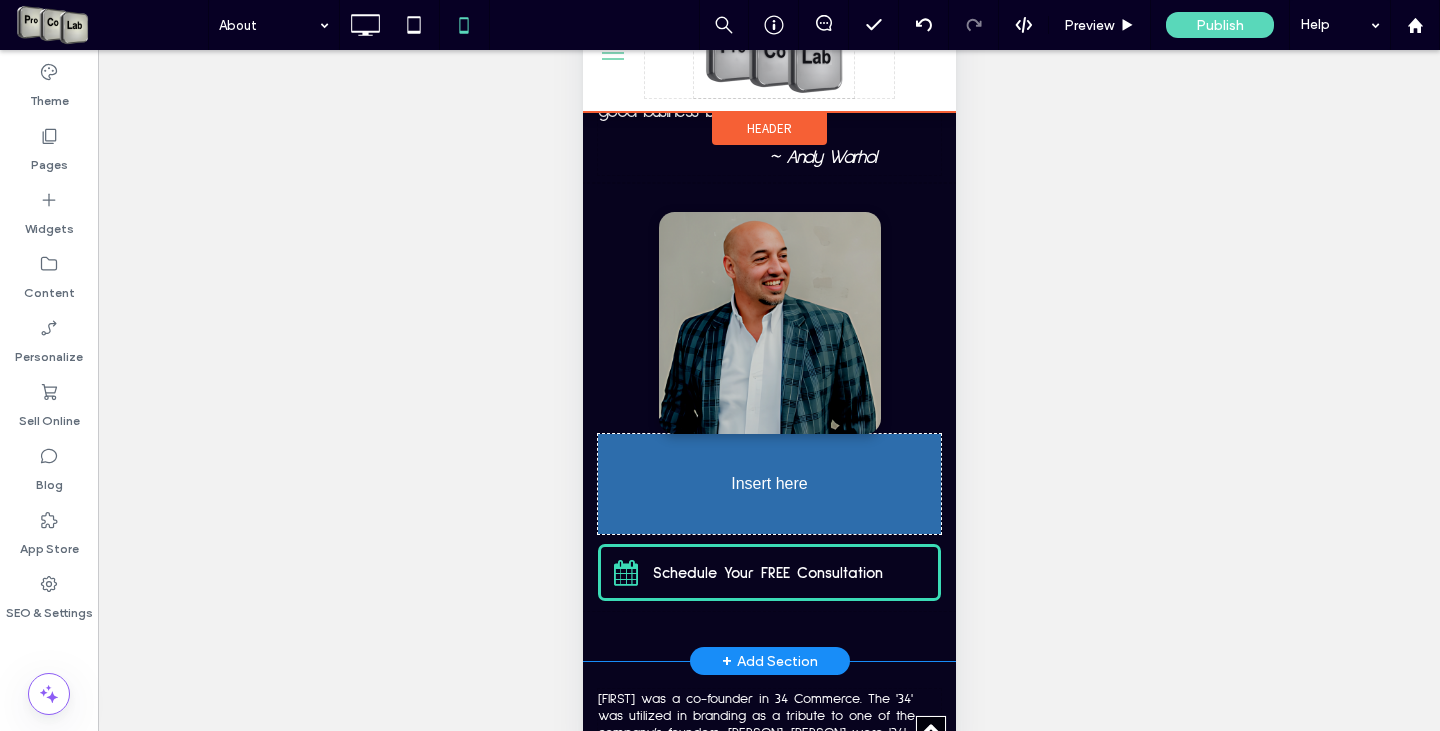 drag, startPoint x: 745, startPoint y: 241, endPoint x: 1274, endPoint y: 506, distance: 591.66376 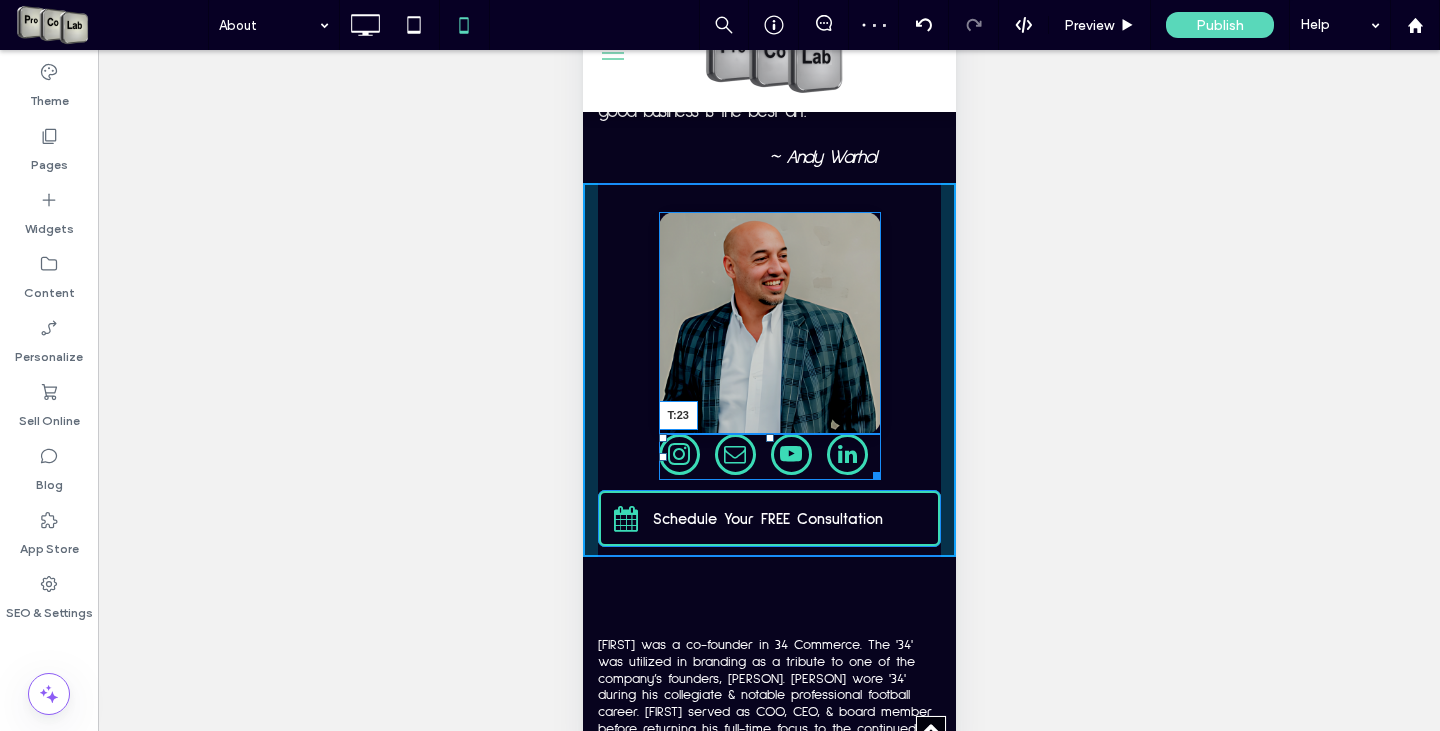 drag, startPoint x: 760, startPoint y: 474, endPoint x: 1337, endPoint y: 491, distance: 577.25037 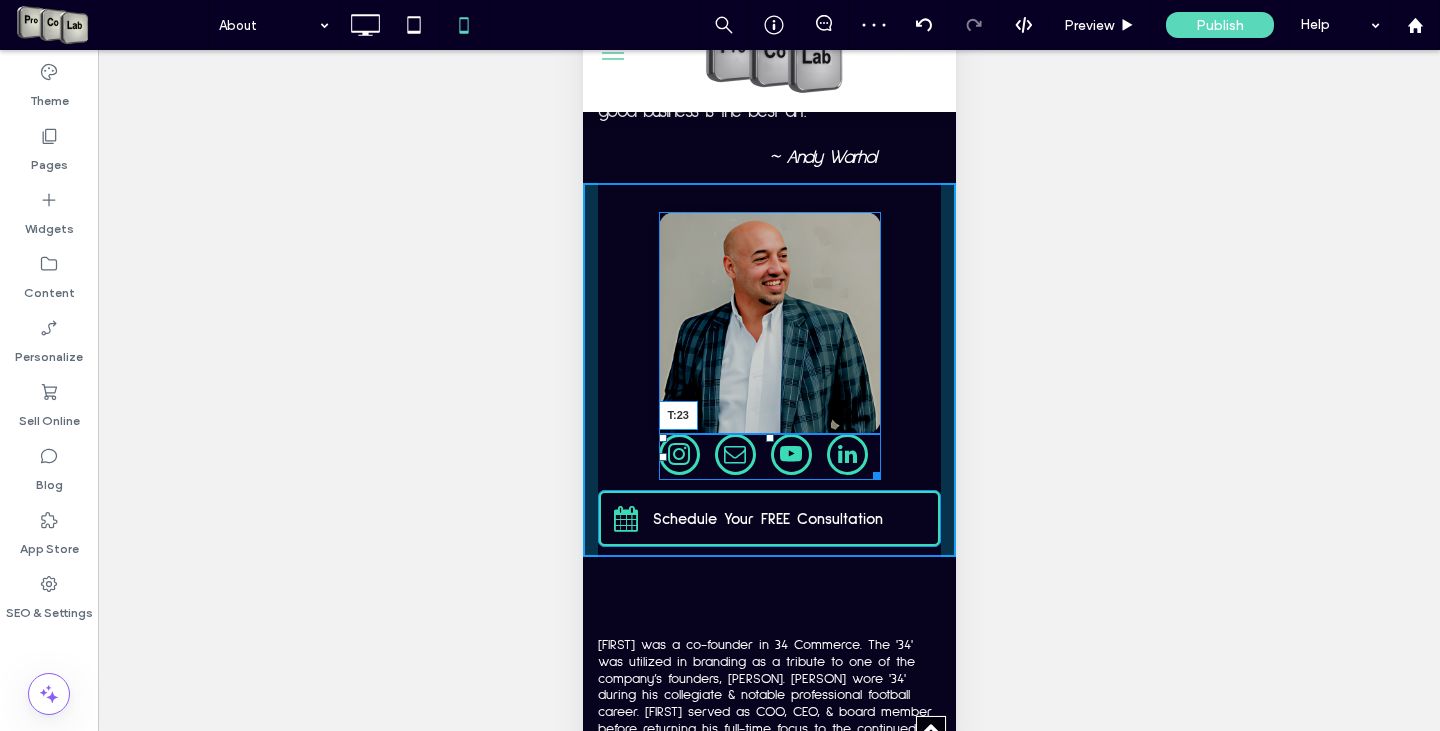 click at bounding box center [769, 438] 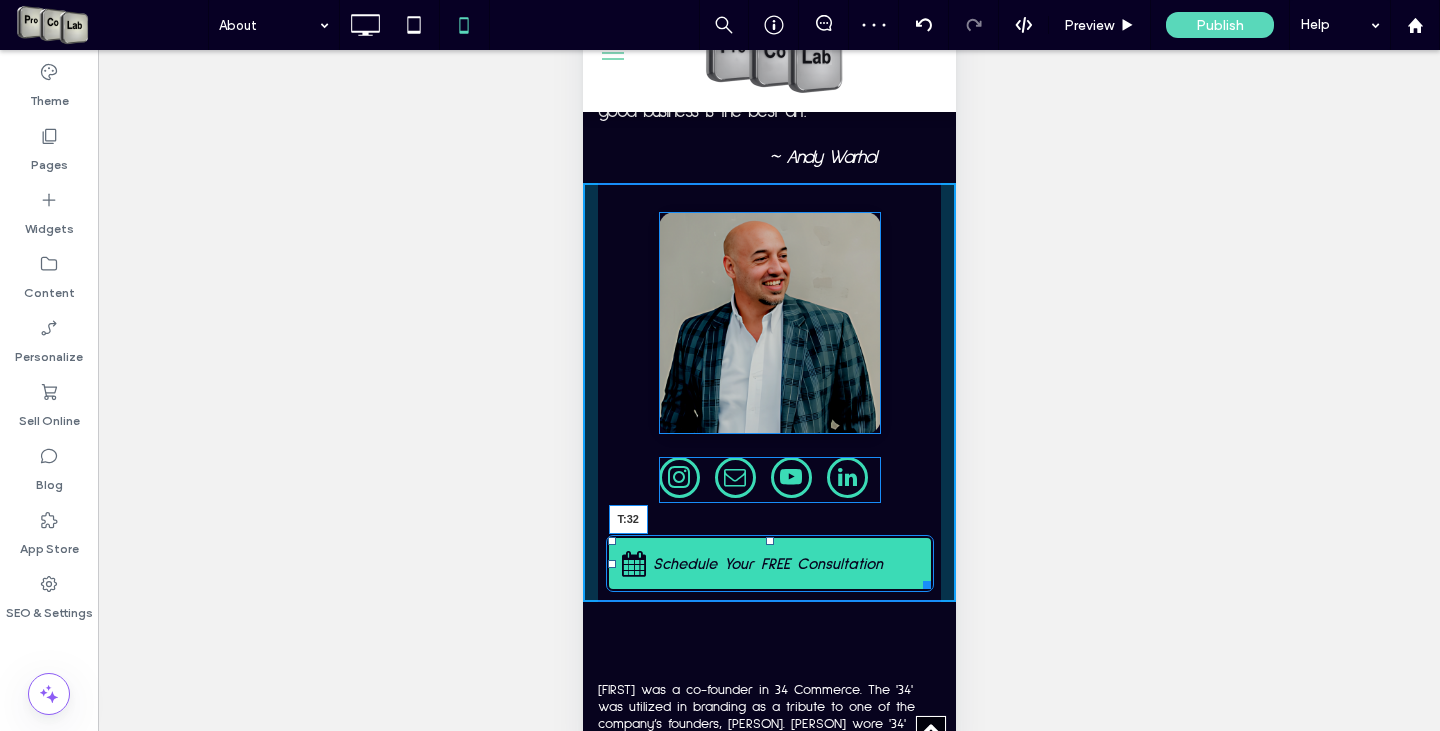 drag, startPoint x: 761, startPoint y: 556, endPoint x: 761, endPoint y: 577, distance: 21 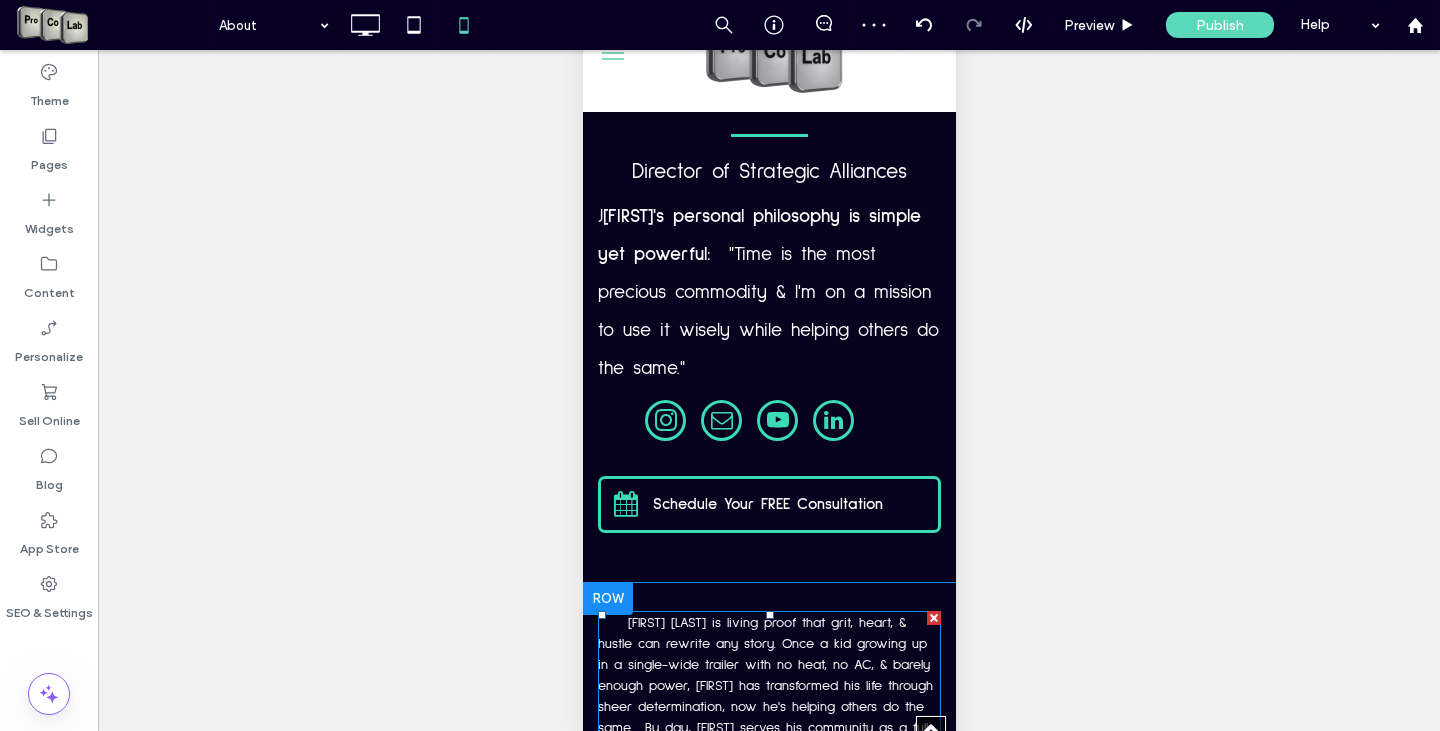 scroll, scrollTop: 830, scrollLeft: 0, axis: vertical 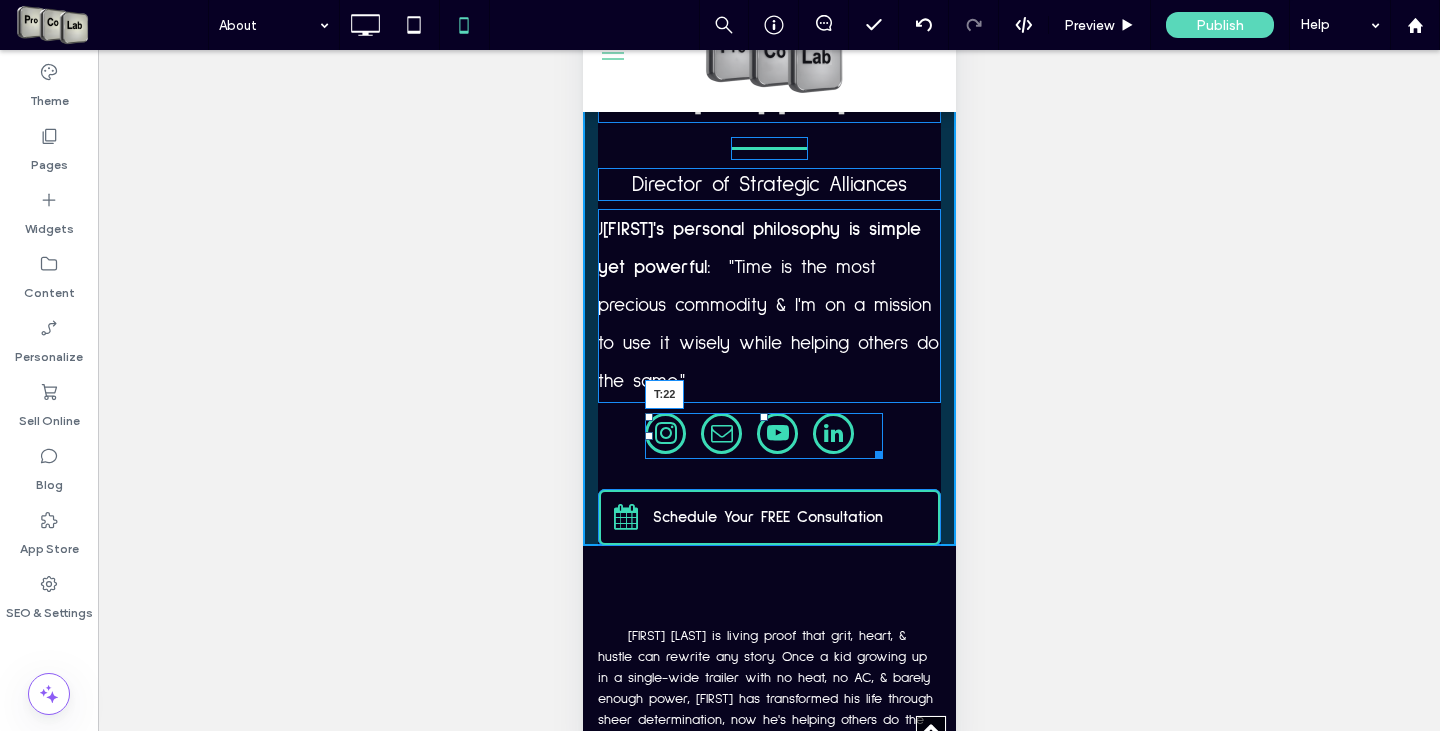 drag, startPoint x: 764, startPoint y: 412, endPoint x: 764, endPoint y: 424, distance: 12 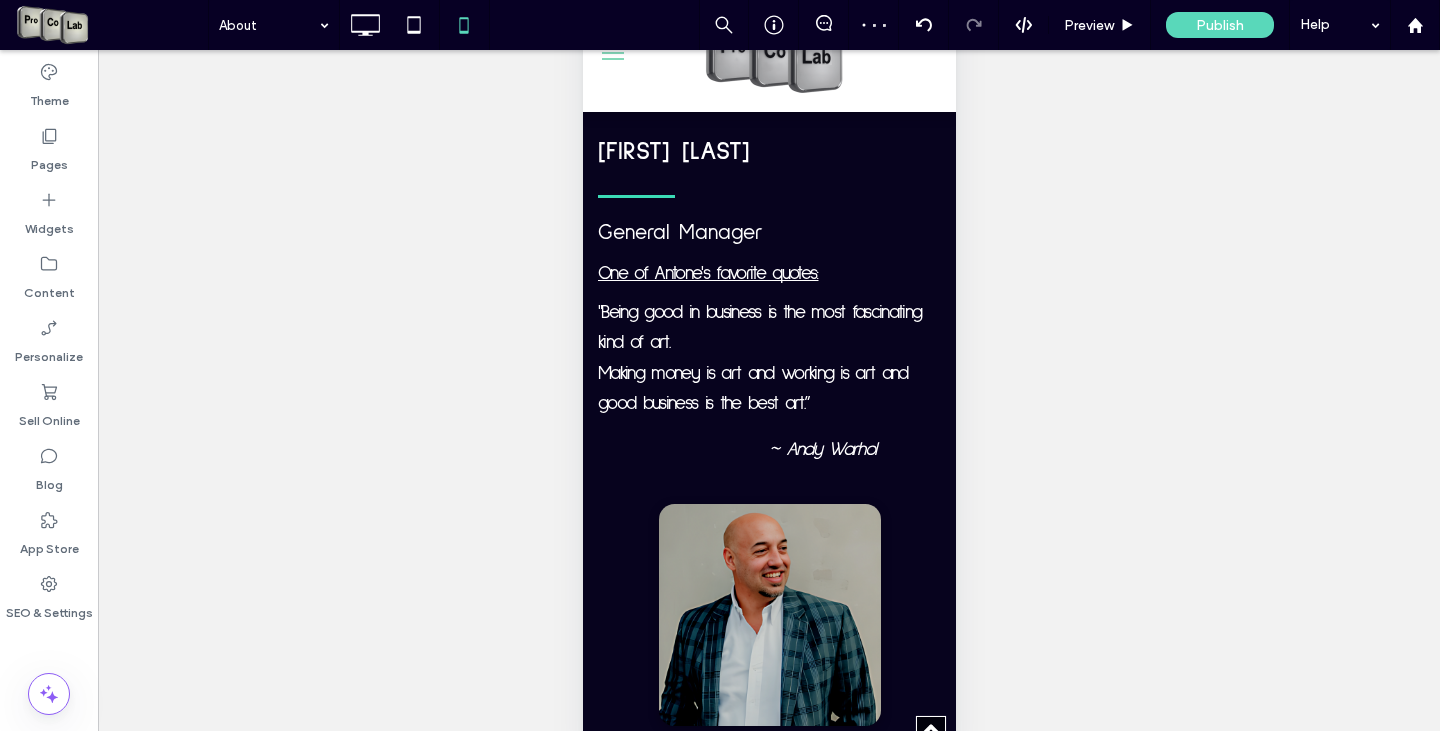 scroll, scrollTop: 2030, scrollLeft: 0, axis: vertical 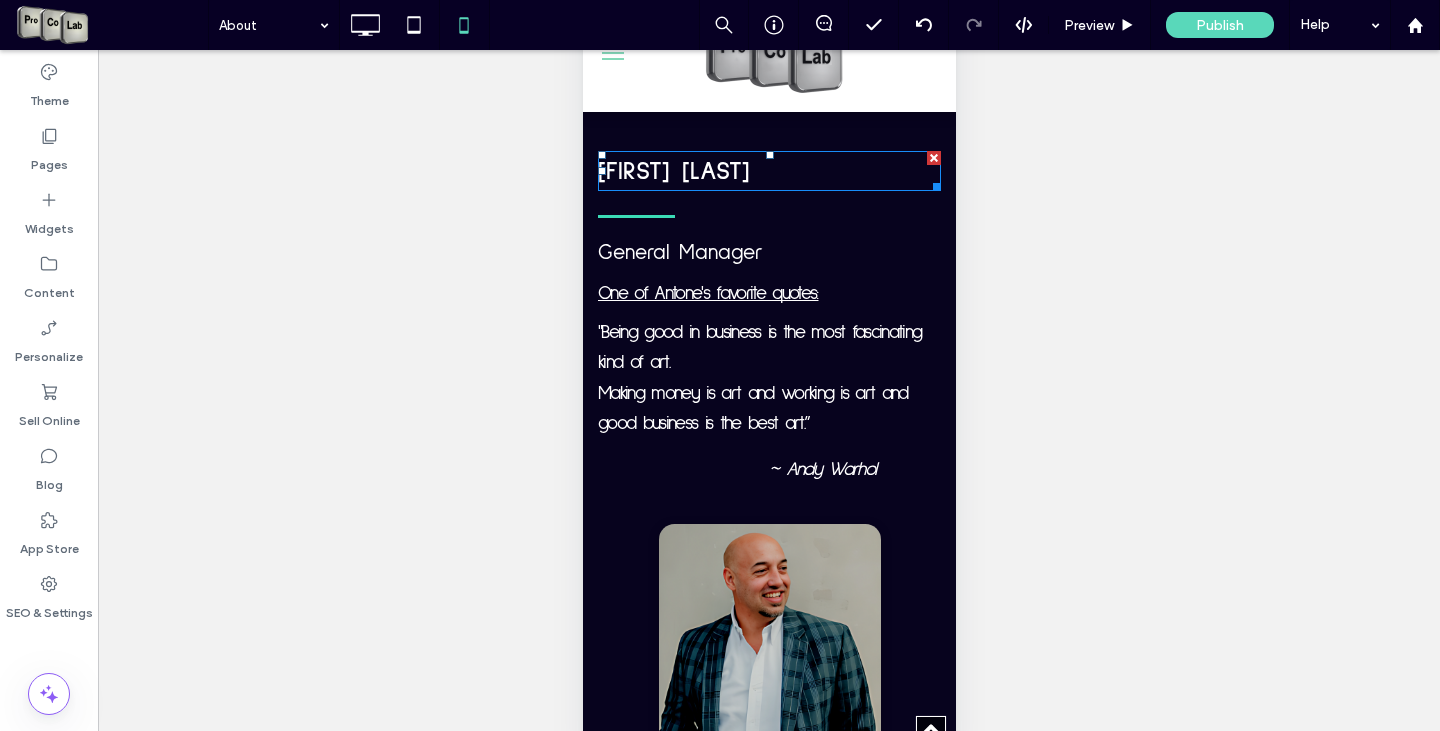 click on "[FIRST] [LAST]" at bounding box center [673, 171] 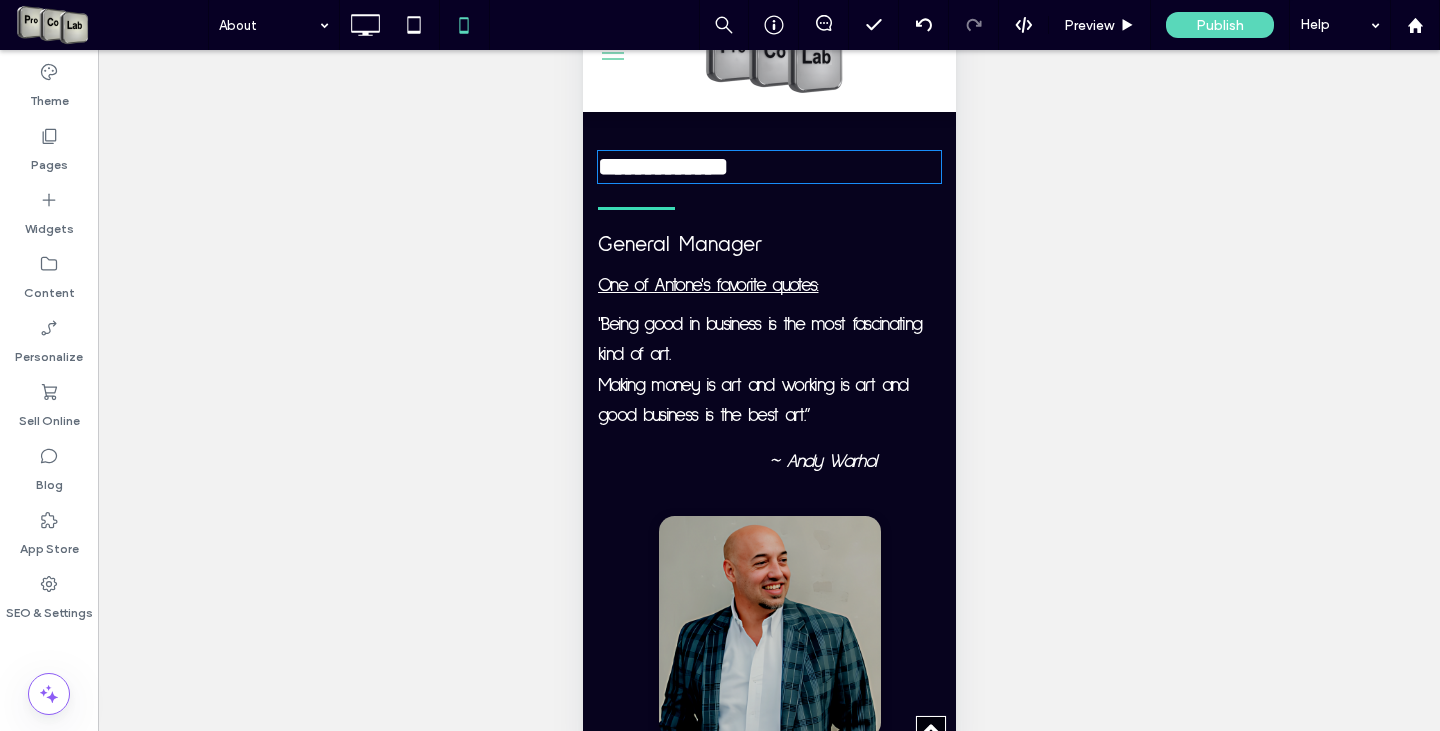 click on "**********" at bounding box center (662, 166) 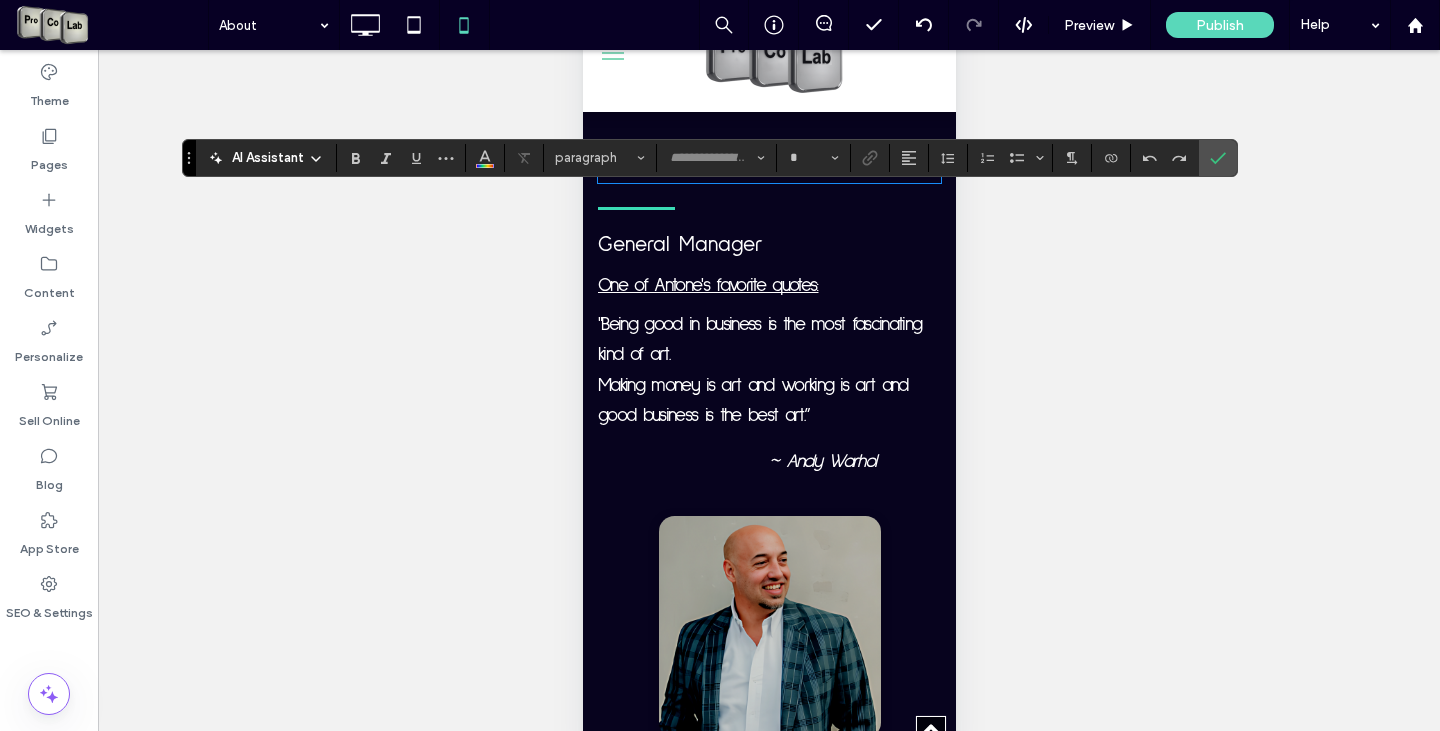 type on "**********" 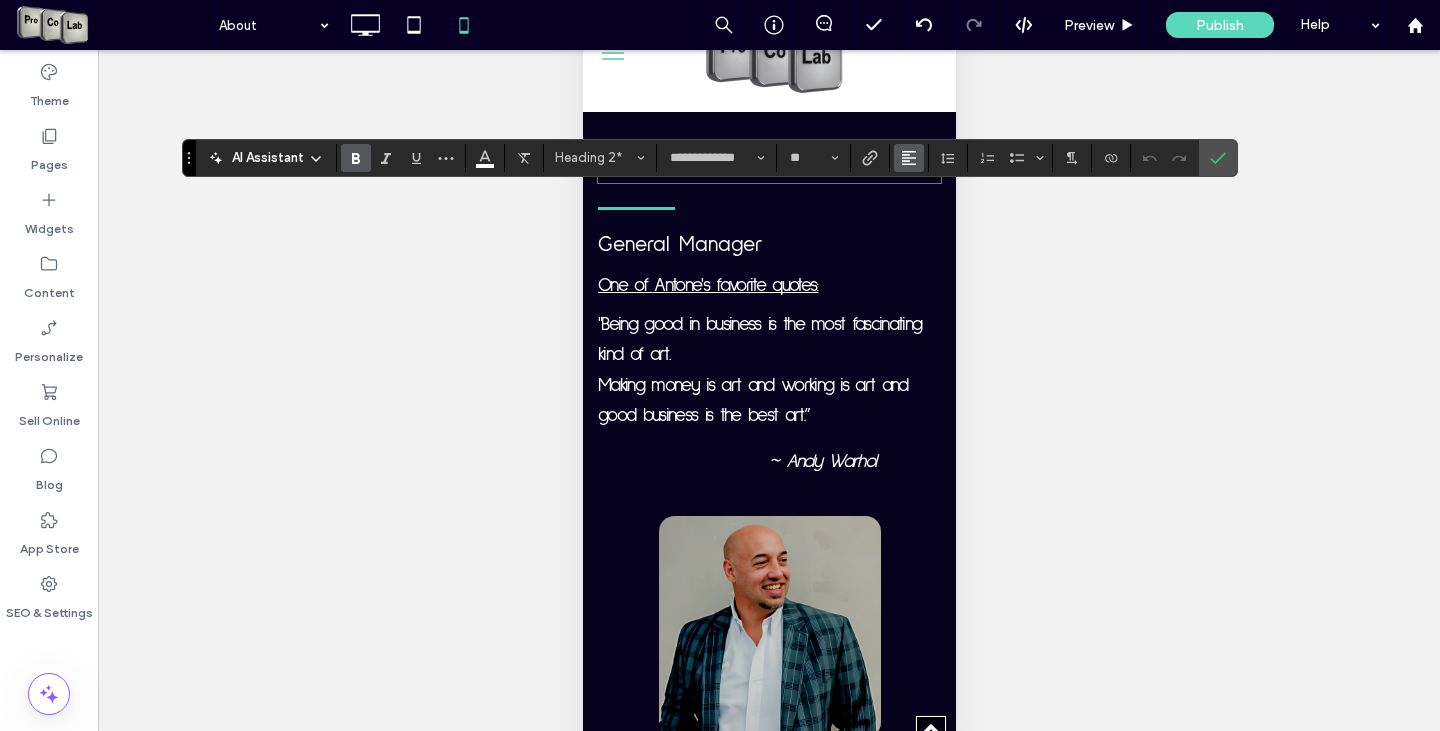 click at bounding box center [909, 158] 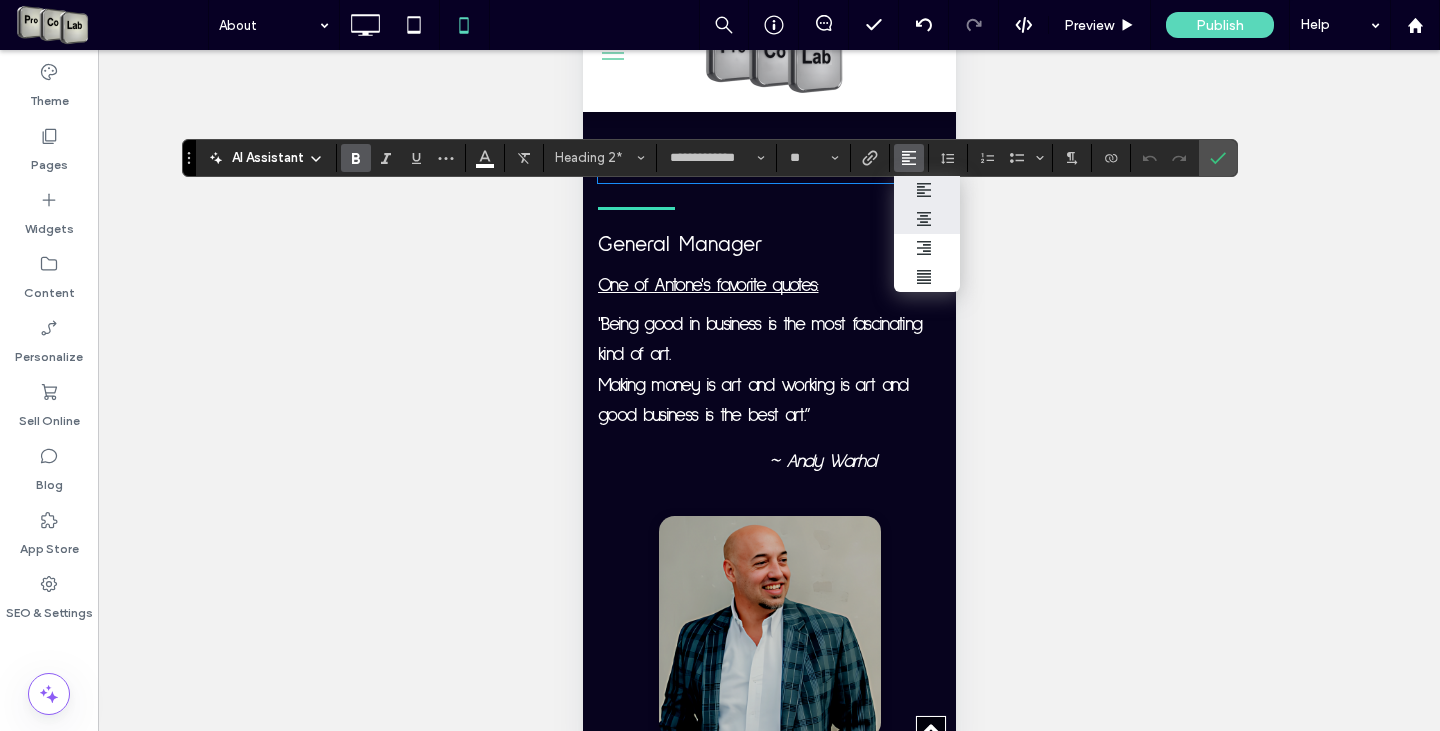 click at bounding box center [927, 219] 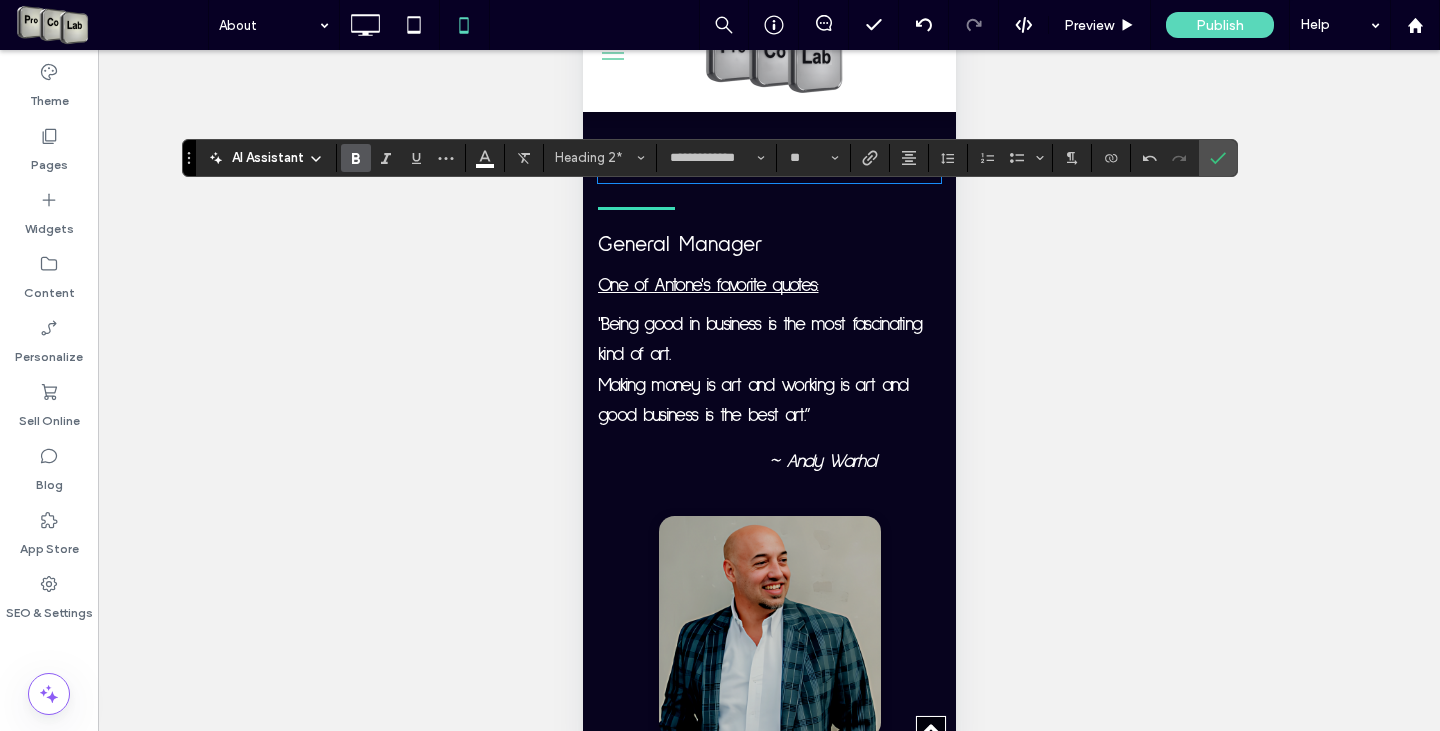 click at bounding box center [635, 208] 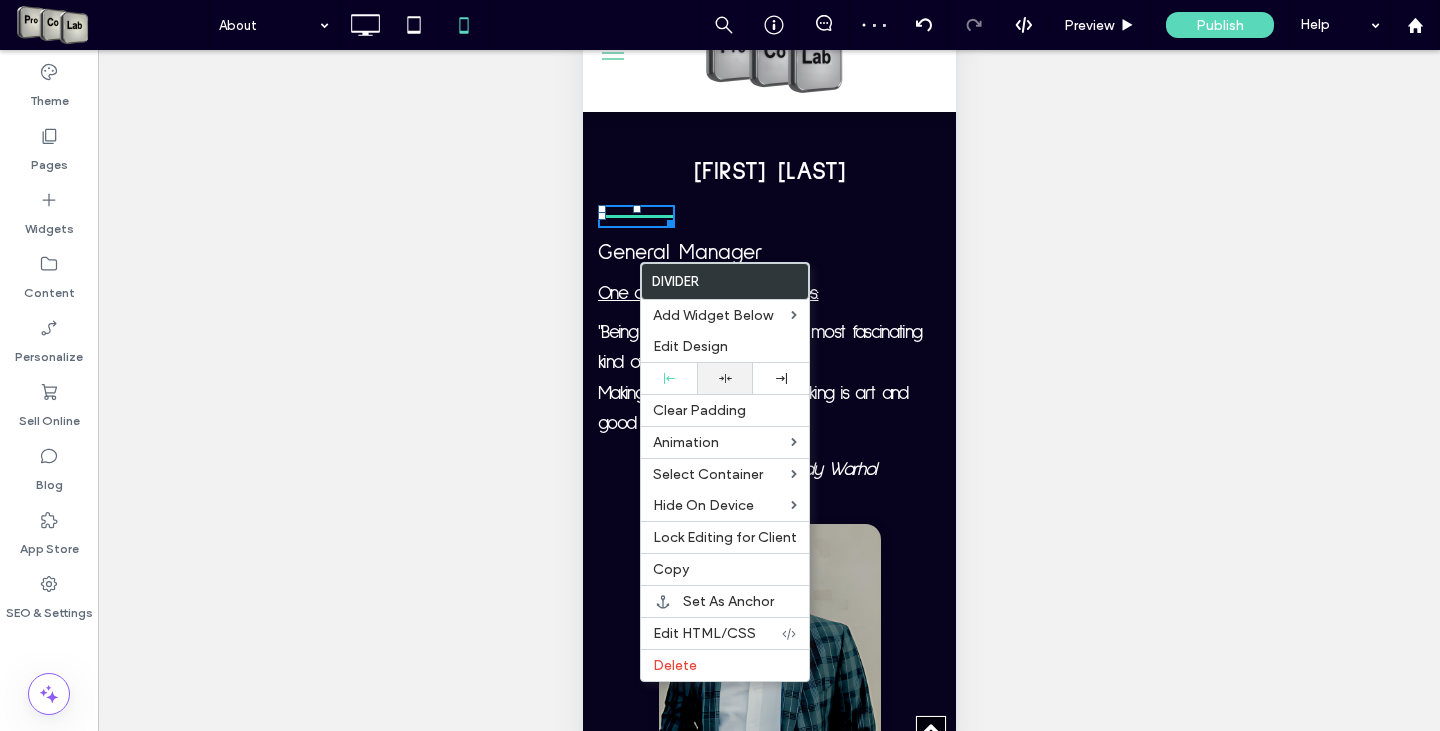 click at bounding box center (725, 378) 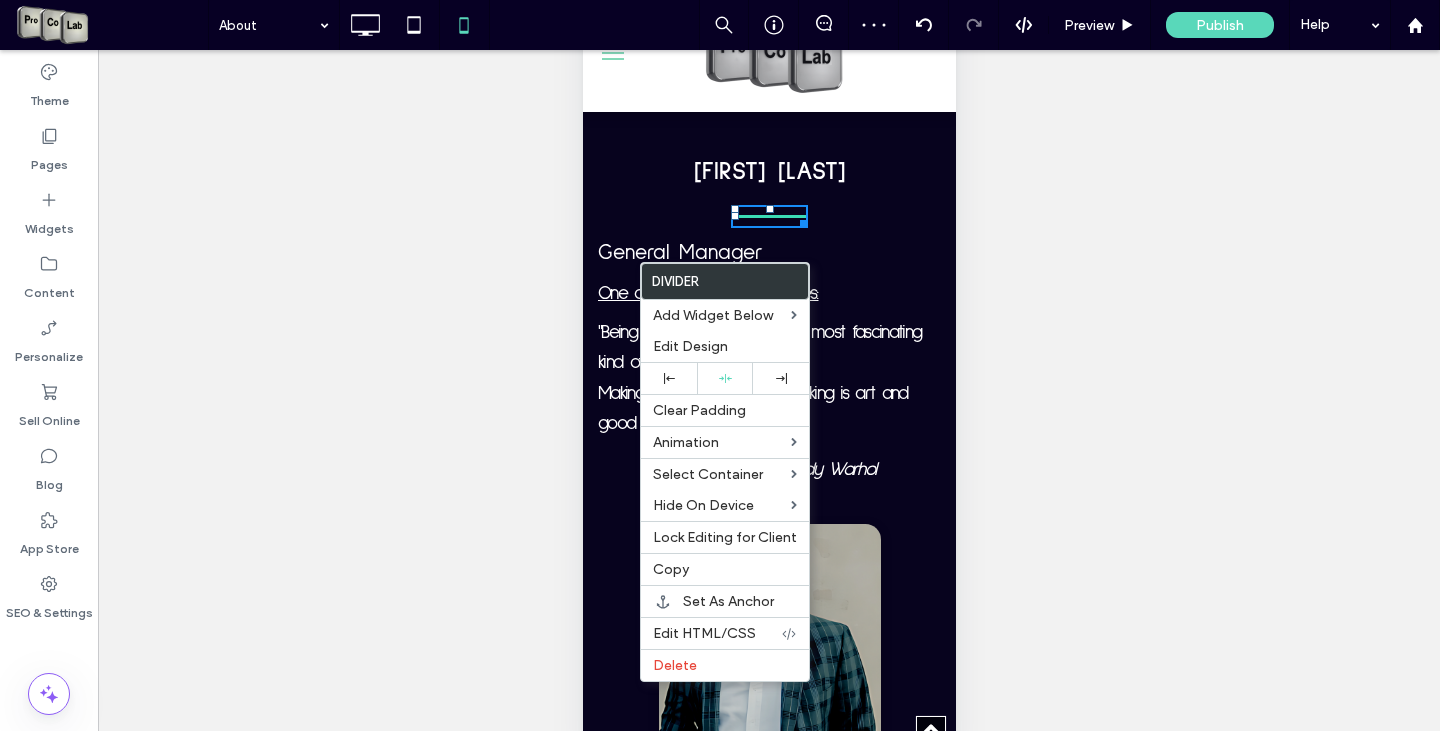 click on "General Manager" at bounding box center [679, 252] 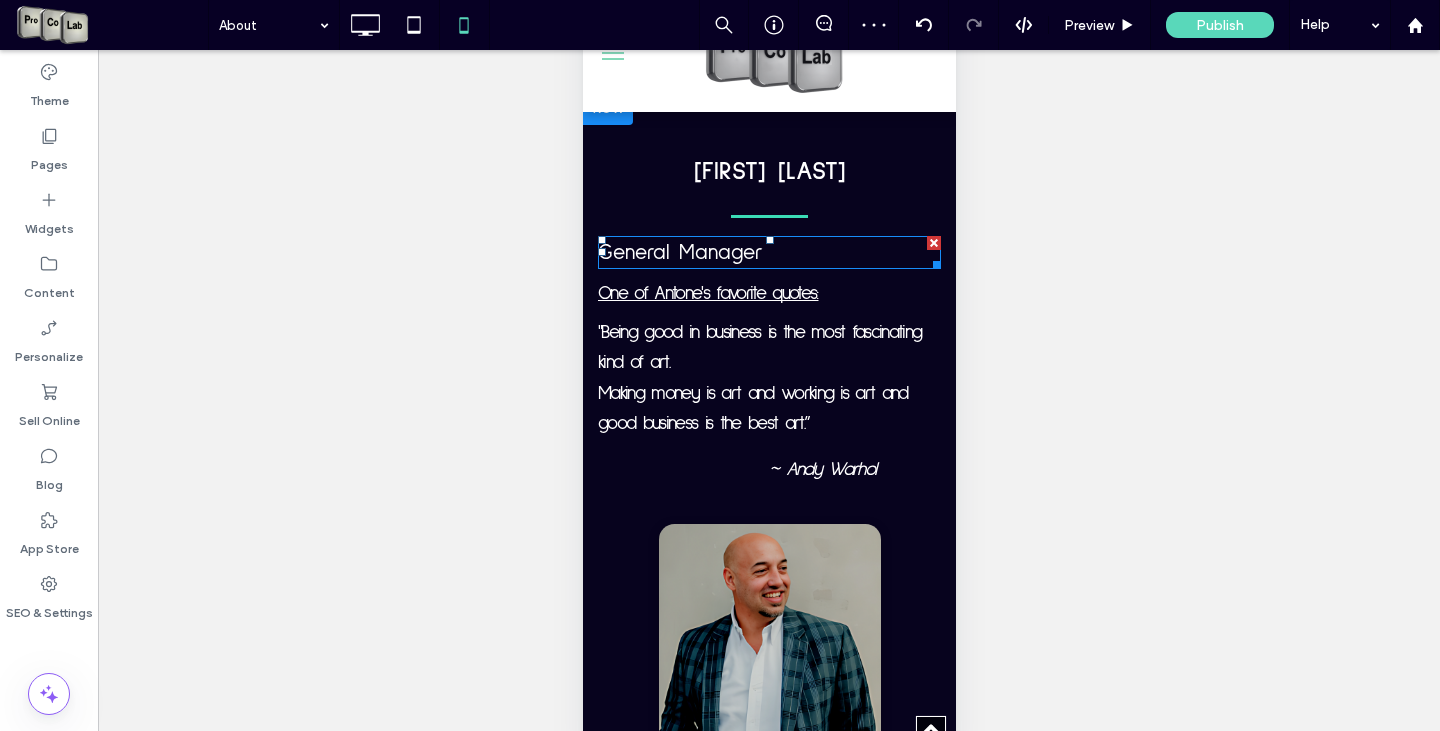 click on "General Manager" at bounding box center (679, 252) 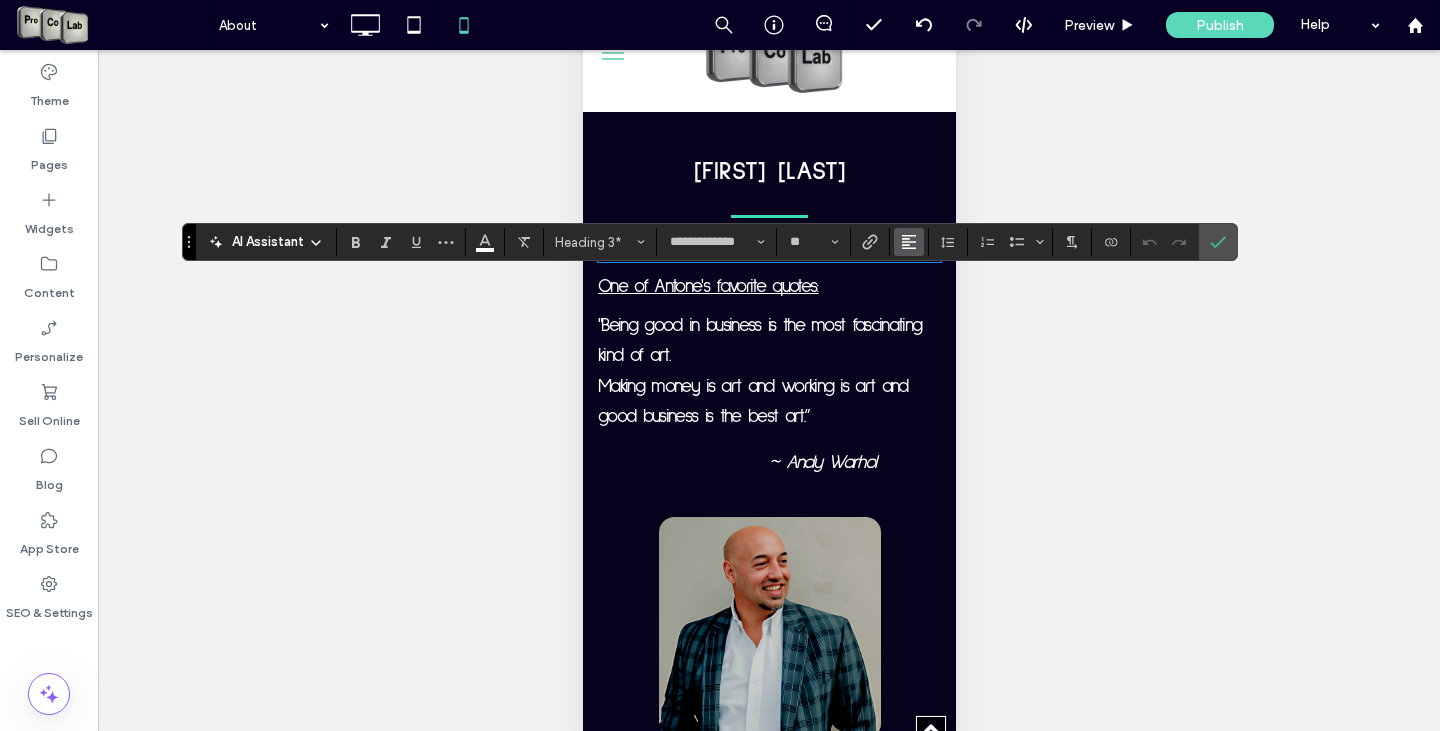 click 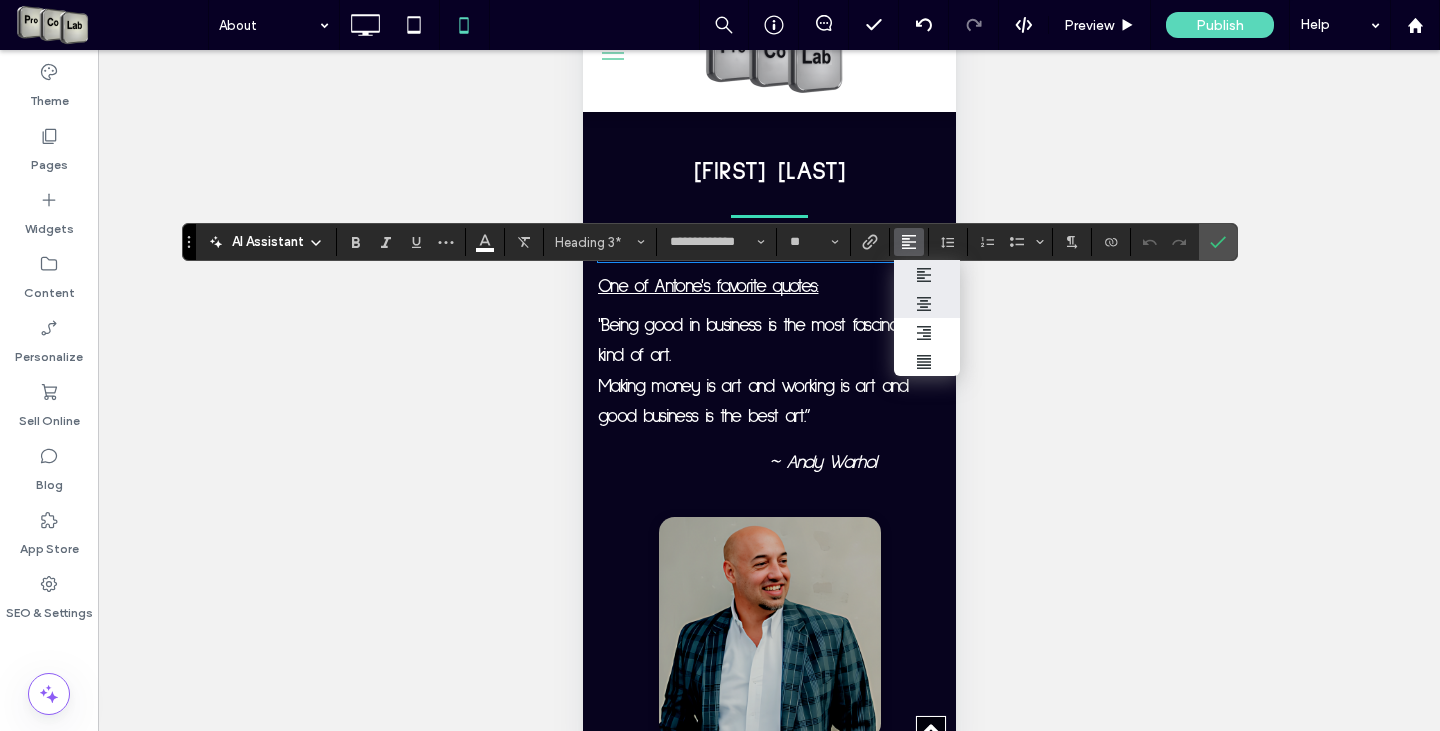 drag, startPoint x: 936, startPoint y: 299, endPoint x: 361, endPoint y: 318, distance: 575.31384 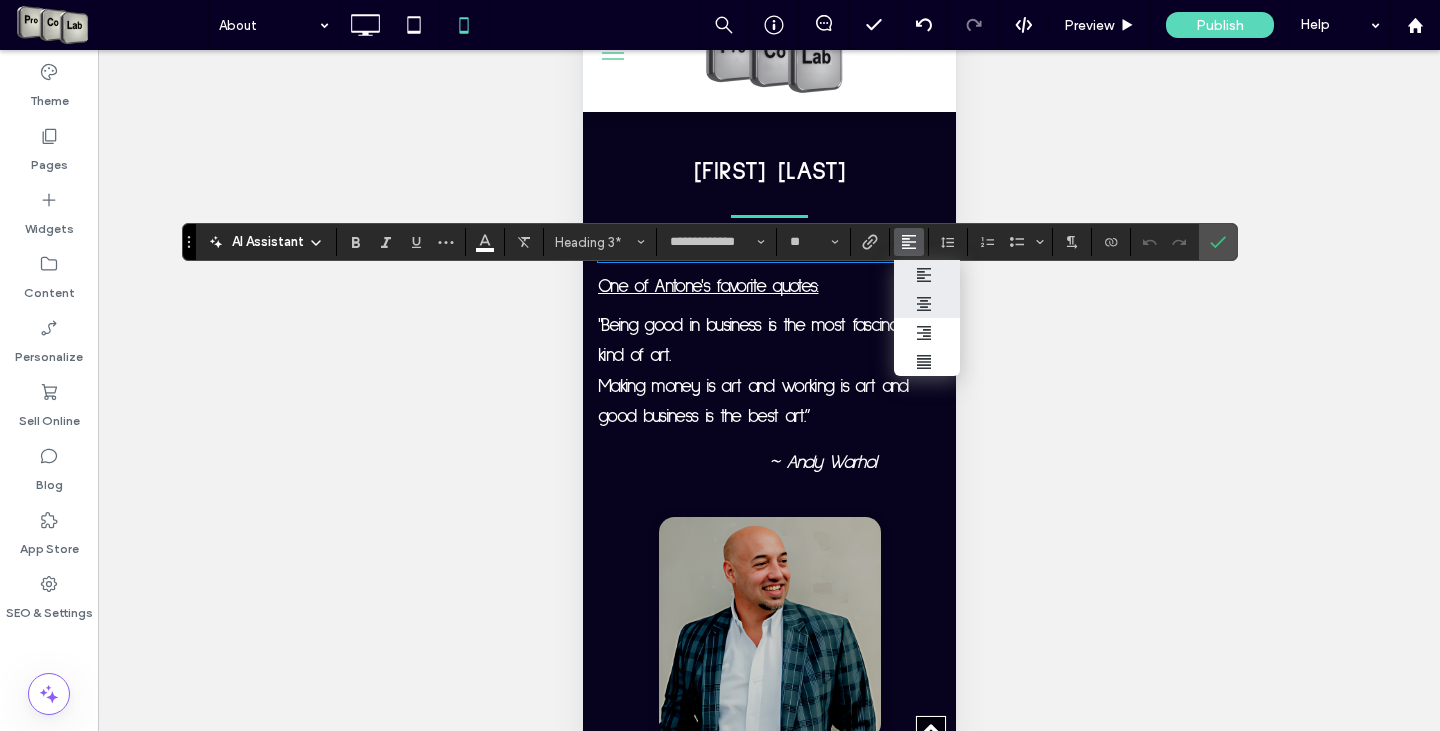 click at bounding box center [927, 304] 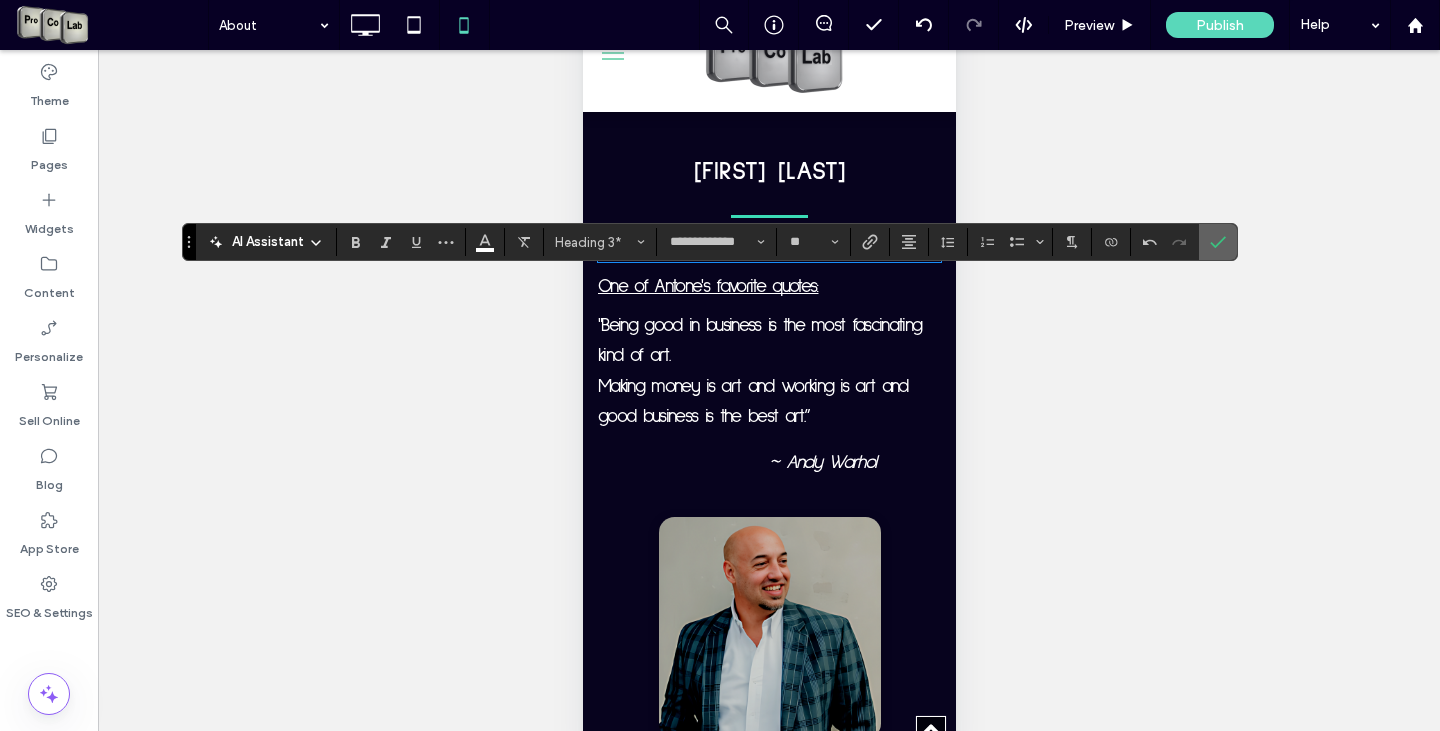 click at bounding box center [1218, 242] 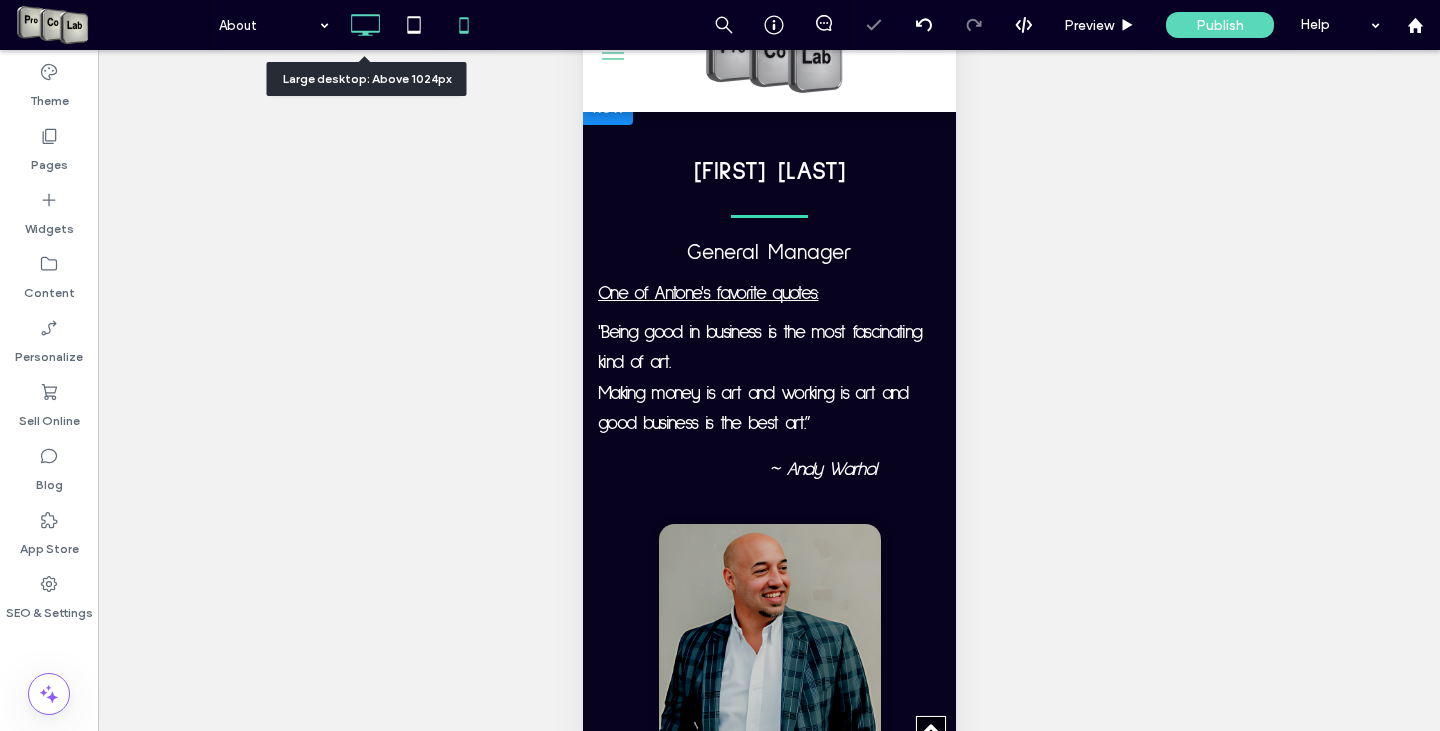 click 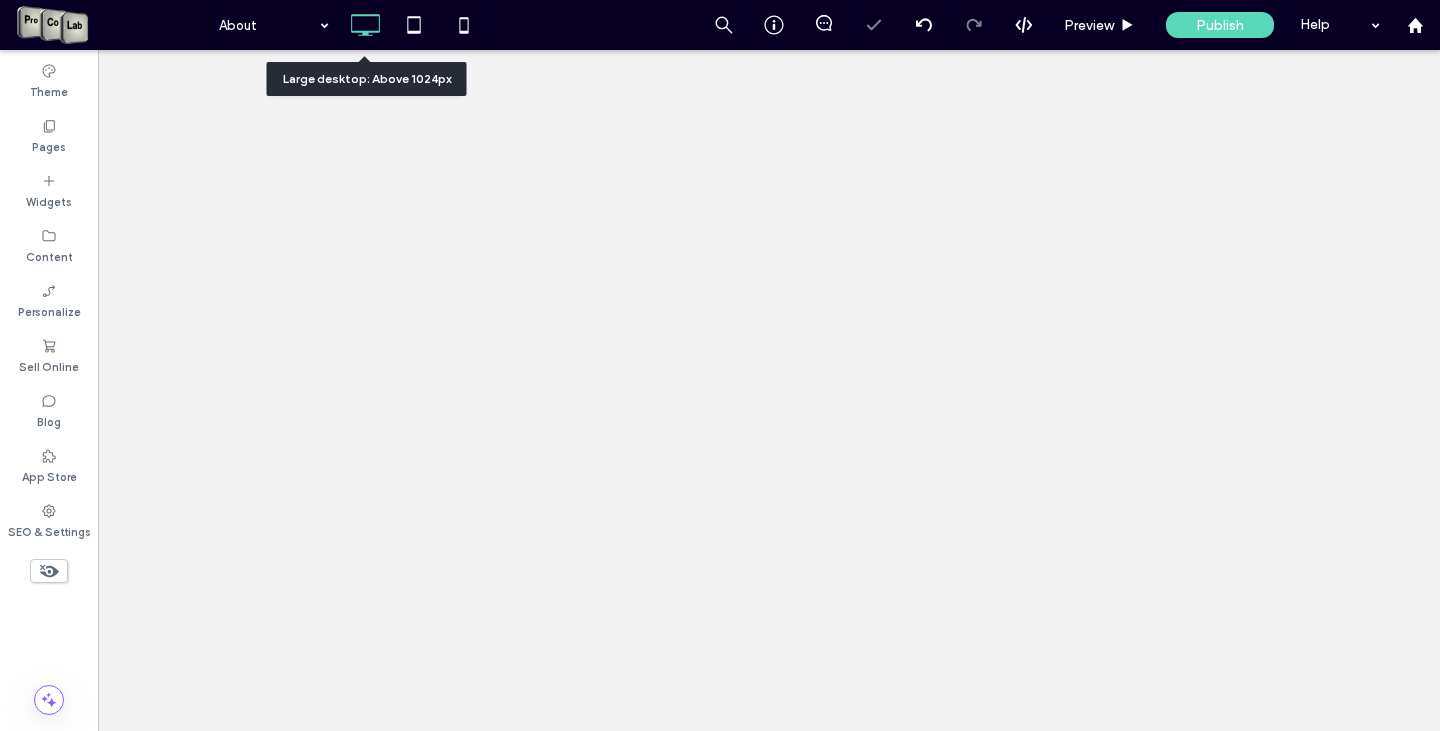 scroll, scrollTop: 0, scrollLeft: 0, axis: both 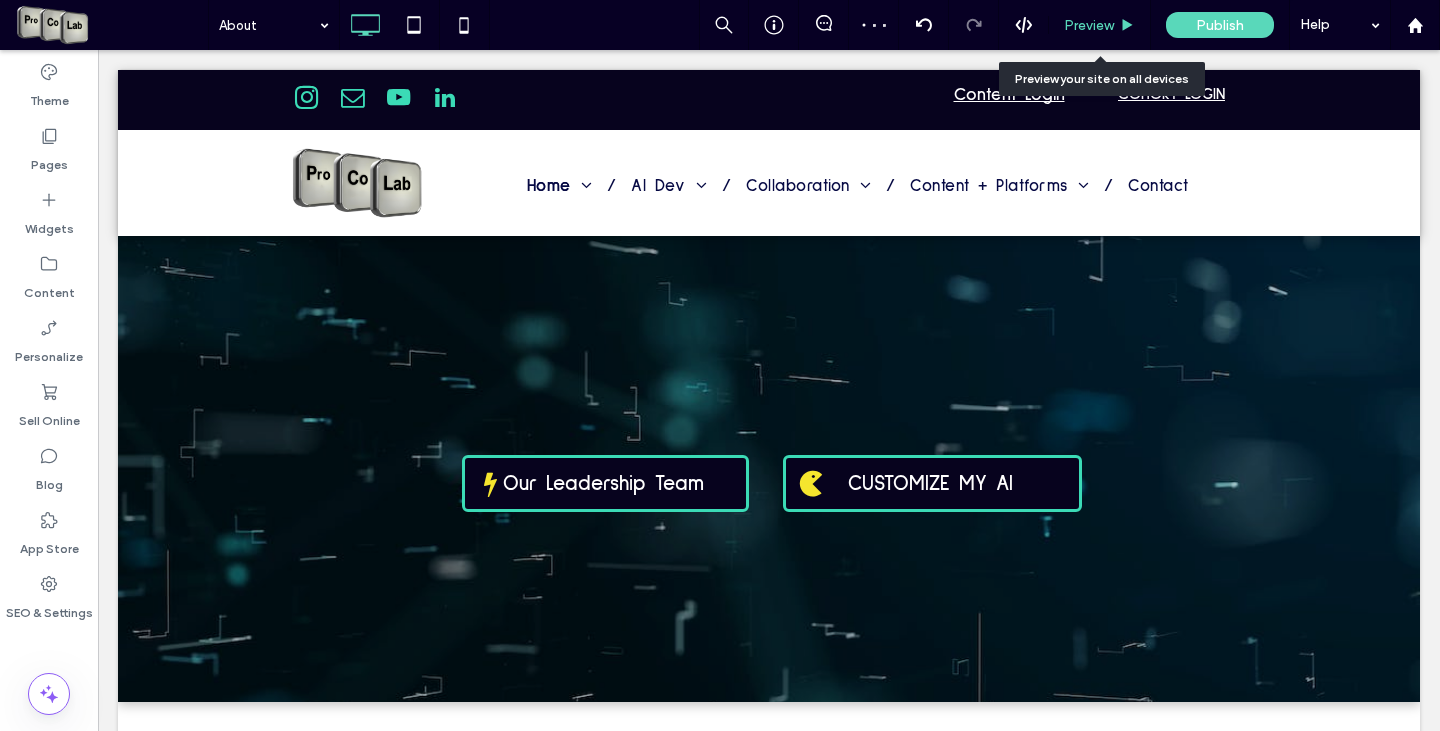 click on "Preview" at bounding box center (1089, 25) 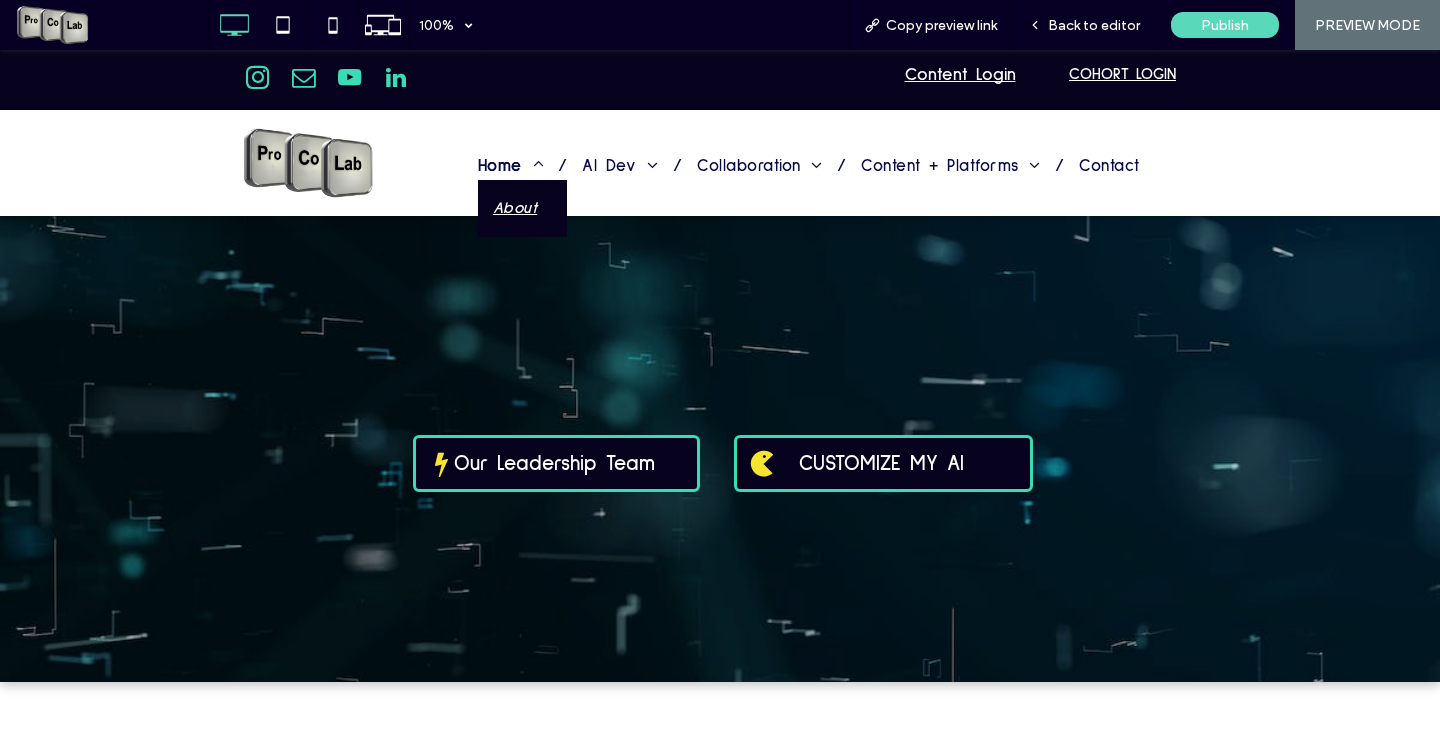 click on "About" at bounding box center [515, 208] 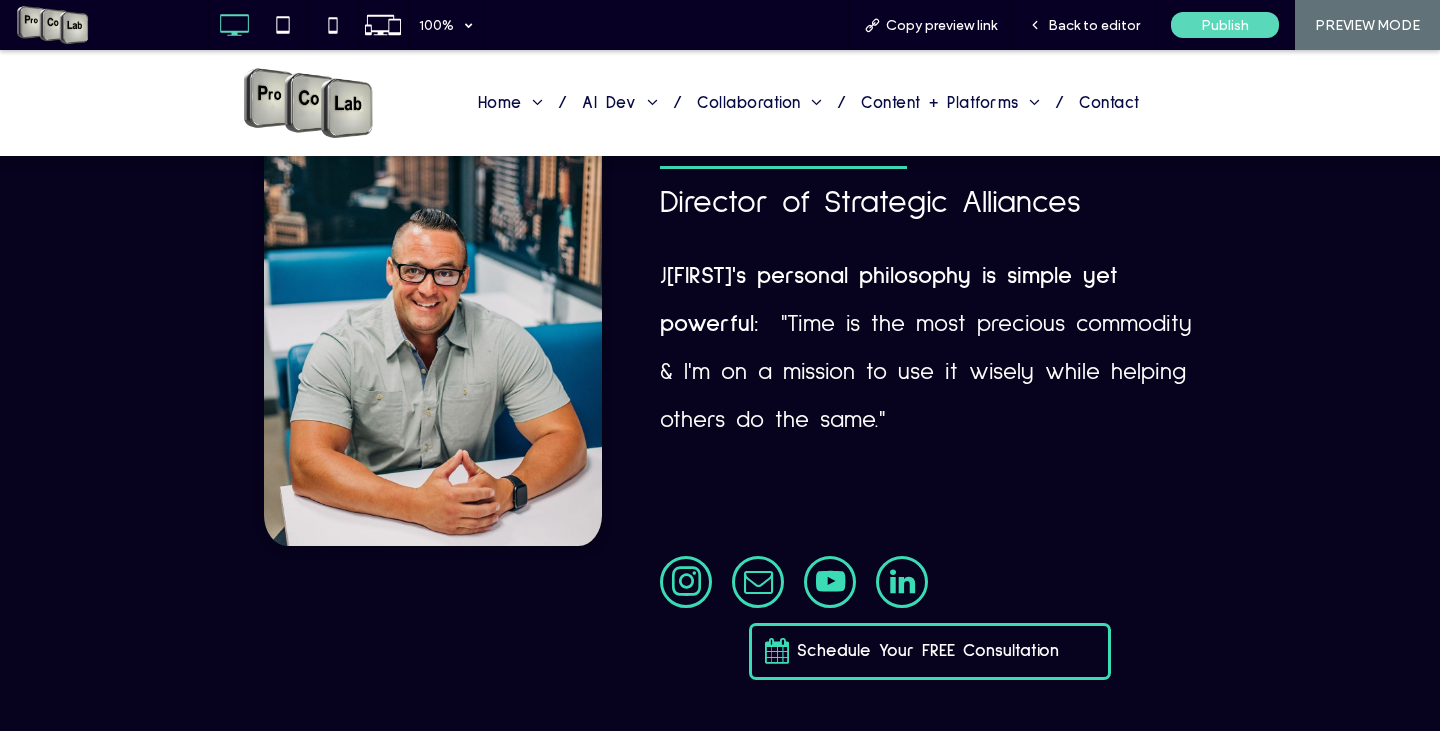 scroll, scrollTop: 900, scrollLeft: 0, axis: vertical 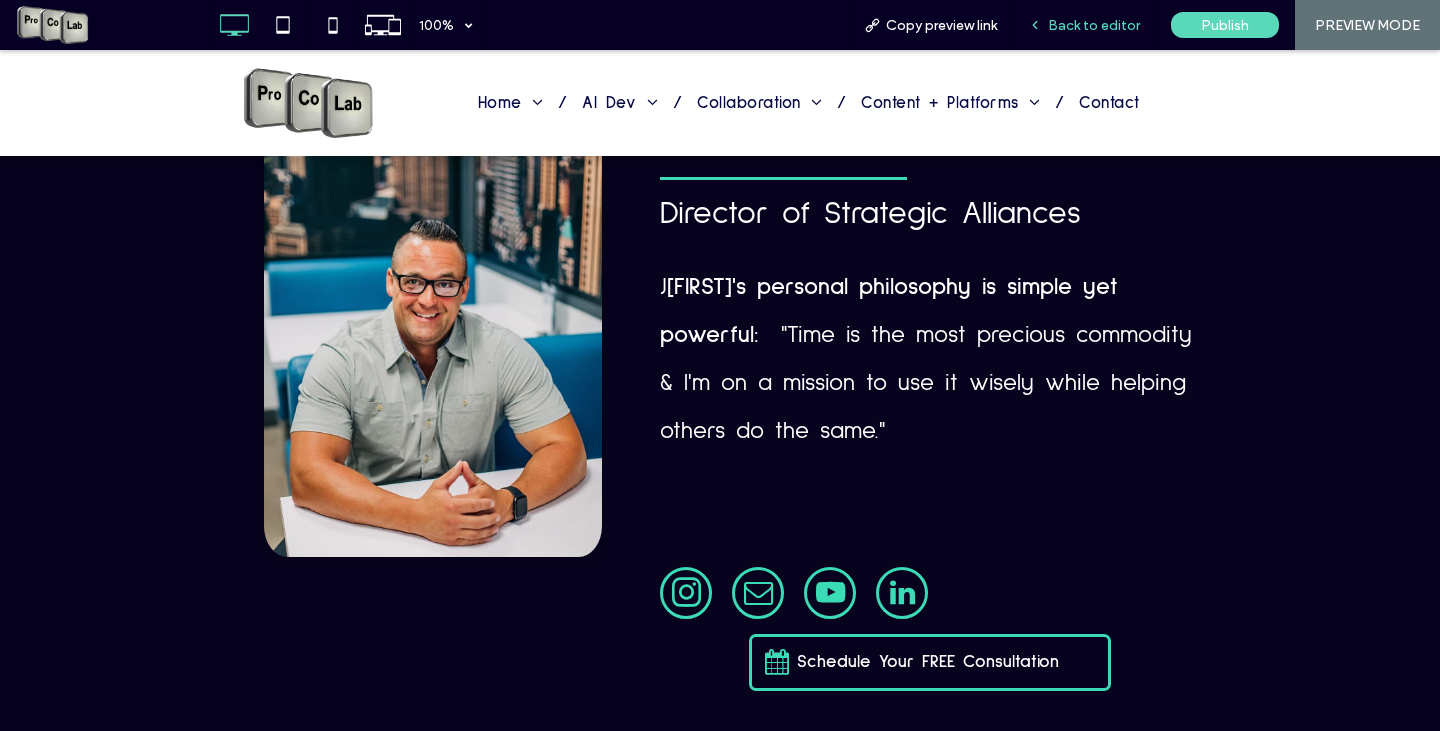 click on "Back to editor" at bounding box center [1094, 25] 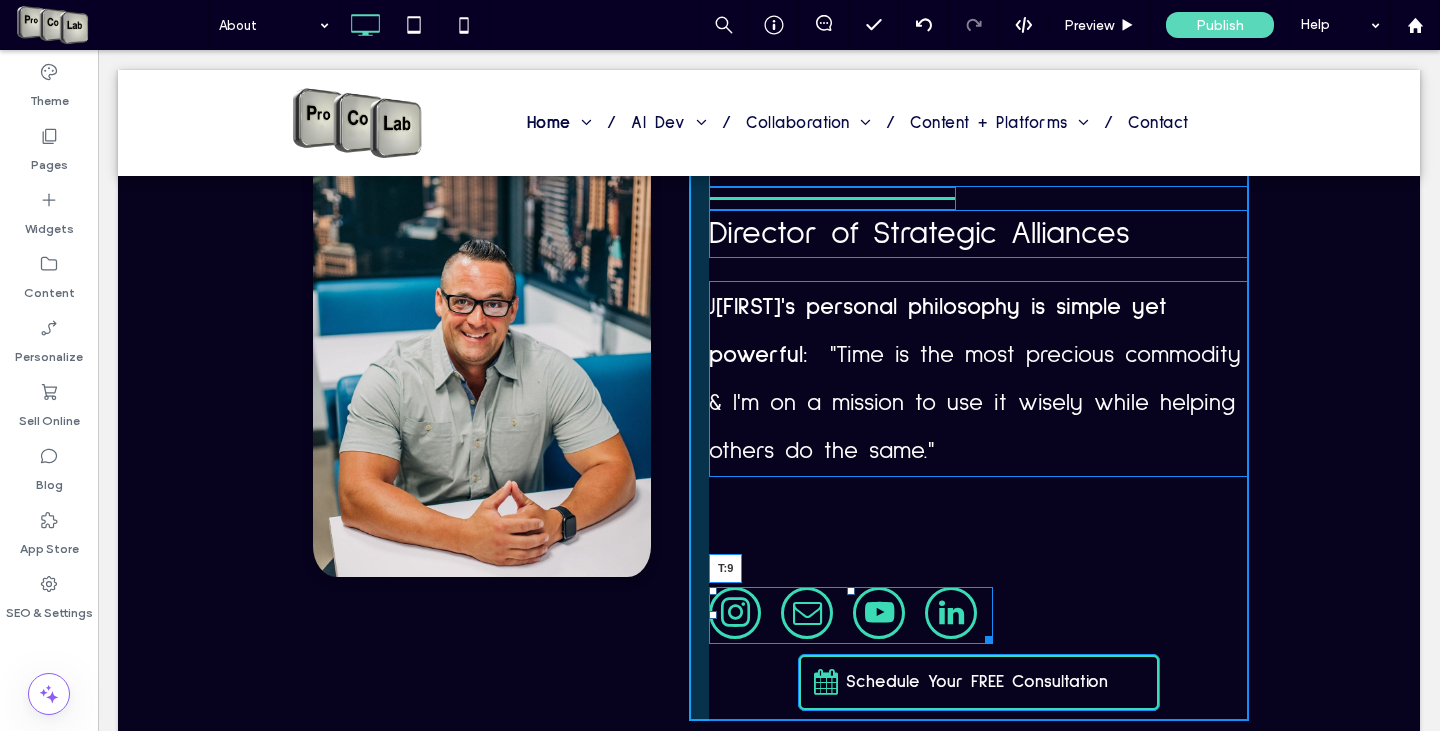 drag, startPoint x: 842, startPoint y: 590, endPoint x: 843, endPoint y: 489, distance: 101.00495 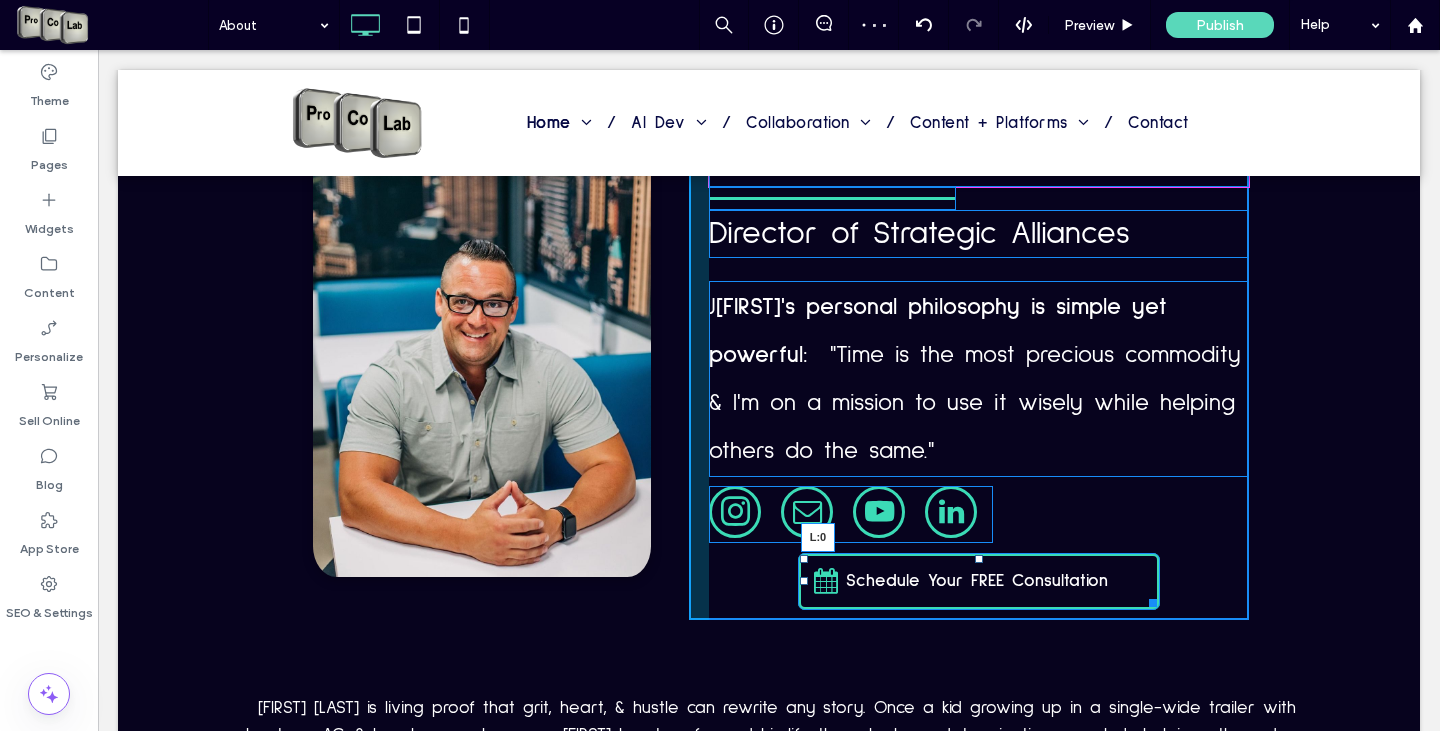 drag, startPoint x: 798, startPoint y: 581, endPoint x: 701, endPoint y: 579, distance: 97.020615 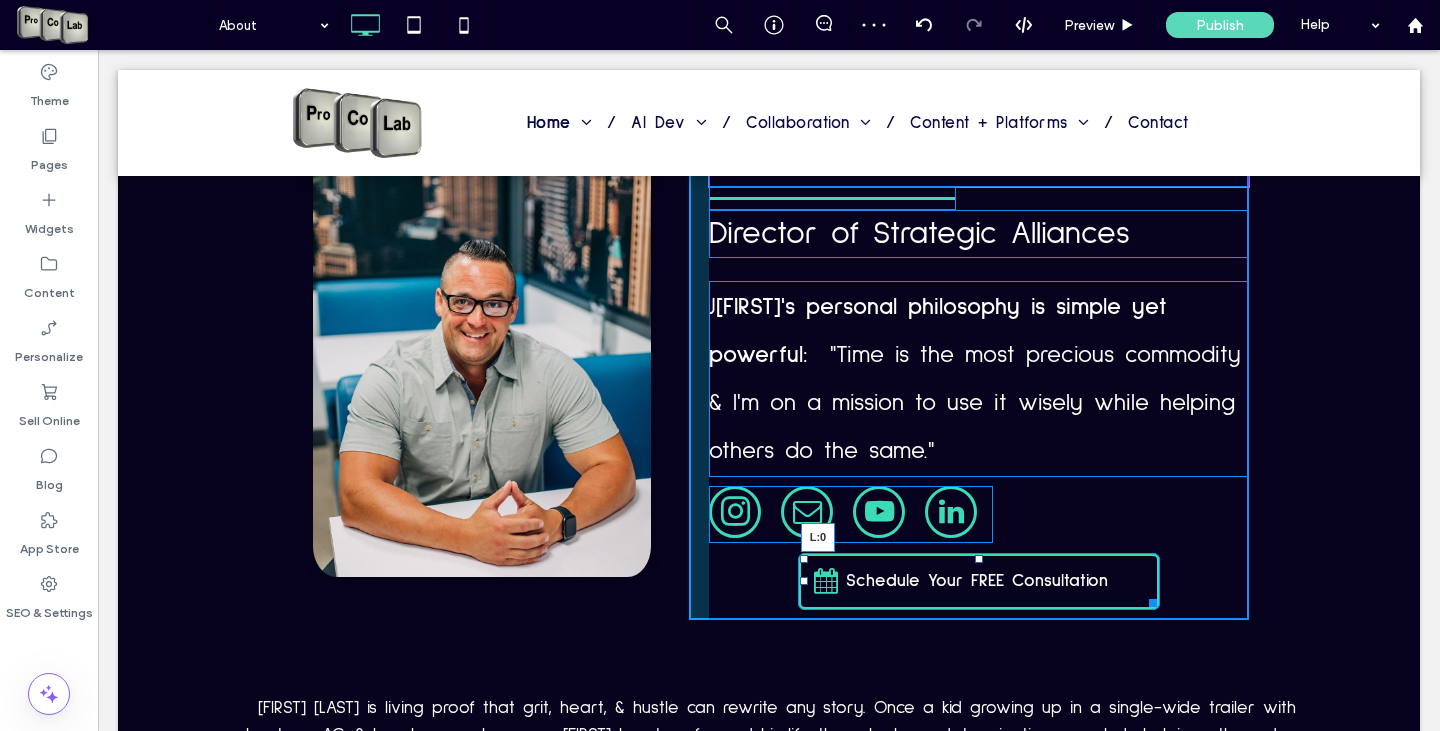 click on "[FIRST] [LAST]
Director of Strategic Alliances
J [FIRST]'s personal philosophy is simple yet powerful:
"Time is the most precious commodity & I'm on a mission to use it wisely while helping others do the same."
Schedule Your FREE Consultation
L:[PHONE]
Click To Paste" at bounding box center [969, 361] 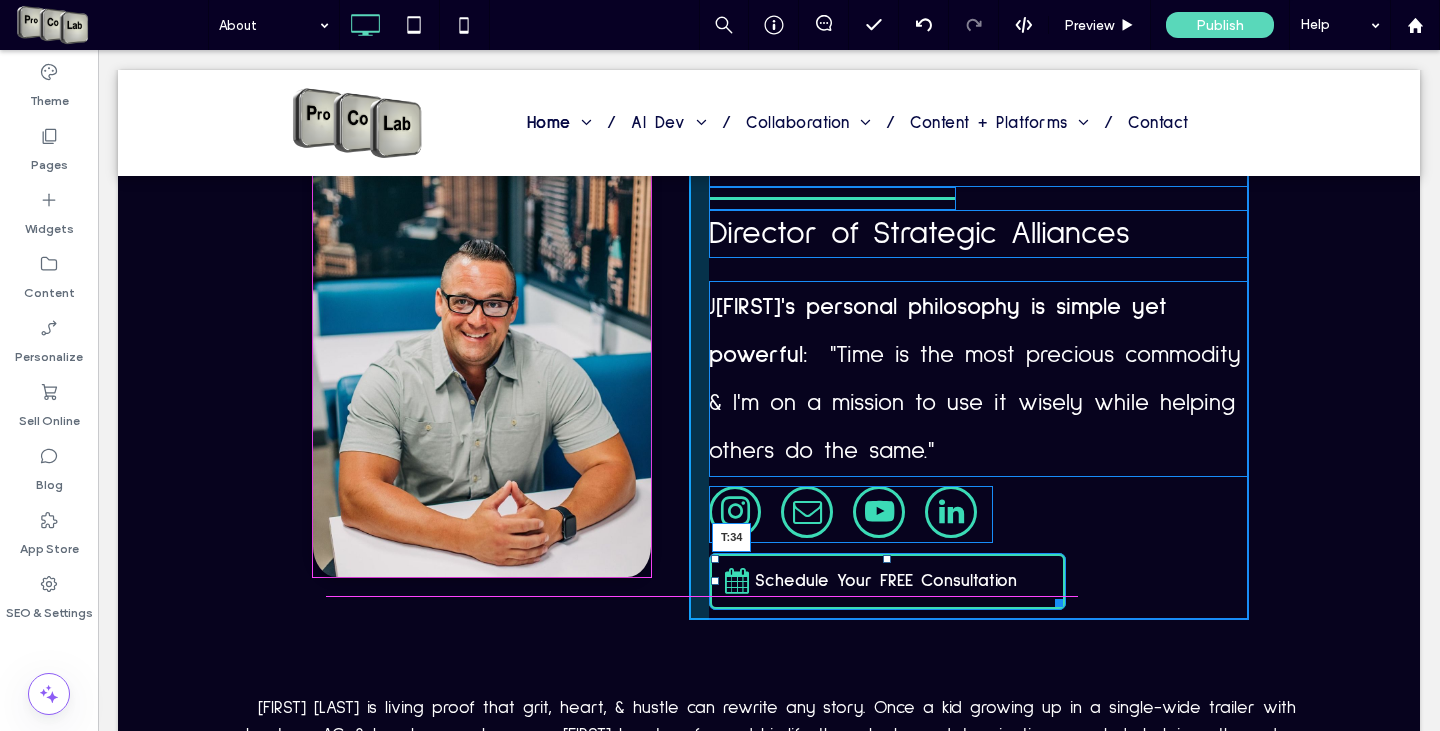 drag, startPoint x: 880, startPoint y: 555, endPoint x: 878, endPoint y: 576, distance: 21.095022 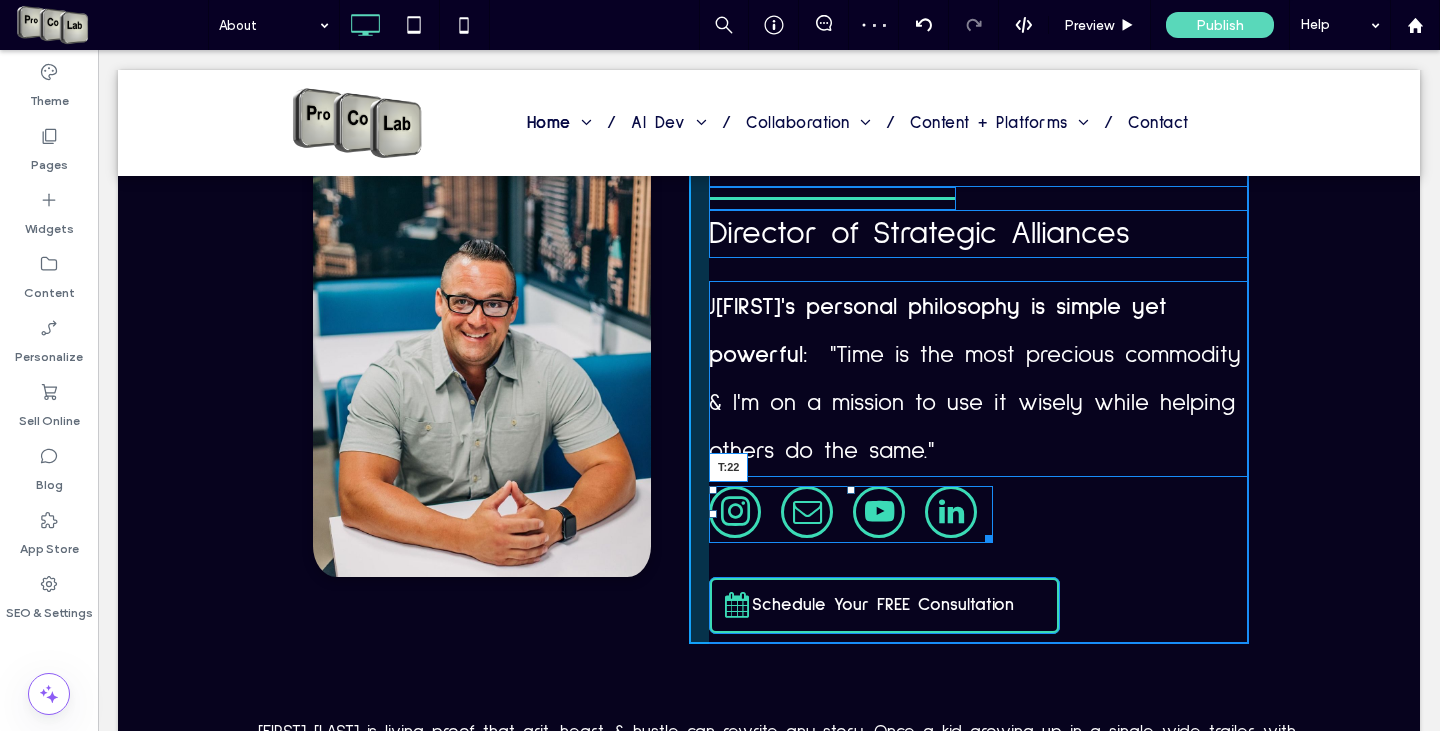 drag, startPoint x: 846, startPoint y: 490, endPoint x: 842, endPoint y: 503, distance: 13.601471 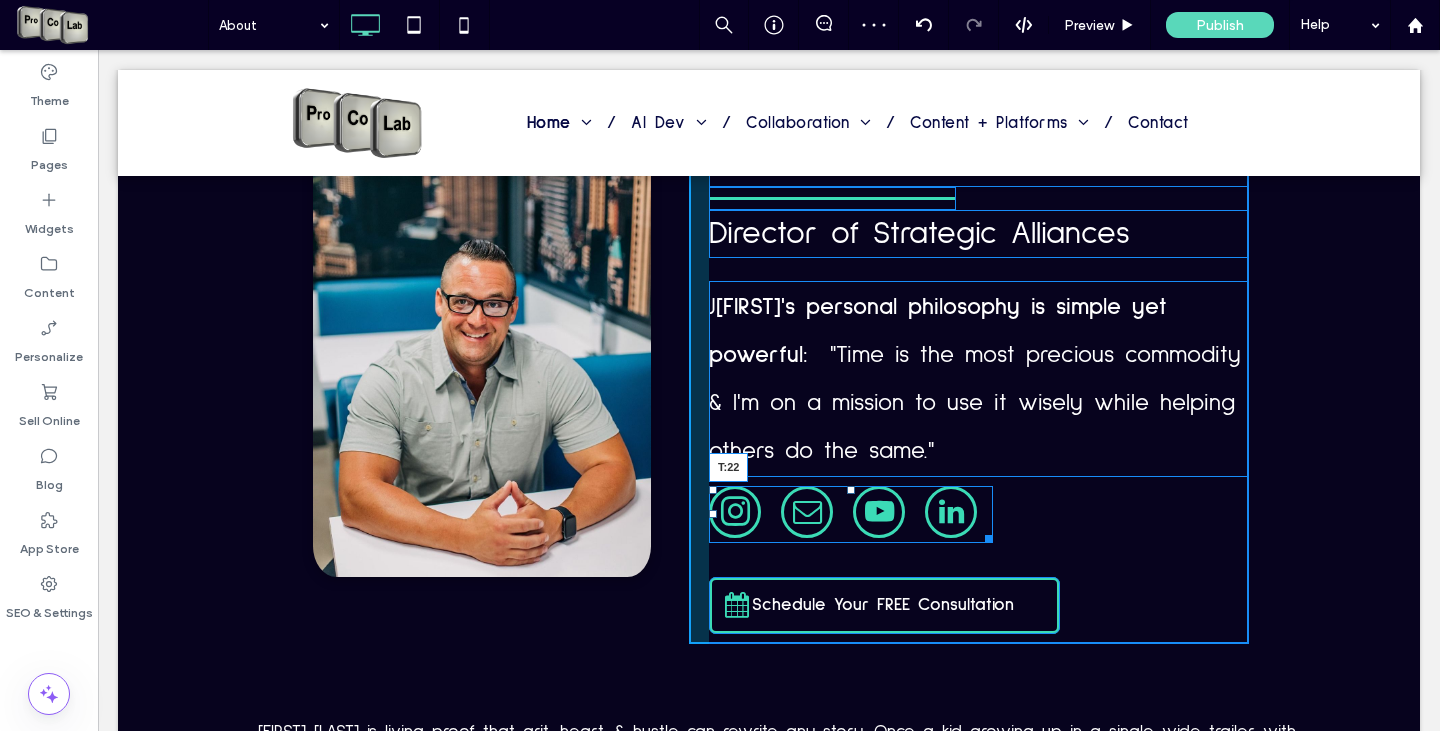 click at bounding box center (851, 490) 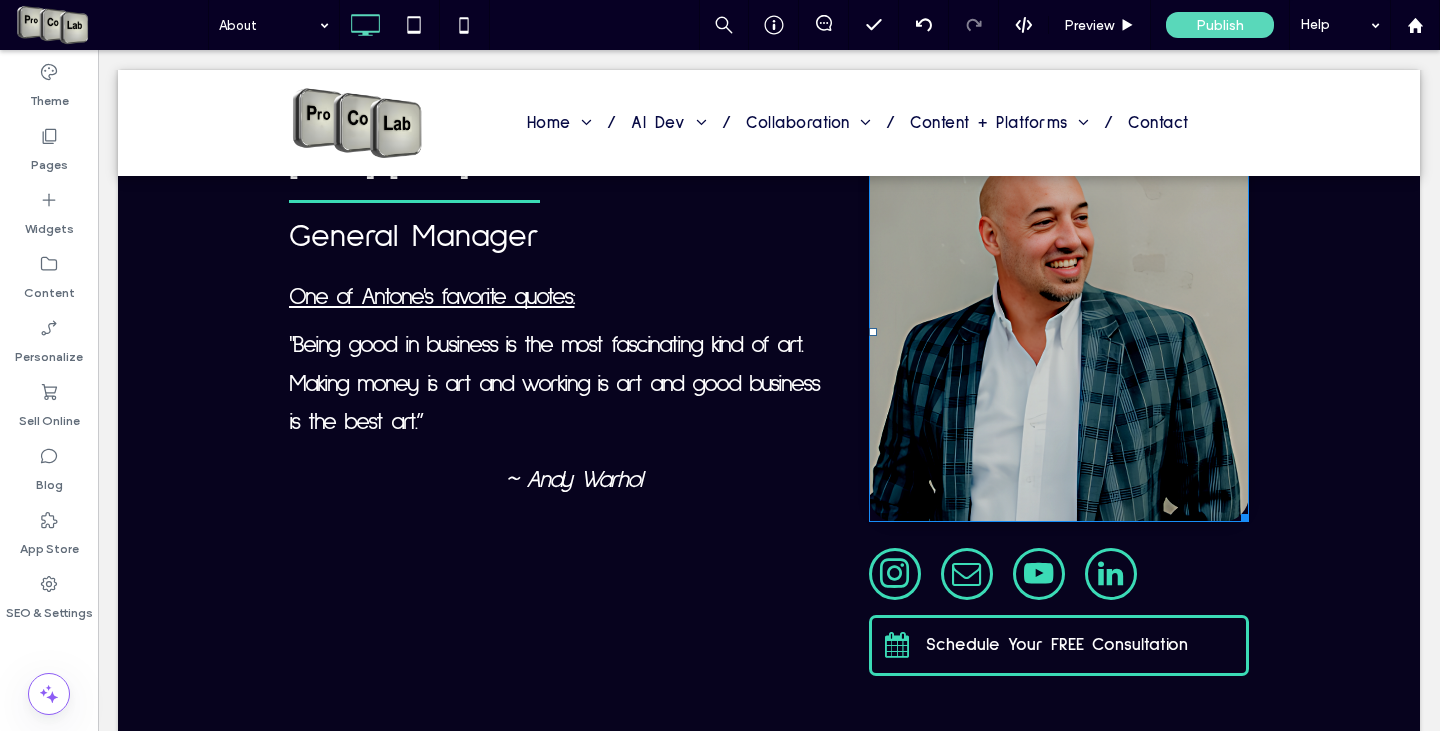 scroll, scrollTop: 2100, scrollLeft: 0, axis: vertical 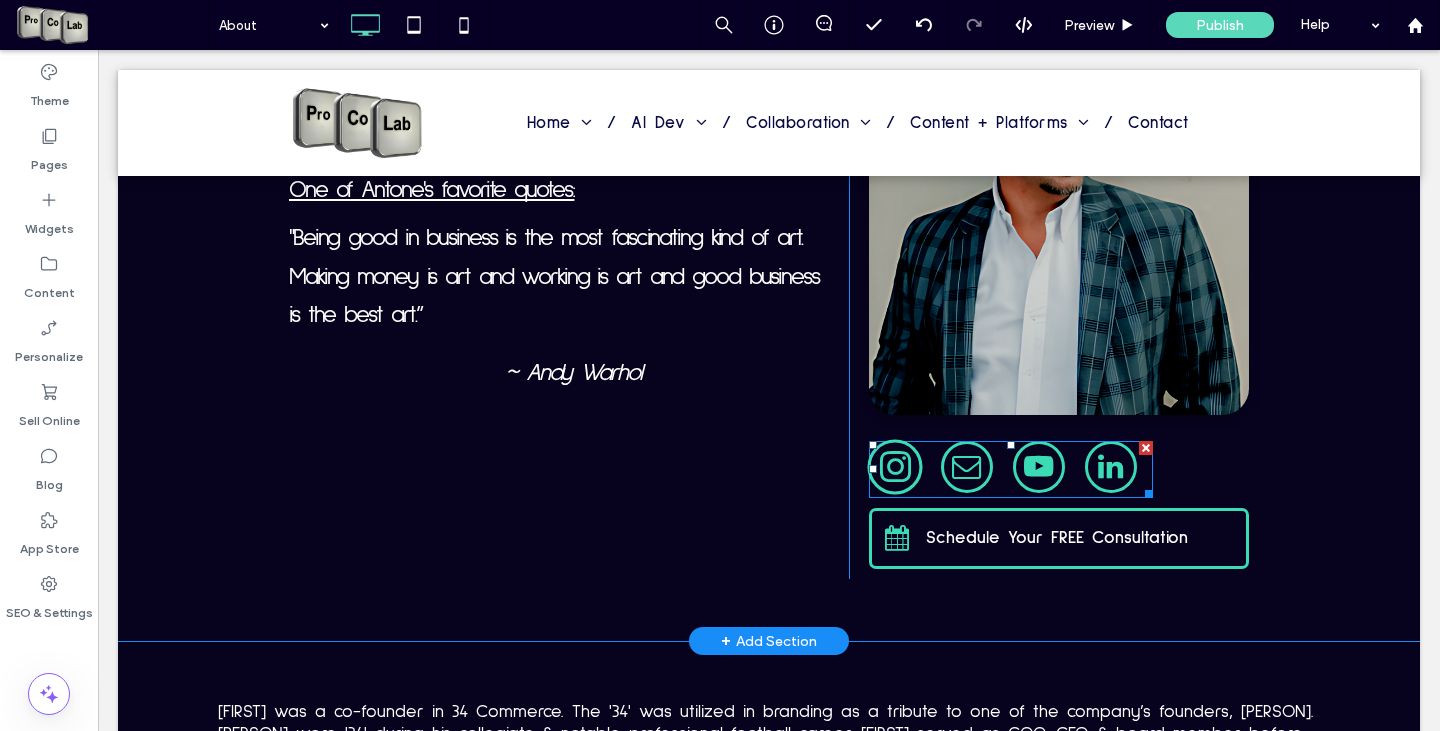 click at bounding box center (894, 466) 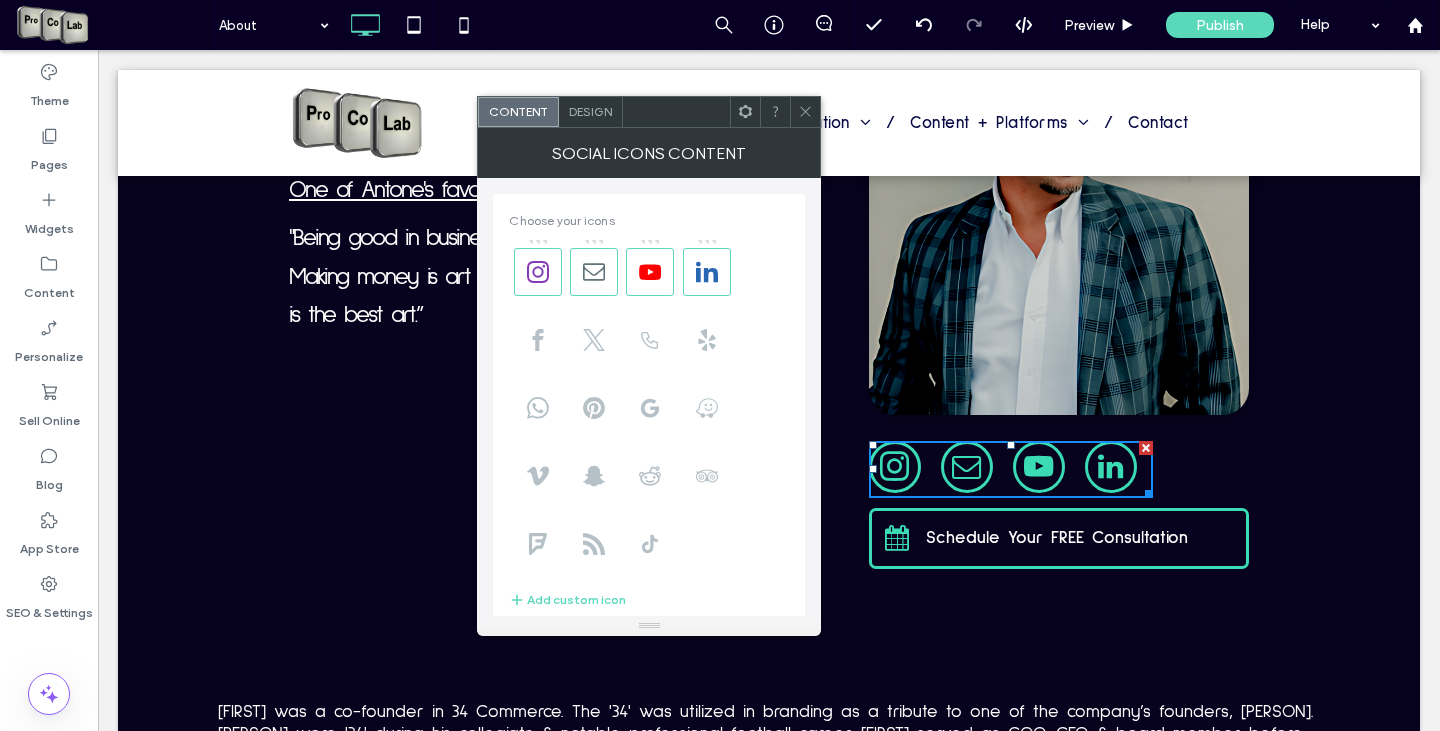 click 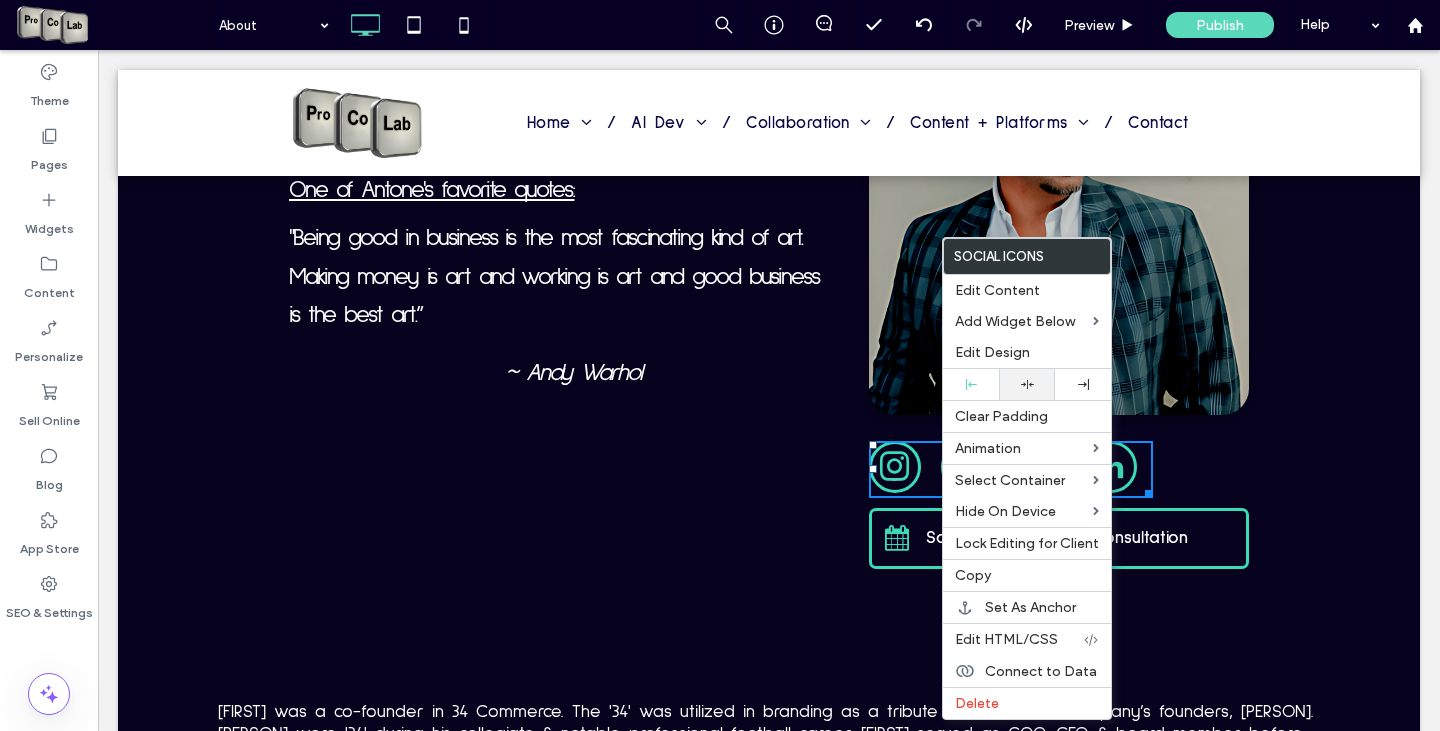 click at bounding box center [1027, 384] 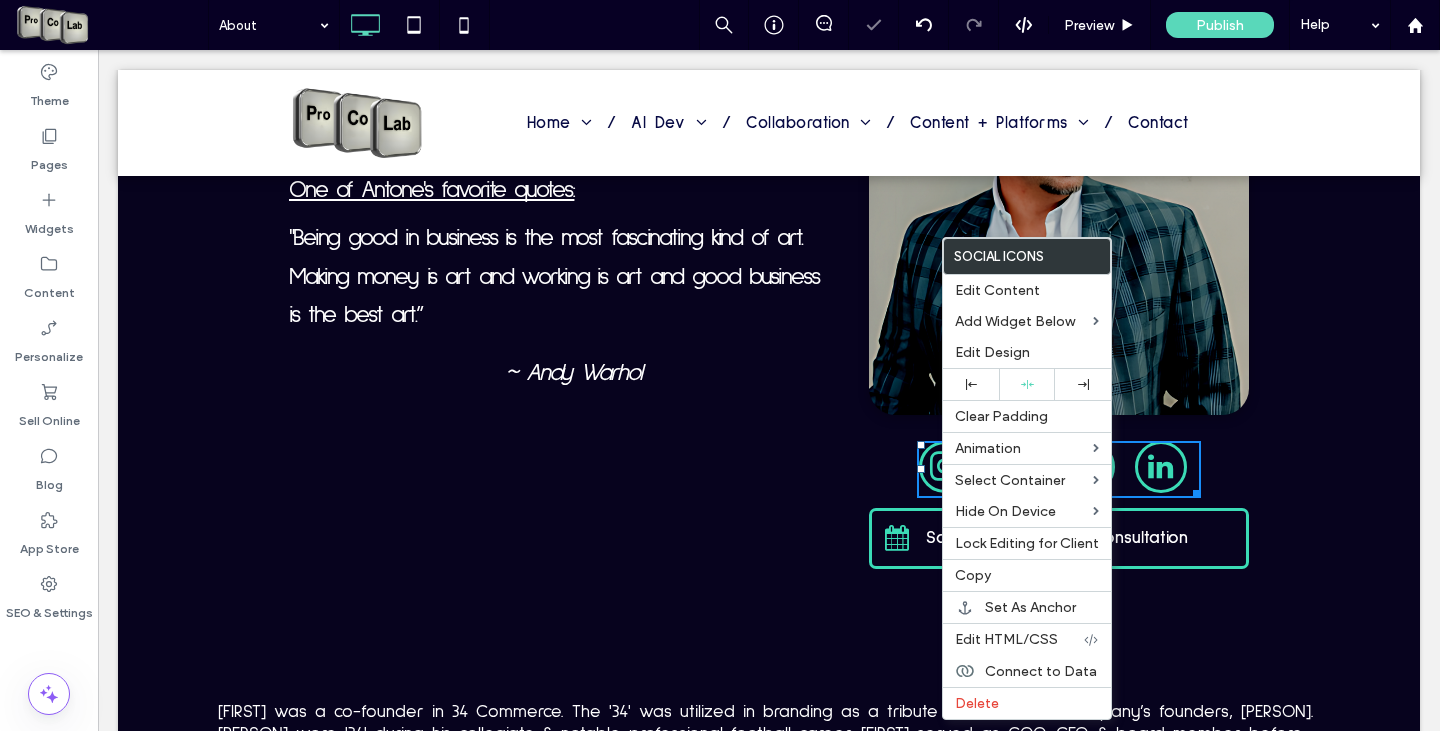 click on "[FIRST] [LAST]
General Manager
One of [FIRST]'s favorite quotes:   "Being good in business is the most fascinating kind of art. Making money is art and working is art and good business is the best art.” ~ Andy Warhol Click To Paste
Schedule Your FREE Consultation
Click To Paste
Row + Add Section" at bounding box center (769, 306) 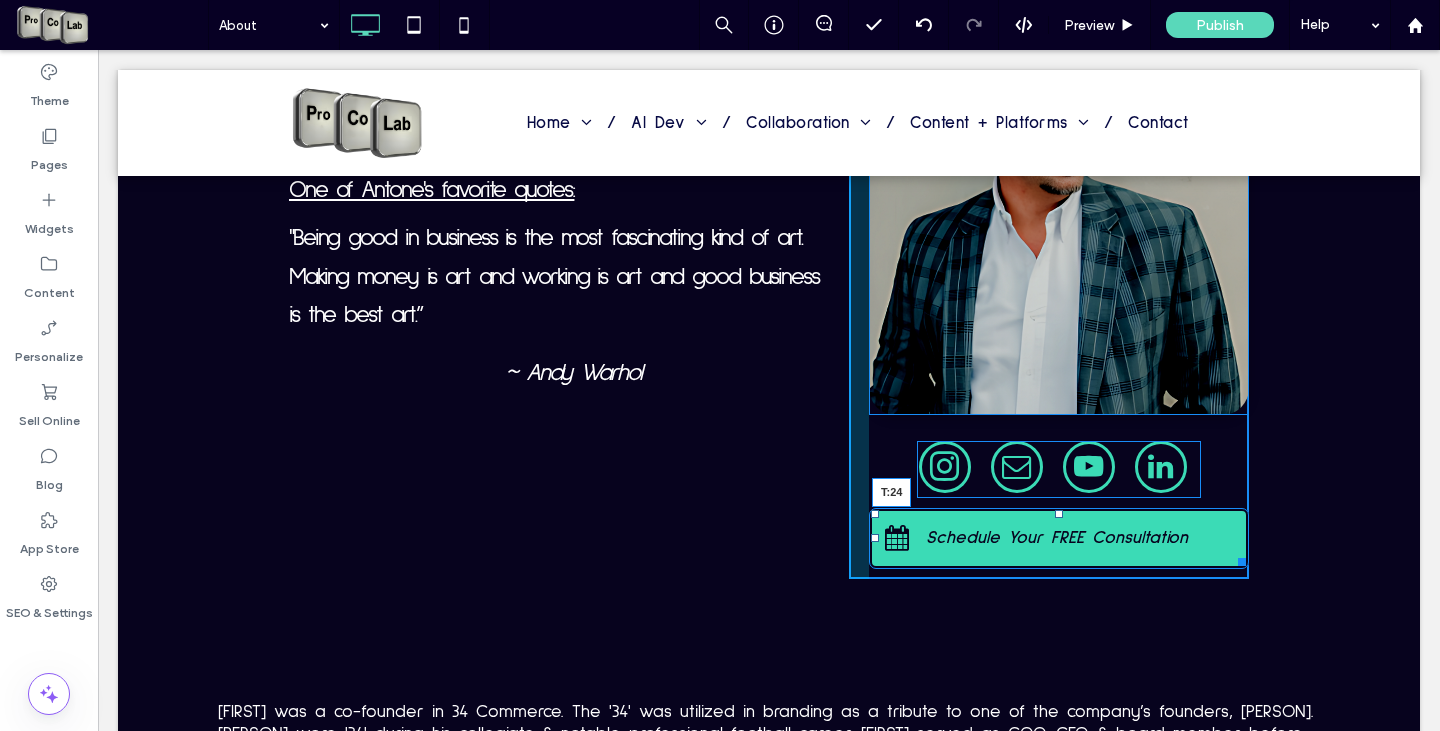 drag, startPoint x: 1049, startPoint y: 510, endPoint x: 1048, endPoint y: 524, distance: 14.035668 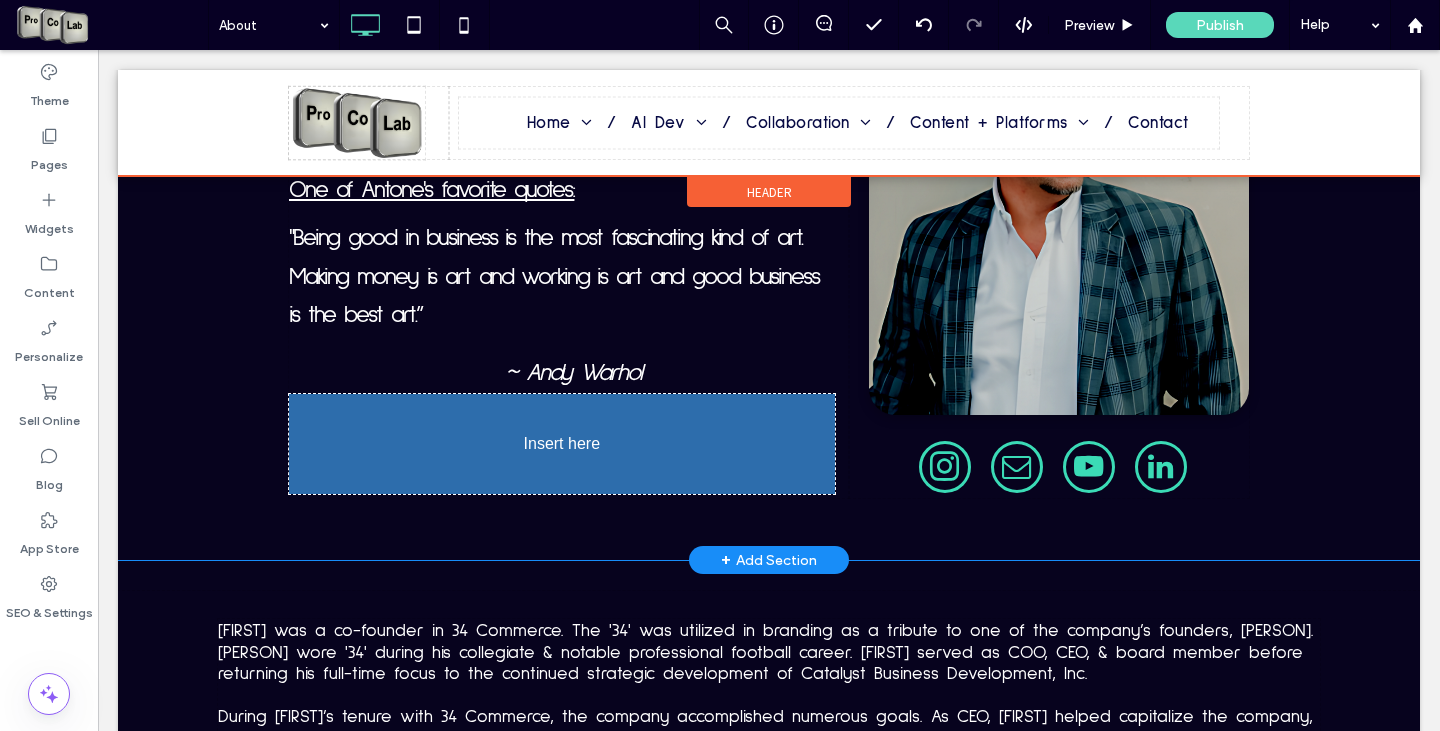 drag, startPoint x: 908, startPoint y: 538, endPoint x: 478, endPoint y: 472, distance: 435.03564 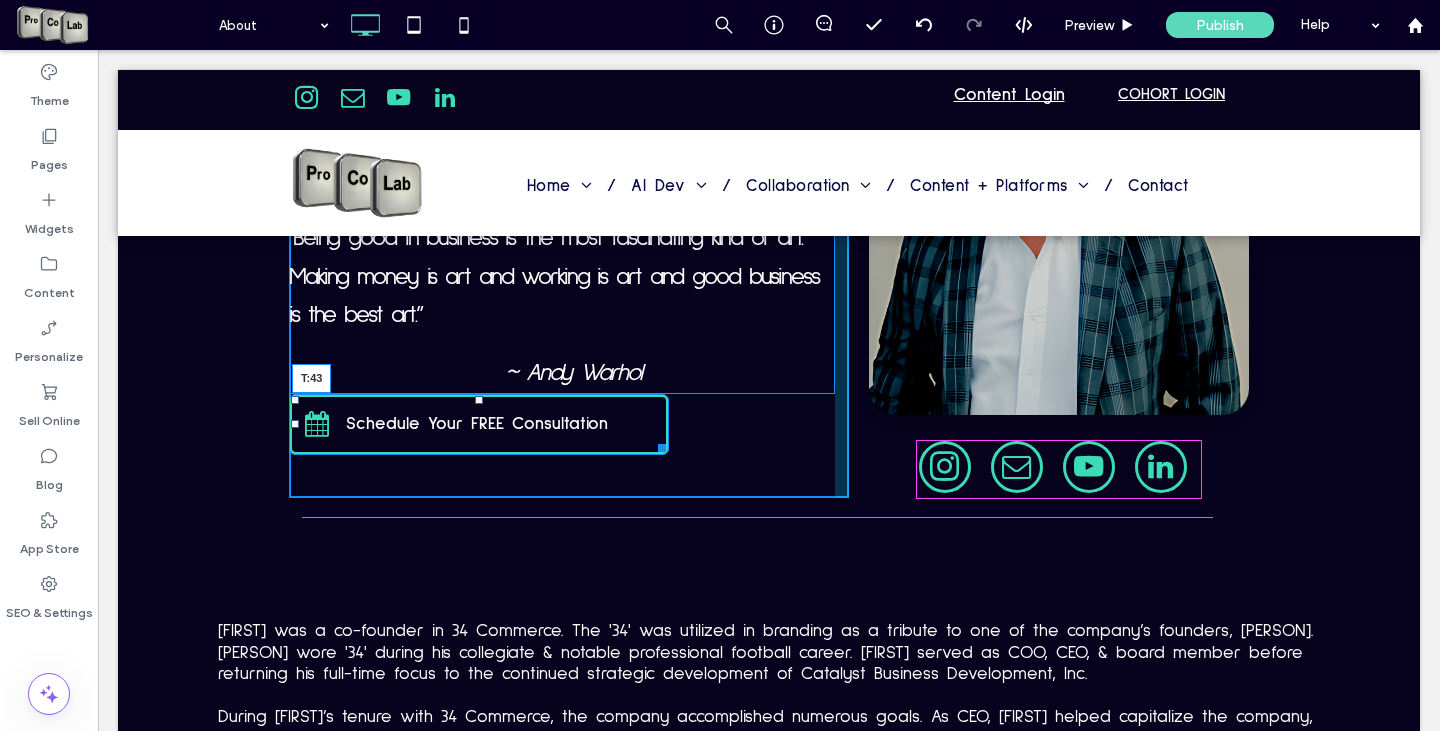 drag, startPoint x: 465, startPoint y: 410, endPoint x: 463, endPoint y: 439, distance: 29.068884 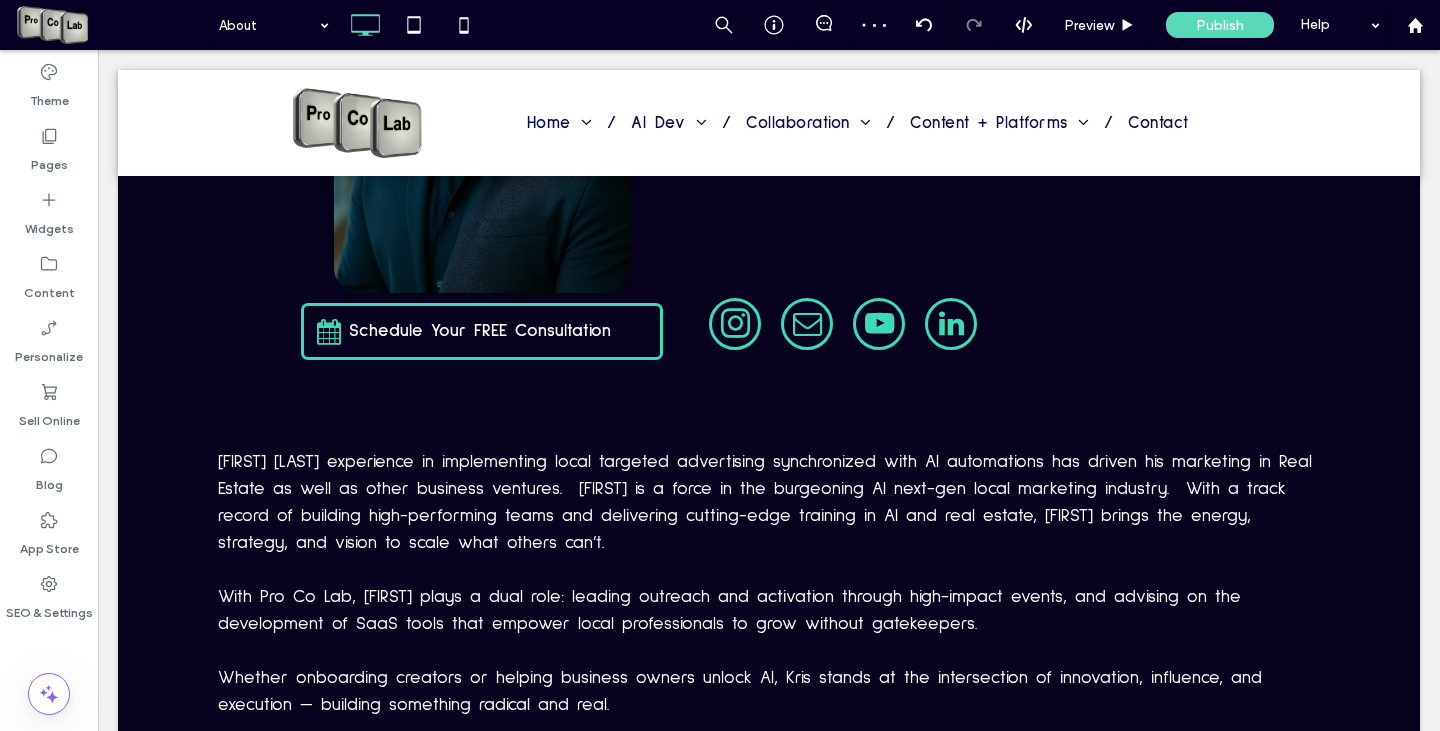 scroll, scrollTop: 3400, scrollLeft: 0, axis: vertical 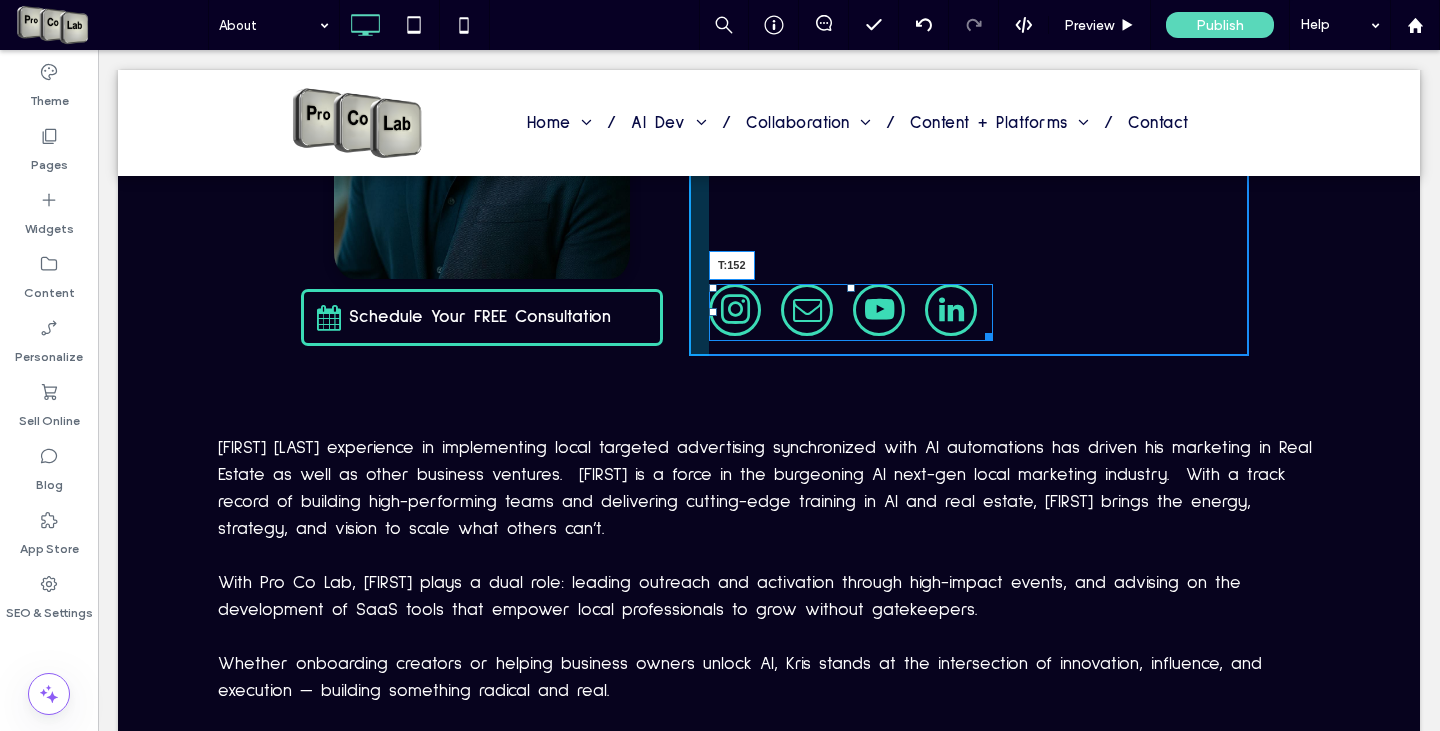 drag, startPoint x: 845, startPoint y: 310, endPoint x: 935, endPoint y: 370, distance: 108.16654 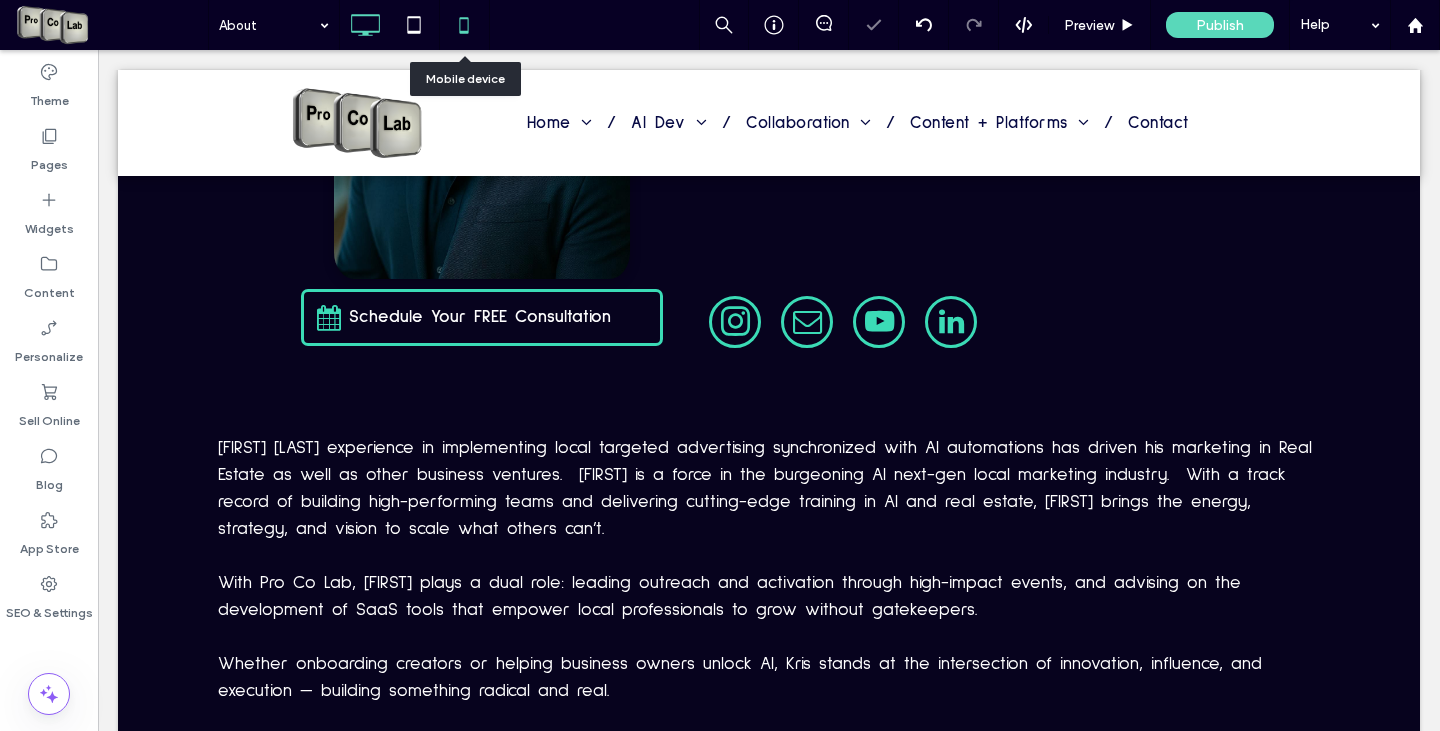 click 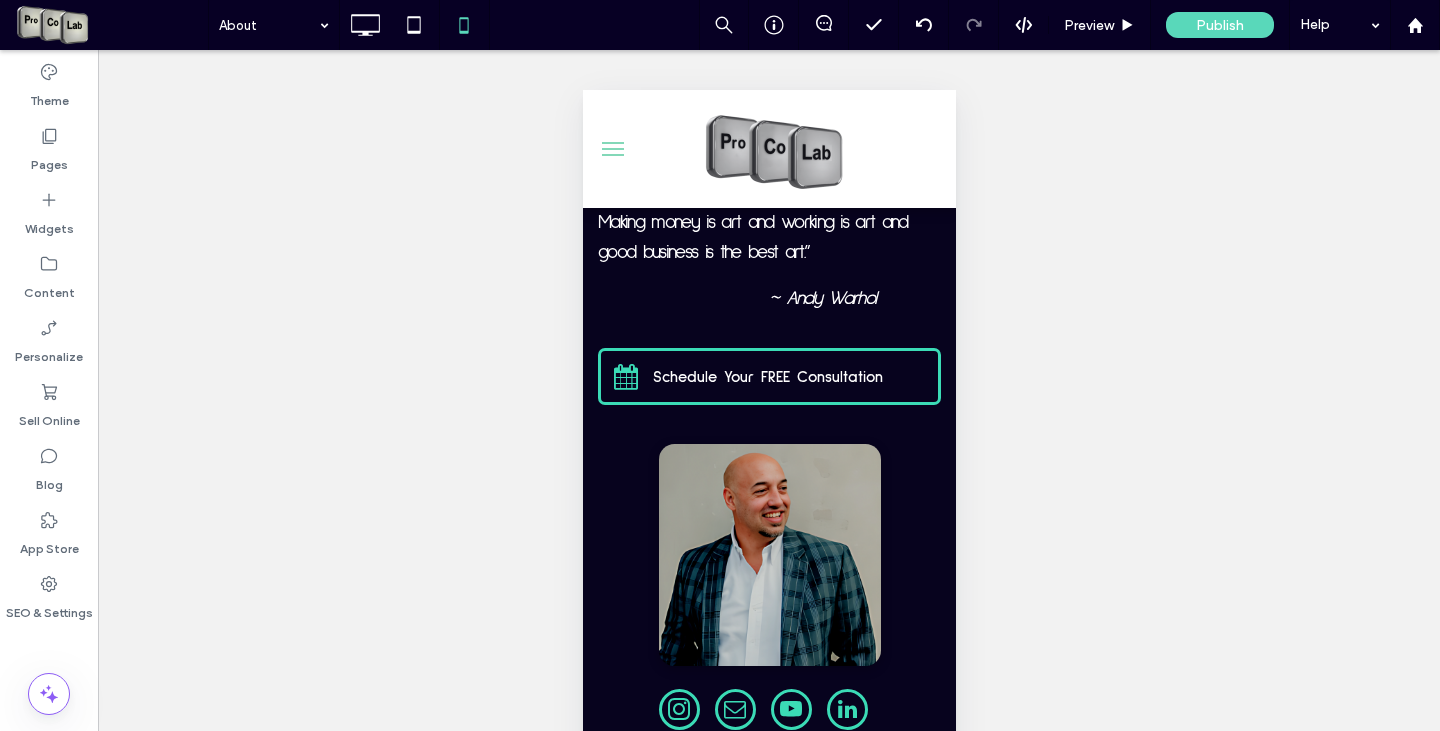 scroll, scrollTop: 2300, scrollLeft: 0, axis: vertical 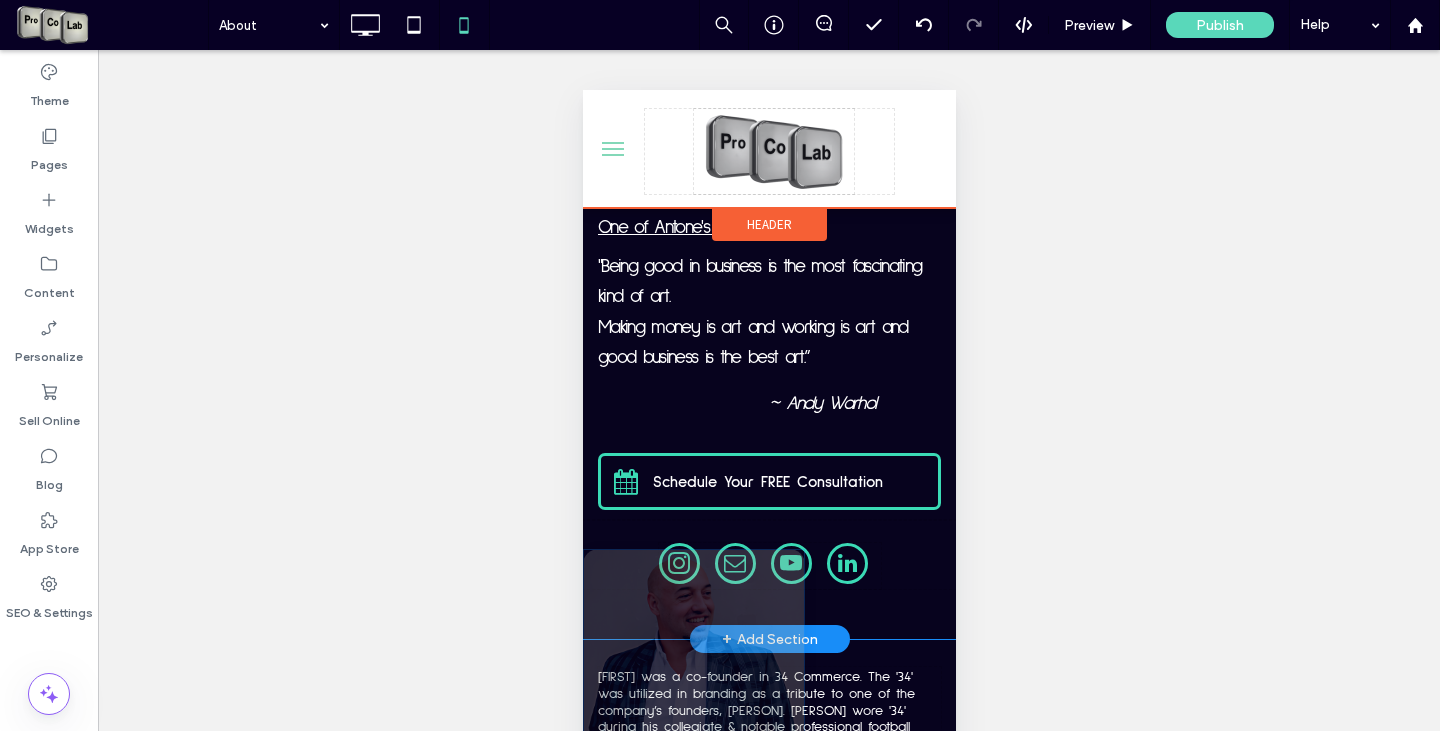 drag, startPoint x: 728, startPoint y: 524, endPoint x: 727, endPoint y: 259, distance: 265.0019 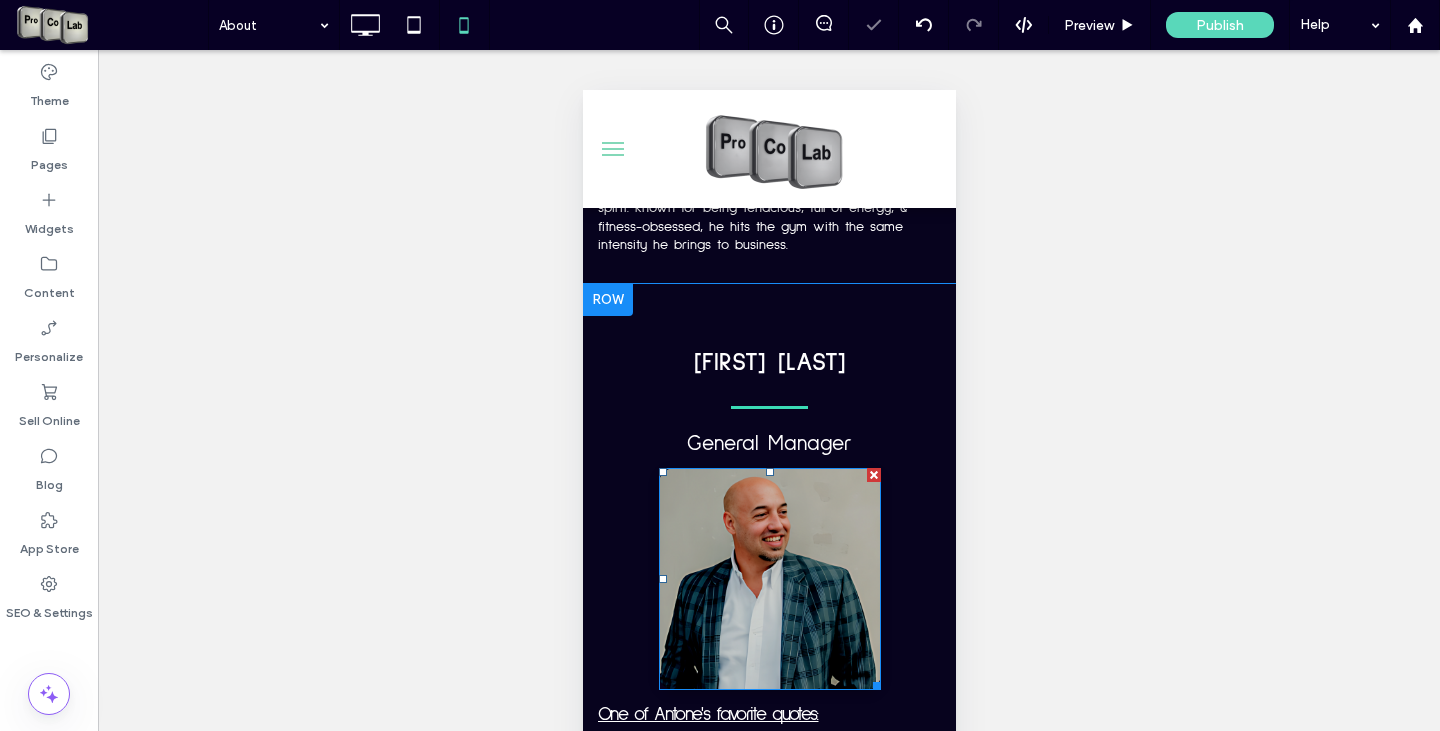 scroll, scrollTop: 1900, scrollLeft: 0, axis: vertical 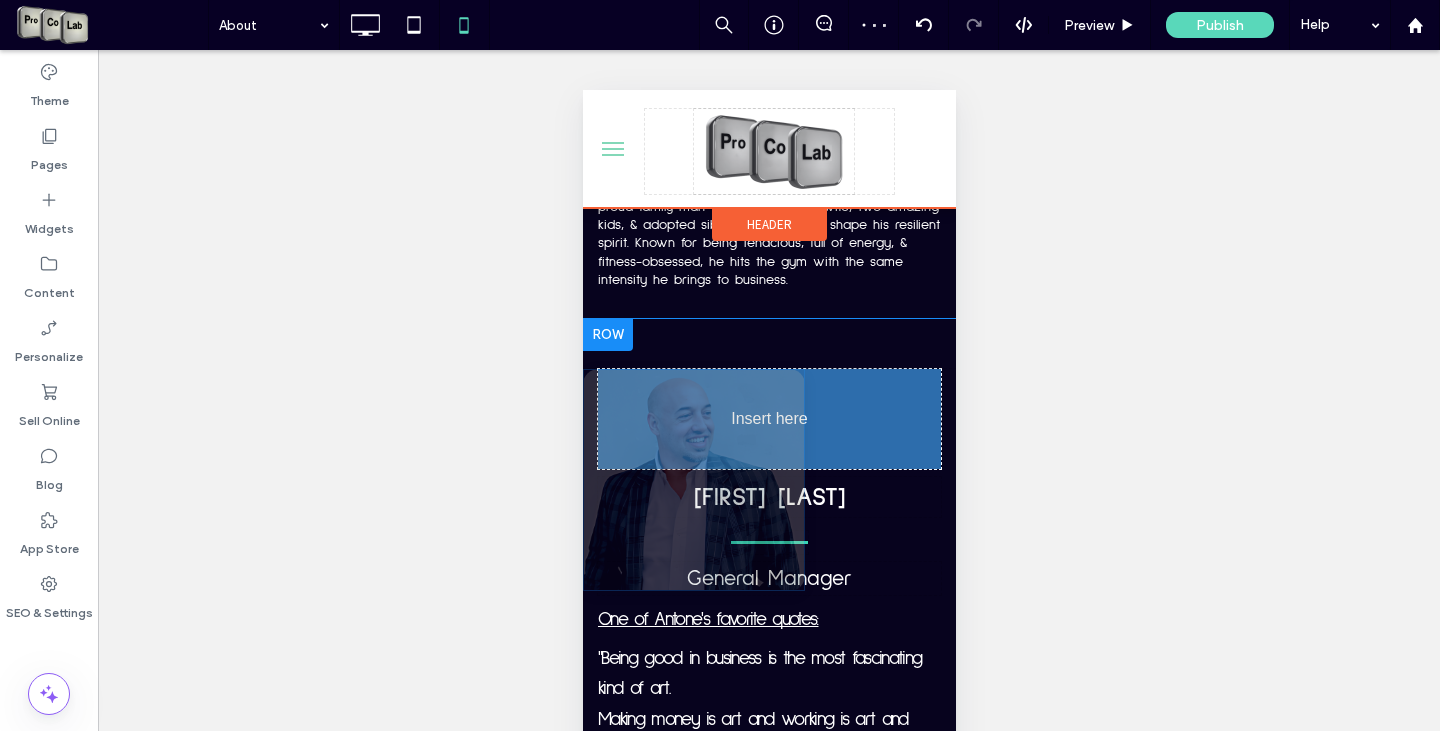 drag, startPoint x: 745, startPoint y: 590, endPoint x: 734, endPoint y: 444, distance: 146.4138 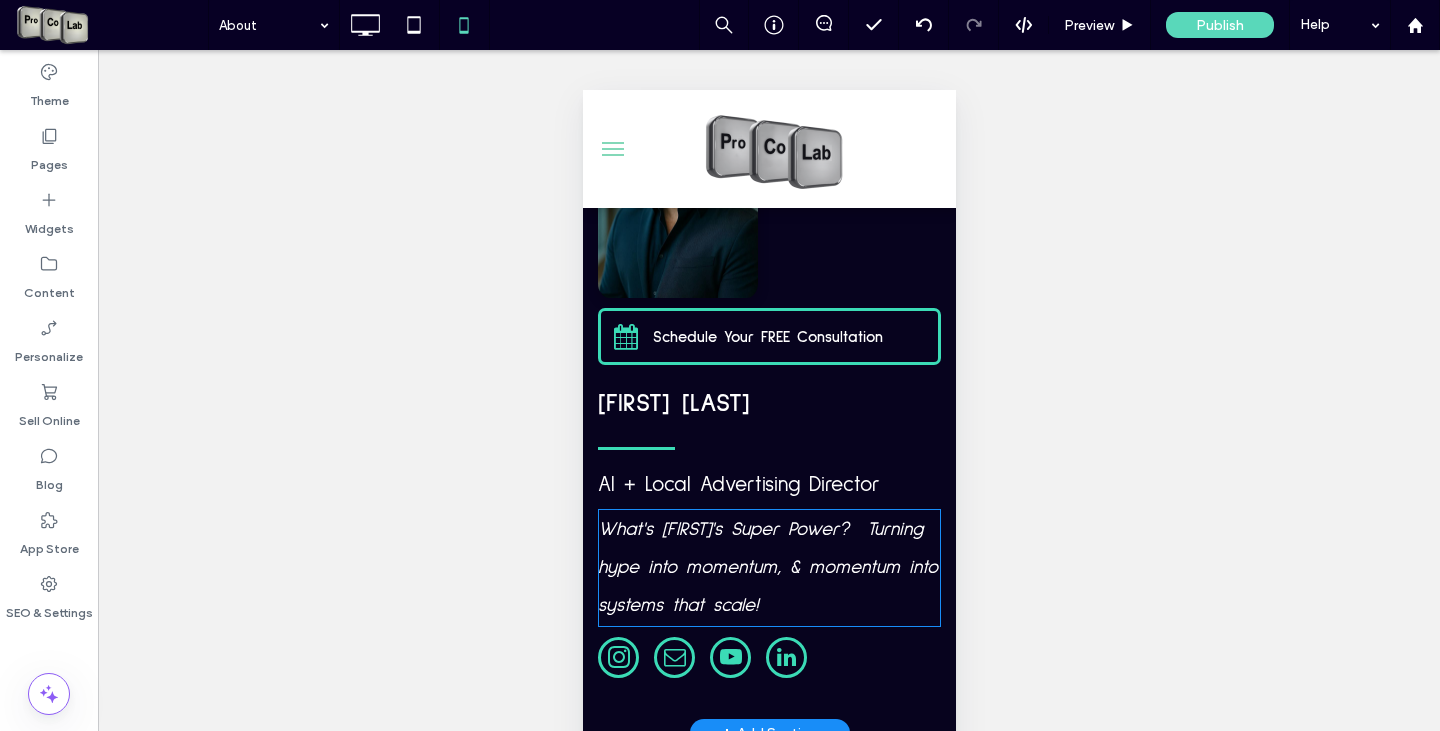 scroll, scrollTop: 3900, scrollLeft: 0, axis: vertical 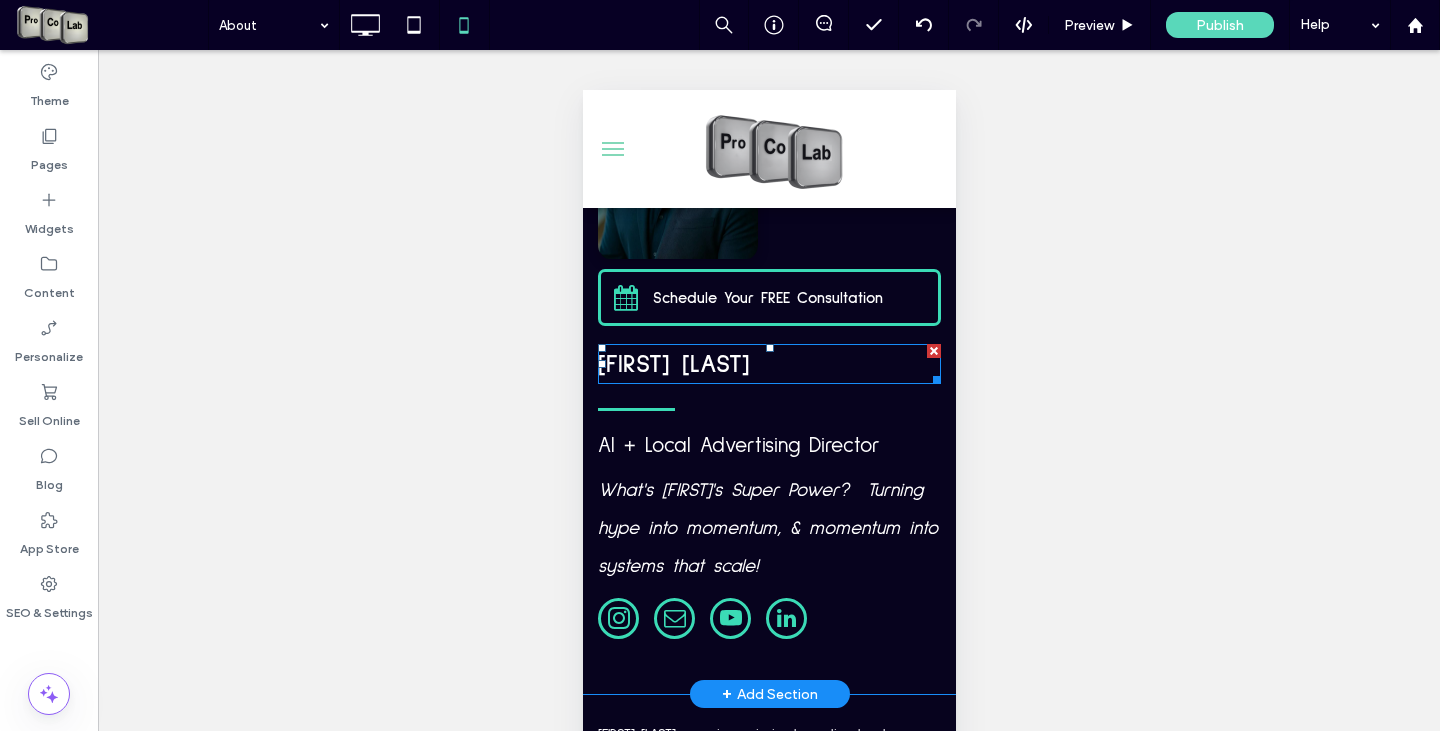 click on "[FIRST] [LAST]" at bounding box center [673, 364] 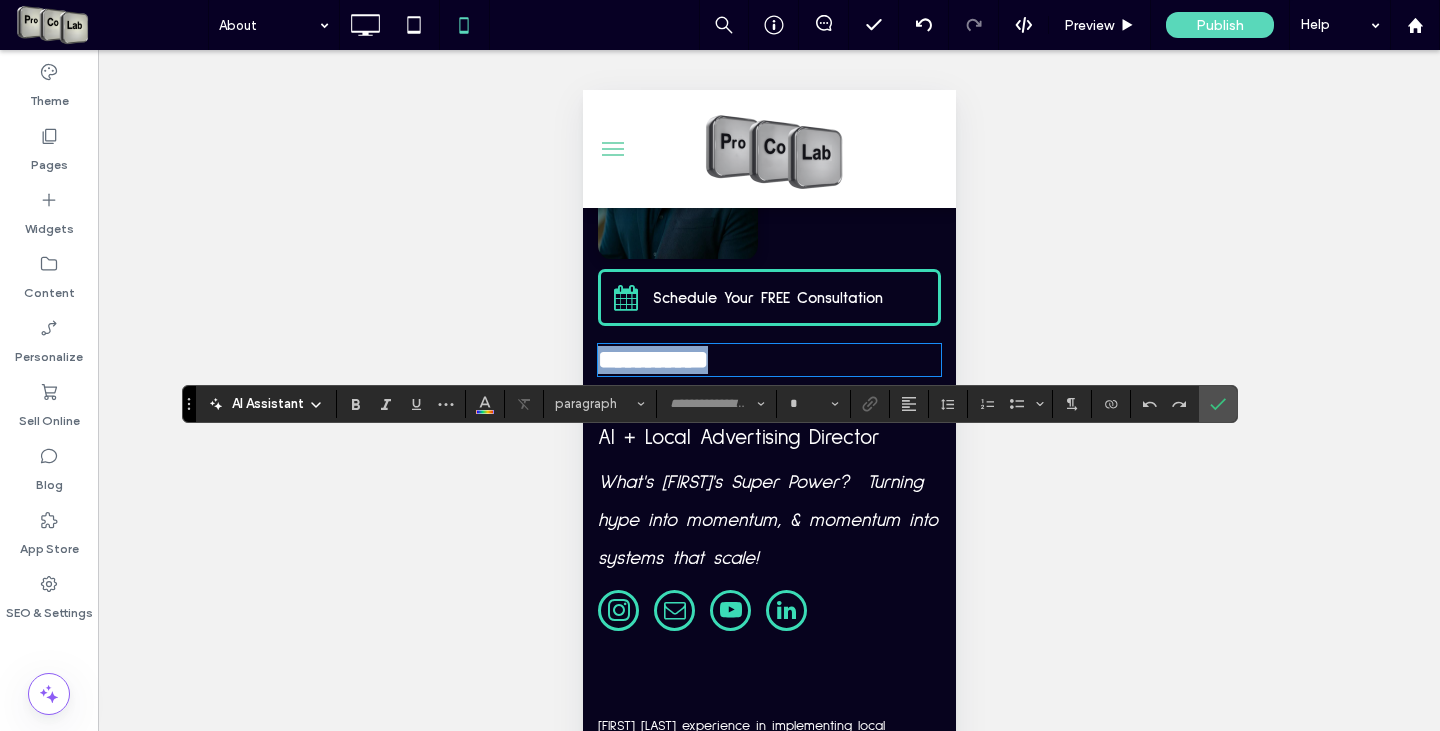 type on "**********" 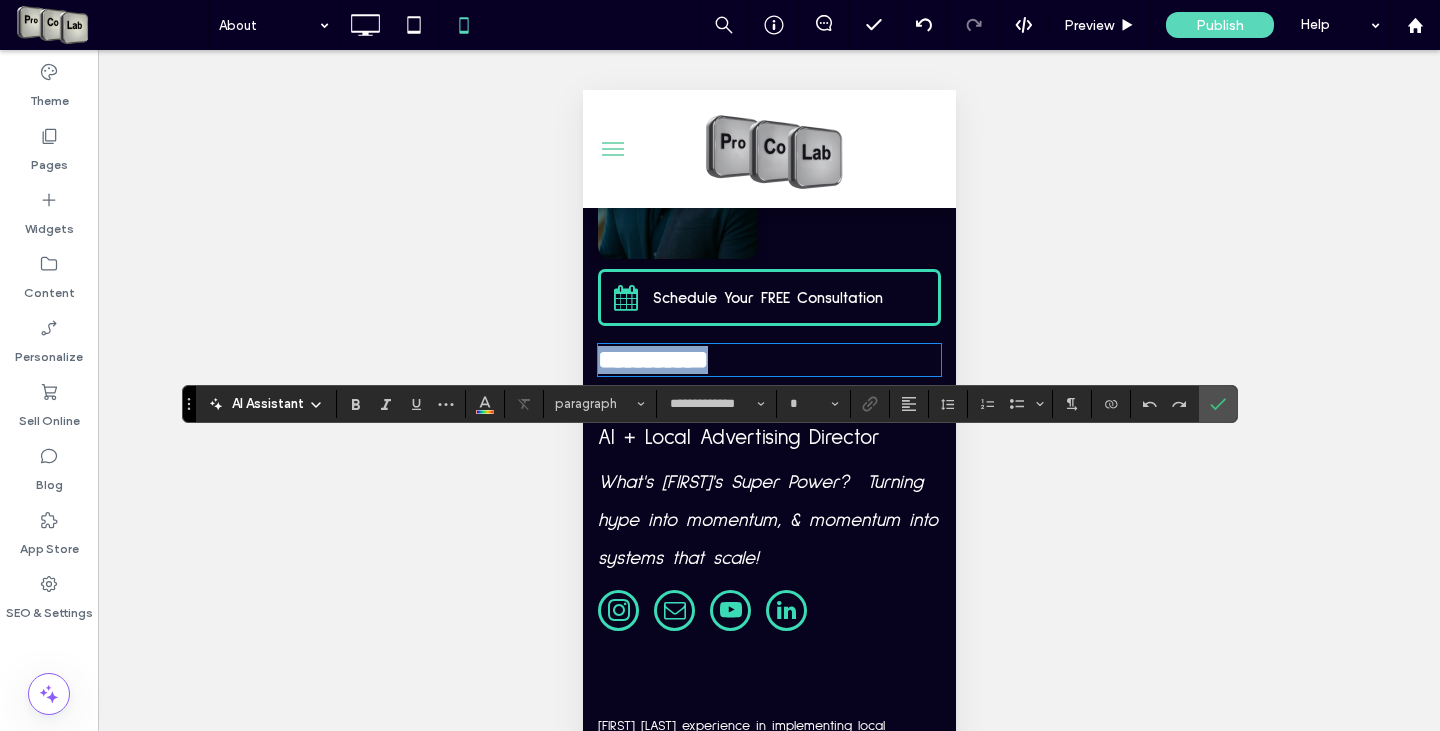 type on "**" 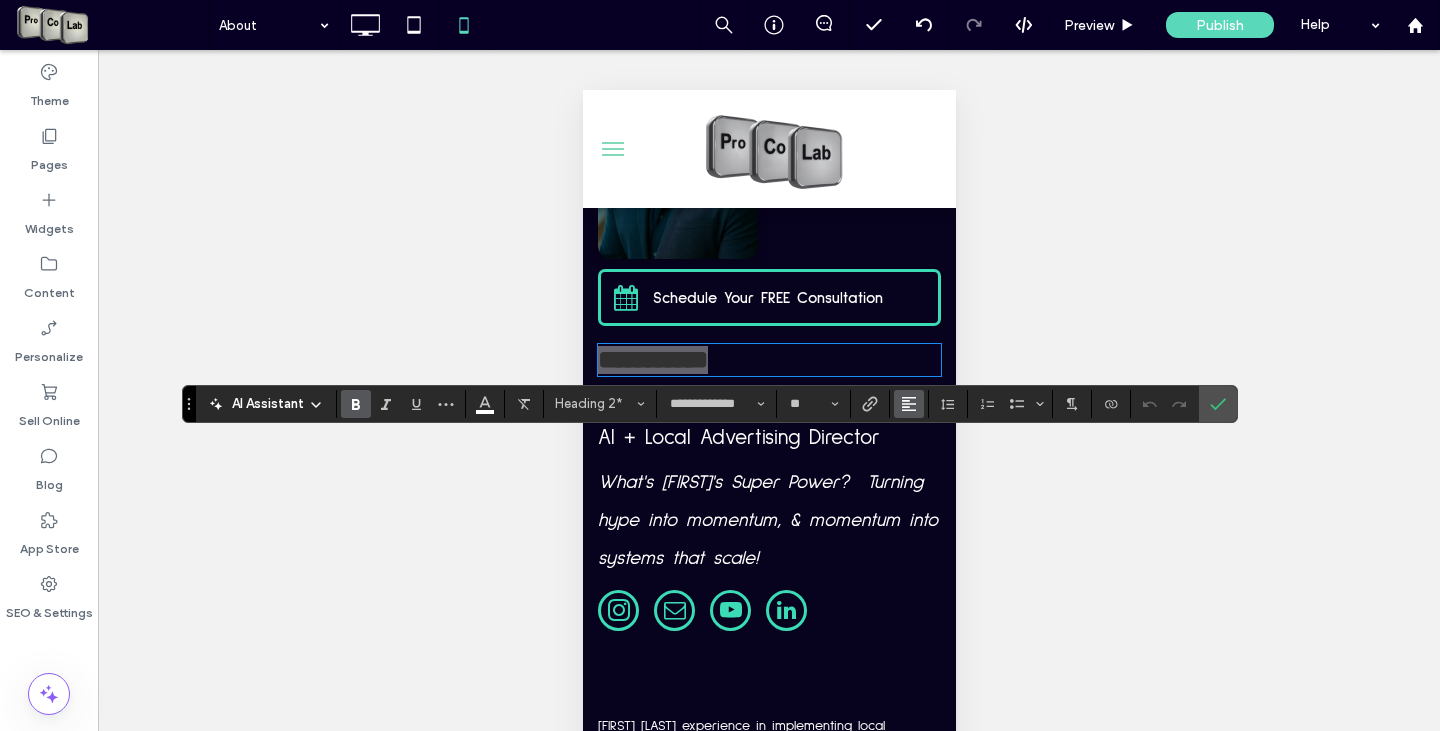 click 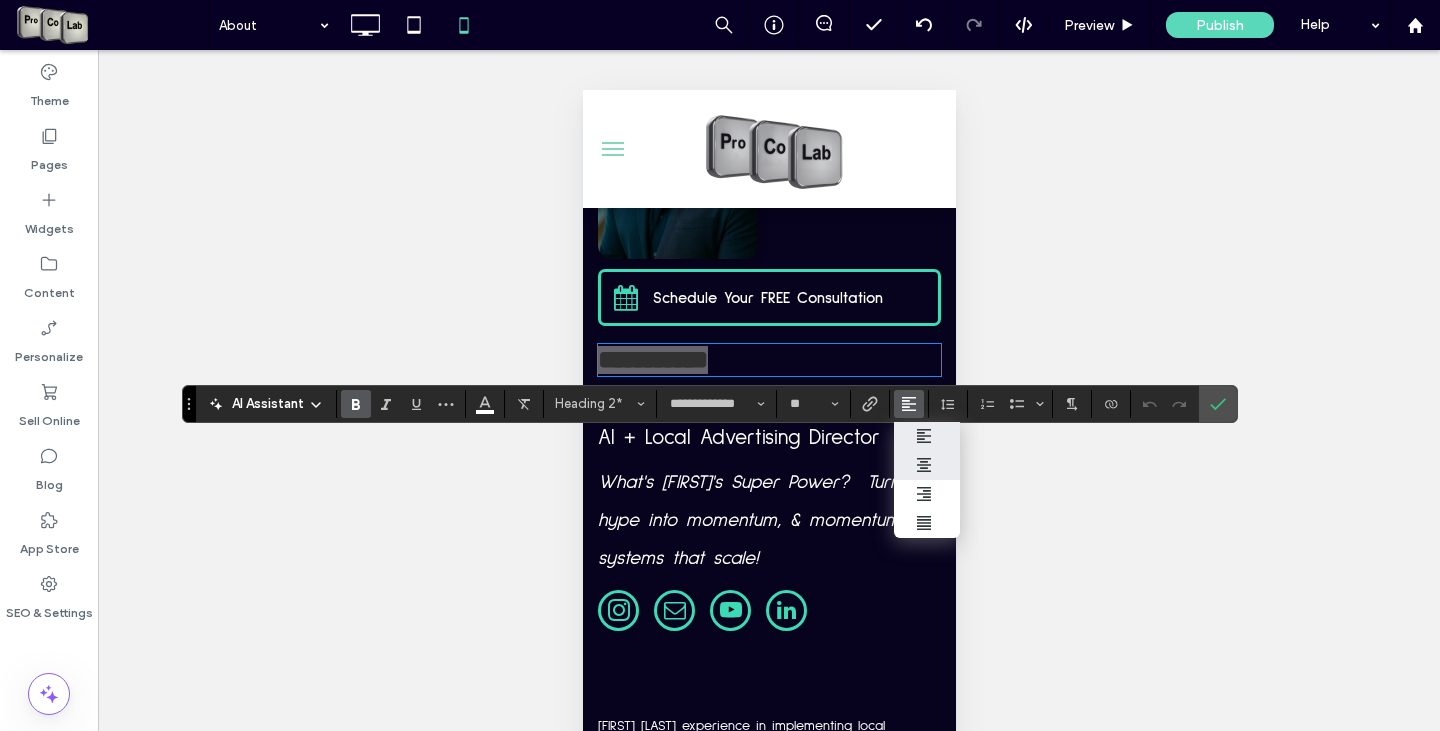 click at bounding box center [927, 465] 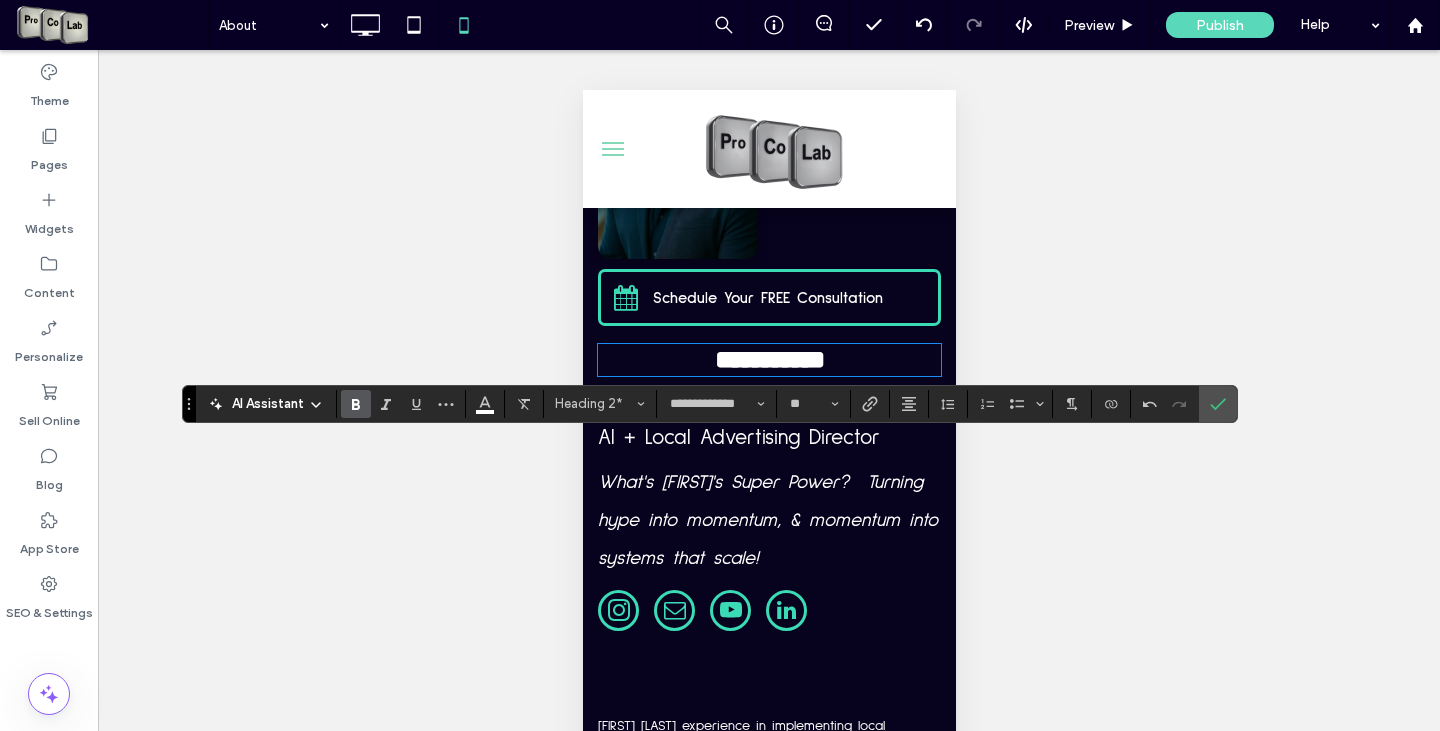 click at bounding box center [635, 401] 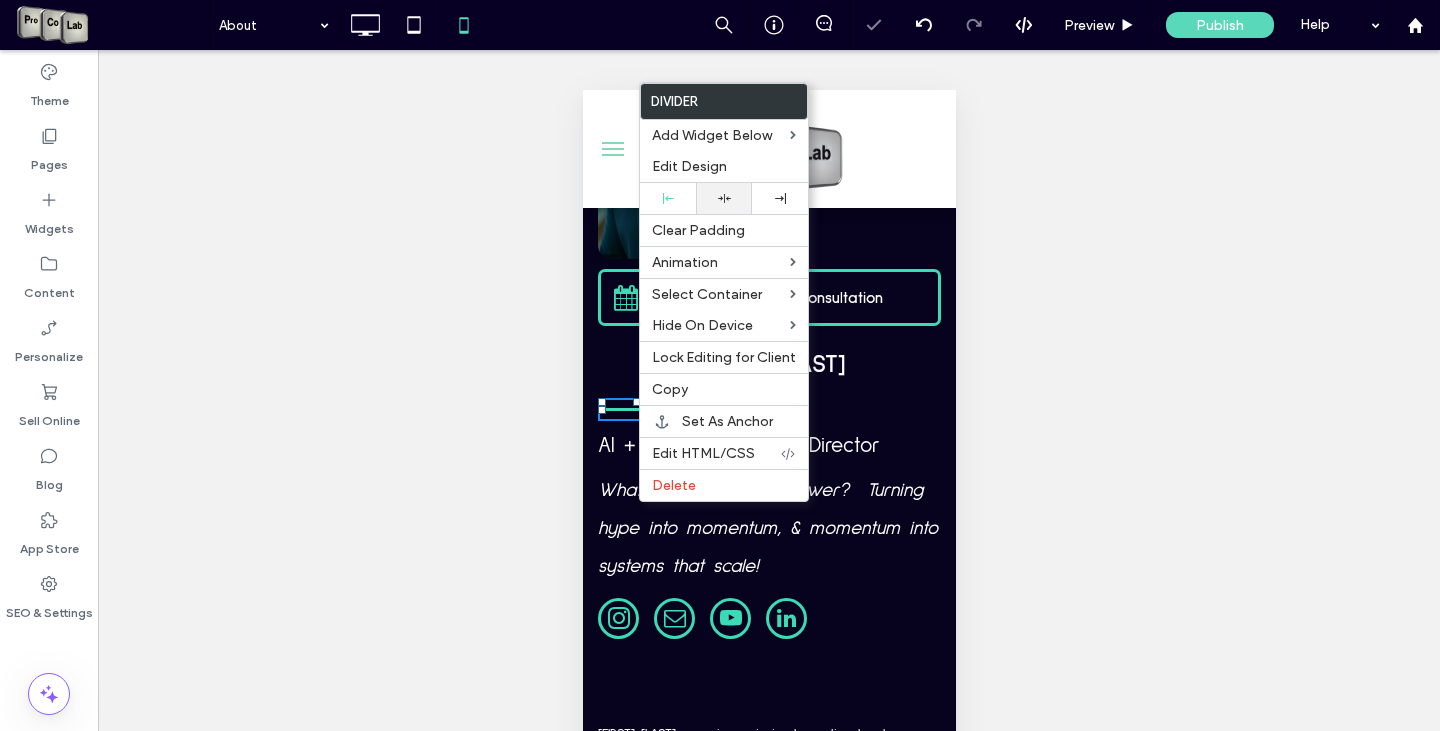 click 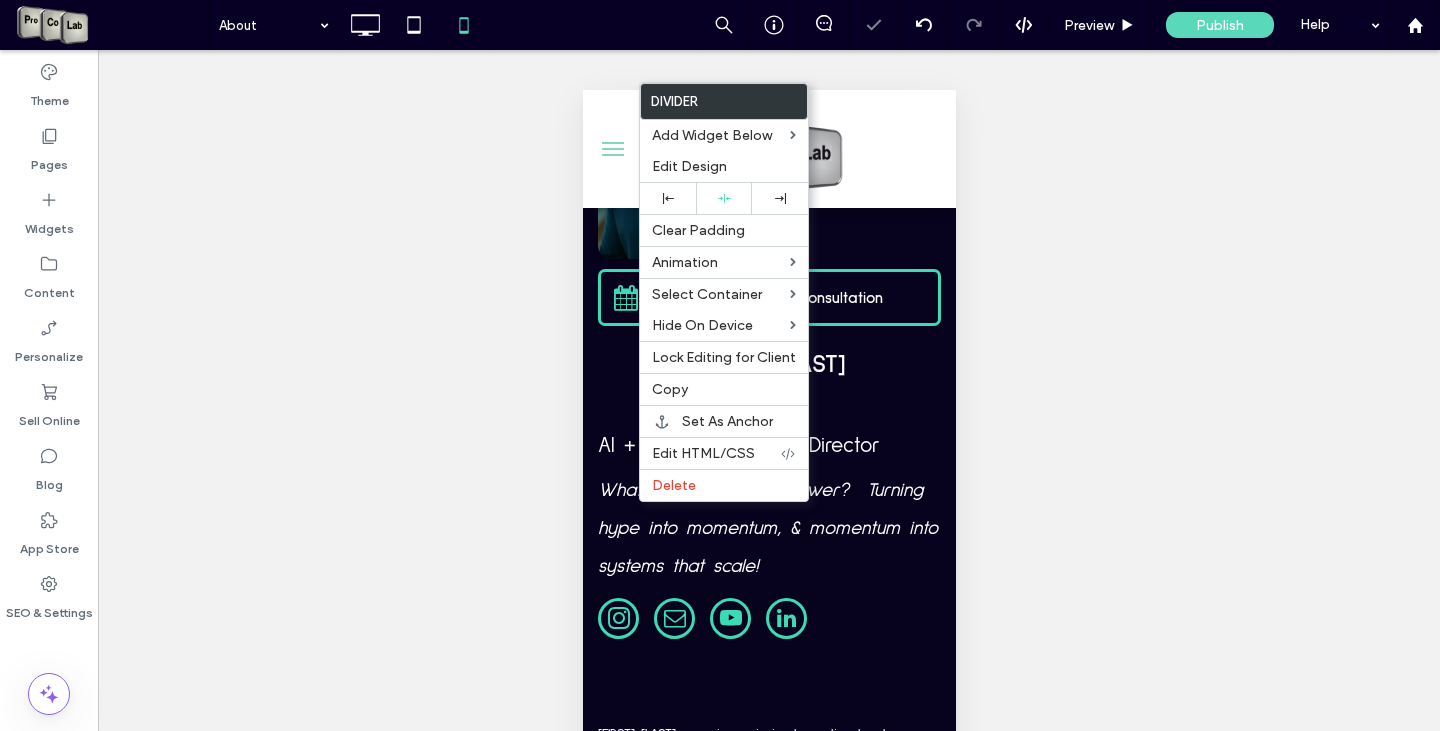 click on "AI + Local Advertising Director" at bounding box center (738, 445) 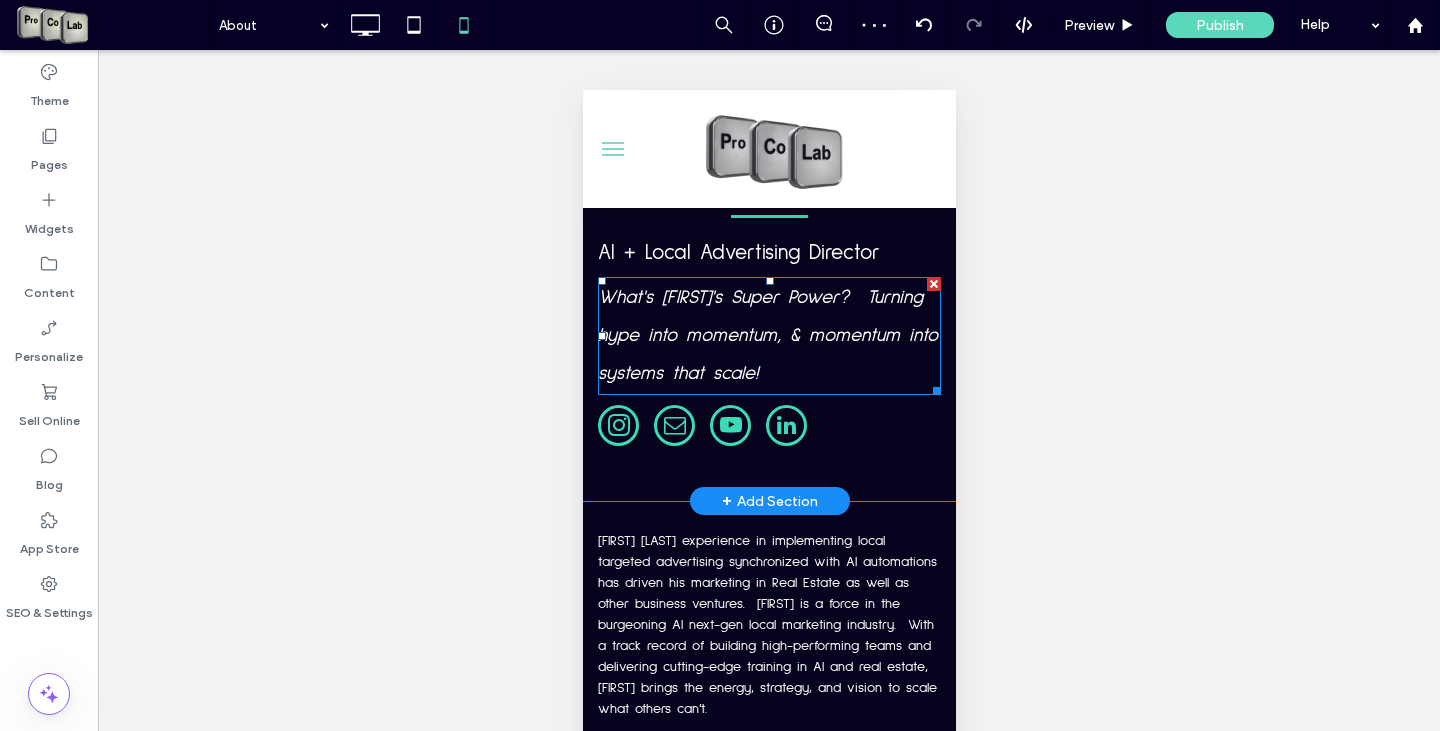 scroll, scrollTop: 4100, scrollLeft: 0, axis: vertical 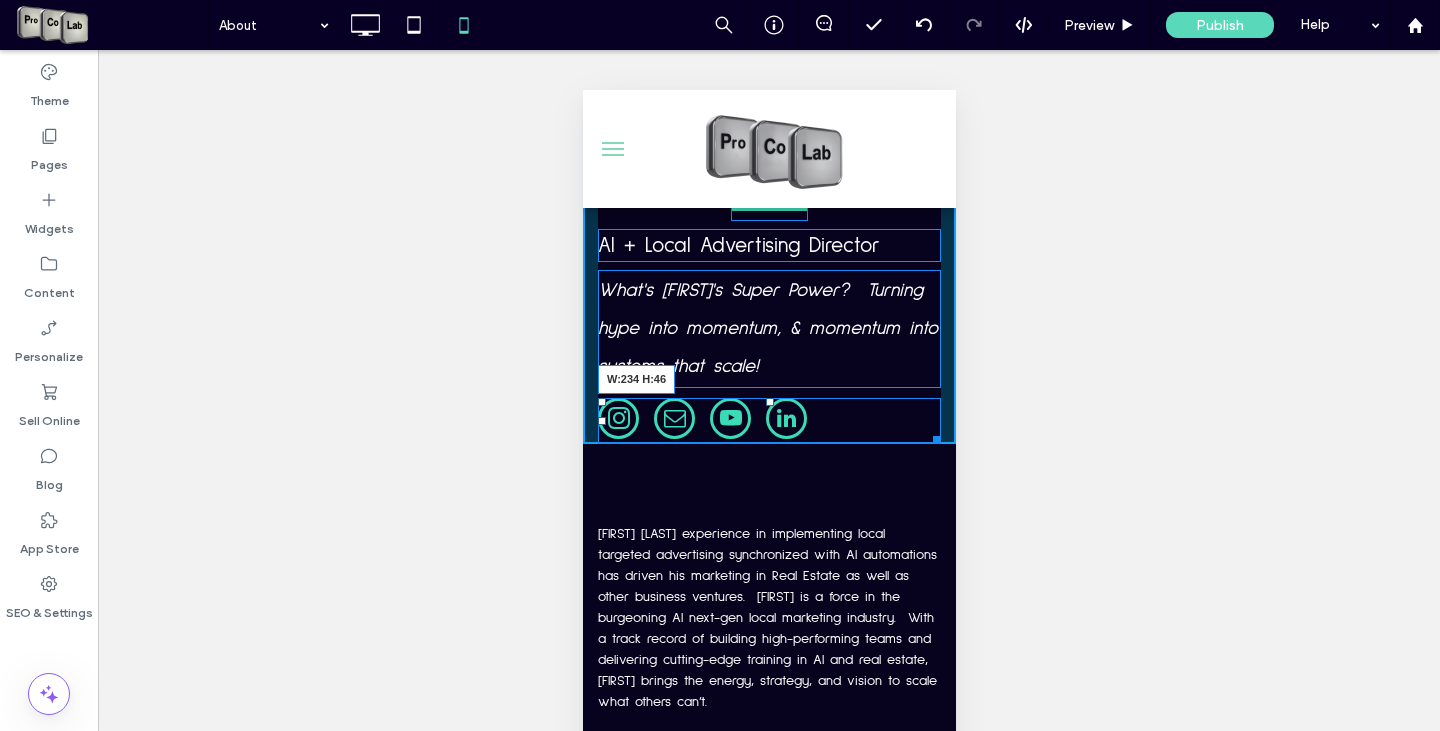 drag, startPoint x: 915, startPoint y: 529, endPoint x: 1439, endPoint y: 617, distance: 531.33795 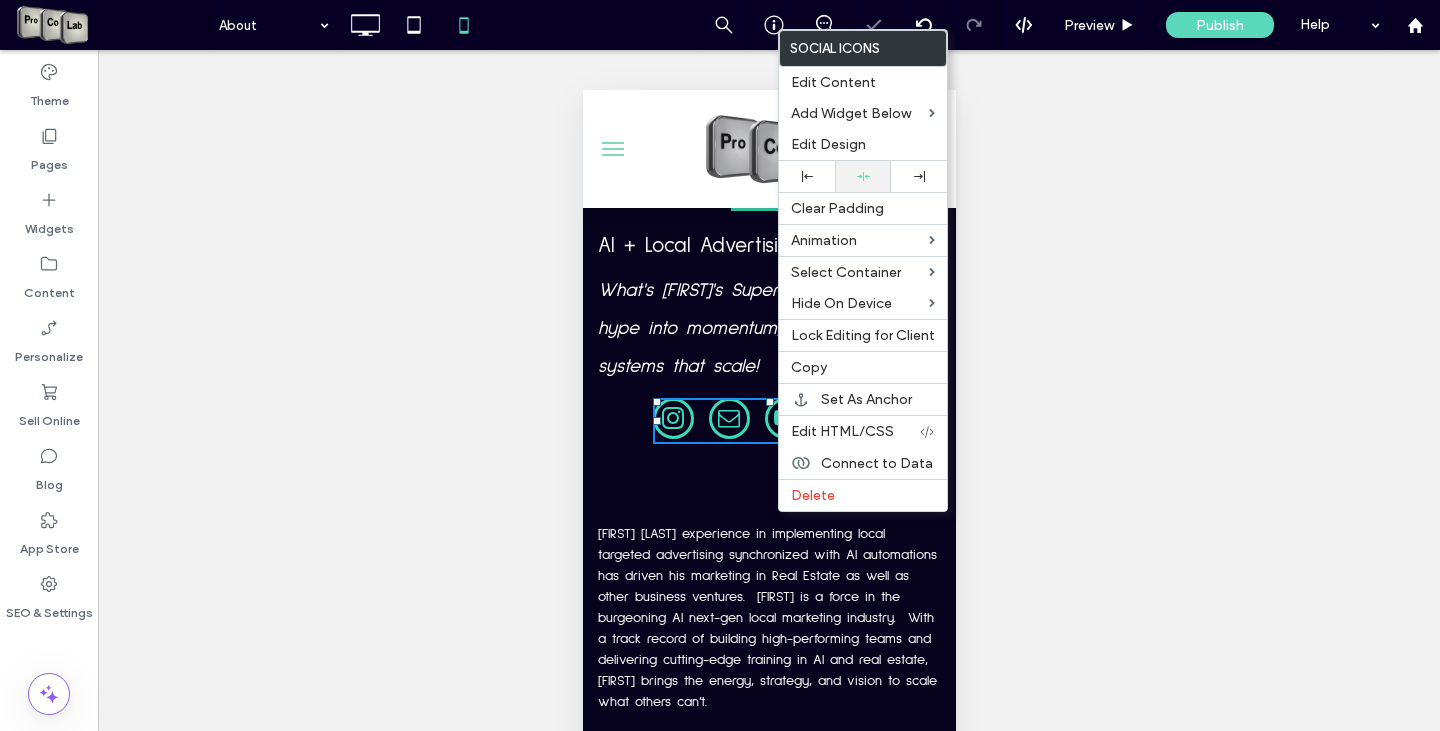 click 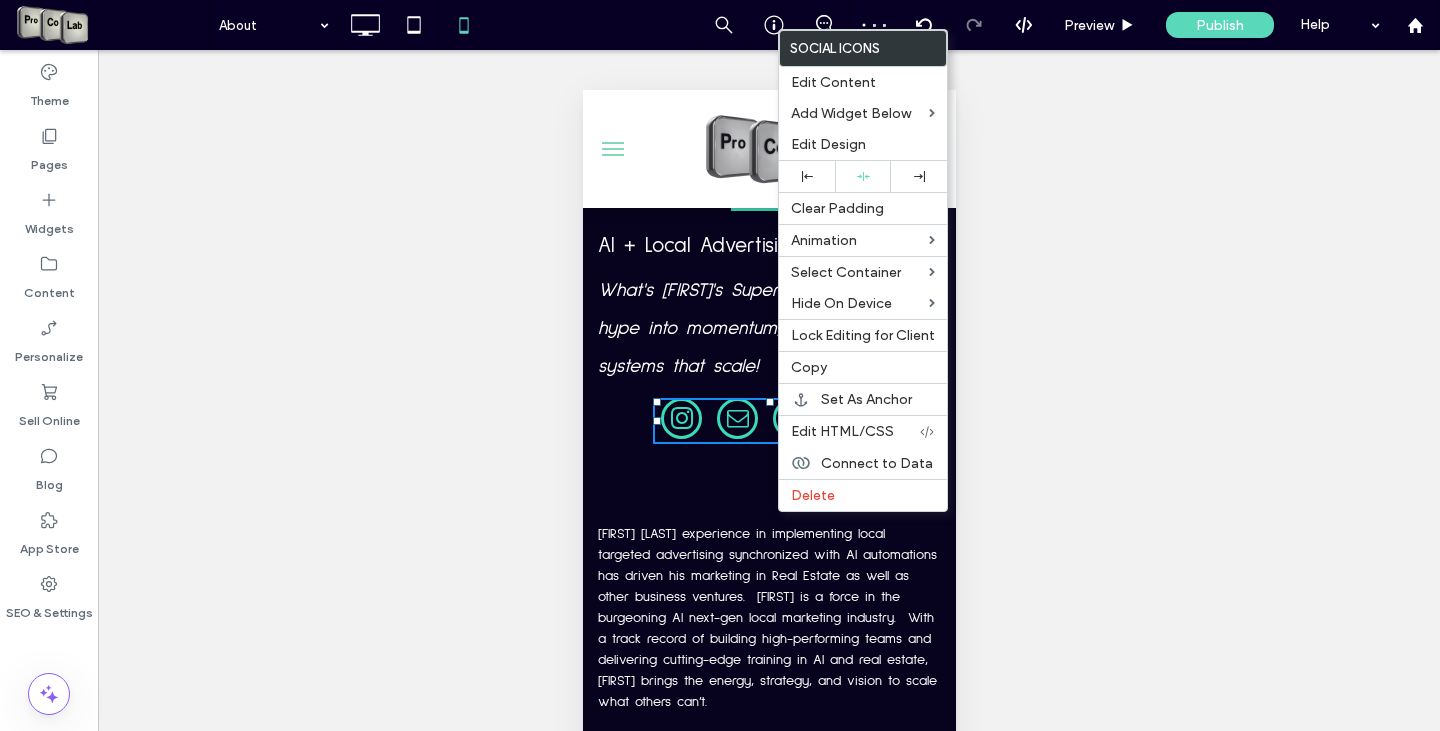 click on "Unhide?
Yes
Unhide?
Yes
Unhide?
Yes" at bounding box center (769, 415) 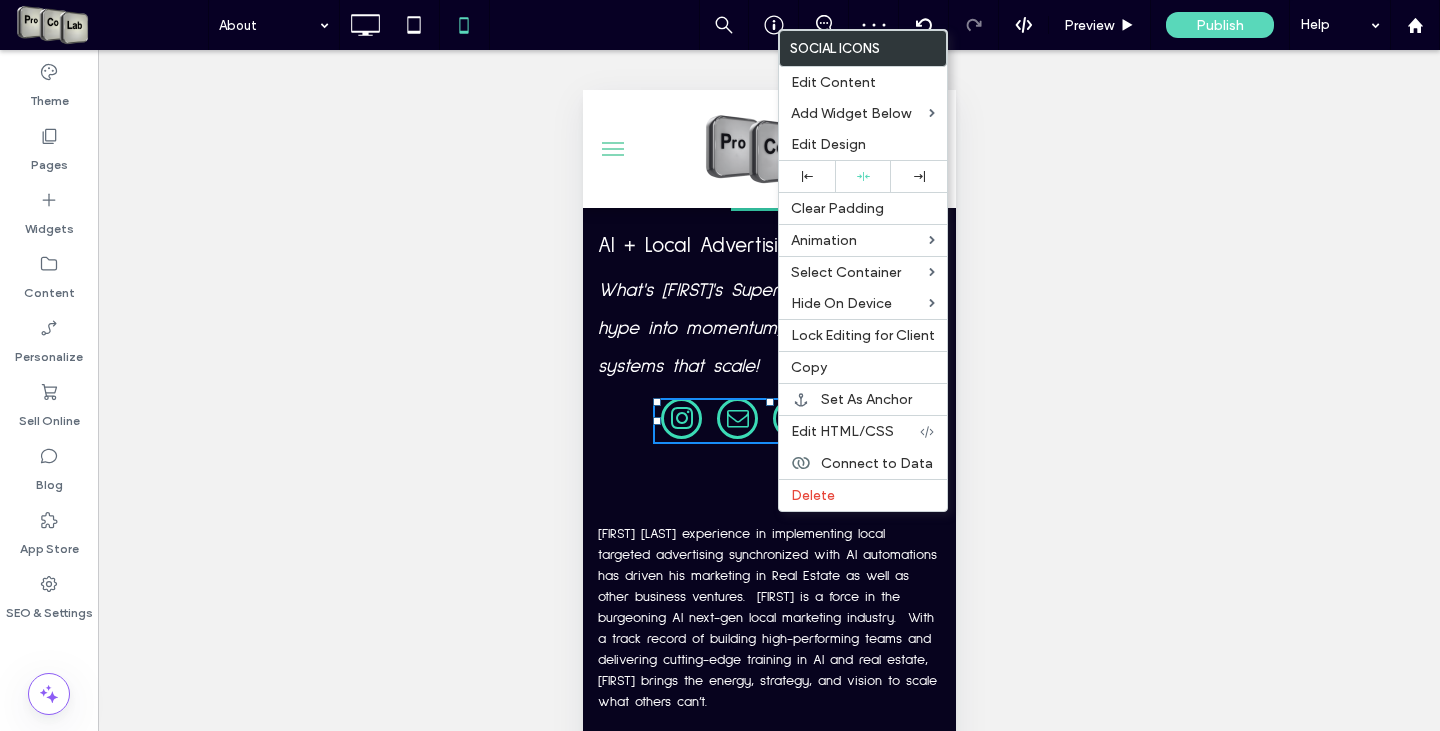 click on "Unhide?
Yes
Unhide?
Yes
Unhide?
Yes" at bounding box center (769, 415) 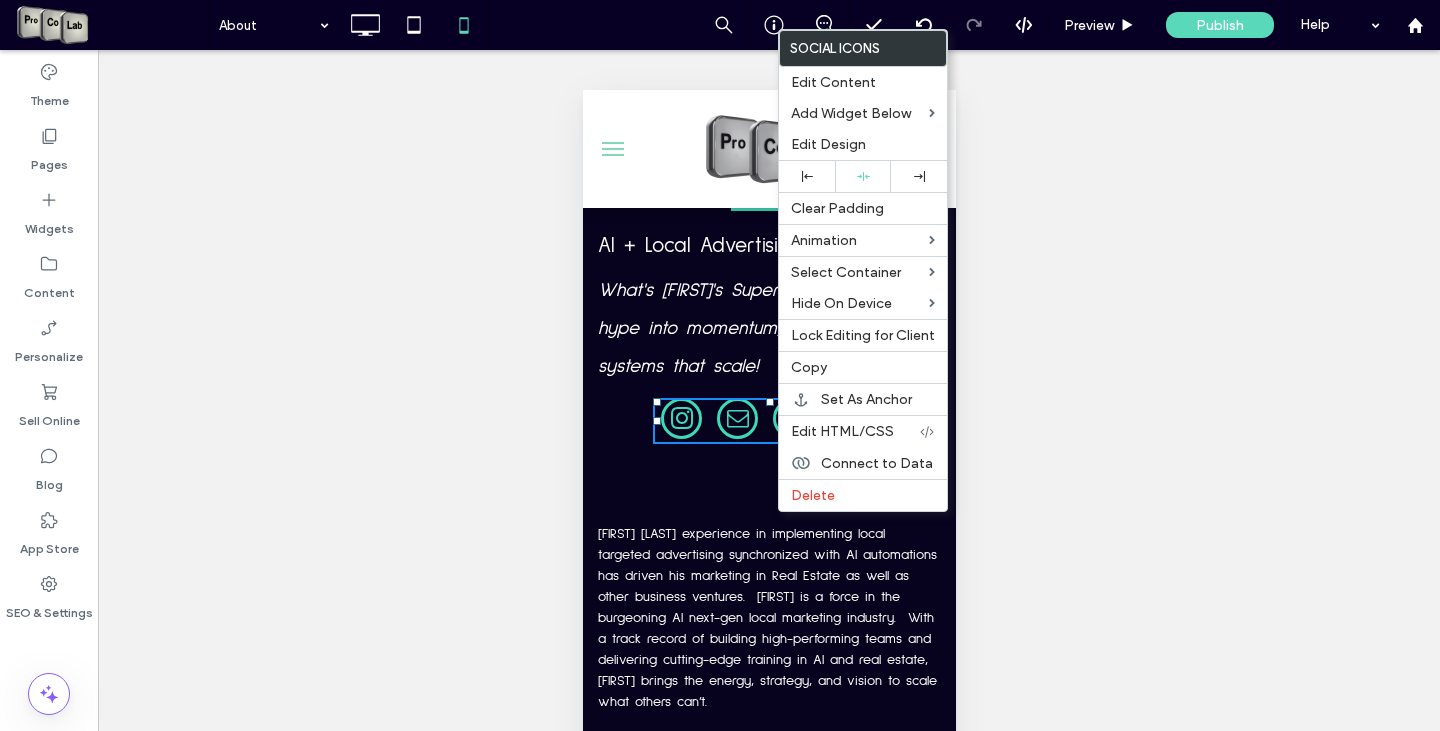 click on "Unhide?
Yes
Unhide?
Yes
Unhide?
Yes" at bounding box center (769, 415) 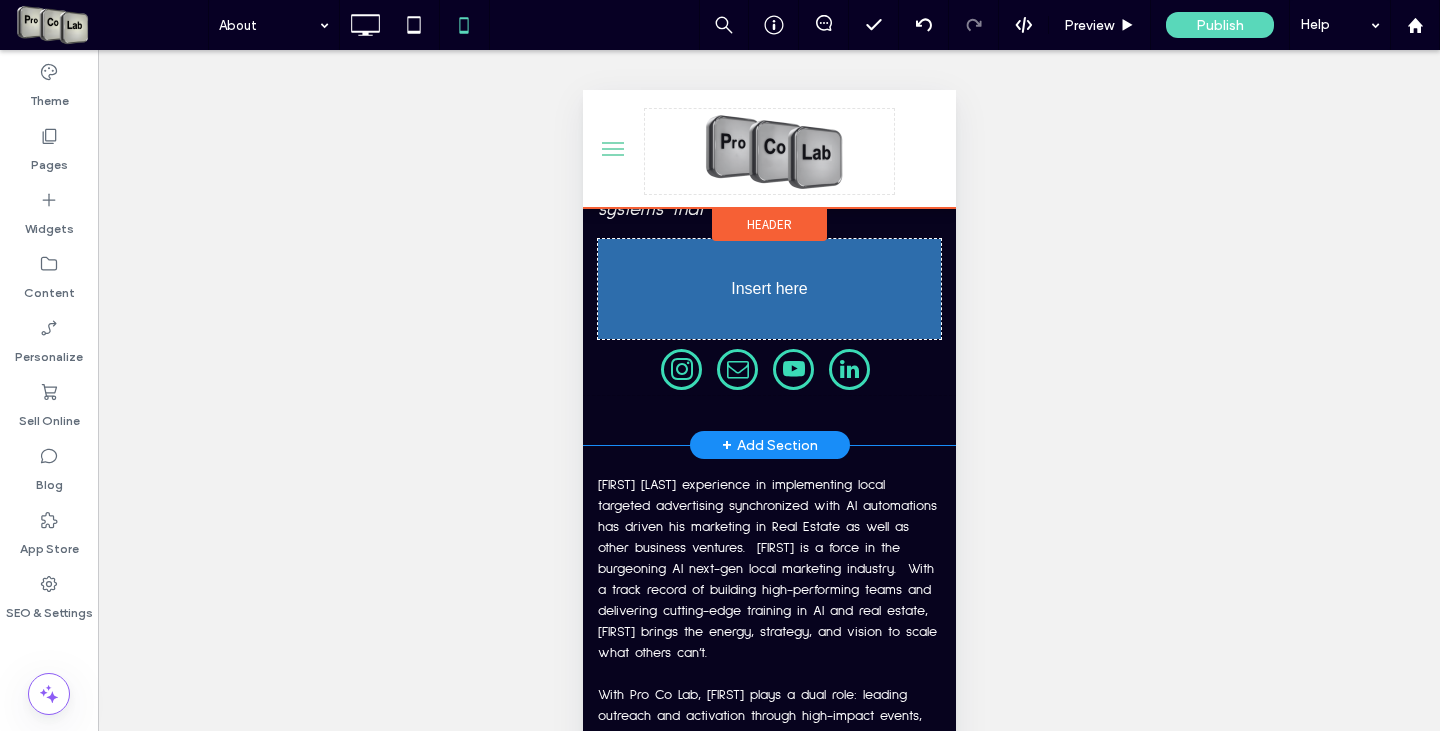 scroll, scrollTop: 4130, scrollLeft: 0, axis: vertical 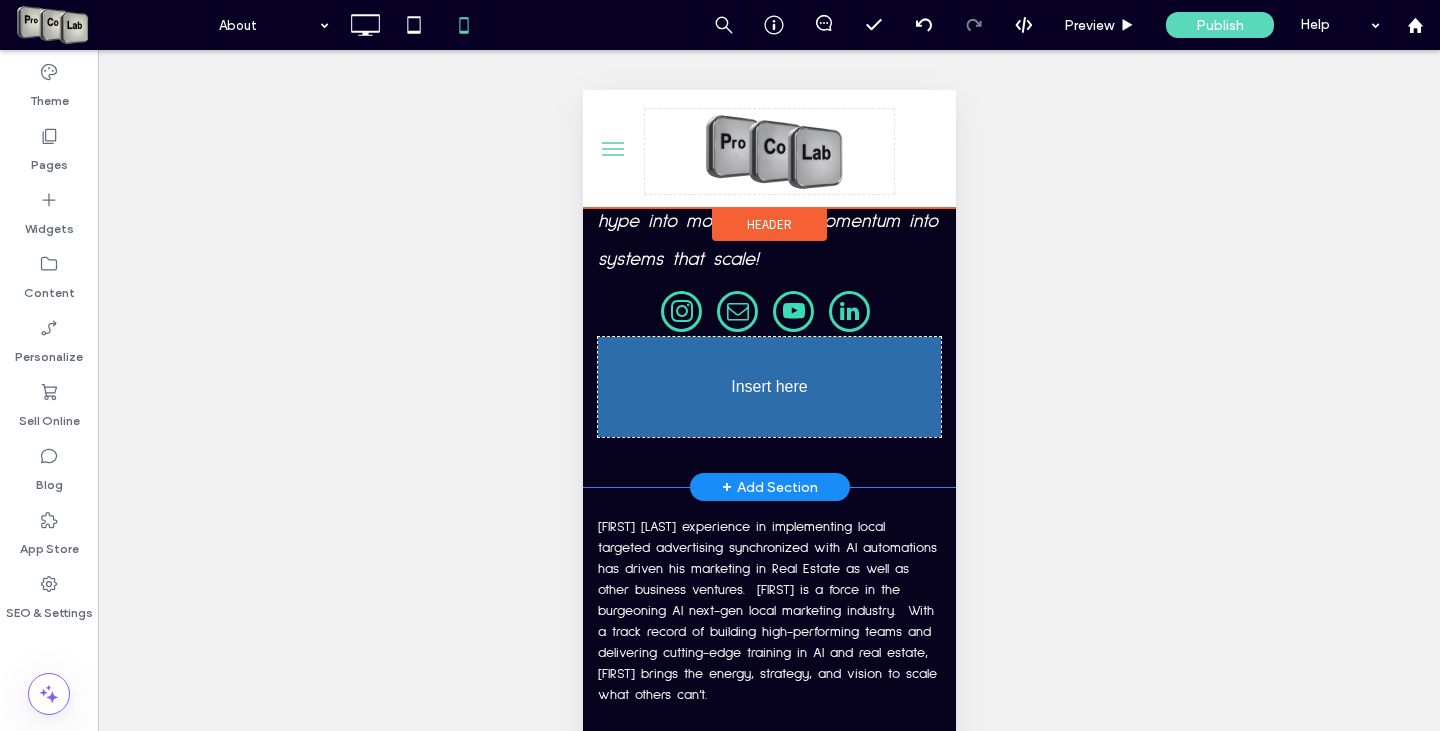 drag, startPoint x: 782, startPoint y: 579, endPoint x: 1274, endPoint y: 605, distance: 492.68652 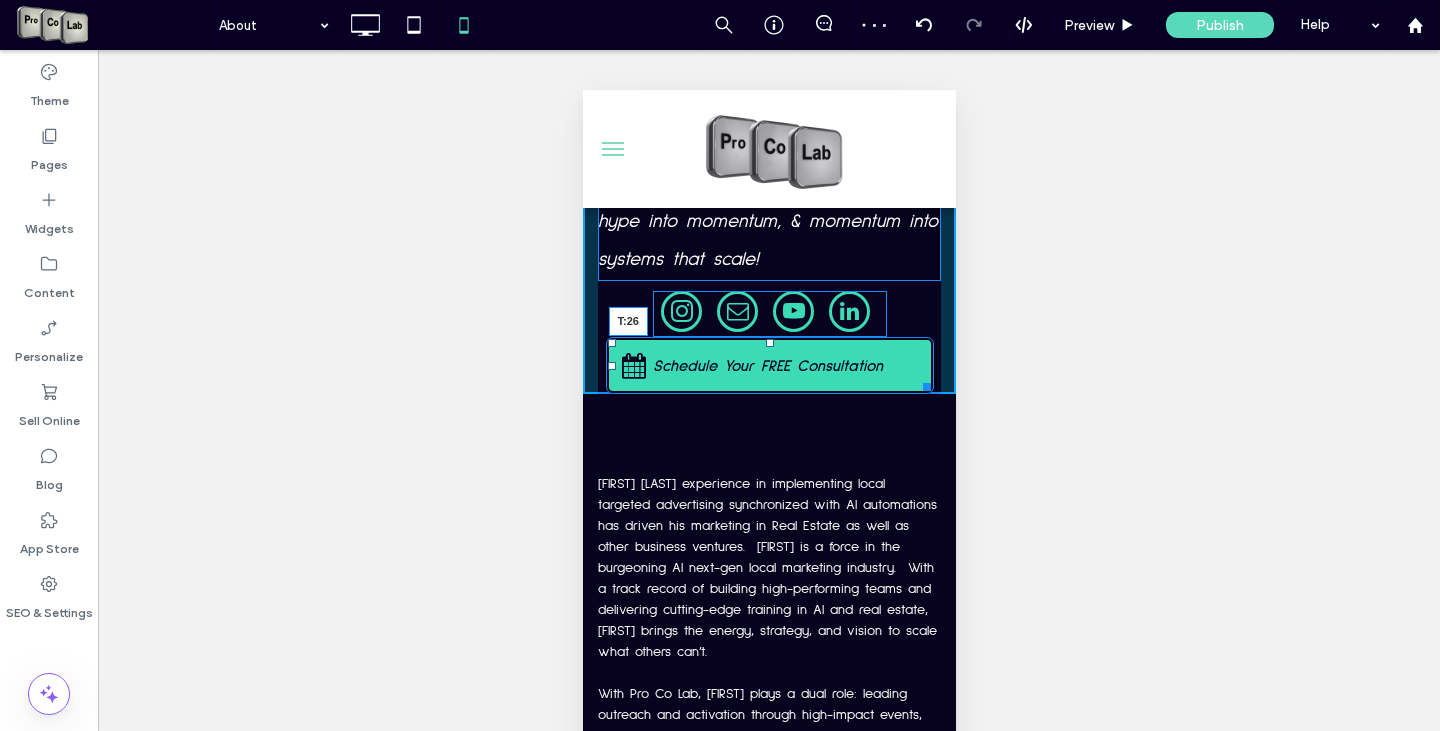 drag, startPoint x: 760, startPoint y: 434, endPoint x: 760, endPoint y: 460, distance: 26 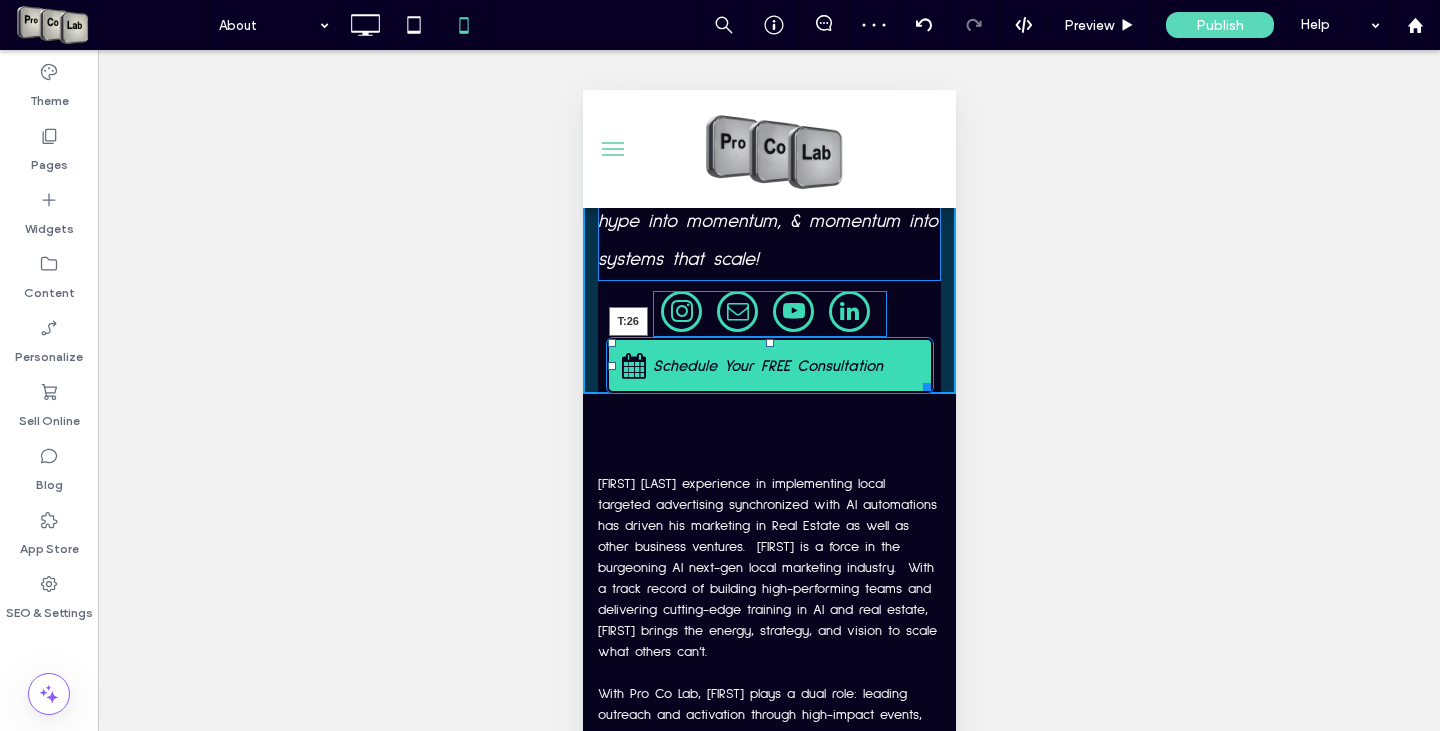 click at bounding box center [769, 343] 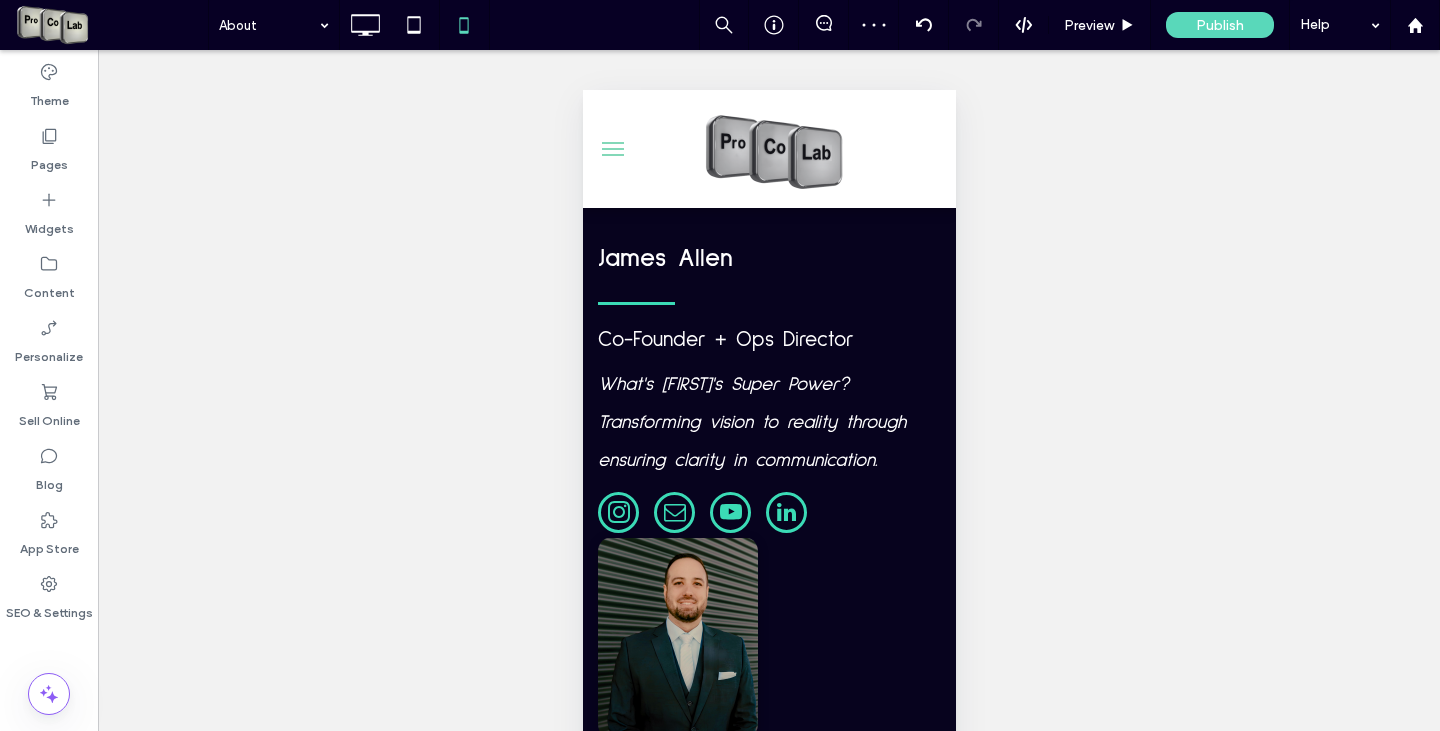 scroll, scrollTop: 4930, scrollLeft: 0, axis: vertical 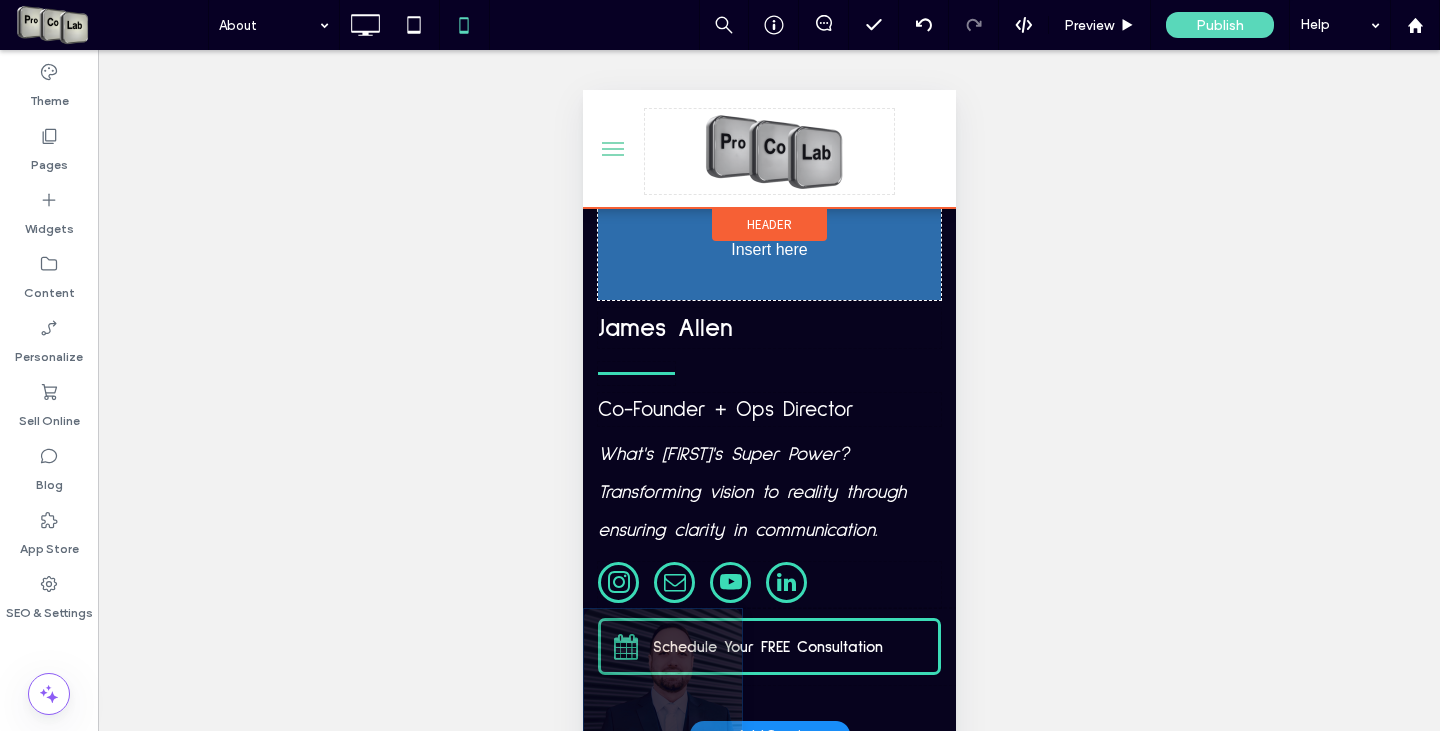 drag, startPoint x: 715, startPoint y: 667, endPoint x: 1275, endPoint y: 414, distance: 614.49896 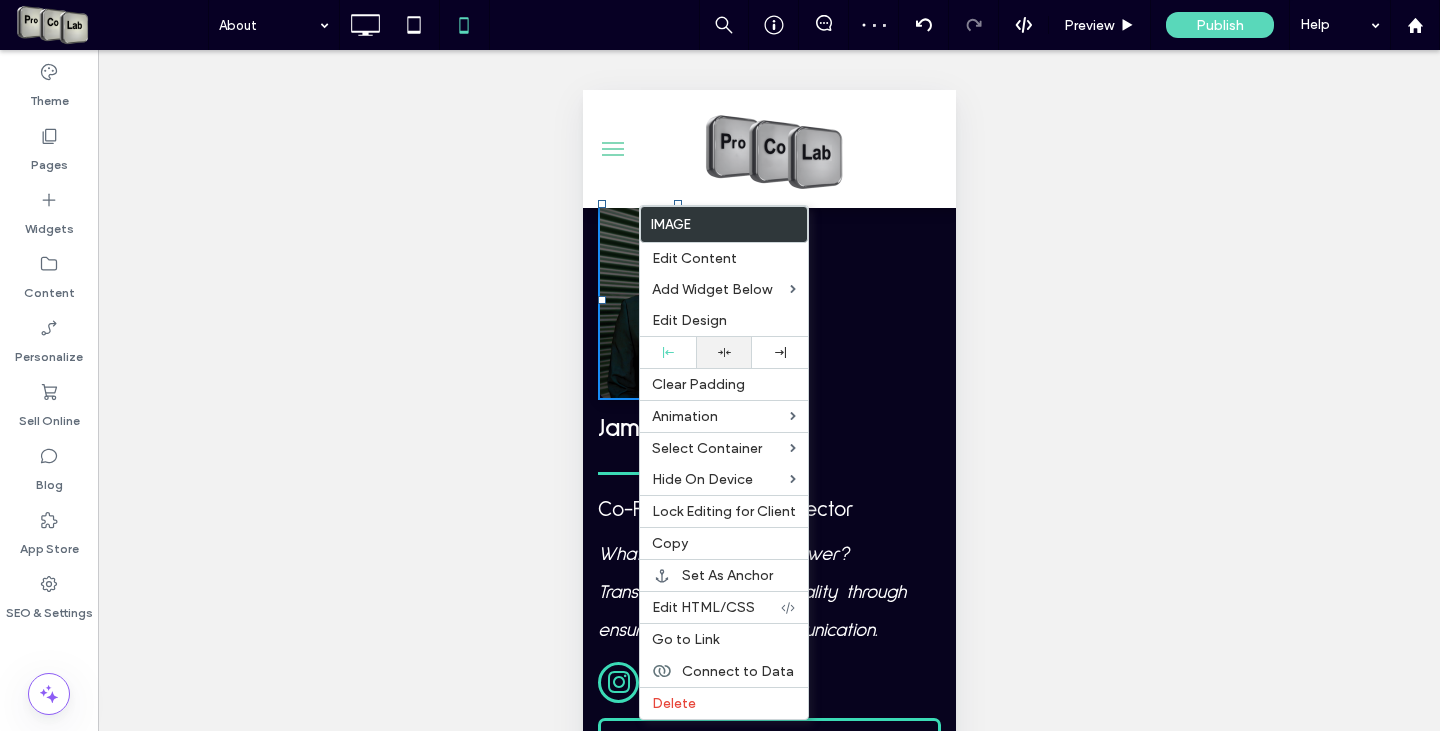 click at bounding box center (724, 352) 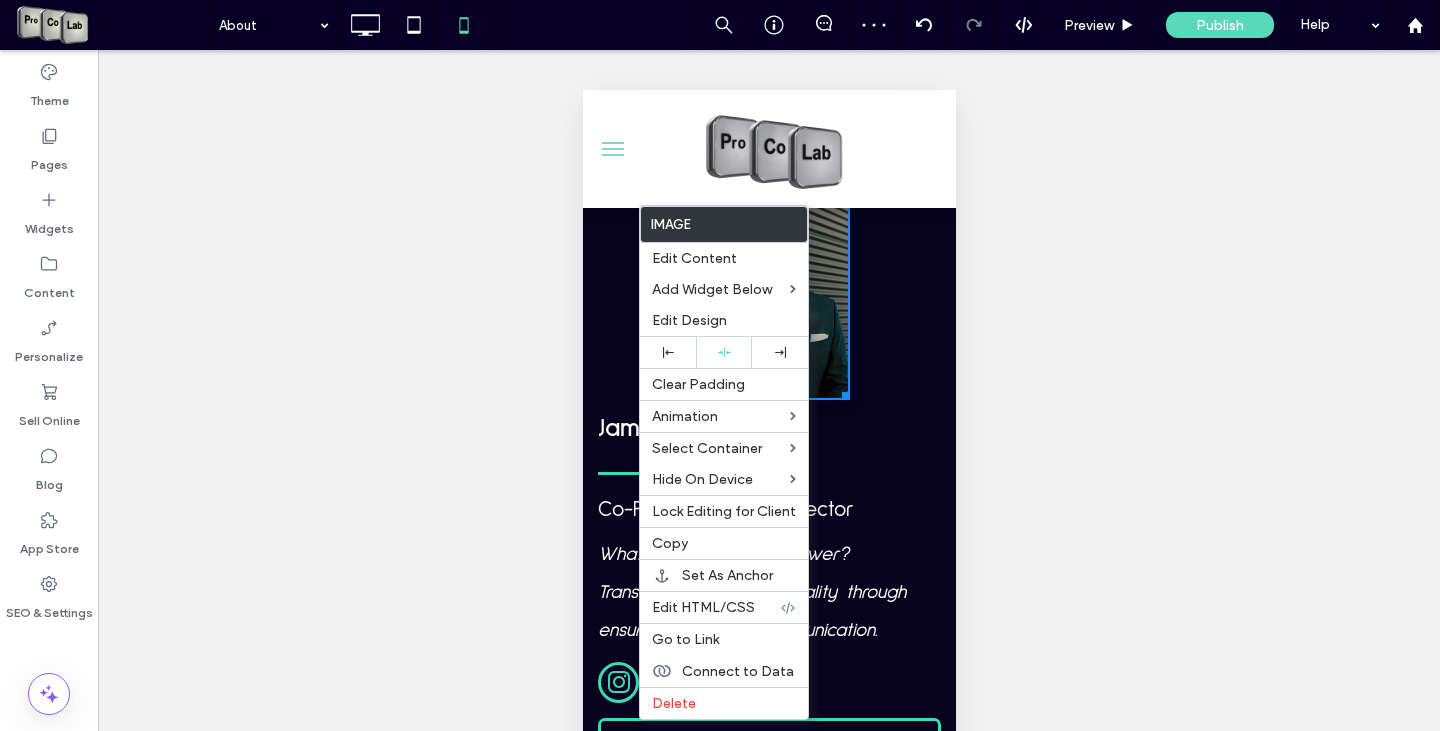 click on "James Allen" at bounding box center (664, 428) 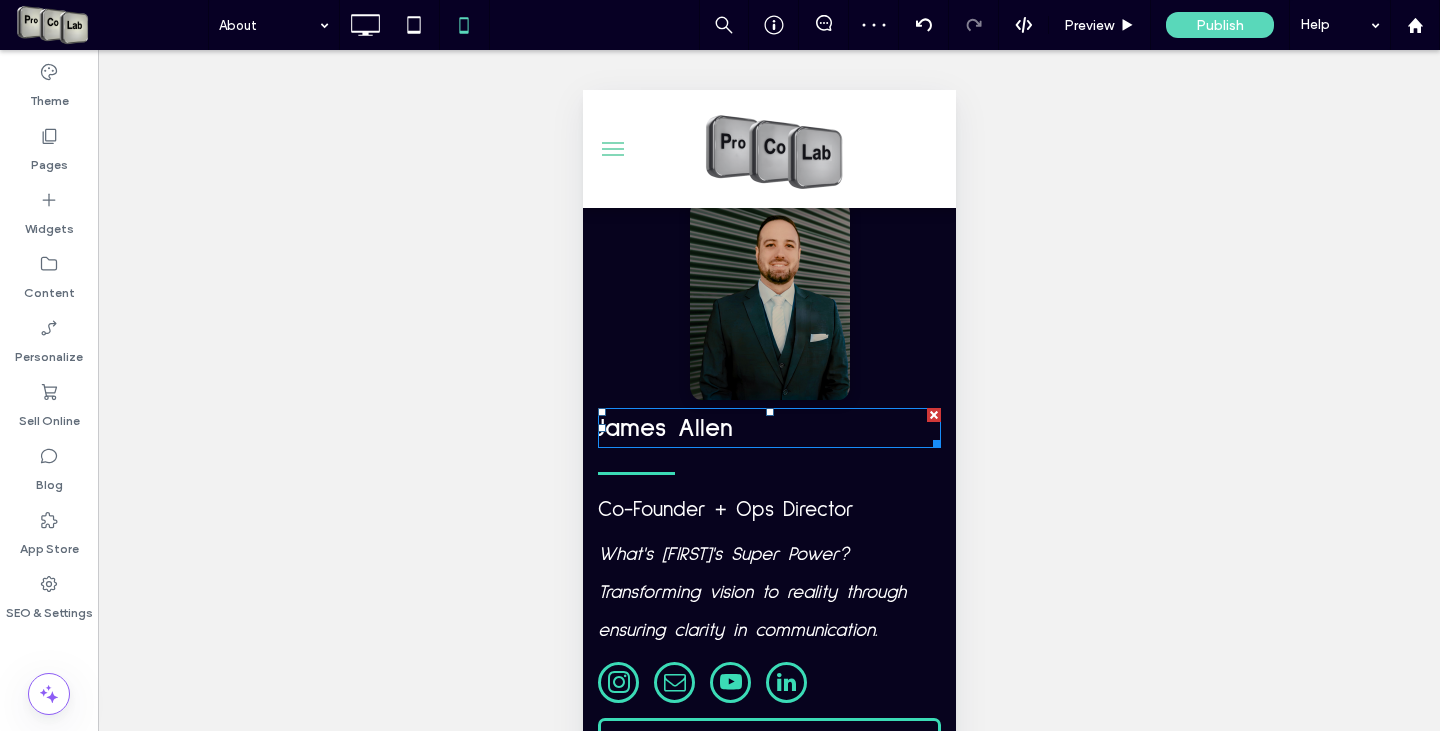 click on "James Allen" at bounding box center [664, 428] 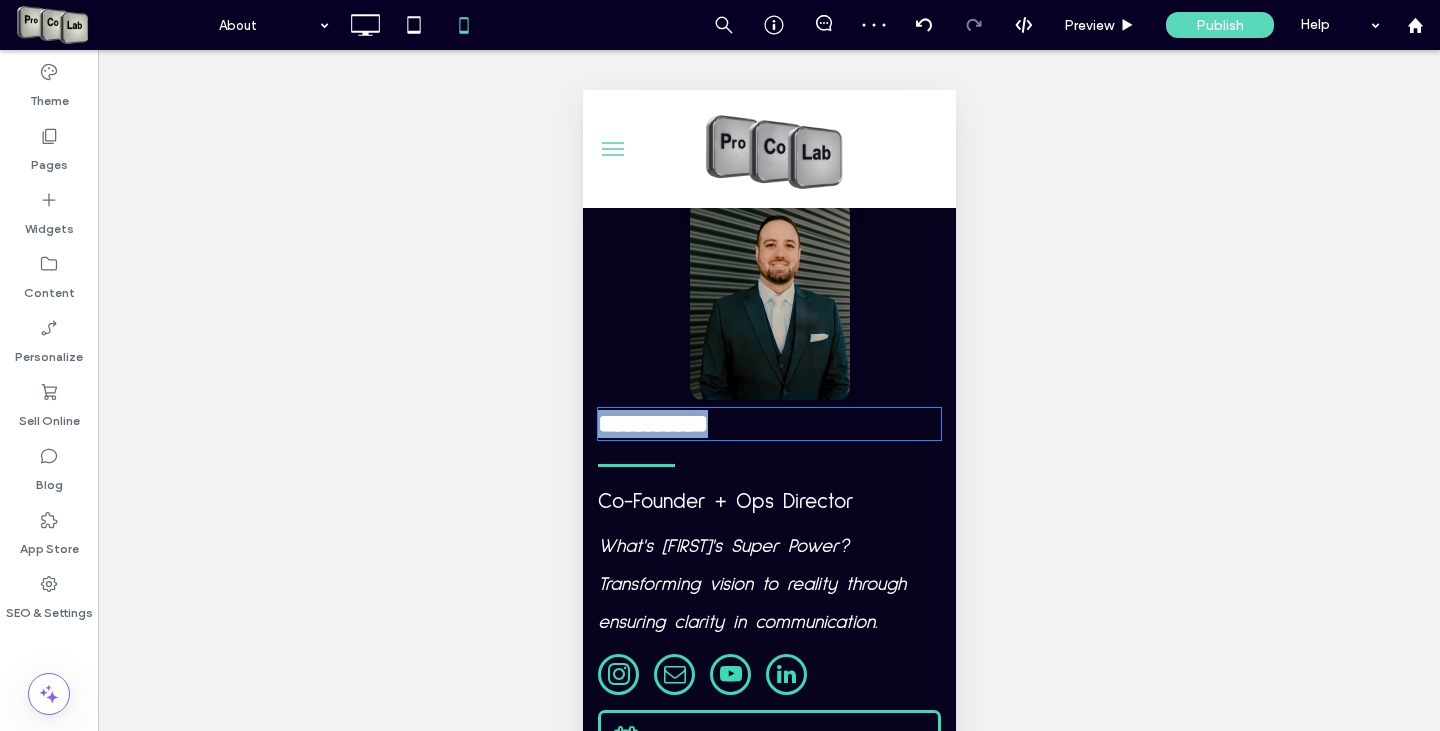 click on "**********" at bounding box center (652, 423) 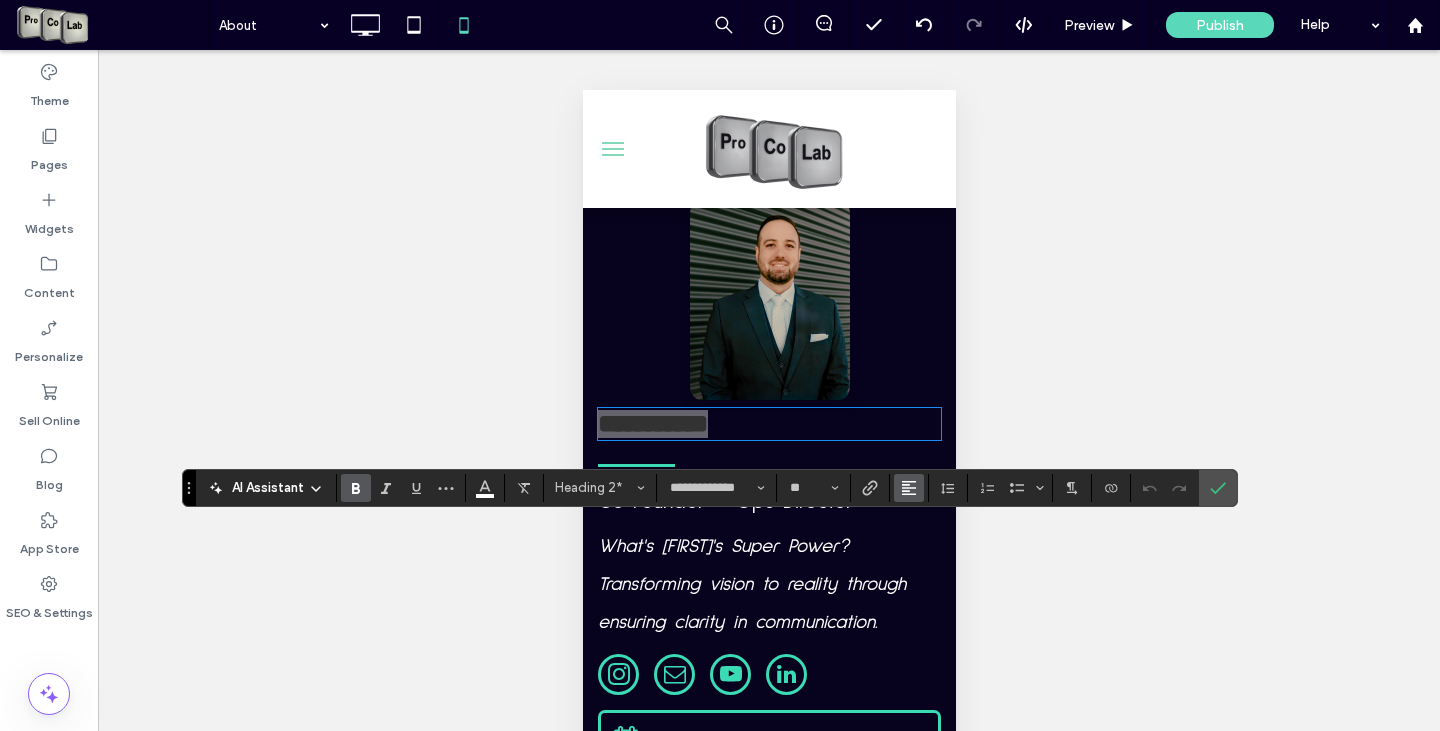 click 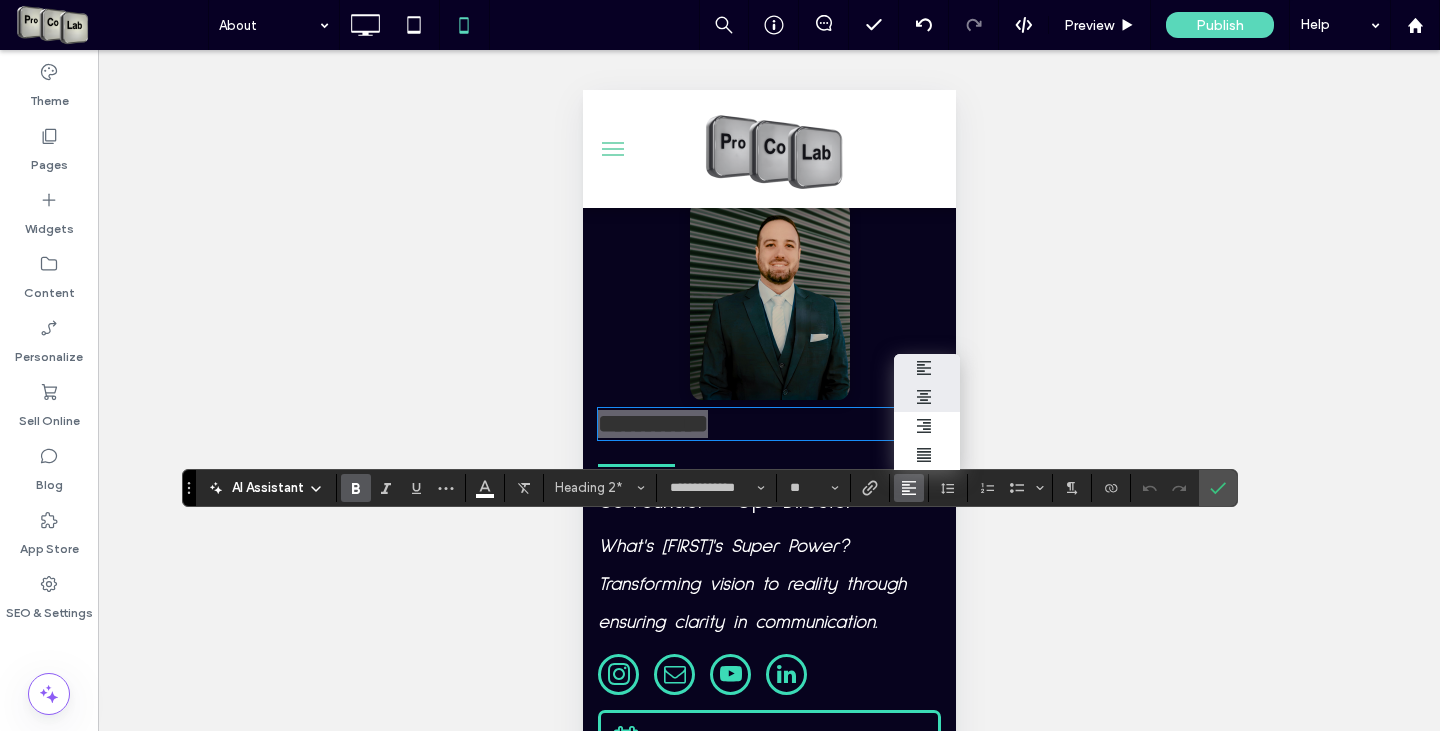 click at bounding box center [927, 397] 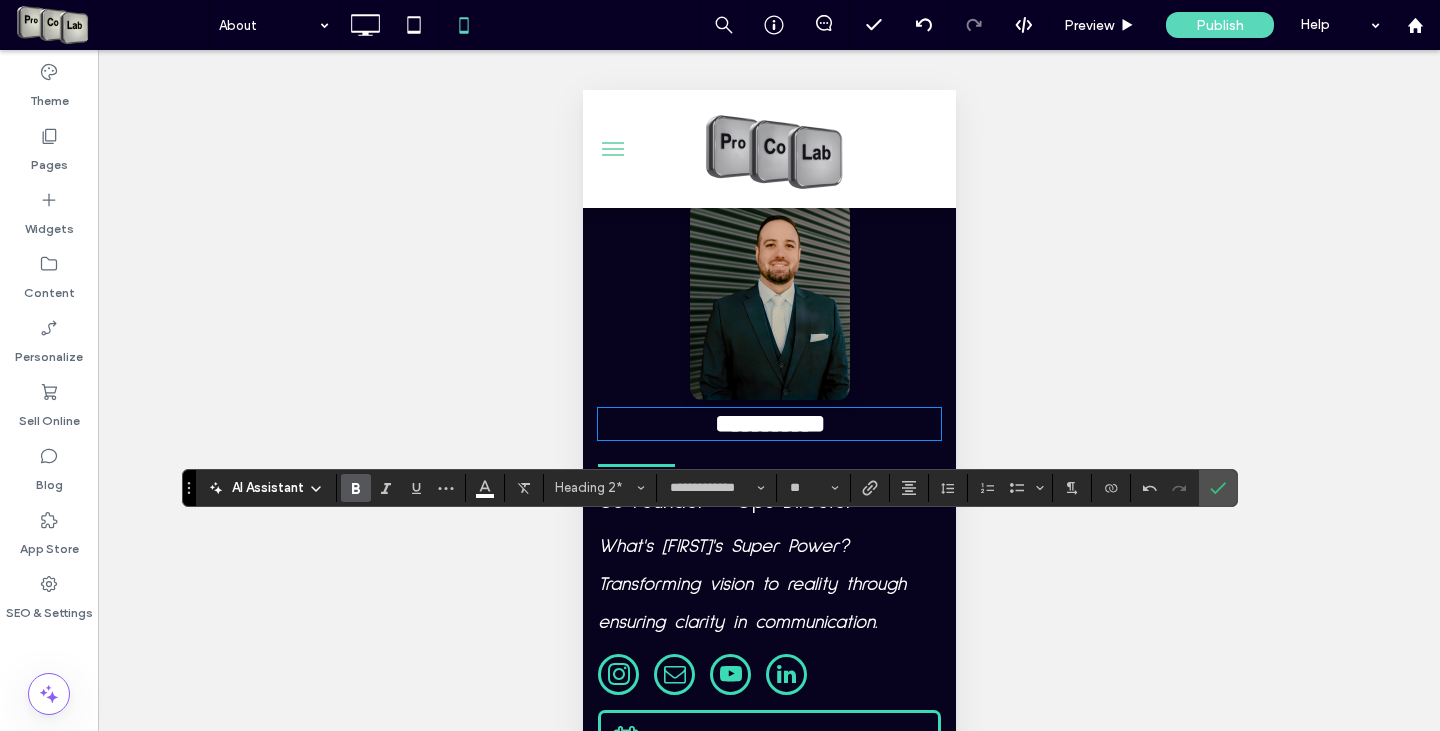 click at bounding box center (635, 465) 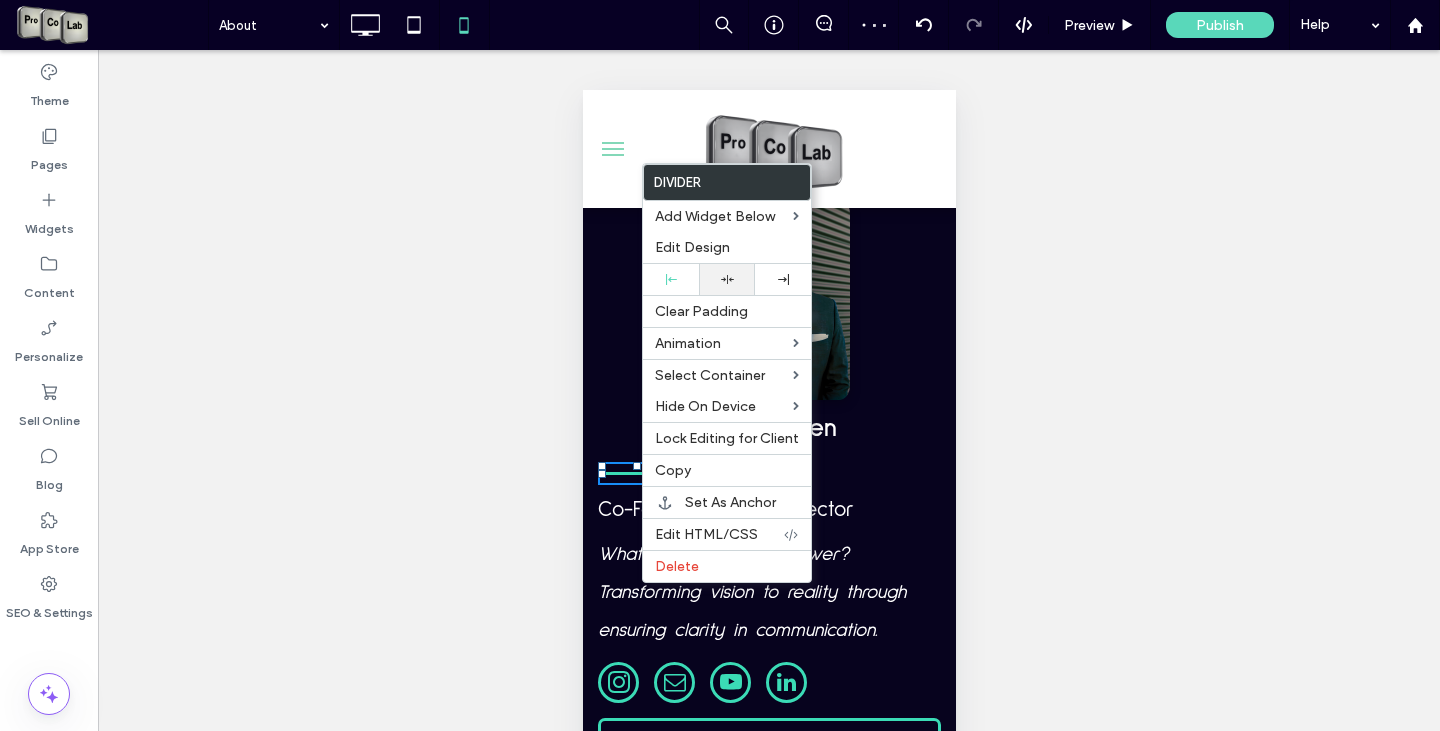 click at bounding box center (727, 279) 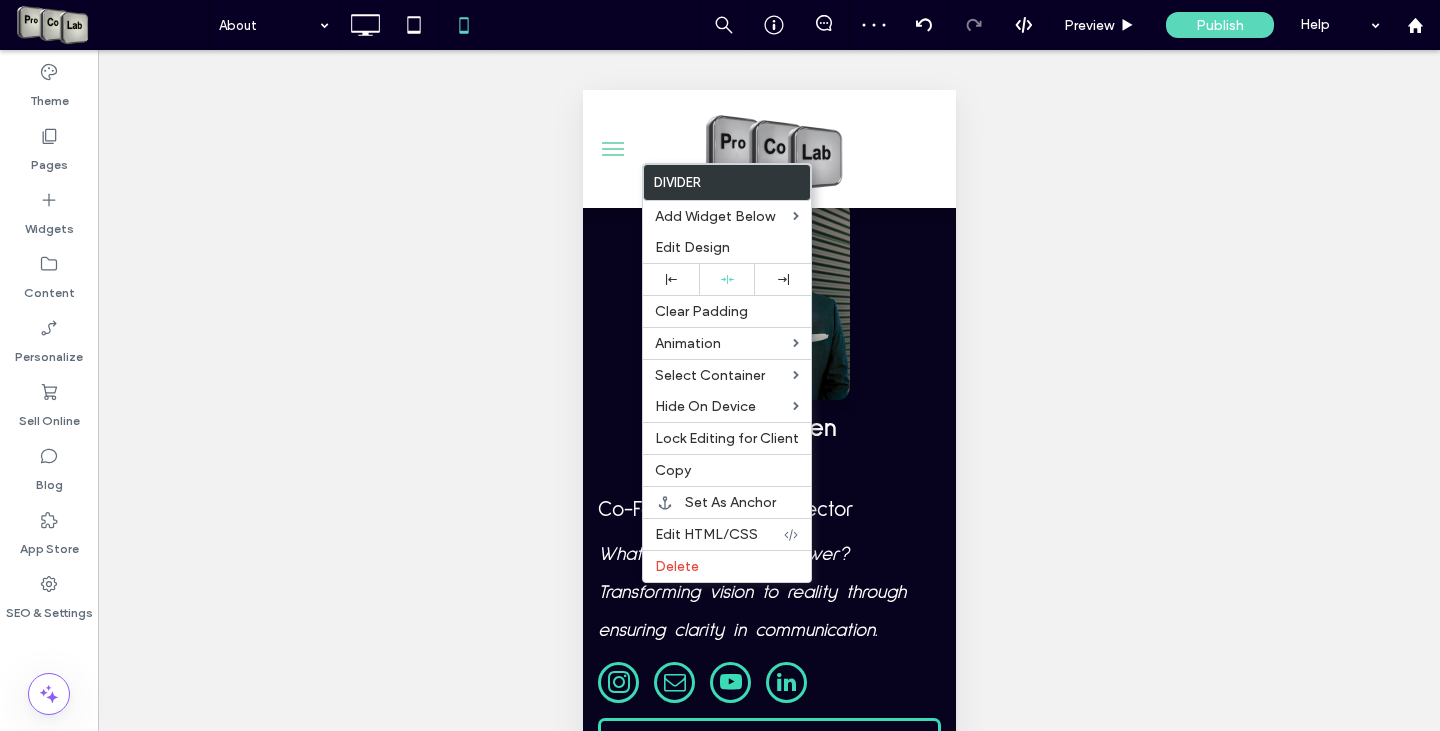 click on "Co-Founder + Ops Director" at bounding box center (725, 509) 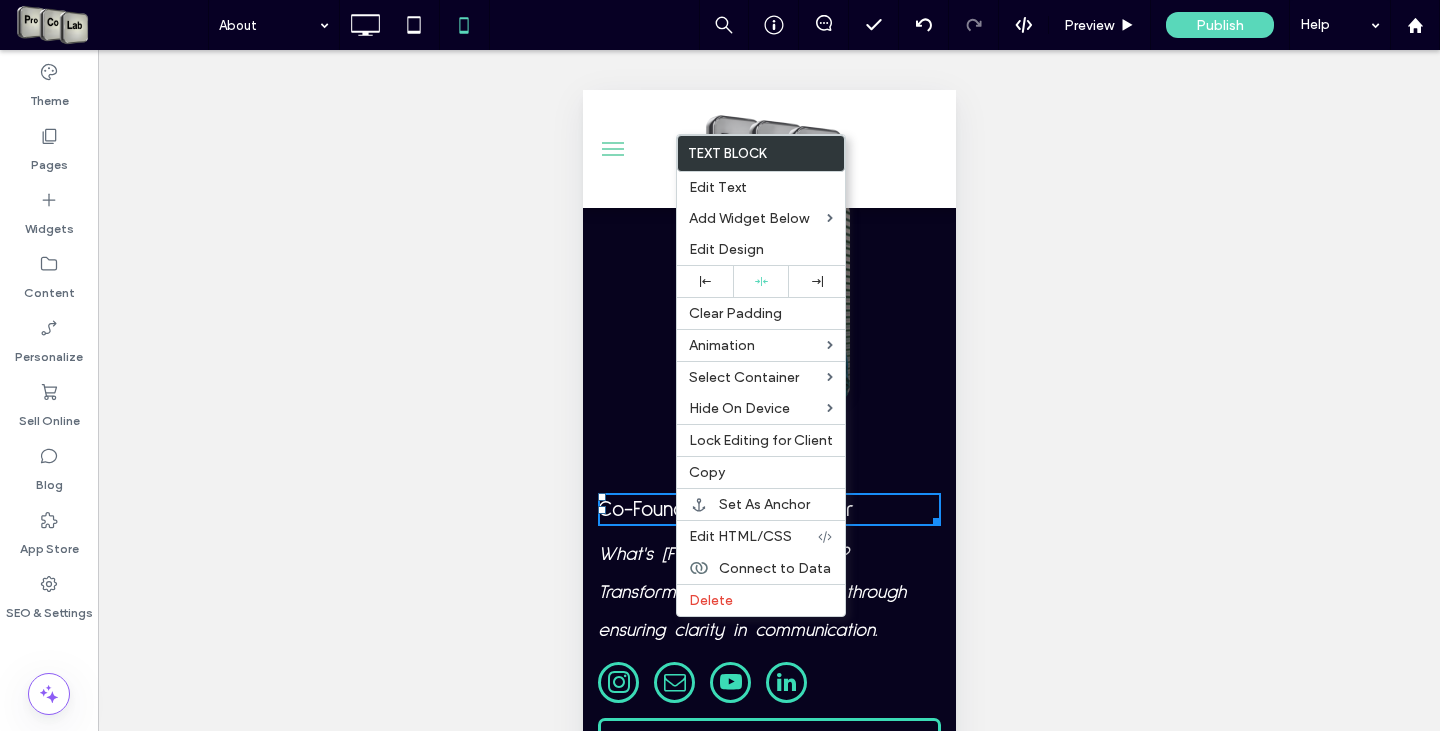 click on "Co-Founder + Ops Director" at bounding box center [725, 509] 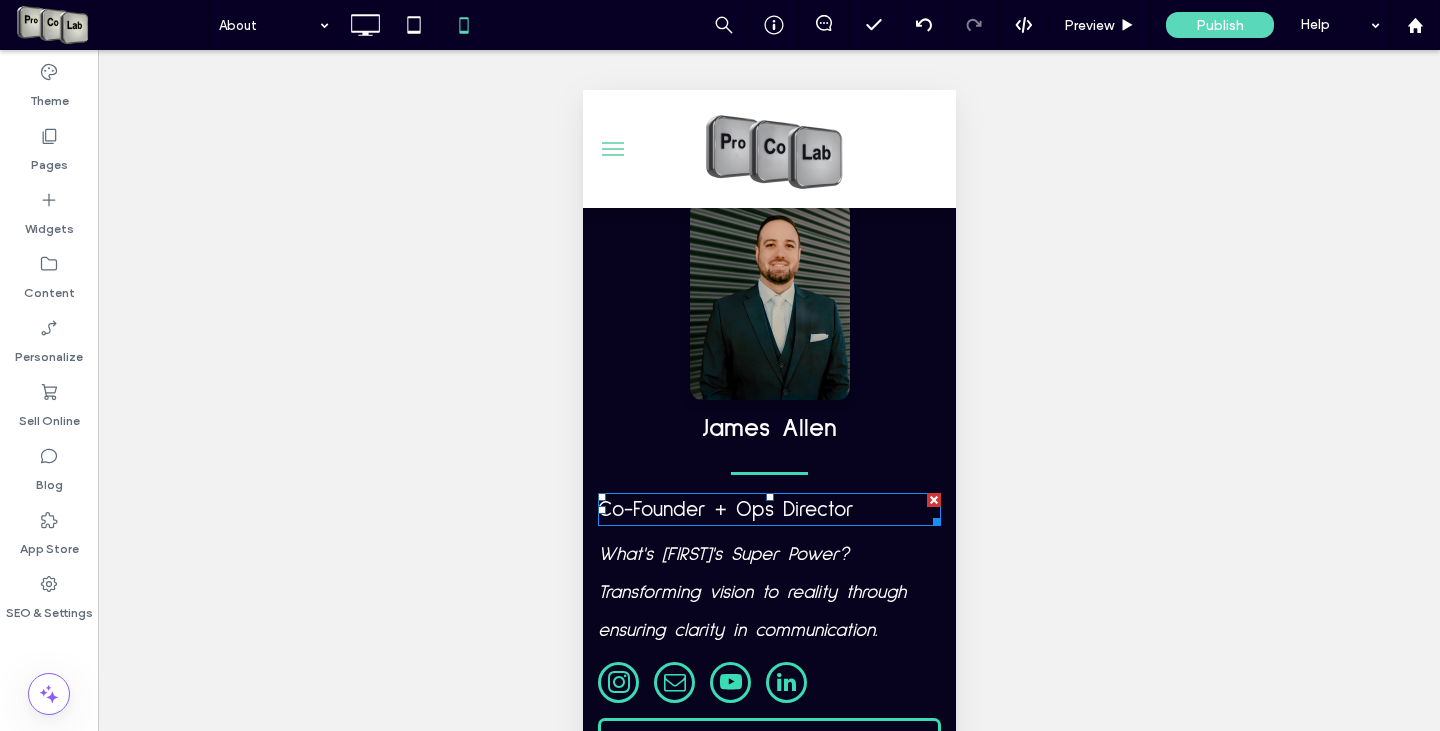 click on "Co-Founder + Ops Director" at bounding box center [725, 509] 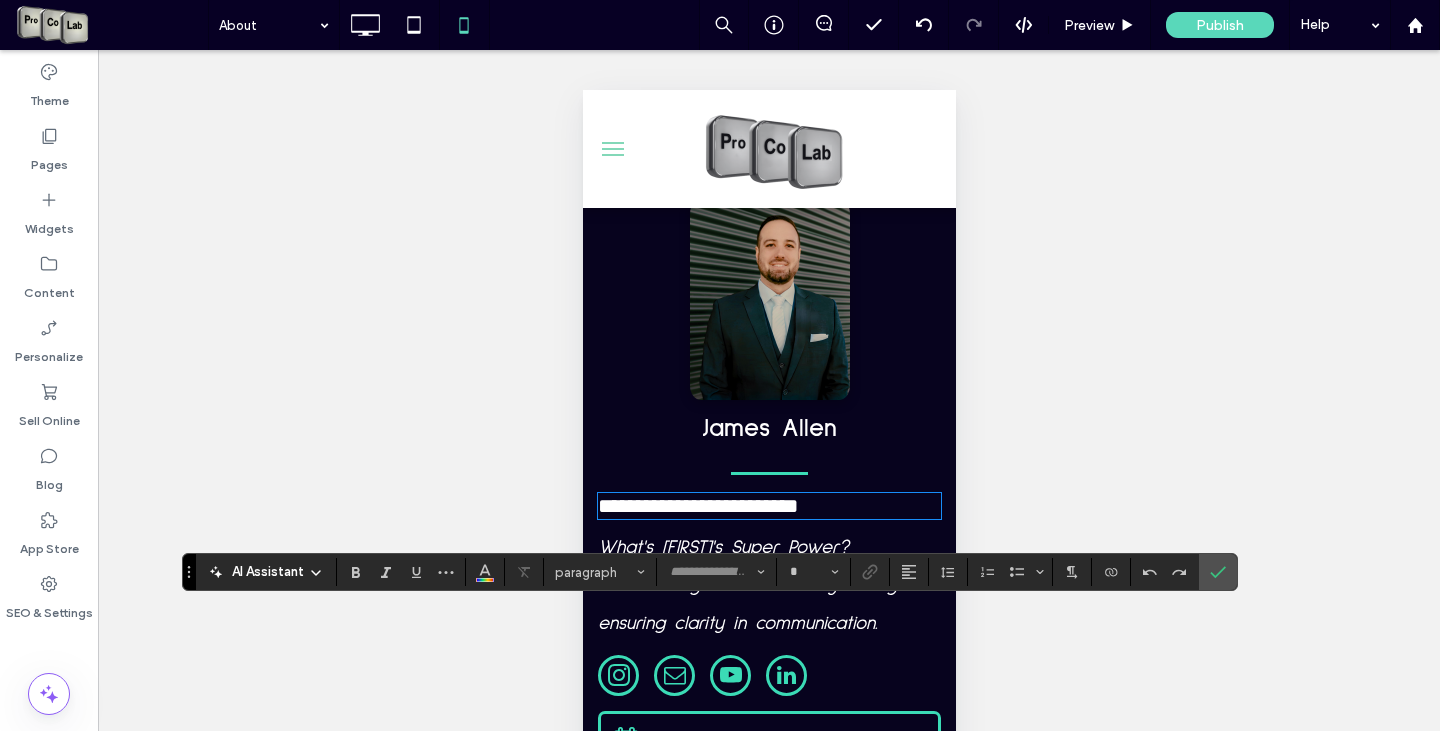 type on "**********" 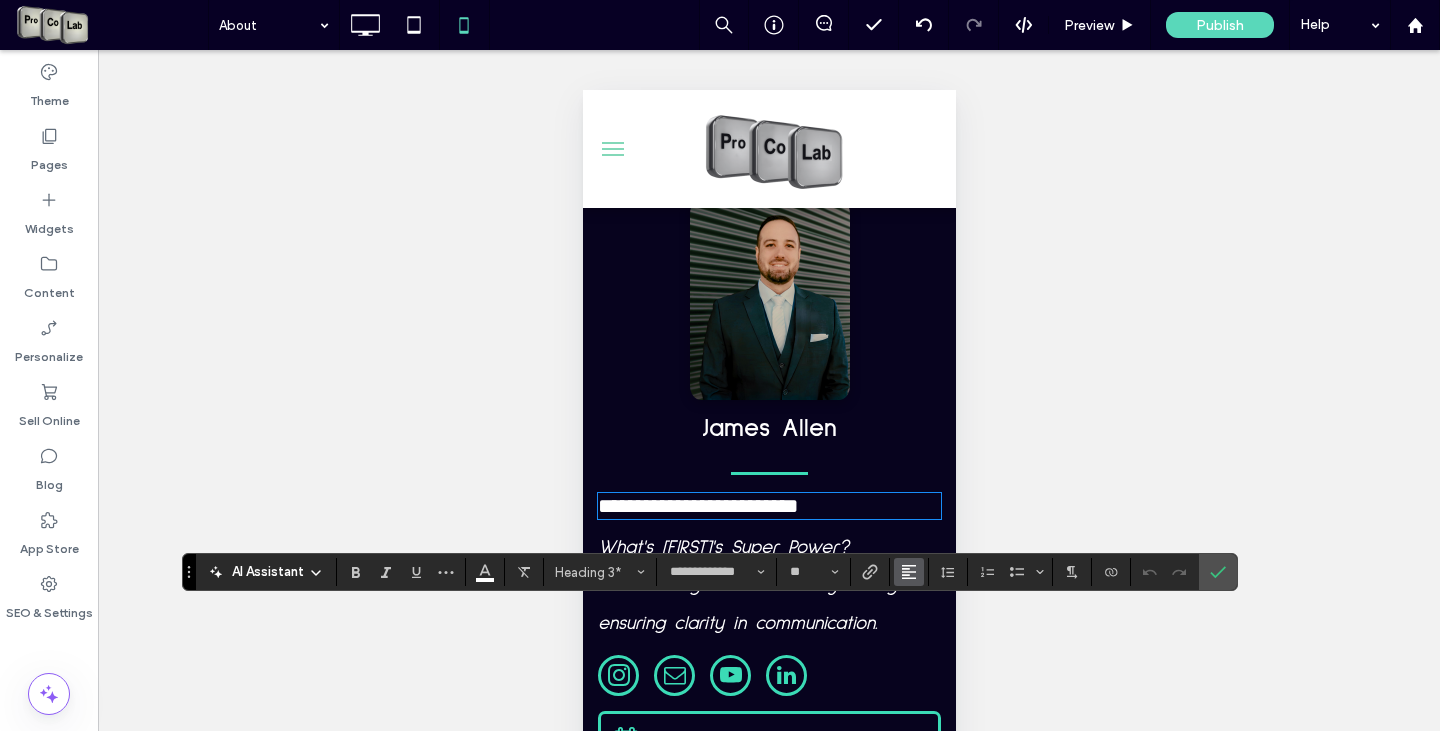 click at bounding box center (909, 572) 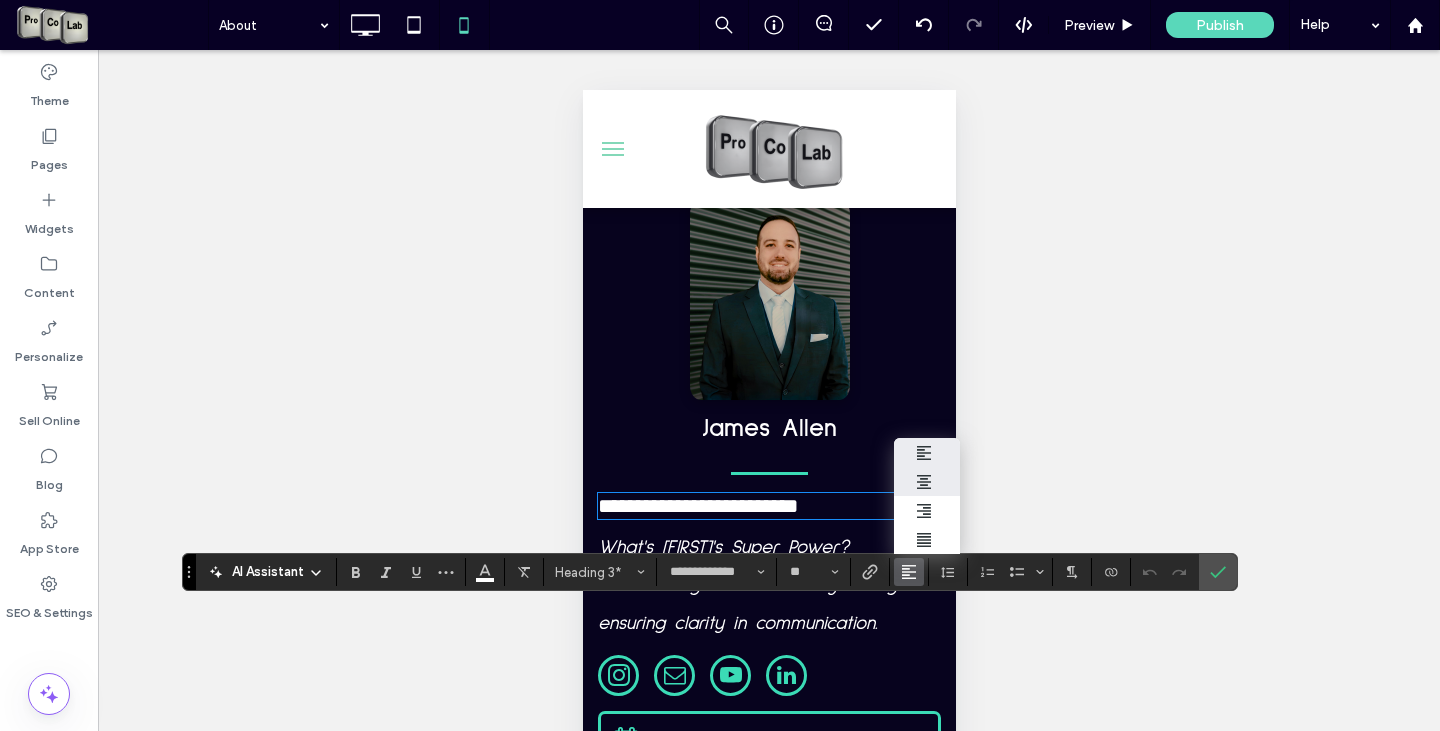 click 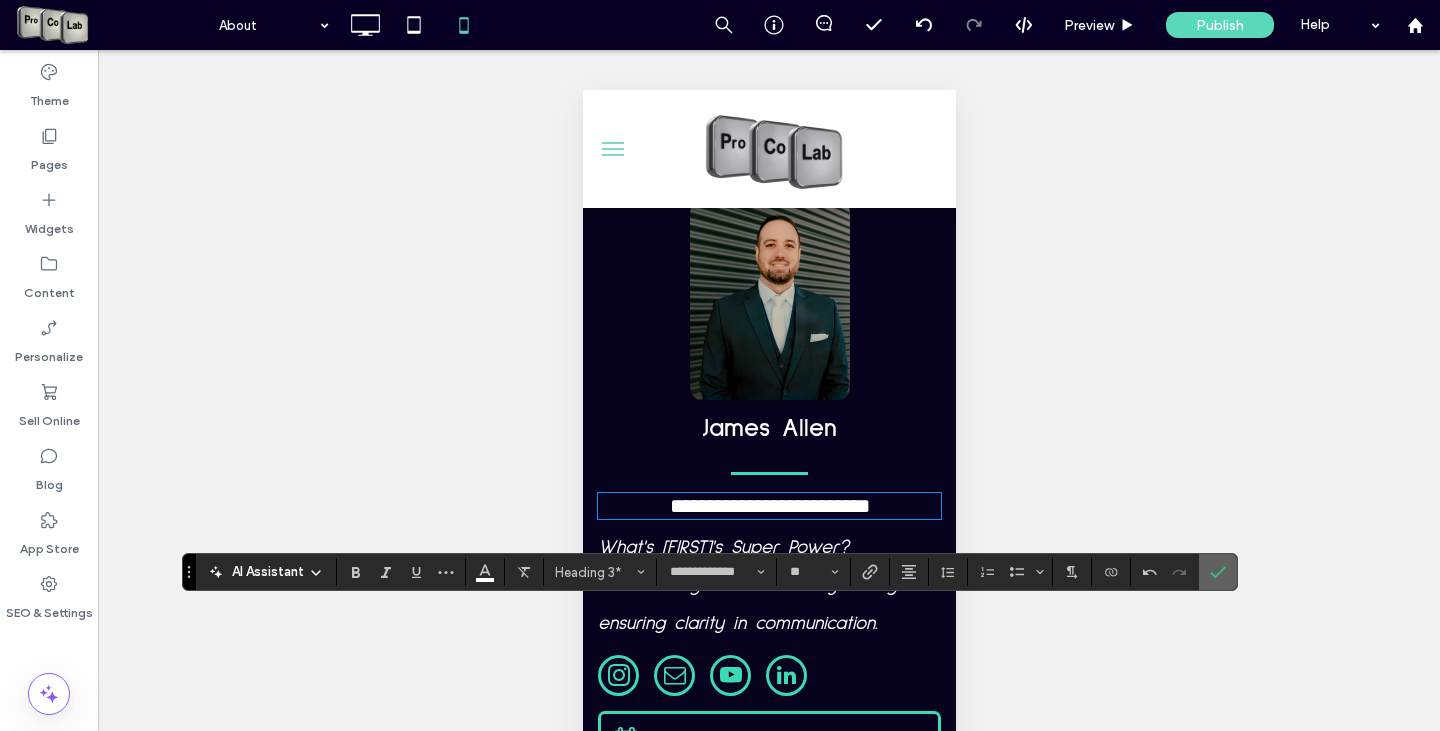 click 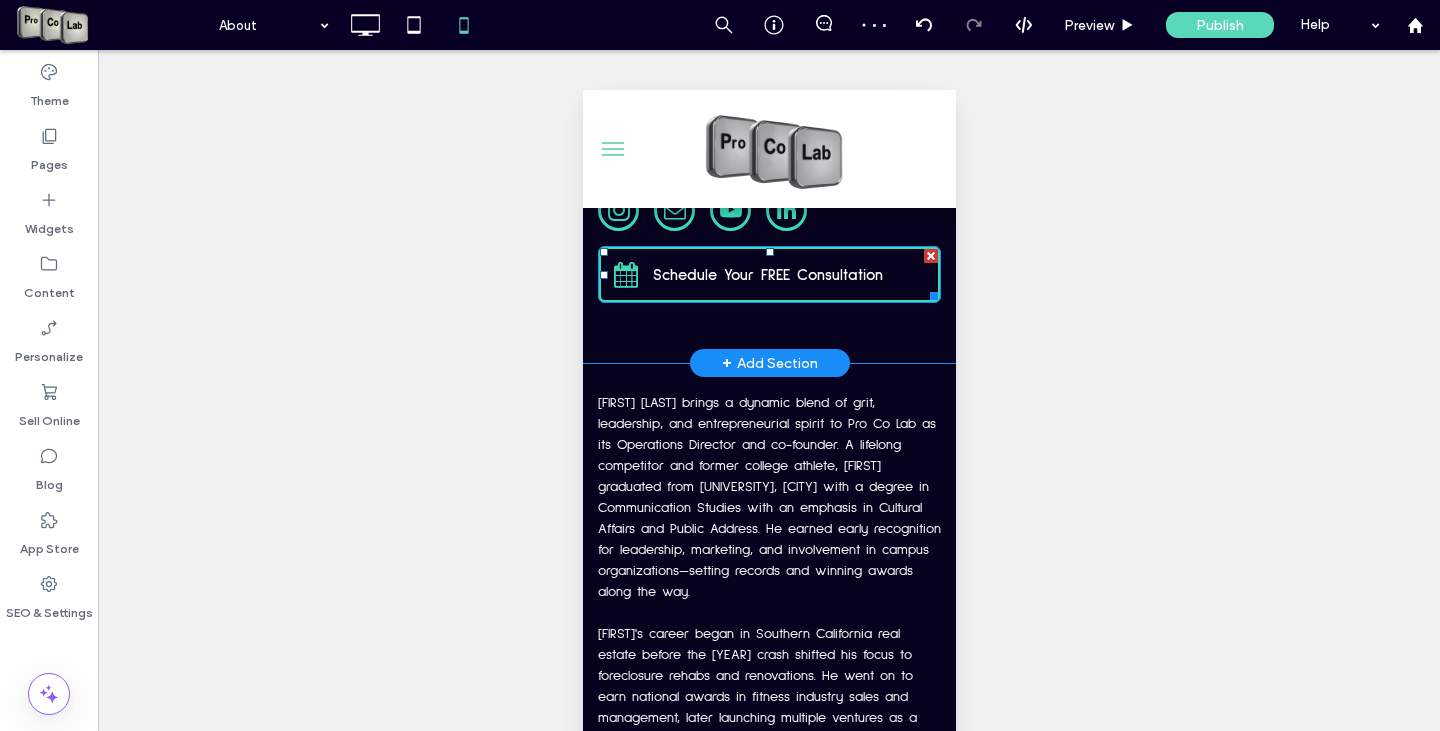 scroll, scrollTop: 5230, scrollLeft: 0, axis: vertical 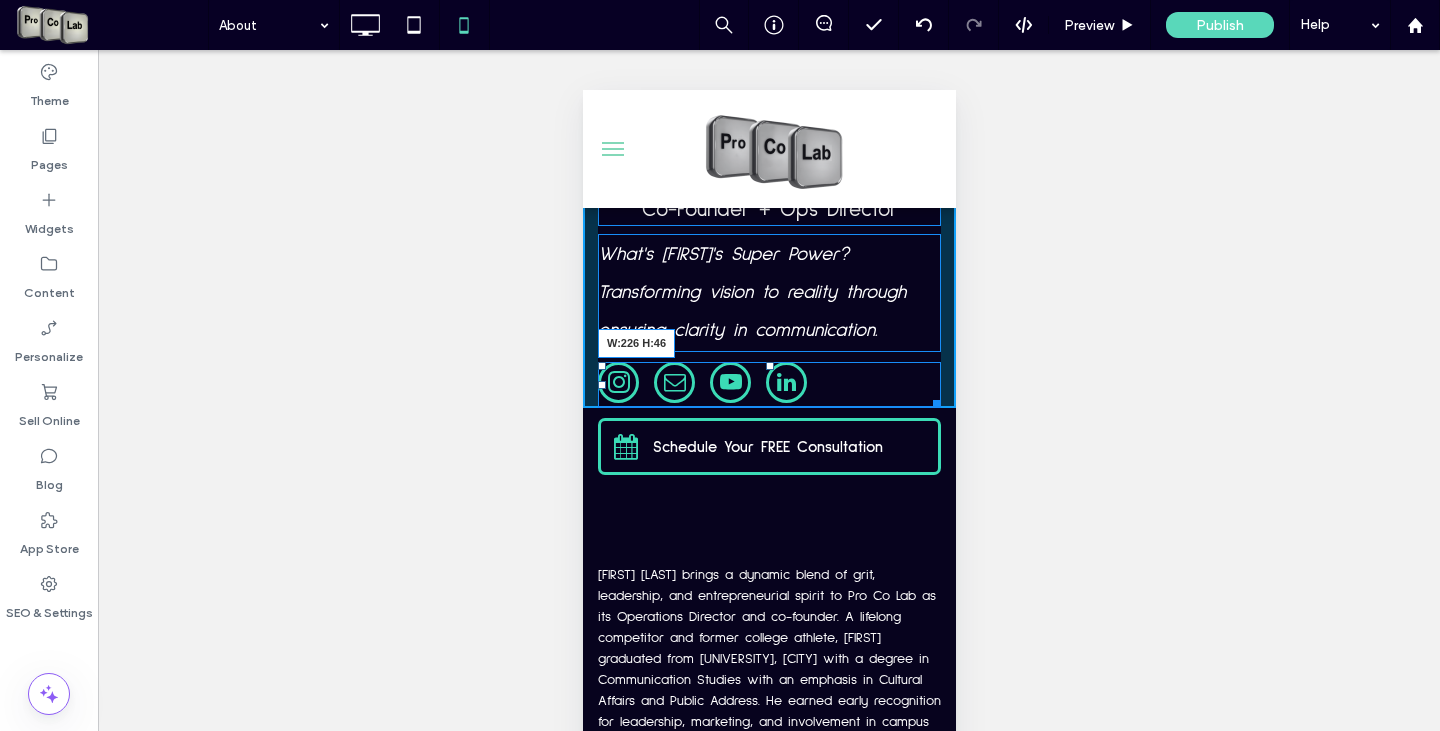 drag, startPoint x: 919, startPoint y: 515, endPoint x: 868, endPoint y: 514, distance: 51.009804 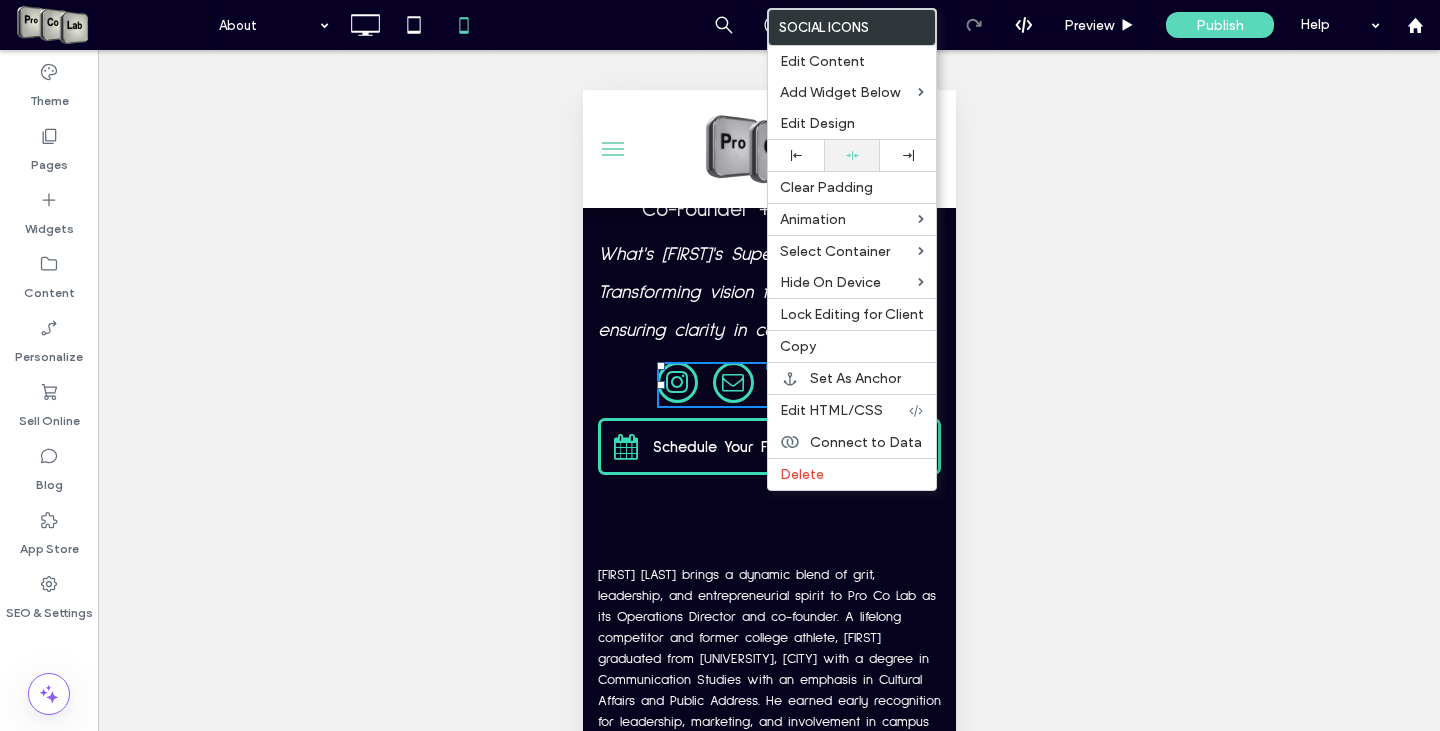 click 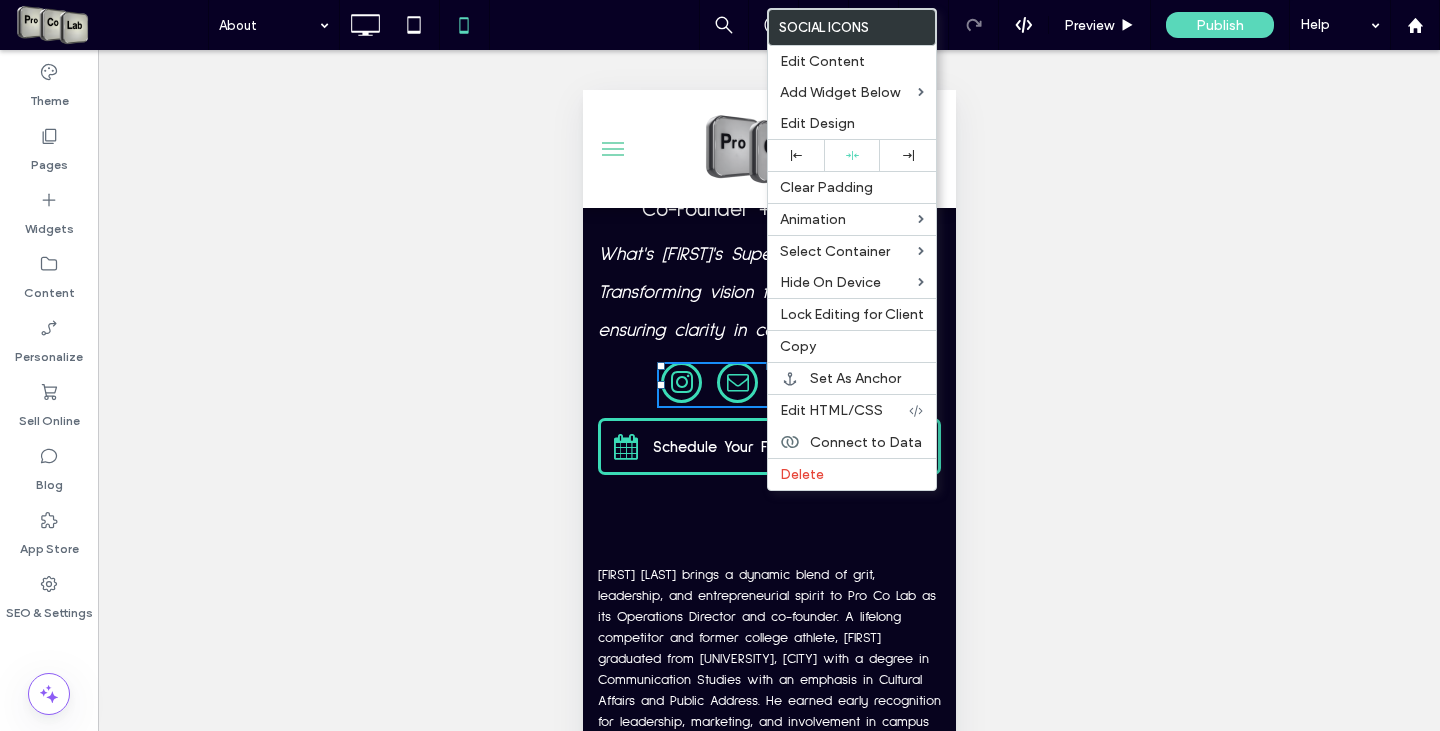 drag, startPoint x: 1079, startPoint y: 318, endPoint x: 1079, endPoint y: 333, distance: 15 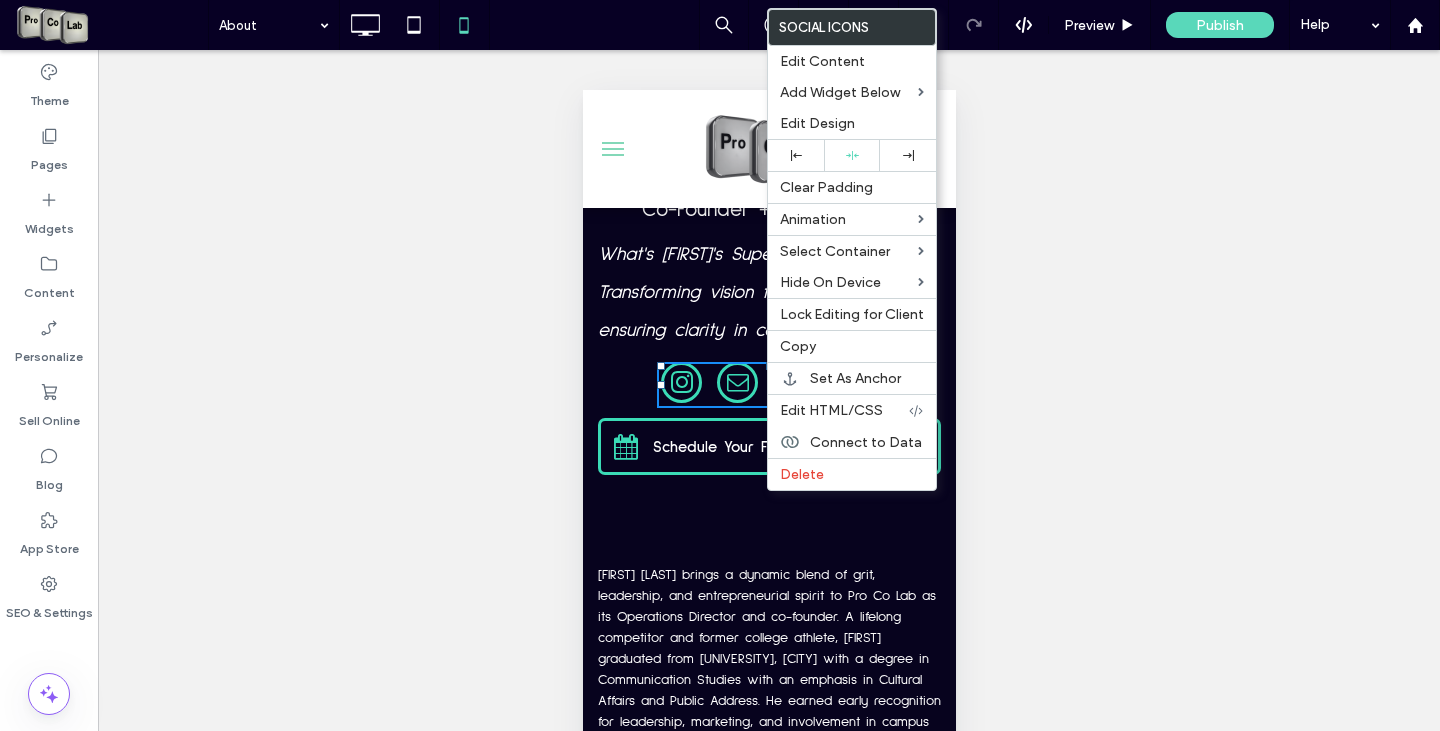click on "[FIRST] [LAST]
Co-Founder + Ops Director   What's [FIRST]'s Super Power?  Transforming vision to reality through ensuring clarity in communication.
Click To Paste" at bounding box center [768, 154] 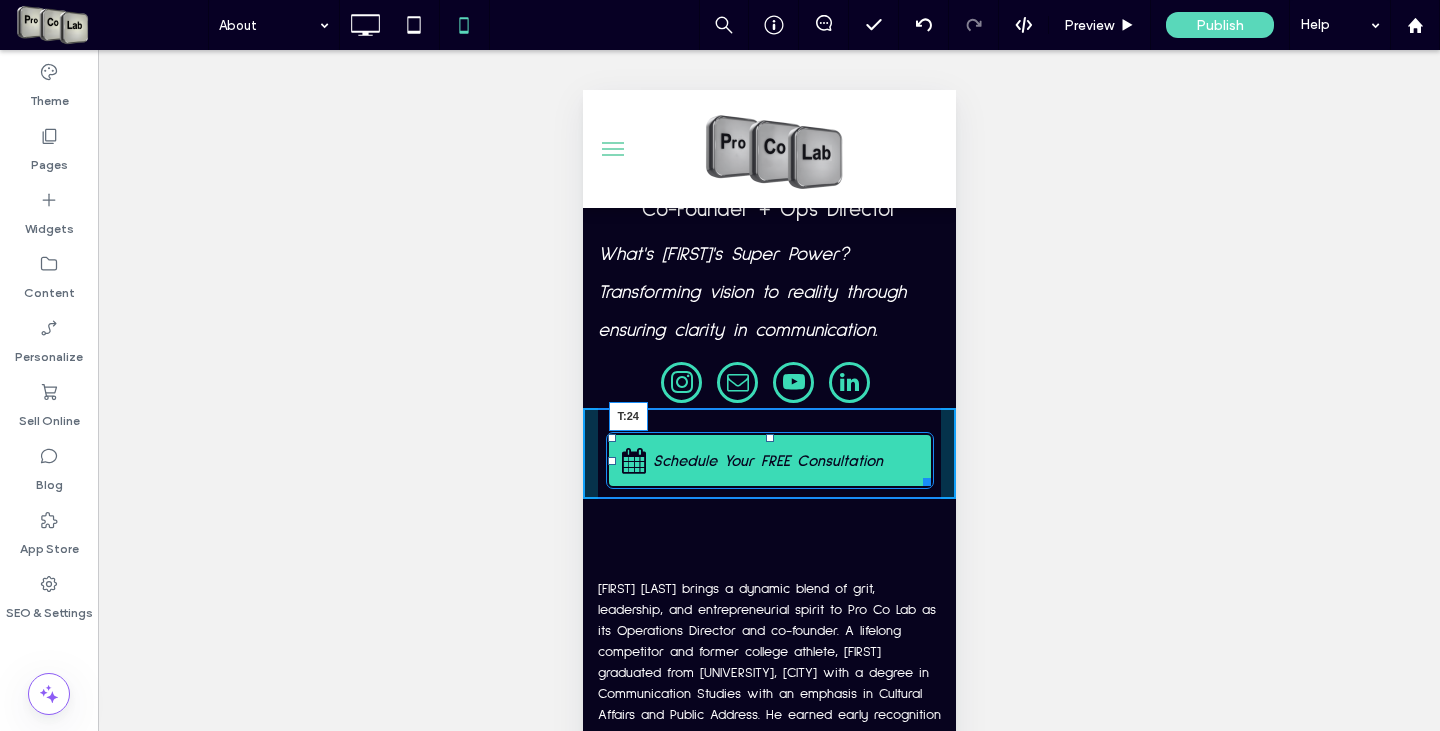 drag, startPoint x: 759, startPoint y: 532, endPoint x: 759, endPoint y: 546, distance: 14 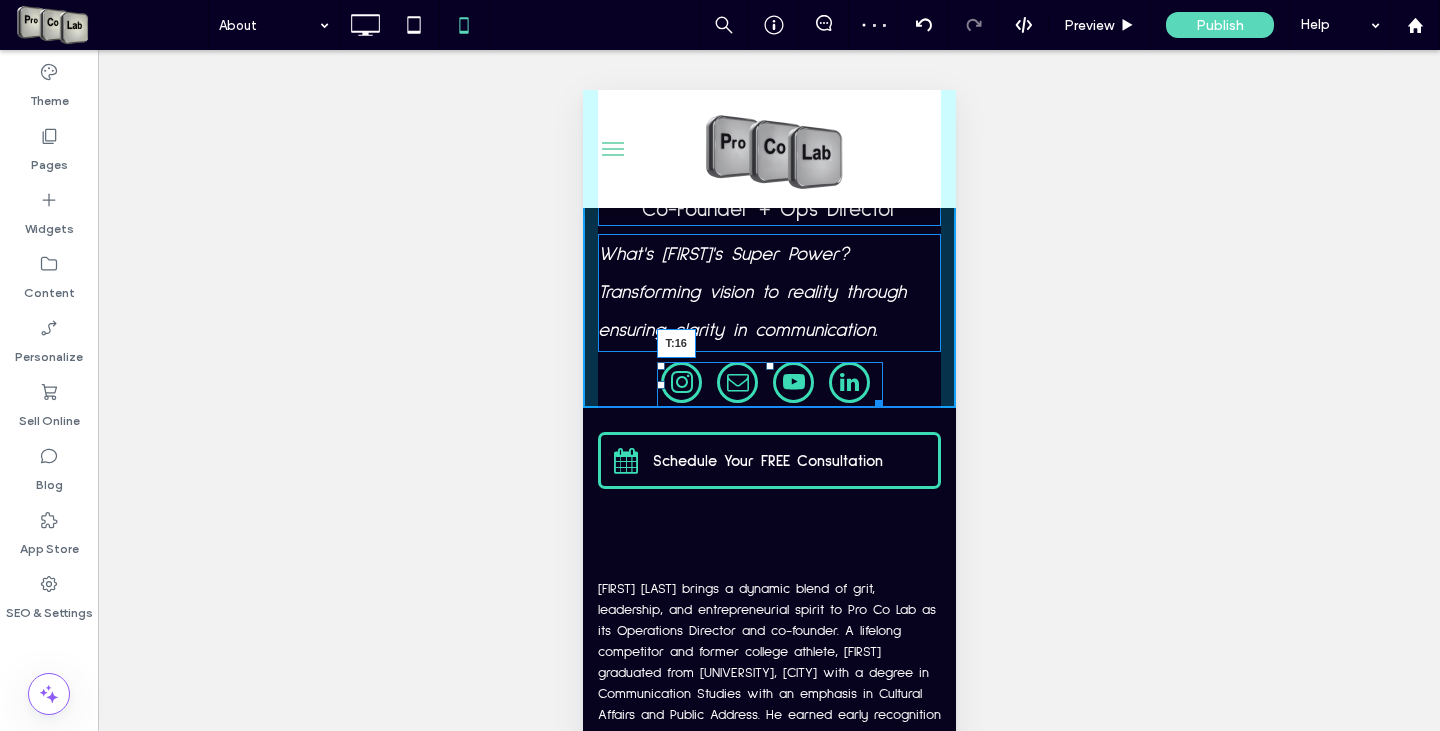 click at bounding box center (769, 366) 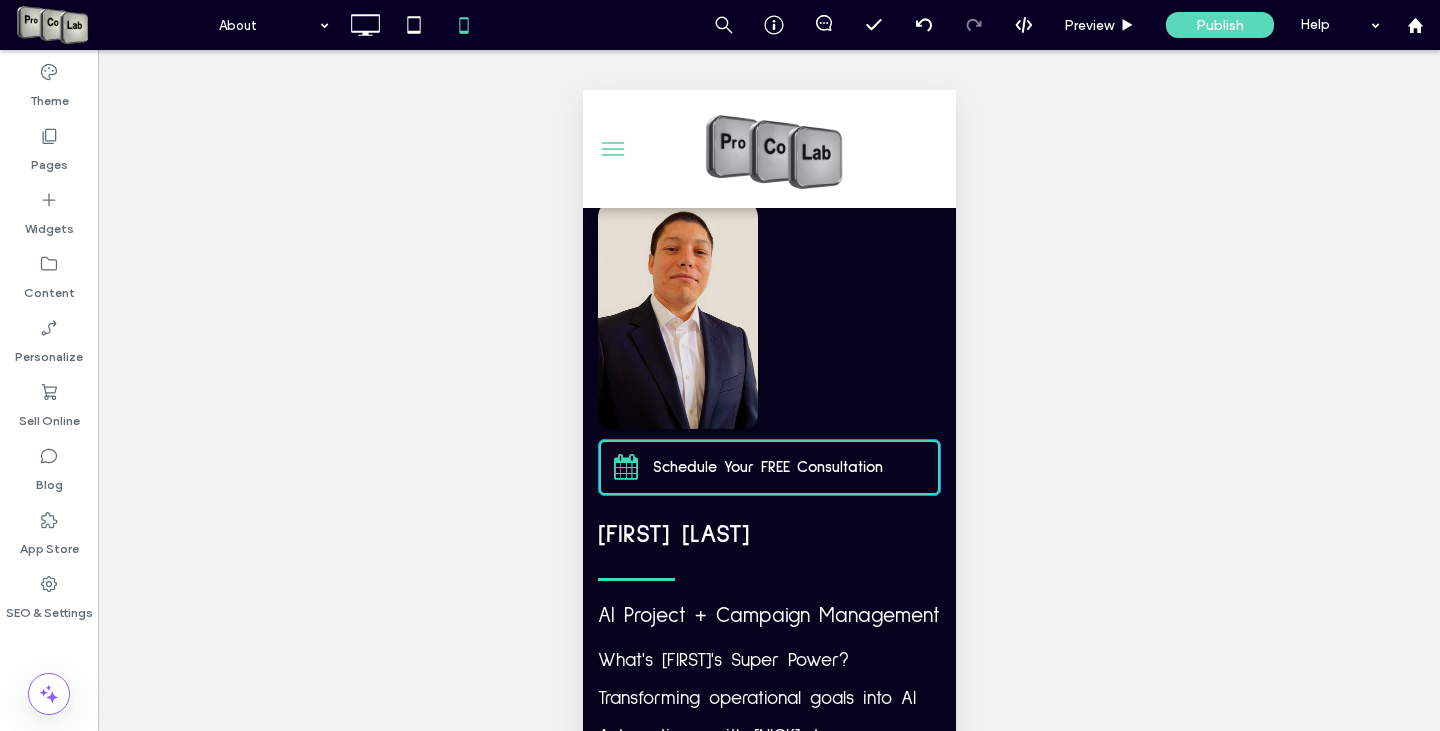 scroll, scrollTop: 6330, scrollLeft: 0, axis: vertical 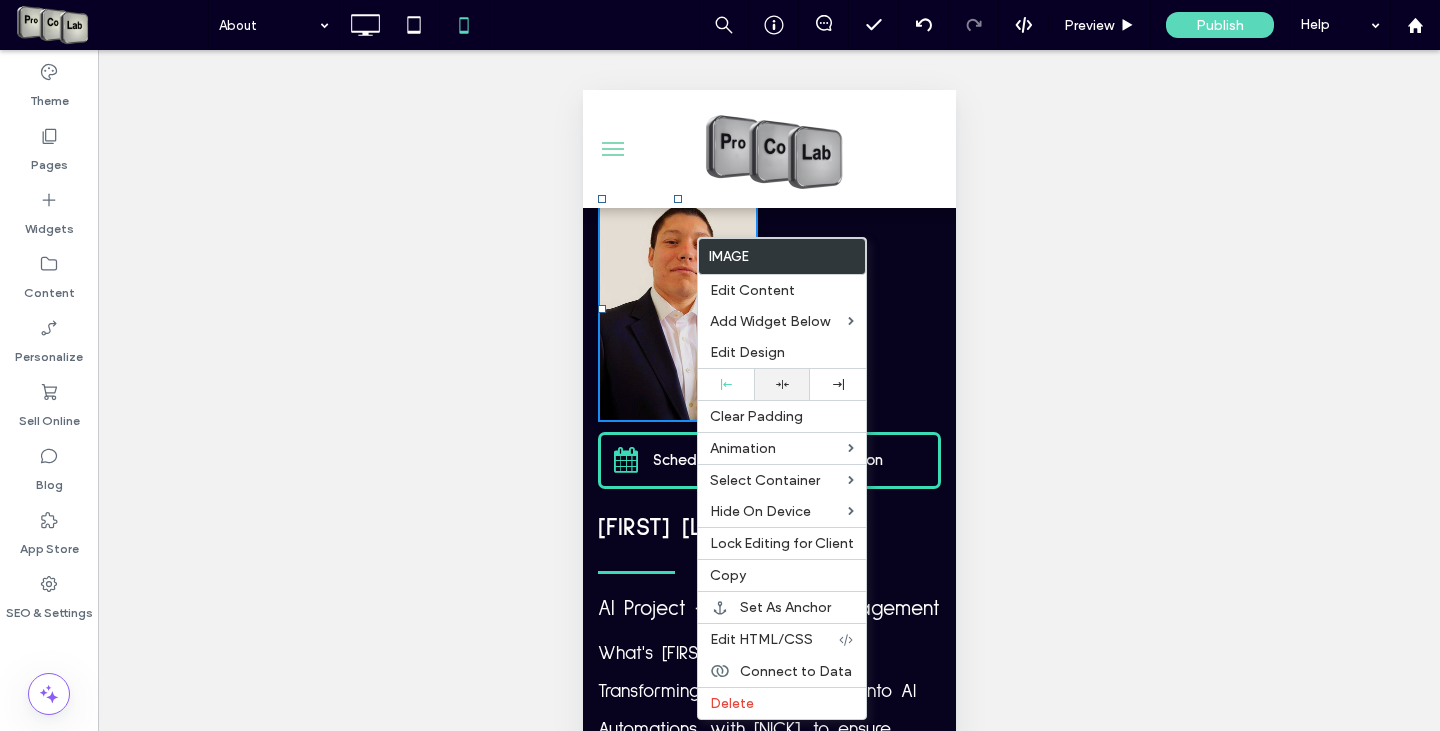 click 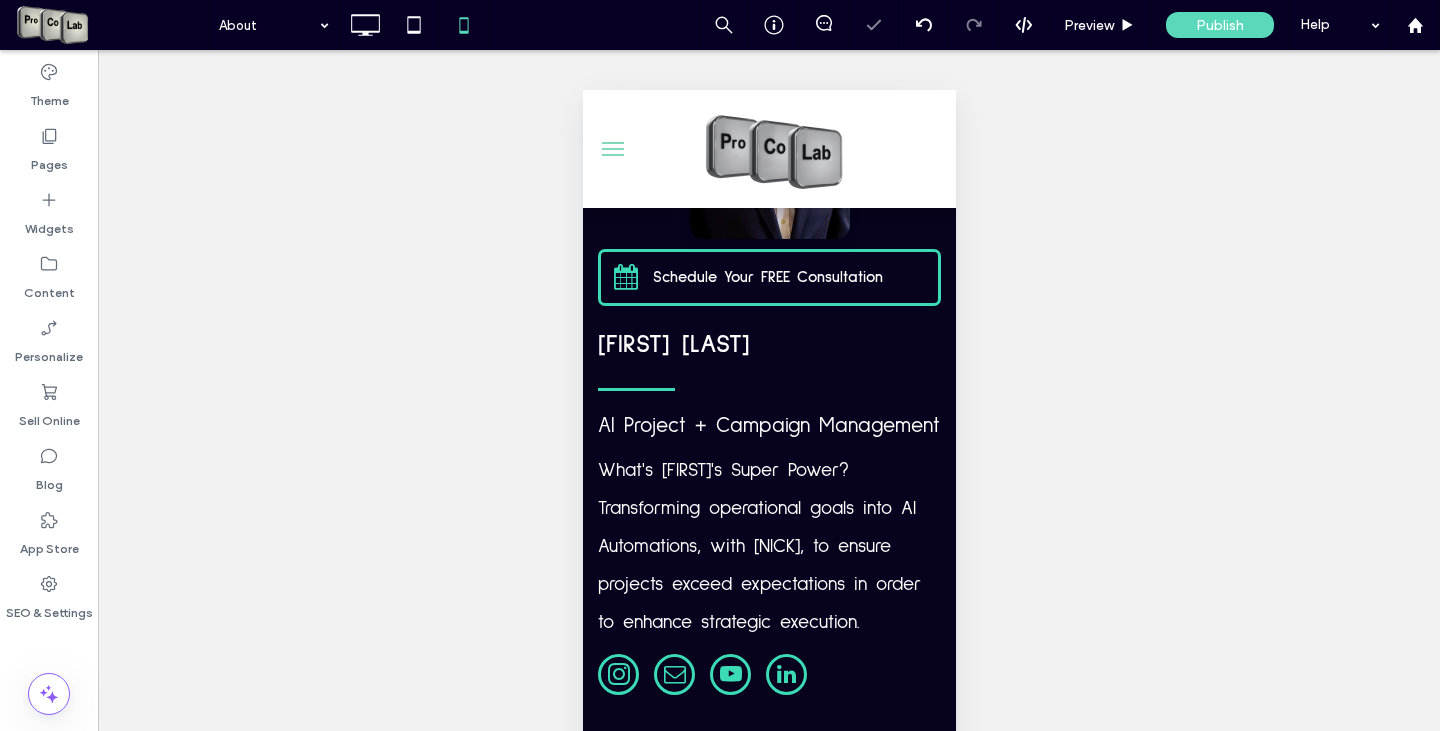 scroll, scrollTop: 6530, scrollLeft: 0, axis: vertical 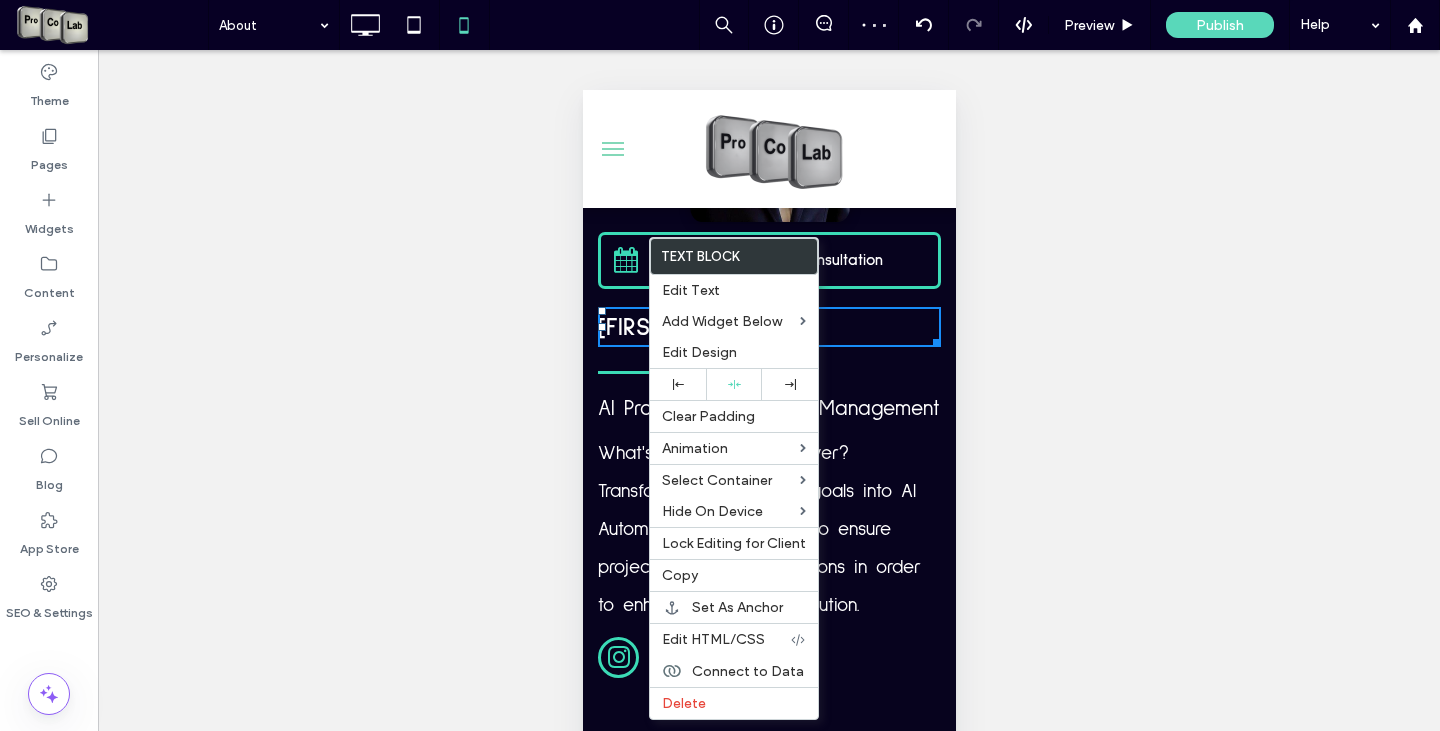 click on "[FIRST] [LAST]" at bounding box center (673, 327) 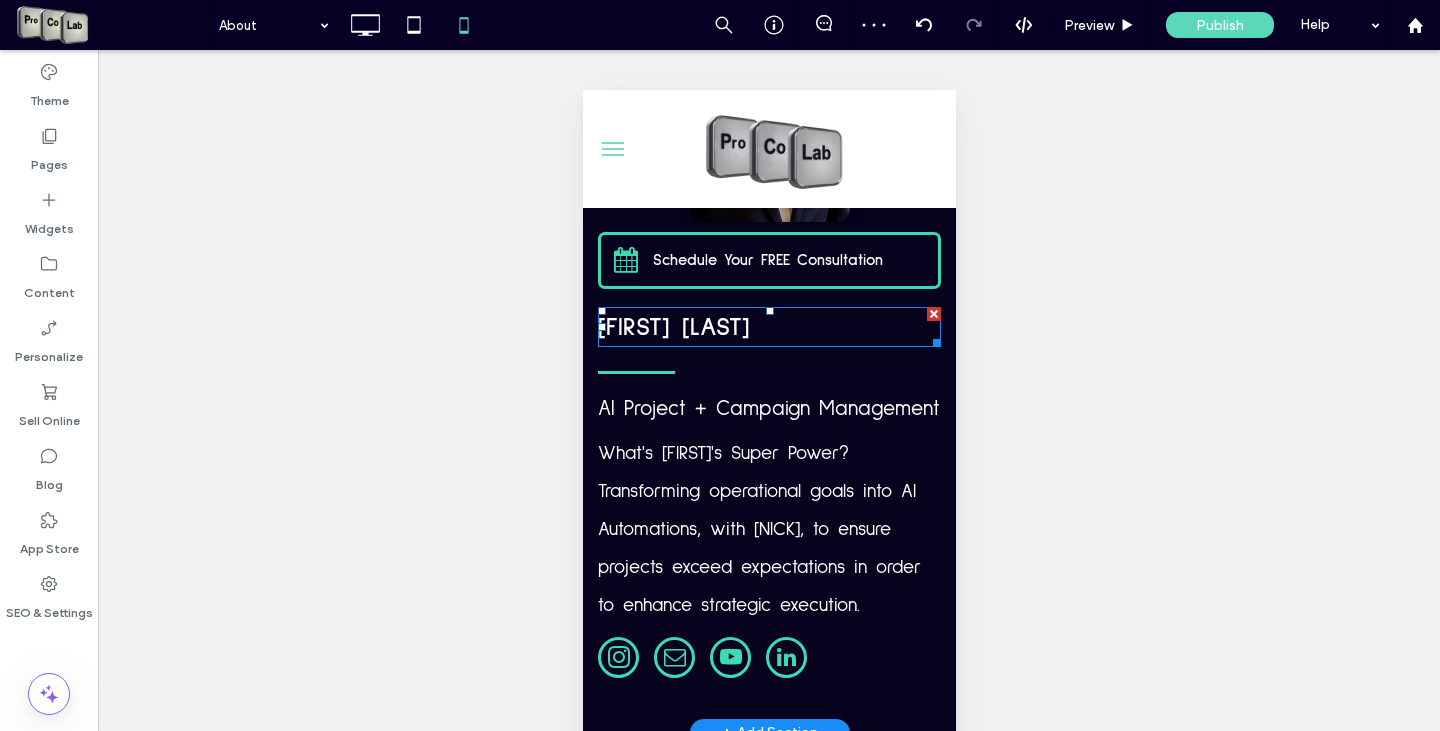 click on "[FIRST] [LAST]" at bounding box center [673, 327] 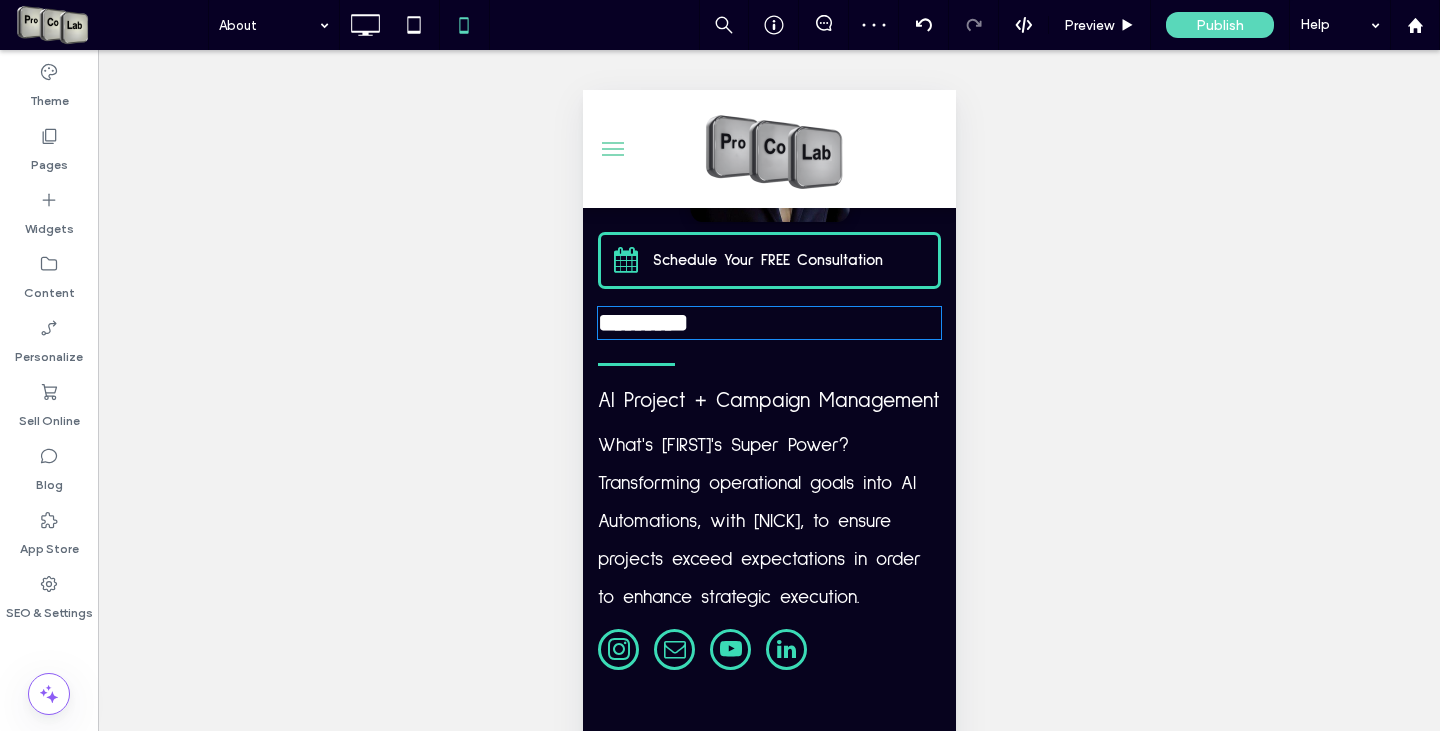 type on "**********" 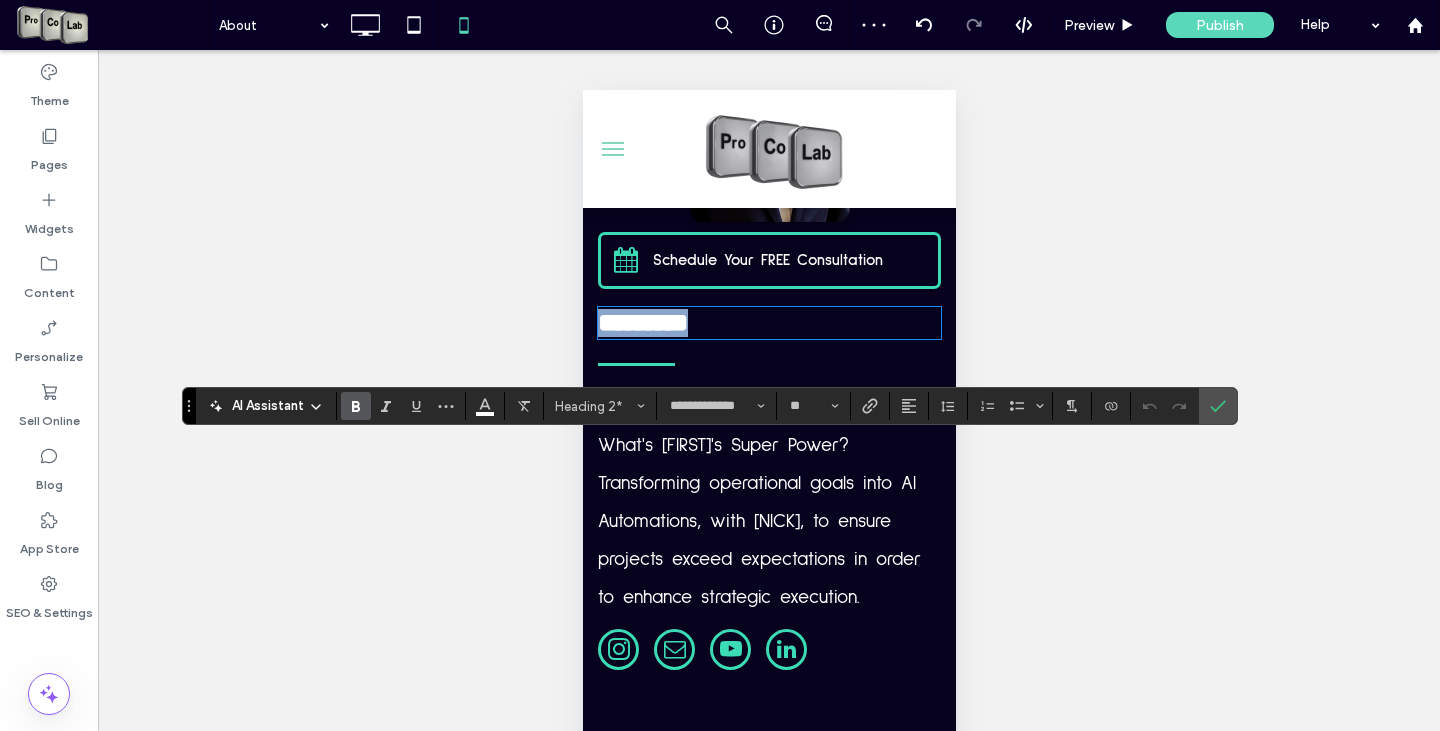 click on "*********" at bounding box center (642, 322) 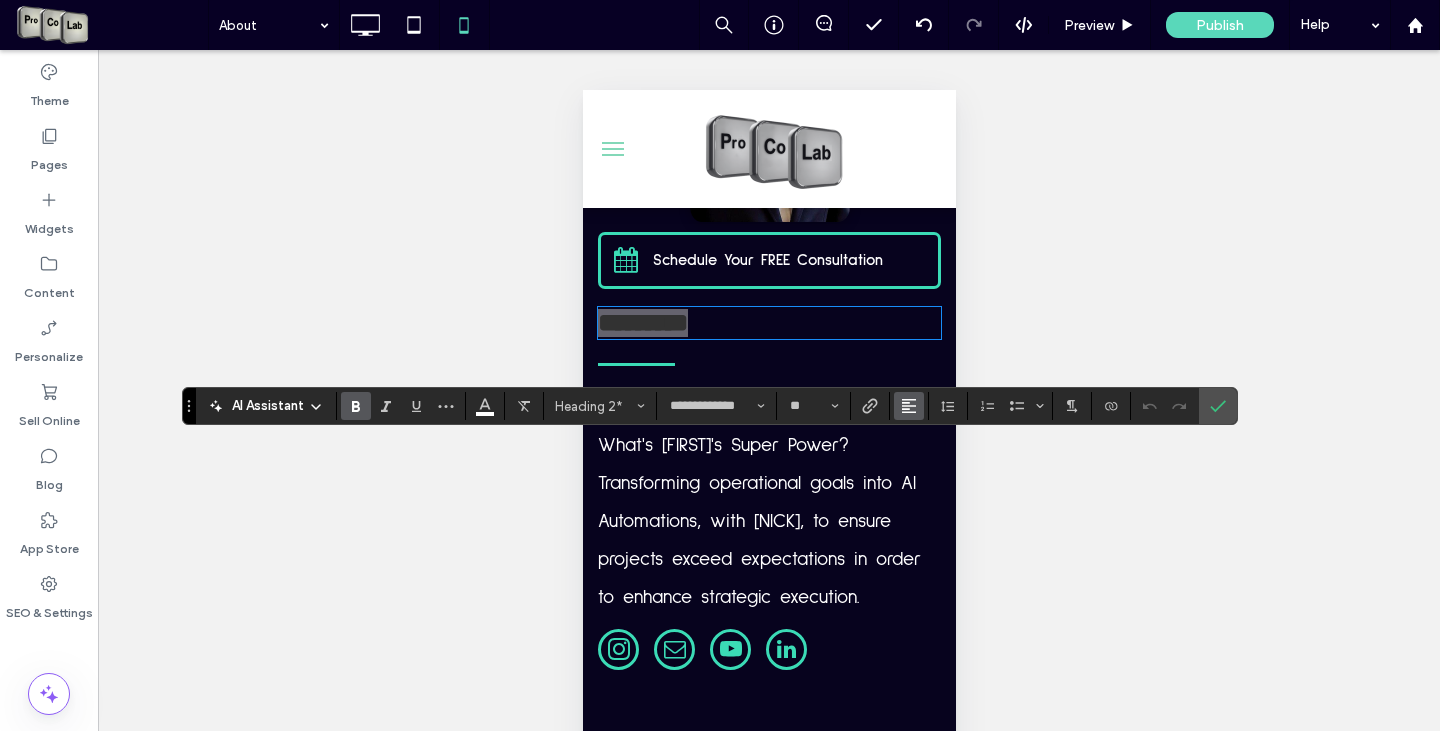 click 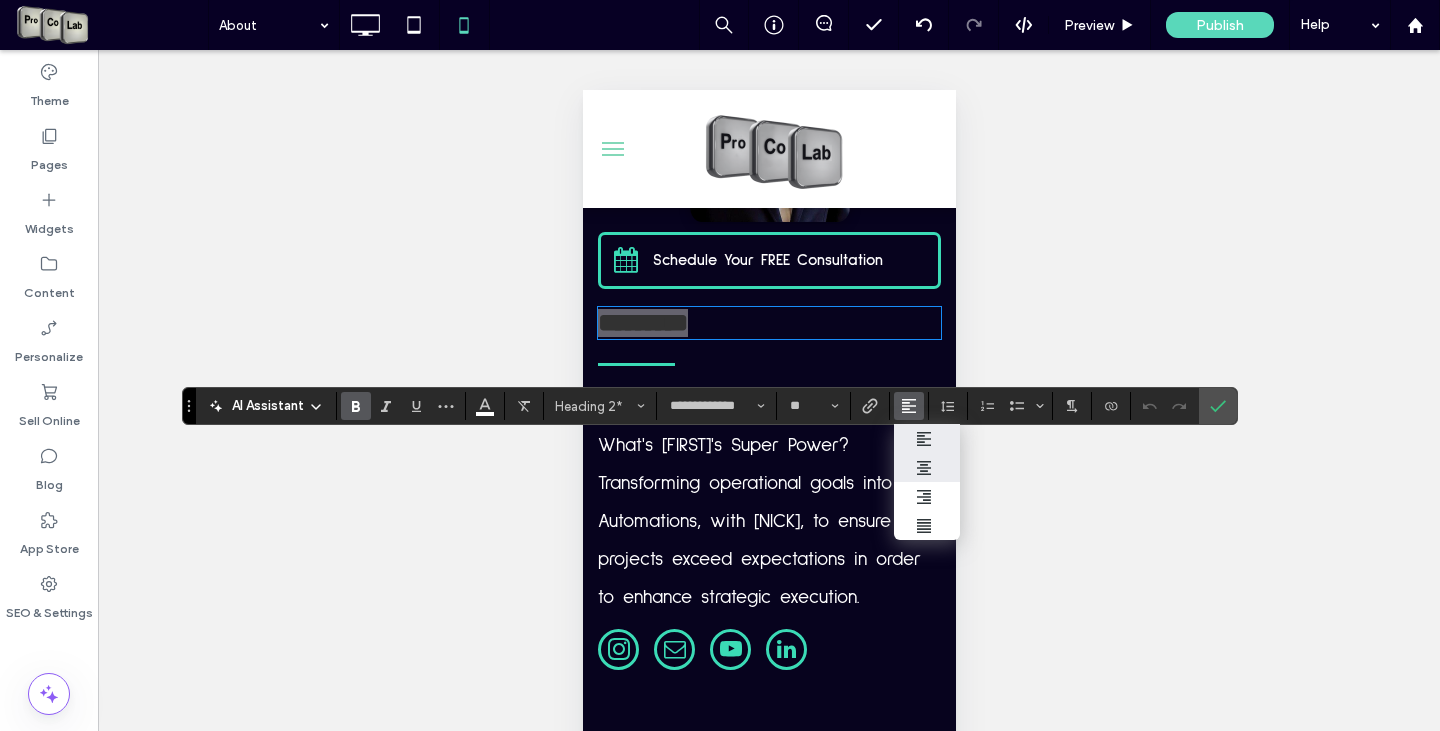 drag, startPoint x: 921, startPoint y: 469, endPoint x: 341, endPoint y: 380, distance: 586.7887 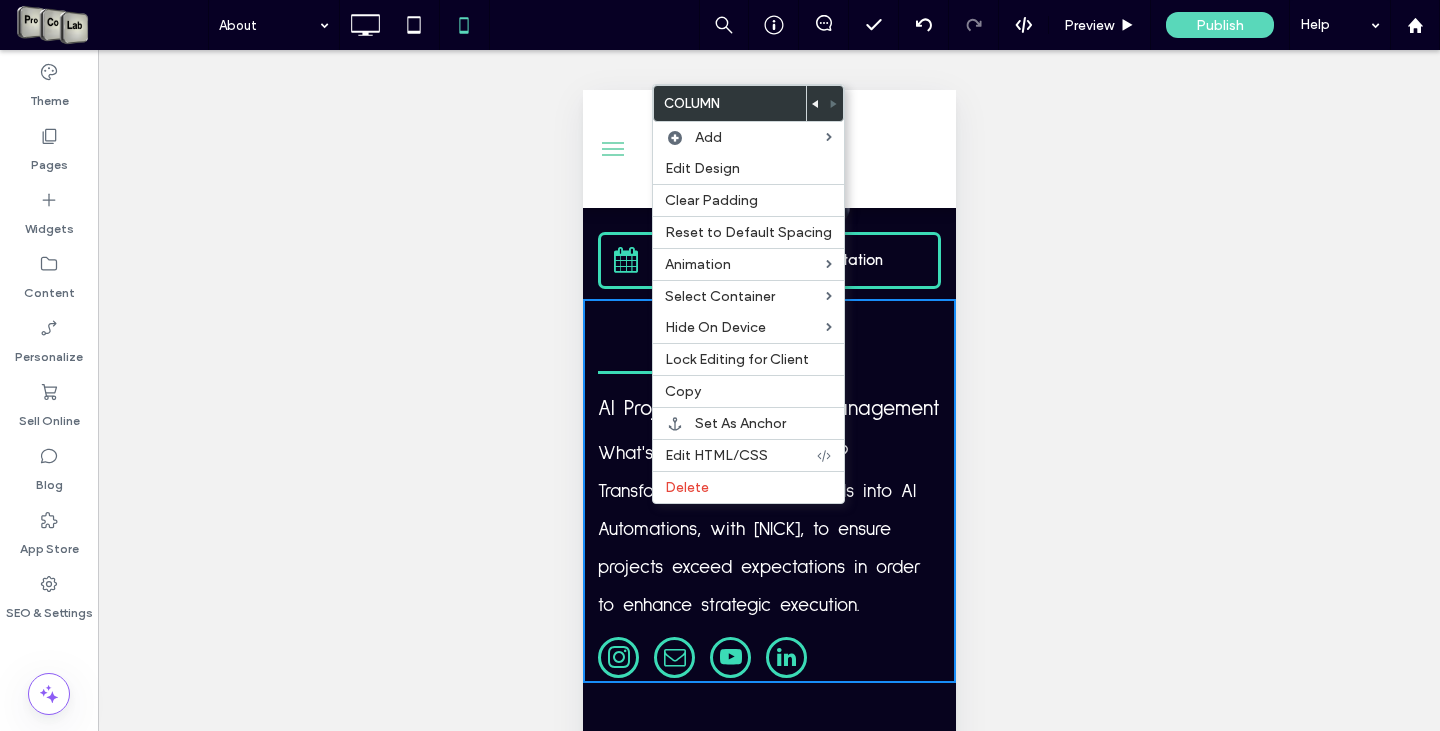 click at bounding box center [635, 372] 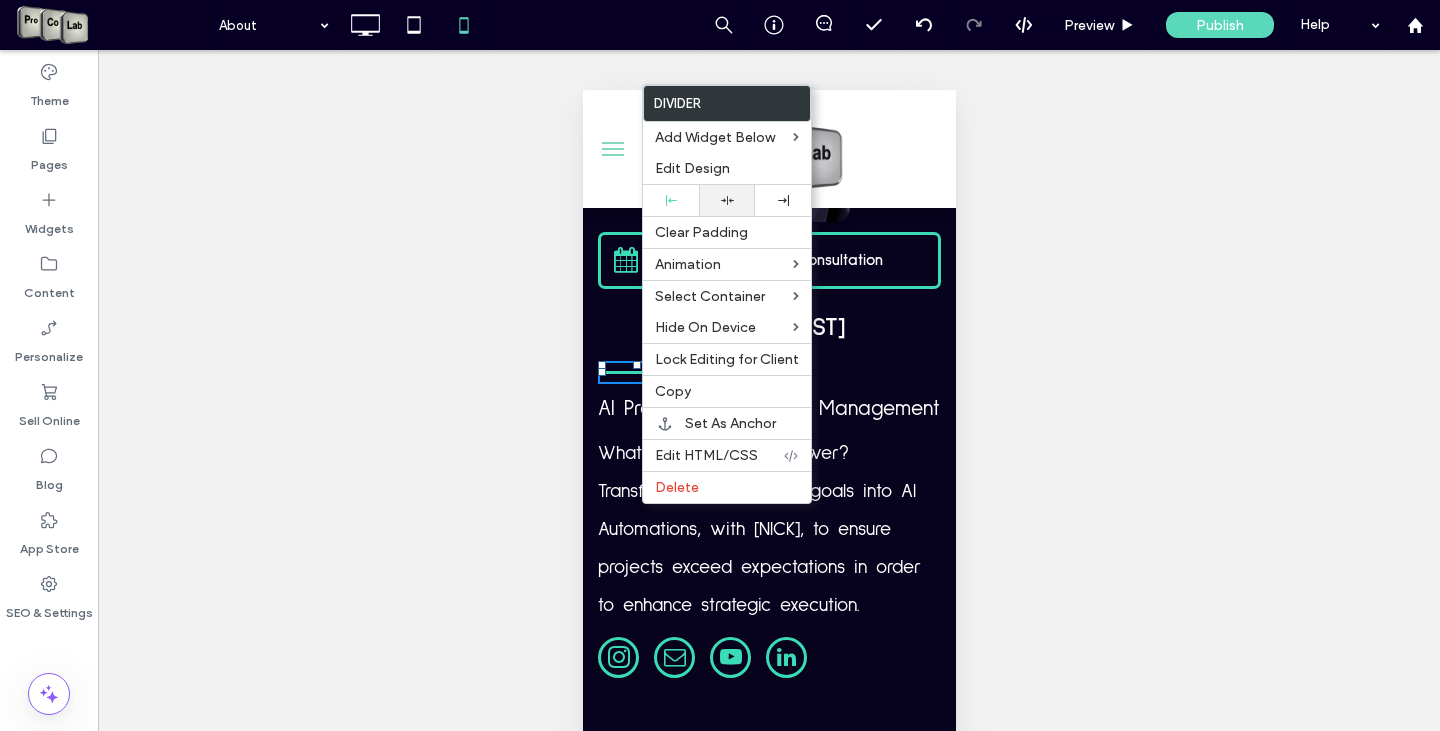 click 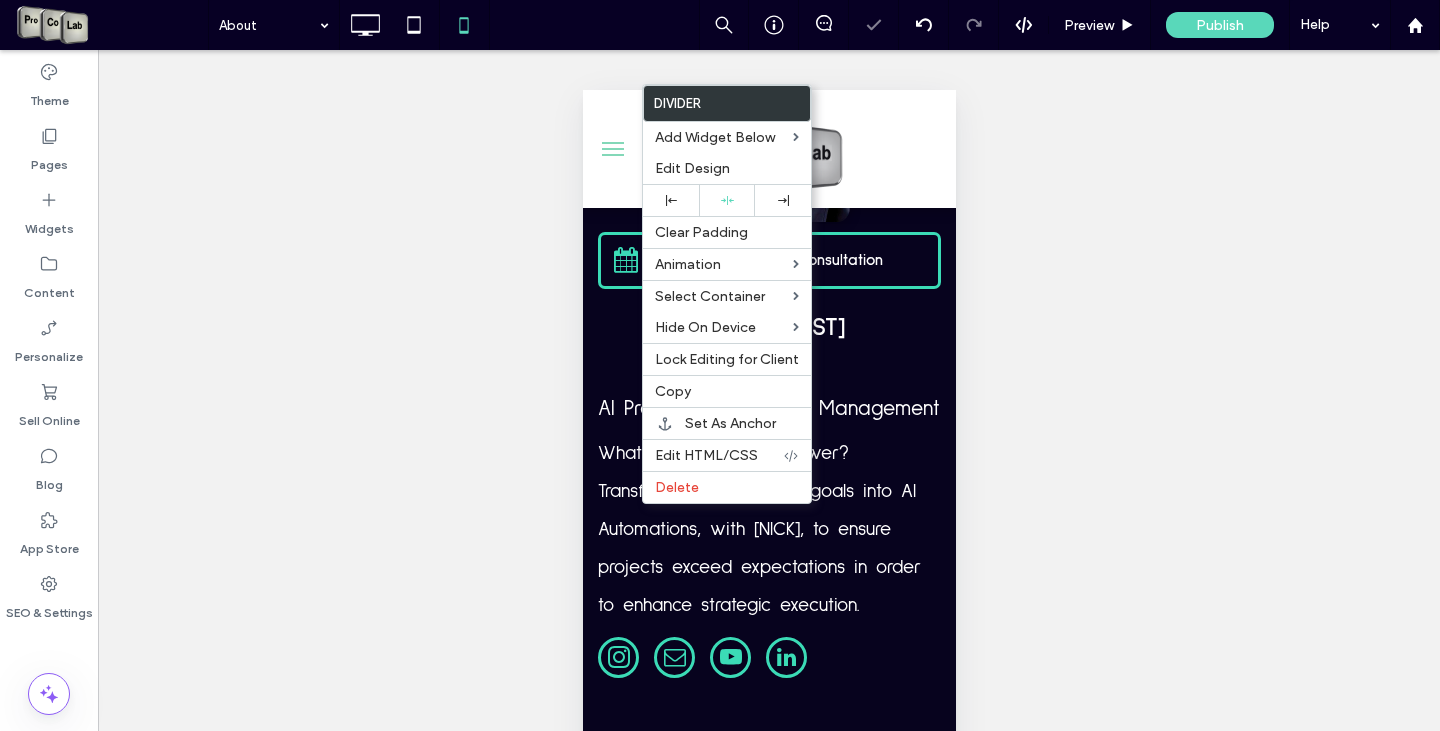 click on "AI Project + Campaign Management" at bounding box center (768, 408) 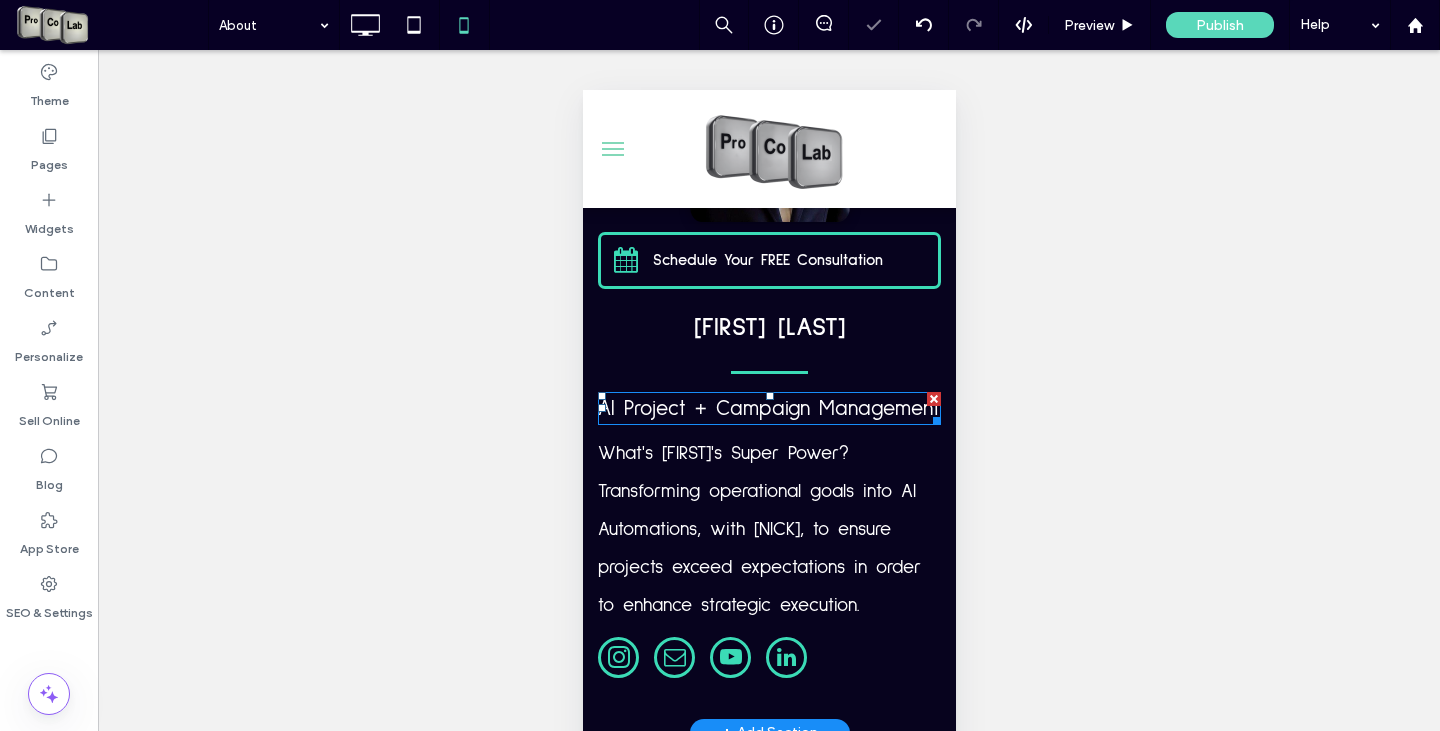 click on "AI Project + Campaign Management" at bounding box center (768, 408) 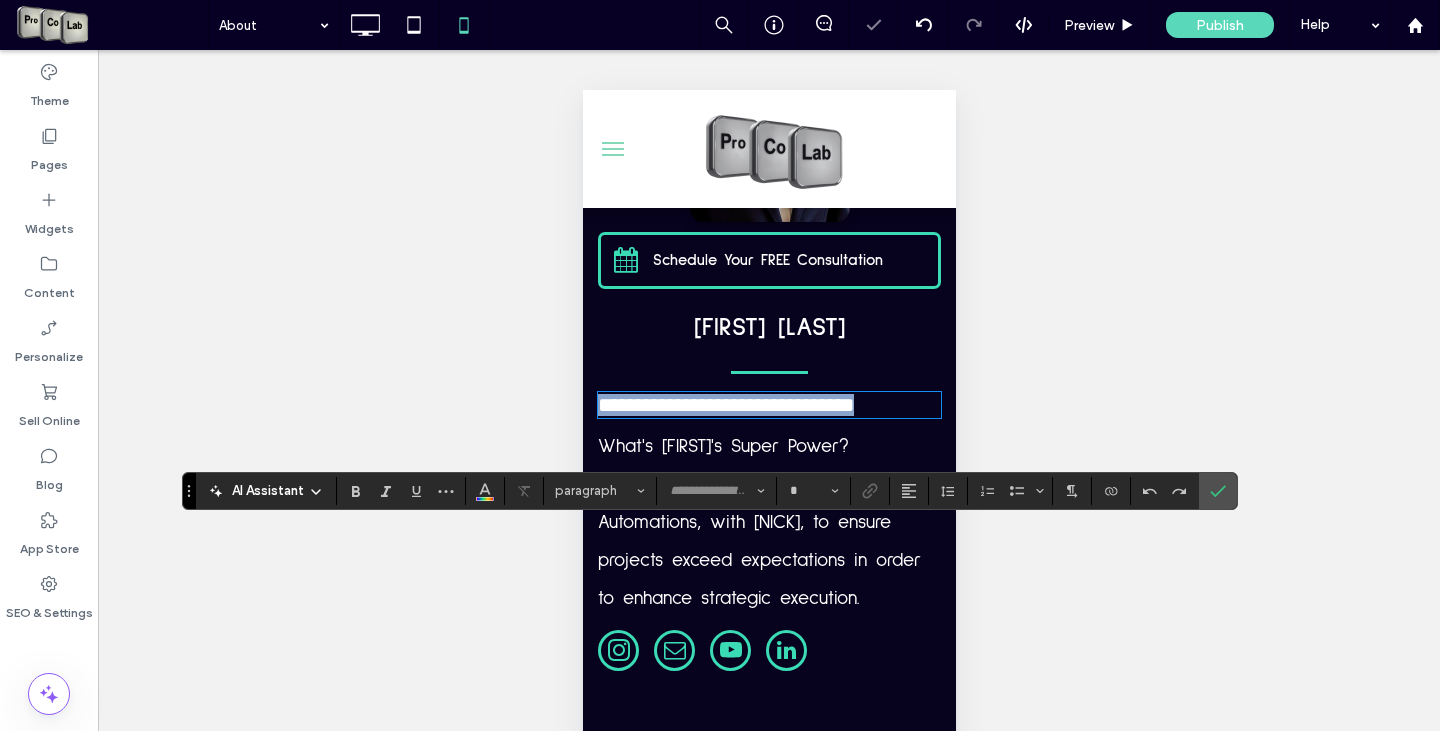 type on "**********" 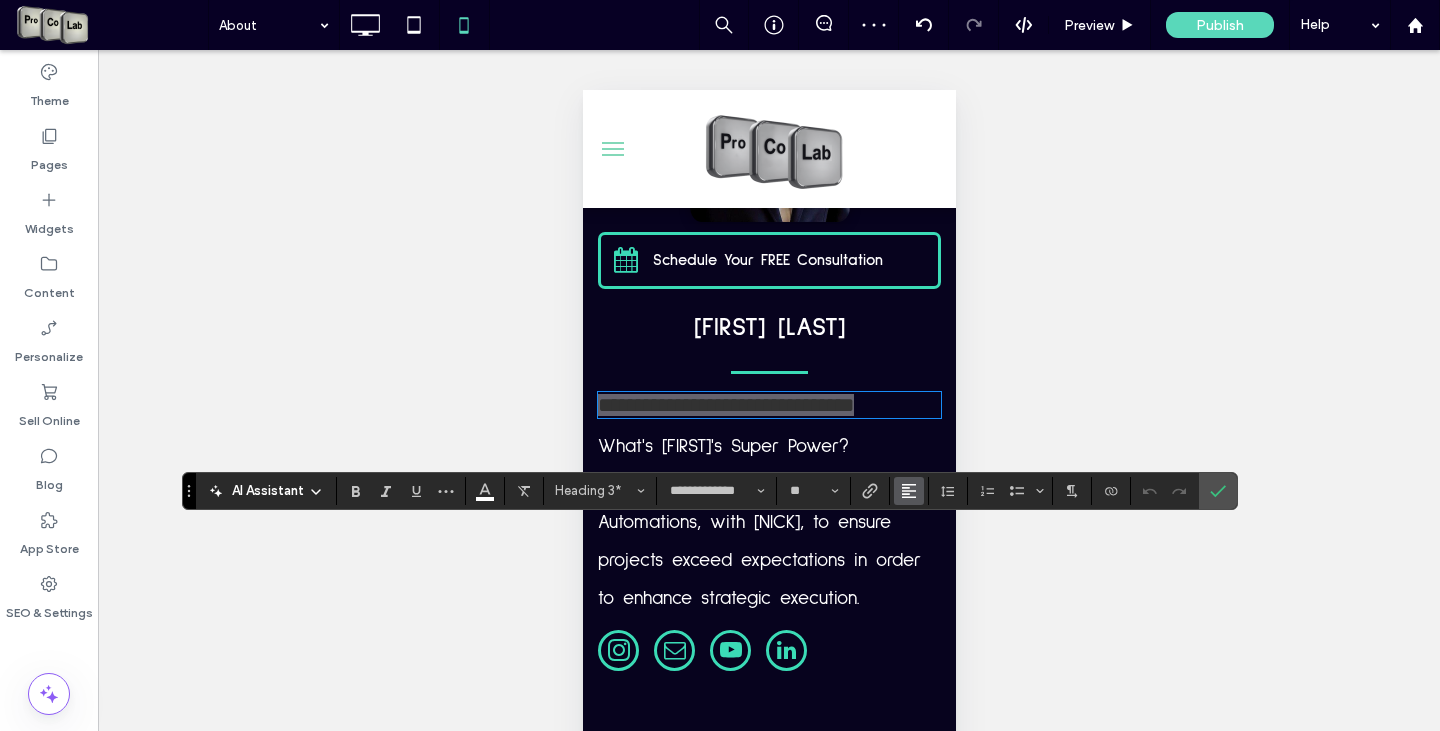 click 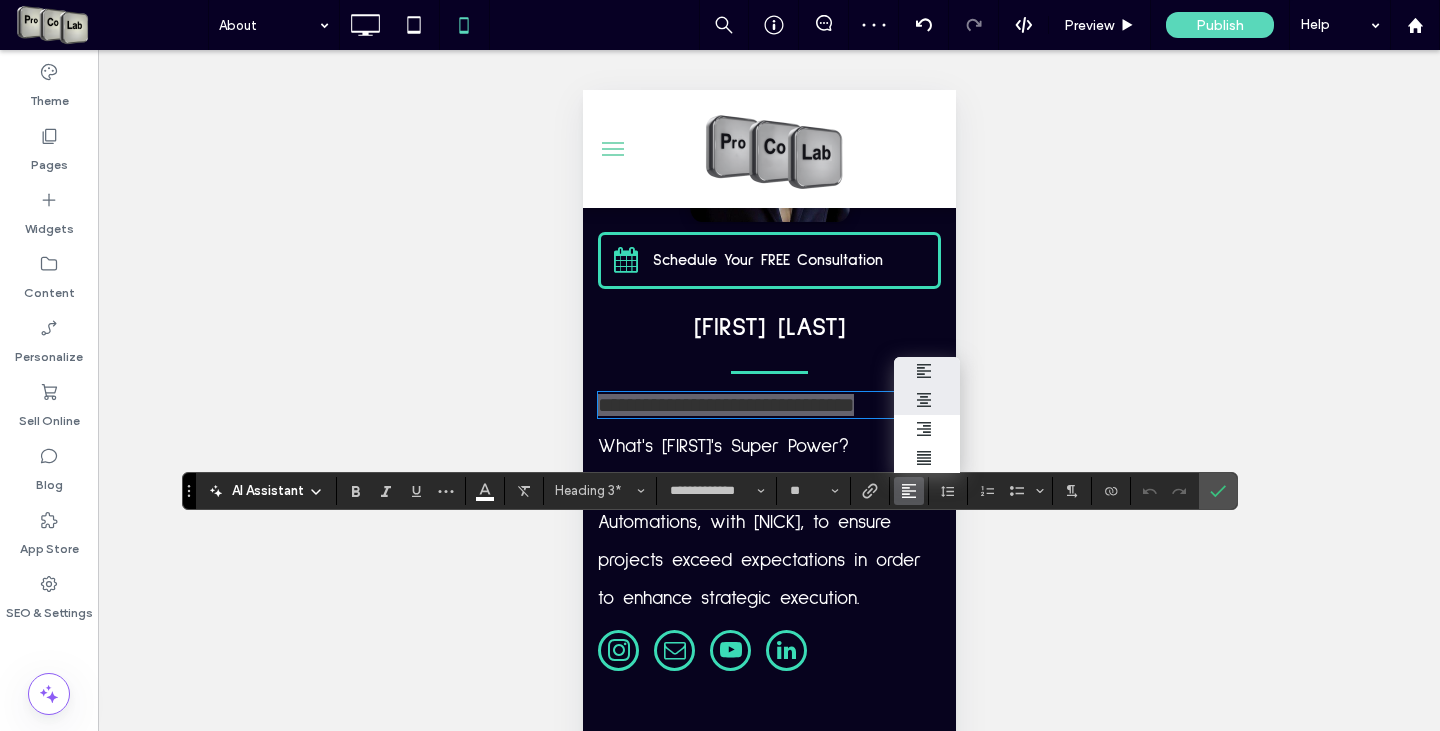 click at bounding box center [927, 400] 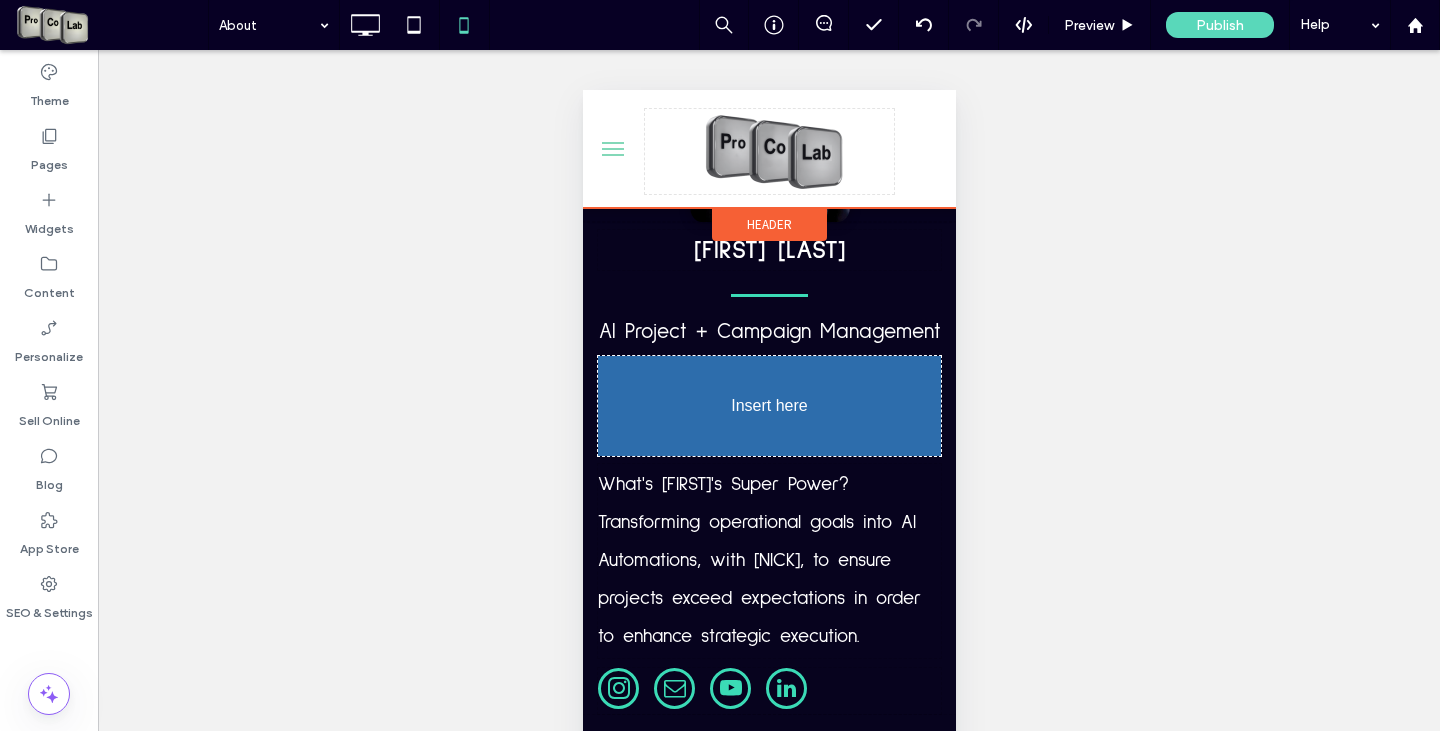 drag, startPoint x: 799, startPoint y: 397, endPoint x: 783, endPoint y: 617, distance: 220.58105 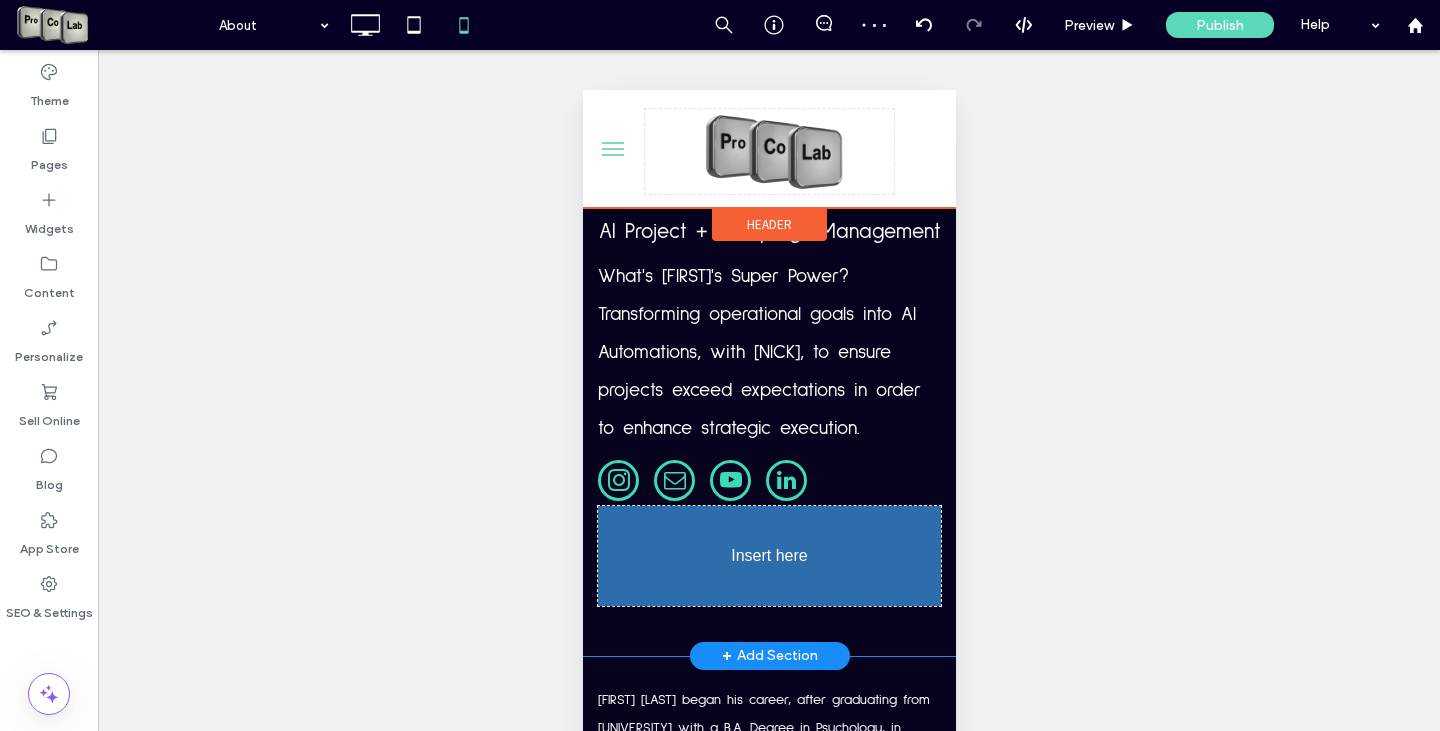 scroll, scrollTop: 6710, scrollLeft: 0, axis: vertical 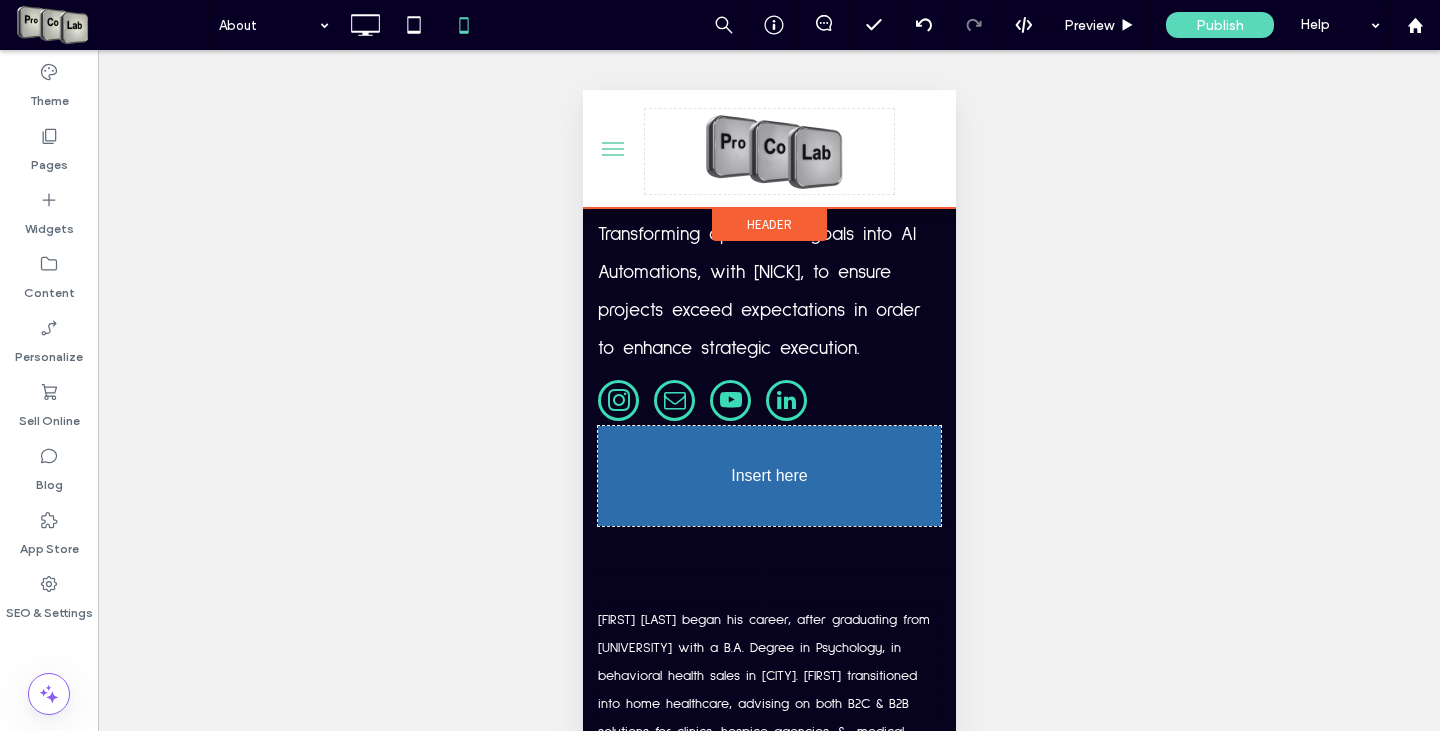 drag, startPoint x: 750, startPoint y: 444, endPoint x: 701, endPoint y: 626, distance: 188.48077 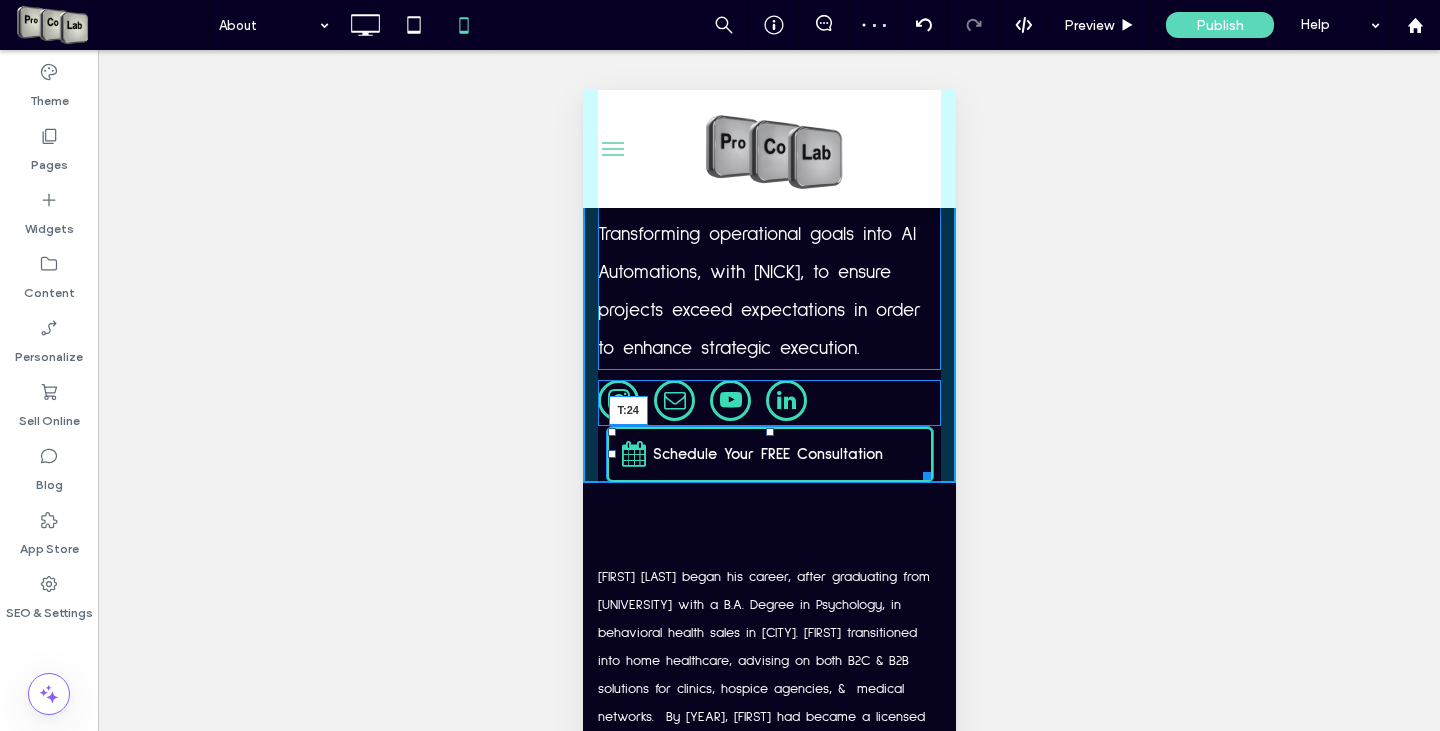 drag, startPoint x: 758, startPoint y: 589, endPoint x: 1277, endPoint y: 675, distance: 526.07697 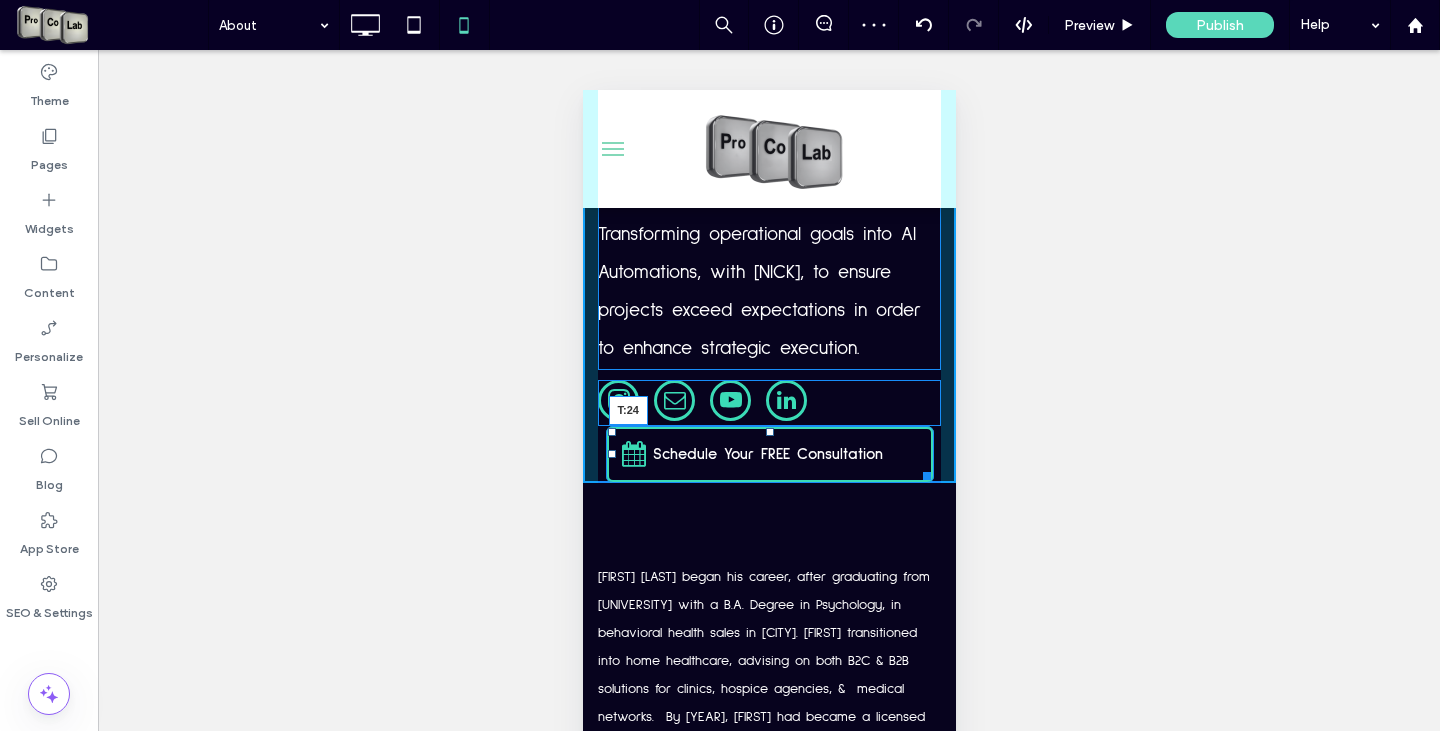 click on "[FIRST] [LAST]
AI Project + Campaign Management   What's [FIRST]'s Super Power?  Transforming operational goals into AI Automations, with [NICK], to ensure projects exceed expectations in order to enhance strategic execution.
Schedule Your FREE Consultation
T:[PHONE]
Click To Paste" at bounding box center [768, 262] 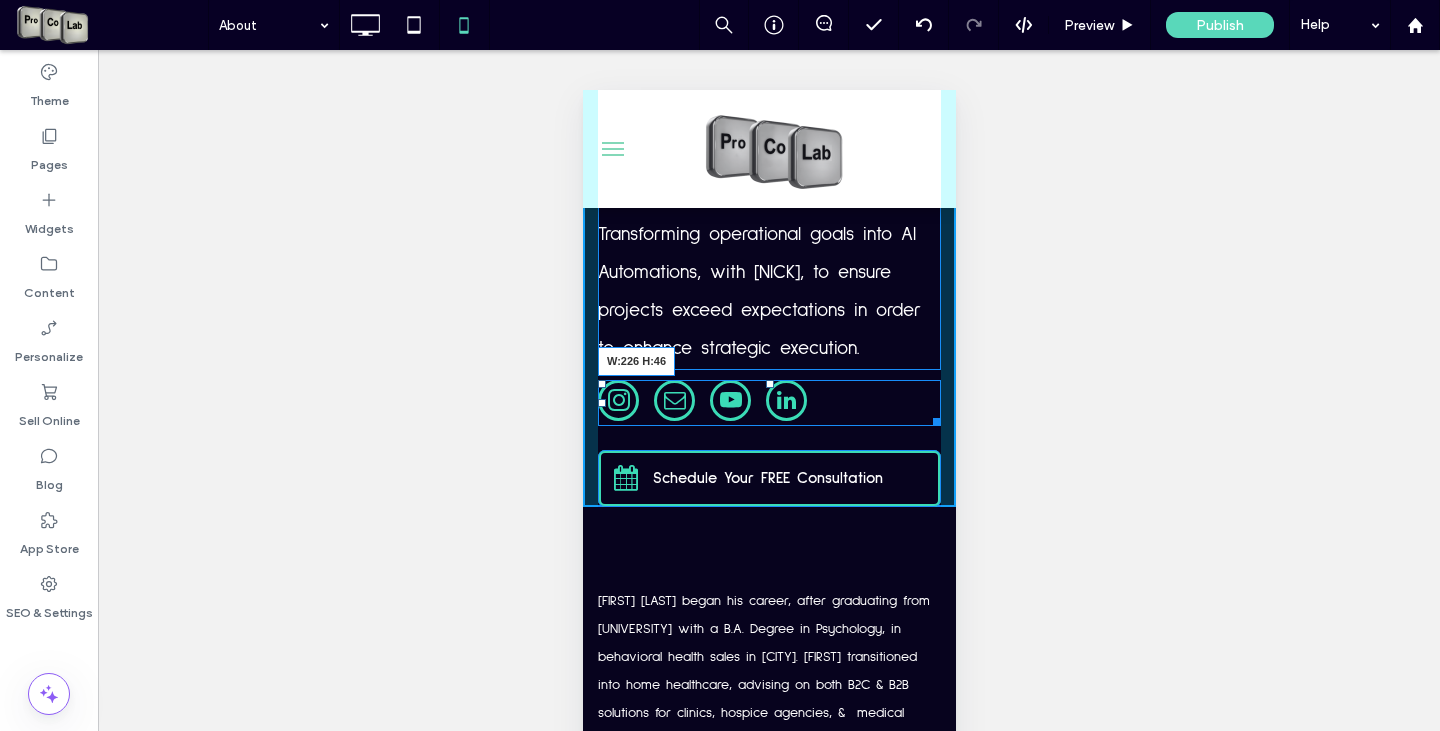 drag, startPoint x: 918, startPoint y: 581, endPoint x: 1390, endPoint y: 663, distance: 479.06995 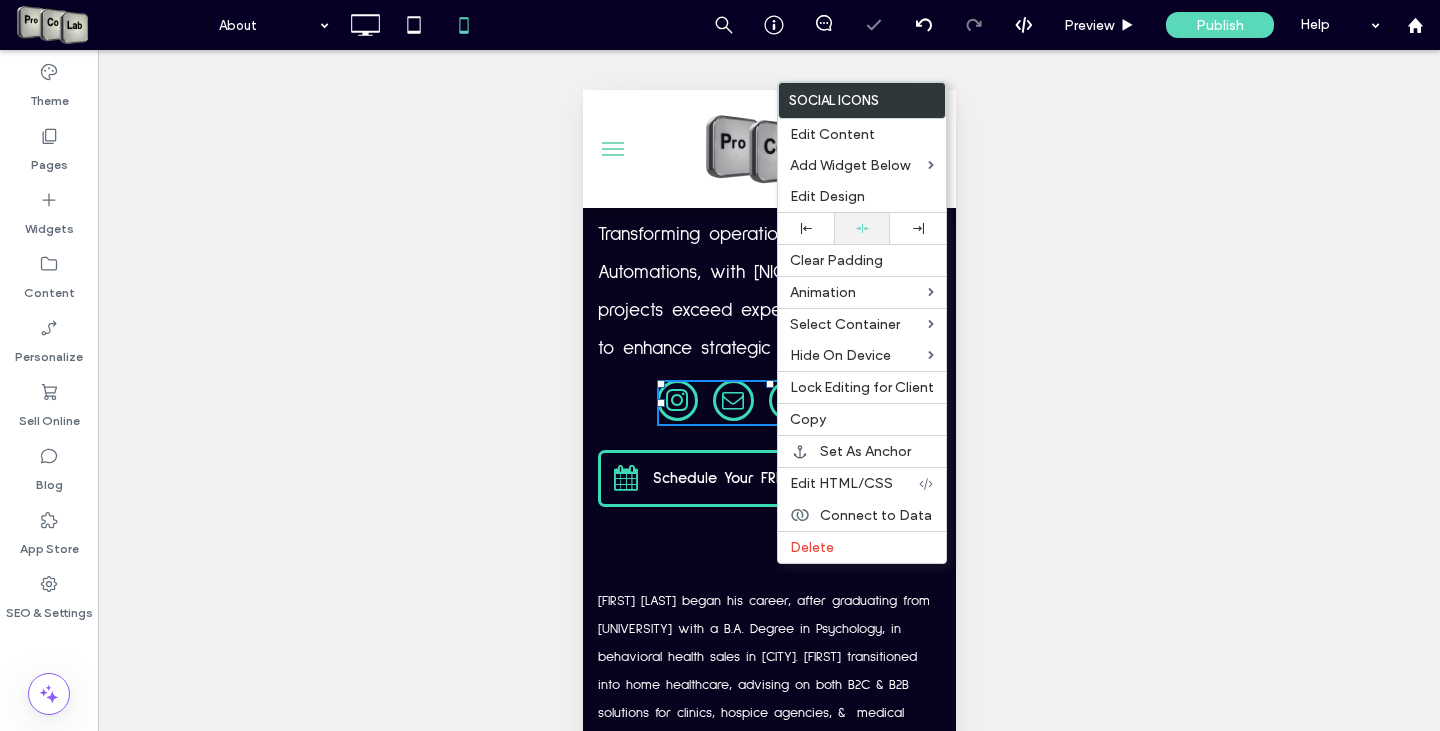click at bounding box center [862, 228] 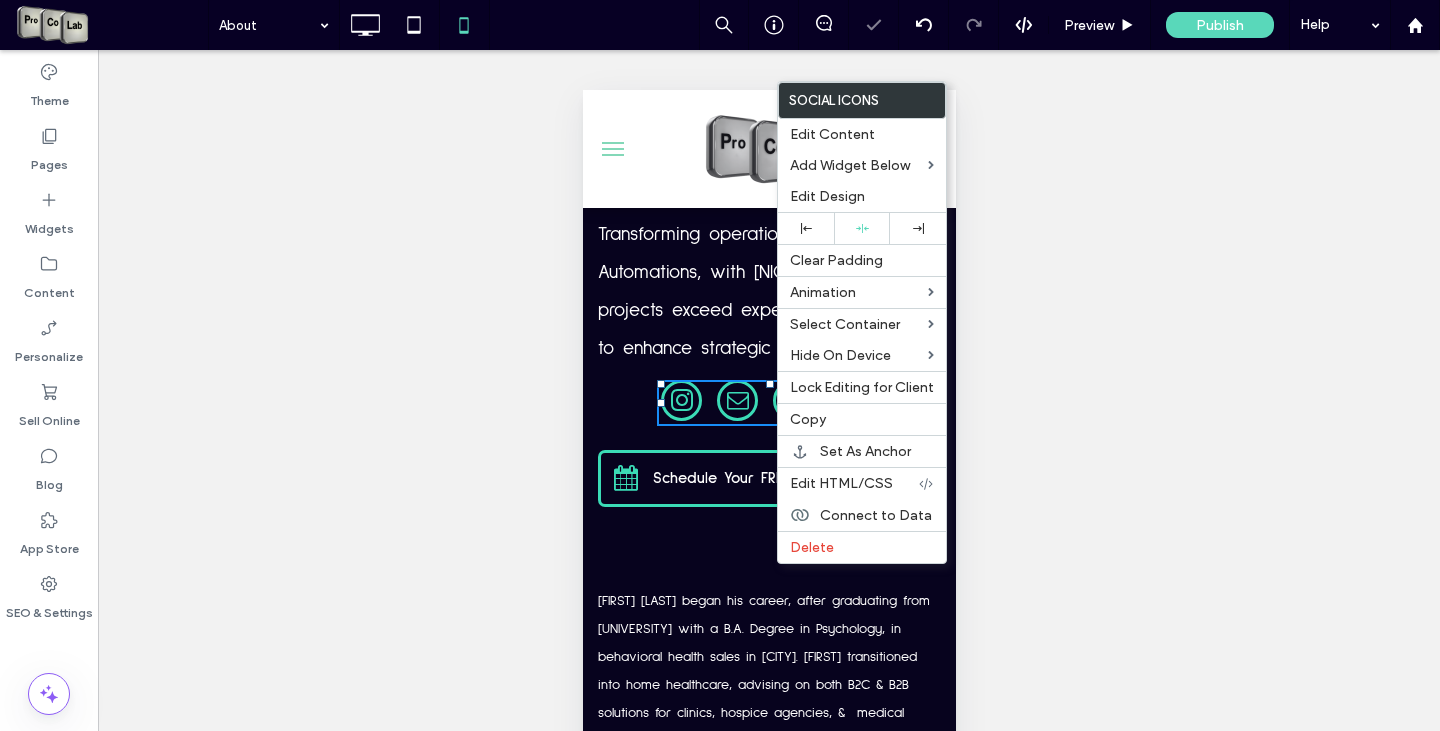 click on "Unhide?
Yes
Unhide?
Yes
Unhide?
Yes" at bounding box center (769, 415) 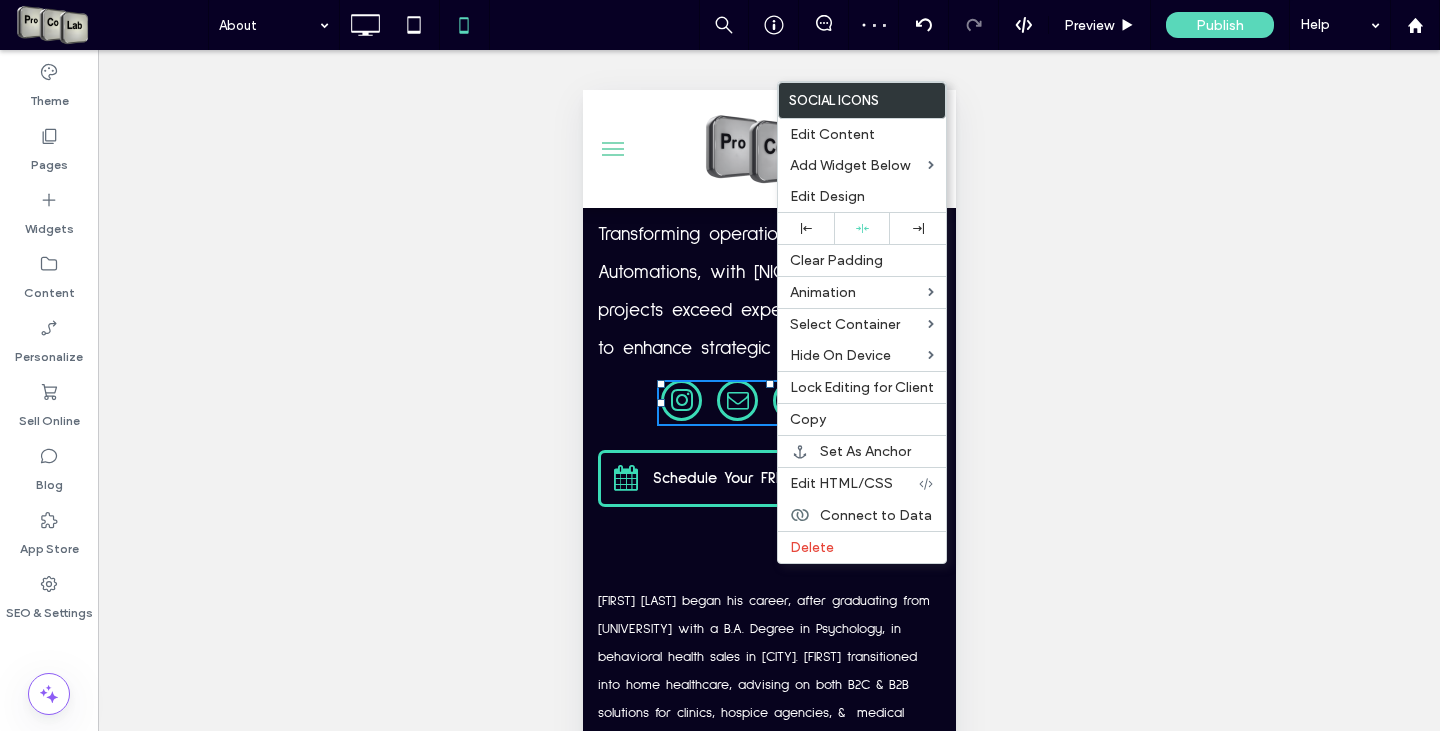 click on "Click To Paste
[FIRST] [LAST]
AI Project + Campaign Management   What's [FIRST]'s Super Power?  Transforming operational goals into AI Automations, with [NICK], to ensure projects exceed expectations in order to enhance strategic execution.
Schedule Your FREE Consultation
Click To Paste
Row + Add Section" at bounding box center [768, 161] 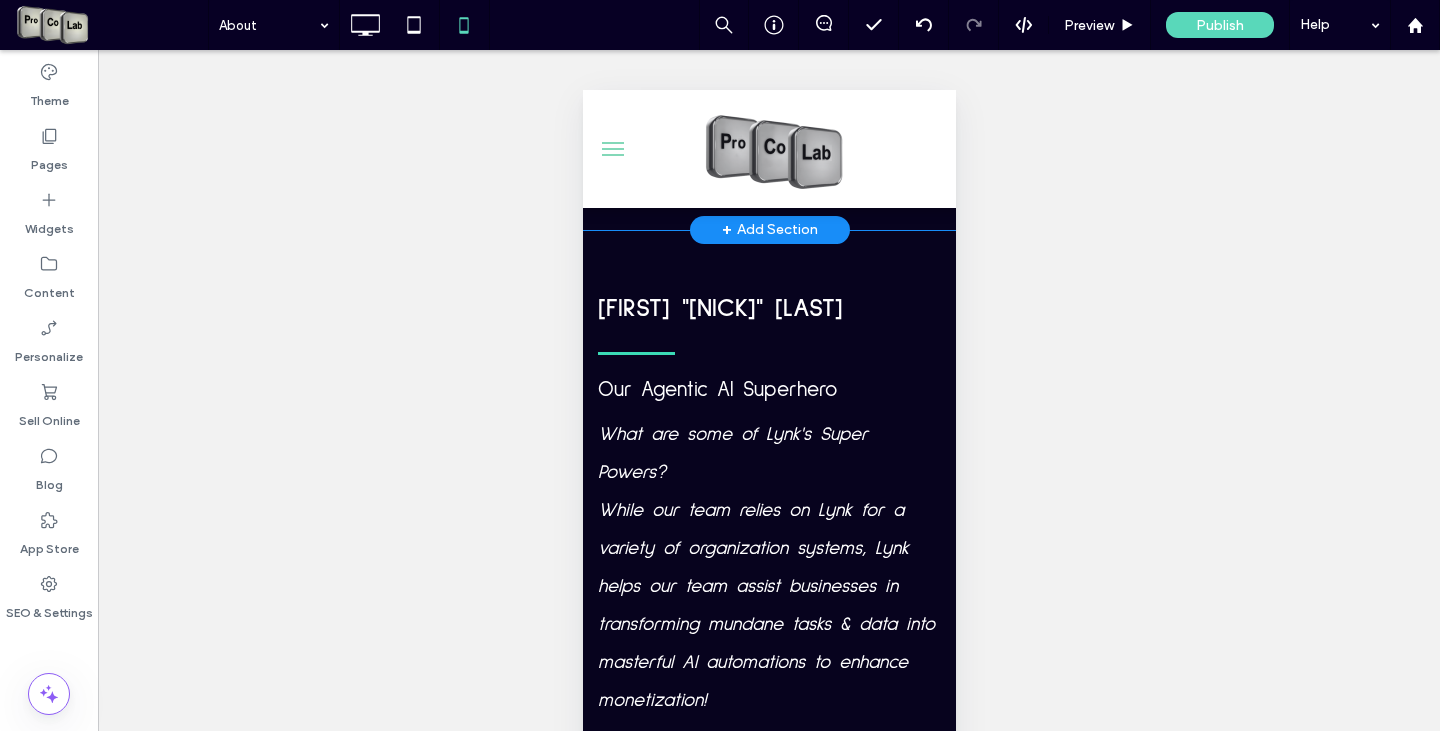 scroll, scrollTop: 7710, scrollLeft: 0, axis: vertical 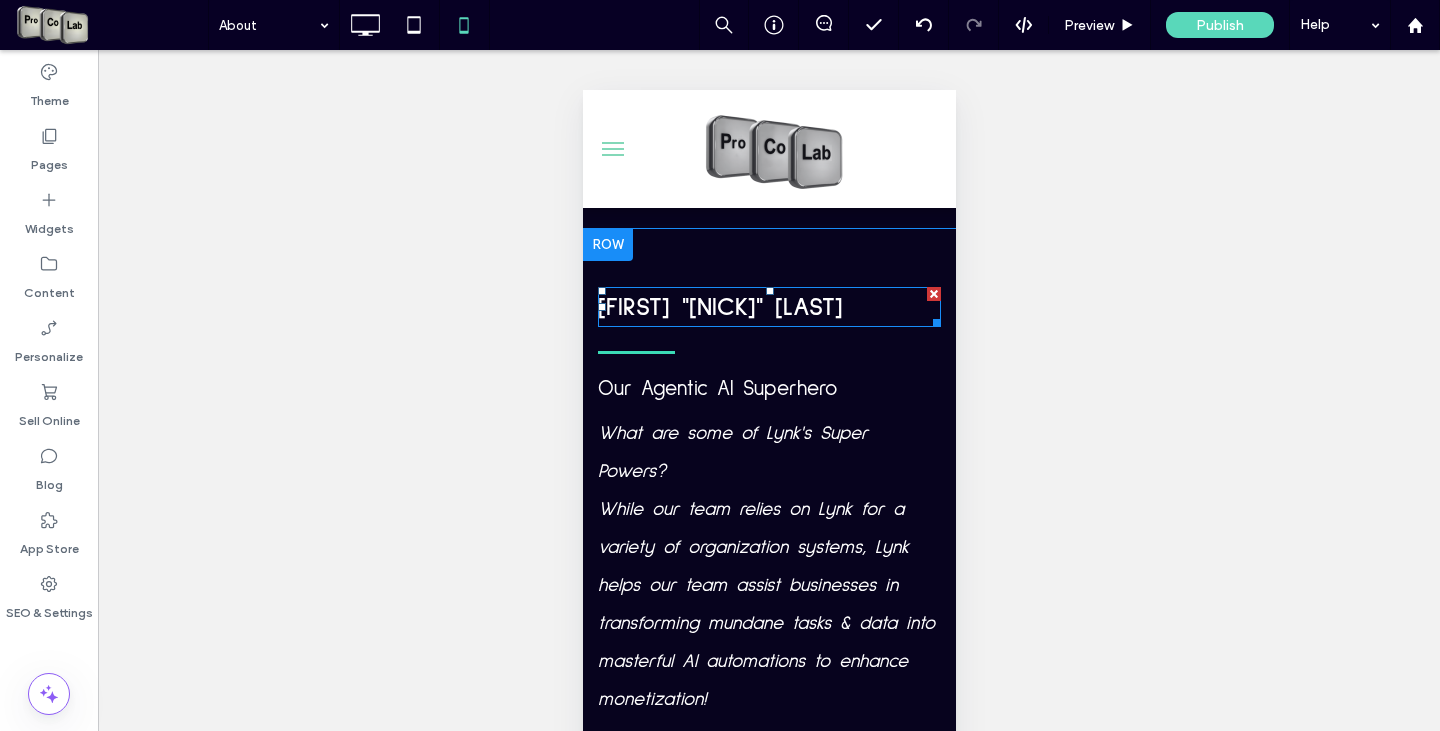 click on "[FIRST] "[NICK]" [LAST]" at bounding box center [719, 307] 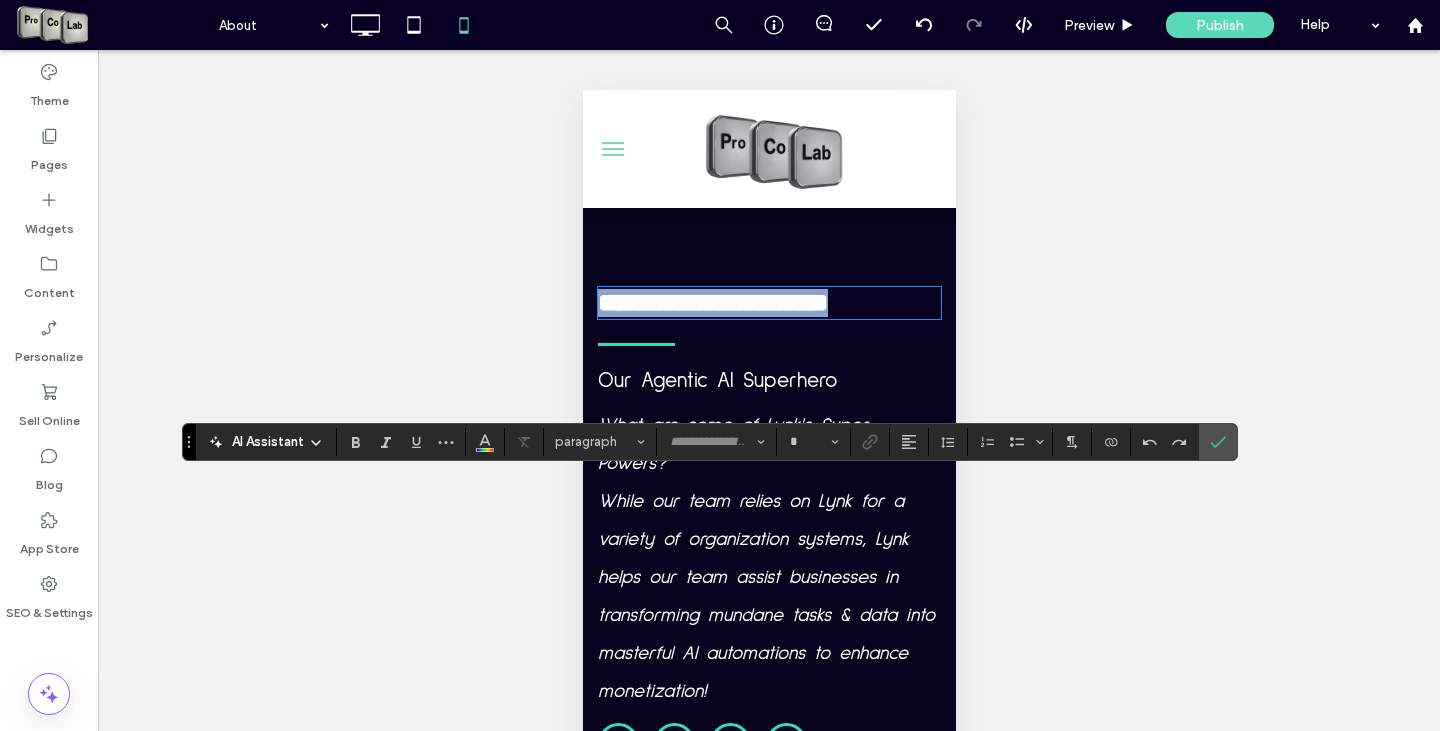 type on "**********" 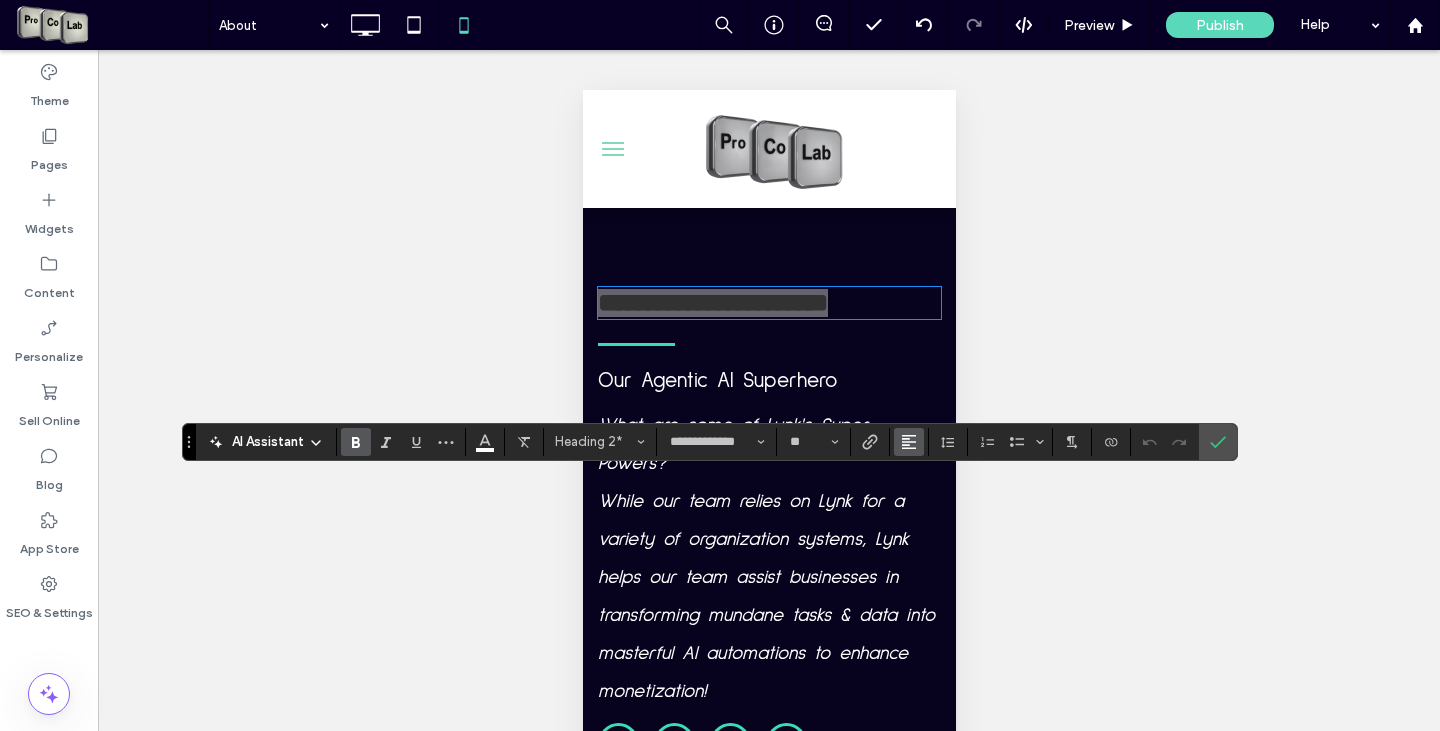 click 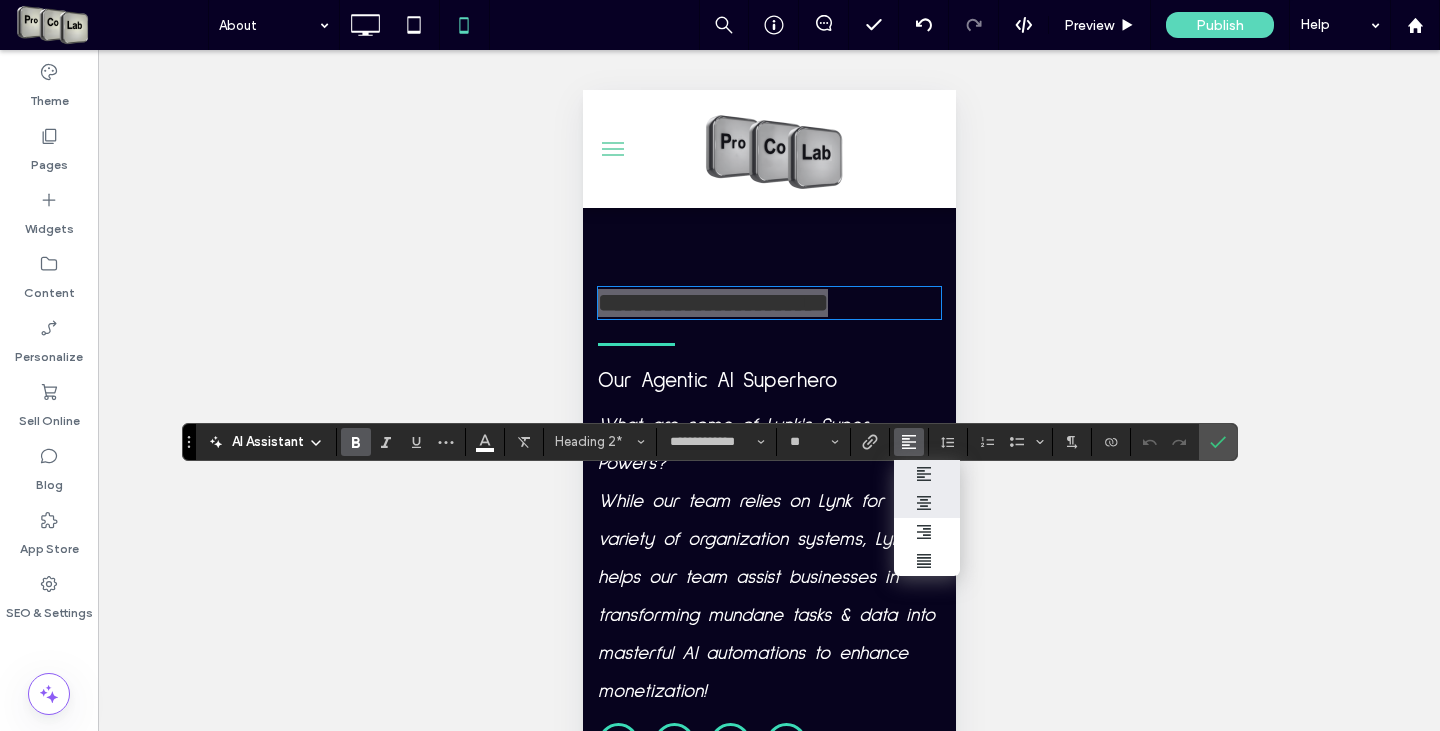 click 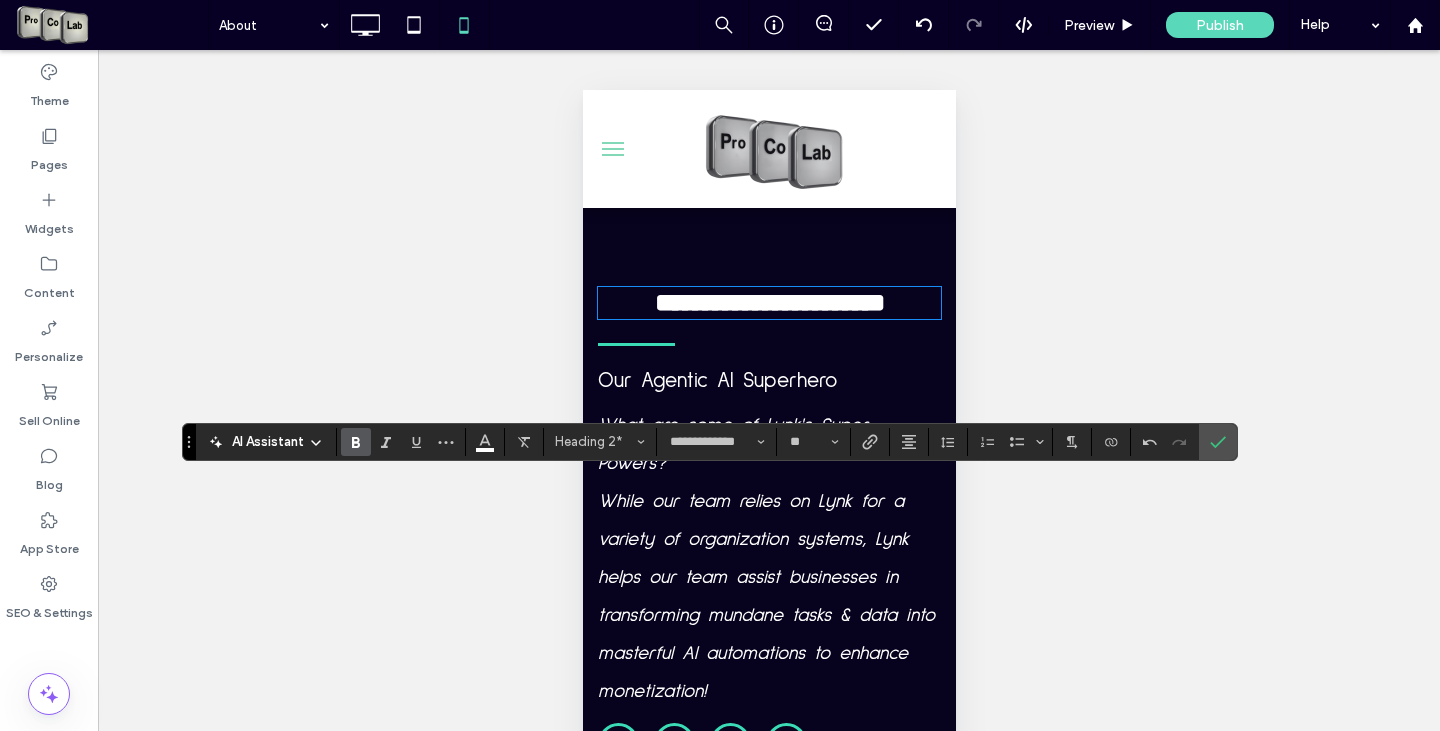 click on "Our Agentic AI Superhero" at bounding box center [716, 380] 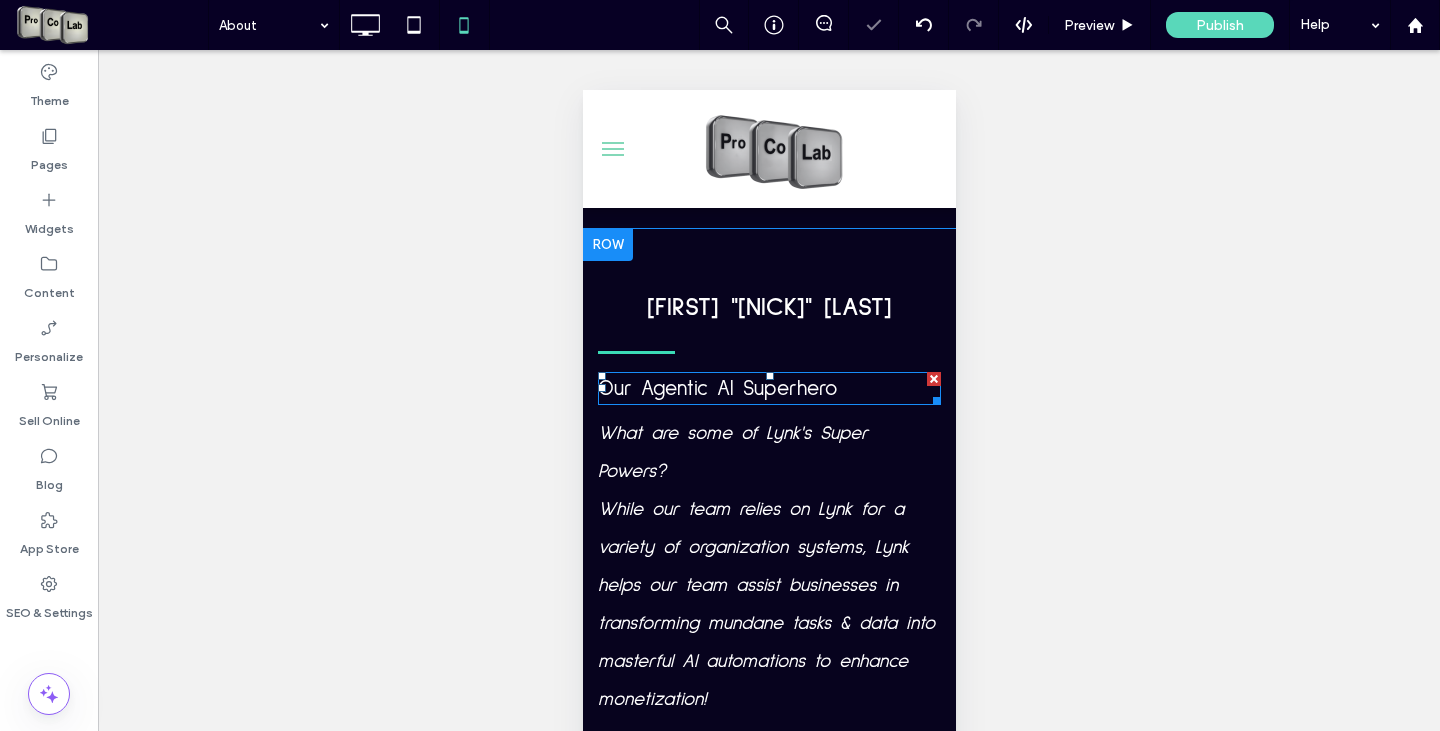 click on "Our Agentic AI Superhero" at bounding box center (716, 388) 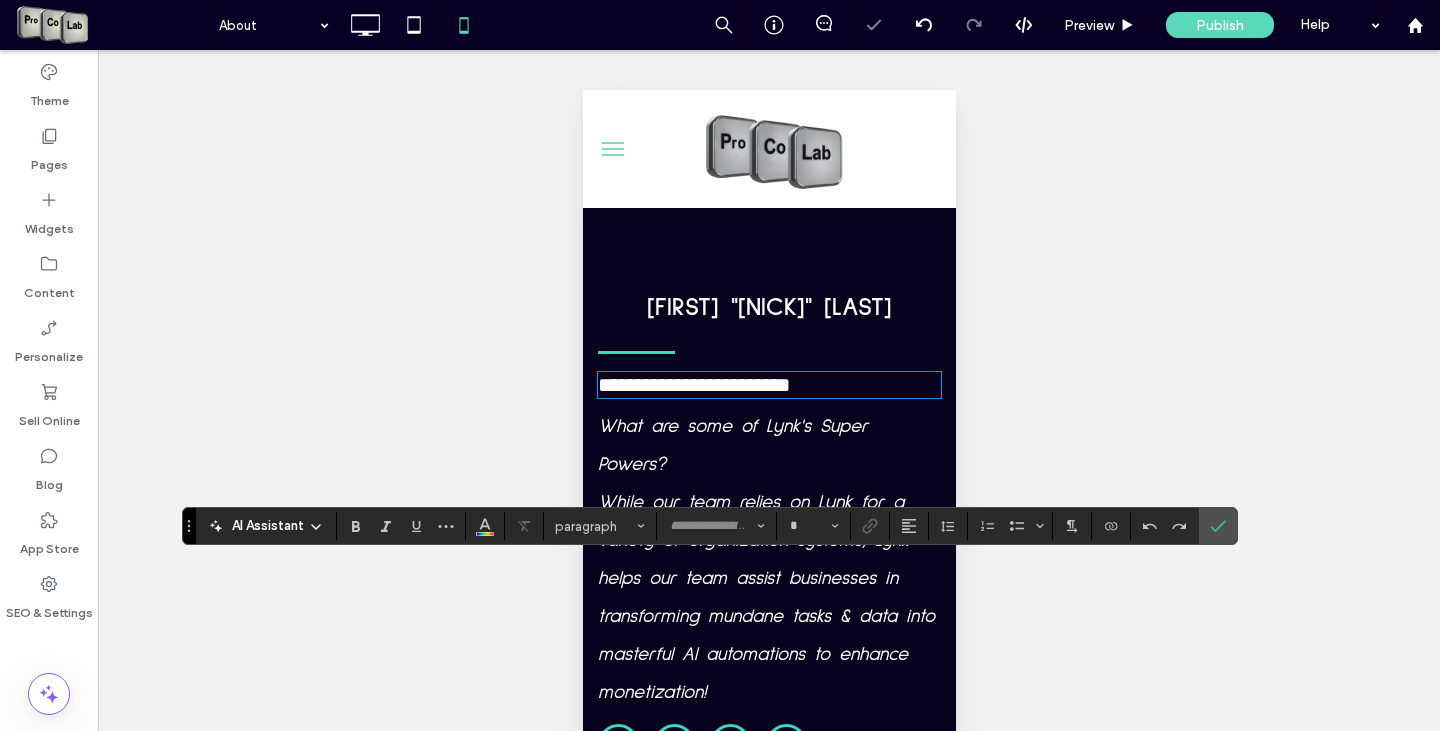 type on "**********" 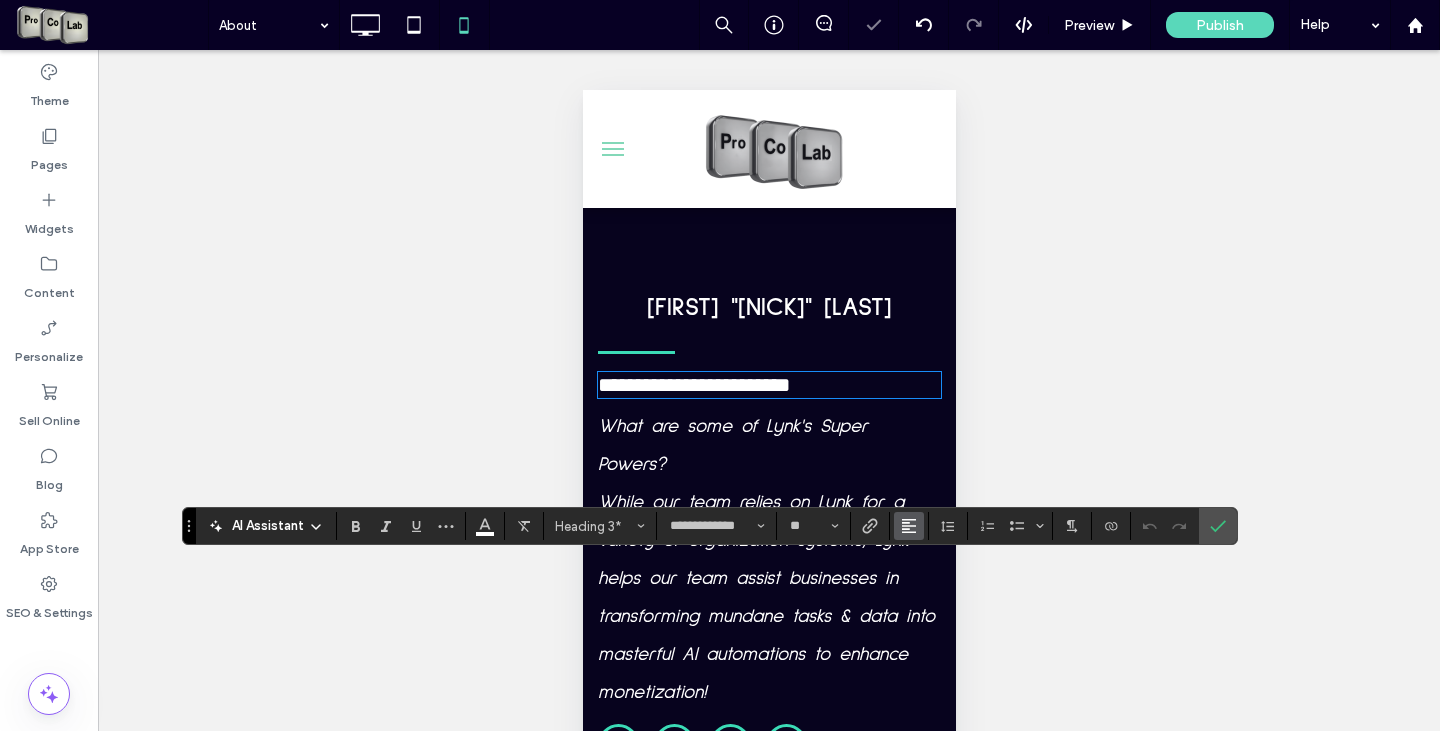 click 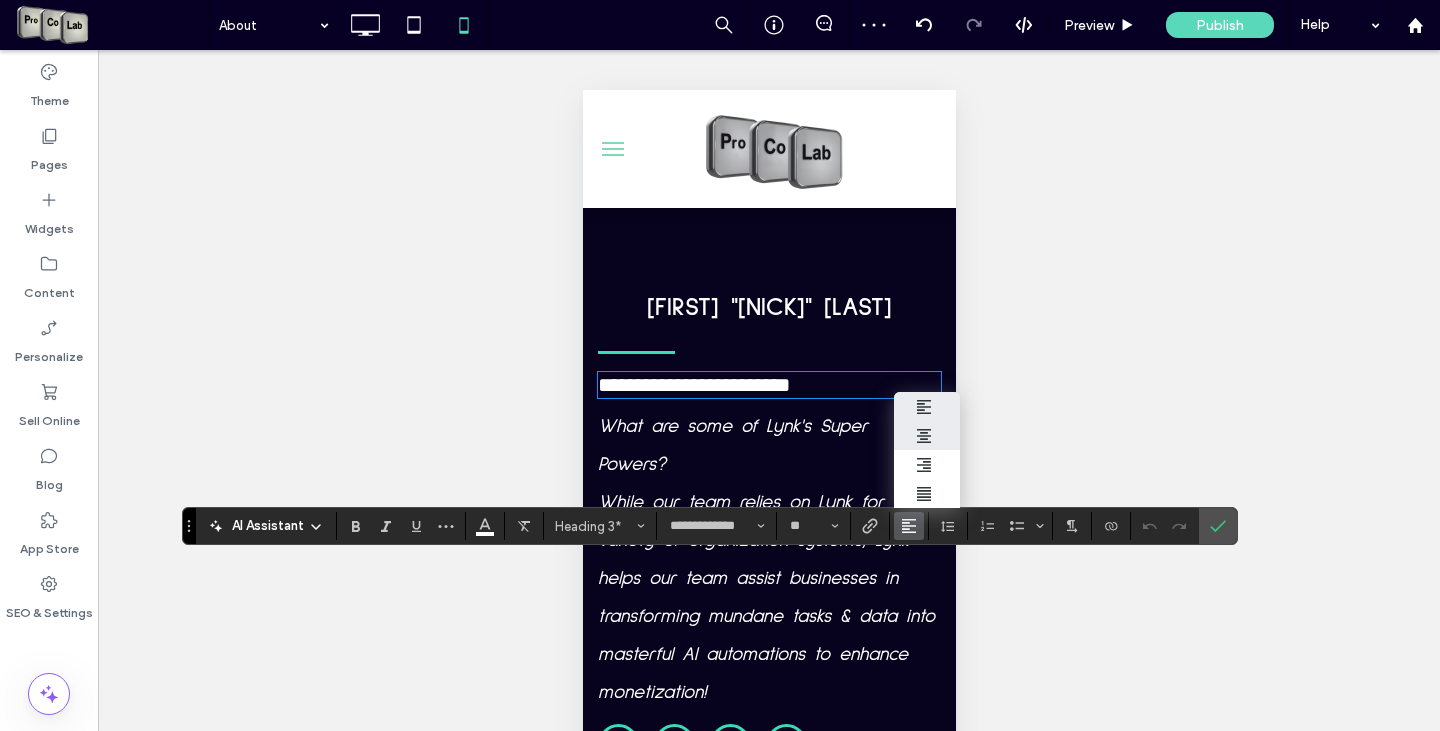 click 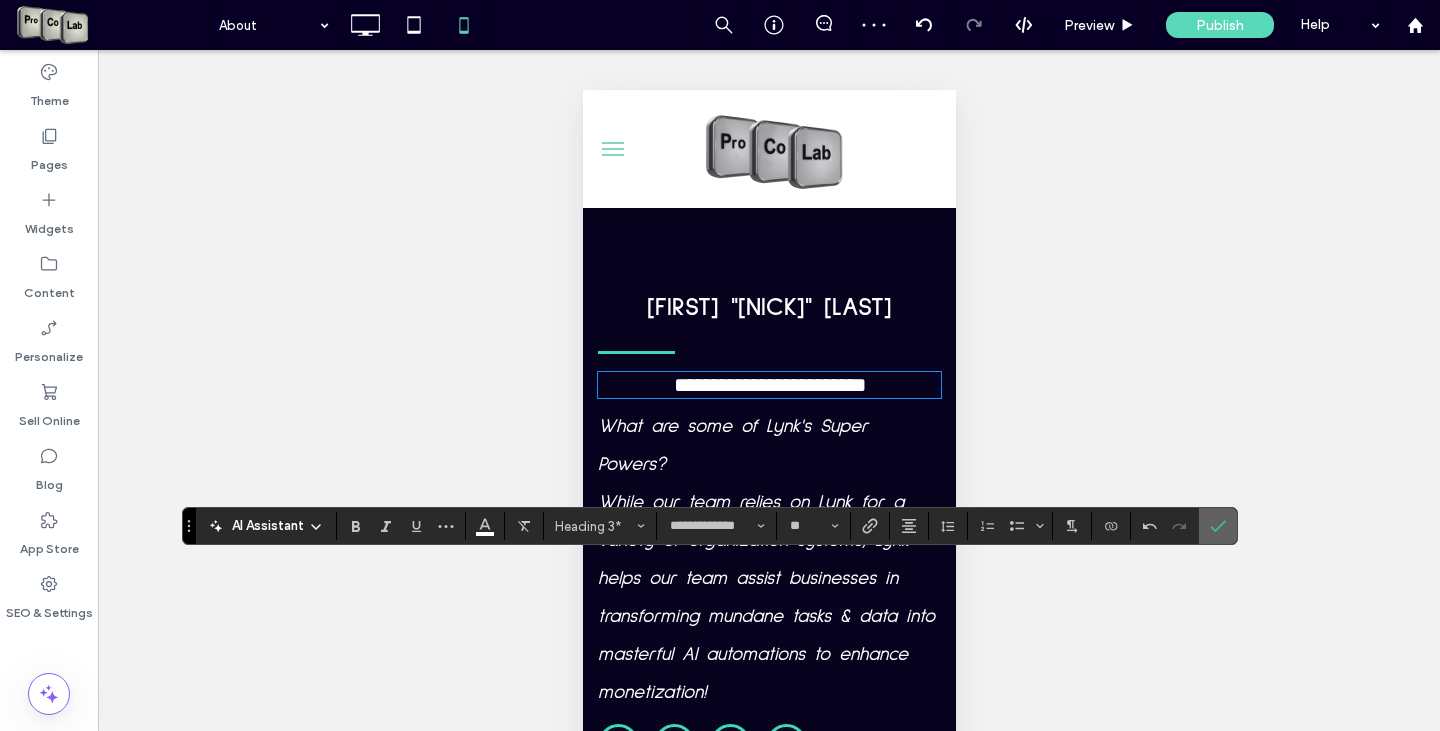 click 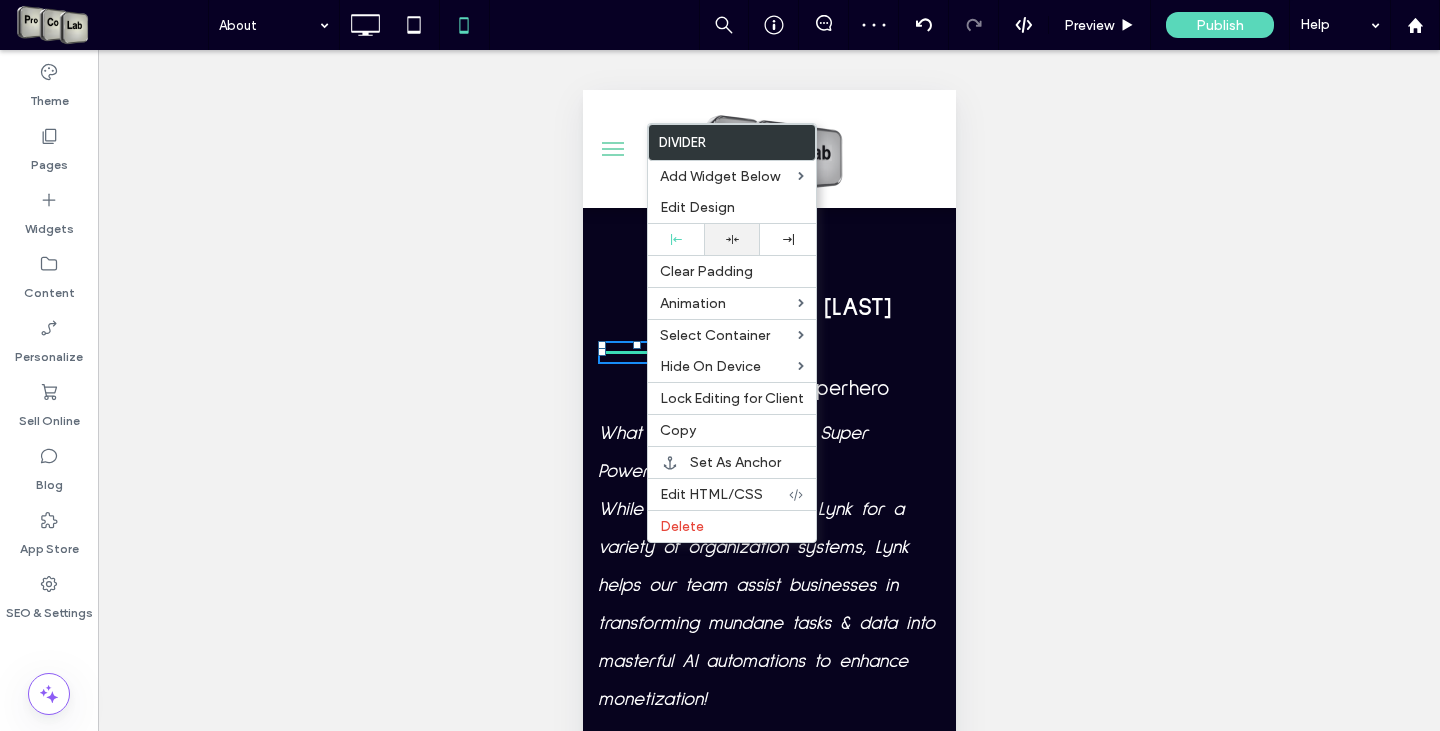 click 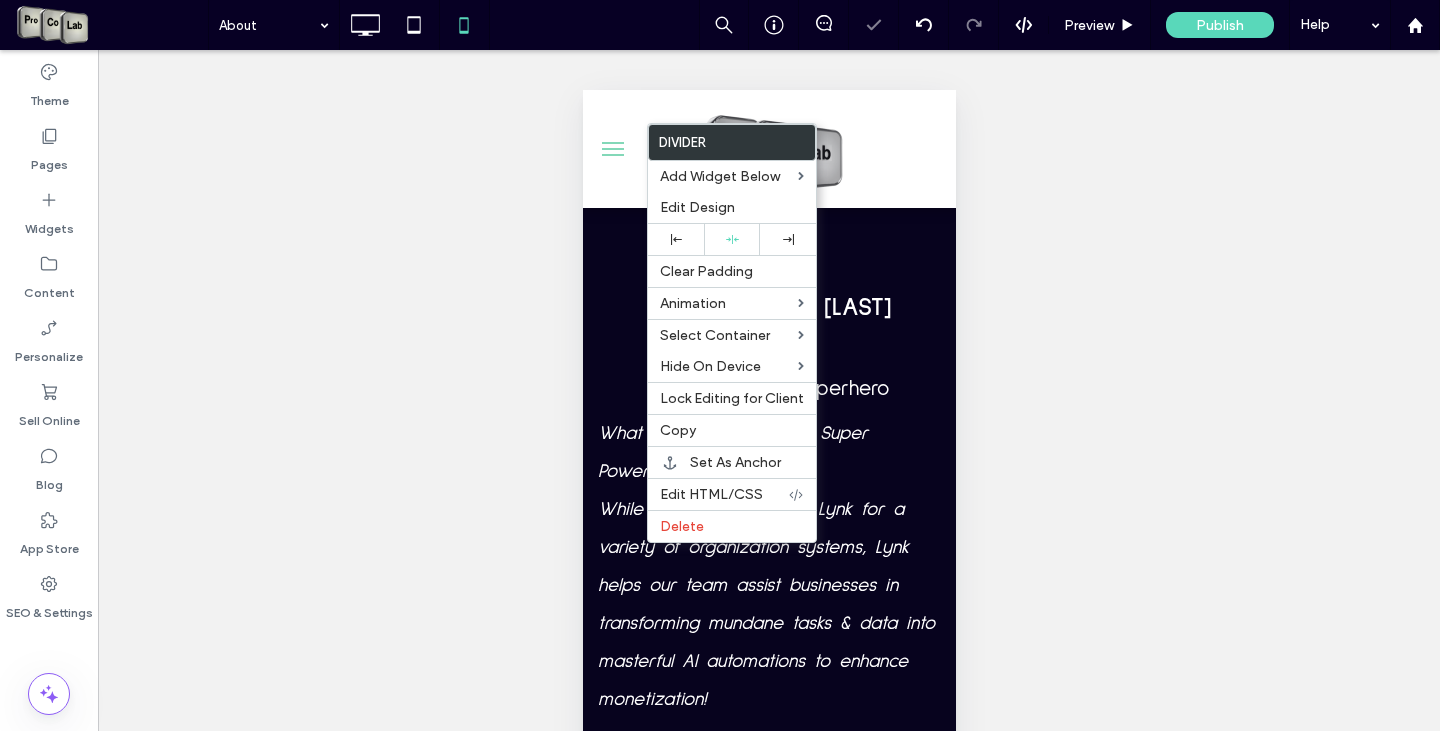click on "Our Agentic AI Superhero" at bounding box center [768, 388] 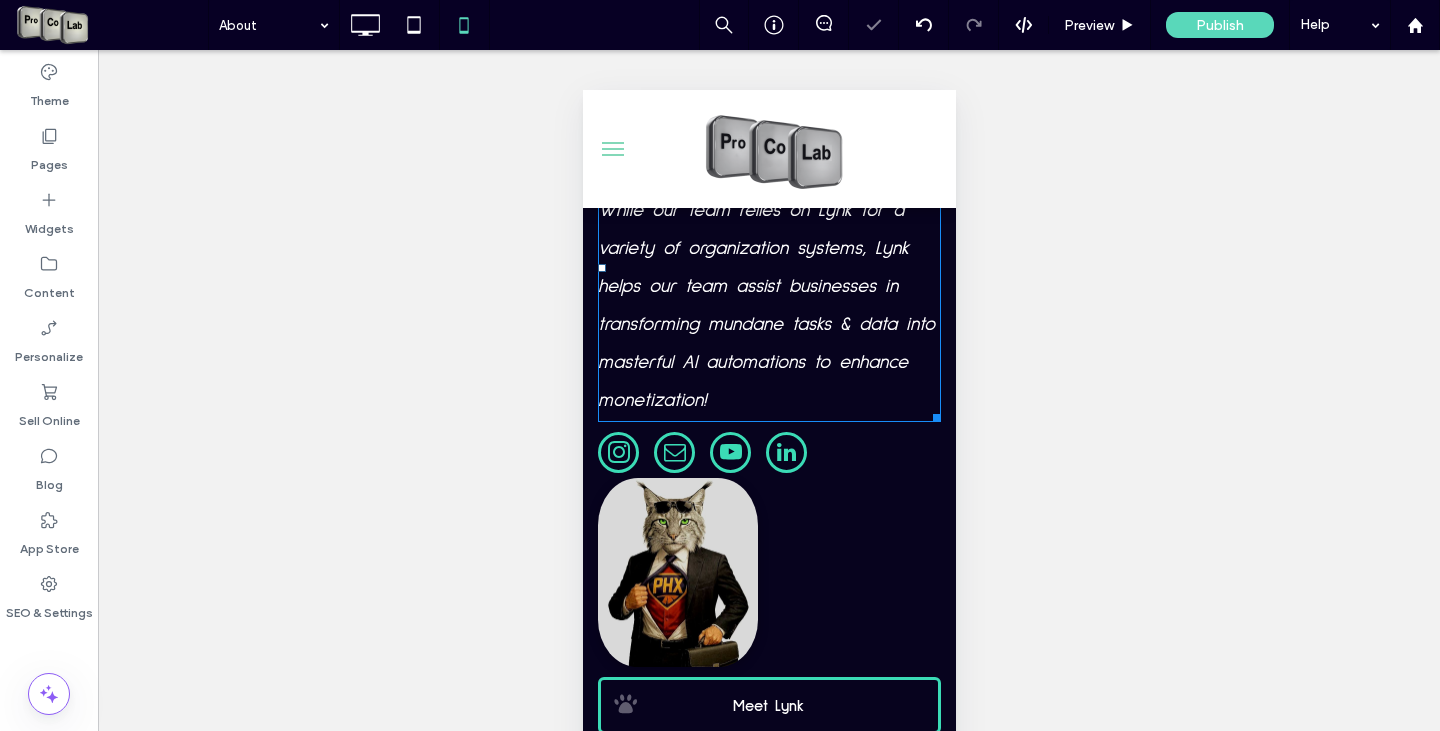 scroll, scrollTop: 8010, scrollLeft: 0, axis: vertical 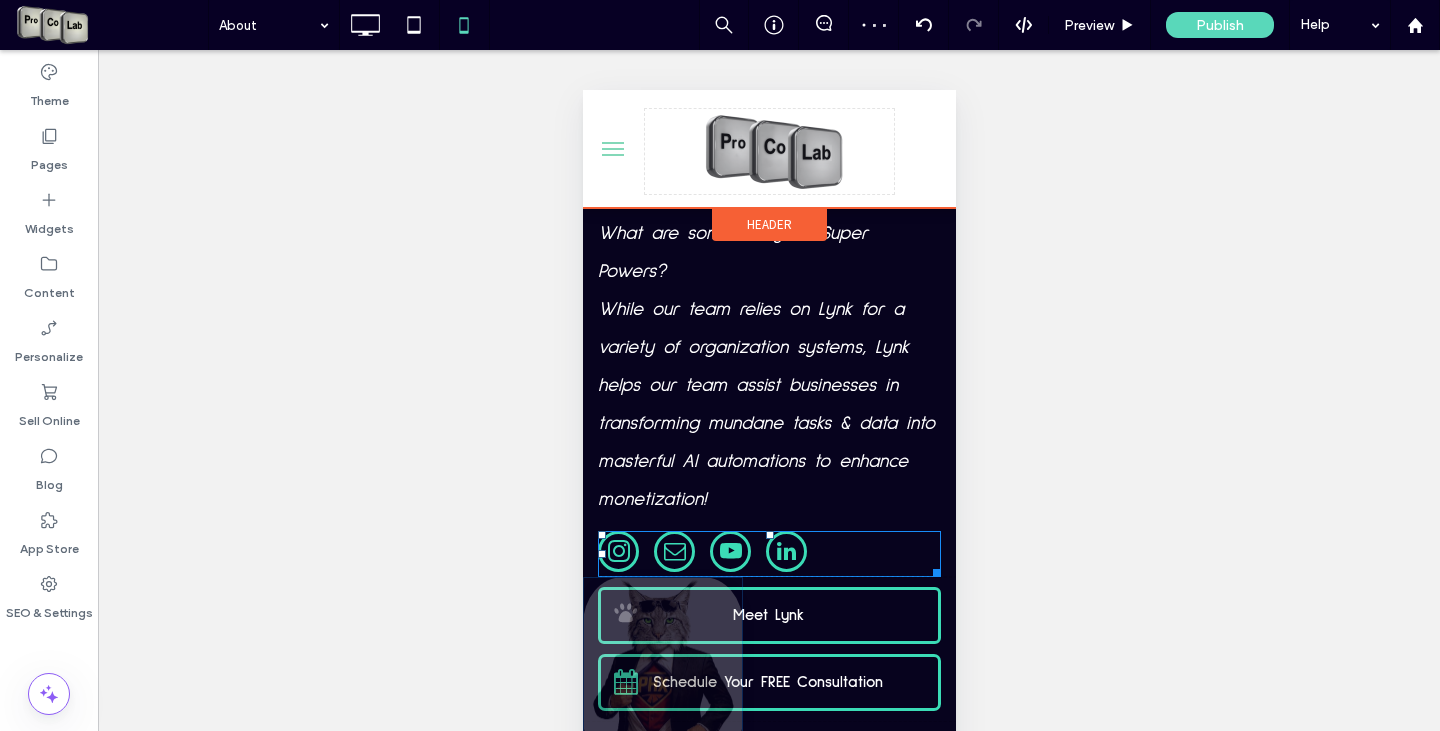 drag, startPoint x: 705, startPoint y: 689, endPoint x: 1322, endPoint y: 352, distance: 703.03485 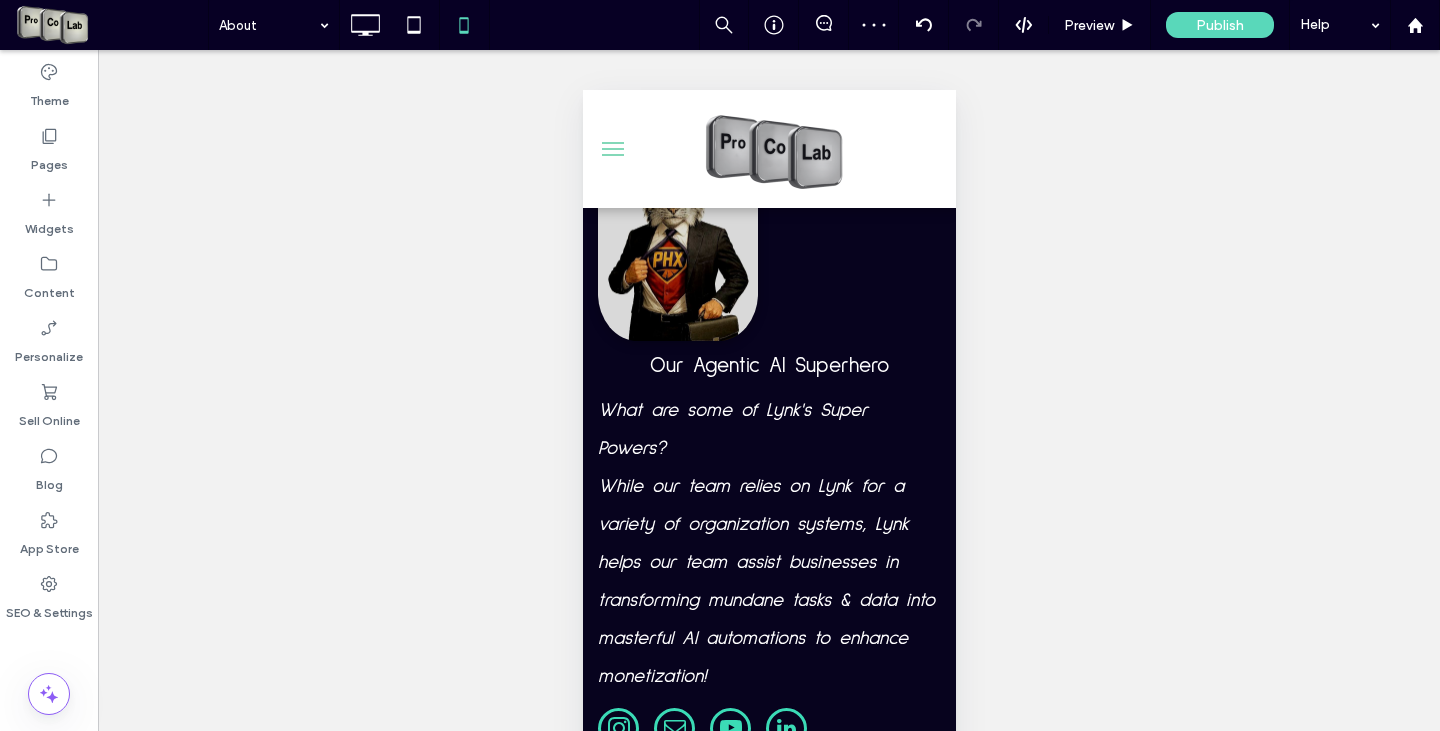 scroll, scrollTop: 7910, scrollLeft: 0, axis: vertical 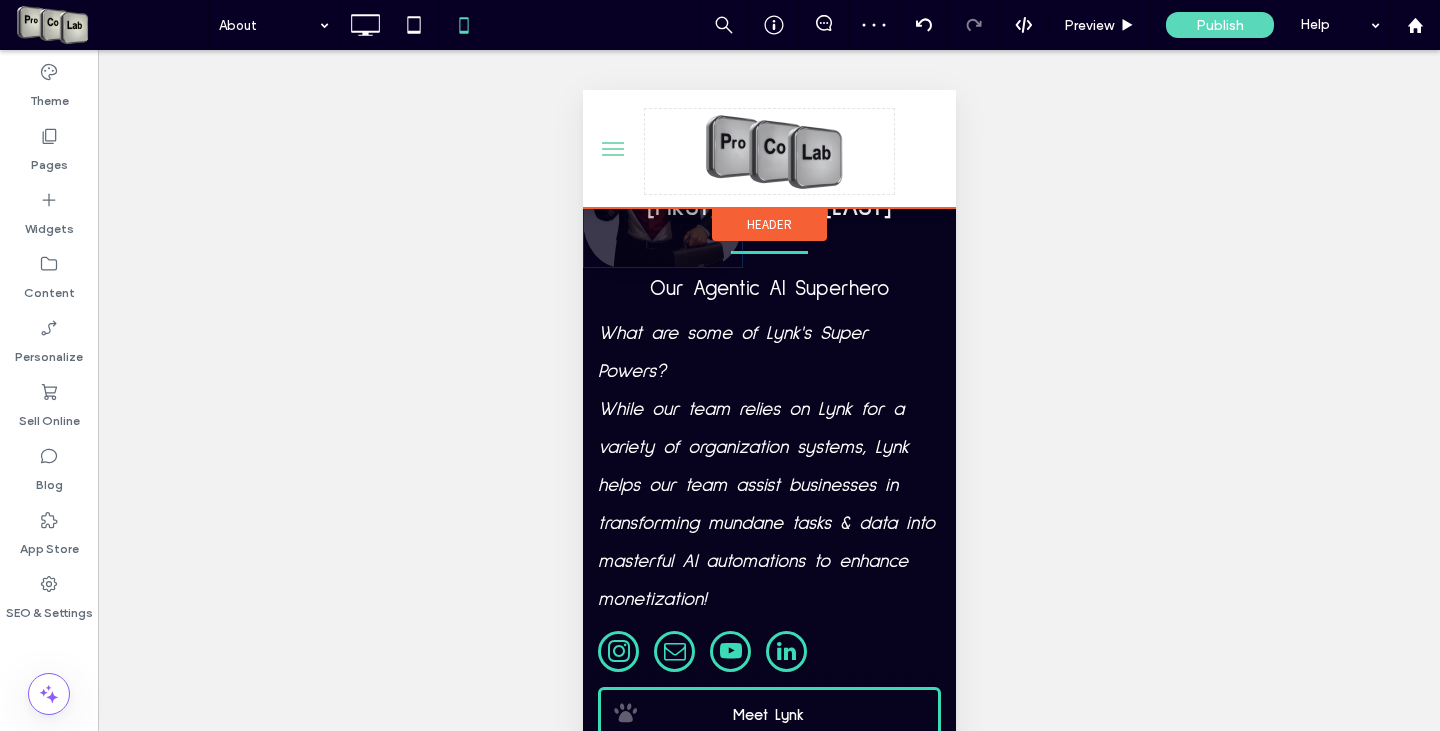 drag, startPoint x: 686, startPoint y: 456, endPoint x: 731, endPoint y: 285, distance: 176.82195 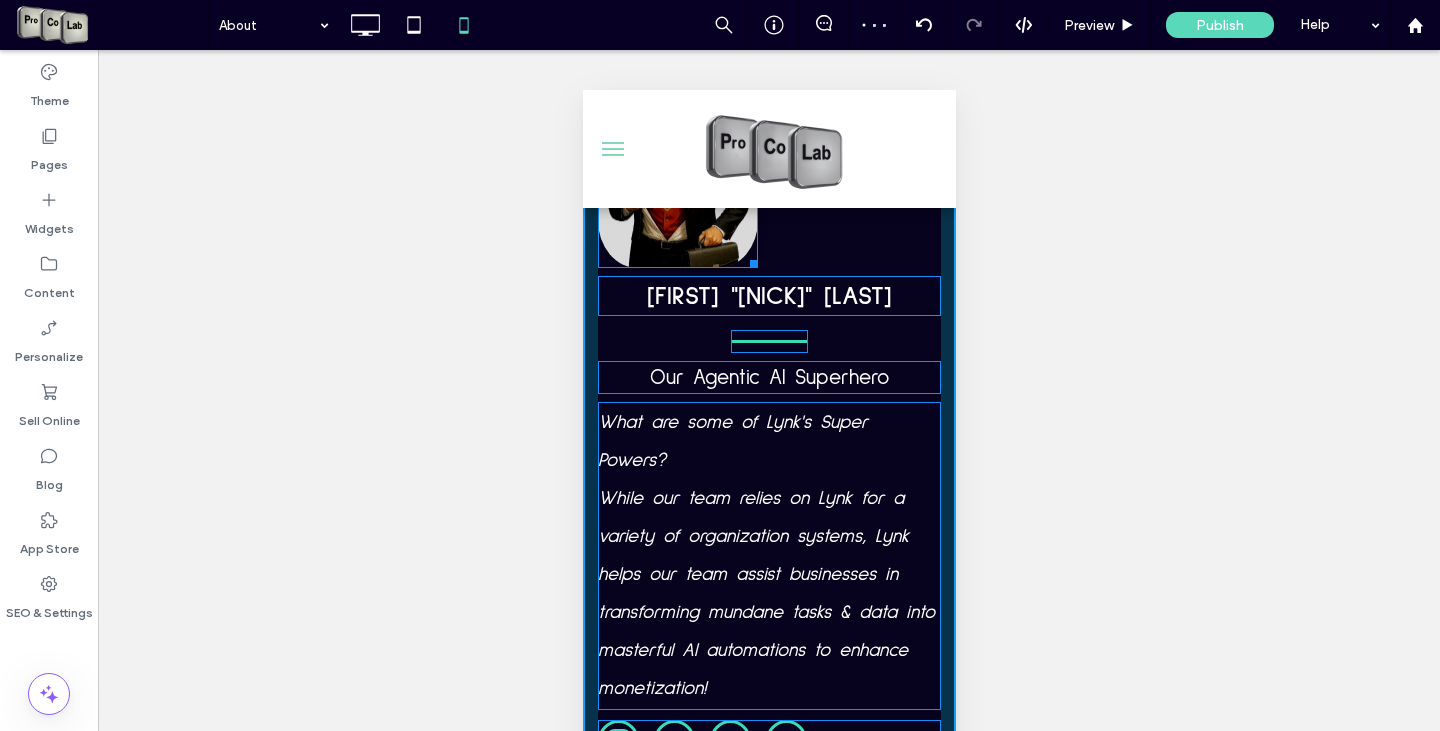 drag, startPoint x: 753, startPoint y: 450, endPoint x: 1339, endPoint y: 560, distance: 596.23486 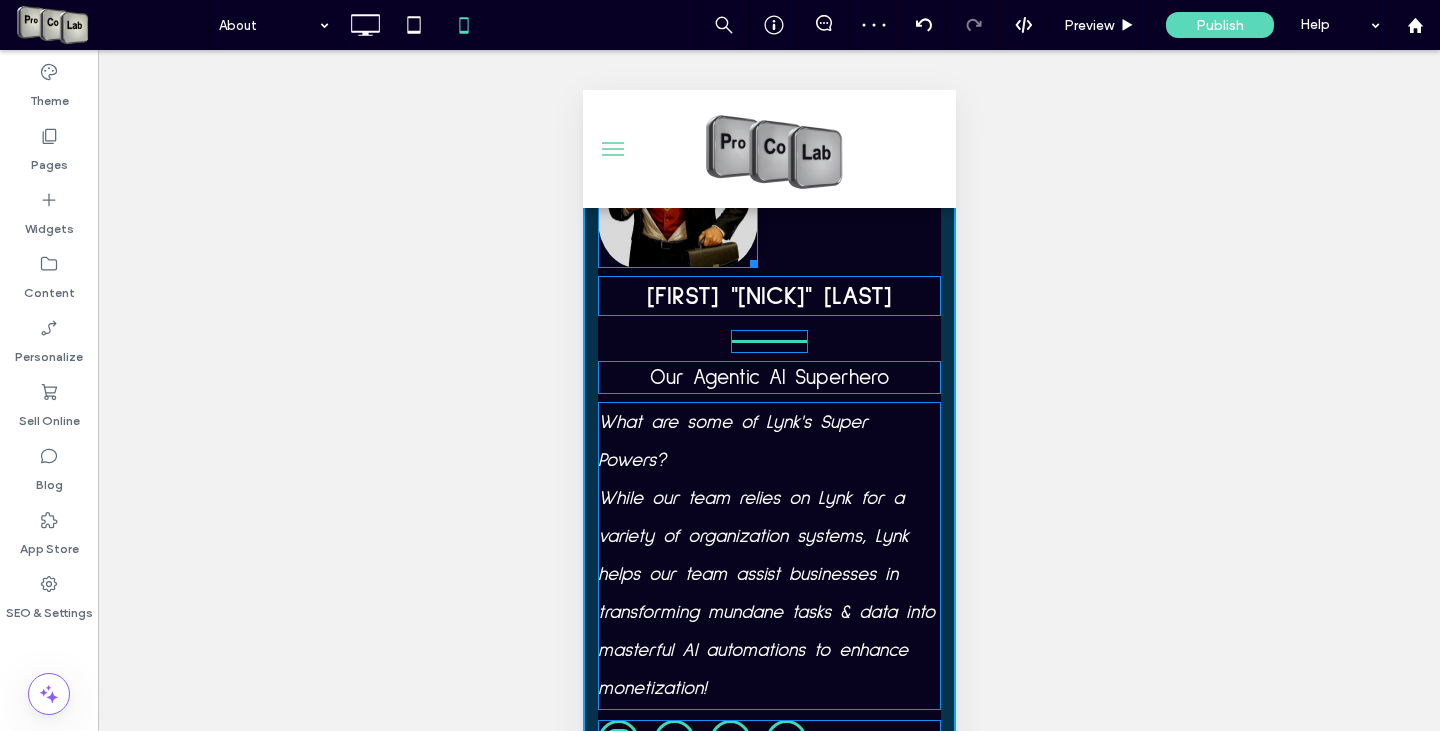 click at bounding box center (749, 260) 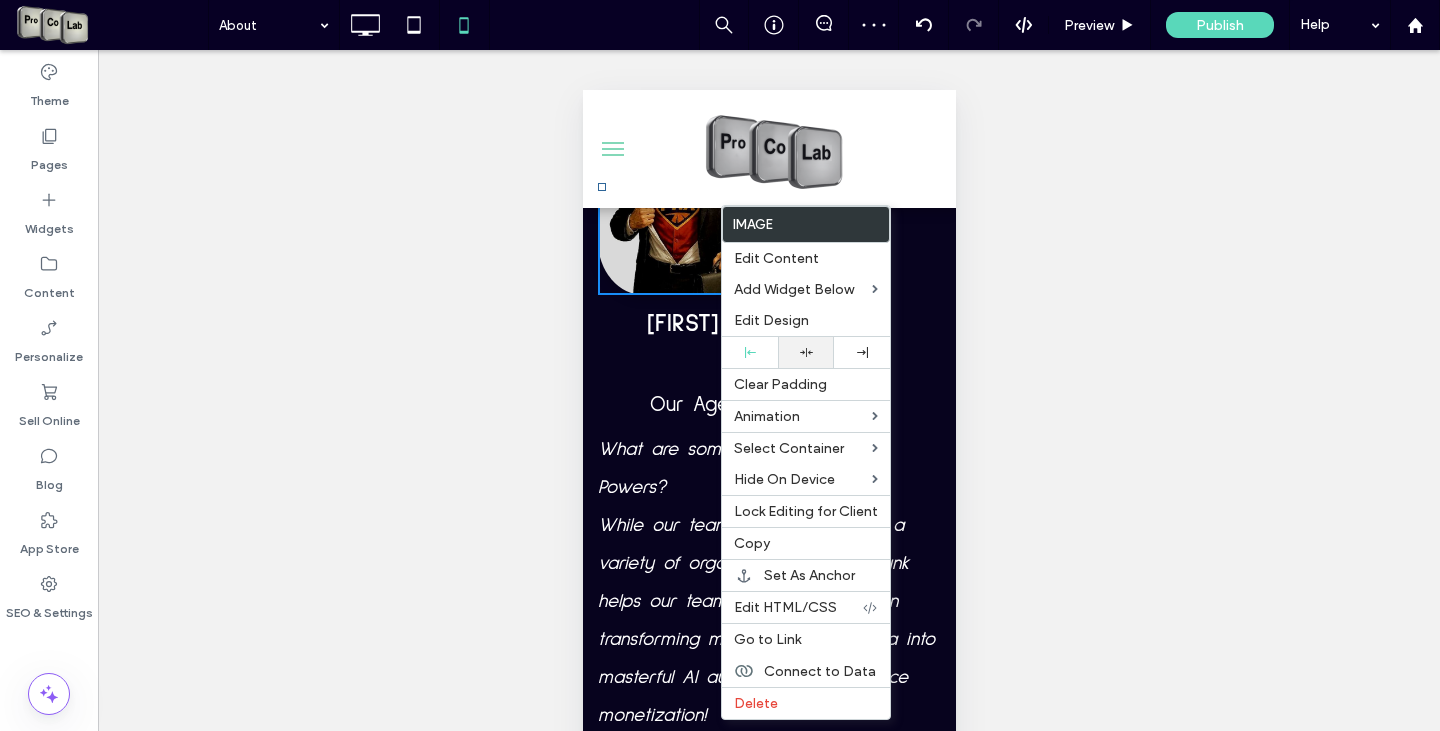click 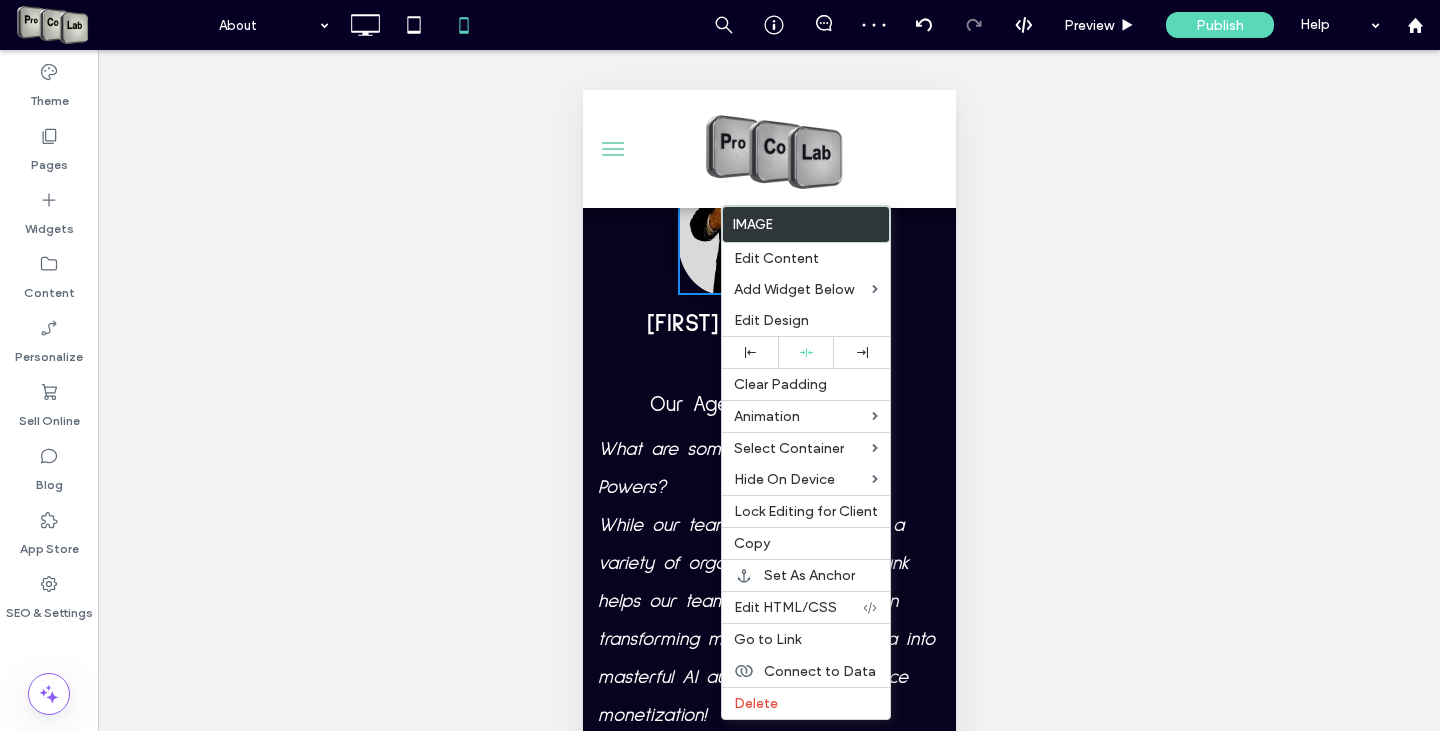 click on "[FIRST] "[NICK]" [LAST]
Our Agentic AI Superhero   What are some of [NICK]'s Super Powers?
﻿ While our team relies on [NICK] for a variety of organization systems, [NICK] helps our team assist businesses in transforming mundane tasks & data into masterful AI automations to enhance monetization!
Click To Paste" at bounding box center (768, 436) 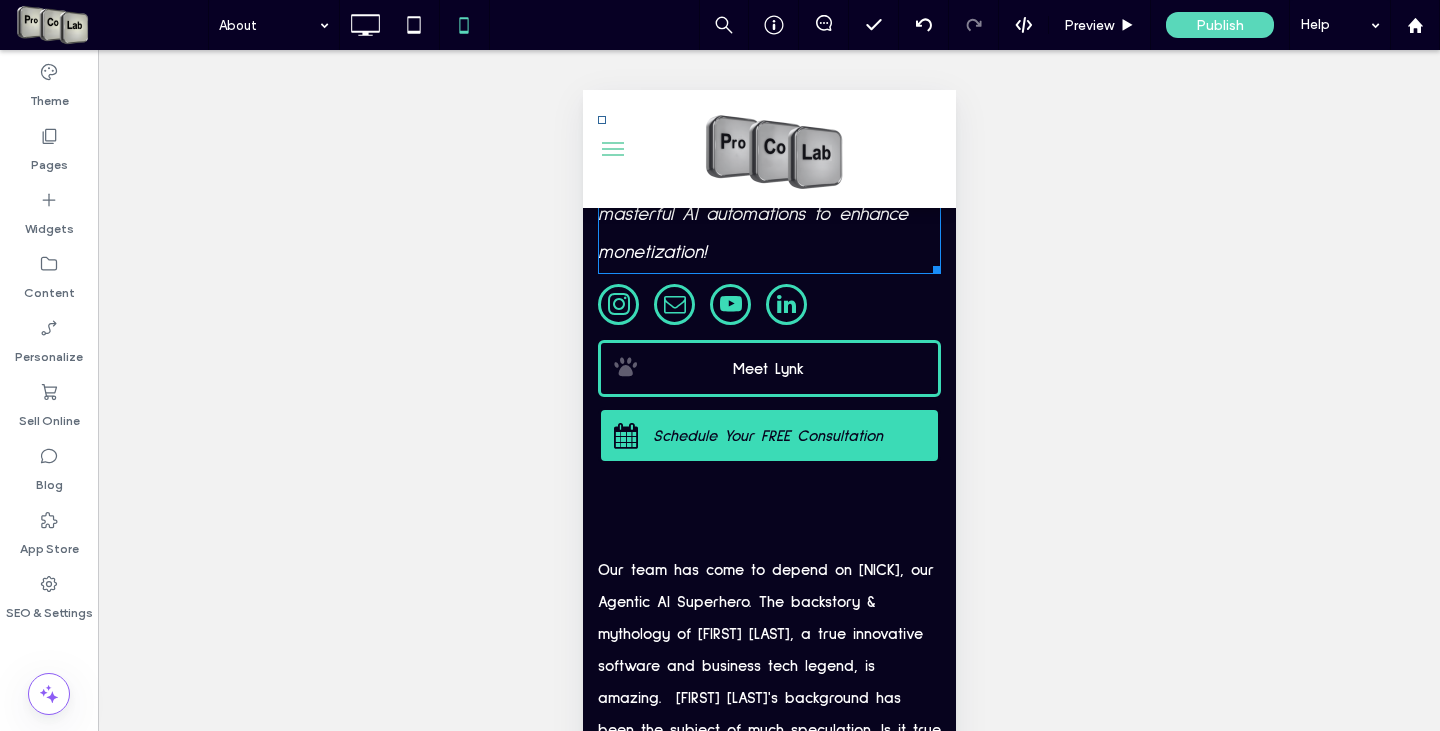 scroll, scrollTop: 8410, scrollLeft: 0, axis: vertical 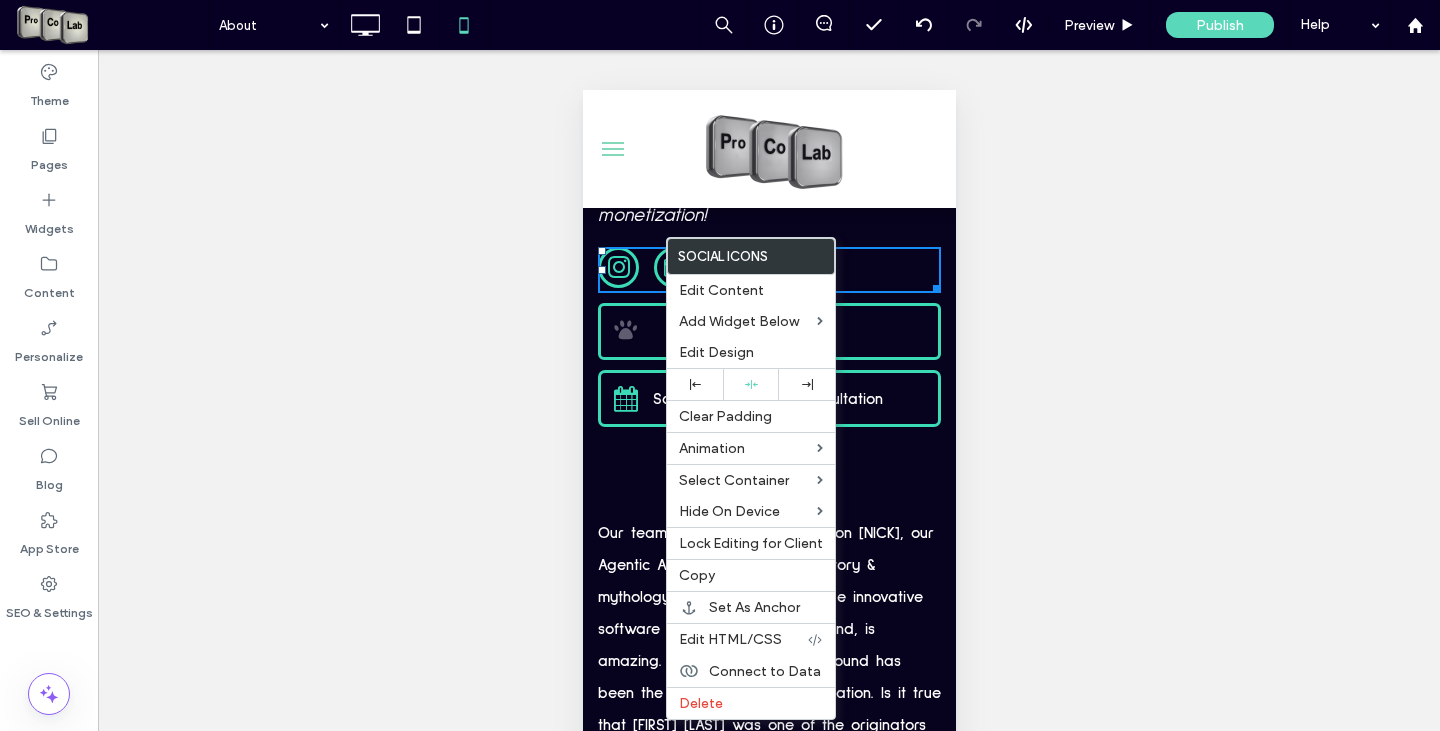 click on "[FIRST] "[NICK]" [LAST]
Our Agentic AI Superhero   What are some of [NICK]'s Super Powers?
﻿ While our team relies on [NICK] for a variety of organization systems, [NICK] helps our team assist businesses in transforming mundane tasks & data into masterful AI automations to enhance monetization!
Click To Paste" at bounding box center (768, -64) 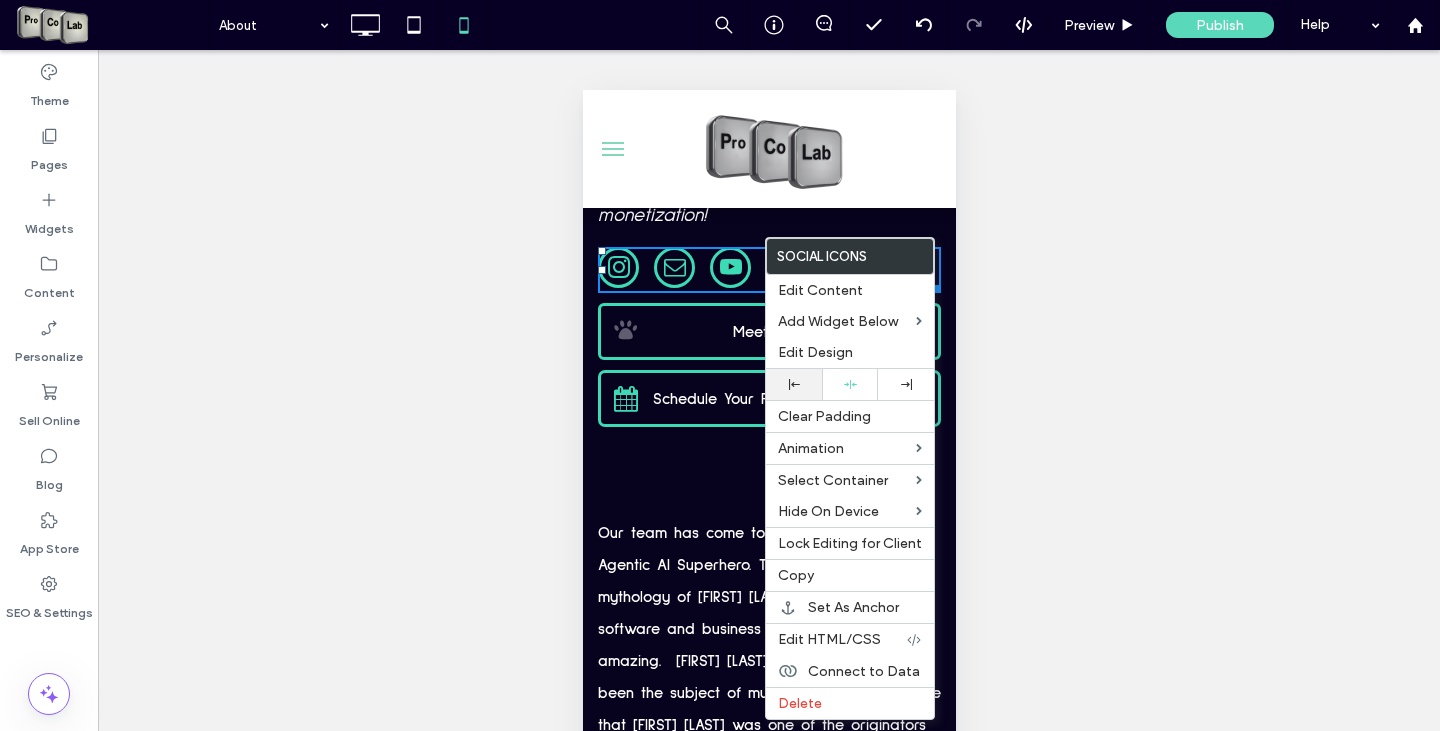 click at bounding box center (794, 384) 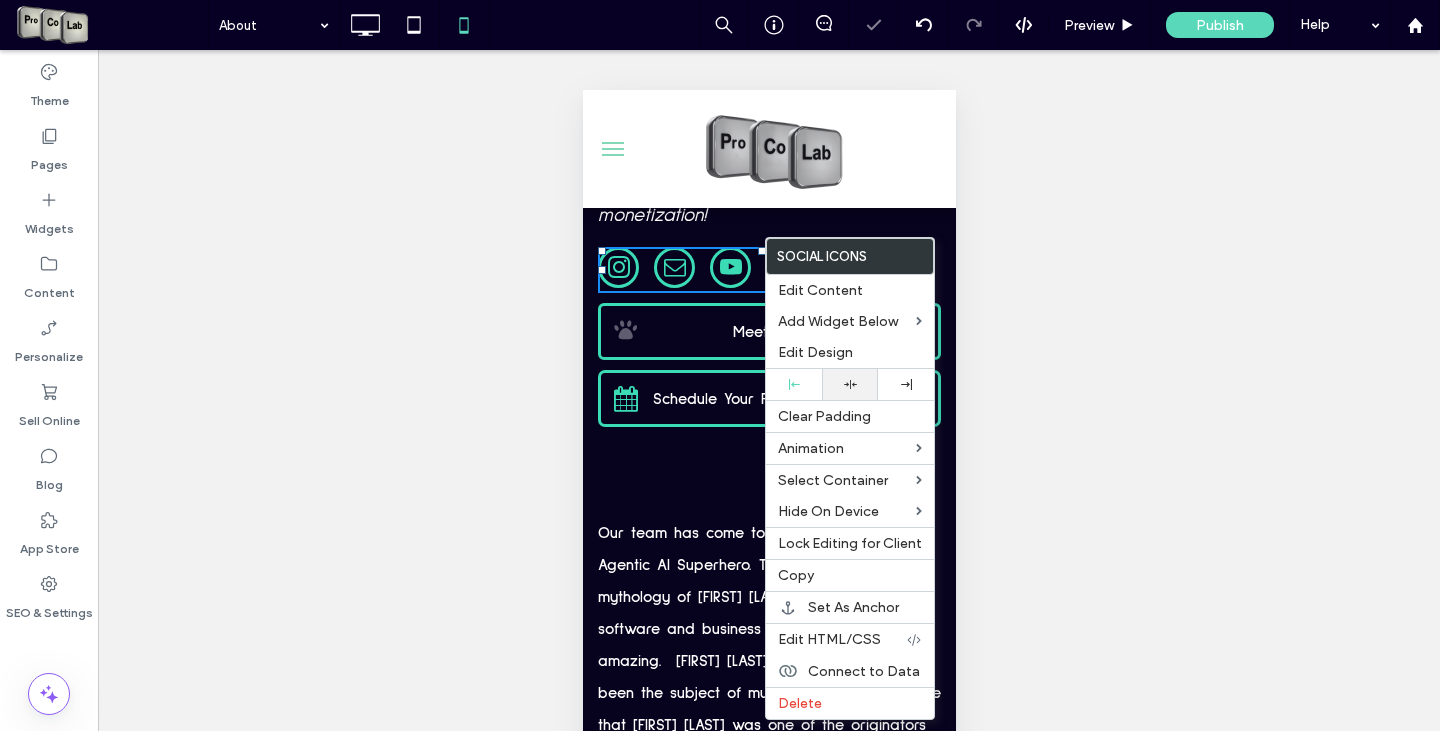 click at bounding box center (850, 384) 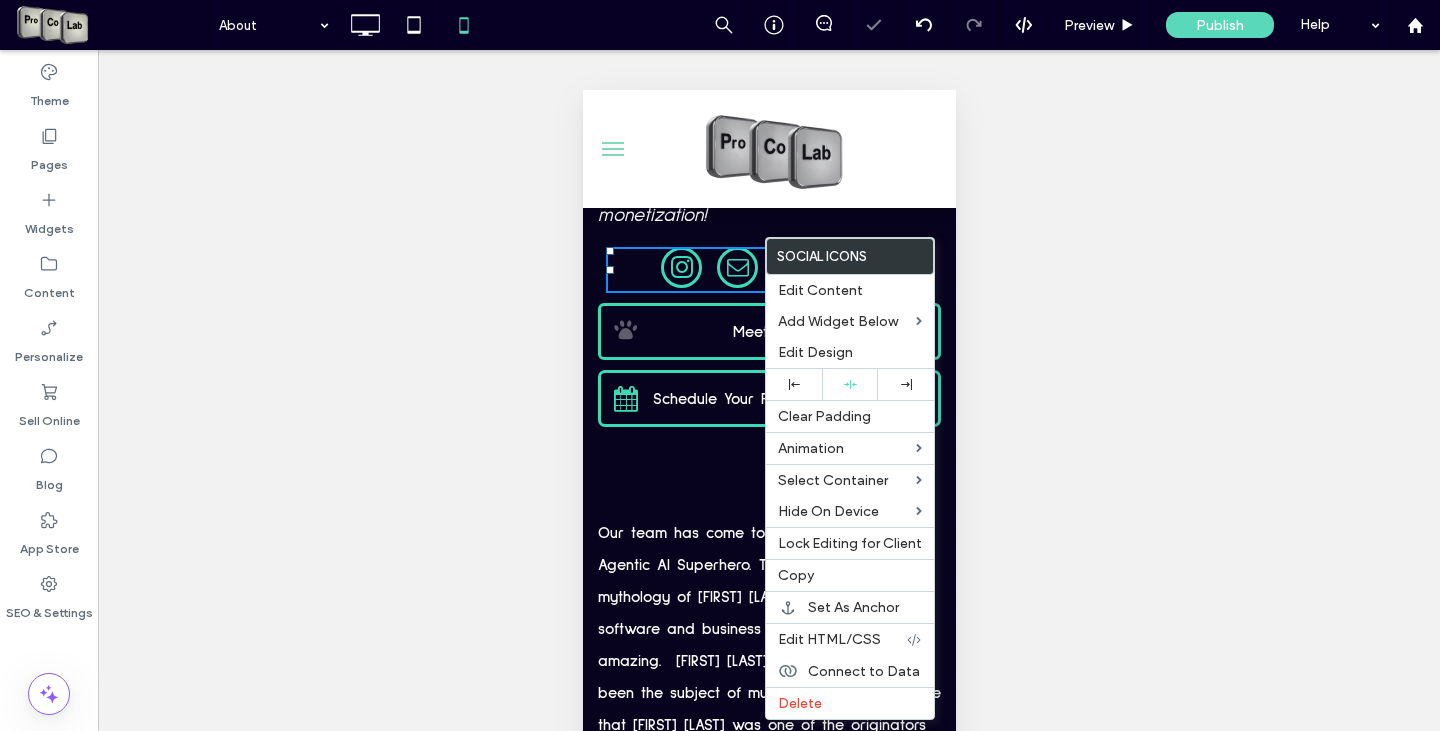 click on "﻿ While our team relies on [NICK] for a variety of organization systems, [NICK] helps our team assist businesses in transforming mundane tasks & data into masterful AI automations to enhance monetization!" at bounding box center (765, 120) 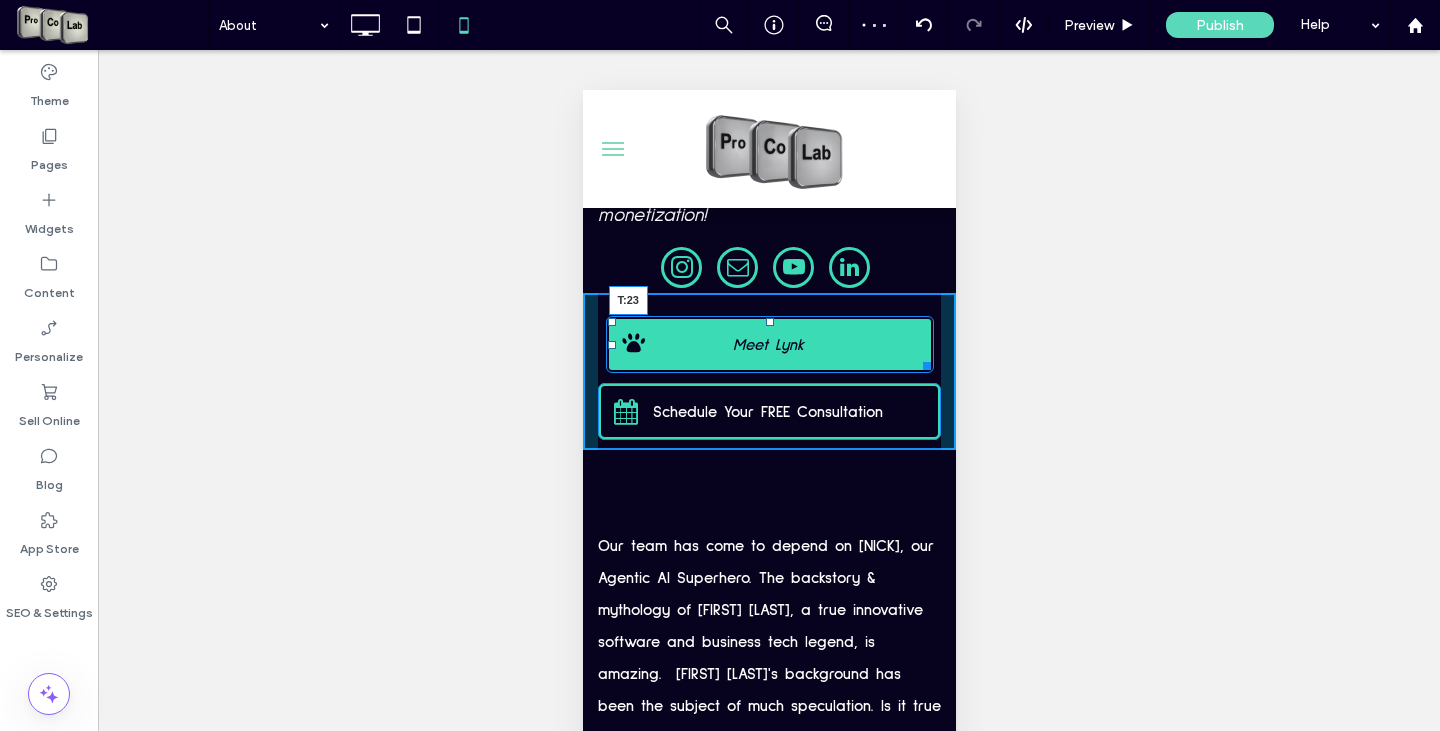 drag, startPoint x: 762, startPoint y: 493, endPoint x: 763, endPoint y: 506, distance: 13.038404 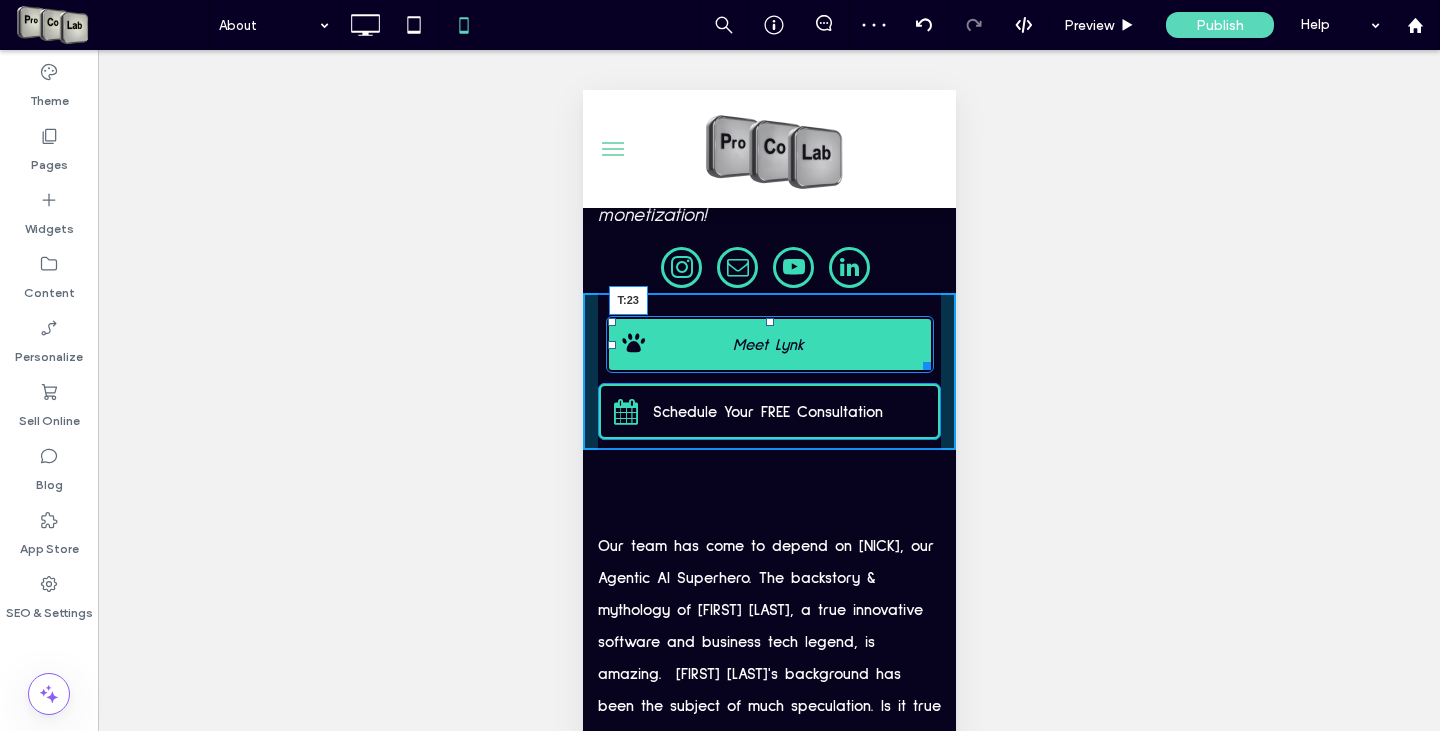 click at bounding box center (769, 322) 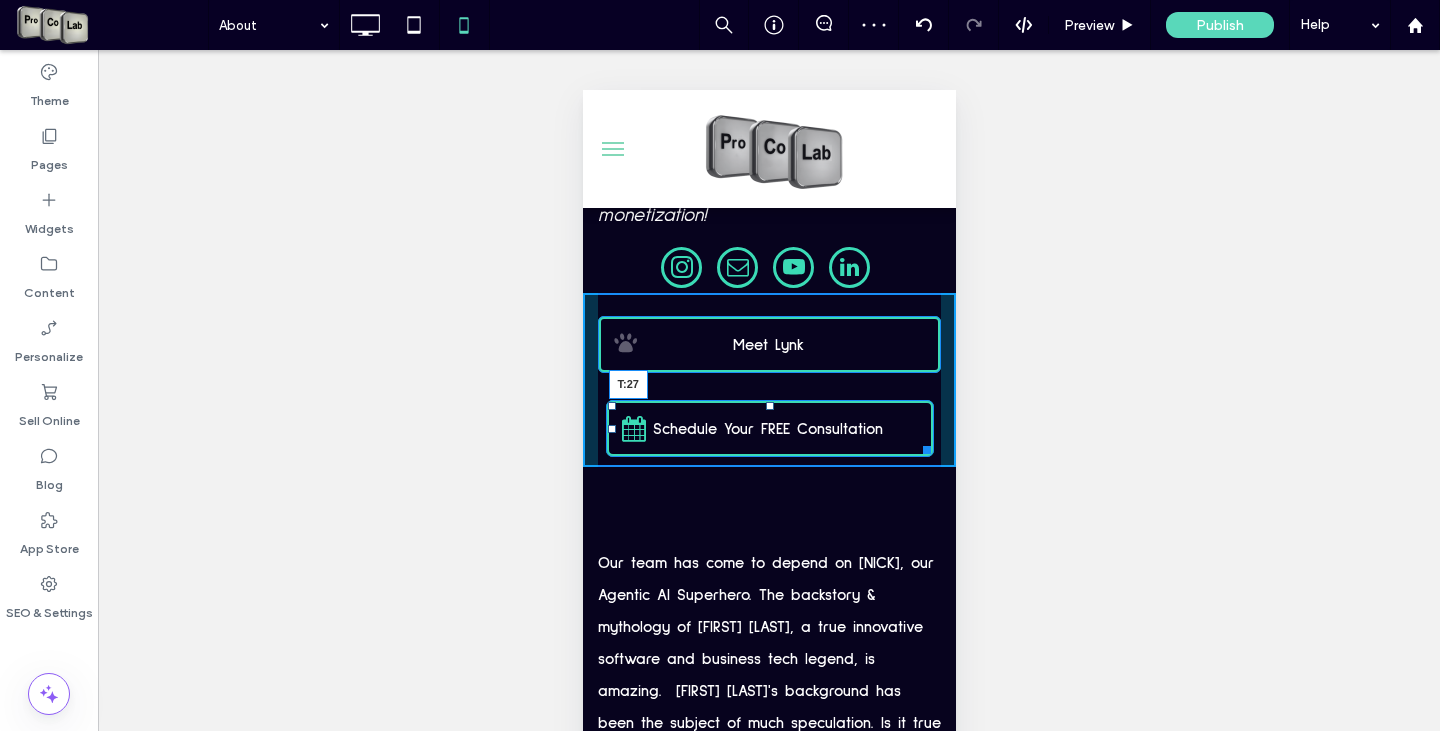 drag, startPoint x: 764, startPoint y: 579, endPoint x: 1336, endPoint y: 685, distance: 581.7388 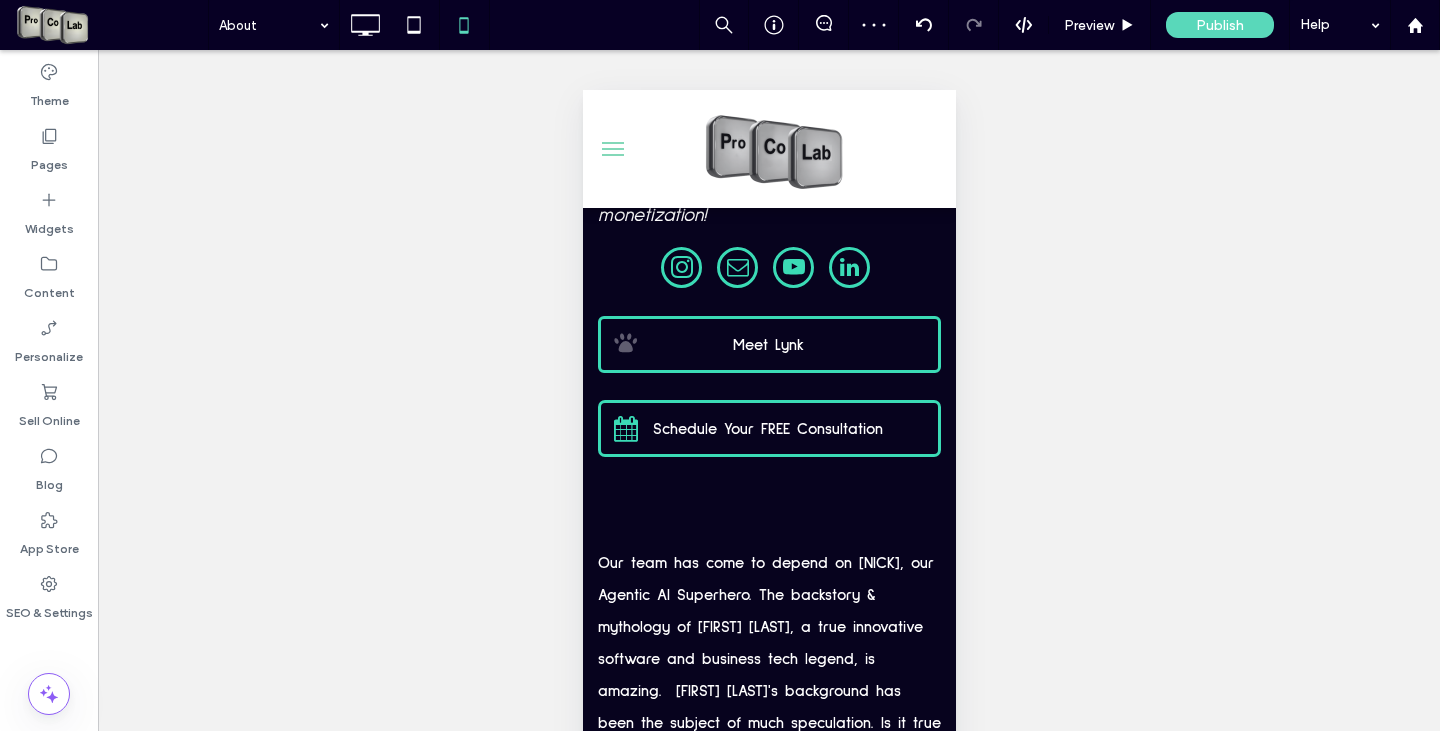 scroll, scrollTop: 96, scrollLeft: 0, axis: vertical 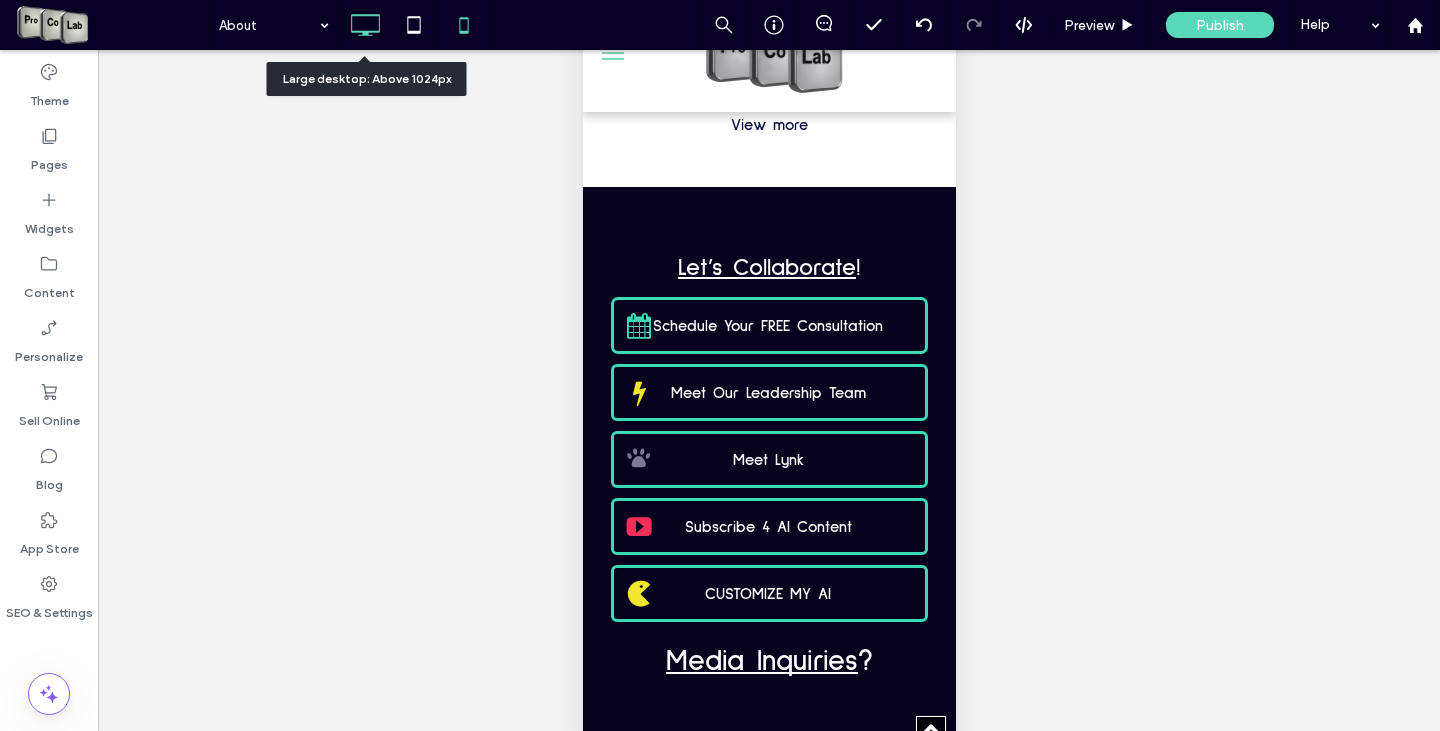click 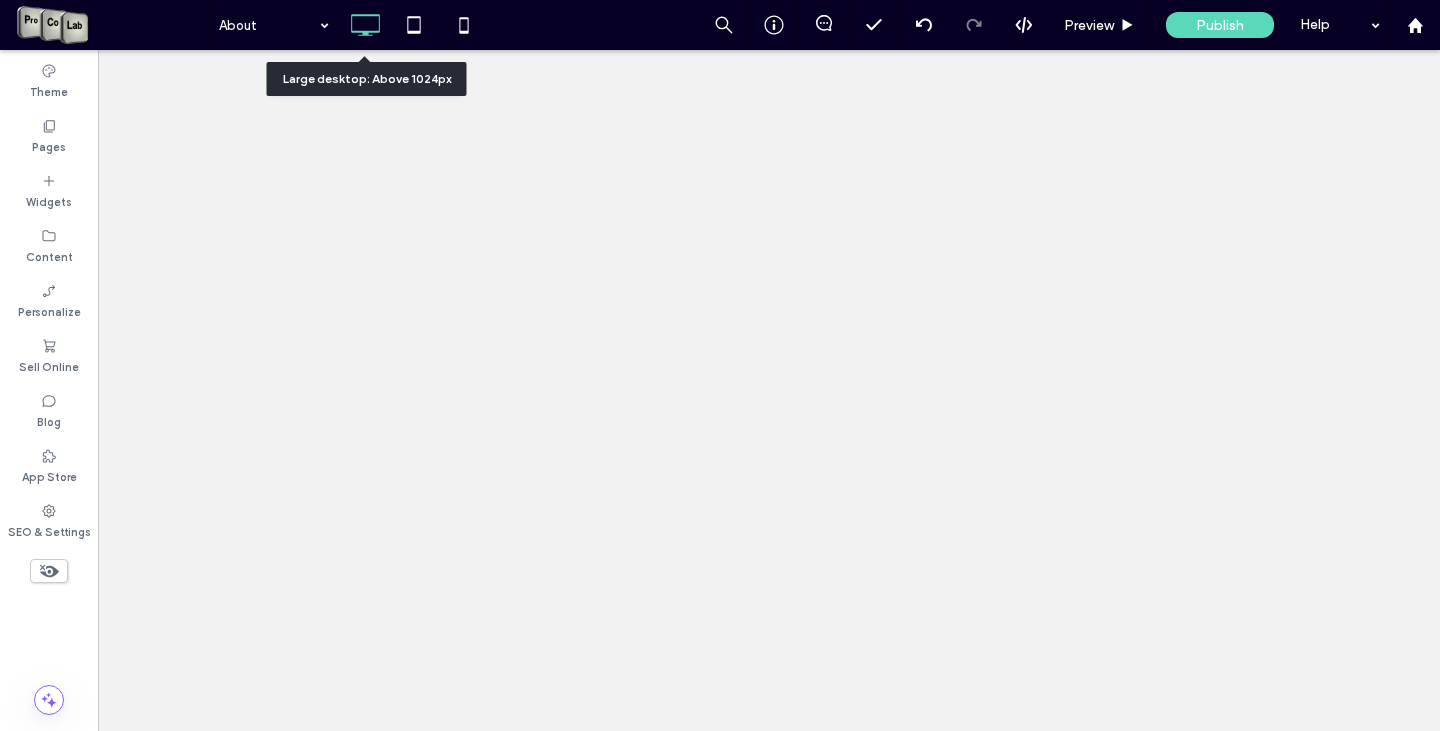 scroll, scrollTop: 0, scrollLeft: 0, axis: both 